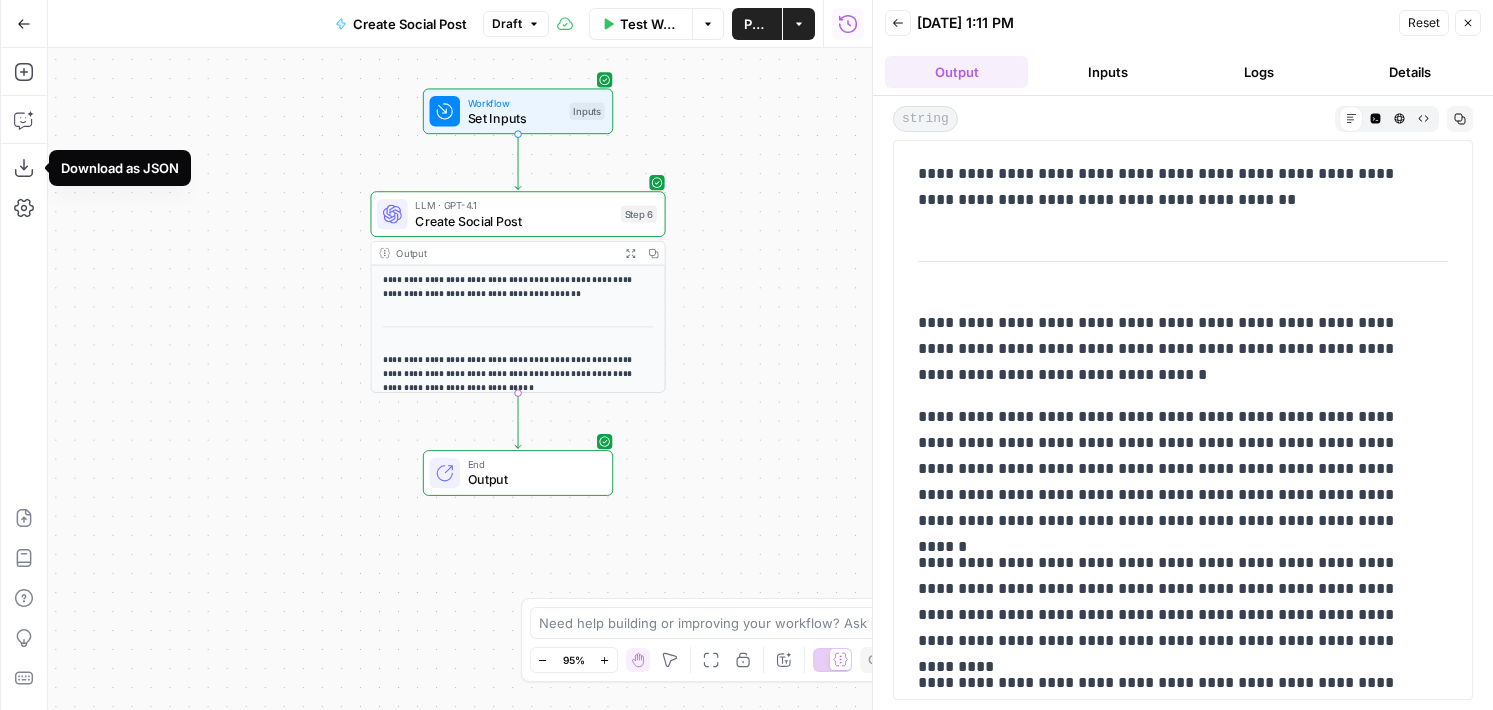 scroll, scrollTop: 0, scrollLeft: 0, axis: both 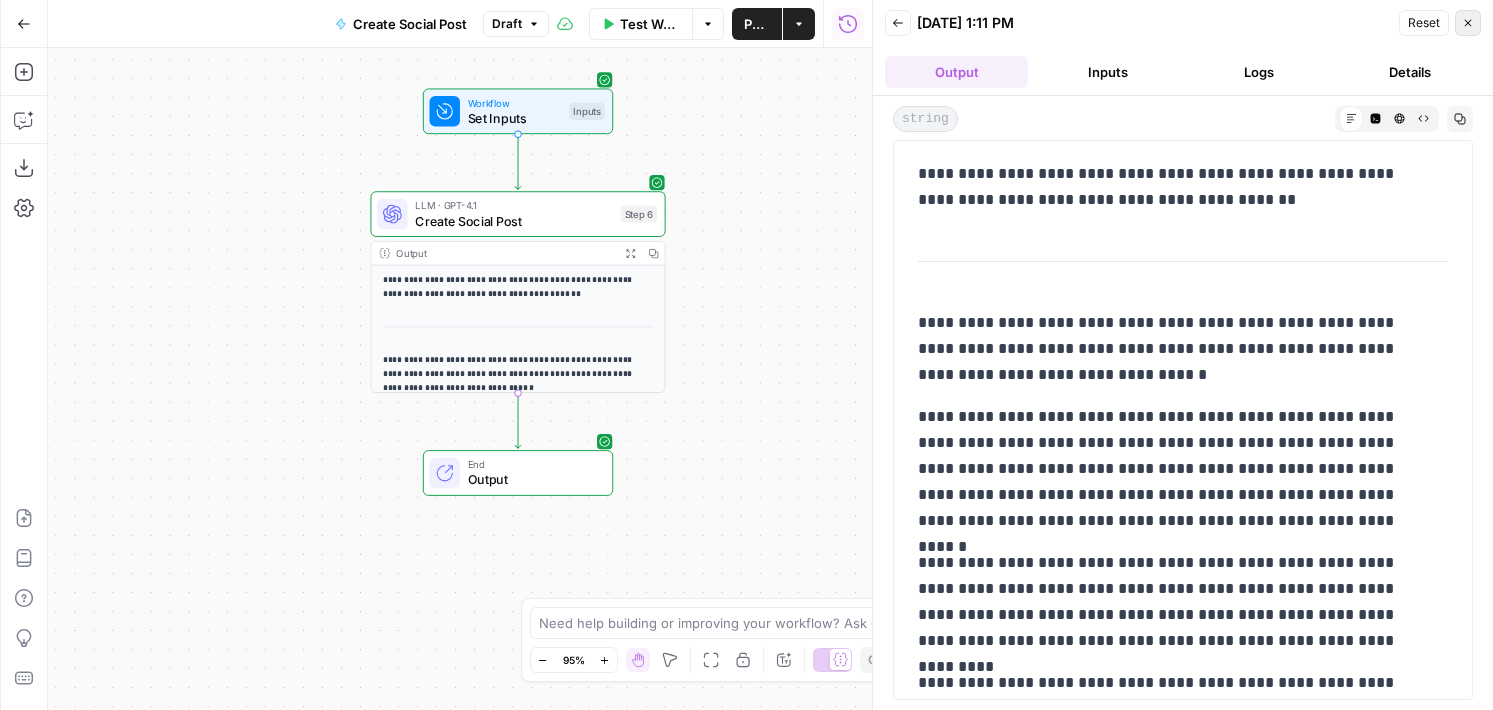 click on "Close" at bounding box center (1468, 23) 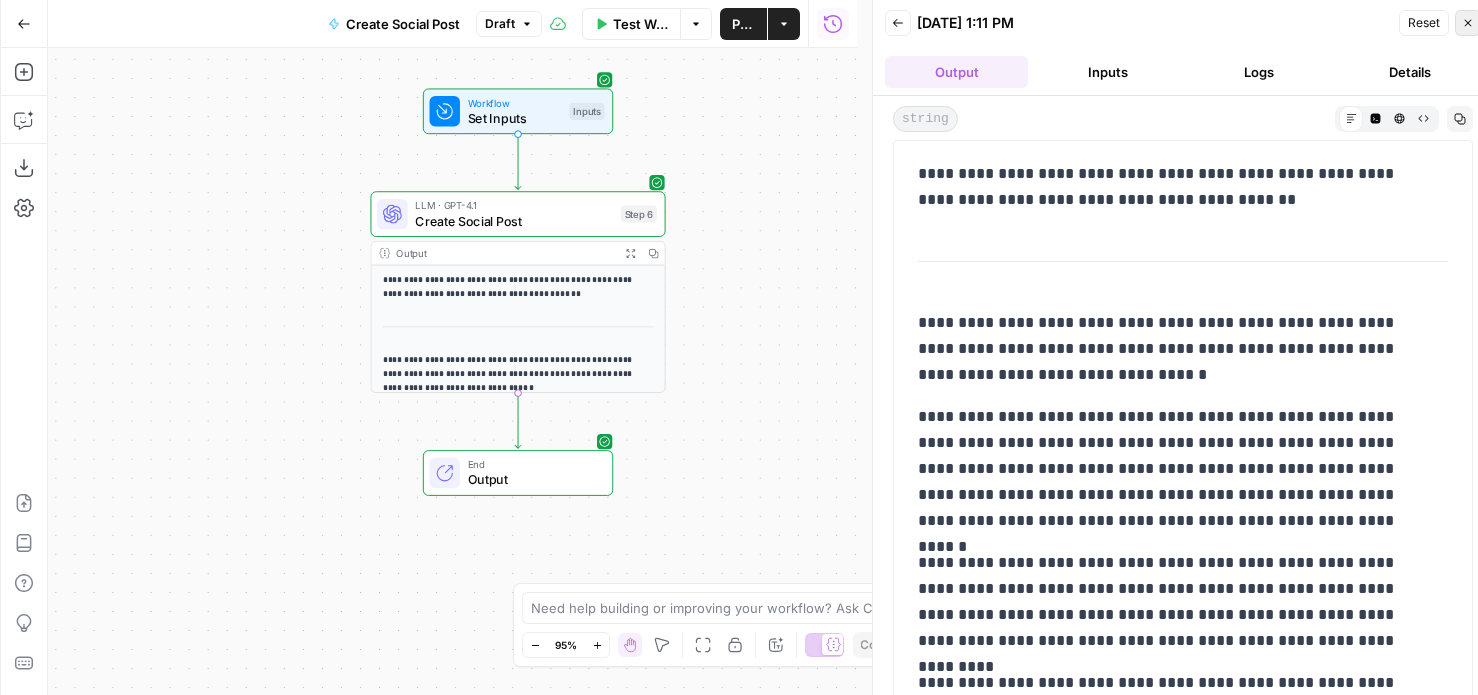 click on "**********" at bounding box center (1182, 355) 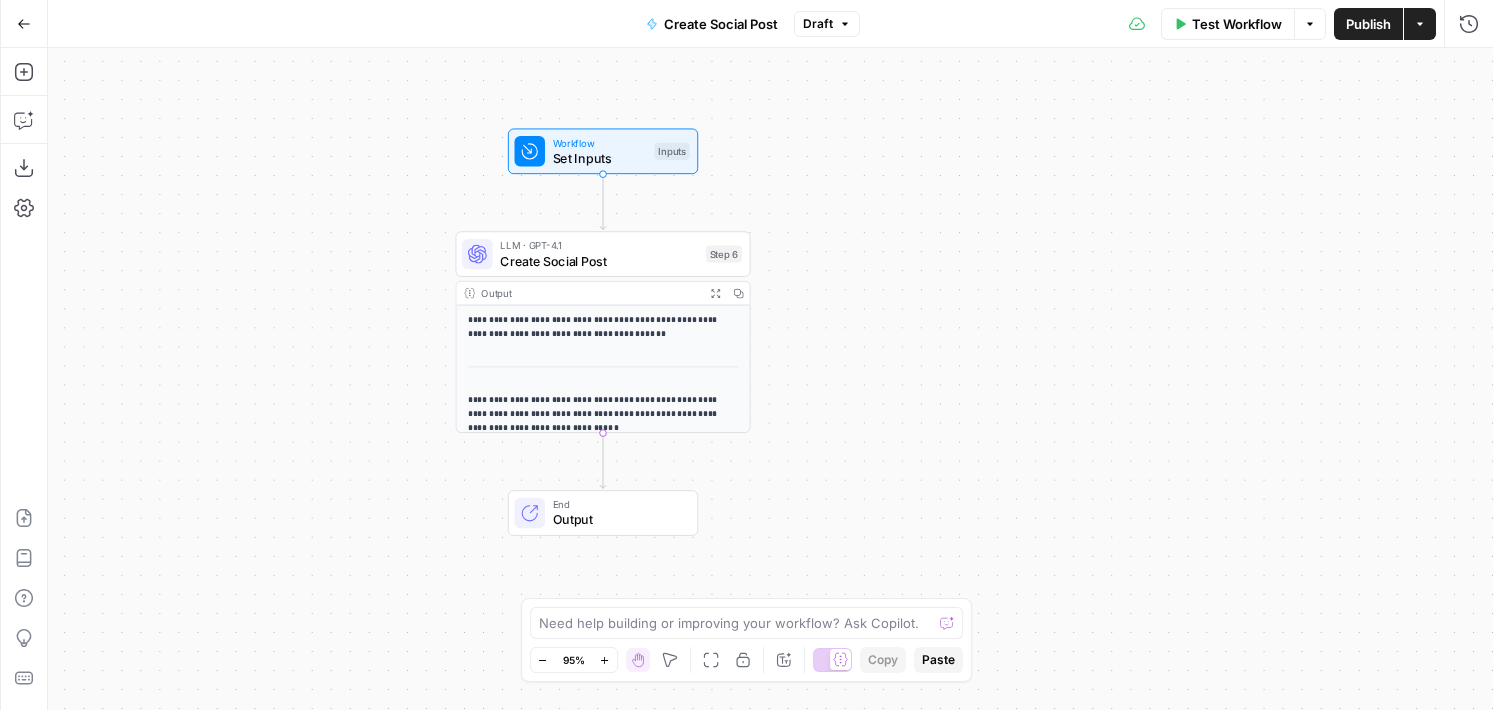 drag, startPoint x: 893, startPoint y: 160, endPoint x: 1022, endPoint y: 205, distance: 136.62357 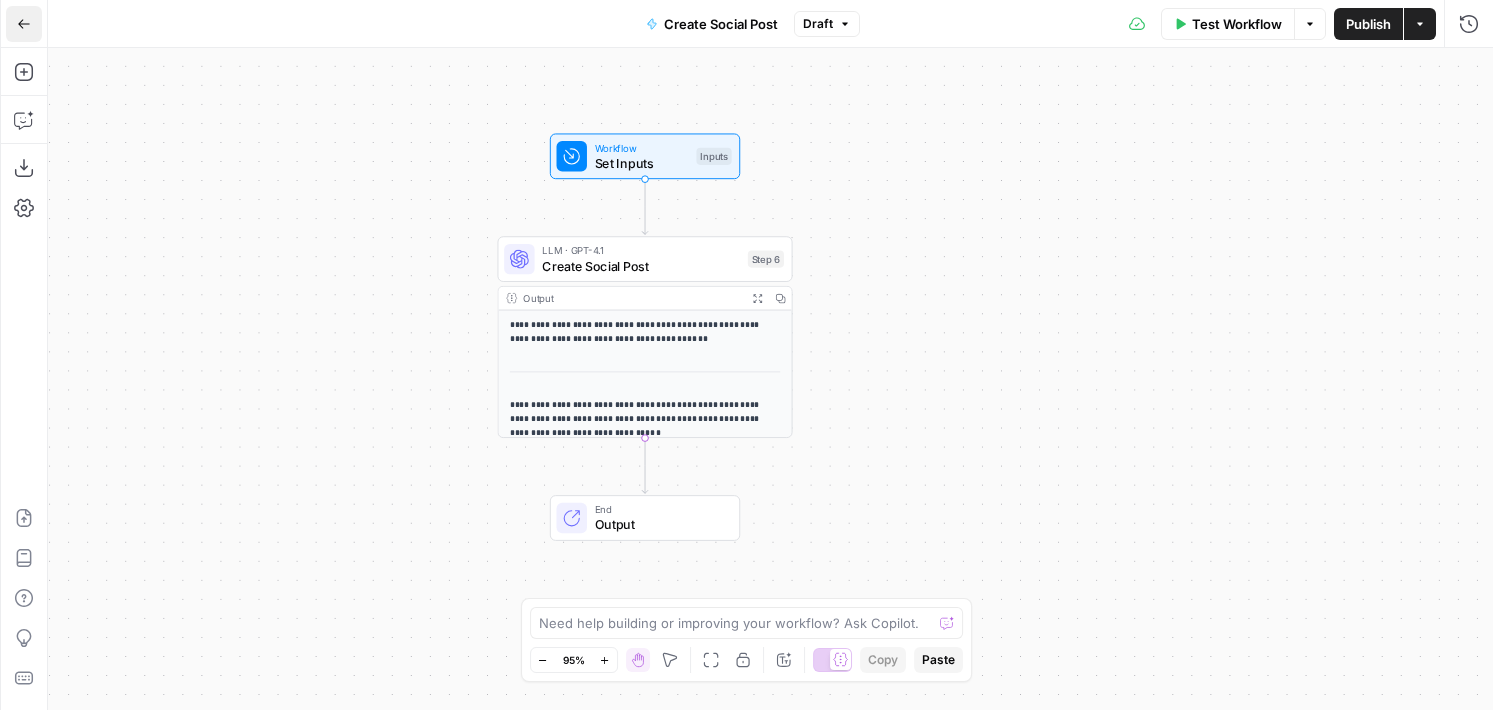 click on "Go Back" at bounding box center [24, 24] 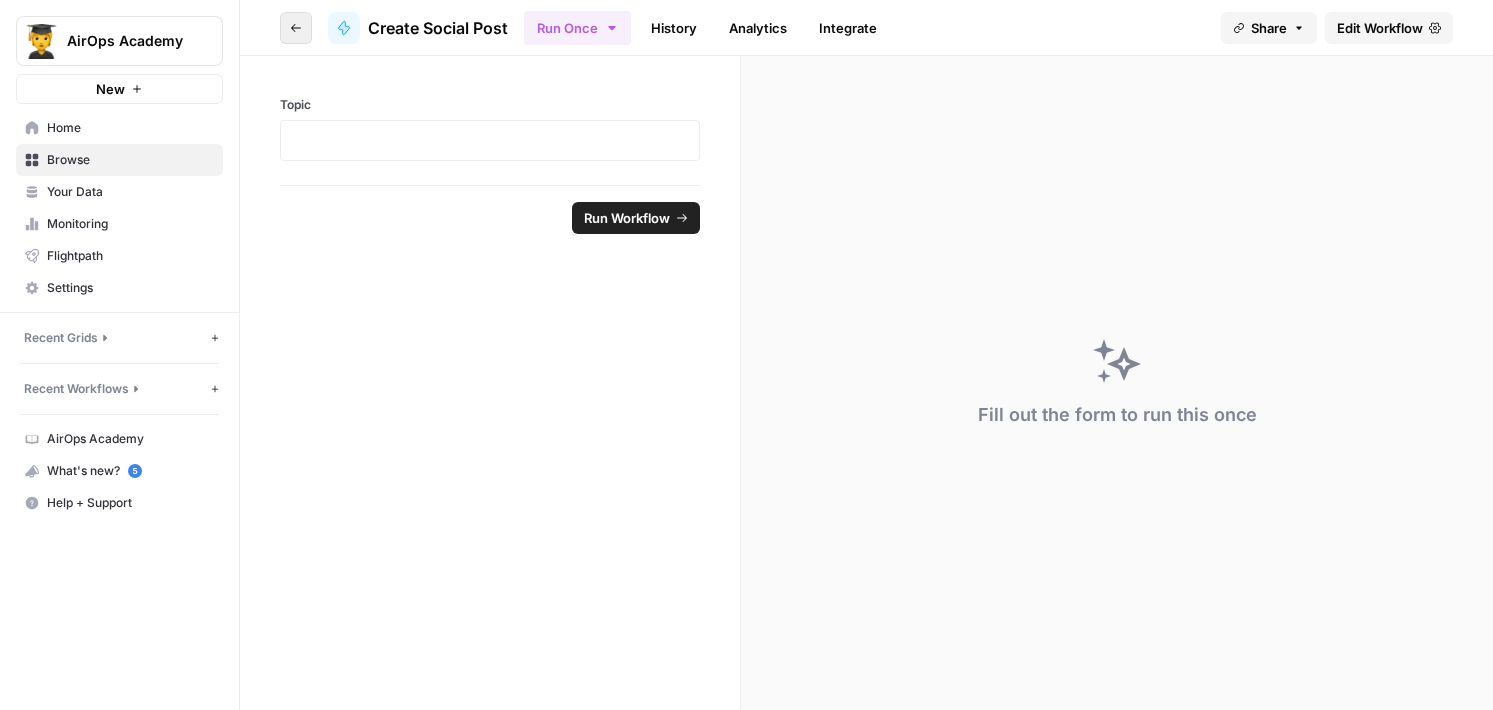 click on "Go back" at bounding box center [296, 28] 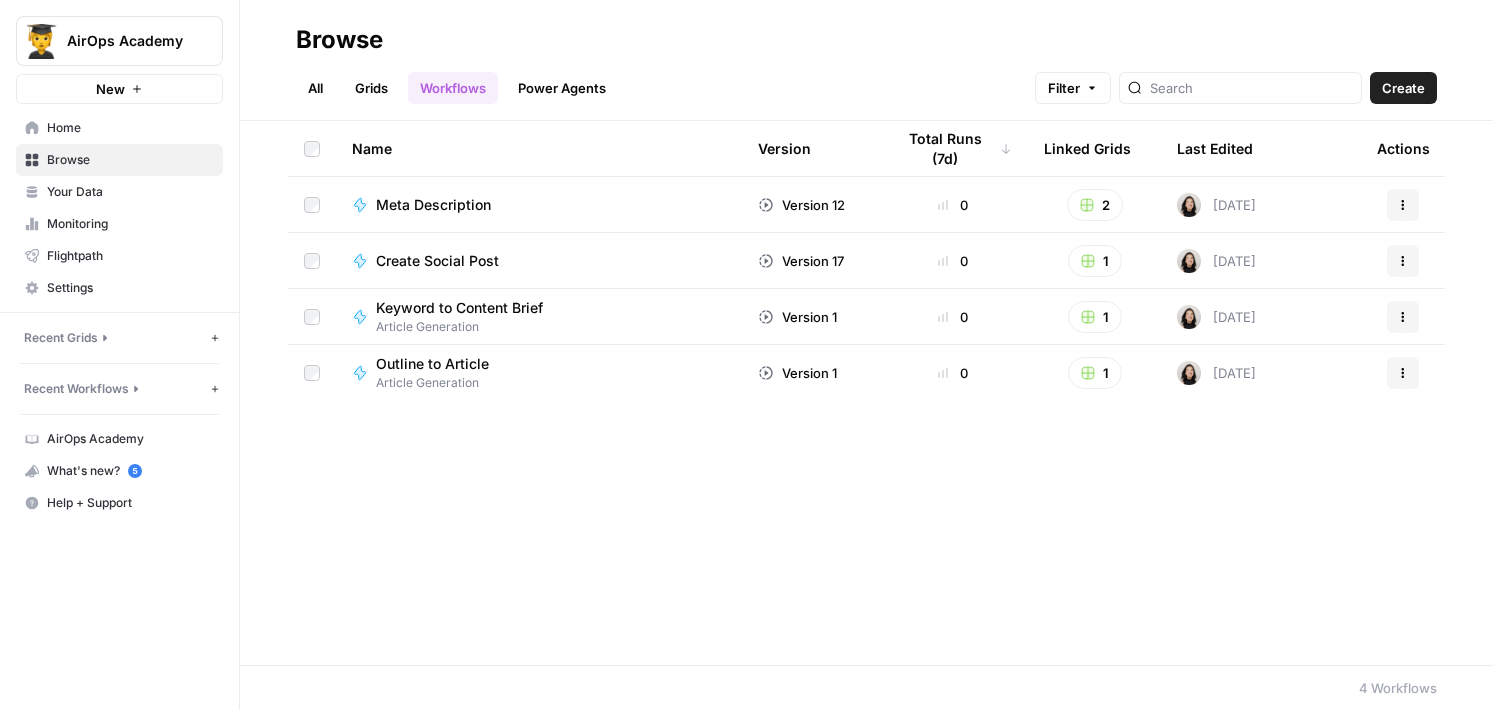 click on "Meta Description" at bounding box center (433, 205) 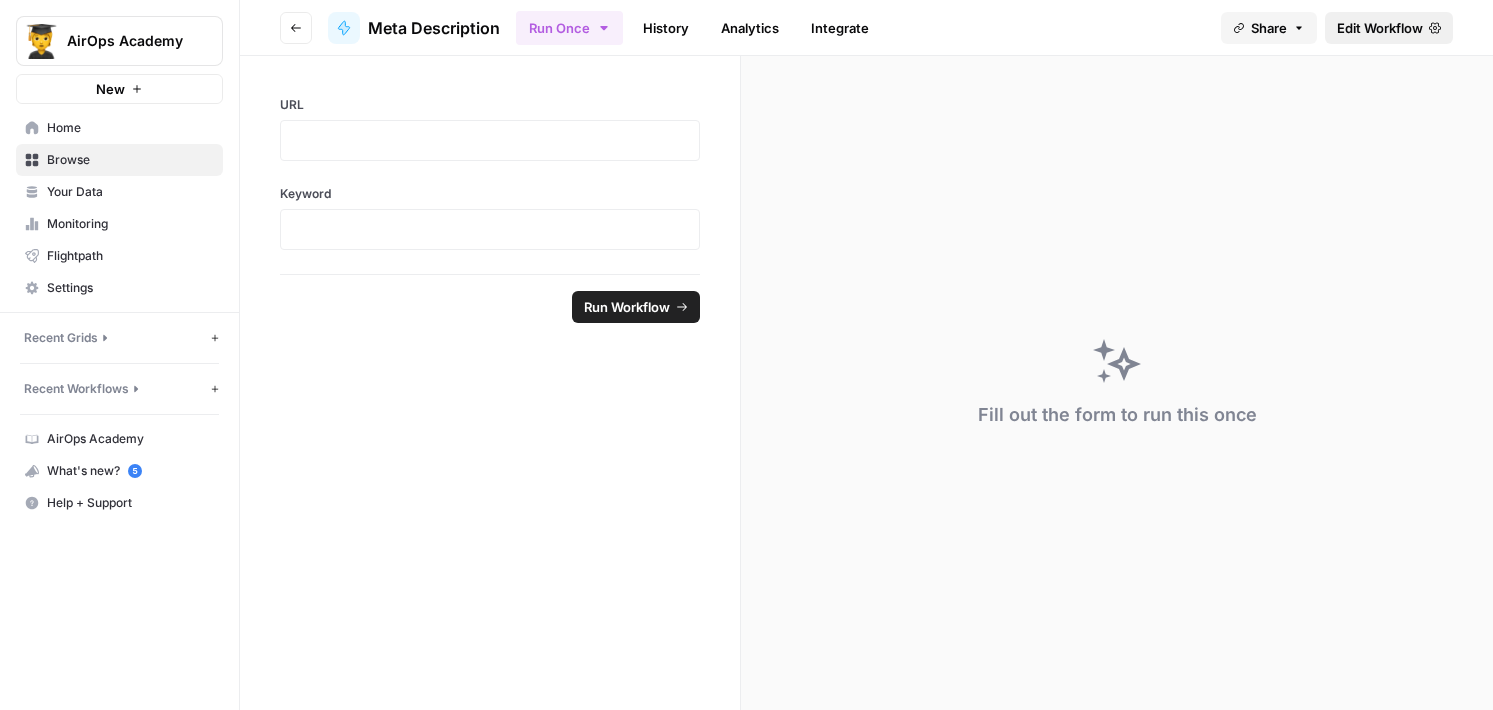 click on "Edit Workflow" at bounding box center [1389, 28] 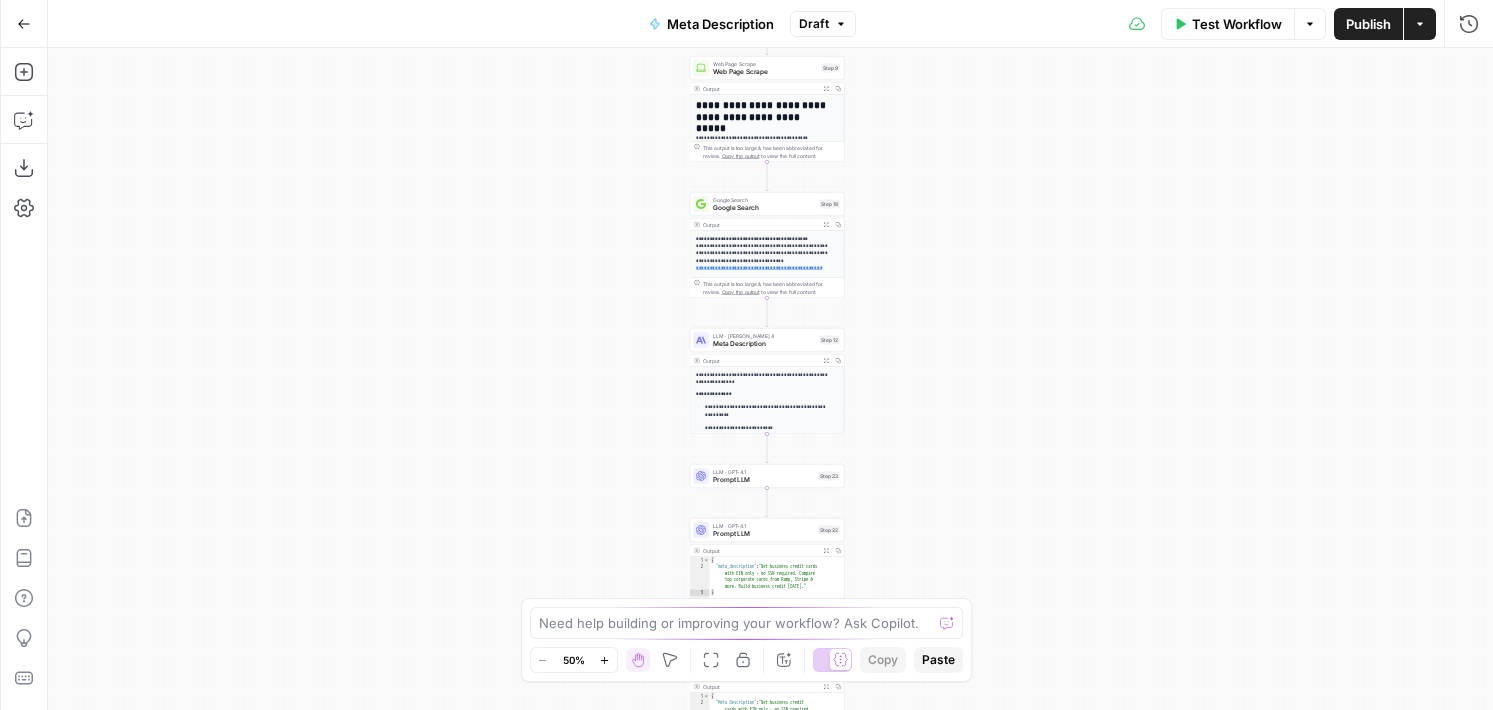drag, startPoint x: 938, startPoint y: 134, endPoint x: 914, endPoint y: 348, distance: 215.34158 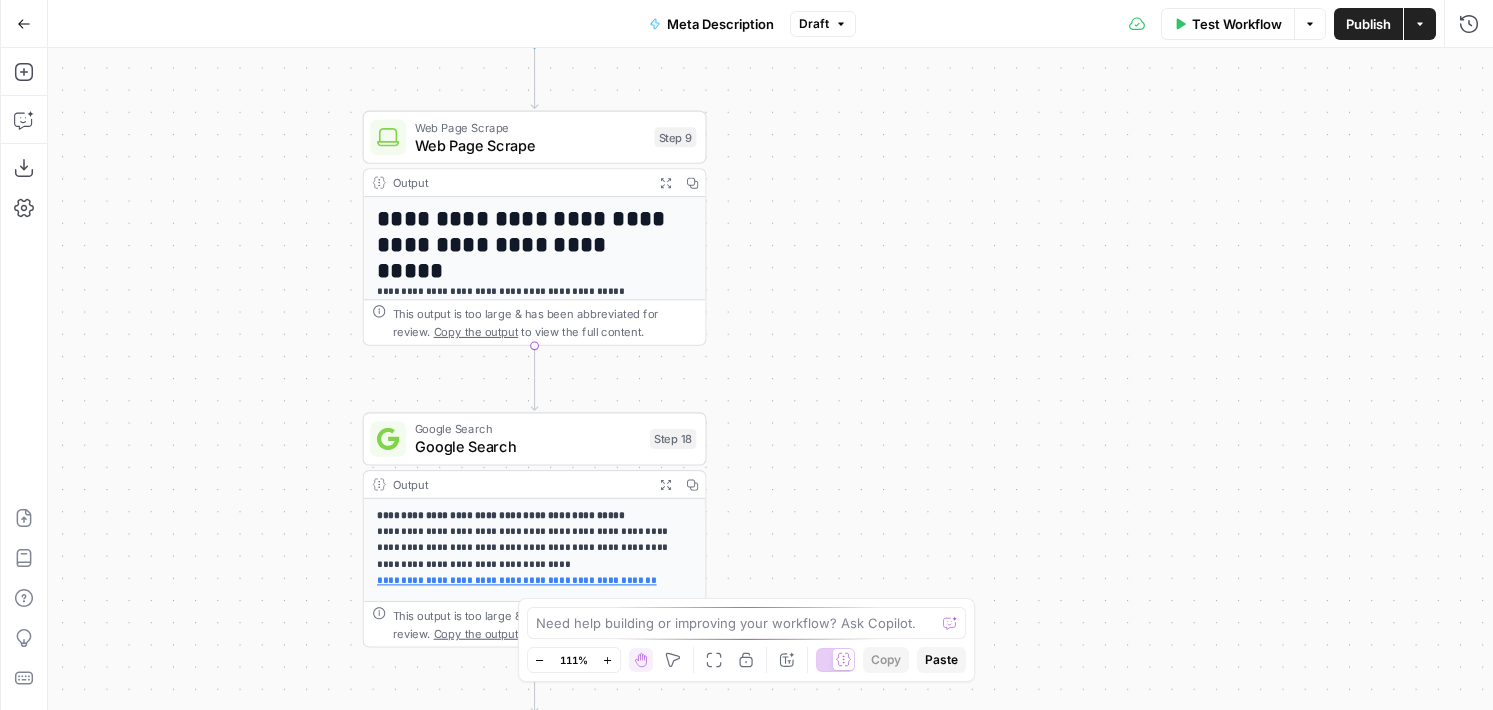 drag, startPoint x: 876, startPoint y: 218, endPoint x: 931, endPoint y: 315, distance: 111.50785 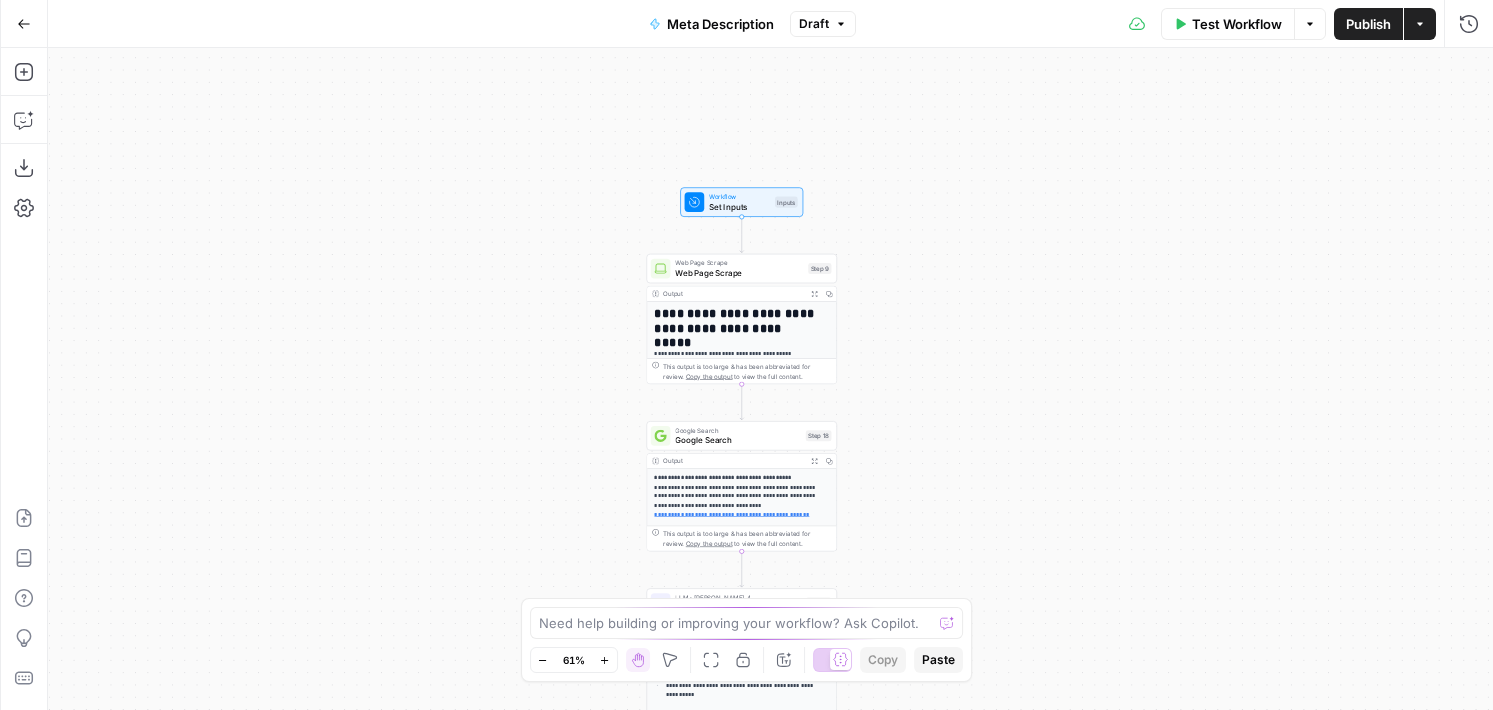 click on "Workflow" at bounding box center [739, 197] 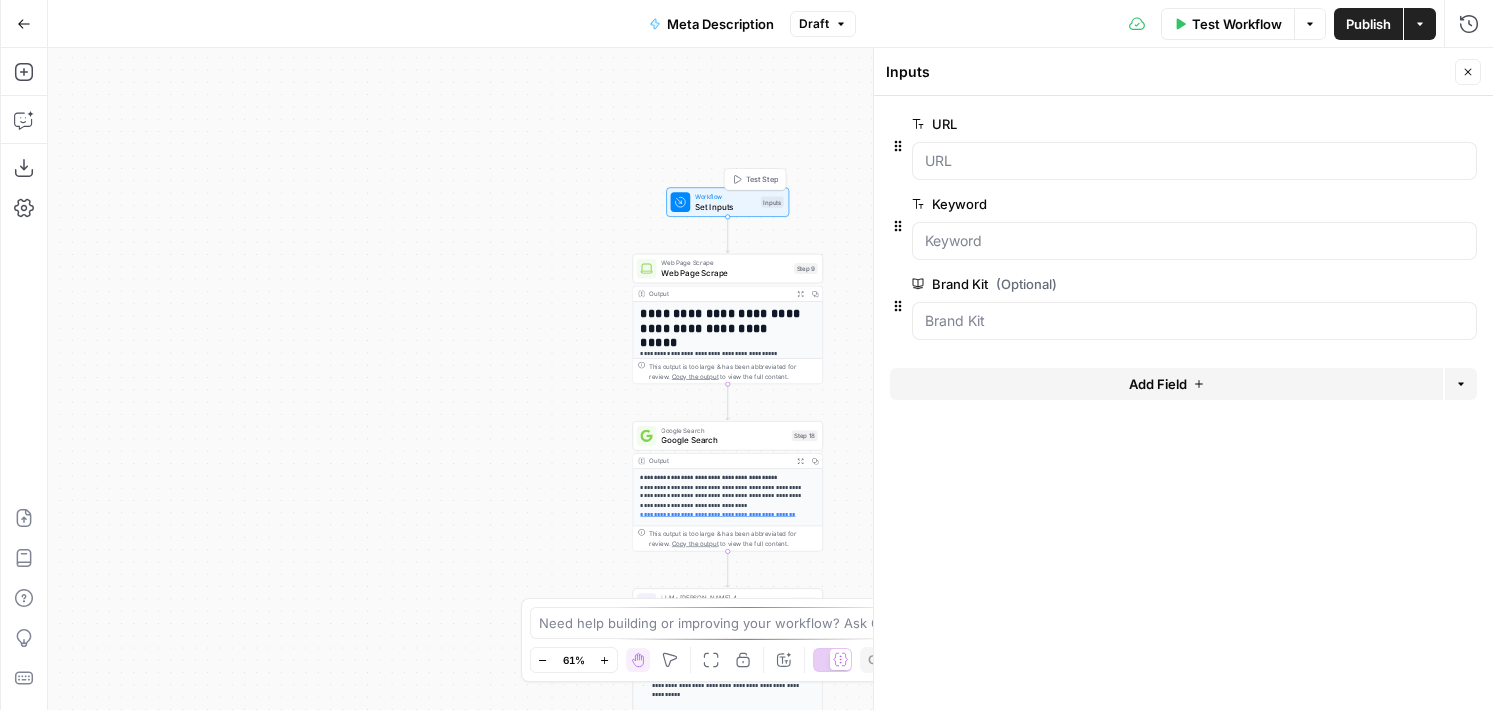 drag, startPoint x: 534, startPoint y: 240, endPoint x: 303, endPoint y: 249, distance: 231.17526 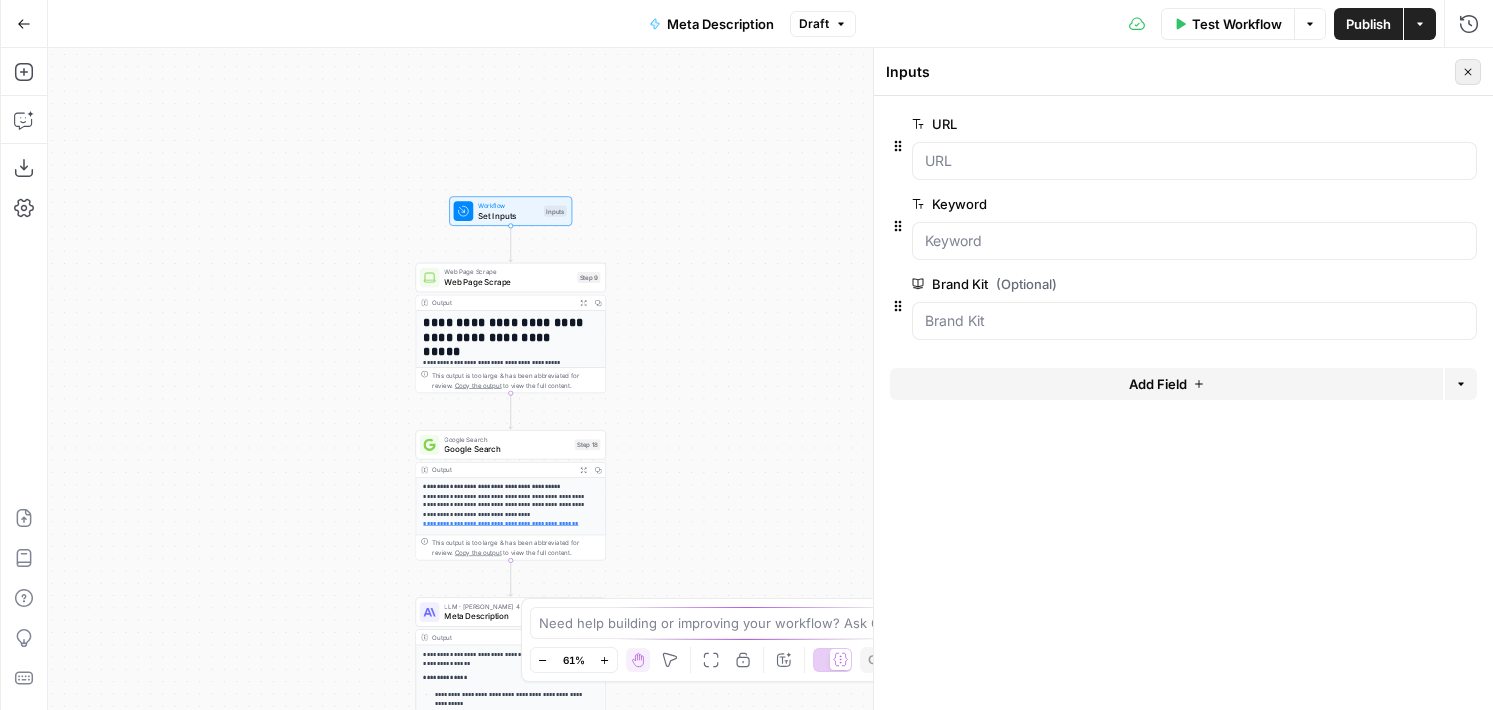 click 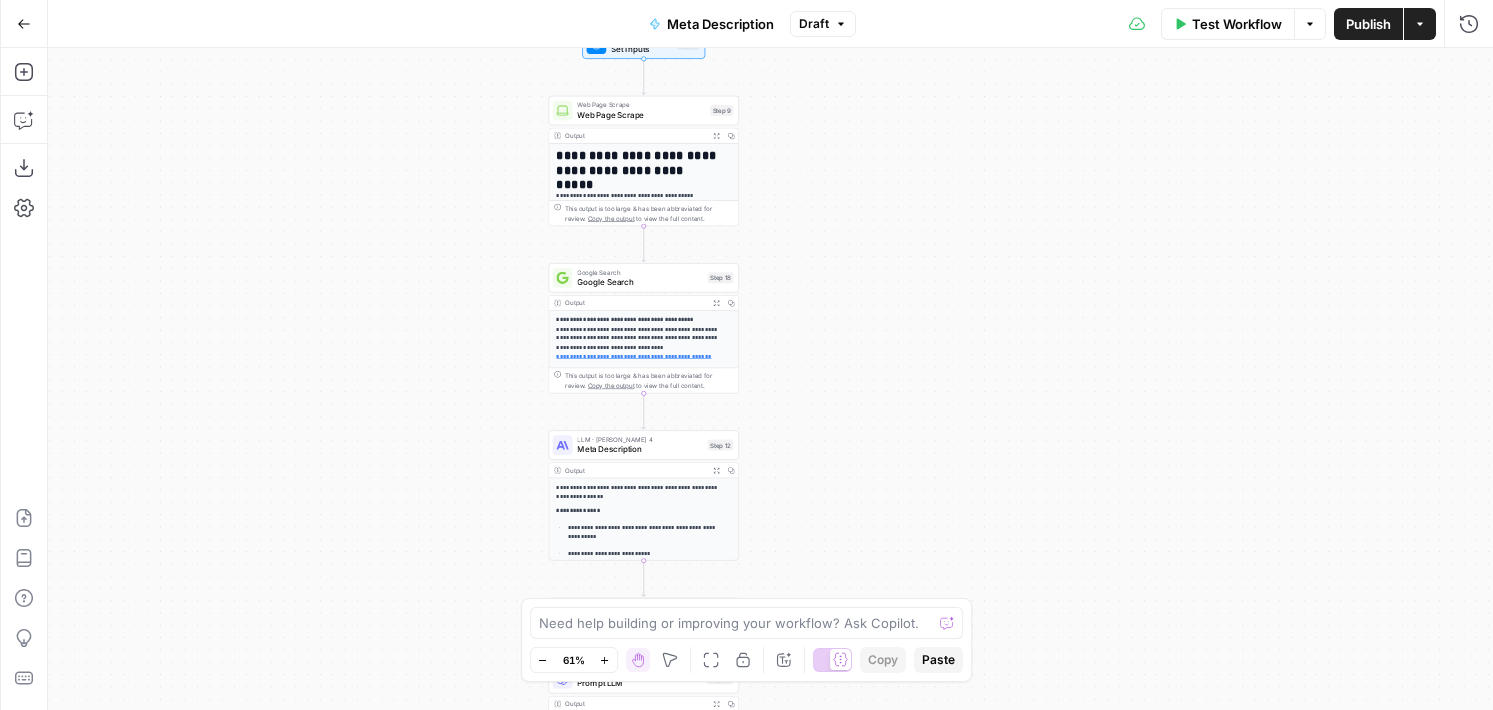drag, startPoint x: 343, startPoint y: 289, endPoint x: 473, endPoint y: 175, distance: 172.9046 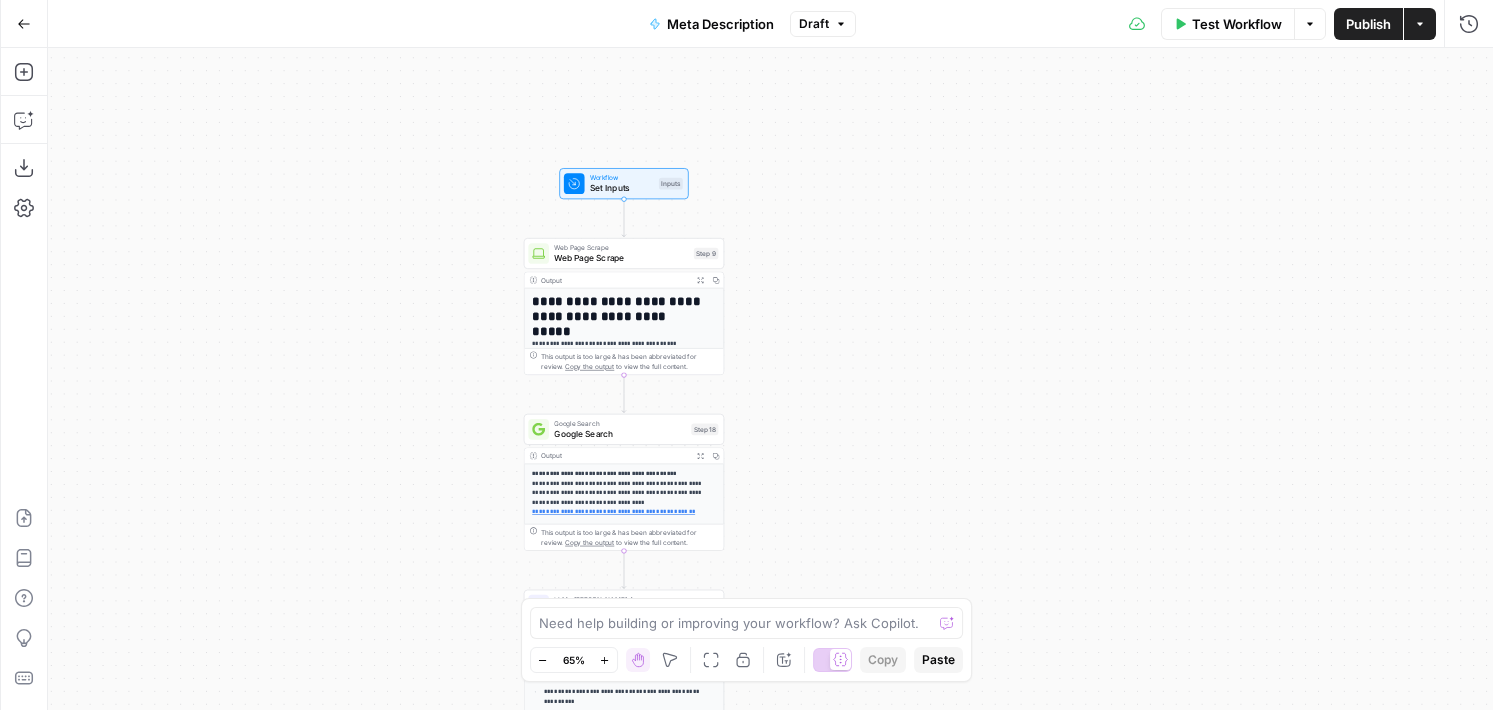 drag, startPoint x: 457, startPoint y: 263, endPoint x: 419, endPoint y: 363, distance: 106.97663 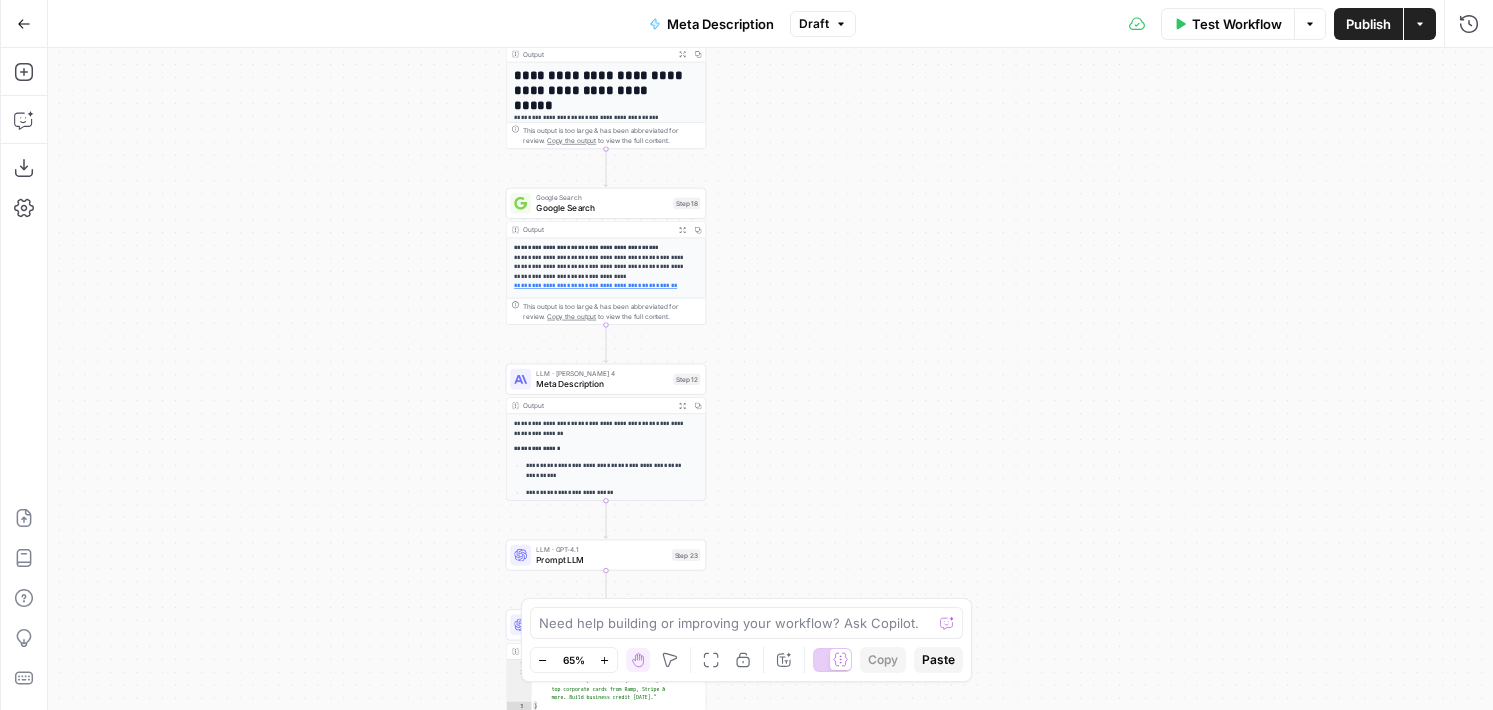 drag, startPoint x: 277, startPoint y: 288, endPoint x: 260, endPoint y: 181, distance: 108.34205 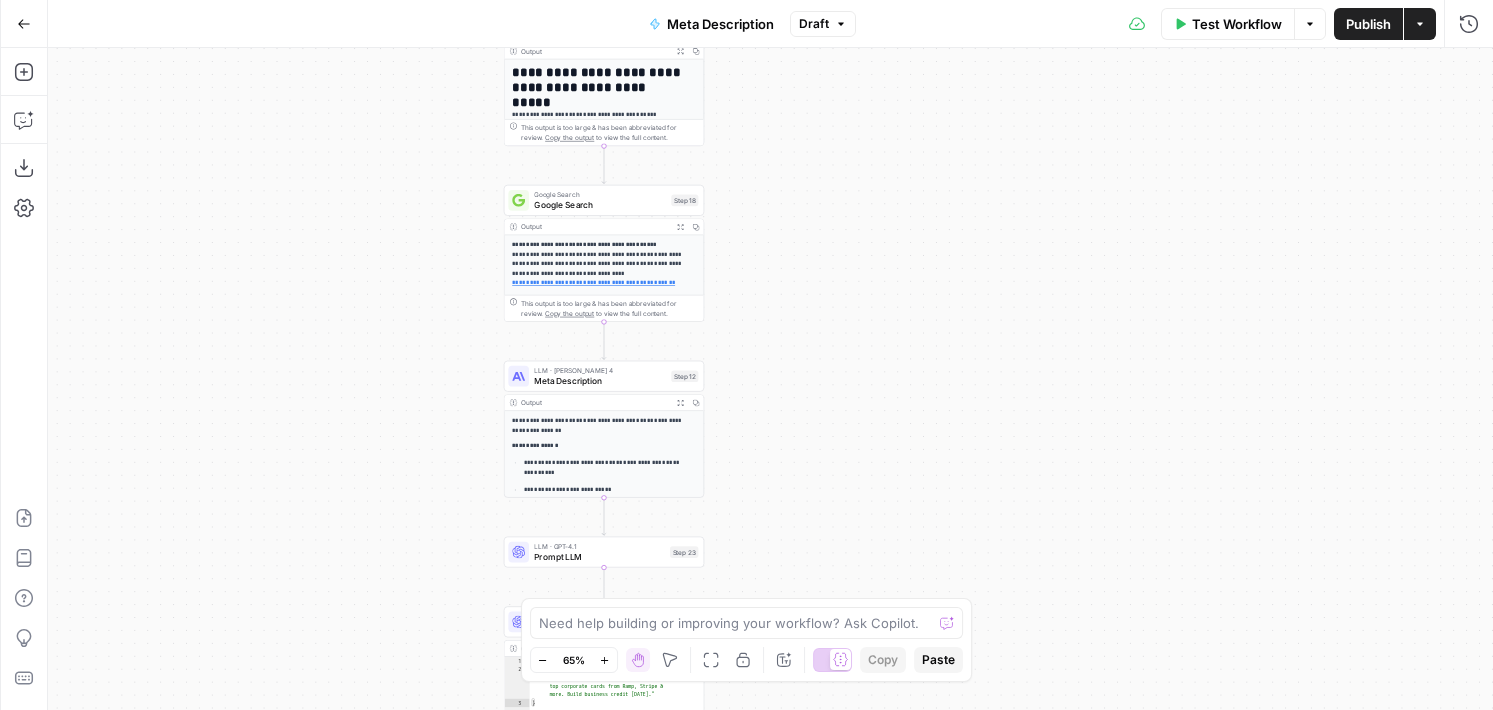 click on "Meta Description" at bounding box center (600, 380) 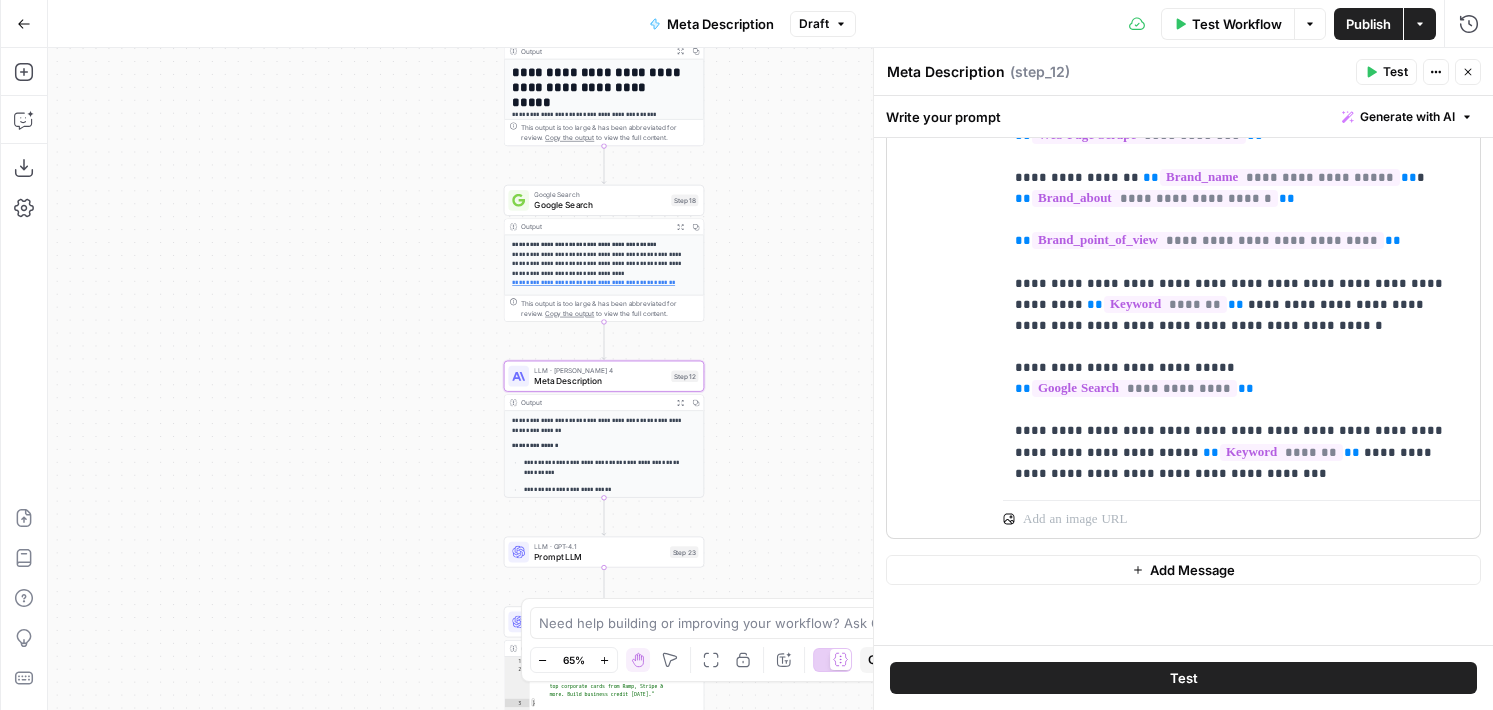 scroll, scrollTop: 0, scrollLeft: 0, axis: both 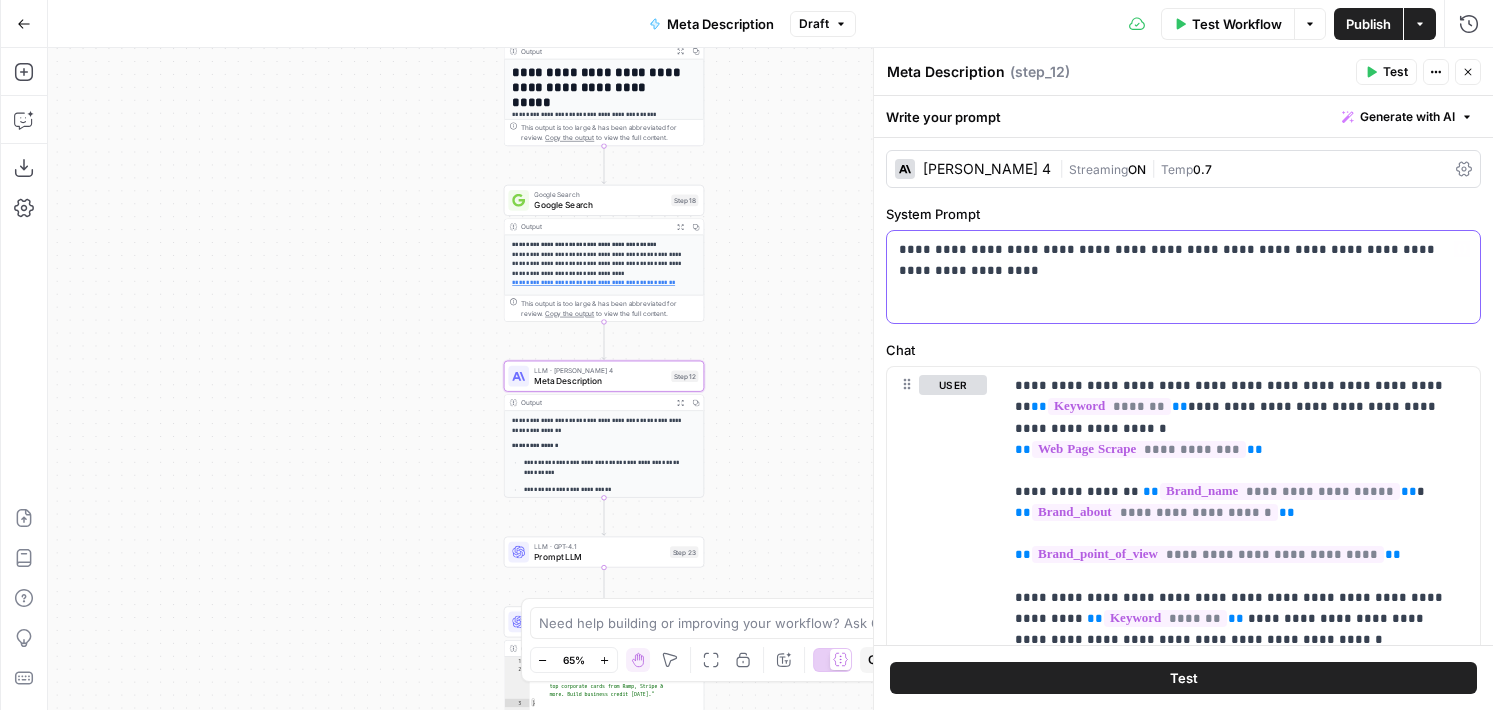 click on "**********" at bounding box center [1183, 277] 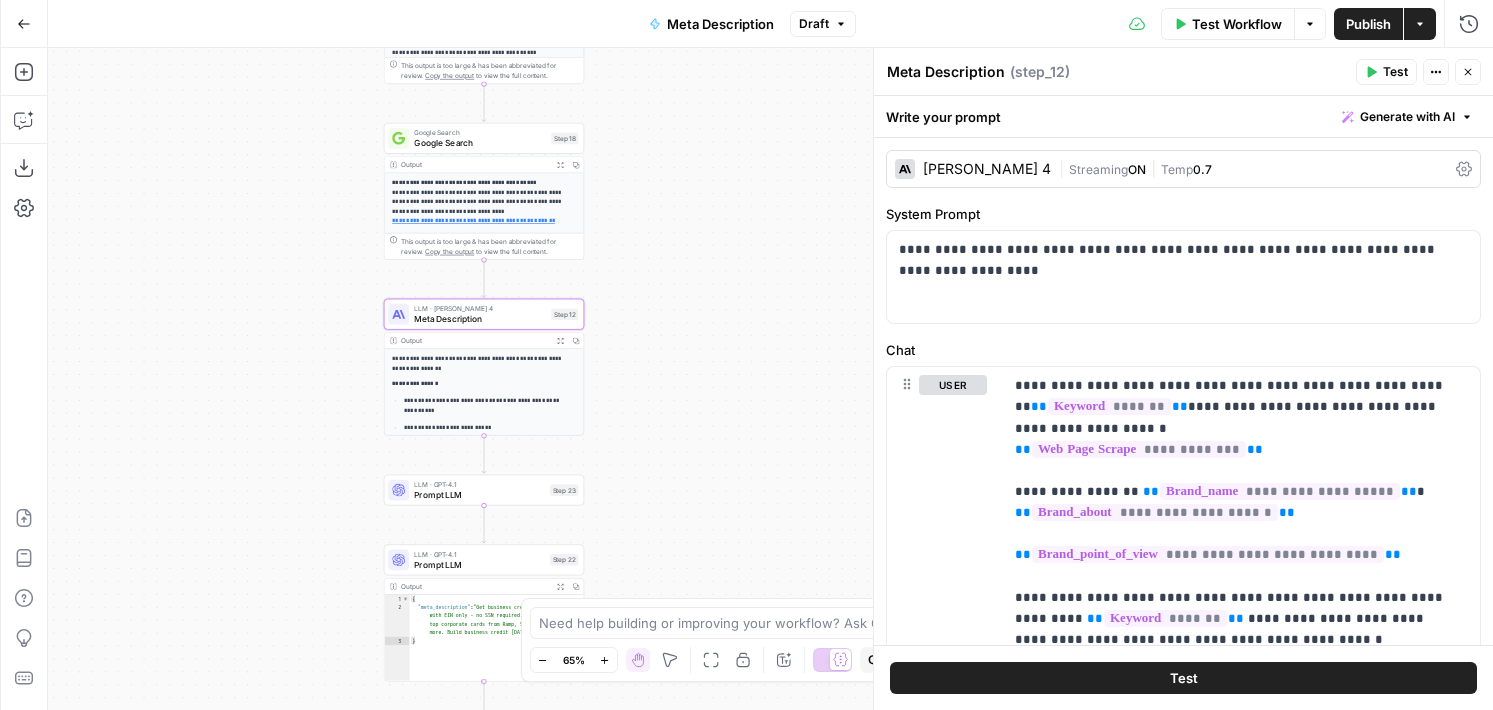 drag, startPoint x: 763, startPoint y: 297, endPoint x: 639, endPoint y: 231, distance: 140.47064 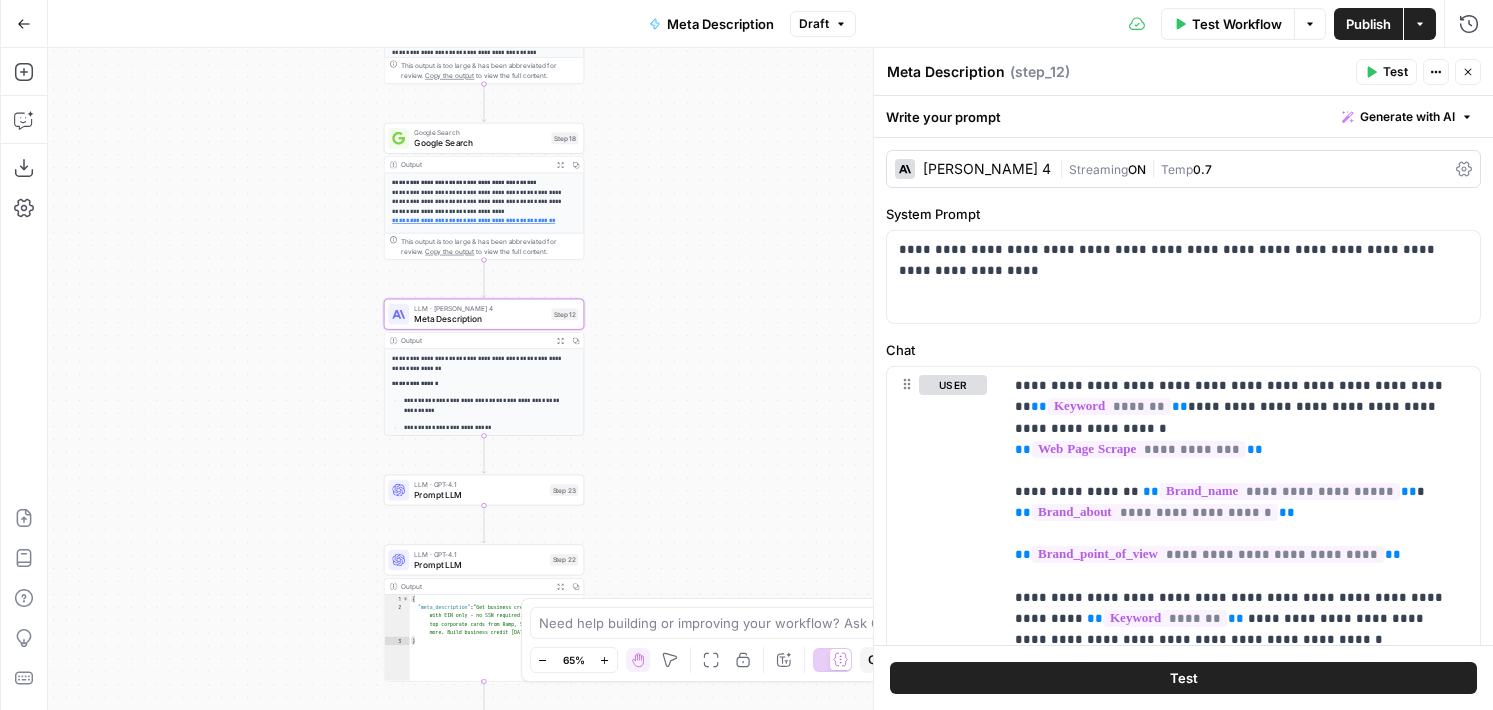 click on "**********" at bounding box center [770, 379] 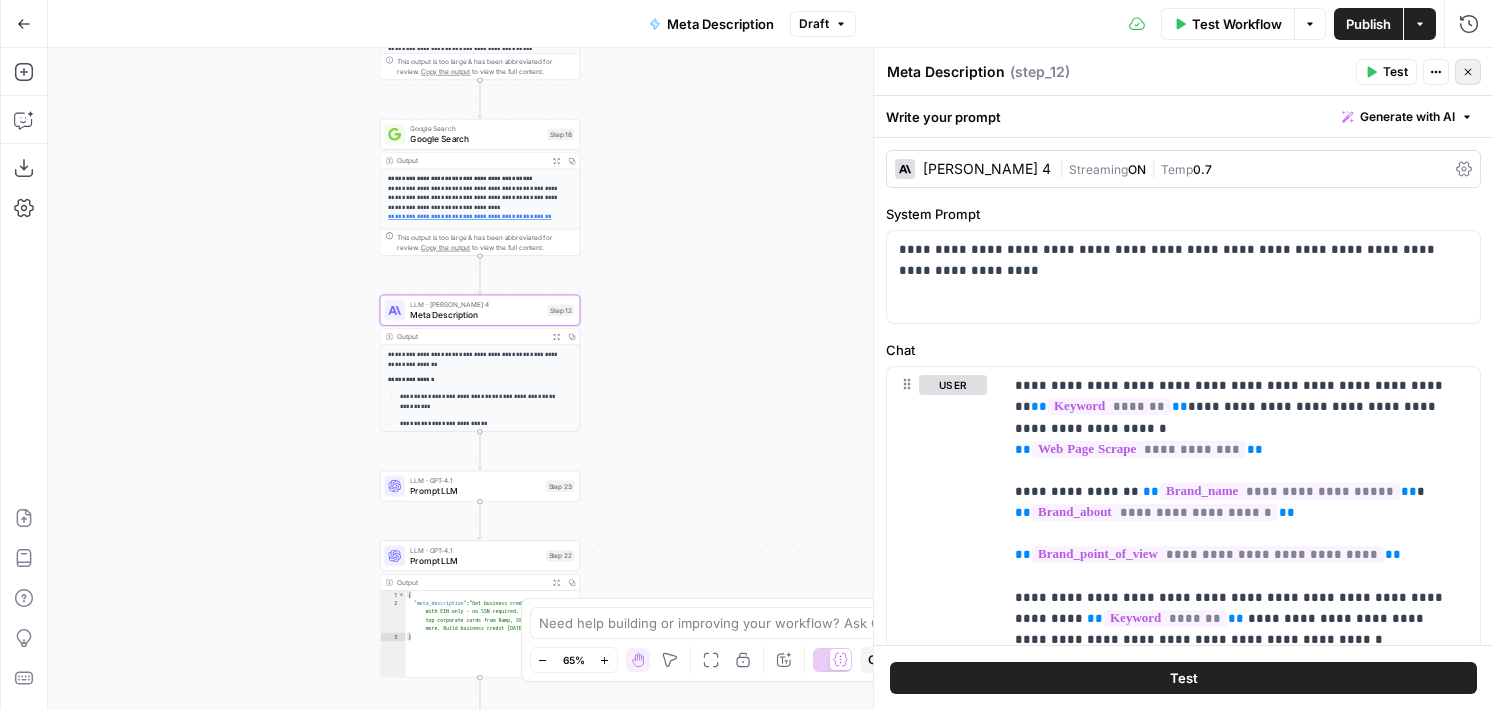 click 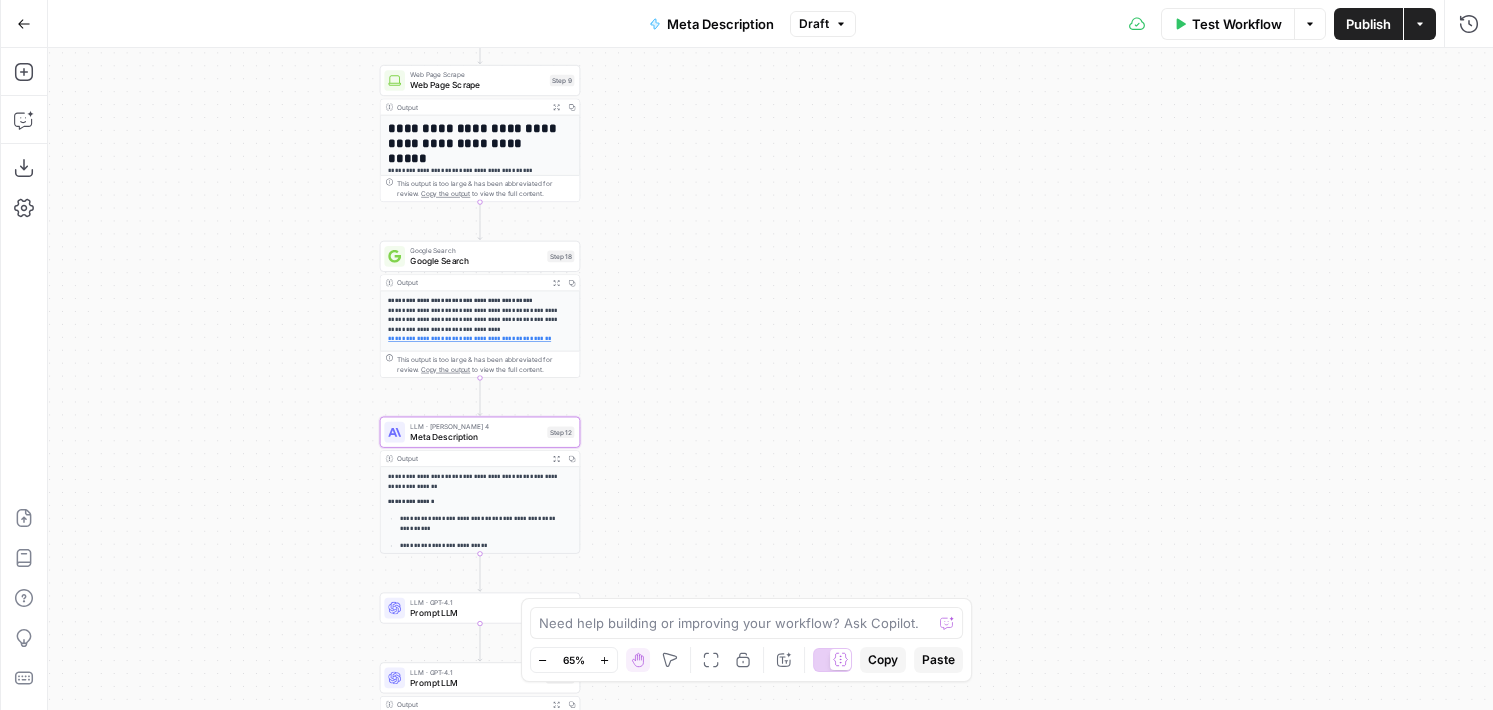 drag, startPoint x: 654, startPoint y: 134, endPoint x: 654, endPoint y: 275, distance: 141 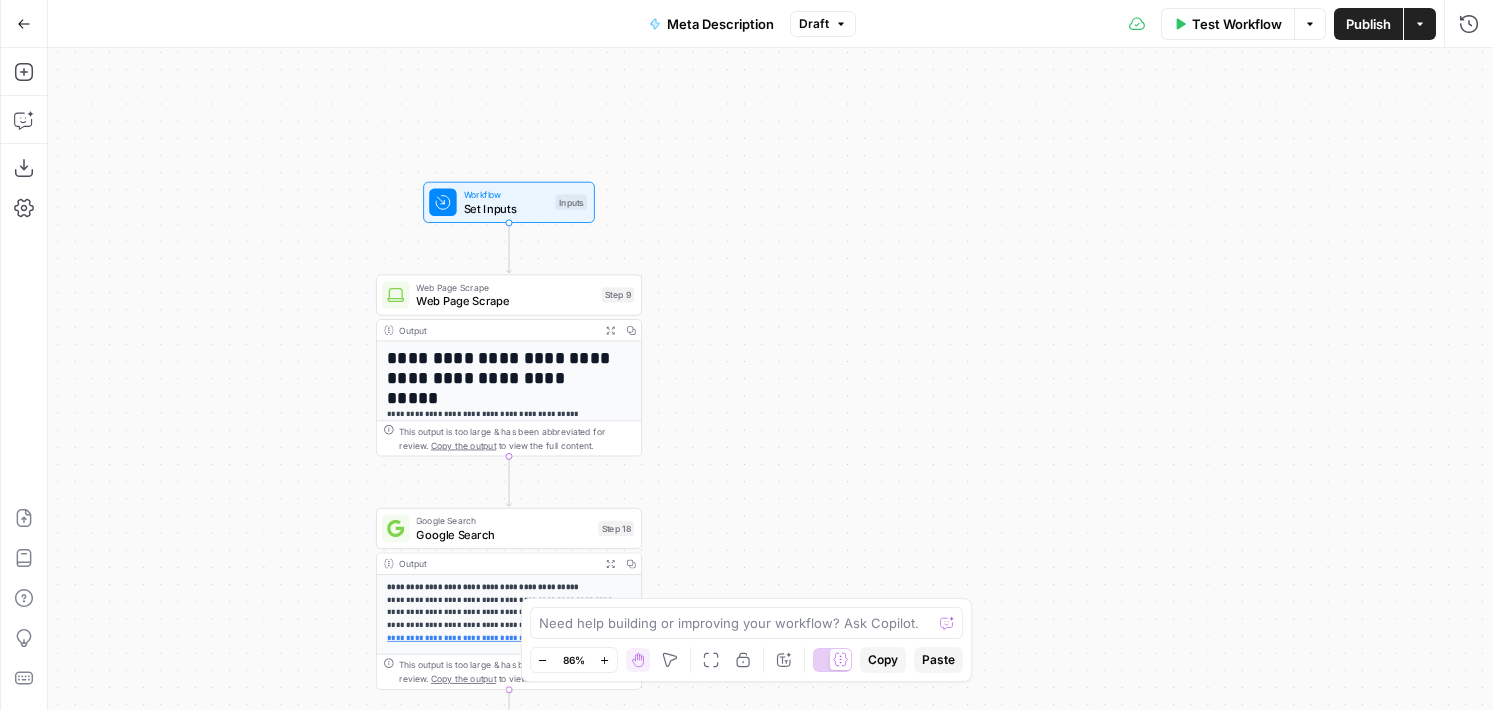 drag, startPoint x: 645, startPoint y: 228, endPoint x: 723, endPoint y: 437, distance: 223.0807 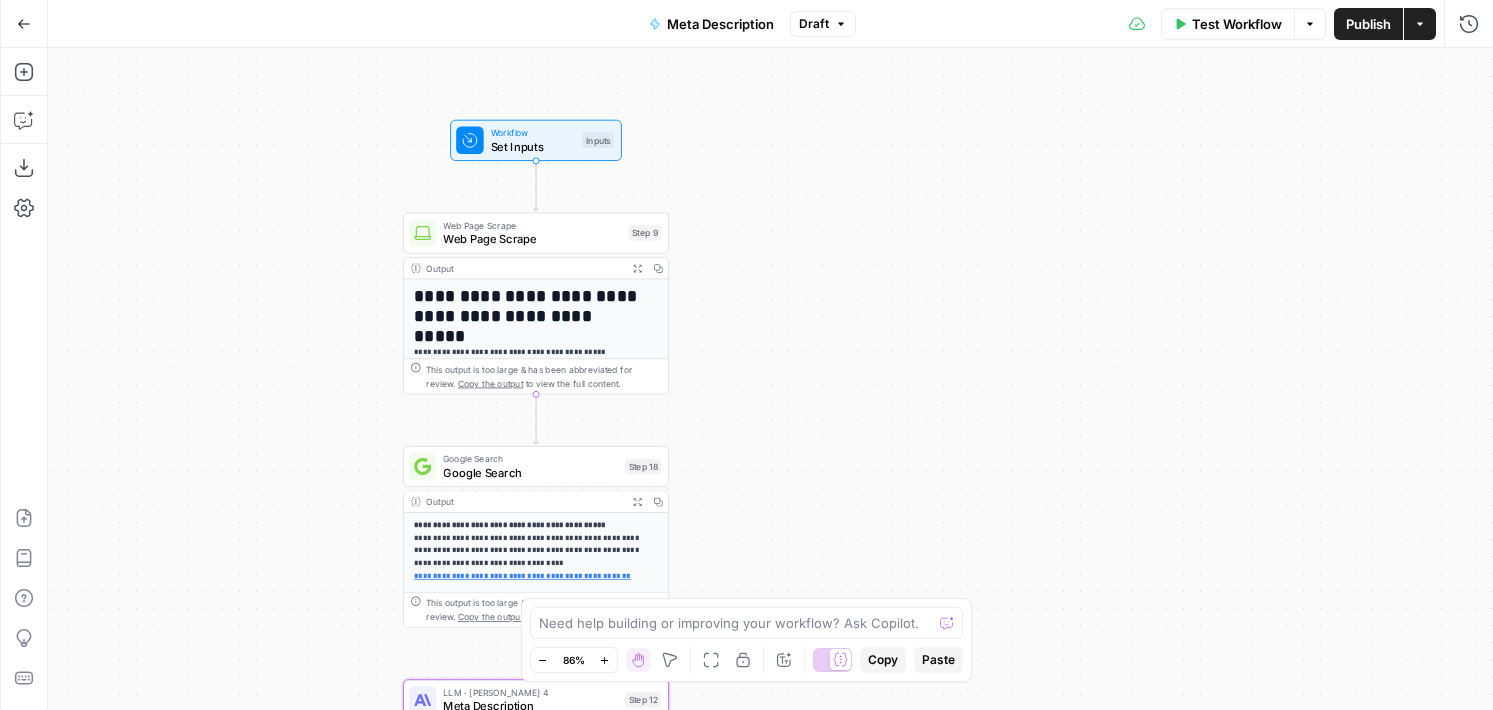drag, startPoint x: 356, startPoint y: 167, endPoint x: 398, endPoint y: 71, distance: 104.78549 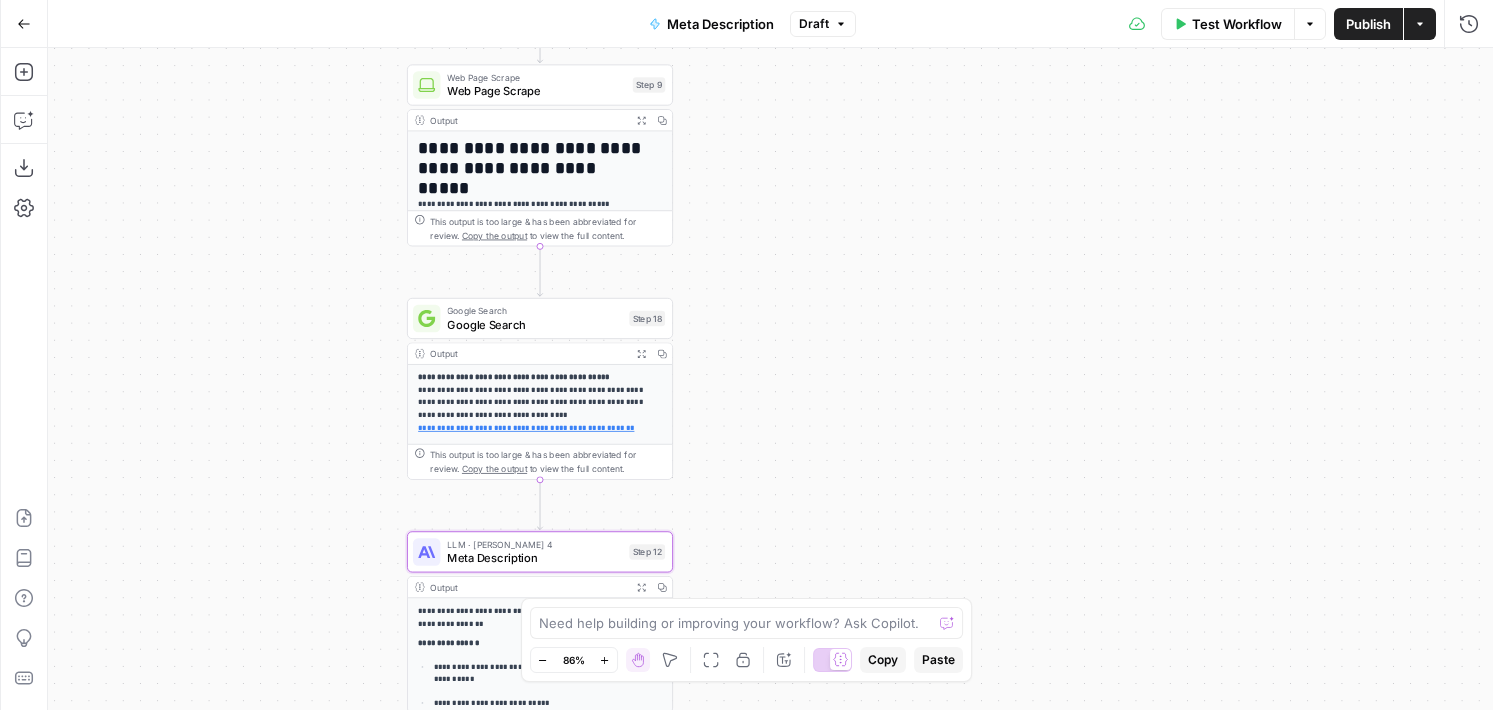 drag, startPoint x: 792, startPoint y: 351, endPoint x: 774, endPoint y: 191, distance: 161.00932 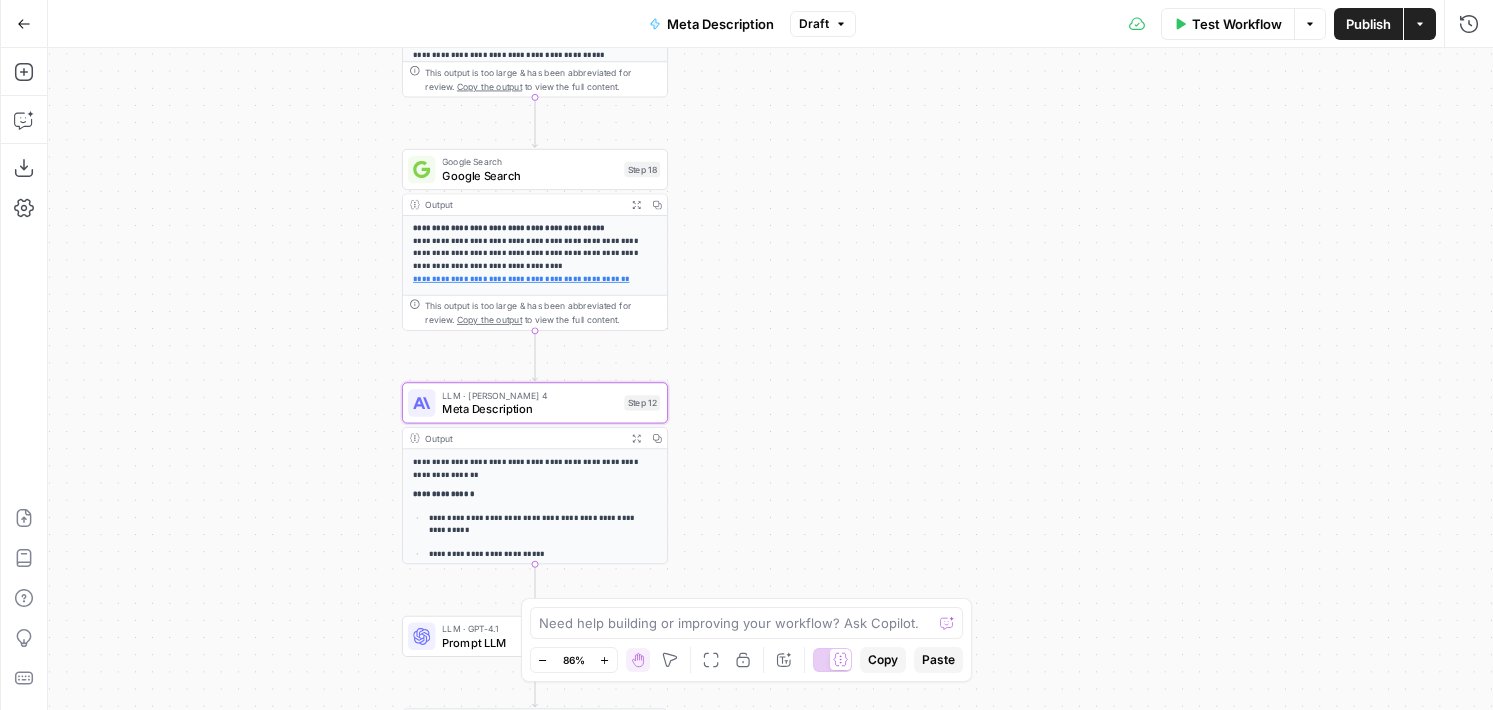 drag, startPoint x: 762, startPoint y: 448, endPoint x: 762, endPoint y: 328, distance: 120 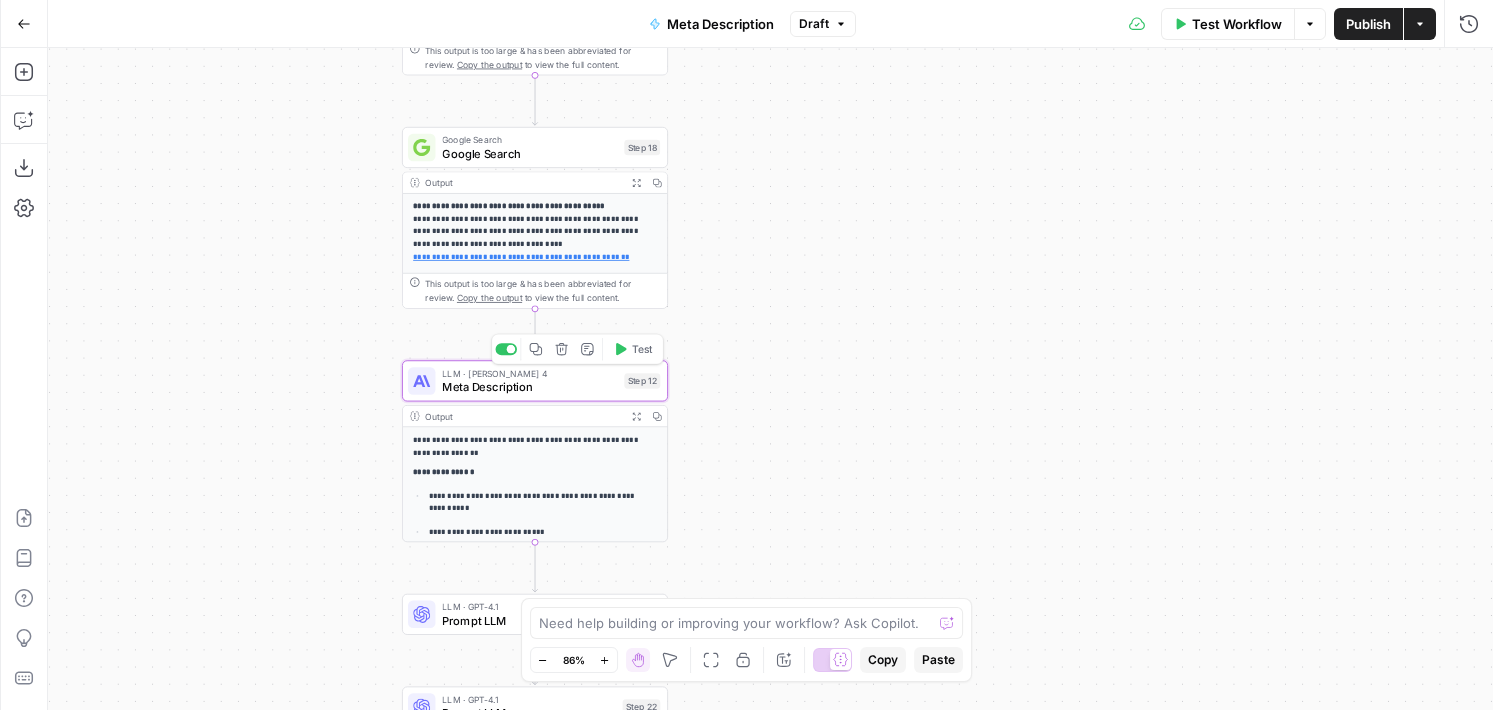 click on "LLM · [PERSON_NAME] 4 Meta Description Step 12 Copy step Delete step Add Note Test" at bounding box center (534, 380) 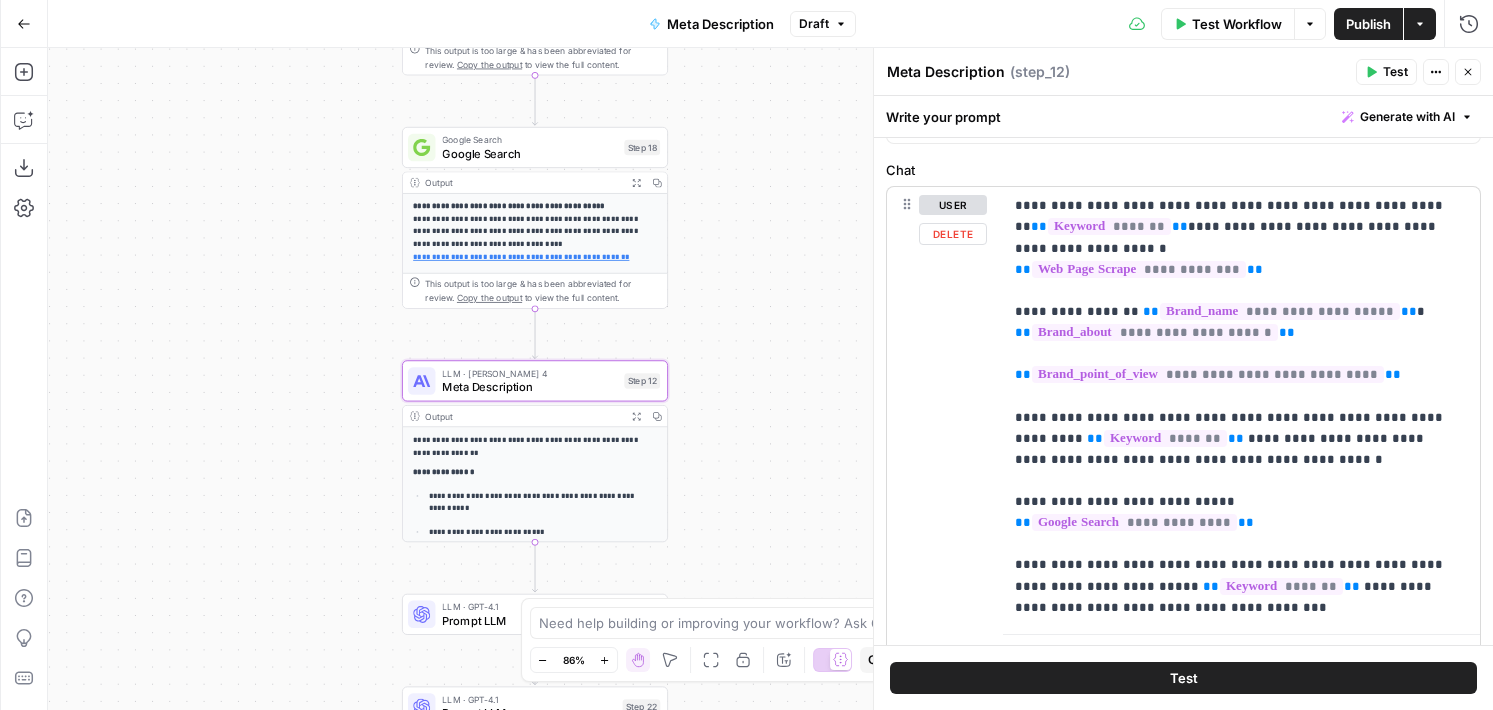 scroll, scrollTop: 105, scrollLeft: 0, axis: vertical 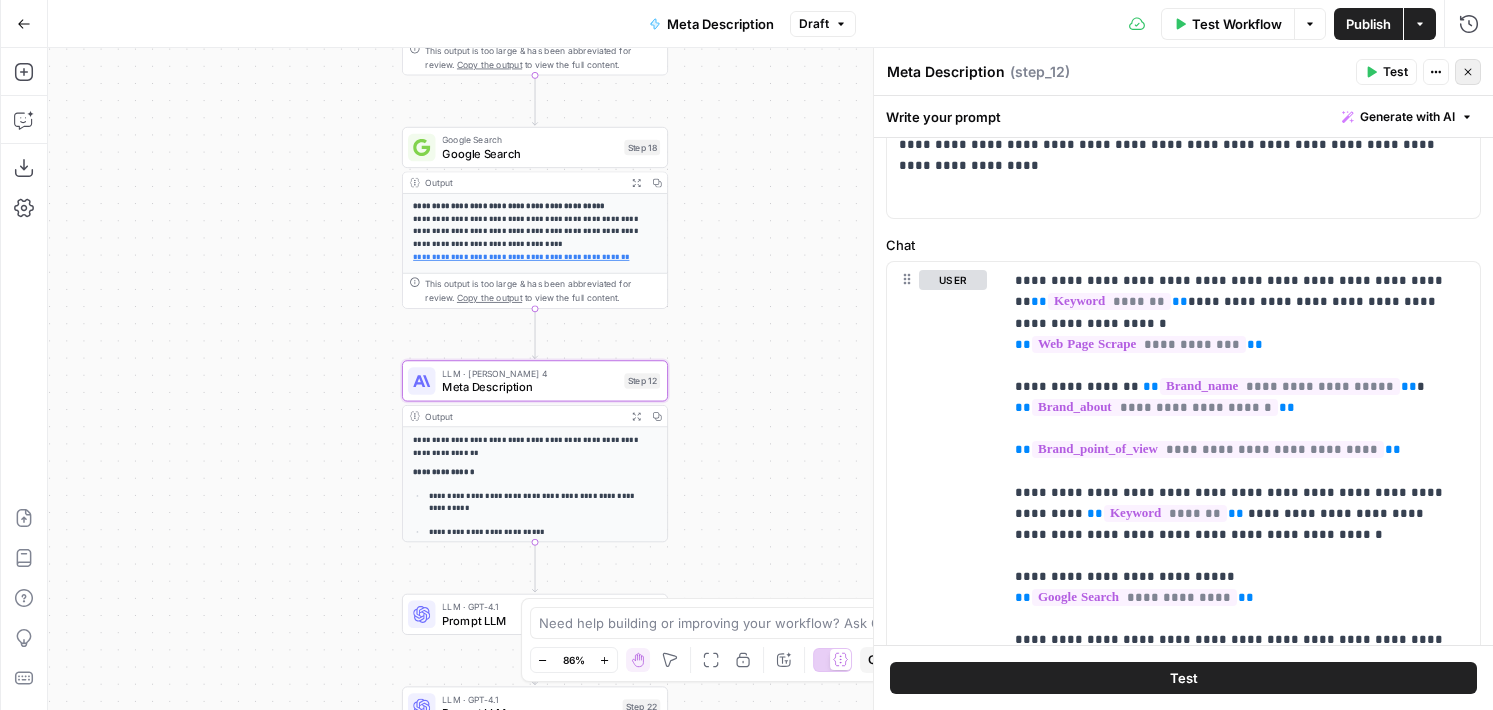 click on "Close" at bounding box center (1468, 72) 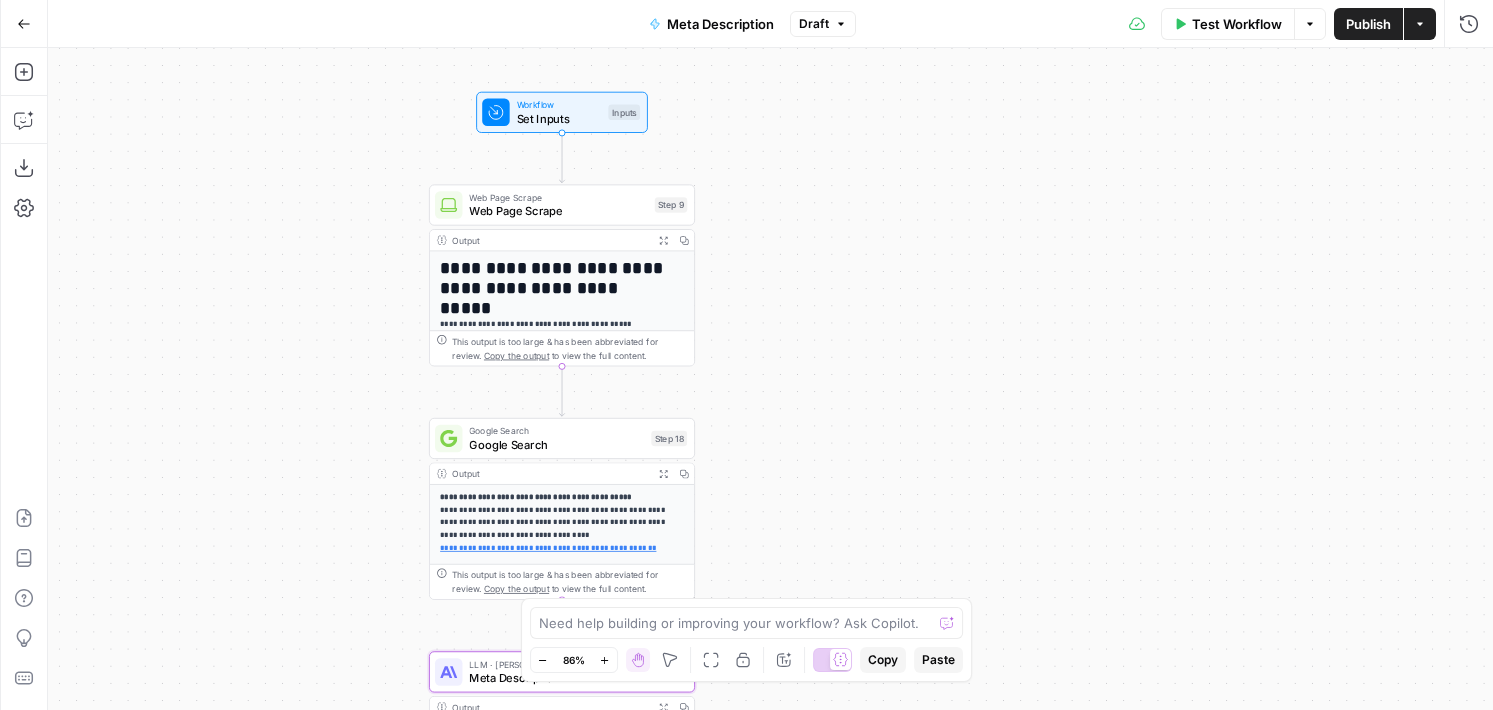 drag, startPoint x: 830, startPoint y: 61, endPoint x: 857, endPoint y: 352, distance: 292.24988 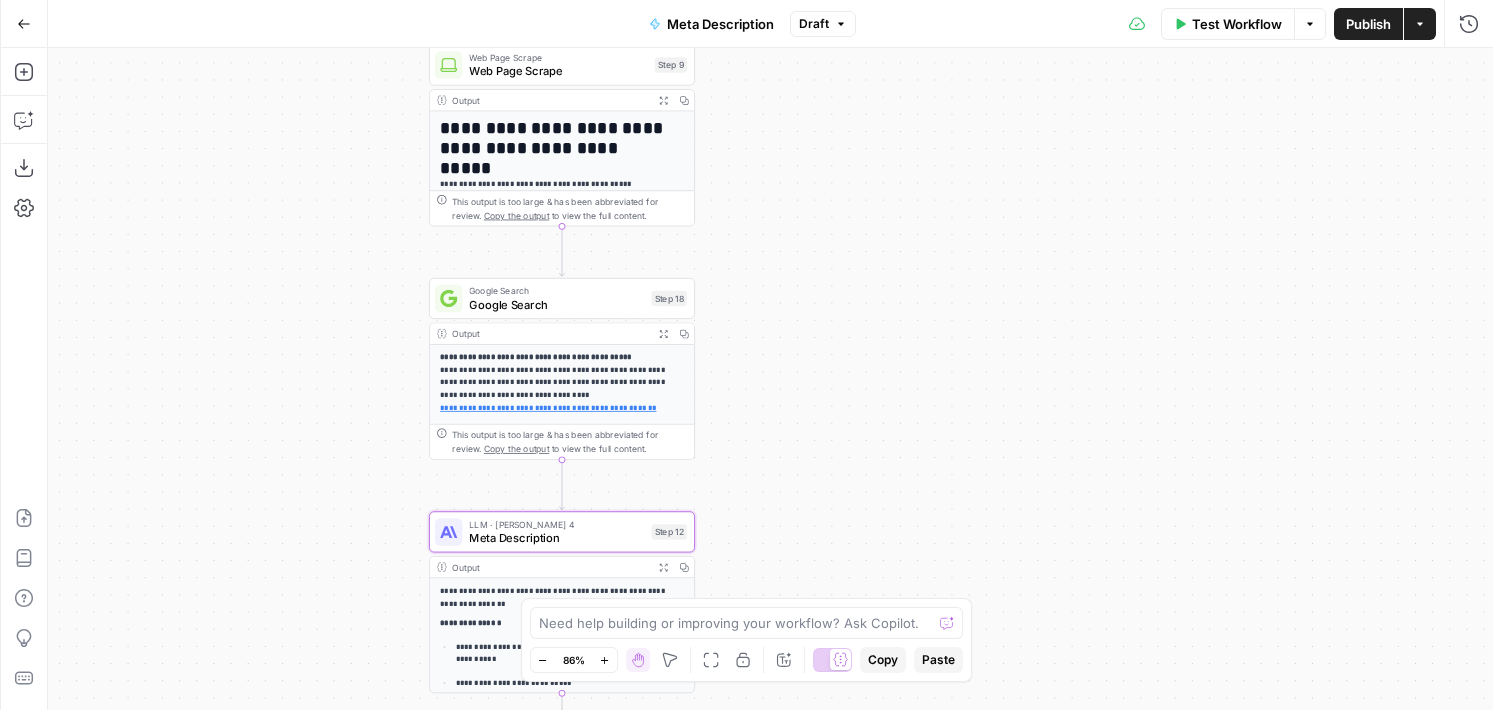 drag, startPoint x: 862, startPoint y: 463, endPoint x: 861, endPoint y: 200, distance: 263.0019 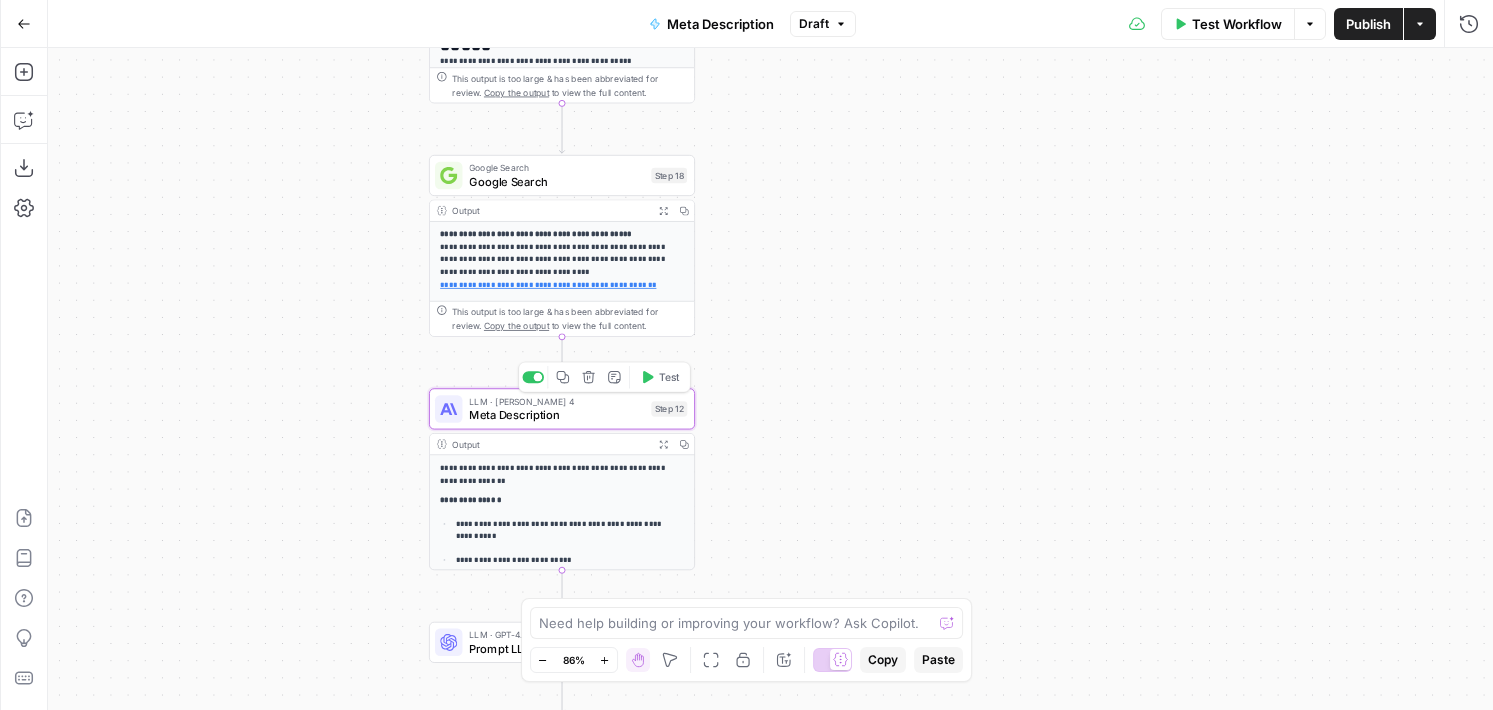 click on "Meta Description" at bounding box center (556, 414) 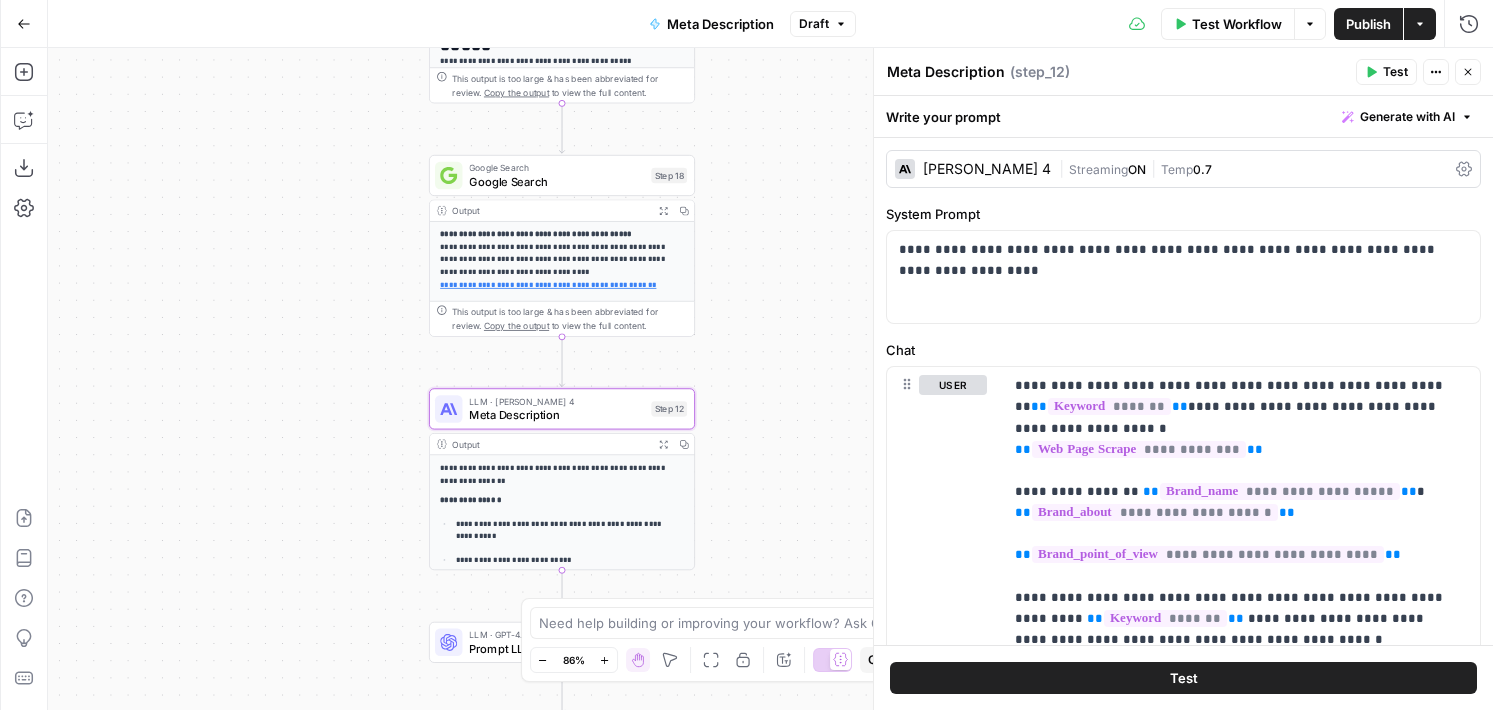 click on "Close" at bounding box center (1468, 72) 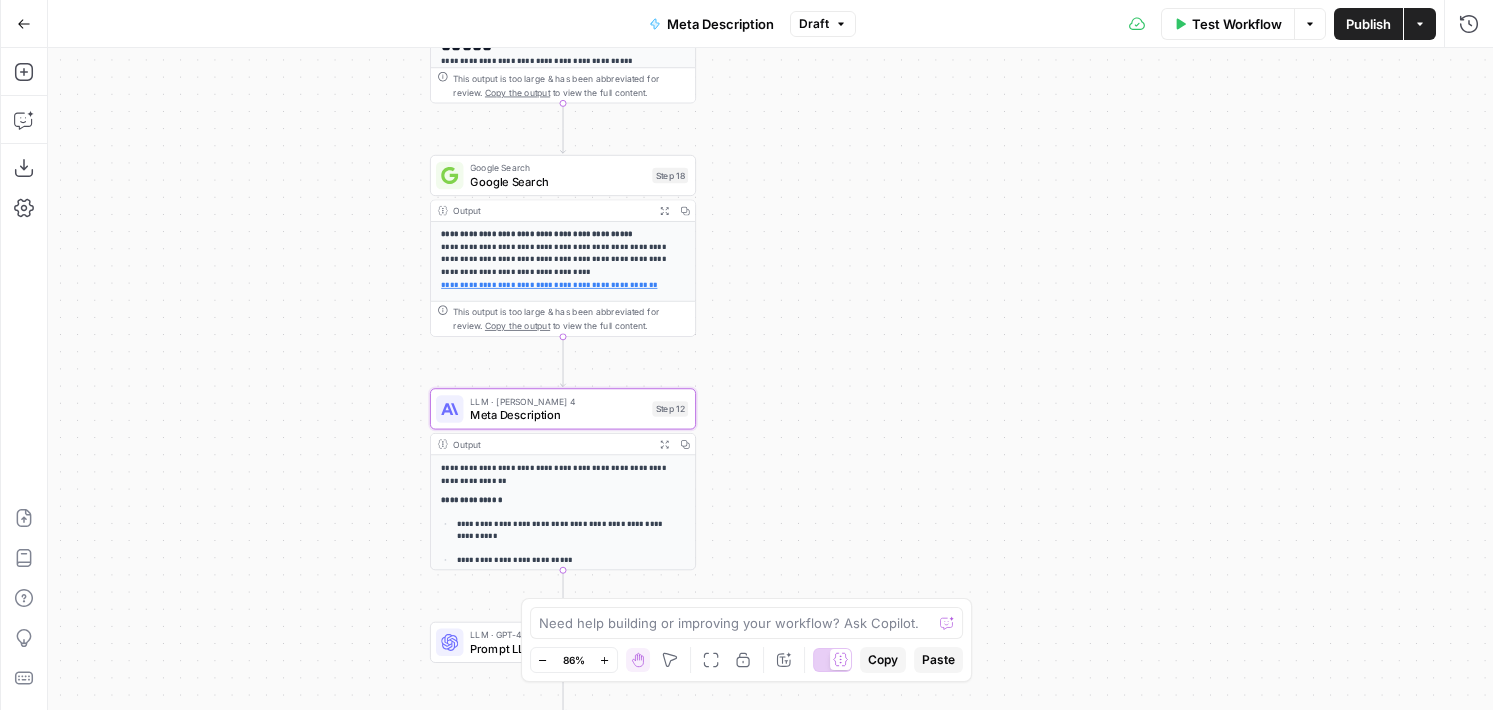 drag, startPoint x: 376, startPoint y: 104, endPoint x: 376, endPoint y: 147, distance: 43 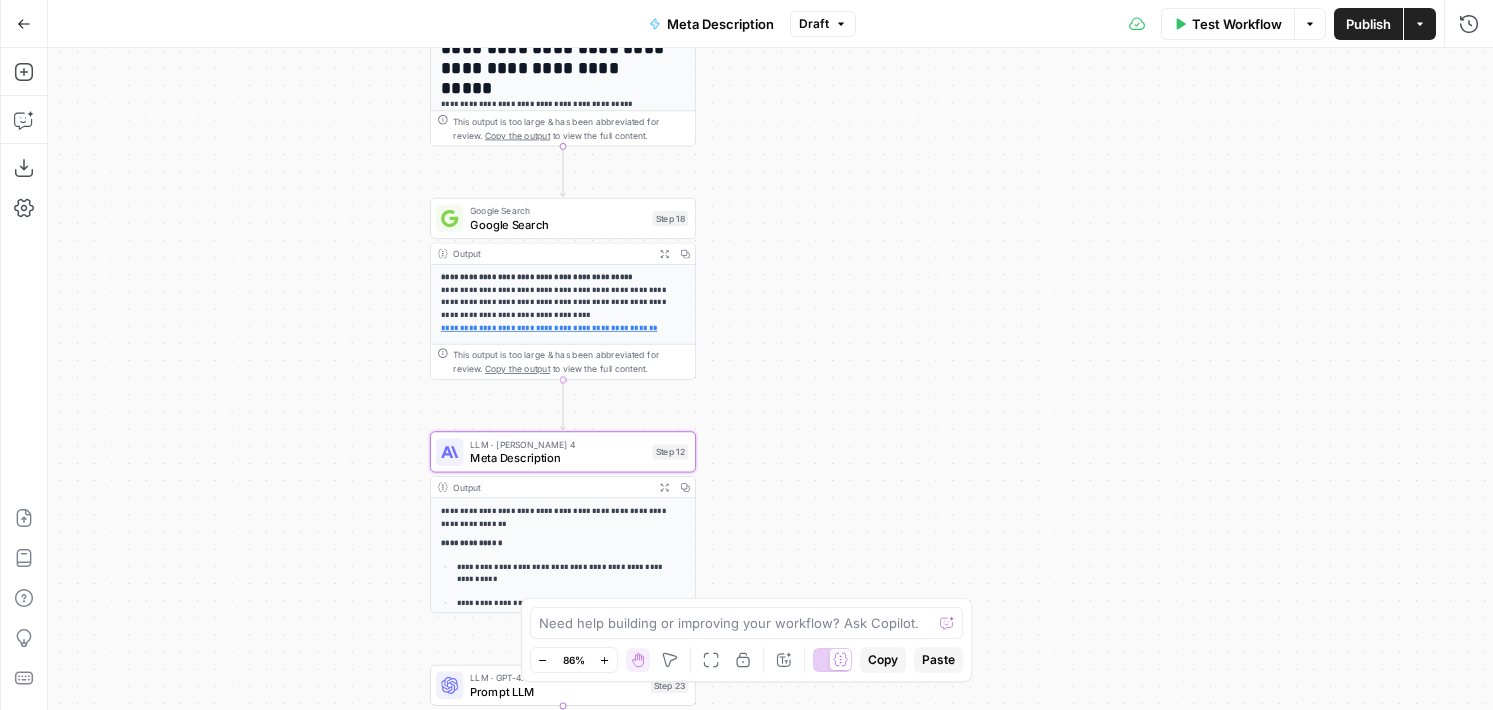 click on "Google Search Google Search Step 18 Copy step Delete step Add Note Test" at bounding box center [562, 218] 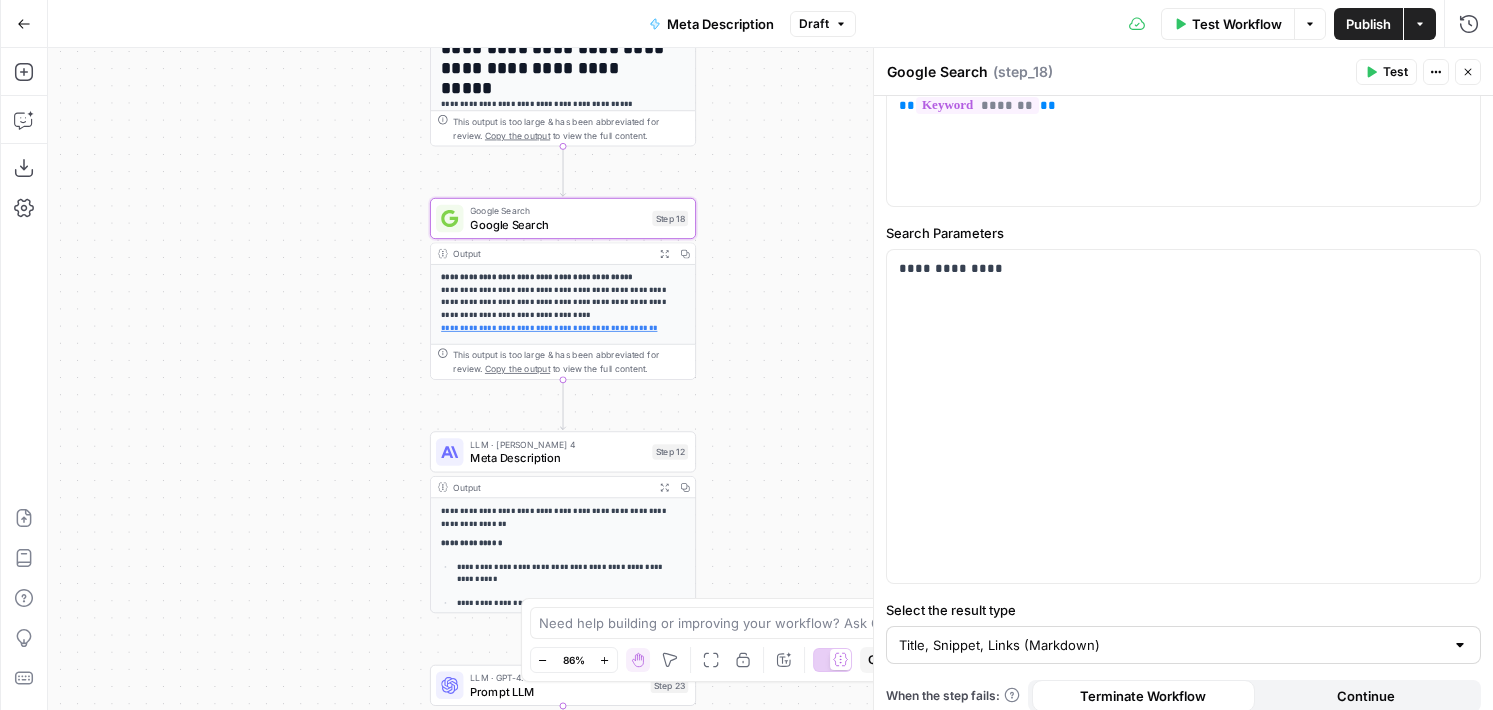 scroll, scrollTop: 49, scrollLeft: 0, axis: vertical 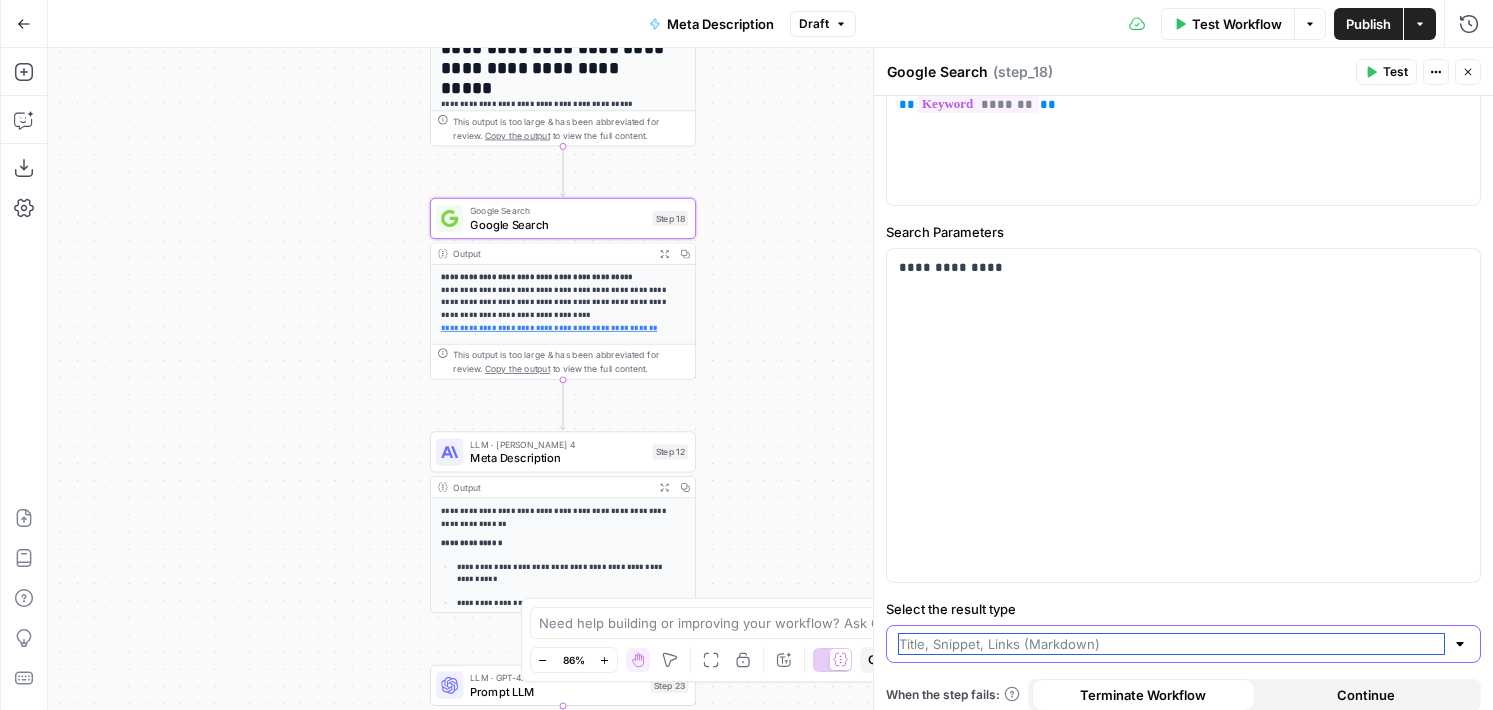 click on "Select the result type" at bounding box center [1171, 644] 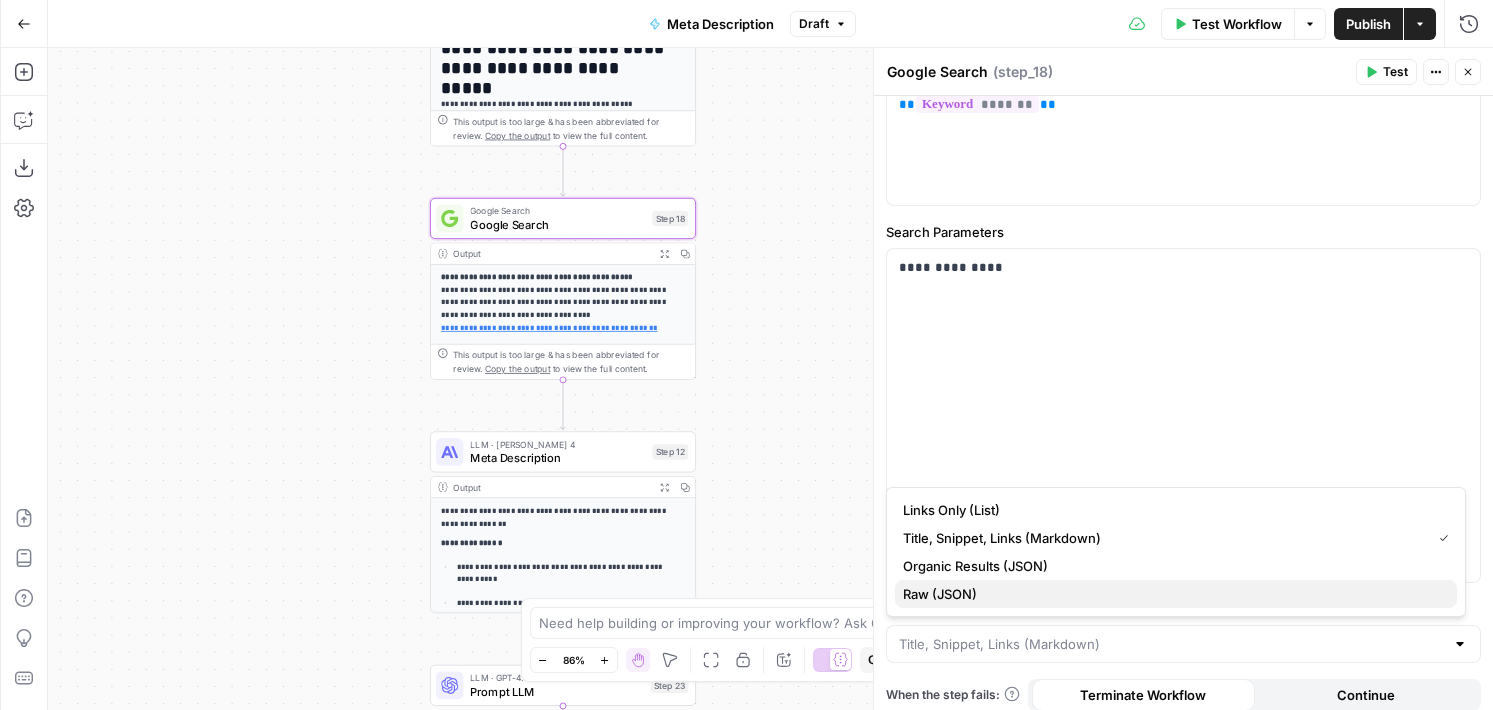 click on "Raw (JSON)" at bounding box center (940, 594) 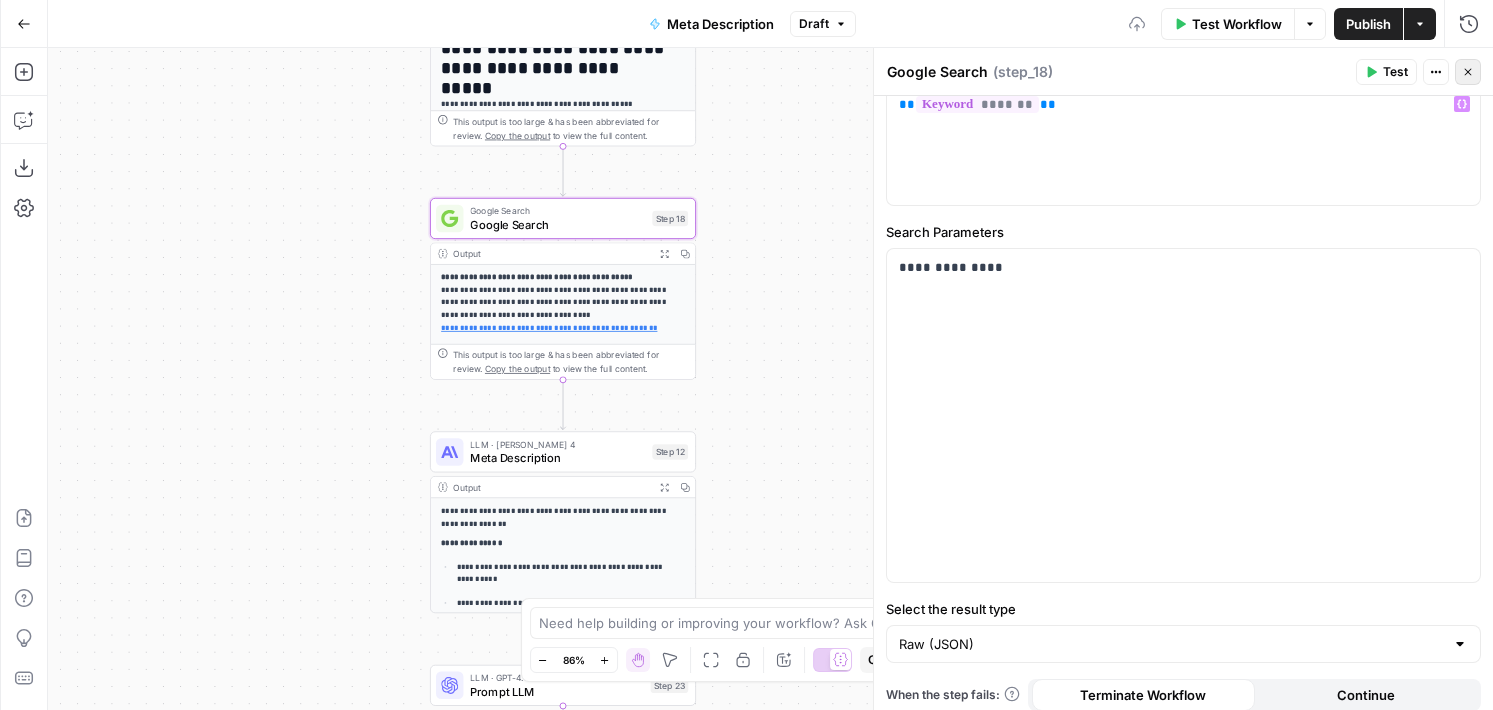 click 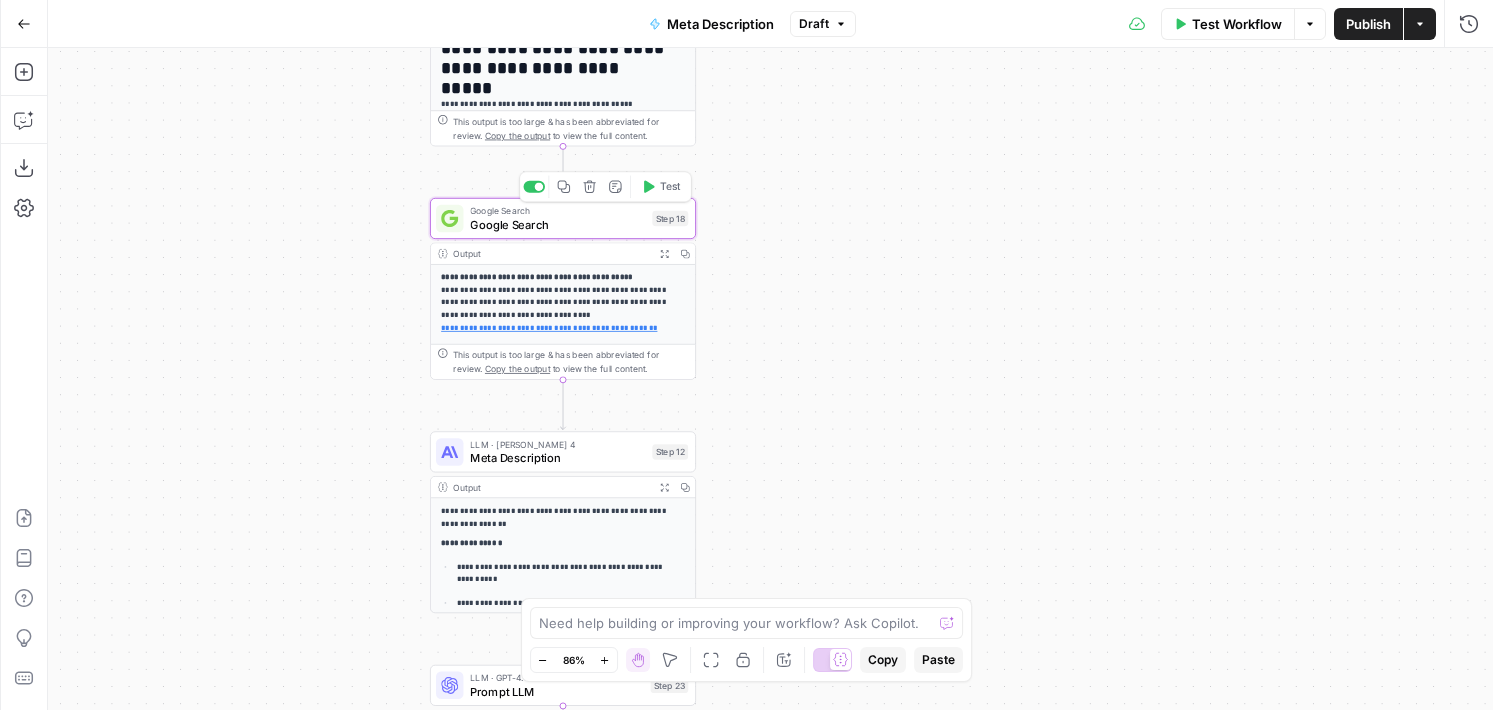 click on "Google Search" at bounding box center (557, 224) 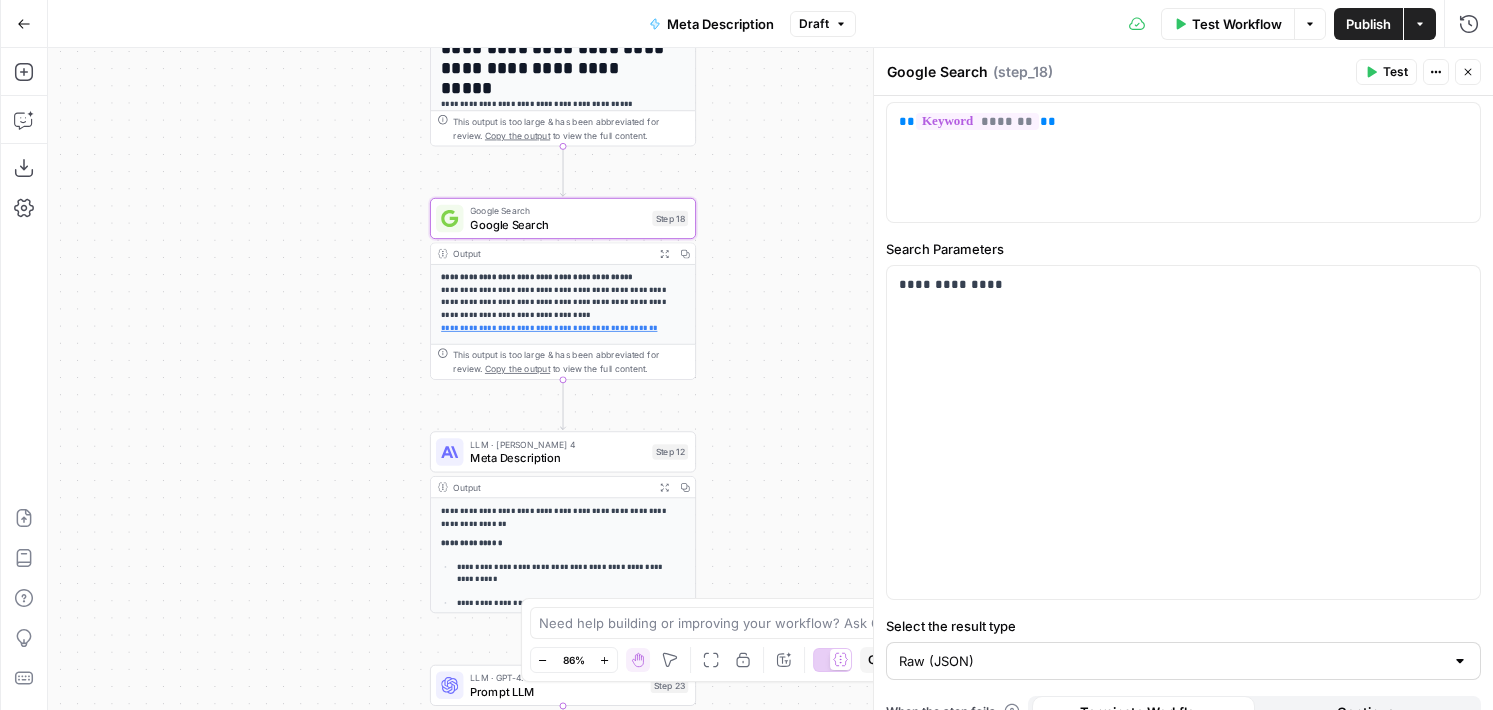 scroll, scrollTop: 0, scrollLeft: 0, axis: both 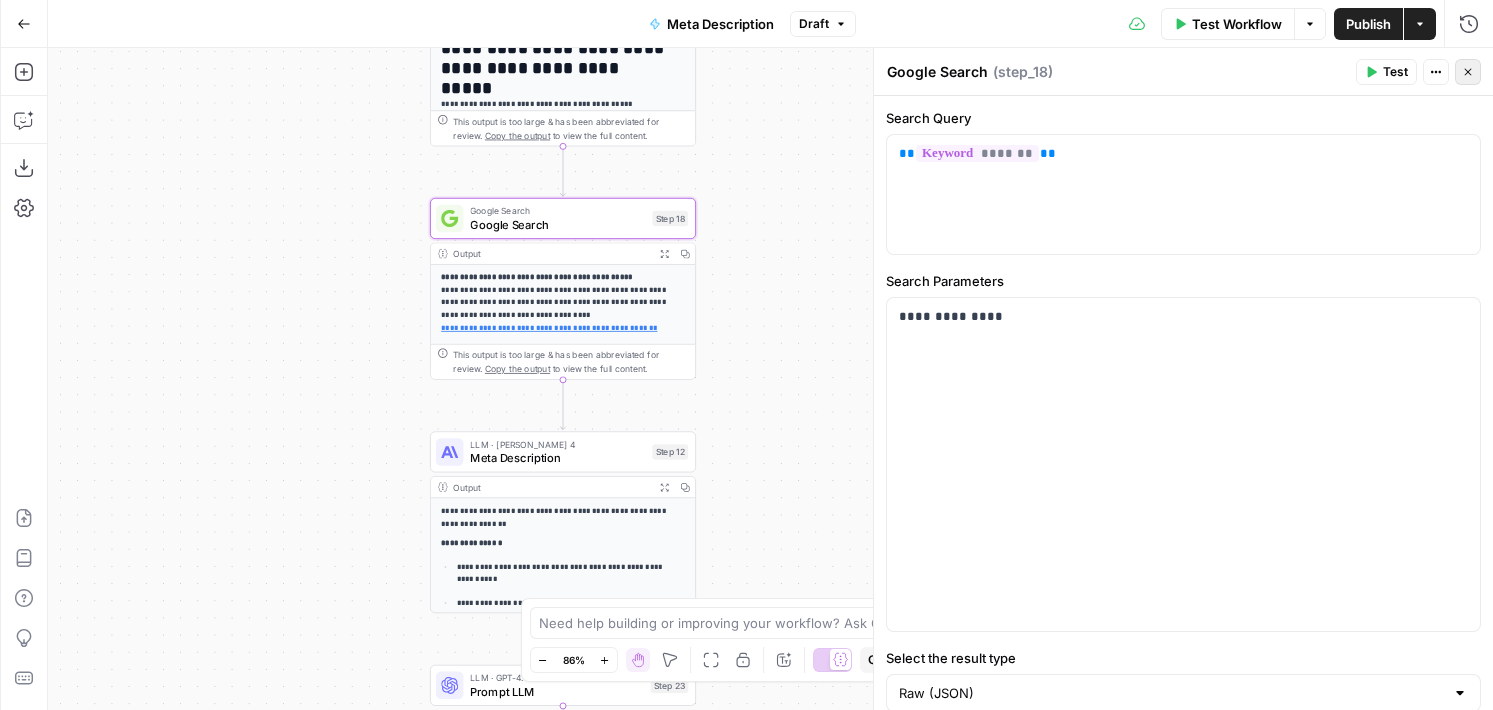 click on "Close" at bounding box center (1468, 72) 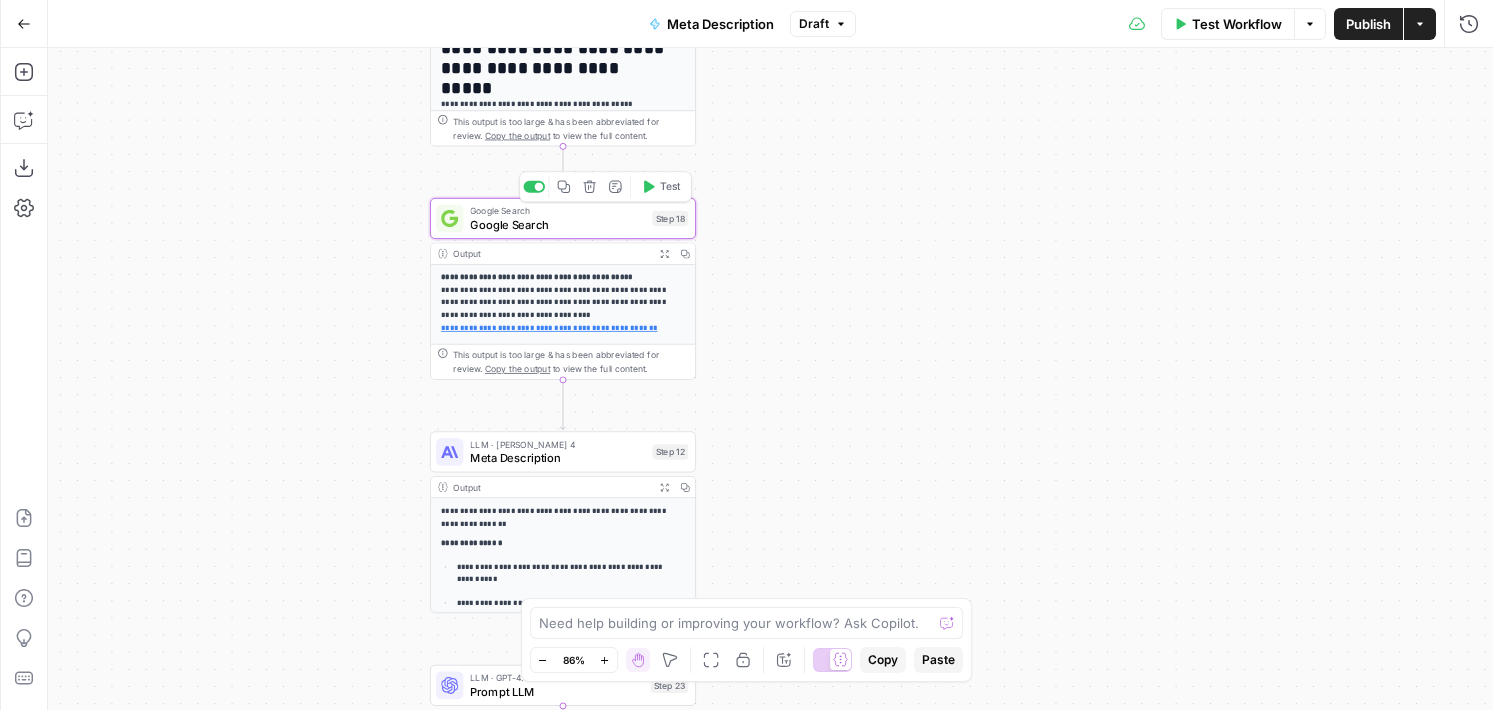 click on "Google Search" at bounding box center (557, 224) 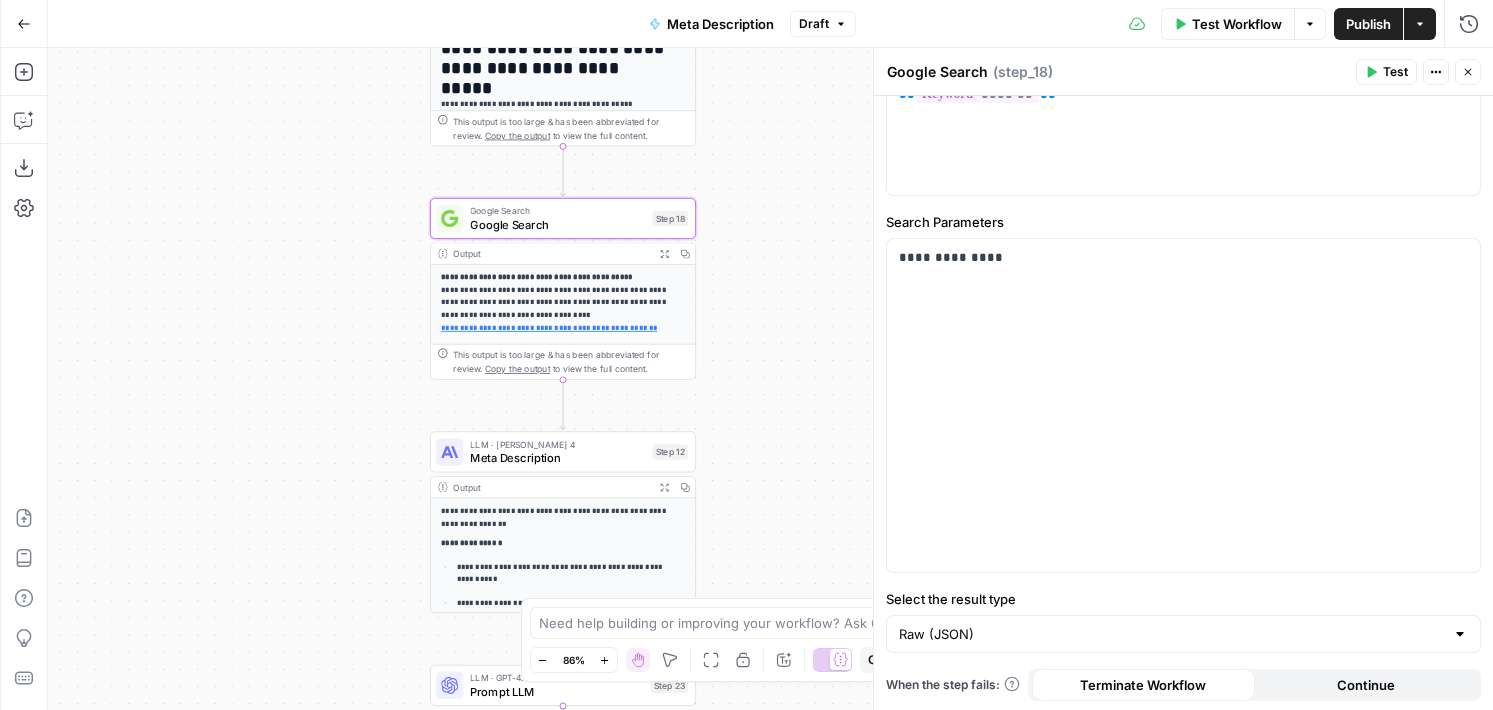 scroll, scrollTop: 62, scrollLeft: 0, axis: vertical 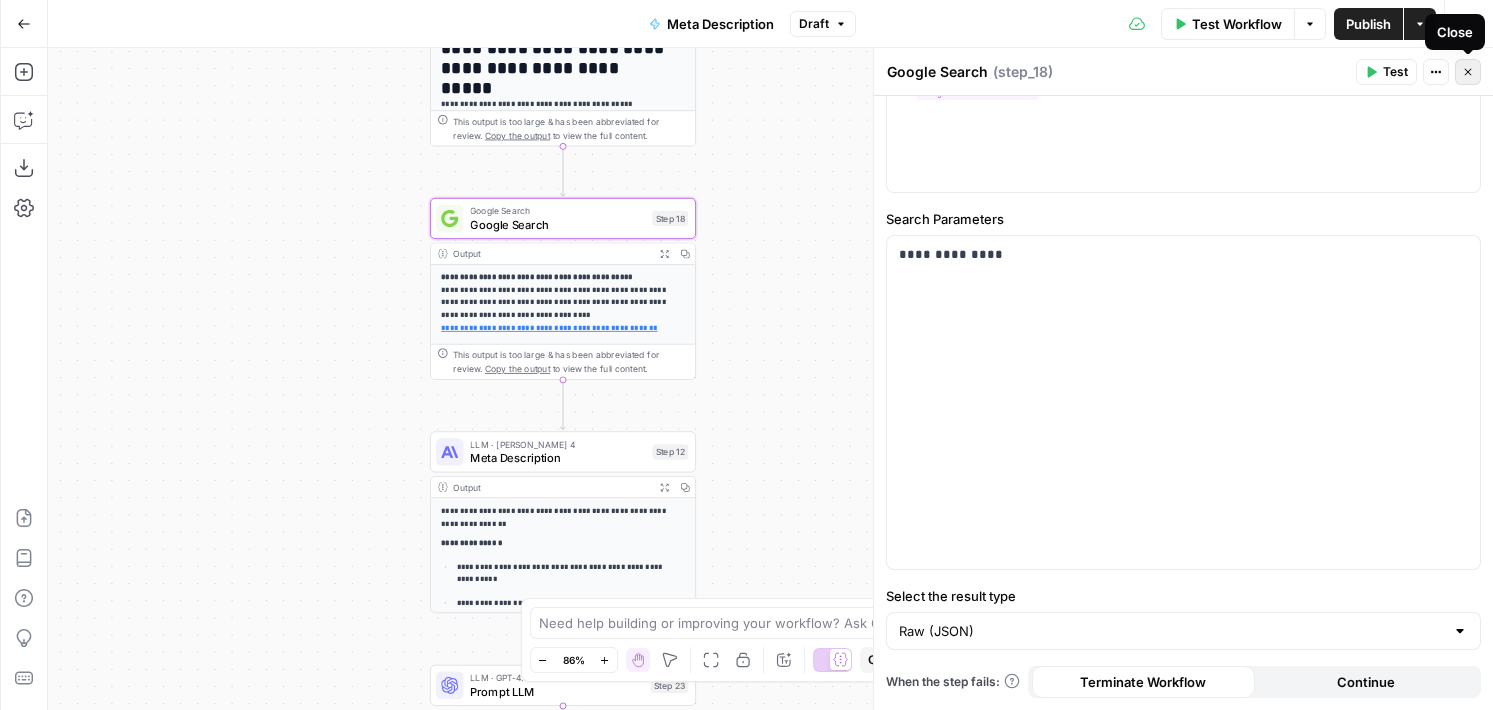 click 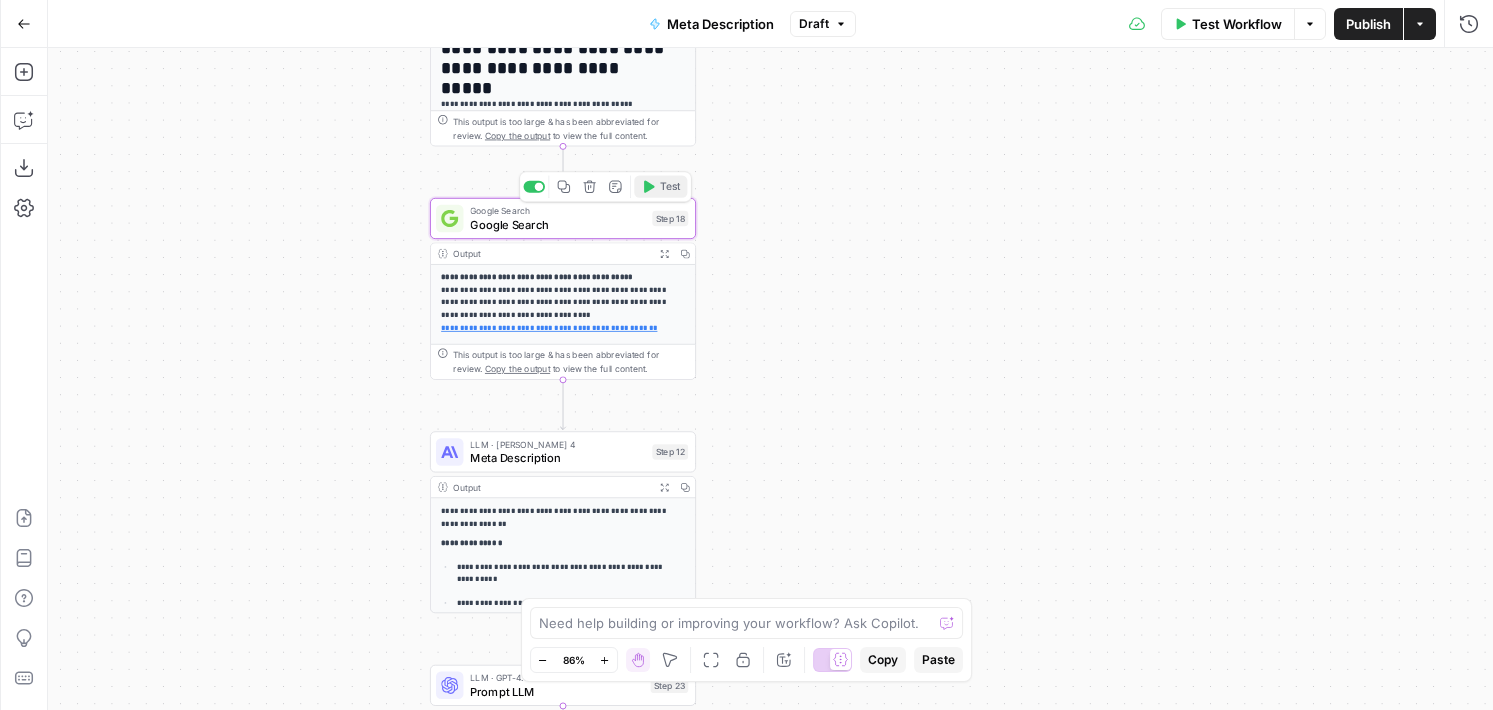 click 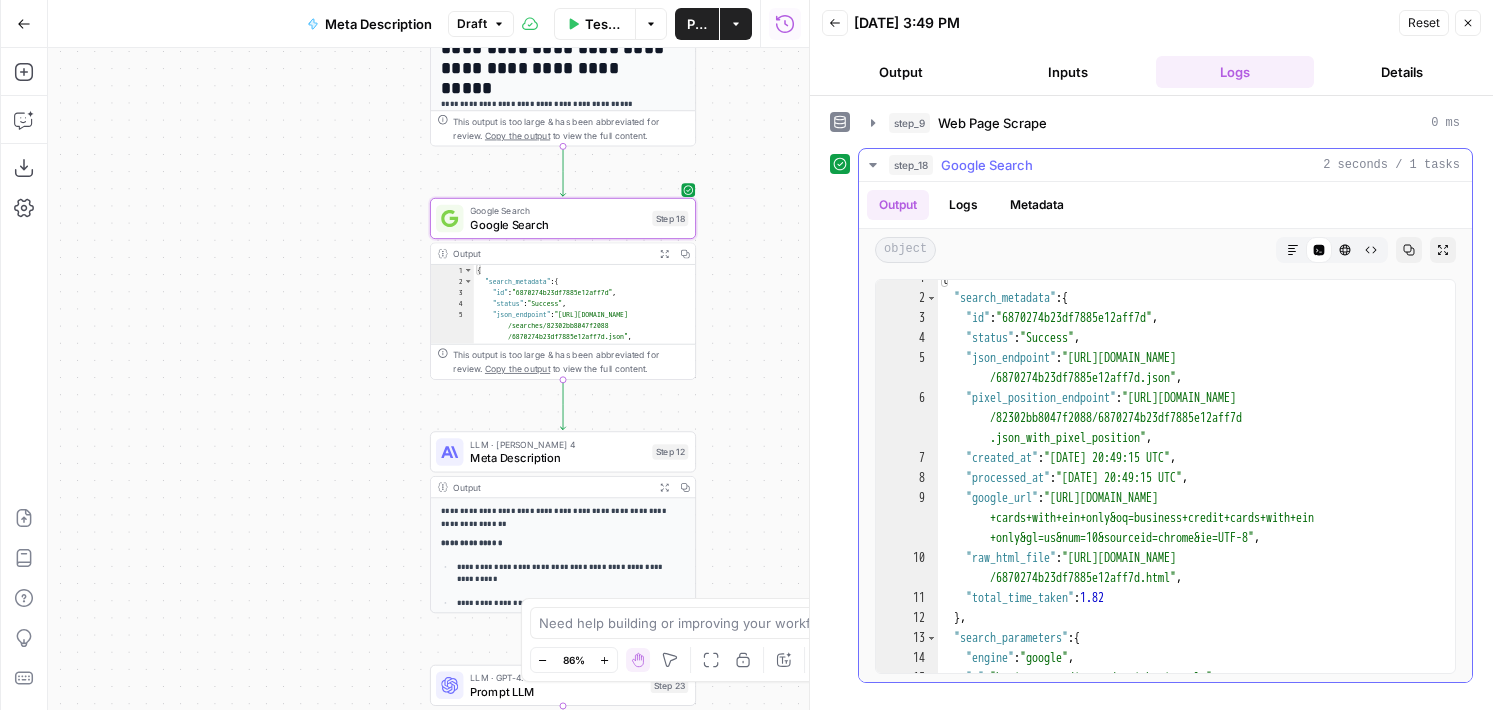 scroll, scrollTop: 0, scrollLeft: 0, axis: both 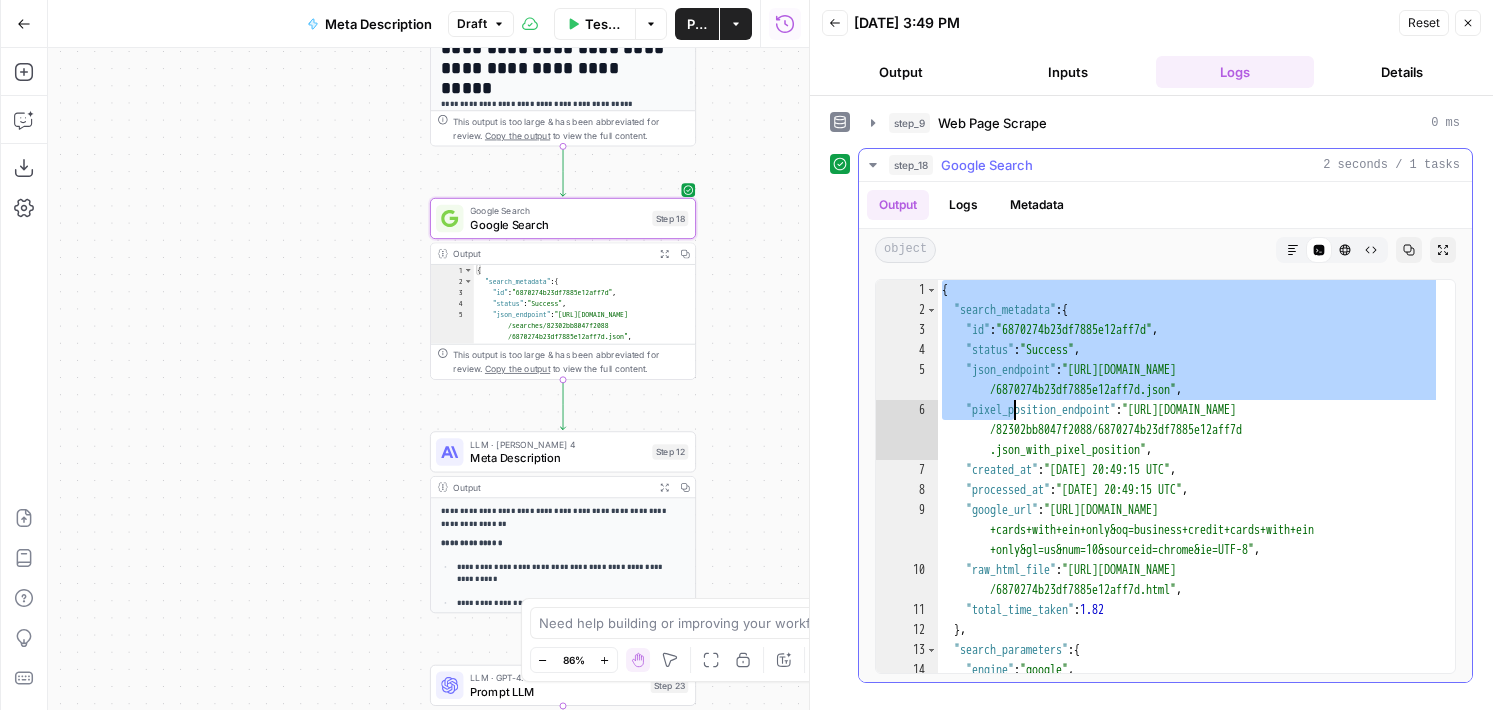 drag, startPoint x: 943, startPoint y: 293, endPoint x: 1062, endPoint y: 503, distance: 241.37315 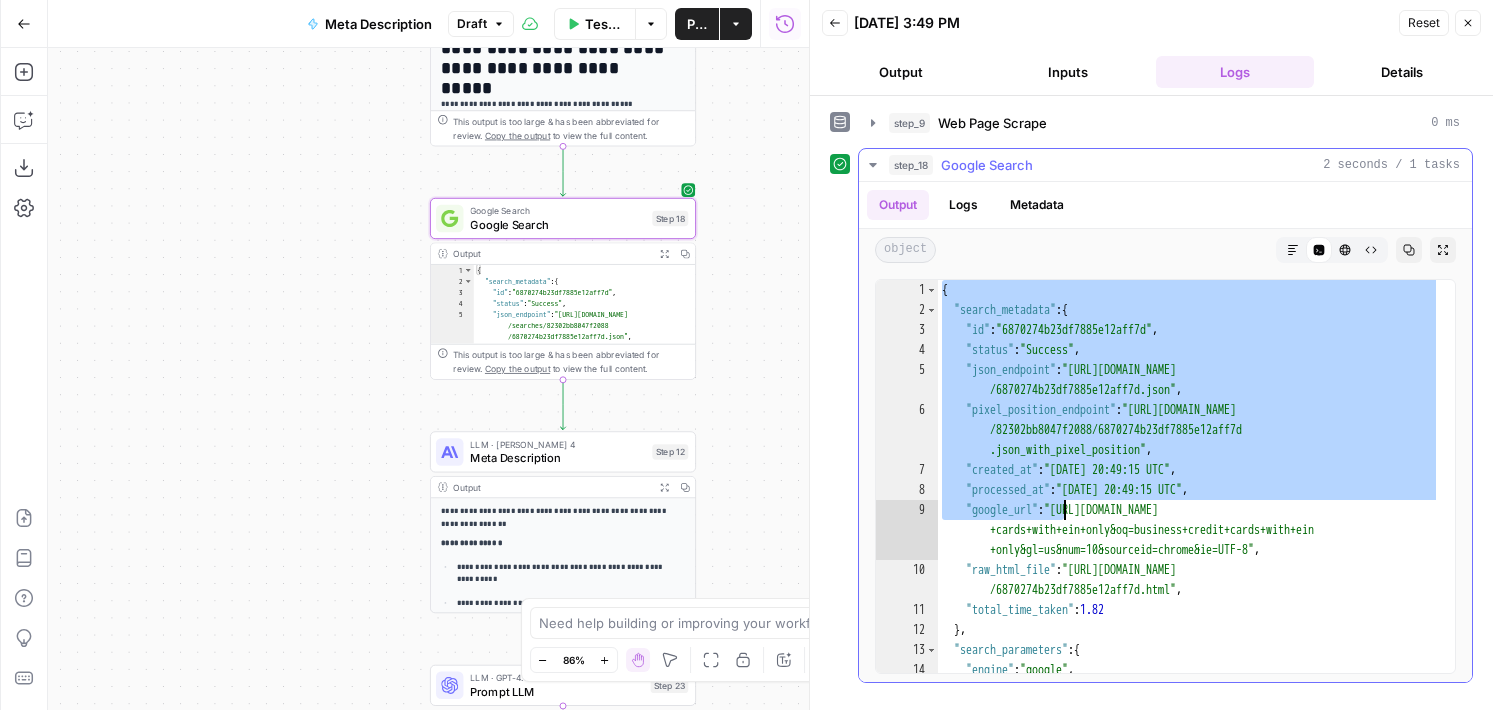 click on "{    "search_metadata" :  {      "id" :  "6870274b23df7885e12aff7d" ,      "status" :  "Success" ,      "json_endpoint" :  "https://serpapi.com/searches/82302bb8047f2088          /6870274b23df7885e12aff7d.json" ,      "pixel_position_endpoint" :  "https://serpapi.com/searches          /82302bb8047f2088/6870274b23df7885e12aff7d          .json_with_pixel_position" ,      "created_at" :  "2025-07-10 20:49:15 UTC" ,      "processed_at" :  "2025-07-10 20:49:15 UTC" ,      "google_url" :  "https://www.google.com/search?q=business+credit          +cards+with+ein+only&oq=business+credit+cards+with+ein          +only&gl=us&num=10&sourceid=chrome&ie=UTF-8" ,      "raw_html_file" :  "https://serpapi.com/searches/82302bb8047f2088          /6870274b23df7885e12aff7d.html" ,      "total_time_taken" :  1.82    } ,    "search_parameters" :  {      "engine" :  "google" ,      "q" :  "business credit cards with ein only" ," at bounding box center [1189, 496] 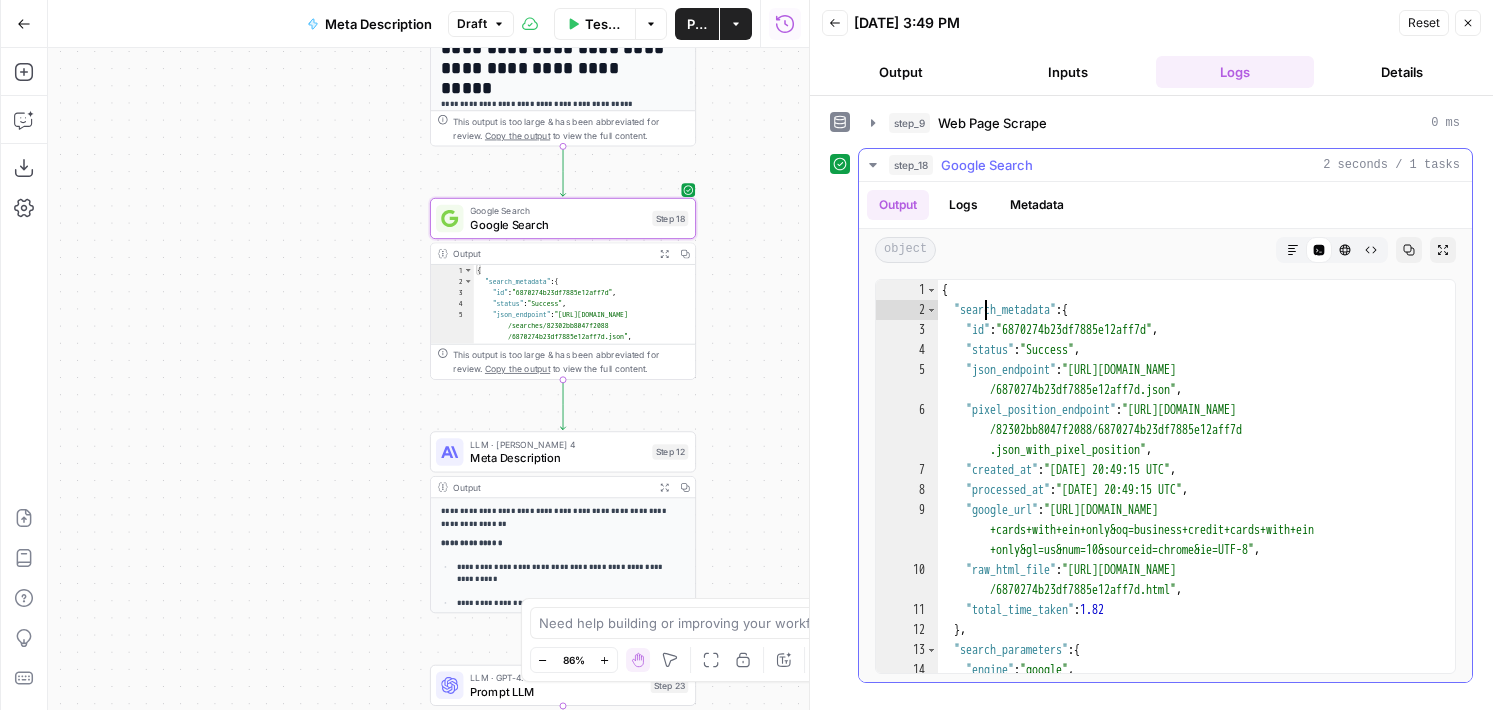 click on "{    "search_metadata" :  {      "id" :  "6870274b23df7885e12aff7d" ,      "status" :  "Success" ,      "json_endpoint" :  "https://serpapi.com/searches/82302bb8047f2088          /6870274b23df7885e12aff7d.json" ,      "pixel_position_endpoint" :  "https://serpapi.com/searches          /82302bb8047f2088/6870274b23df7885e12aff7d          .json_with_pixel_position" ,      "created_at" :  "2025-07-10 20:49:15 UTC" ,      "processed_at" :  "2025-07-10 20:49:15 UTC" ,      "google_url" :  "https://www.google.com/search?q=business+credit          +cards+with+ein+only&oq=business+credit+cards+with+ein          +only&gl=us&num=10&sourceid=chrome&ie=UTF-8" ,      "raw_html_file" :  "https://serpapi.com/searches/82302bb8047f2088          /6870274b23df7885e12aff7d.html" ,      "total_time_taken" :  1.82    } ,    "search_parameters" :  {      "engine" :  "google" ,      "q" :  "business credit cards with ein only" ," at bounding box center (1189, 496) 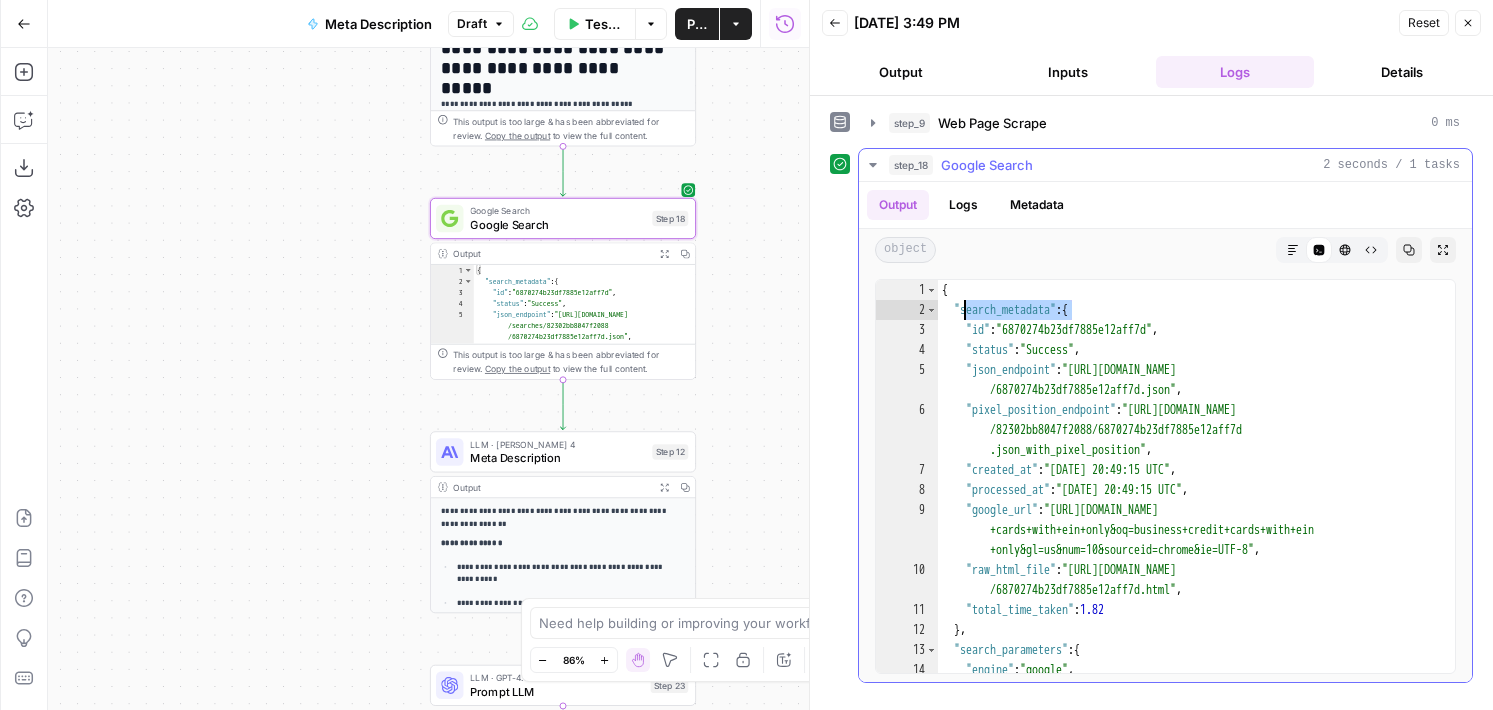 click on "{    "search_metadata" :  {      "id" :  "6870274b23df7885e12aff7d" ,      "status" :  "Success" ,      "json_endpoint" :  "https://serpapi.com/searches/82302bb8047f2088          /6870274b23df7885e12aff7d.json" ,      "pixel_position_endpoint" :  "https://serpapi.com/searches          /82302bb8047f2088/6870274b23df7885e12aff7d          .json_with_pixel_position" ,      "created_at" :  "2025-07-10 20:49:15 UTC" ,      "processed_at" :  "2025-07-10 20:49:15 UTC" ,      "google_url" :  "https://www.google.com/search?q=business+credit          +cards+with+ein+only&oq=business+credit+cards+with+ein          +only&gl=us&num=10&sourceid=chrome&ie=UTF-8" ,      "raw_html_file" :  "https://serpapi.com/searches/82302bb8047f2088          /6870274b23df7885e12aff7d.html" ,      "total_time_taken" :  1.82    } ,    "search_parameters" :  {      "engine" :  "google" ,      "q" :  "business credit cards with ein only" ," at bounding box center [1189, 496] 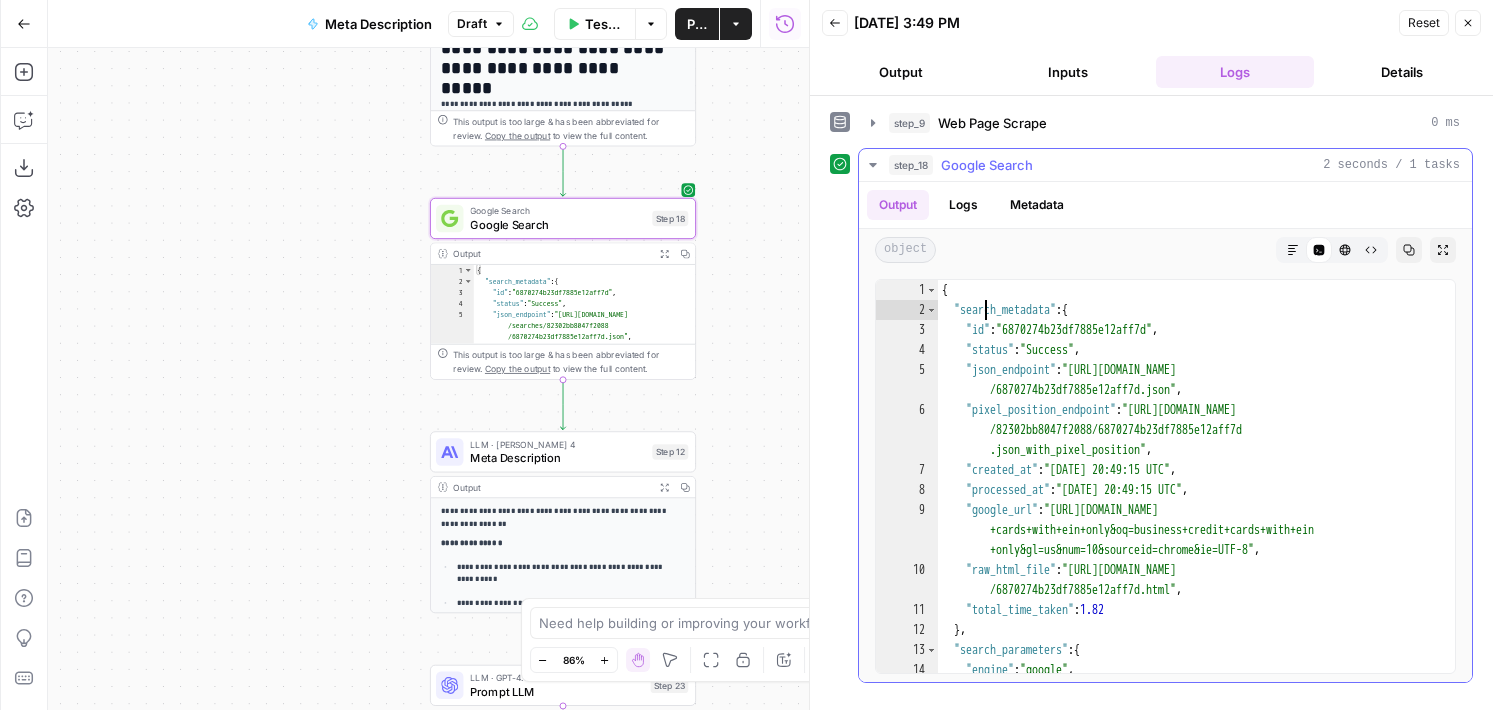 click on "{    "search_metadata" :  {      "id" :  "6870274b23df7885e12aff7d" ,      "status" :  "Success" ,      "json_endpoint" :  "https://serpapi.com/searches/82302bb8047f2088          /6870274b23df7885e12aff7d.json" ,      "pixel_position_endpoint" :  "https://serpapi.com/searches          /82302bb8047f2088/6870274b23df7885e12aff7d          .json_with_pixel_position" ,      "created_at" :  "2025-07-10 20:49:15 UTC" ,      "processed_at" :  "2025-07-10 20:49:15 UTC" ,      "google_url" :  "https://www.google.com/search?q=business+credit          +cards+with+ein+only&oq=business+credit+cards+with+ein          +only&gl=us&num=10&sourceid=chrome&ie=UTF-8" ,      "raw_html_file" :  "https://serpapi.com/searches/82302bb8047f2088          /6870274b23df7885e12aff7d.html" ,      "total_time_taken" :  1.82    } ,    "search_parameters" :  {      "engine" :  "google" ,      "q" :  "business credit cards with ein only" ," at bounding box center (1189, 496) 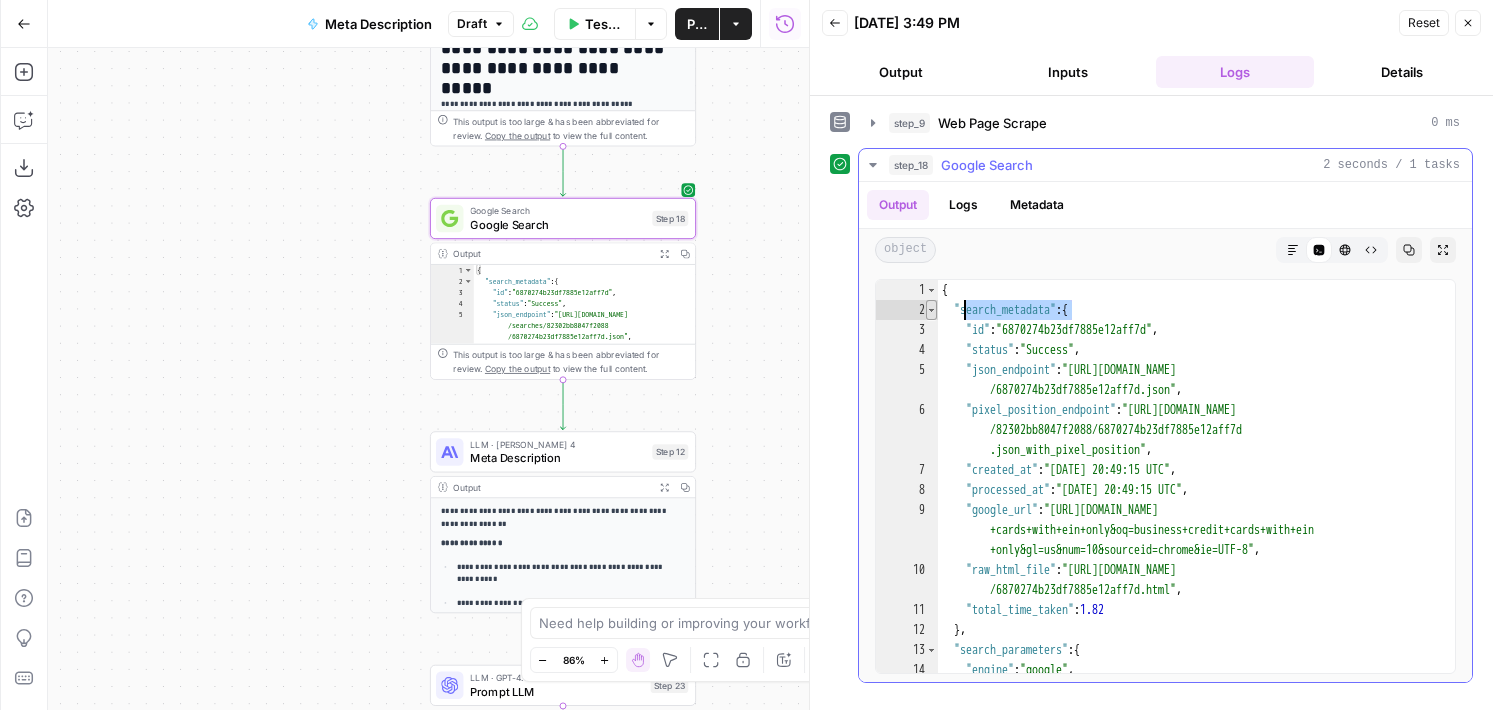 click at bounding box center (931, 310) 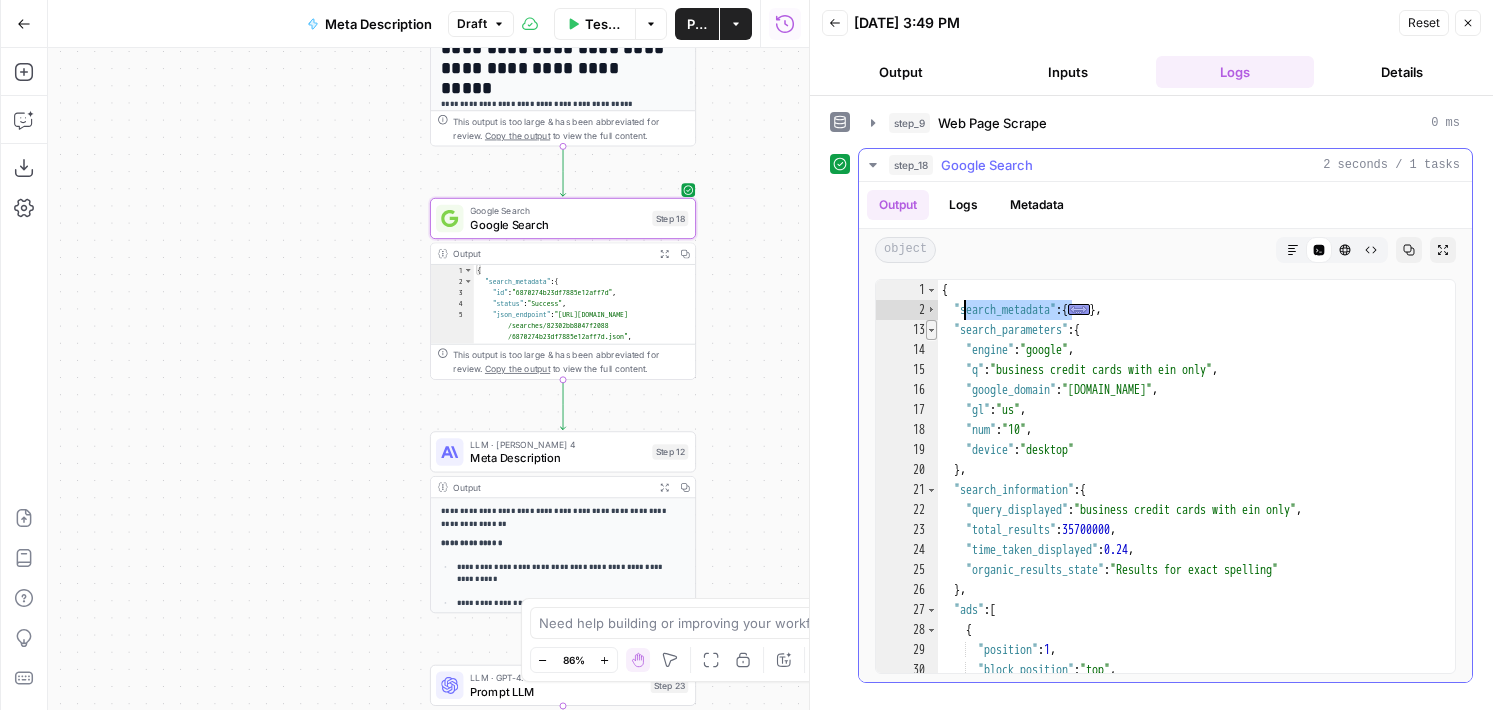 click at bounding box center (931, 330) 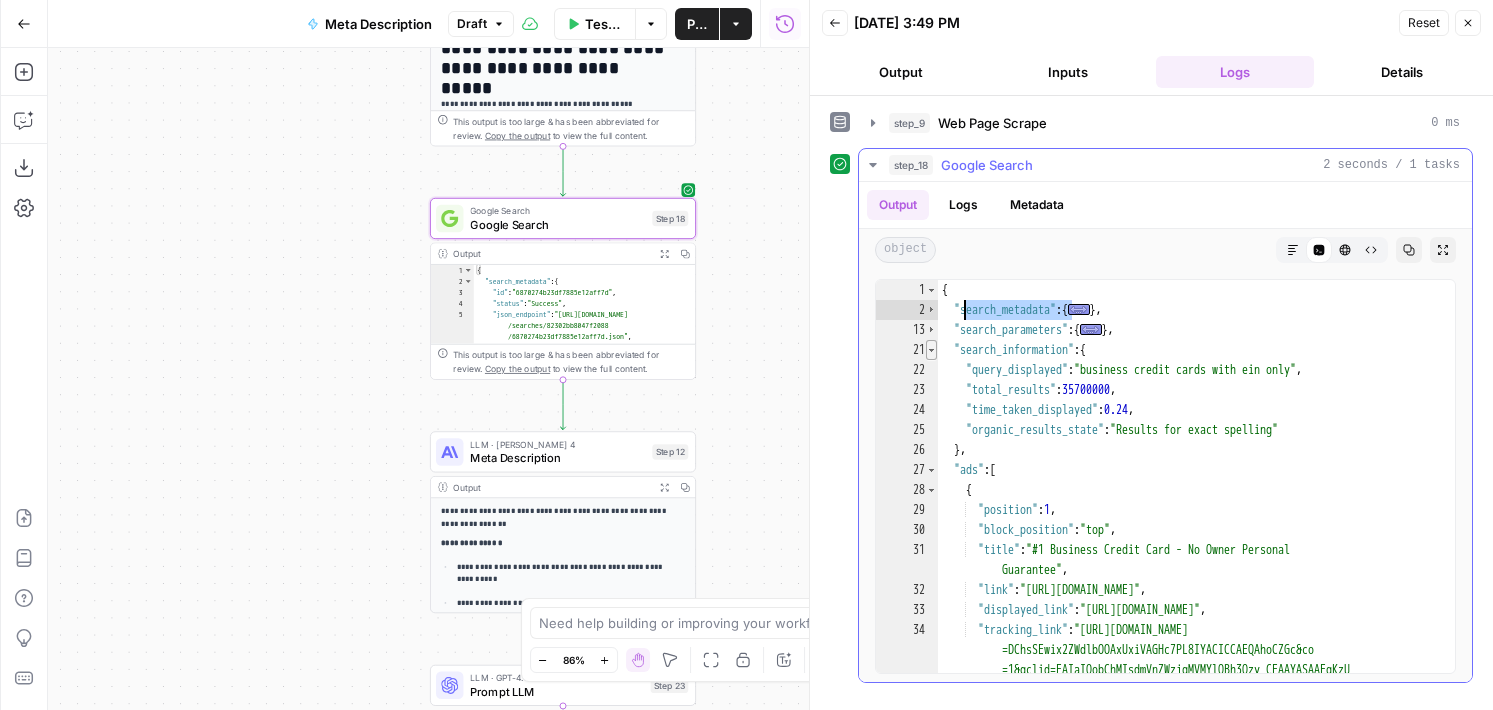 click at bounding box center (931, 350) 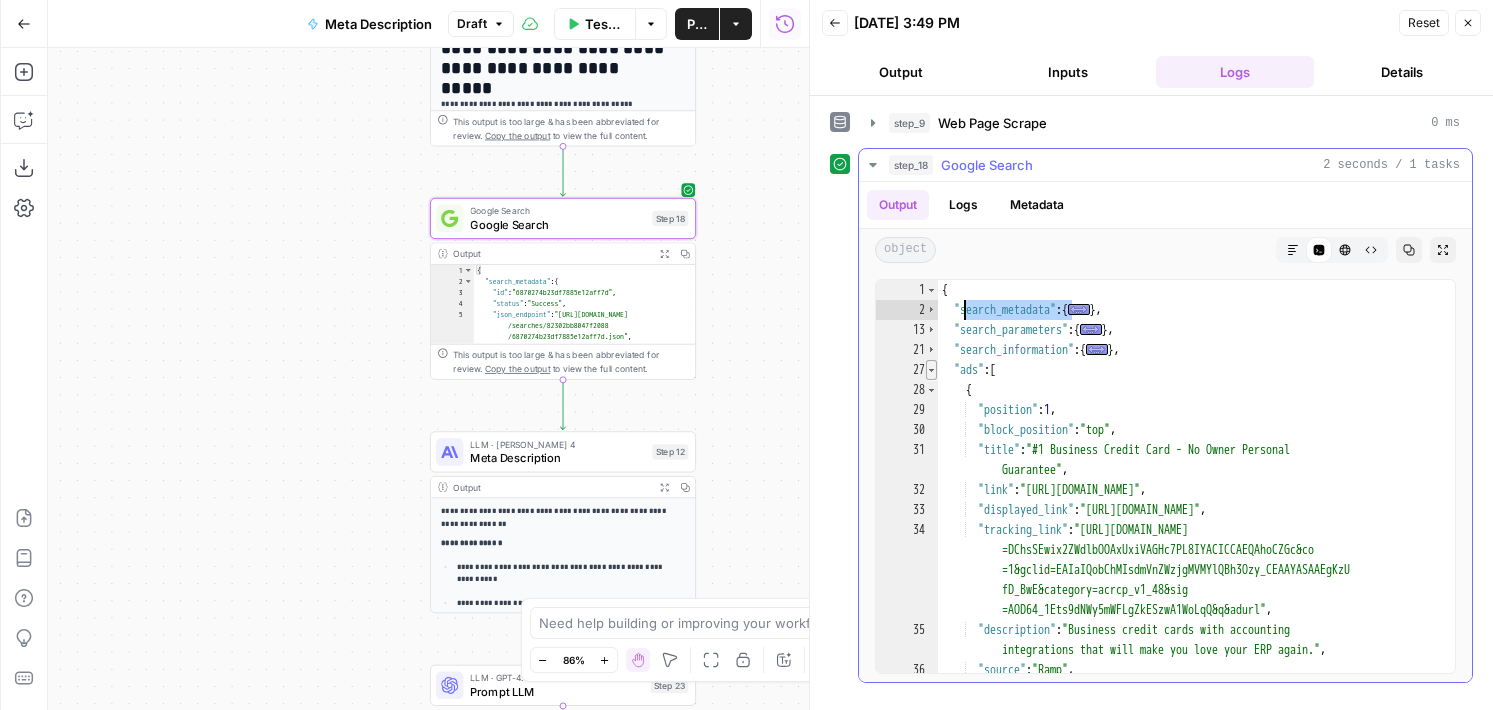 click at bounding box center [931, 370] 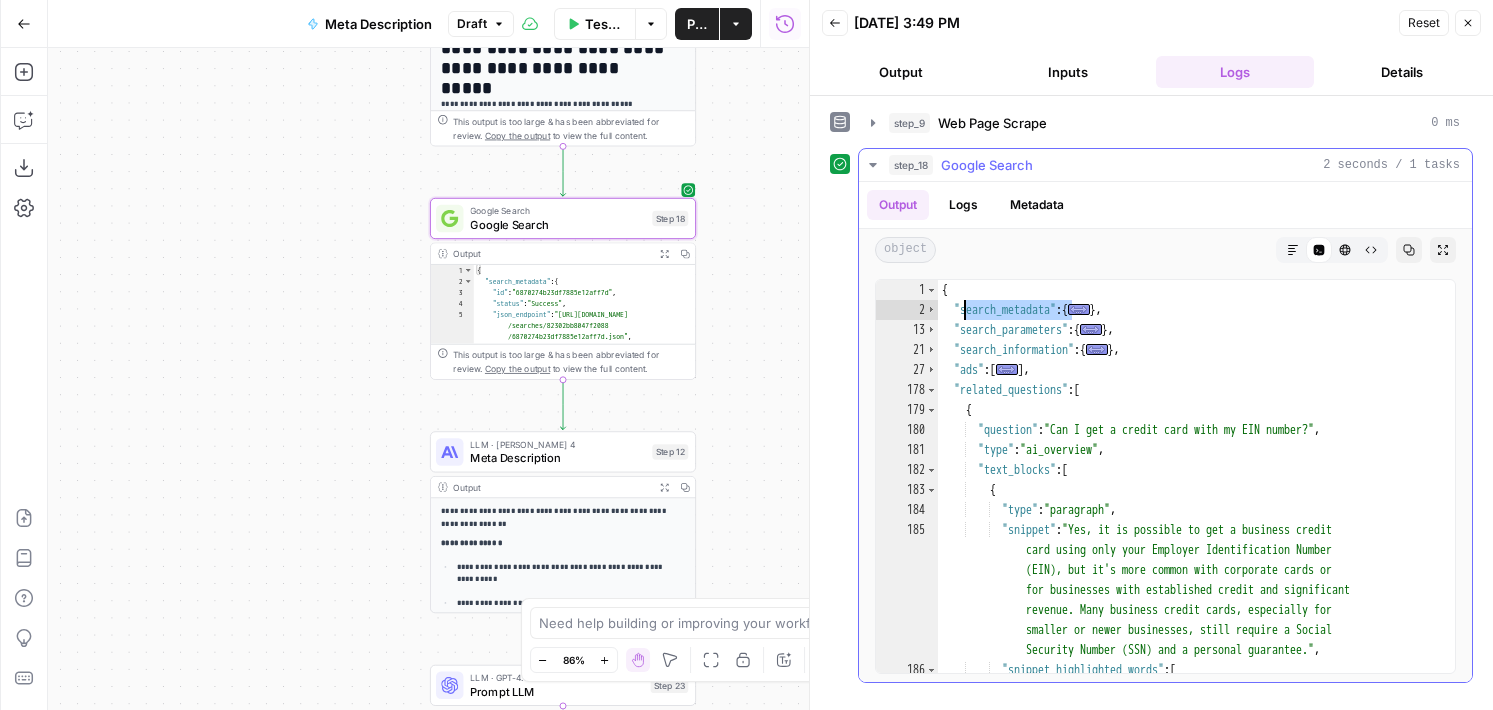 scroll, scrollTop: 13, scrollLeft: 0, axis: vertical 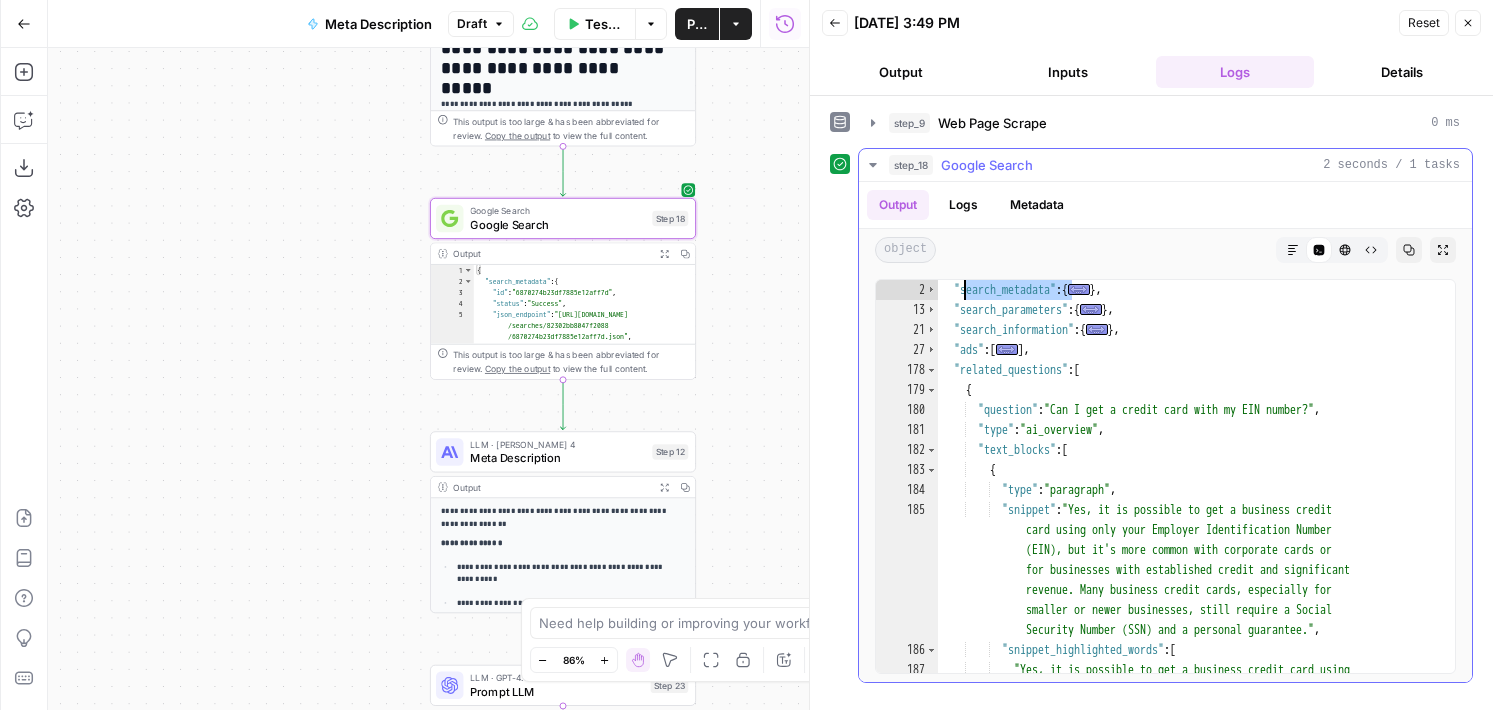 click on "{    "search_metadata" :  { ... } ,    "search_parameters" :  { ... } ,    "search_information" :  { ... } ,    "ads" :  [ ... ] ,    "related_questions" :  [      {         "question" :  "Can I get a credit card with my EIN number?" ,         "type" :  "ai_overview" ,         "text_blocks" :  [           {              "type" :  "paragraph" ,              "snippet" :  "Yes, it is possible to get a business credit                 card using only your Employer Identification Number                 (EIN), but it's more common with corporate cards or                 for businesses with established credit and significant                 revenue. Many business credit cards, especially for                 smaller or newer businesses, still require a Social                 Security Number (SSN) and a personal guarantee." ,              "snippet_highlighted_words" :  [" at bounding box center [1189, 486] 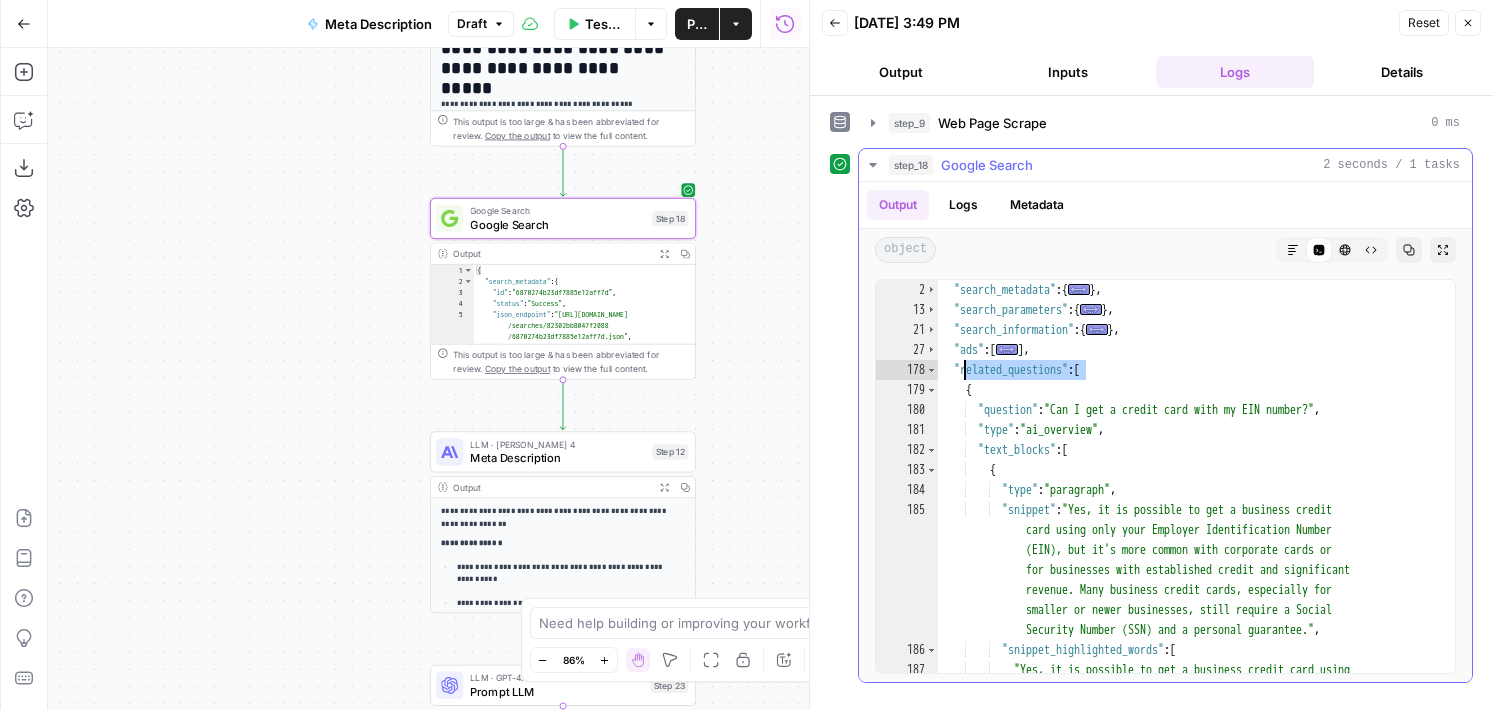 click on "{    "search_metadata" :  { ... } ,    "search_parameters" :  { ... } ,    "search_information" :  { ... } ,    "ads" :  [ ... ] ,    "related_questions" :  [      {         "question" :  "Can I get a credit card with my EIN number?" ,         "type" :  "ai_overview" ,         "text_blocks" :  [           {              "type" :  "paragraph" ,              "snippet" :  "Yes, it is possible to get a business credit                 card using only your Employer Identification Number                 (EIN), but it's more common with corporate cards or                 for businesses with established credit and significant                 revenue. Many business credit cards, especially for                 smaller or newer businesses, still require a Social                 Security Number (SSN) and a personal guarantee." ,              "snippet_highlighted_words" :  [" at bounding box center [1189, 486] 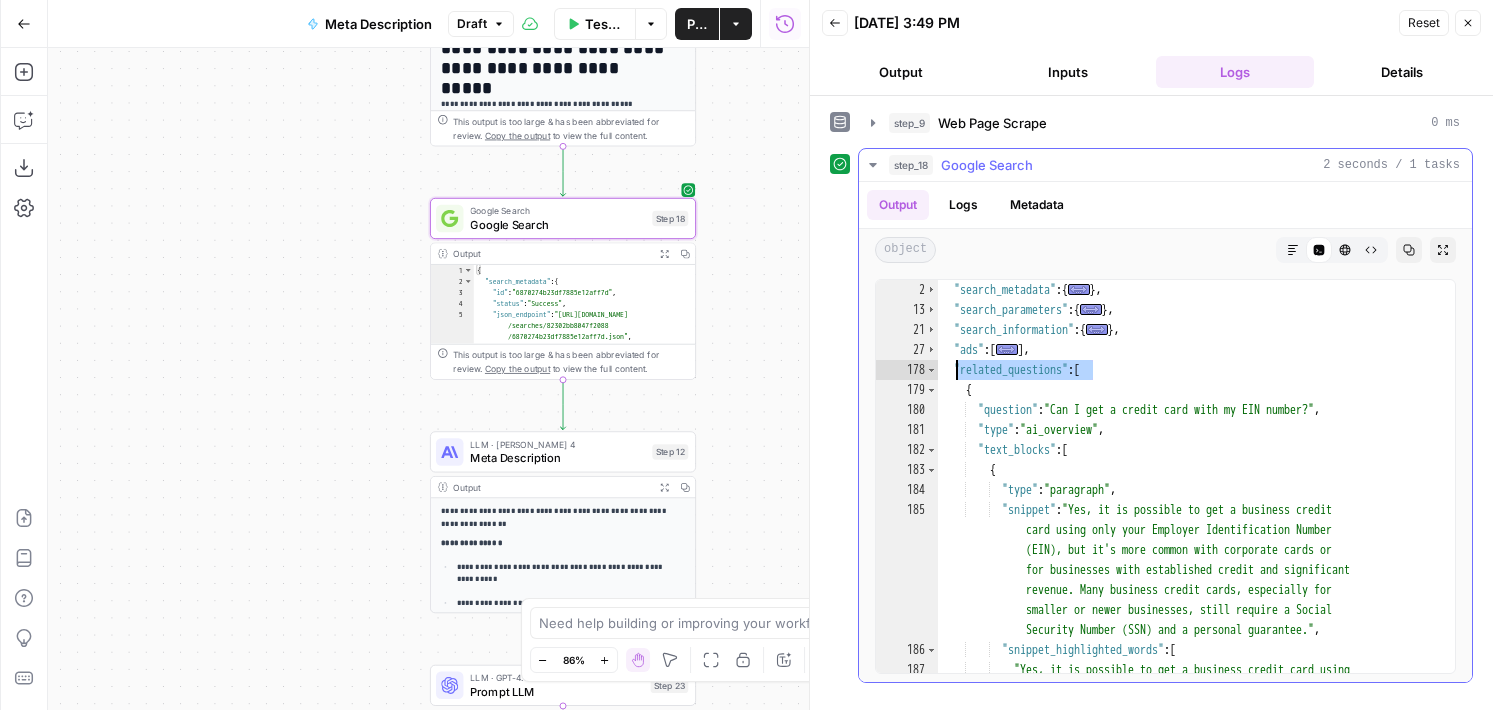 drag, startPoint x: 1091, startPoint y: 373, endPoint x: 954, endPoint y: 374, distance: 137.00365 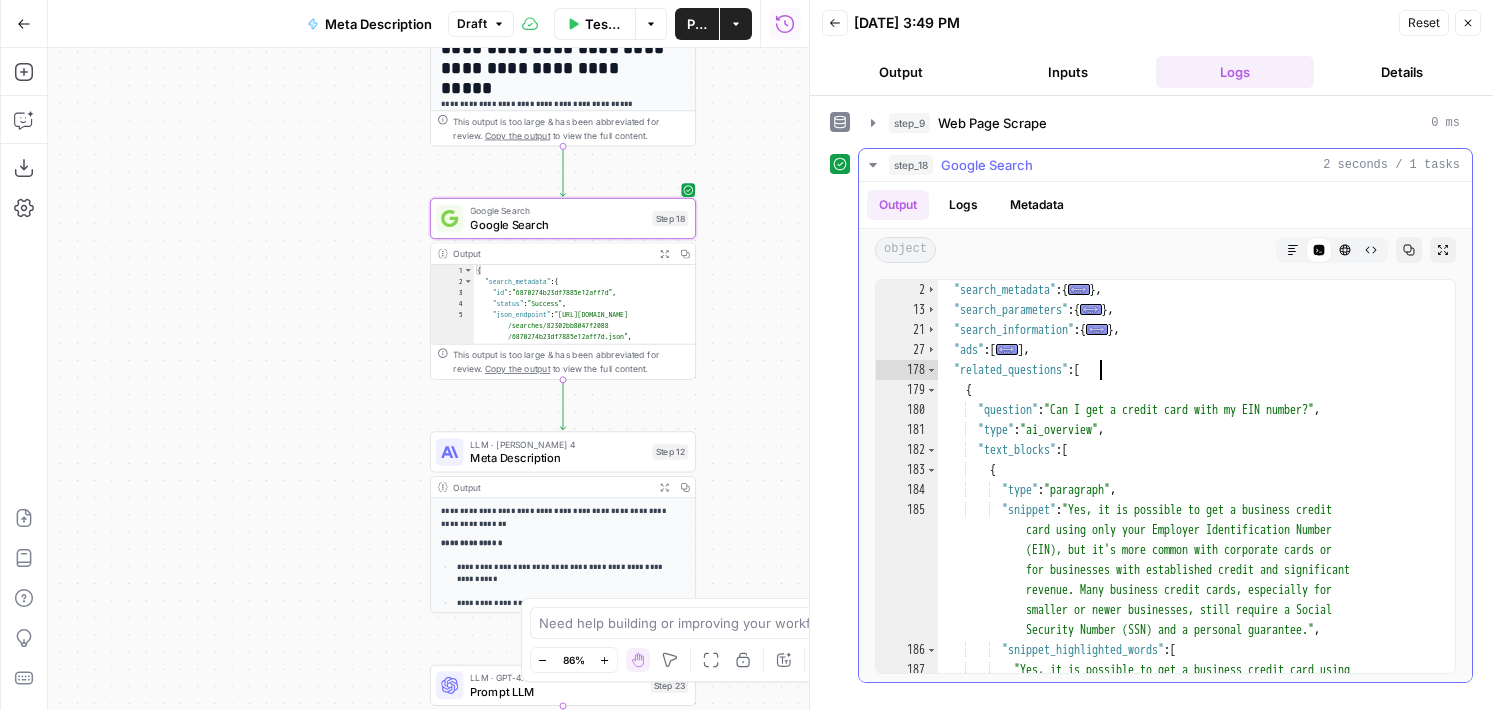 drag, startPoint x: 1104, startPoint y: 371, endPoint x: 1120, endPoint y: 393, distance: 27.202942 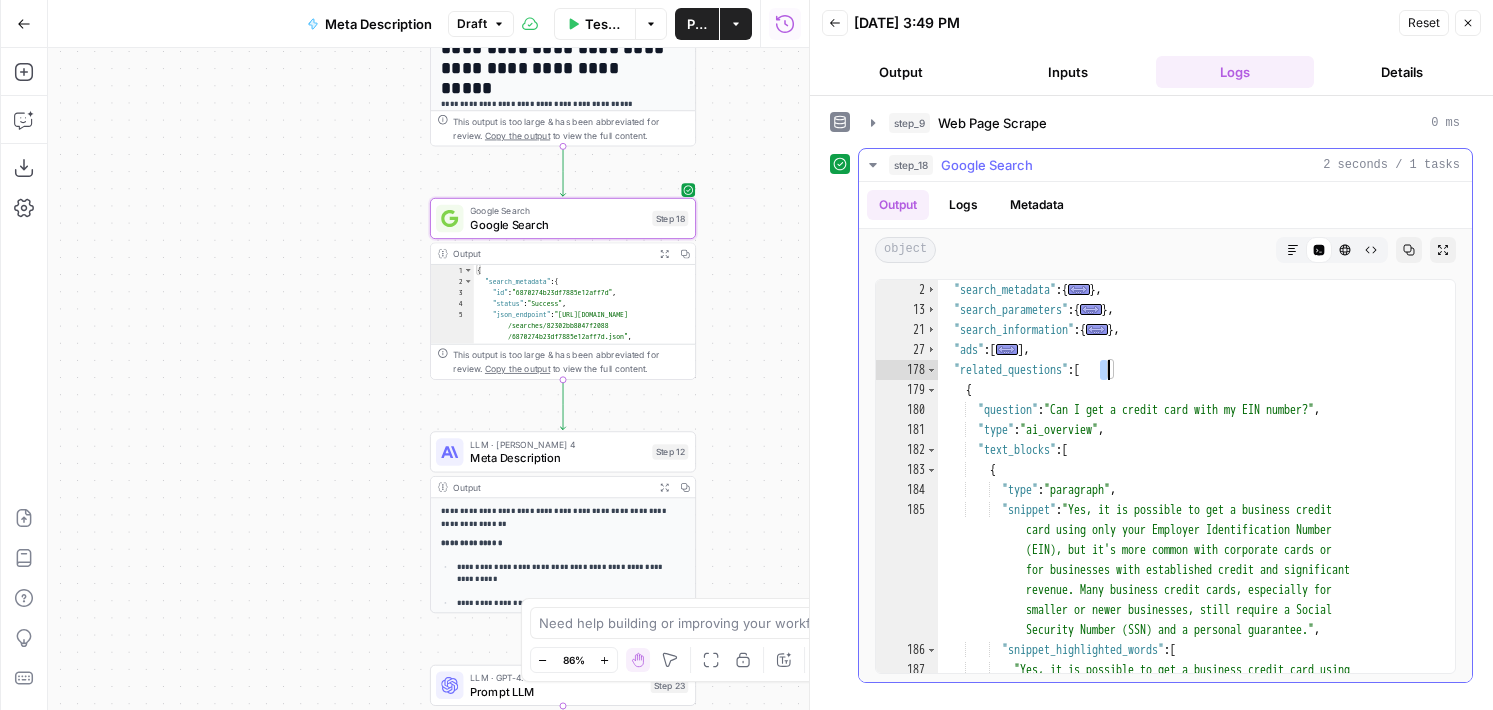 click on "{    "search_metadata" :  { ... } ,    "search_parameters" :  { ... } ,    "search_information" :  { ... } ,    "ads" :  [ ... ] ,    "related_questions" :  [      {         "question" :  "Can I get a credit card with my EIN number?" ,         "type" :  "ai_overview" ,         "text_blocks" :  [           {              "type" :  "paragraph" ,              "snippet" :  "Yes, it is possible to get a business credit                 card using only your Employer Identification Number                 (EIN), but it's more common with corporate cards or                 for businesses with established credit and significant                 revenue. Many business credit cards, especially for                 smaller or newer businesses, still require a Social                 Security Number (SSN) and a personal guarantee." ,              "snippet_highlighted_words" :  [" at bounding box center [1189, 476] 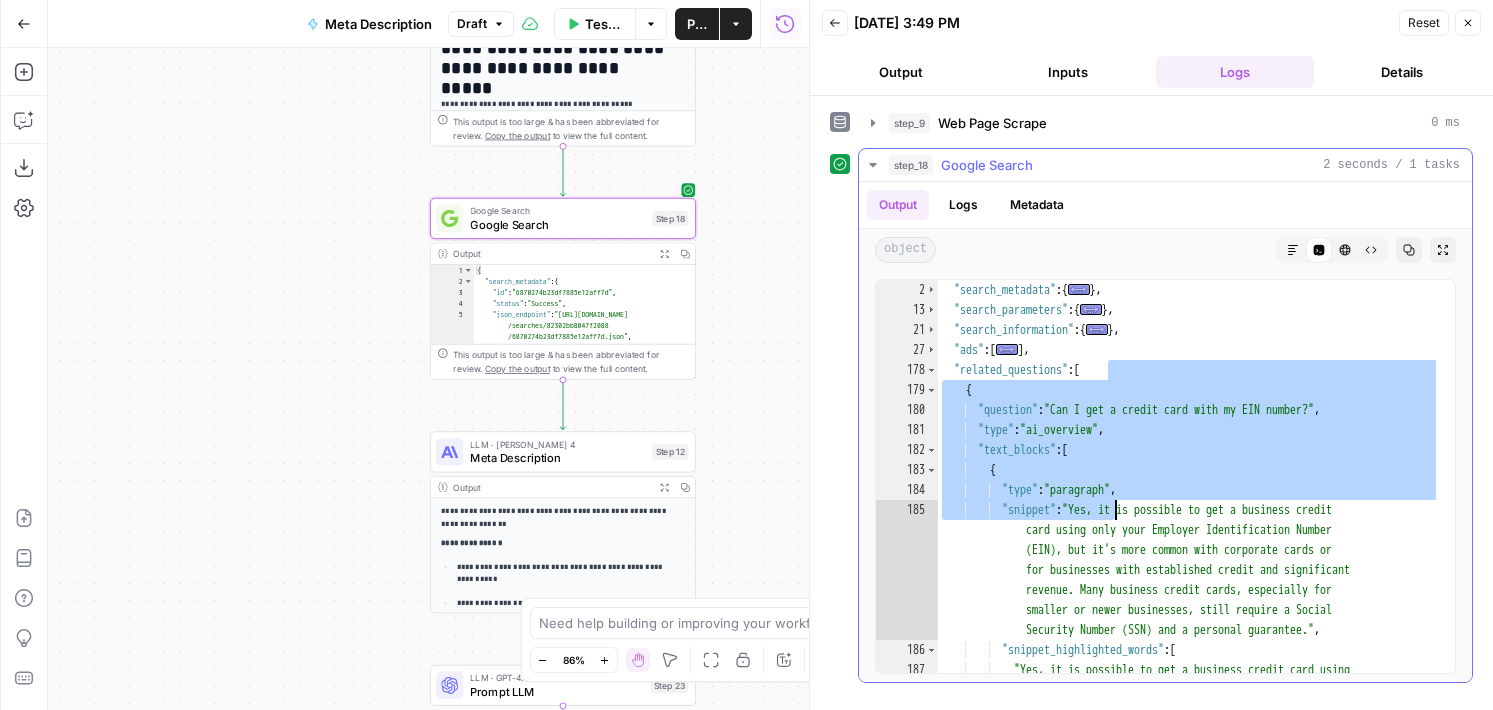 drag, startPoint x: 1107, startPoint y: 371, endPoint x: 1109, endPoint y: 529, distance: 158.01266 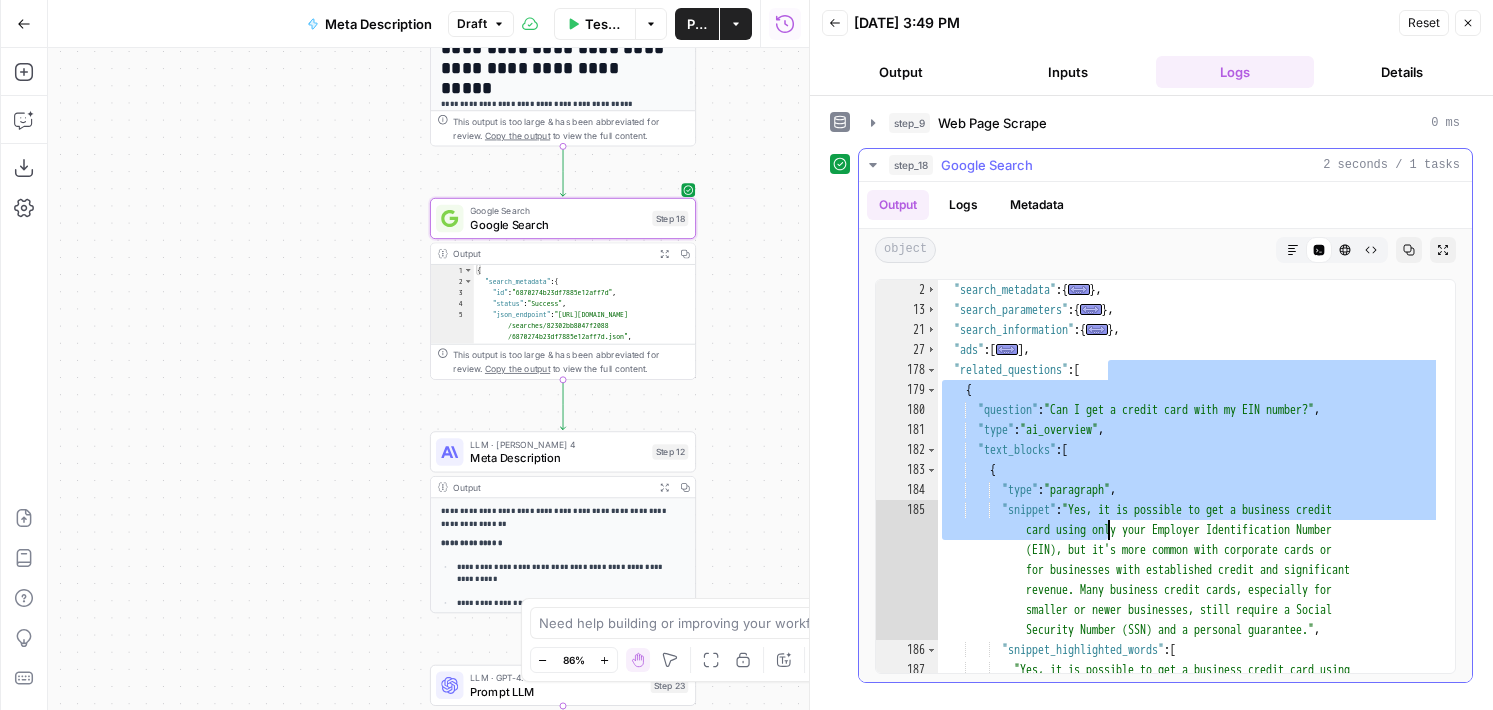 click on "{    "search_metadata" :  { ... } ,    "search_parameters" :  { ... } ,    "search_information" :  { ... } ,    "ads" :  [ ... ] ,    "related_questions" :  [      {         "question" :  "Can I get a credit card with my EIN number?" ,         "type" :  "ai_overview" ,         "text_blocks" :  [           {              "type" :  "paragraph" ,              "snippet" :  "Yes, it is possible to get a business credit                 card using only your Employer Identification Number                 (EIN), but it's more common with corporate cards or                 for businesses with established credit and significant                 revenue. Many business credit cards, especially for                 smaller or newer businesses, still require a Social                 Security Number (SSN) and a personal guarantee." ,              "snippet_highlighted_words" :  [" at bounding box center (1189, 486) 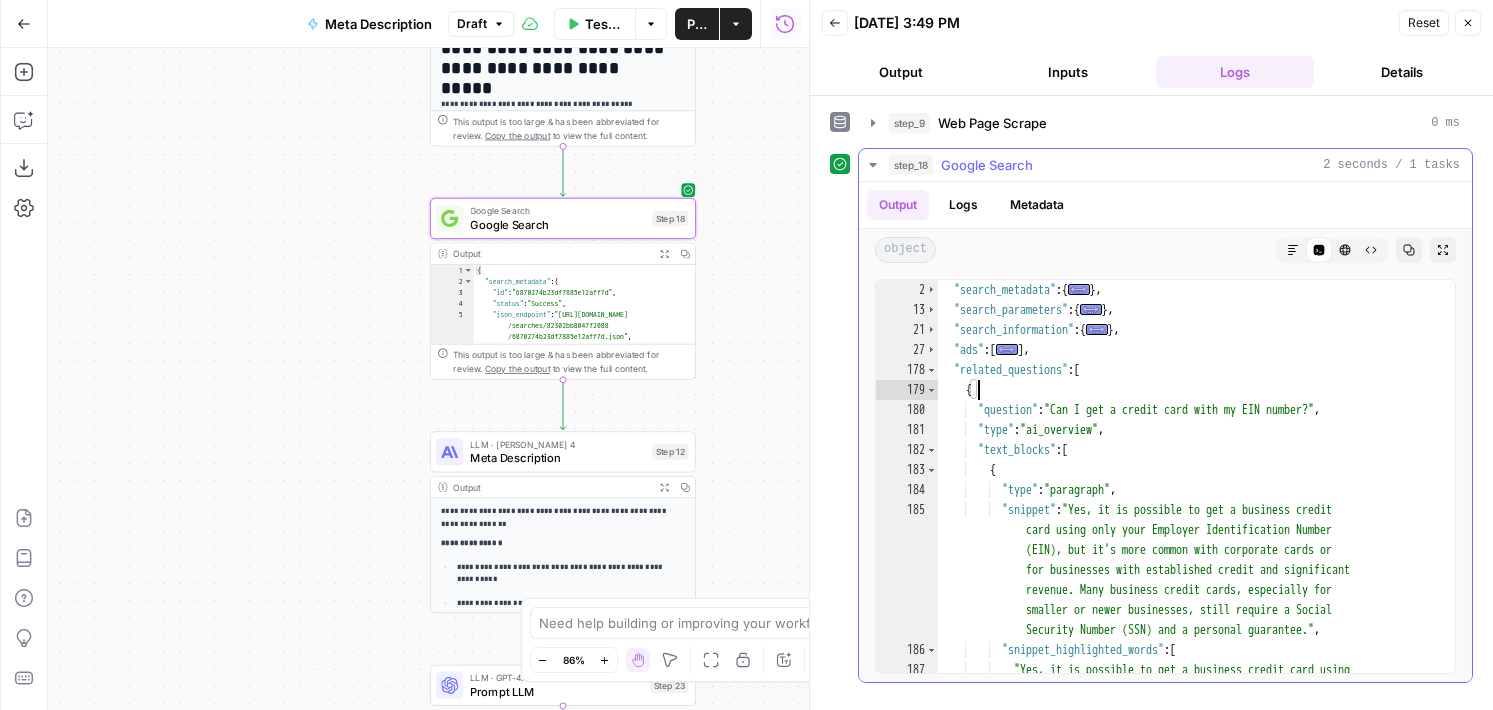 click on "{    "search_metadata" :  { ... } ,    "search_parameters" :  { ... } ,    "search_information" :  { ... } ,    "ads" :  [ ... ] ,    "related_questions" :  [      {         "question" :  "Can I get a credit card with my EIN number?" ,         "type" :  "ai_overview" ,         "text_blocks" :  [           {              "type" :  "paragraph" ,              "snippet" :  "Yes, it is possible to get a business credit                 card using only your Employer Identification Number                 (EIN), but it's more common with corporate cards or                 for businesses with established credit and significant                 revenue. Many business credit cards, especially for                 smaller or newer businesses, still require a Social                 Security Number (SSN) and a personal guarantee." ,              "snippet_highlighted_words" :  [" at bounding box center [1189, 486] 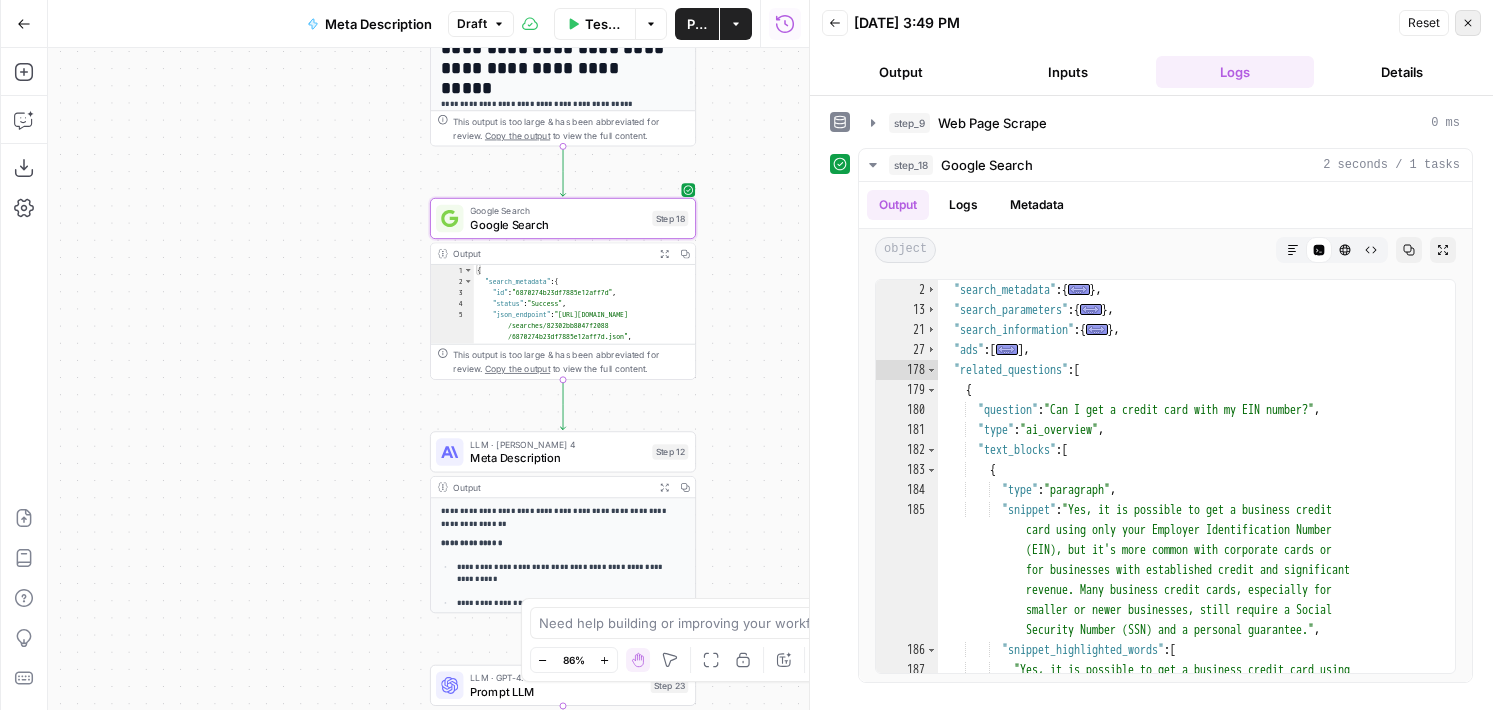 click 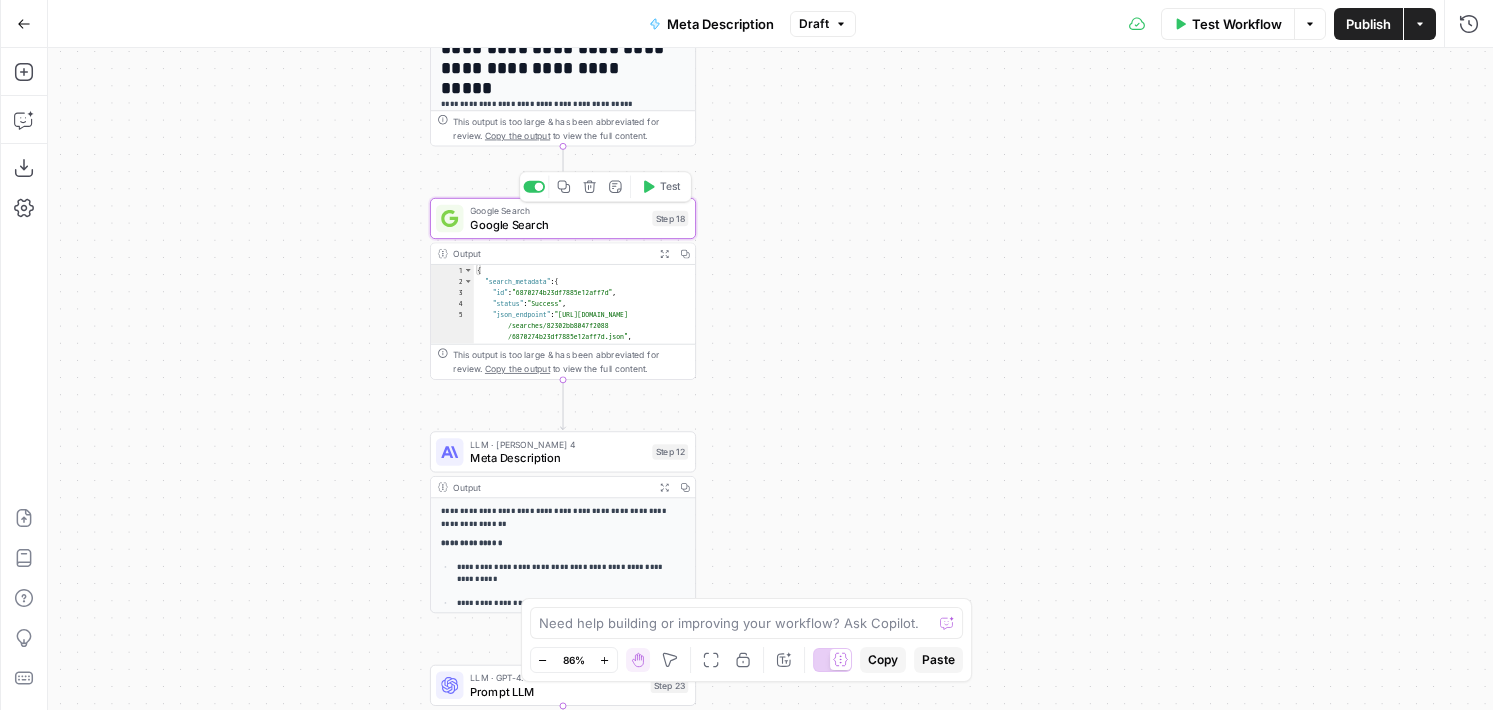 click on "Google Search Google Search Step 18 Copy step Delete step Add Note Test" at bounding box center (563, 218) 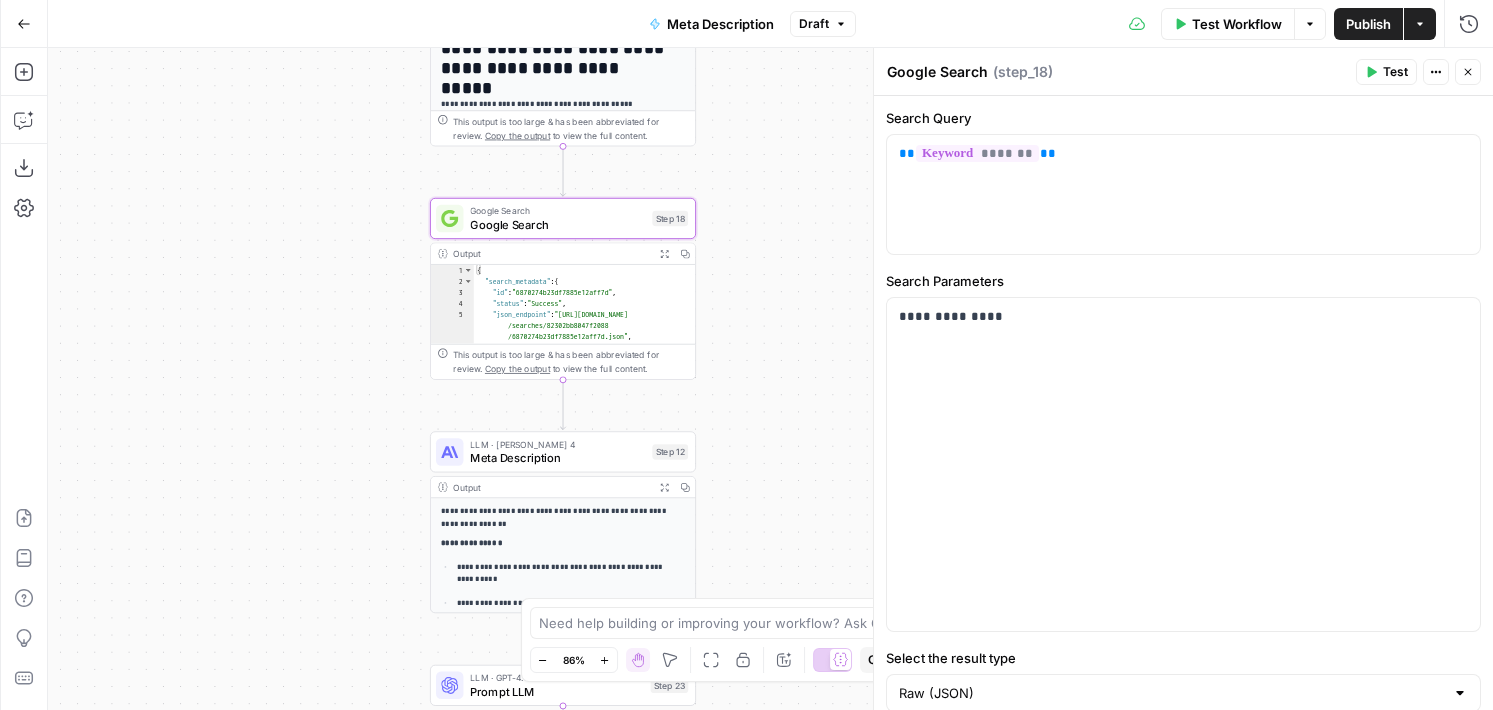 click on "Google Search Google Search  ( step_18 ) Test Actions Close" at bounding box center [1183, 72] 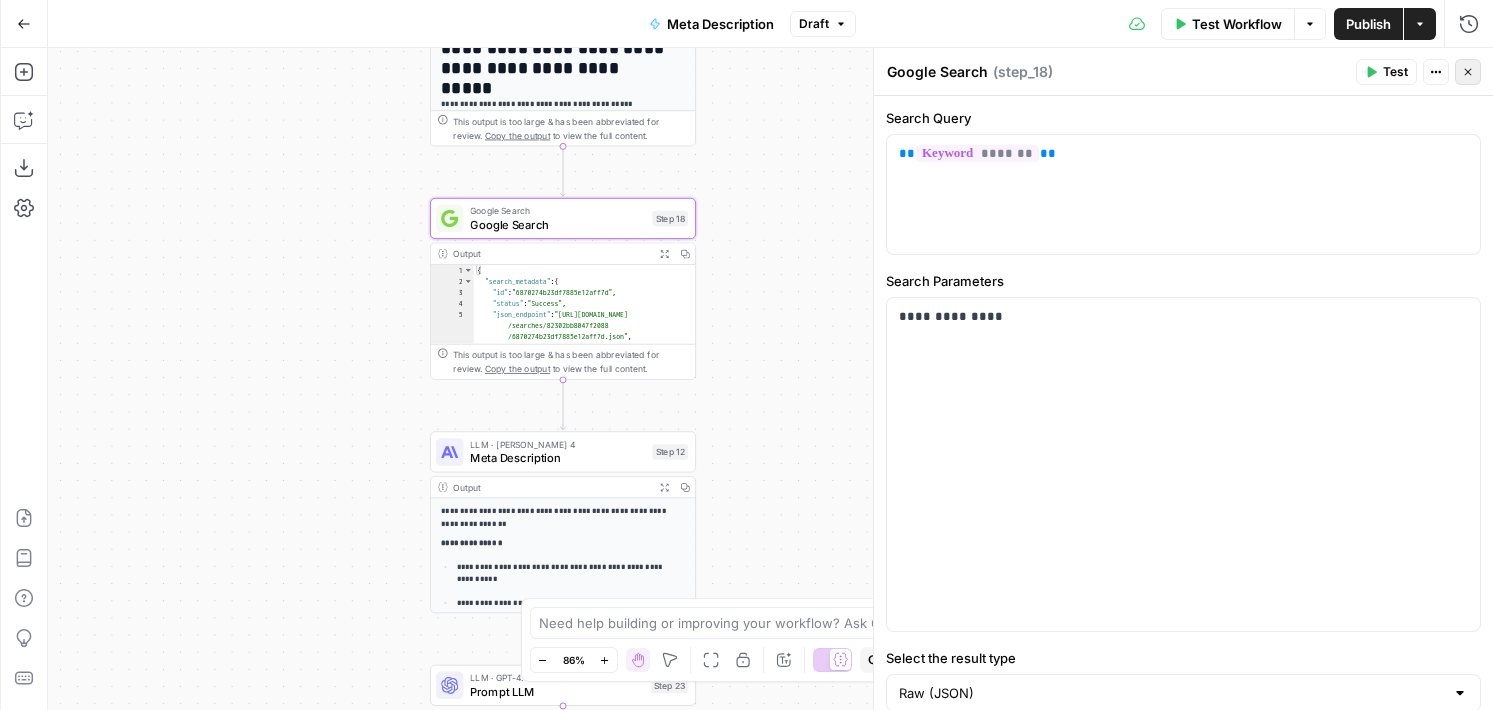 click on "Close" at bounding box center [1468, 72] 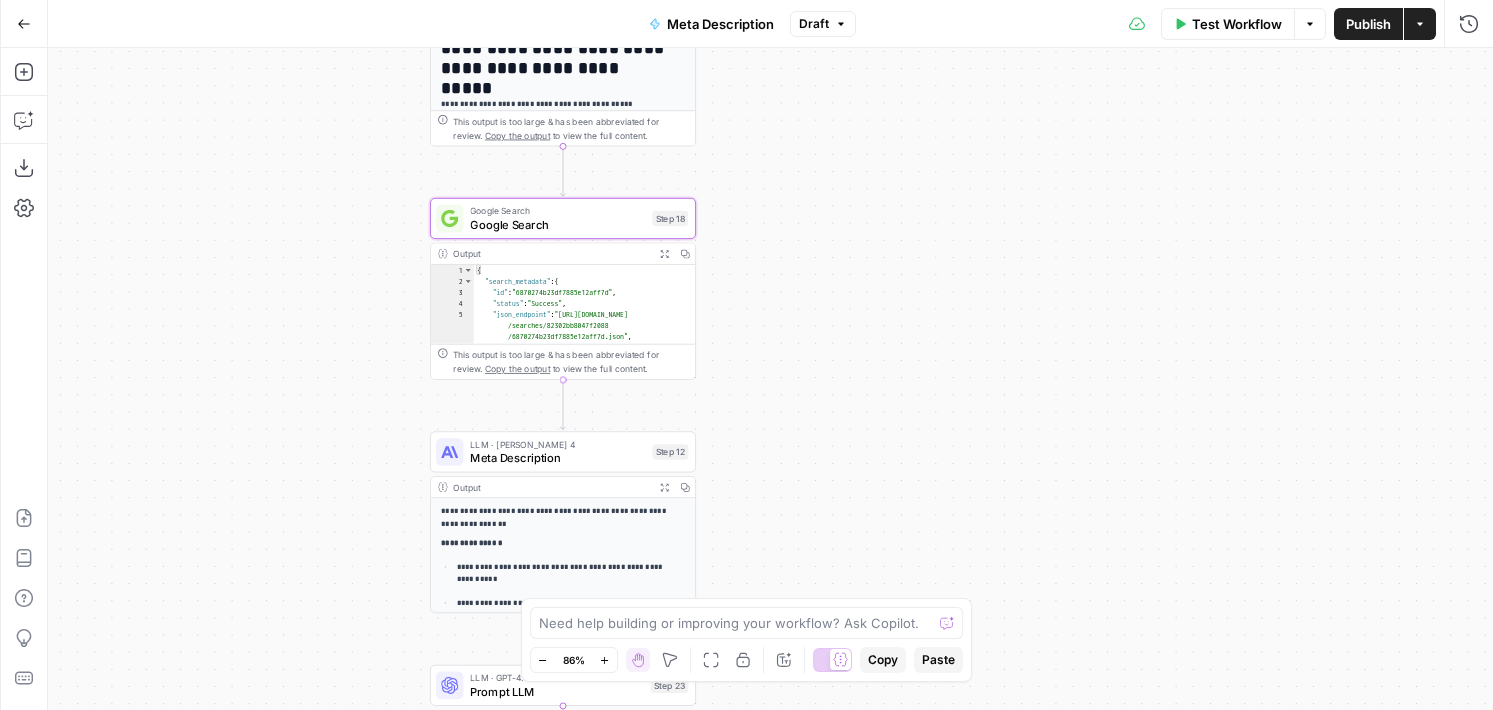 click on "Step 18" at bounding box center (670, 218) 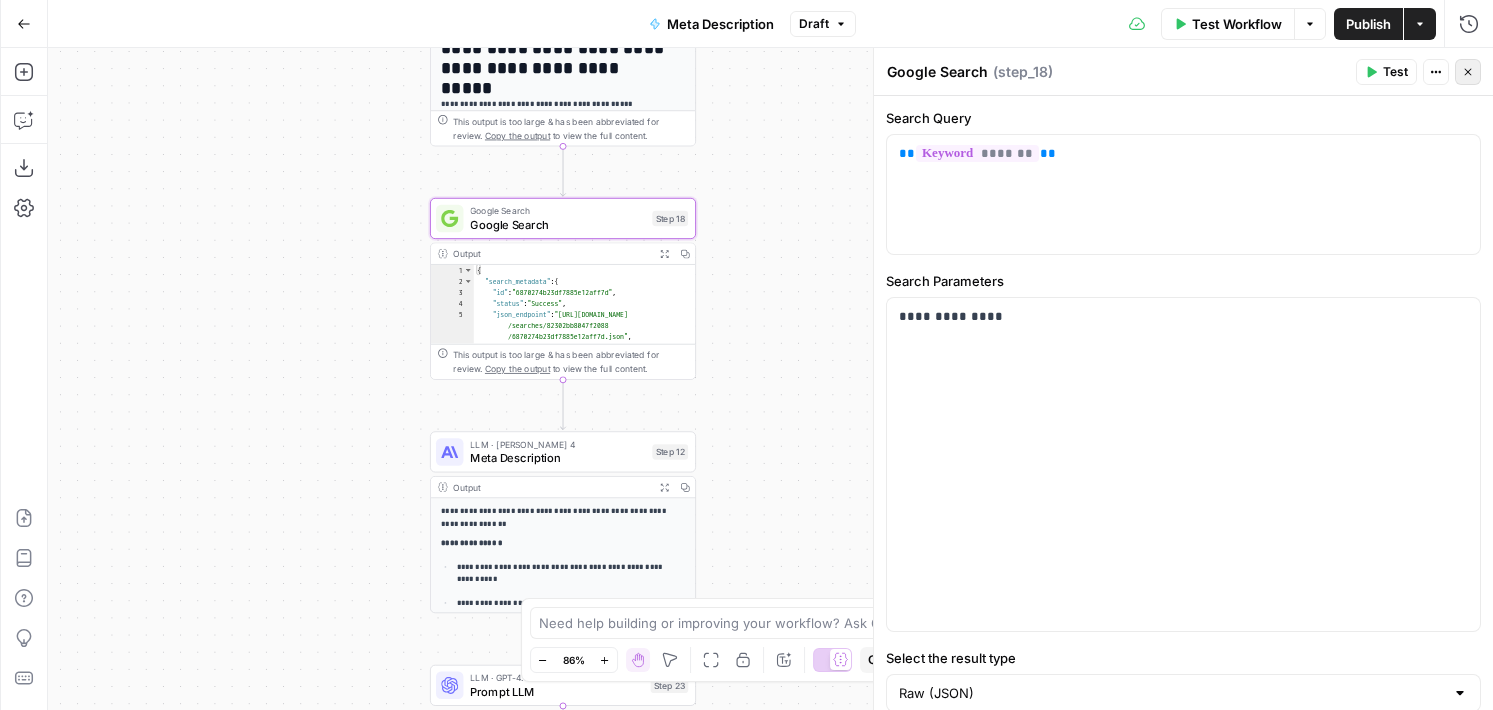 click on "Close" at bounding box center (1468, 72) 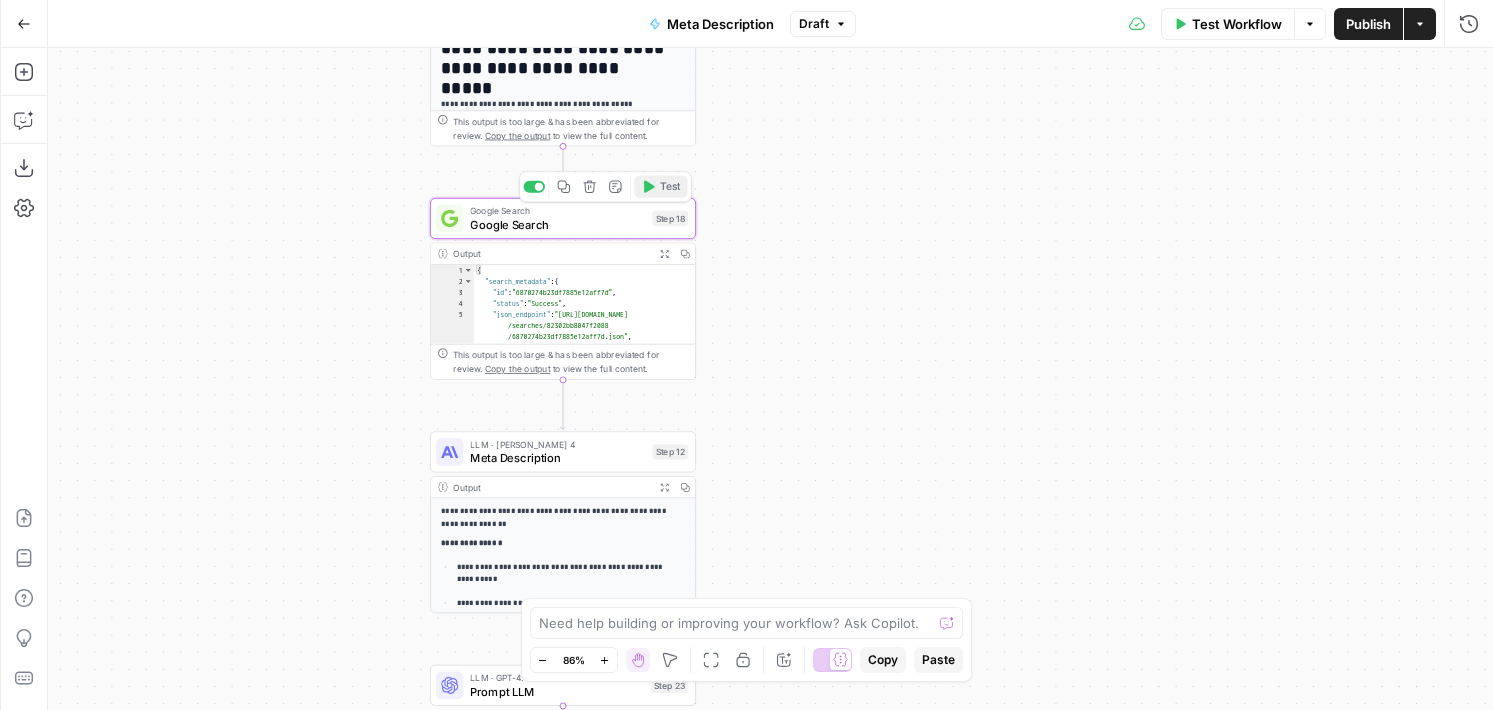 click on "Test" at bounding box center [660, 187] 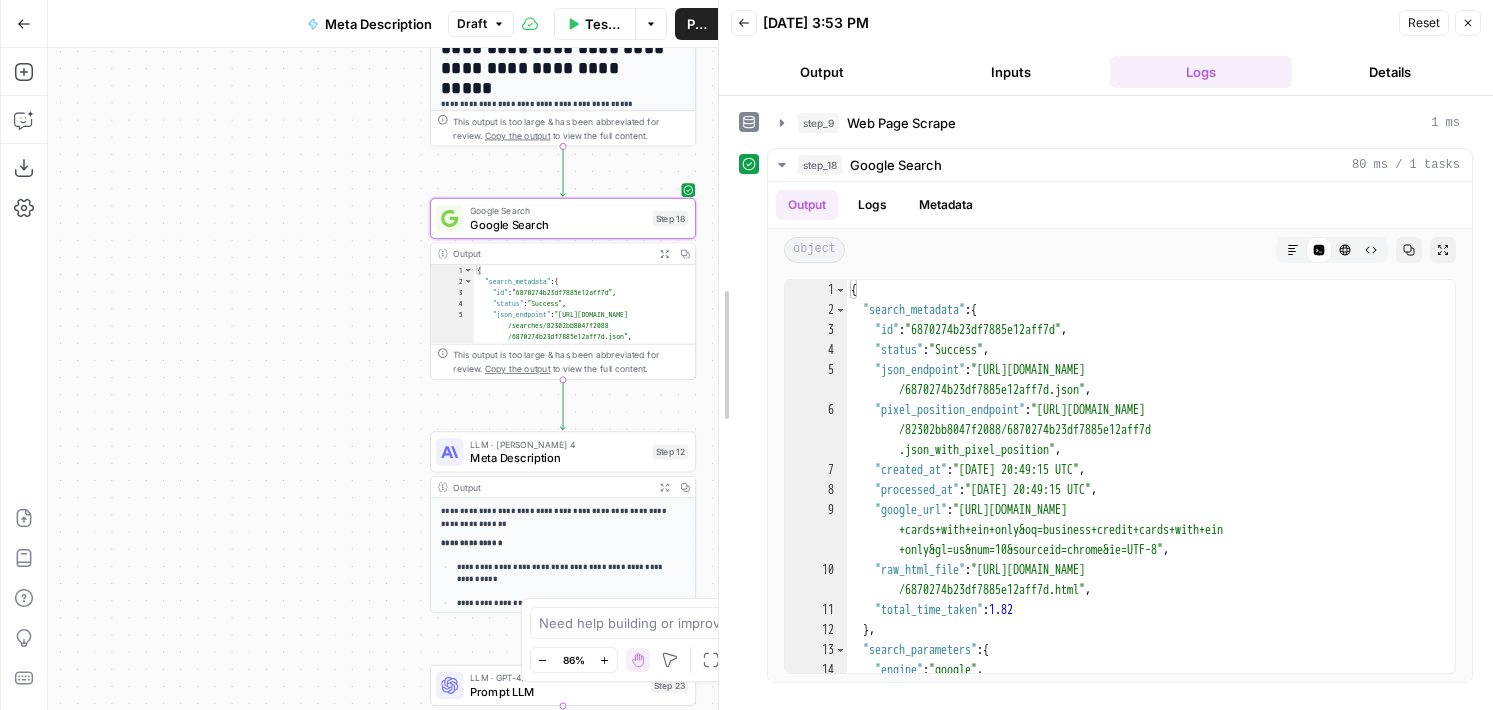drag, startPoint x: 811, startPoint y: 317, endPoint x: 720, endPoint y: 317, distance: 91 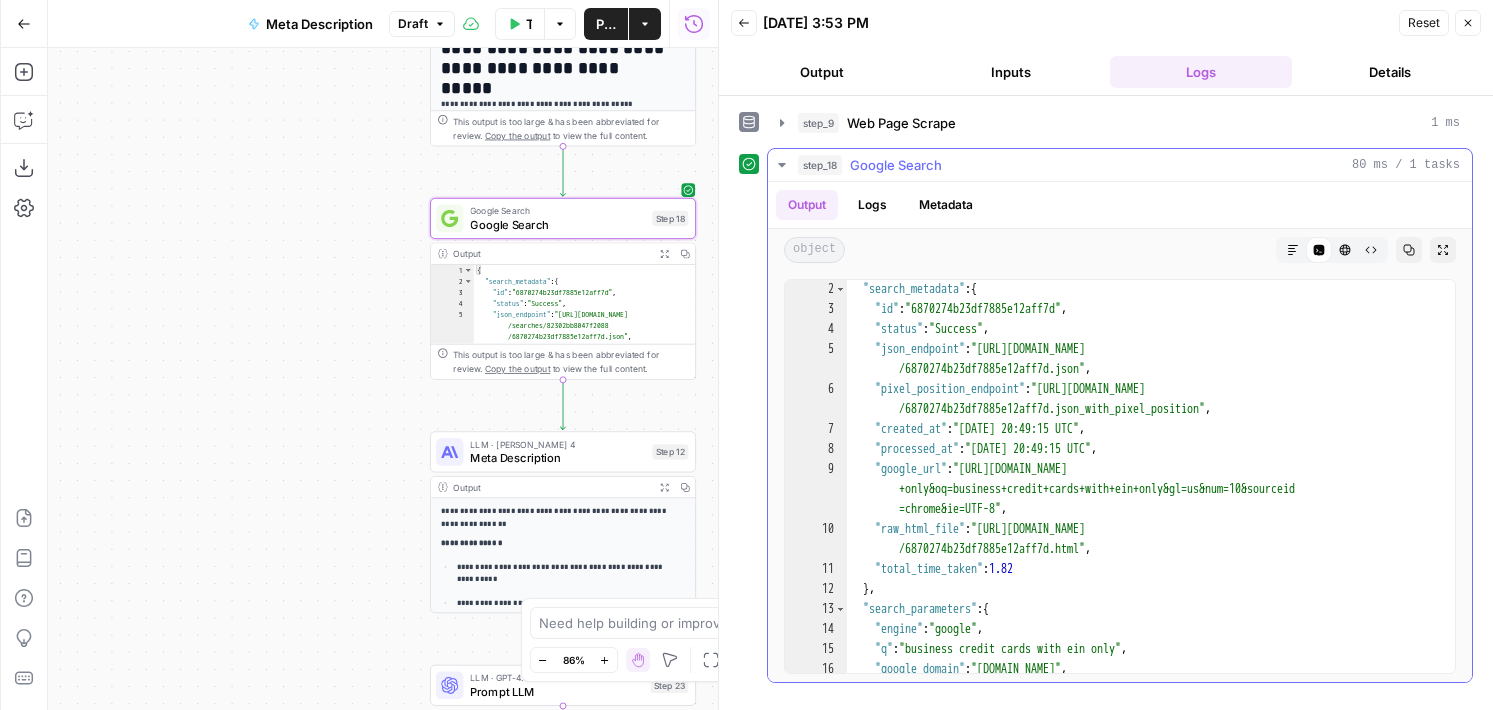 scroll, scrollTop: 0, scrollLeft: 0, axis: both 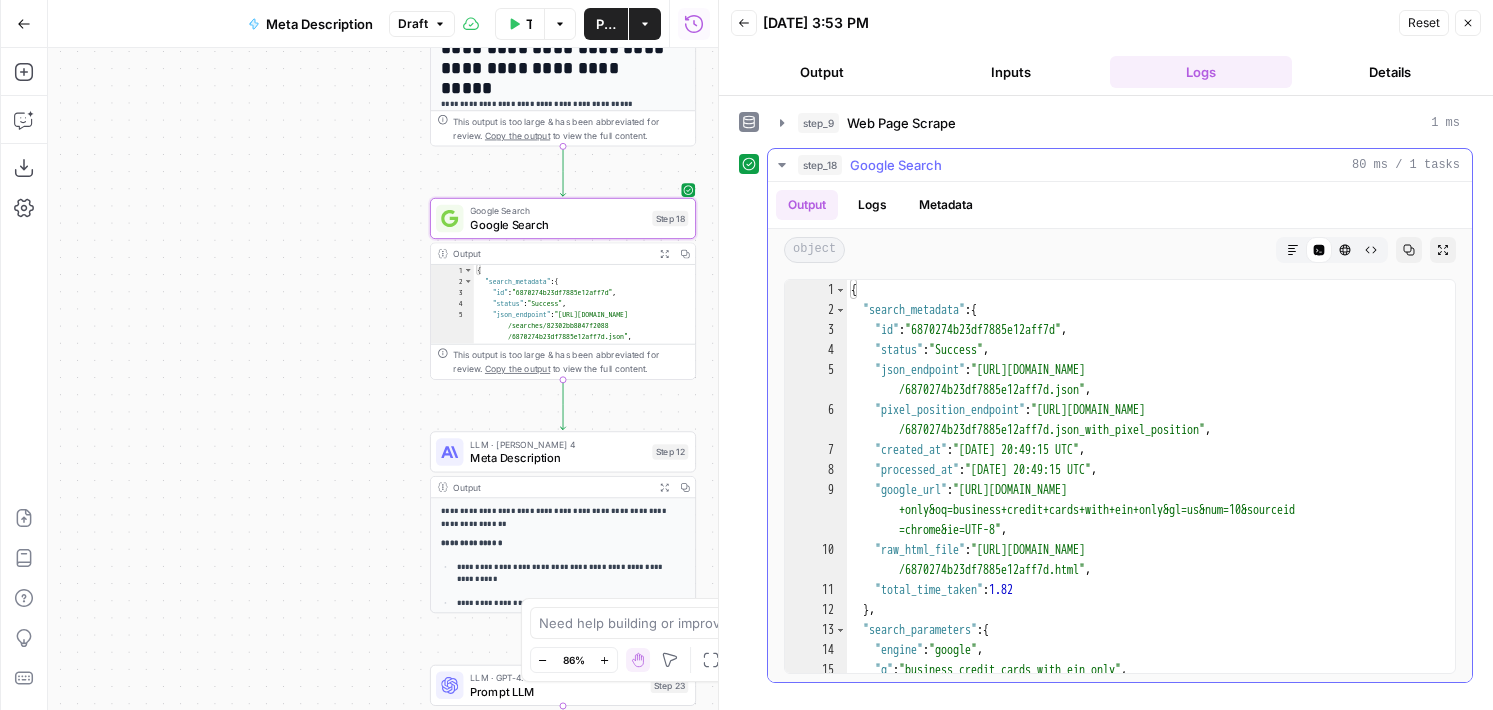 click on "{    "search_metadata" :  {      "id" :  "6870274b23df7885e12aff7d" ,      "status" :  "Success" ,      "json_endpoint" :  "https://serpapi.com/searches/82302bb8047f2088          /6870274b23df7885e12aff7d.json" ,      "pixel_position_endpoint" :  "https://serpapi.com/searches/82302bb8047f2088          /6870274b23df7885e12aff7d.json_with_pixel_position" ,      "created_at" :  "2025-07-10 20:49:15 UTC" ,      "processed_at" :  "2025-07-10 20:49:15 UTC" ,      "google_url" :  "https://www.google.com/search?q=business+credit+cards+with+ein          +only&oq=business+credit+cards+with+ein+only&gl=us&num=10&sourceid          =chrome&ie=UTF-8" ,      "raw_html_file" :  "https://serpapi.com/searches/82302bb8047f2088          /6870274b23df7885e12aff7d.html" ,      "total_time_taken" :  1.82    } ,    "search_parameters" :  {      "engine" :  "google" ,      "q" :  "business credit cards with ein only" ,      "google_domain" :  "google.com" ," at bounding box center [1143, 496] 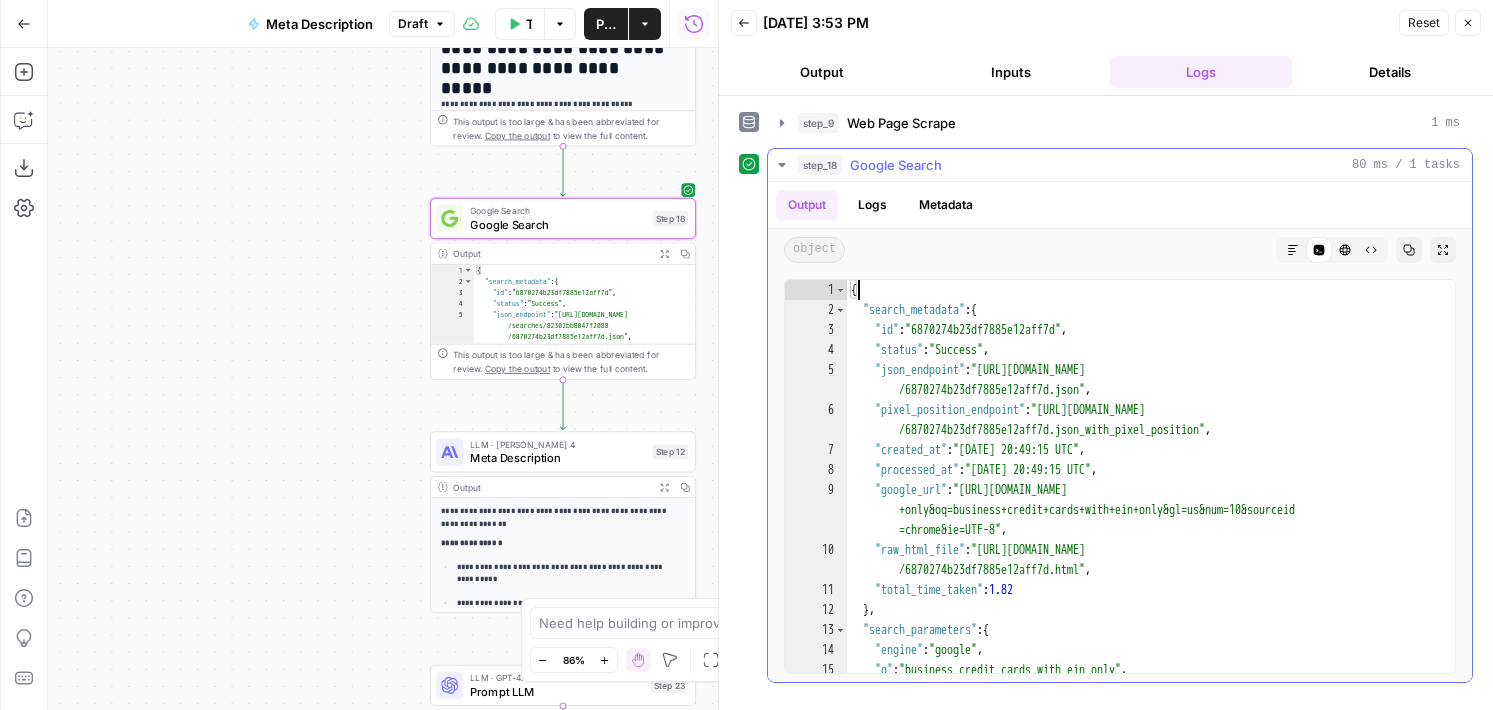 click on "{    "search_metadata" :  {      "id" :  "6870274b23df7885e12aff7d" ,      "status" :  "Success" ,      "json_endpoint" :  "https://serpapi.com/searches/82302bb8047f2088          /6870274b23df7885e12aff7d.json" ,      "pixel_position_endpoint" :  "https://serpapi.com/searches/82302bb8047f2088          /6870274b23df7885e12aff7d.json_with_pixel_position" ,      "created_at" :  "2025-07-10 20:49:15 UTC" ,      "processed_at" :  "2025-07-10 20:49:15 UTC" ,      "google_url" :  "https://www.google.com/search?q=business+credit+cards+with+ein          +only&oq=business+credit+cards+with+ein+only&gl=us&num=10&sourceid          =chrome&ie=UTF-8" ,      "raw_html_file" :  "https://serpapi.com/searches/82302bb8047f2088          /6870274b23df7885e12aff7d.html" ,      "total_time_taken" :  1.82    } ,    "search_parameters" :  {      "engine" :  "google" ,      "q" :  "business credit cards with ein only" ,      "google_domain" :  "google.com" ," at bounding box center [1143, 496] 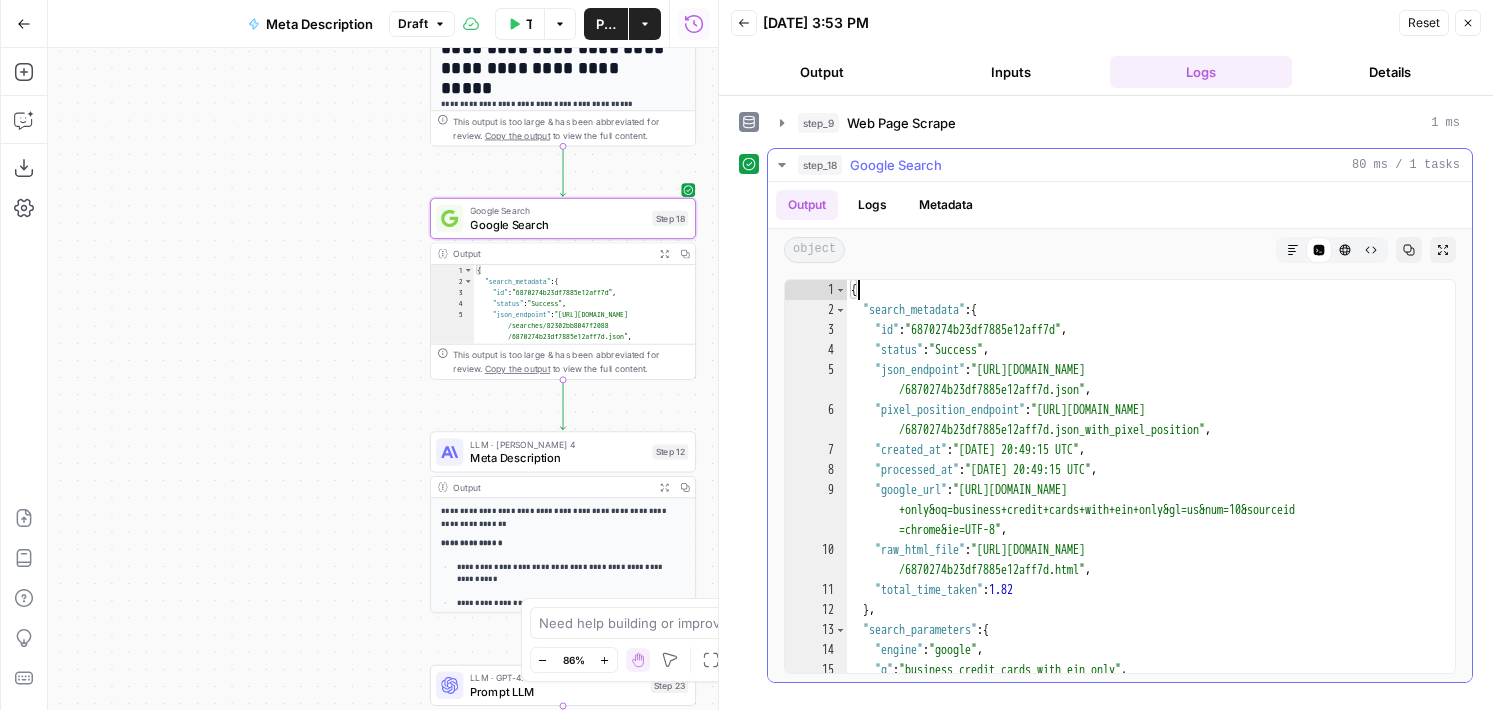 click on "{    "search_metadata" :  {      "id" :  "6870274b23df7885e12aff7d" ,      "status" :  "Success" ,      "json_endpoint" :  "https://serpapi.com/searches/82302bb8047f2088          /6870274b23df7885e12aff7d.json" ,      "pixel_position_endpoint" :  "https://serpapi.com/searches/82302bb8047f2088          /6870274b23df7885e12aff7d.json_with_pixel_position" ,      "created_at" :  "2025-07-10 20:49:15 UTC" ,      "processed_at" :  "2025-07-10 20:49:15 UTC" ,      "google_url" :  "https://www.google.com/search?q=business+credit+cards+with+ein          +only&oq=business+credit+cards+with+ein+only&gl=us&num=10&sourceid          =chrome&ie=UTF-8" ,      "raw_html_file" :  "https://serpapi.com/searches/82302bb8047f2088          /6870274b23df7885e12aff7d.html" ,      "total_time_taken" :  1.82    } ,    "search_parameters" :  {      "engine" :  "google" ,      "q" :  "business credit cards with ein only" ,      "google_domain" :  "google.com" ," at bounding box center [1143, 496] 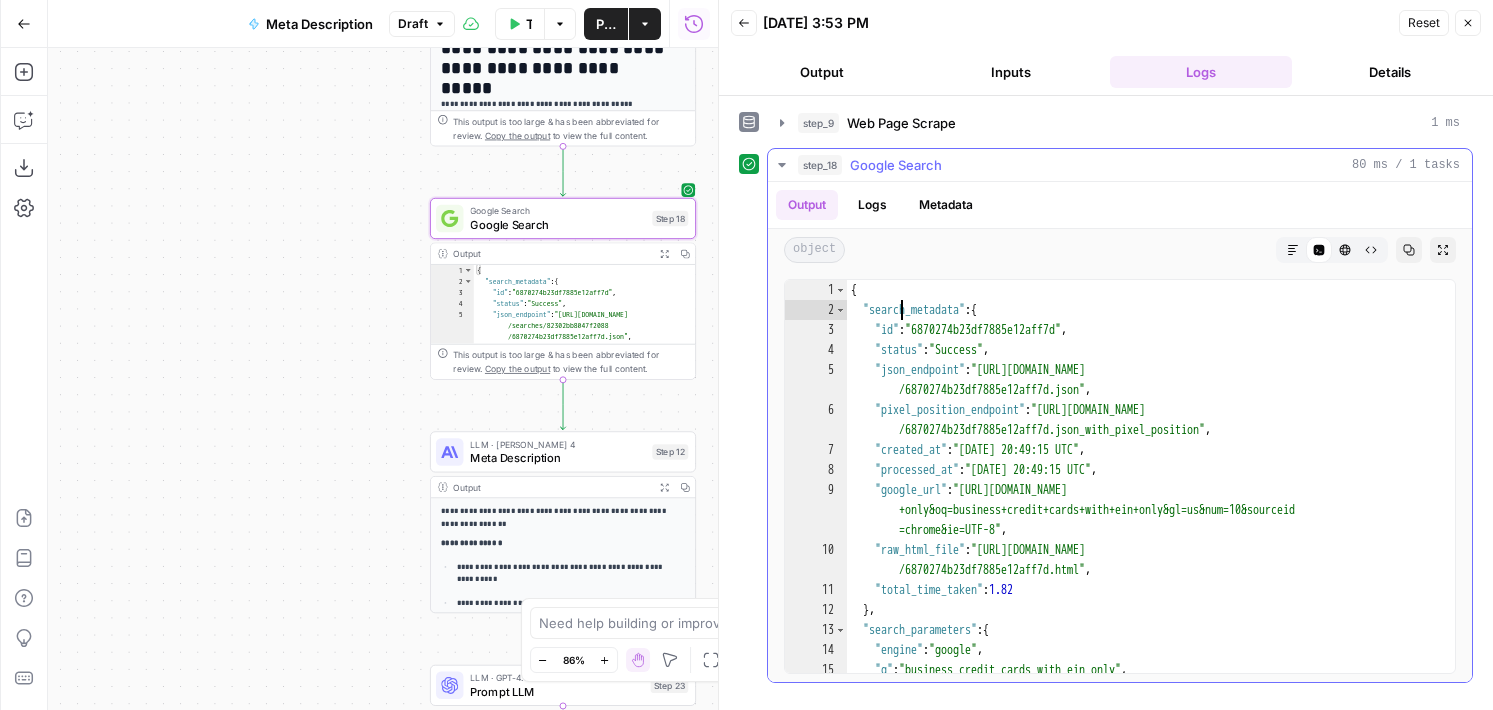 click on "{    "search_metadata" :  {      "id" :  "6870274b23df7885e12aff7d" ,      "status" :  "Success" ,      "json_endpoint" :  "https://serpapi.com/searches/82302bb8047f2088          /6870274b23df7885e12aff7d.json" ,      "pixel_position_endpoint" :  "https://serpapi.com/searches/82302bb8047f2088          /6870274b23df7885e12aff7d.json_with_pixel_position" ,      "created_at" :  "2025-07-10 20:49:15 UTC" ,      "processed_at" :  "2025-07-10 20:49:15 UTC" ,      "google_url" :  "https://www.google.com/search?q=business+credit+cards+with+ein          +only&oq=business+credit+cards+with+ein+only&gl=us&num=10&sourceid          =chrome&ie=UTF-8" ,      "raw_html_file" :  "https://serpapi.com/searches/82302bb8047f2088          /6870274b23df7885e12aff7d.html" ,      "total_time_taken" :  1.82    } ,    "search_parameters" :  {      "engine" :  "google" ,      "q" :  "business credit cards with ein only" ,      "google_domain" :  "google.com" ," at bounding box center [1143, 496] 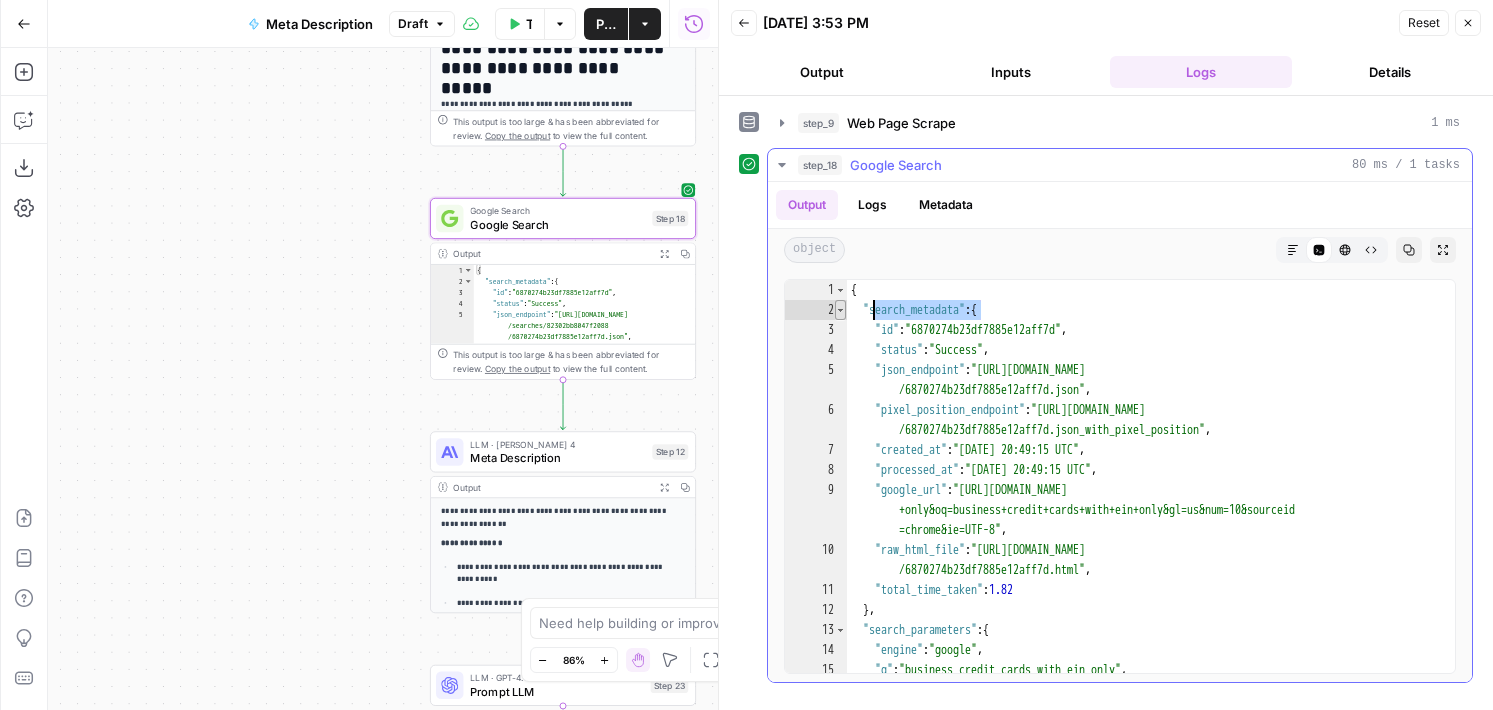 click at bounding box center [840, 310] 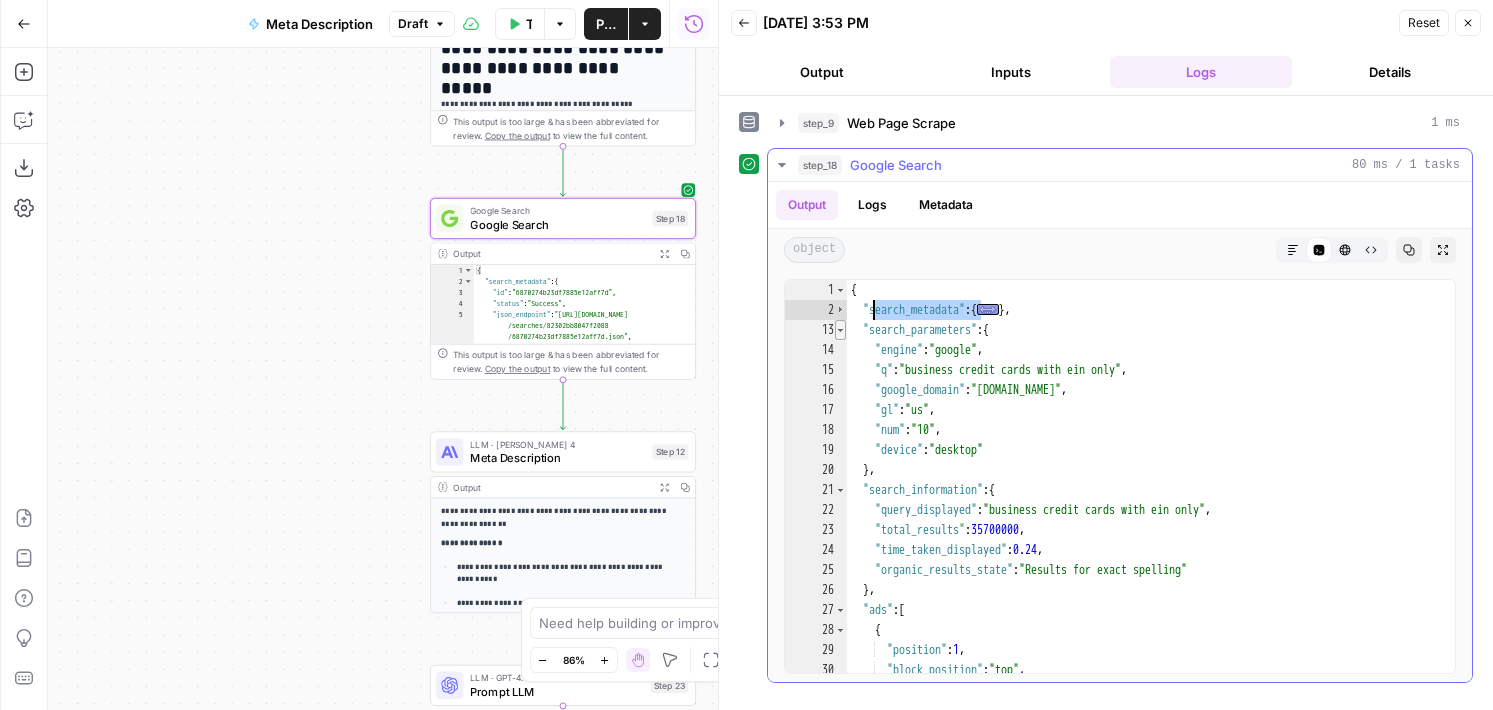 click at bounding box center (840, 330) 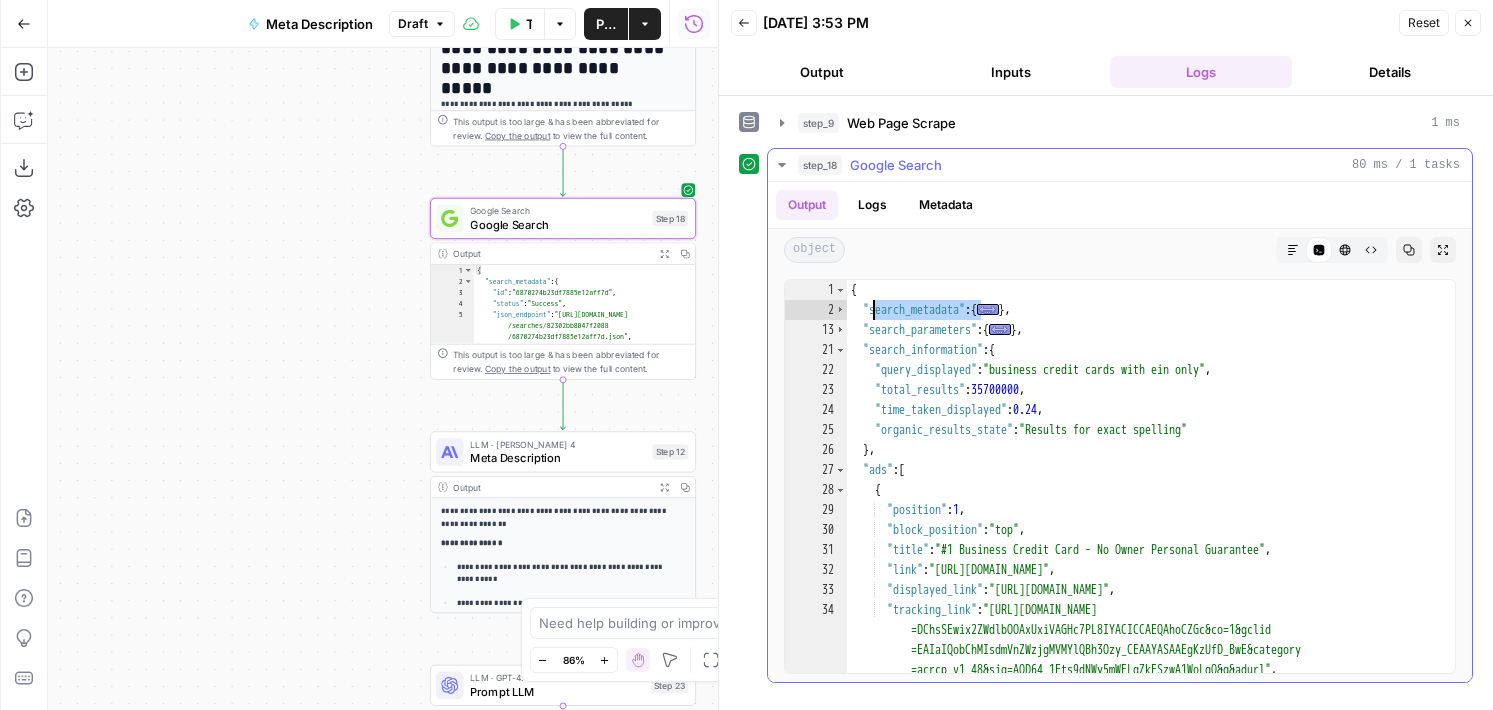 click on "{    "search_metadata" :  { ... } ,    "search_parameters" :  { ... } ,    "search_information" :  {      "query_displayed" :  "business credit cards with ein only" ,      "total_results" :  35700000 ,      "time_taken_displayed" :  0.24 ,      "organic_results_state" :  "Results for exact spelling"    } ,    "ads" :  [      {         "position" :  1 ,         "block_position" :  "top" ,         "title" :  "#1 Business Credit Card - No Owner Personal Guarantee" ,         "link" :  "https://ramp.com/business-cards" ,         "displayed_link" :  "https://www.ramp.com" ,         "tracking_link" :  "https://www.google.com/aclk?sa=l&ai            =DChsSEwix2ZWdlbOOAxUxiVAGHc7PL8IYACICCAEQAhoCZGc&co=1&gclid            =EAIaIQobChMIsdmVnZWzjgMVMYlQBh3Ozy_CEAAYASAAEgKzUfD_BwE&category            =acrcp_v1_48&sig=AOD64_1Ets9dNWy5mWFLgZkESzwA1WoLqQ&q&adurl" ,         "description" :  "Business credit cards with accounting integrations that             ," at bounding box center (1143, 506) 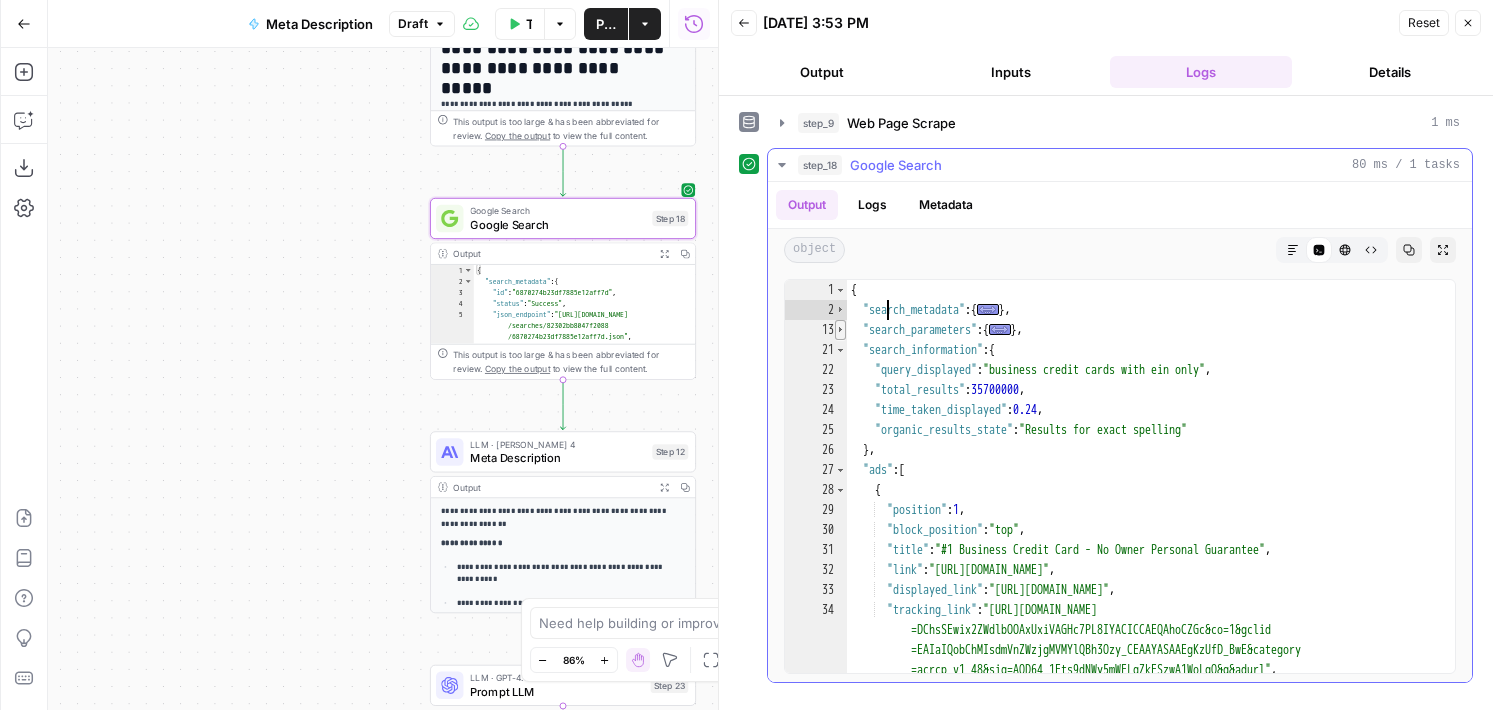 click at bounding box center [840, 330] 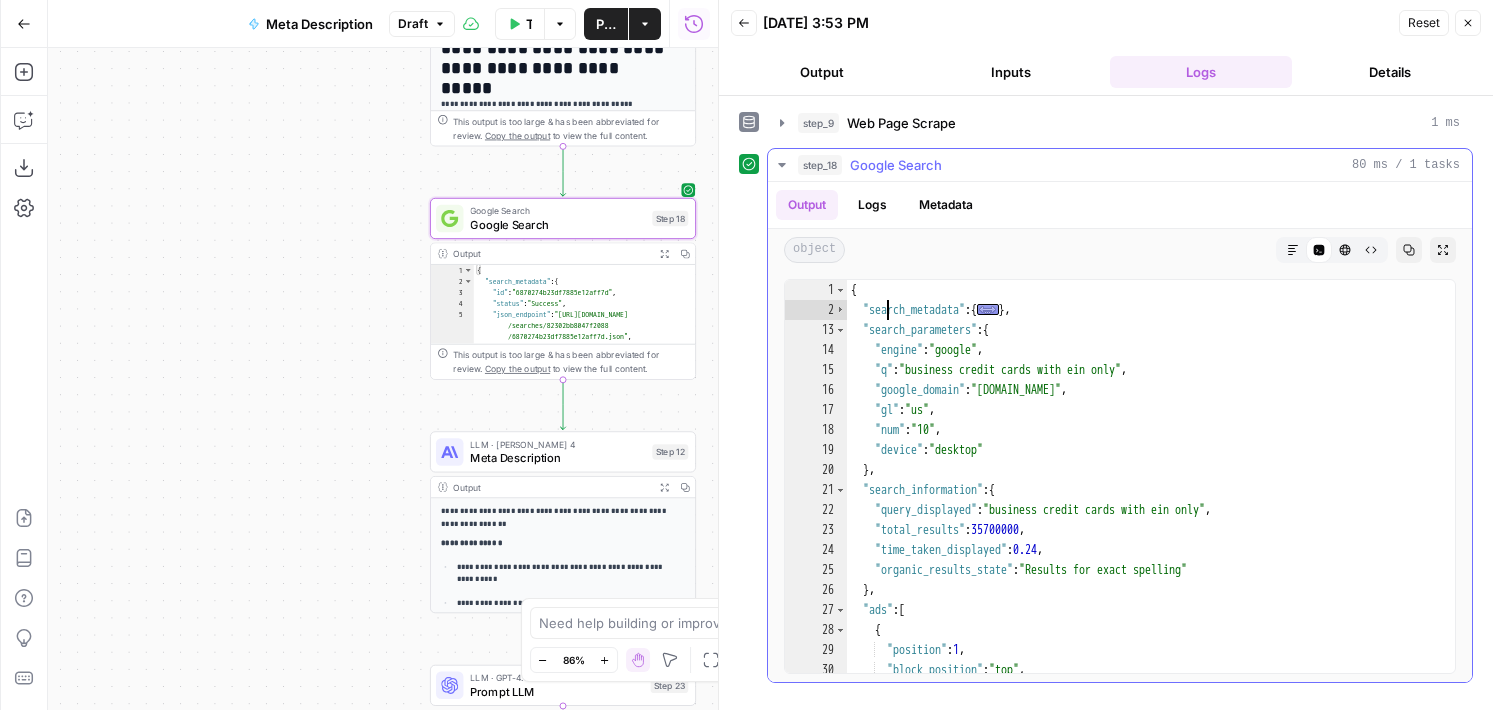 click on "{    "search_metadata" :  { ... } ,    "search_parameters" :  {      "engine" :  "google" ,      "q" :  "business credit cards with ein only" ,      "google_domain" :  "google.com" ,      "gl" :  "us" ,      "num" :  "10" ,      "device" :  "desktop"    } ,    "search_information" :  {      "query_displayed" :  "business credit cards with ein only" ,      "total_results" :  35700000 ,      "time_taken_displayed" :  0.24 ,      "organic_results_state" :  "Results for exact spelling"    } ,    "ads" :  [      {         "position" :  1 ,         "block_position" :  "top" ,         "title" :  "#1 Business Credit Card - No Owner Personal Guarantee" ," at bounding box center [1143, 496] 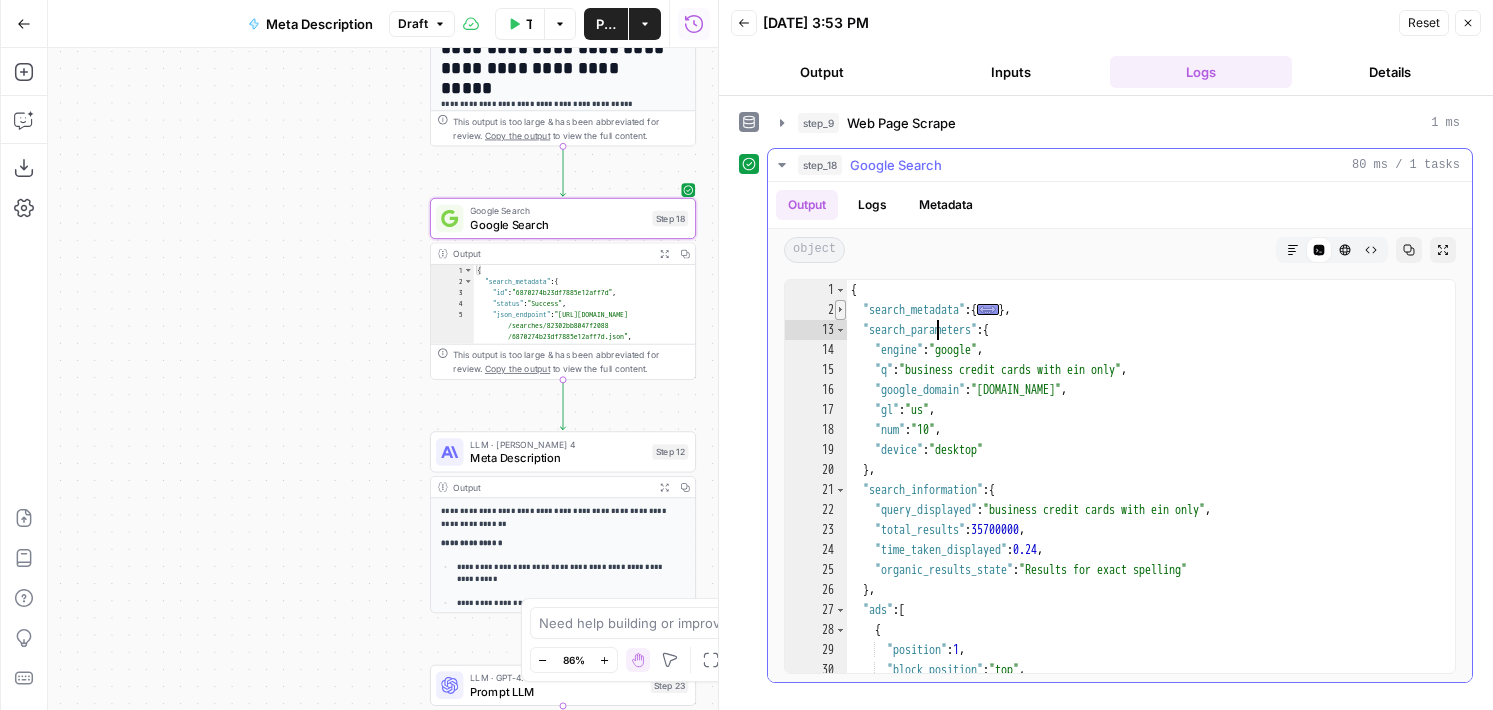 click at bounding box center (840, 310) 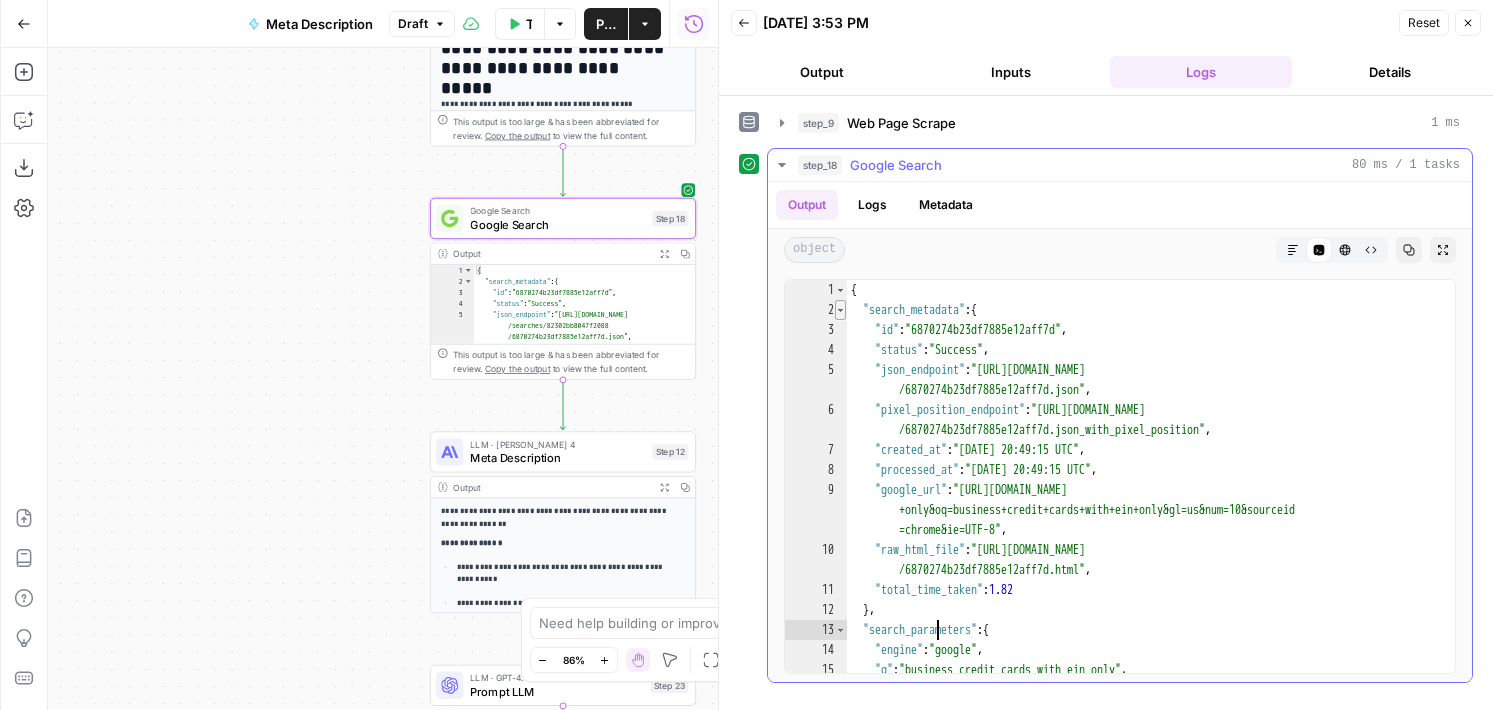 click at bounding box center [840, 310] 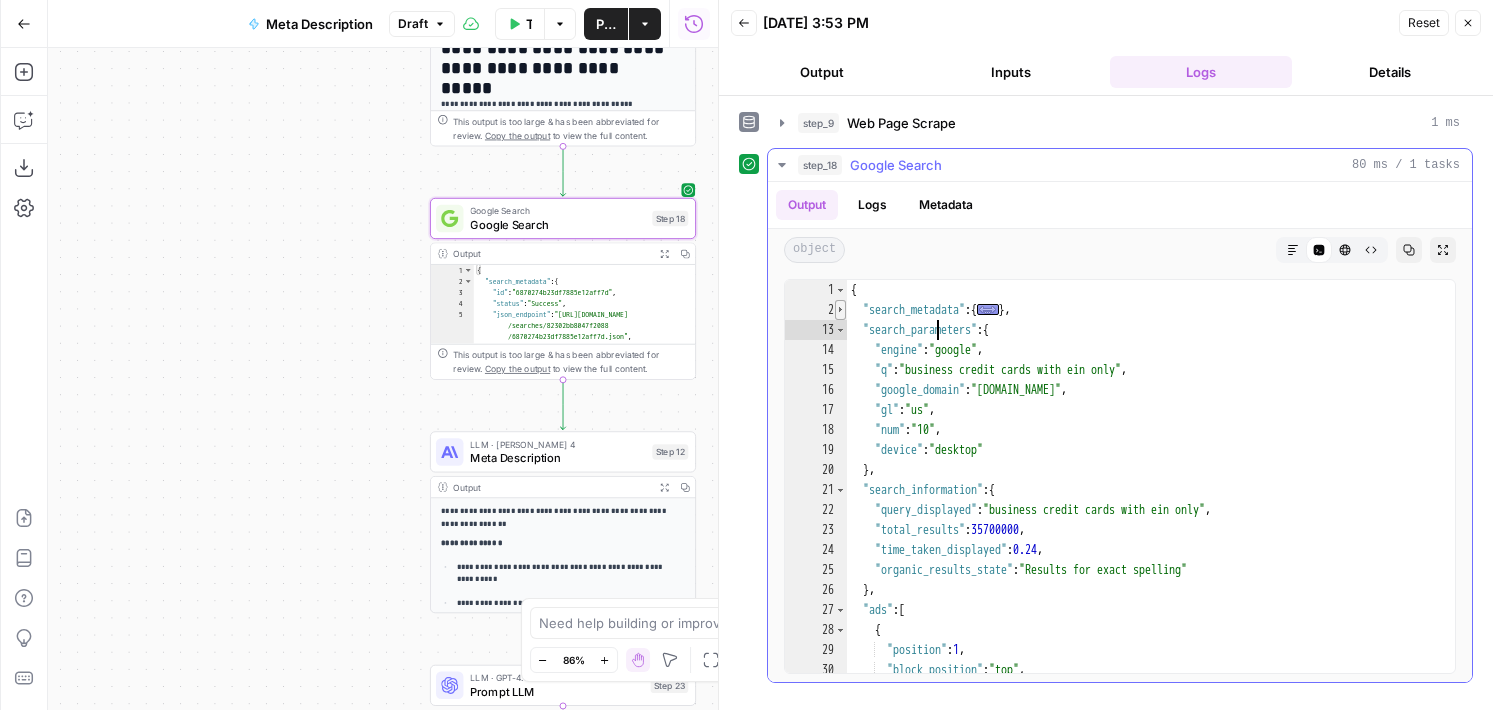 click at bounding box center (840, 310) 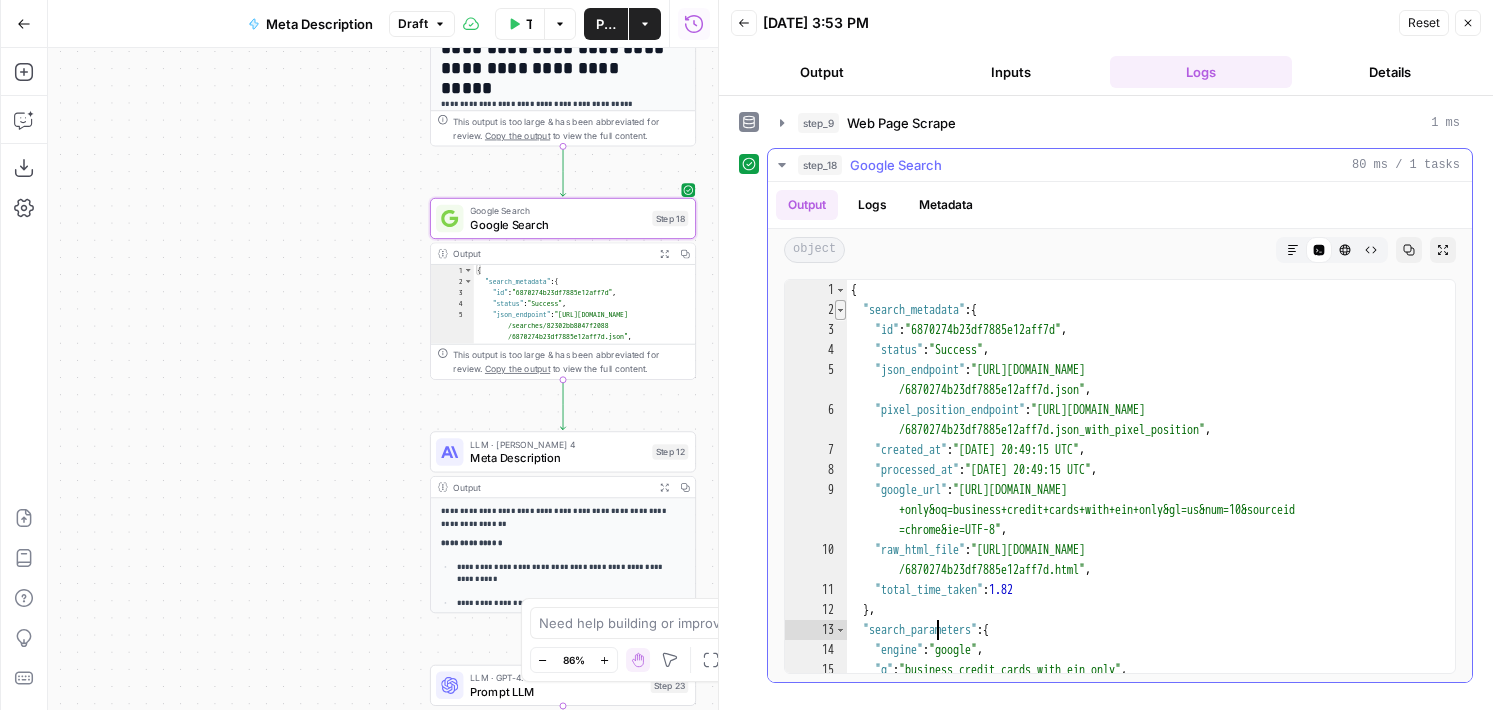 click at bounding box center (840, 310) 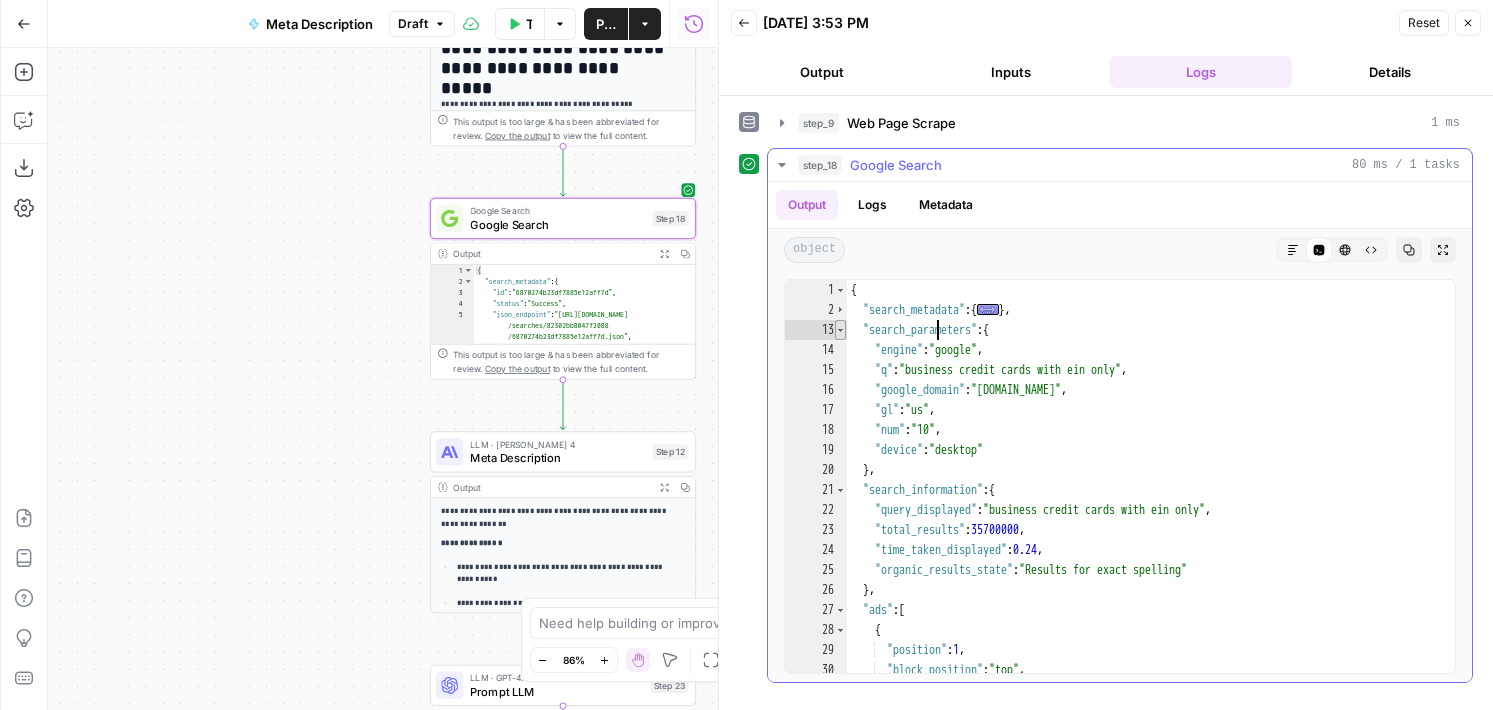 click at bounding box center (840, 330) 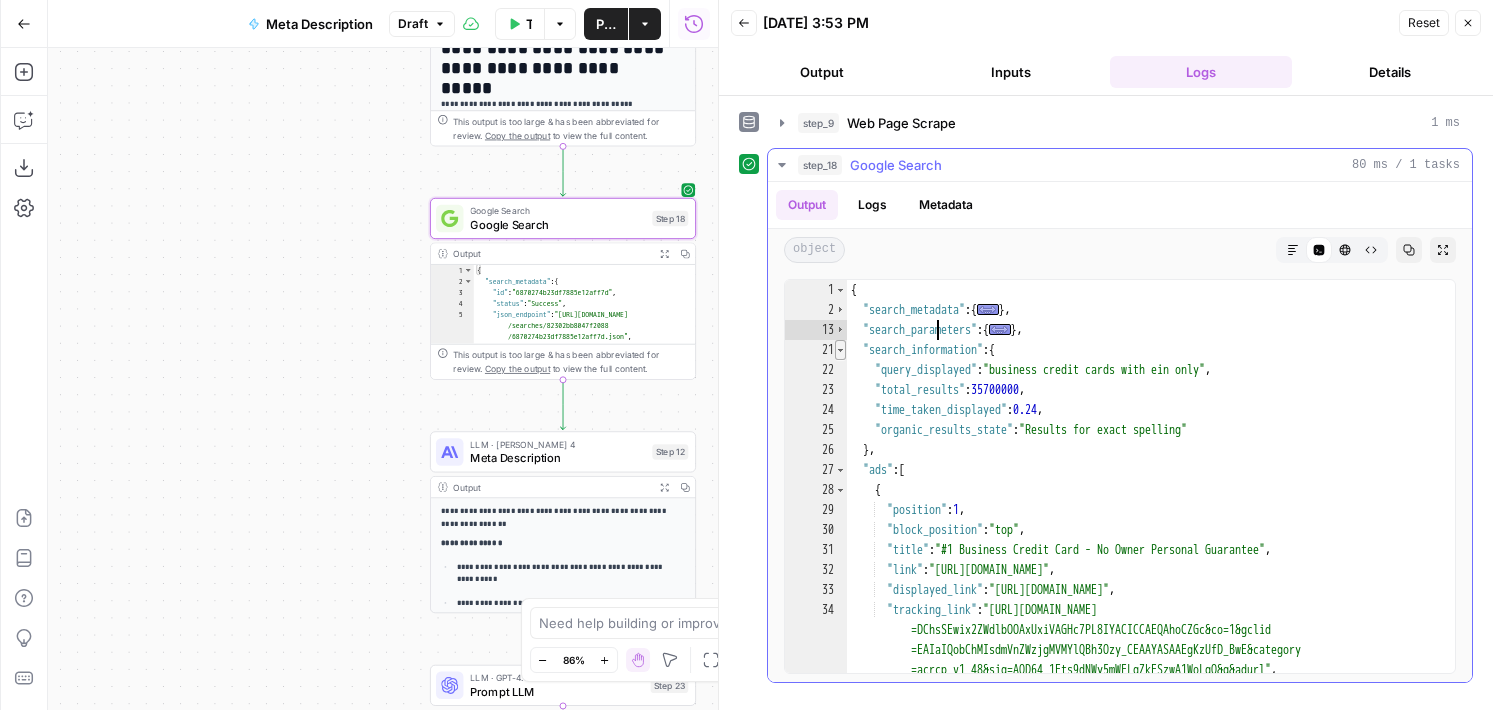 click at bounding box center [840, 350] 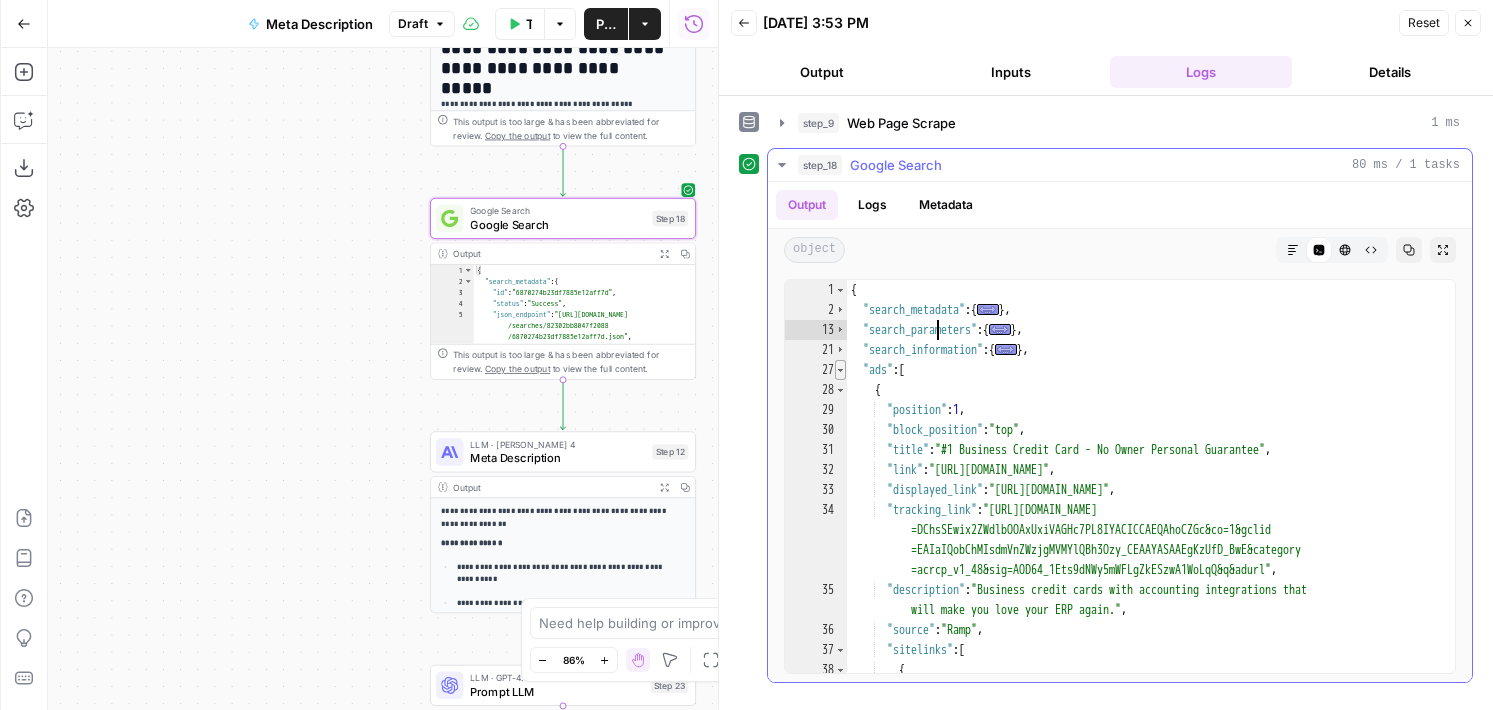 click at bounding box center (840, 370) 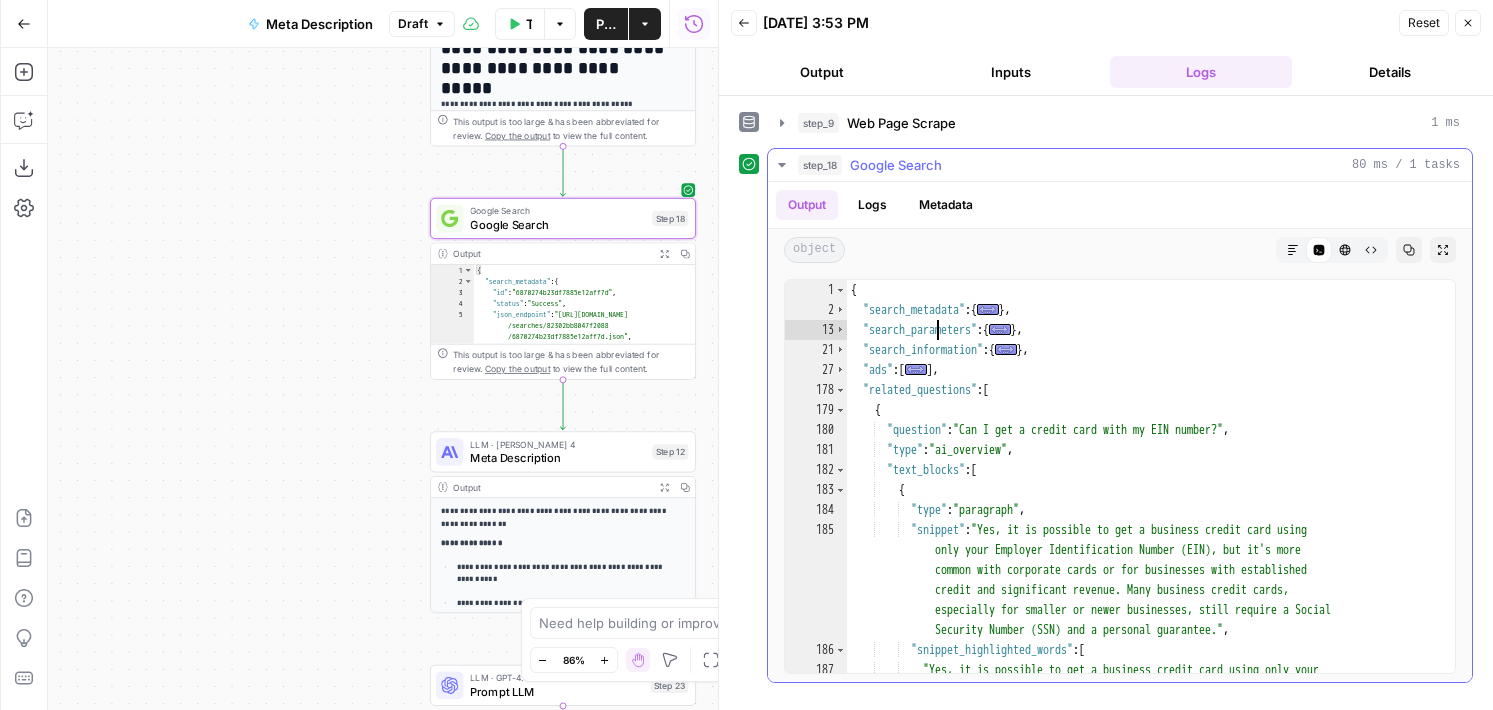 click on "{    "search_metadata" :  { ... } ,    "search_parameters" :  { ... } ,    "search_information" :  { ... } ,    "ads" :  [ ... ] ,    "related_questions" :  [      {         "question" :  "Can I get a credit card with my EIN number?" ,         "type" :  "ai_overview" ,         "text_blocks" :  [           {              "type" :  "paragraph" ,              "snippet" :  "Yes, it is possible to get a business credit card using                 only your Employer Identification Number (EIN), but it's more                 common with corporate cards or for businesses with established                 credit and significant revenue. Many business credit cards,                 especially for smaller or newer businesses, still require a Social                 Security Number (SSN) and a personal guarantee." ,              "snippet_highlighted_words" :  [                "Yes, it is possible to get a business credit card using only your" at bounding box center [1143, 506] 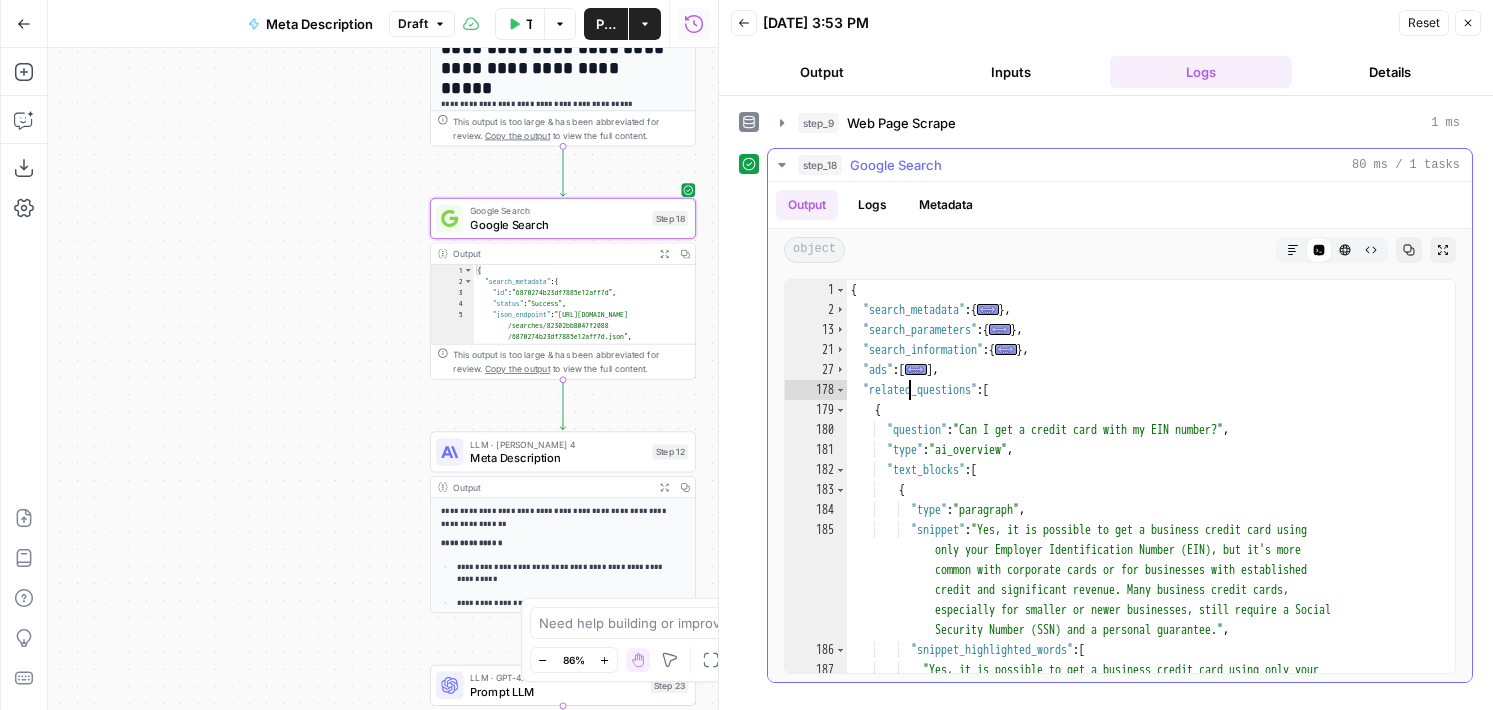 click on "{    "search_metadata" :  { ... } ,    "search_parameters" :  { ... } ,    "search_information" :  { ... } ,    "ads" :  [ ... ] ,    "related_questions" :  [      {         "question" :  "Can I get a credit card with my EIN number?" ,         "type" :  "ai_overview" ,         "text_blocks" :  [           {              "type" :  "paragraph" ,              "snippet" :  "Yes, it is possible to get a business credit card using                 only your Employer Identification Number (EIN), but it's more                 common with corporate cards or for businesses with established                 credit and significant revenue. Many business credit cards,                 especially for smaller or newer businesses, still require a Social                 Security Number (SSN) and a personal guarantee." ,              "snippet_highlighted_words" :  [                "Yes, it is possible to get a business credit card using only your" at bounding box center (1143, 506) 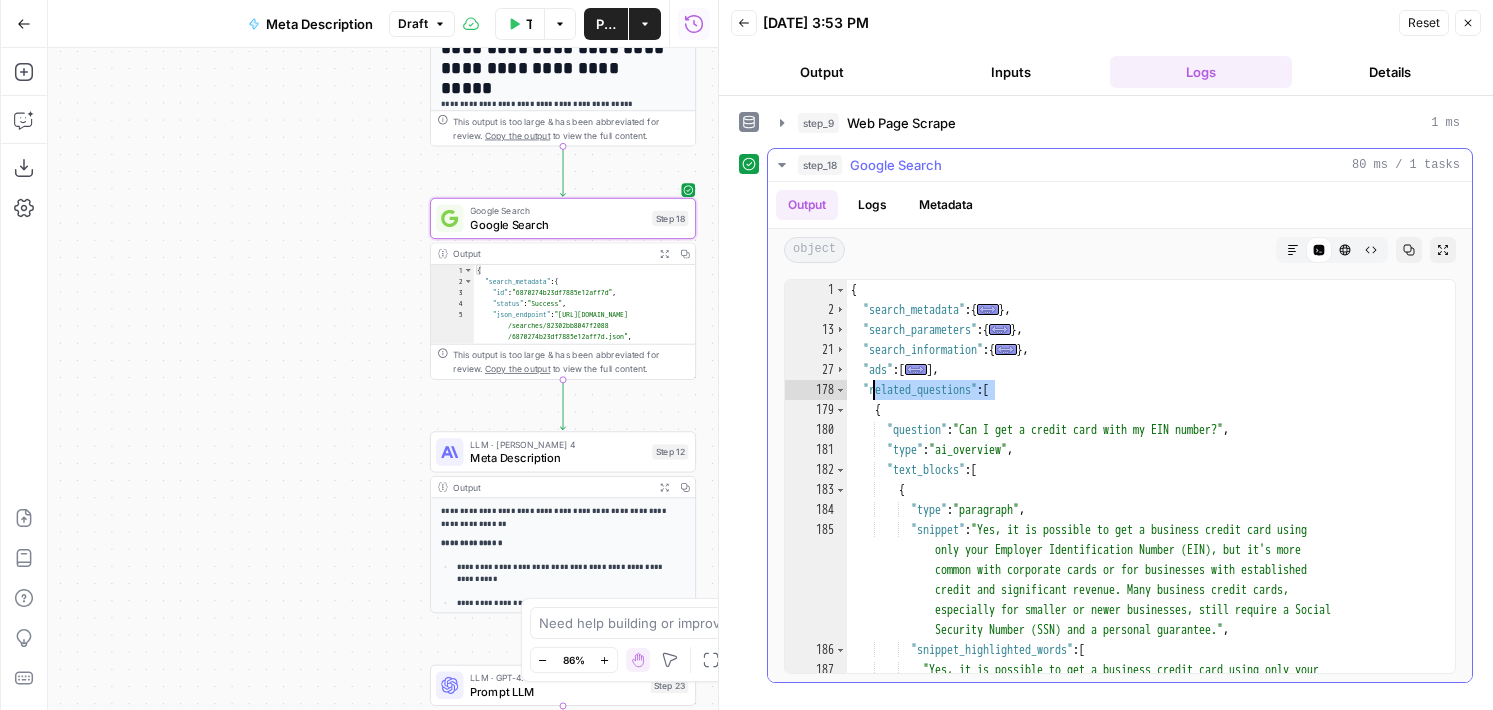 click on "{    "search_metadata" :  { ... } ,    "search_parameters" :  { ... } ,    "search_information" :  { ... } ,    "ads" :  [ ... ] ,    "related_questions" :  [      {         "question" :  "Can I get a credit card with my EIN number?" ,         "type" :  "ai_overview" ,         "text_blocks" :  [           {              "type" :  "paragraph" ,              "snippet" :  "Yes, it is possible to get a business credit card using                 only your Employer Identification Number (EIN), but it's more                 common with corporate cards or for businesses with established                 credit and significant revenue. Many business credit cards,                 especially for smaller or newer businesses, still require a Social                 Security Number (SSN) and a personal guarantee." ,              "snippet_highlighted_words" :  [                "Yes, it is possible to get a business credit card using only your" at bounding box center [1143, 506] 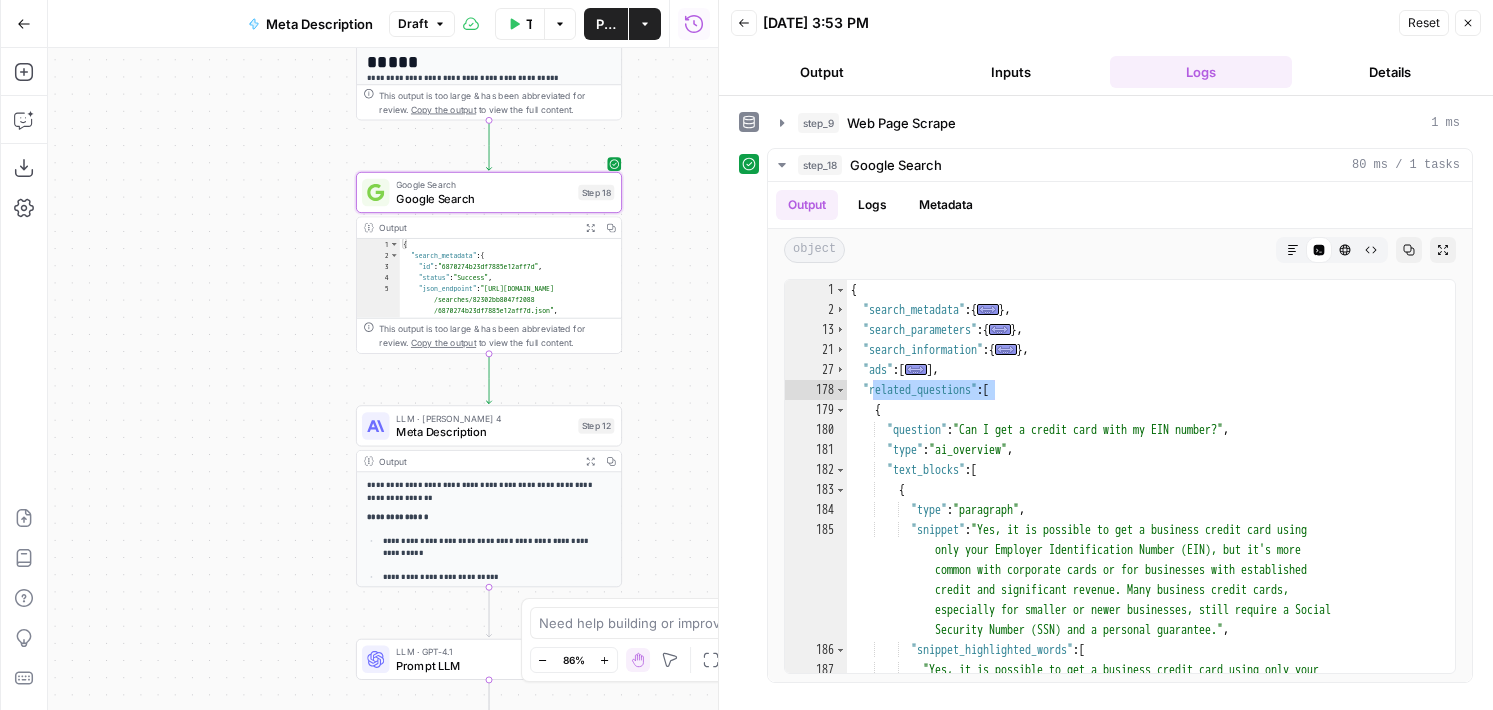 drag, startPoint x: 387, startPoint y: 357, endPoint x: 313, endPoint y: 331, distance: 78.434685 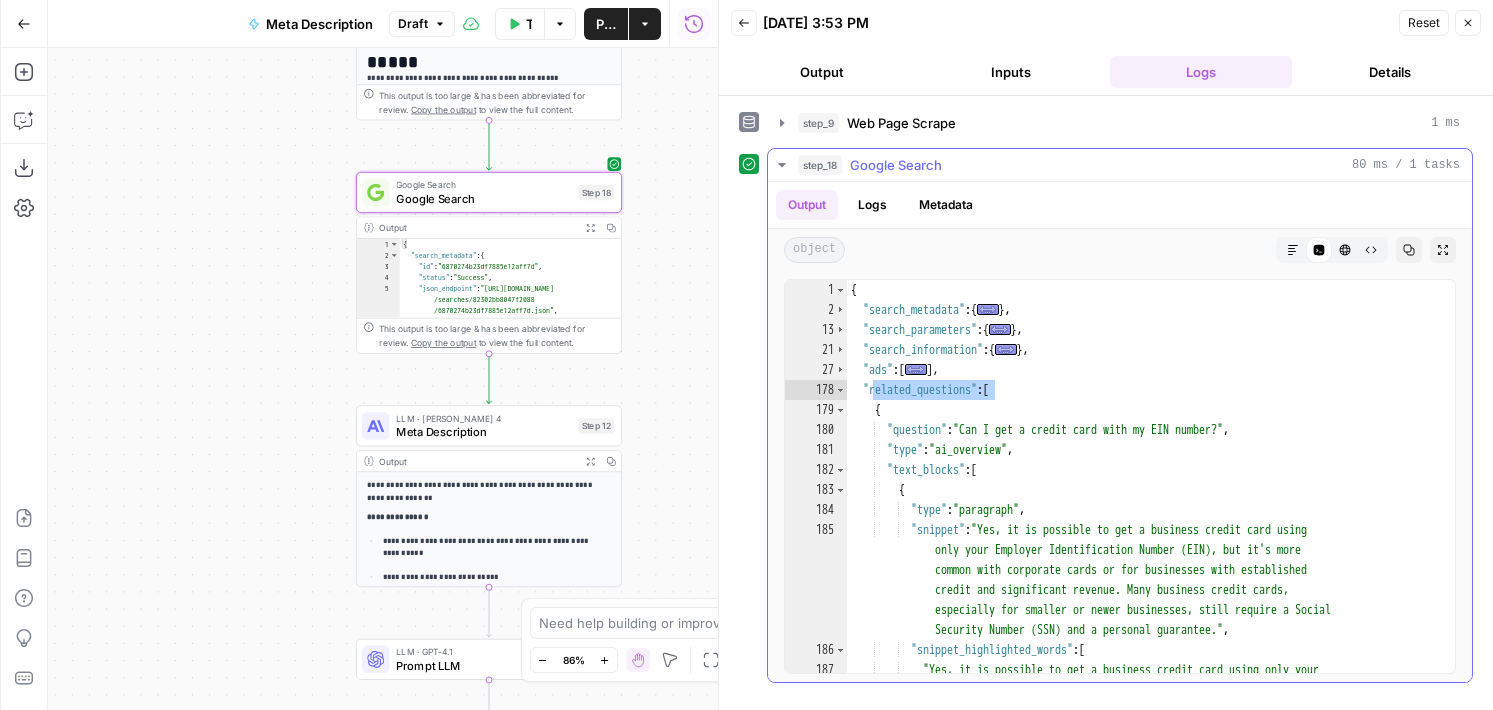 type on "*" 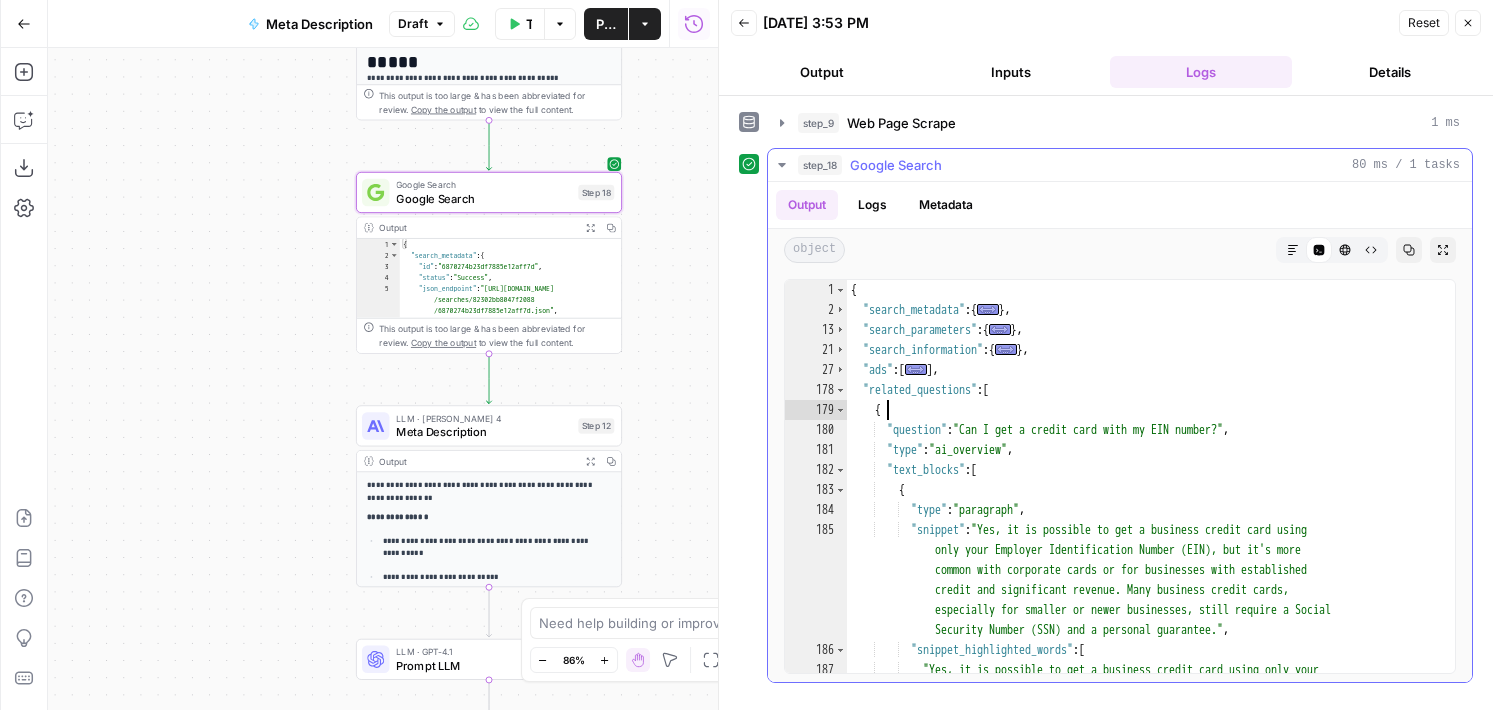 click on "{    "search_metadata" :  { ... } ,    "search_parameters" :  { ... } ,    "search_information" :  { ... } ,    "ads" :  [ ... ] ,    "related_questions" :  [      {         "question" :  "Can I get a credit card with my EIN number?" ,         "type" :  "ai_overview" ,         "text_blocks" :  [           {              "type" :  "paragraph" ,              "snippet" :  "Yes, it is possible to get a business credit card using                 only your Employer Identification Number (EIN), but it's more                 common with corporate cards or for businesses with established                 credit and significant revenue. Many business credit cards,                 especially for smaller or newer businesses, still require a Social                 Security Number (SSN) and a personal guarantee." ,              "snippet_highlighted_words" :  [                "Yes, it is possible to get a business credit card using only your" at bounding box center [1143, 506] 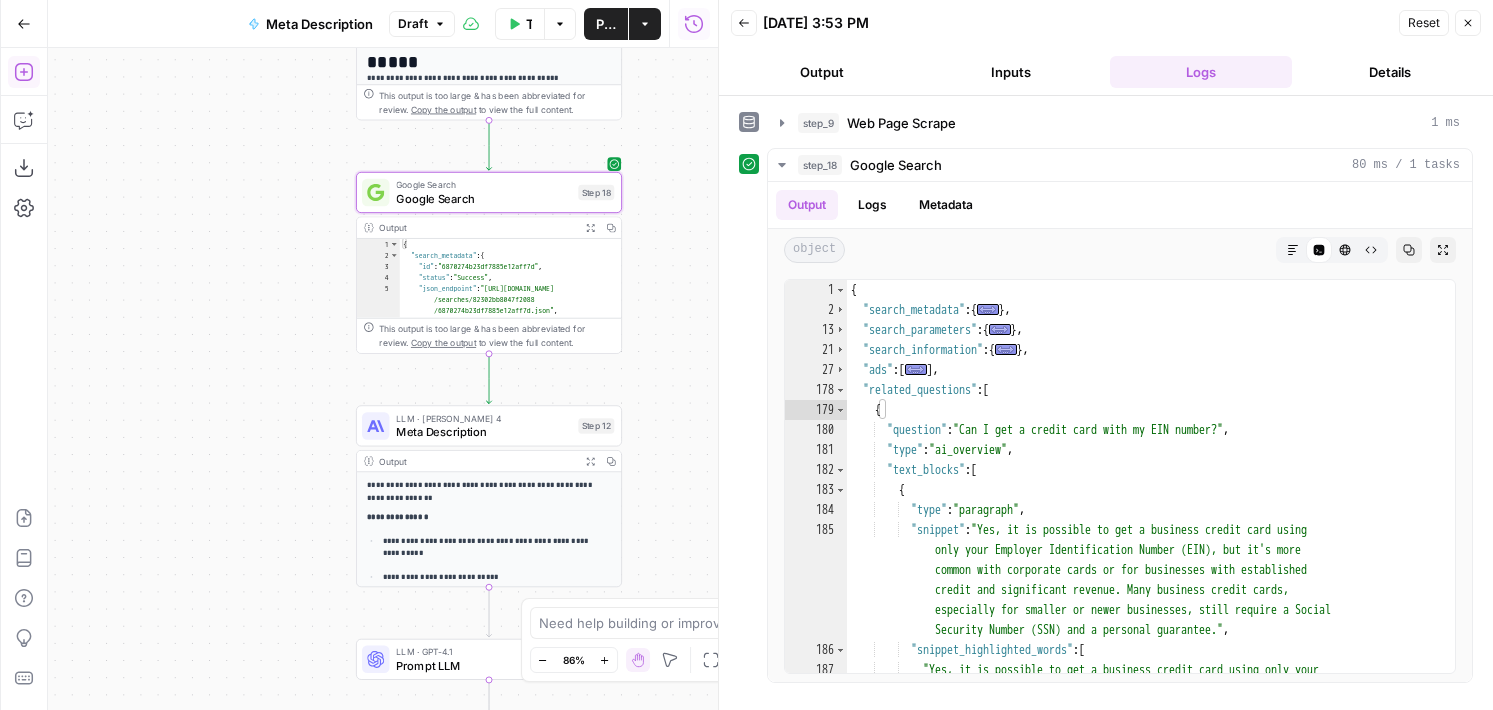 click 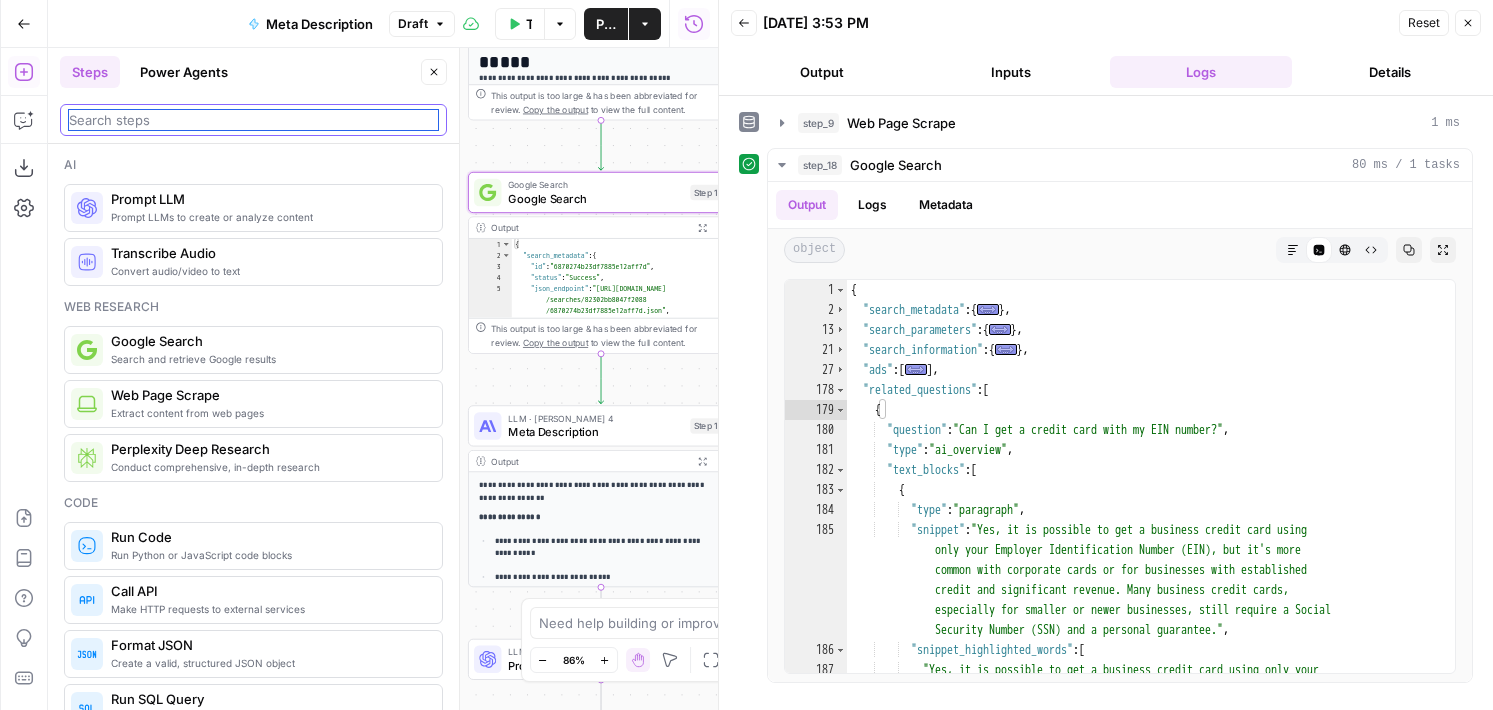 click at bounding box center [253, 120] 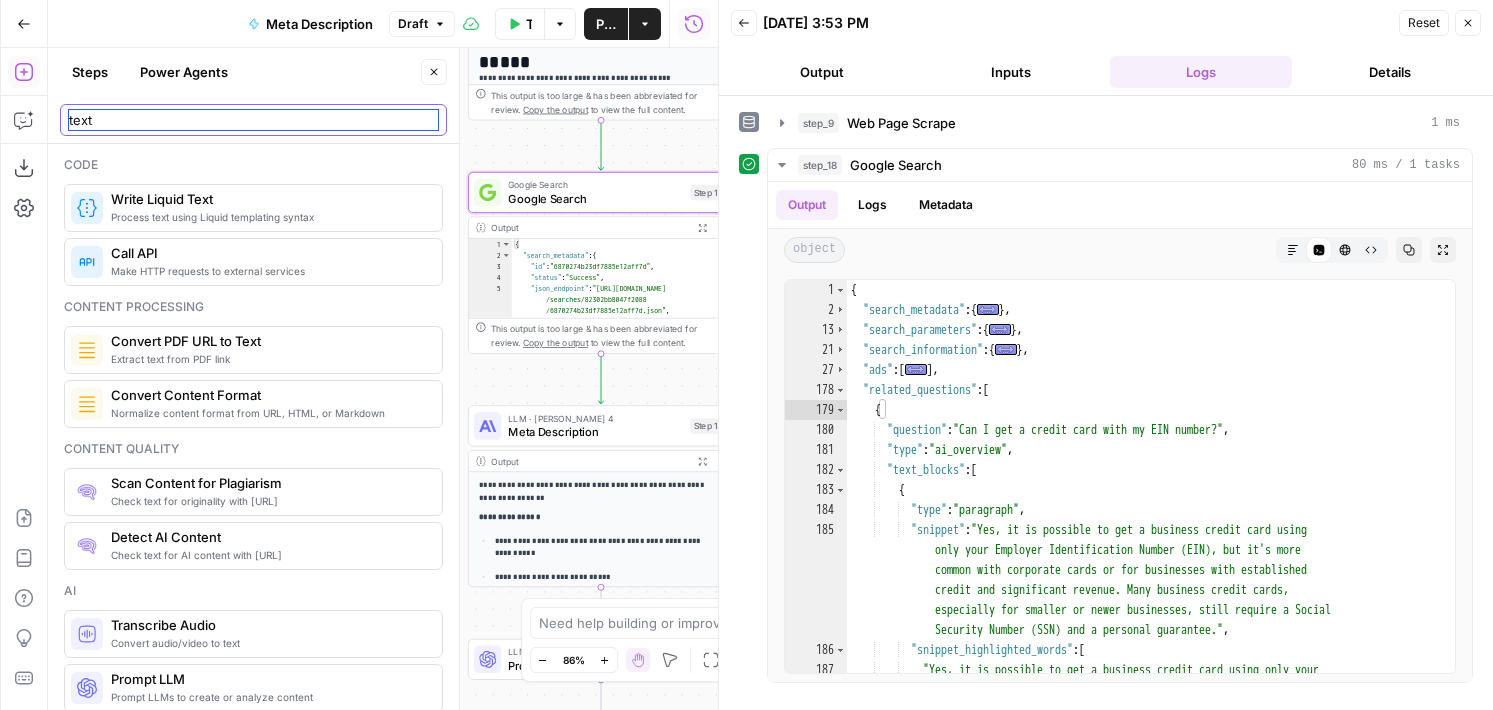 type on "text" 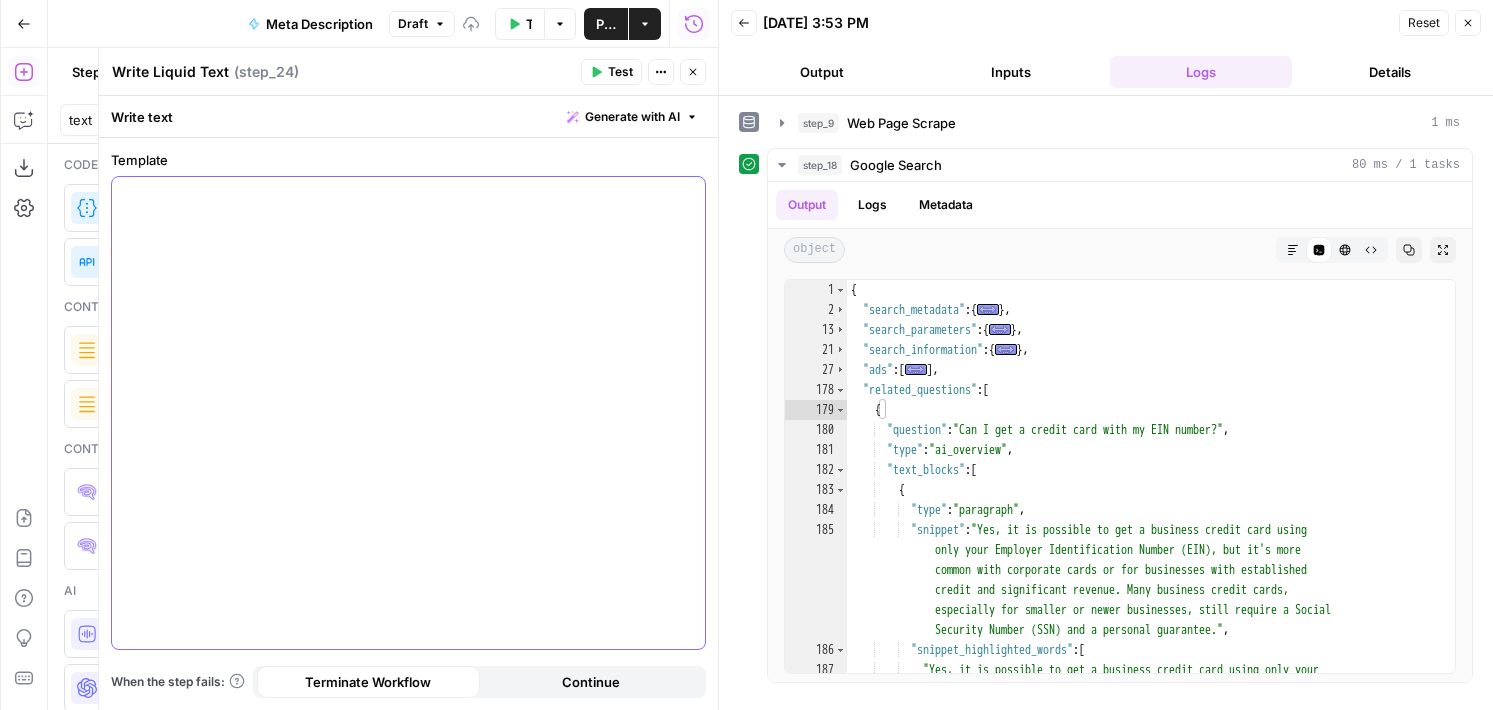 click at bounding box center (408, 413) 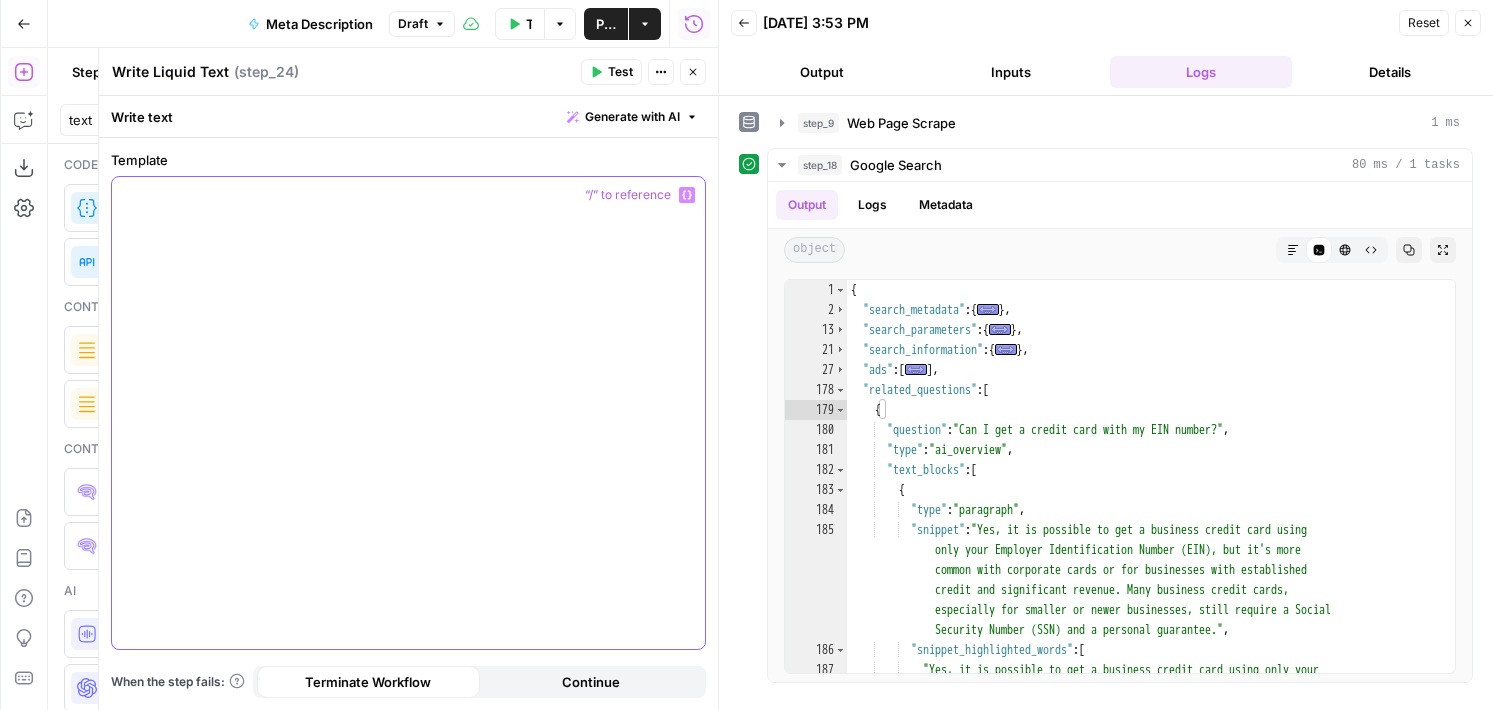 click at bounding box center [408, 413] 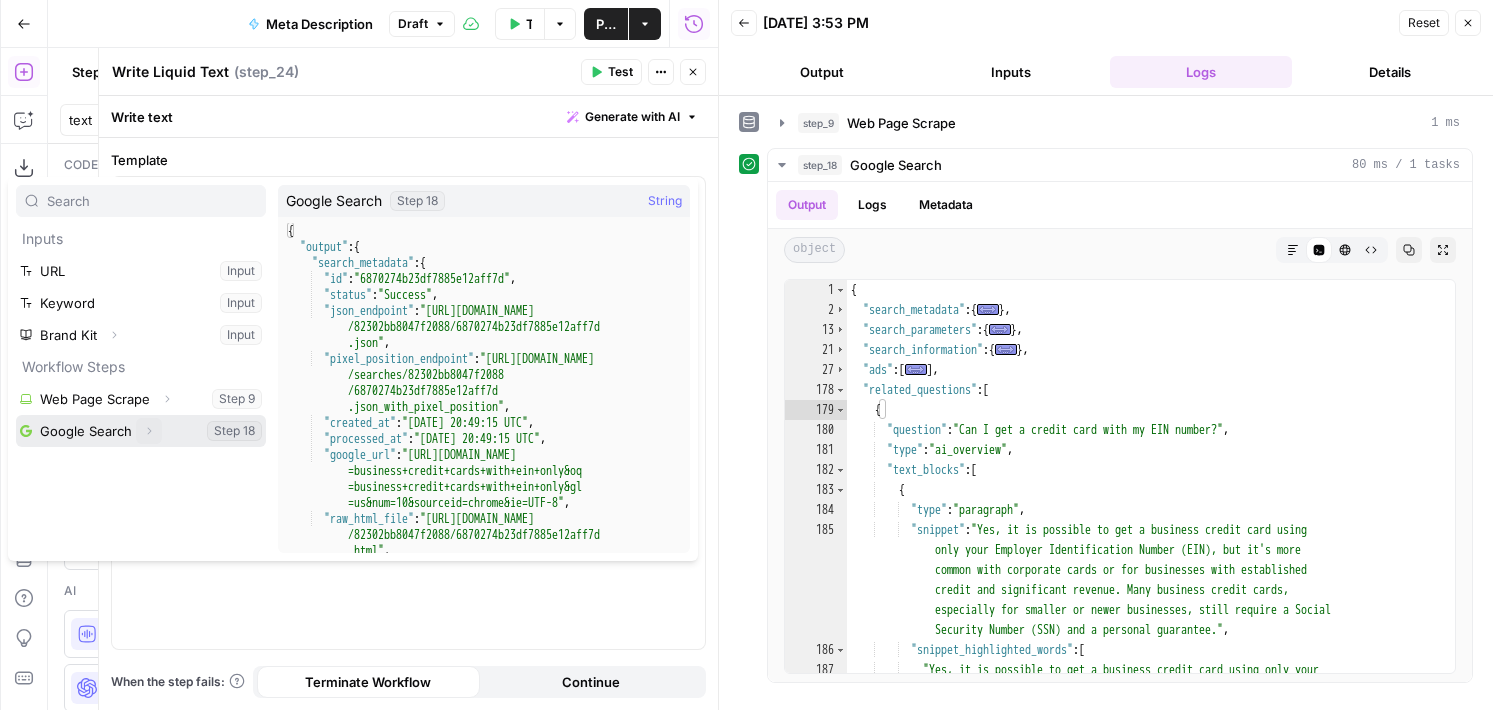 click 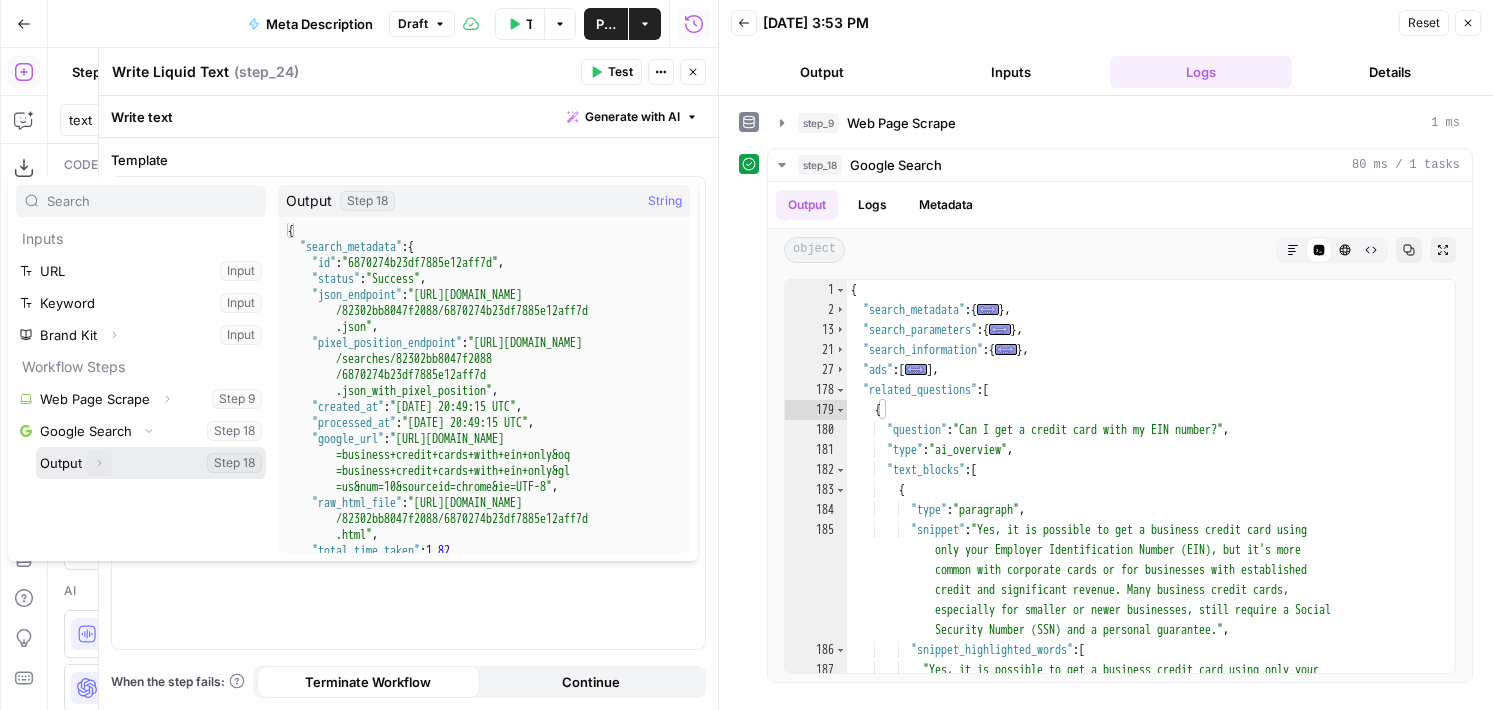 click 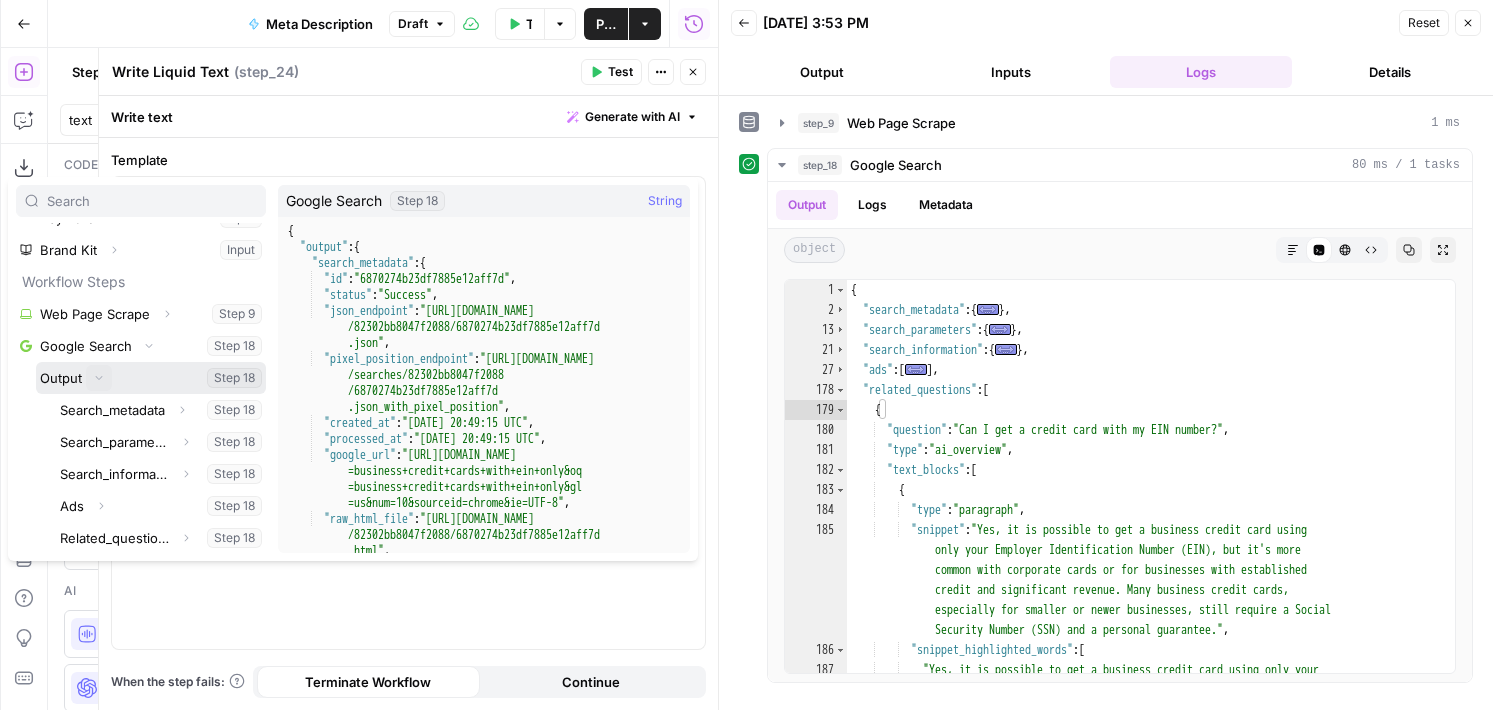 scroll, scrollTop: 75, scrollLeft: 0, axis: vertical 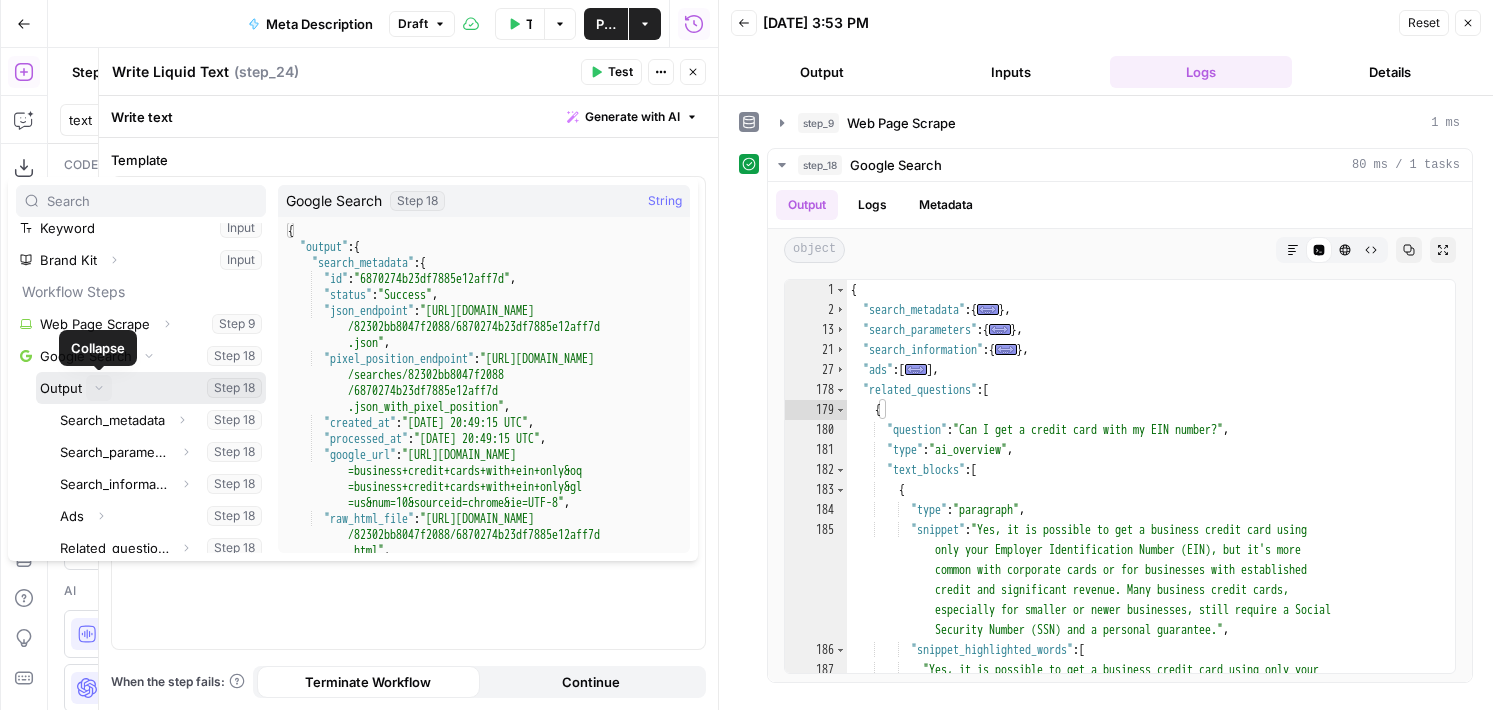 click on "Collapse" at bounding box center (99, 388) 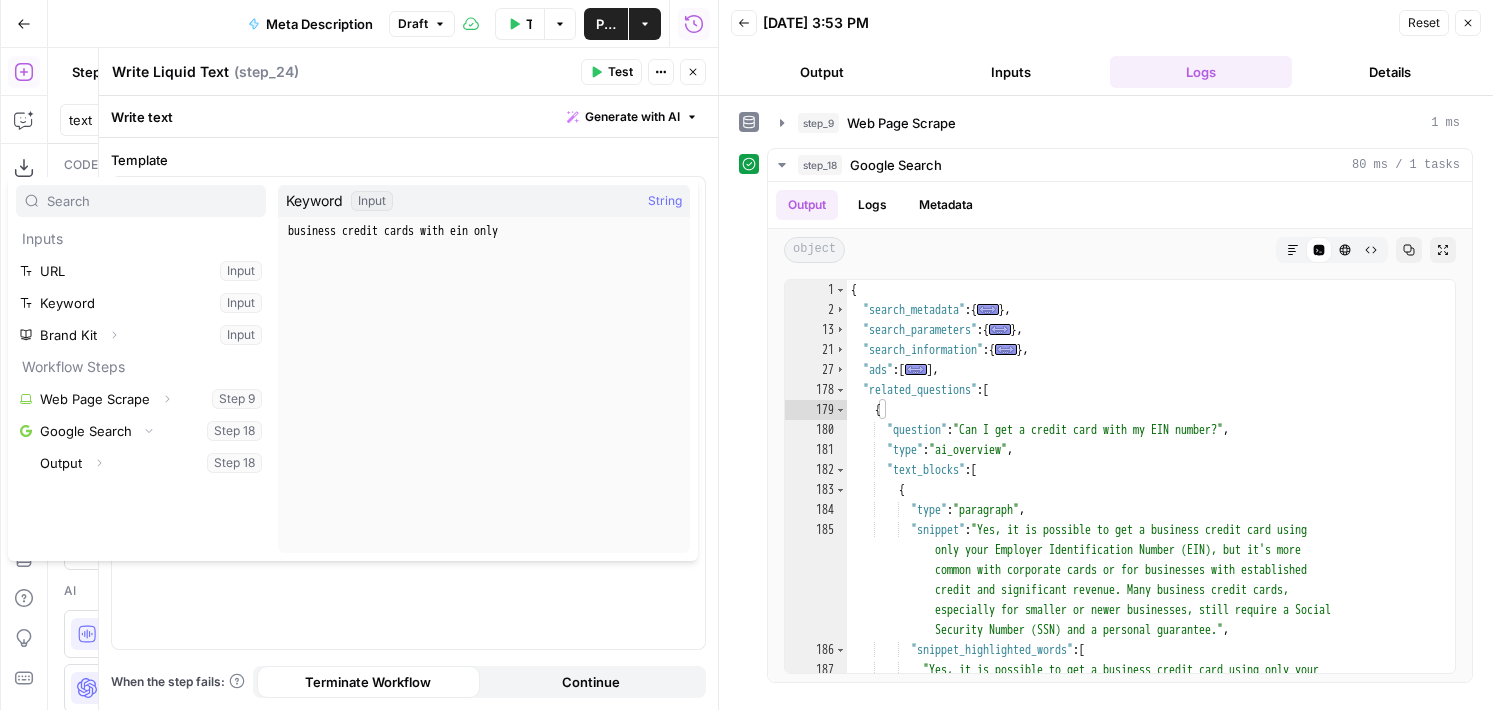 click on "Write text Generate with AI" at bounding box center [408, 116] 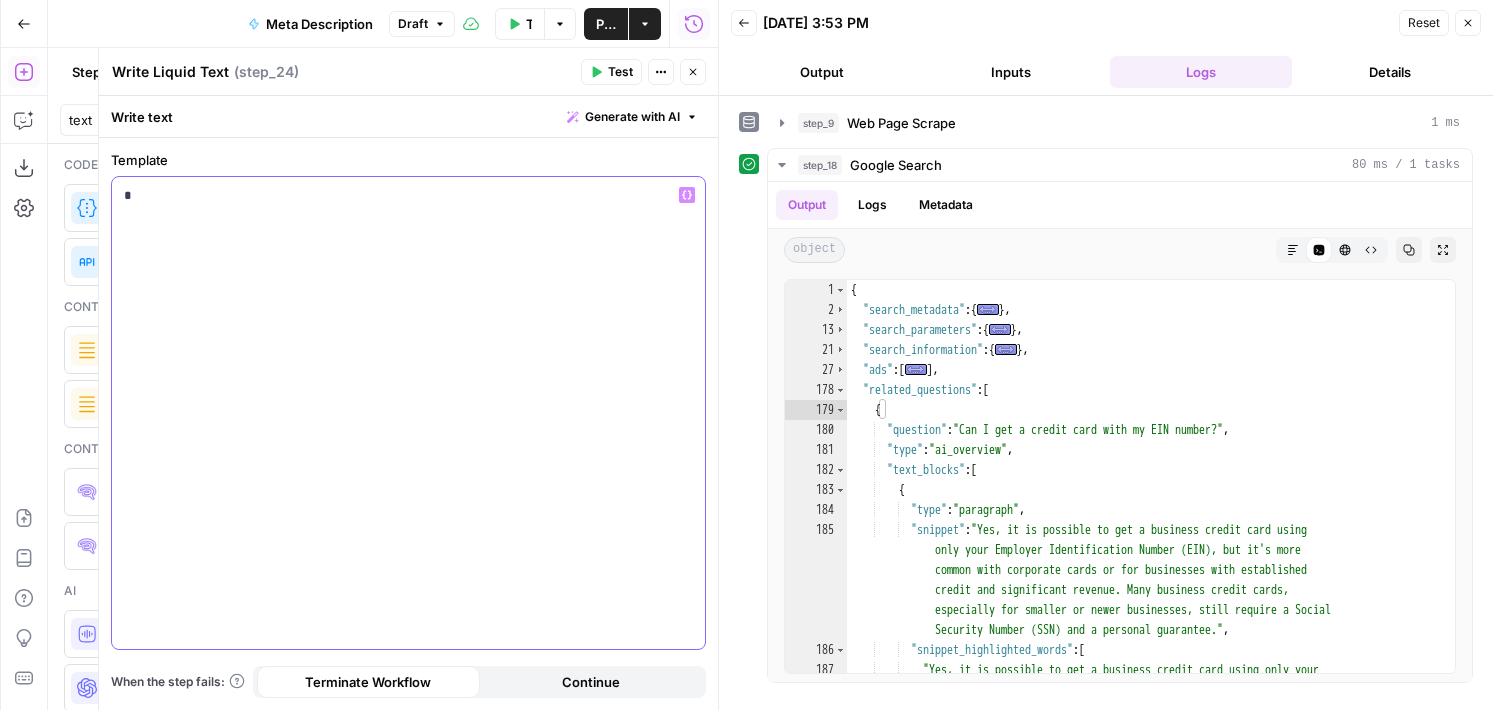 click on "*" at bounding box center (408, 413) 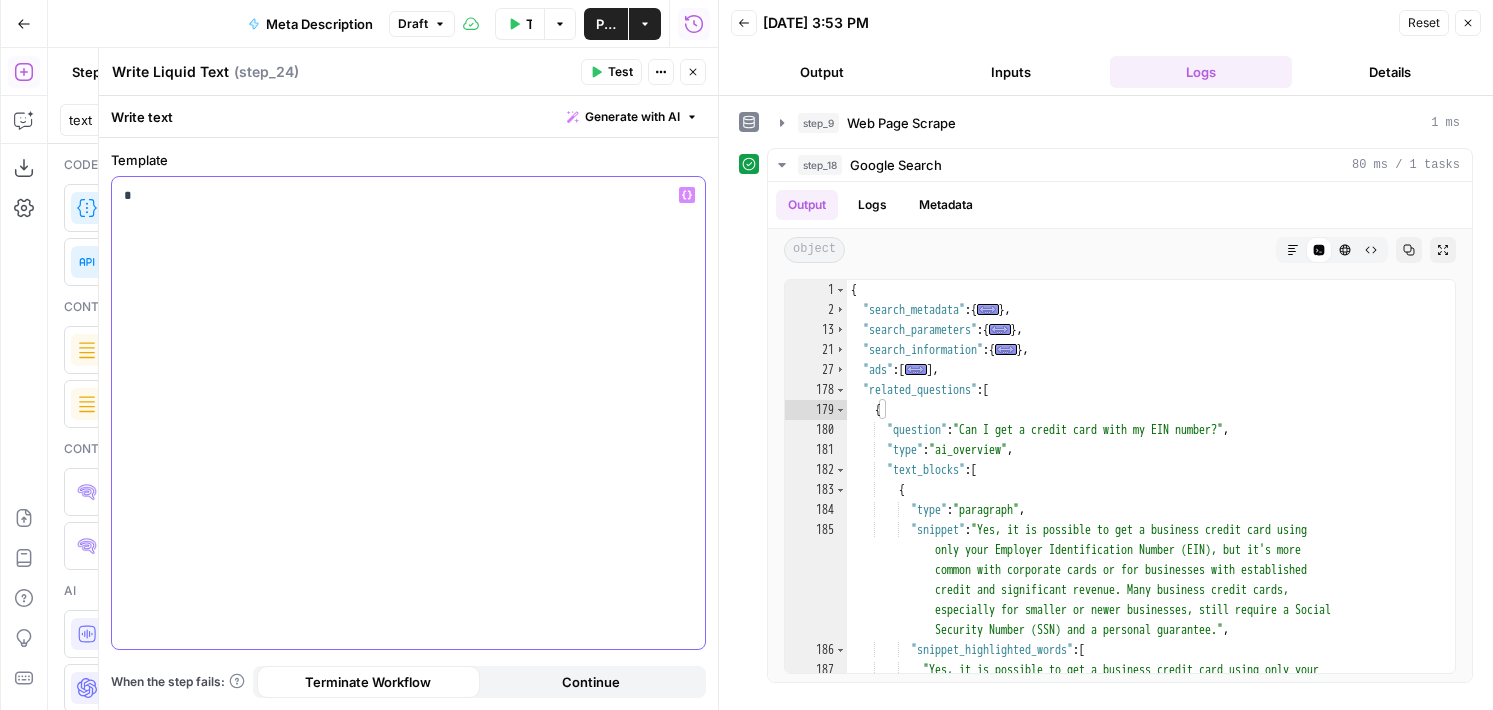 type 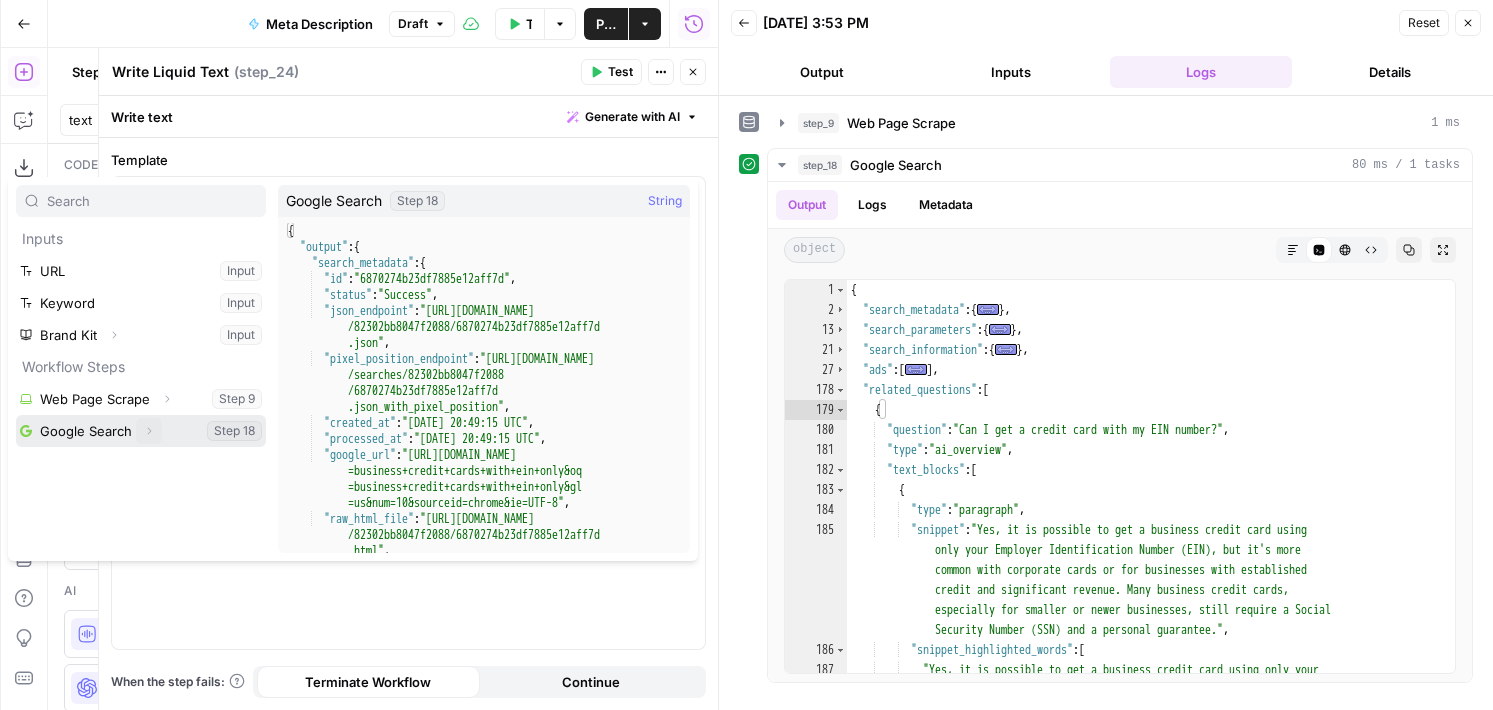 click 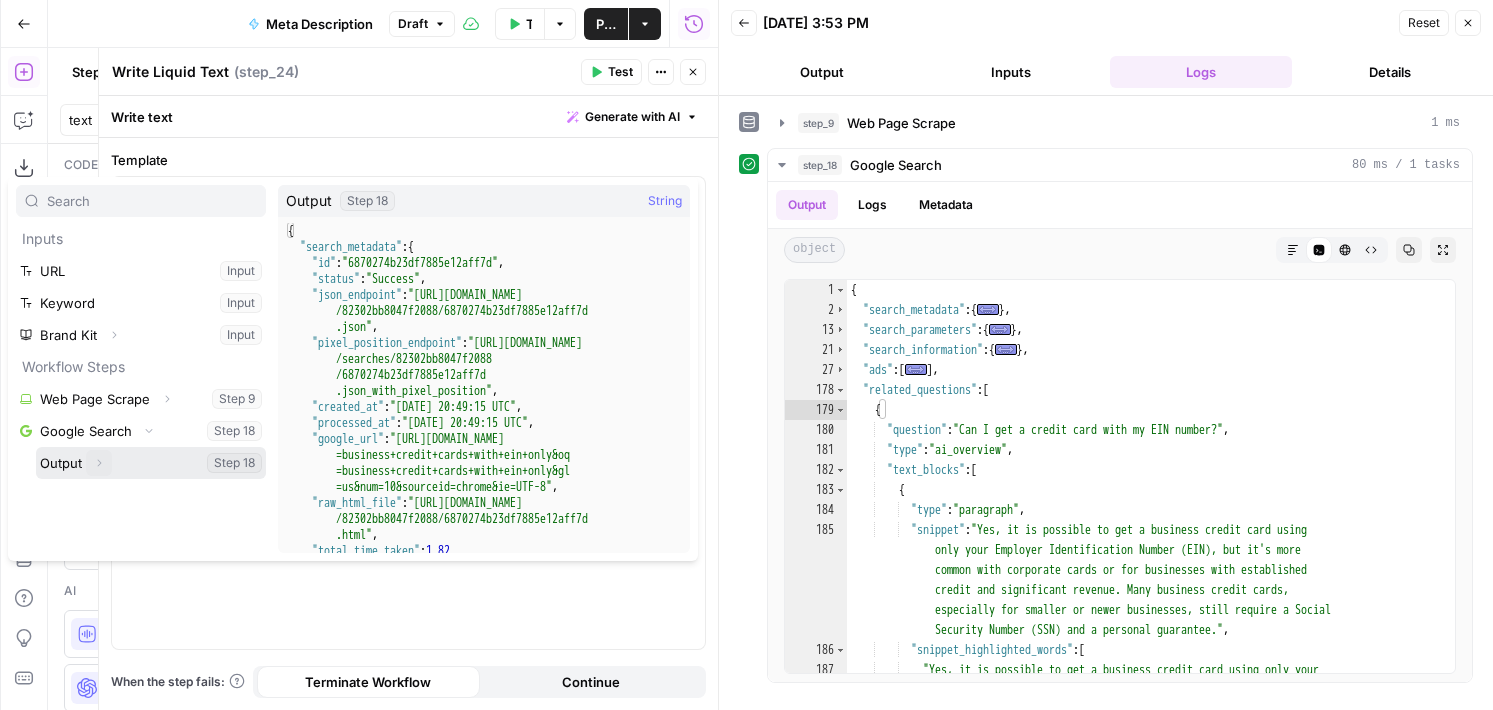click 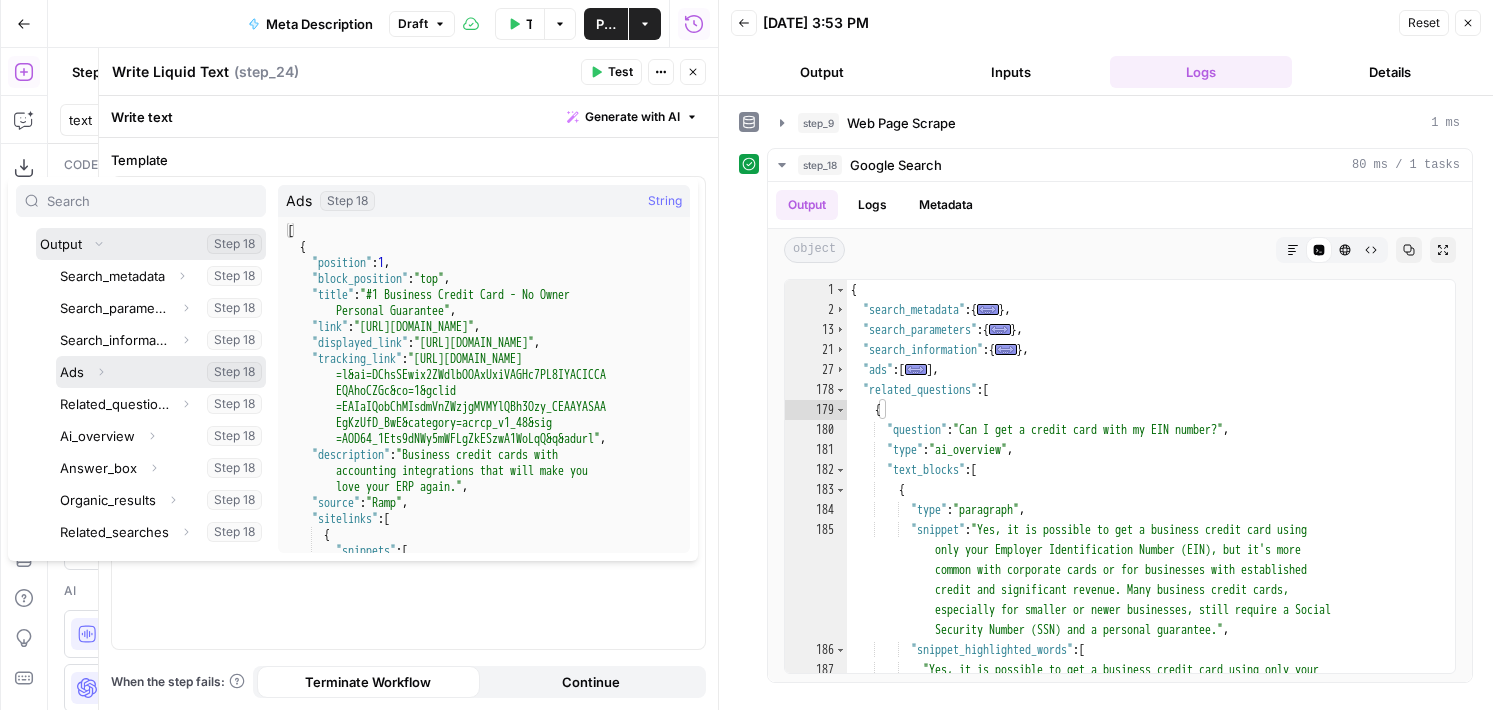 scroll, scrollTop: 251, scrollLeft: 0, axis: vertical 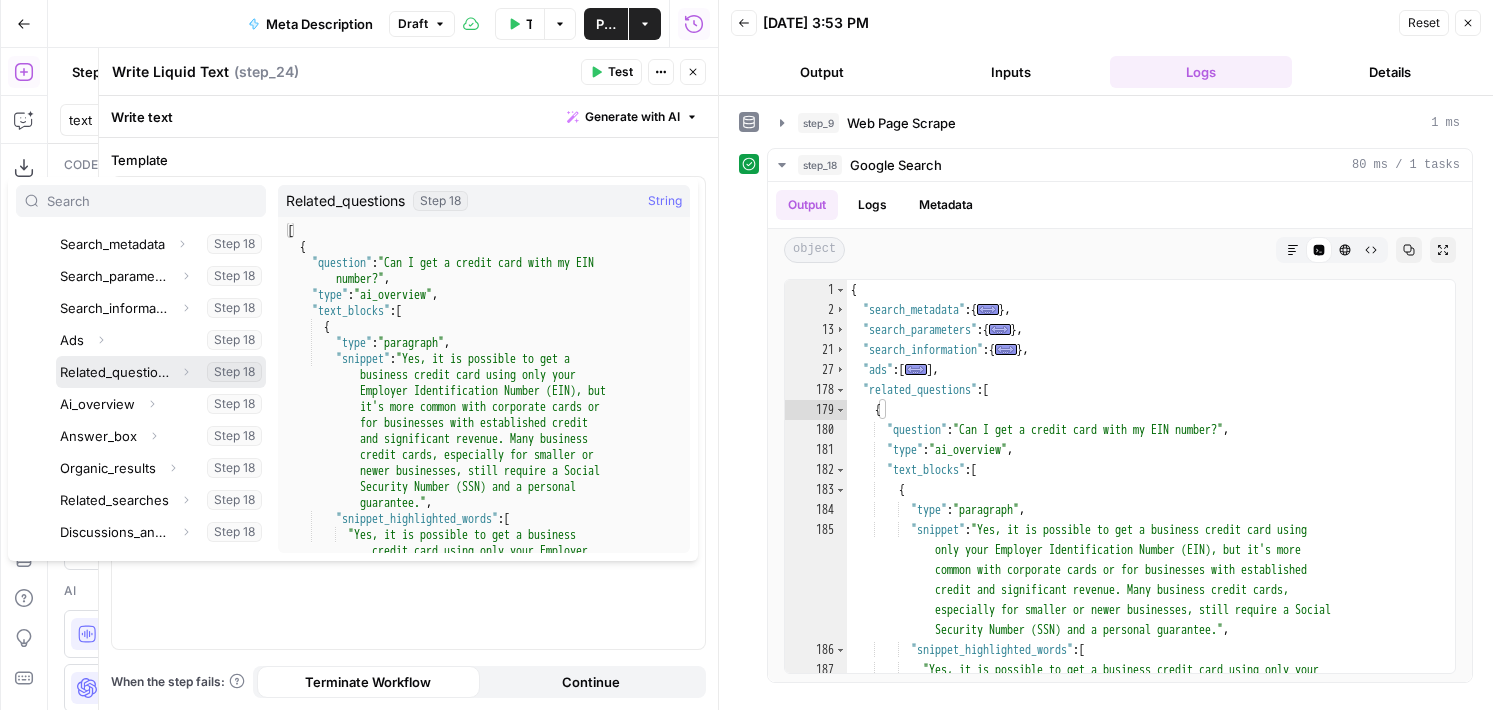 click at bounding box center [161, 372] 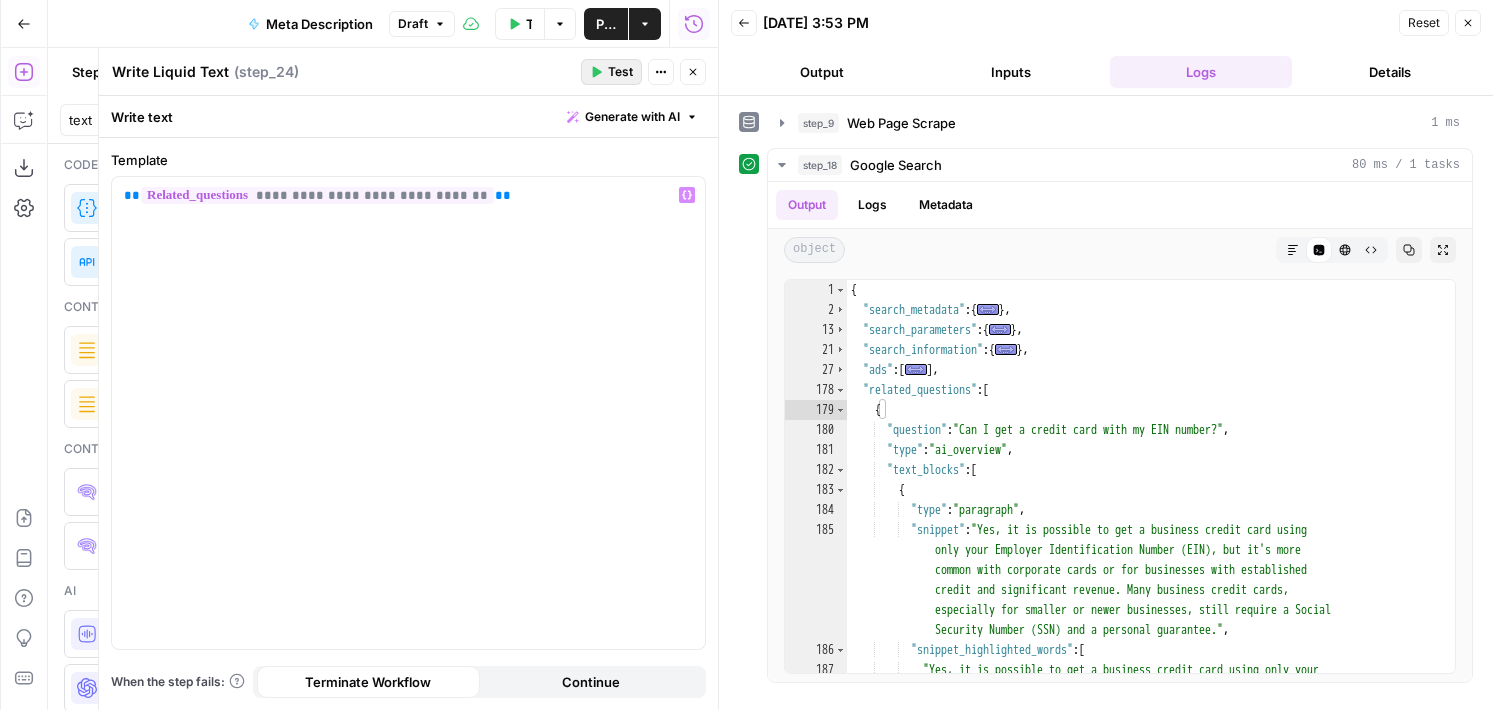click 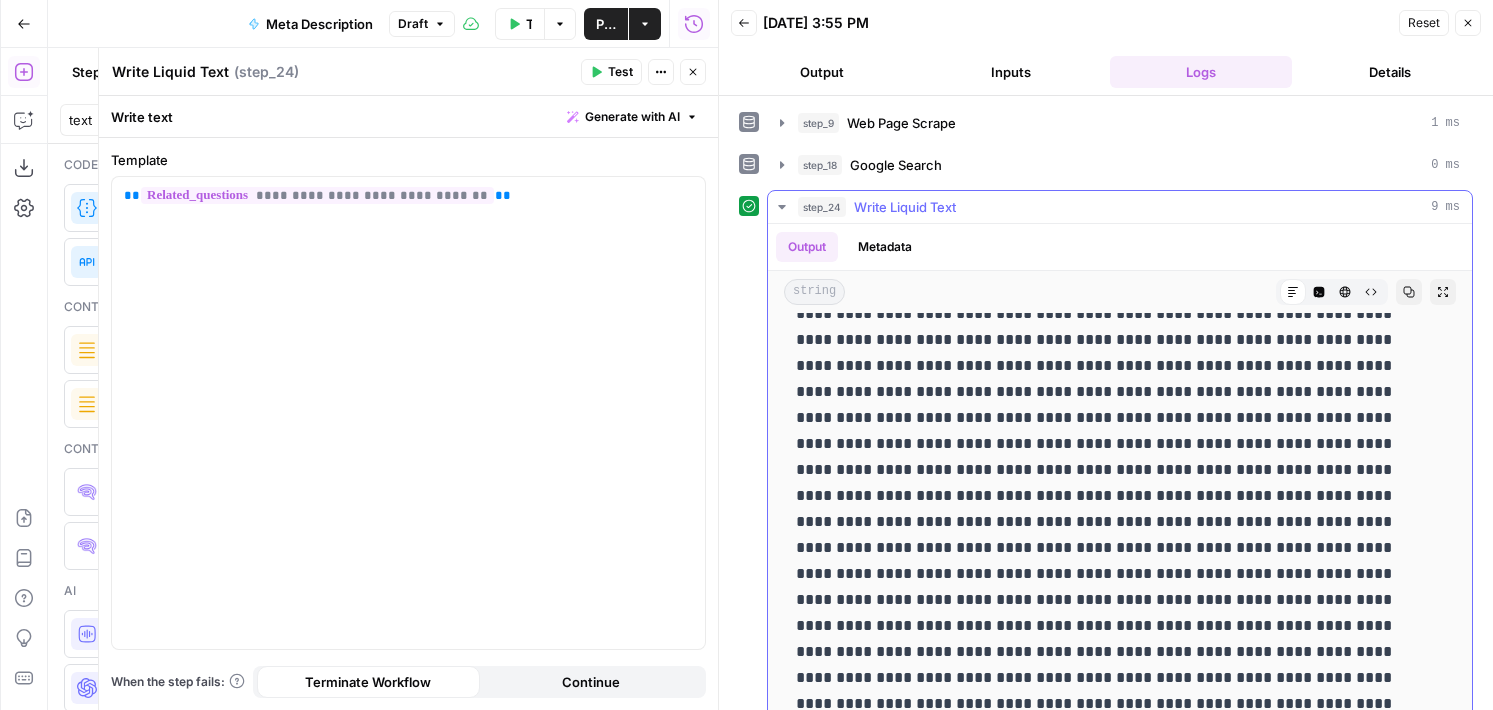 scroll, scrollTop: 0, scrollLeft: 0, axis: both 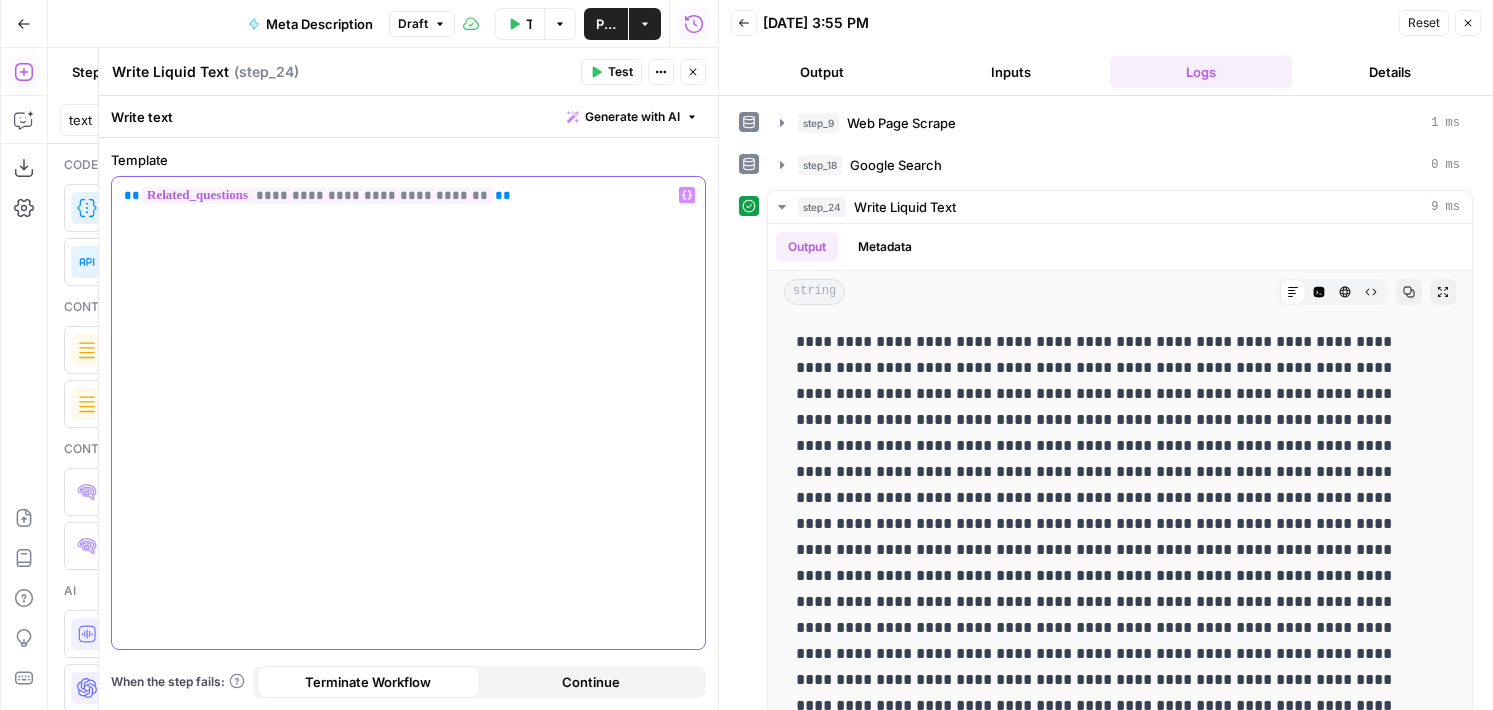 click on "**********" at bounding box center (408, 413) 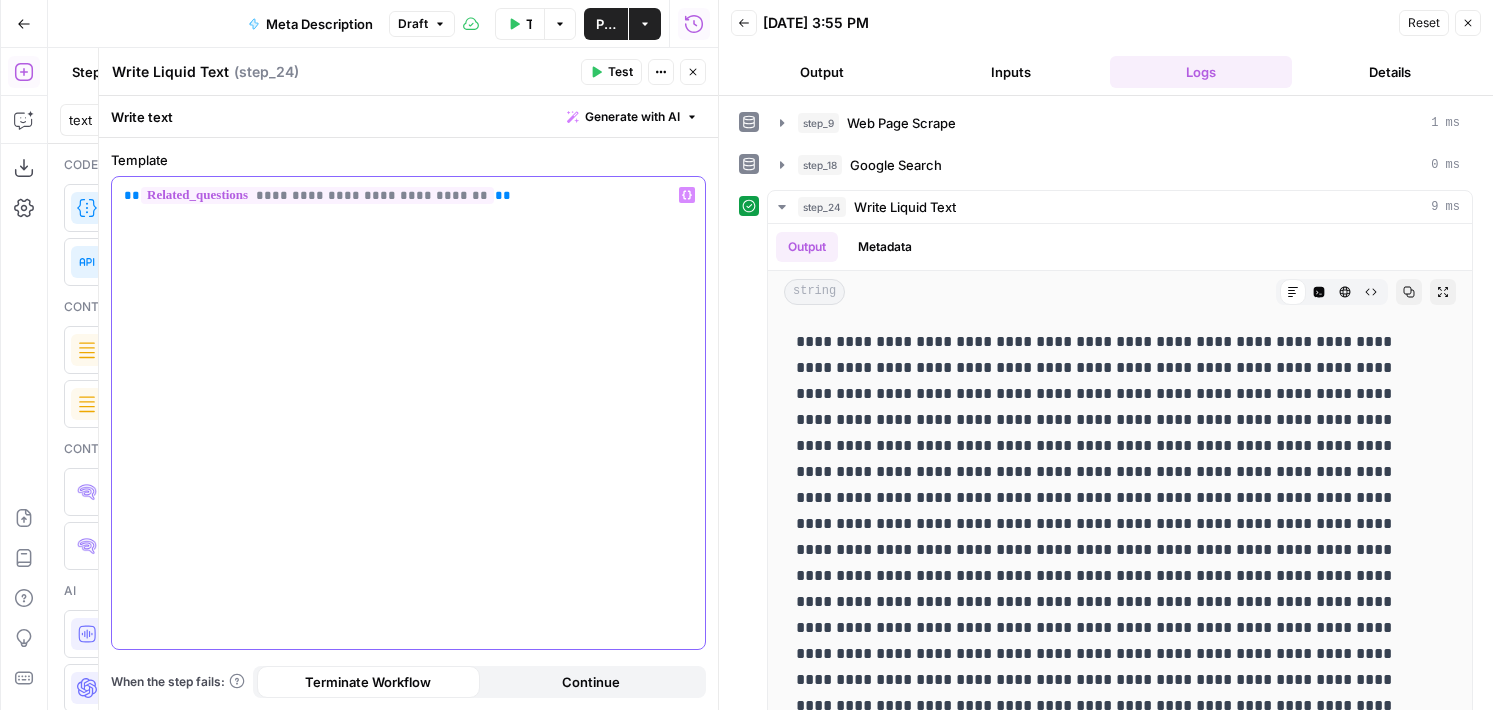 click on "**********" at bounding box center (408, 413) 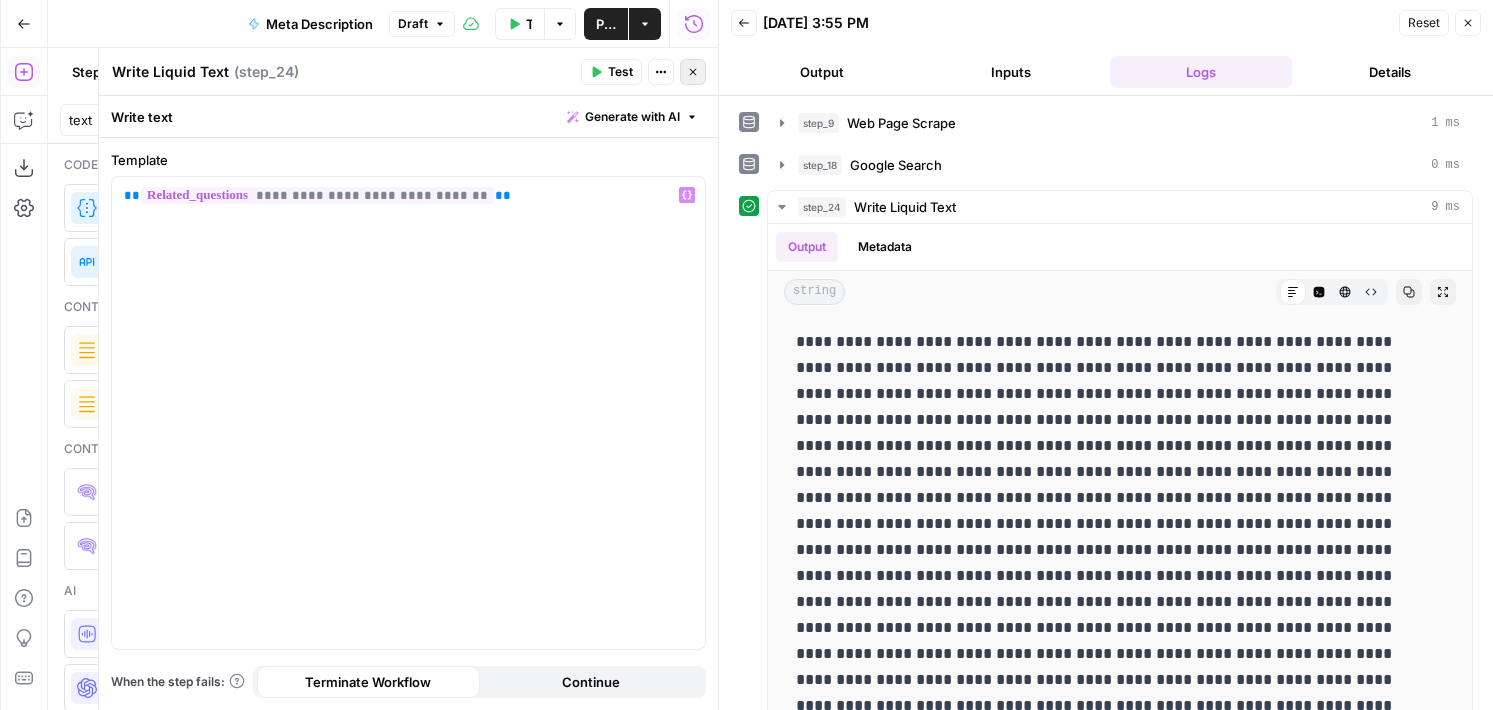 click on "Close" at bounding box center (693, 72) 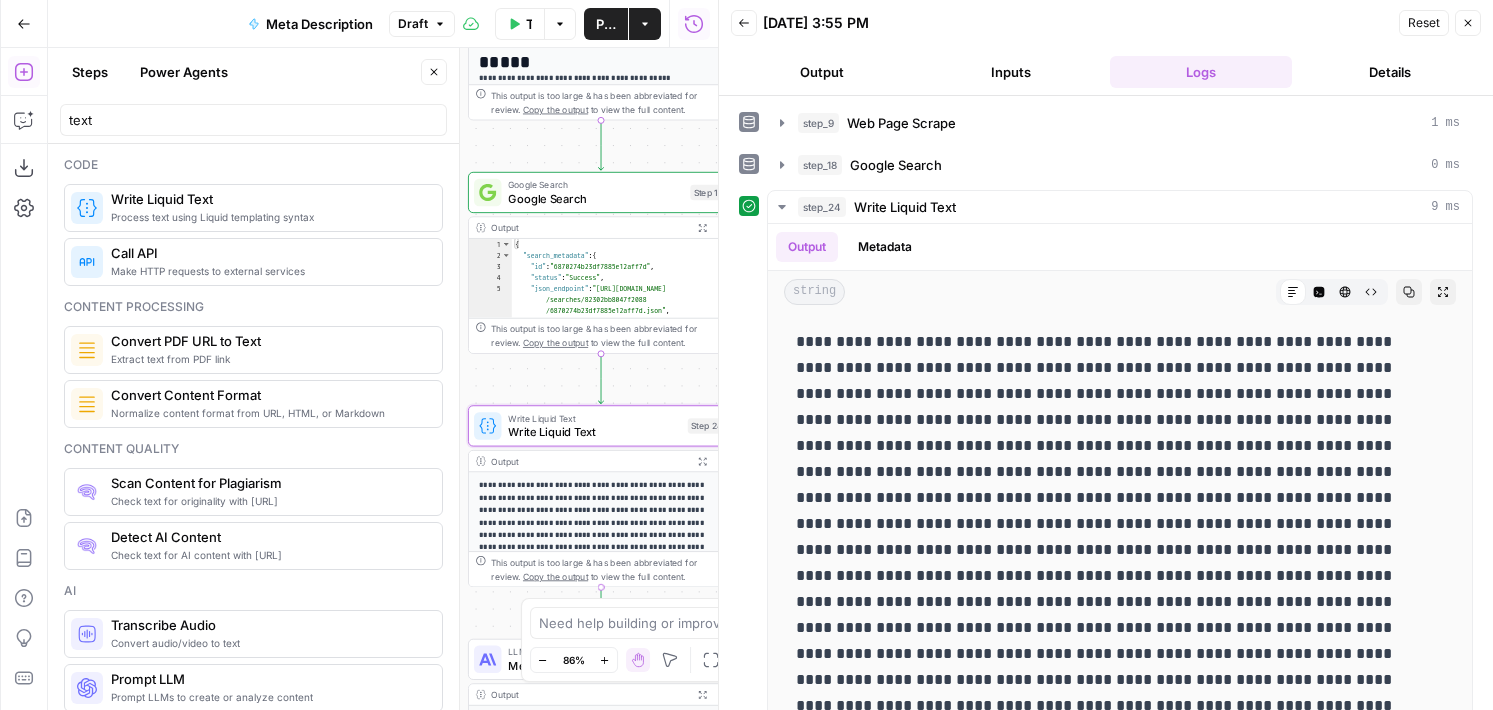 click on "Write Liquid Text" at bounding box center [594, 431] 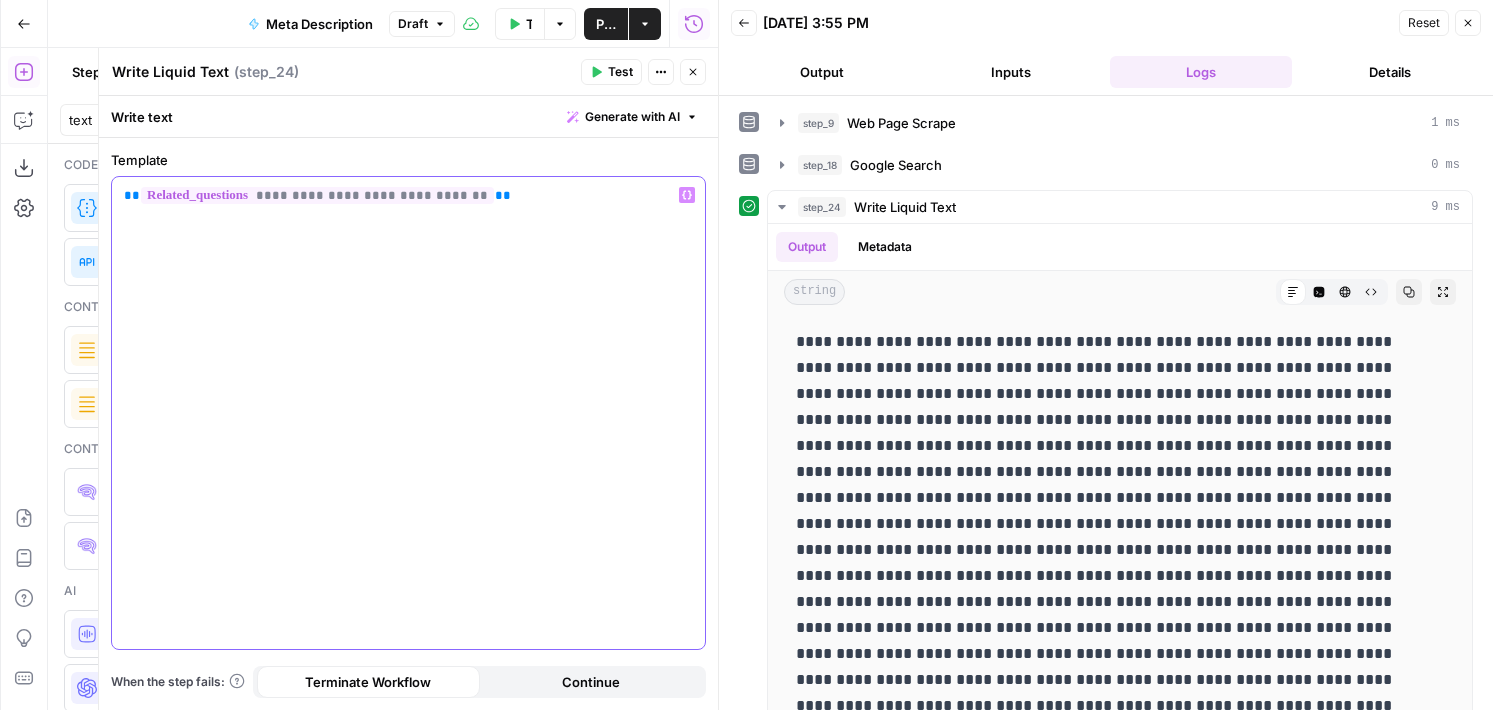 click on "**********" at bounding box center (408, 413) 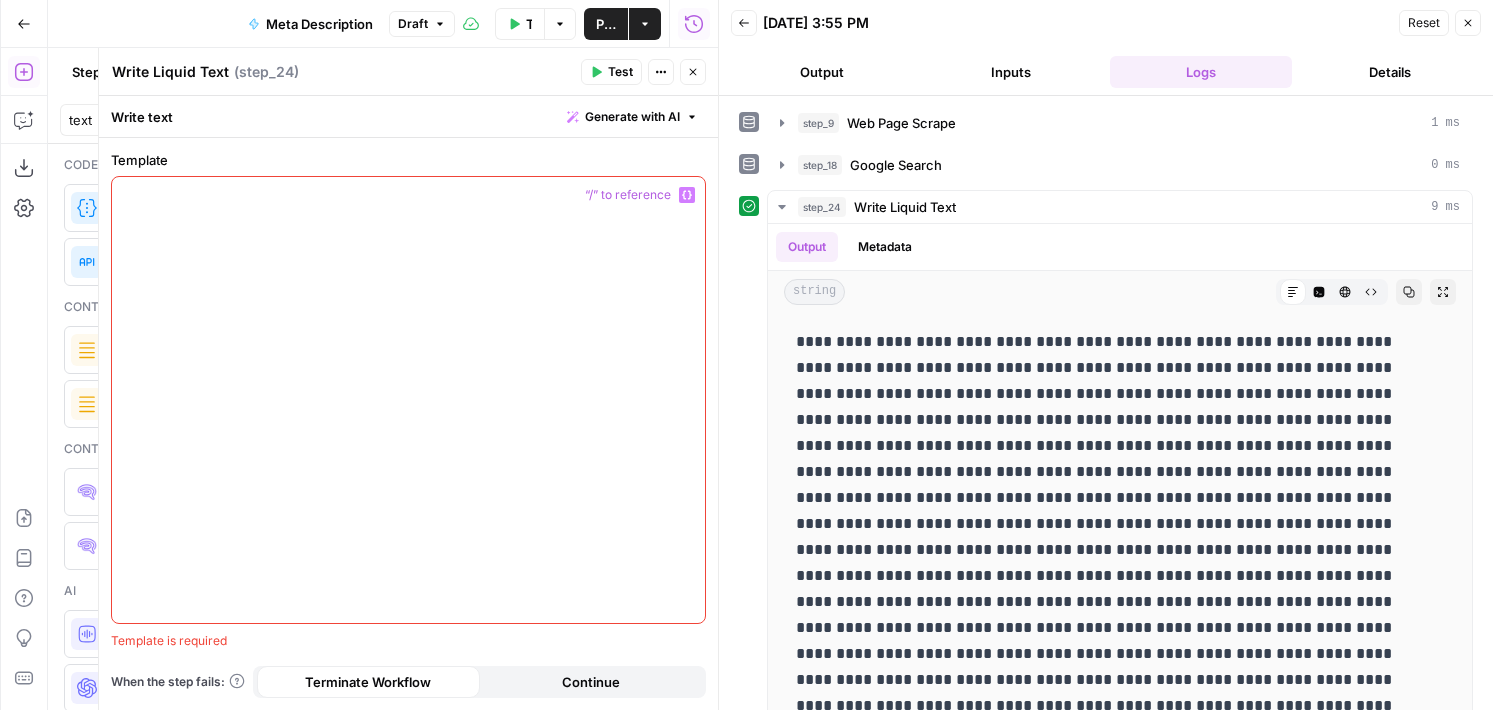 click on "Variables Menu" at bounding box center (687, 195) 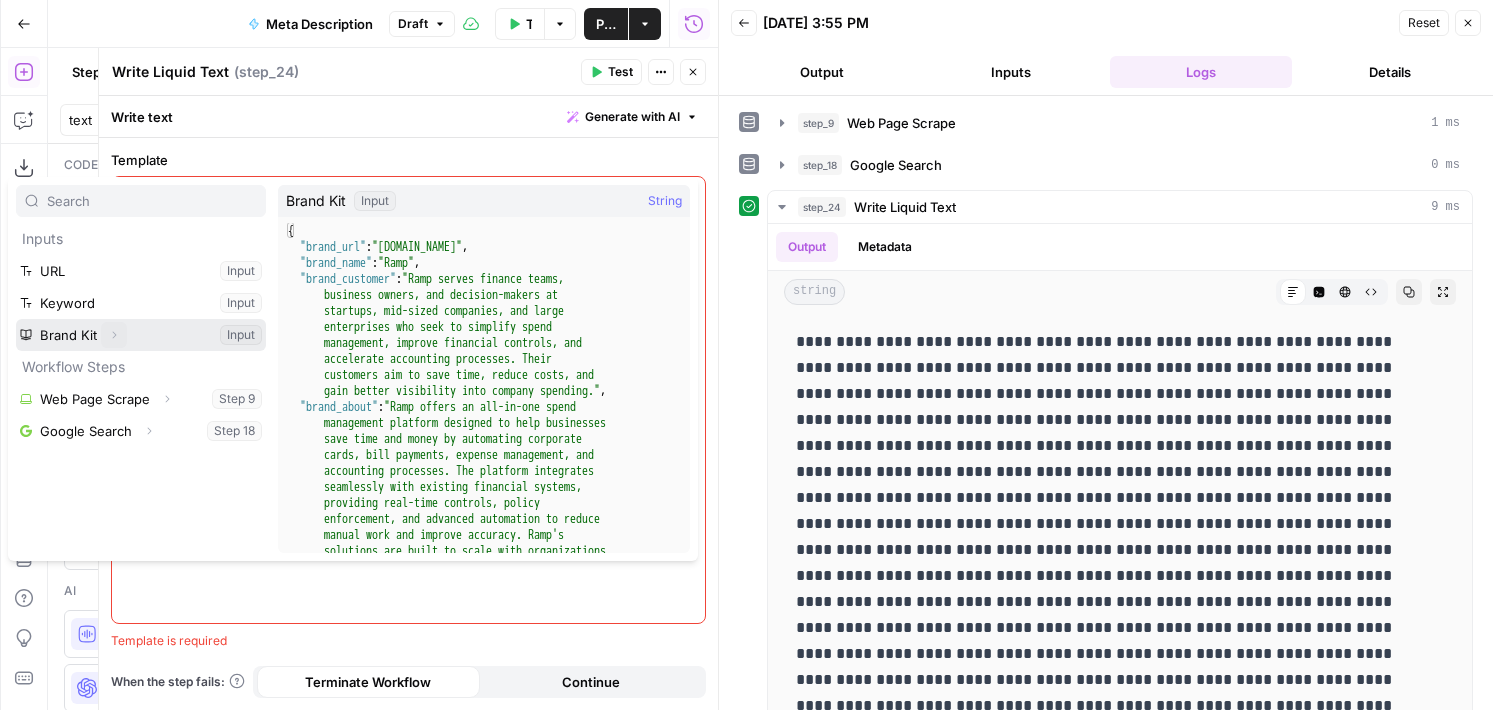 click 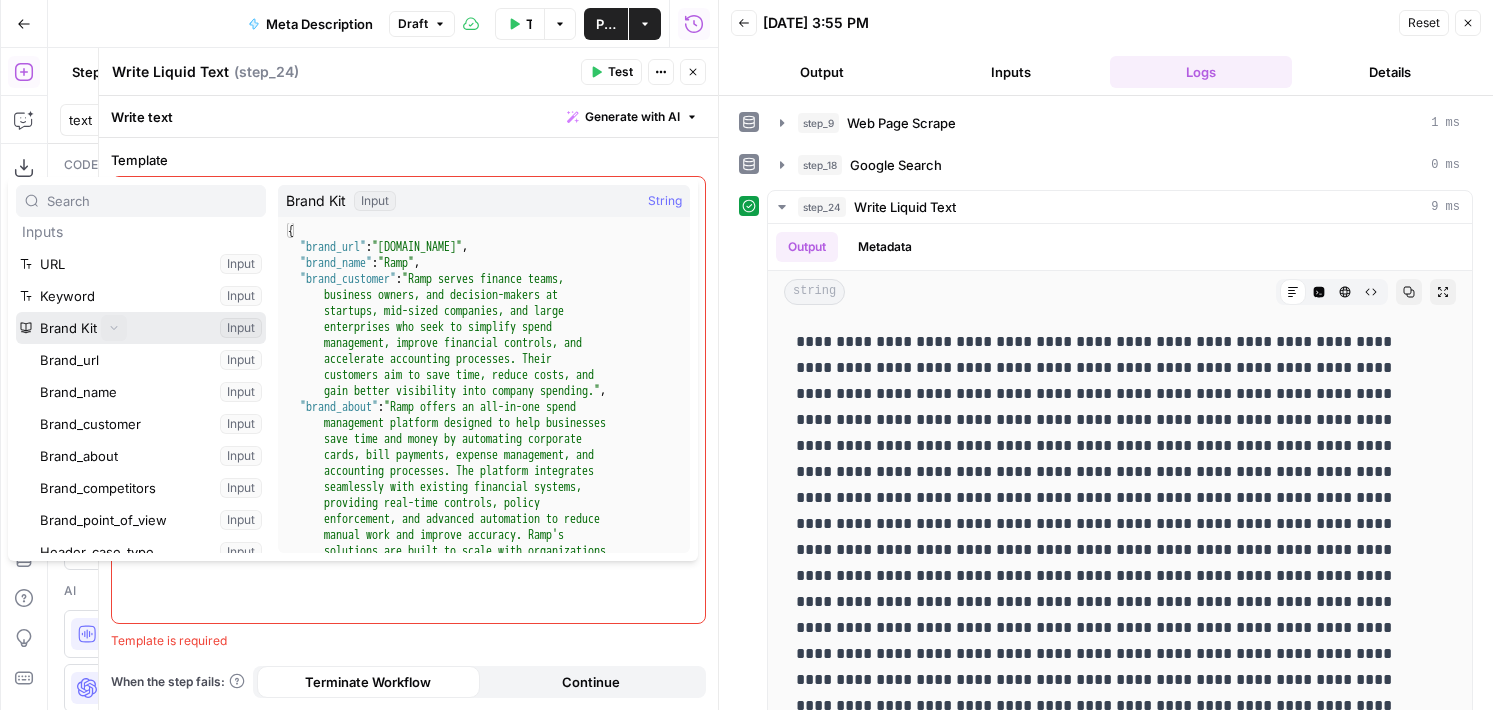 scroll, scrollTop: 0, scrollLeft: 0, axis: both 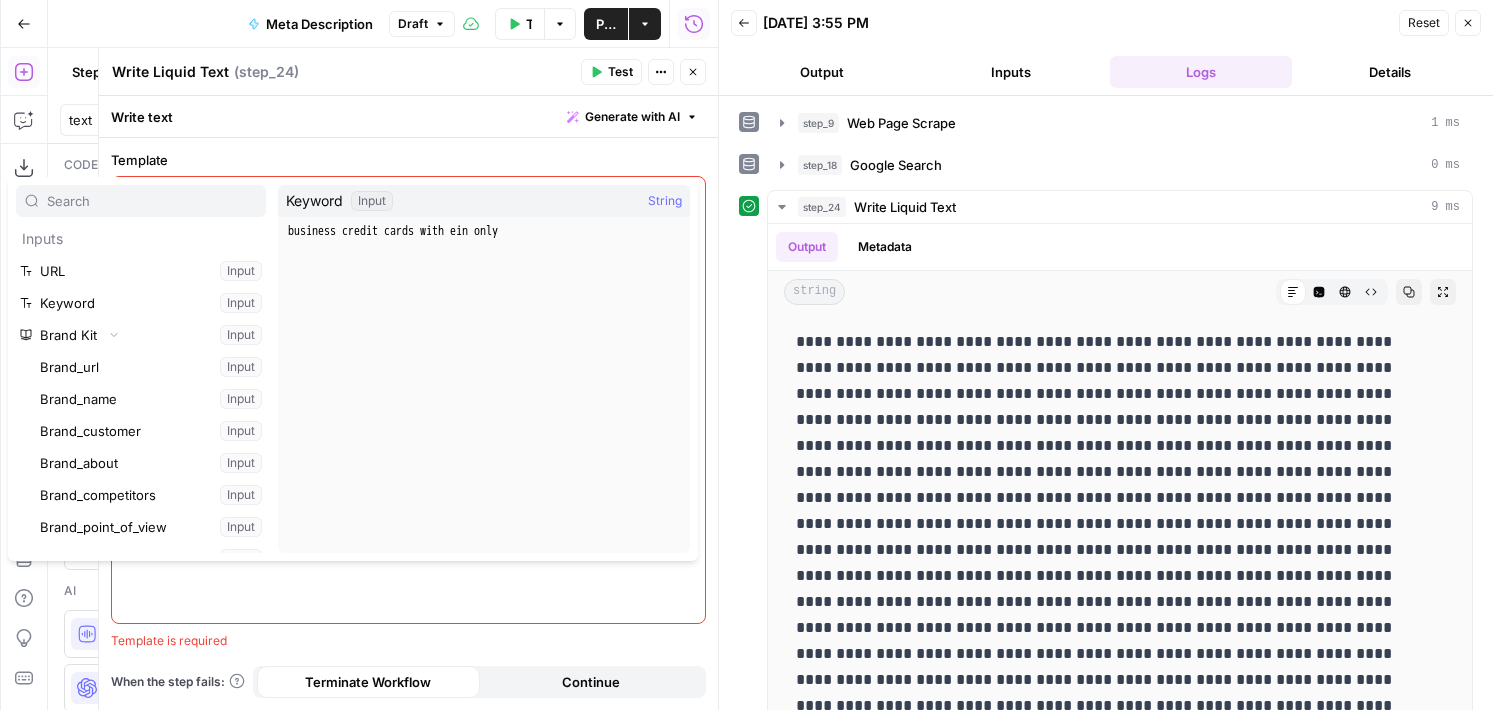 click on "Template “/” to reference Variables Menu Template is required When the step fails: Terminate Workflow Continue" at bounding box center (408, 424) 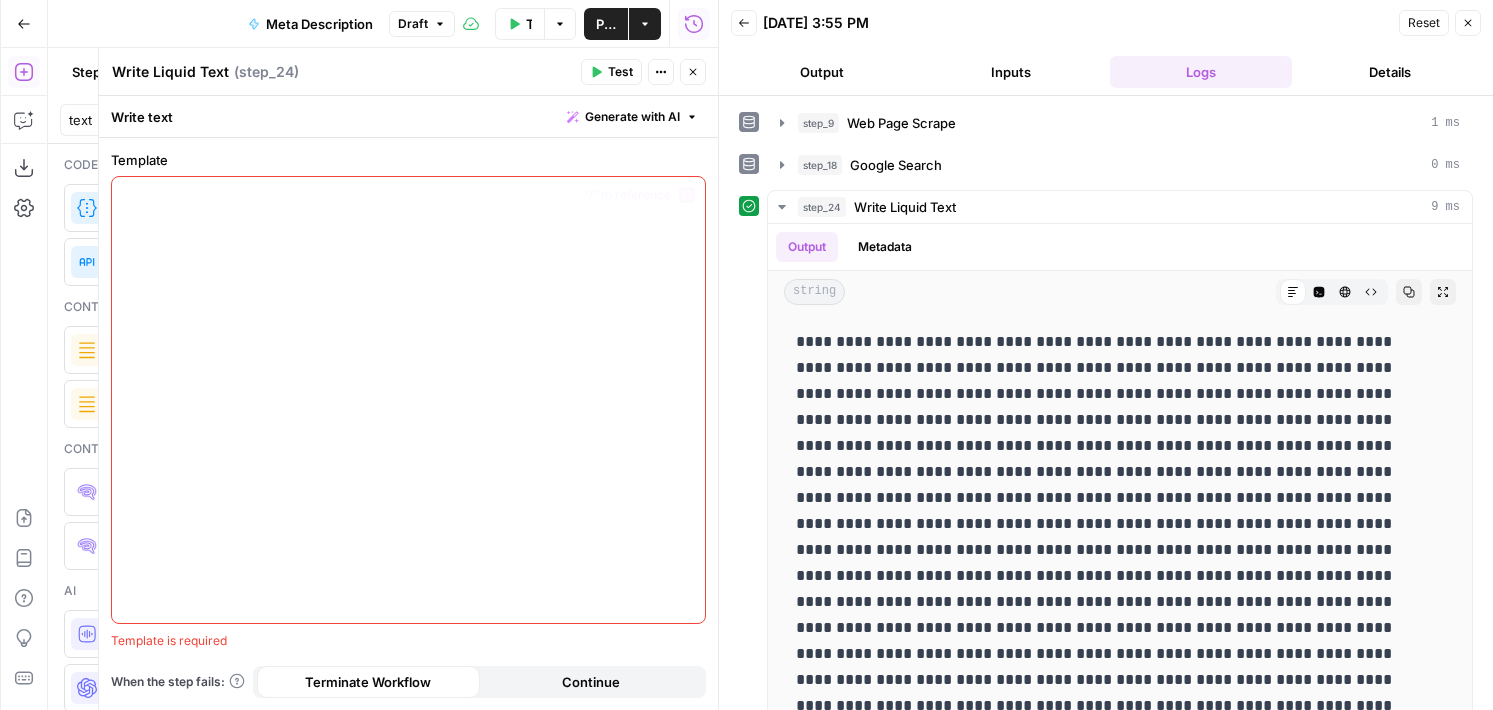 click at bounding box center [408, 400] 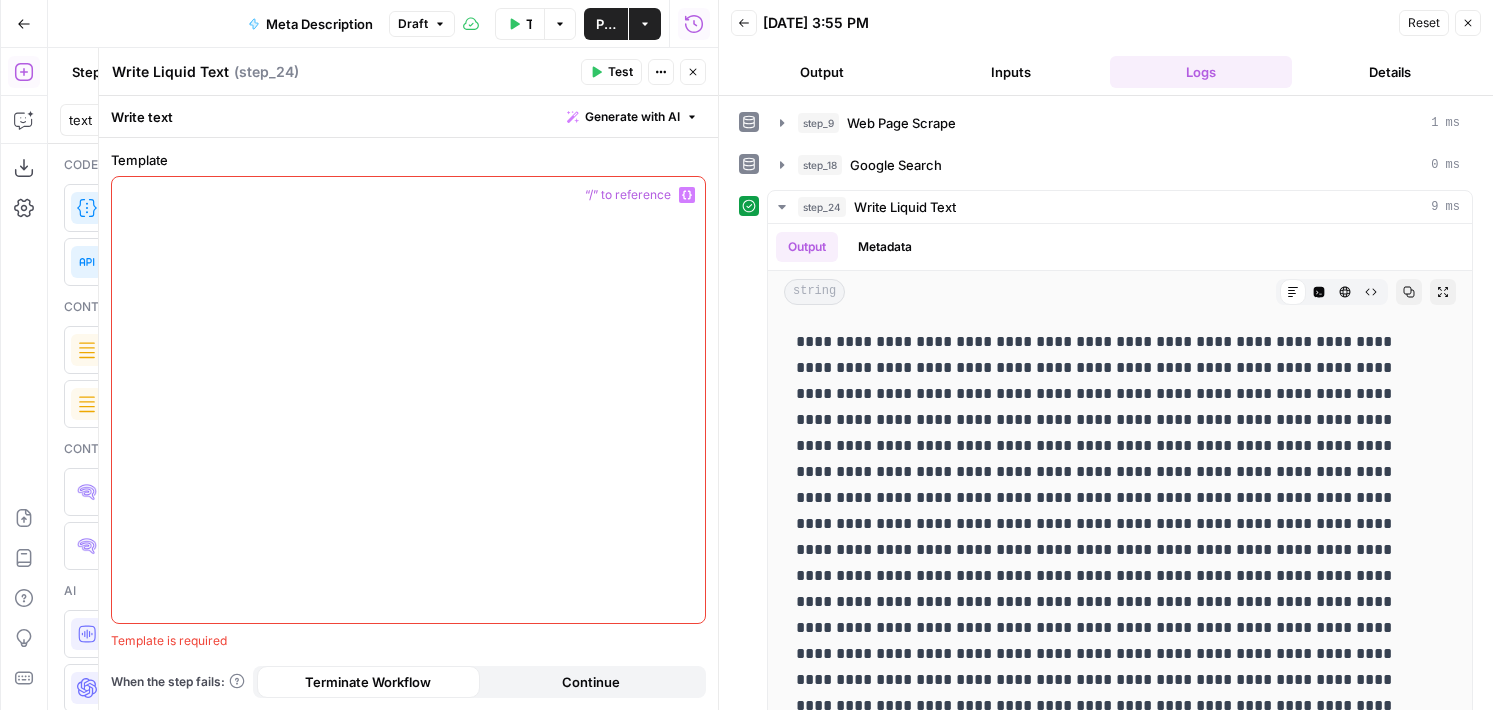 click on "Variables Menu" at bounding box center (687, 195) 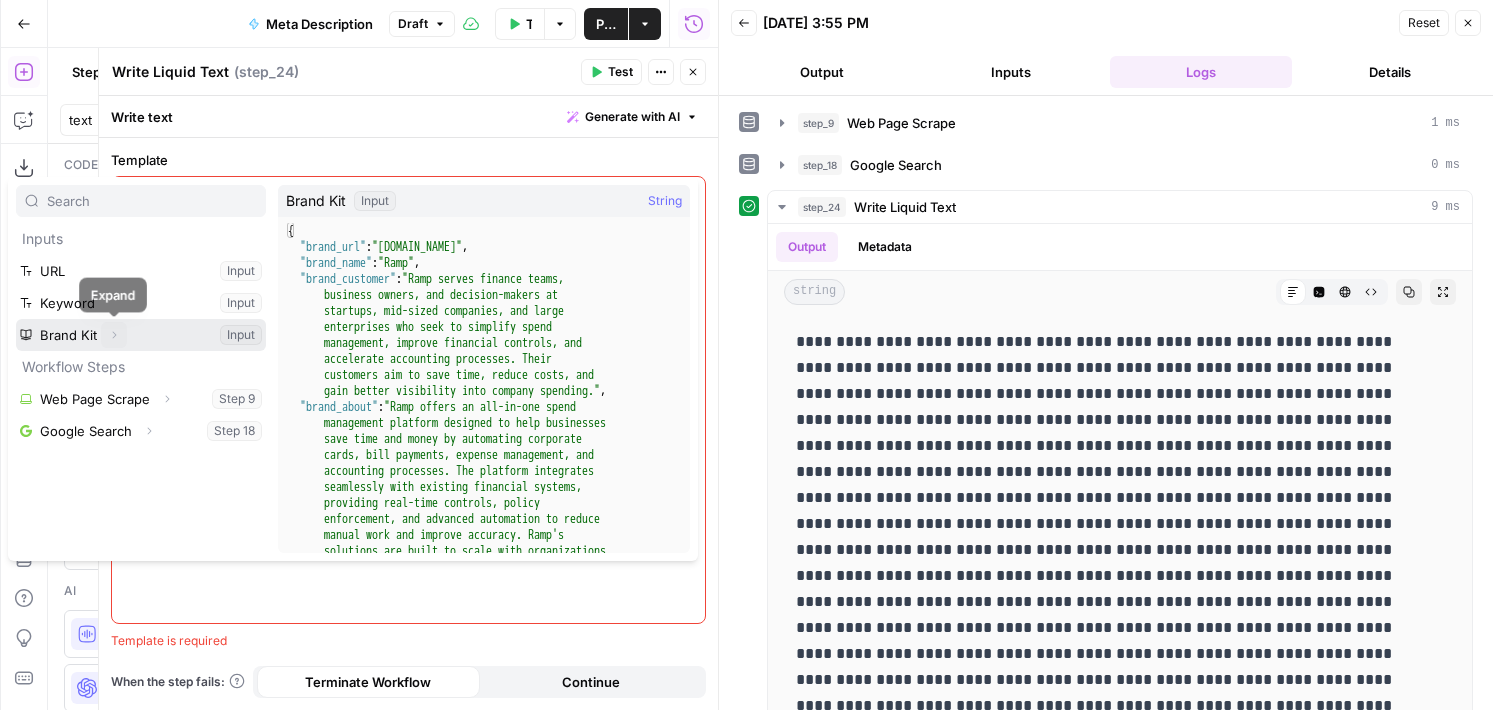 click 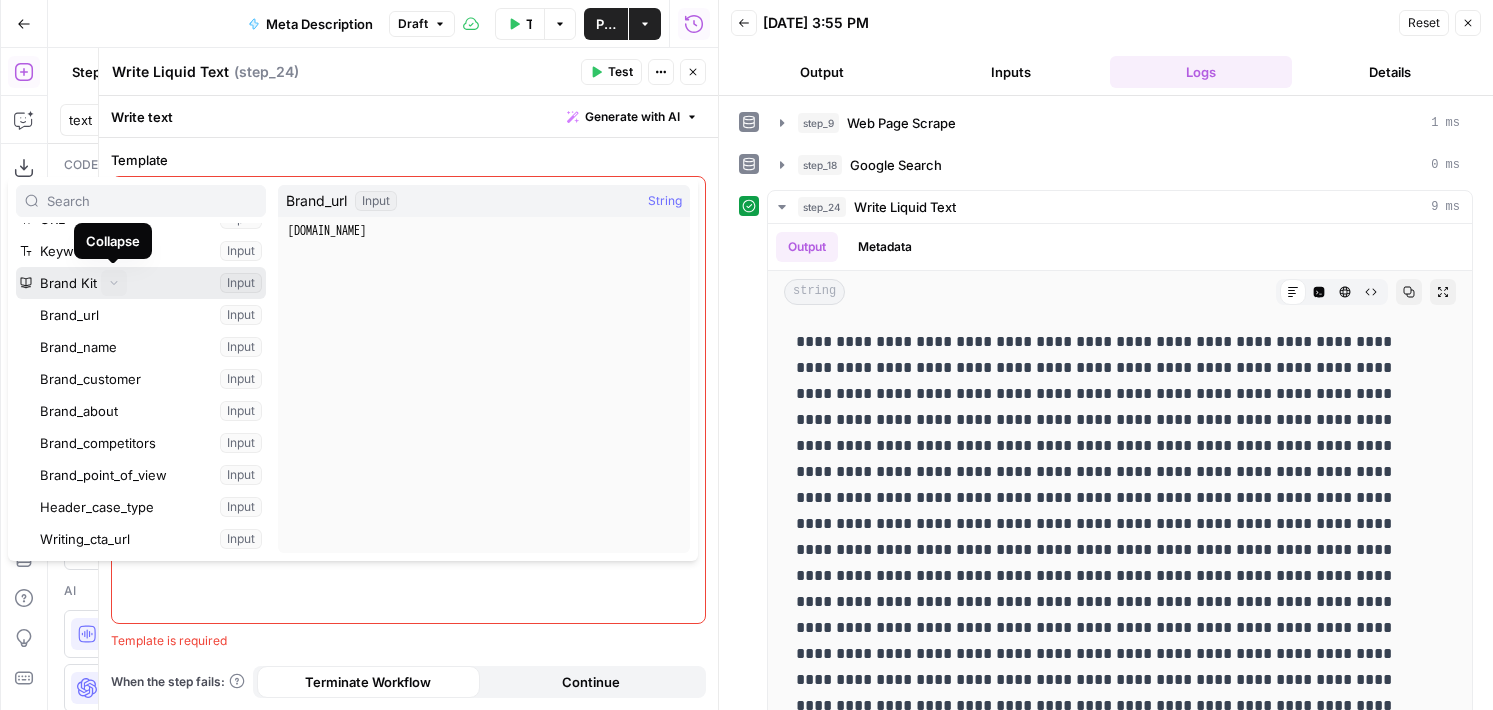 scroll, scrollTop: 61, scrollLeft: 0, axis: vertical 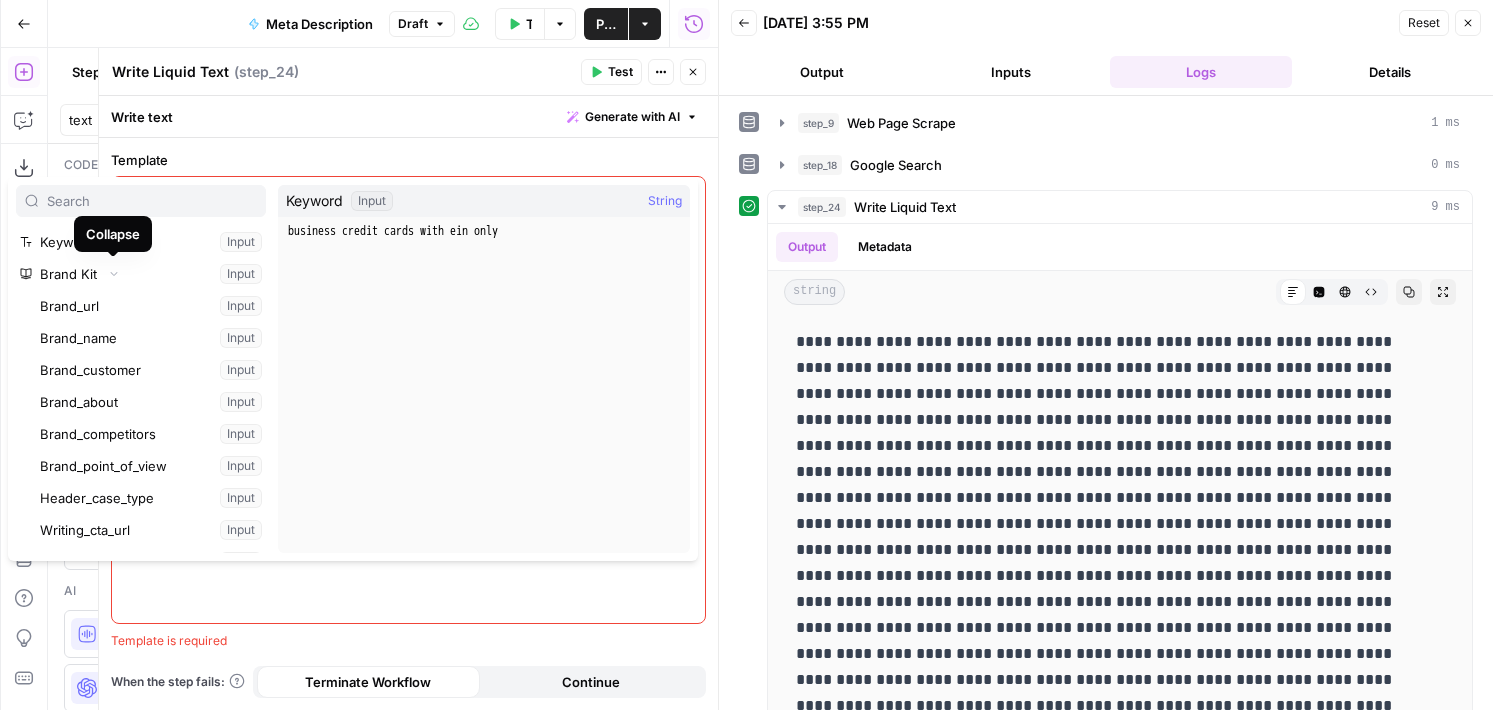 click on "Template “/” to reference Variables Menu Template is required When the step fails: Terminate Workflow Continue" at bounding box center (408, 424) 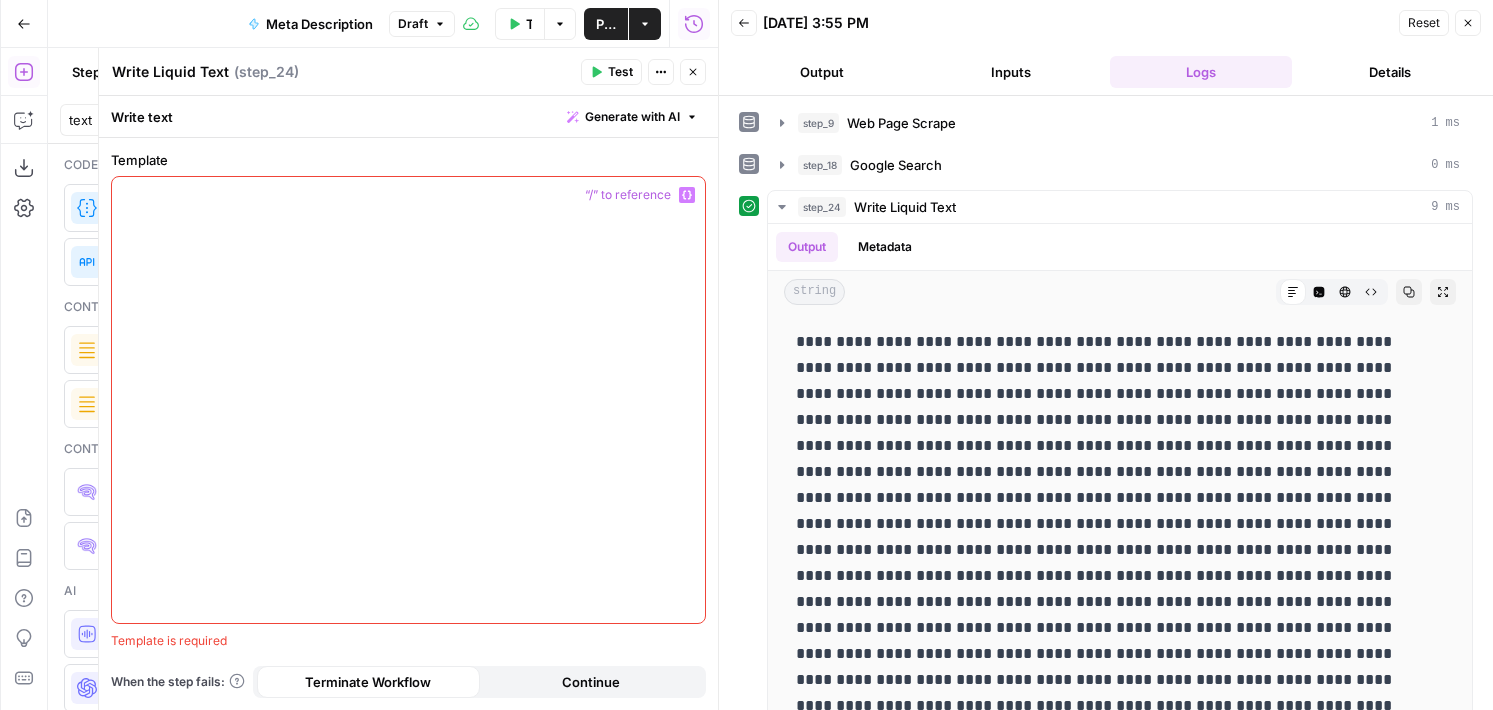 click 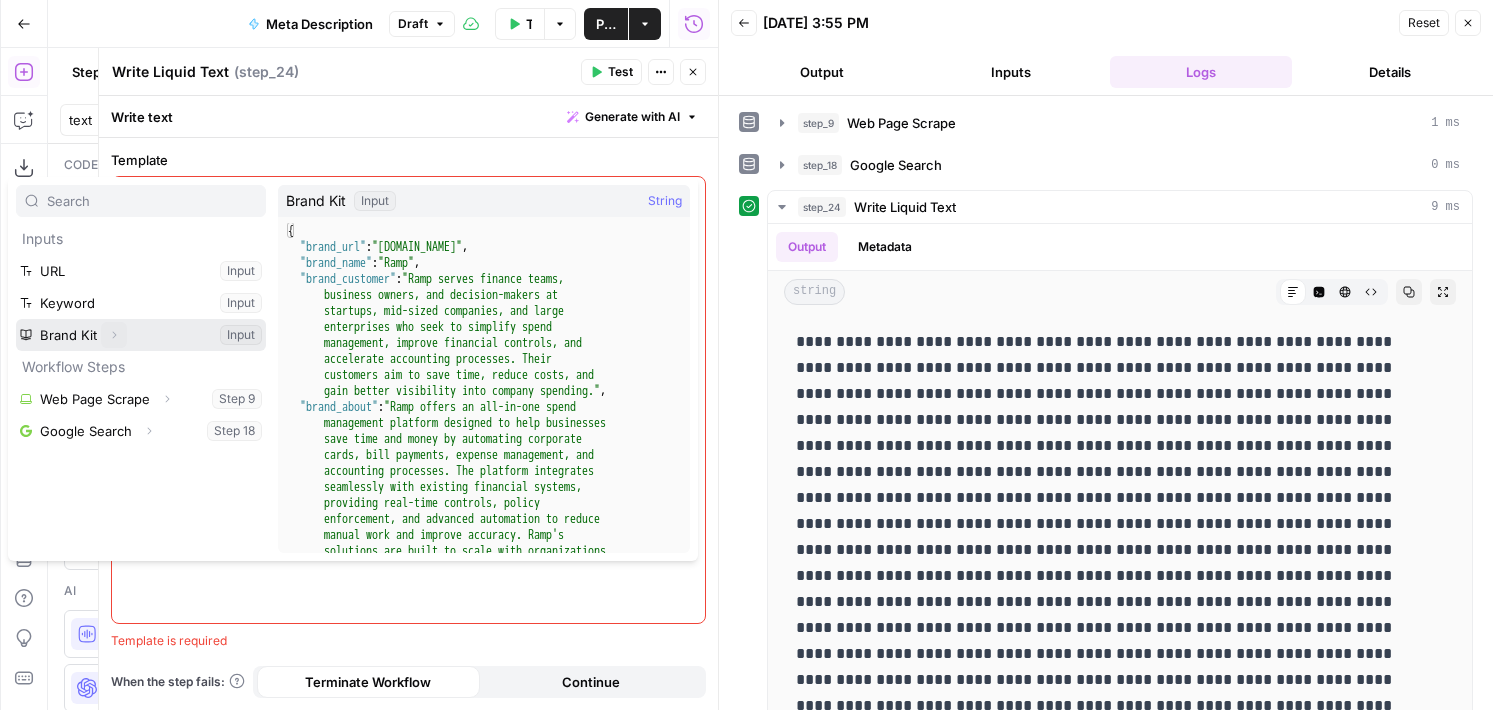 click 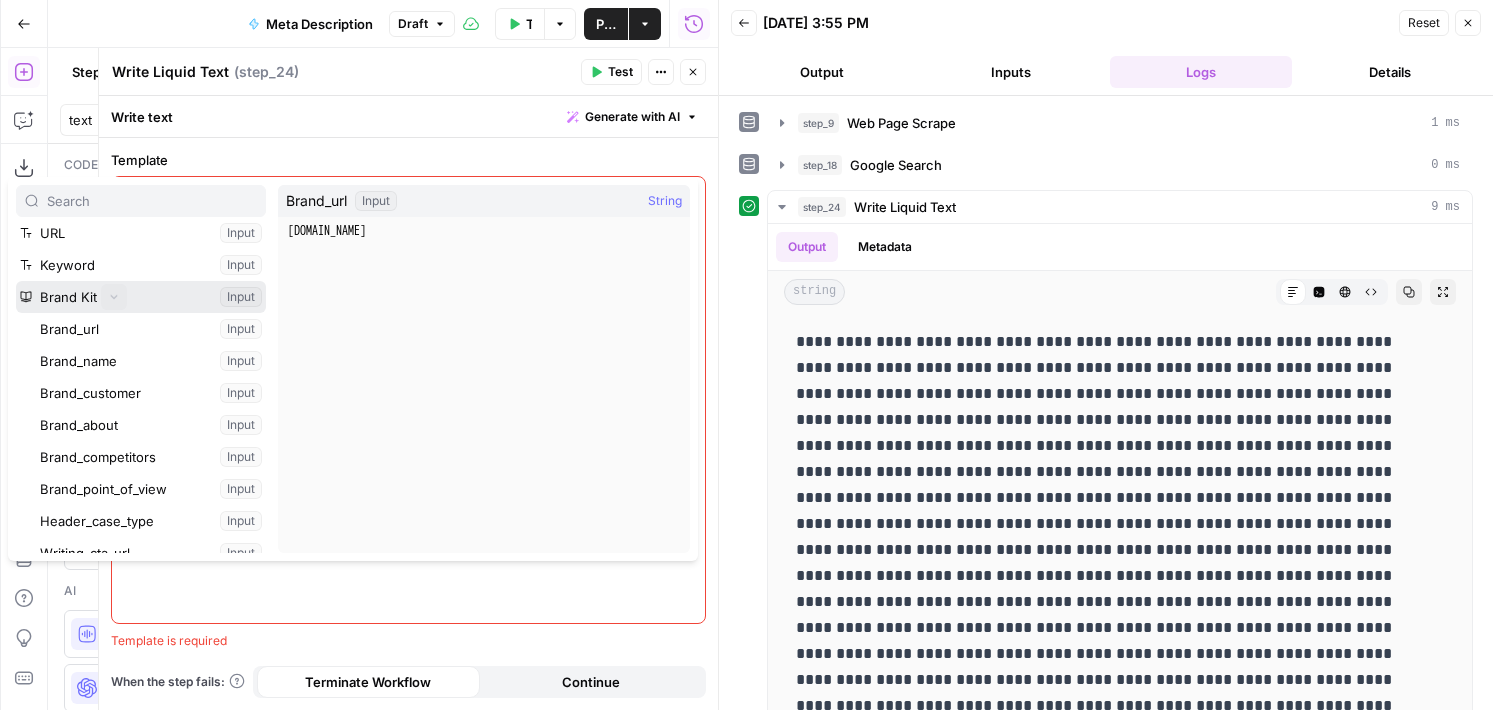 scroll, scrollTop: 41, scrollLeft: 0, axis: vertical 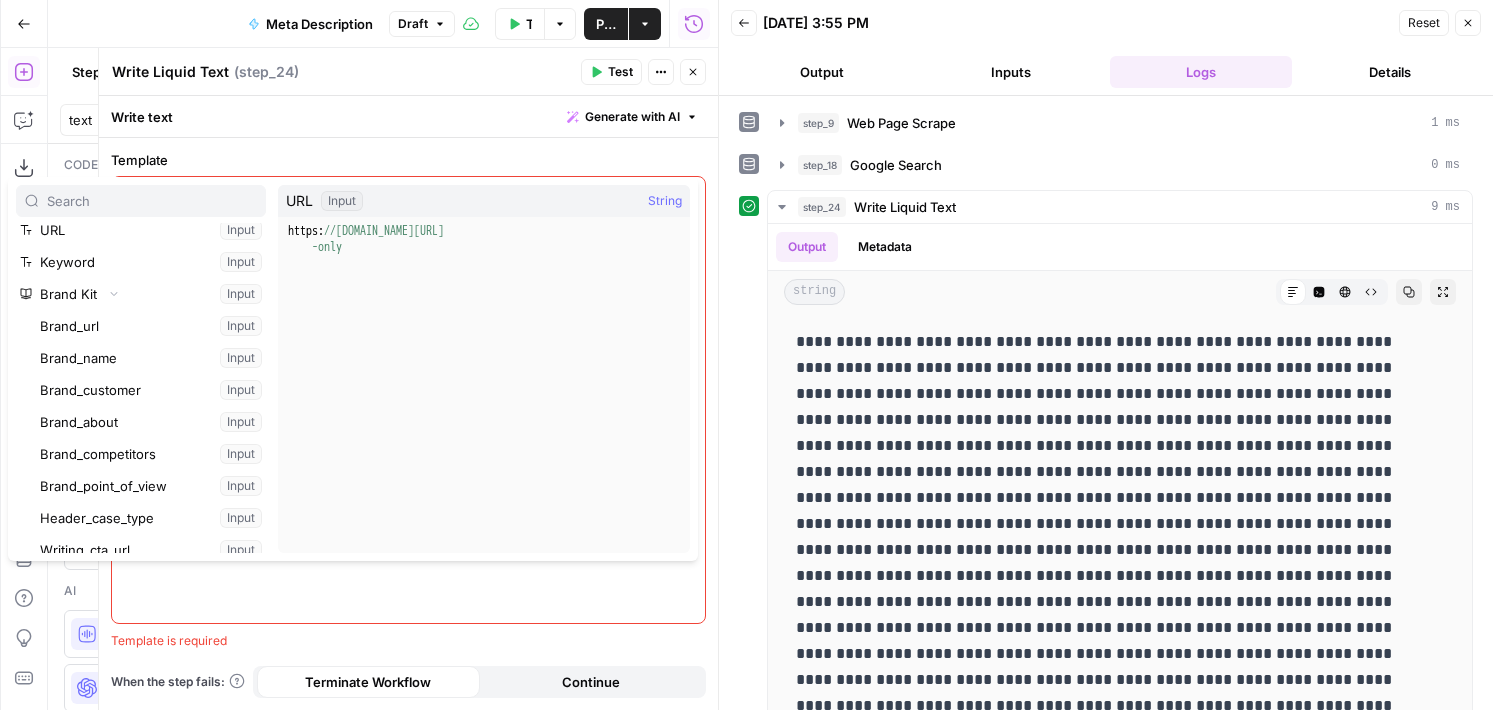 click on "Template “/” to reference Variables Menu Template is required When the step fails: Terminate Workflow Continue" at bounding box center [408, 424] 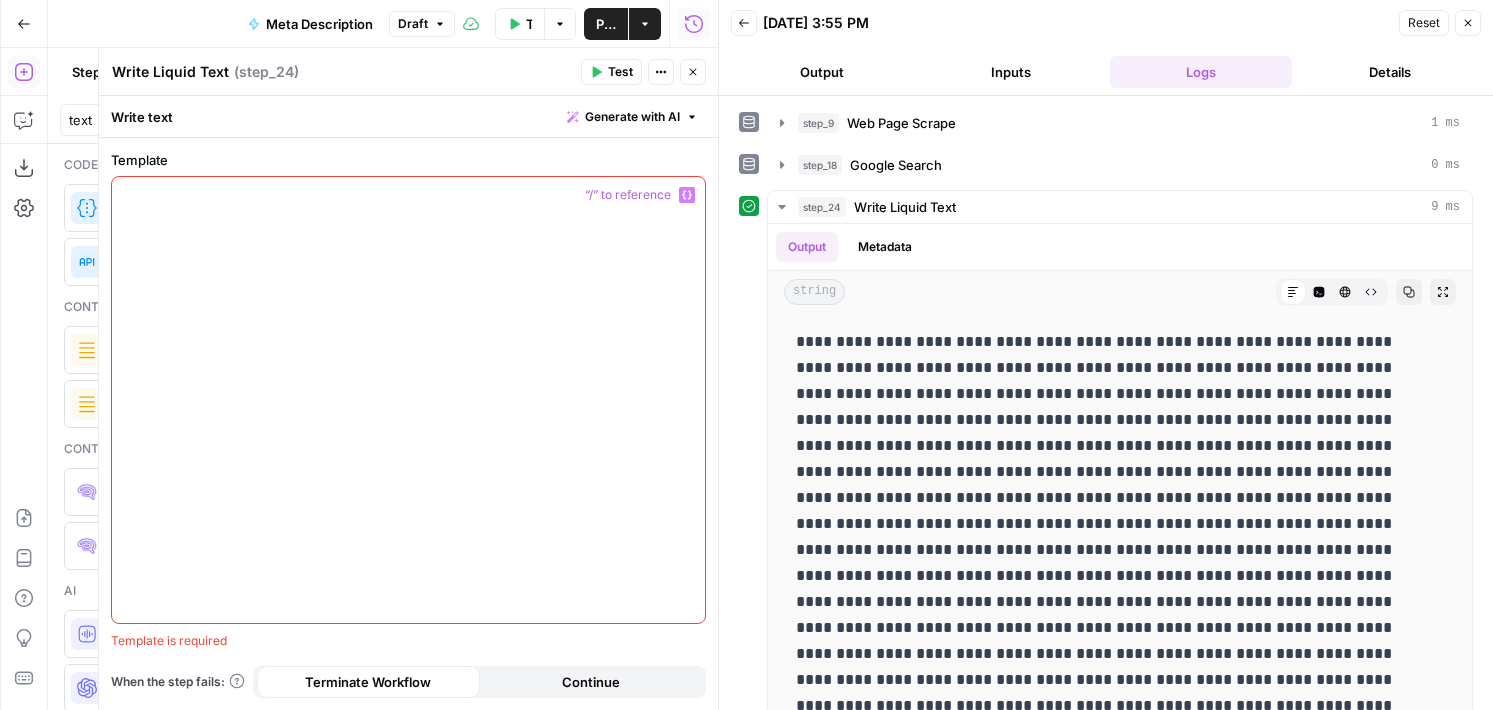 click on "Variables Menu" at bounding box center (687, 195) 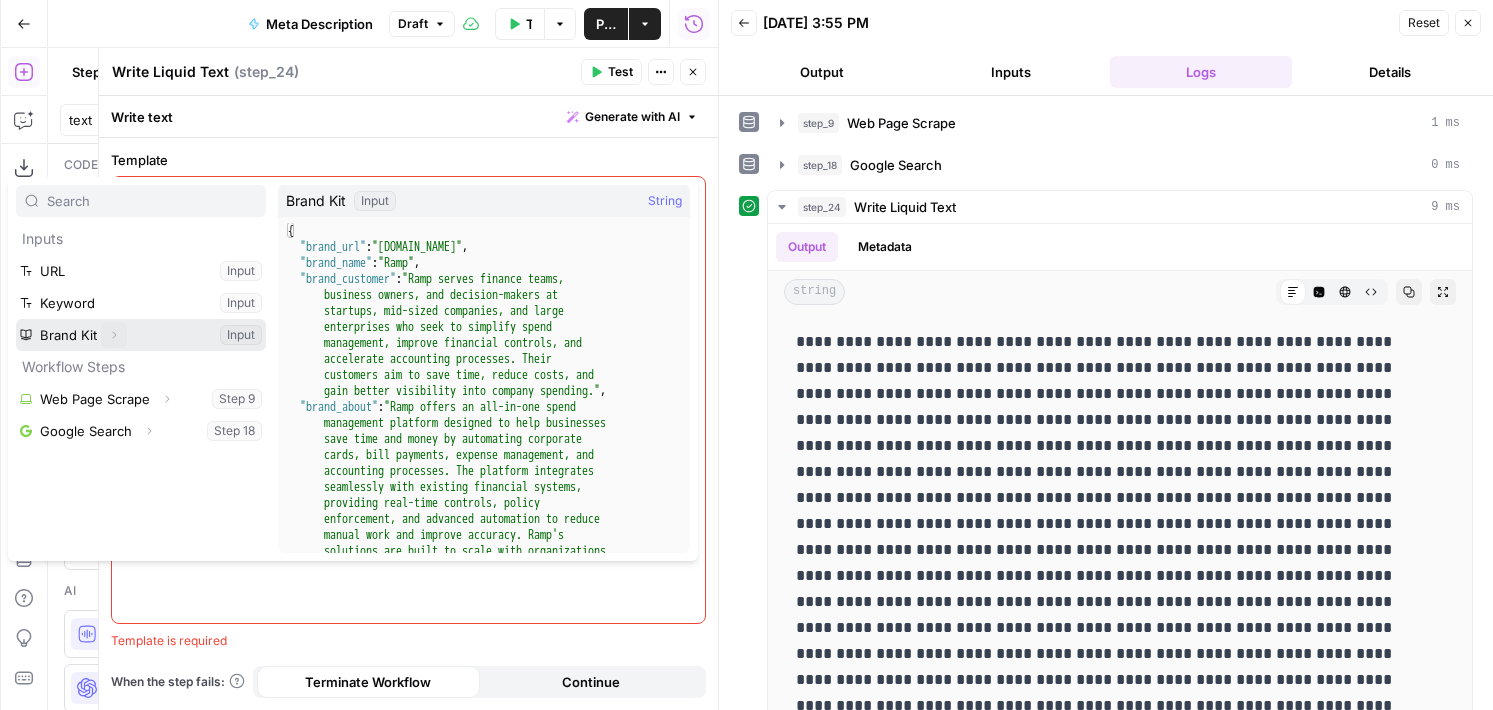 click 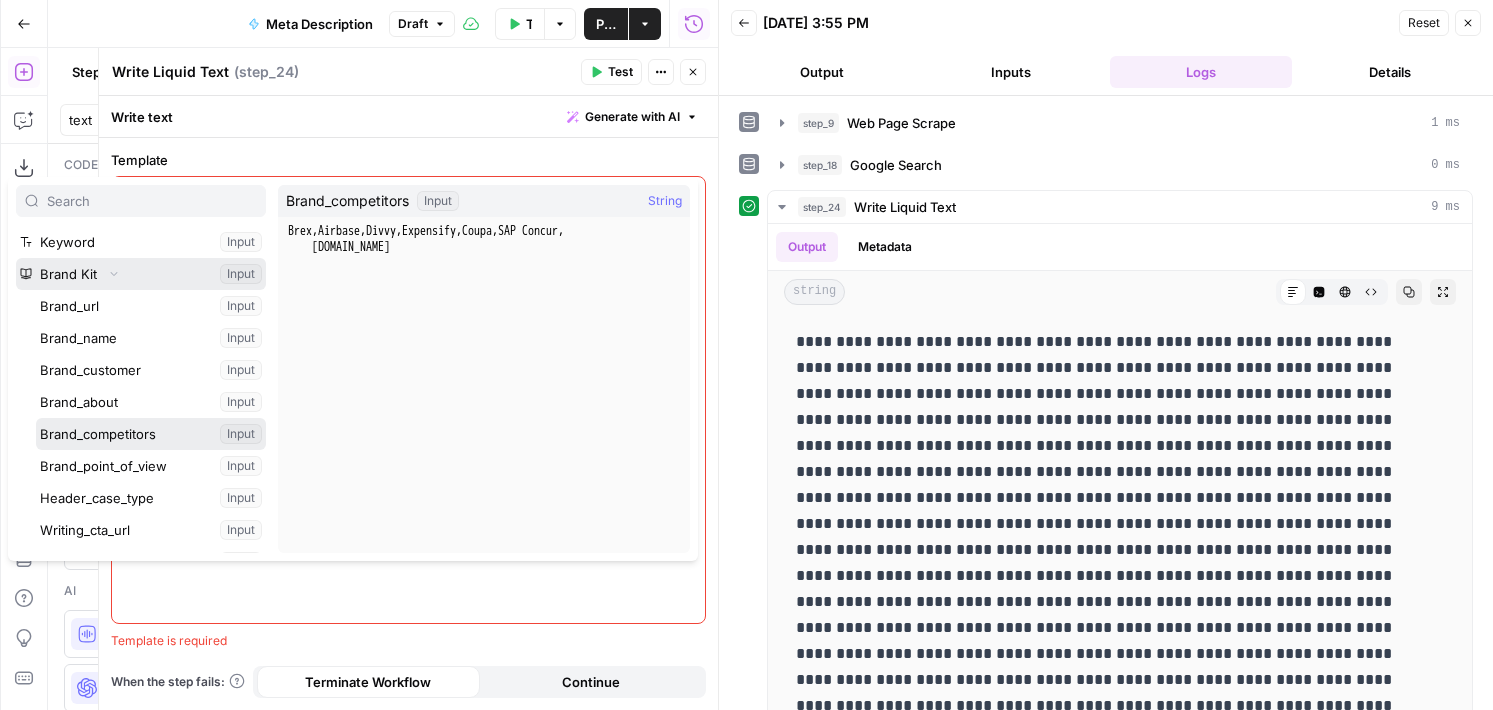 scroll, scrollTop: 47, scrollLeft: 0, axis: vertical 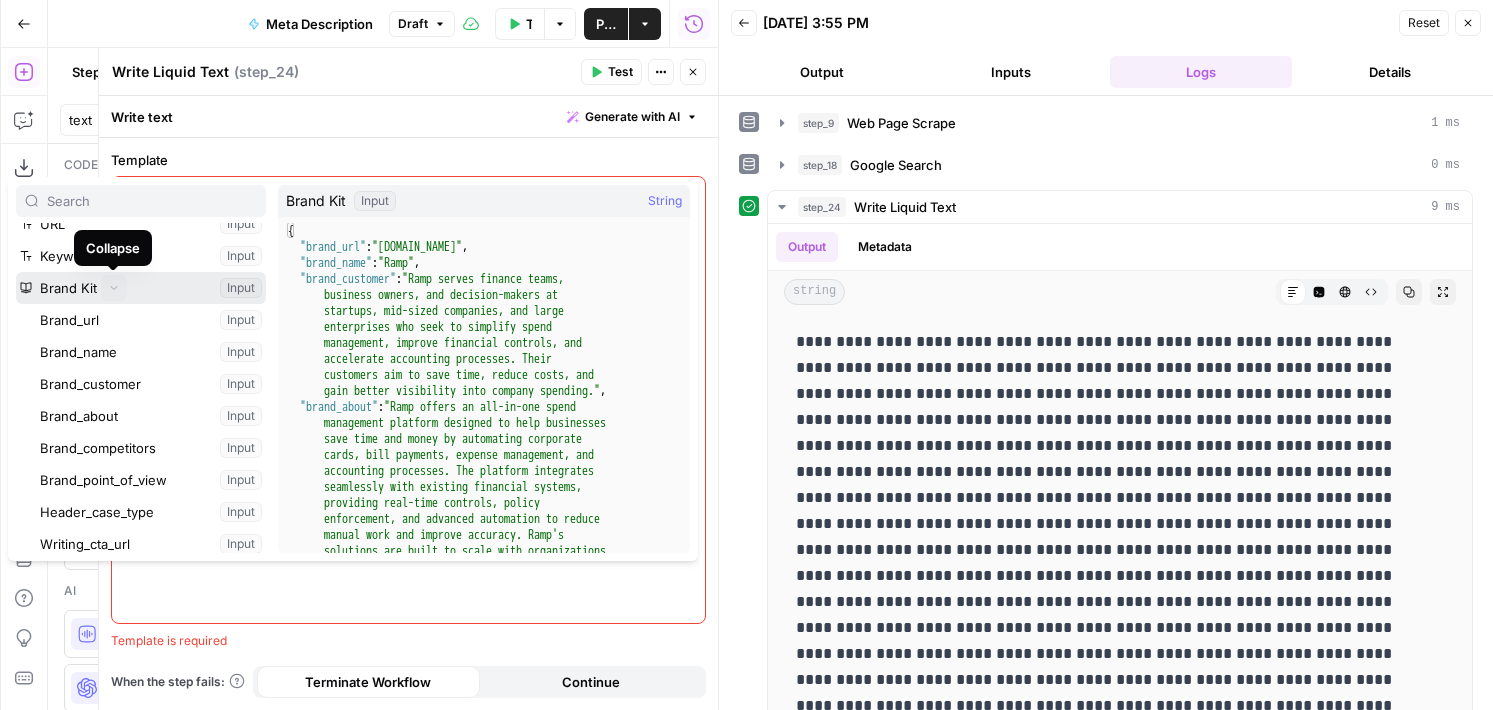 click on "Collapse" at bounding box center (114, 288) 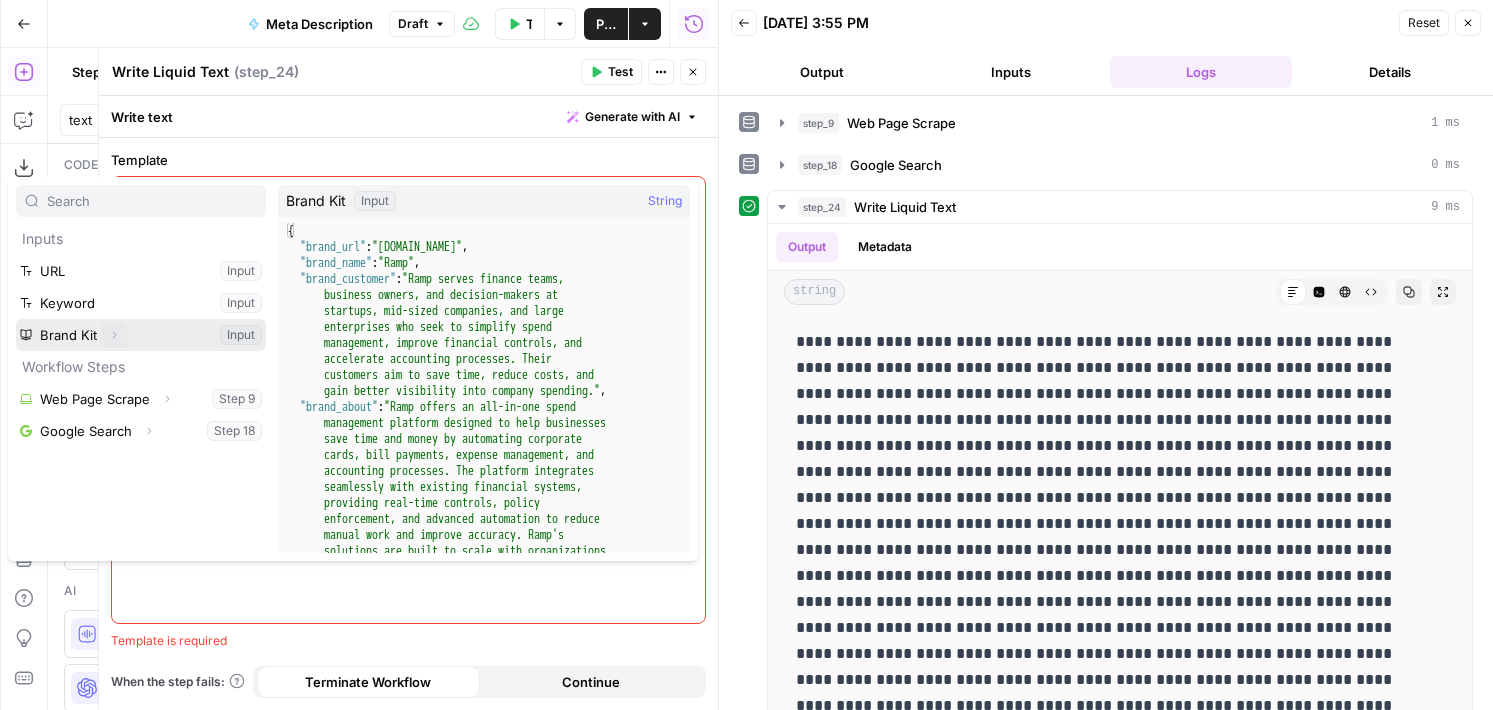 click 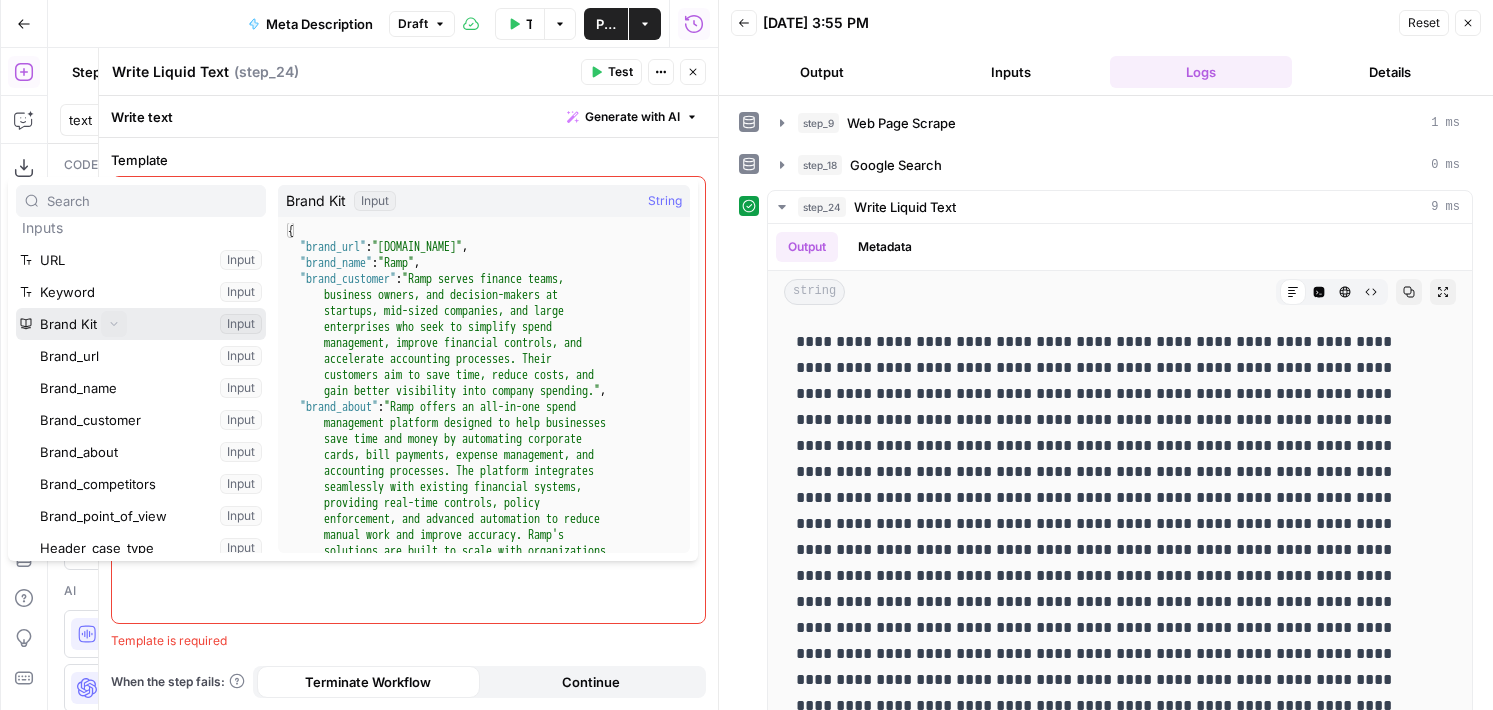 scroll, scrollTop: 12, scrollLeft: 0, axis: vertical 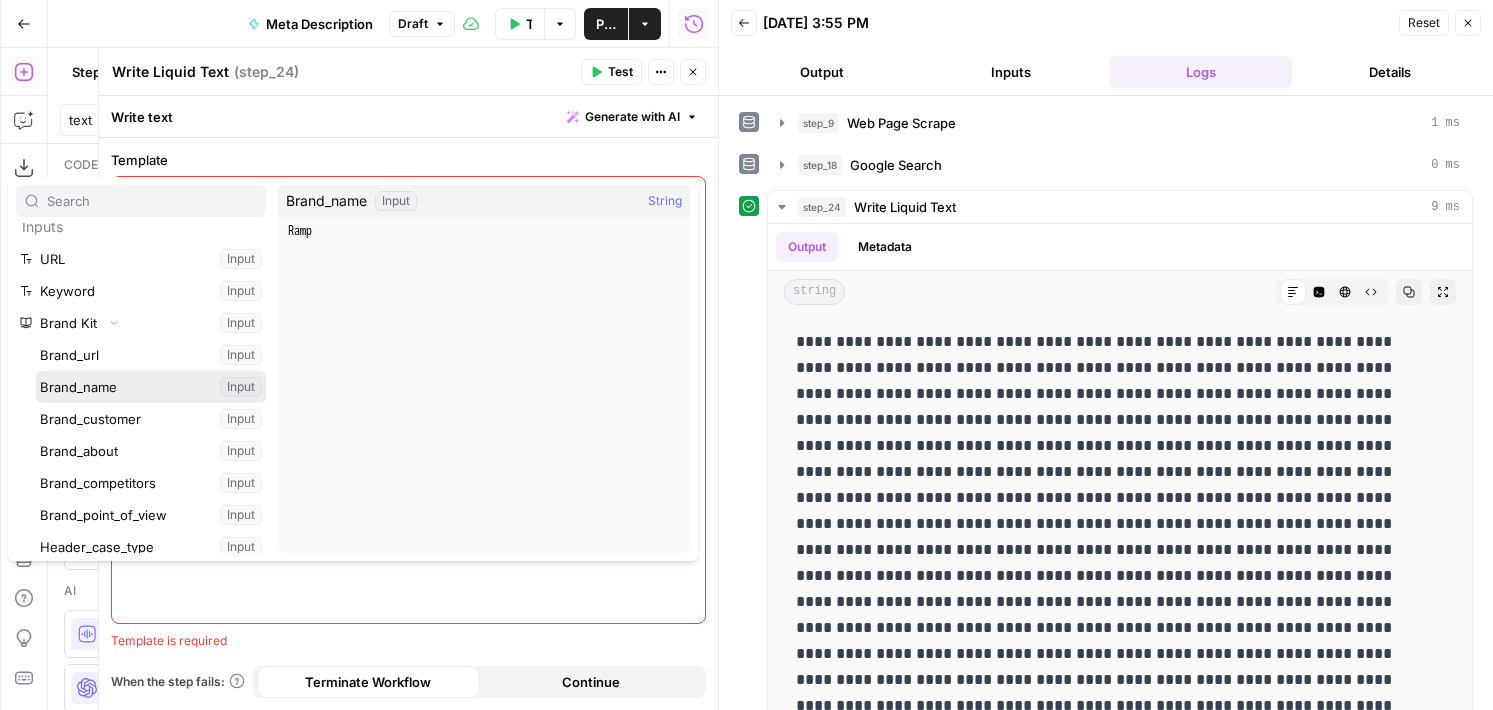 click at bounding box center [151, 387] 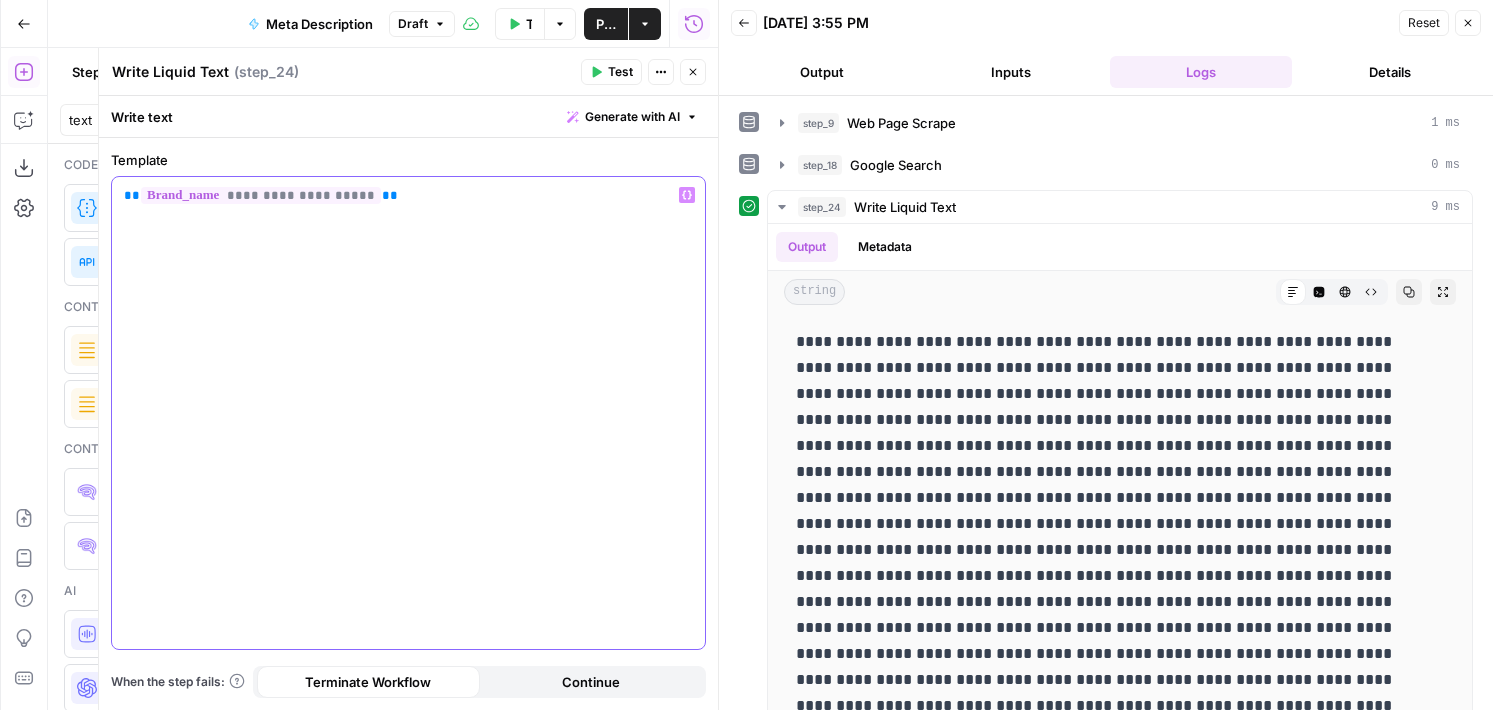 click on "**********" at bounding box center [408, 413] 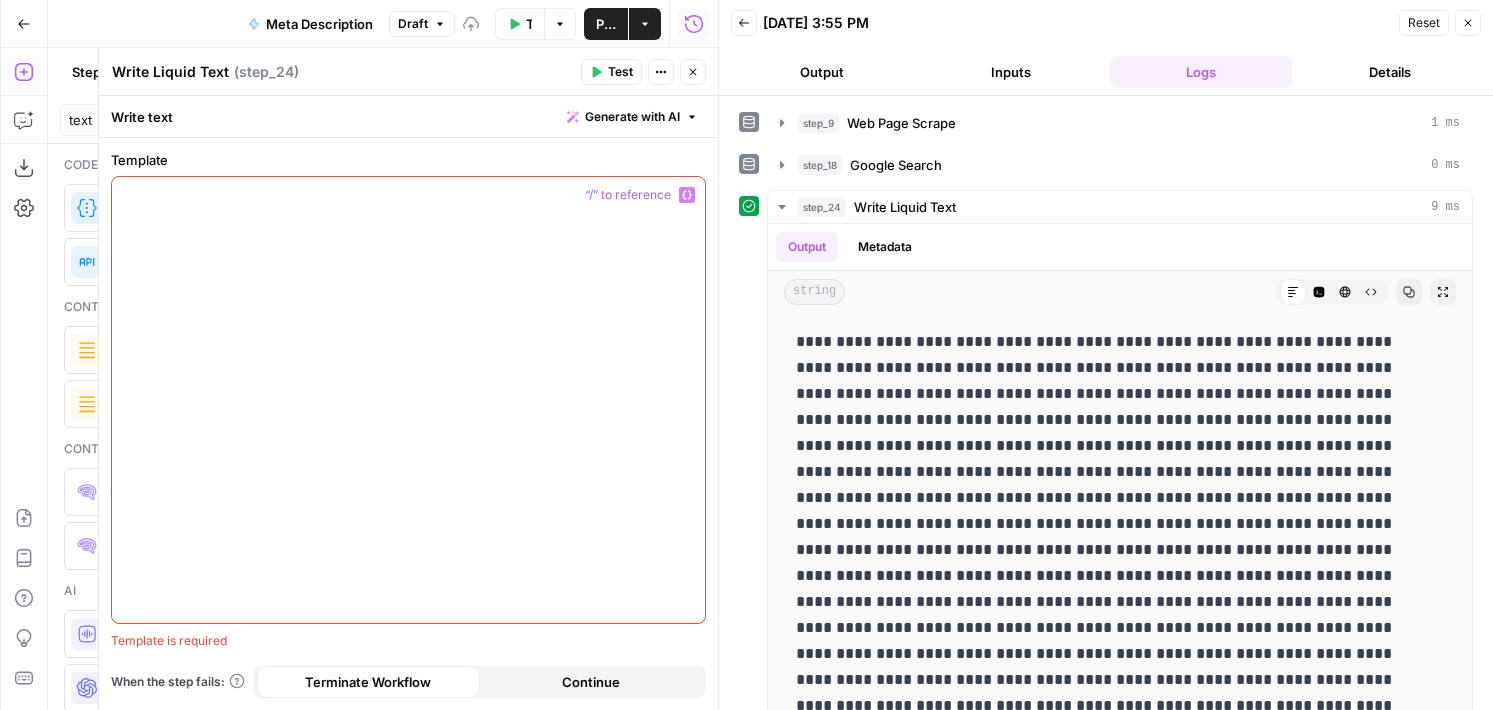 click 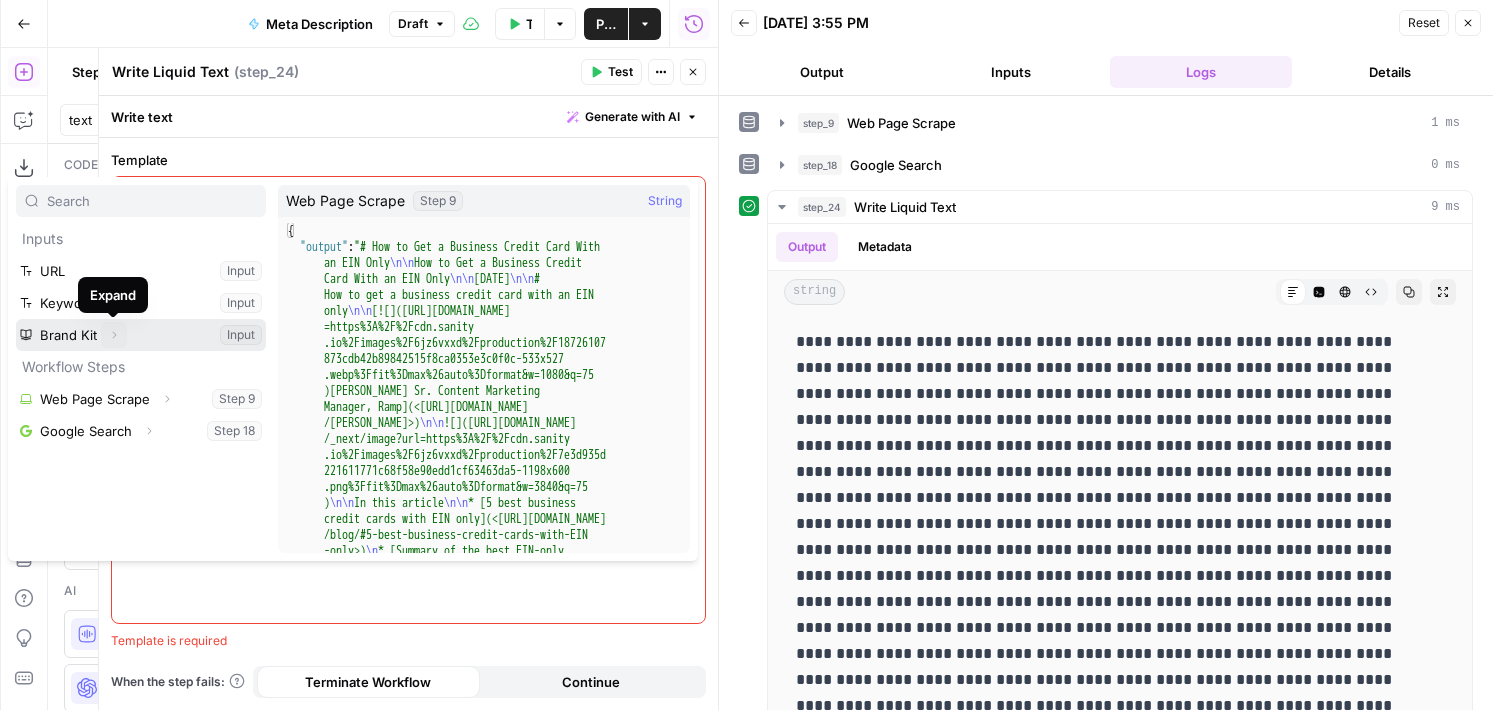 click 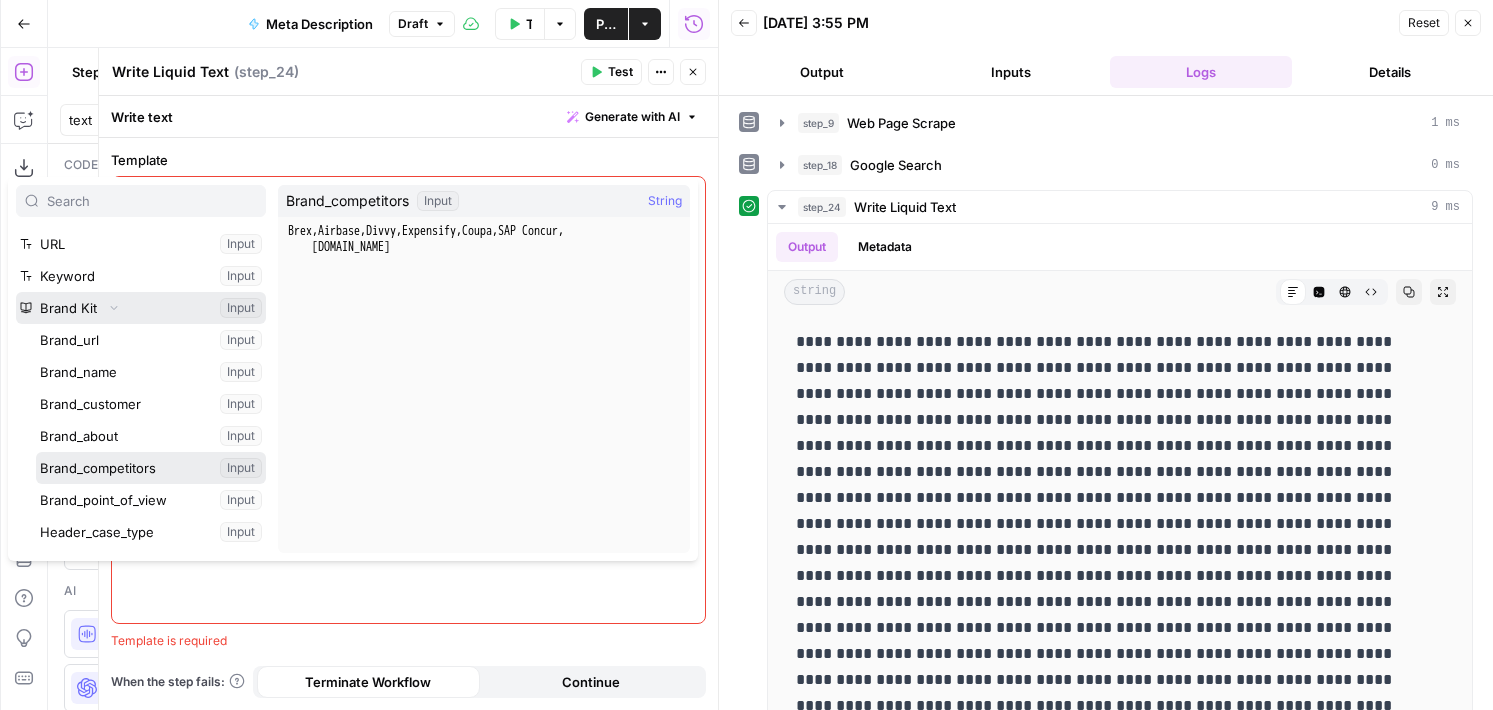 scroll, scrollTop: 0, scrollLeft: 0, axis: both 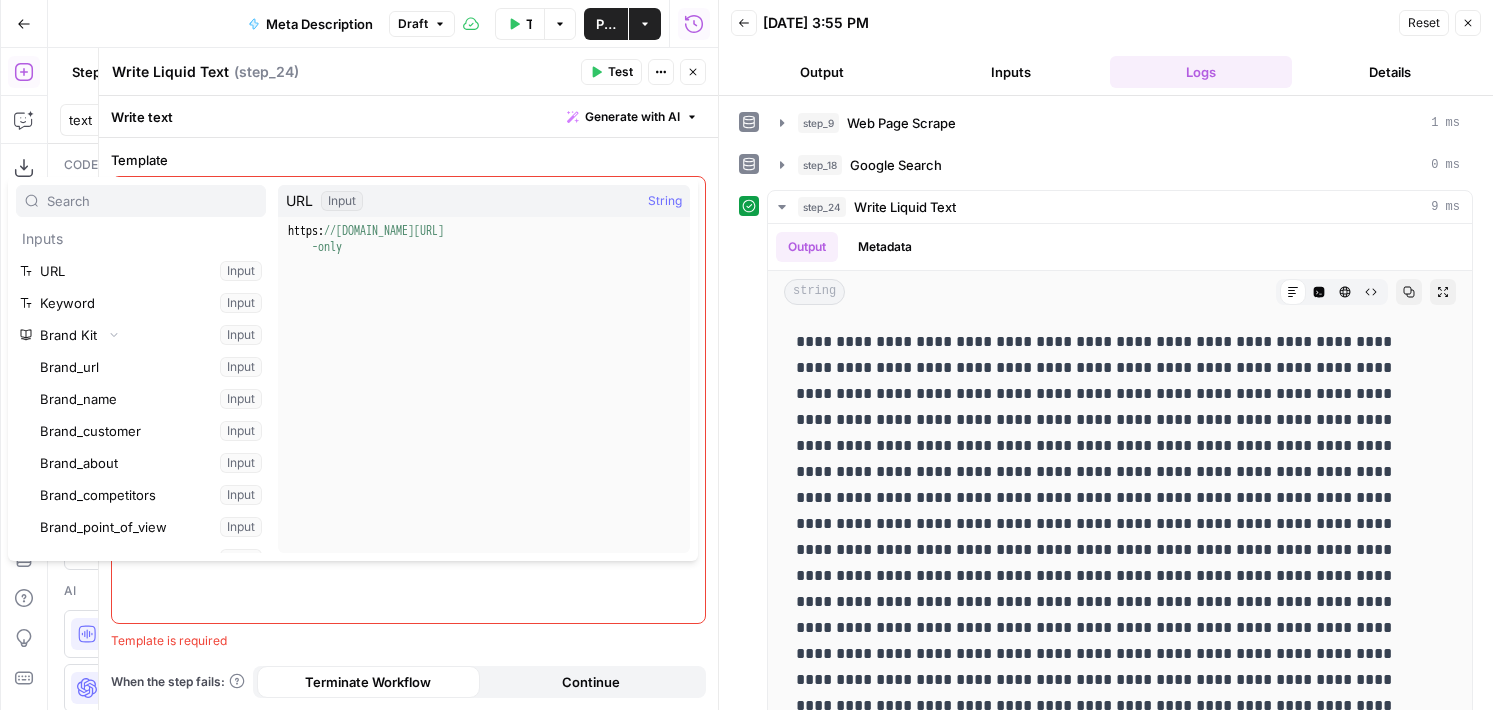 click on "Template" at bounding box center [408, 160] 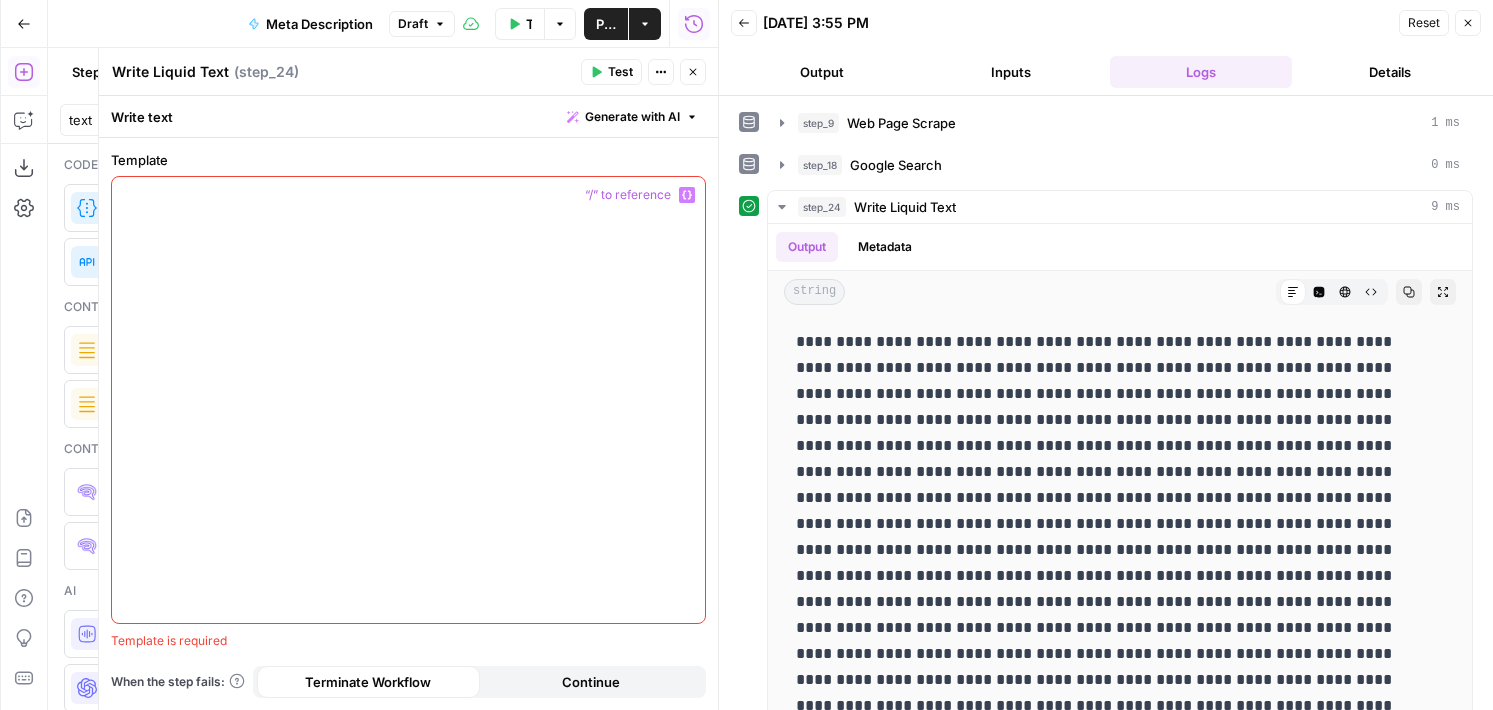 click on "Variables Menu" at bounding box center (691, 195) 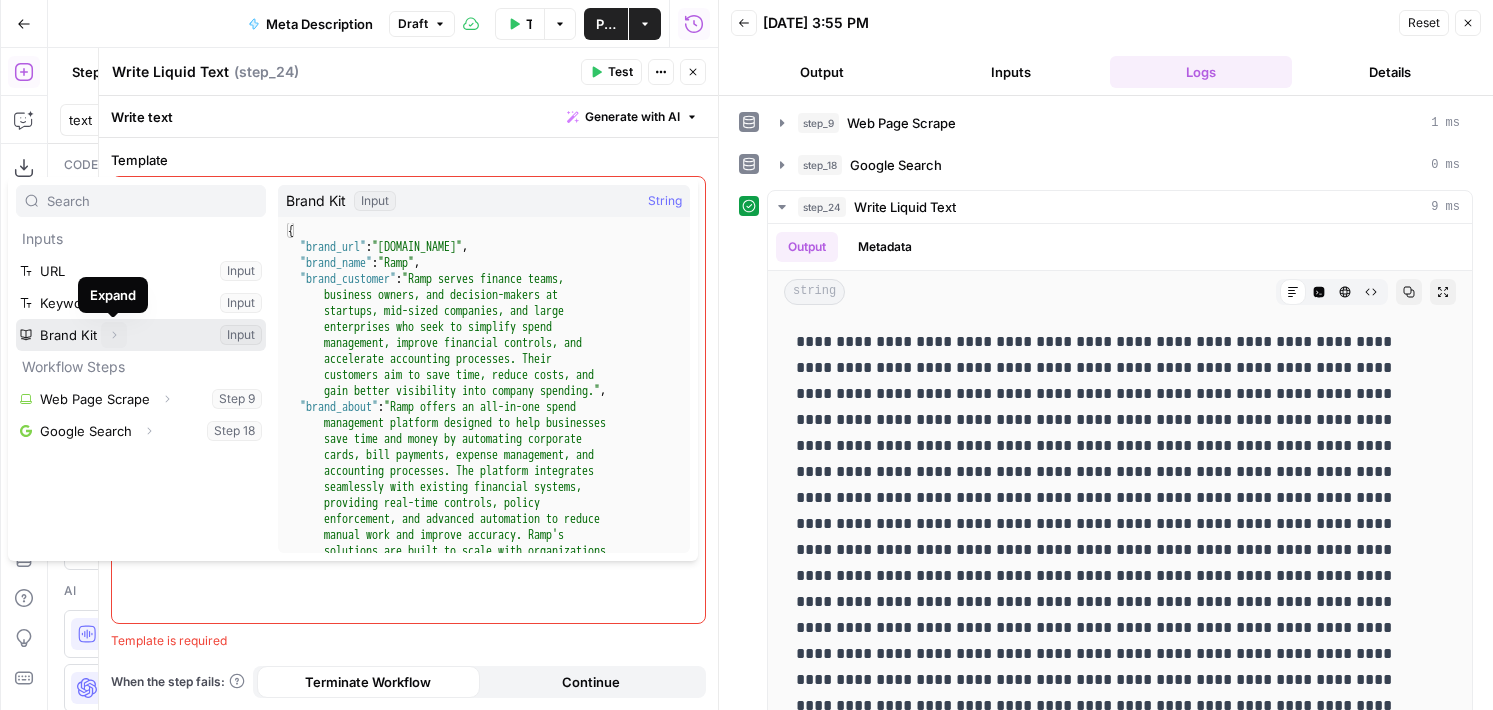 click 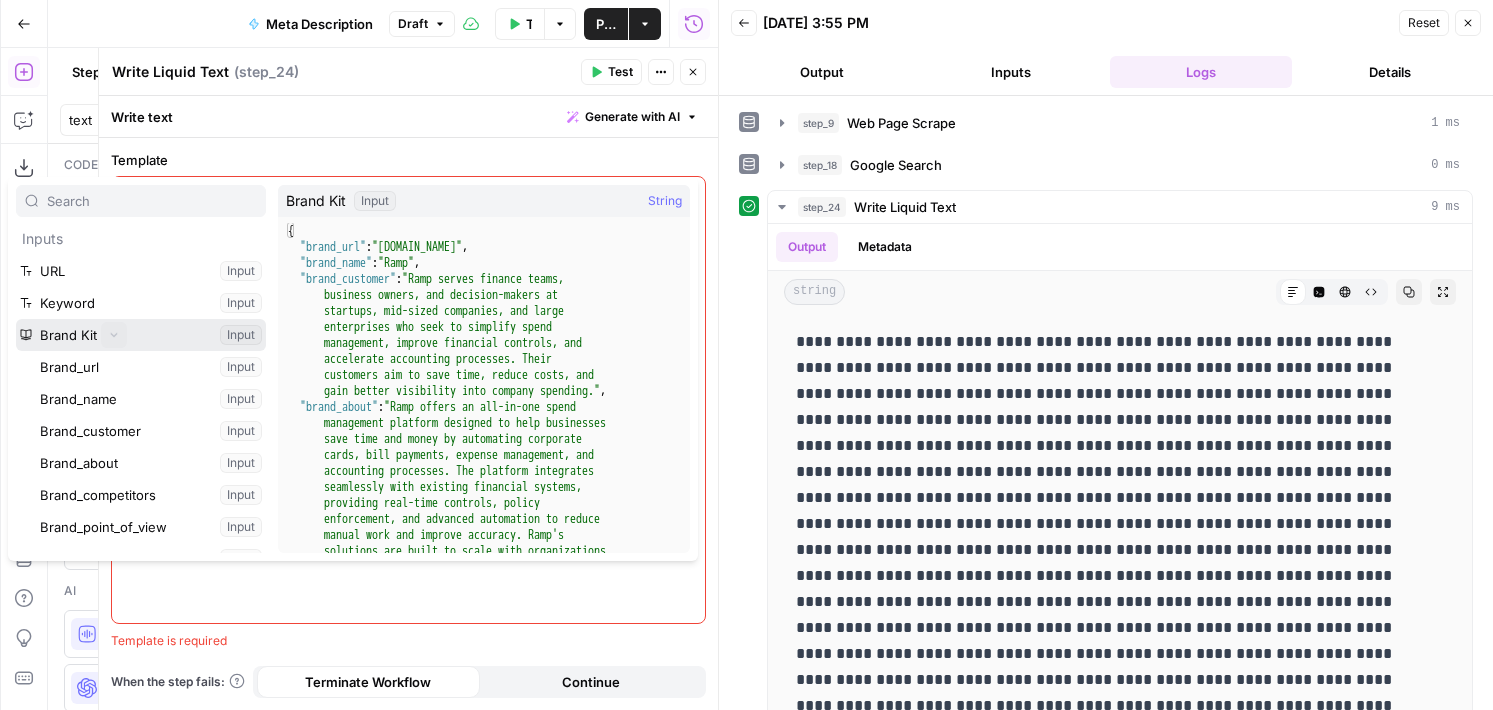 scroll, scrollTop: 59, scrollLeft: 0, axis: vertical 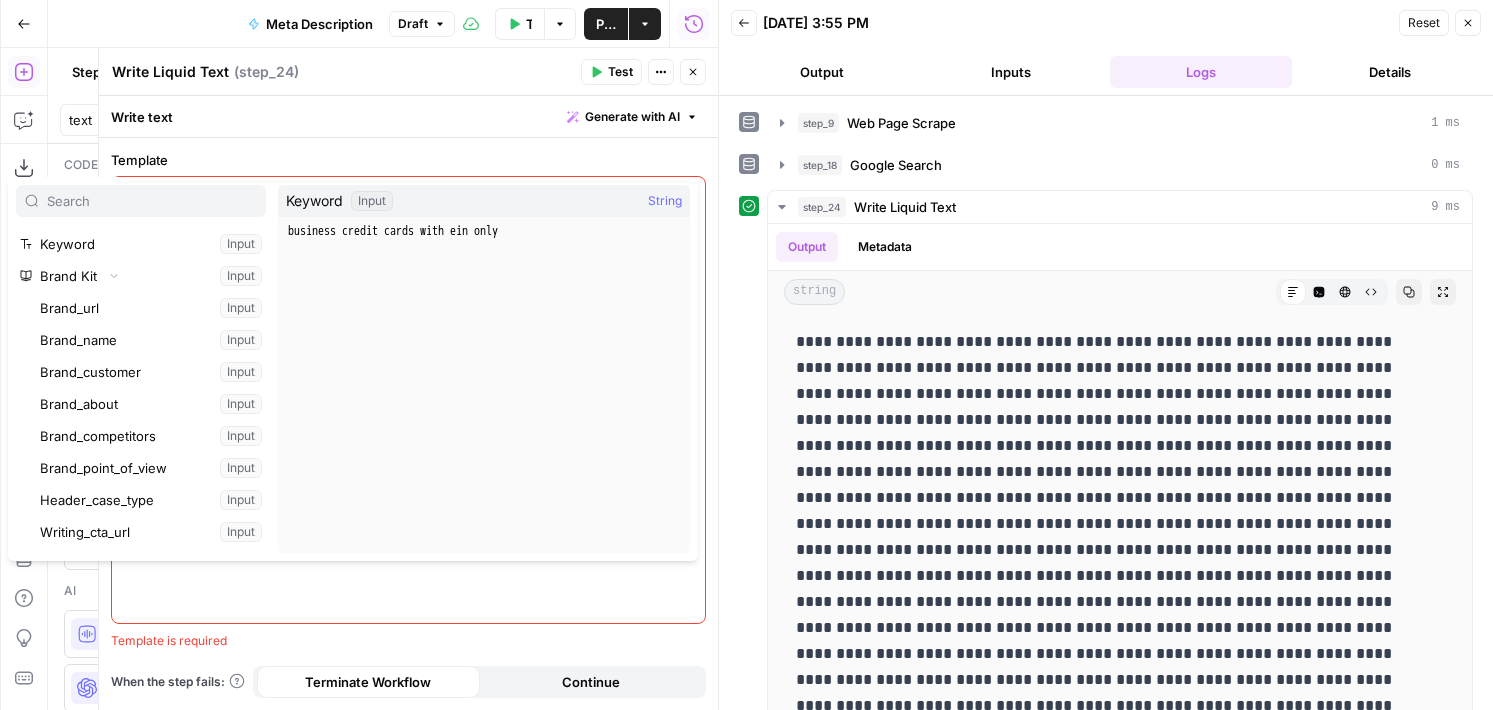 click on "Template" at bounding box center [408, 160] 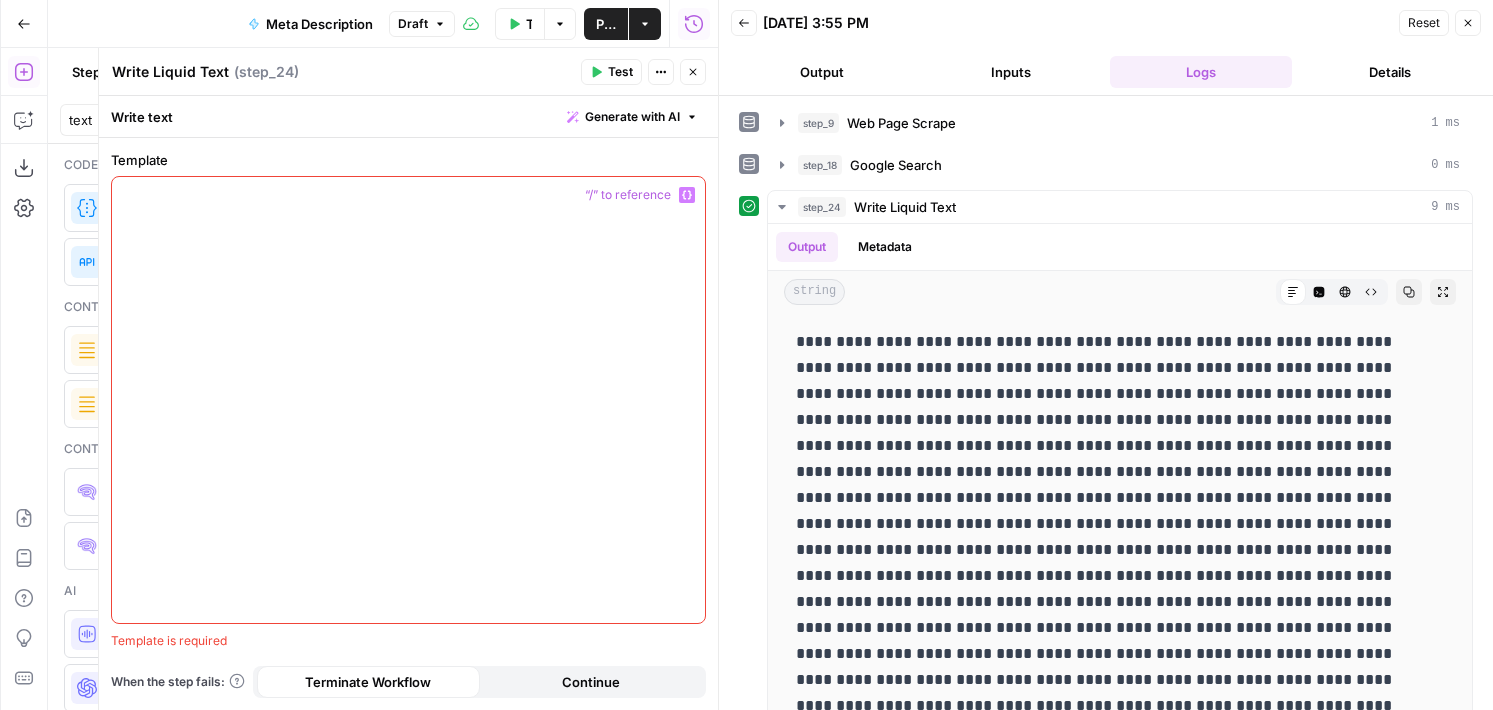 click on "Variables Menu" at bounding box center (687, 195) 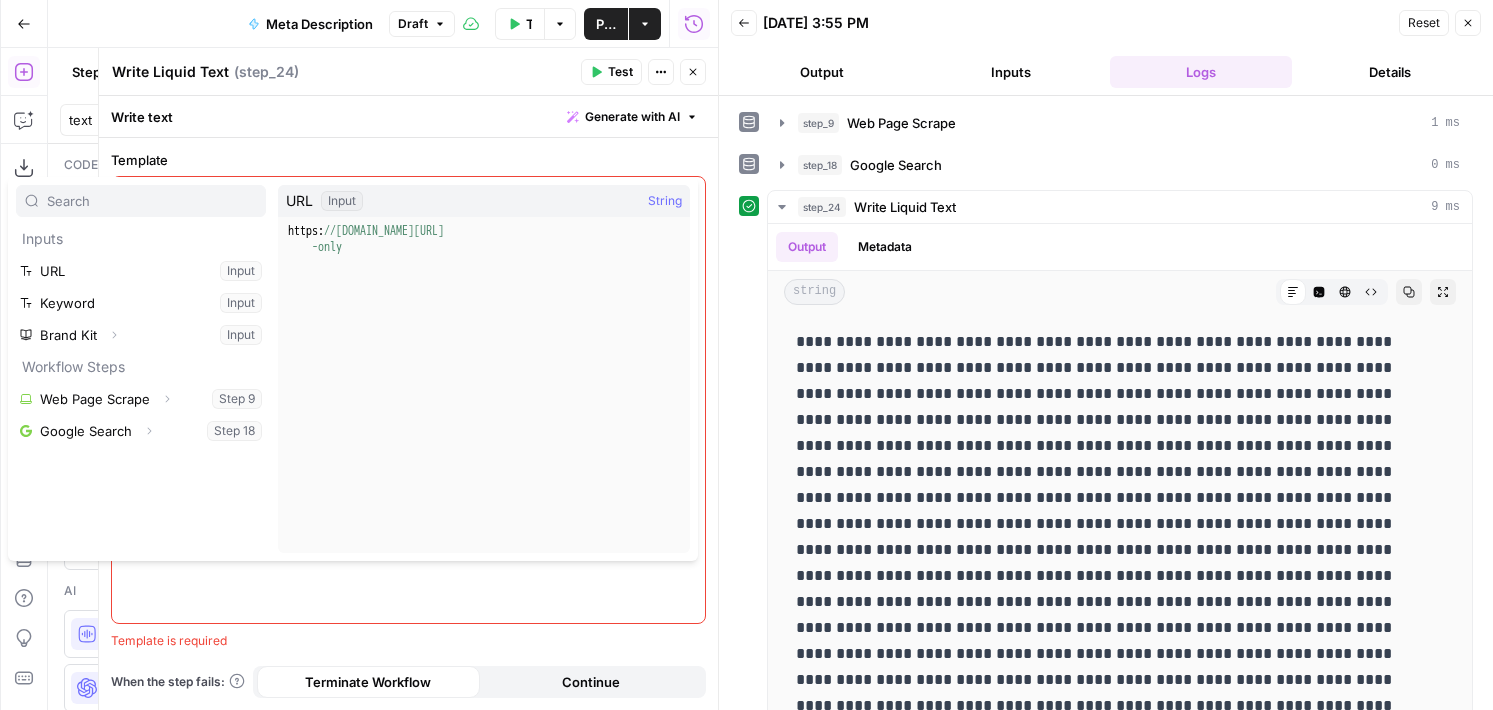click on "Template" at bounding box center (408, 160) 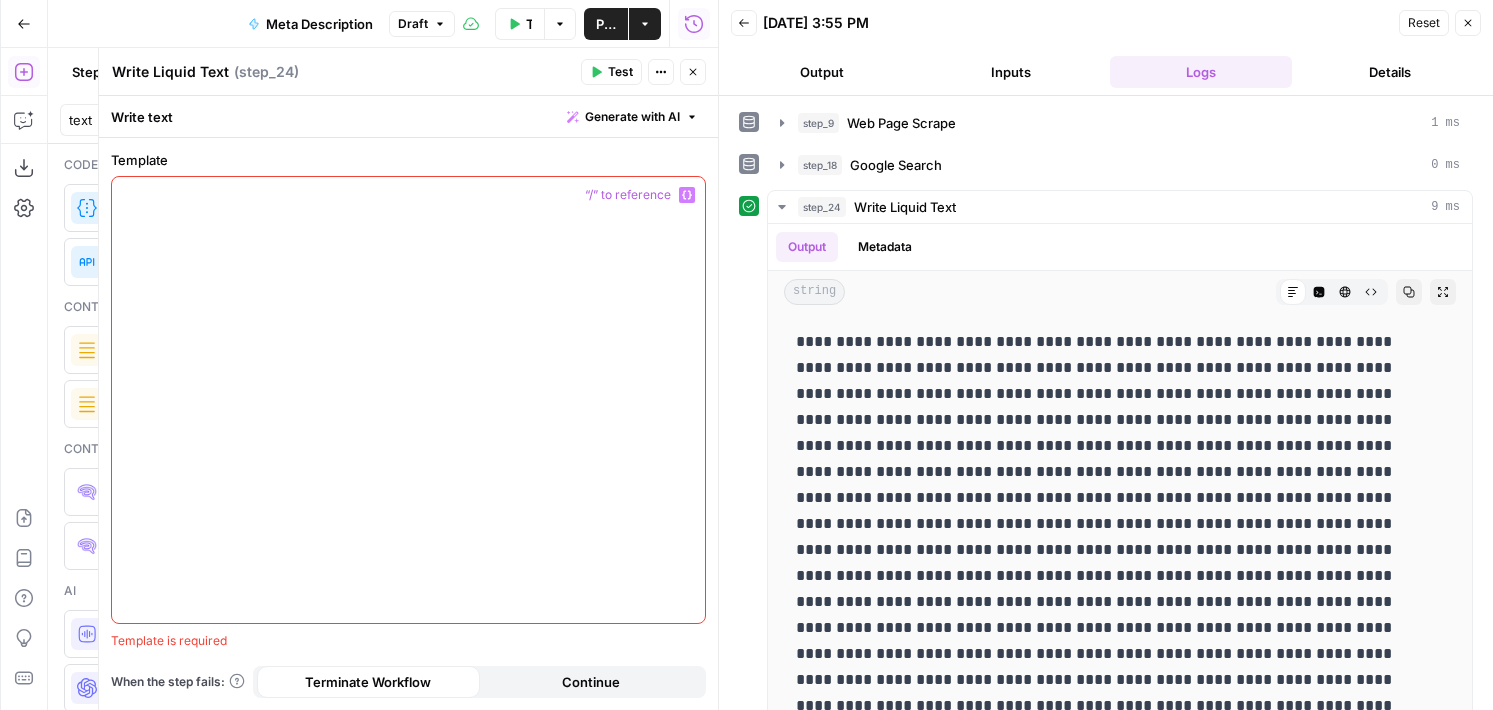 click 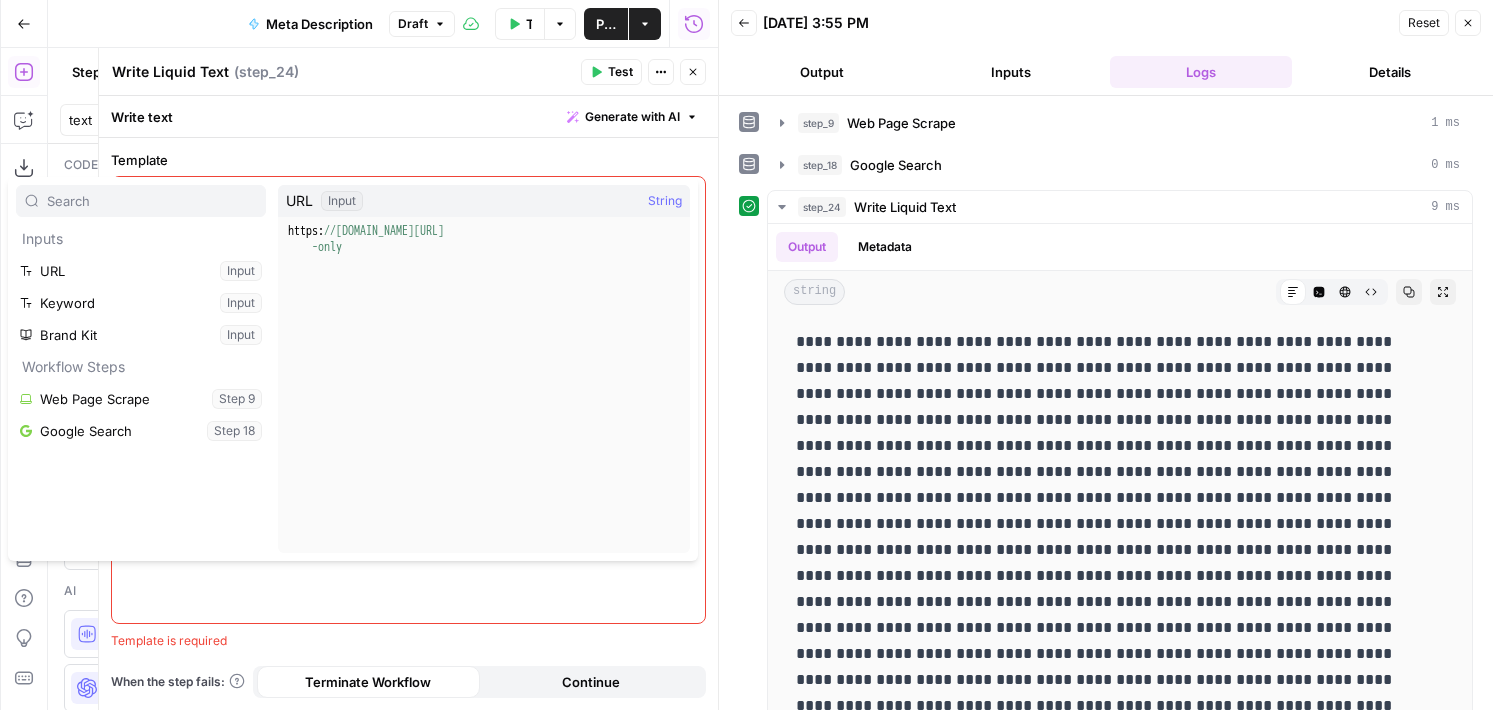 click on "Template" at bounding box center (408, 160) 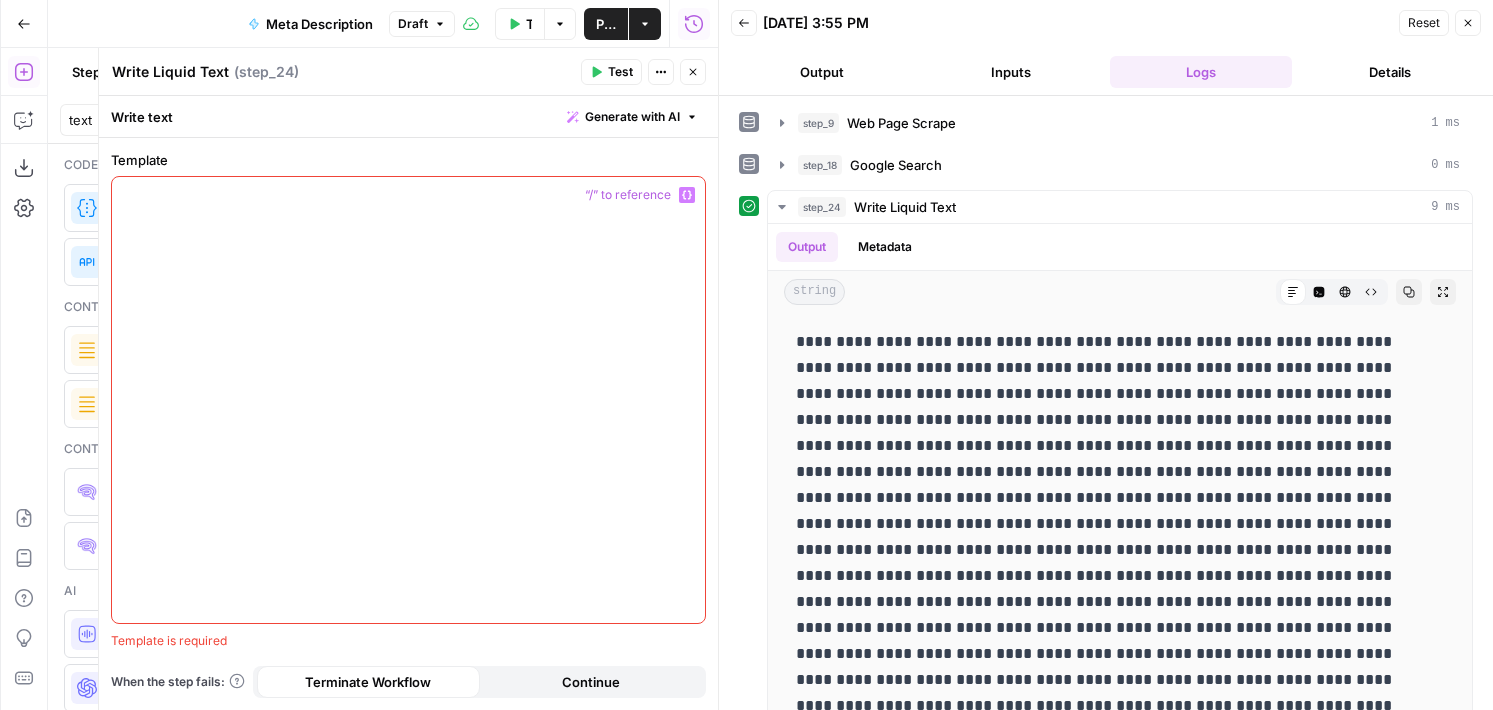 click 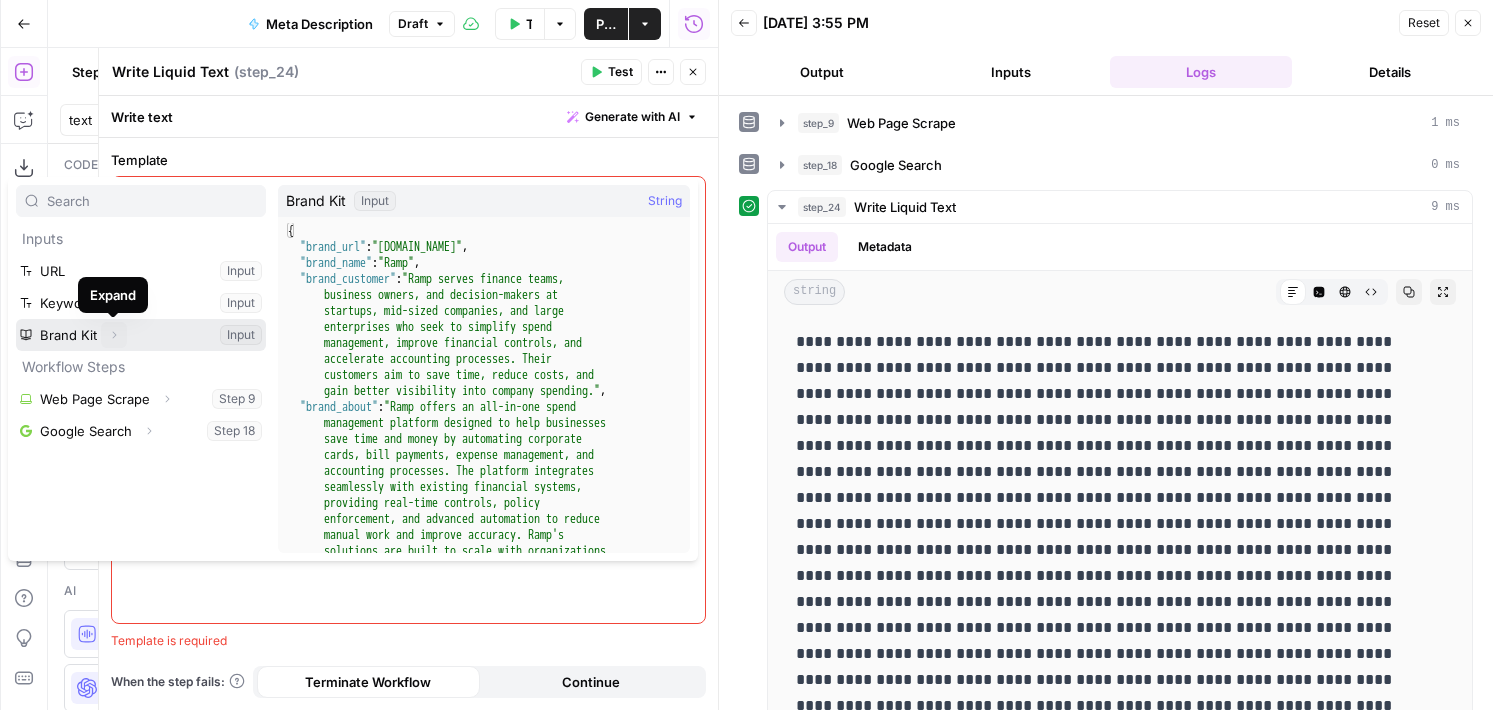 click 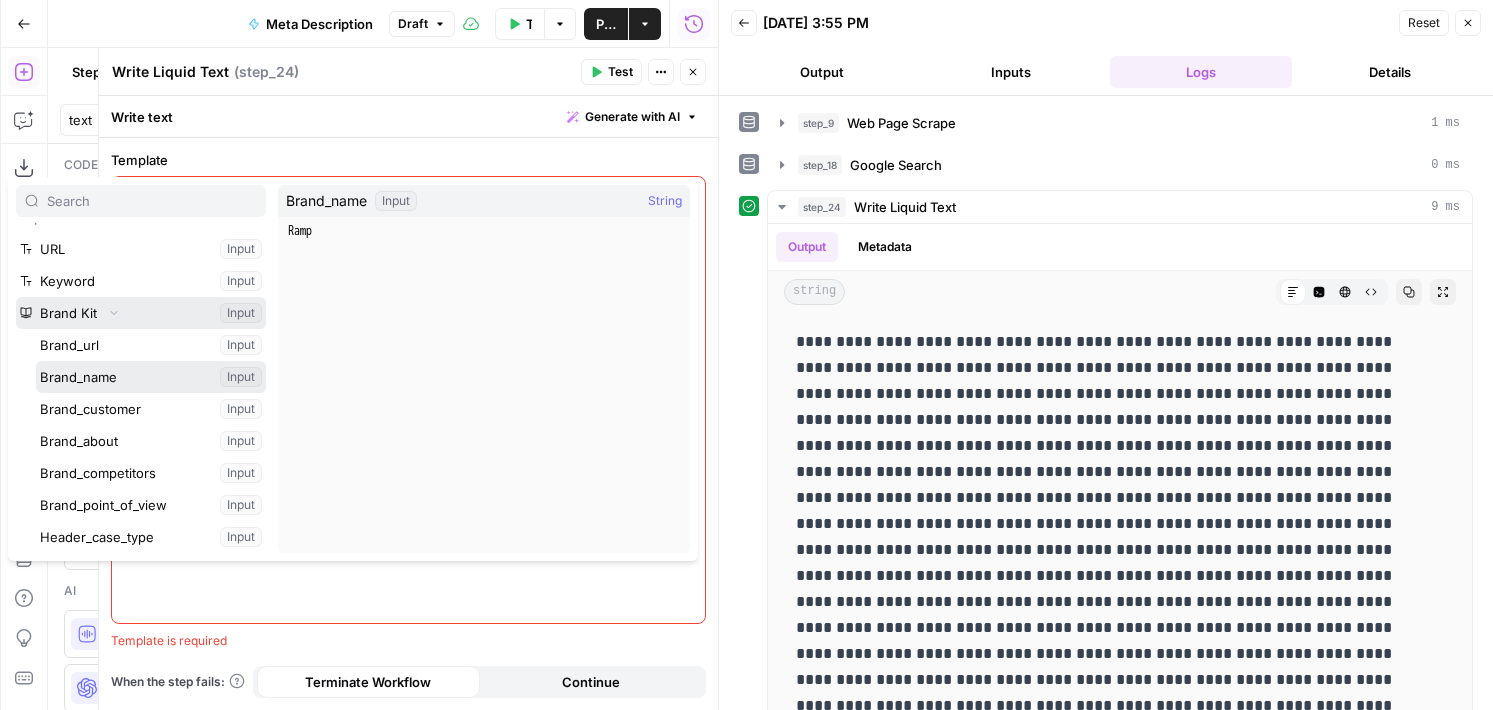 scroll, scrollTop: 0, scrollLeft: 0, axis: both 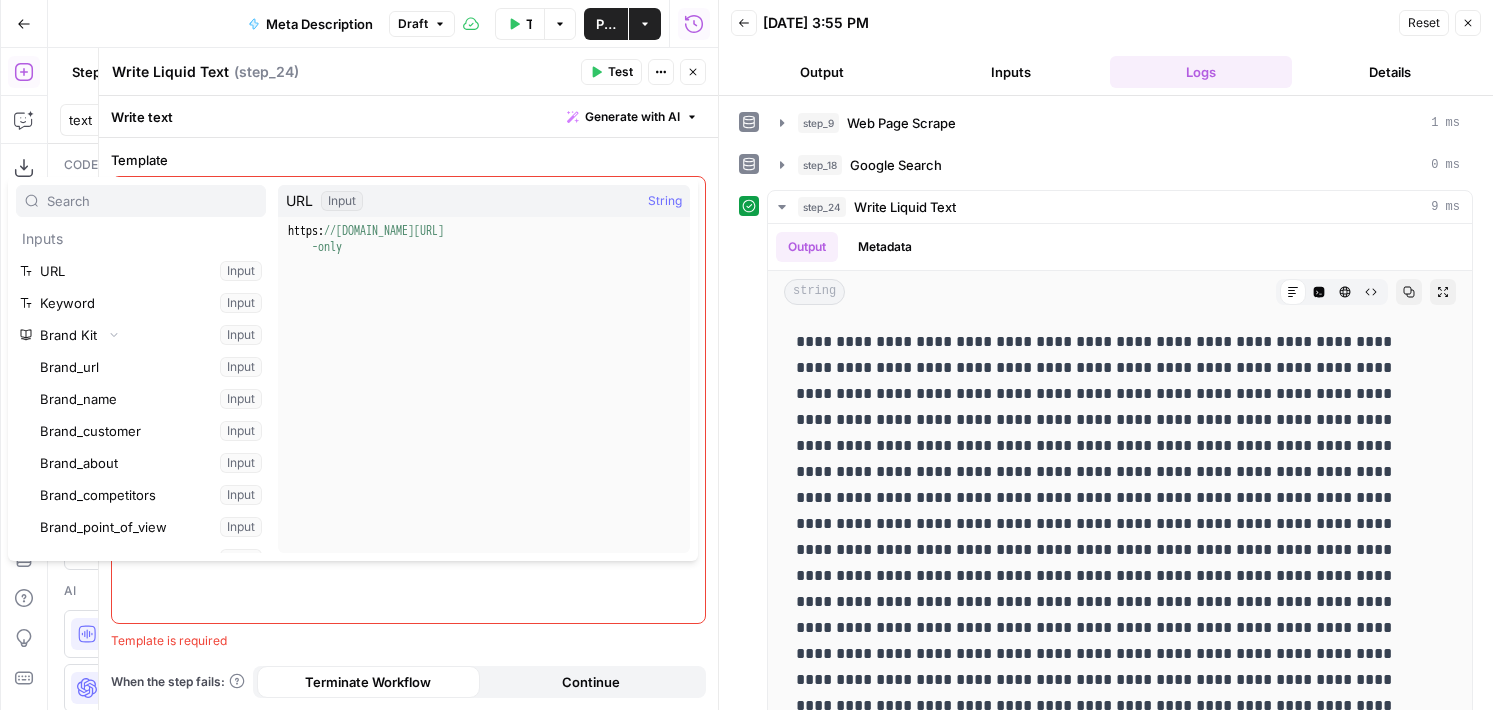 click on "Write text Generate with AI" at bounding box center [408, 116] 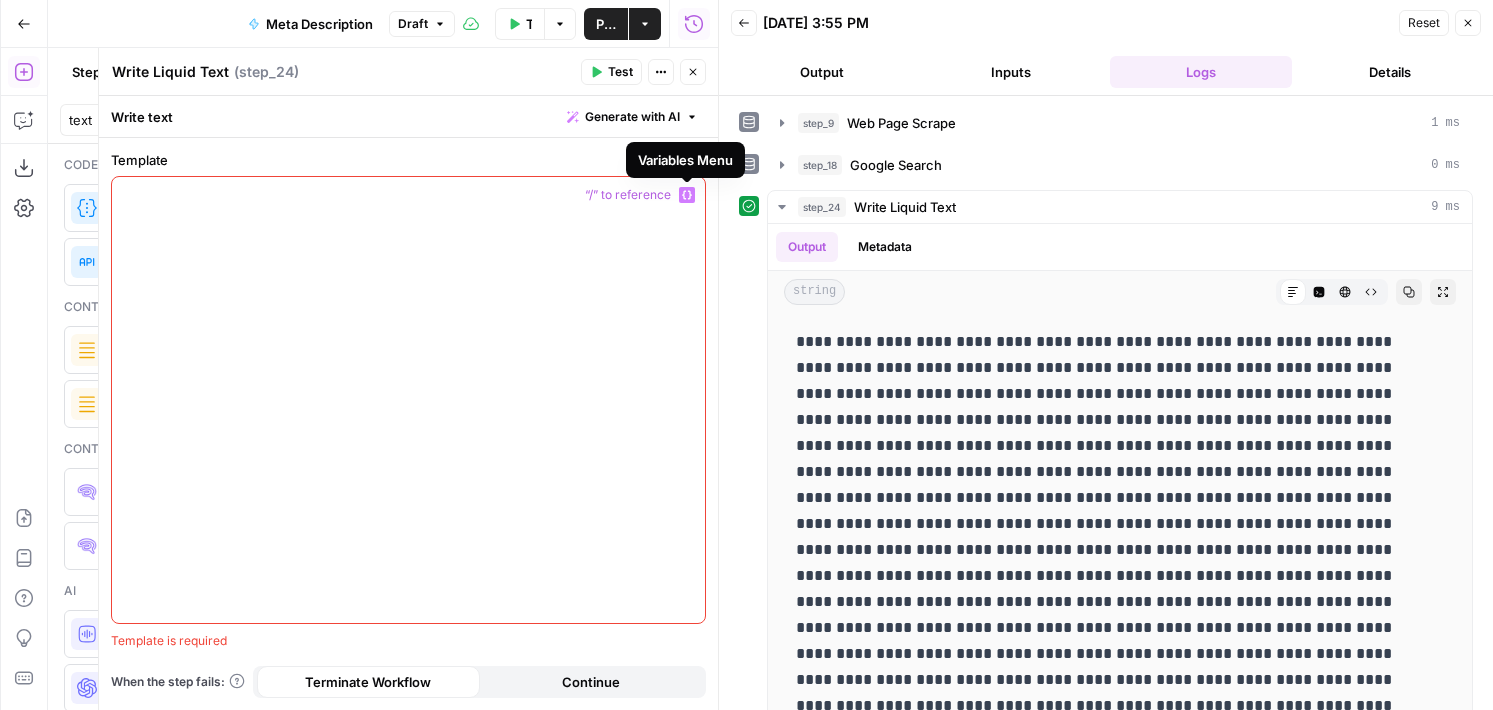 click 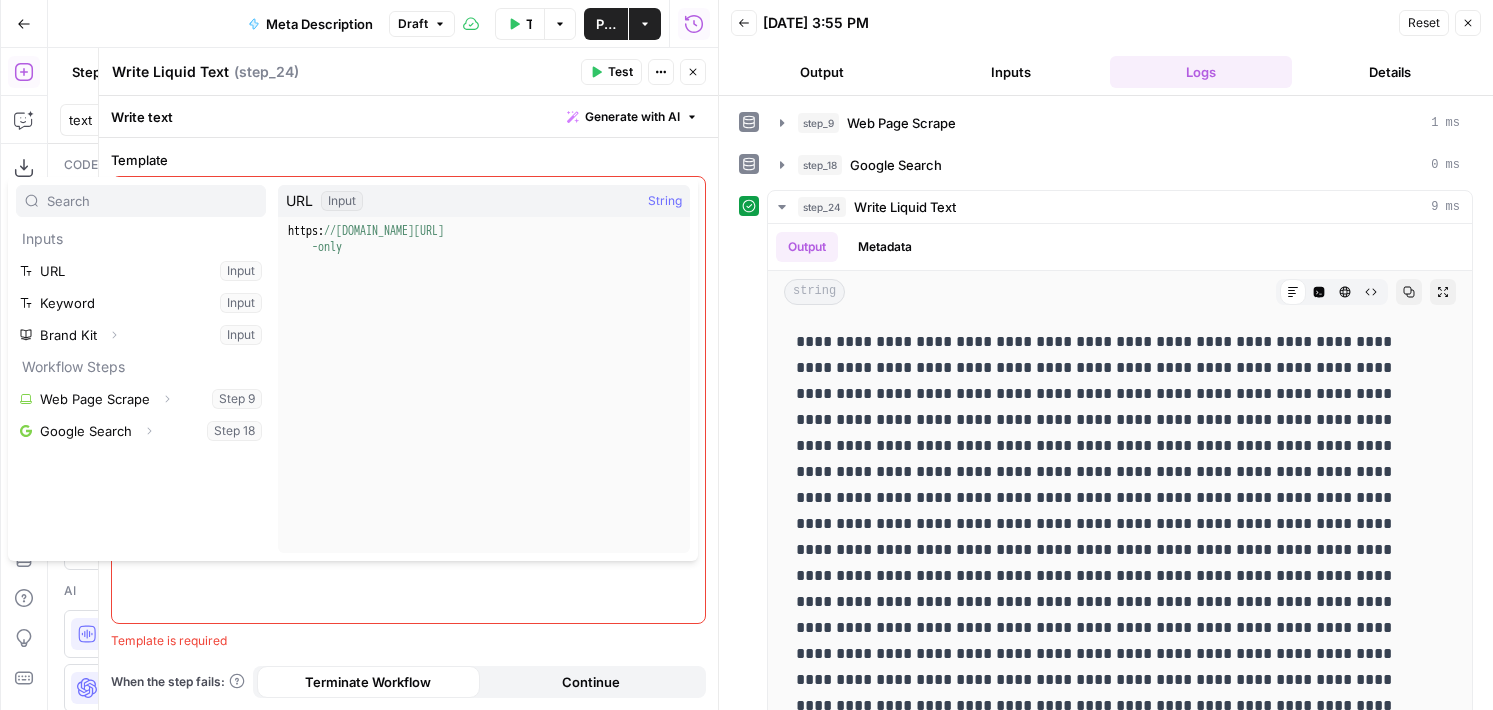 click on "Write text Generate with AI" at bounding box center [408, 116] 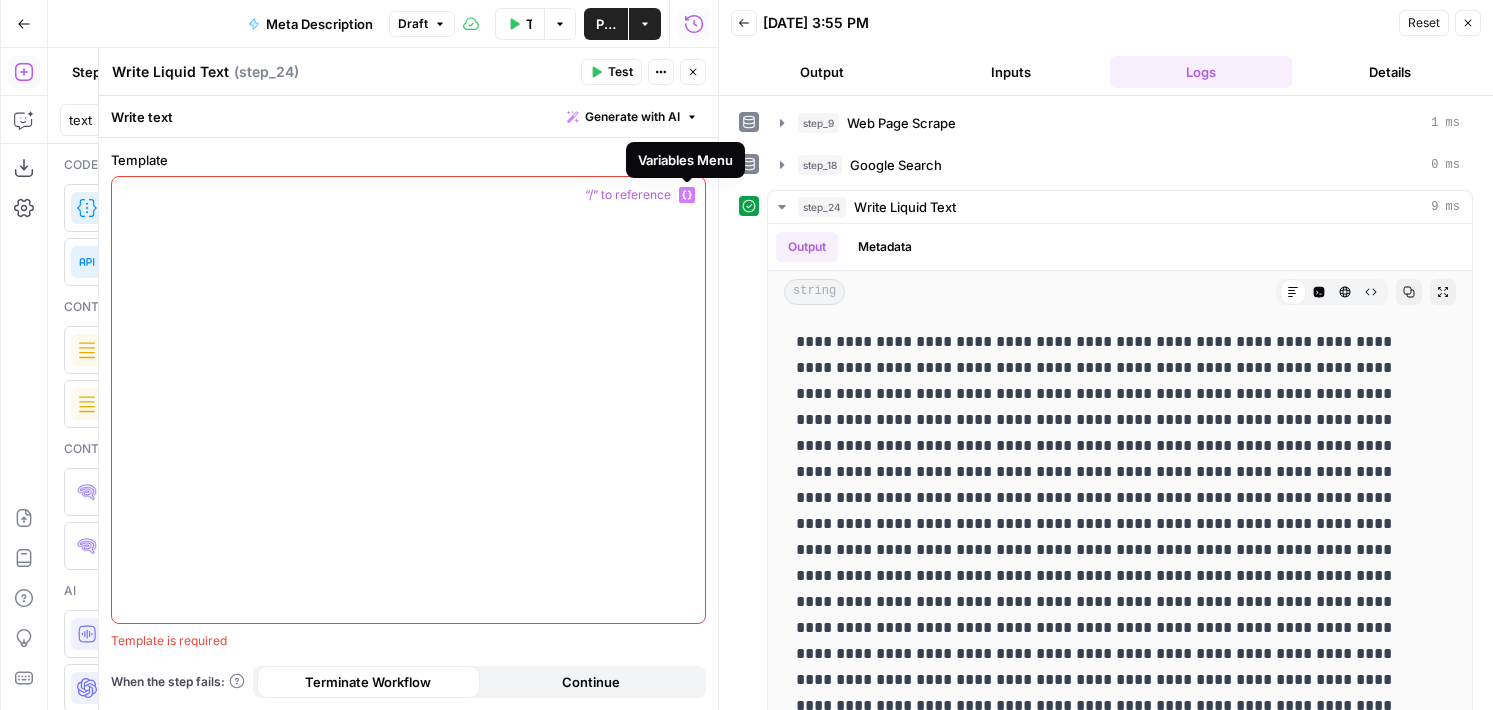 click on "Variables Menu" at bounding box center (687, 195) 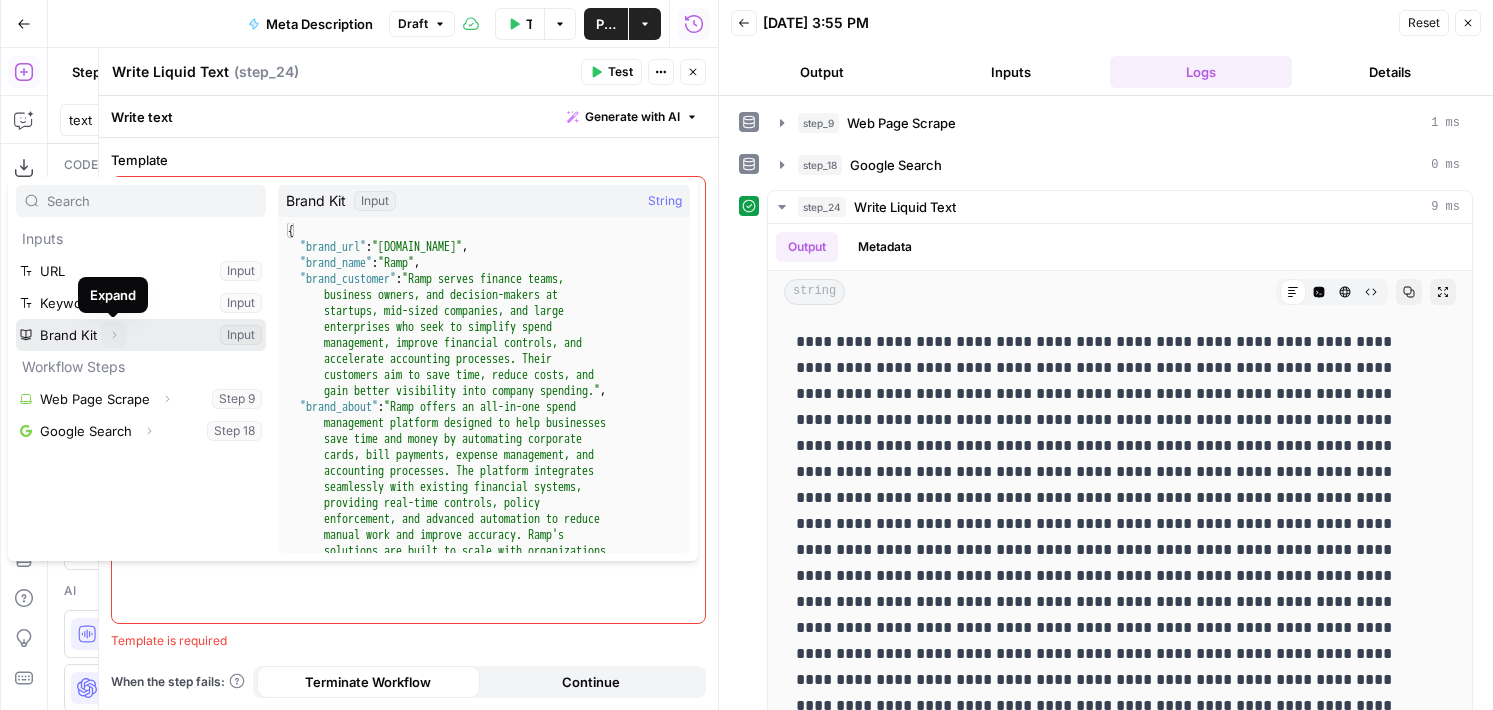 click 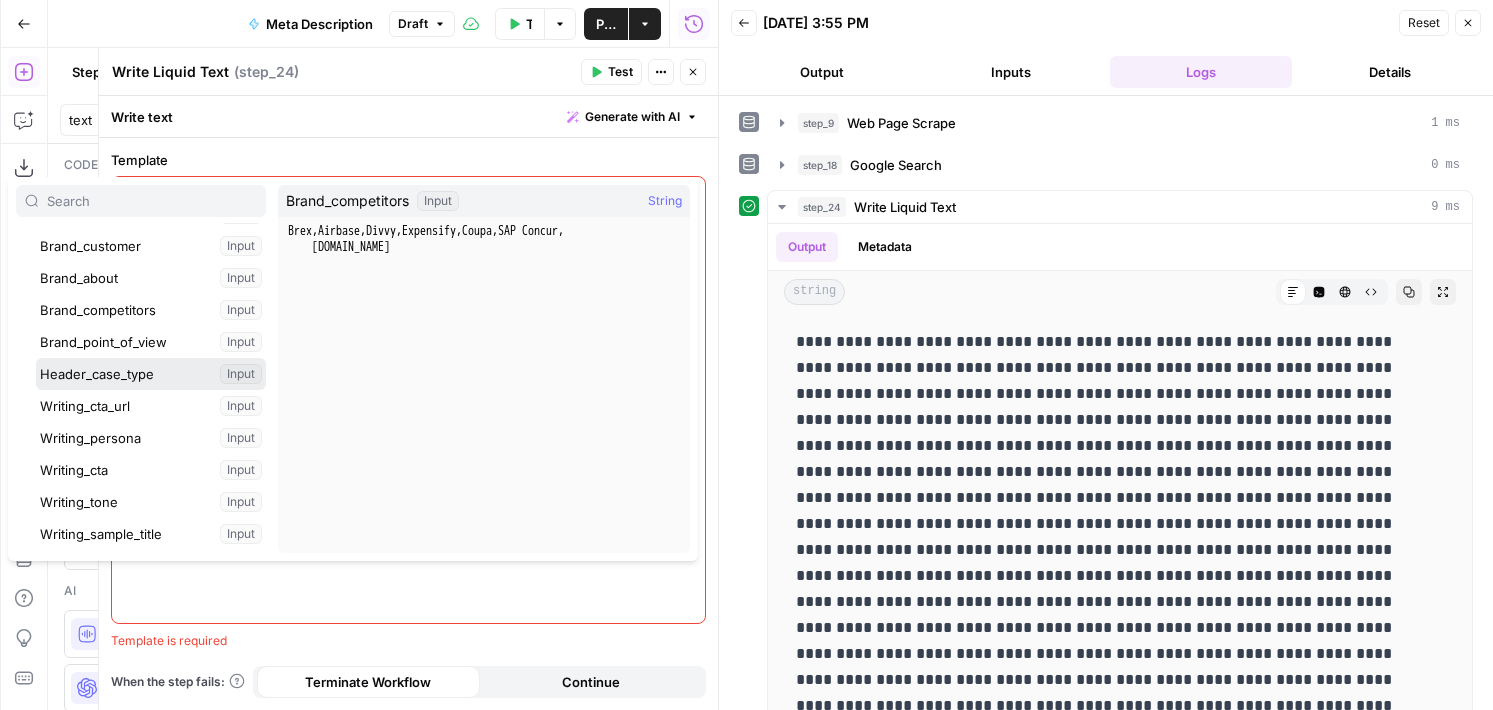 scroll, scrollTop: 192, scrollLeft: 0, axis: vertical 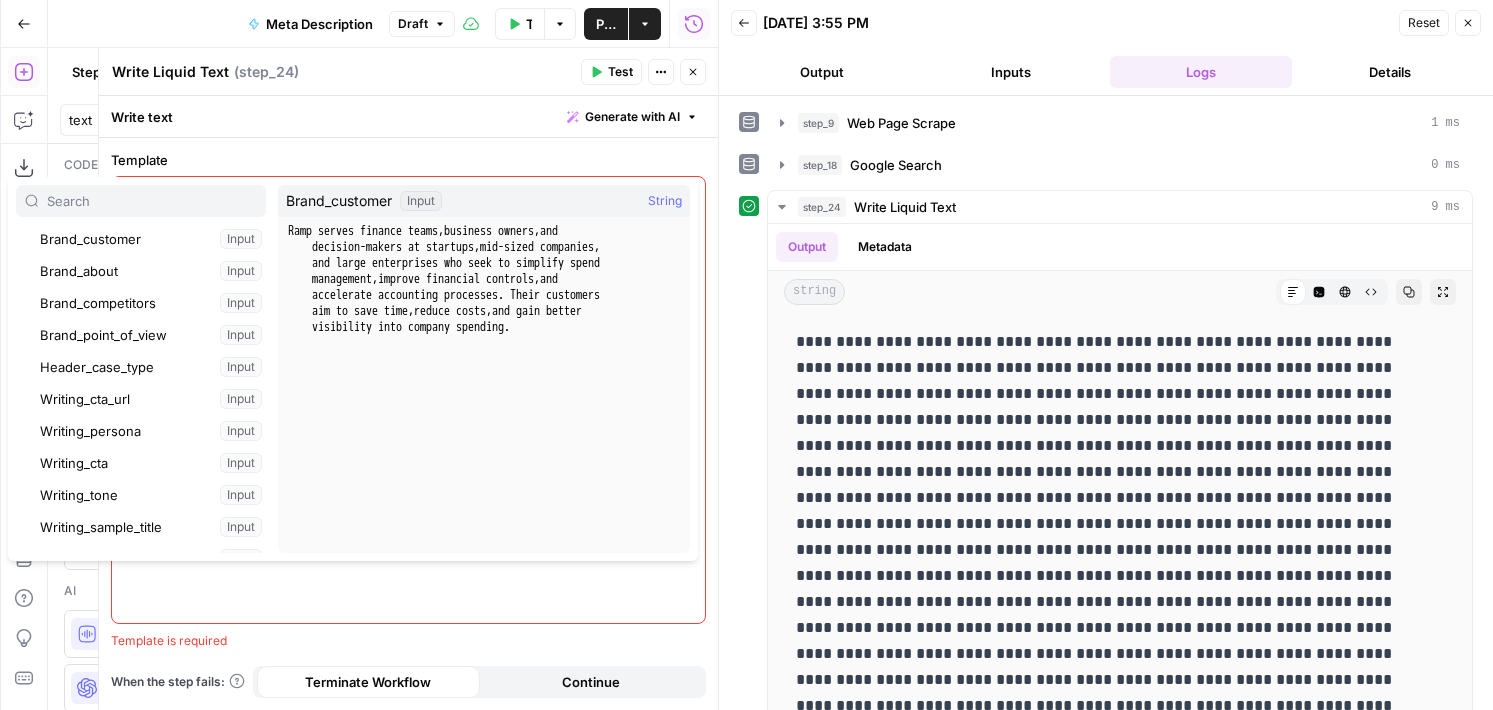 click on "Template" at bounding box center [408, 160] 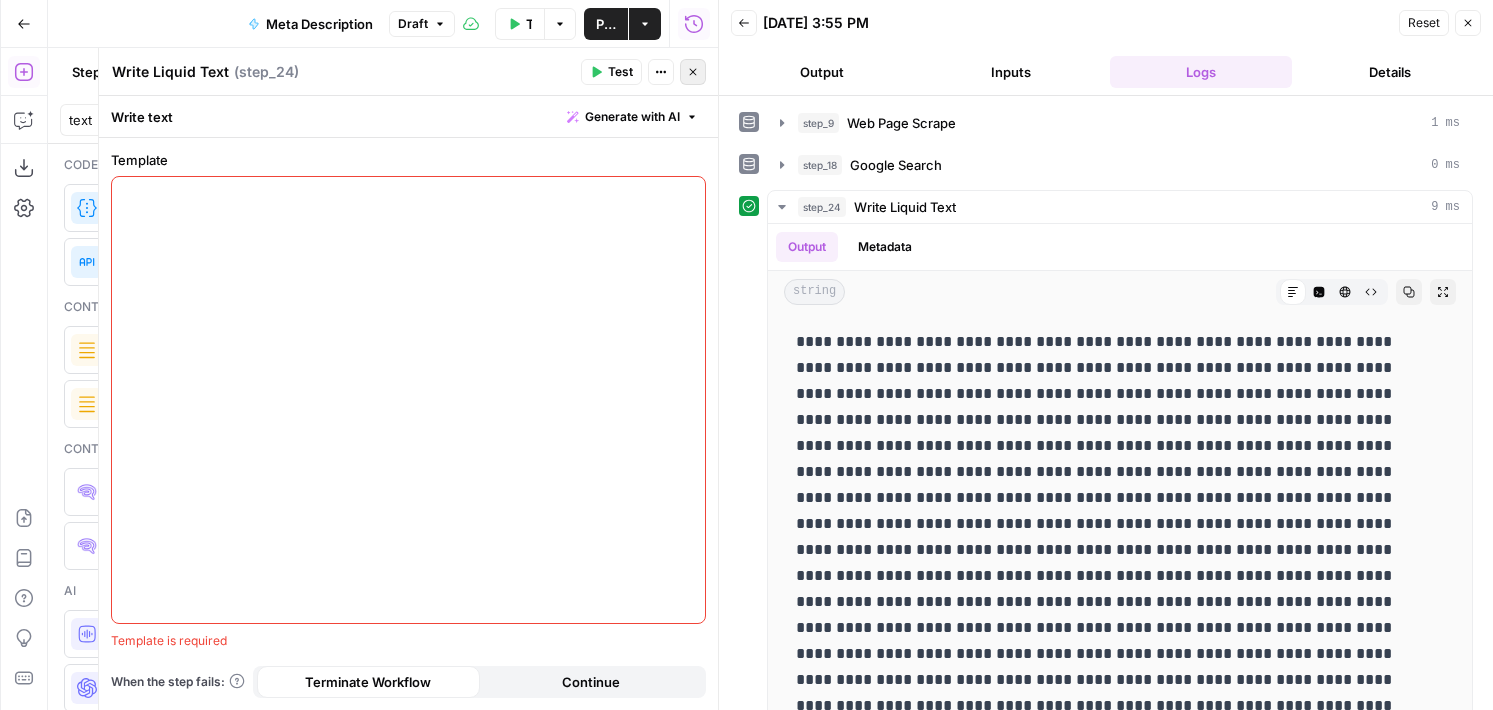 click 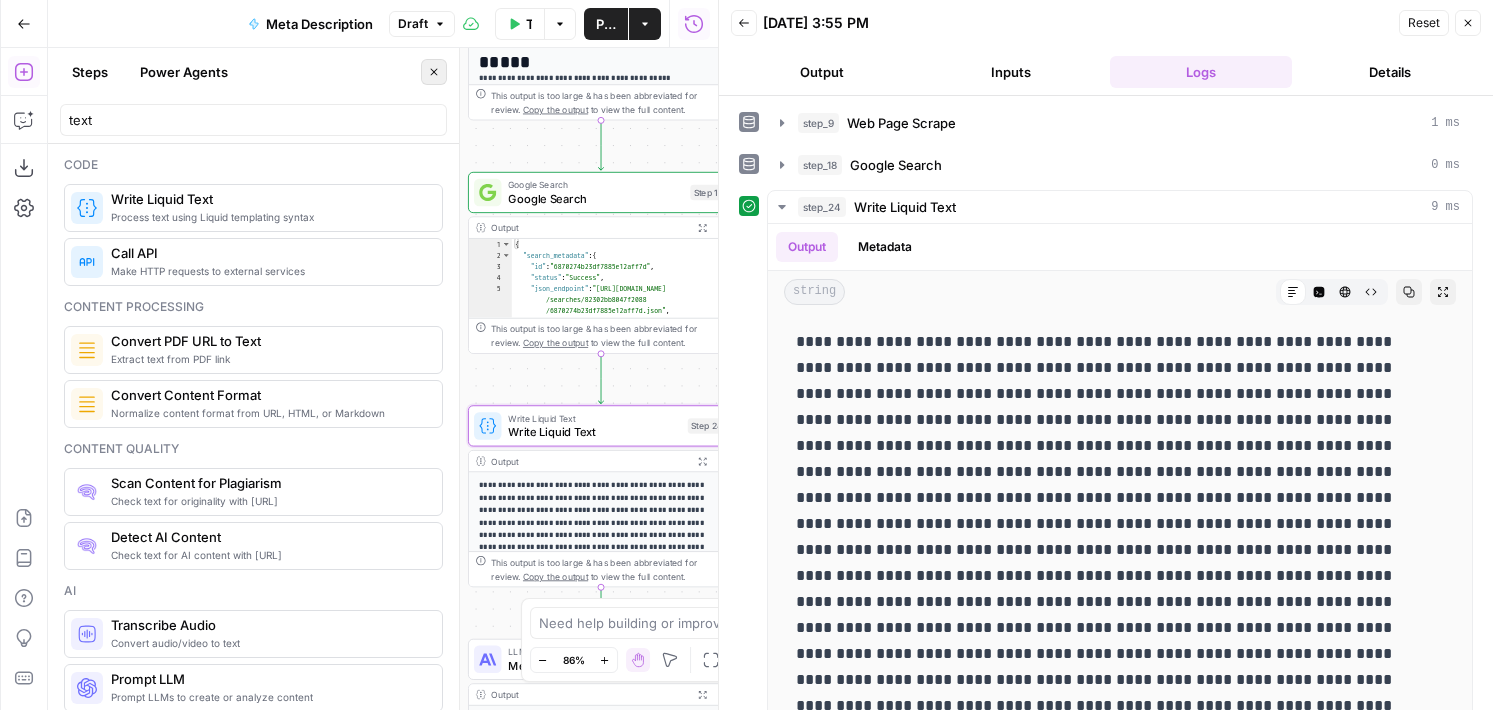 click on "Close" at bounding box center [434, 72] 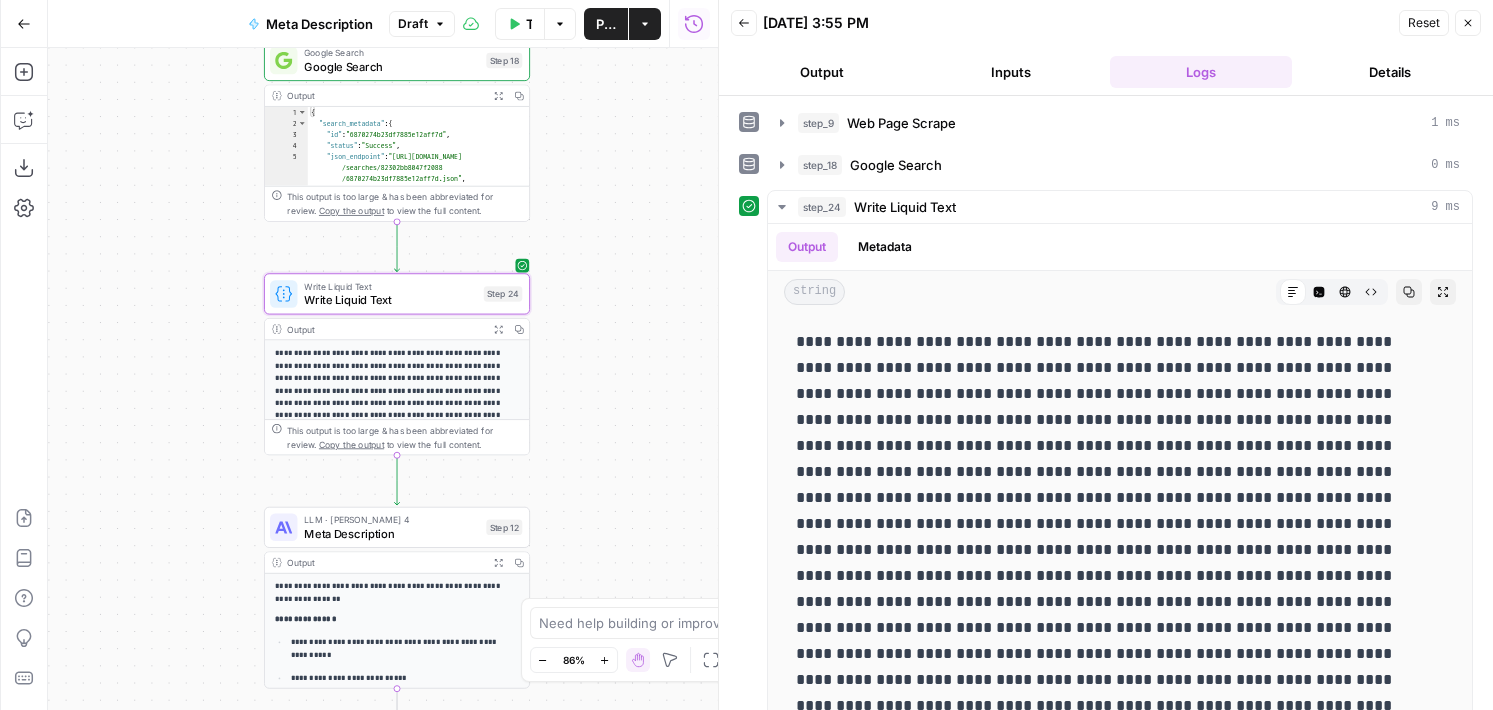 drag, startPoint x: 332, startPoint y: 207, endPoint x: 180, endPoint y: 111, distance: 179.77763 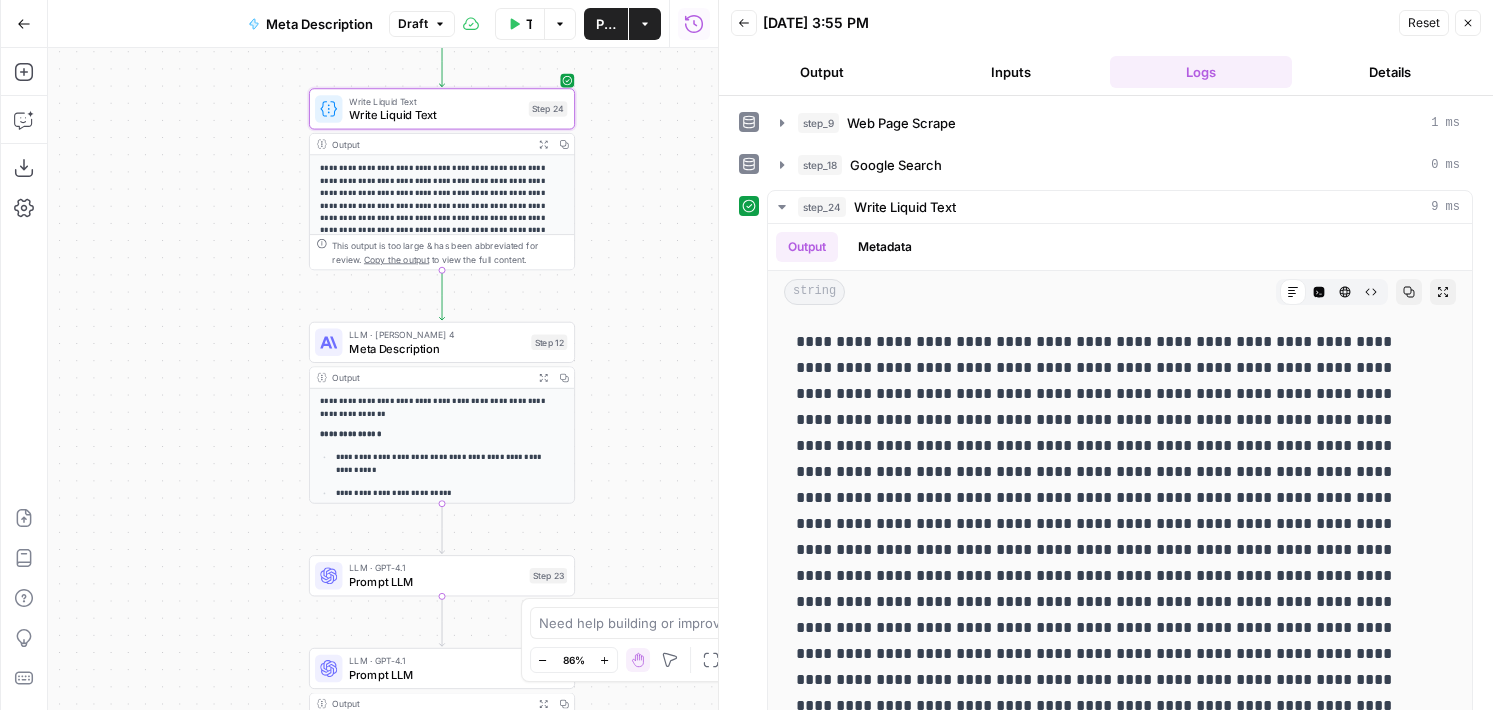 drag, startPoint x: 604, startPoint y: 484, endPoint x: 660, endPoint y: 280, distance: 211.54669 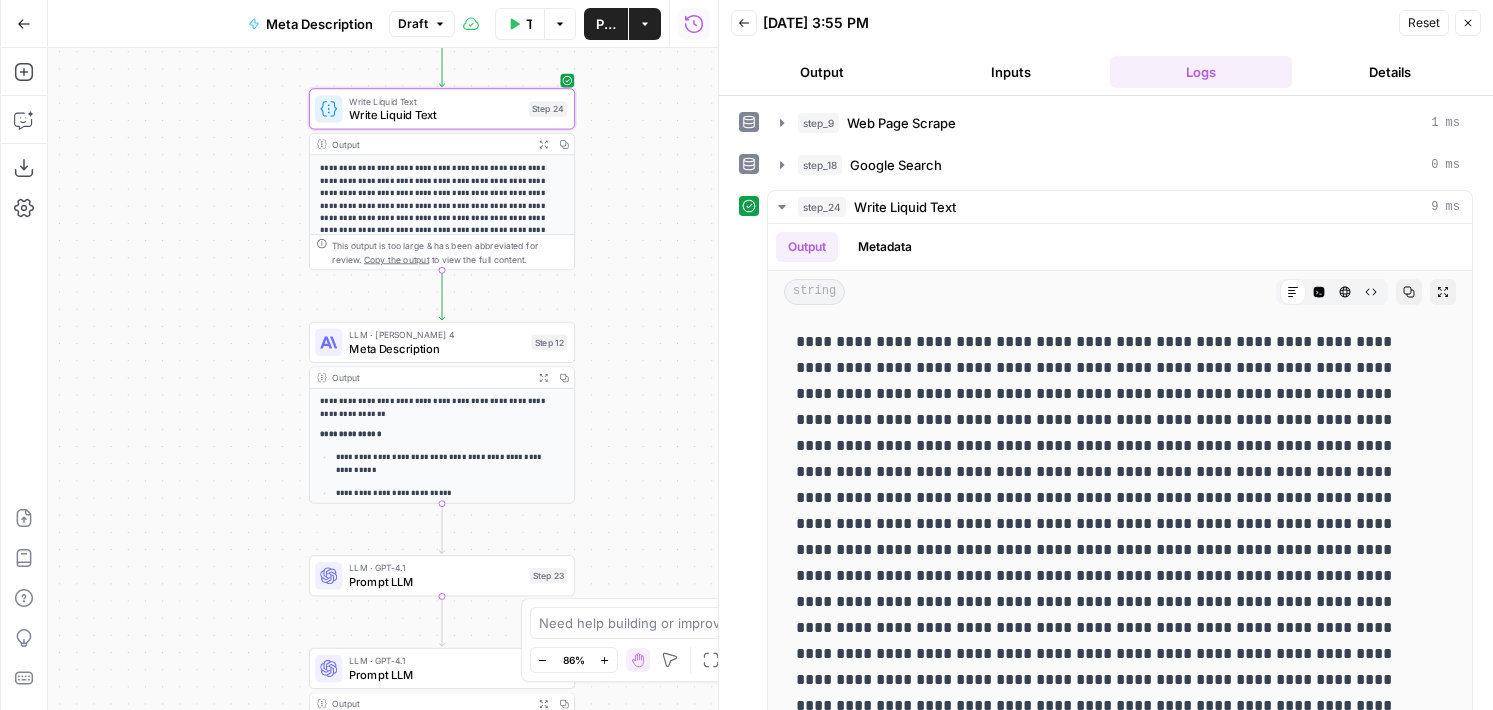 click on "**********" at bounding box center [383, 379] 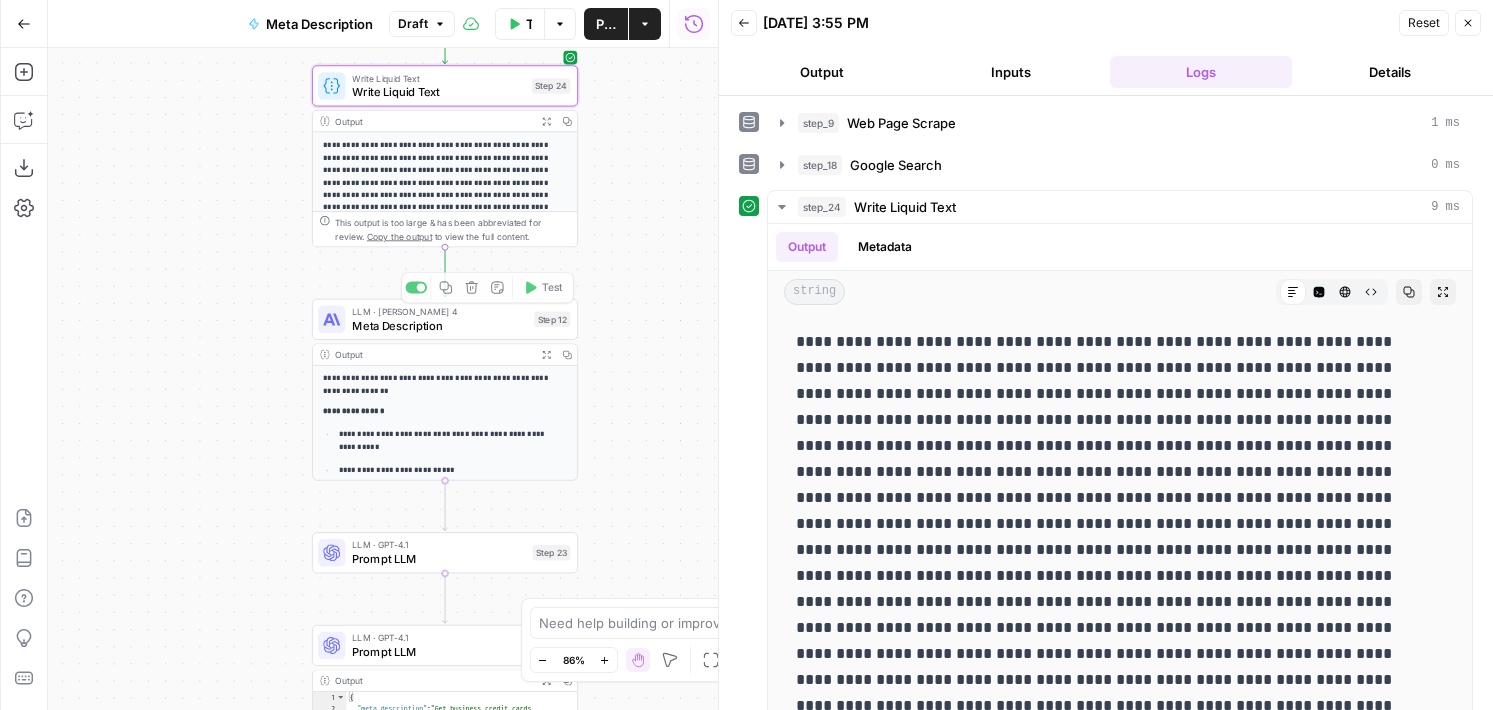 click on "Meta Description" at bounding box center (439, 325) 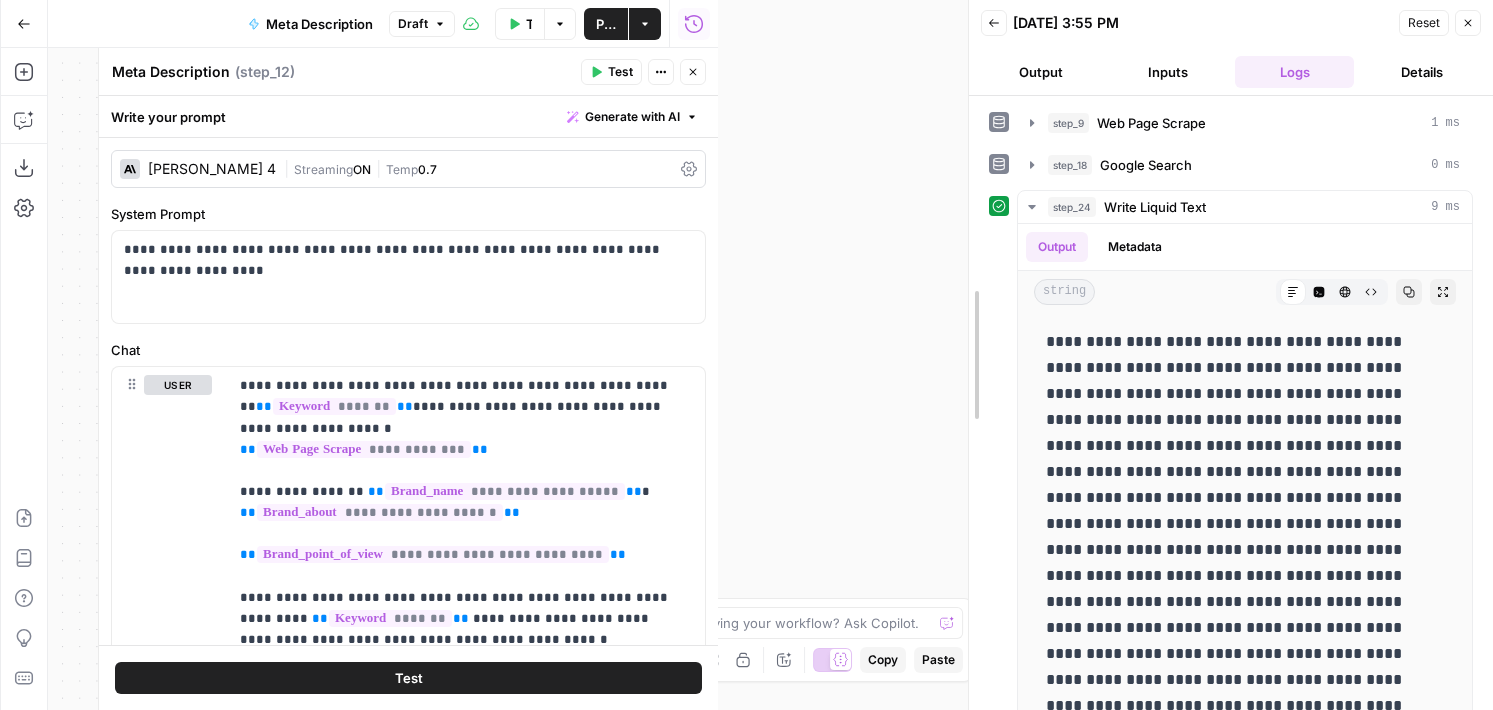 drag, startPoint x: 718, startPoint y: 252, endPoint x: 967, endPoint y: 251, distance: 249.00201 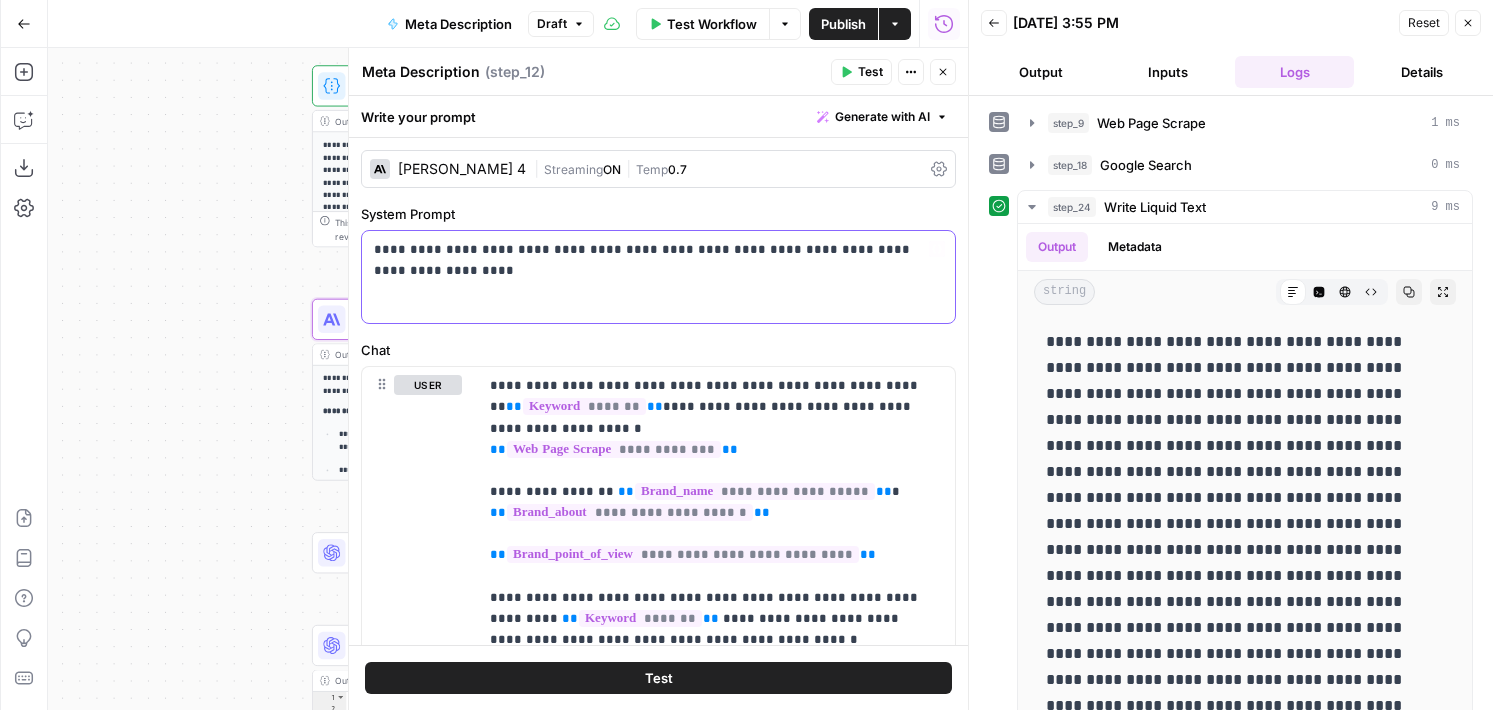 click on "**********" at bounding box center (658, 277) 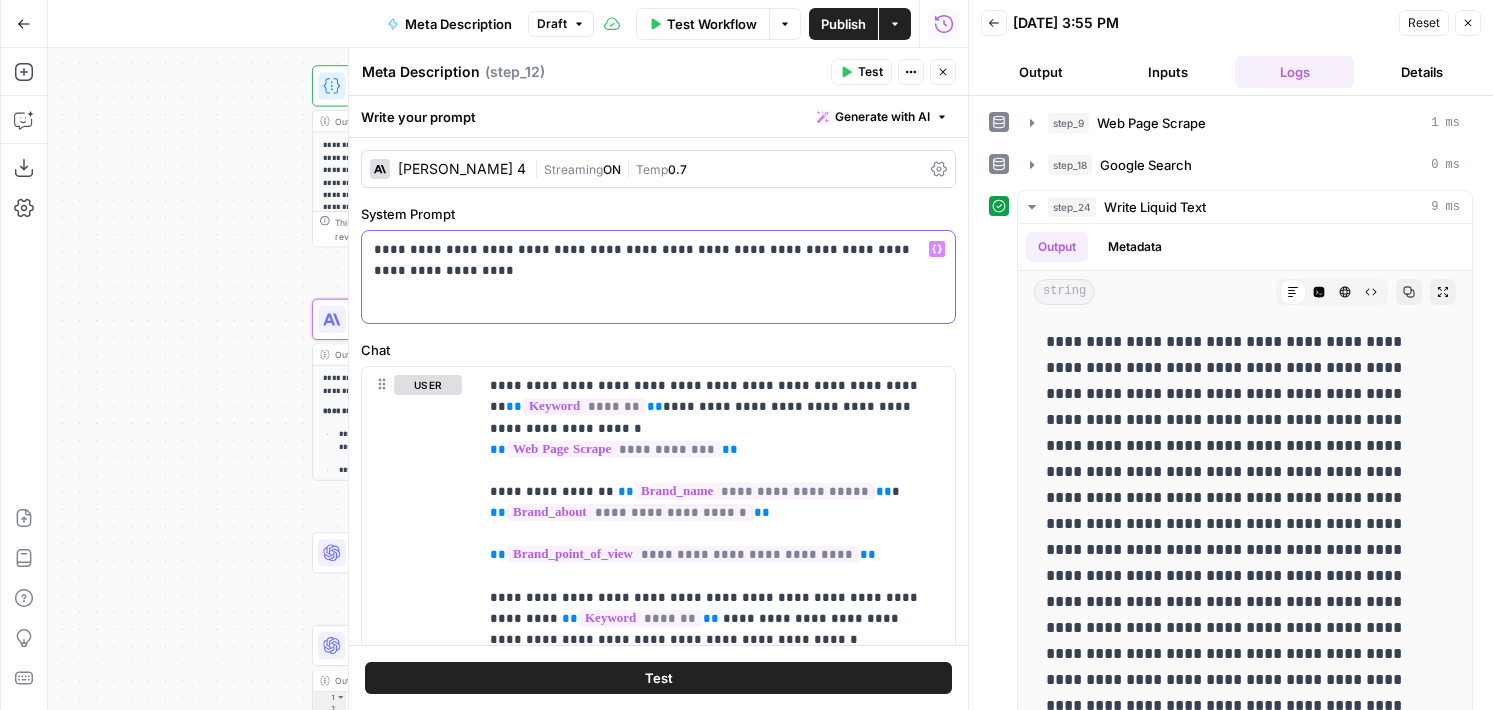 click on "**********" at bounding box center [658, 277] 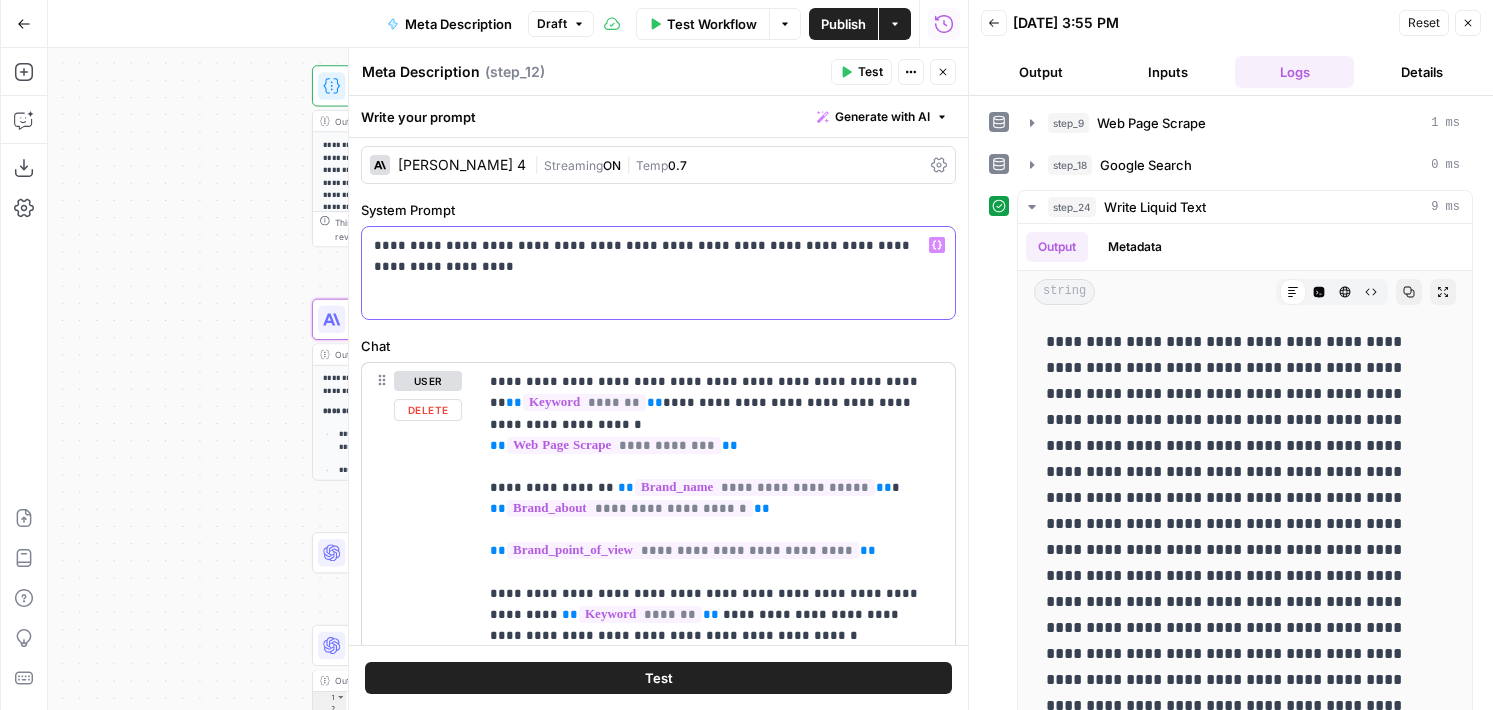 scroll, scrollTop: 0, scrollLeft: 0, axis: both 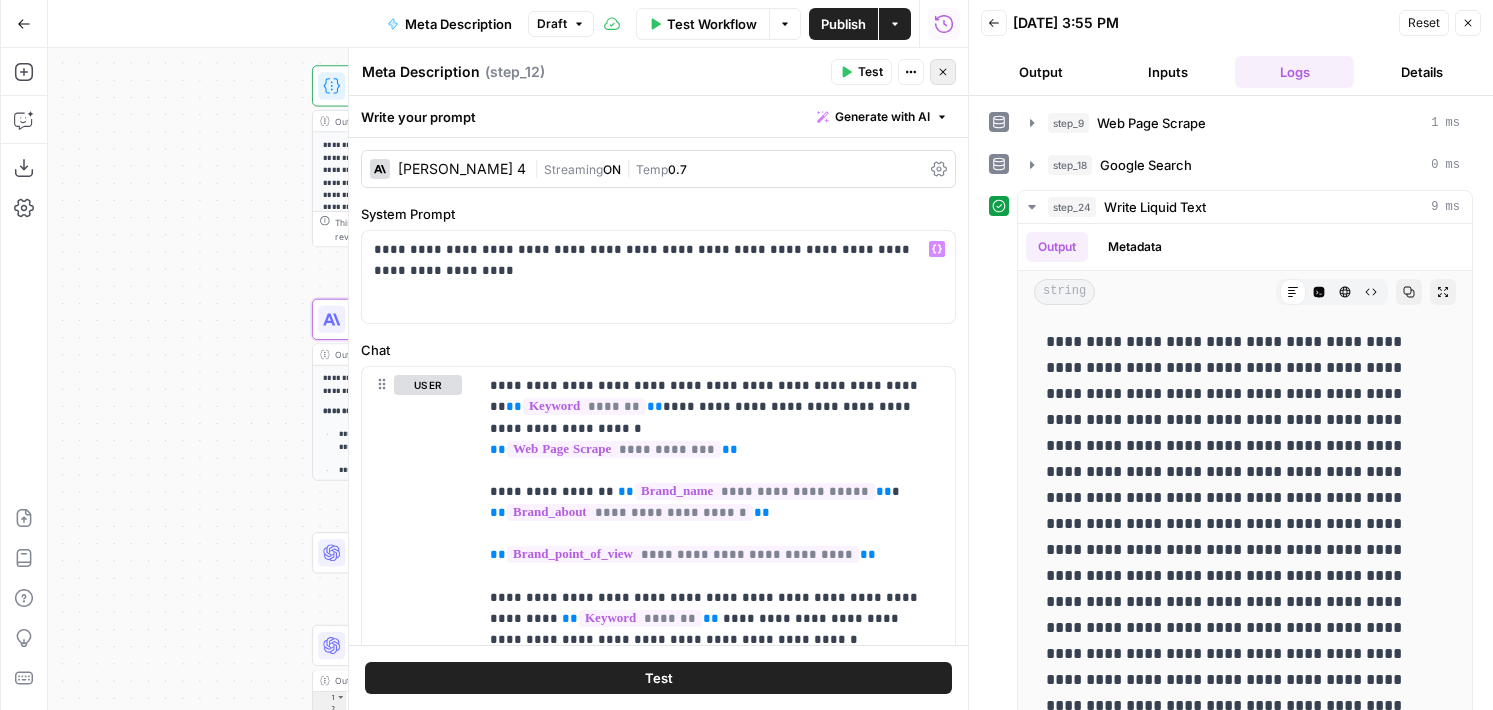 click on "Close" at bounding box center (943, 72) 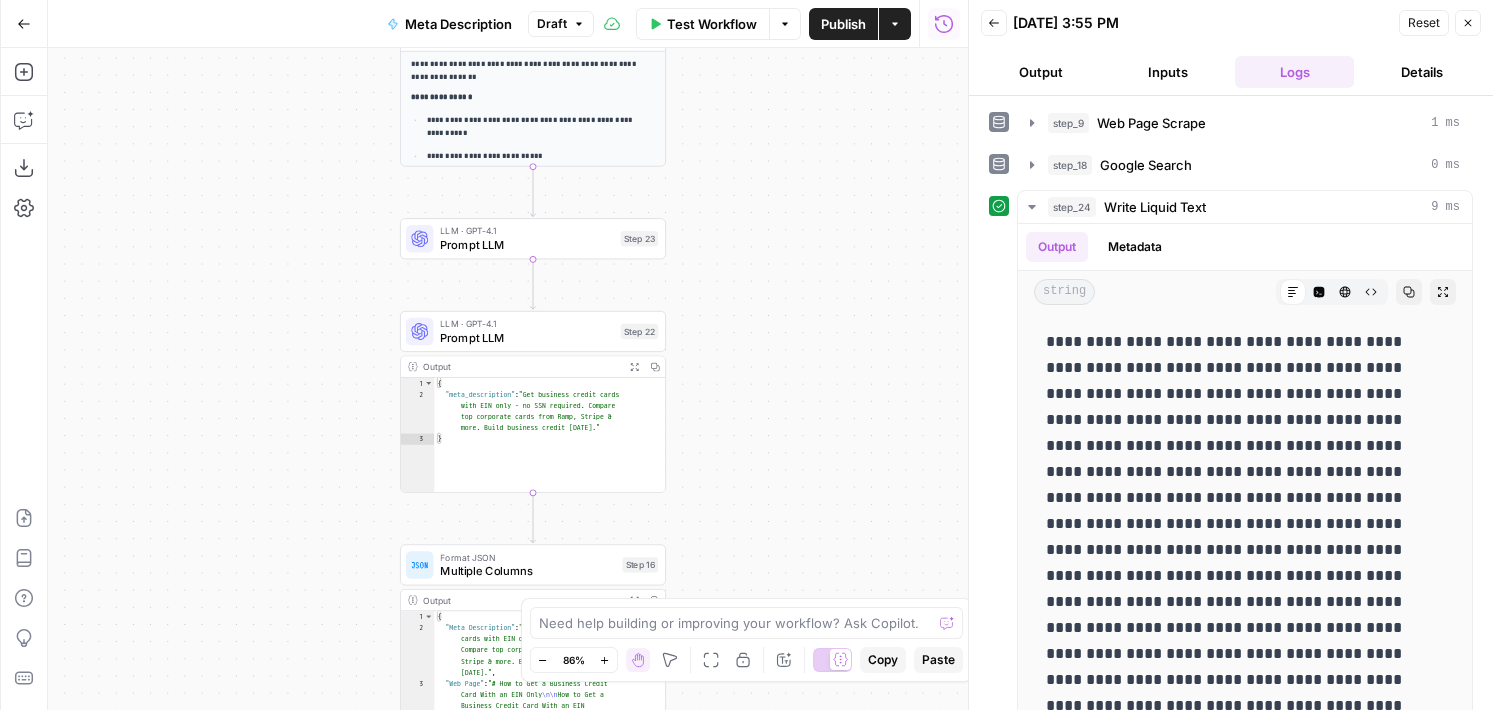 drag, startPoint x: 239, startPoint y: 355, endPoint x: 326, endPoint y: 41, distance: 325.8297 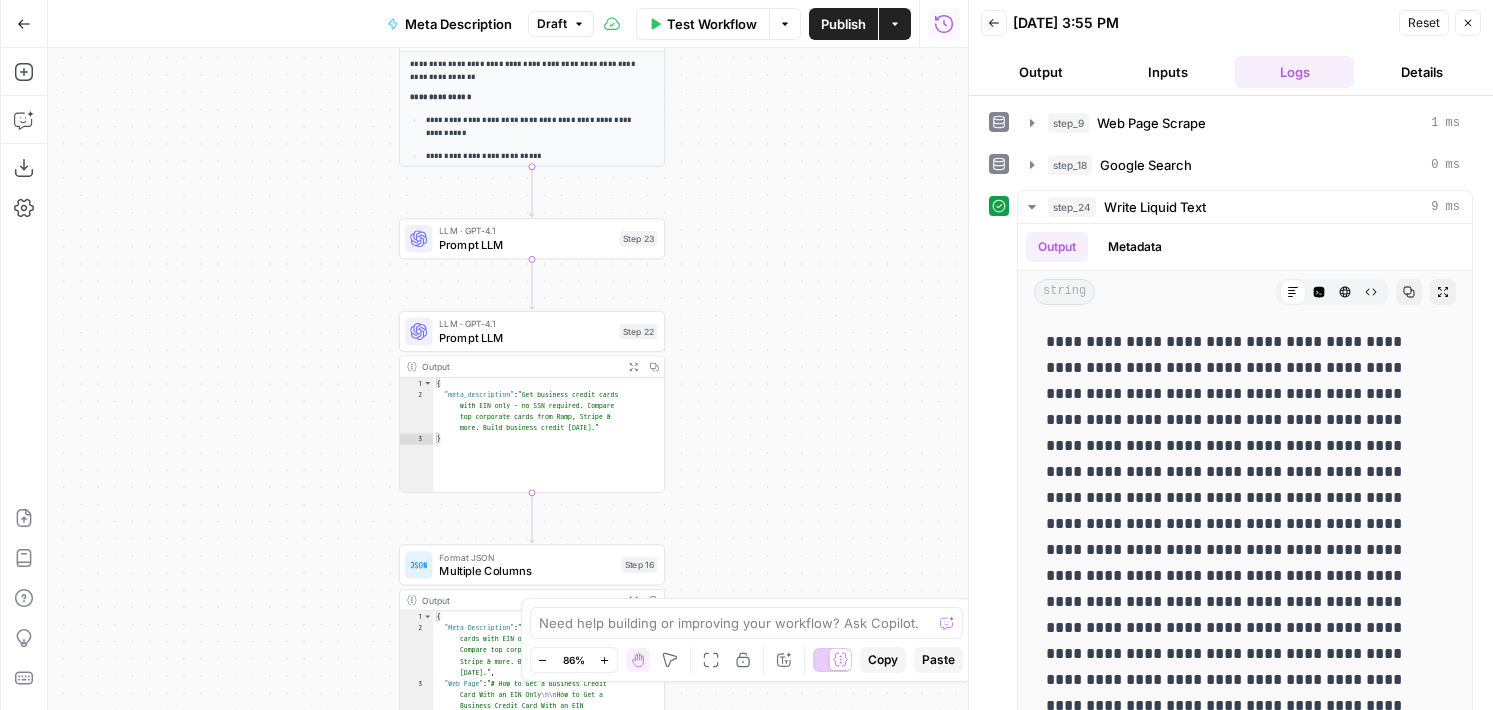 drag, startPoint x: 304, startPoint y: 210, endPoint x: 280, endPoint y: 558, distance: 348.8266 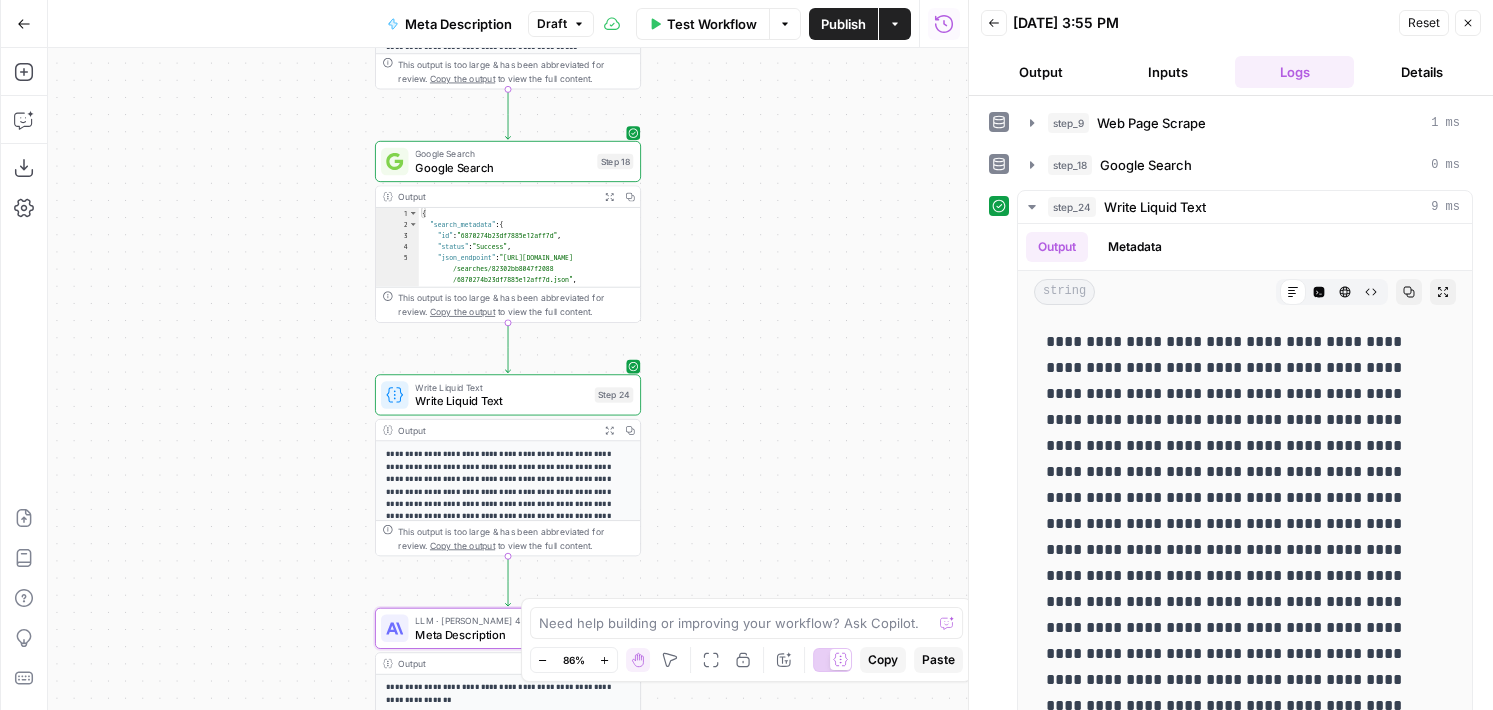 drag, startPoint x: 290, startPoint y: 229, endPoint x: 288, endPoint y: 503, distance: 274.0073 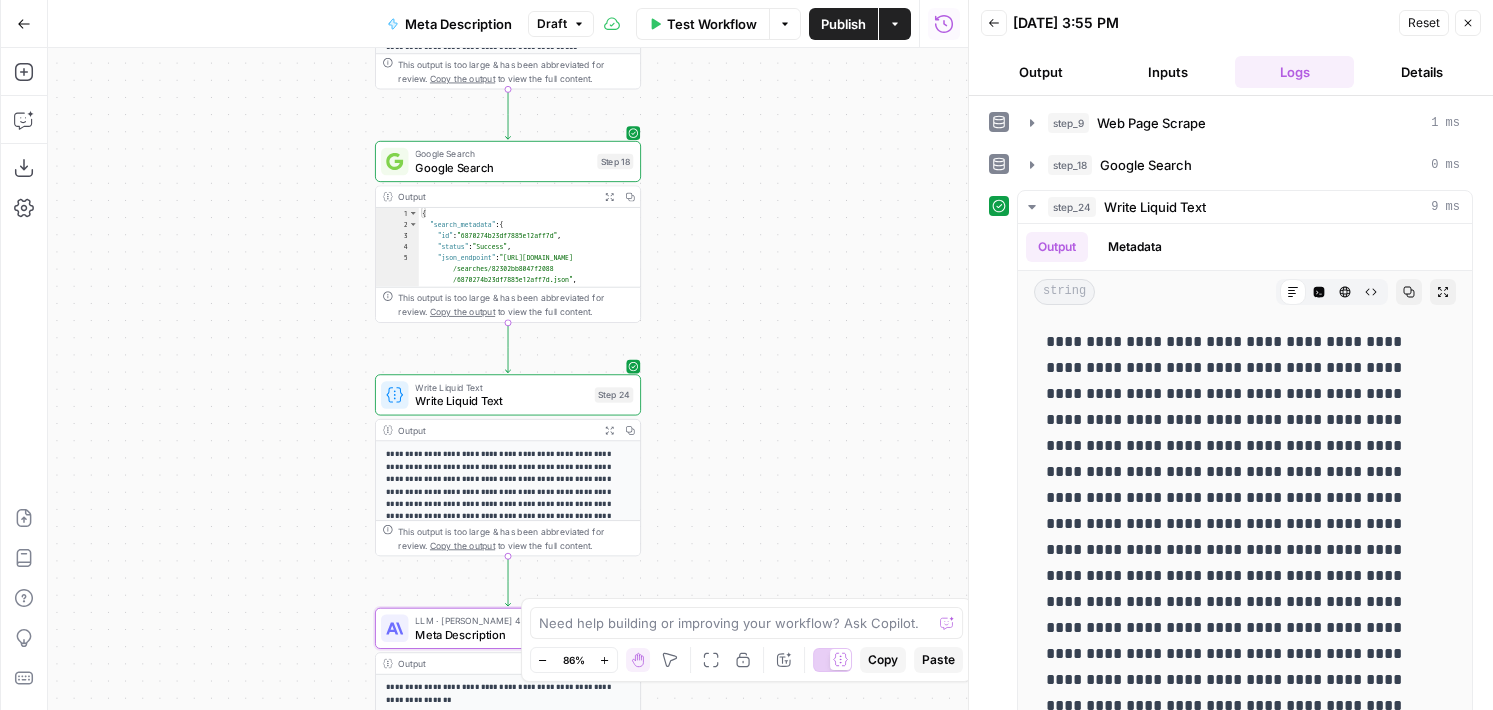 click on "**********" at bounding box center (508, 379) 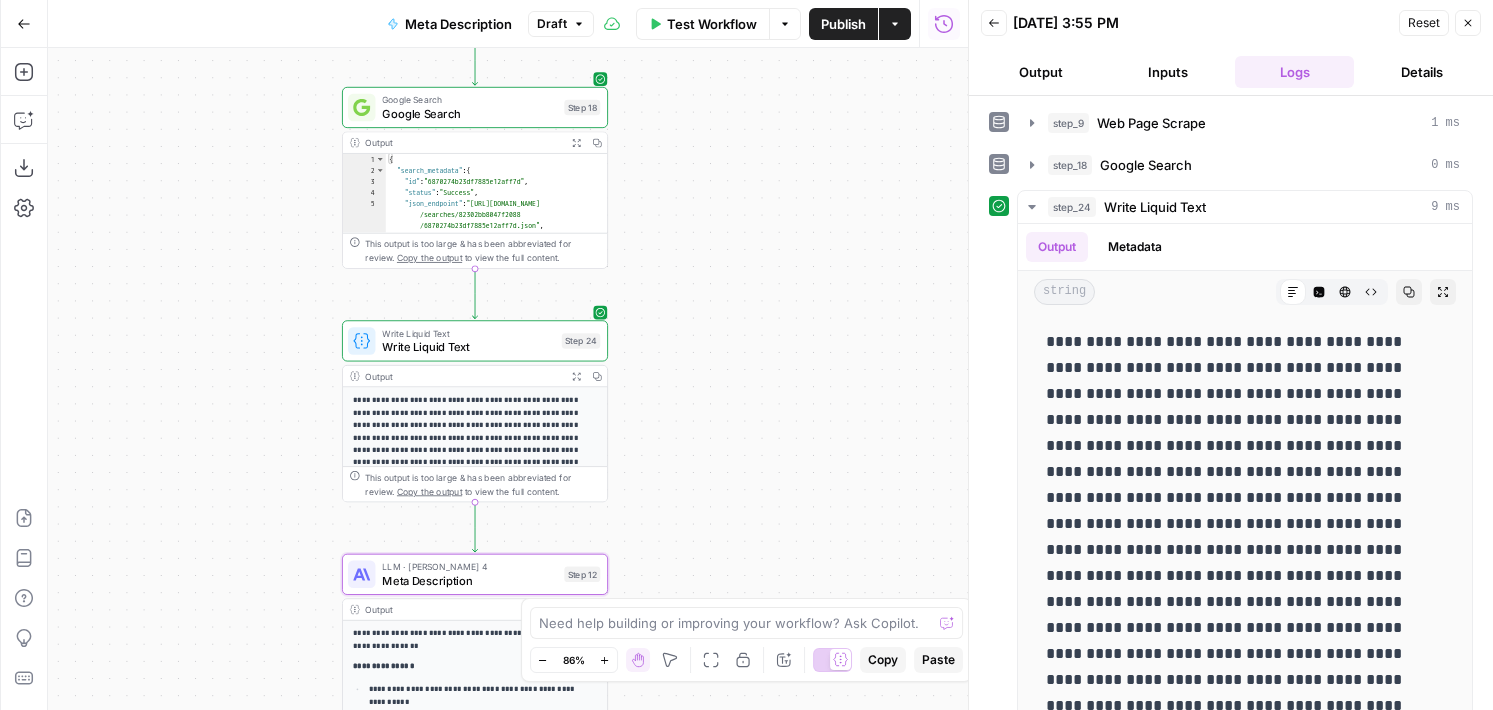 drag, startPoint x: 291, startPoint y: 283, endPoint x: 257, endPoint y: 220, distance: 71.5891 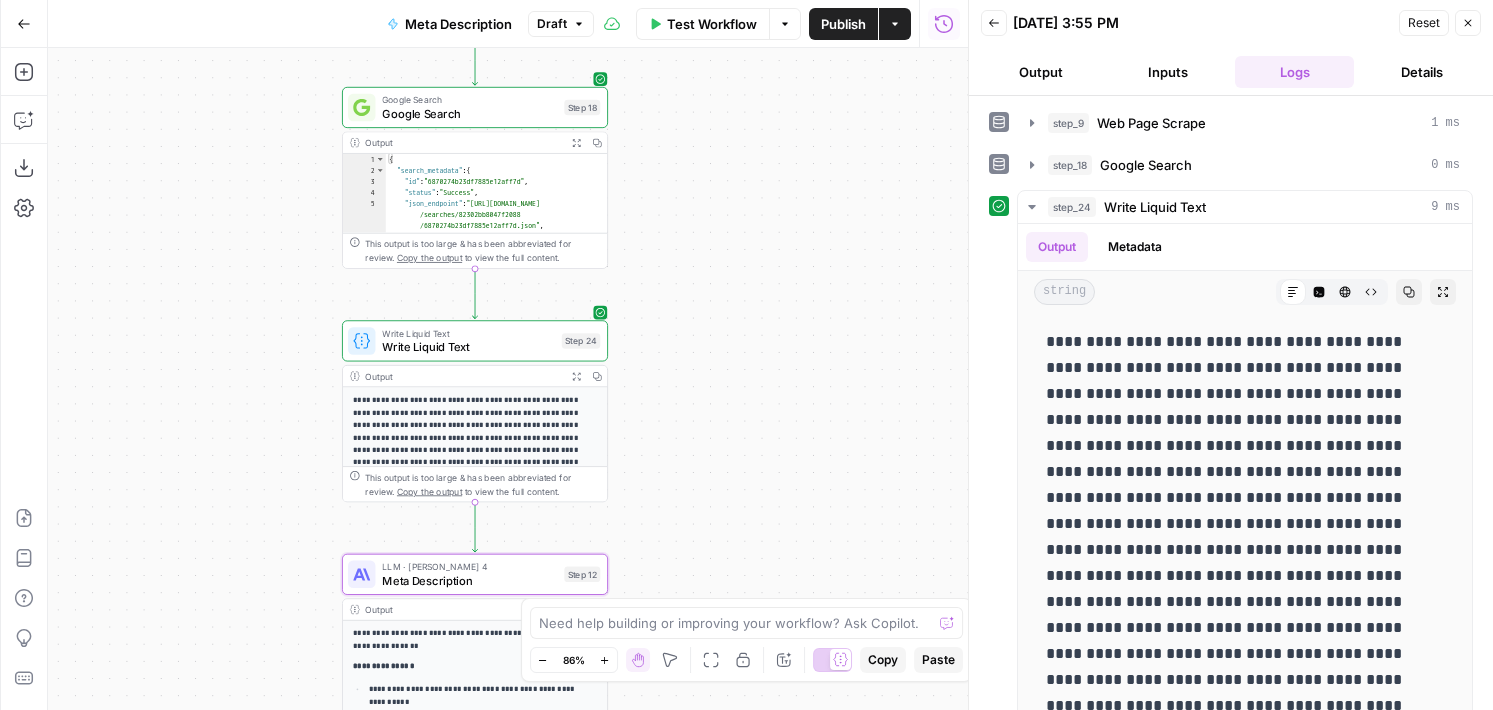 click on "**********" at bounding box center [508, 379] 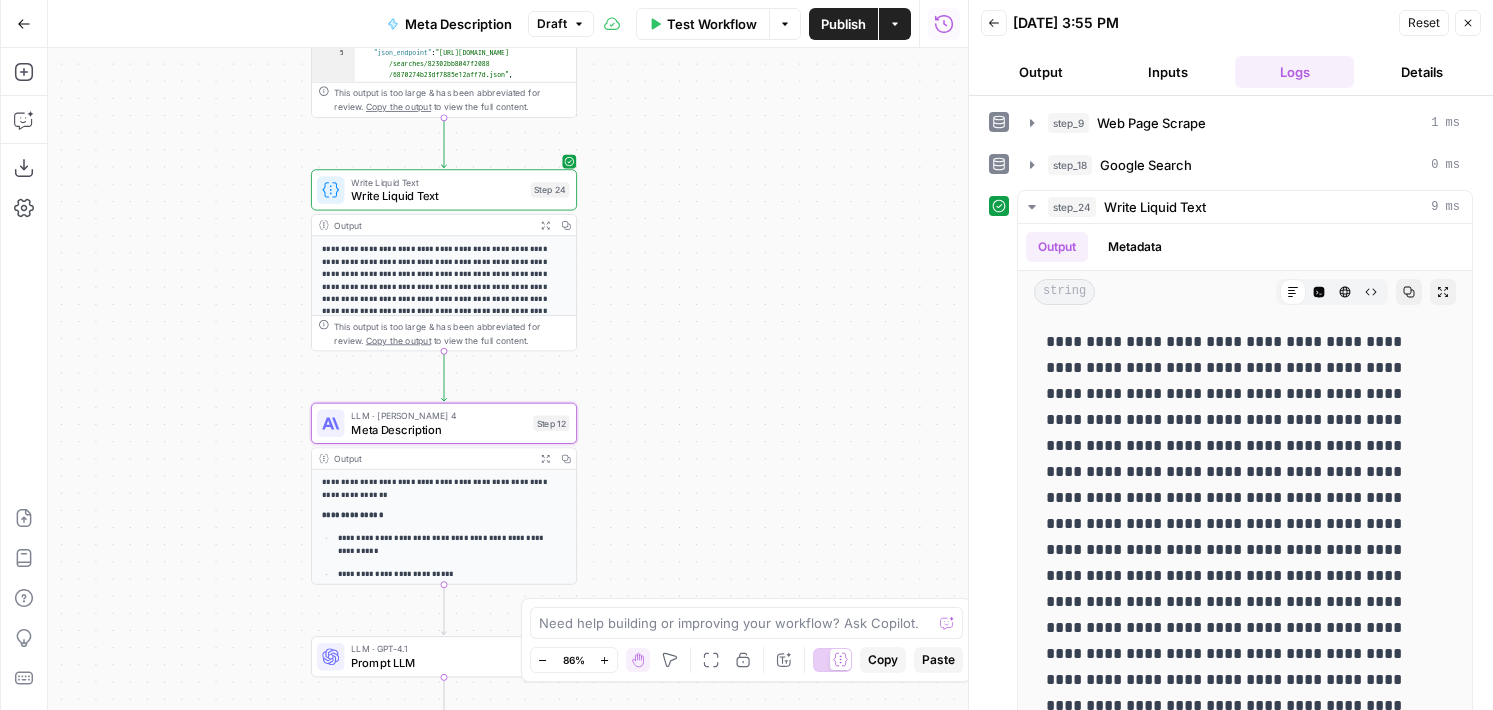 drag, startPoint x: 260, startPoint y: 414, endPoint x: 232, endPoint y: 272, distance: 144.73424 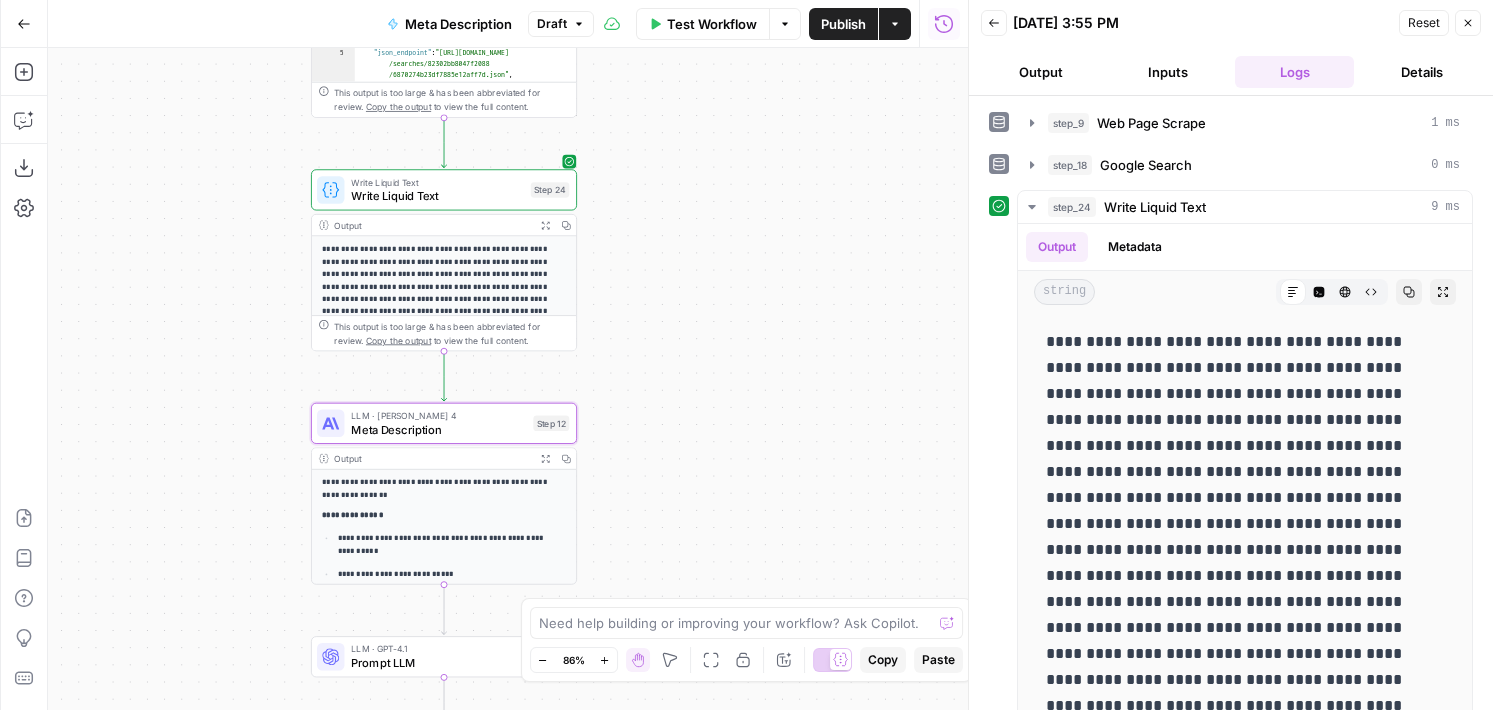 click on "**********" at bounding box center [508, 379] 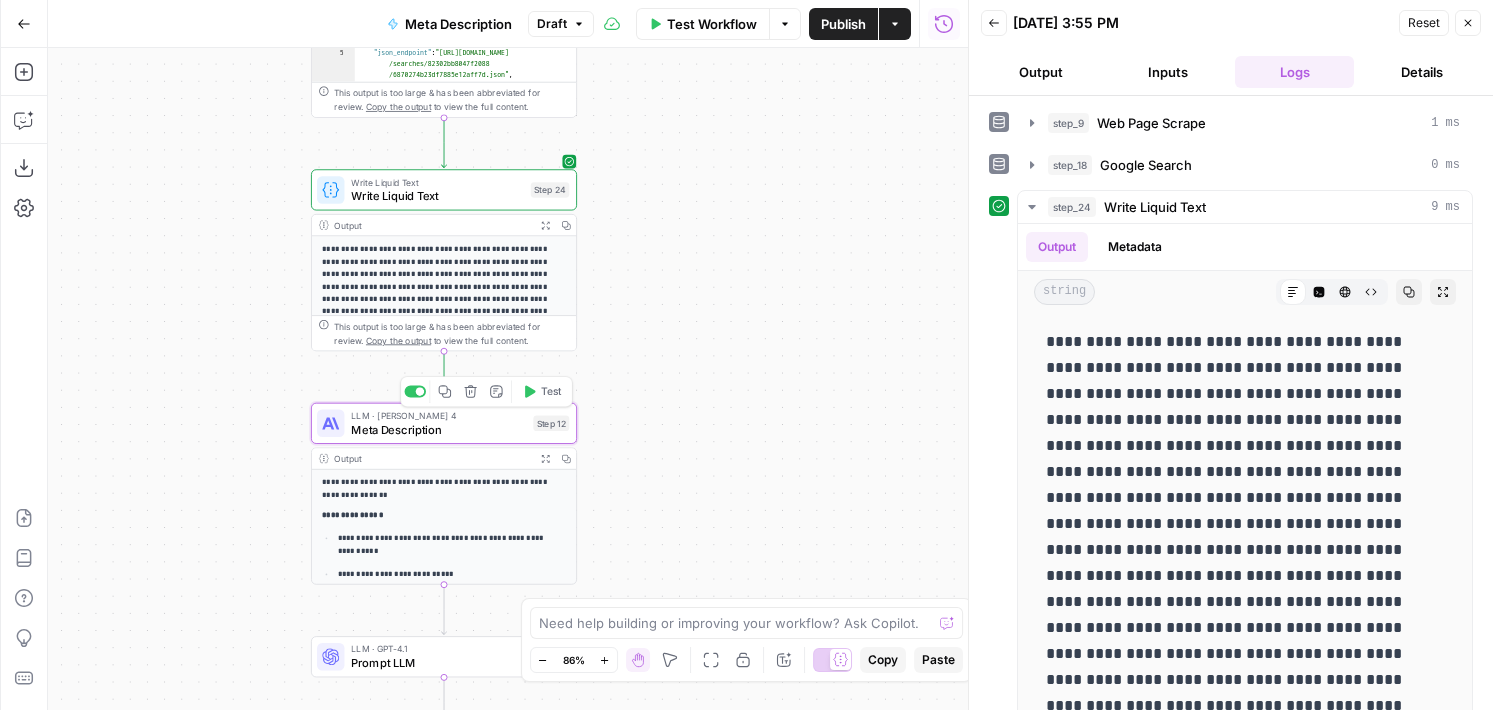 click on "Meta Description" at bounding box center (438, 429) 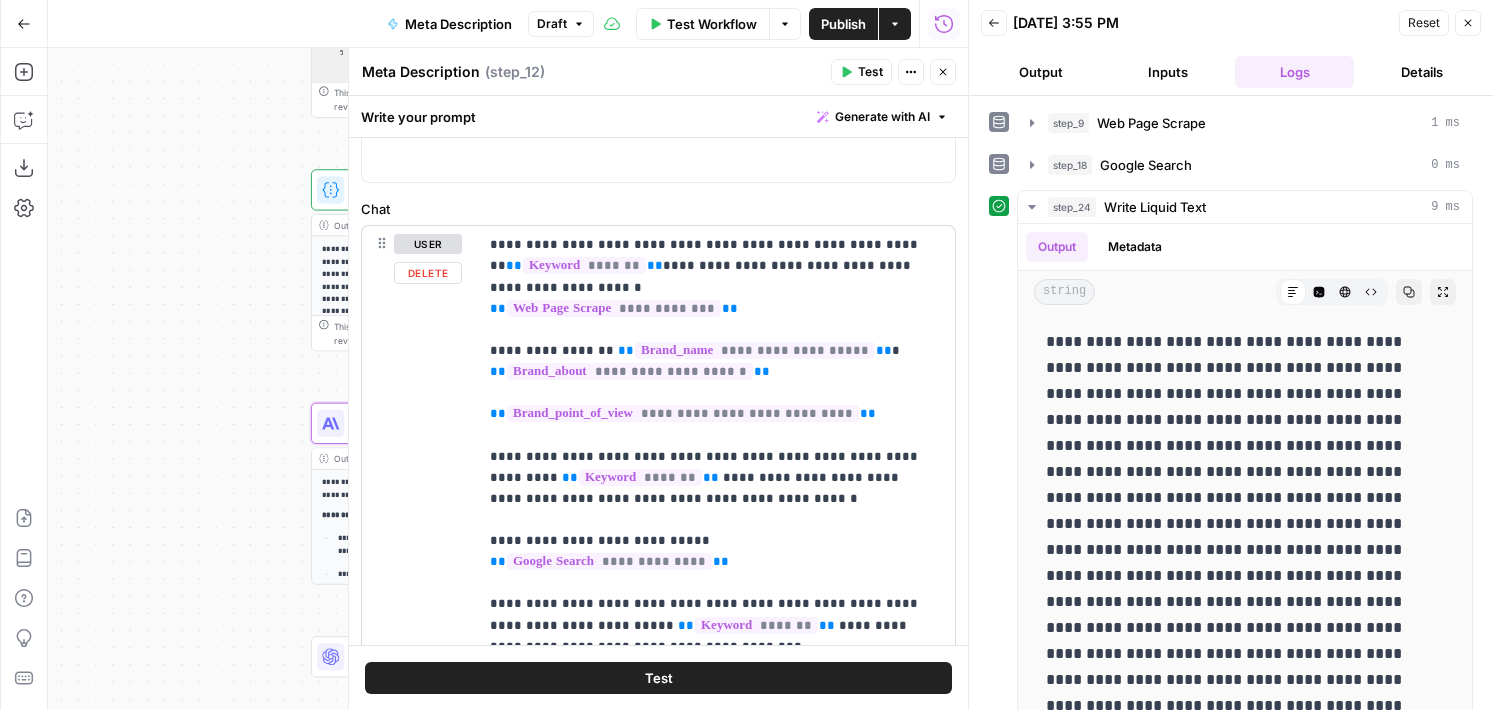 scroll, scrollTop: 145, scrollLeft: 0, axis: vertical 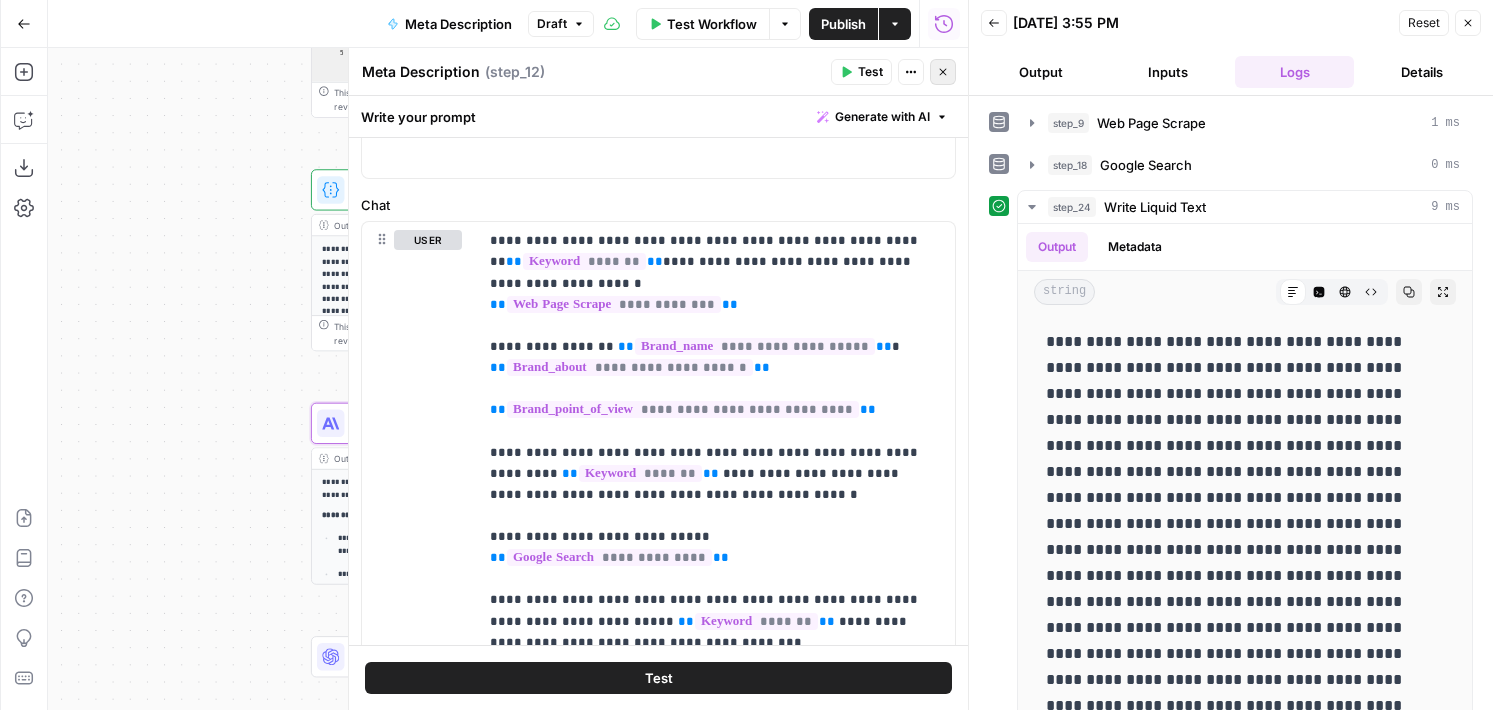 click 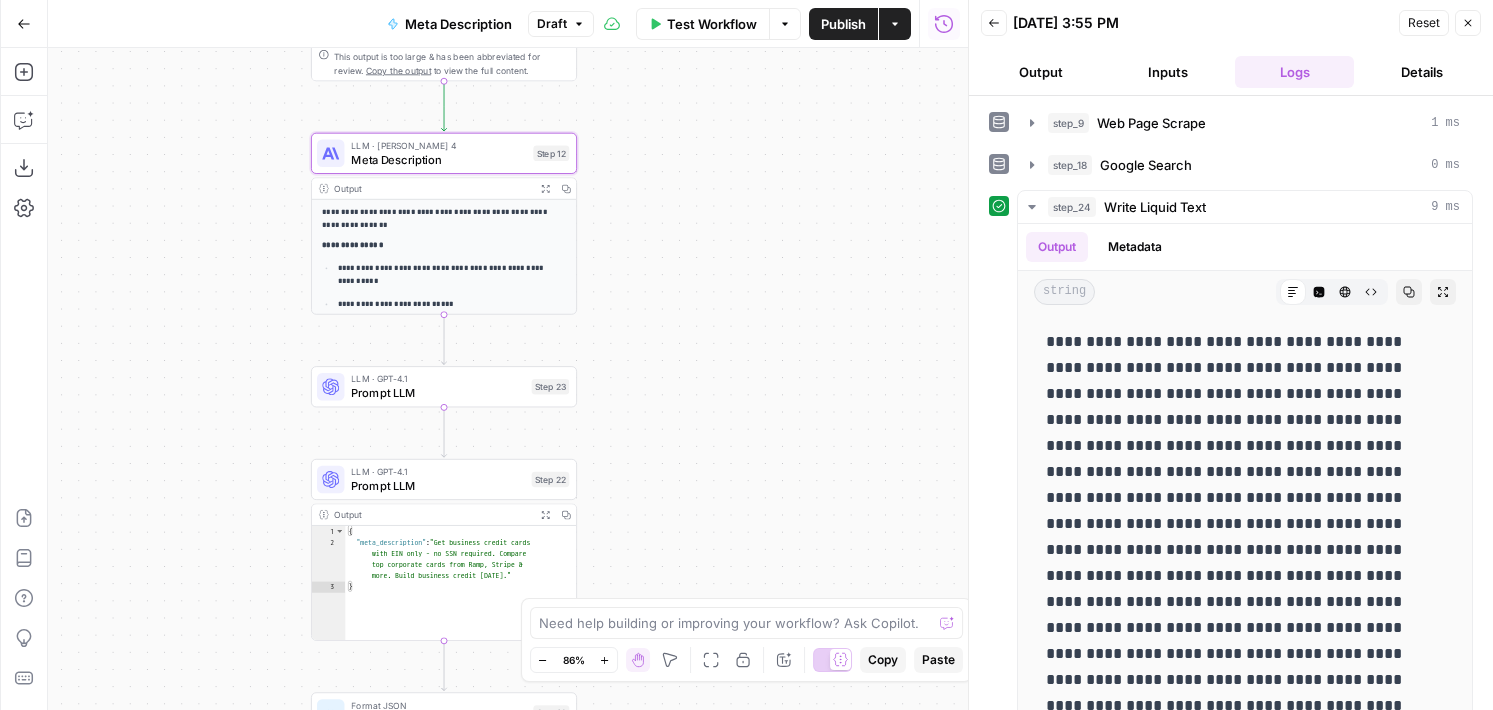 drag, startPoint x: 702, startPoint y: 413, endPoint x: 702, endPoint y: 143, distance: 270 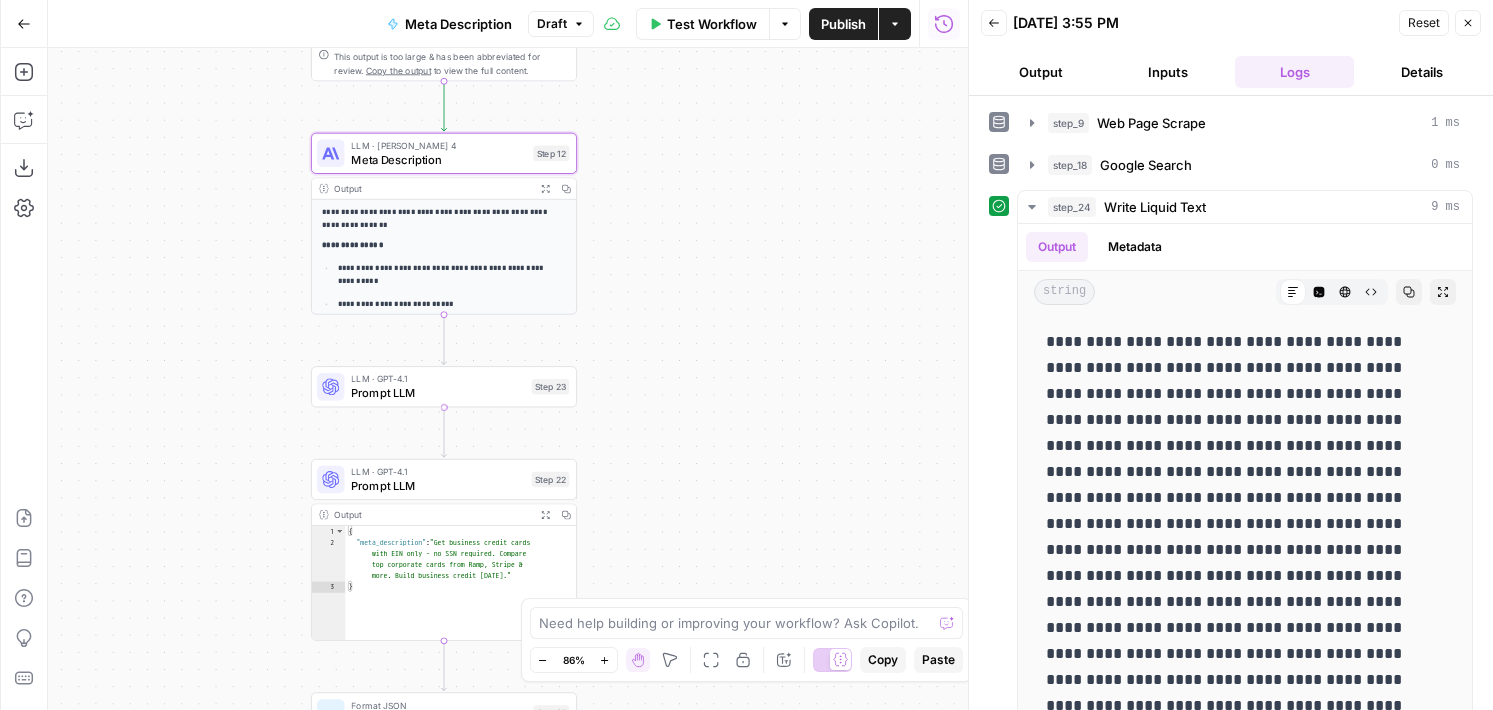 click on "Prompt LLM" at bounding box center (437, 392) 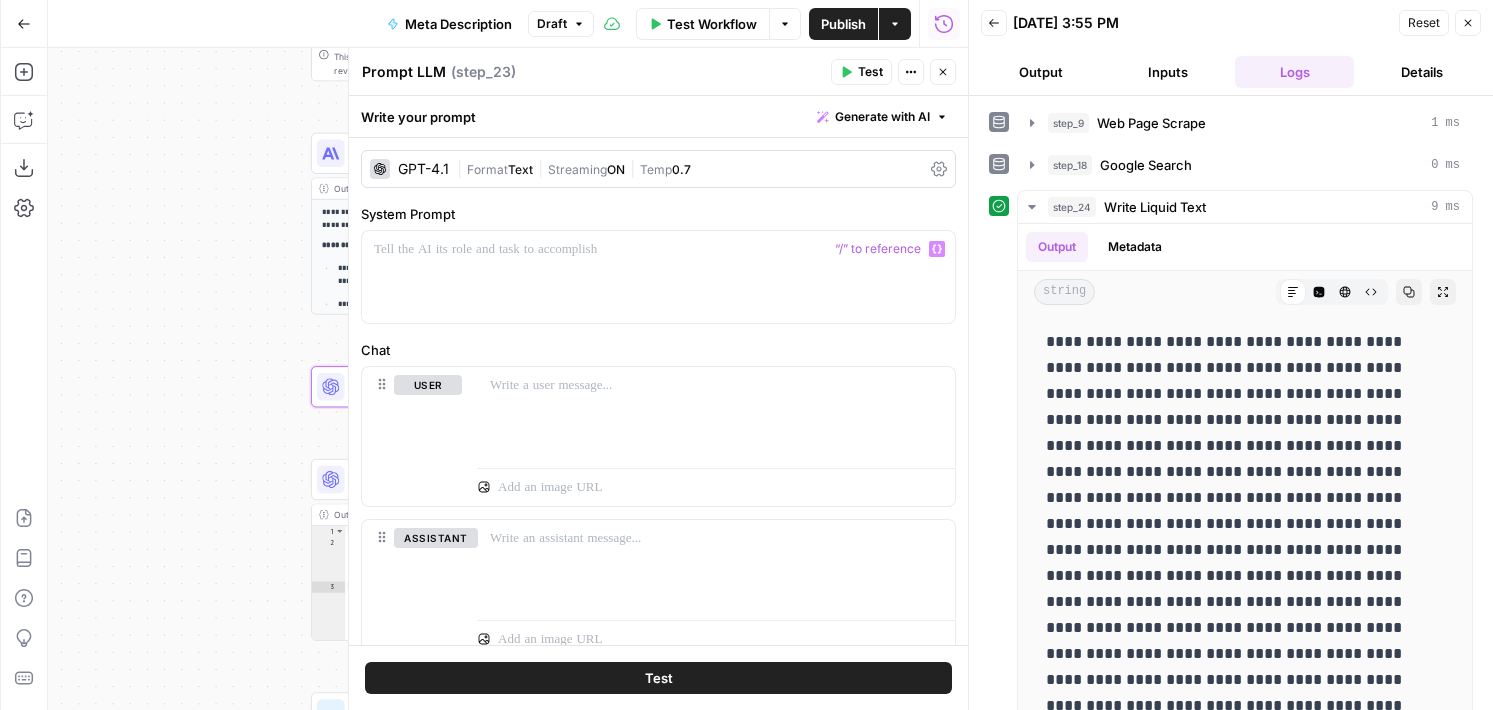 click on "**********" at bounding box center (508, 379) 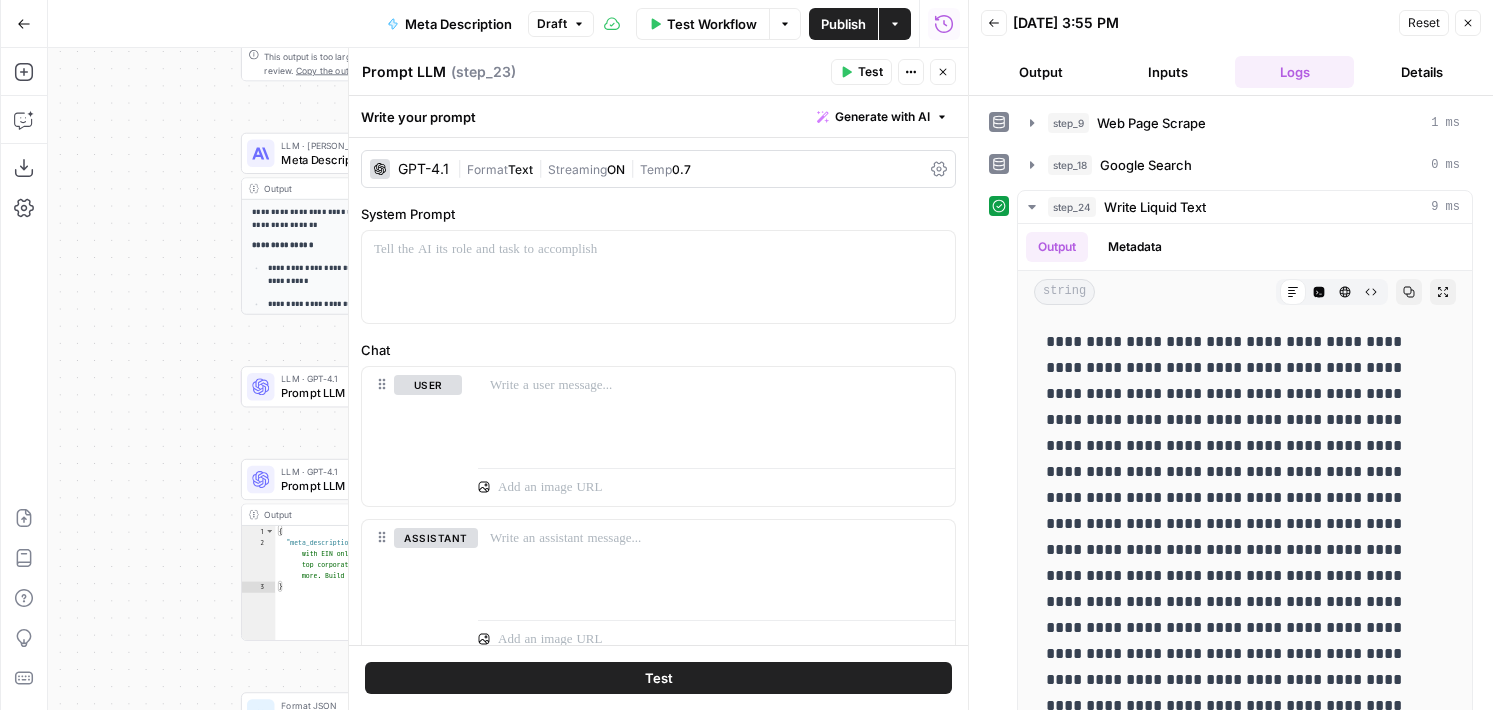 drag, startPoint x: 265, startPoint y: 344, endPoint x: 104, endPoint y: 344, distance: 161 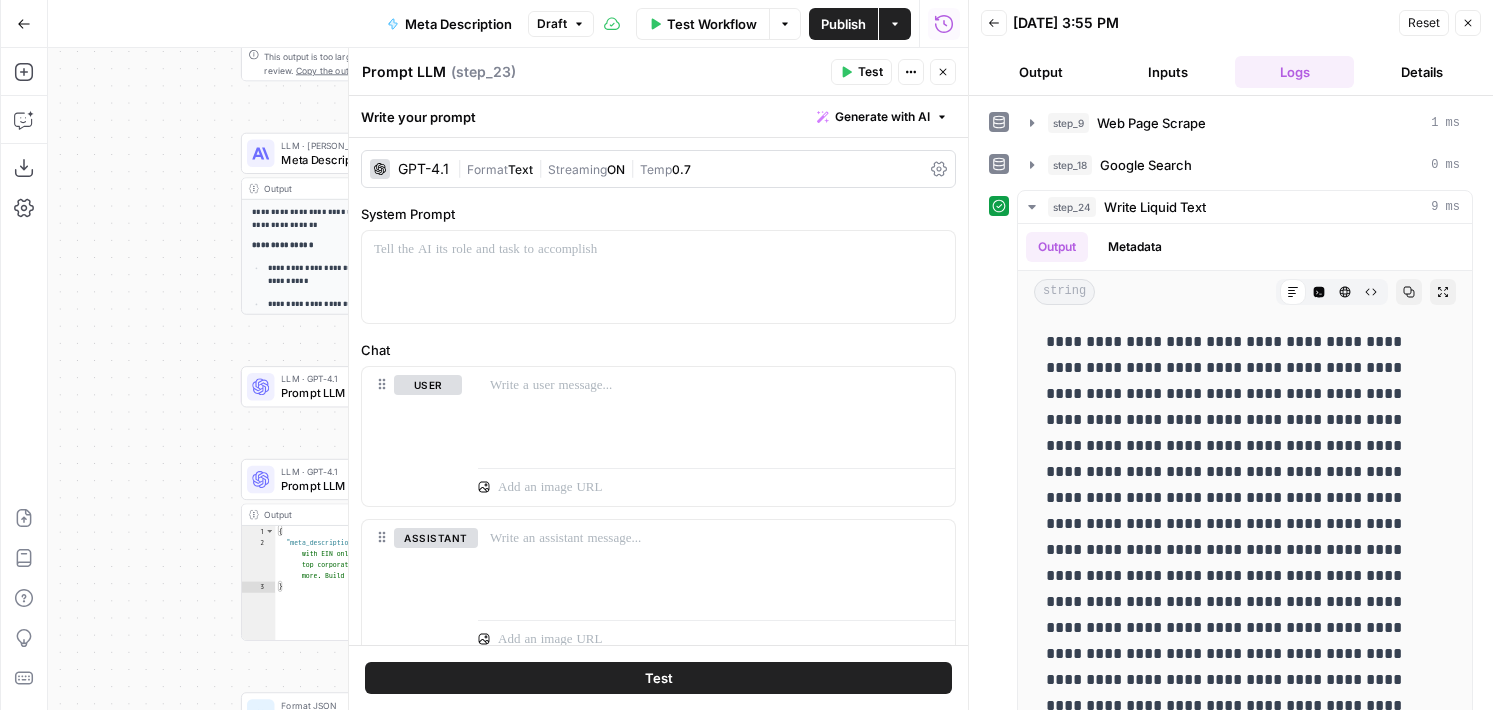 click on "**********" at bounding box center (508, 379) 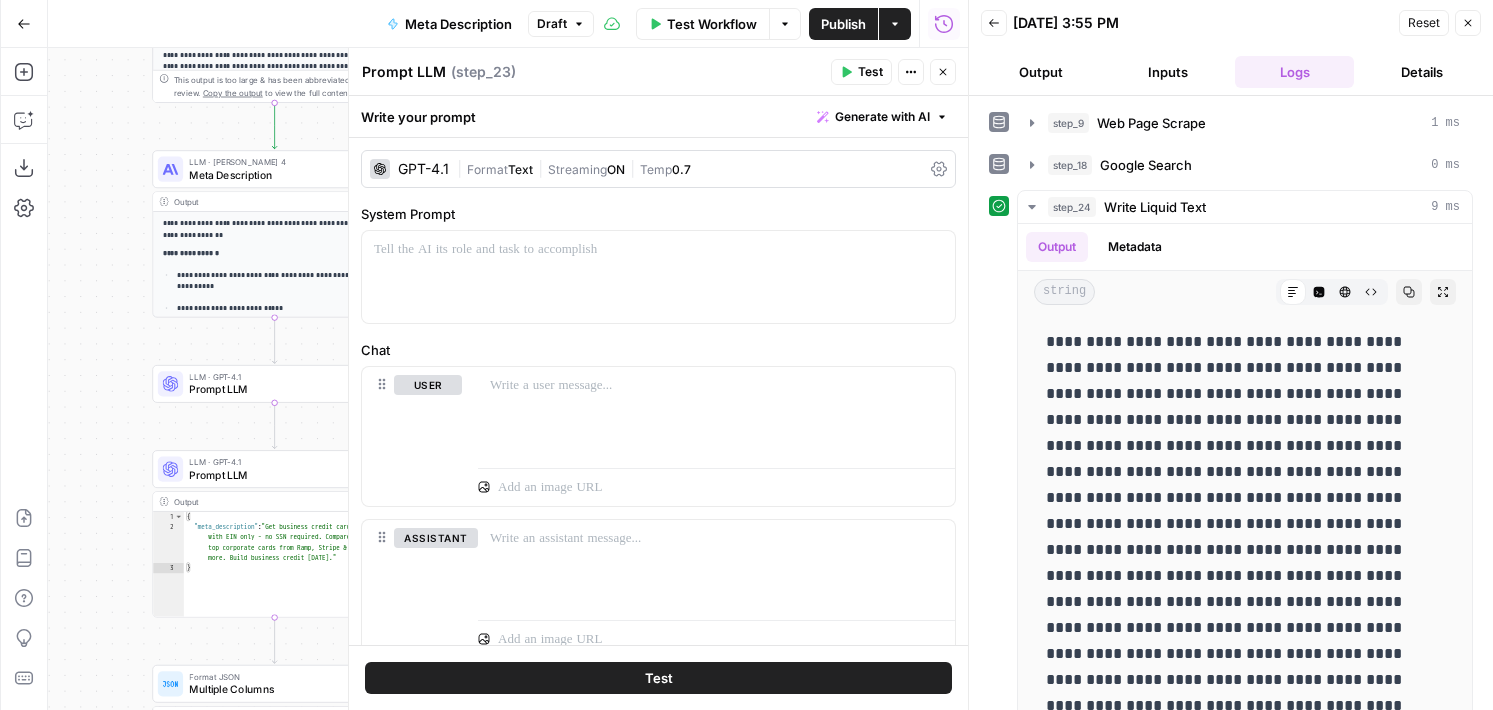 drag, startPoint x: 106, startPoint y: 370, endPoint x: 61, endPoint y: 370, distance: 45 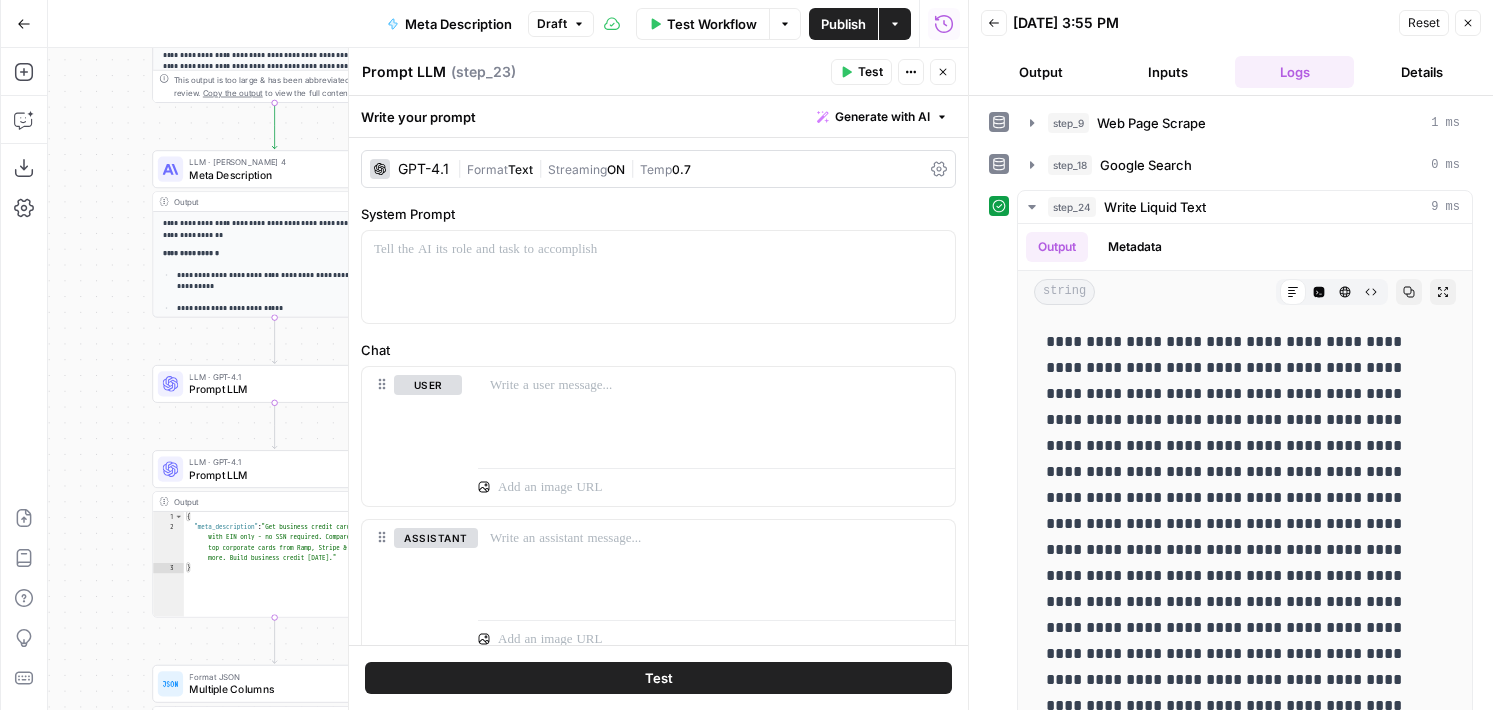 click on "**********" at bounding box center [508, 379] 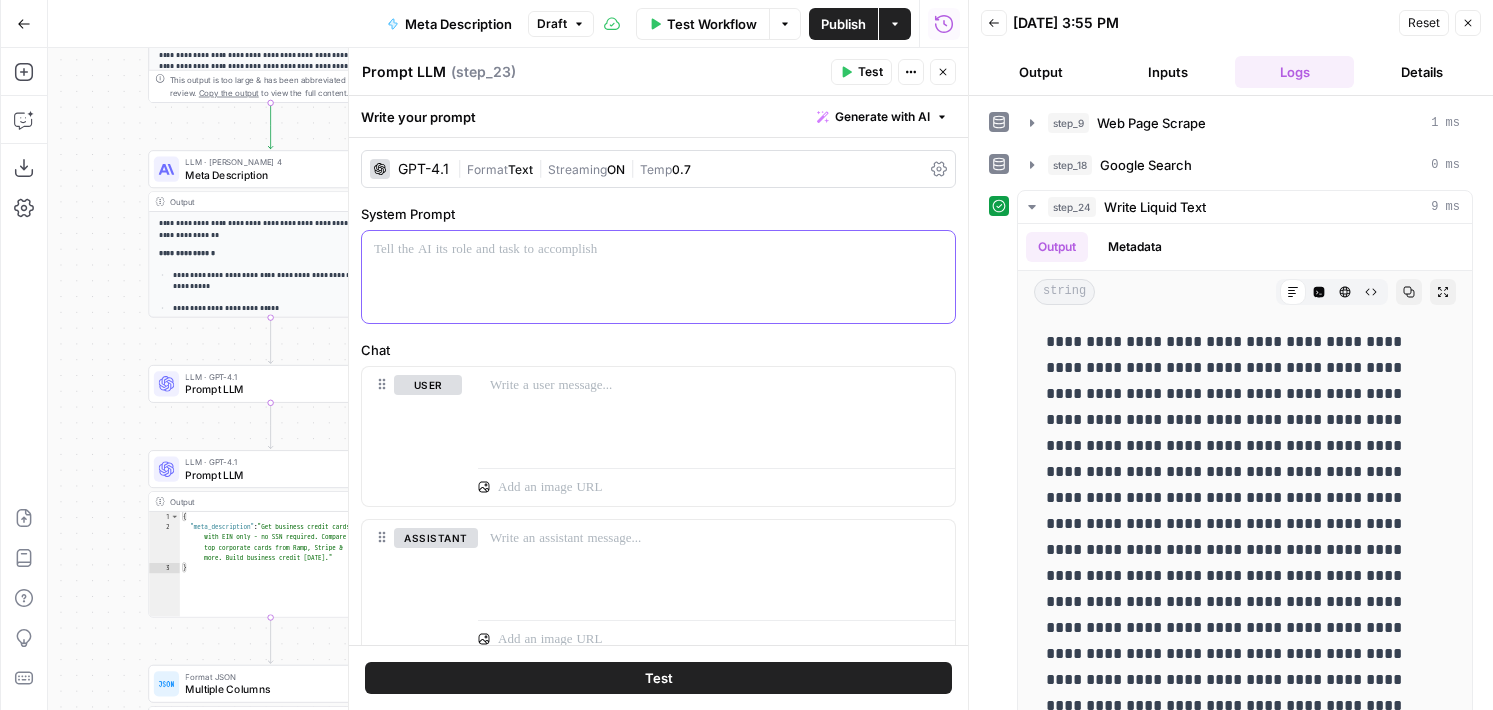 click at bounding box center (658, 277) 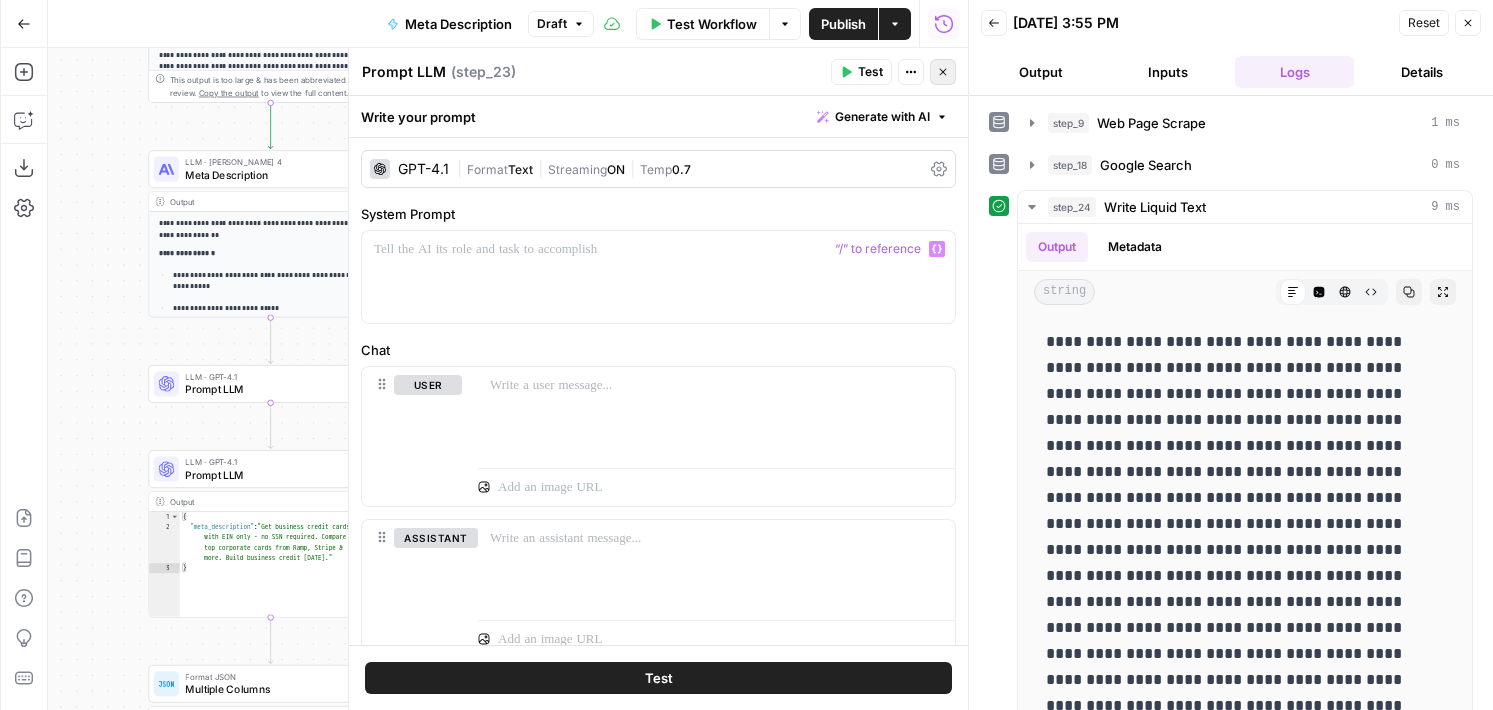 click 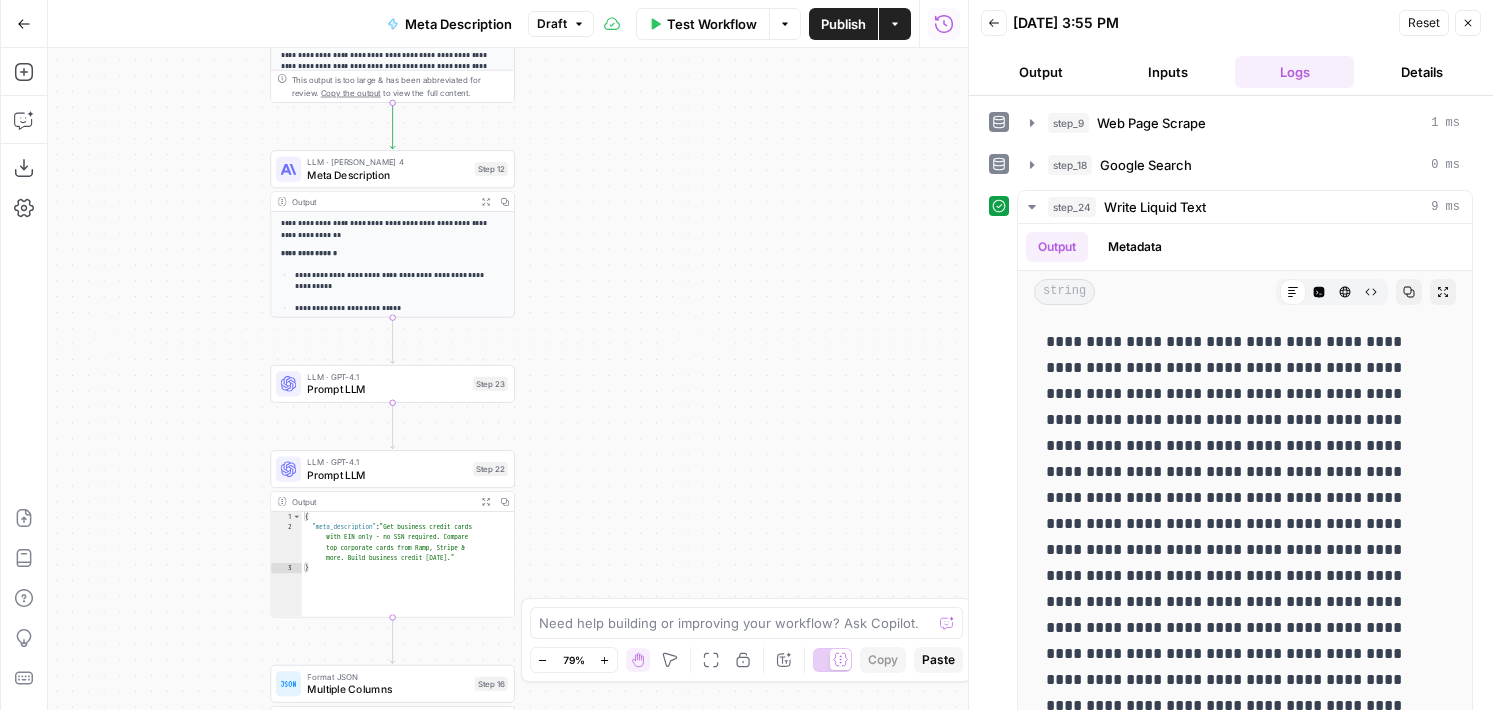 drag, startPoint x: 608, startPoint y: 280, endPoint x: 800, endPoint y: 280, distance: 192 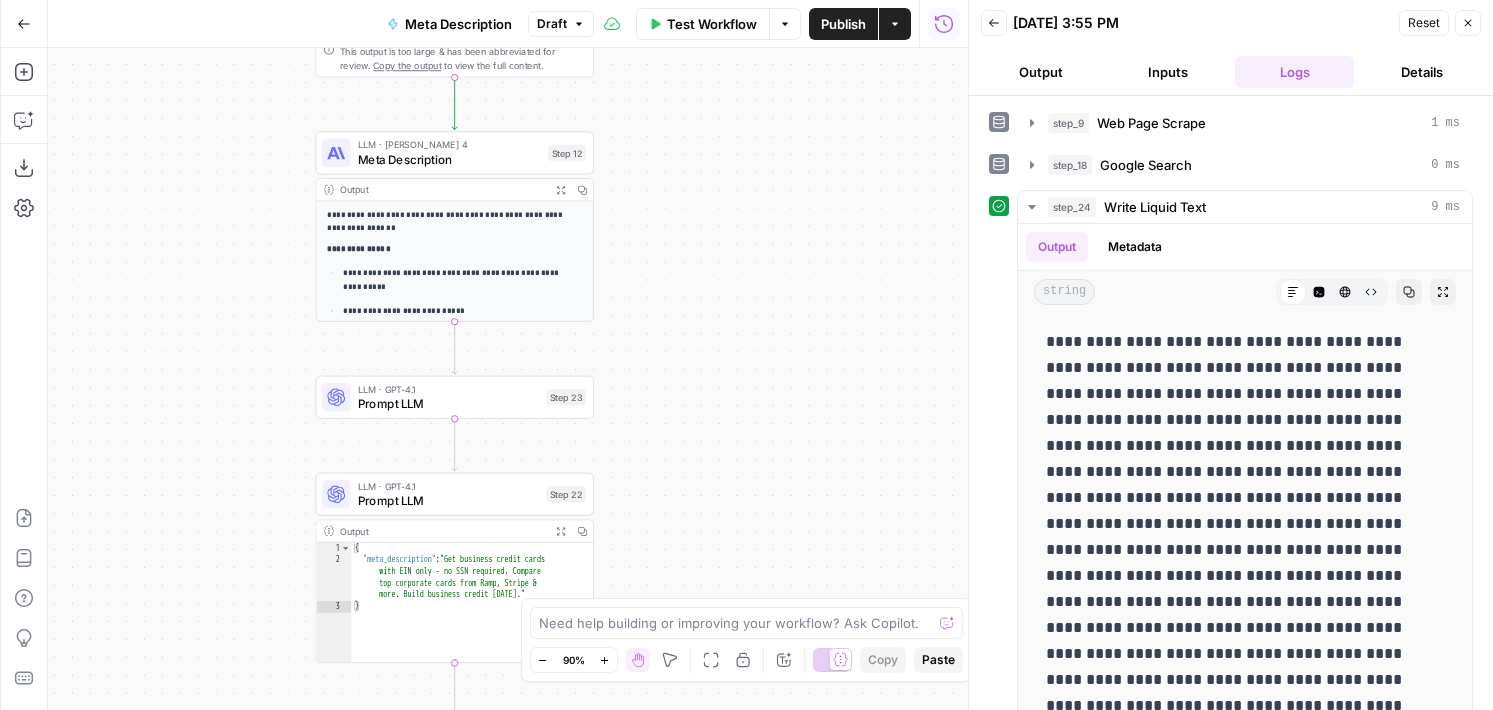 drag, startPoint x: 790, startPoint y: 245, endPoint x: 824, endPoint y: 243, distance: 34.058773 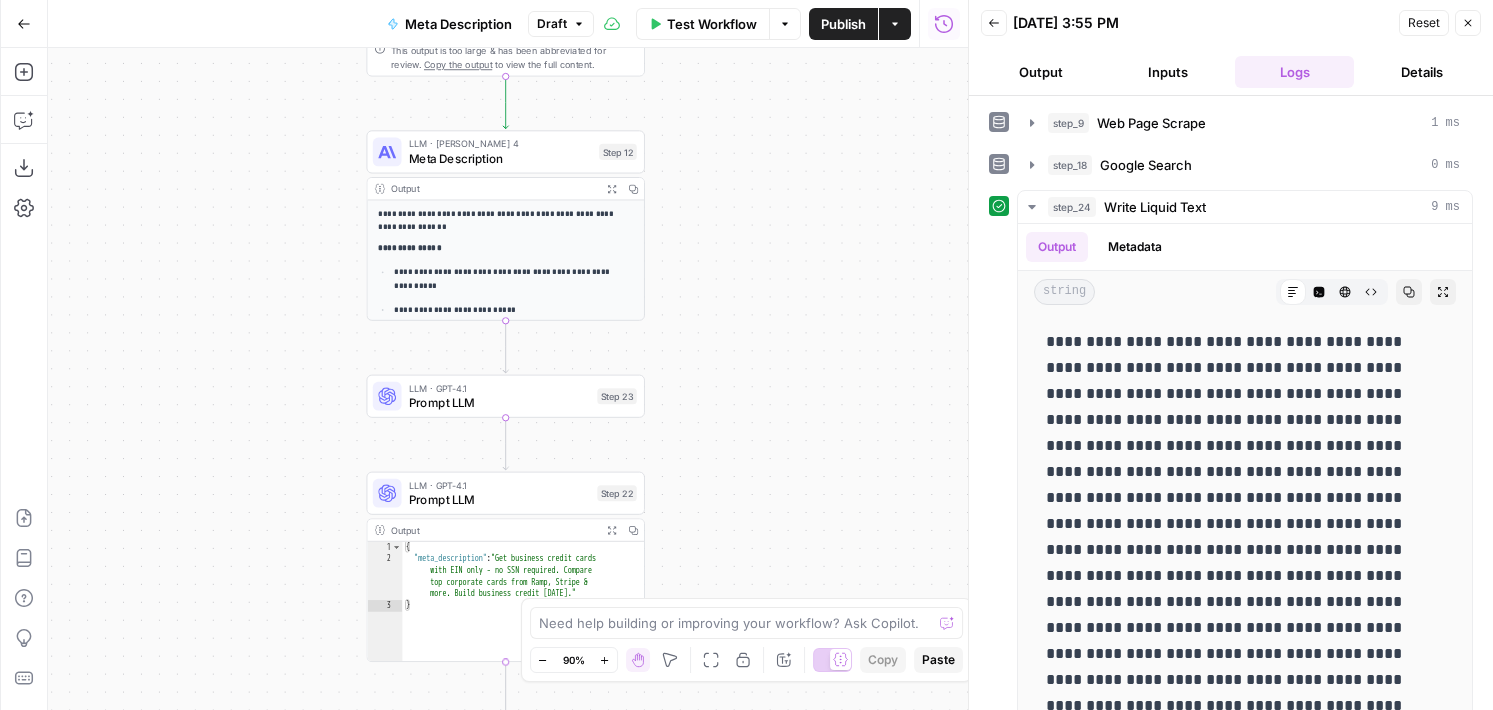 drag, startPoint x: 759, startPoint y: 355, endPoint x: 811, endPoint y: 355, distance: 52 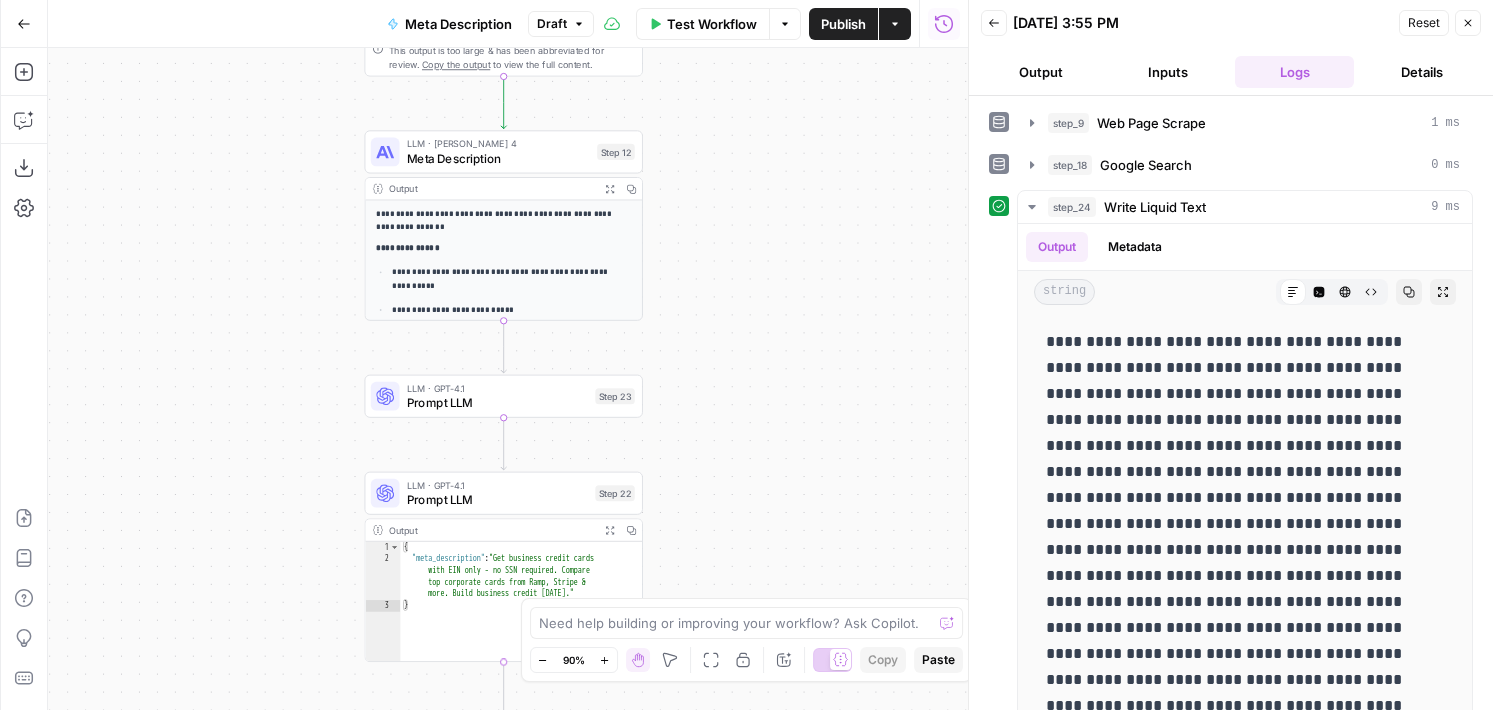 drag, startPoint x: 343, startPoint y: 352, endPoint x: 312, endPoint y: 352, distance: 31 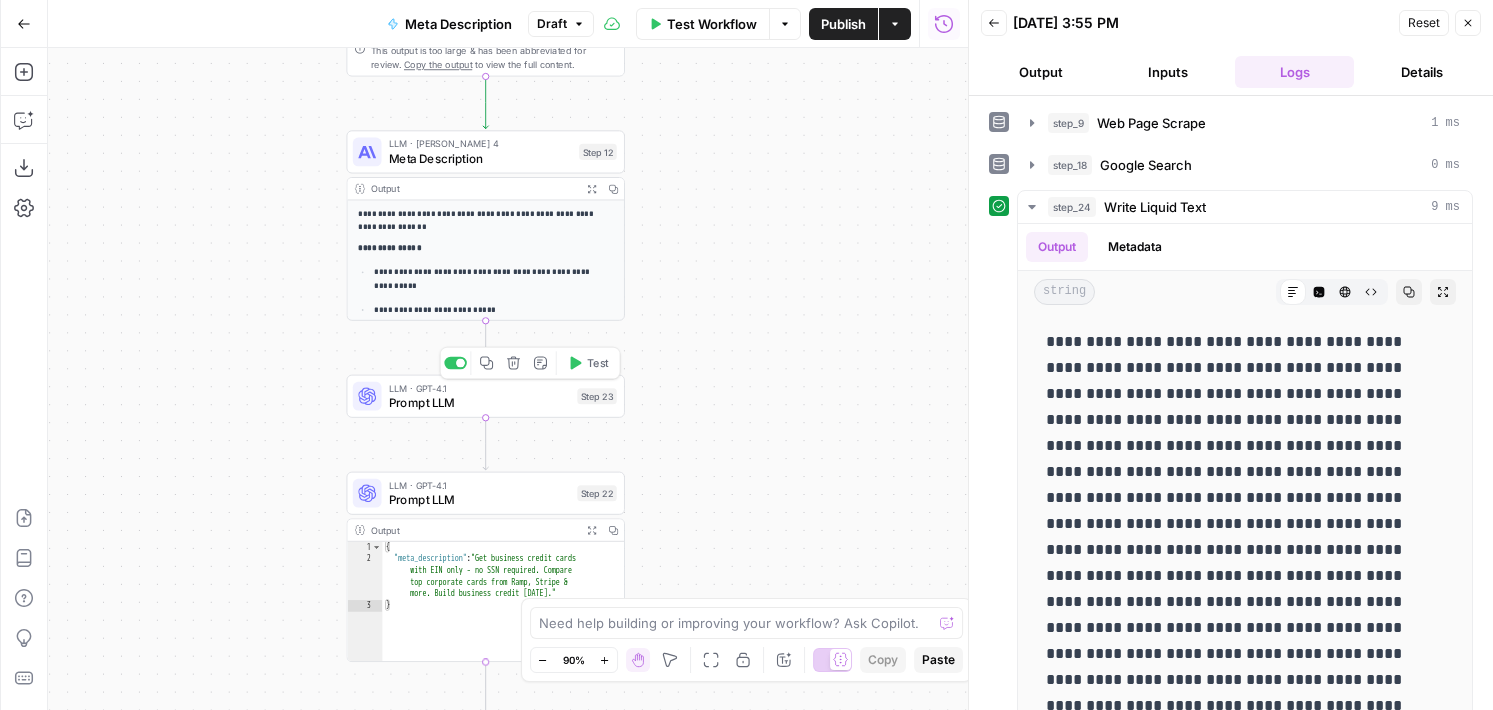 click on "Prompt LLM" at bounding box center [479, 403] 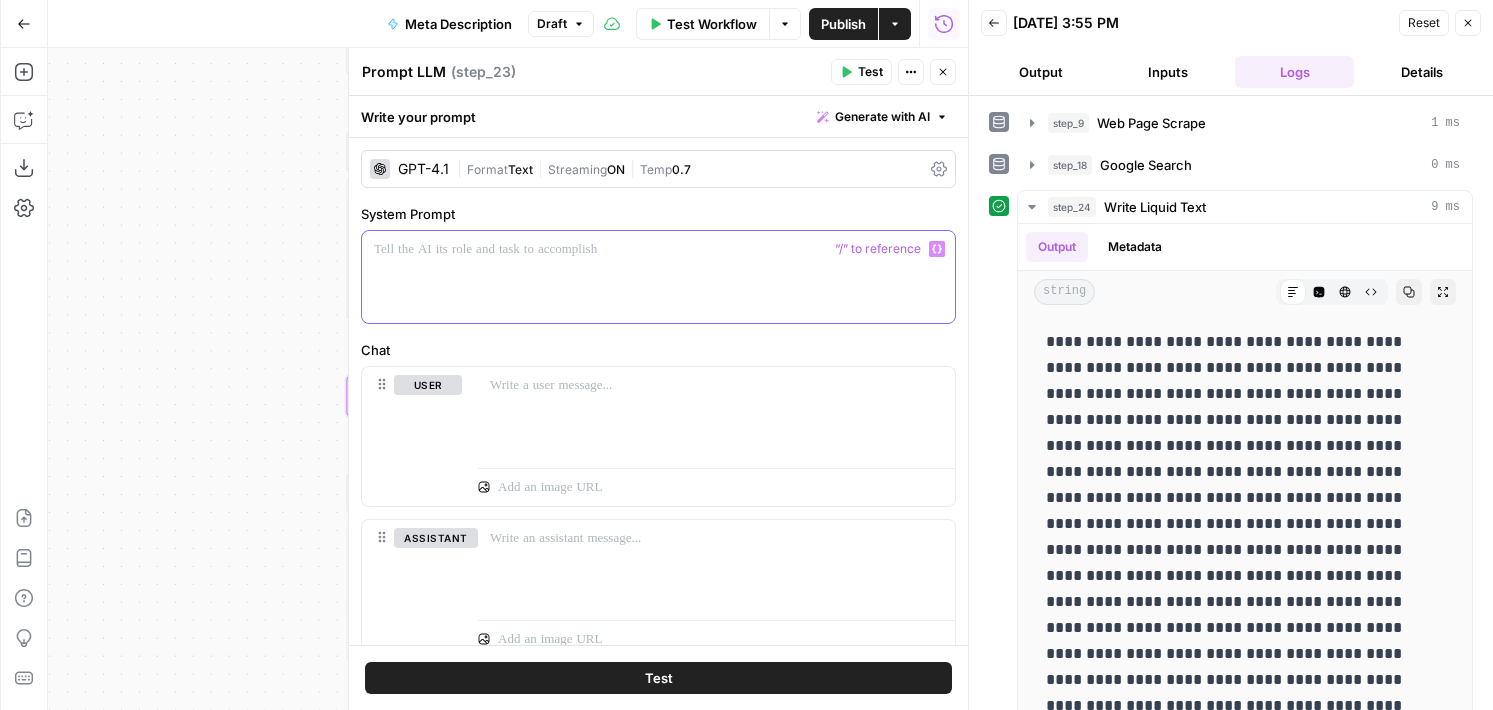 click at bounding box center (658, 277) 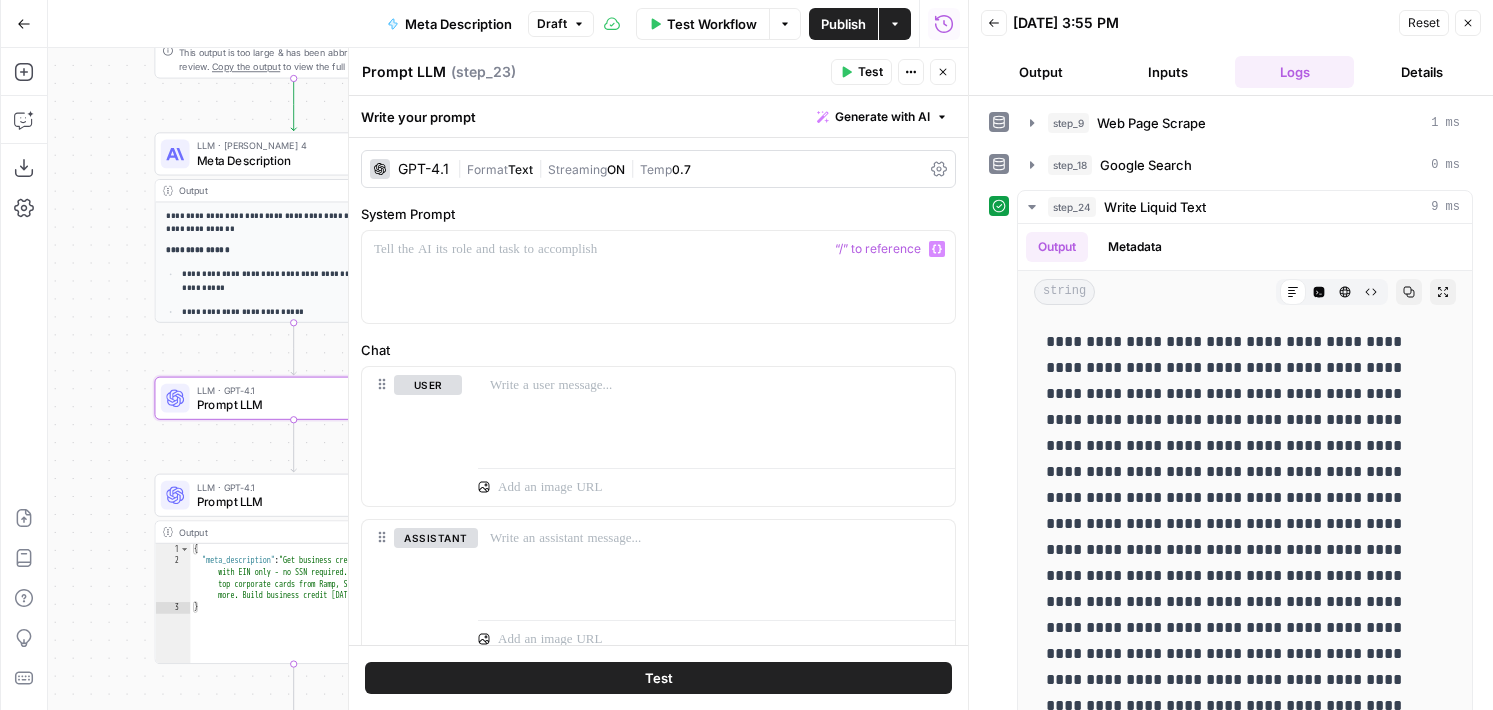 drag, startPoint x: 274, startPoint y: 282, endPoint x: 82, endPoint y: 284, distance: 192.01042 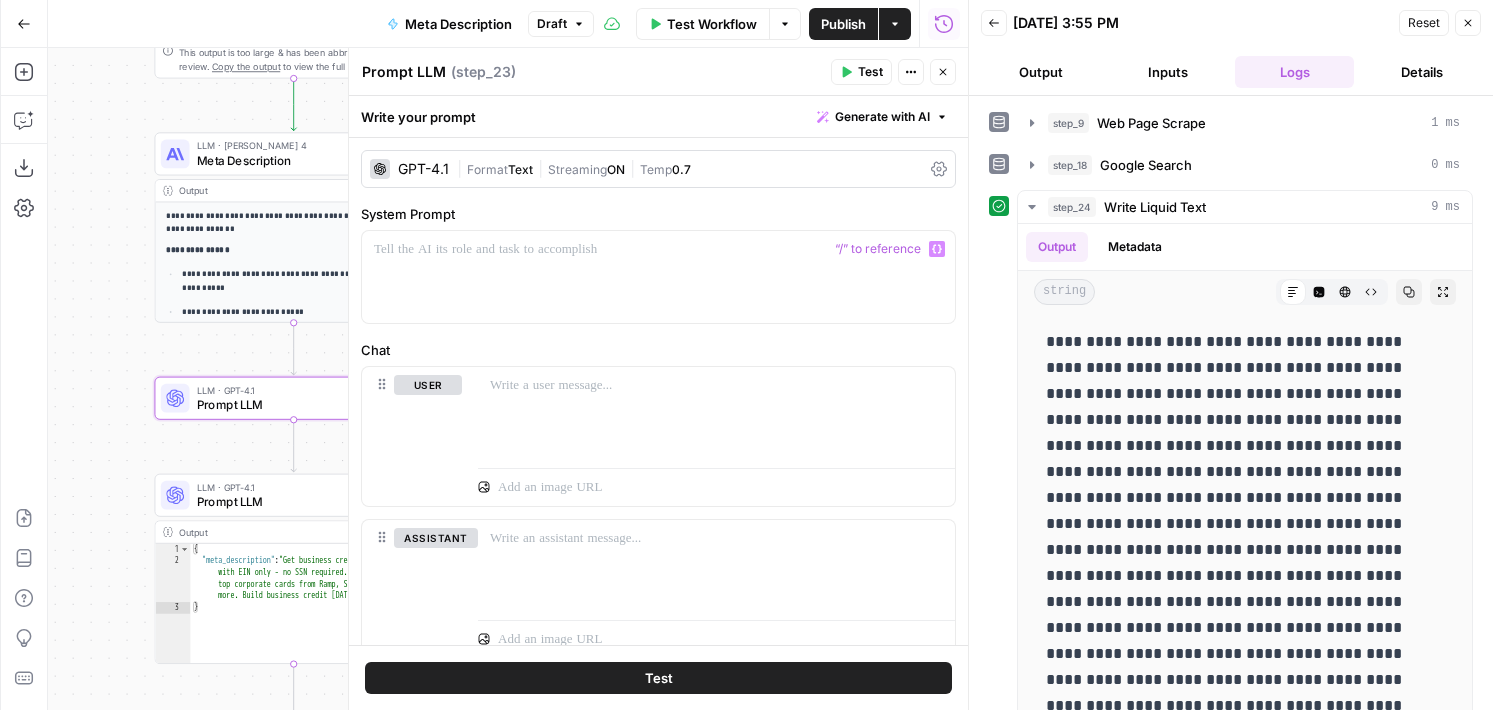 click on "**********" at bounding box center [508, 379] 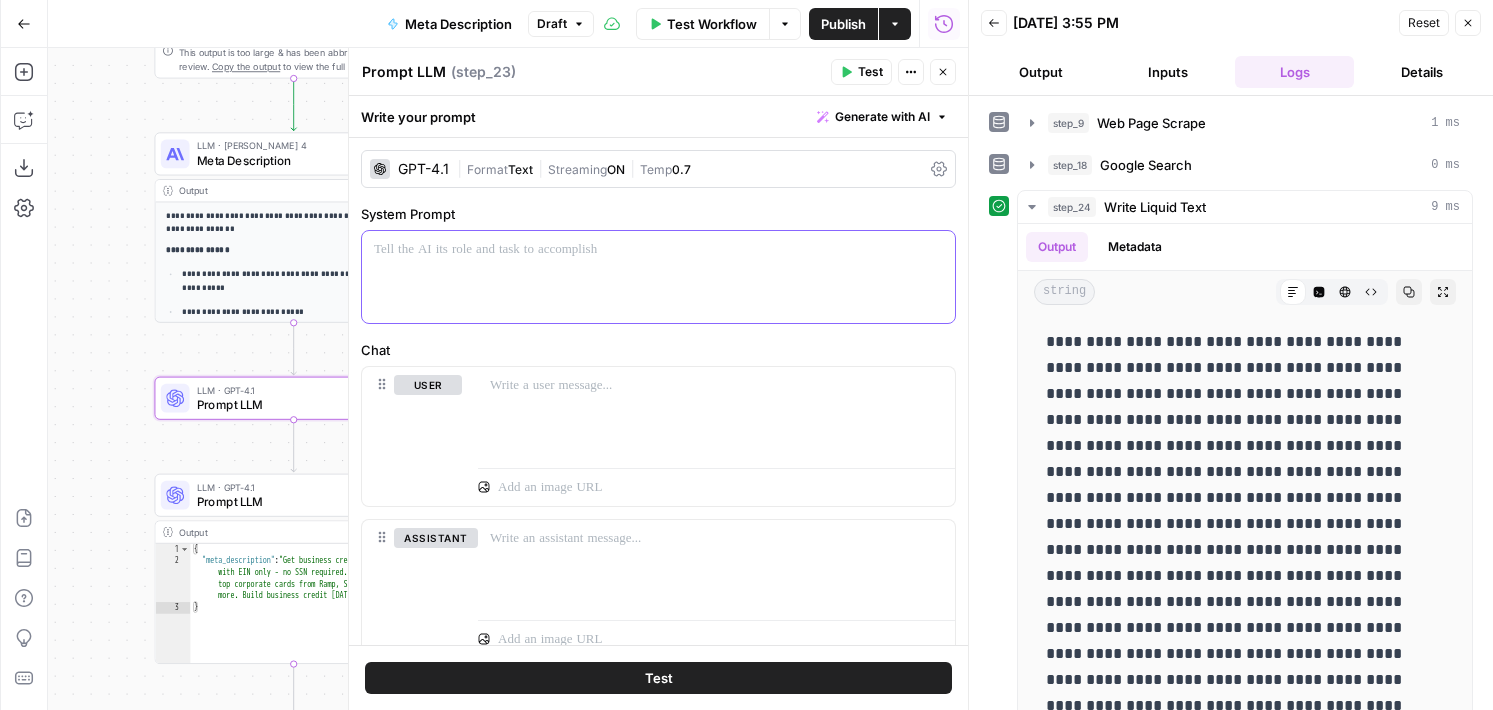 click at bounding box center (658, 277) 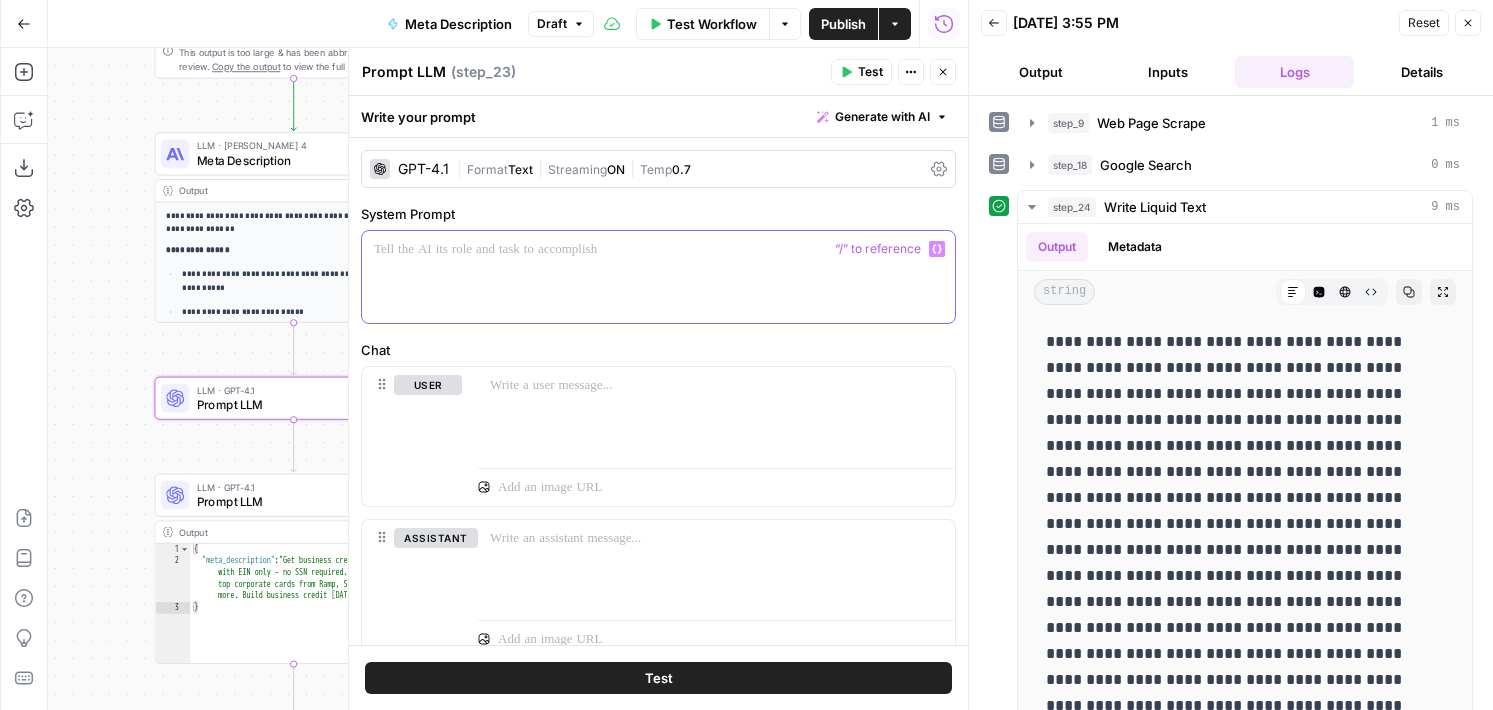type 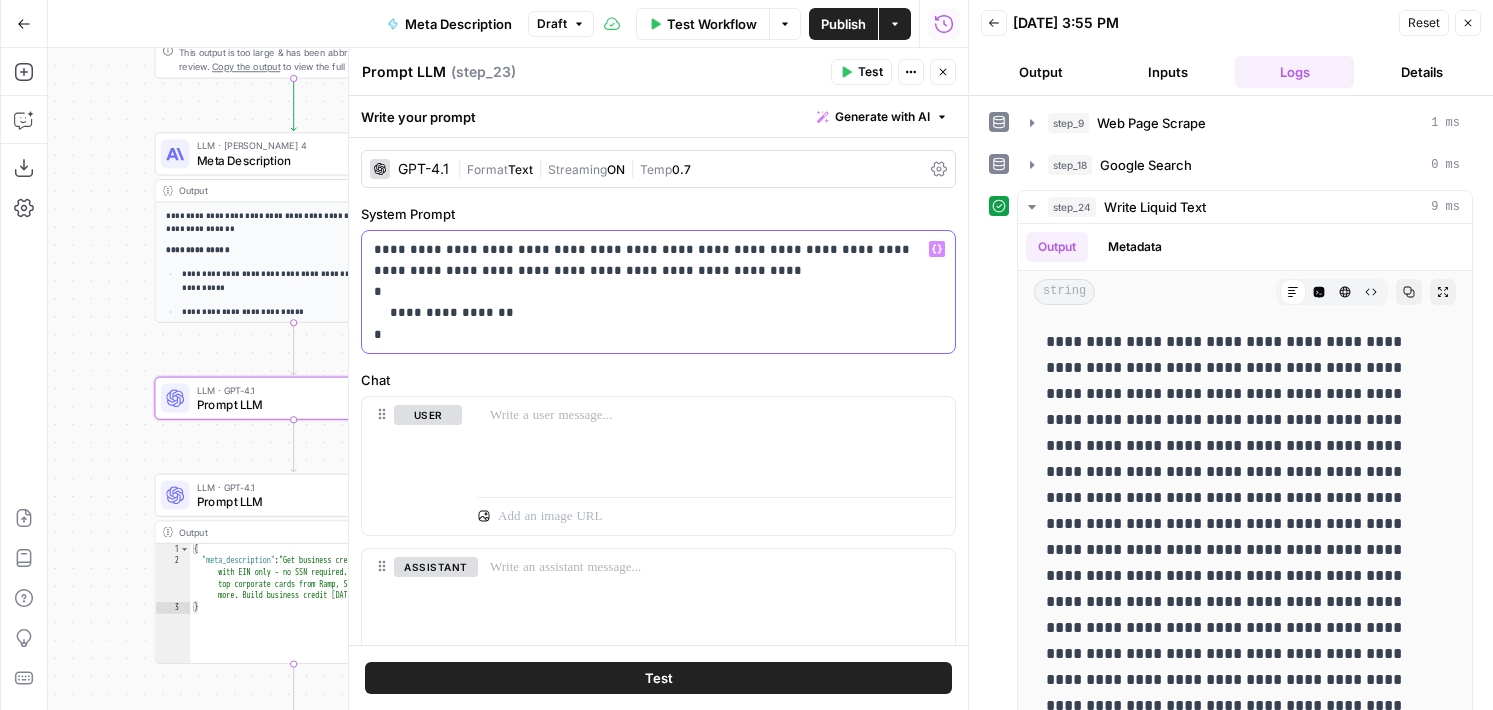 drag, startPoint x: 460, startPoint y: 313, endPoint x: 490, endPoint y: 313, distance: 30 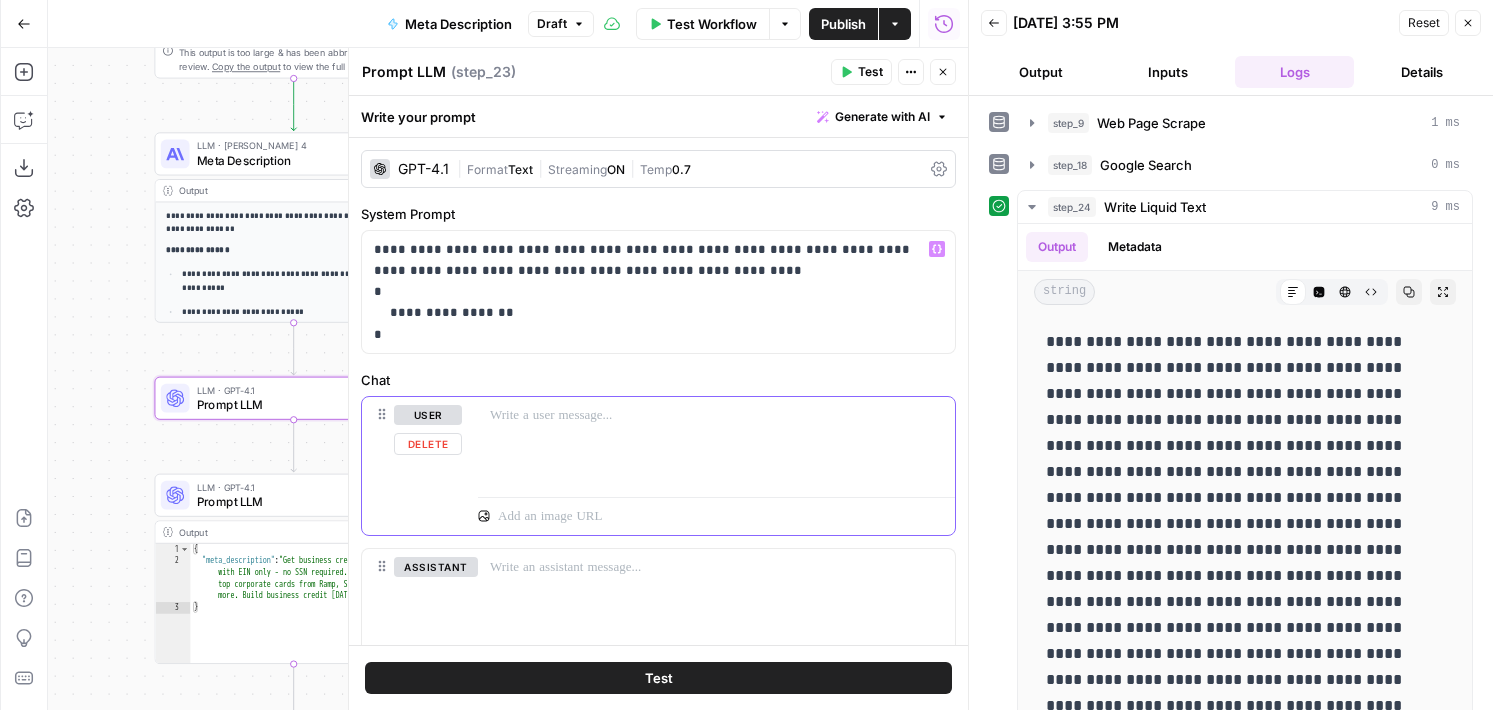 click at bounding box center (716, 443) 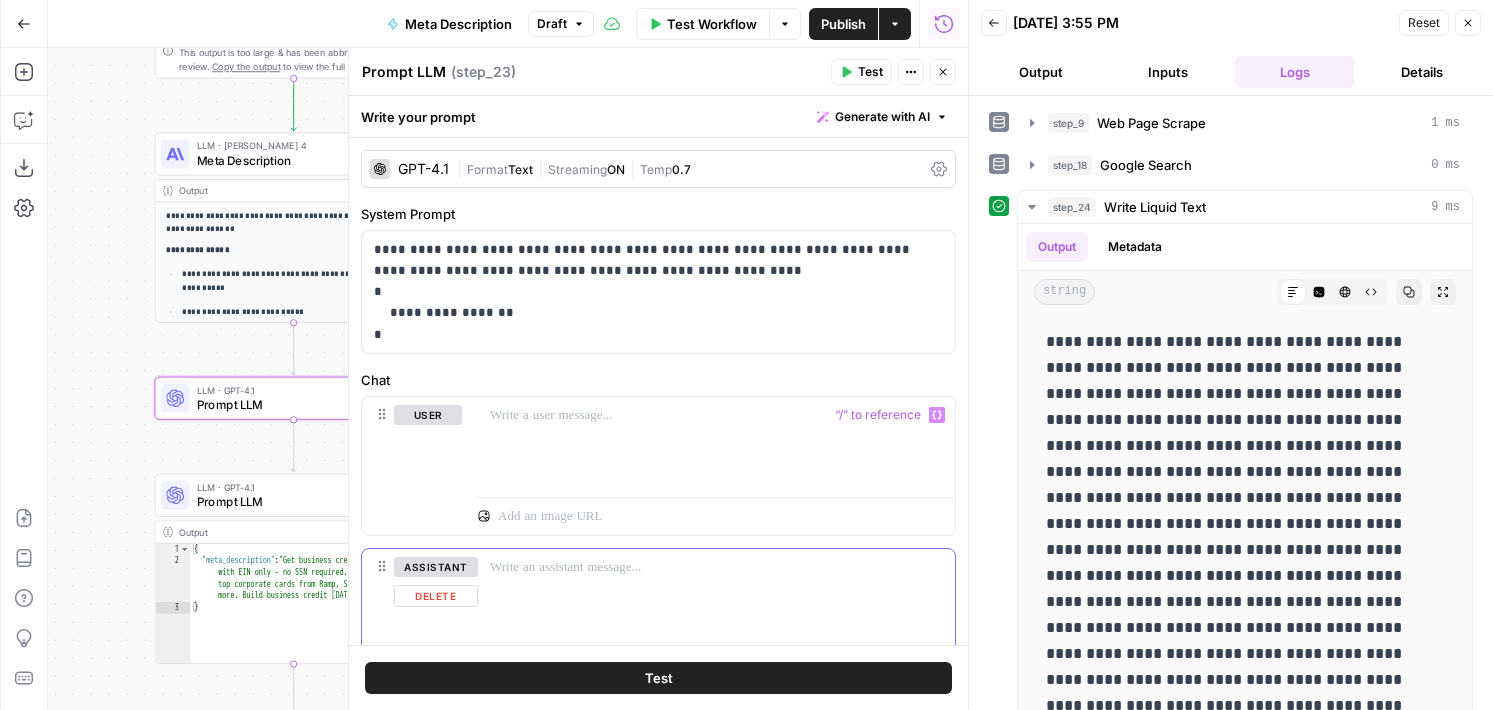 click on "Delete" at bounding box center (436, 596) 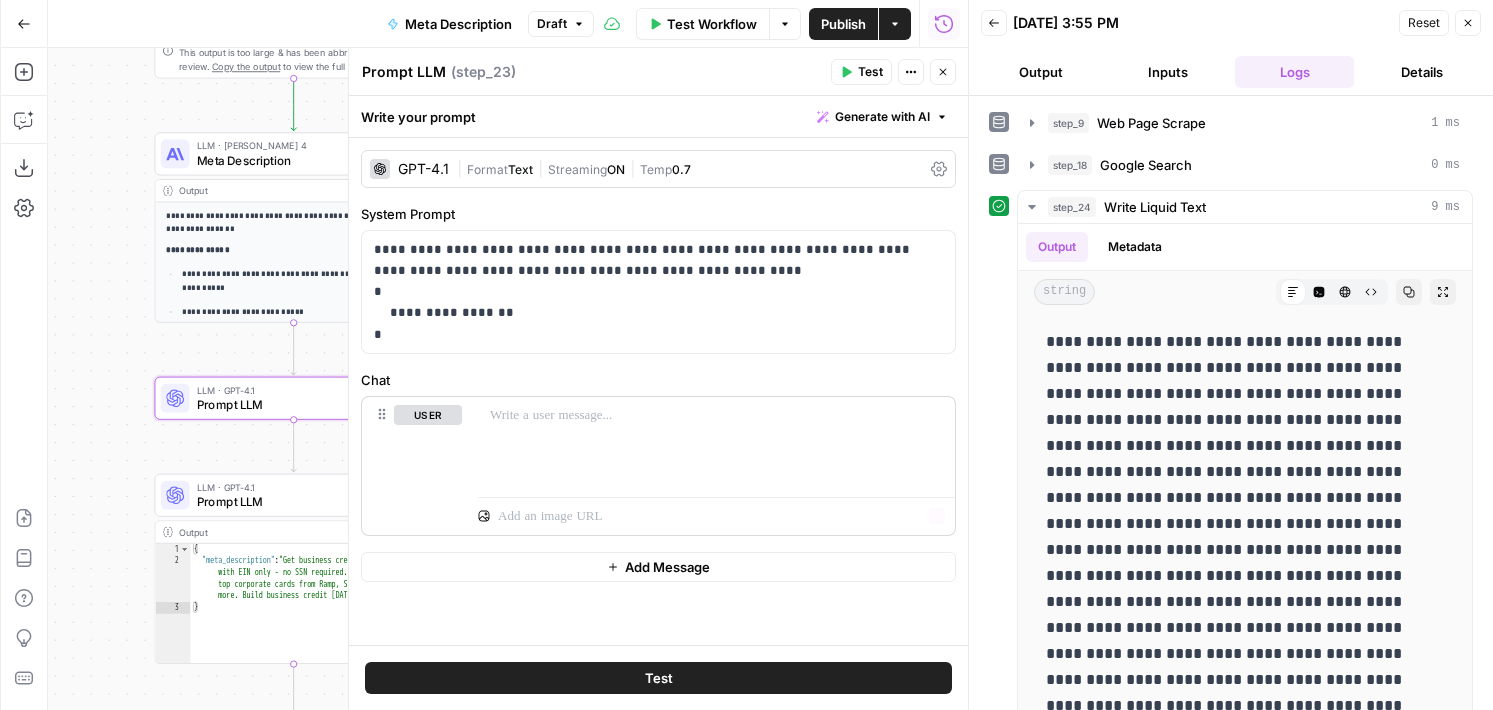 click on "“/” to reference Variables Menu" at bounding box center (716, 512) 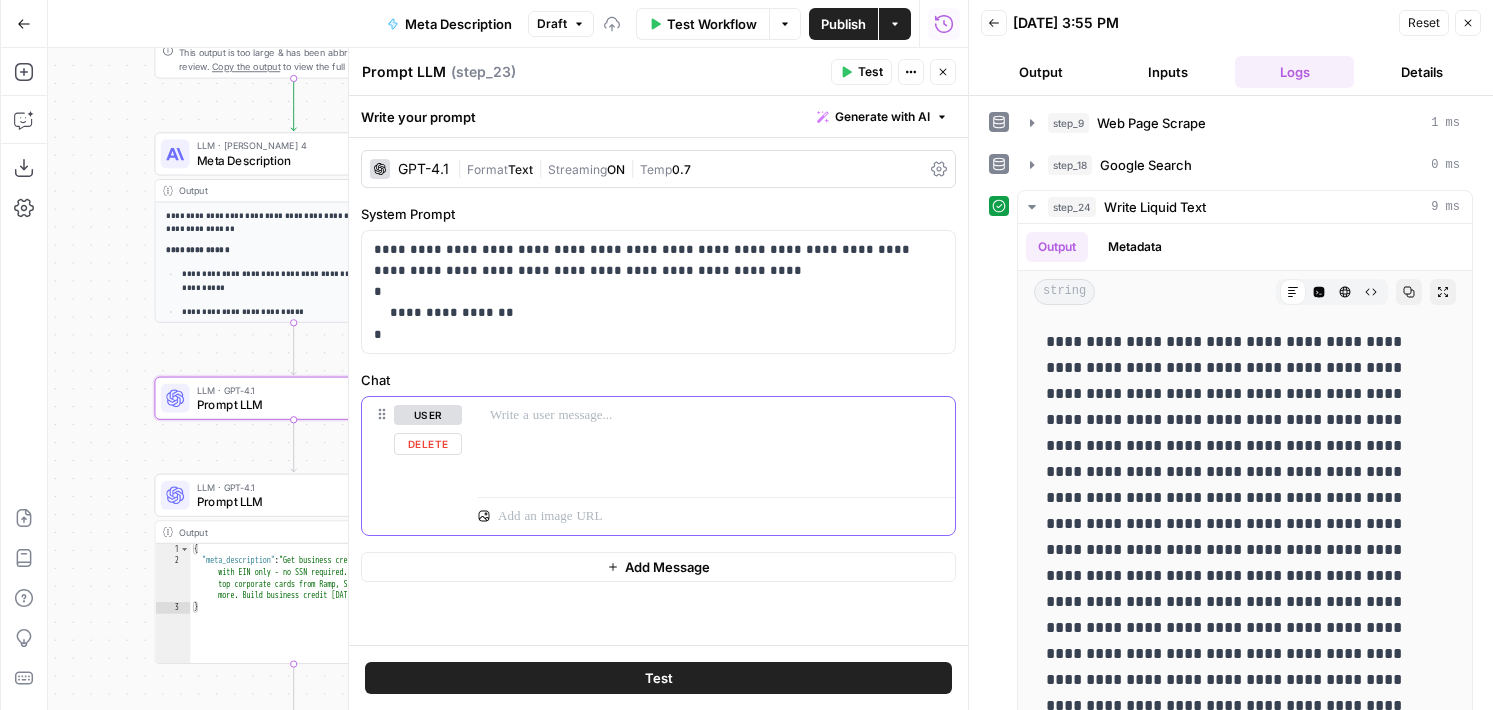 click at bounding box center (716, 443) 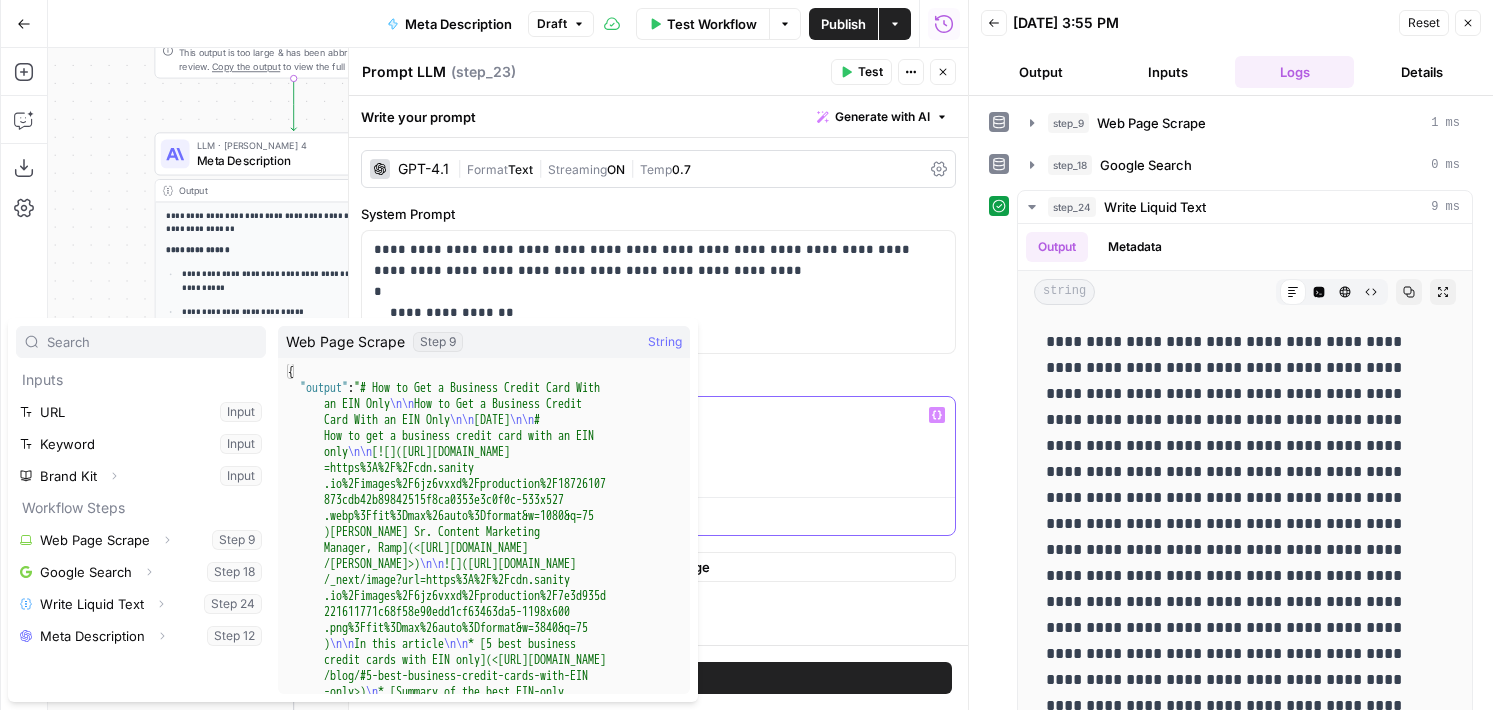 click on "*" at bounding box center (716, 443) 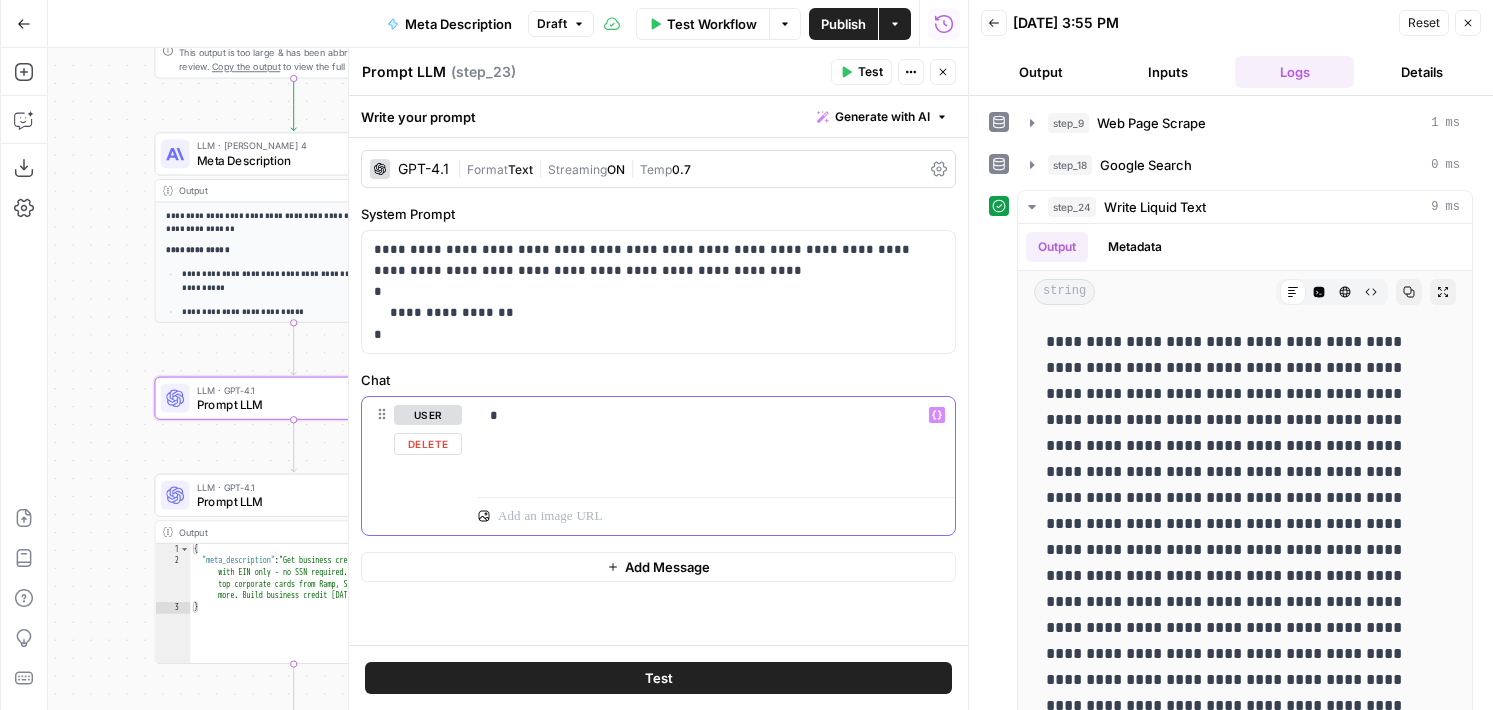 click on "*" at bounding box center [716, 443] 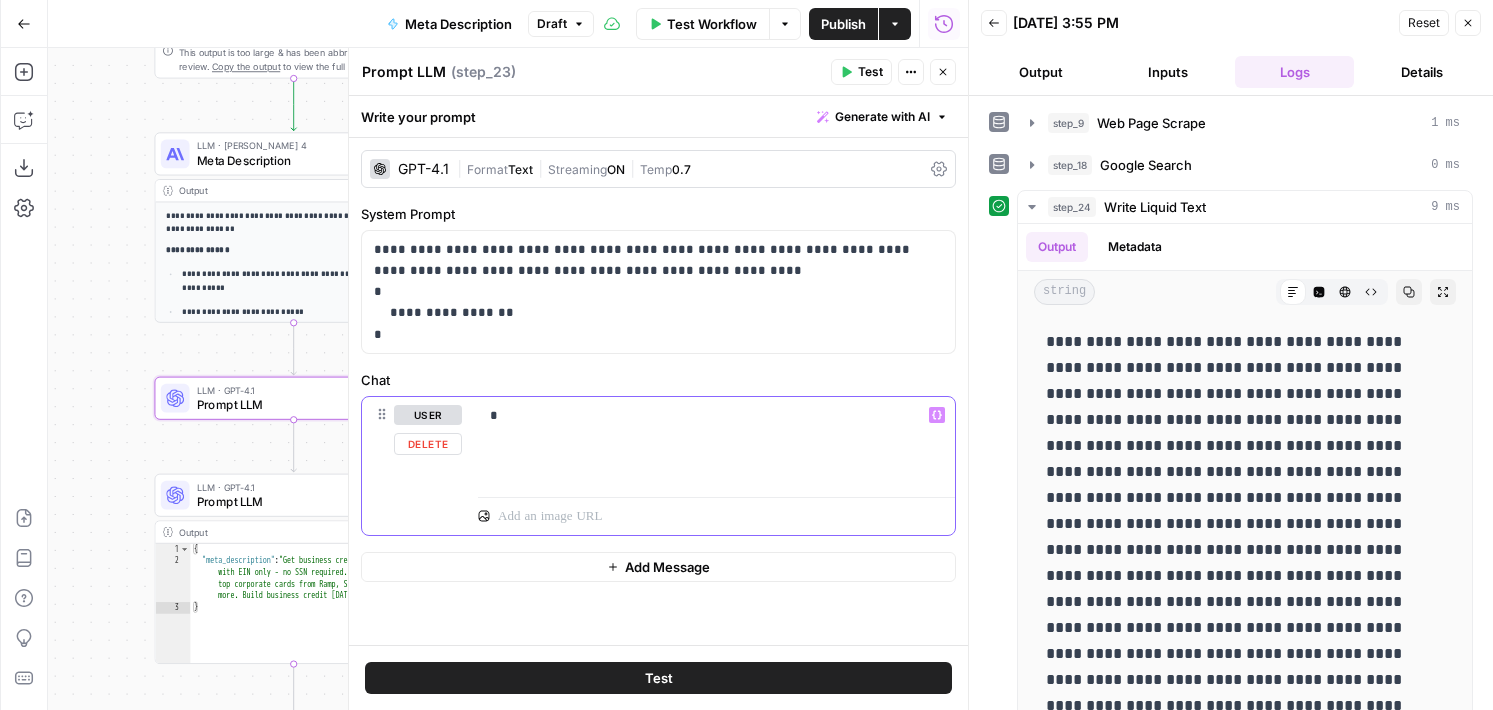 type 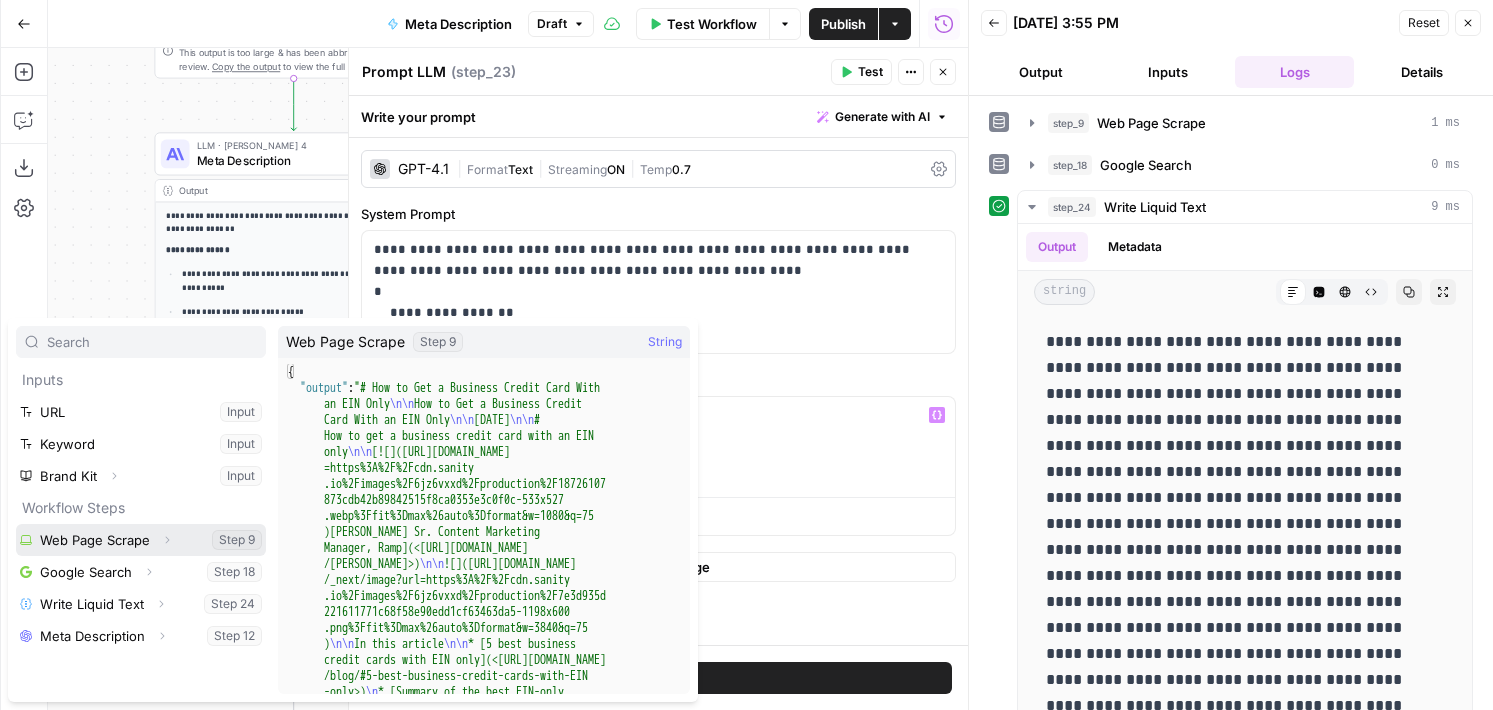 click at bounding box center [141, 540] 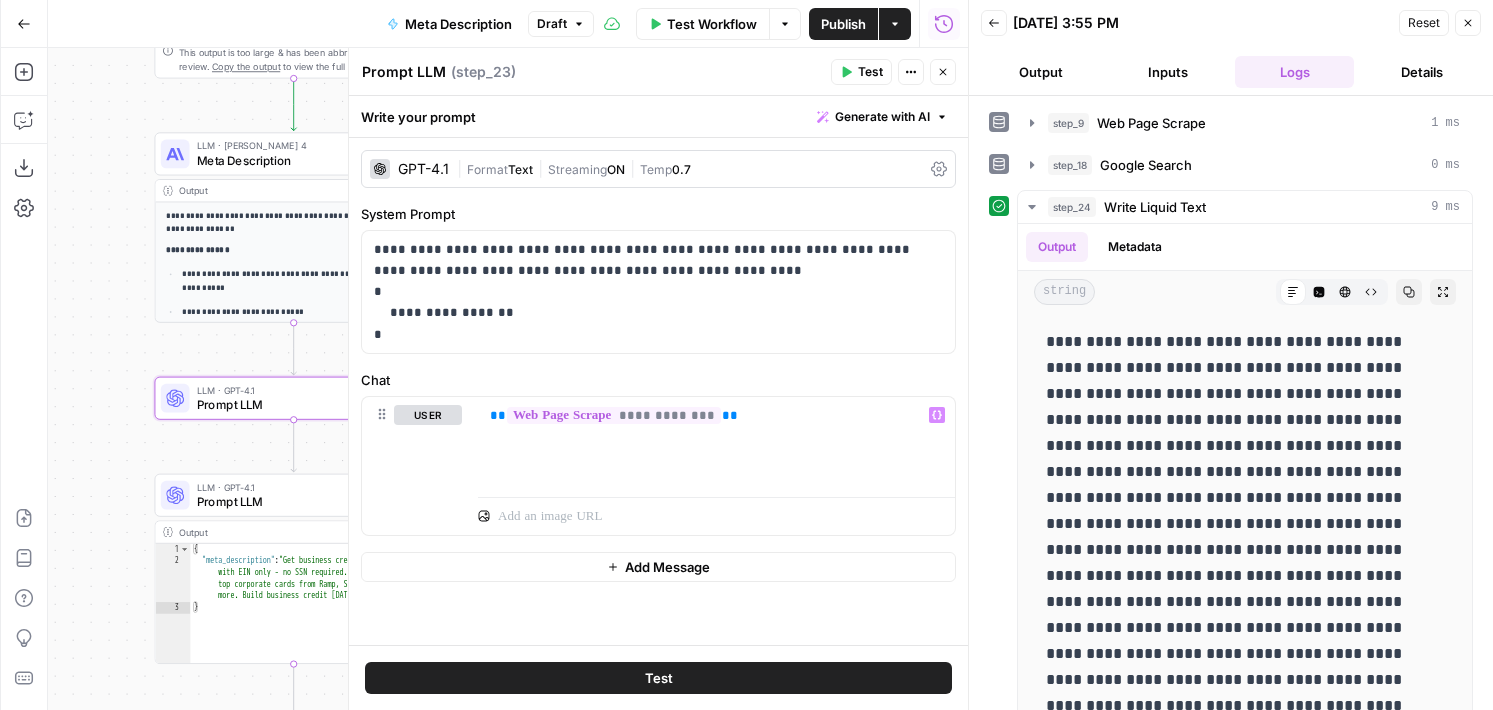 click on "Text" at bounding box center (520, 169) 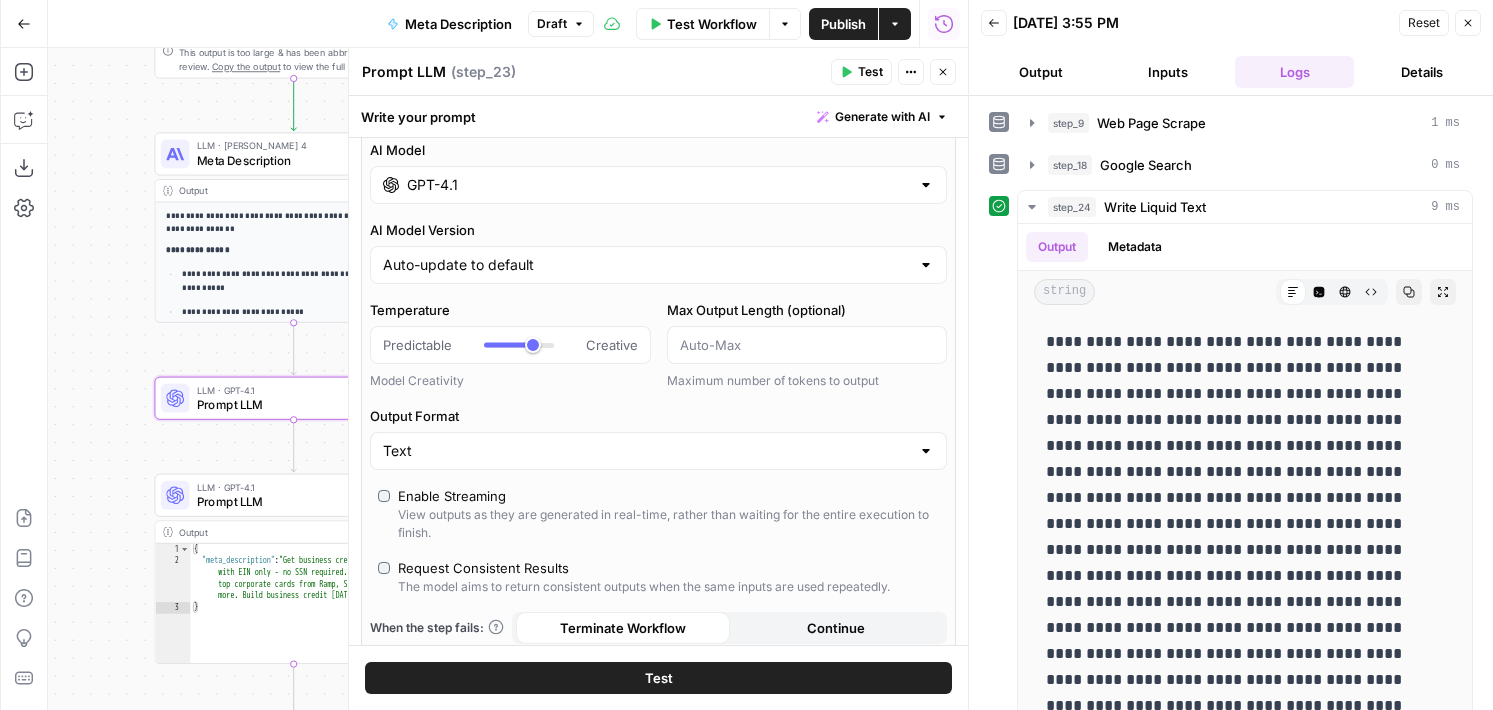 scroll, scrollTop: 22, scrollLeft: 0, axis: vertical 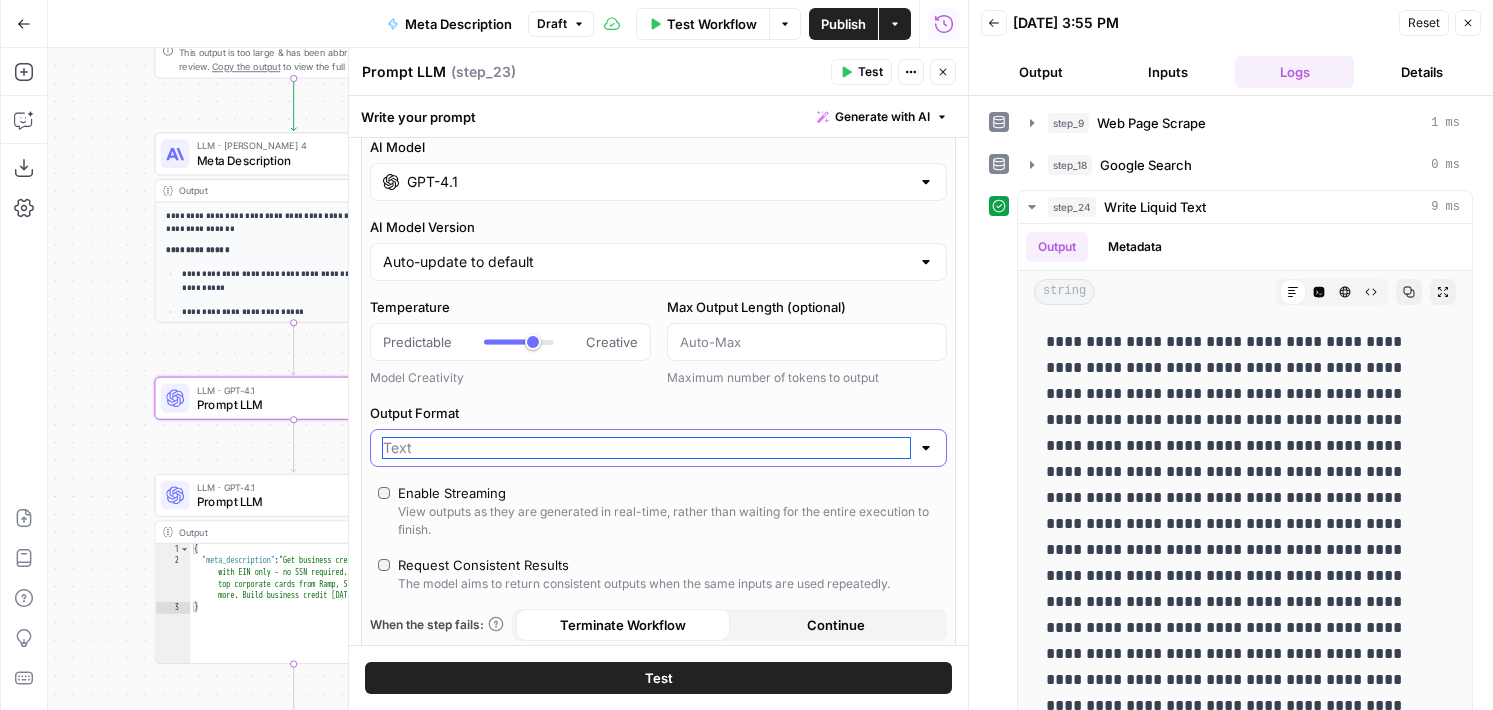 click on "Output Format" at bounding box center (646, 448) 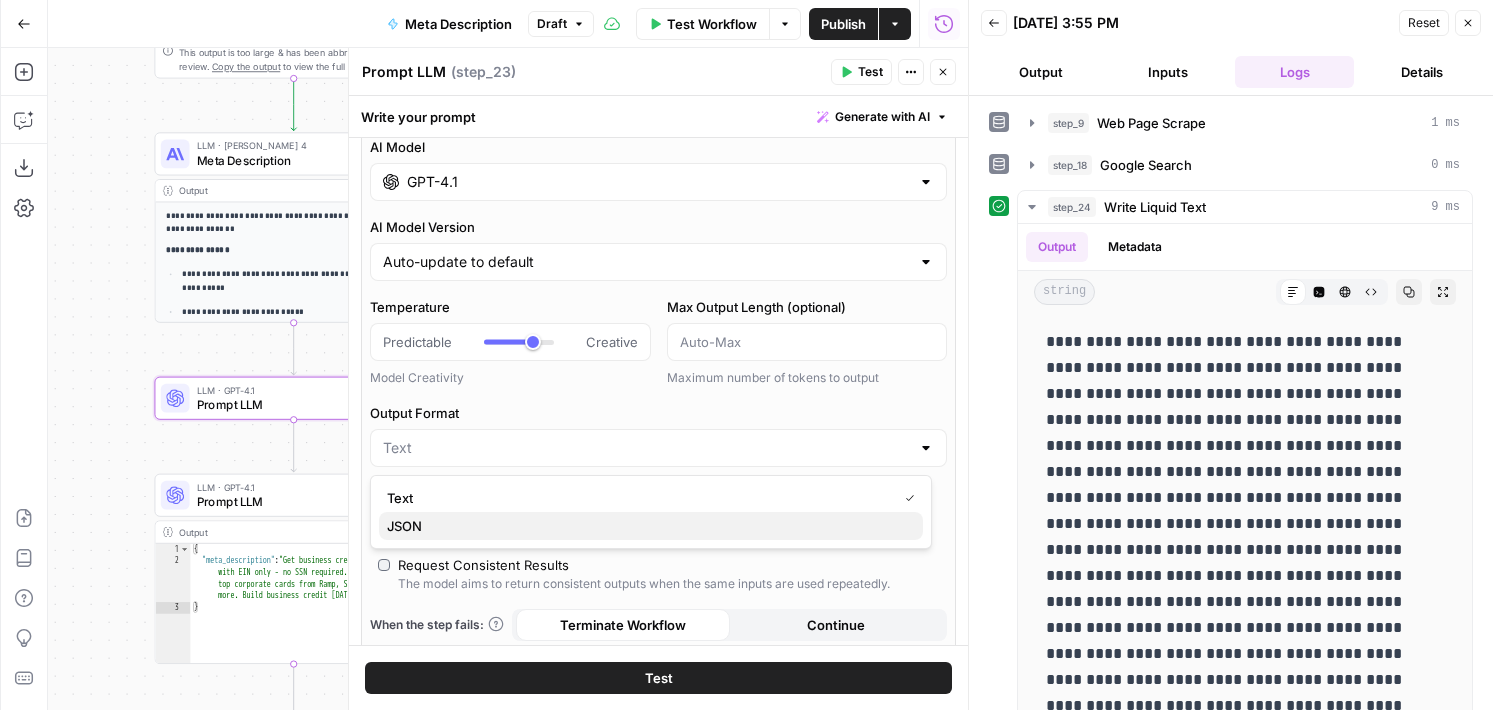 click on "JSON" at bounding box center [651, 526] 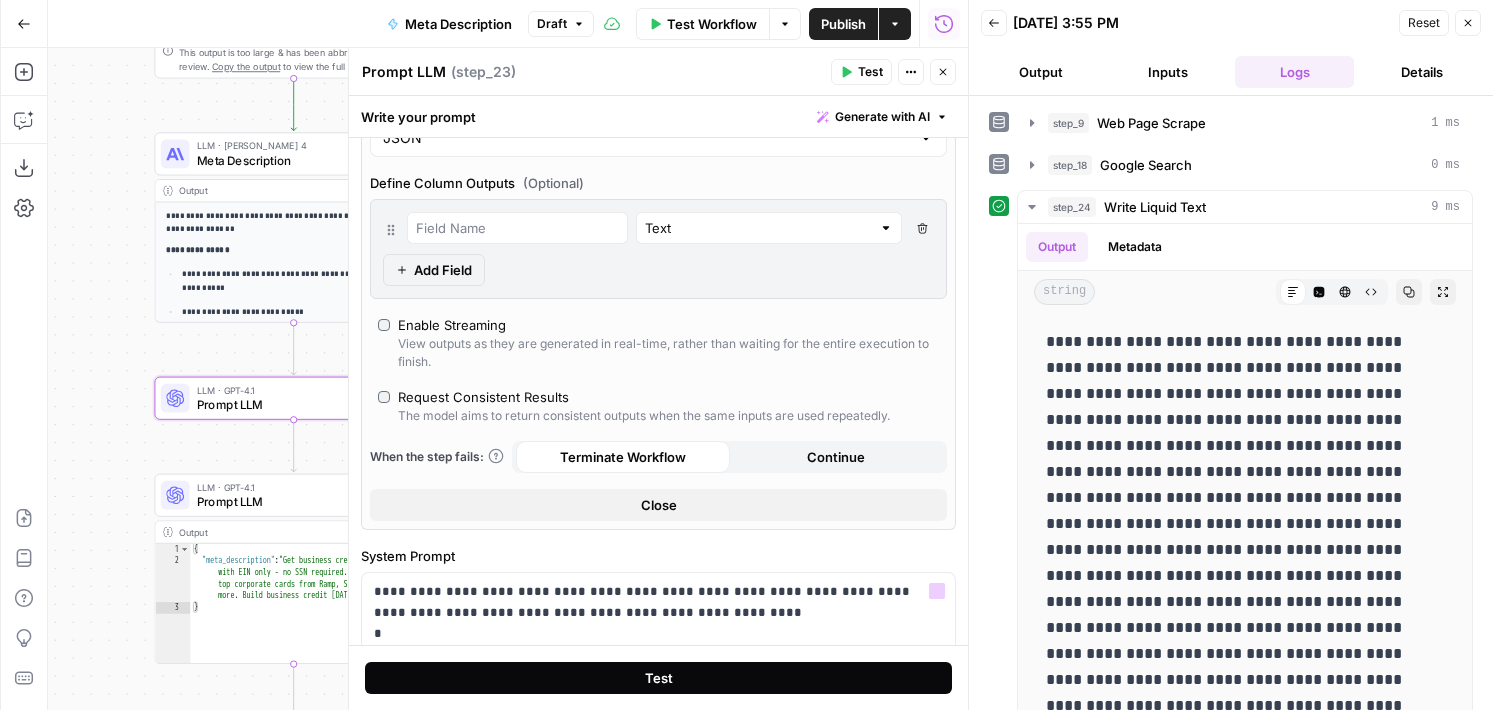 scroll, scrollTop: 334, scrollLeft: 0, axis: vertical 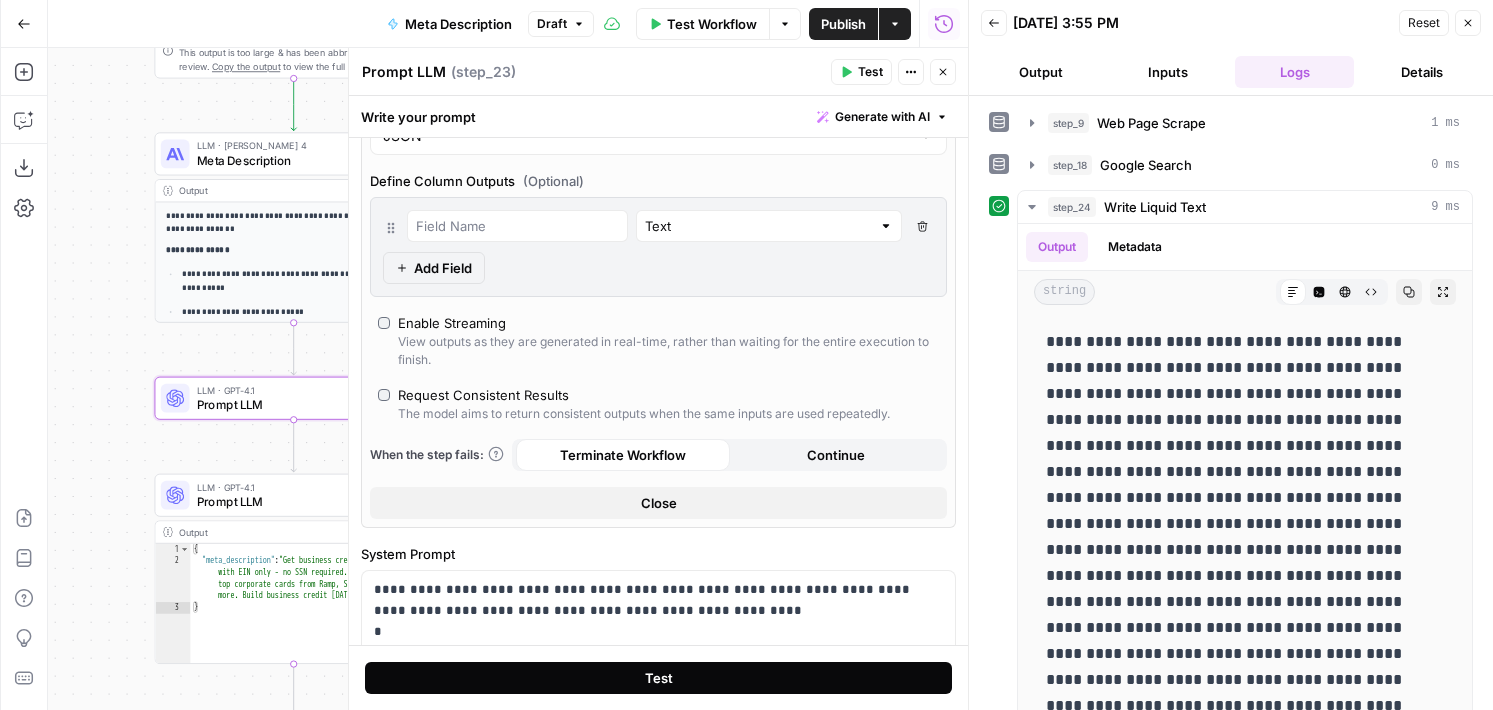 click on "Test" at bounding box center (658, 678) 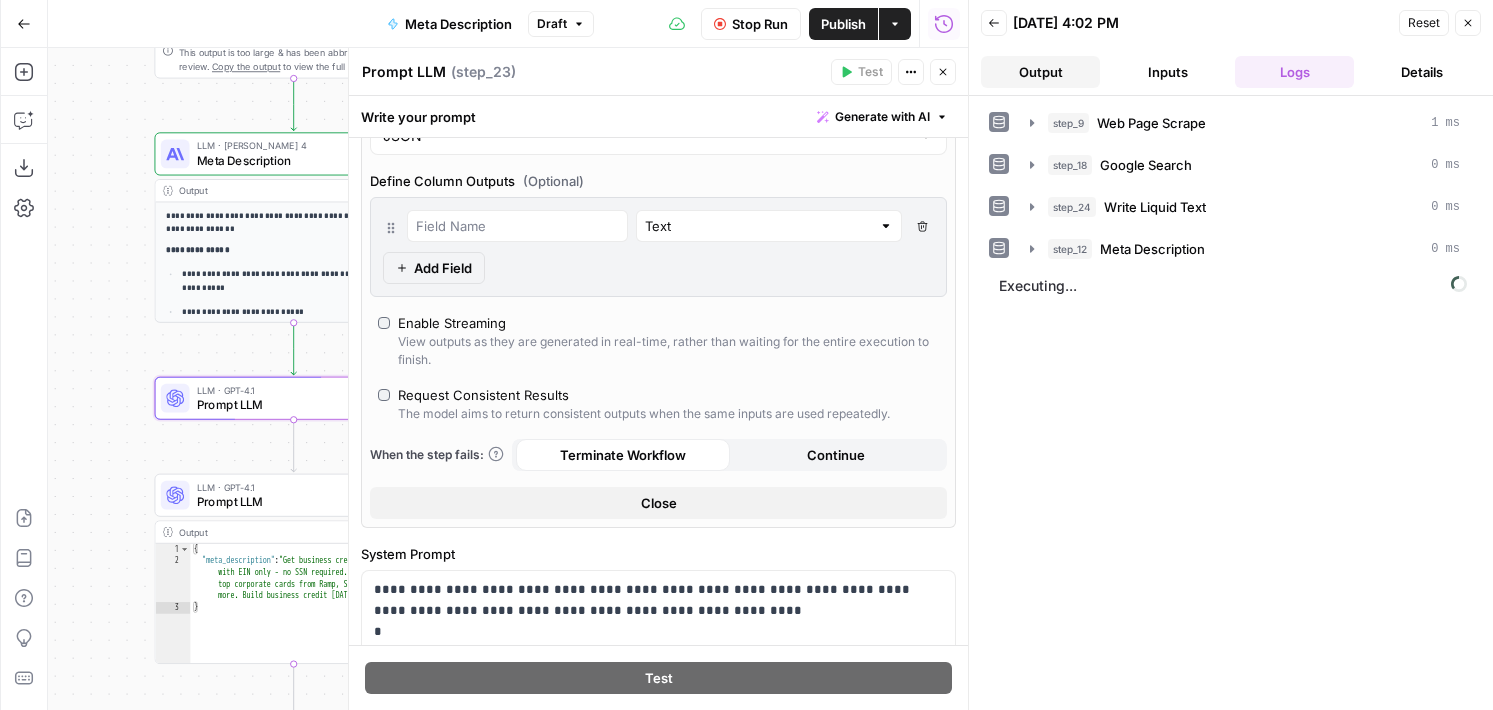 click on "Output" at bounding box center (1040, 72) 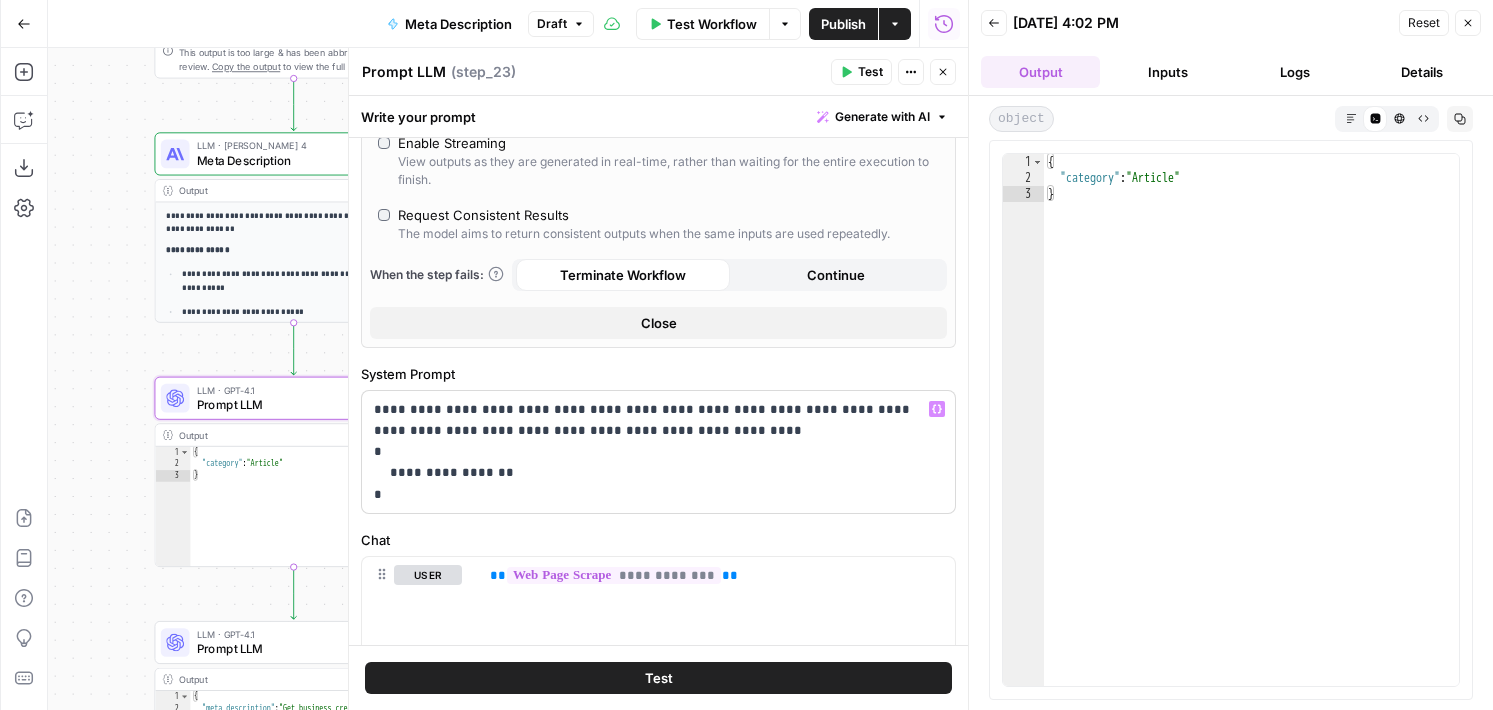 scroll, scrollTop: 548, scrollLeft: 0, axis: vertical 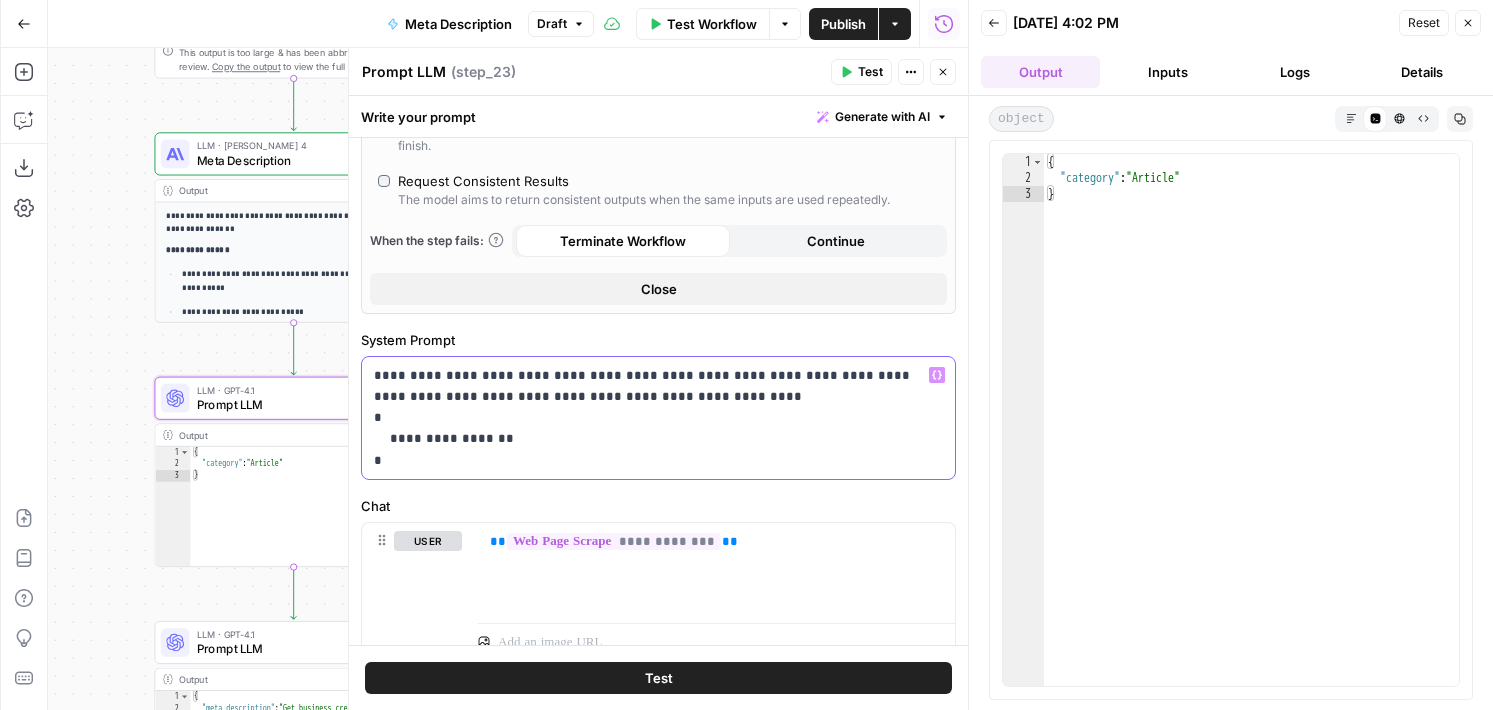 click on "**********" at bounding box center (651, 418) 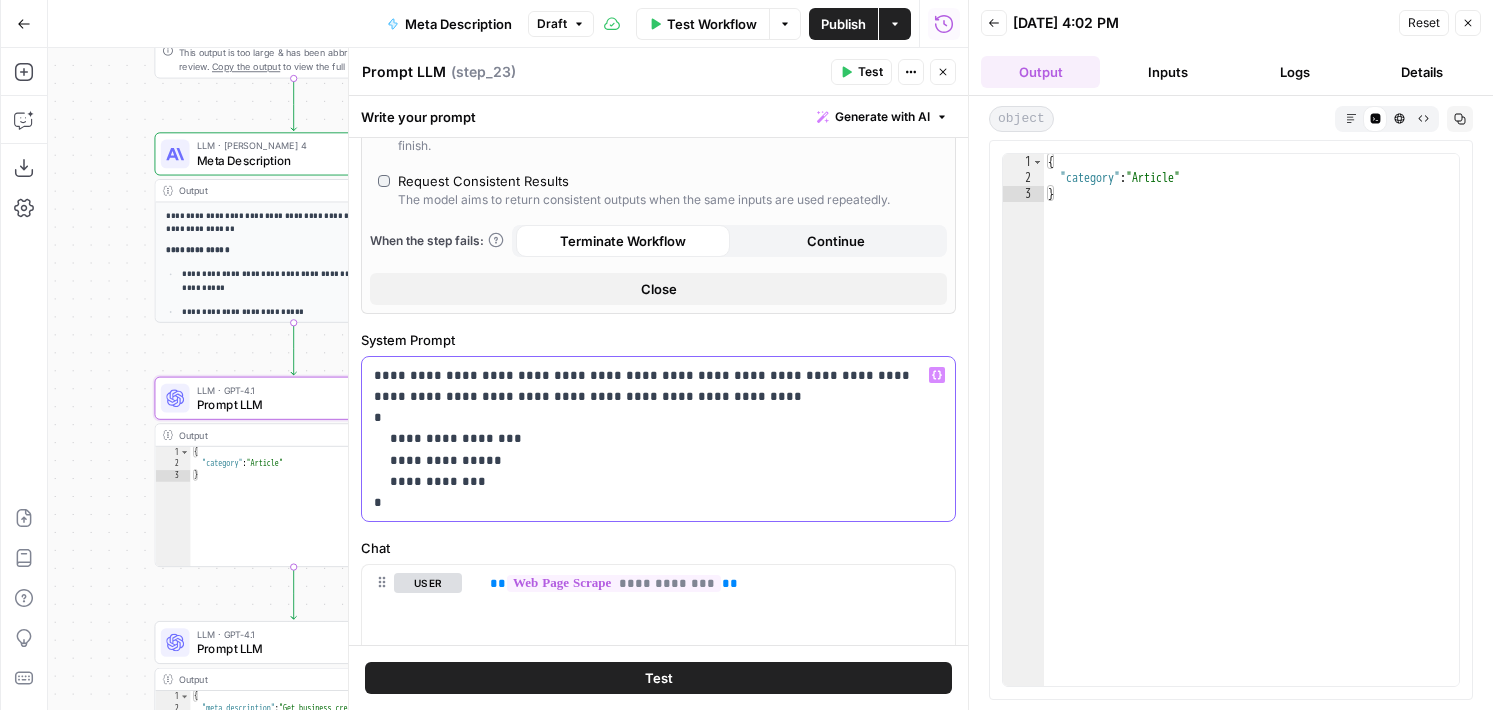 drag, startPoint x: 480, startPoint y: 472, endPoint x: 494, endPoint y: 436, distance: 38.626415 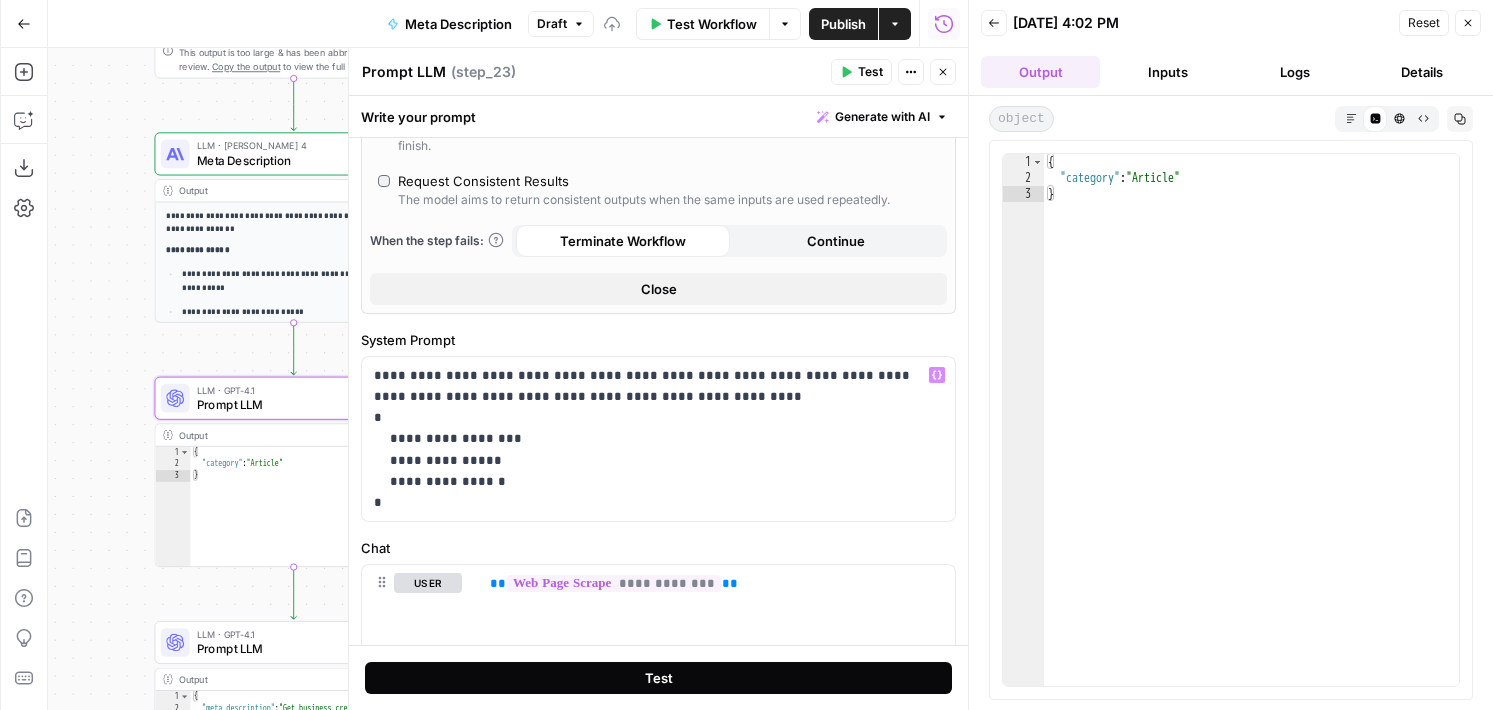 click on "Test" at bounding box center [658, 678] 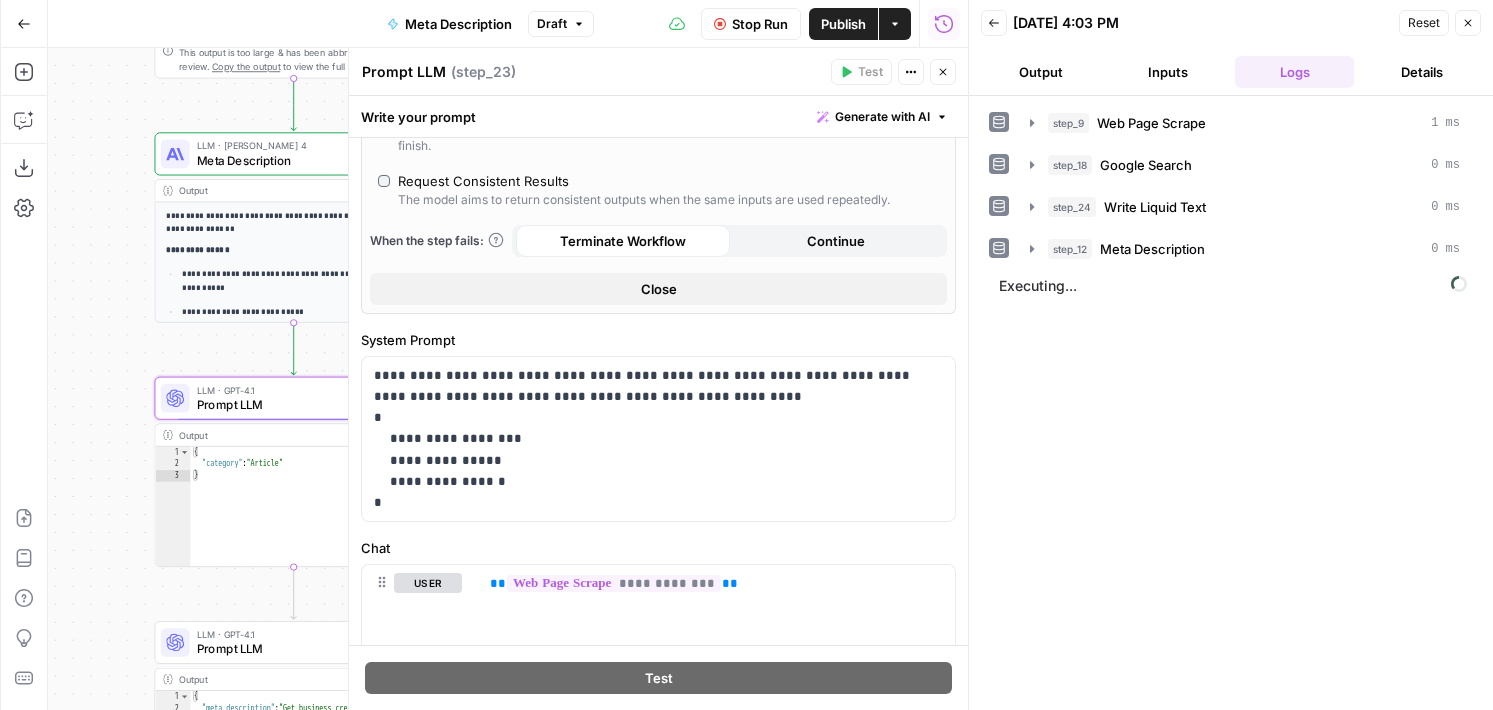 click on "Back 07/10/25 at 4:03 PM Reset Close Output Inputs Logs Details" at bounding box center [1231, 48] 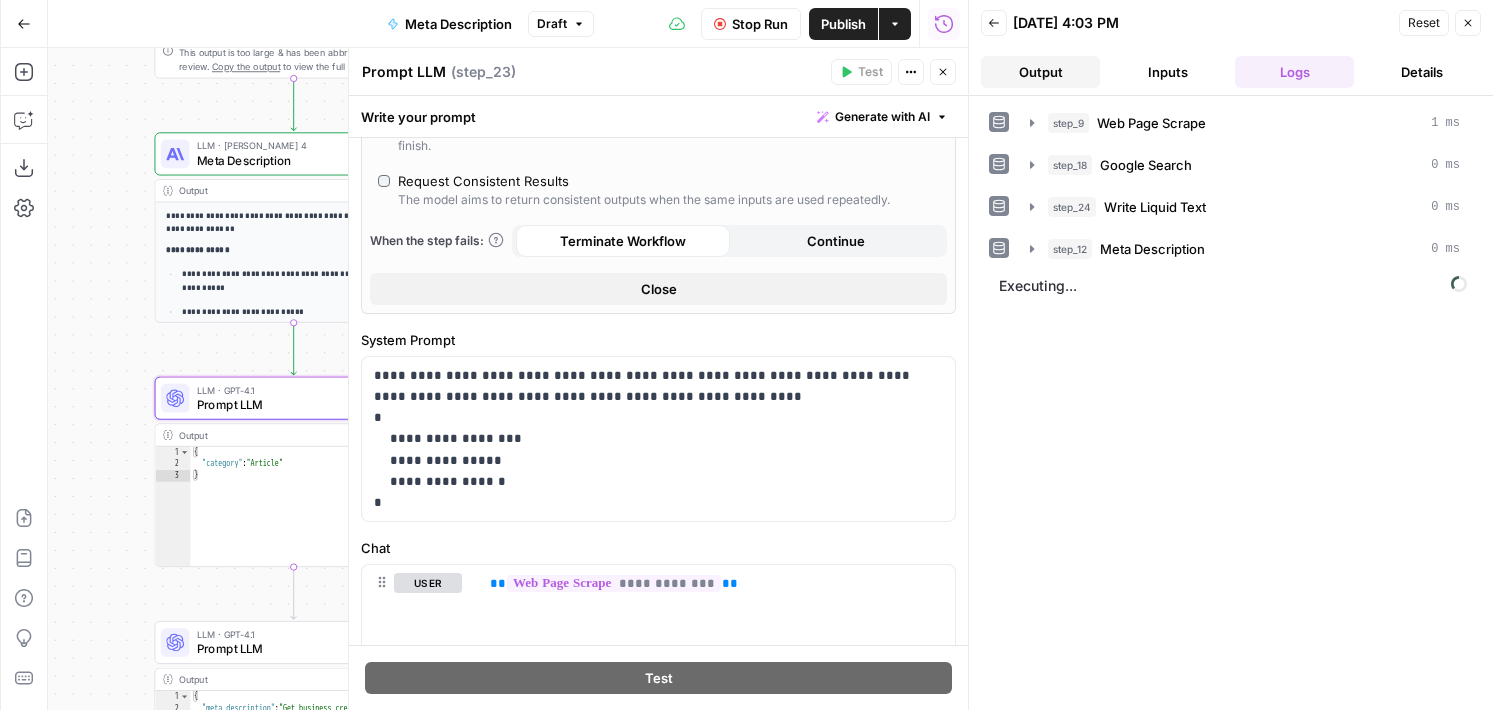 click on "Output" at bounding box center [1040, 72] 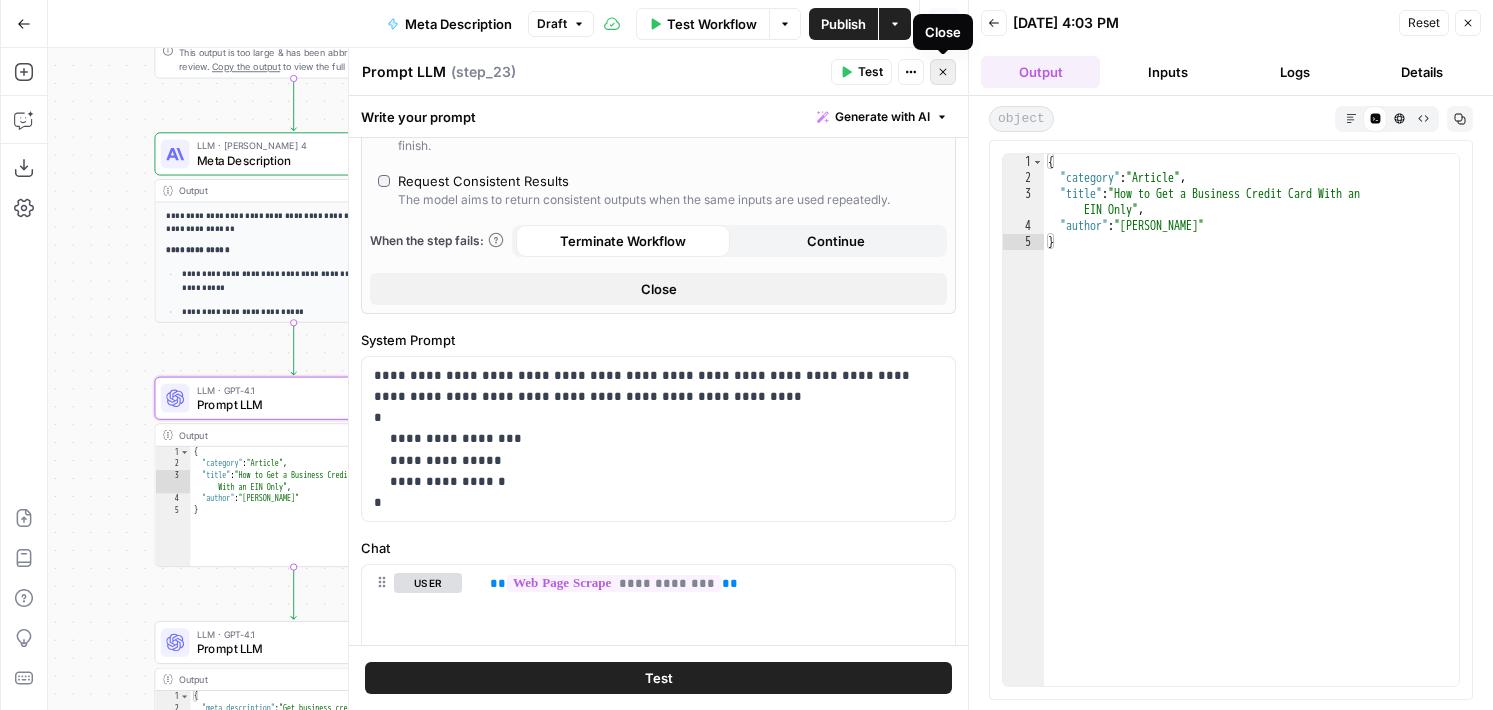 click 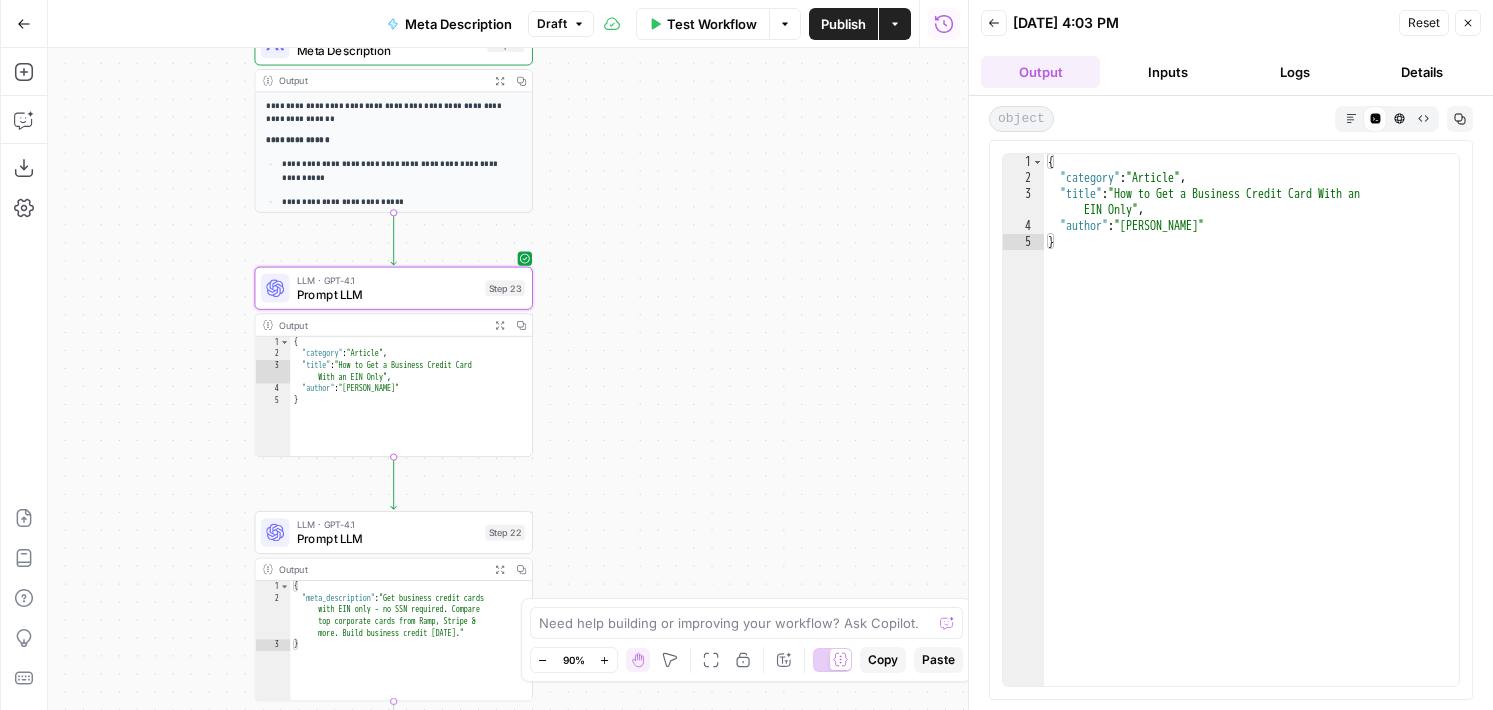 drag, startPoint x: 612, startPoint y: 514, endPoint x: 816, endPoint y: 331, distance: 274.05292 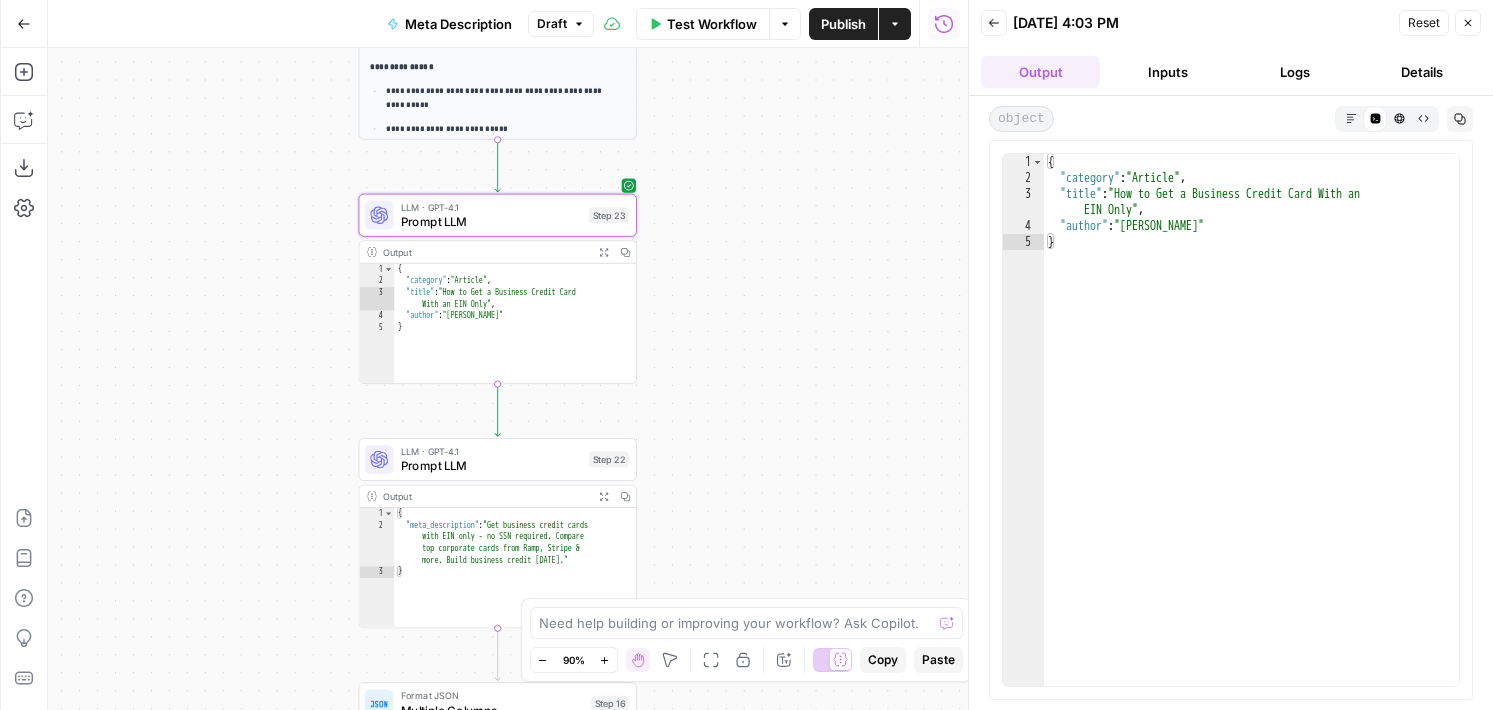 click on "{    "category" :  "Article" ,    "title" :  "How to Get a Business Credit Card With an         EIN Only" ,    "author" :  "Stefanie Gordon" }" at bounding box center (1251, 436) 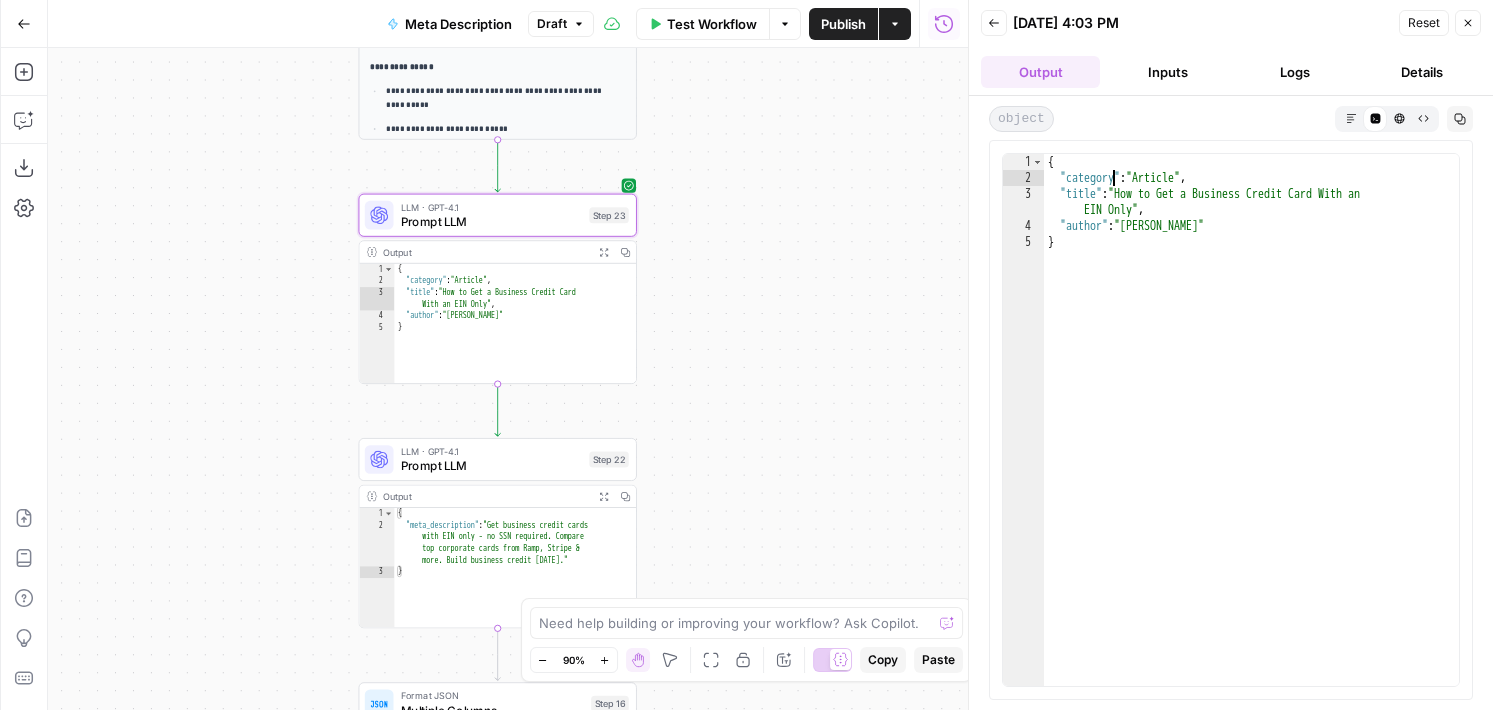 click on "{    "category" :  "Article" ,    "title" :  "How to Get a Business Credit Card With an         EIN Only" ,    "author" :  "Stefanie Gordon" }" at bounding box center (1251, 436) 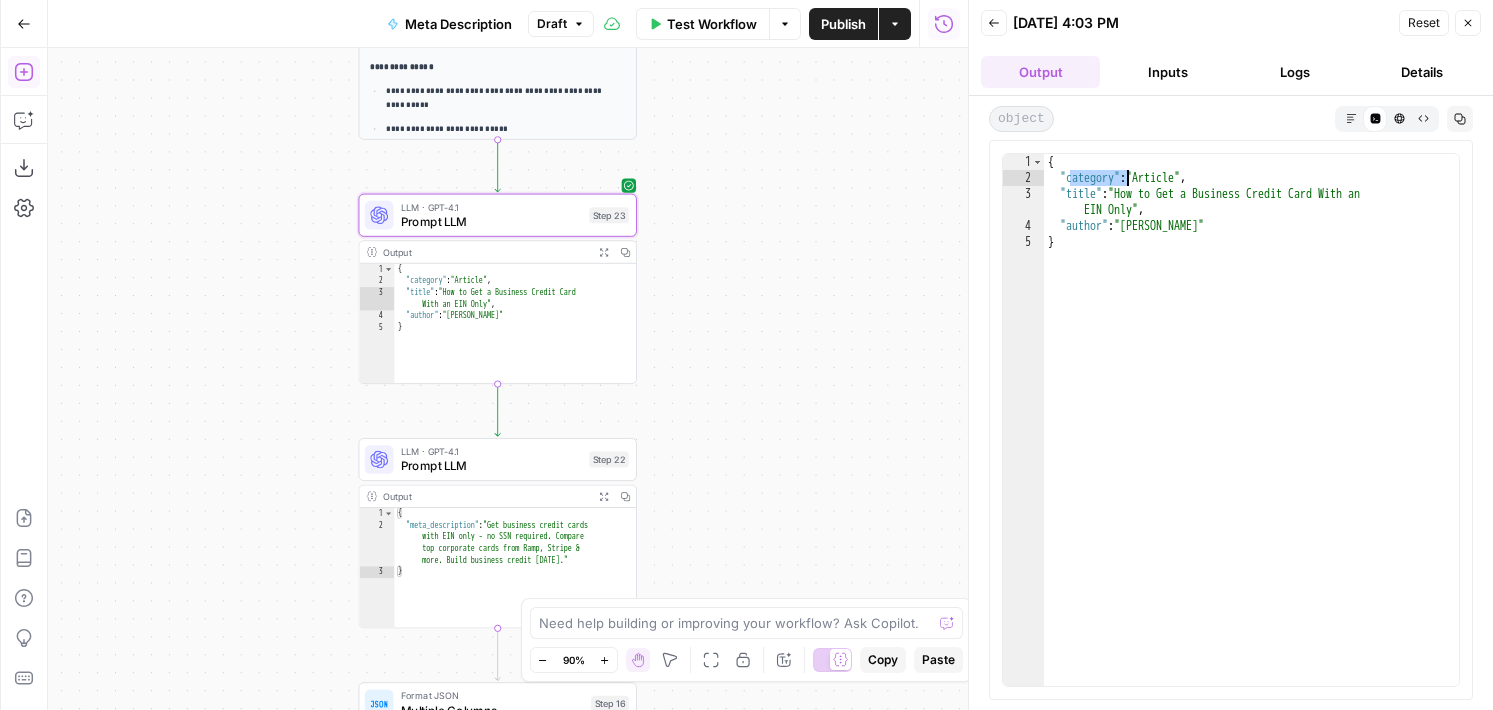 click on "Add Steps" at bounding box center [24, 72] 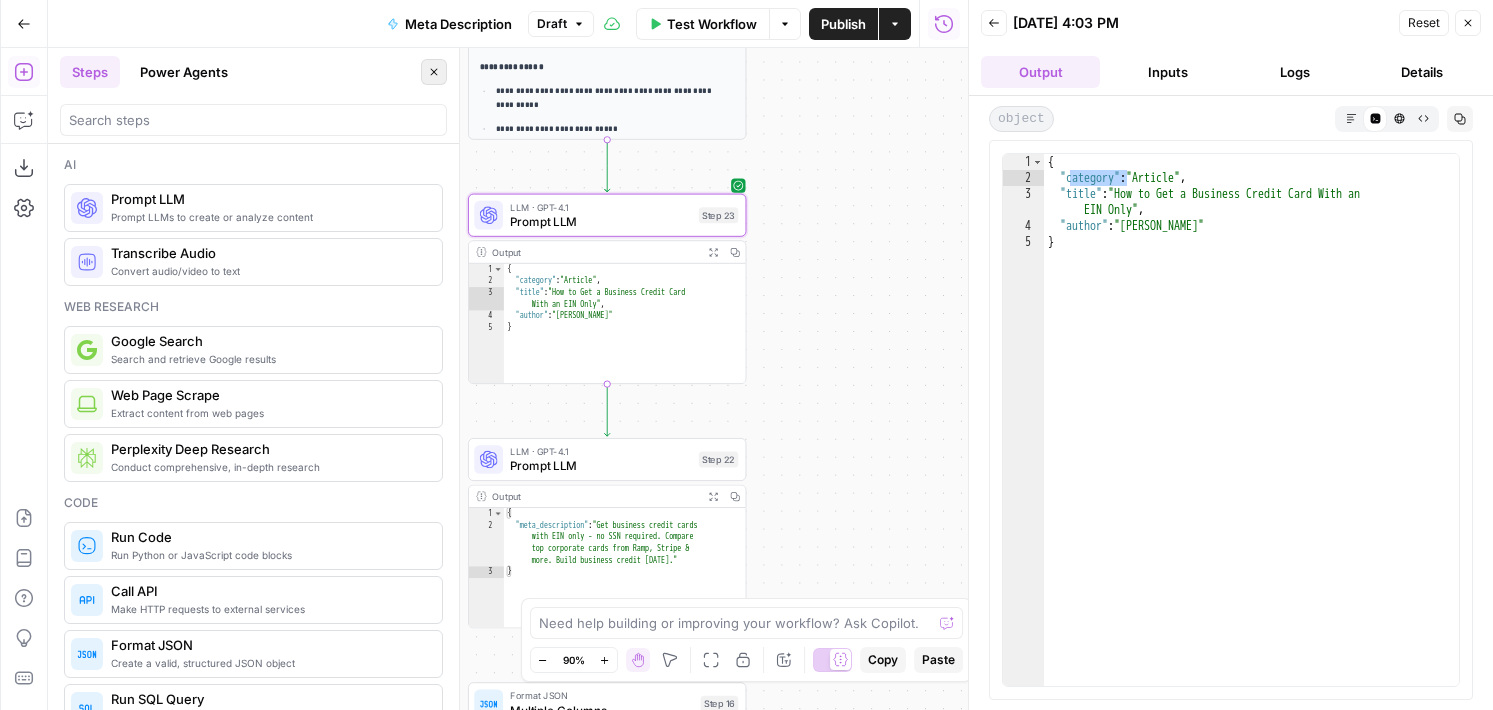 click 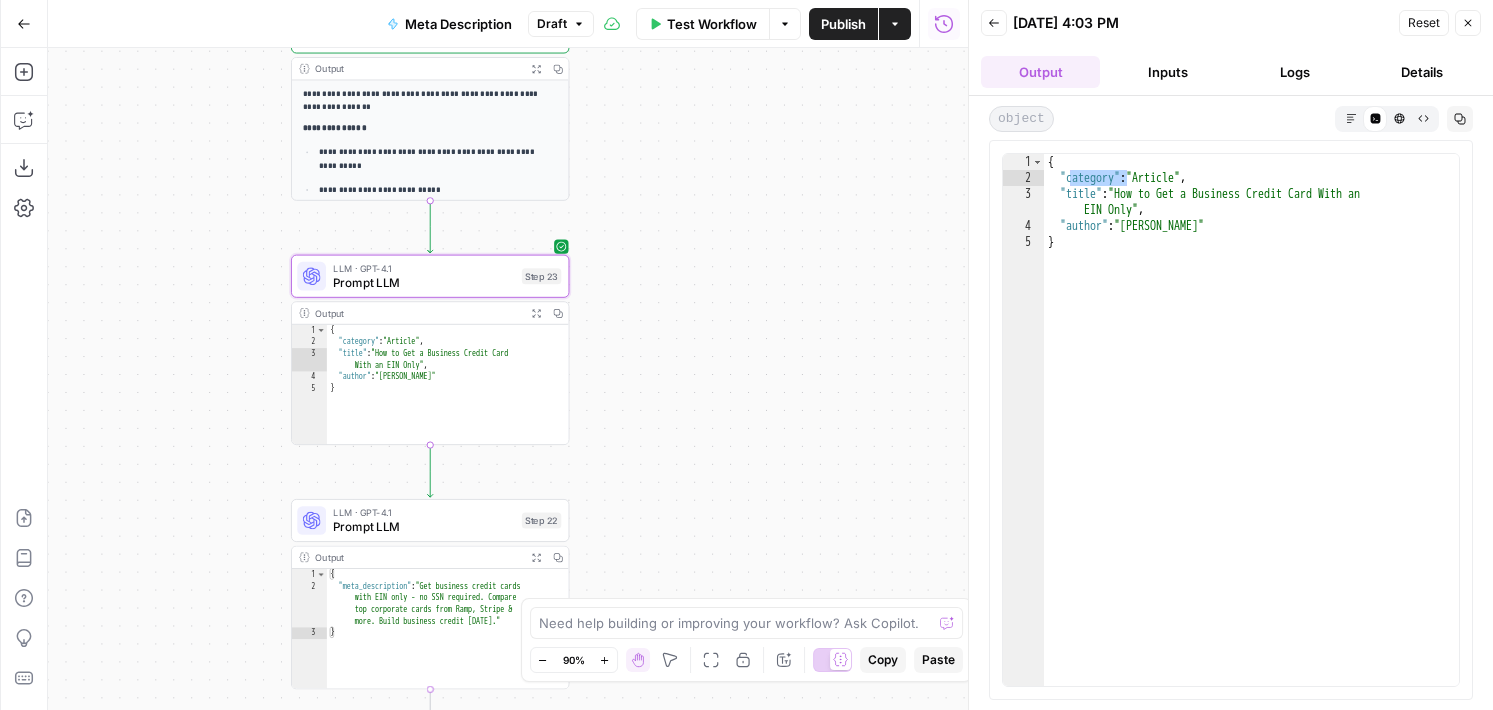 drag, startPoint x: 824, startPoint y: 177, endPoint x: 647, endPoint y: 238, distance: 187.21645 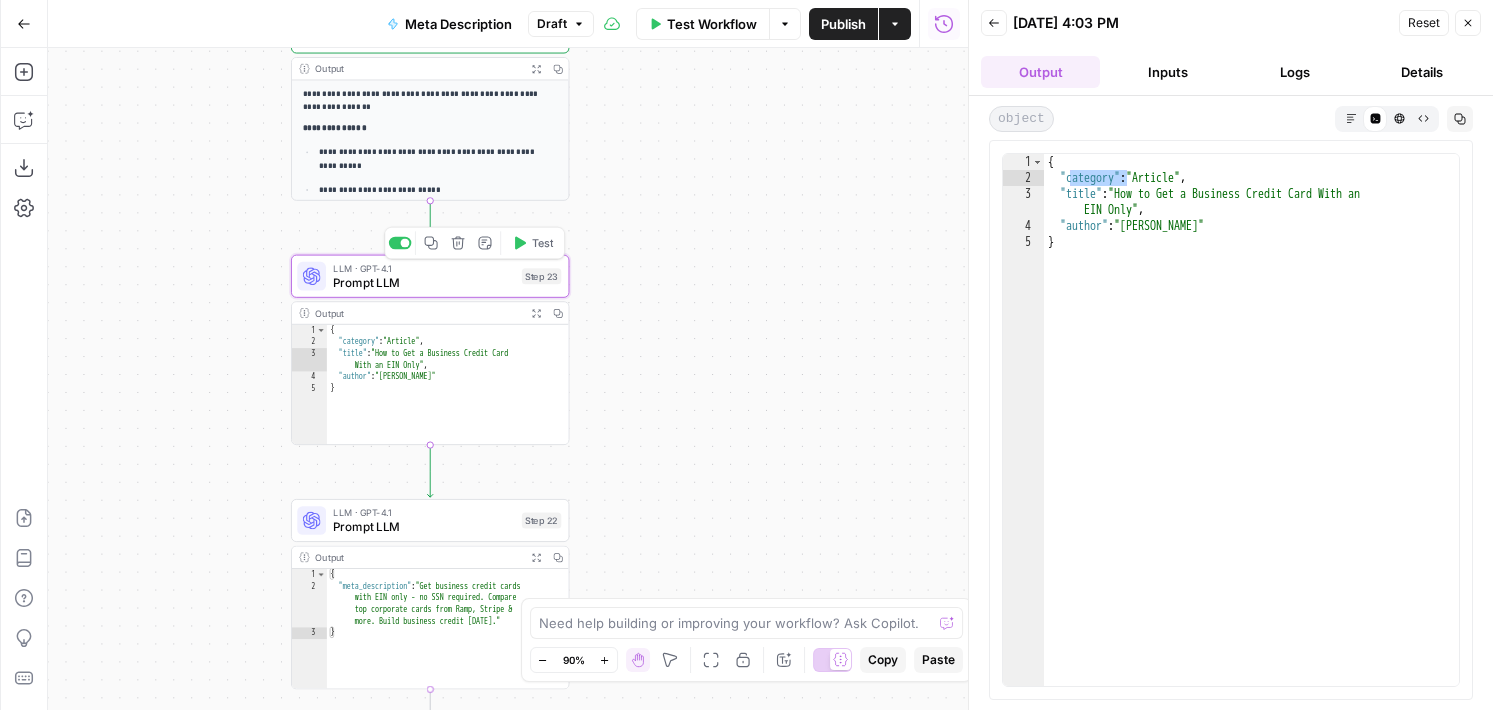 click on "Prompt LLM" at bounding box center [423, 283] 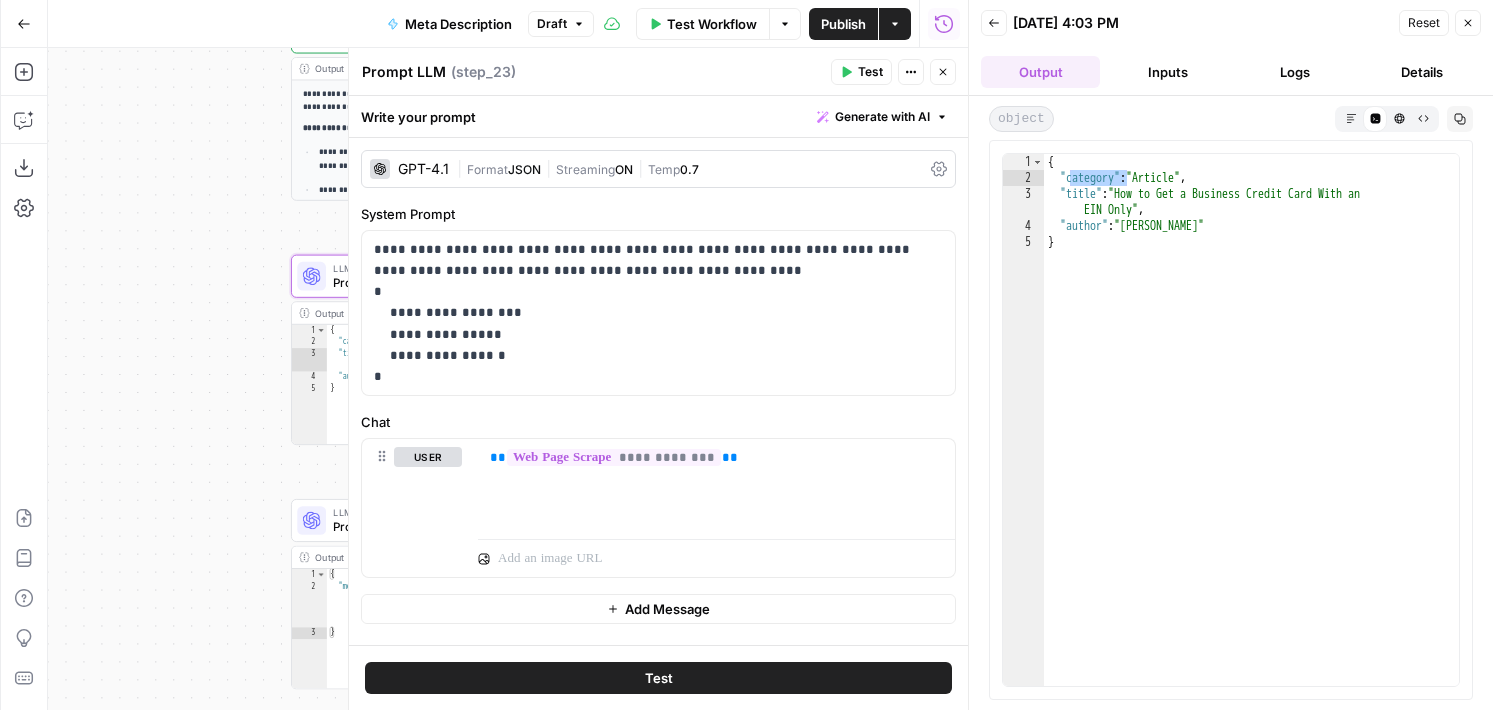 click on "{    "category" :  "Article" ,    "title" :  "How to Get a Business Credit Card With an         EIN Only" ,    "author" :  "Stefanie Gordon" }" at bounding box center (1251, 436) 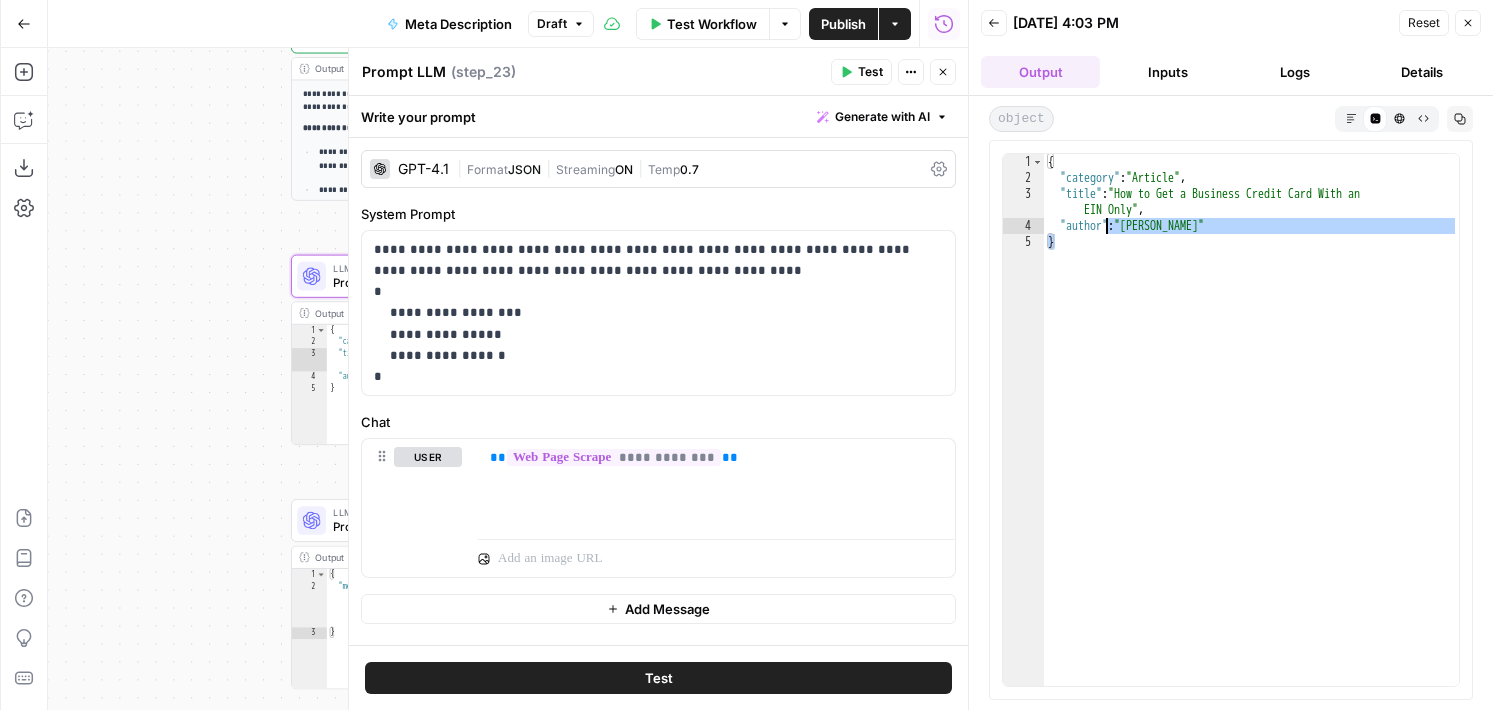 drag, startPoint x: 1119, startPoint y: 237, endPoint x: 1046, endPoint y: 162, distance: 104.66136 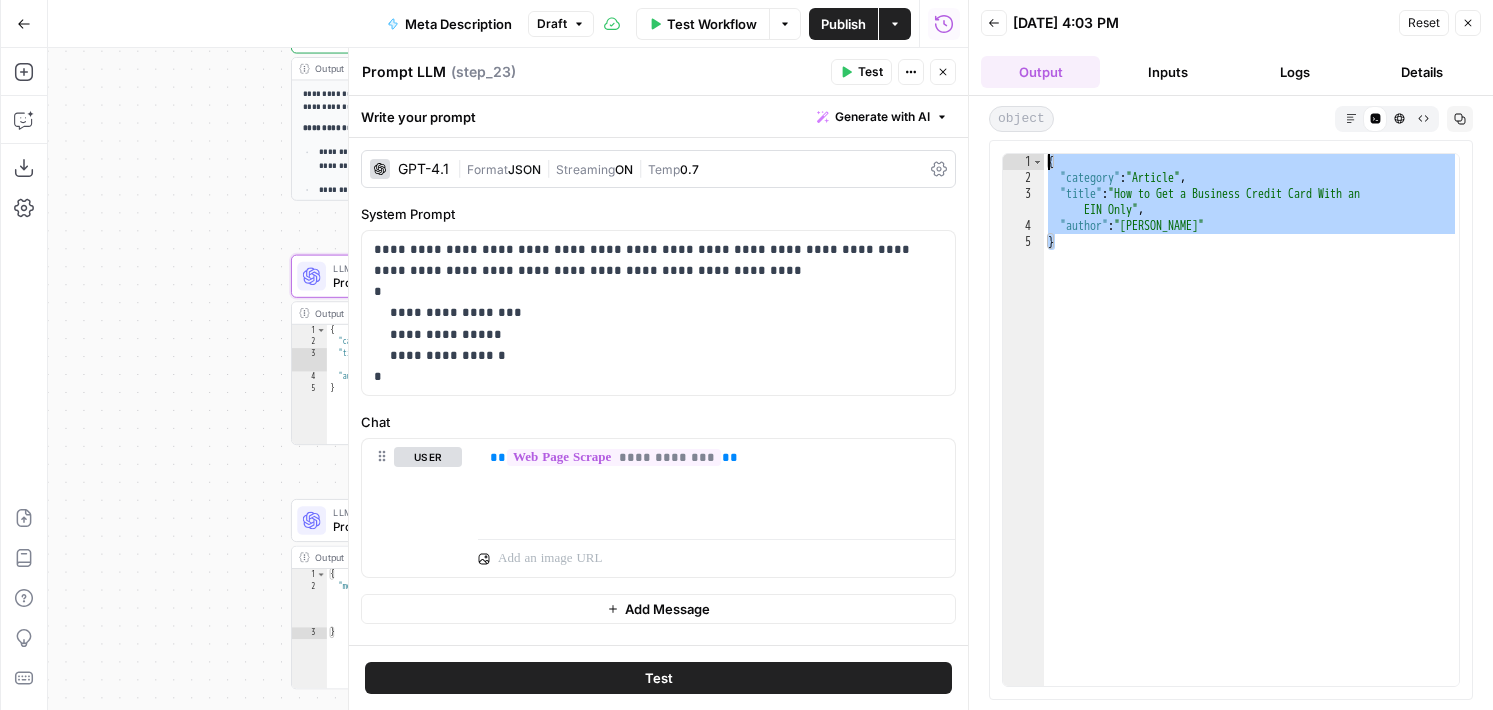 click on "{    "category" :  "Article" ,    "title" :  "How to Get a Business Credit Card With an         EIN Only" ,    "author" :  "Stefanie Gordon" }" at bounding box center [1251, 436] 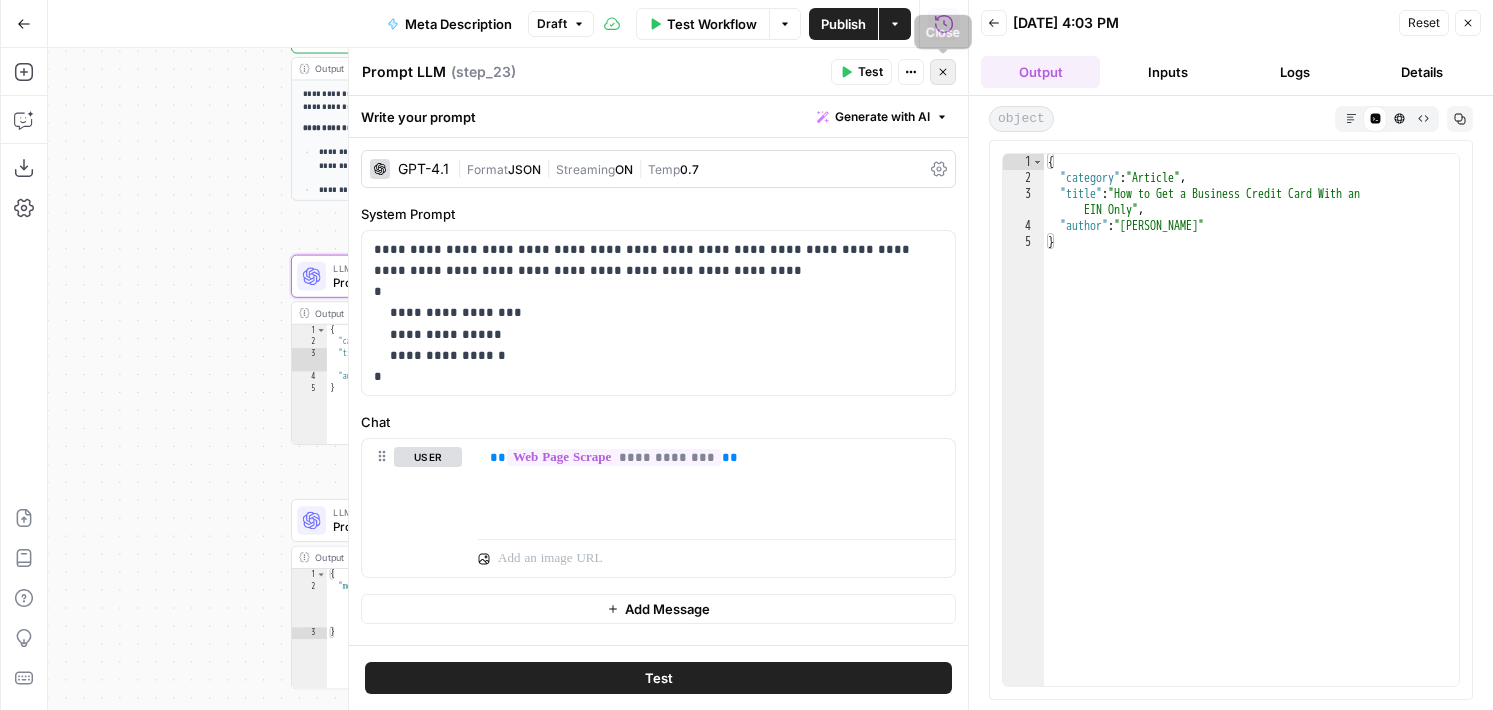 click 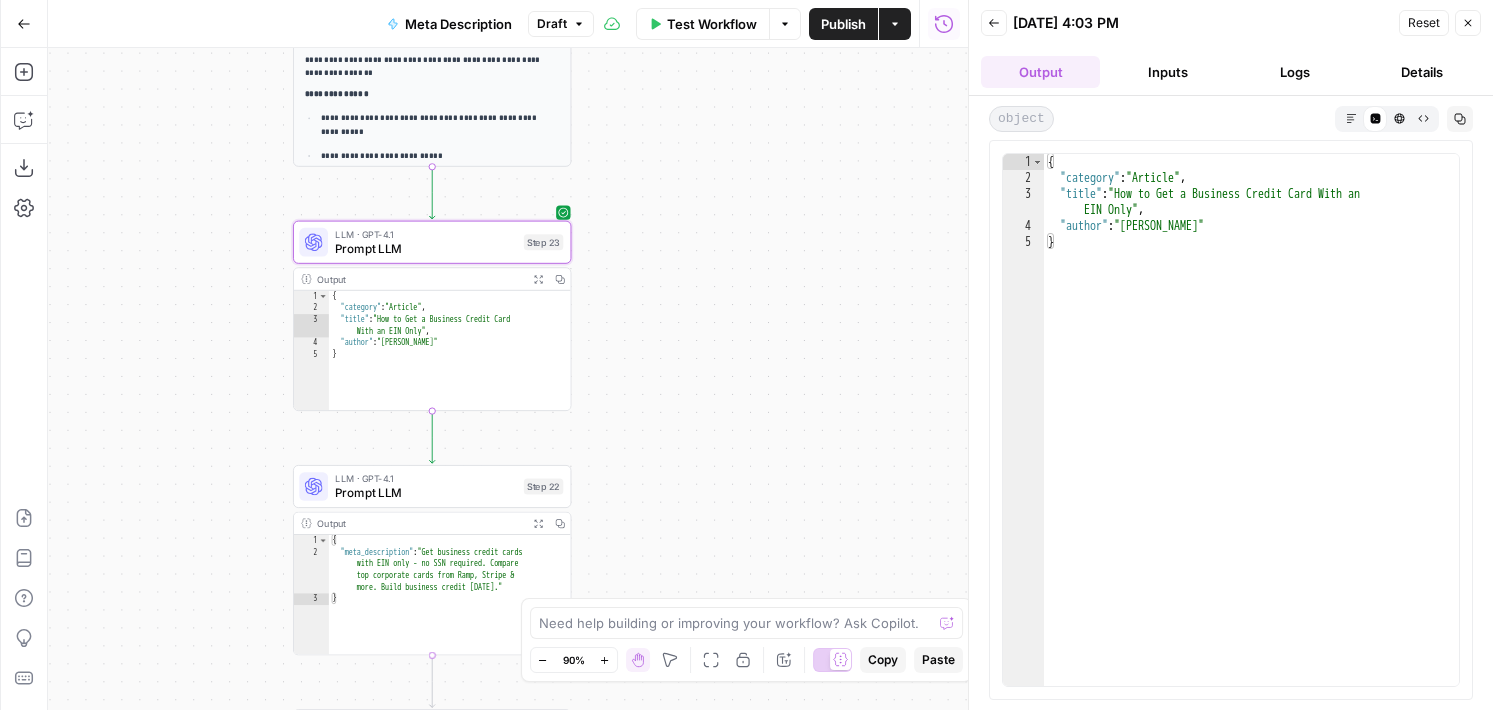 drag, startPoint x: 809, startPoint y: 323, endPoint x: 843, endPoint y: 204, distance: 123.76187 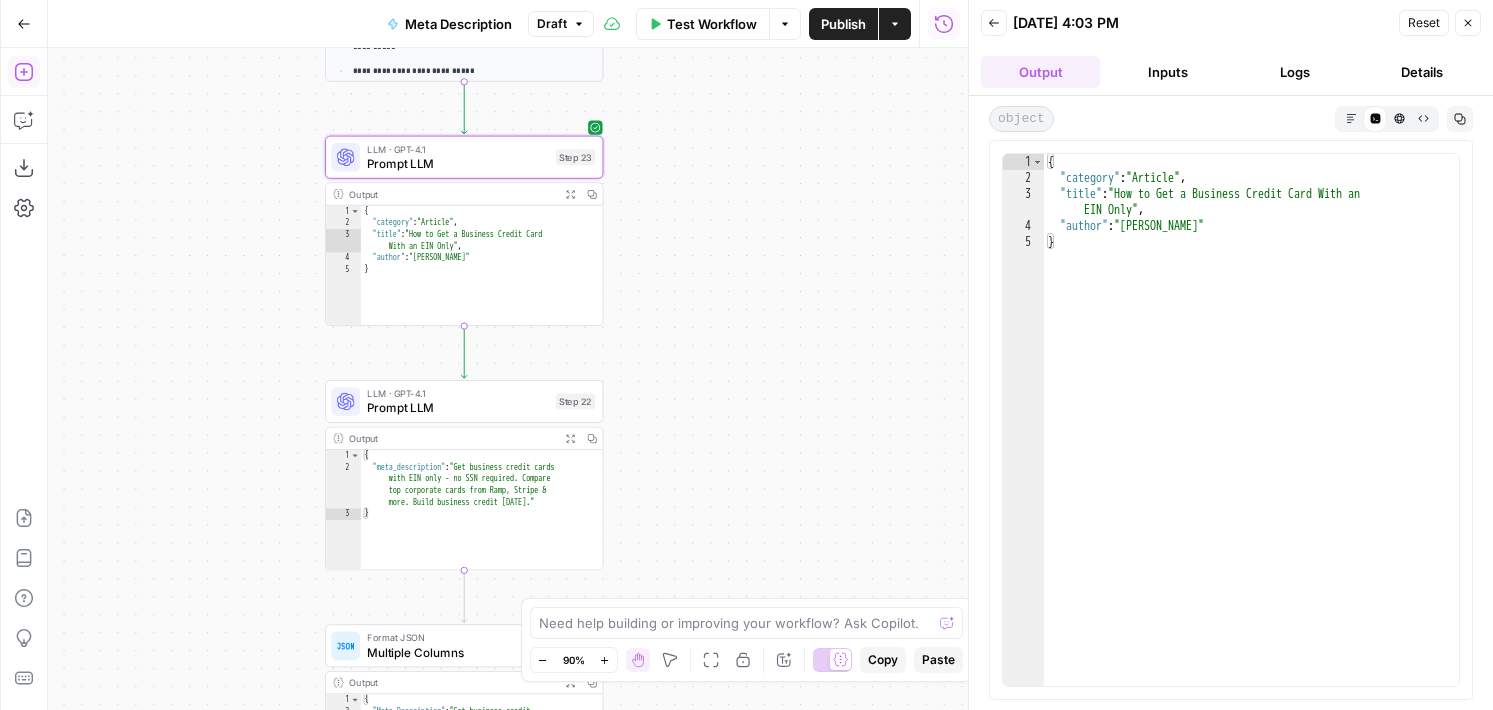 click 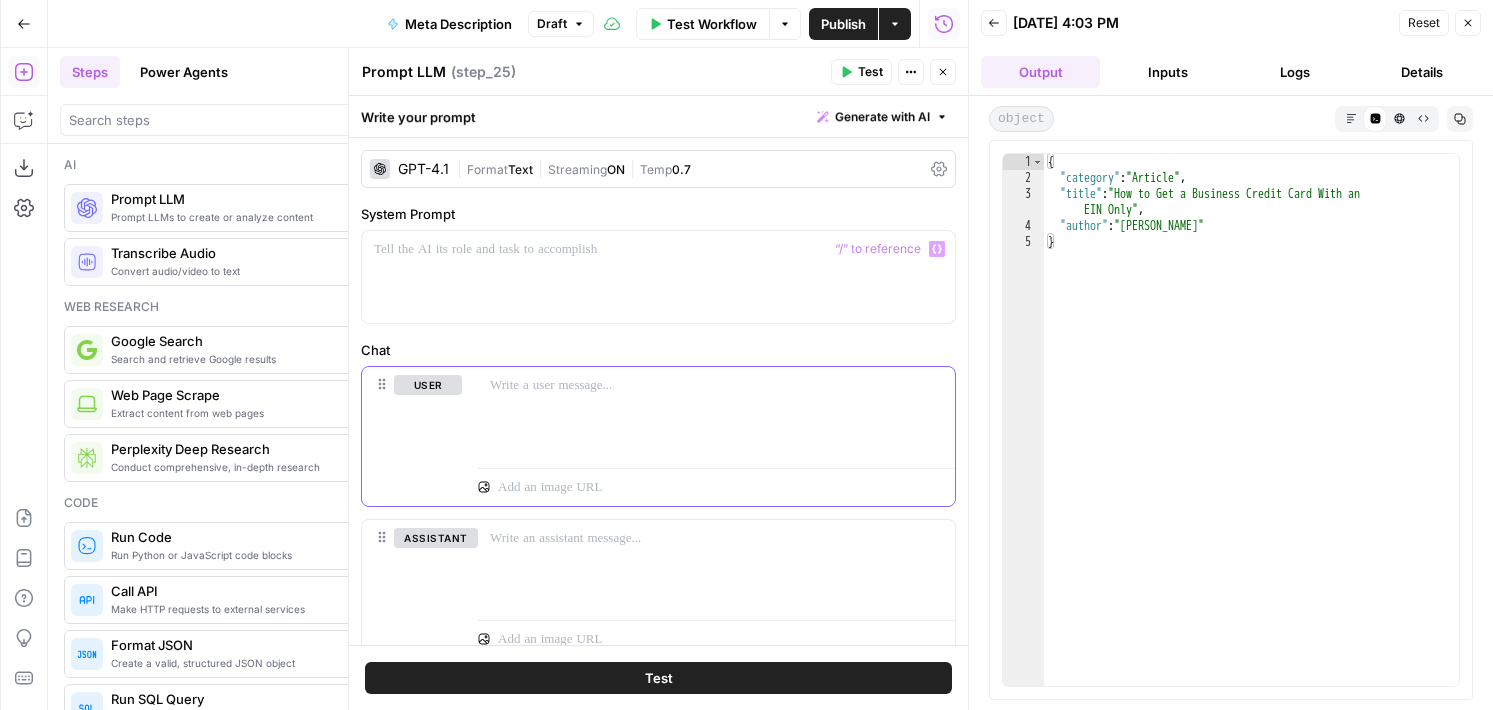 click at bounding box center (716, 385) 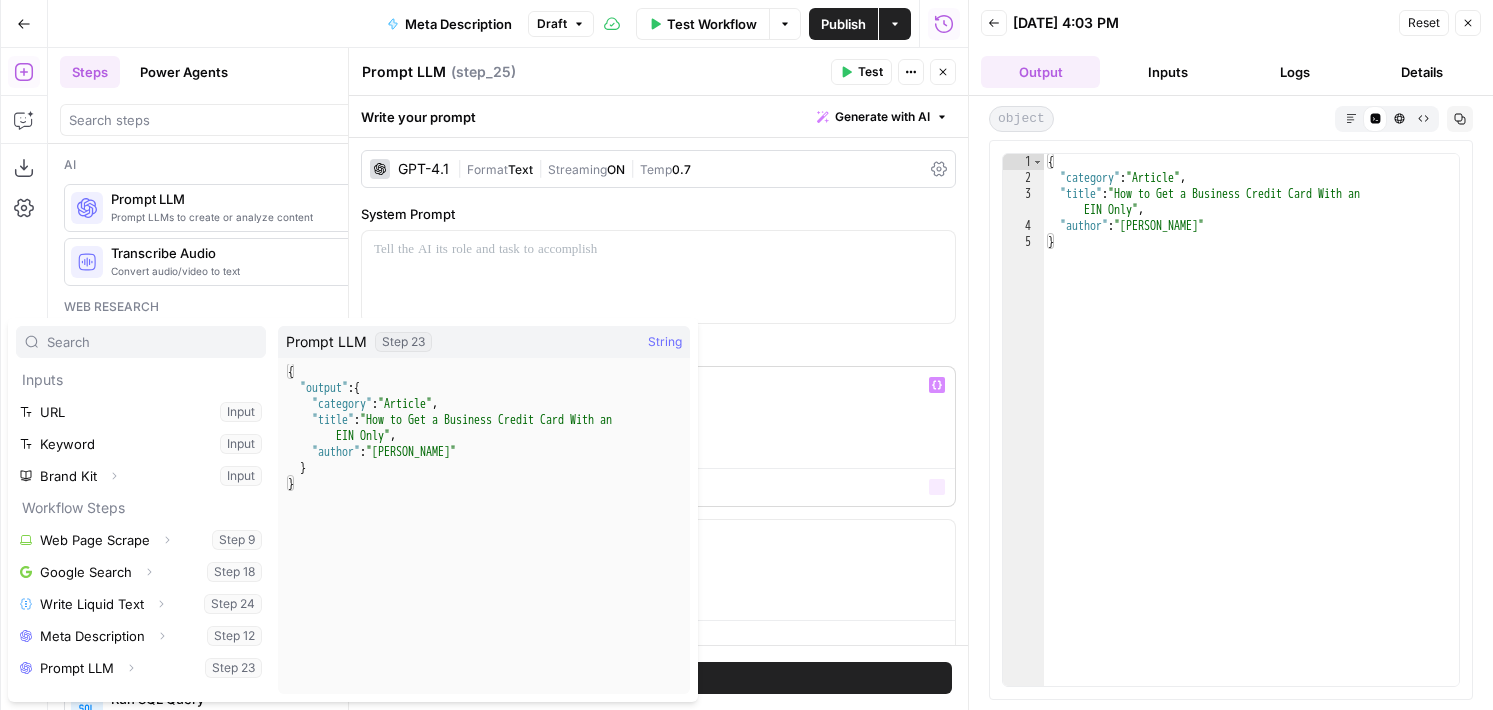 click on "“/” to reference Variables Menu" at bounding box center (716, 483) 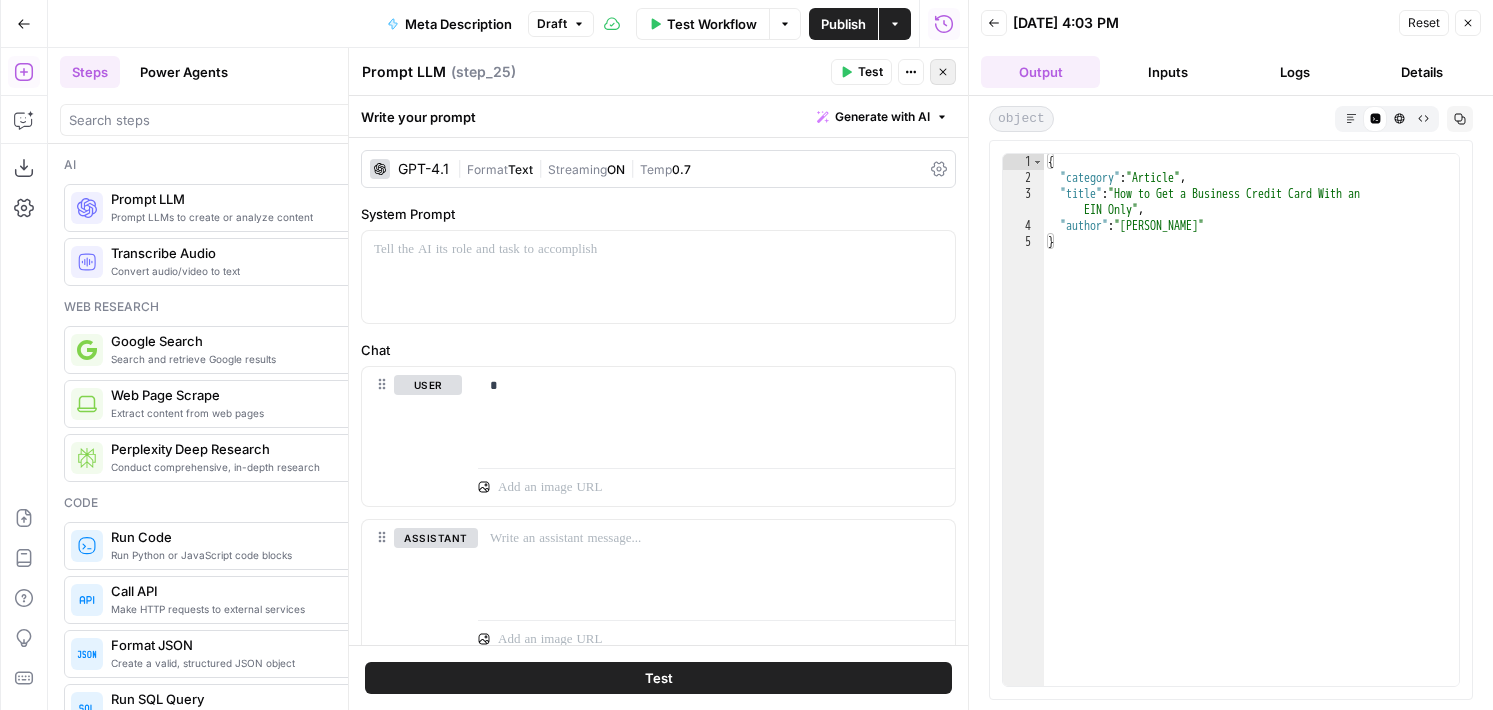 click on "Close" at bounding box center (943, 72) 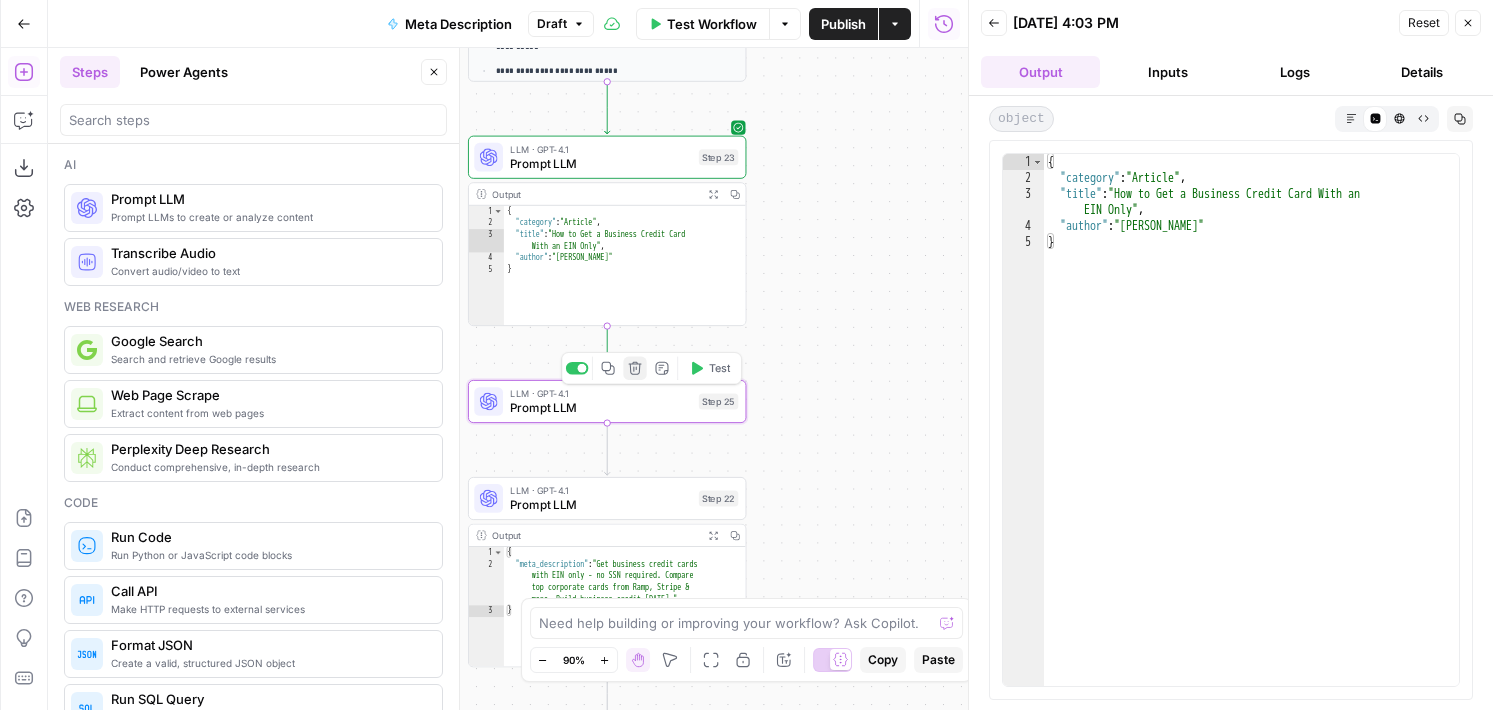 click 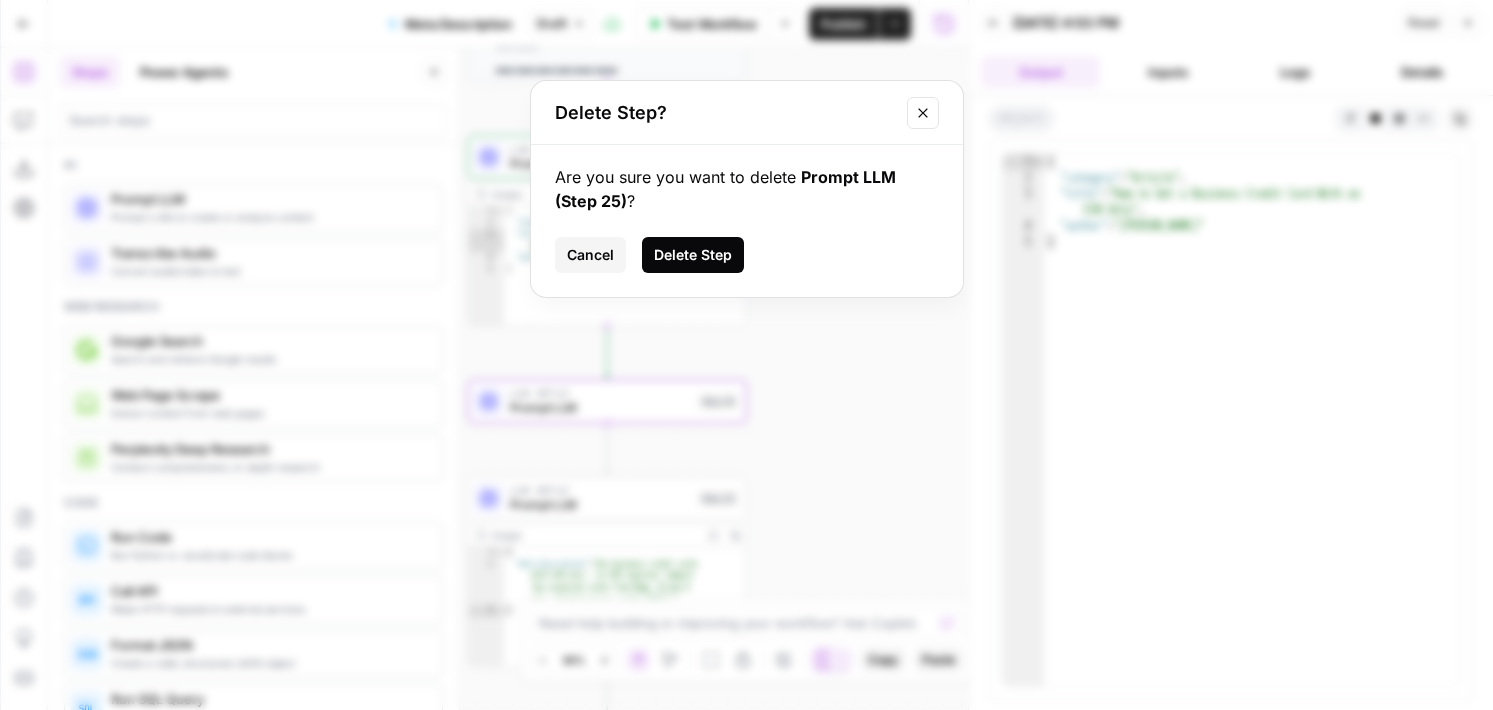 click on "Delete Step" at bounding box center [693, 255] 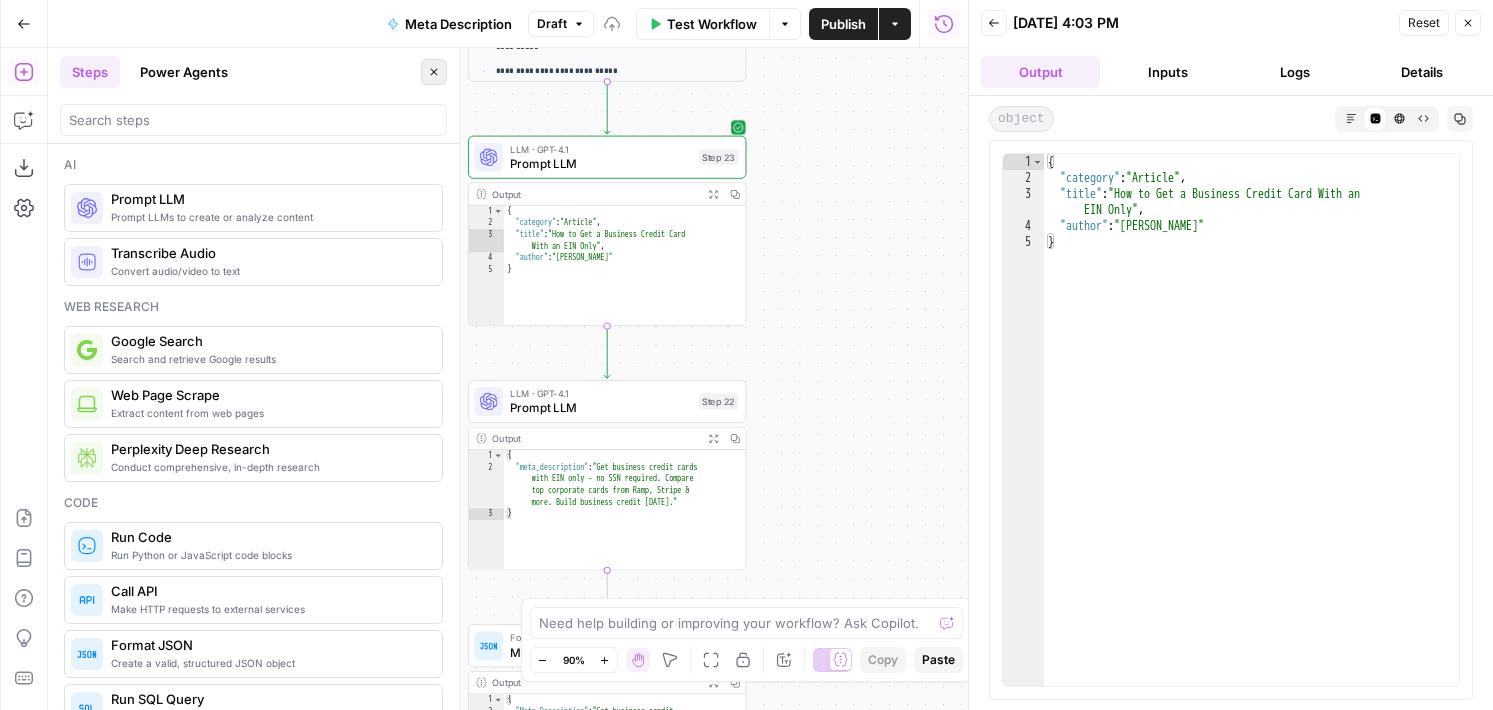 click 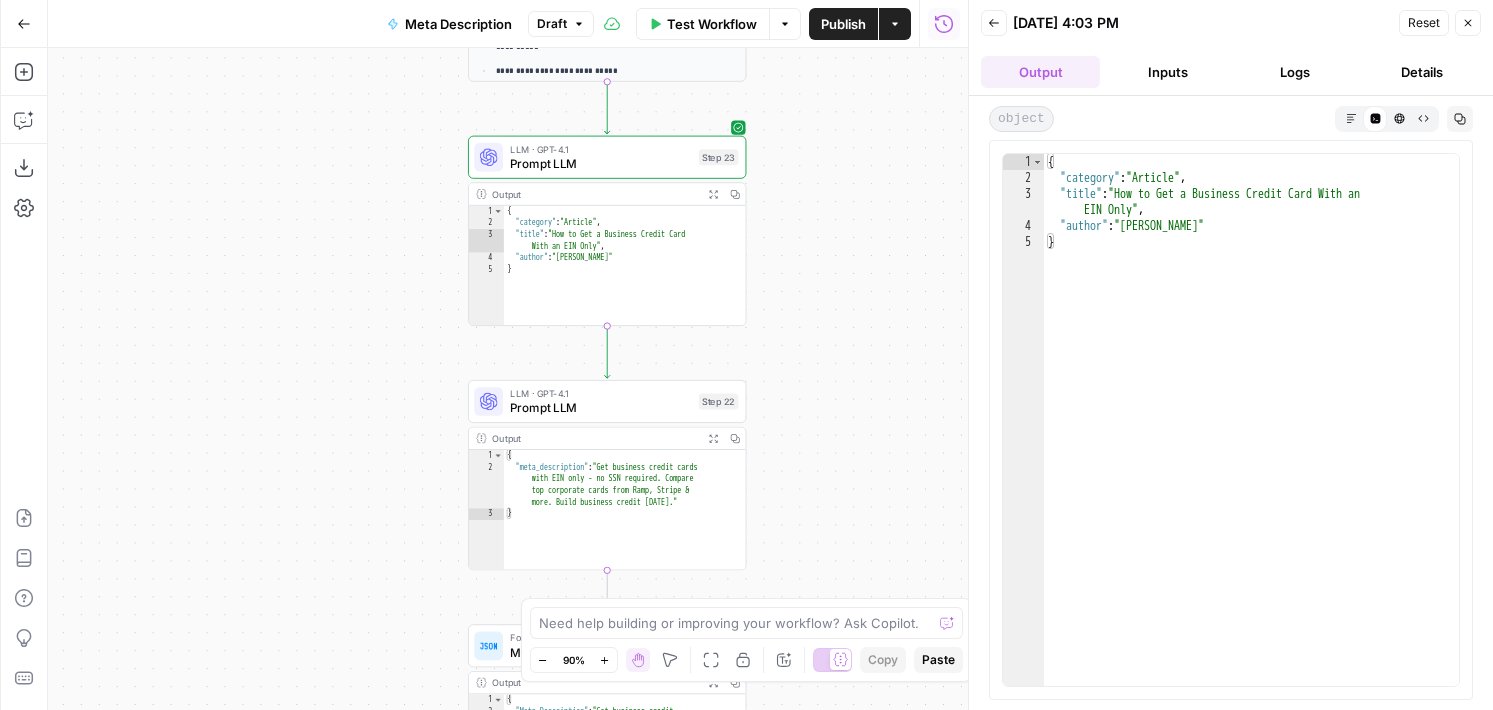 drag, startPoint x: 349, startPoint y: 279, endPoint x: 314, endPoint y: 313, distance: 48.79549 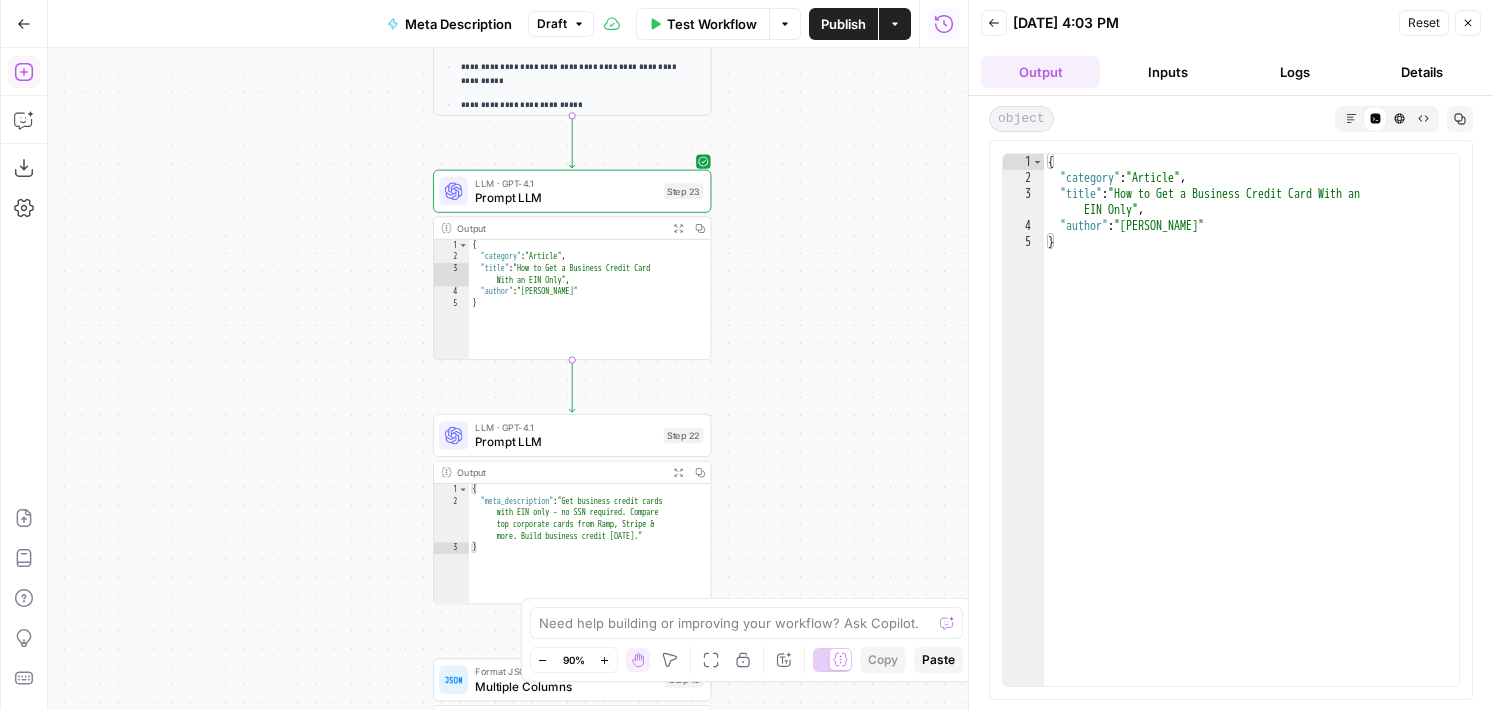 click 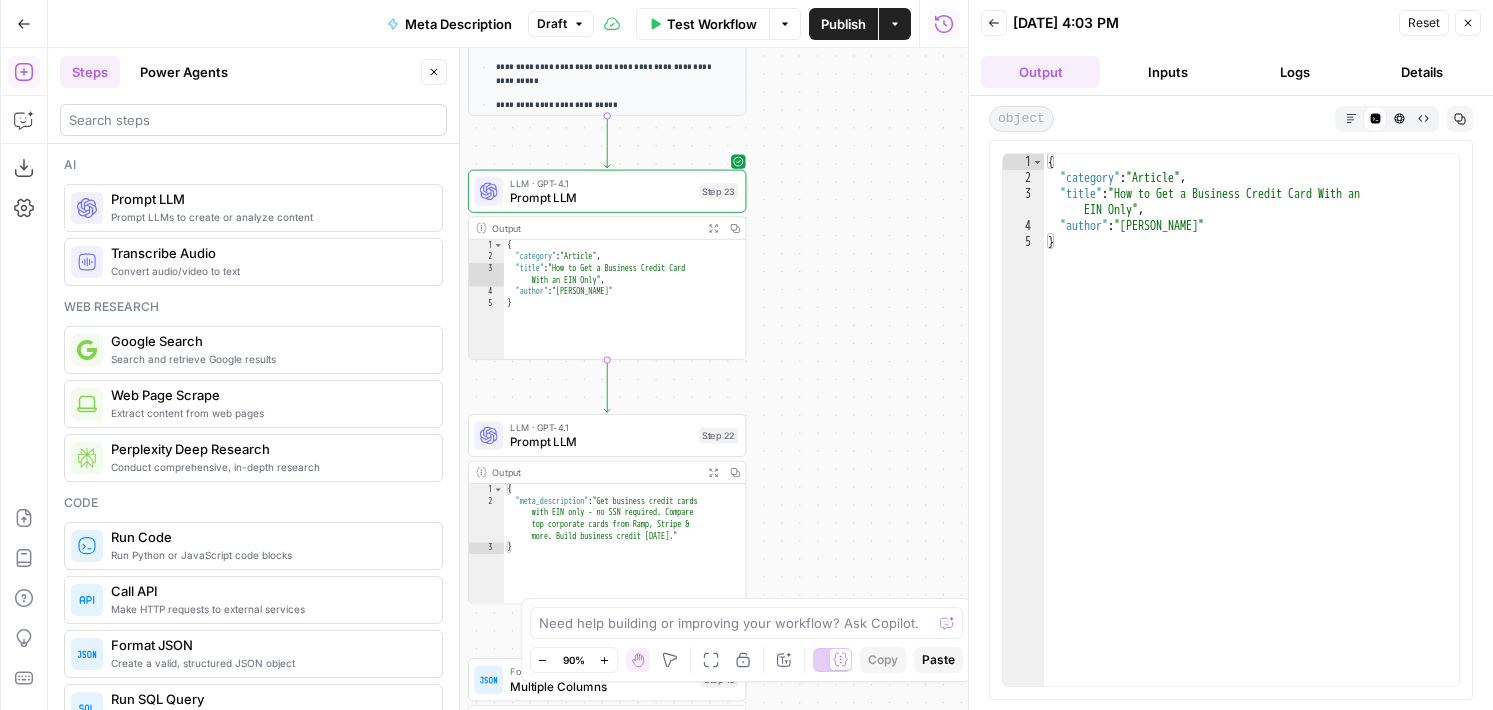click at bounding box center [253, 120] 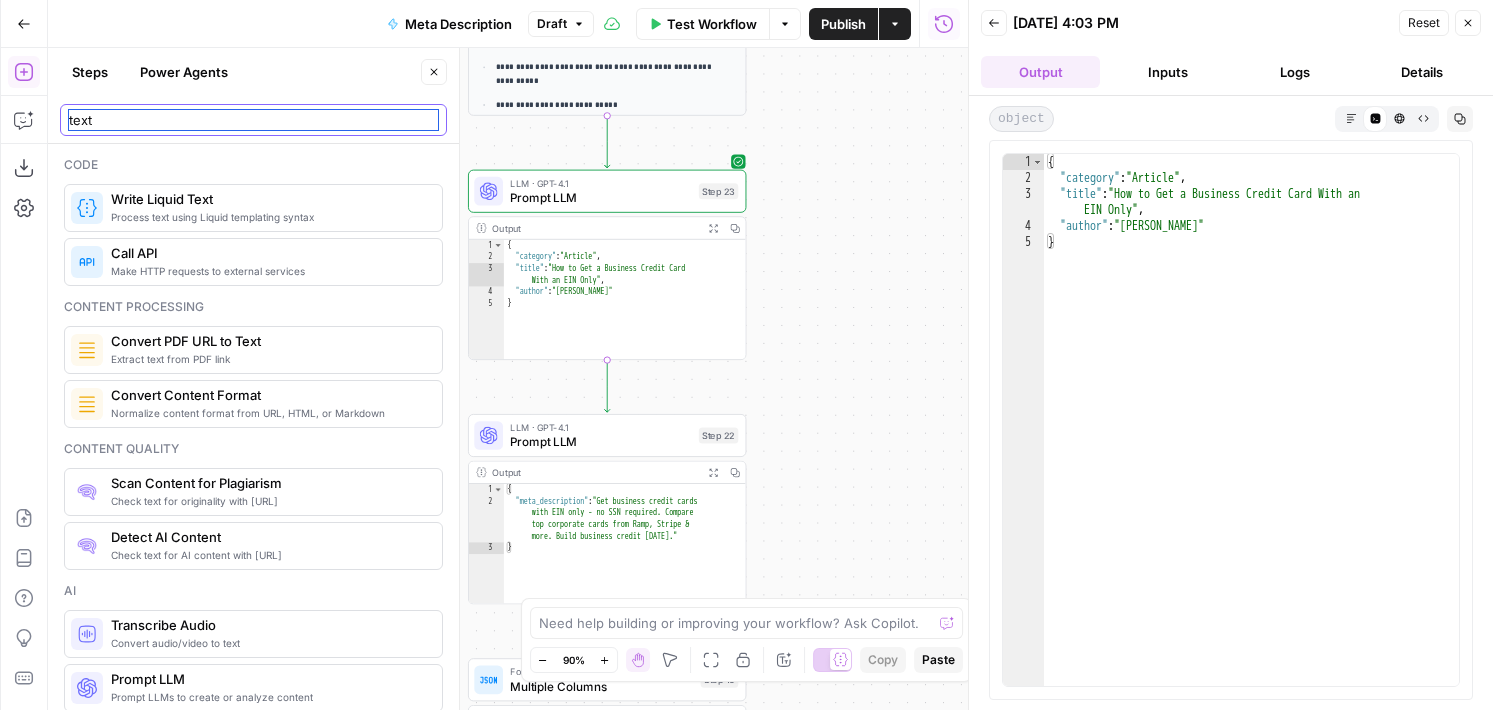 type on "text" 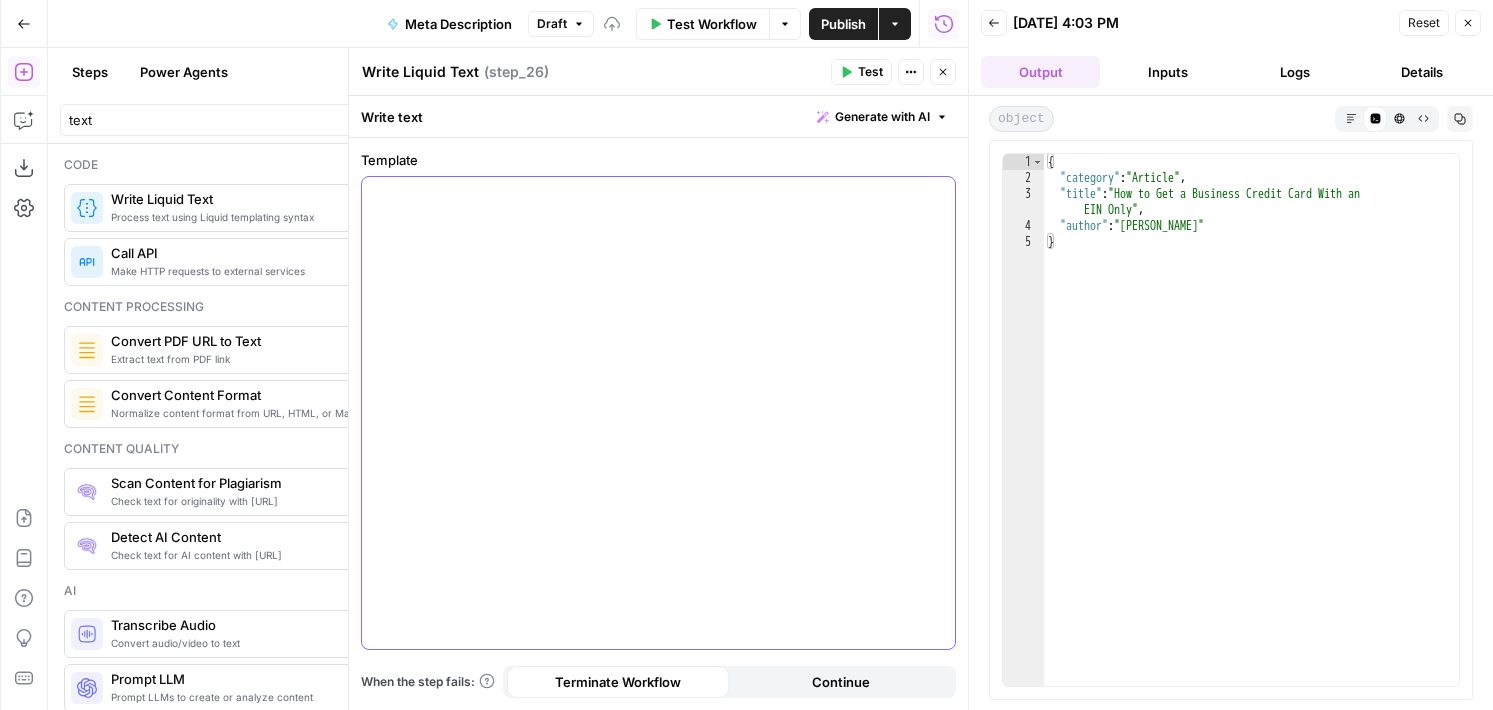 click at bounding box center [658, 413] 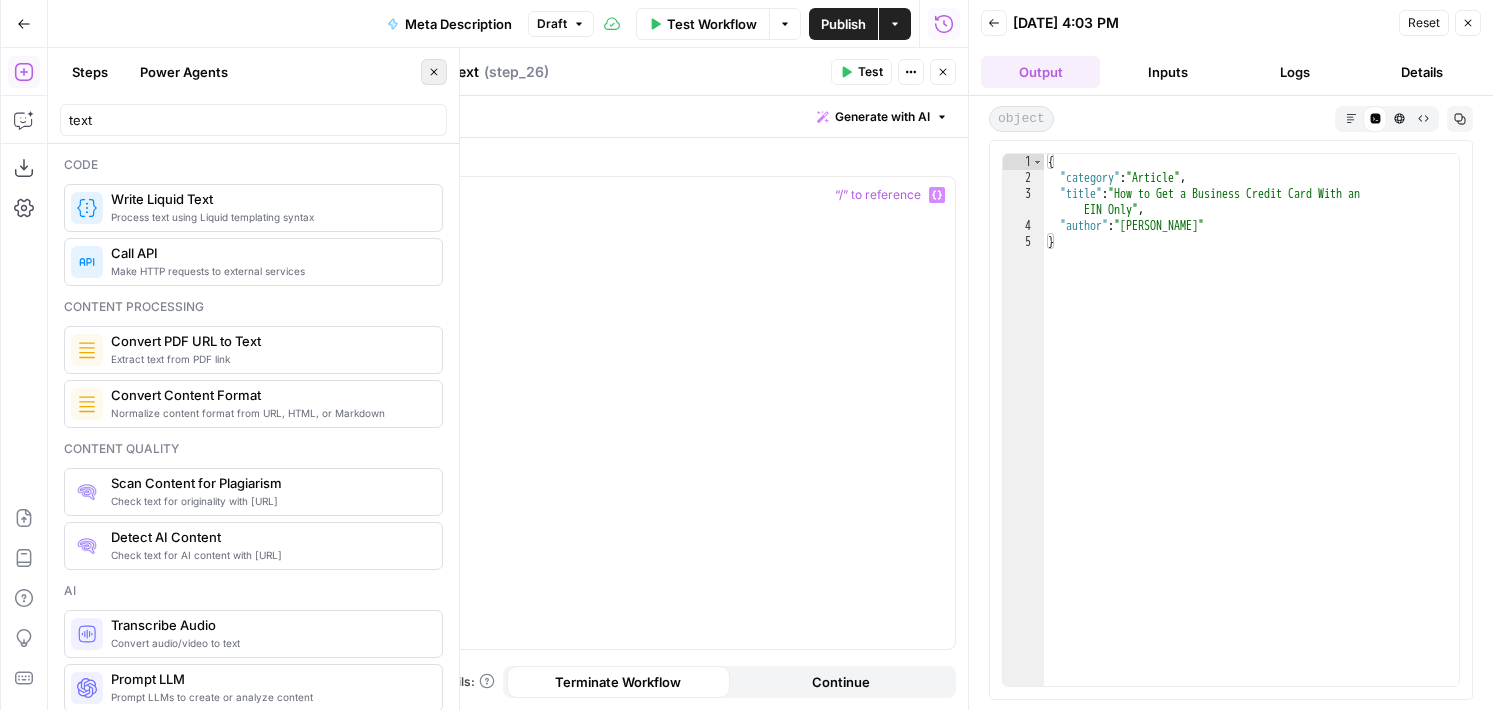 click on "Close" at bounding box center (439, 72) 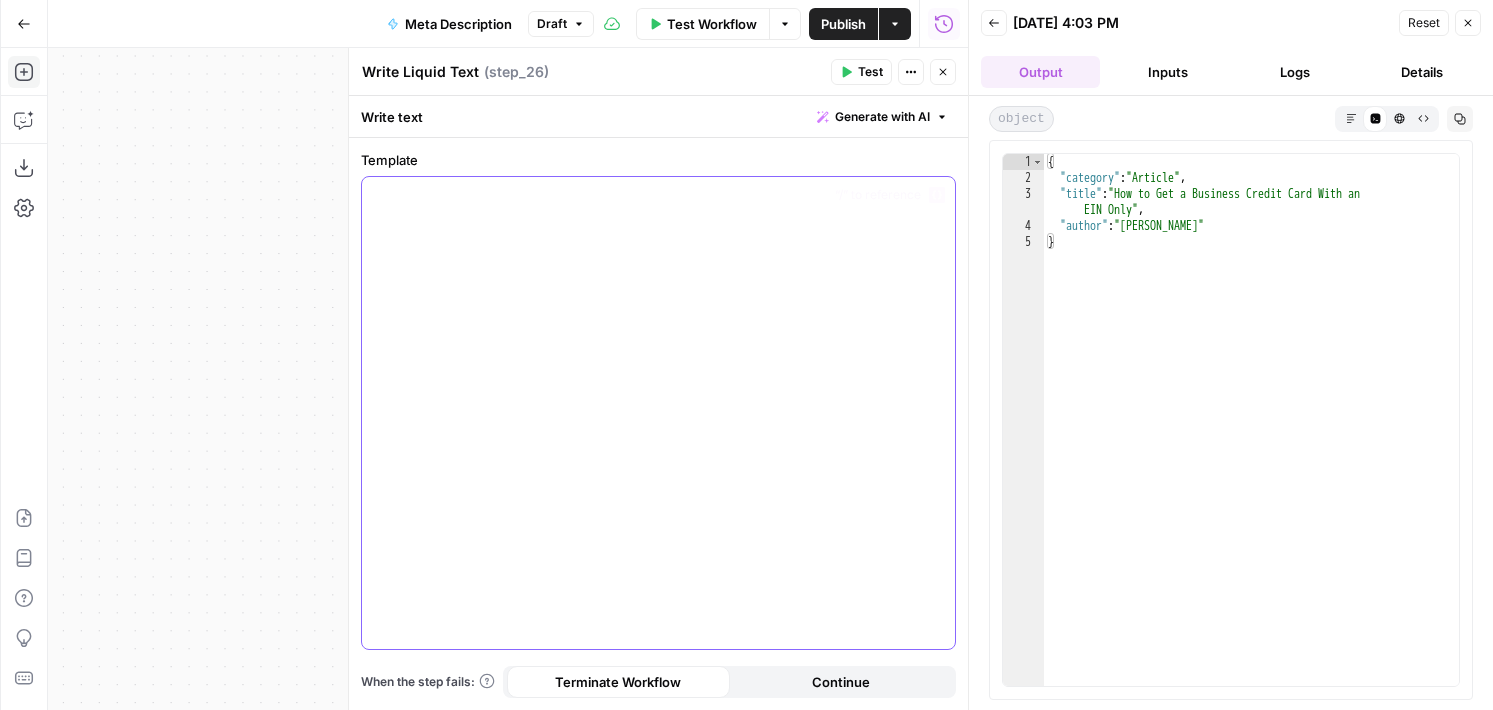 click at bounding box center (658, 413) 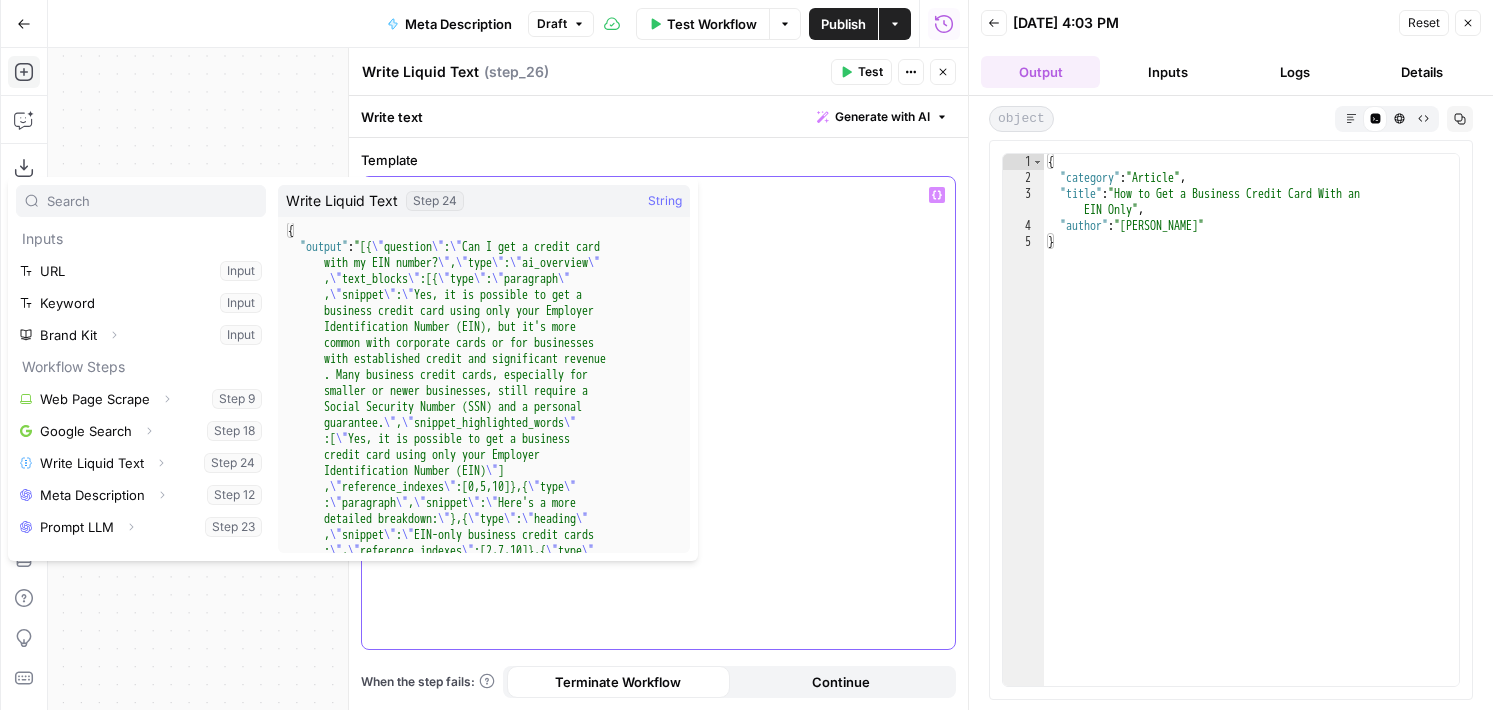 click on "*" at bounding box center (658, 413) 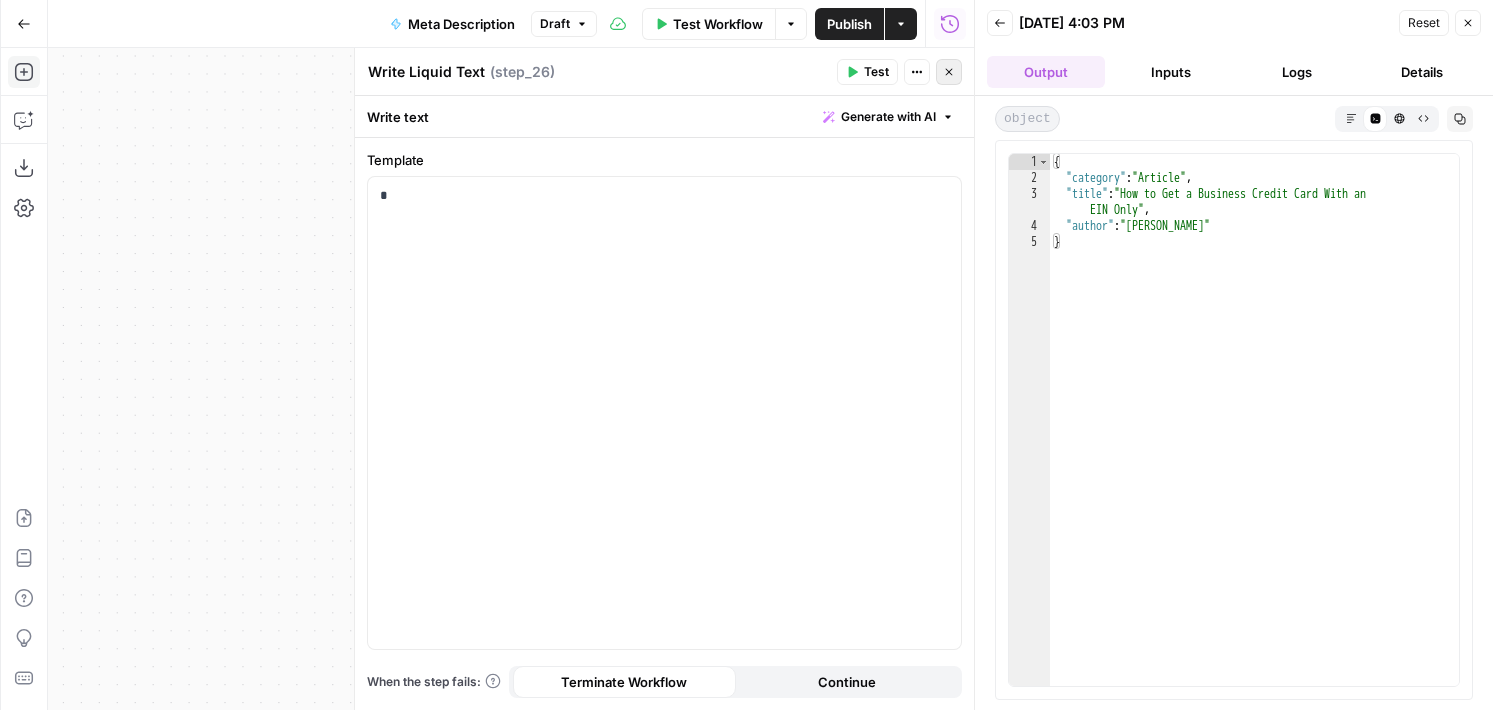 click 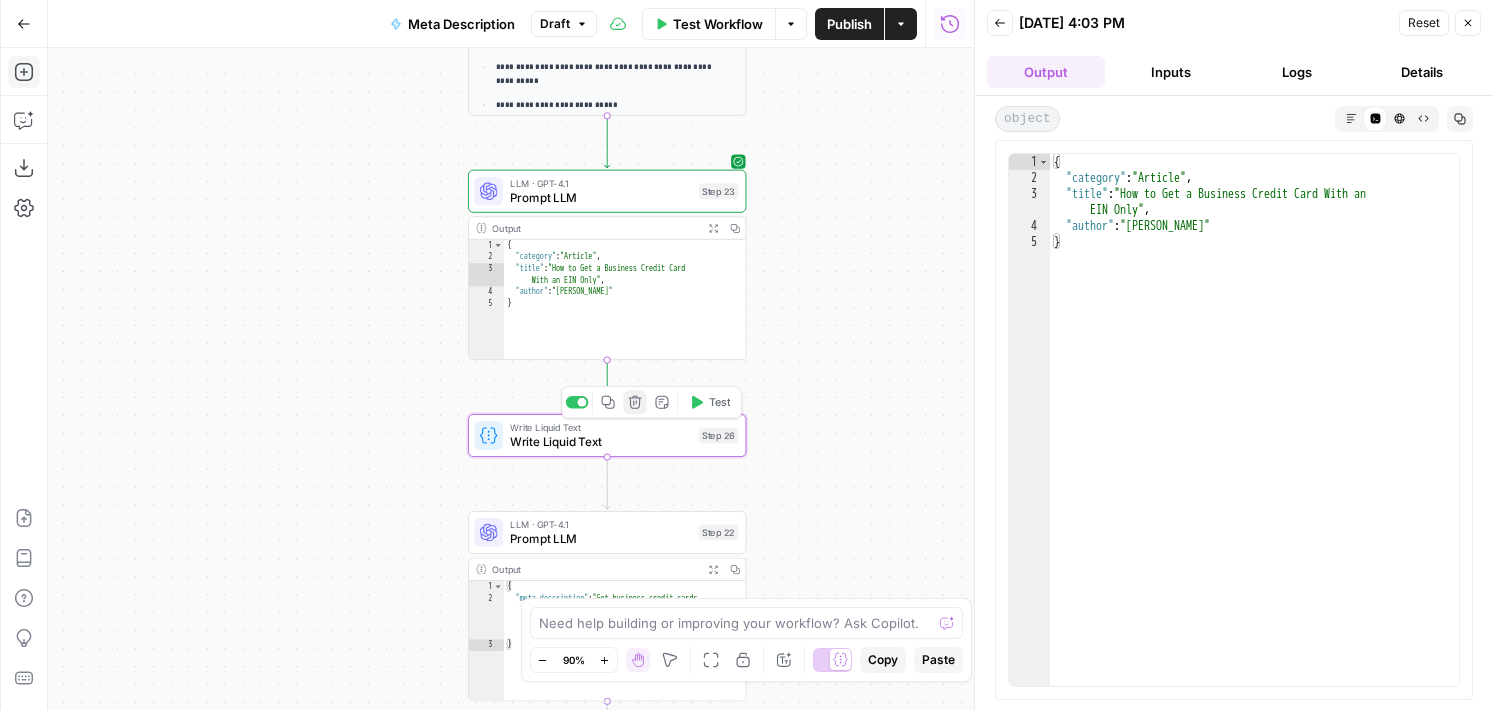 click 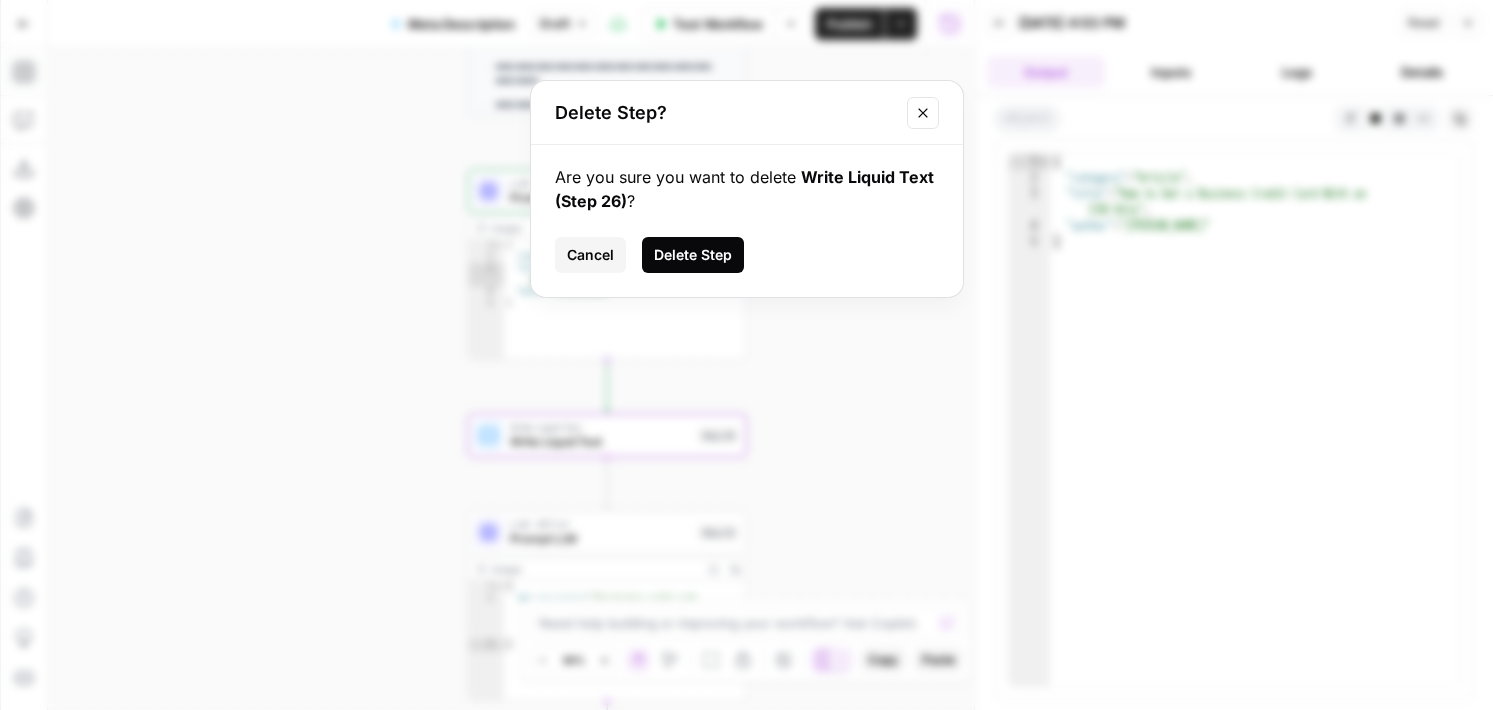 click on "Delete Step" at bounding box center [693, 255] 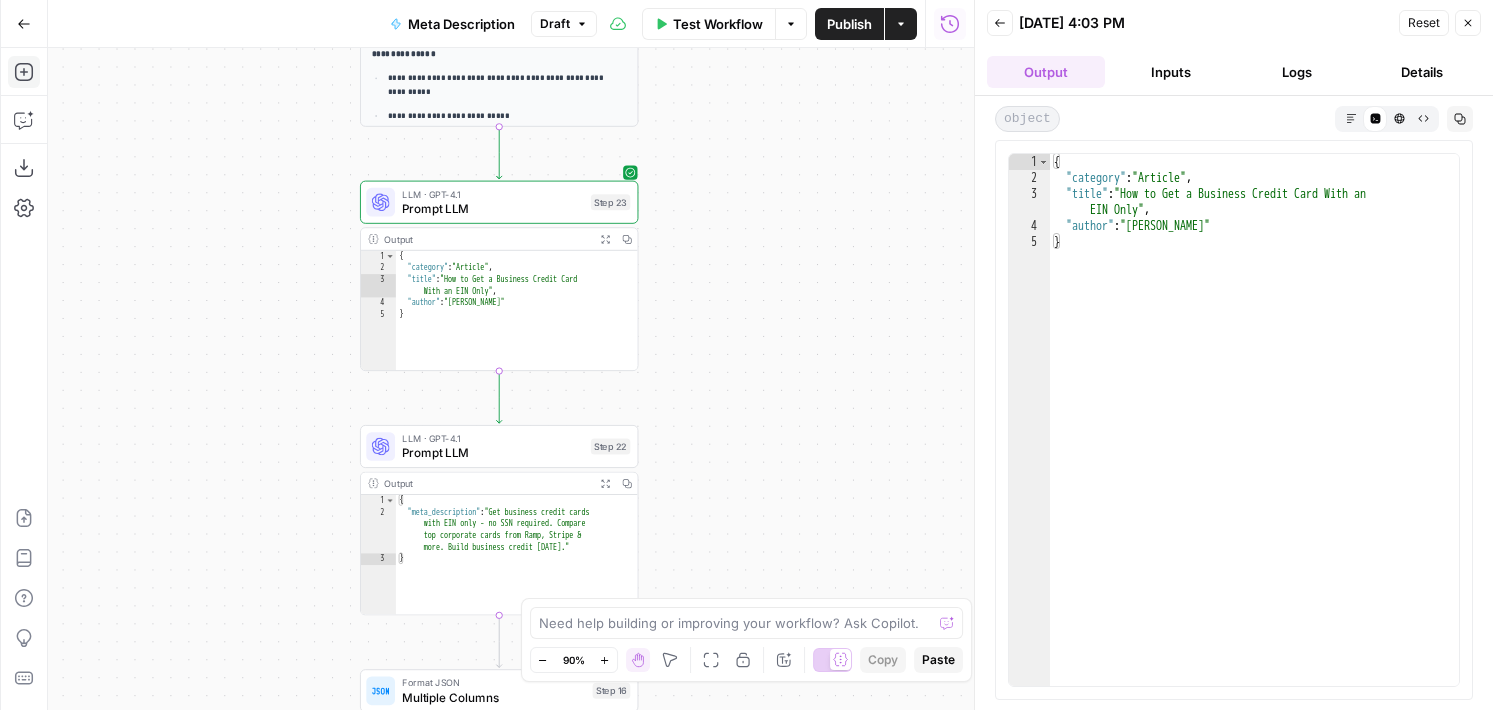 drag, startPoint x: 766, startPoint y: 301, endPoint x: 658, endPoint y: 311, distance: 108.461975 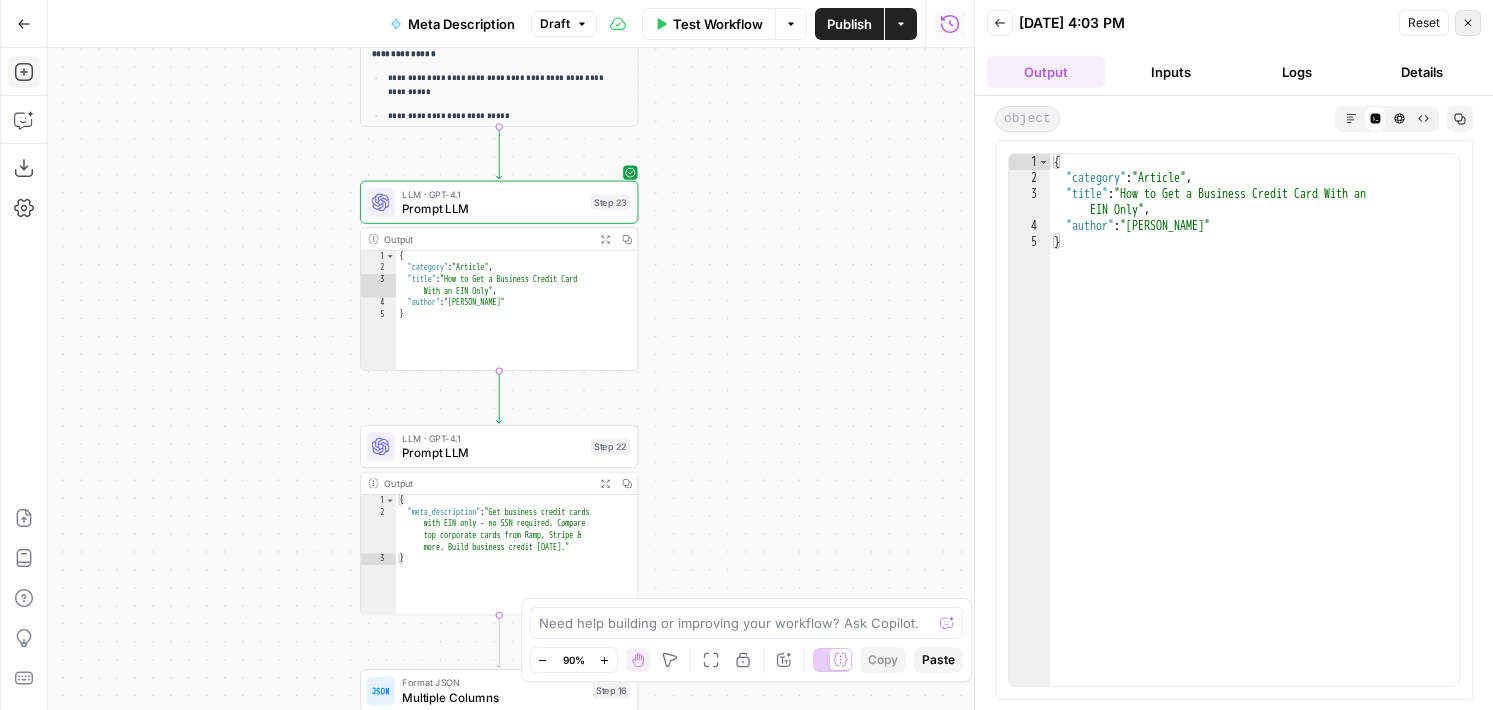 click on "Close" at bounding box center (1468, 23) 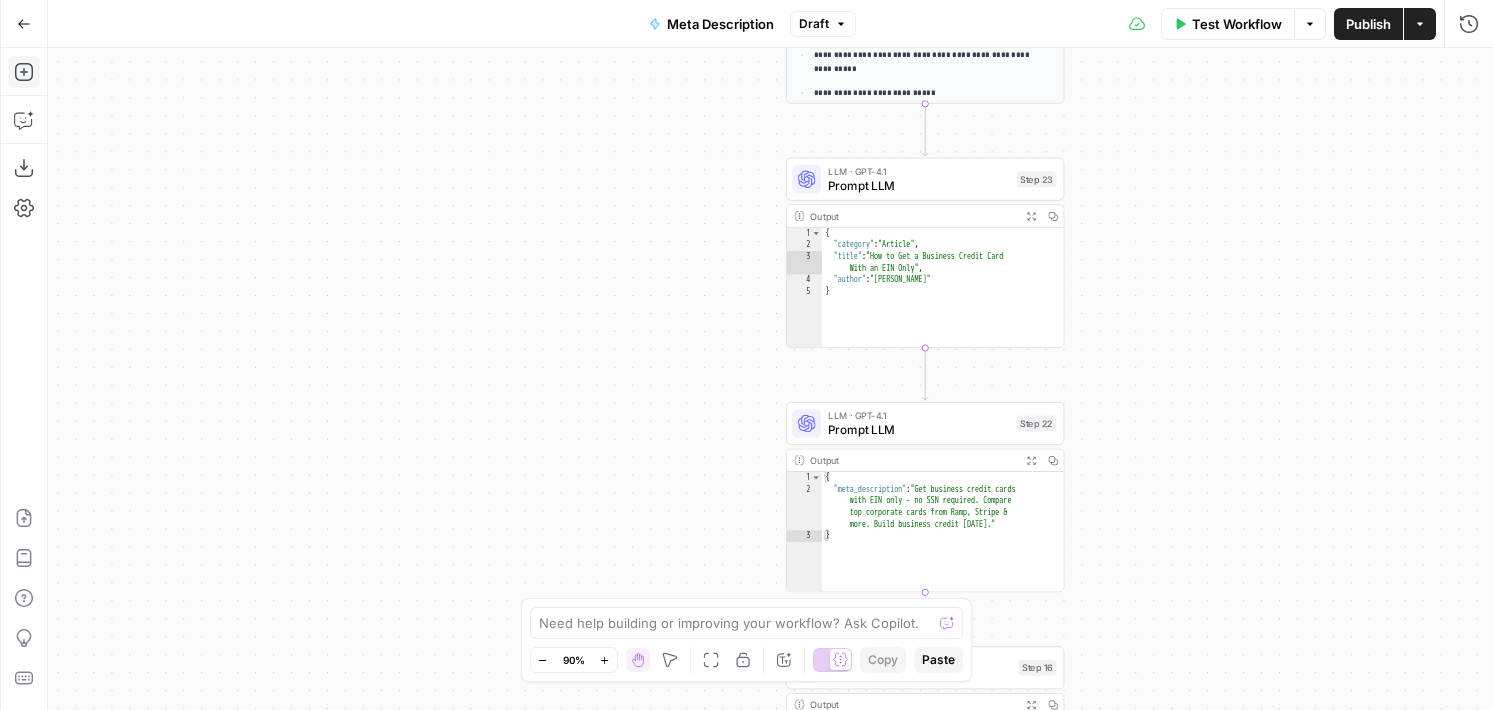 drag, startPoint x: 1050, startPoint y: 231, endPoint x: 1476, endPoint y: 208, distance: 426.62045 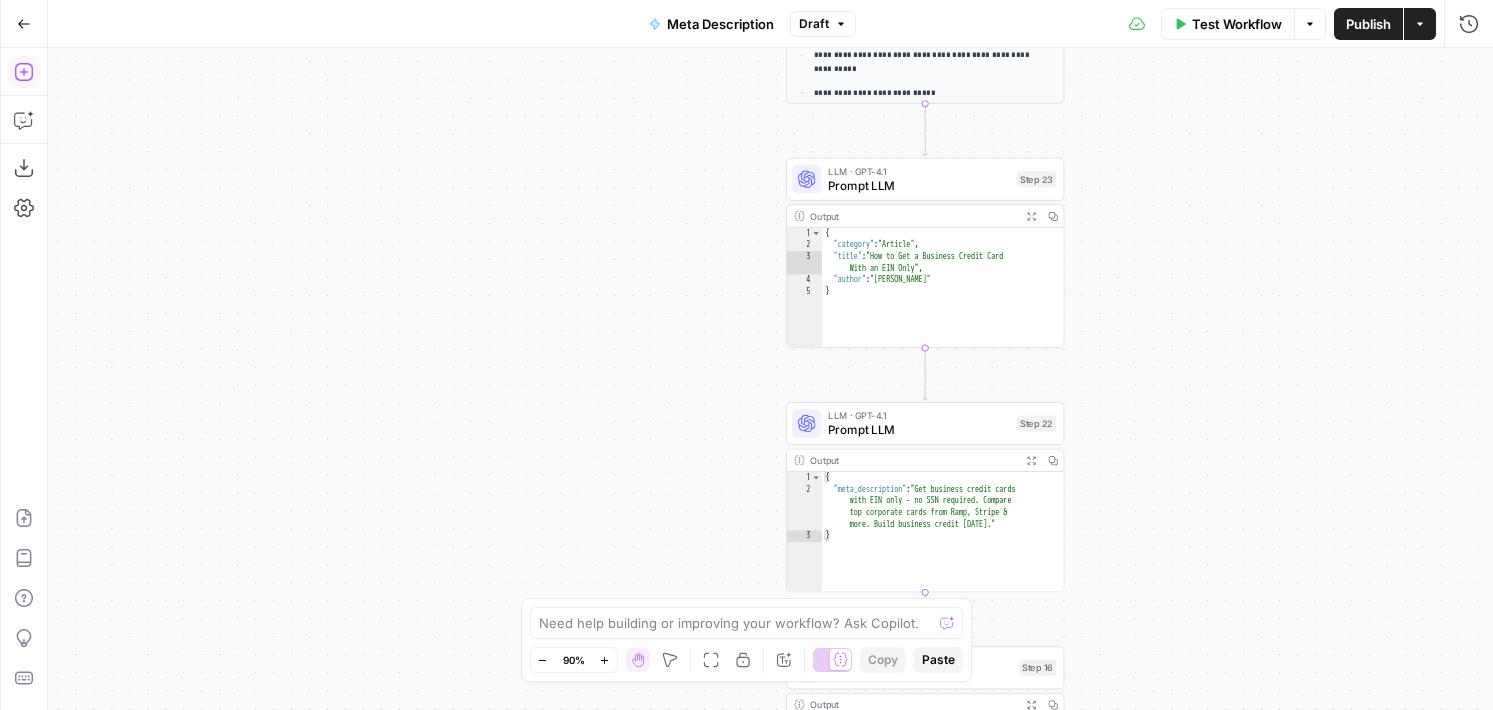 click 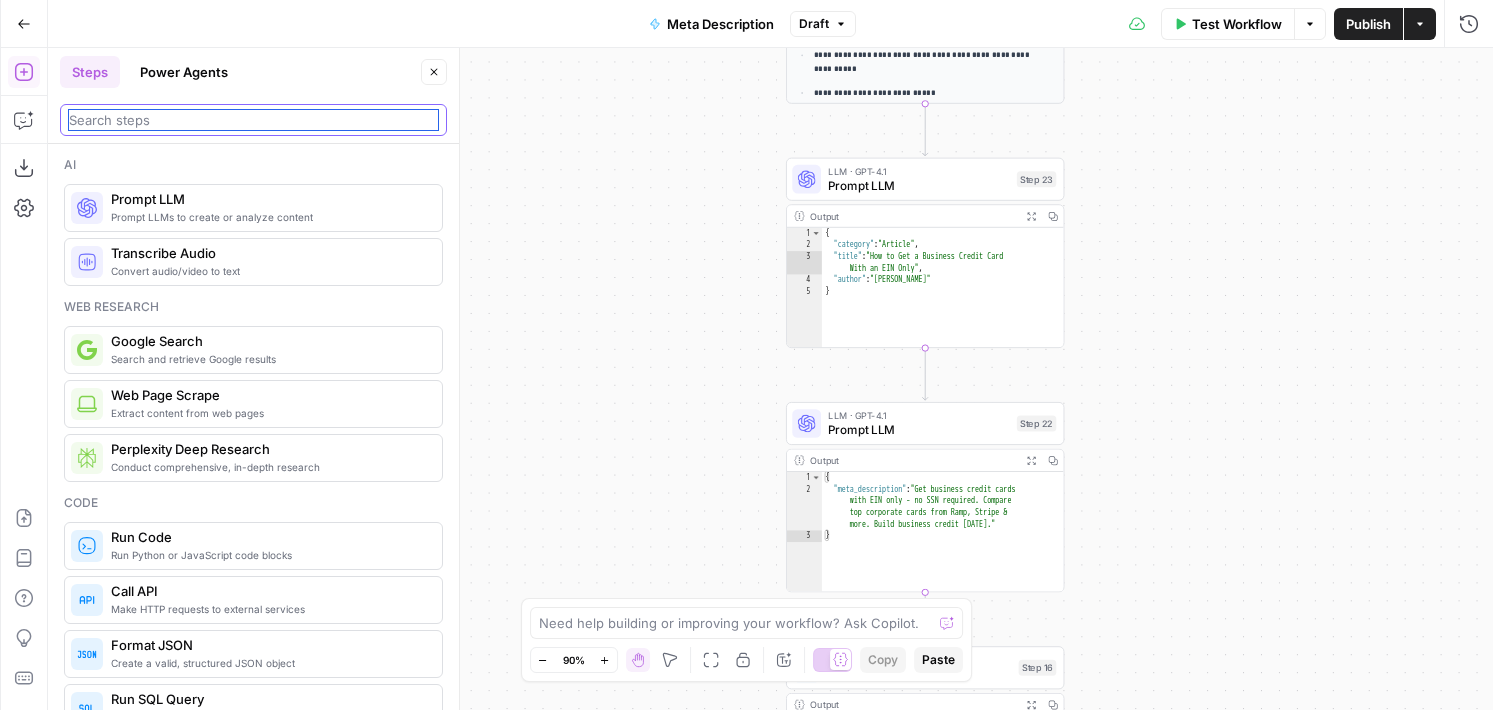 click at bounding box center [253, 120] 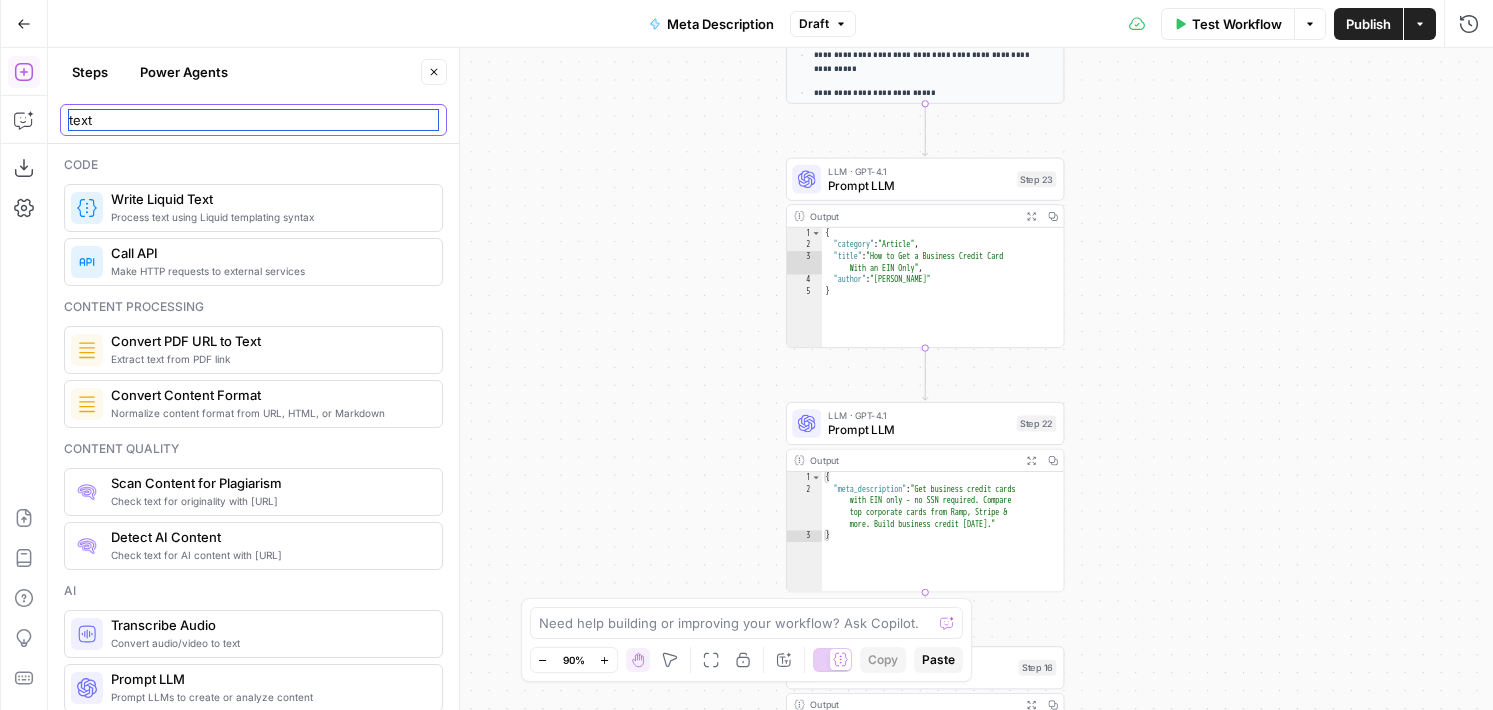 type on "text" 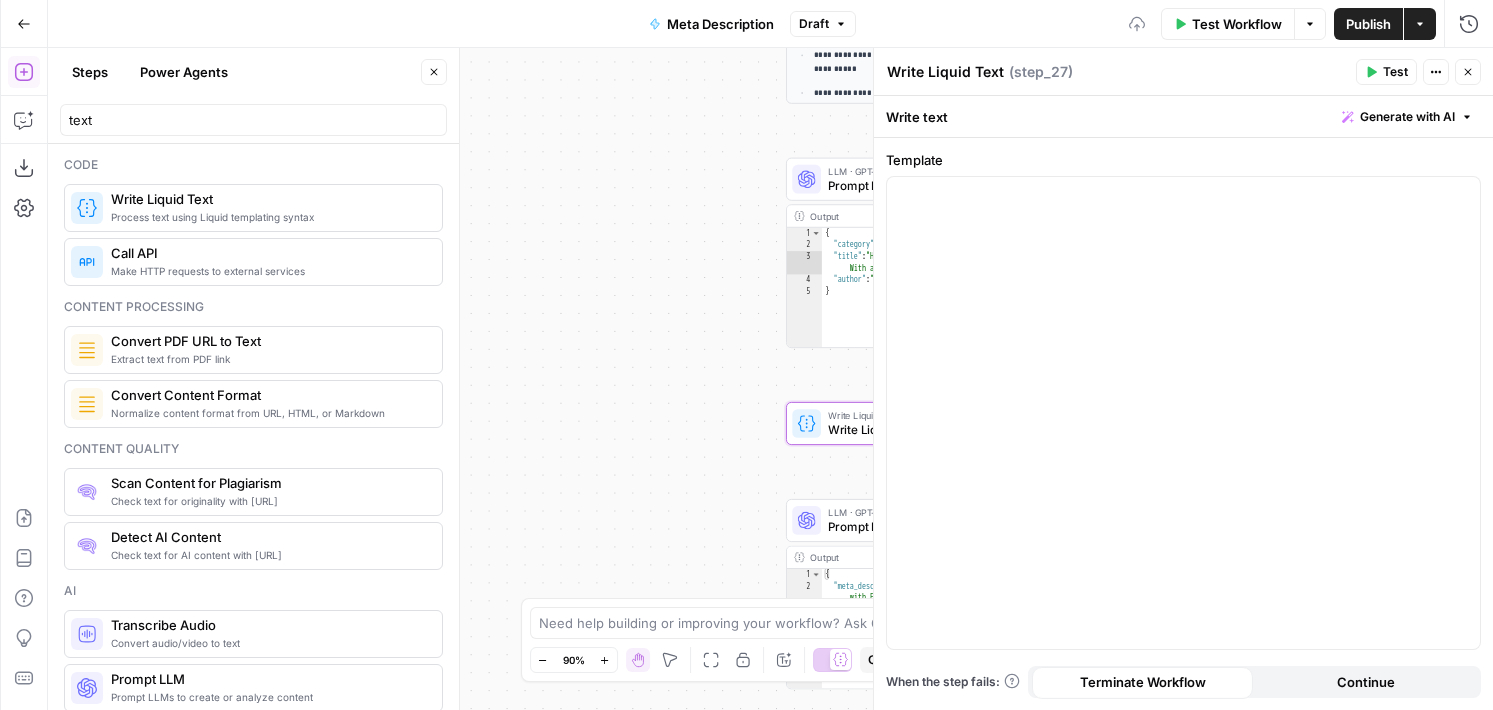 drag, startPoint x: 678, startPoint y: 355, endPoint x: 521, endPoint y: 355, distance: 157 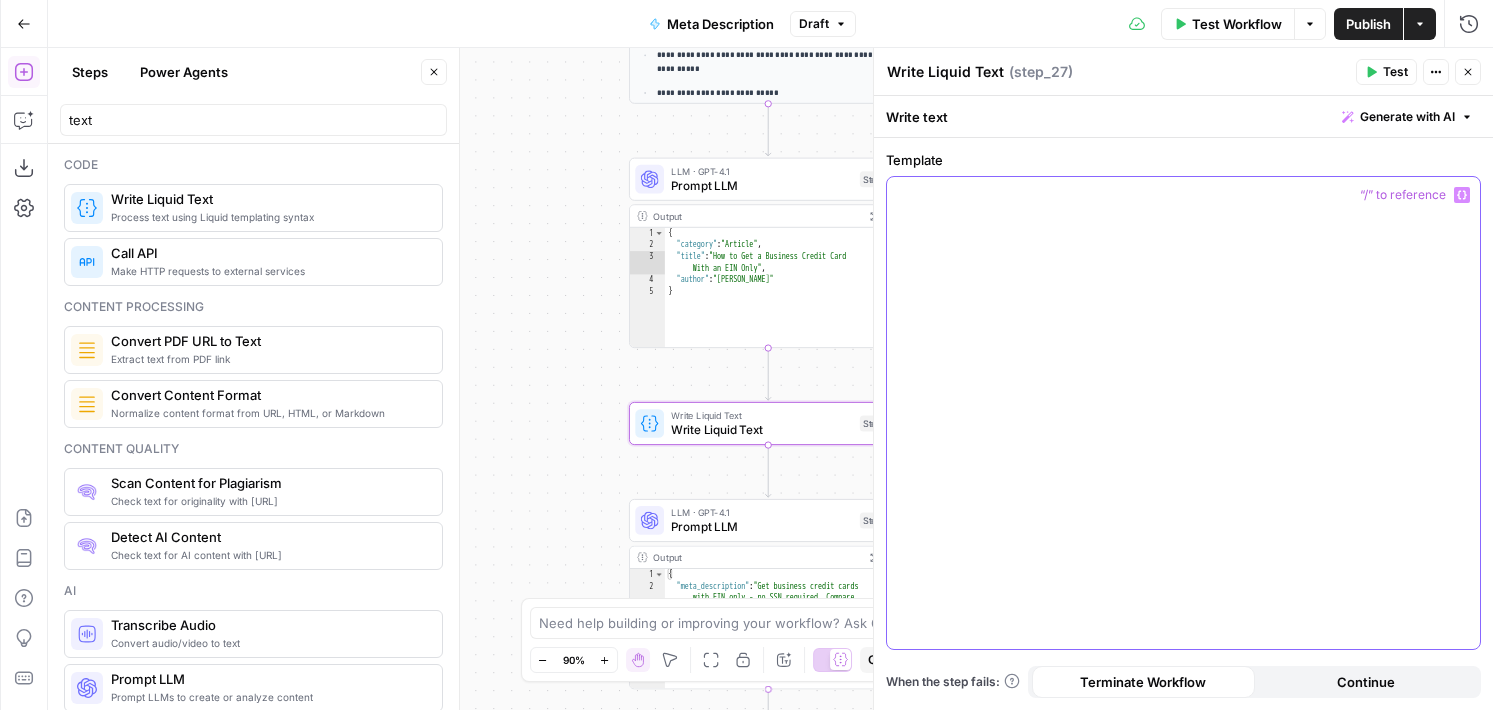 click at bounding box center (1183, 413) 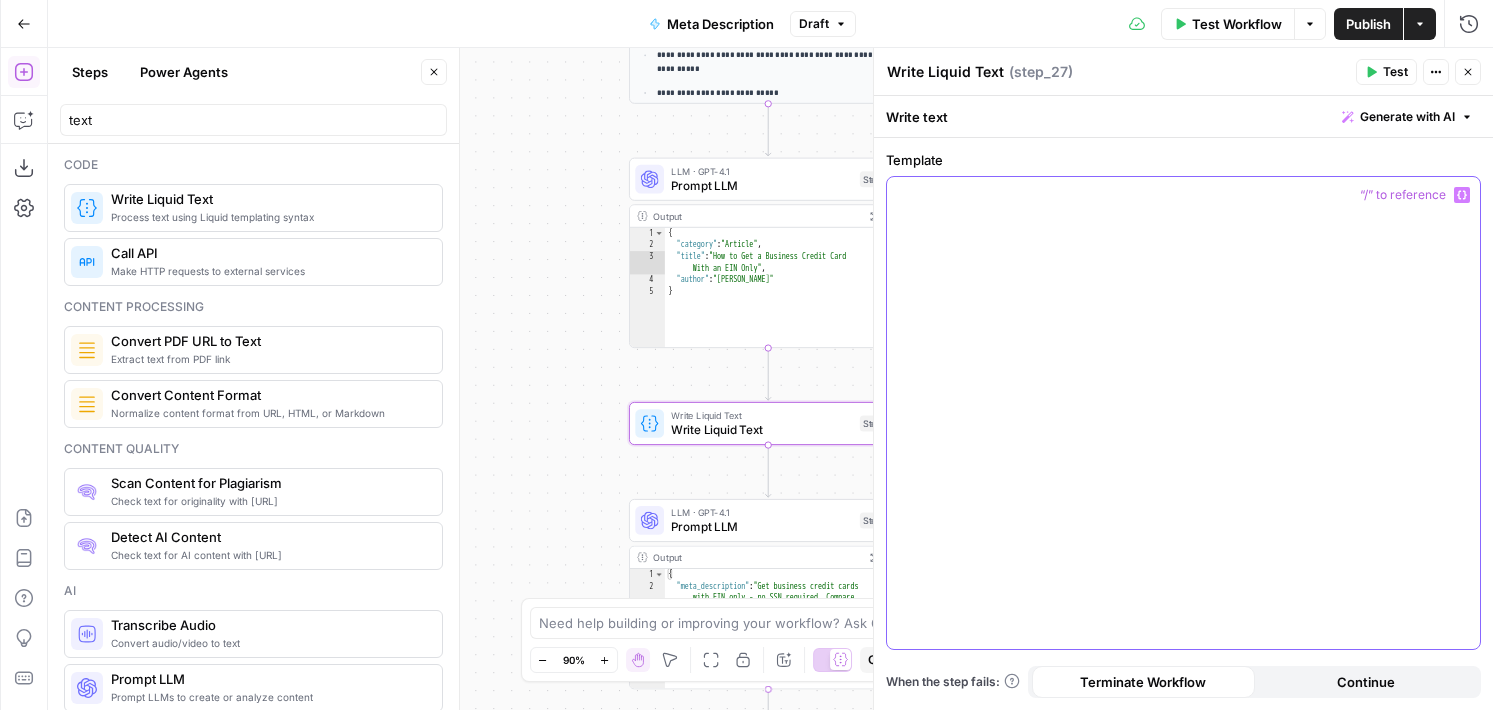 click 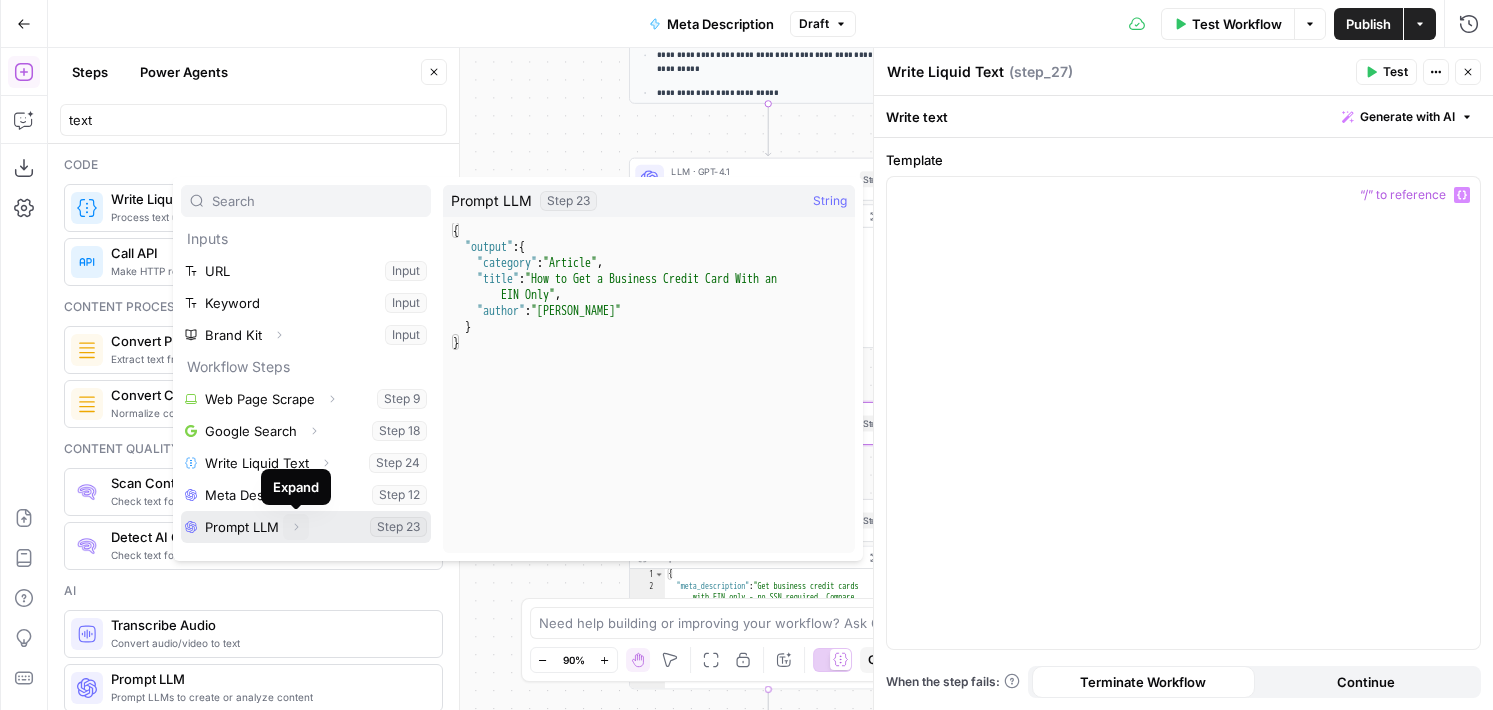 click 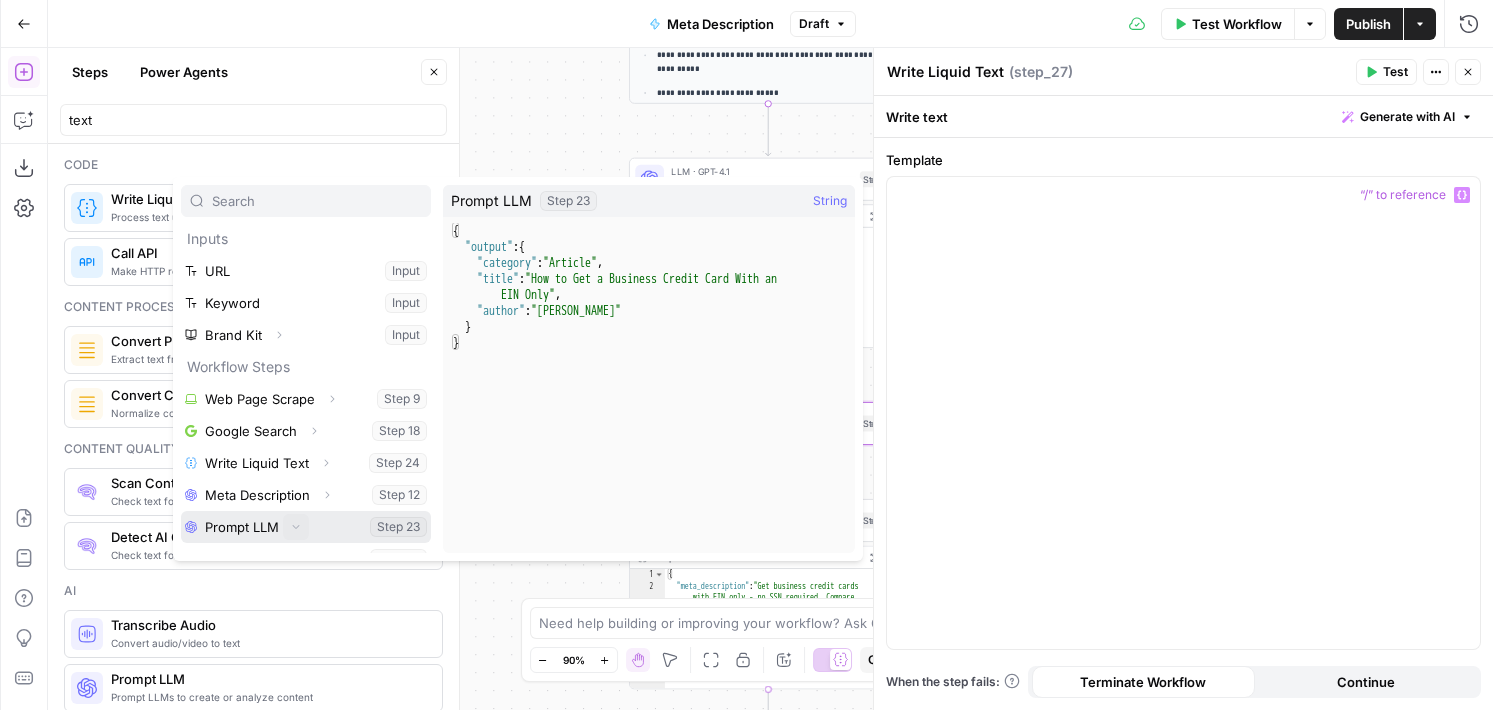 scroll, scrollTop: 22, scrollLeft: 0, axis: vertical 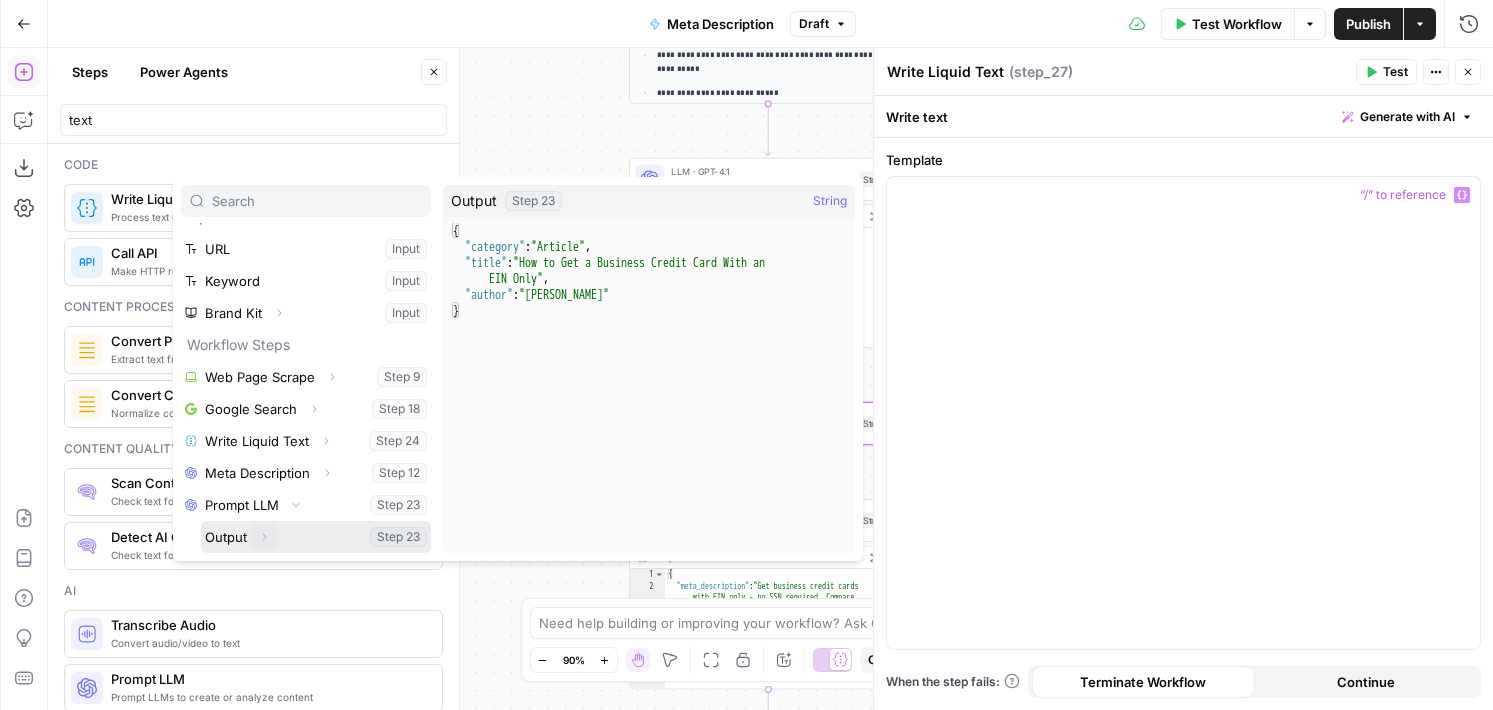 click on "Expand" at bounding box center [264, 537] 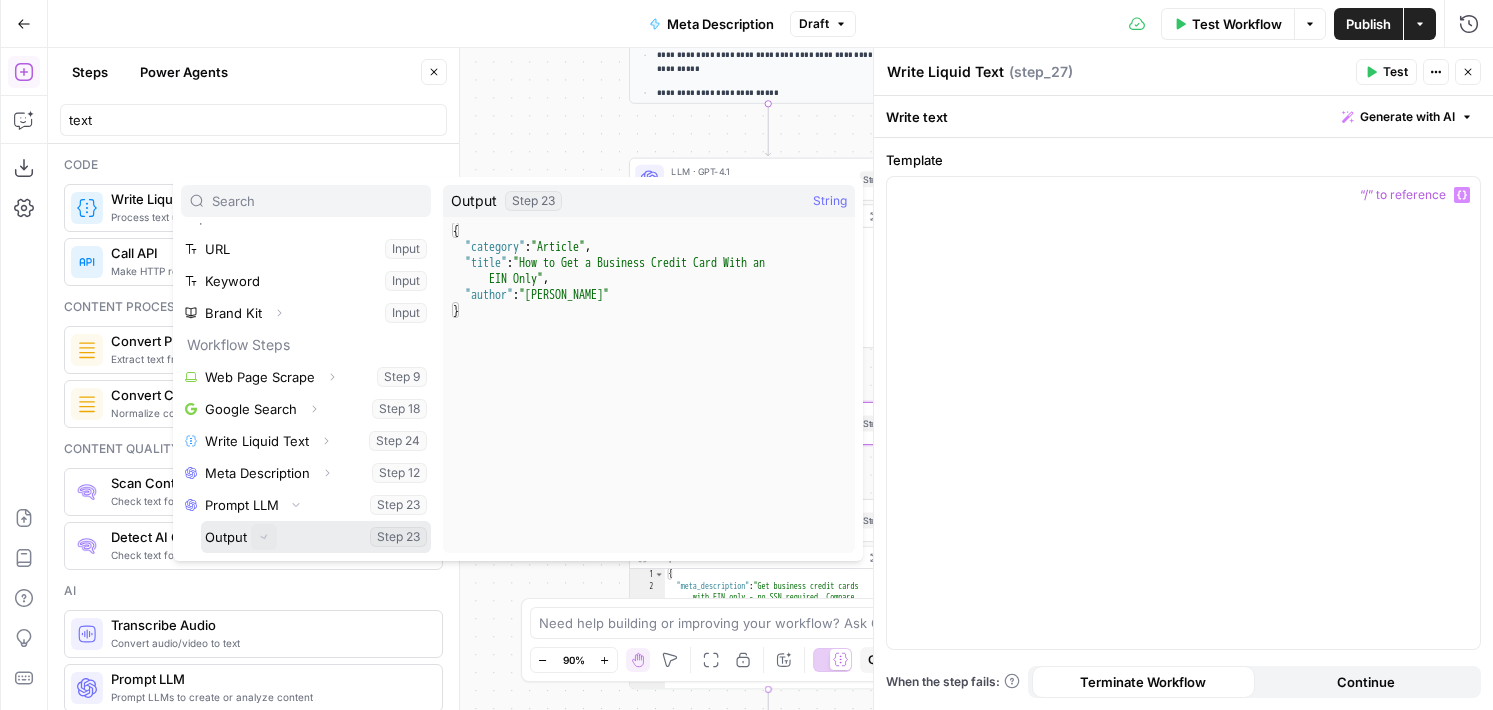 scroll, scrollTop: 118, scrollLeft: 0, axis: vertical 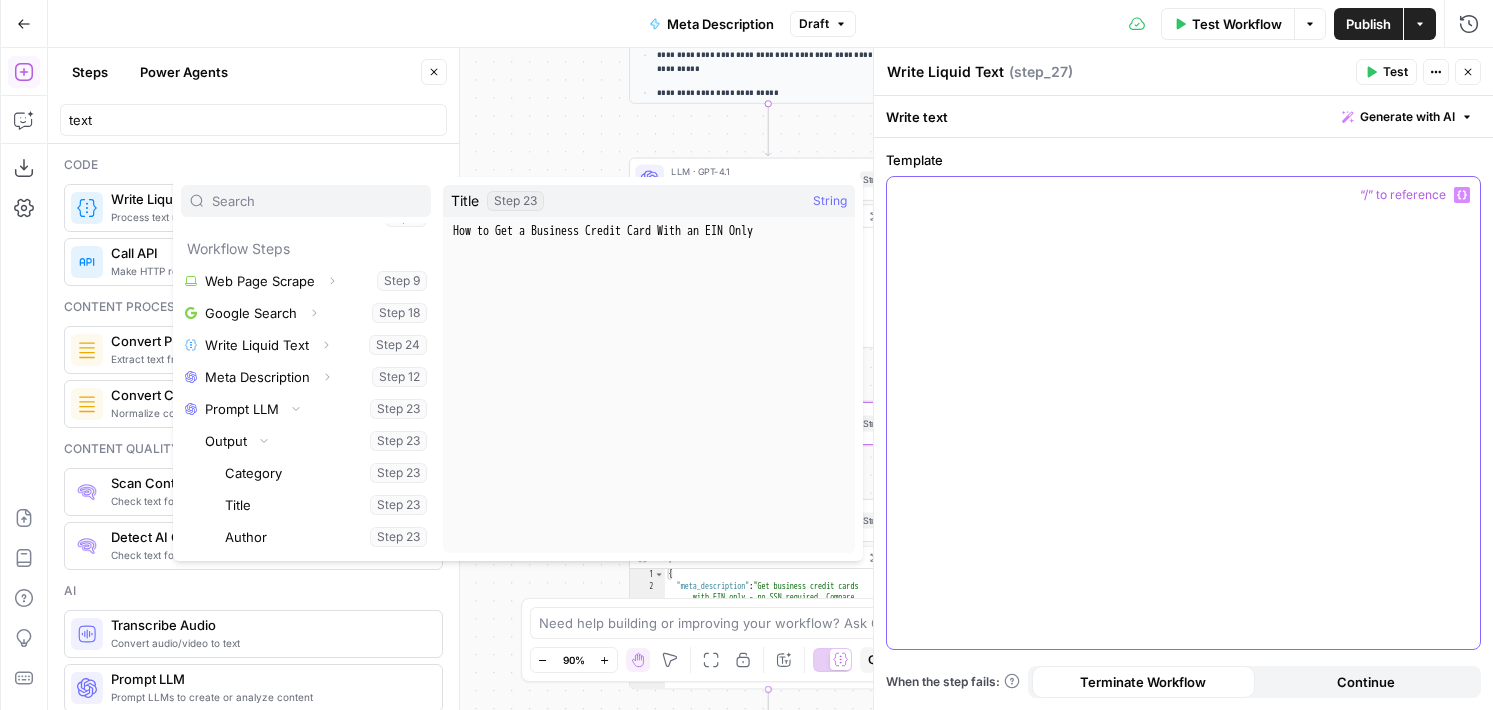 click at bounding box center [1183, 413] 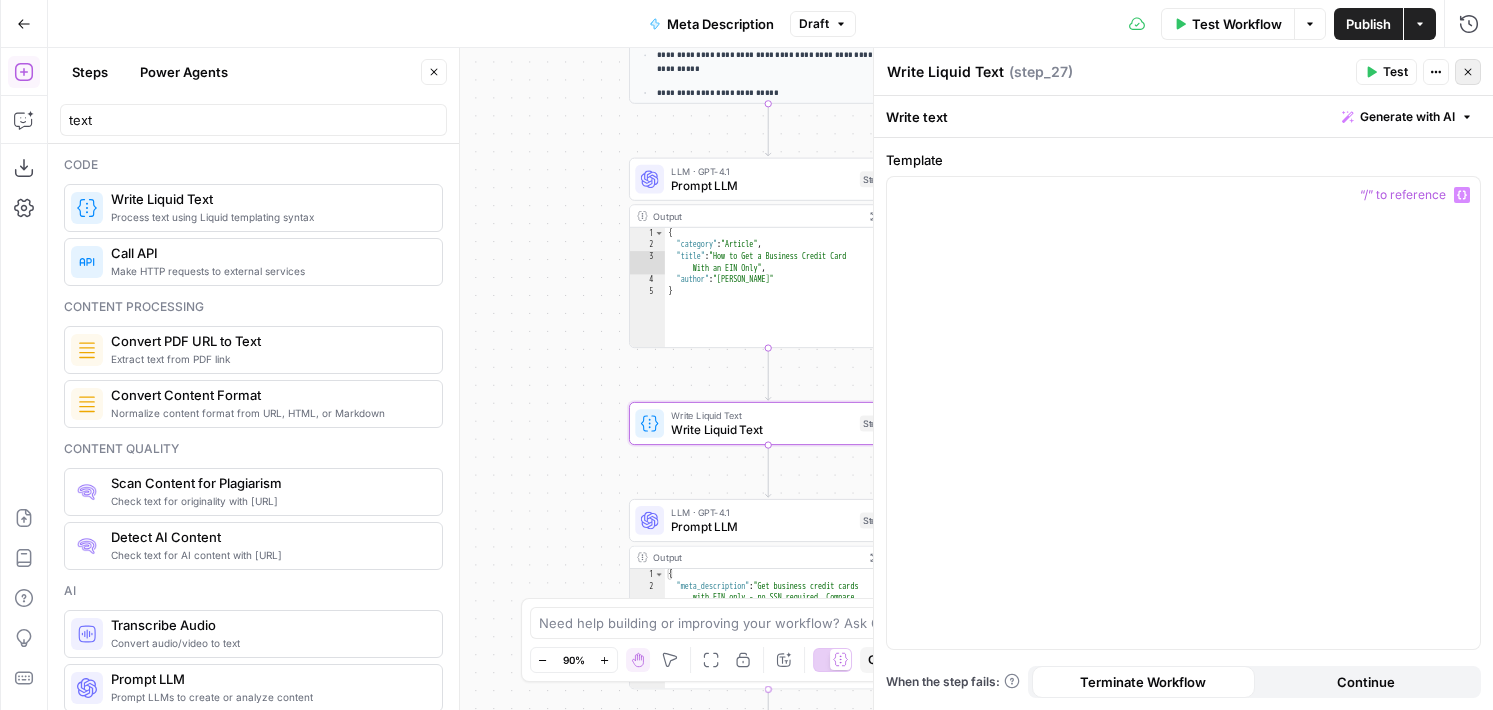 click on "Close" at bounding box center [1468, 72] 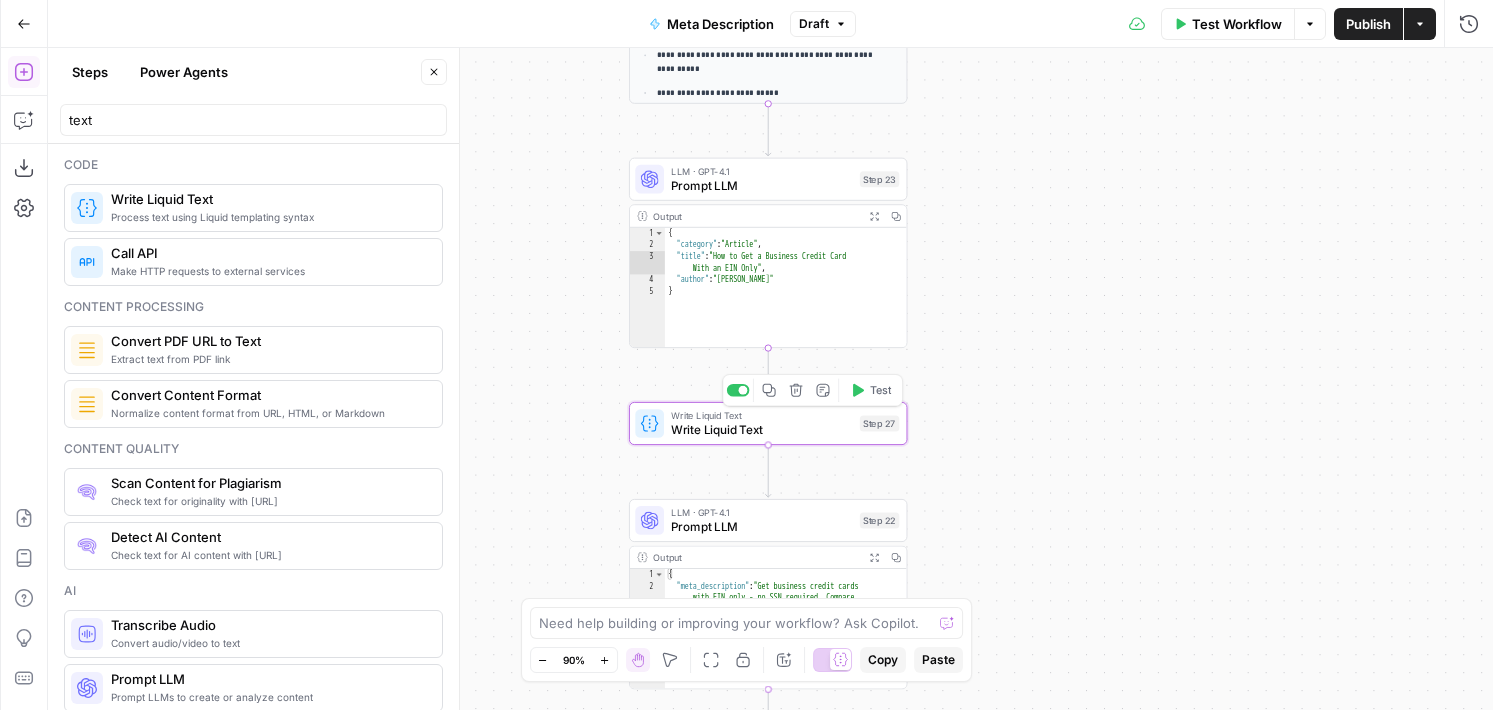 drag, startPoint x: 587, startPoint y: 257, endPoint x: 483, endPoint y: 258, distance: 104.00481 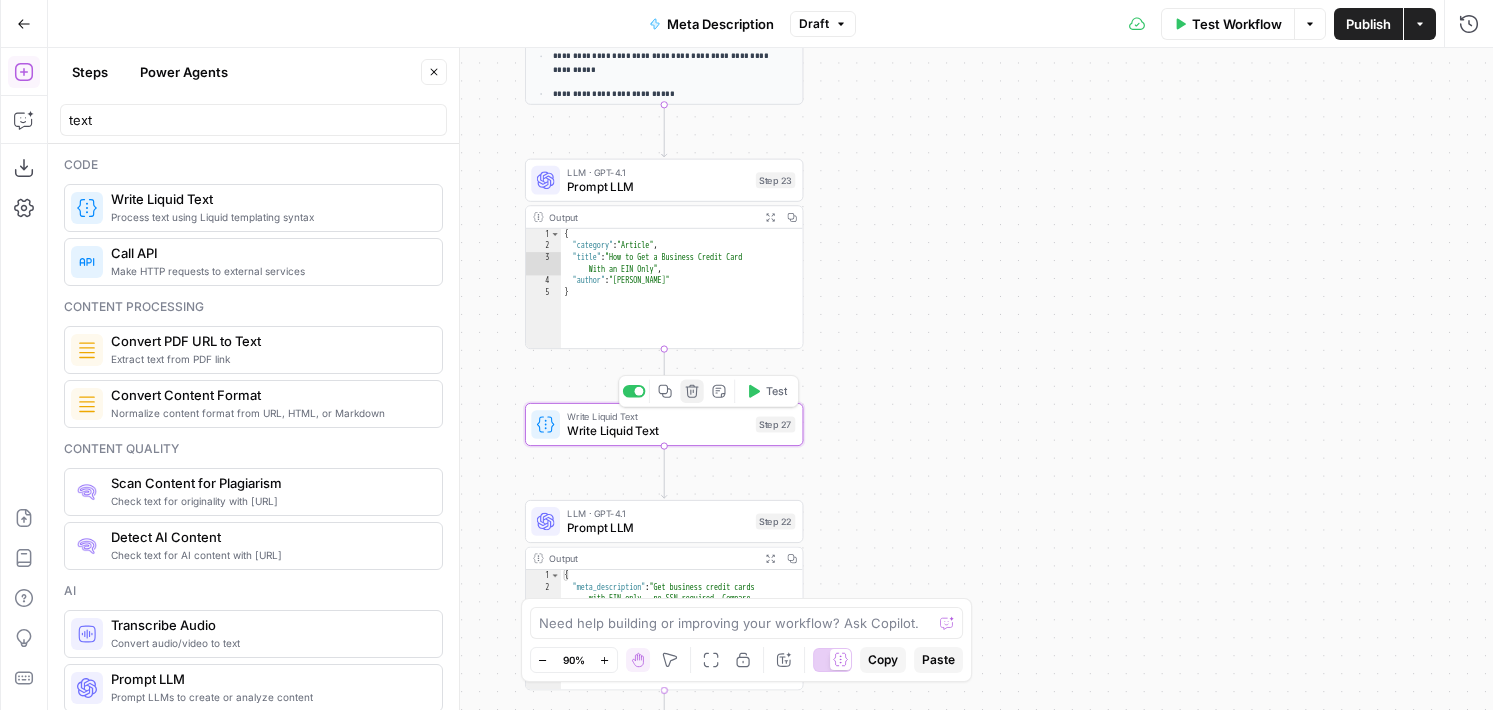 click 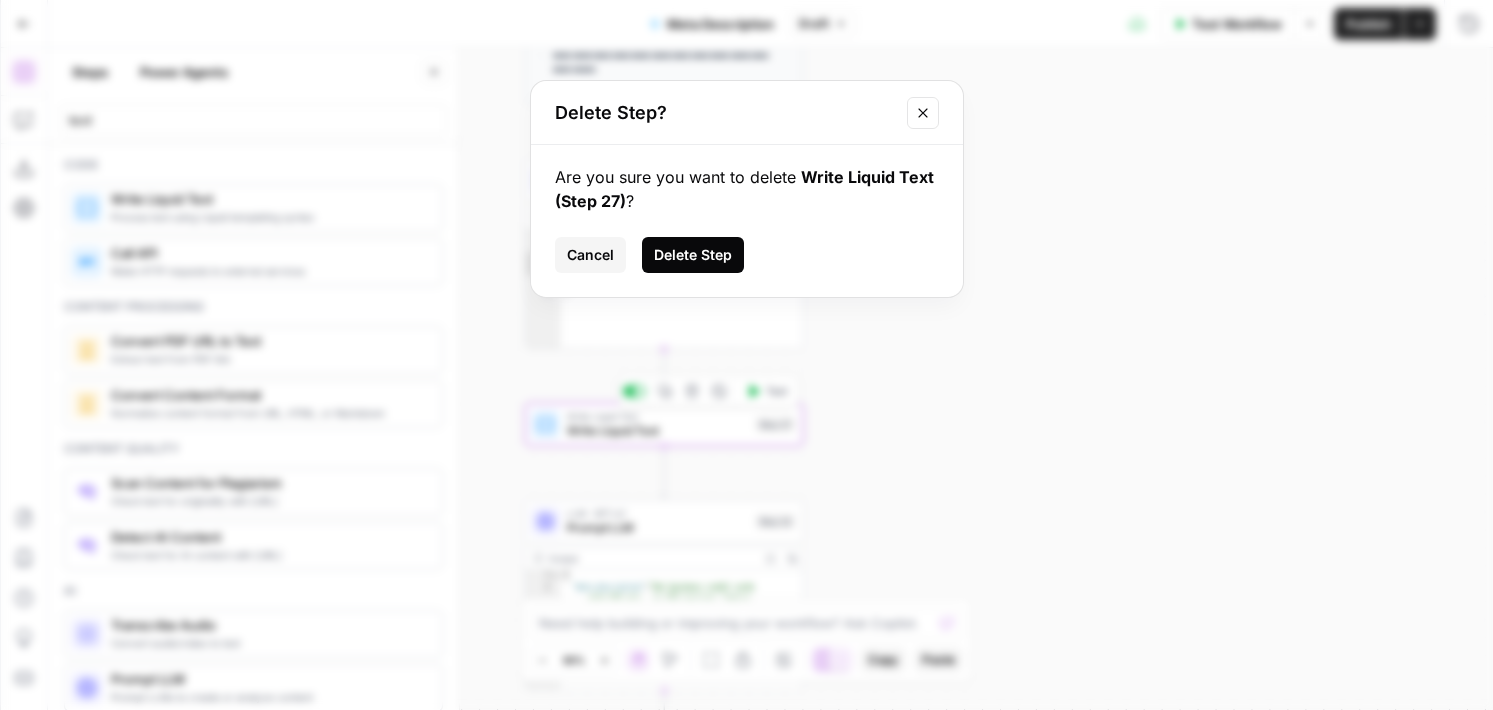 click on "Delete Step" at bounding box center (693, 255) 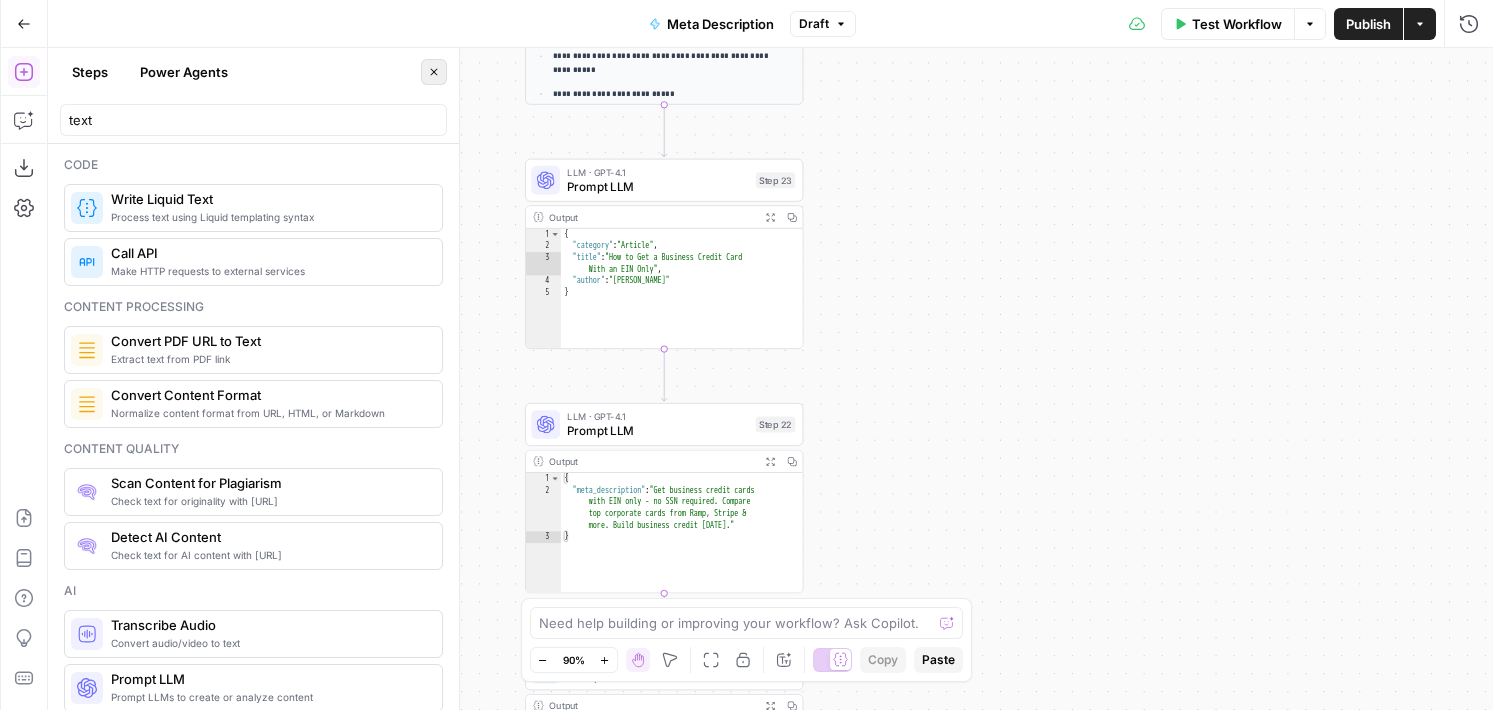 click on "Close" at bounding box center [434, 72] 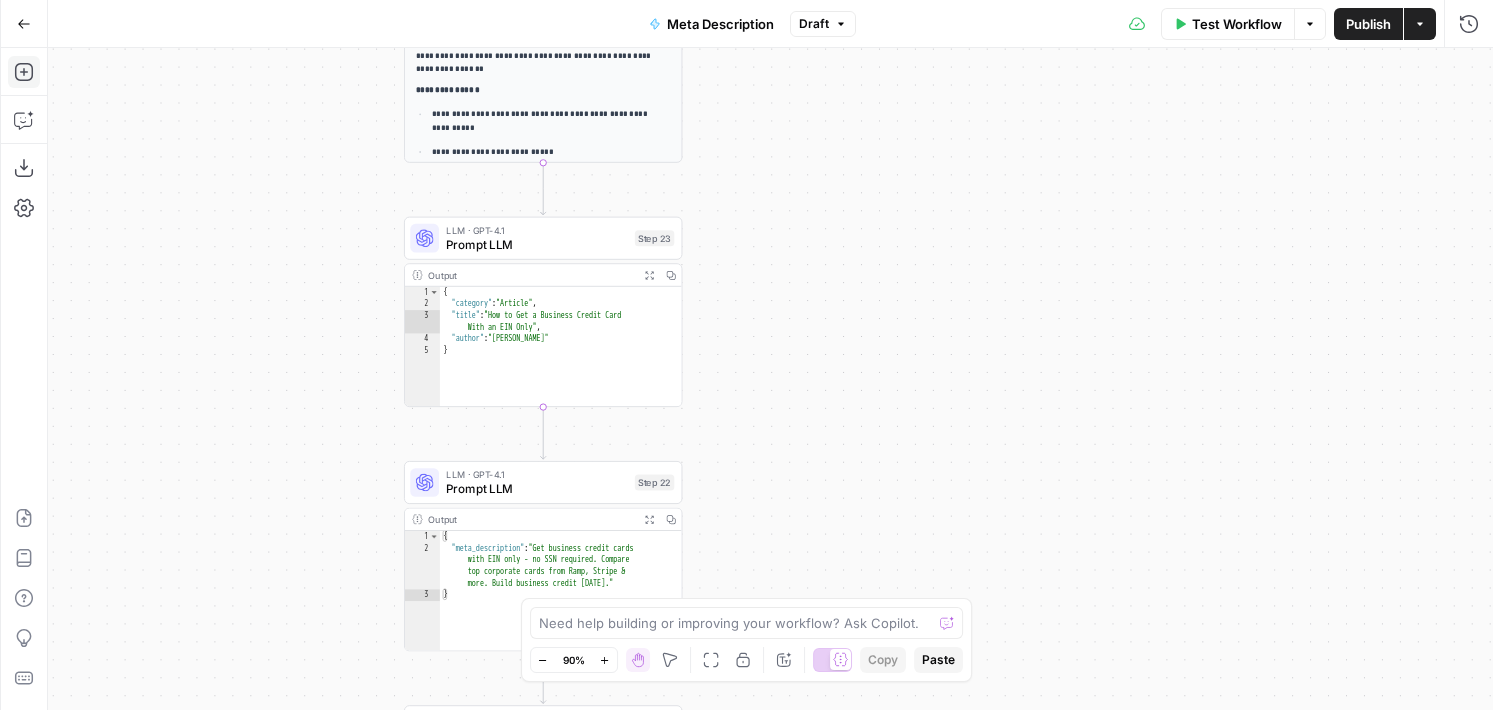 drag, startPoint x: 370, startPoint y: 219, endPoint x: 309, endPoint y: 251, distance: 68.88396 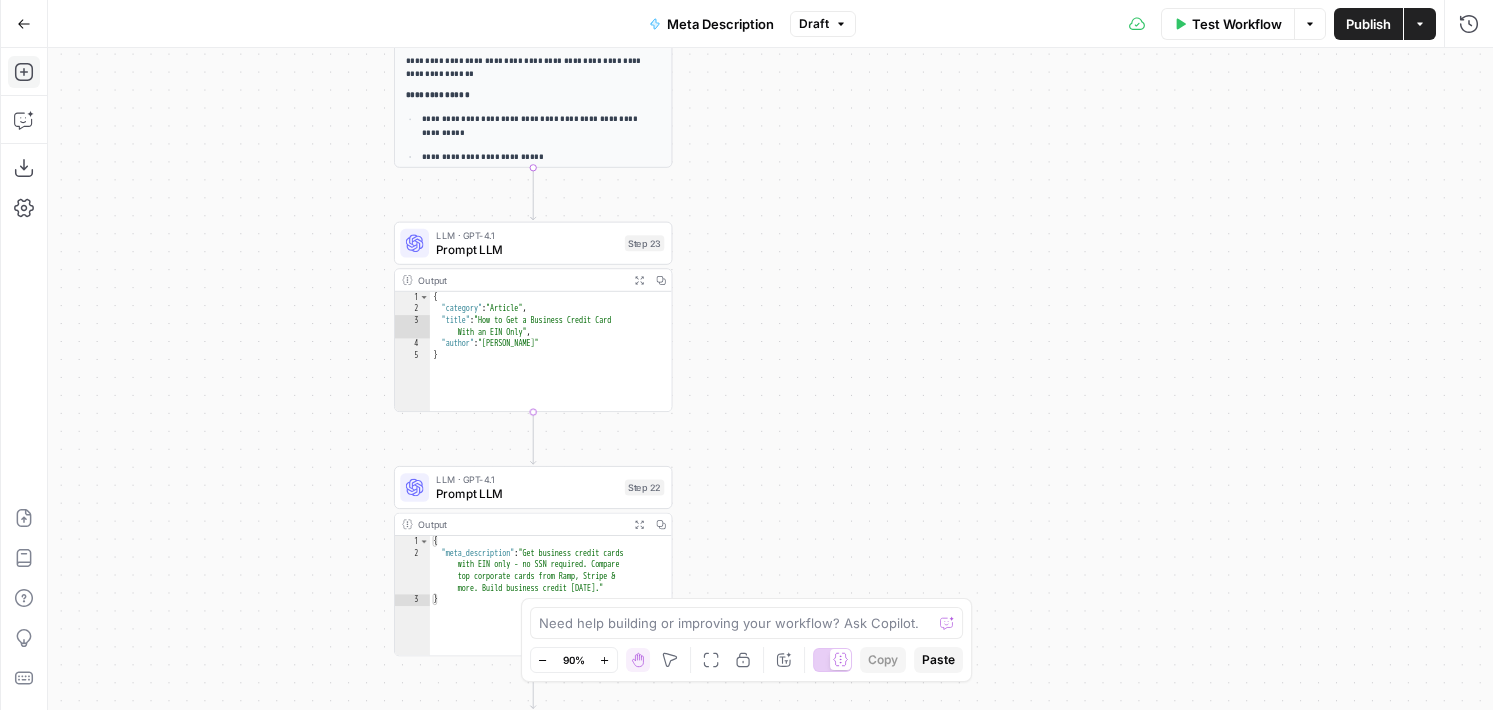 click on "Prompt LLM" at bounding box center (526, 250) 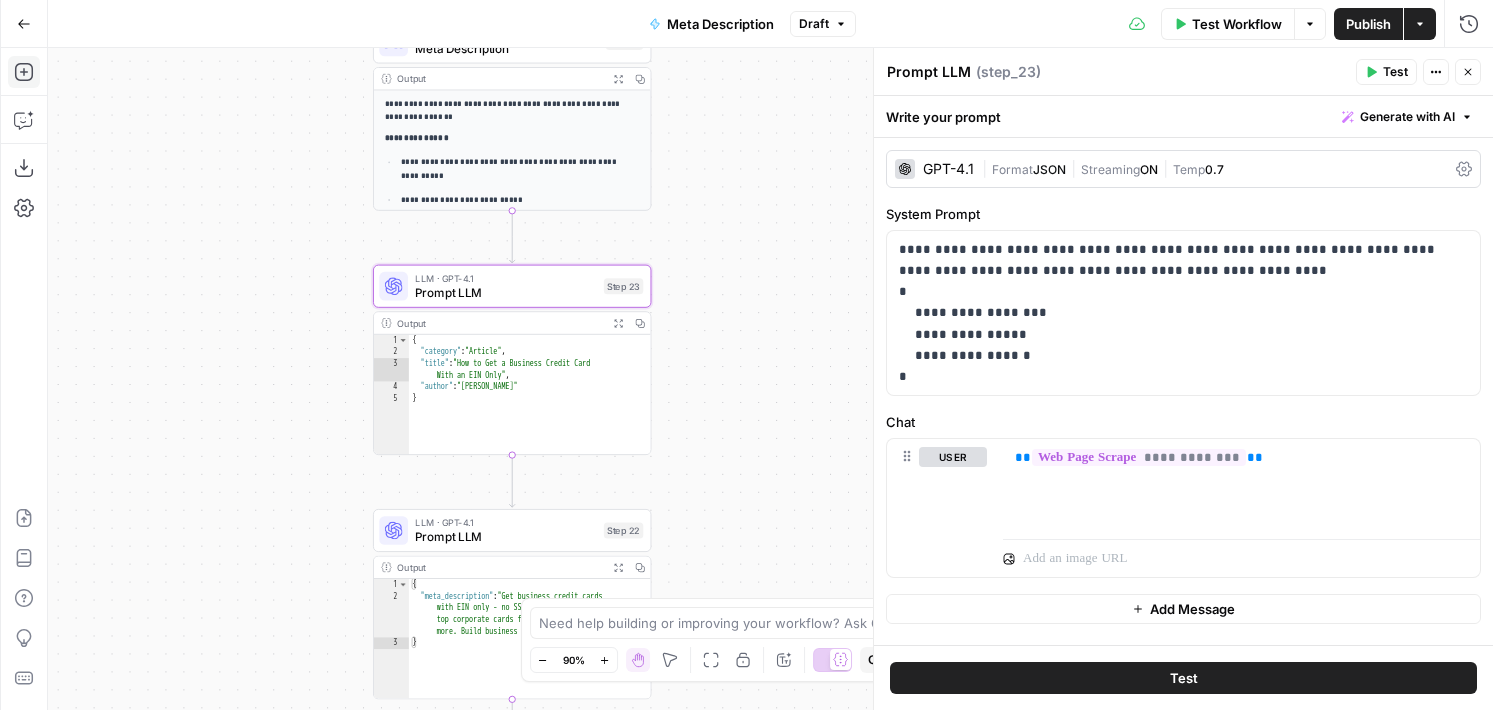 drag, startPoint x: 815, startPoint y: 283, endPoint x: 794, endPoint y: 325, distance: 46.957428 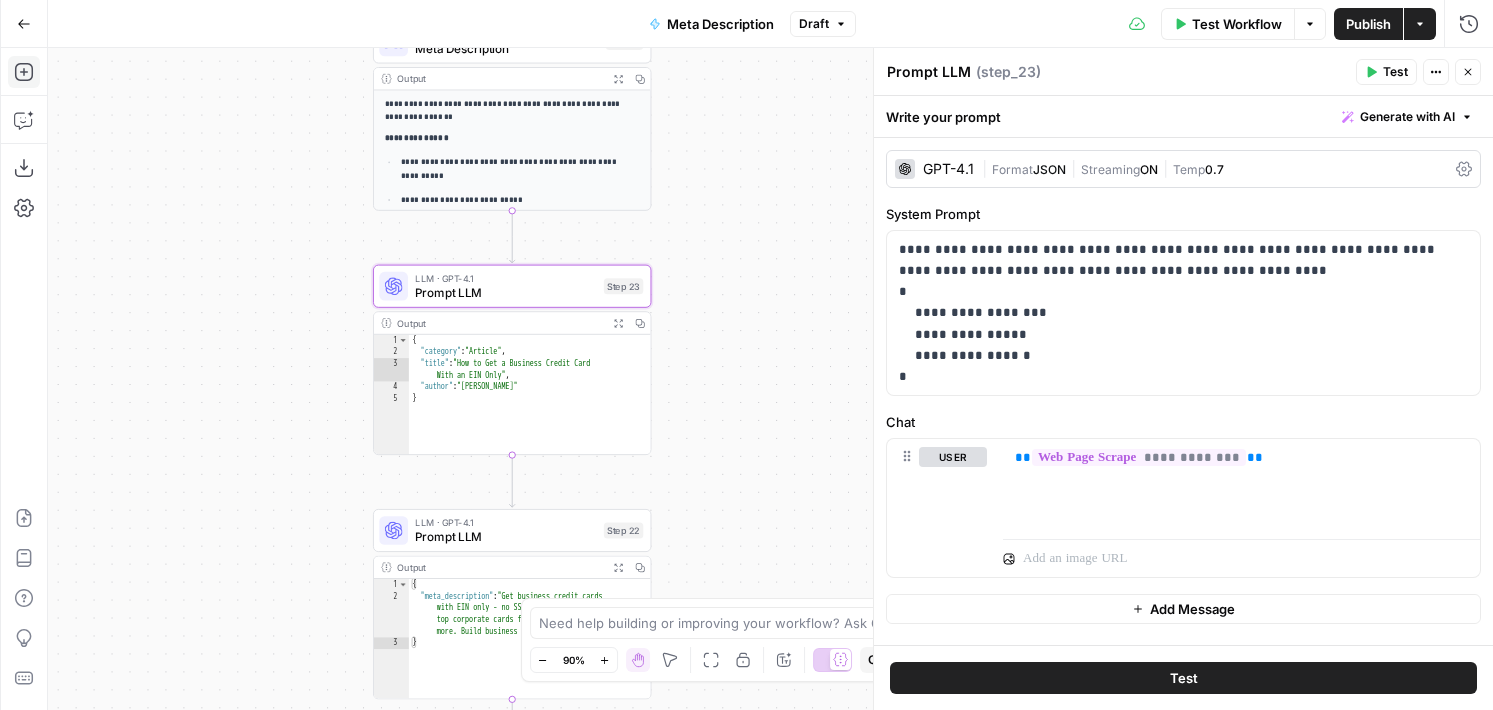 click on "**********" at bounding box center [770, 379] 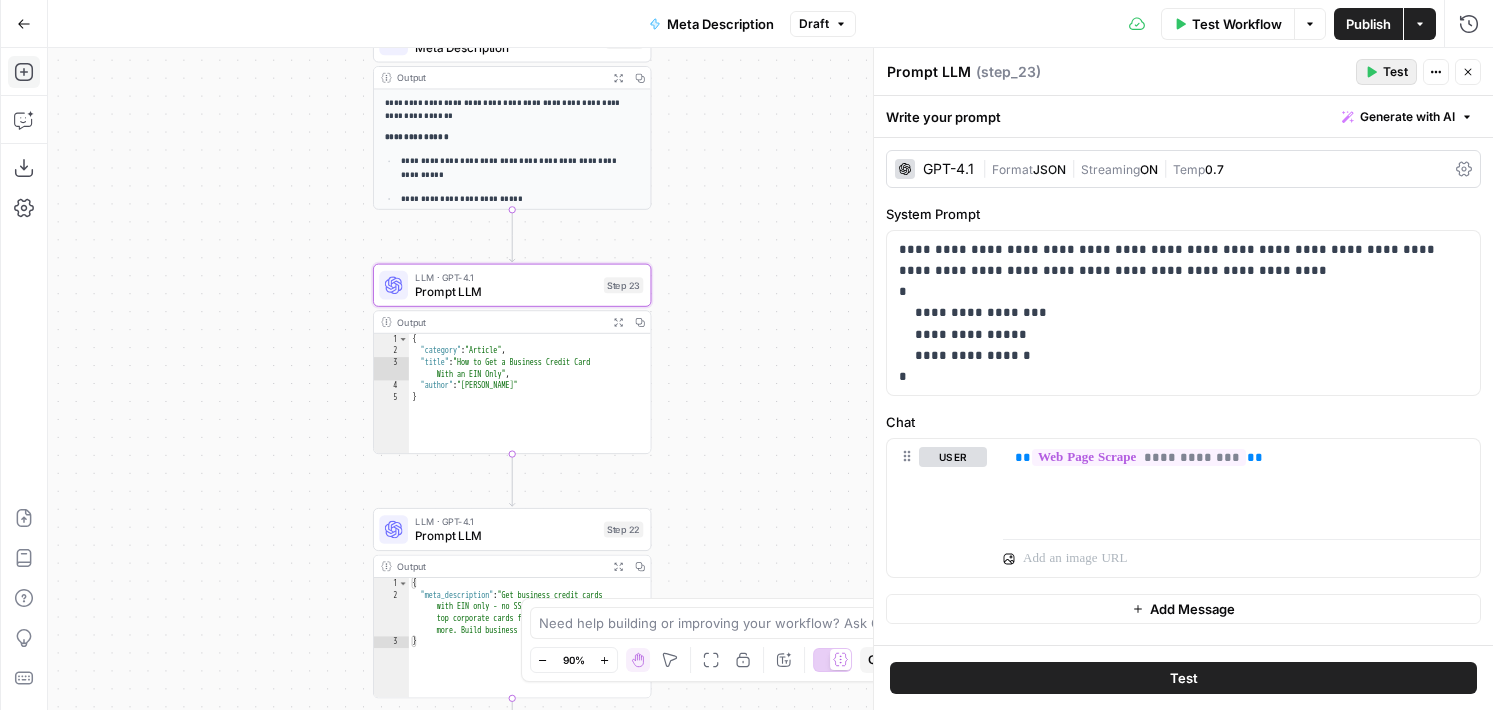 click 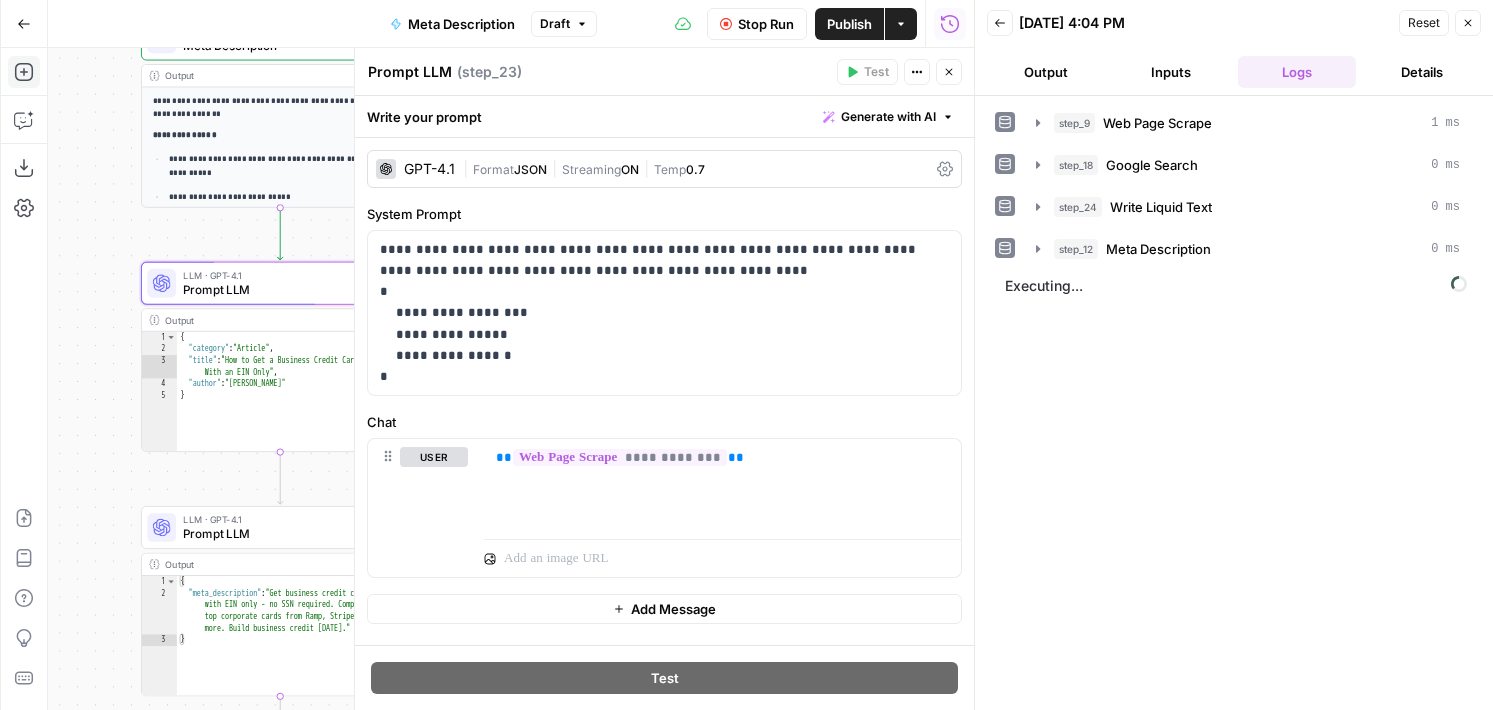 drag, startPoint x: 243, startPoint y: 313, endPoint x: 11, endPoint y: 311, distance: 232.00862 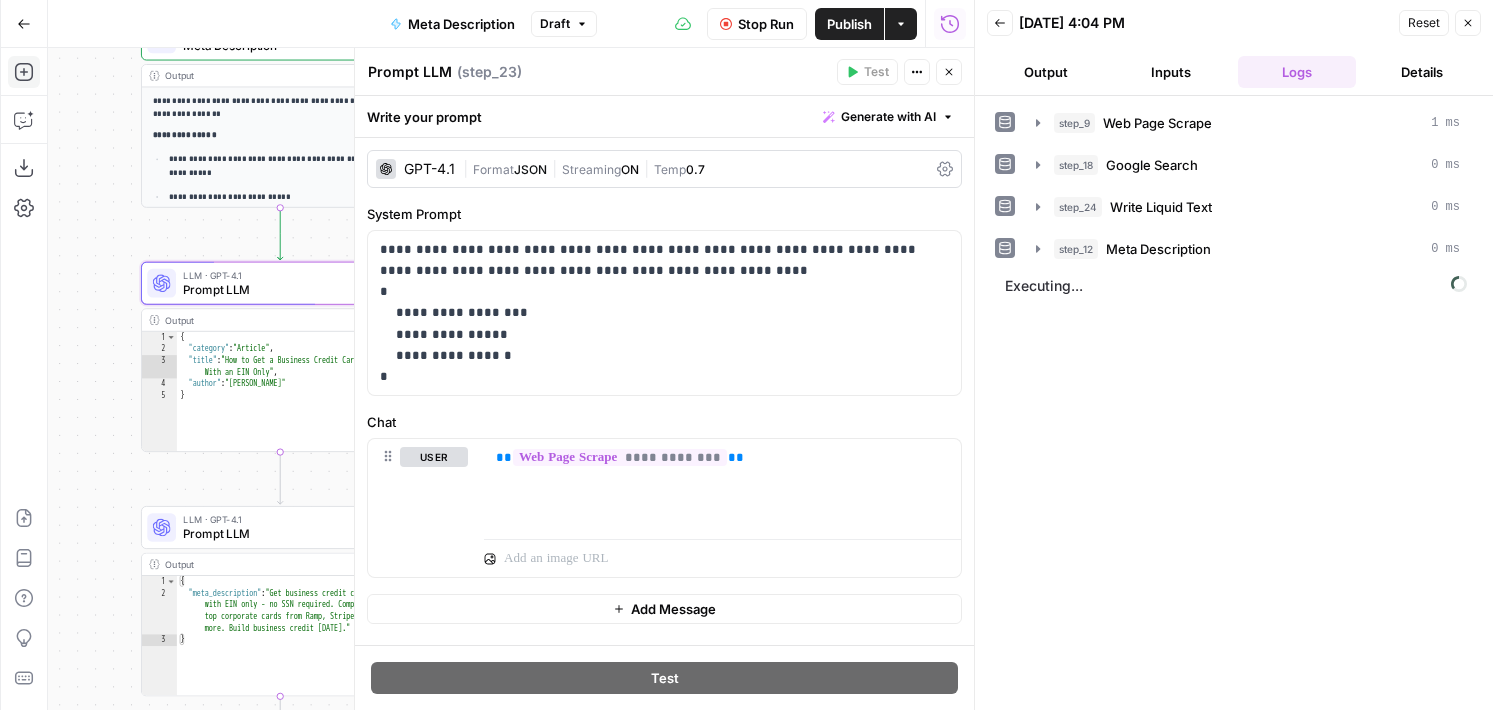 click on "**********" at bounding box center (487, 379) 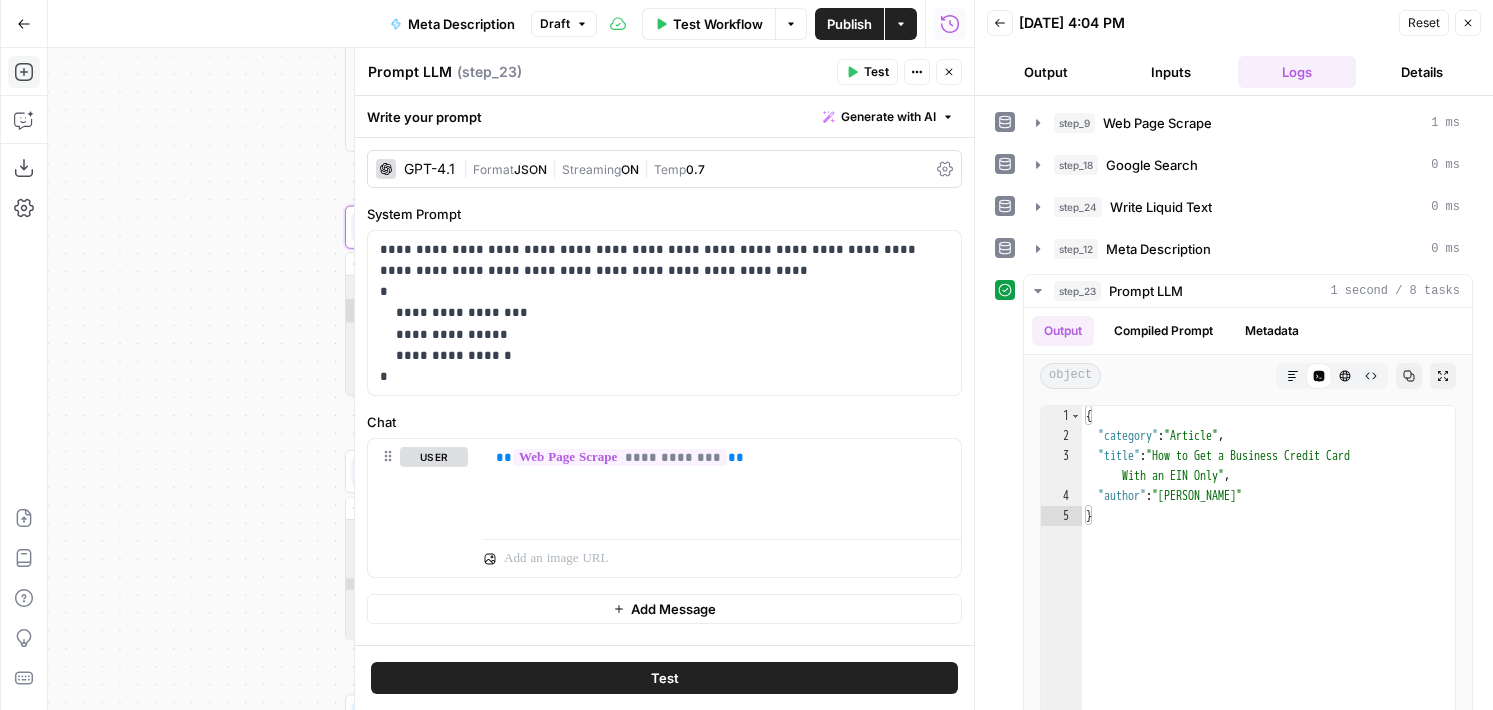 drag, startPoint x: 107, startPoint y: 358, endPoint x: 311, endPoint y: 302, distance: 211.54669 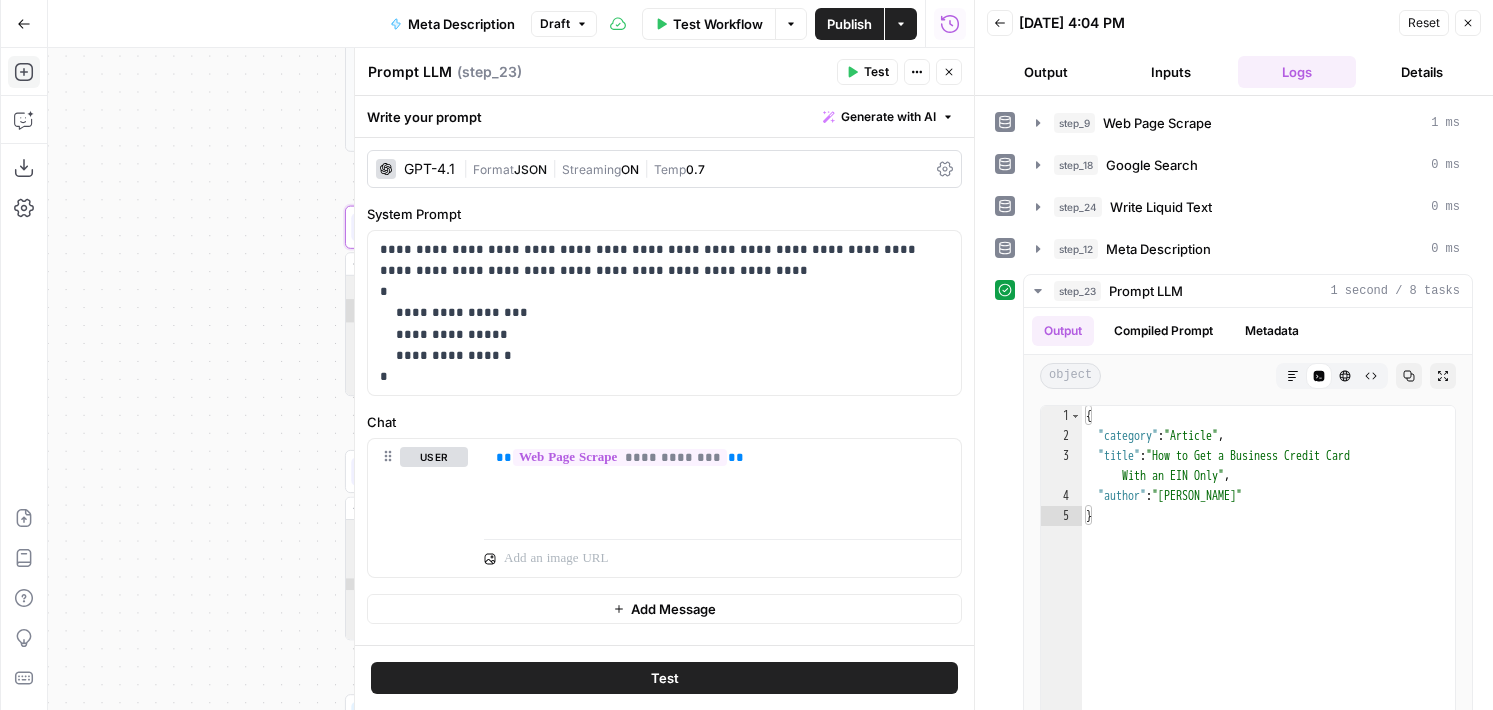 click on "**********" at bounding box center (511, 379) 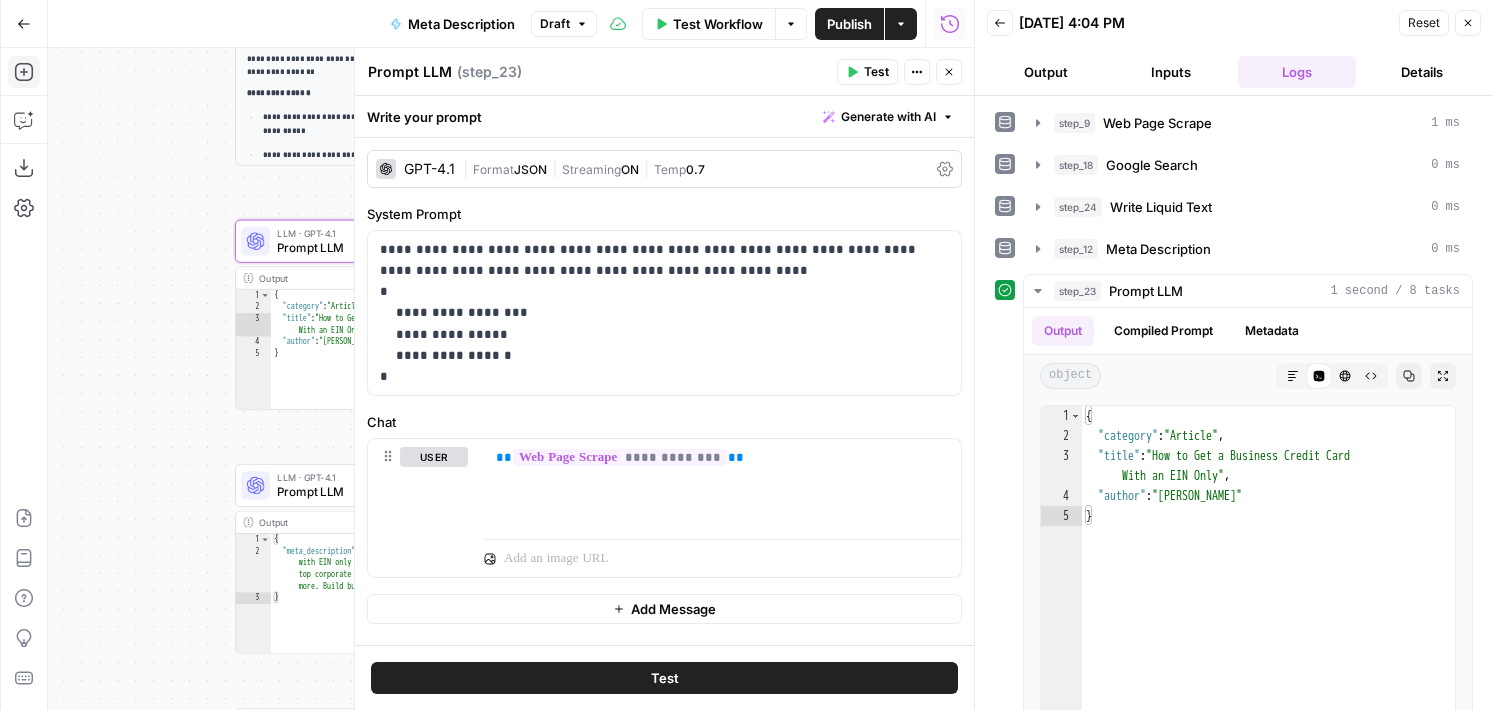 drag, startPoint x: 306, startPoint y: 306, endPoint x: 112, endPoint y: 336, distance: 196.30588 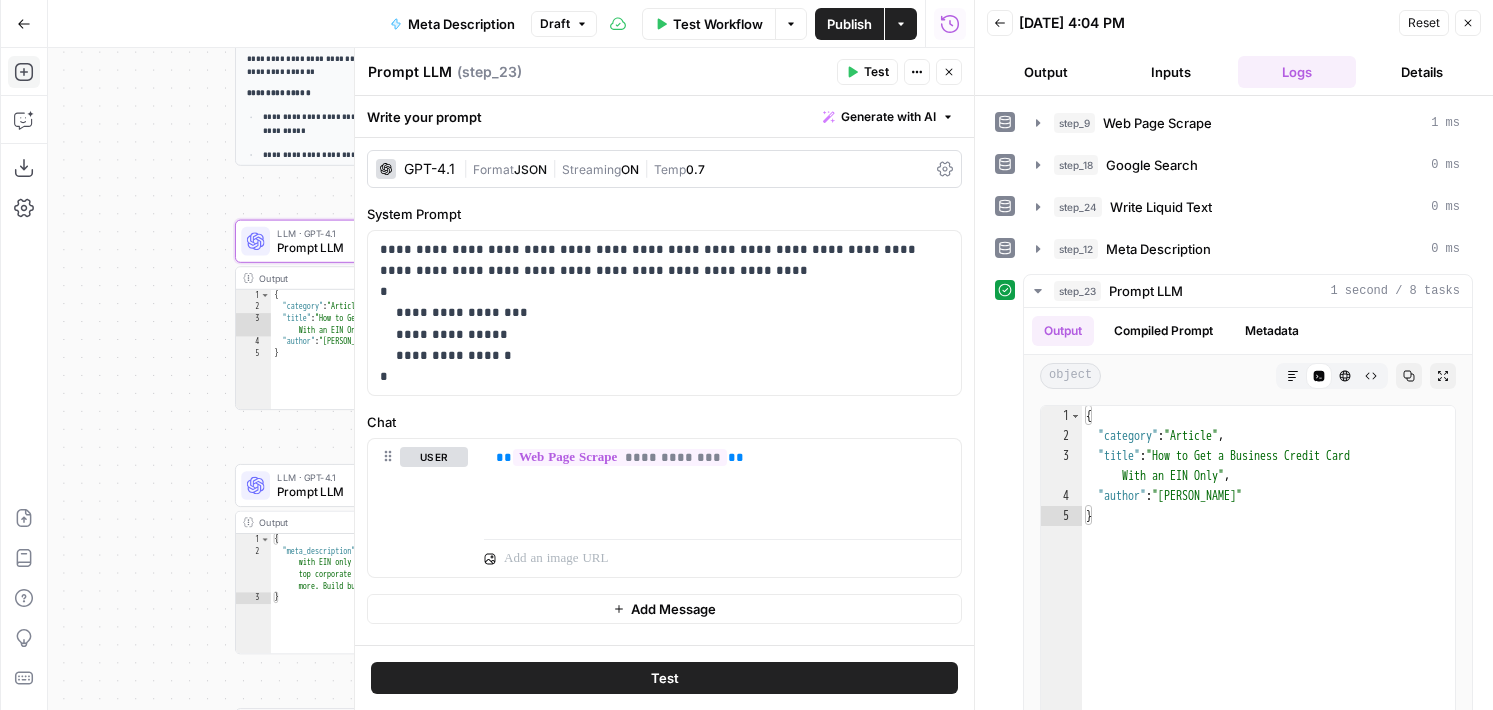 click on "**********" at bounding box center [511, 379] 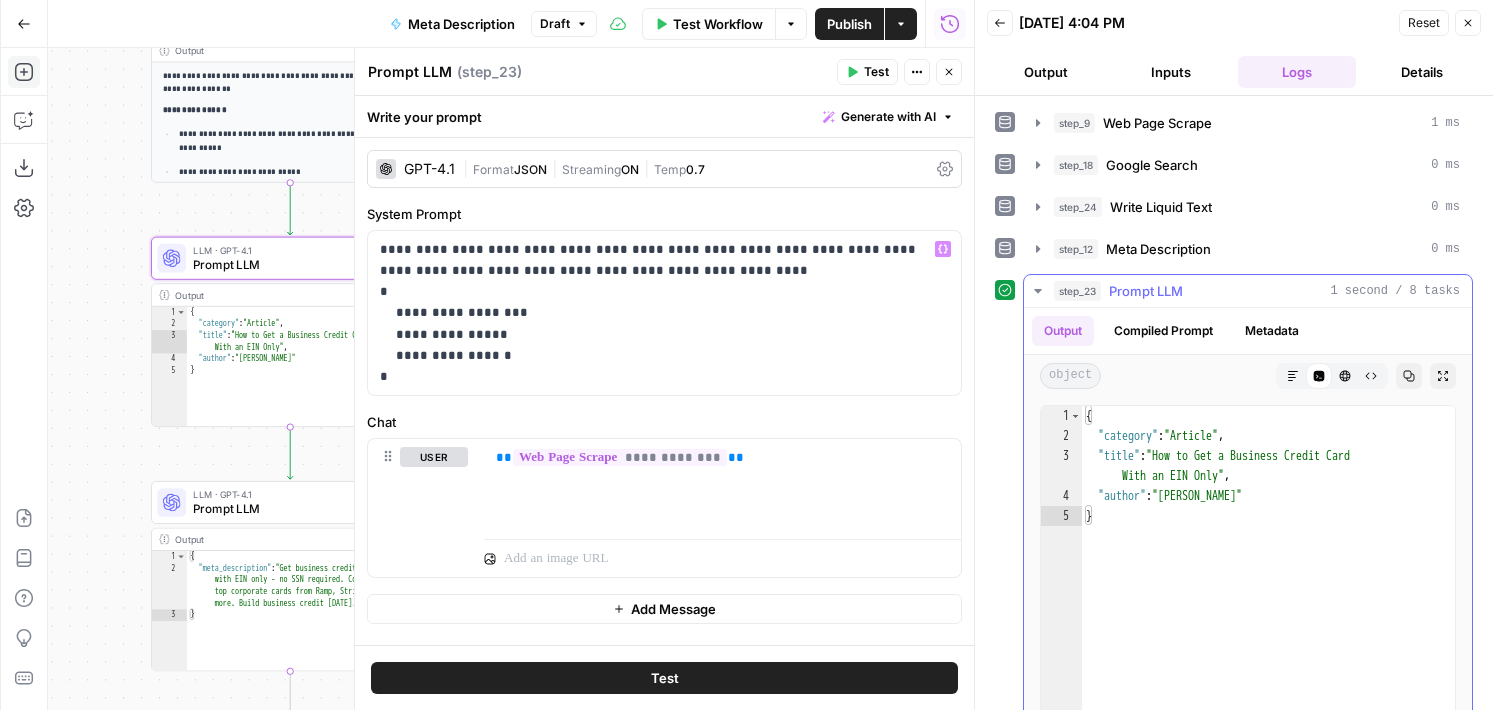 scroll, scrollTop: 109, scrollLeft: 0, axis: vertical 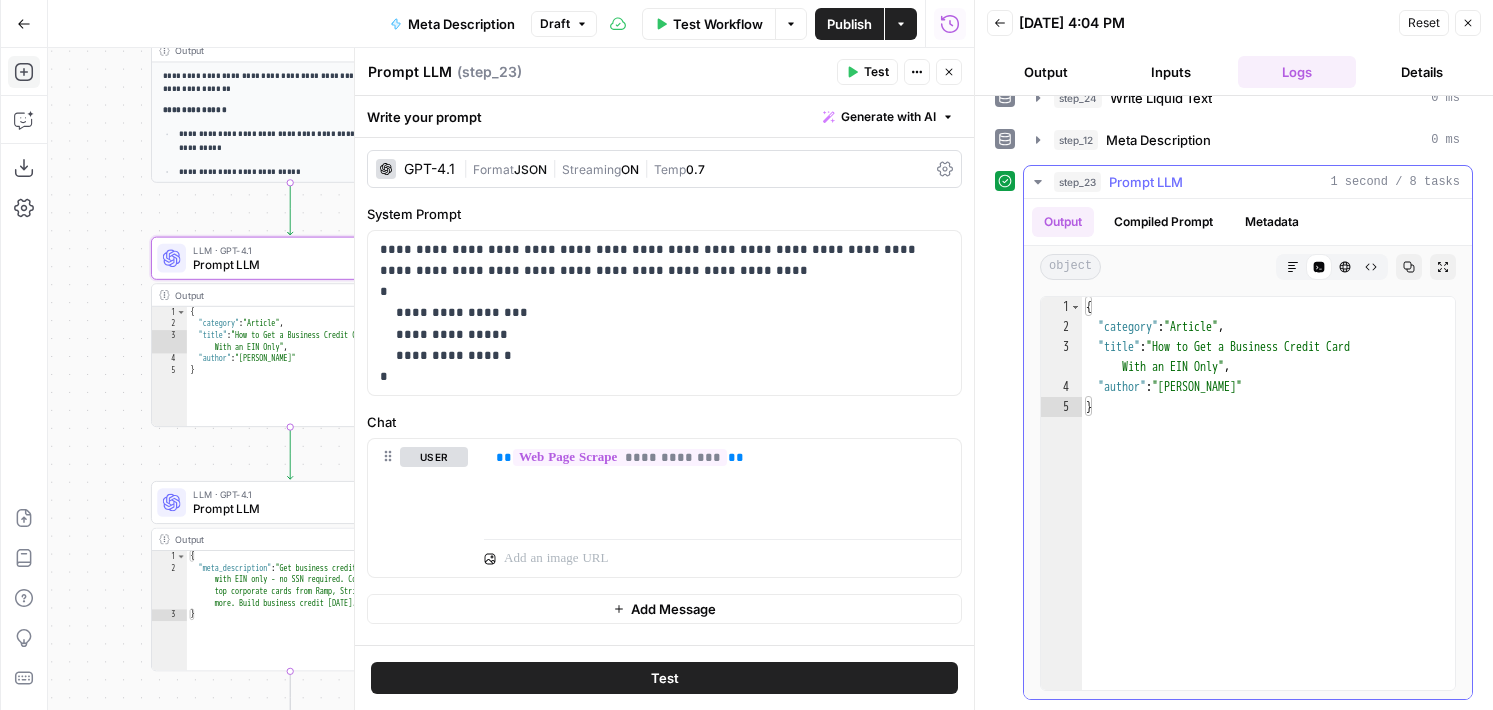 click on "{    "category" :  "Article" ,    "title" :  "How to Get a Business Credit Card         With an EIN Only" ,    "author" :  "Stefanie Gordon" }" at bounding box center [1268, 513] 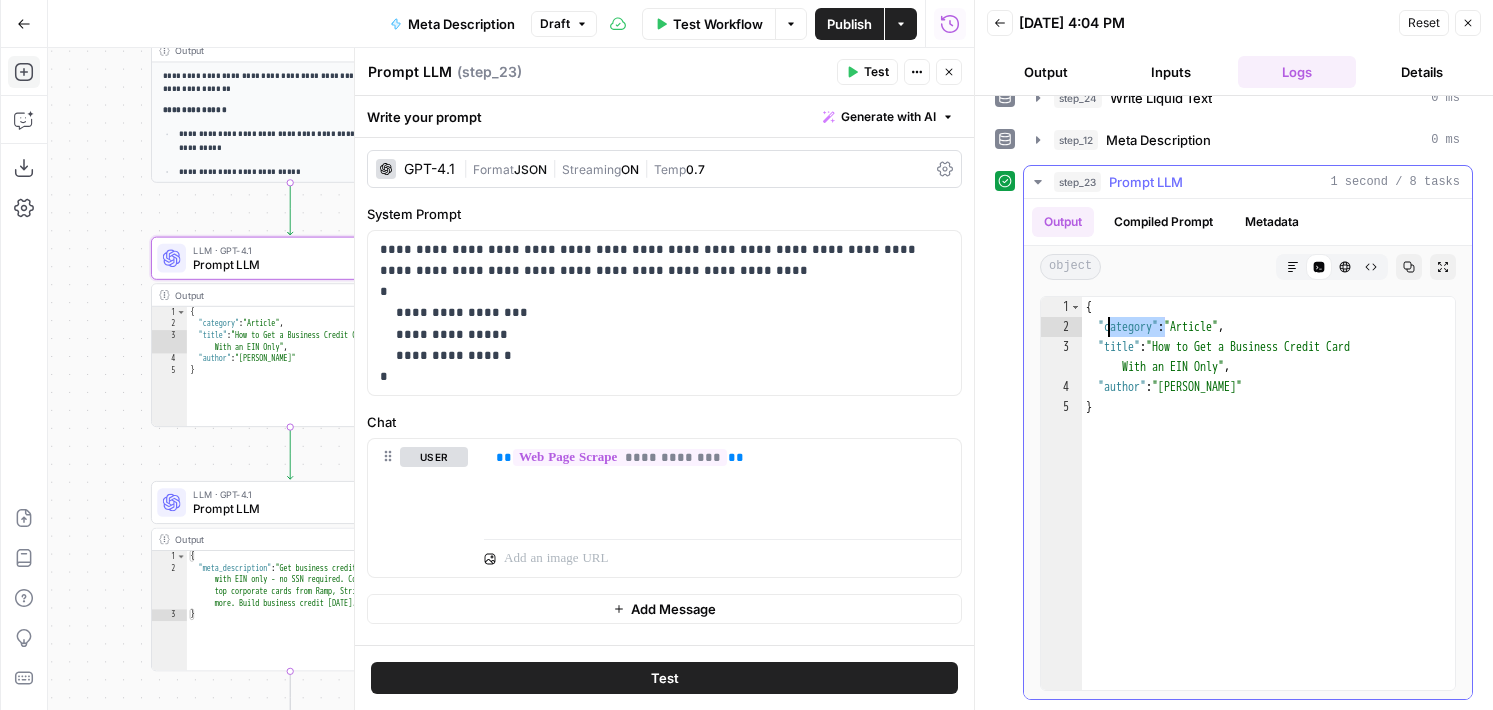 click on "{    "category" :  "Article" ,    "title" :  "How to Get a Business Credit Card         With an EIN Only" ,    "author" :  "Stefanie Gordon" }" at bounding box center (1268, 513) 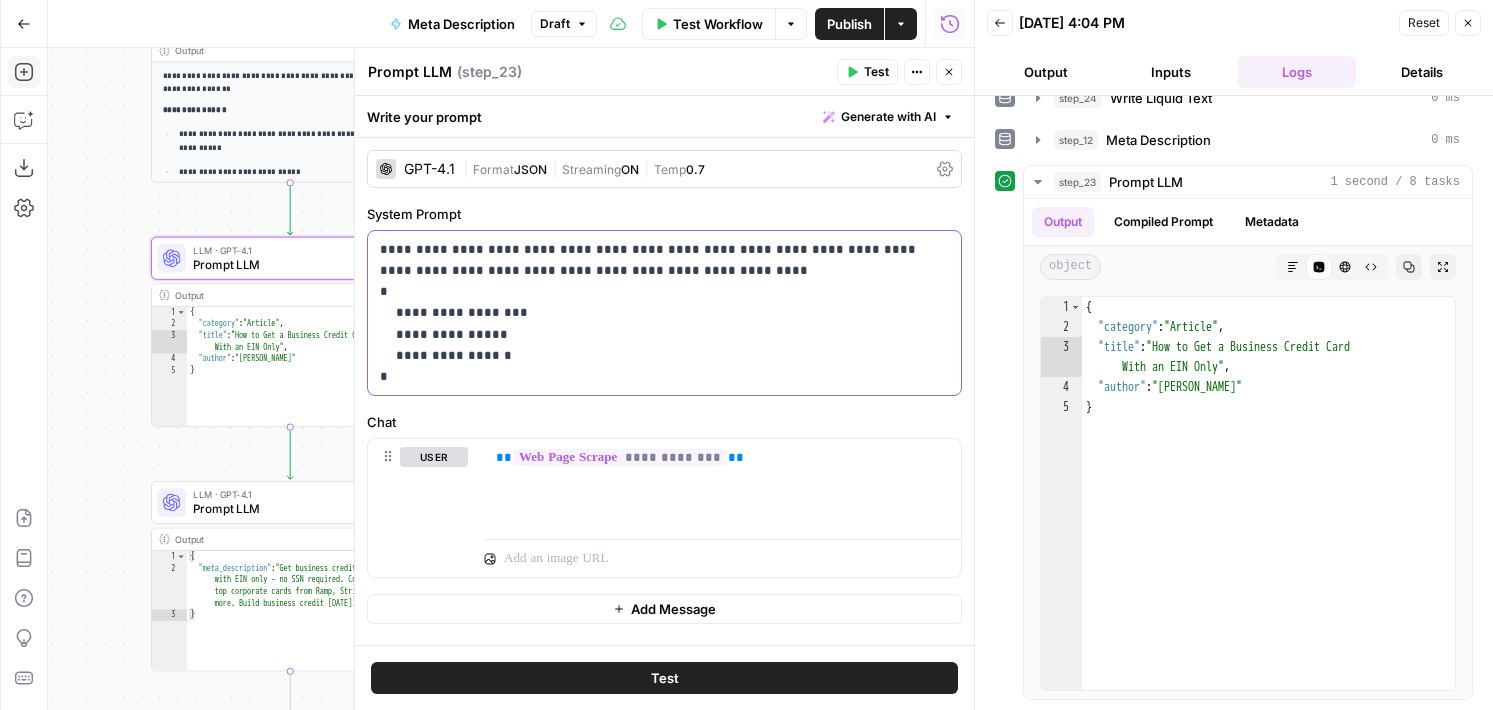 click on "**********" at bounding box center (657, 313) 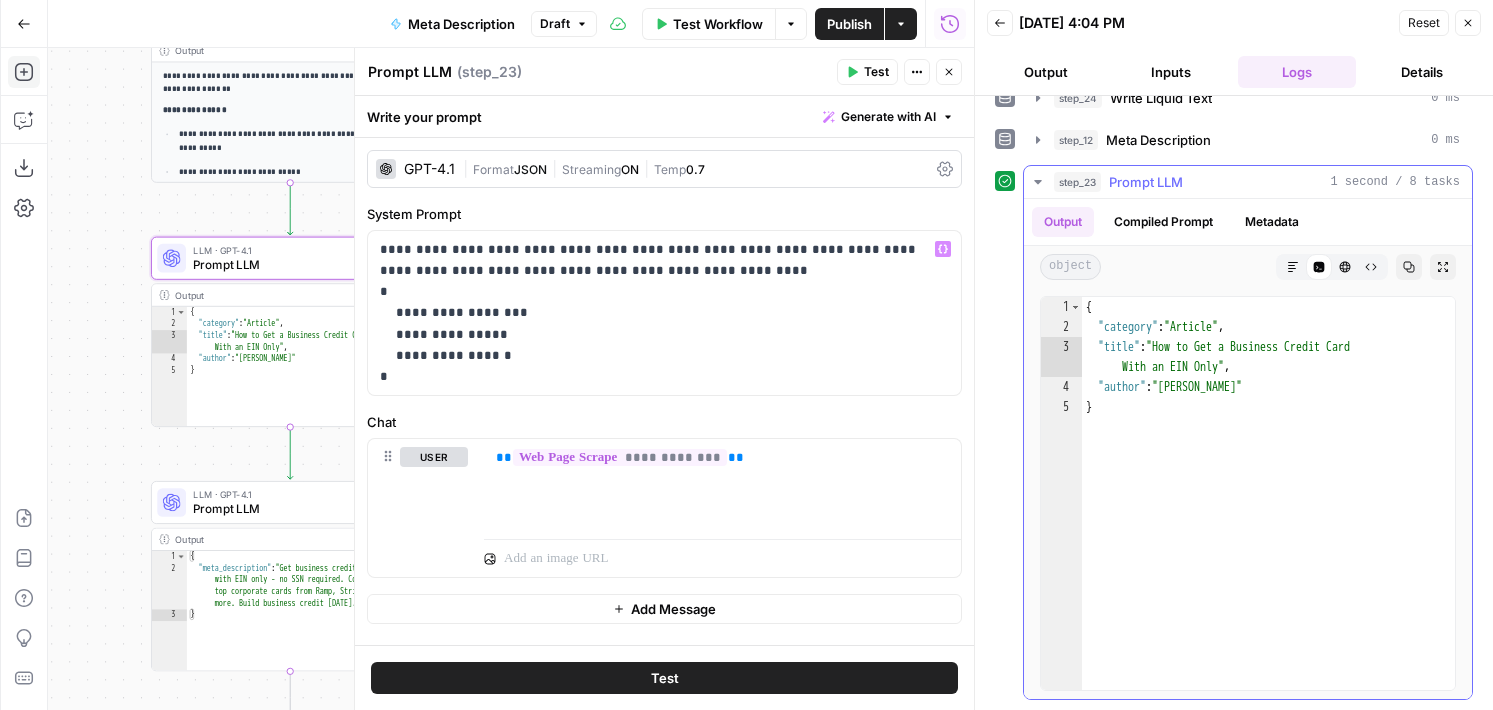click on "{    "category" :  "Article" ,    "title" :  "How to Get a Business Credit Card         With an EIN Only" ,    "author" :  "Stefanie Gordon" }" at bounding box center [1268, 513] 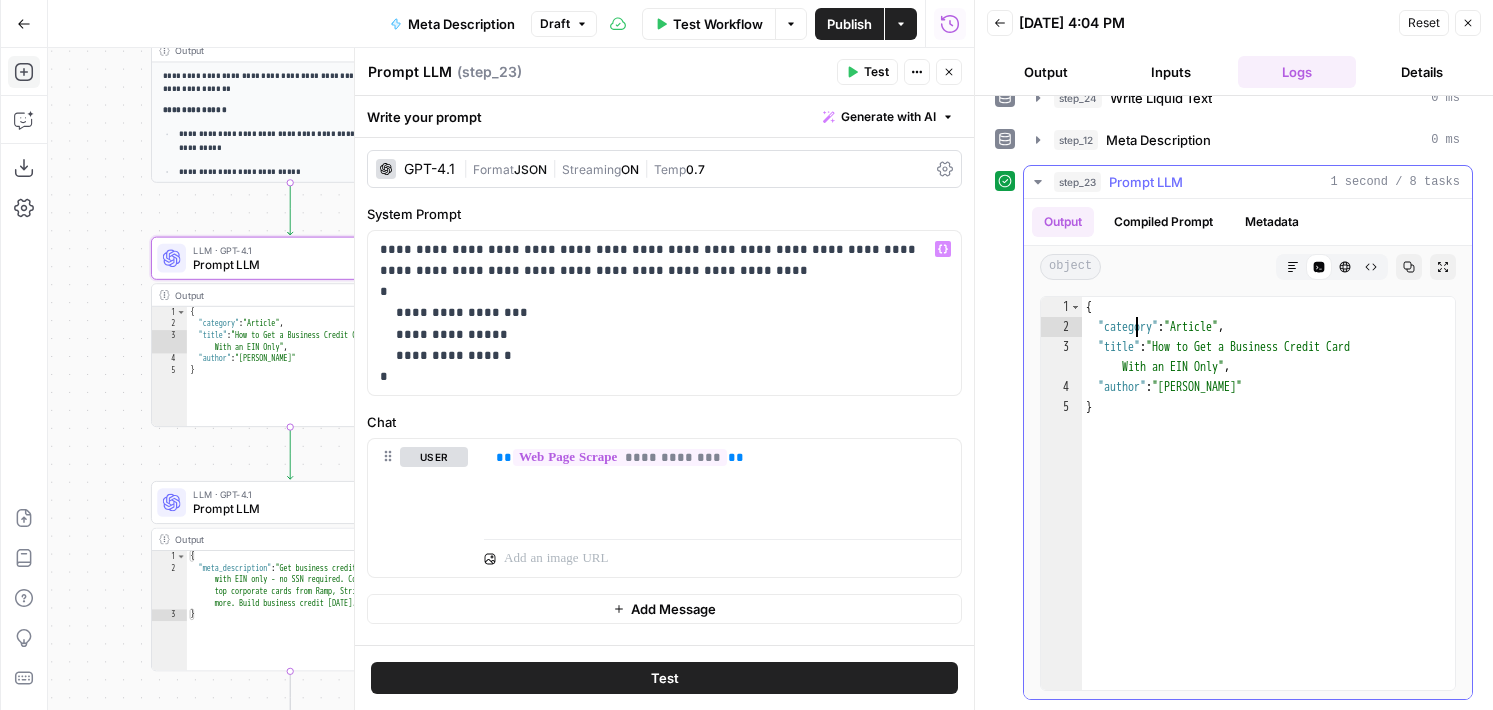click on "{    "category" :  "Article" ,    "title" :  "How to Get a Business Credit Card         With an EIN Only" ,    "author" :  "Stefanie Gordon" }" at bounding box center (1268, 513) 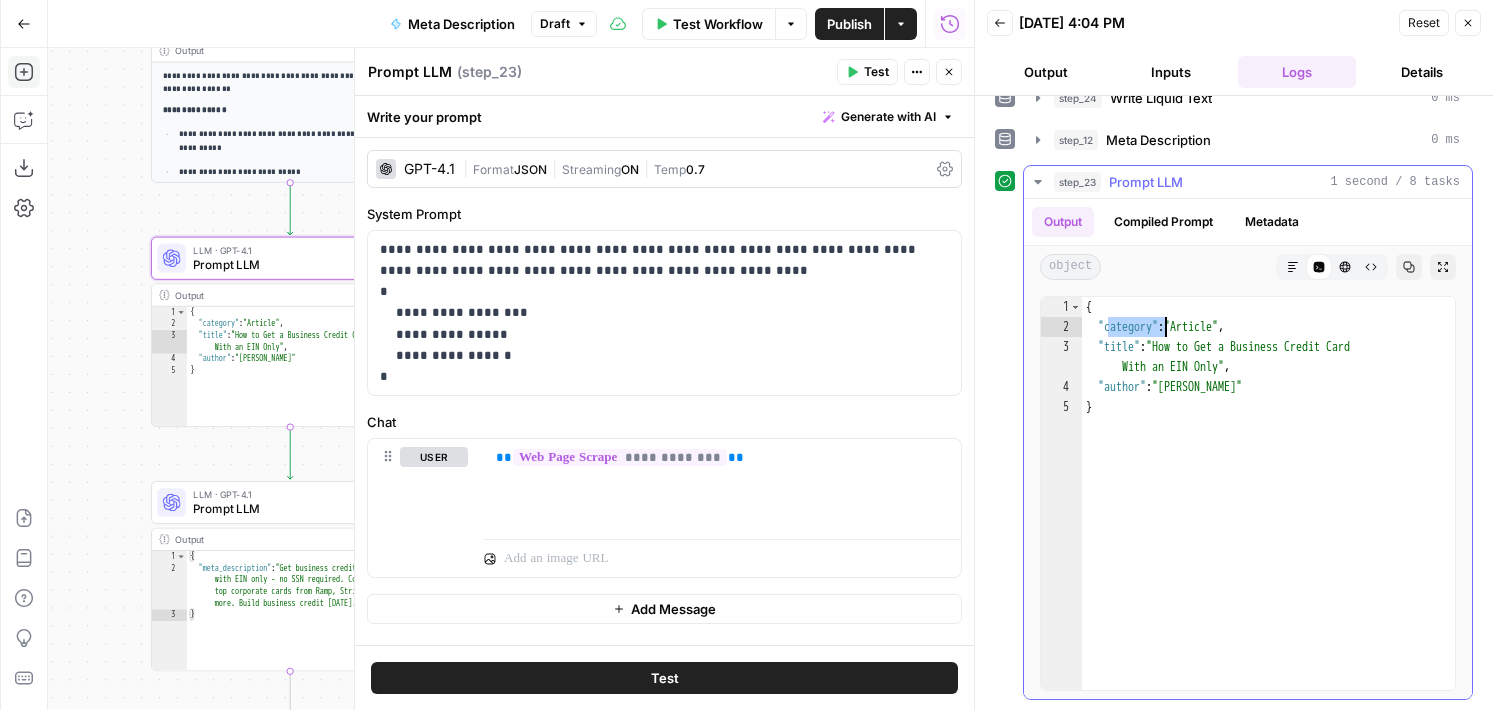 click on "{    "category" :  "Article" ,    "title" :  "How to Get a Business Credit Card         With an EIN Only" ,    "author" :  "Stefanie Gordon" }" at bounding box center (1268, 513) 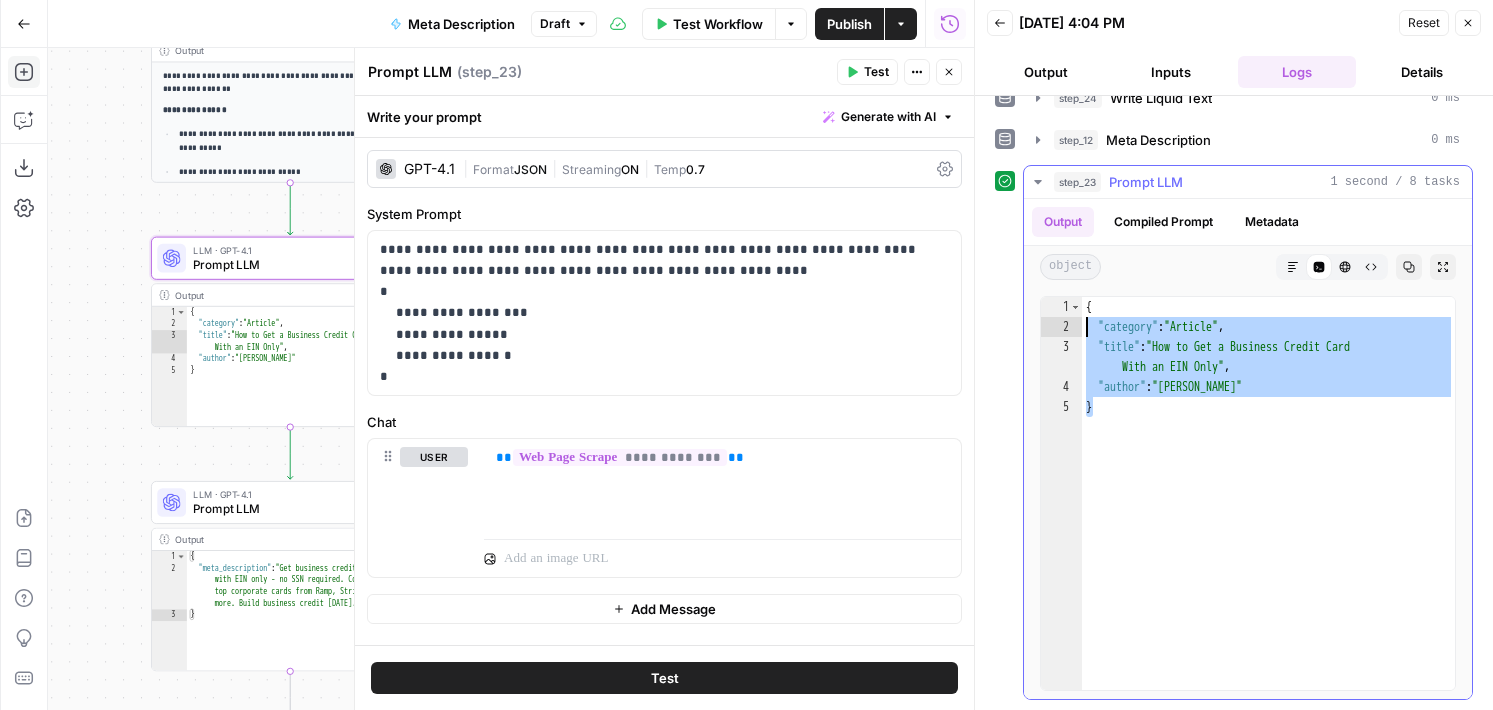 drag, startPoint x: 1111, startPoint y: 444, endPoint x: 1086, endPoint y: 319, distance: 127.47549 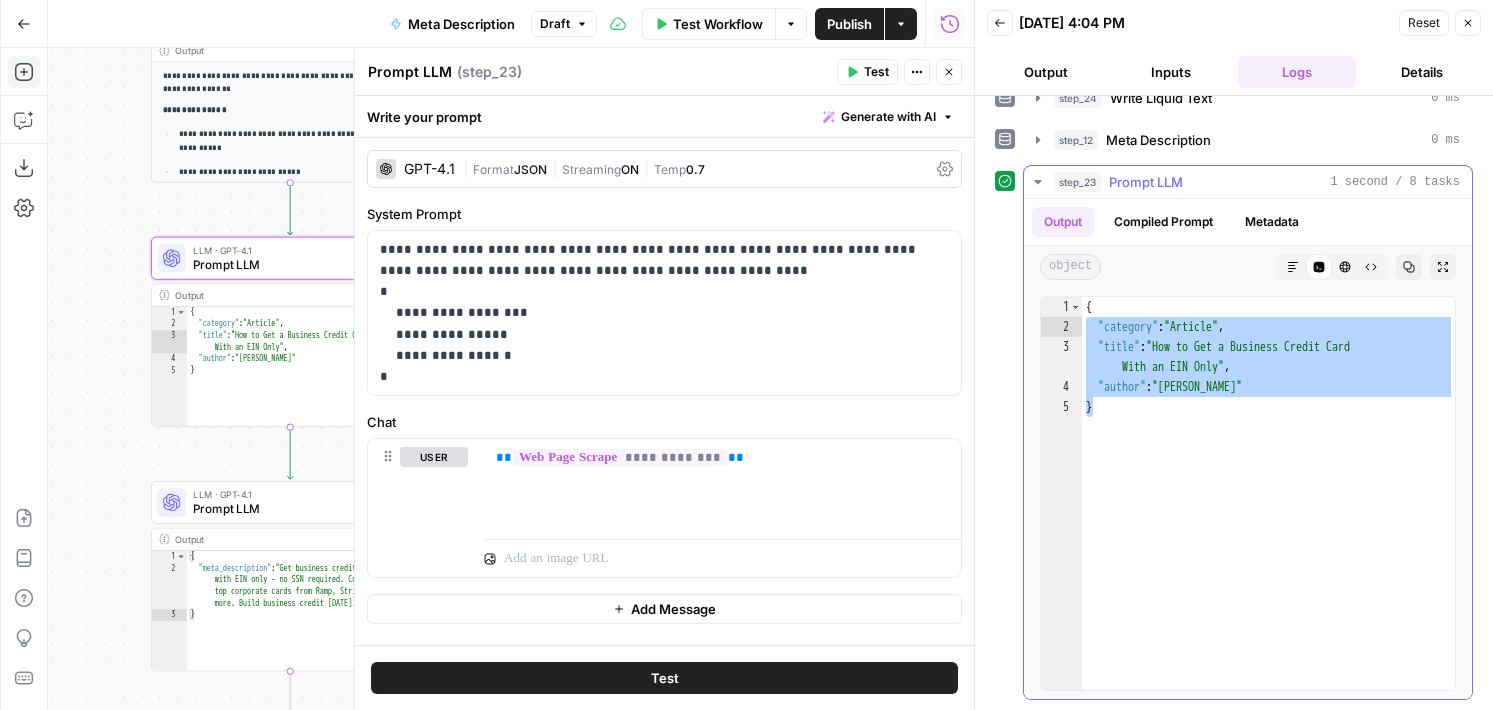 click on "{    "category" :  "Article" ,    "title" :  "How to Get a Business Credit Card         With an EIN Only" ,    "author" :  "Stefanie Gordon" }" at bounding box center (1268, 513) 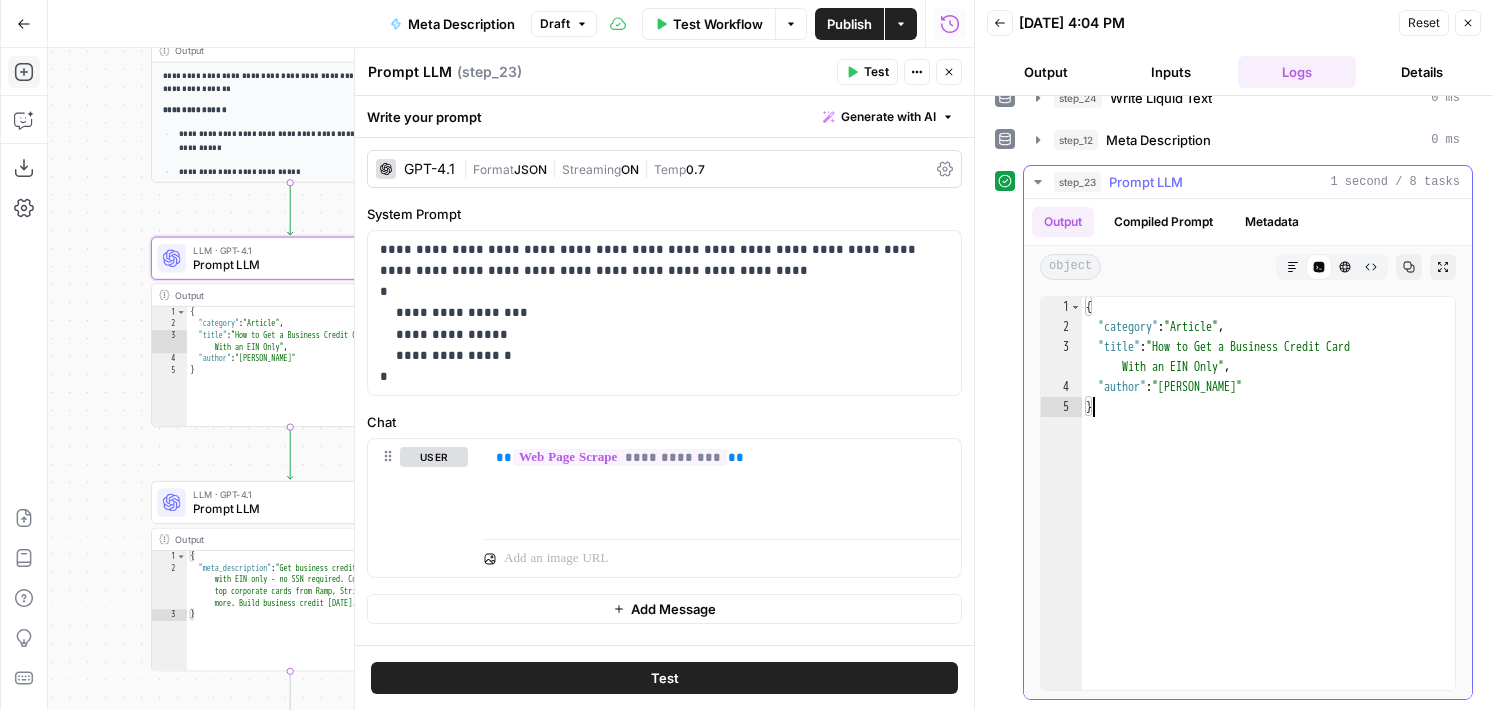 click on "{    "category" :  "Article" ,    "title" :  "How to Get a Business Credit Card         With an EIN Only" ,    "author" :  "Stefanie Gordon" }" at bounding box center (1268, 513) 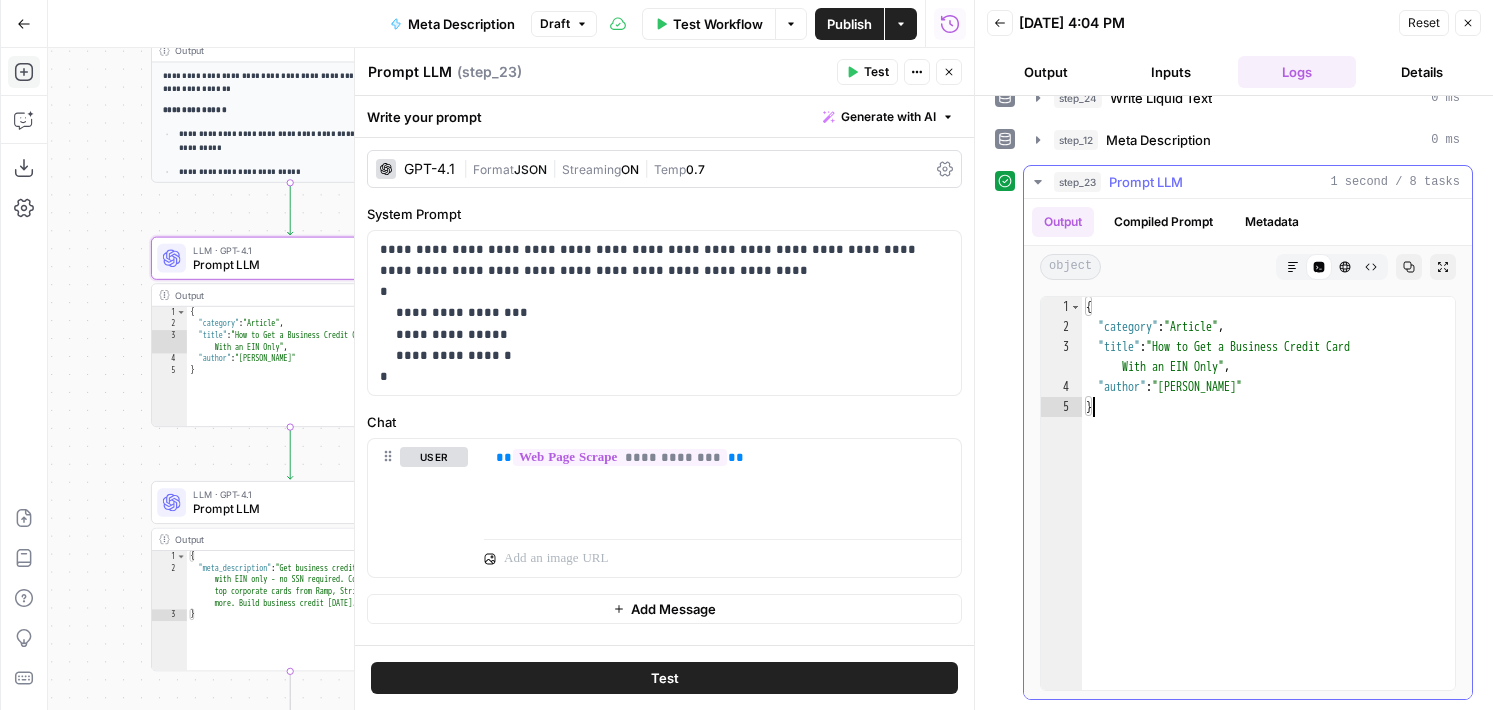 click on "{    "category" :  "Article" ,    "title" :  "How to Get a Business Credit Card         With an EIN Only" ,    "author" :  "Stefanie Gordon" }" at bounding box center (1268, 513) 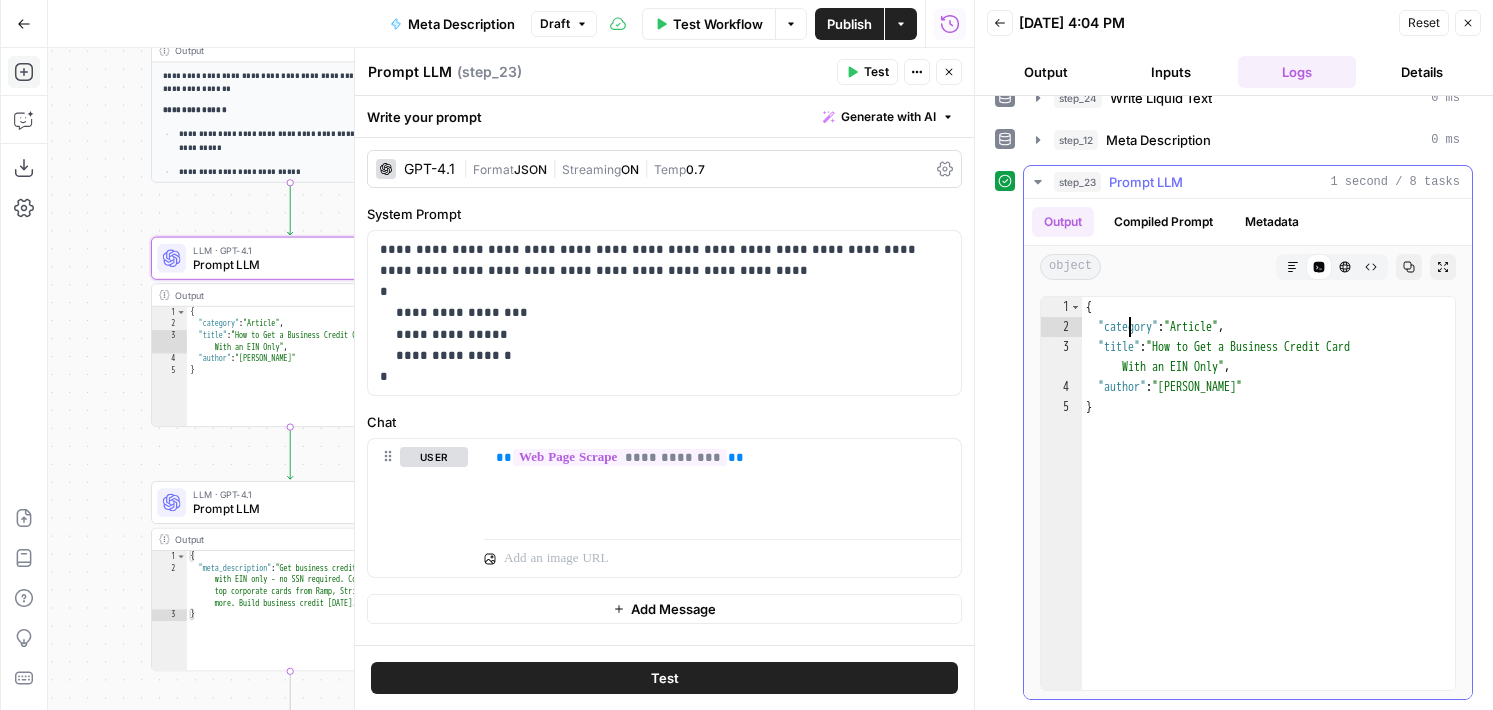 click on "{    "category" :  "Article" ,    "title" :  "How to Get a Business Credit Card         With an EIN Only" ,    "author" :  "Stefanie Gordon" }" at bounding box center (1268, 513) 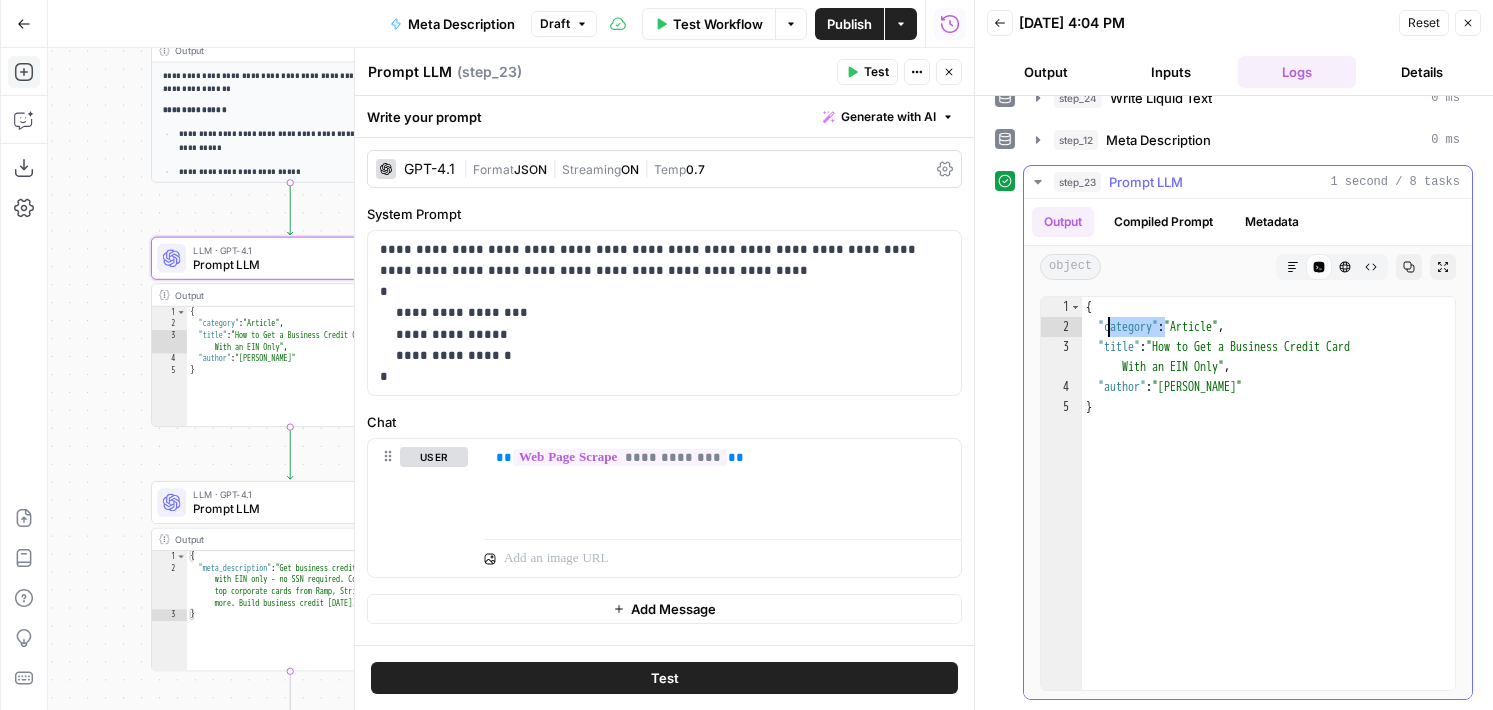 click on "{    "category" :  "Article" ,    "title" :  "How to Get a Business Credit Card         With an EIN Only" ,    "author" :  "Stefanie Gordon" }" at bounding box center (1268, 513) 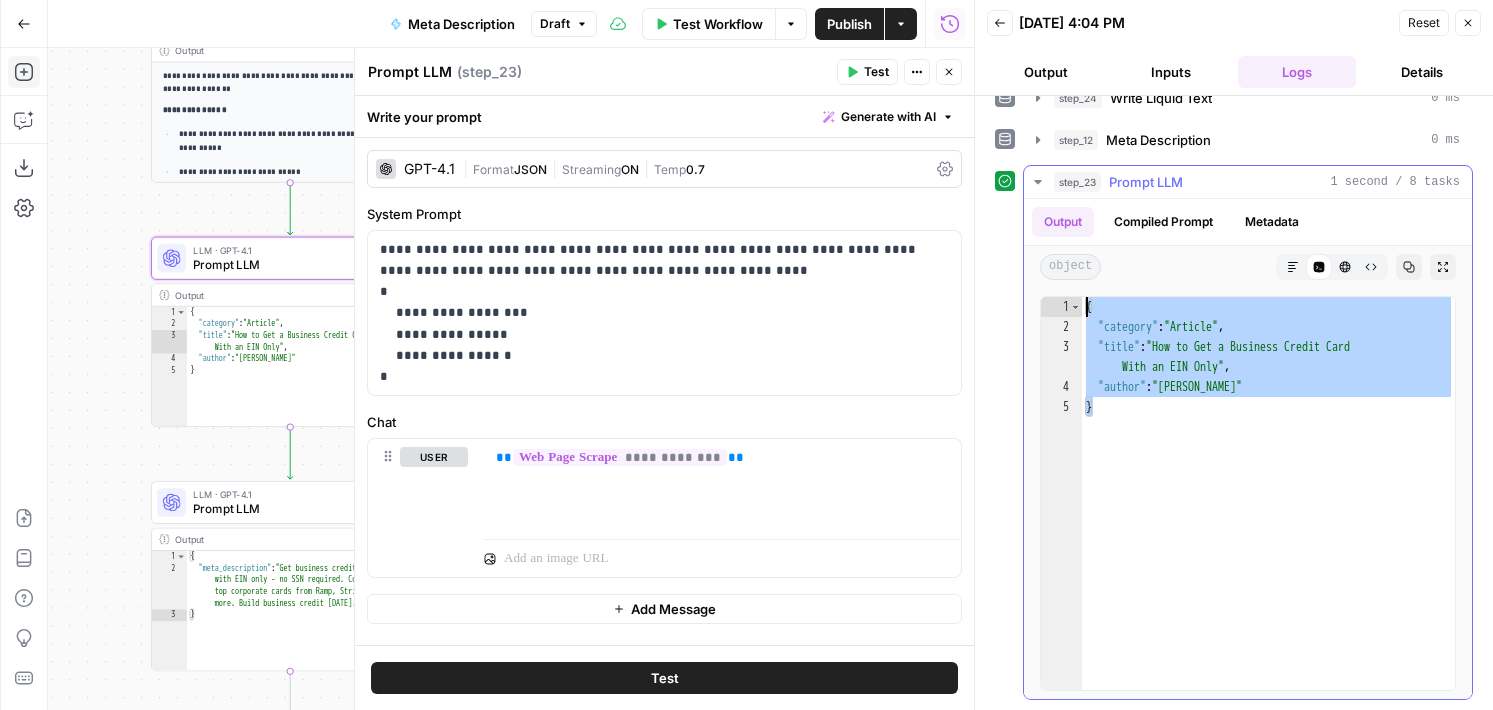 drag, startPoint x: 1122, startPoint y: 449, endPoint x: 1055, endPoint y: 253, distance: 207.13522 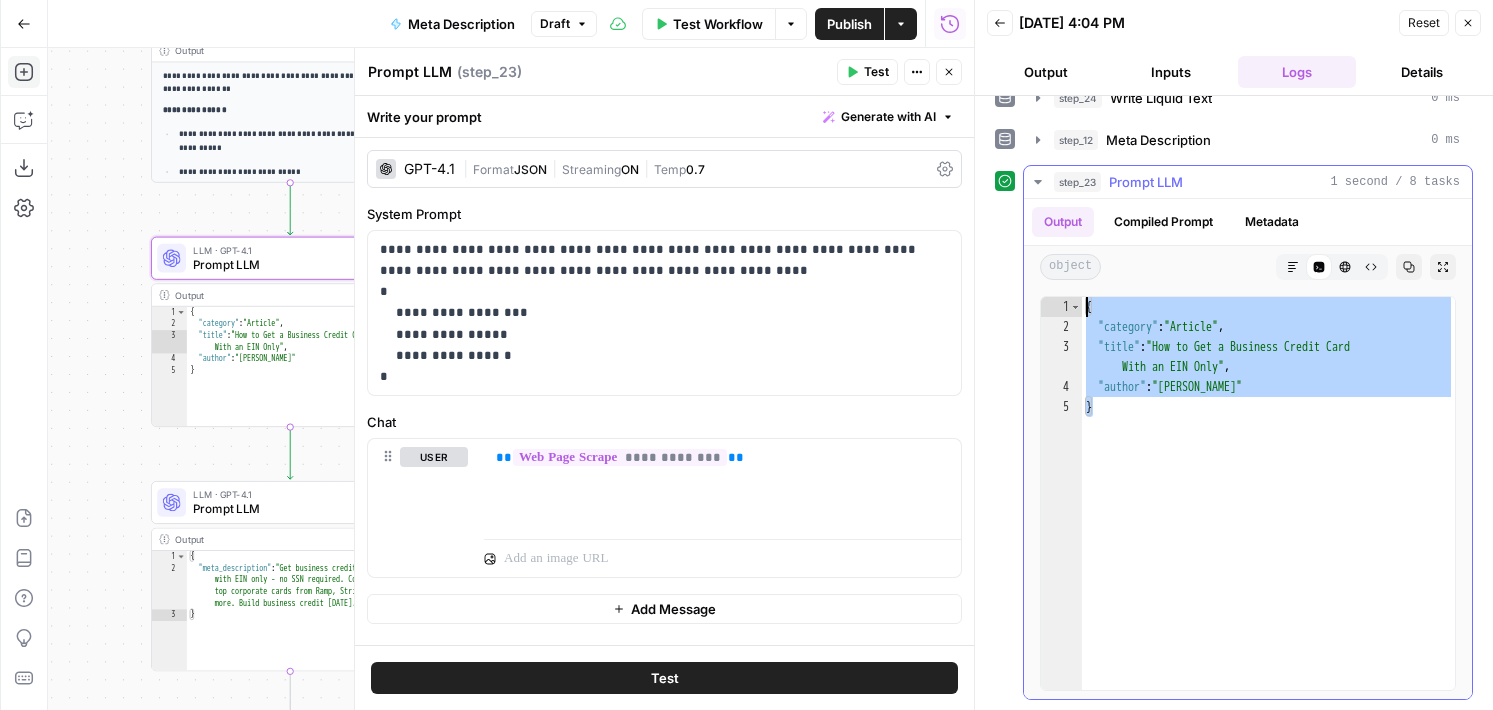 click on "**********" at bounding box center (1248, 449) 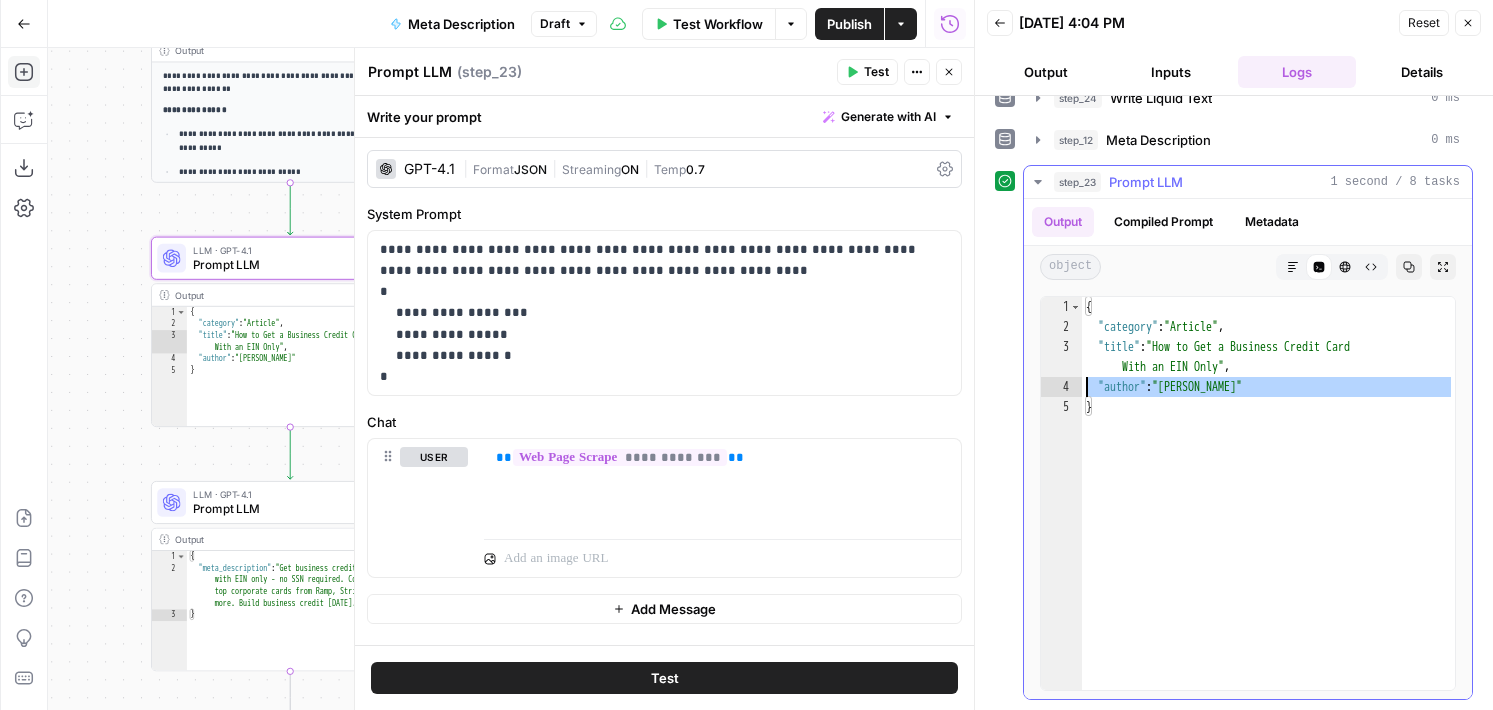click on "4" at bounding box center (1061, 387) 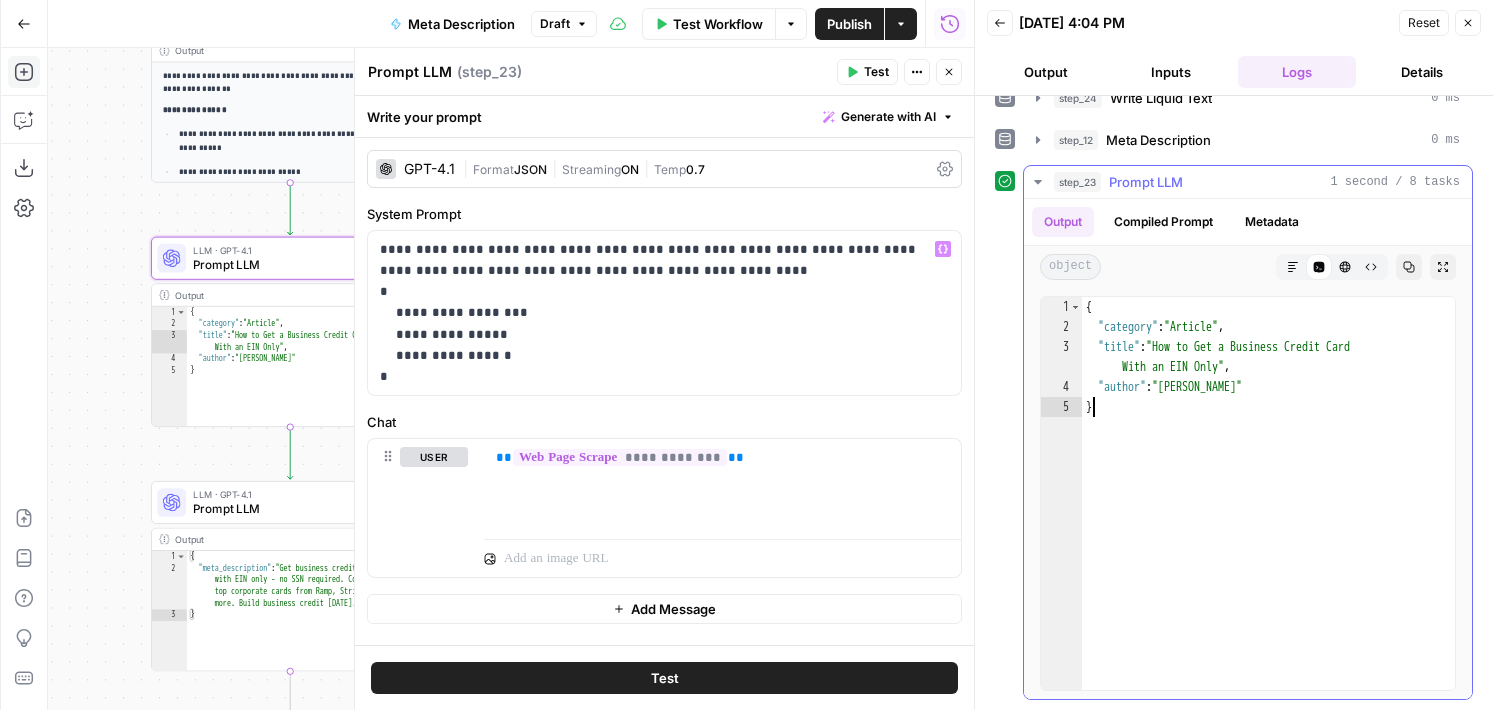 click on "{    "category" :  "Article" ,    "title" :  "How to Get a Business Credit Card         With an EIN Only" ,    "author" :  "Stefanie Gordon" }" at bounding box center (1268, 513) 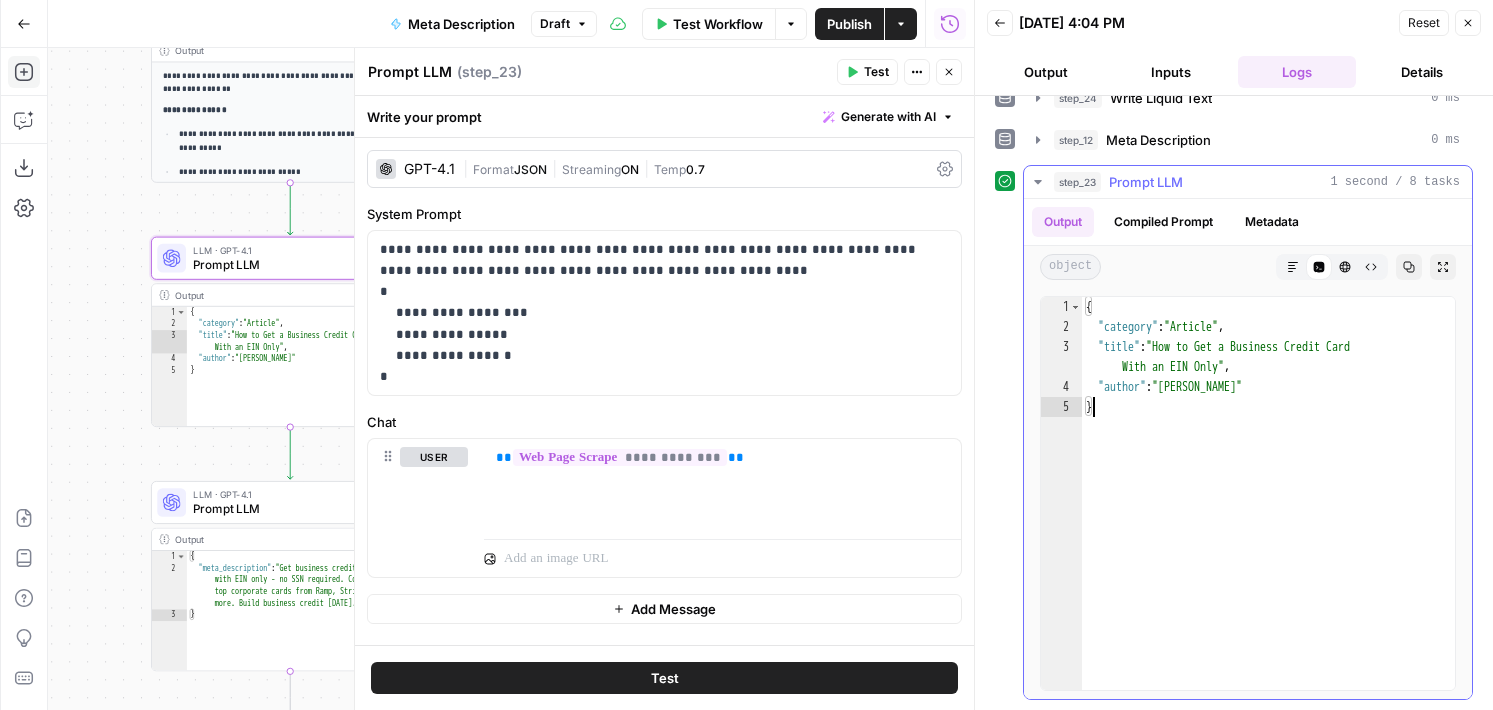 click on "{    "category" :  "Article" ,    "title" :  "How to Get a Business Credit Card         With an EIN Only" ,    "author" :  "Stefanie Gordon" }" at bounding box center (1268, 513) 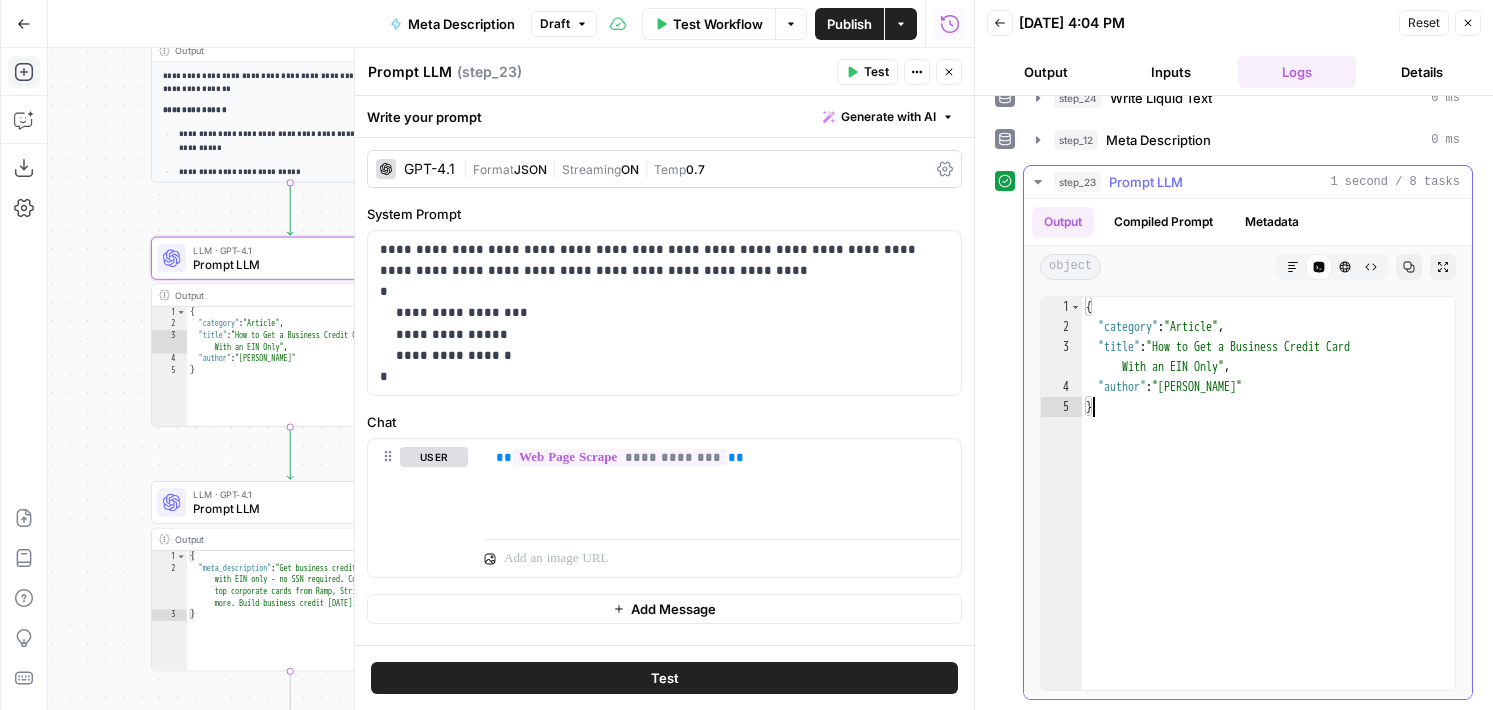 click on "{    "category" :  "Article" ,    "title" :  "How to Get a Business Credit Card         With an EIN Only" ,    "author" :  "Stefanie Gordon" }" at bounding box center (1268, 513) 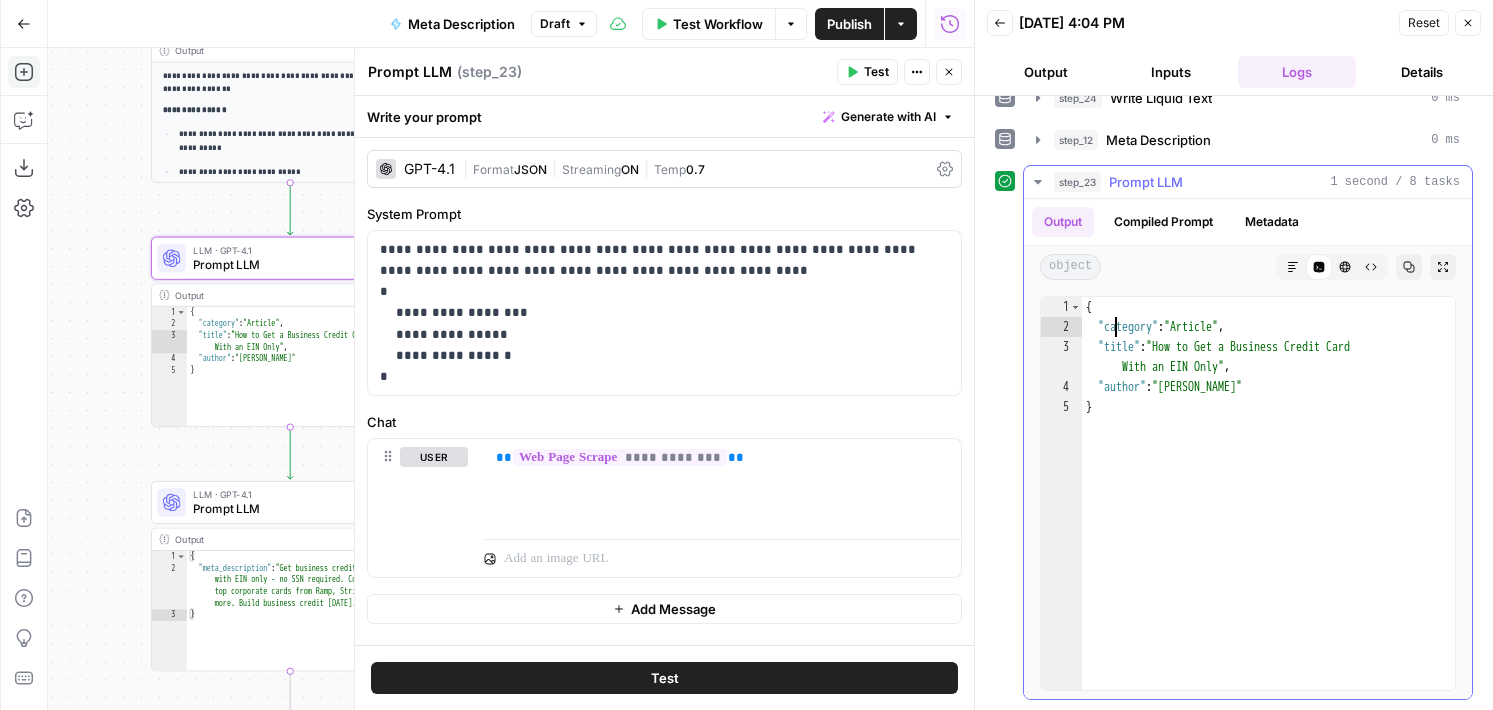 click on "{    "category" :  "Article" ,    "title" :  "How to Get a Business Credit Card         With an EIN Only" ,    "author" :  "Stefanie Gordon" }" at bounding box center [1268, 513] 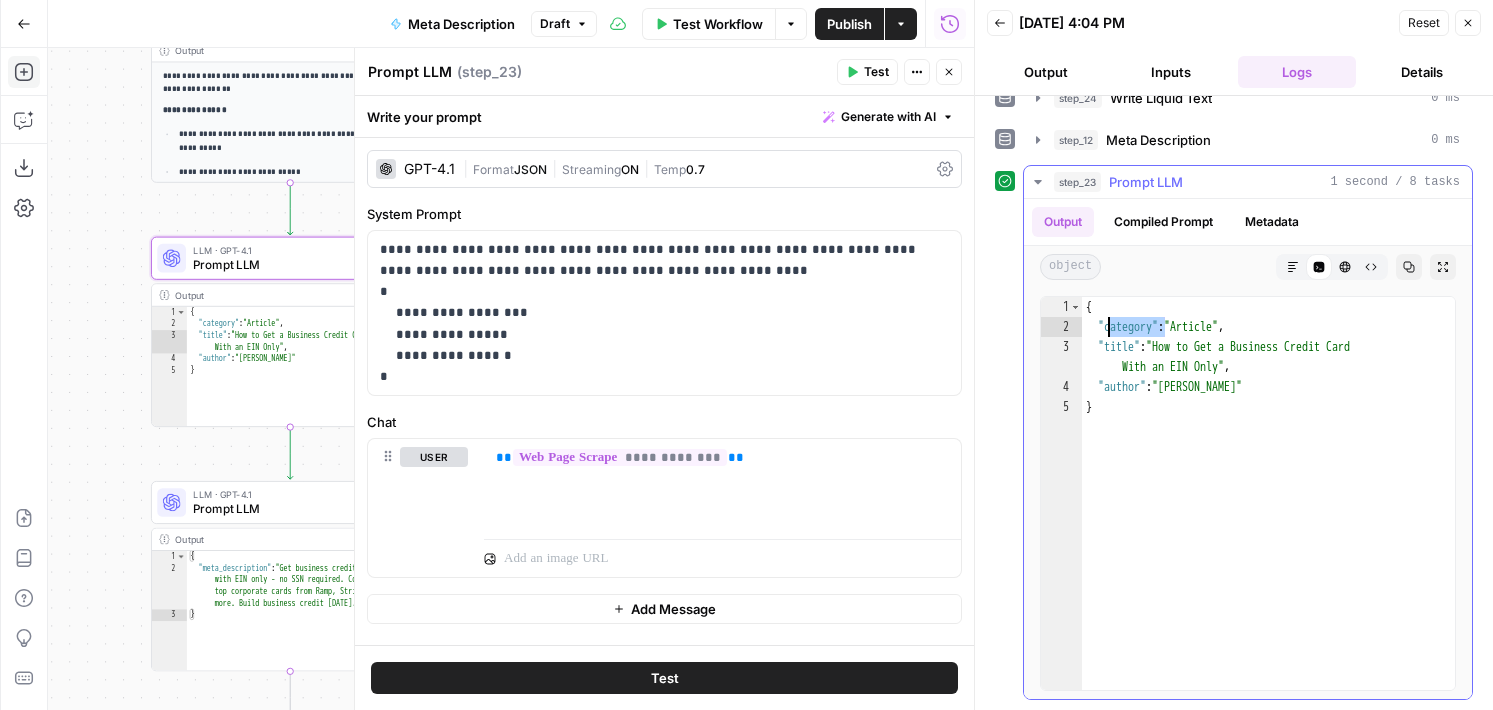 click on "{    "category" :  "Article" ,    "title" :  "How to Get a Business Credit Card         With an EIN Only" ,    "author" :  "Stefanie Gordon" }" at bounding box center (1268, 513) 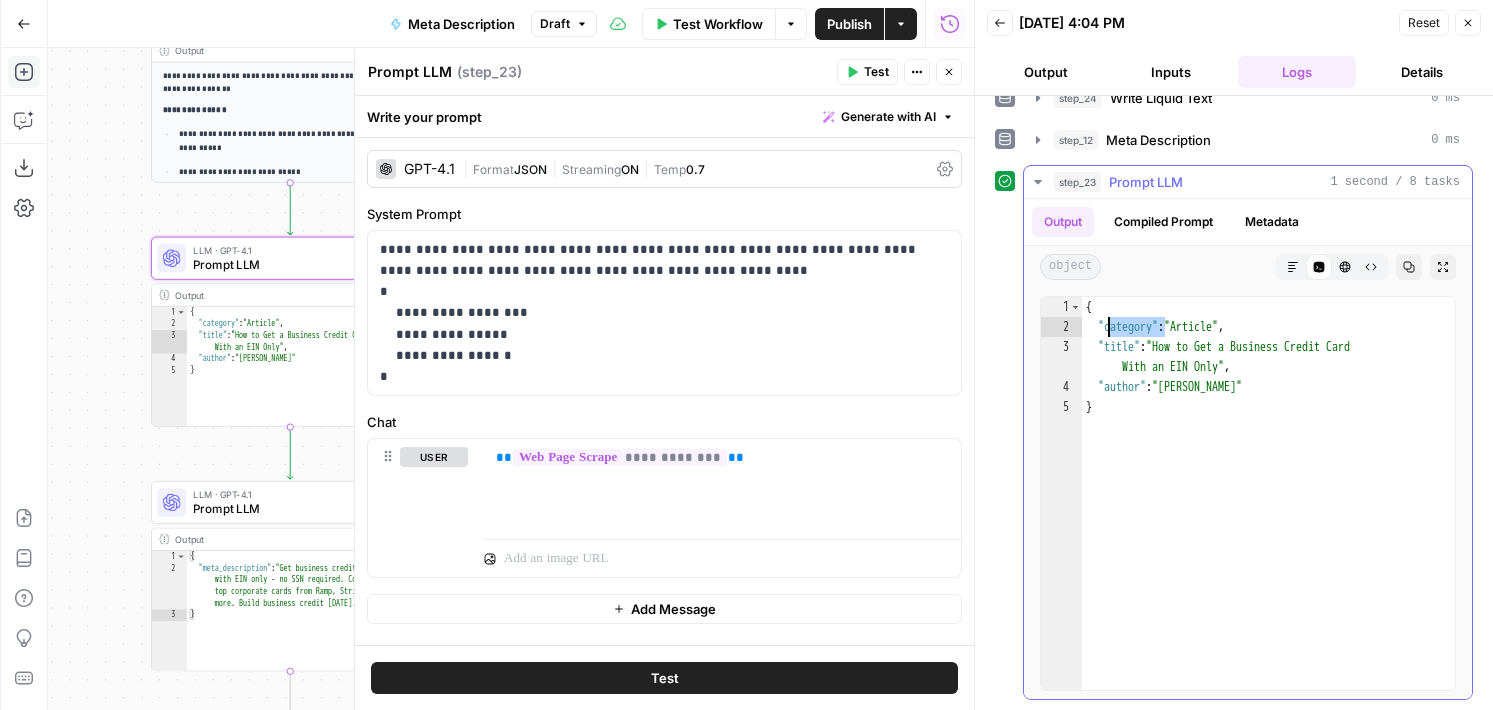 click on "{    "category" :  "Article" ,    "title" :  "How to Get a Business Credit Card         With an EIN Only" ,    "author" :  "Stefanie Gordon" }" at bounding box center (1268, 513) 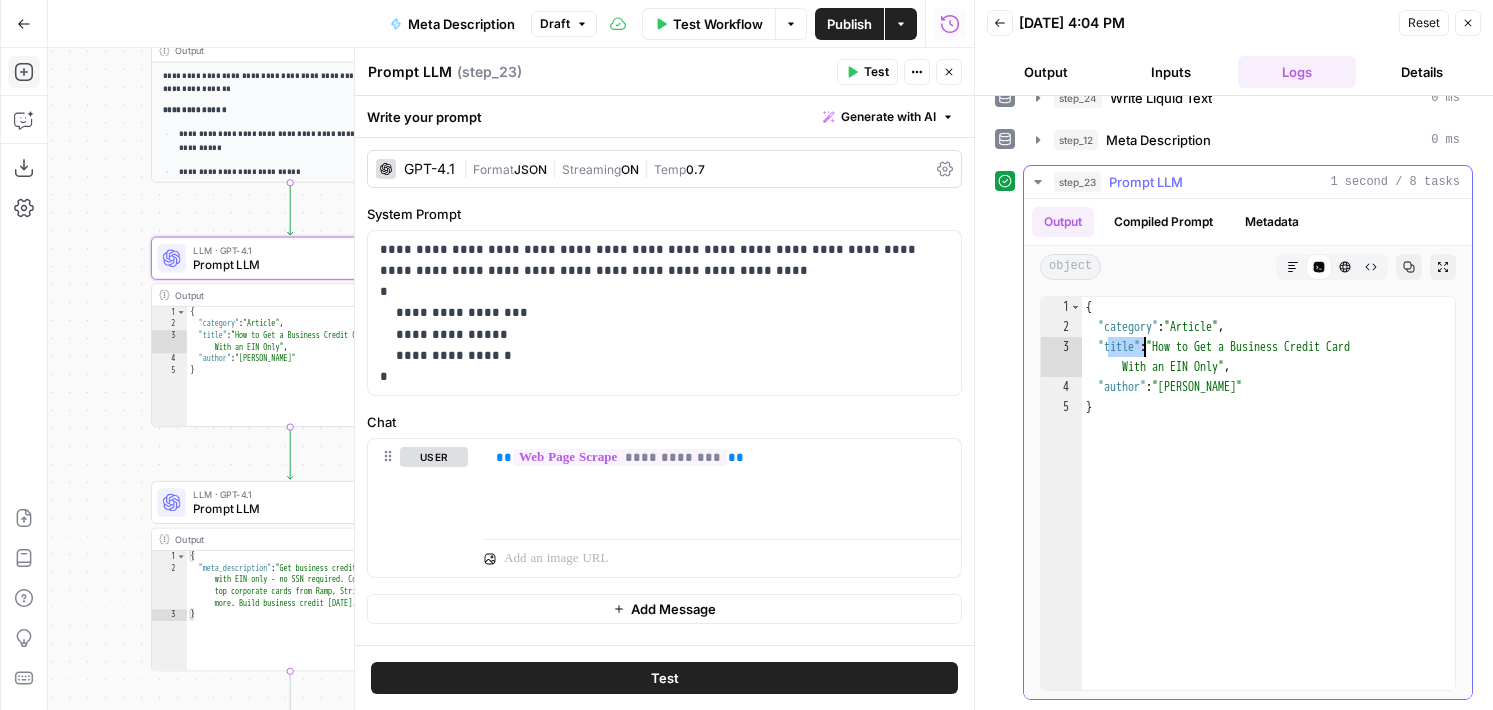 click on "{    "category" :  "Article" ,    "title" :  "How to Get a Business Credit Card         With an EIN Only" ,    "author" :  "Stefanie Gordon" }" at bounding box center (1268, 513) 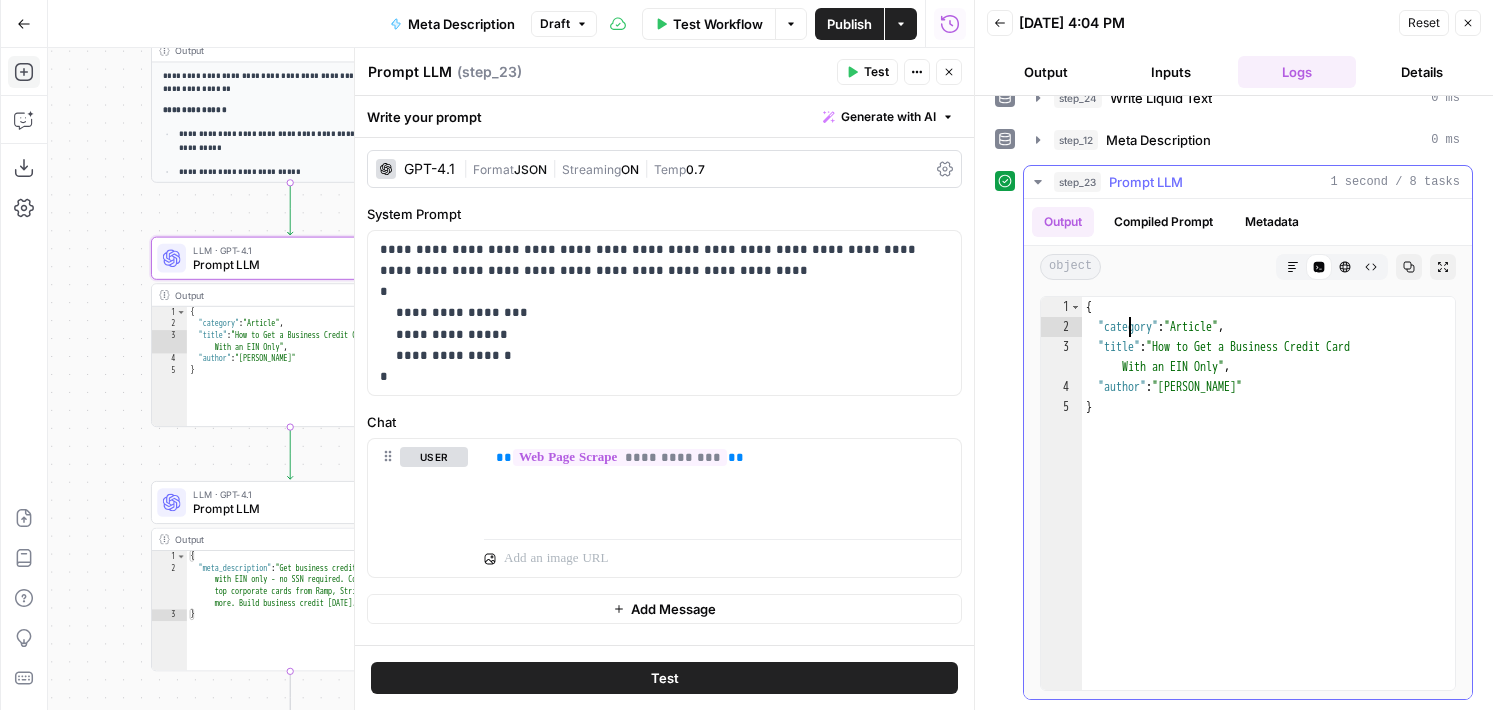 click on "{    "category" :  "Article" ,    "title" :  "How to Get a Business Credit Card         With an EIN Only" ,    "author" :  "Stefanie Gordon" }" at bounding box center (1268, 513) 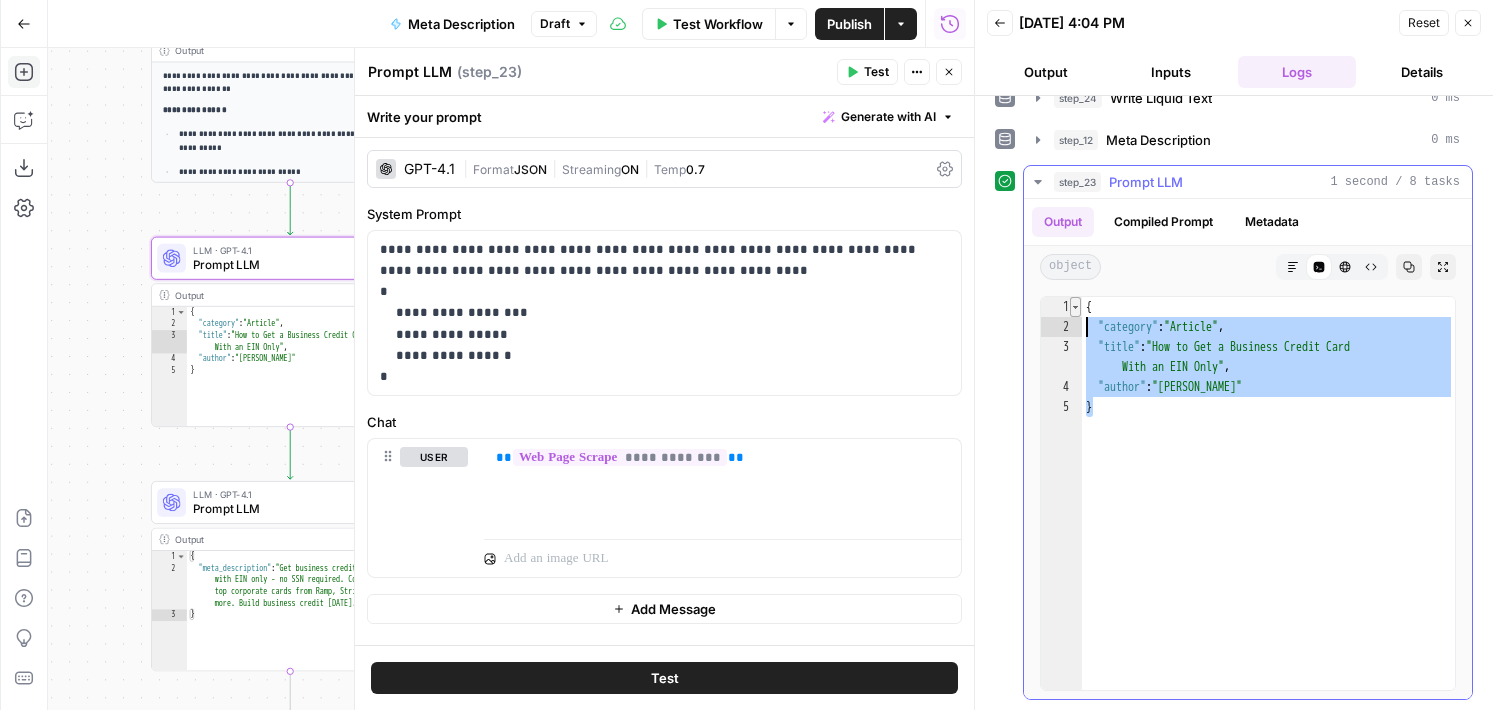 drag, startPoint x: 1141, startPoint y: 441, endPoint x: 1070, endPoint y: 298, distance: 159.65588 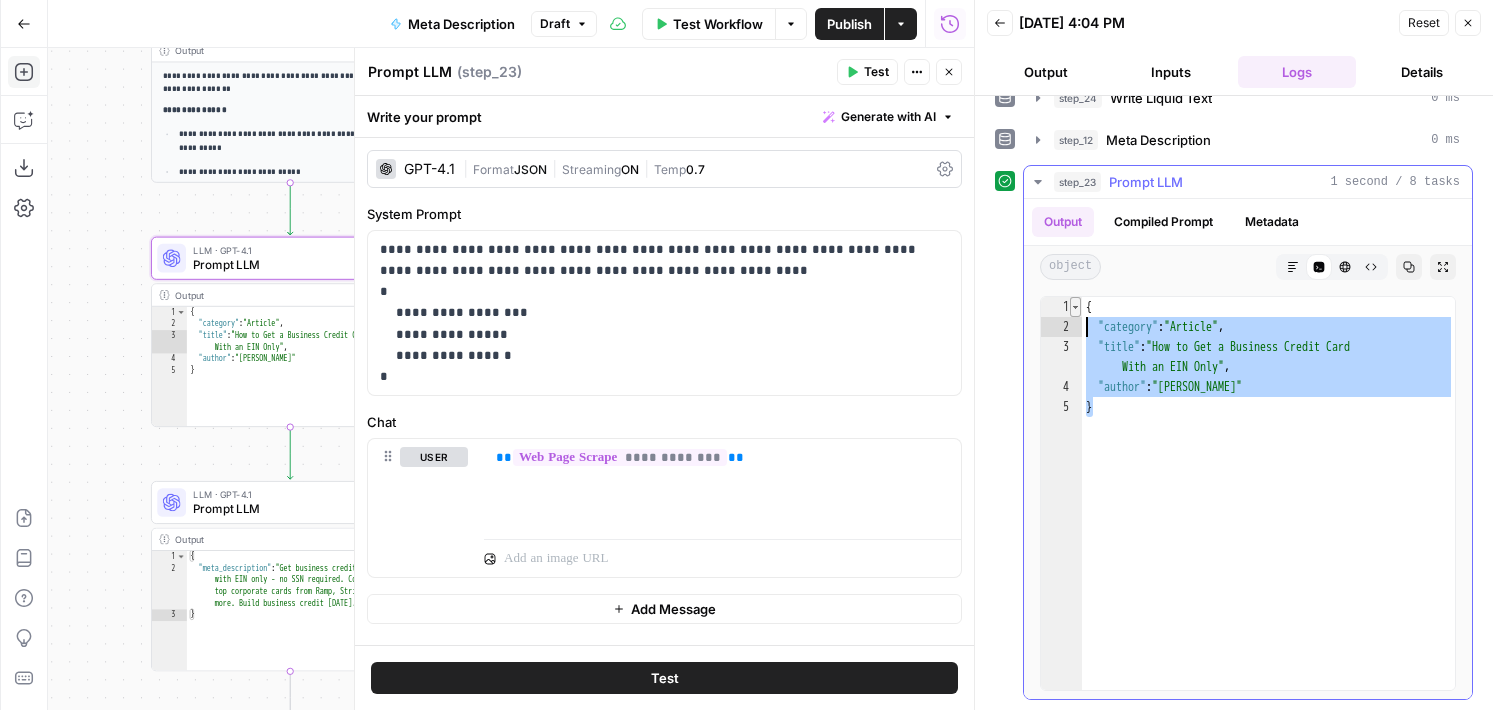 click on "**********" at bounding box center [1248, 493] 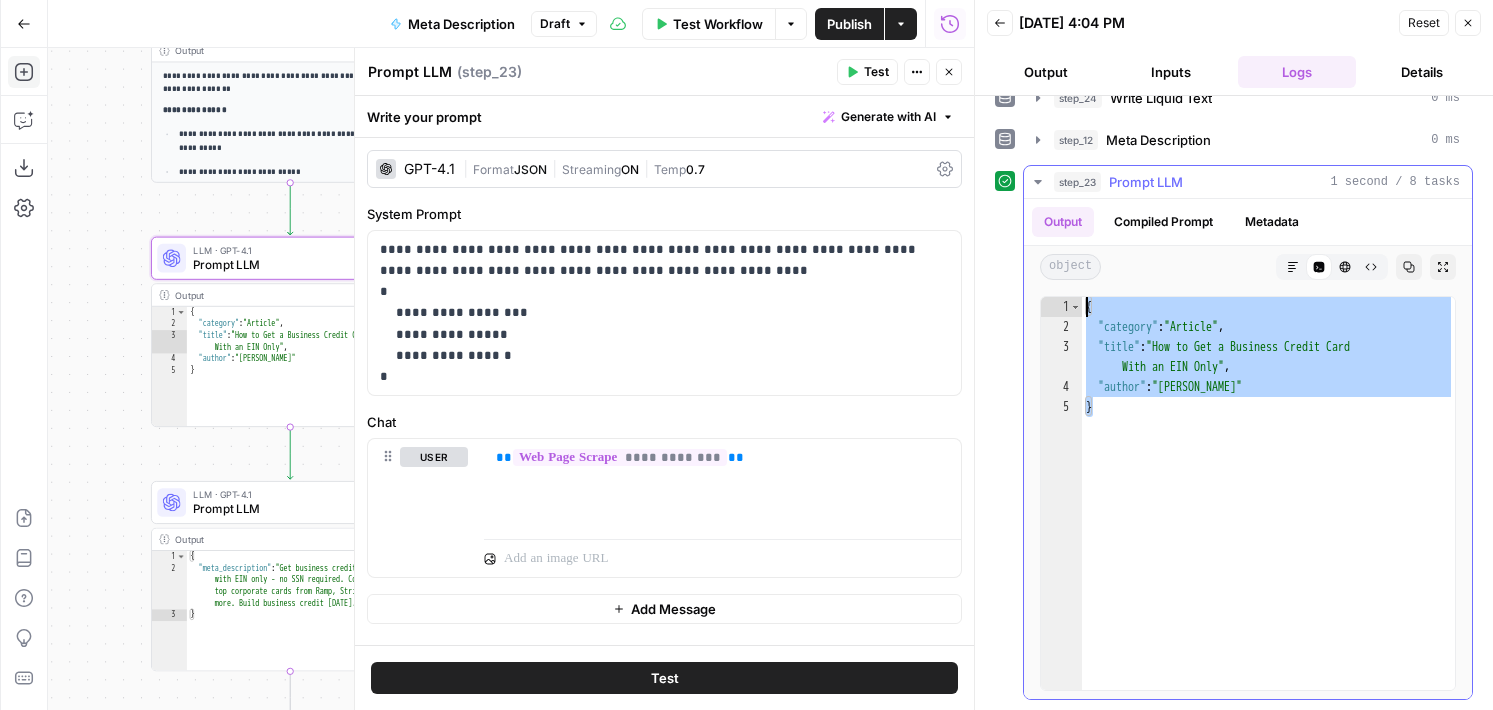 click on "{    "category" :  "Article" ,    "title" :  "How to Get a Business Credit Card         With an EIN Only" ,    "author" :  "Stefanie Gordon" }" at bounding box center (1268, 513) 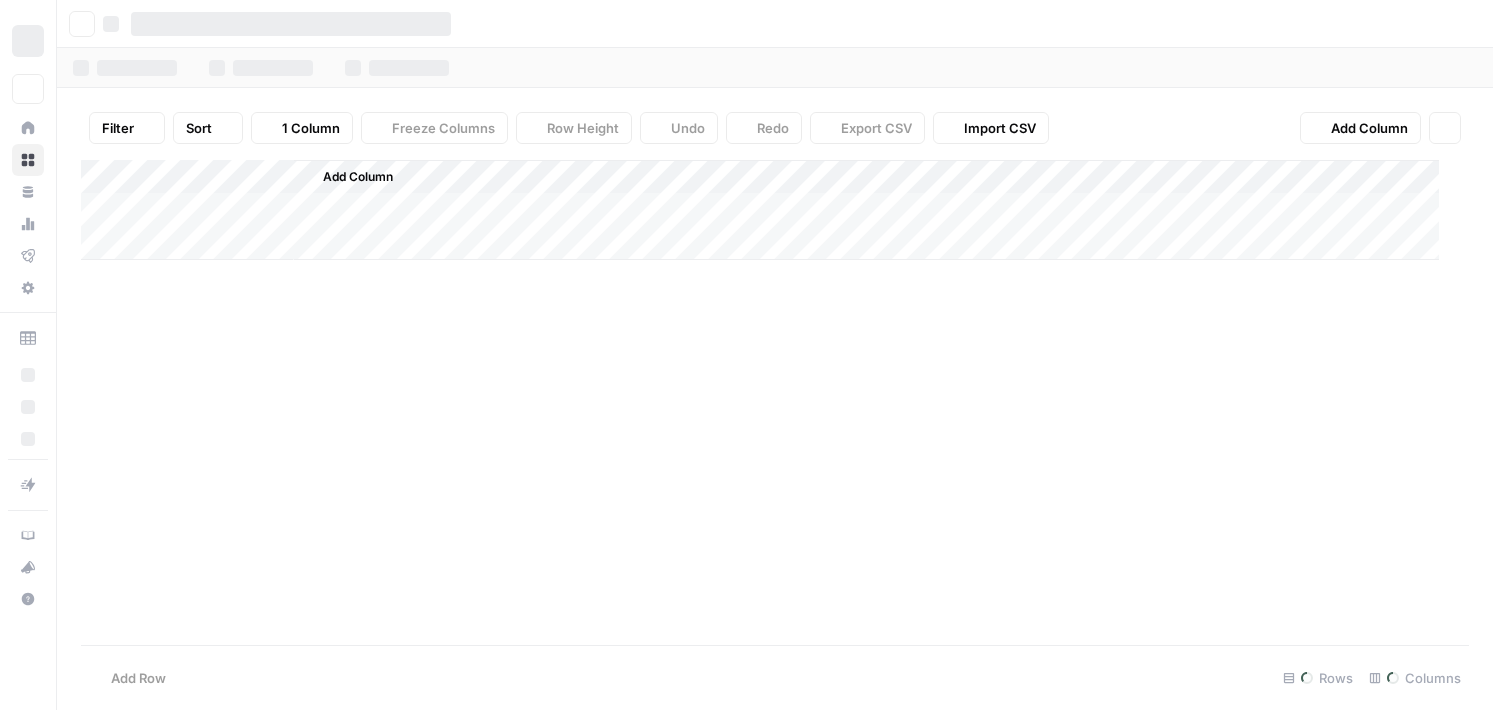 scroll, scrollTop: 0, scrollLeft: 0, axis: both 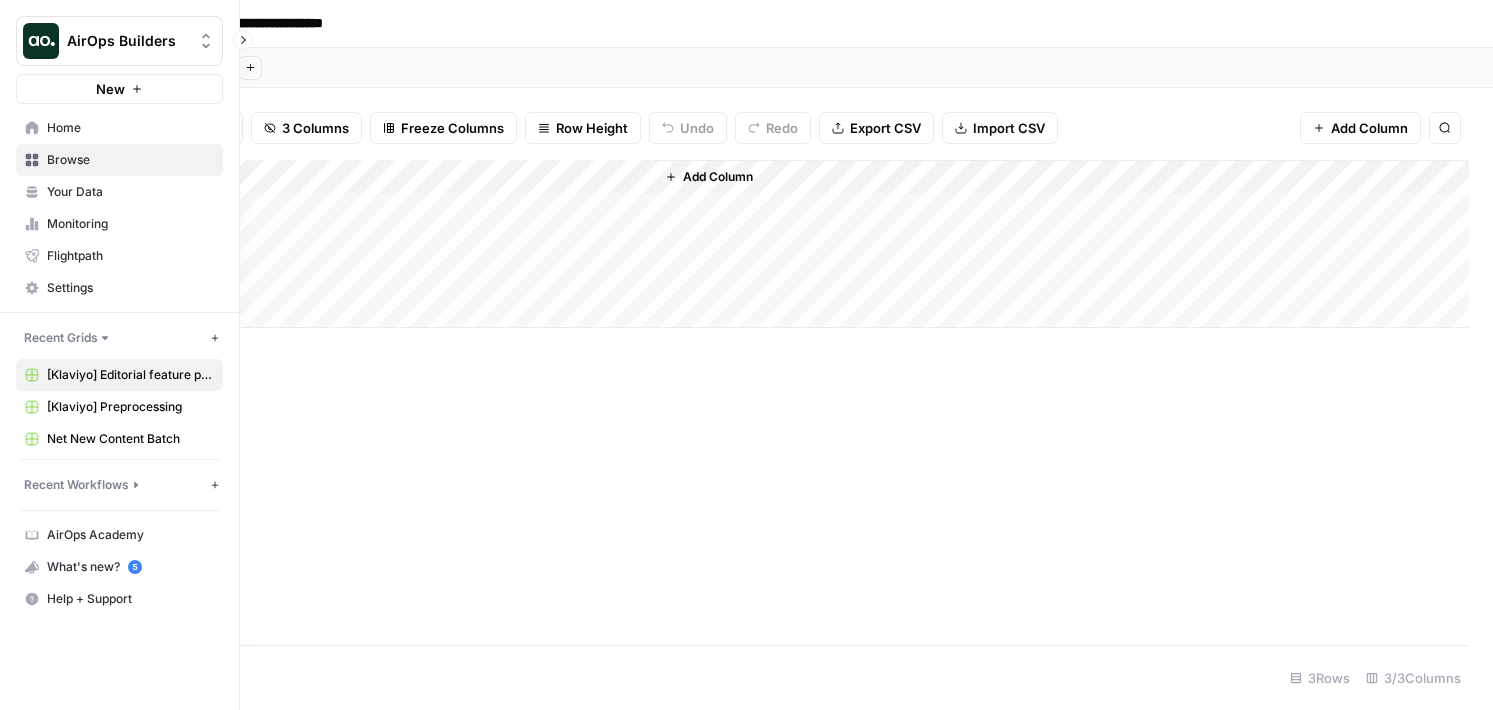 click on "Browse" at bounding box center (130, 160) 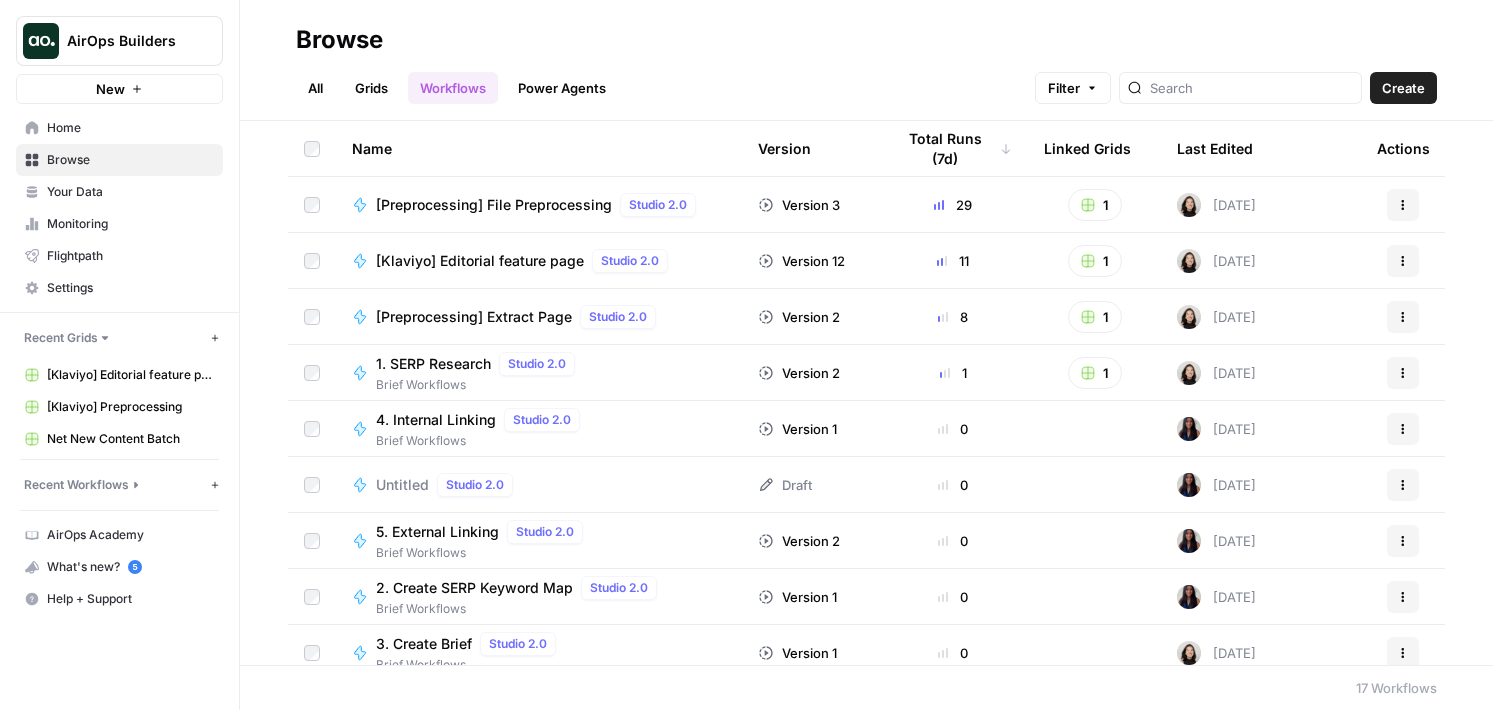 click on "[Klaviyo] Editorial feature page" at bounding box center [480, 261] 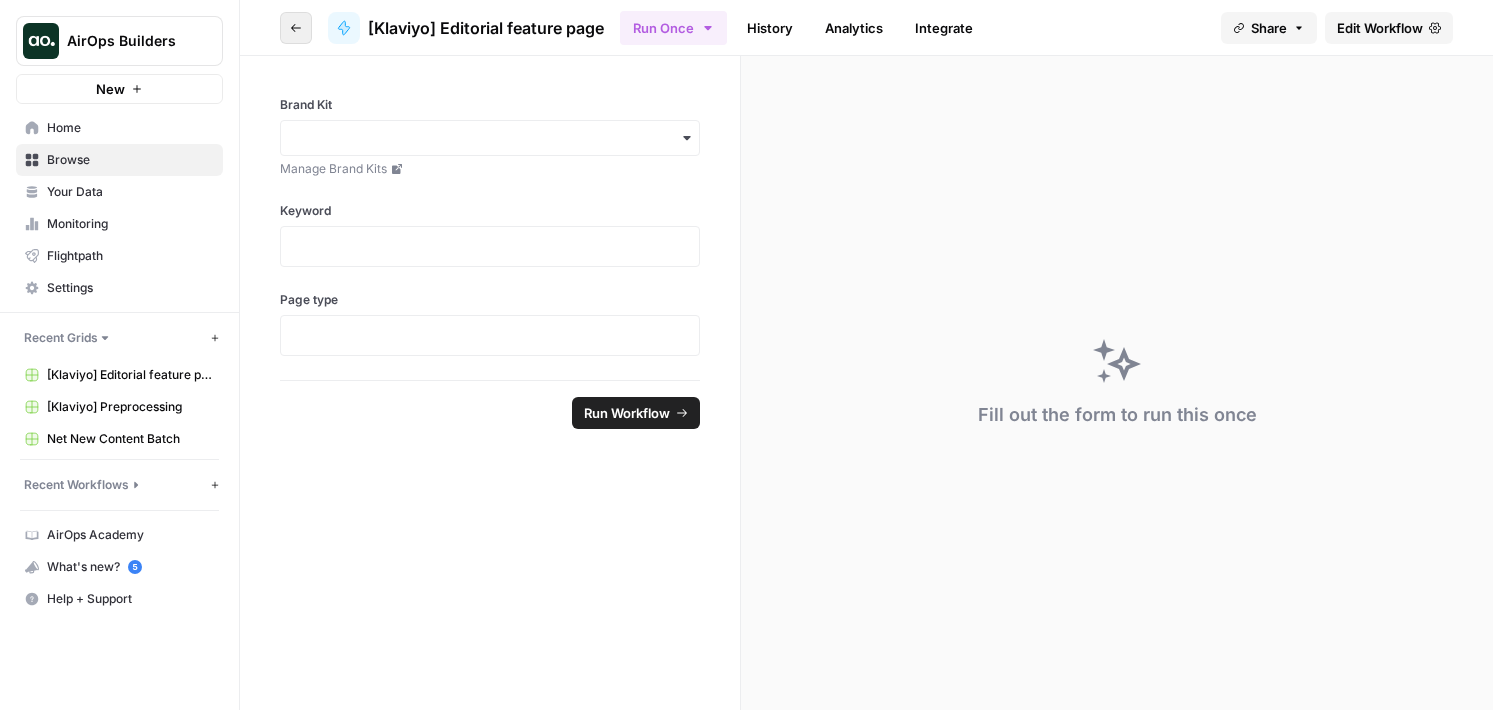 click 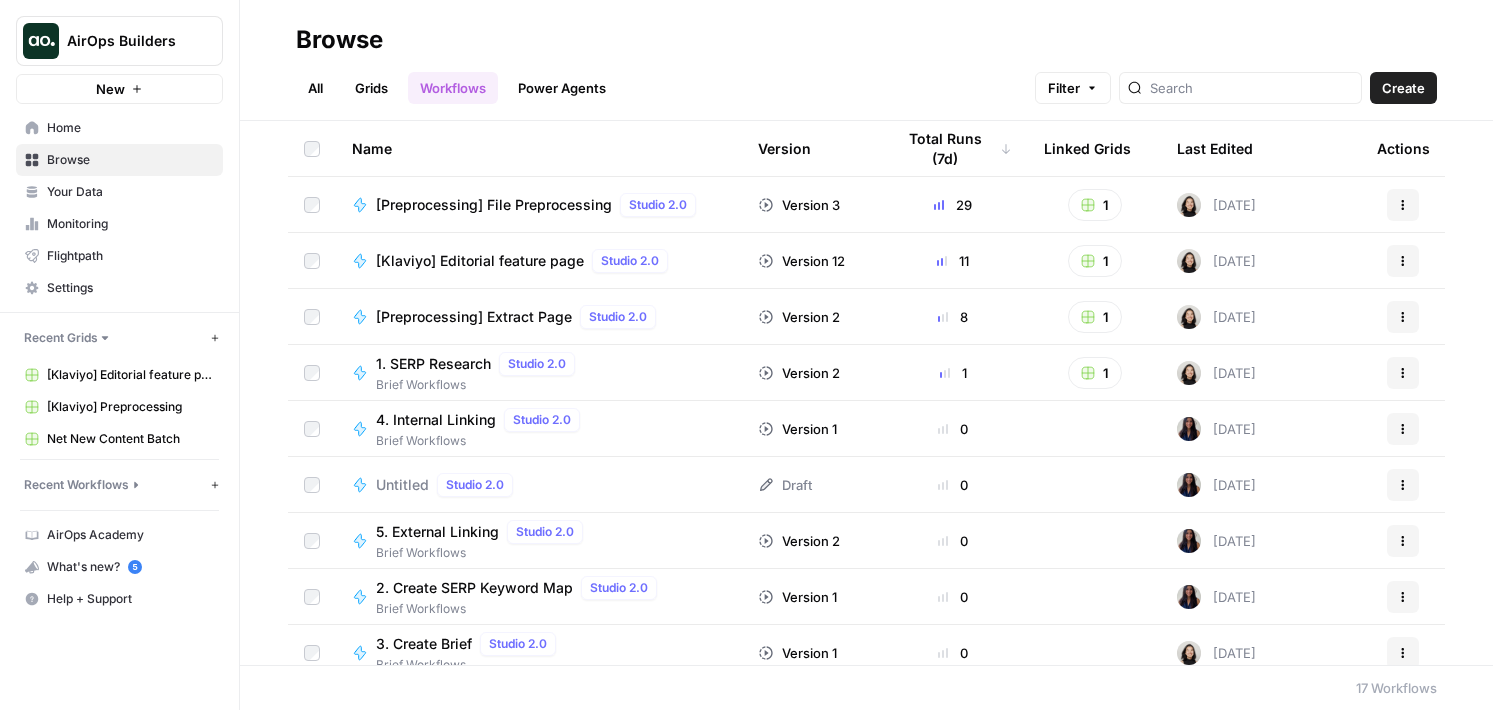 click on "Browse All Grids Workflows Power Agents Filter Create" at bounding box center [866, 60] 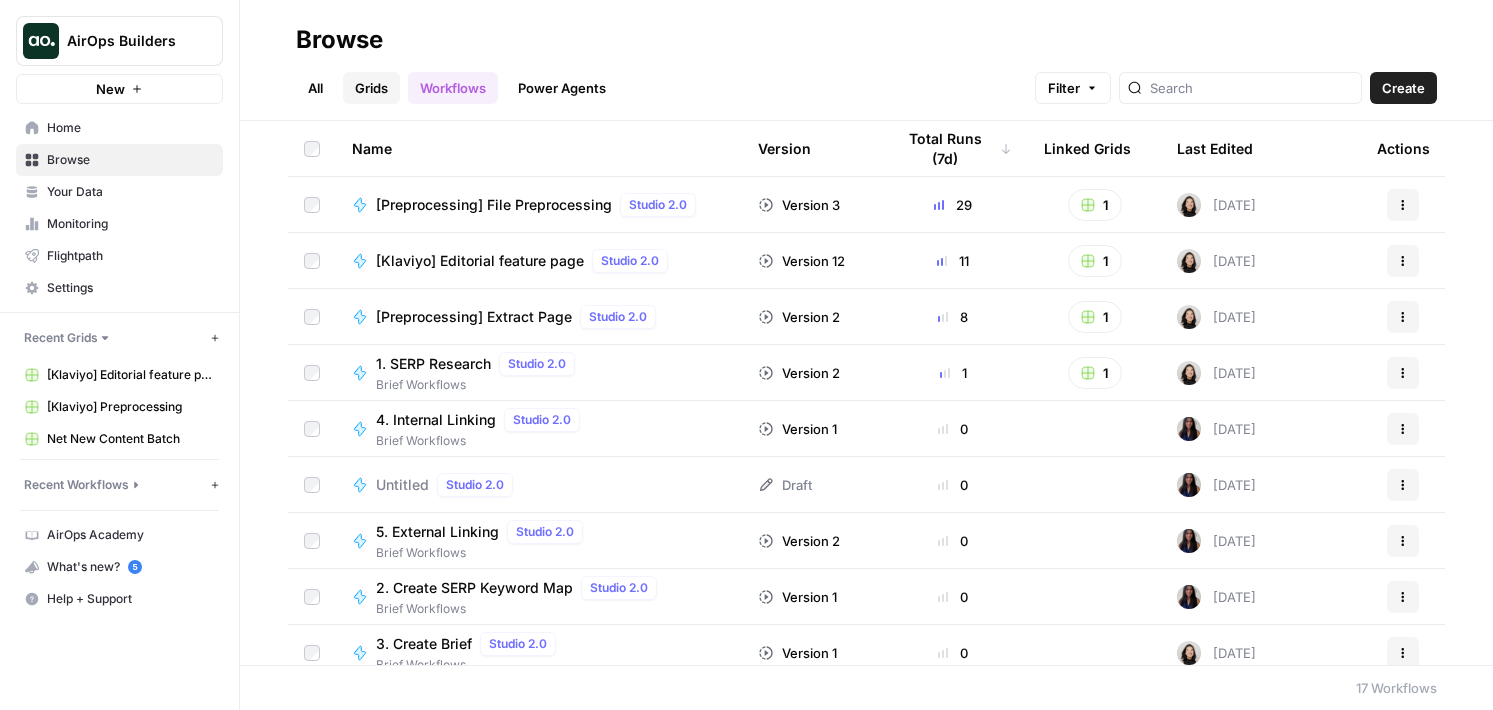 click on "Grids" at bounding box center [371, 88] 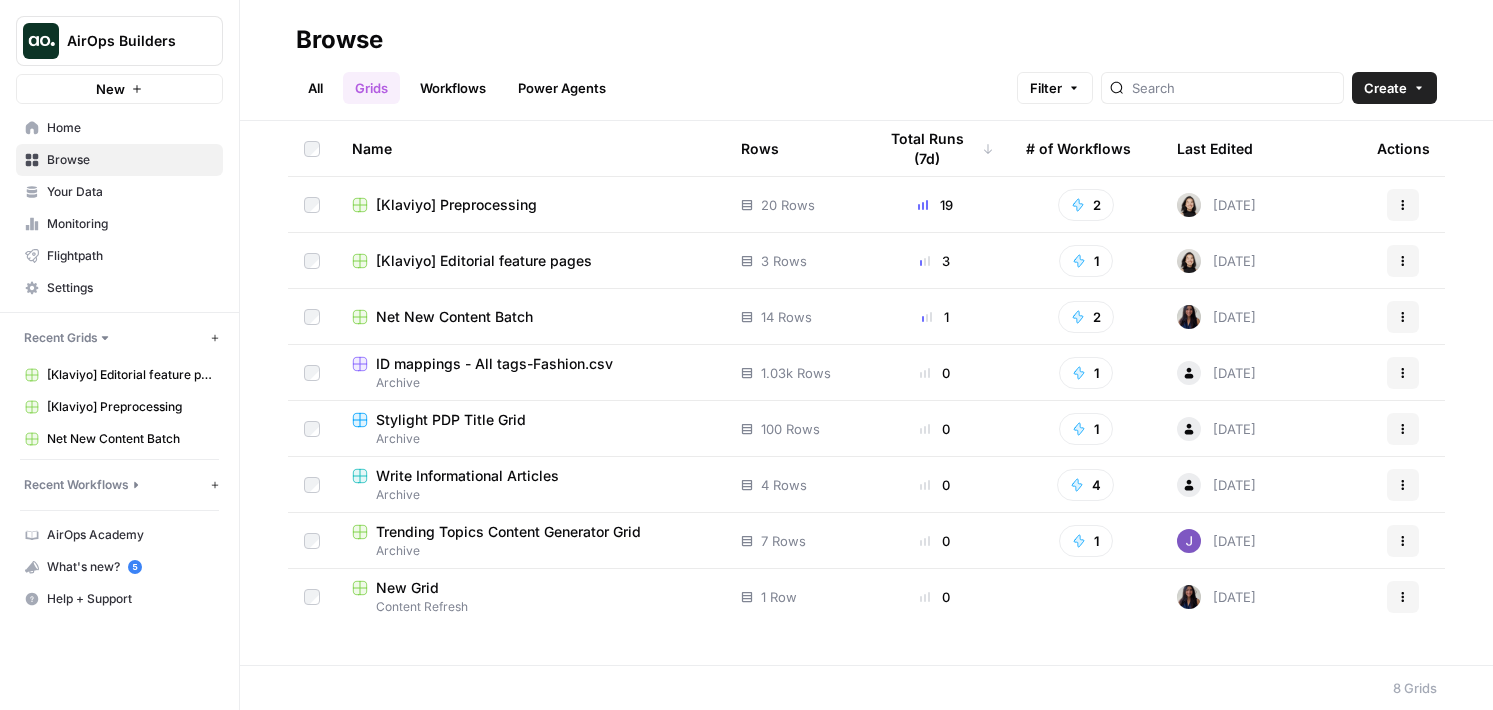 click on "[Klaviyo] Preprocessing" at bounding box center (456, 205) 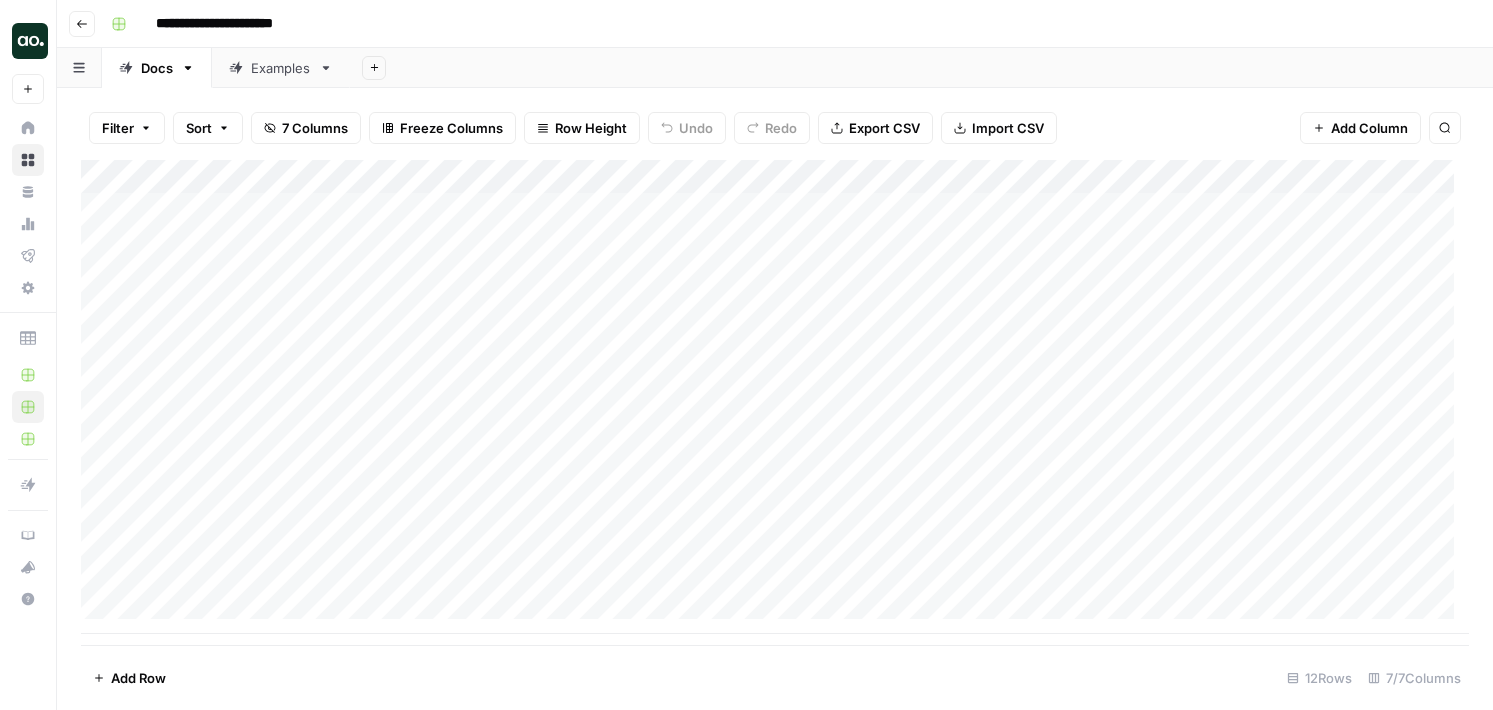 scroll, scrollTop: 0, scrollLeft: 211, axis: horizontal 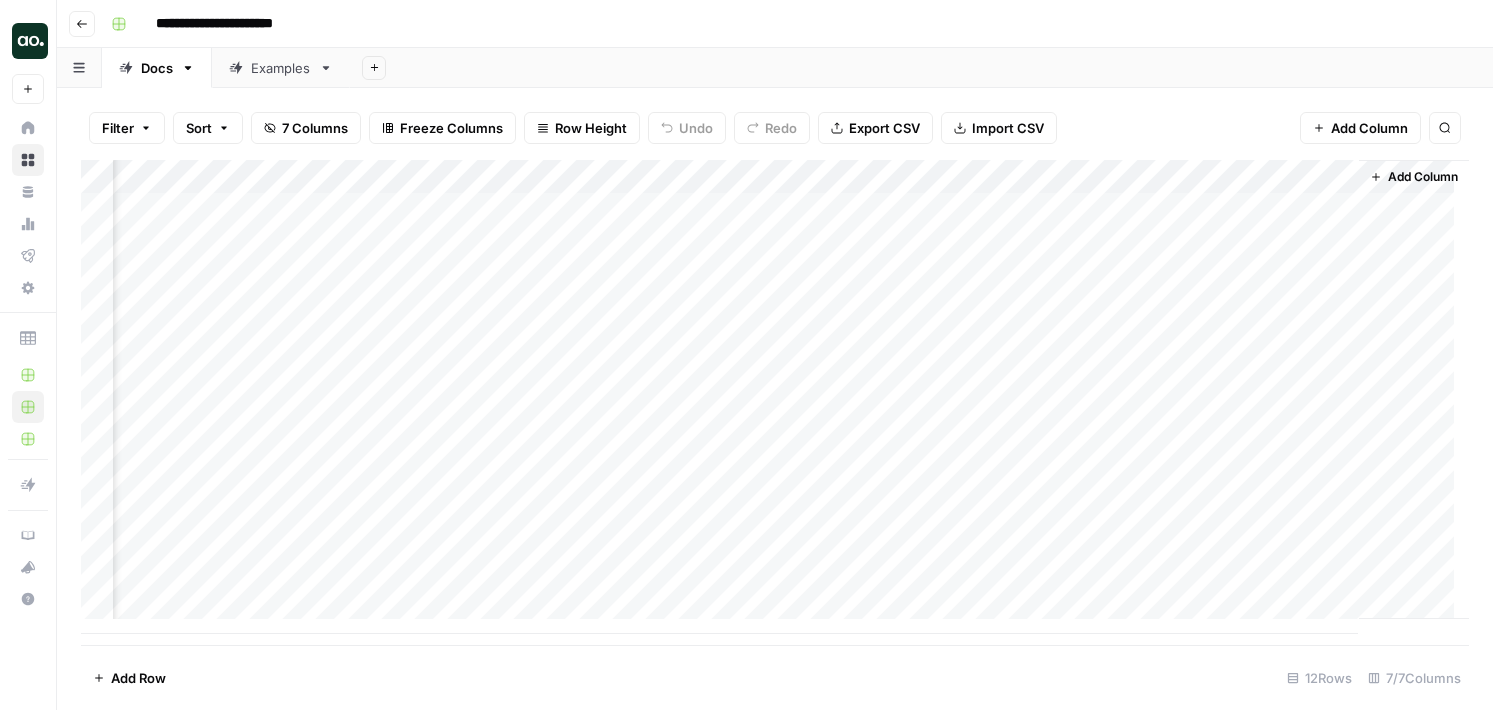 click on "Examples" at bounding box center [281, 68] 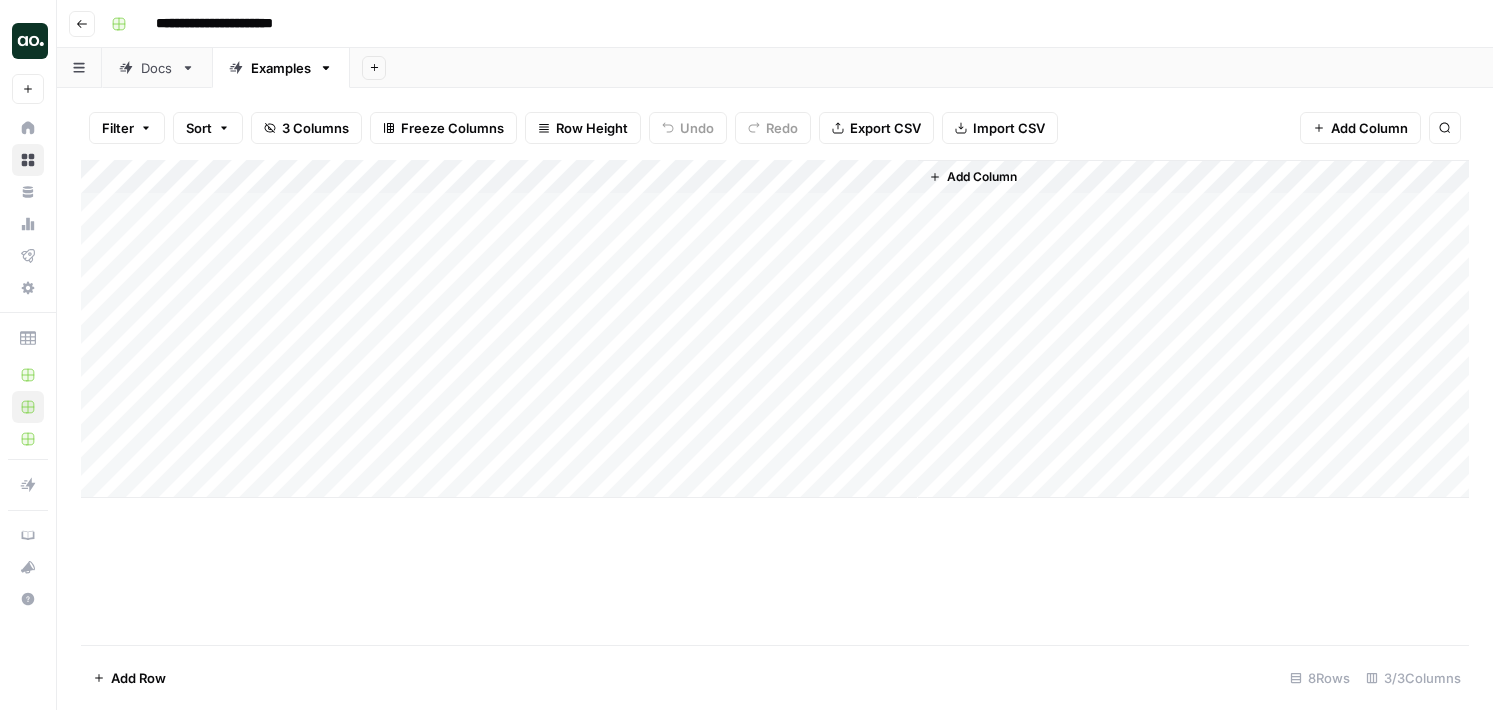 click on "Add Column" at bounding box center [775, 329] 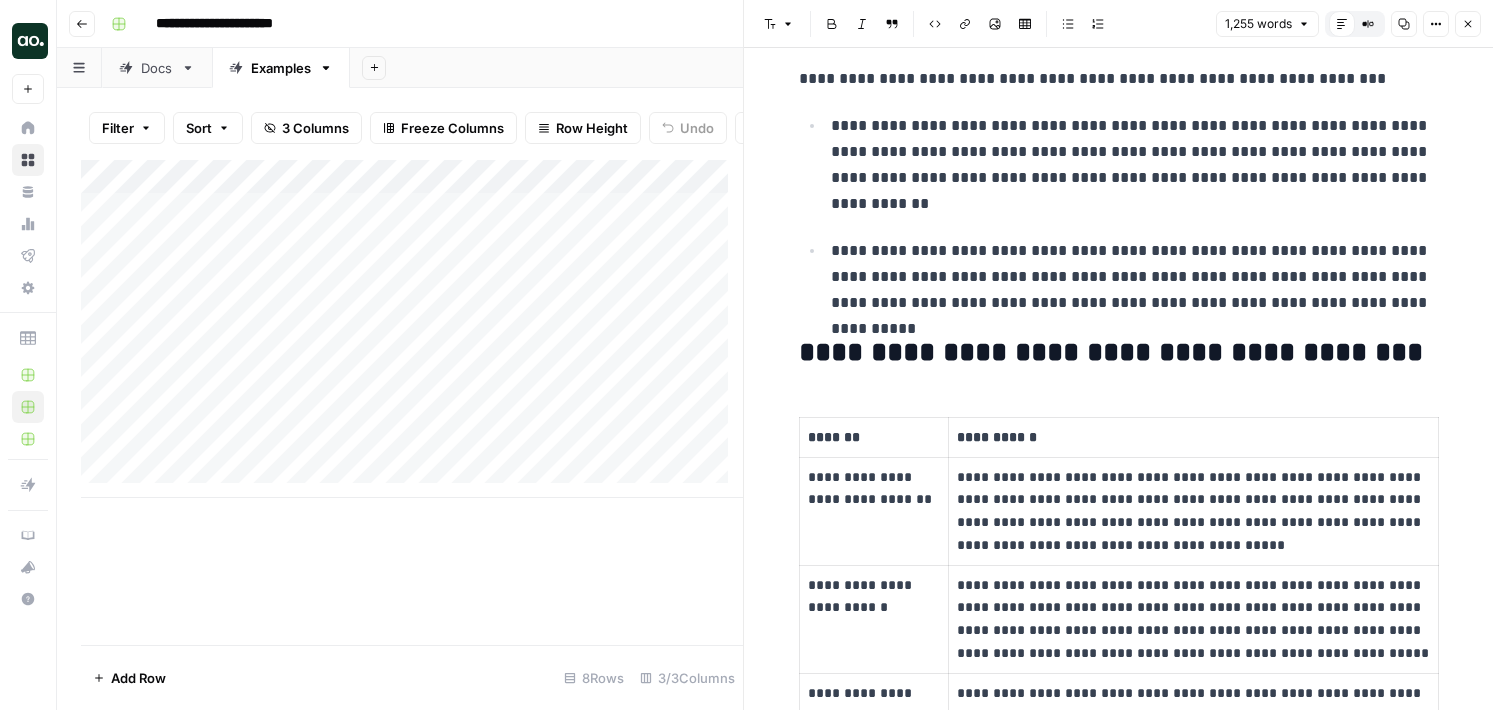 scroll, scrollTop: 3872, scrollLeft: 0, axis: vertical 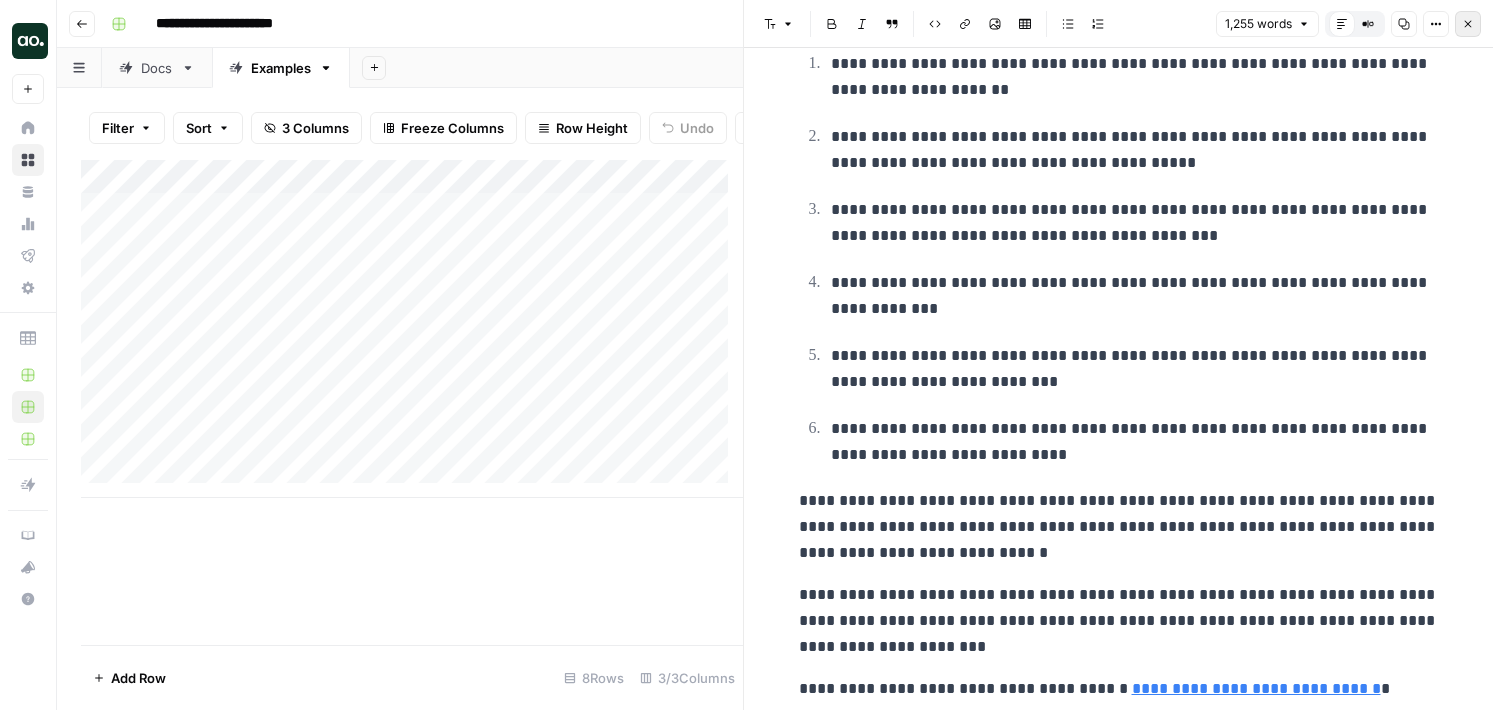 click 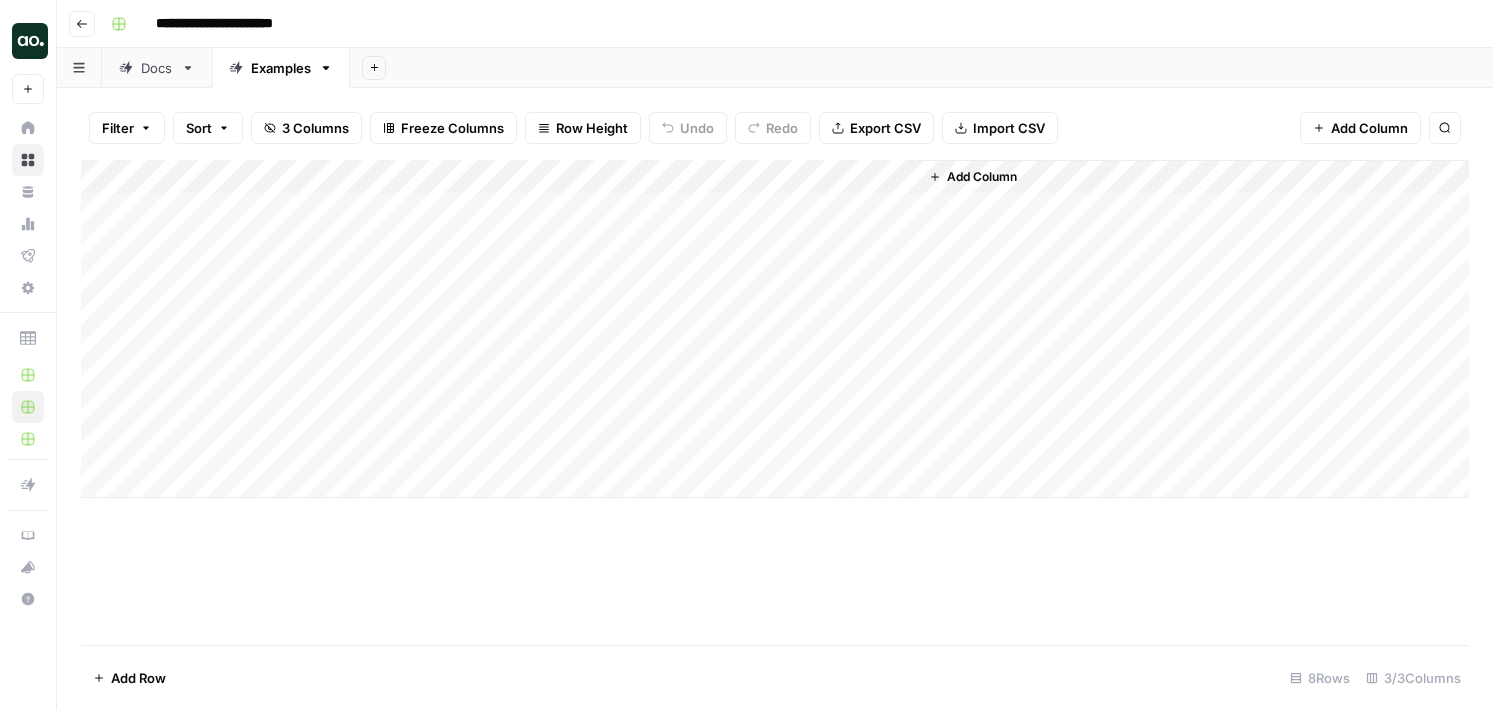 click on "Add Column" at bounding box center (775, 329) 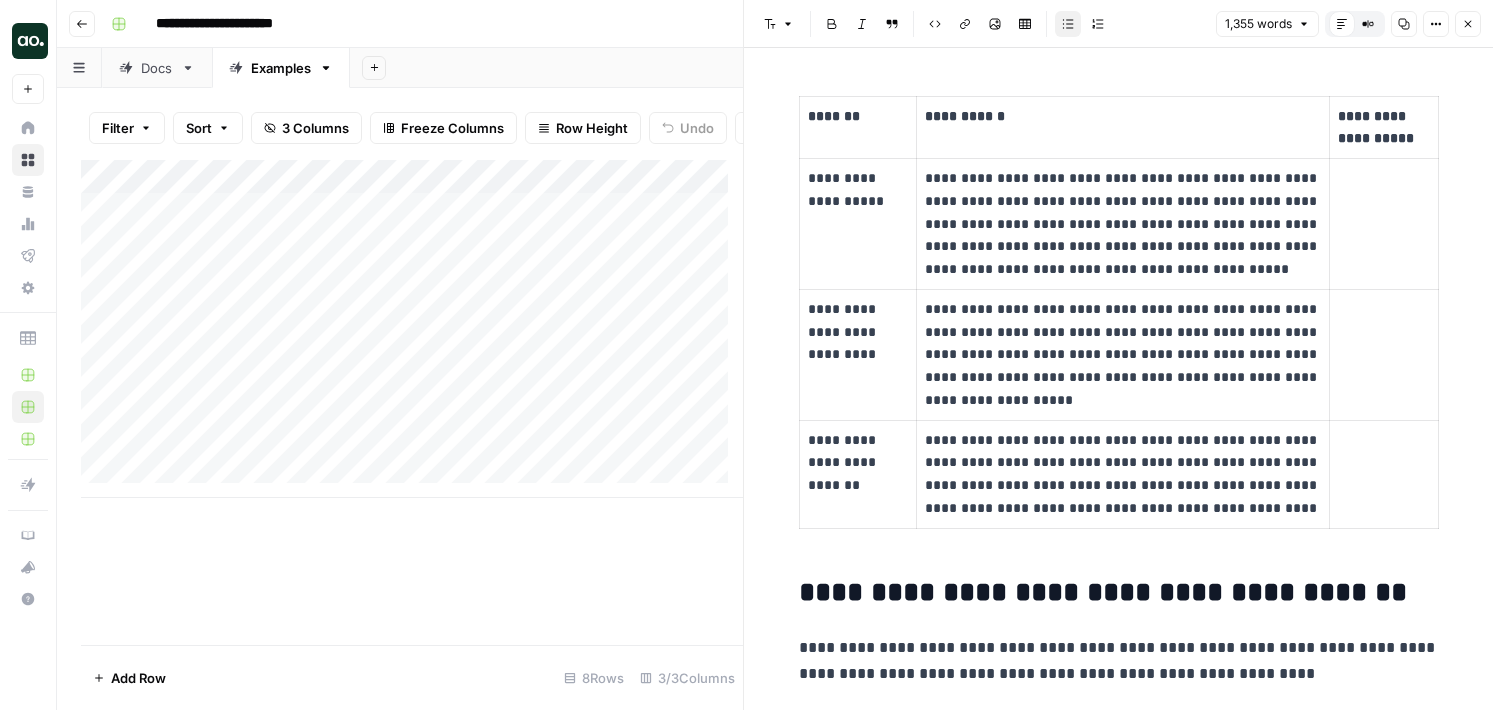 scroll, scrollTop: 5122, scrollLeft: 0, axis: vertical 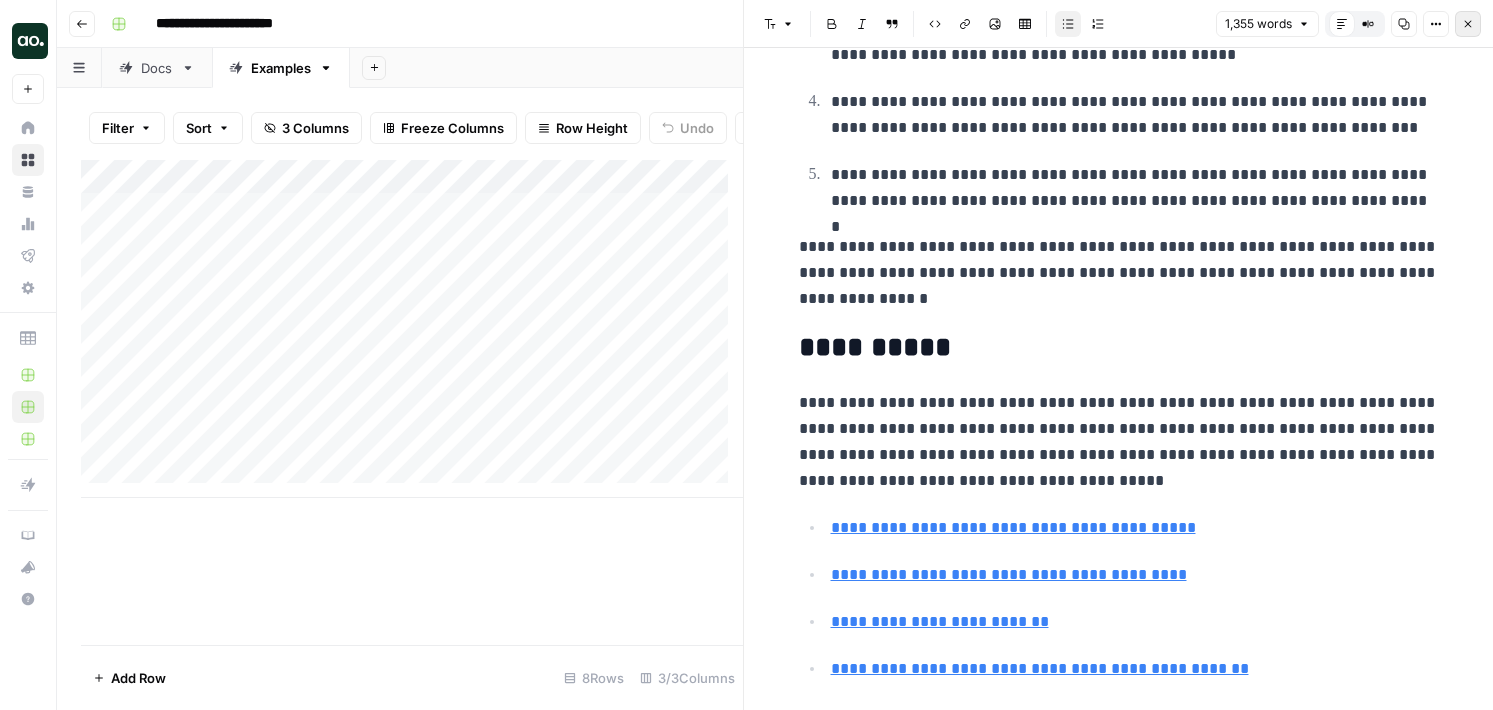click on "Close" at bounding box center [1468, 24] 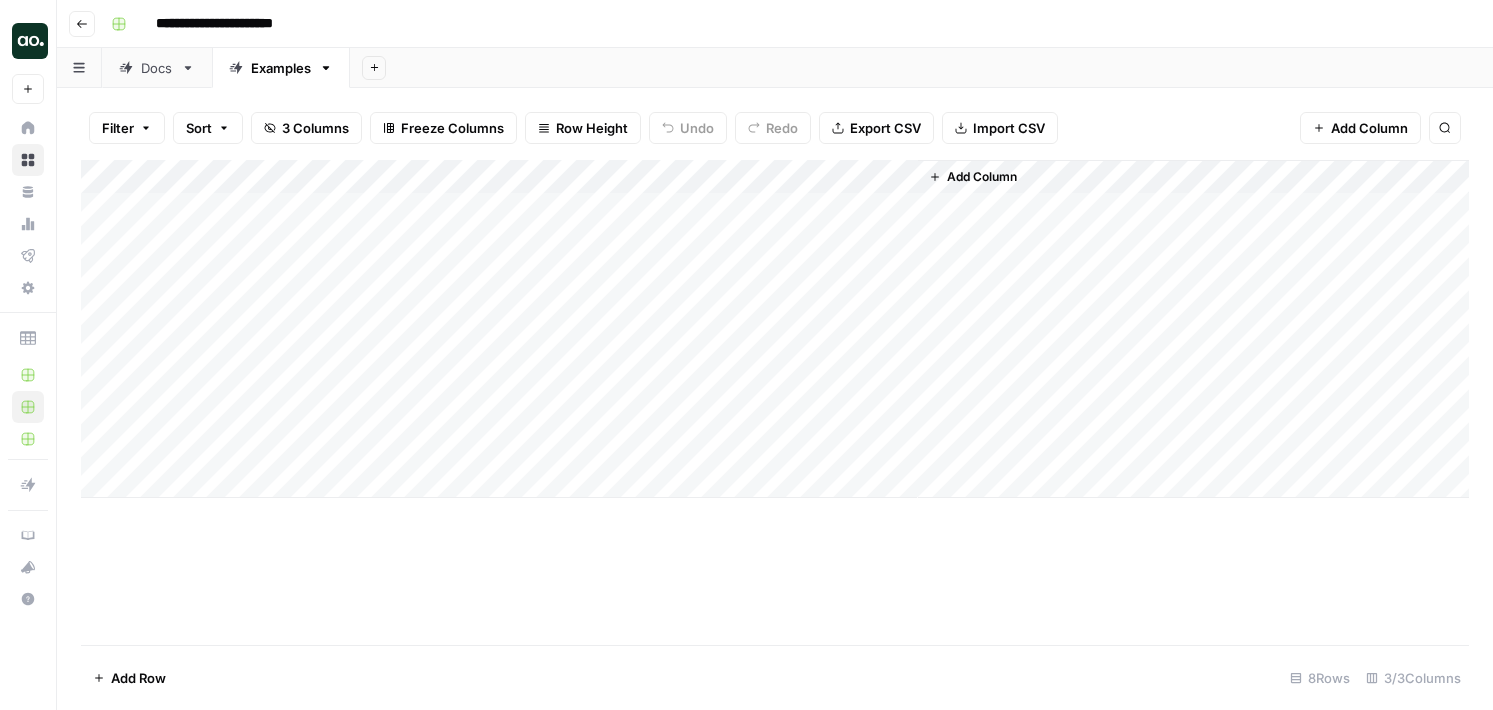click on "Add Column" at bounding box center [775, 329] 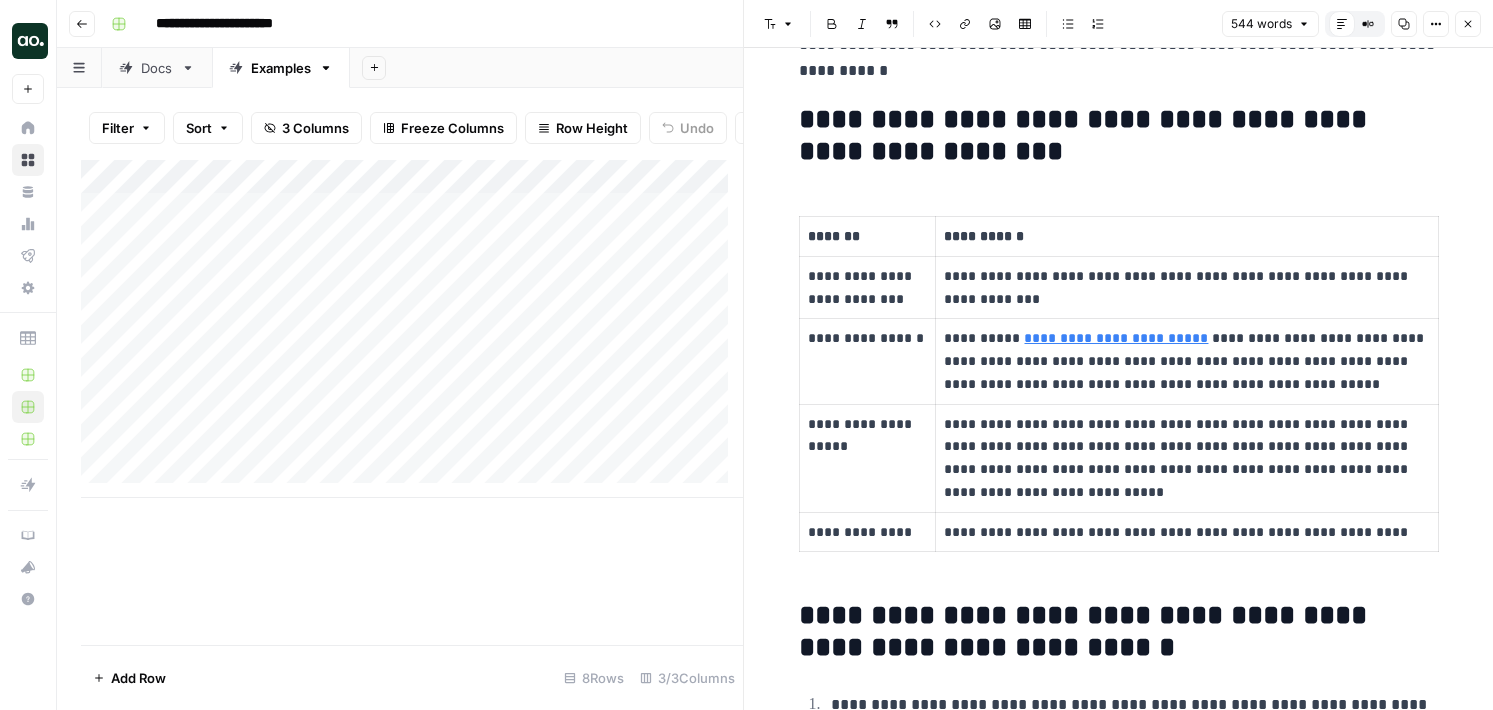 scroll, scrollTop: 2028, scrollLeft: 0, axis: vertical 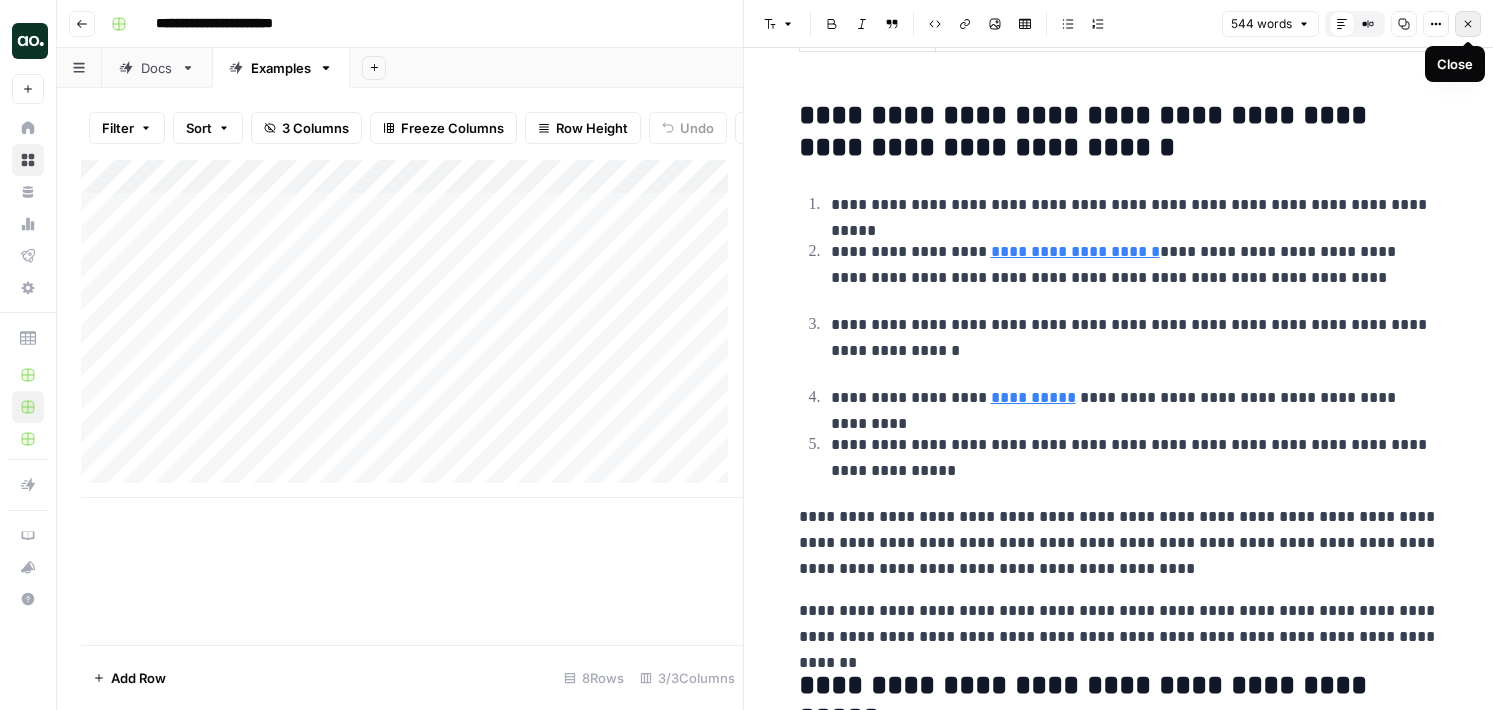 click 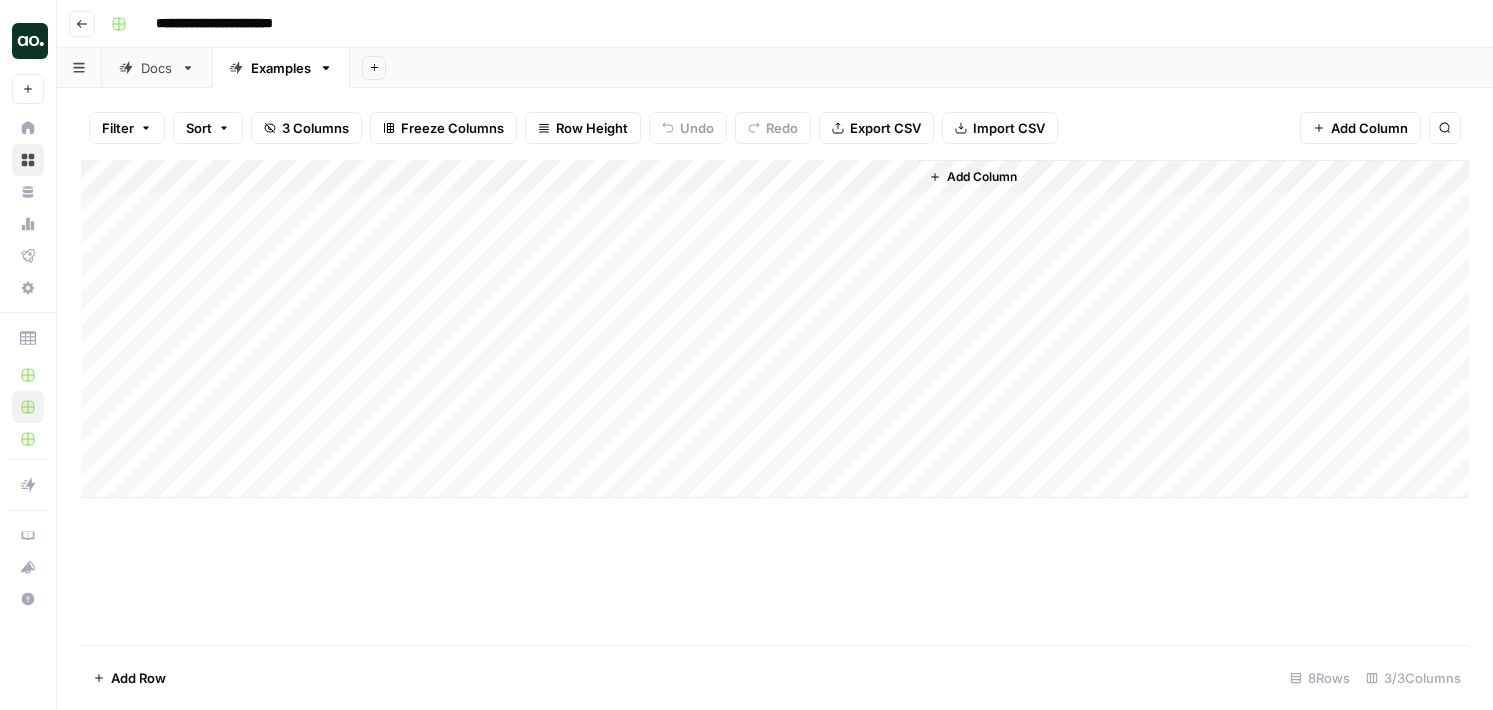 click on "Add Column" at bounding box center [775, 329] 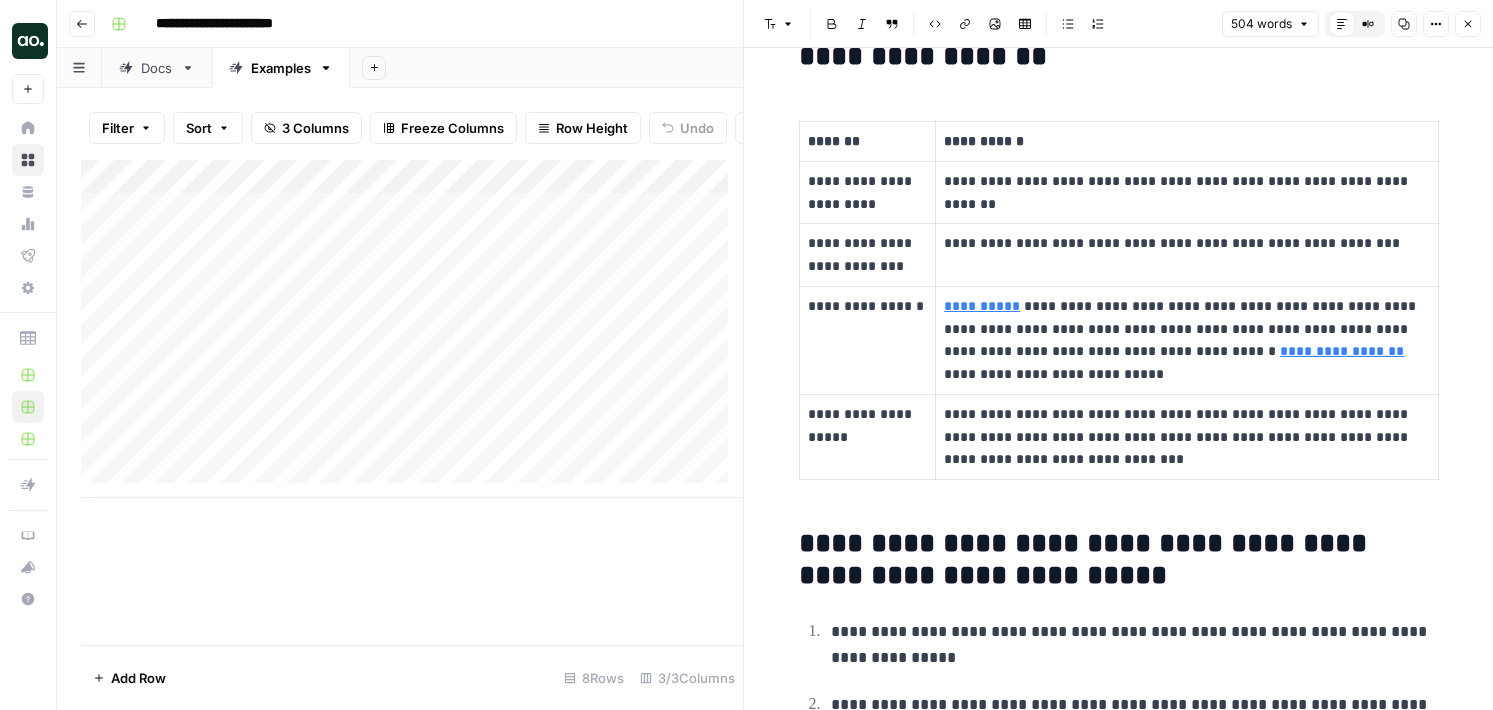 scroll, scrollTop: 1967, scrollLeft: 0, axis: vertical 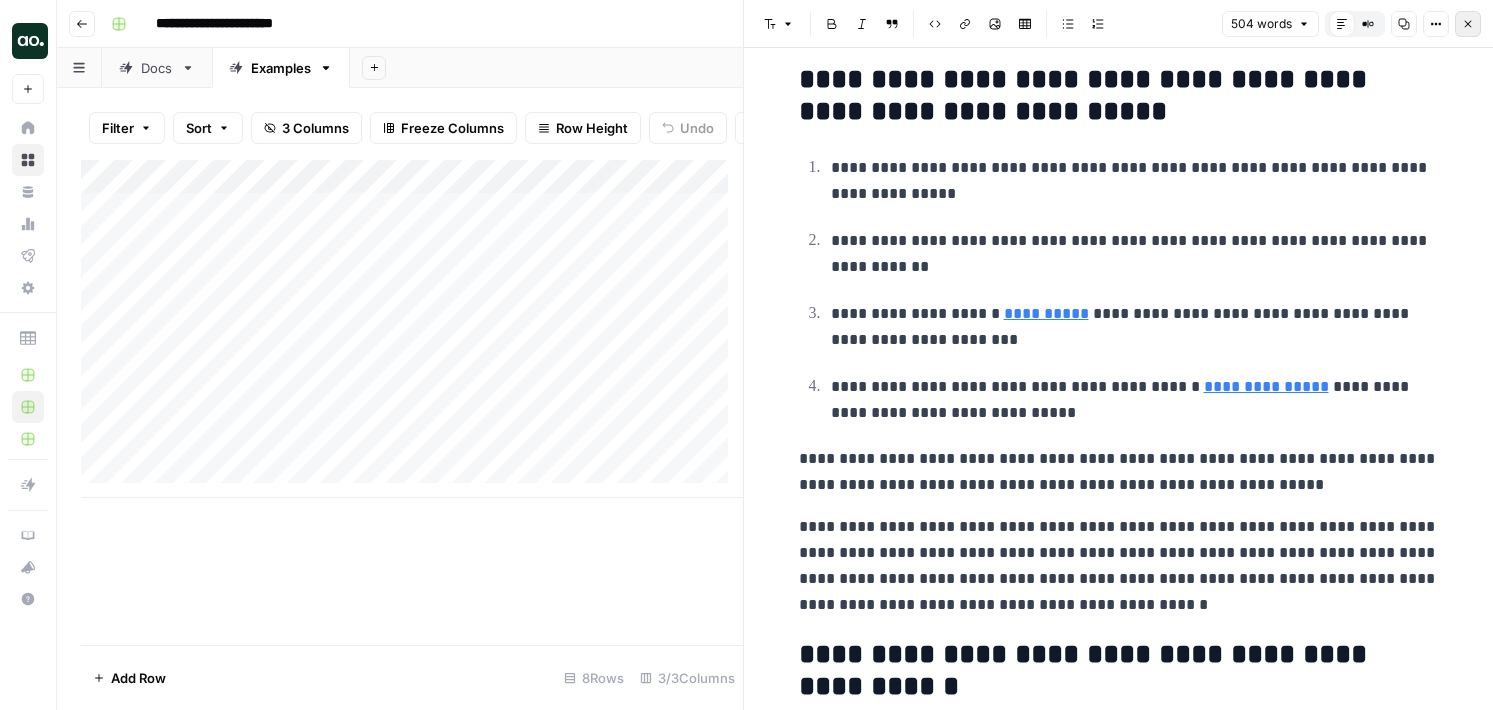 click on "Close" at bounding box center (1468, 24) 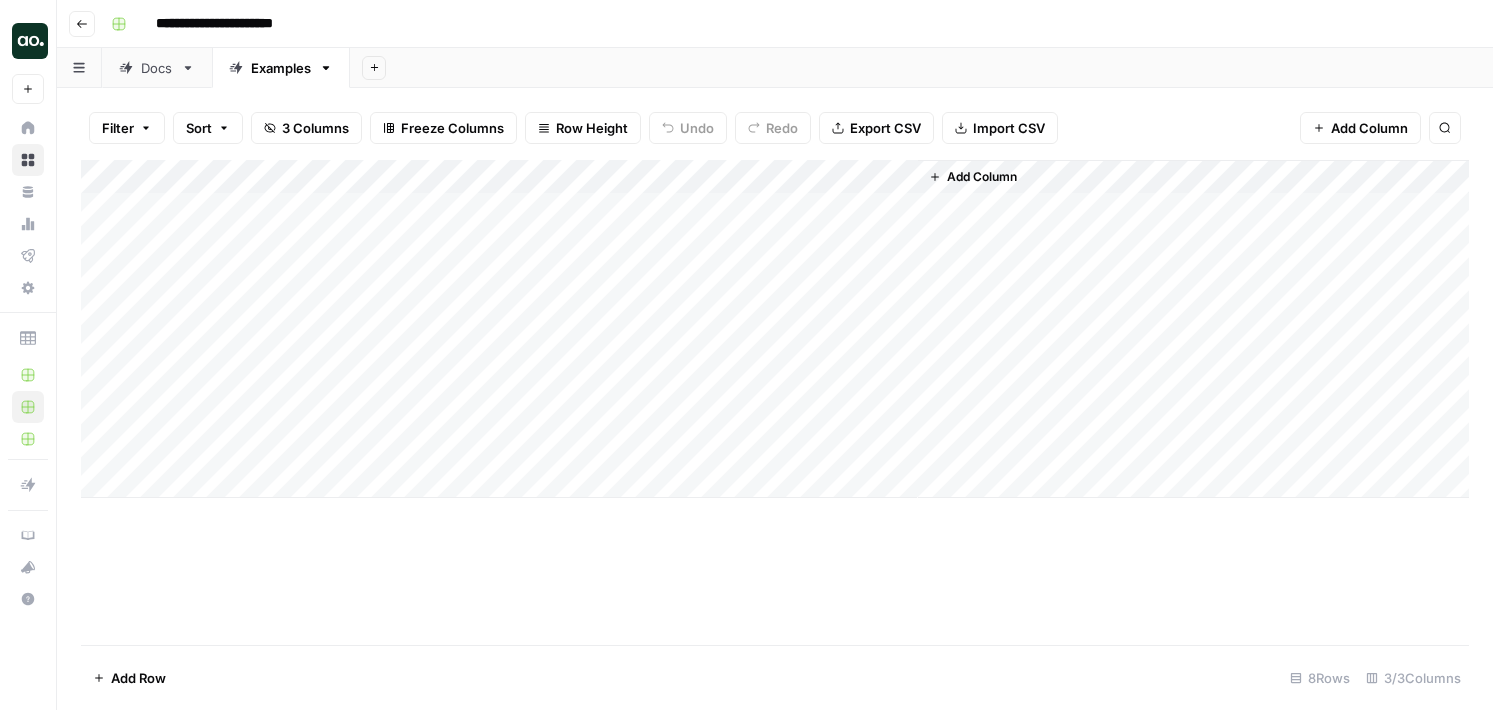 click on "Add Column" at bounding box center (775, 329) 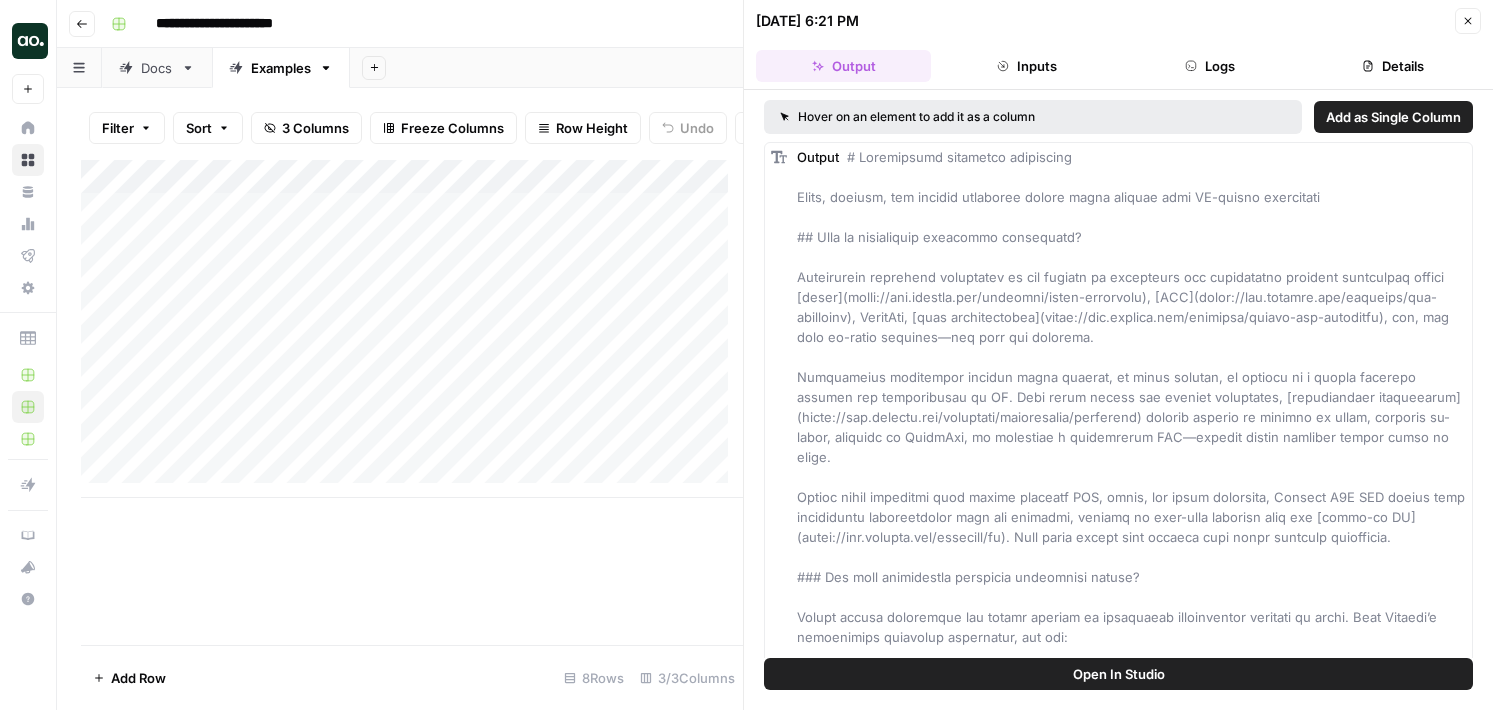click on "Add Column" at bounding box center (412, 329) 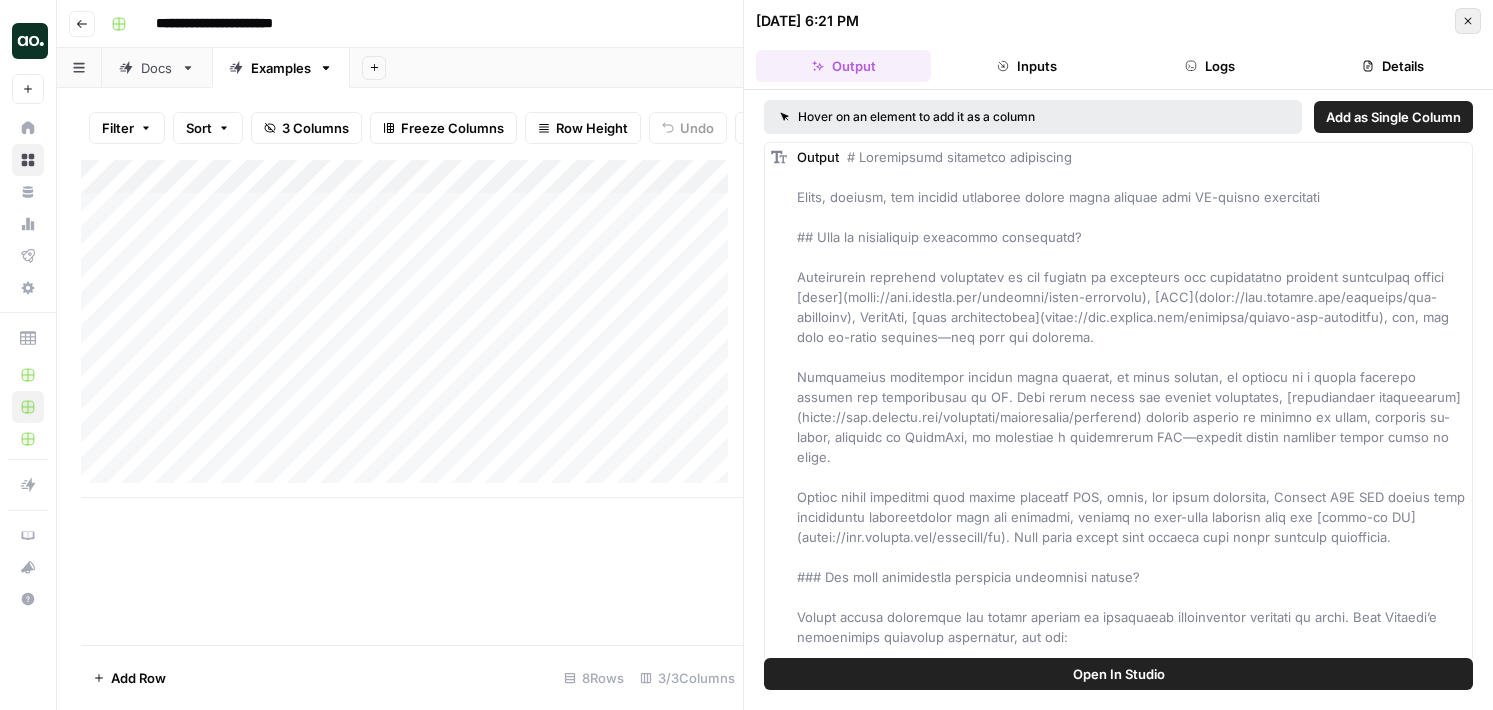 click on "Close" at bounding box center (1468, 21) 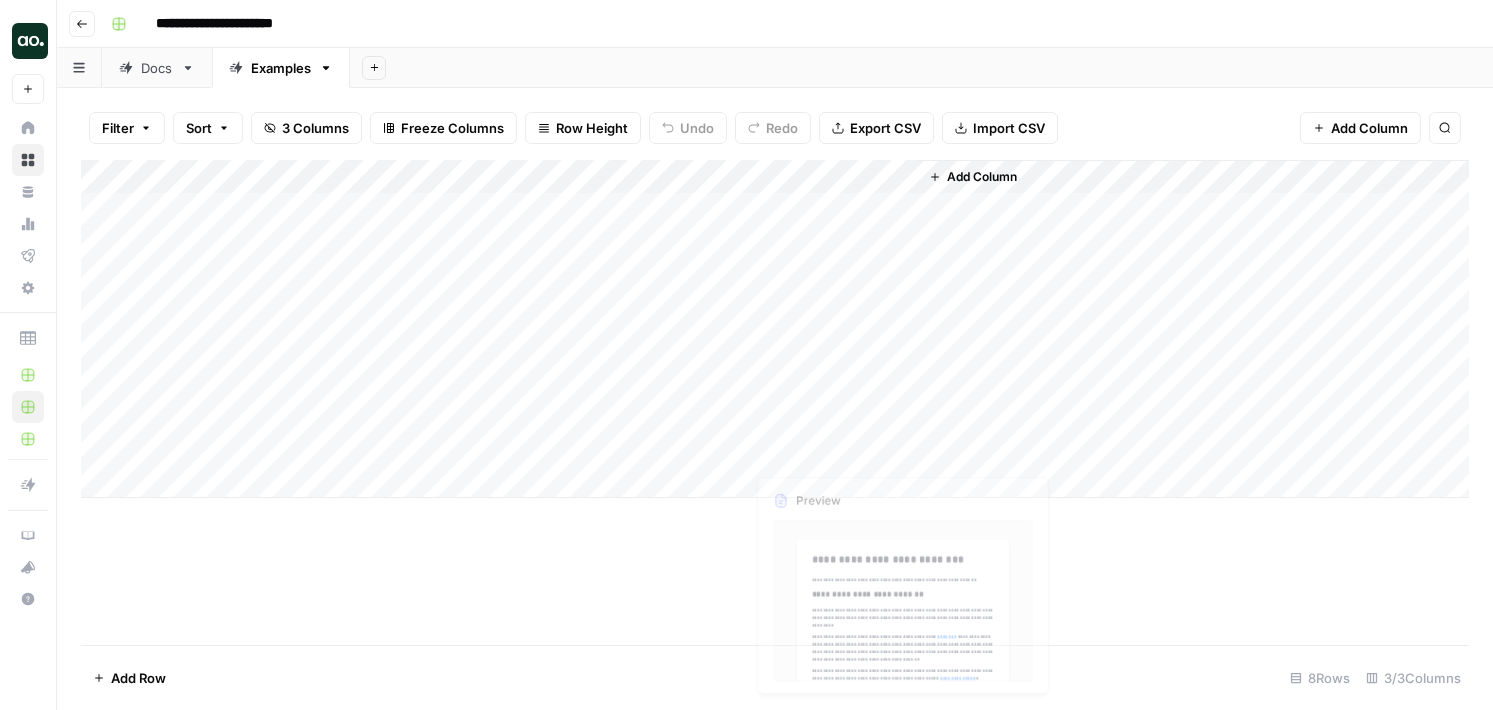 click on "Add Column" at bounding box center (775, 329) 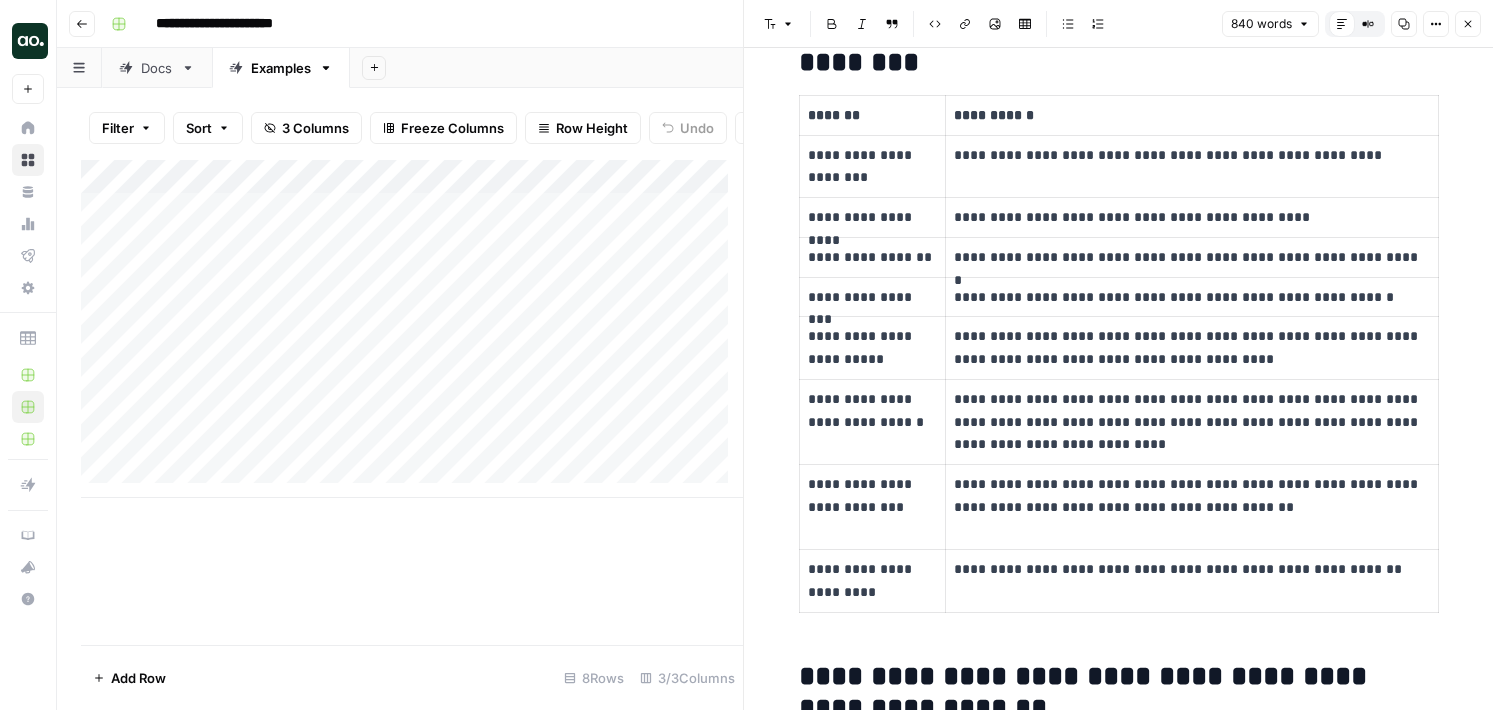 scroll, scrollTop: 2649, scrollLeft: 0, axis: vertical 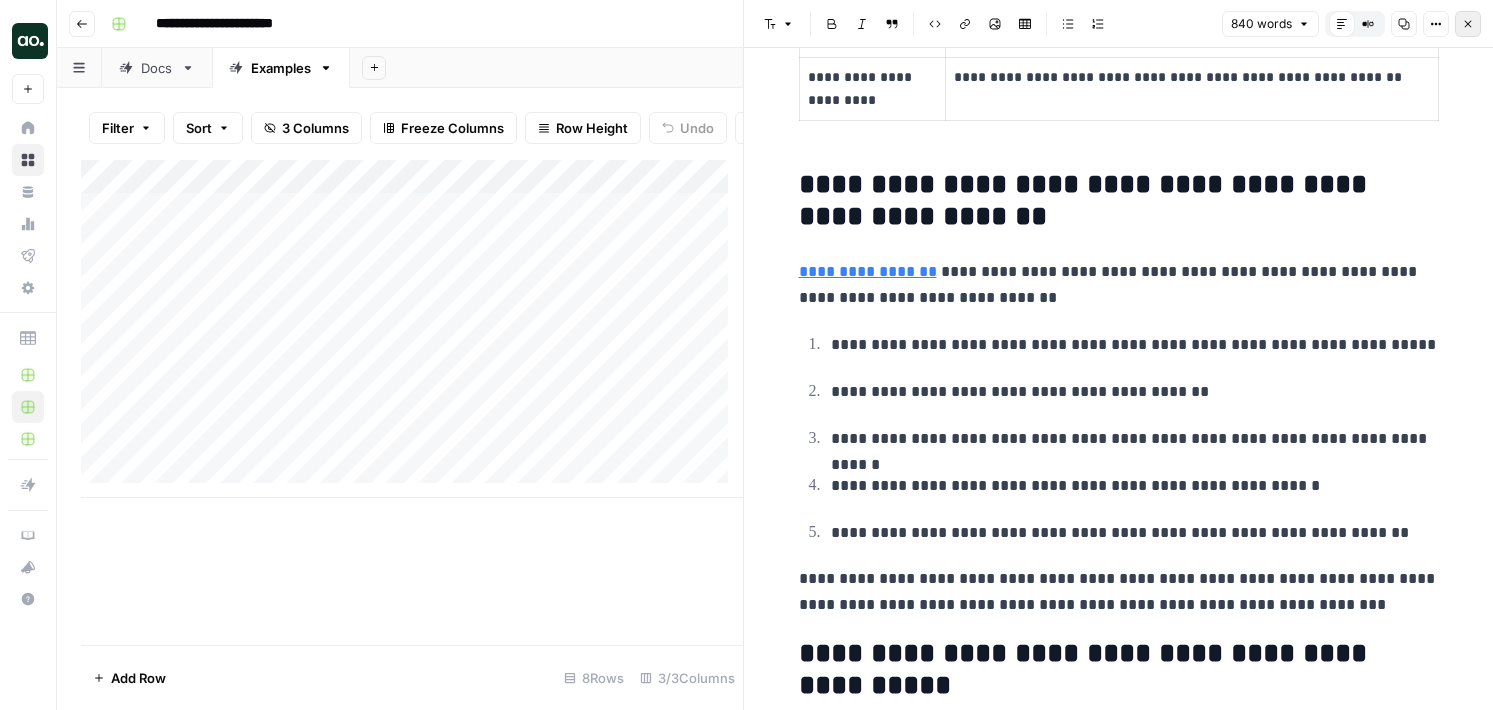 click on "Close" at bounding box center (1468, 24) 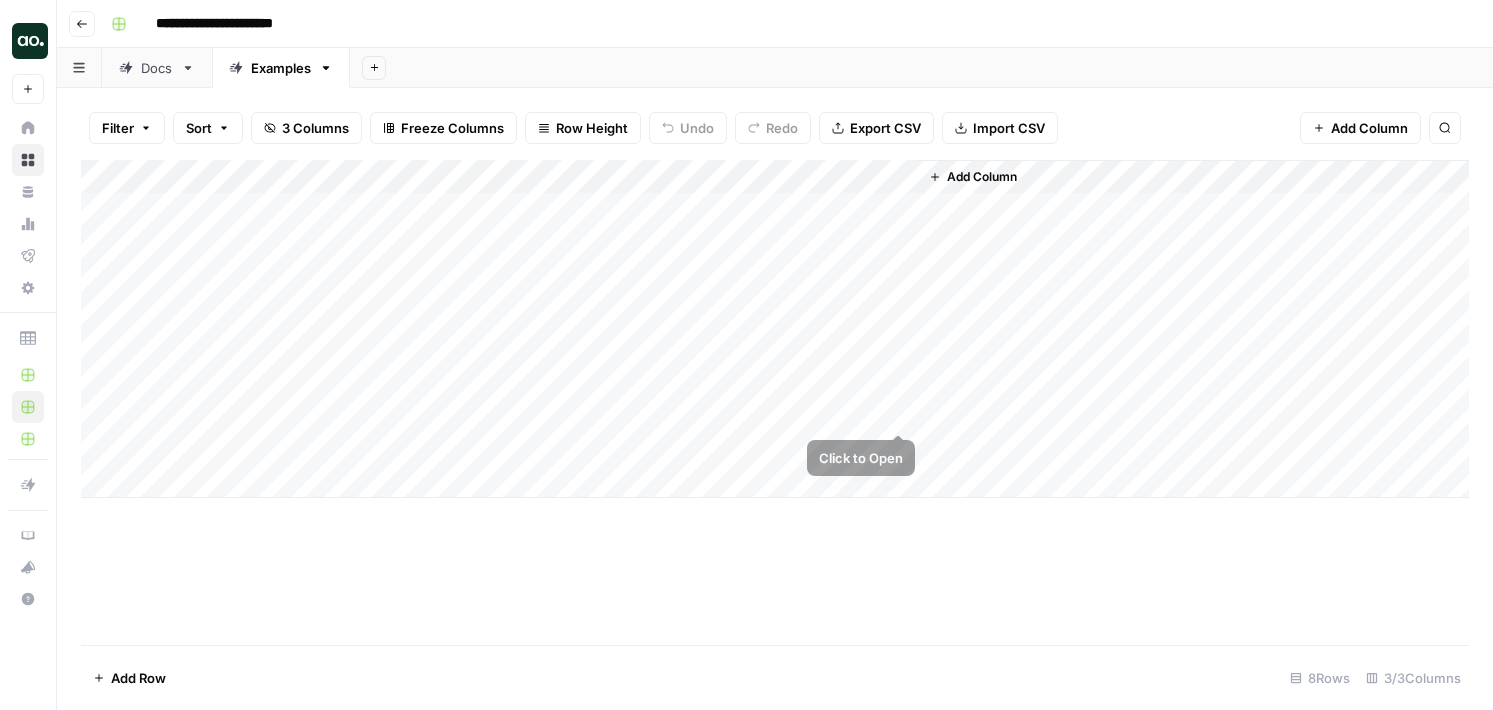 click on "Add Column" at bounding box center [775, 329] 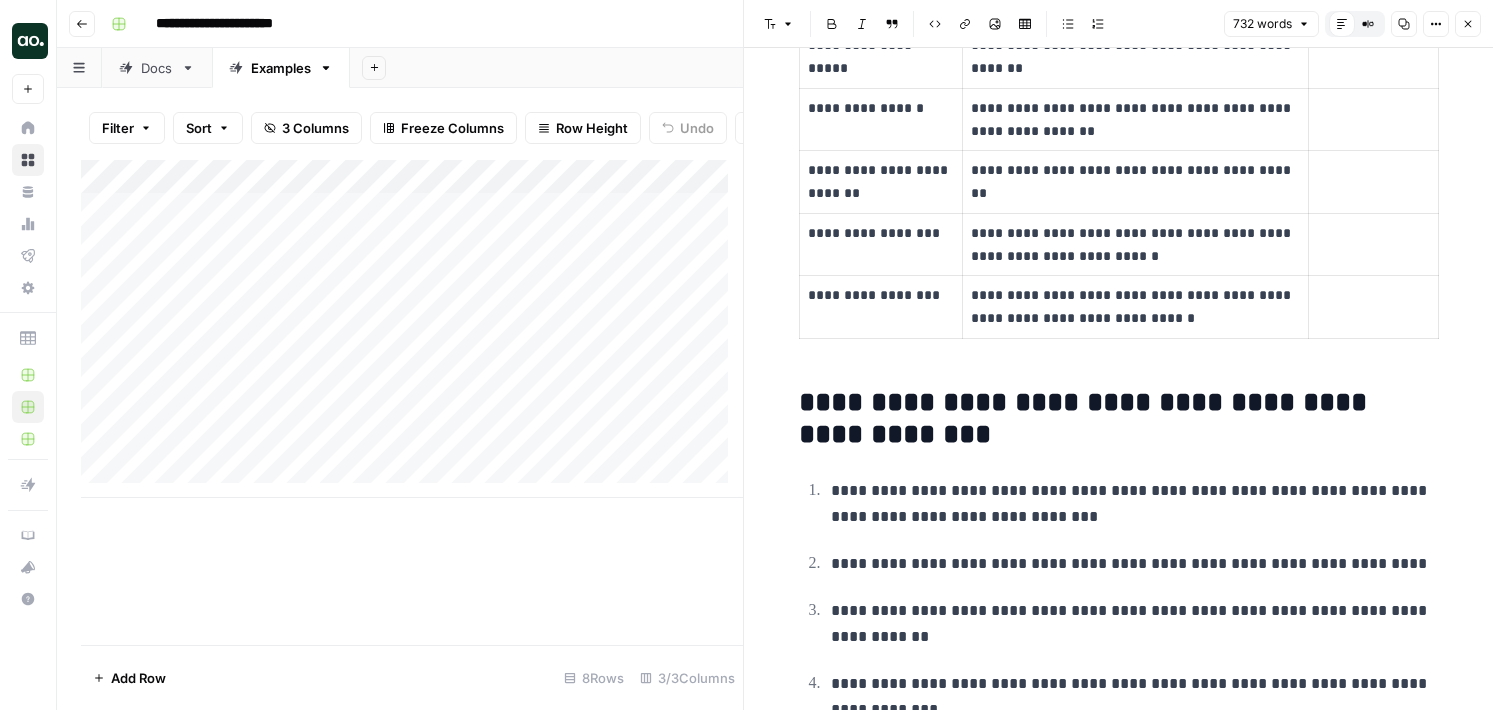 scroll, scrollTop: 3328, scrollLeft: 0, axis: vertical 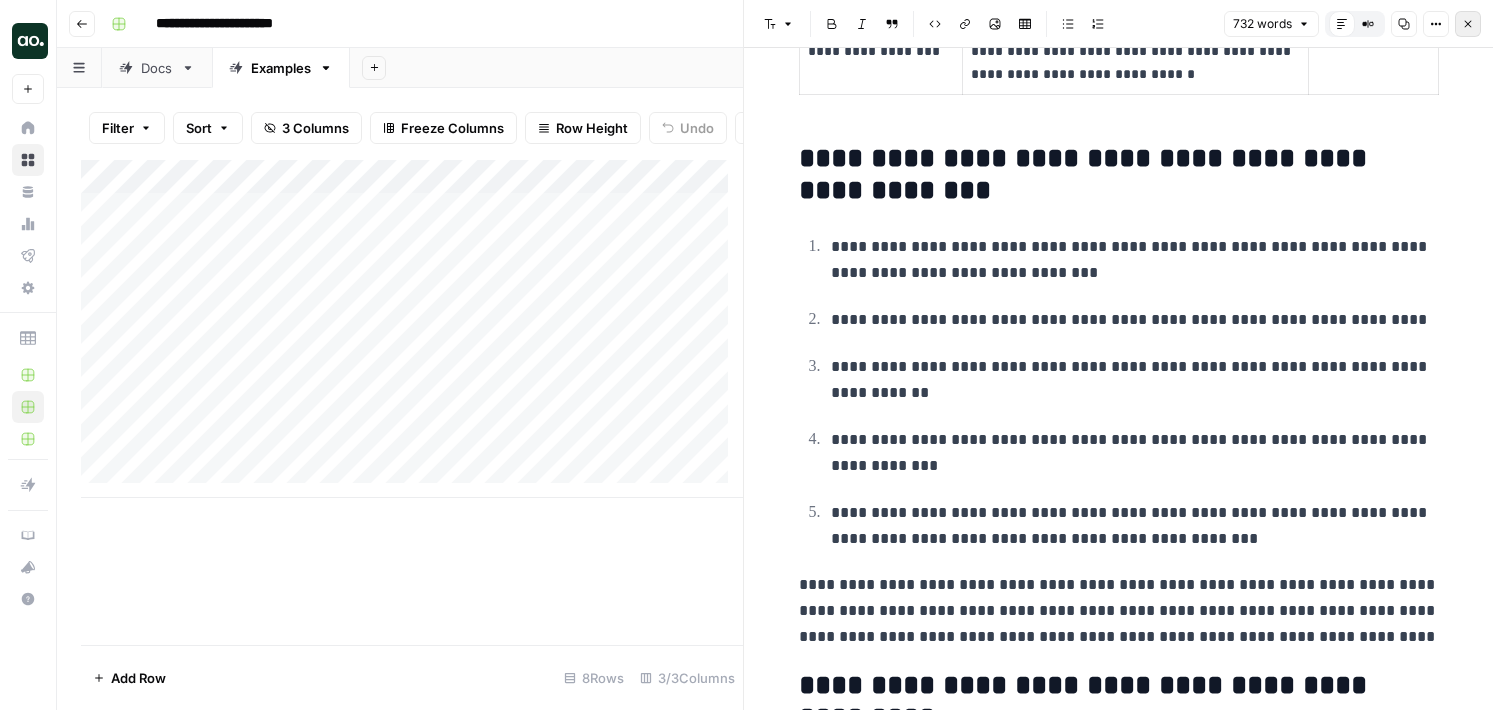 click on "Close" at bounding box center [1468, 24] 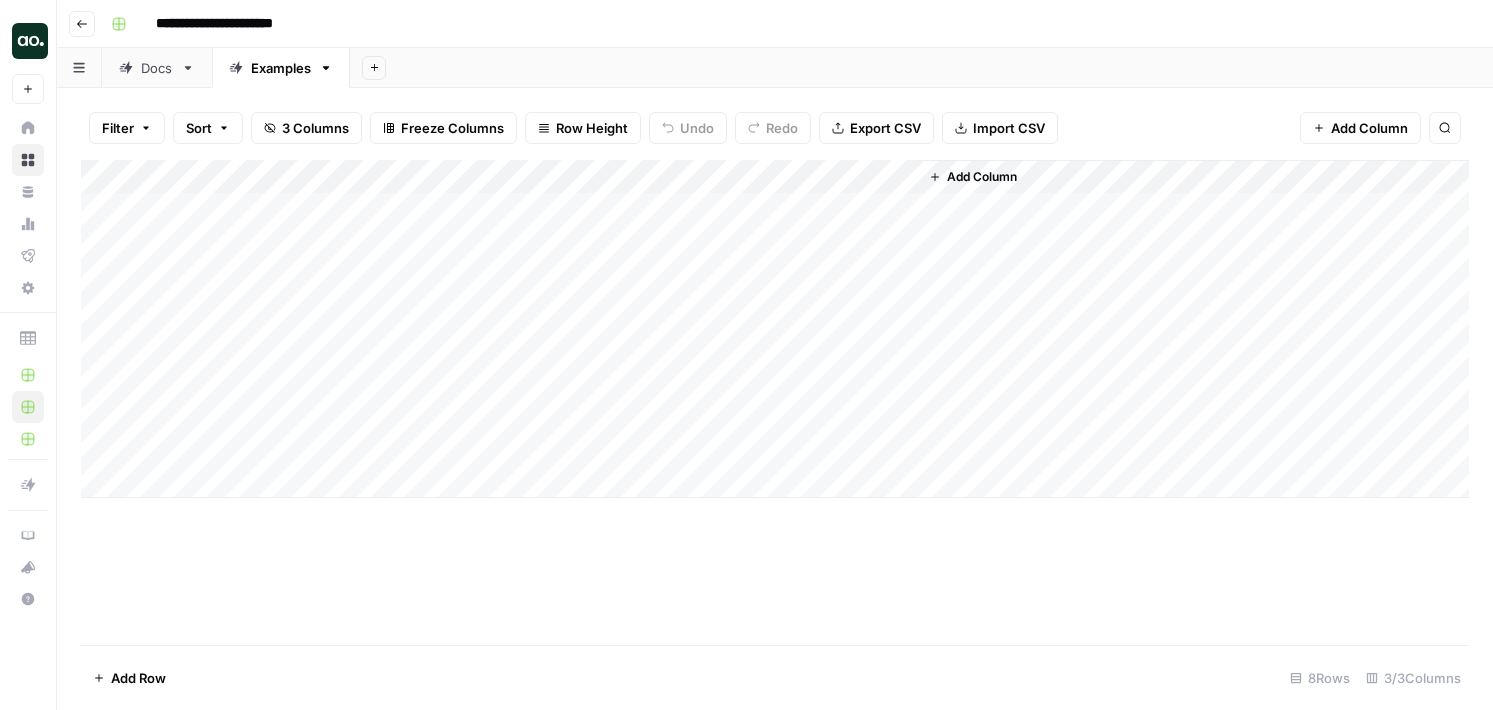 click on "Docs" at bounding box center (157, 68) 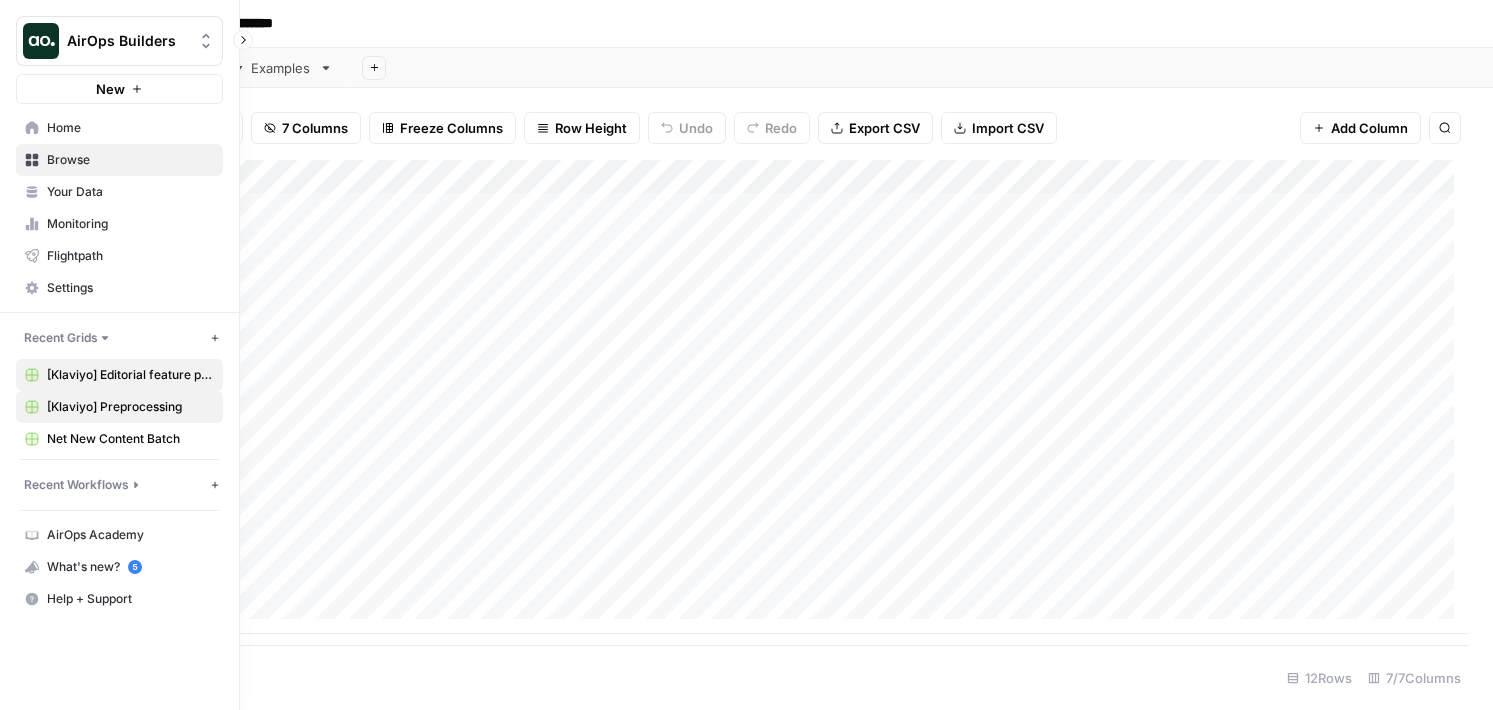 click on "[Klaviyo] Editorial feature pages" at bounding box center (130, 375) 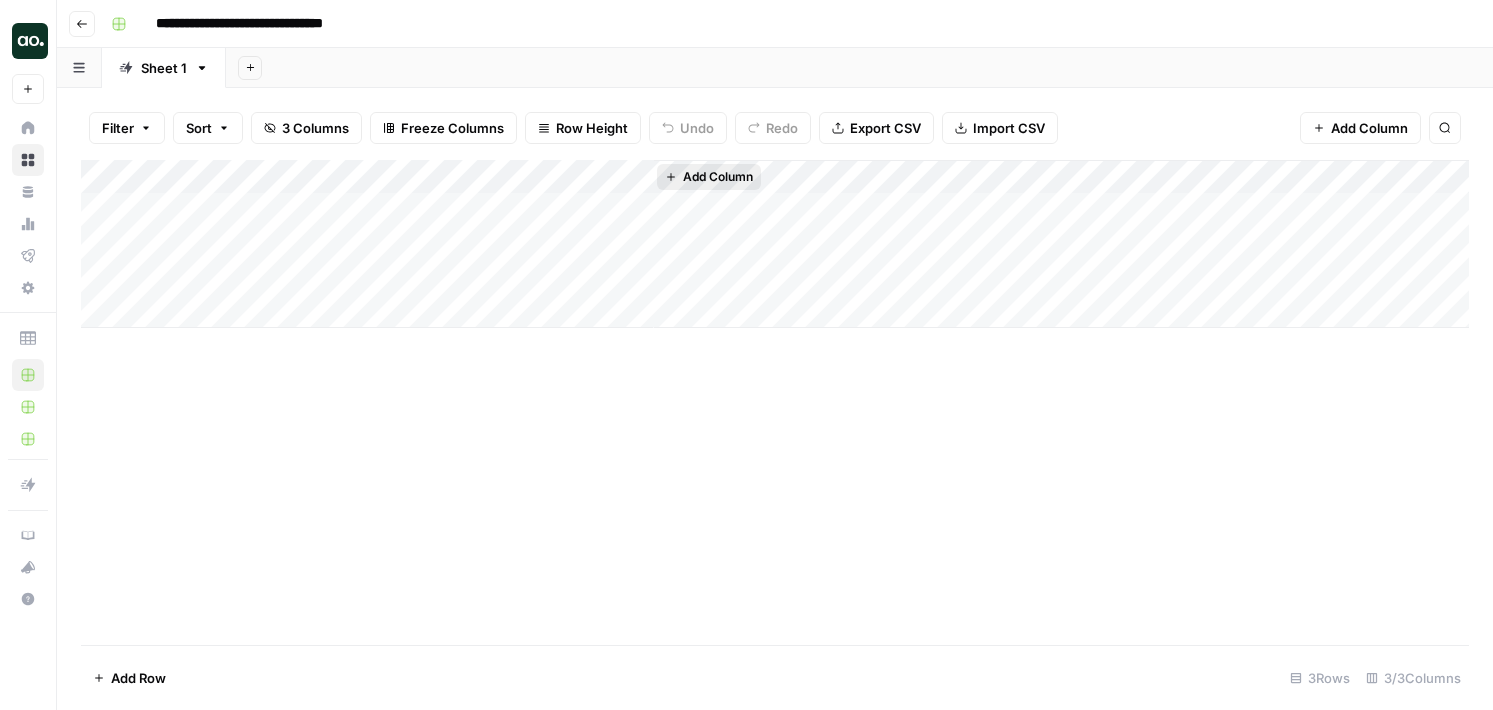 click on "Add Column" at bounding box center (709, 177) 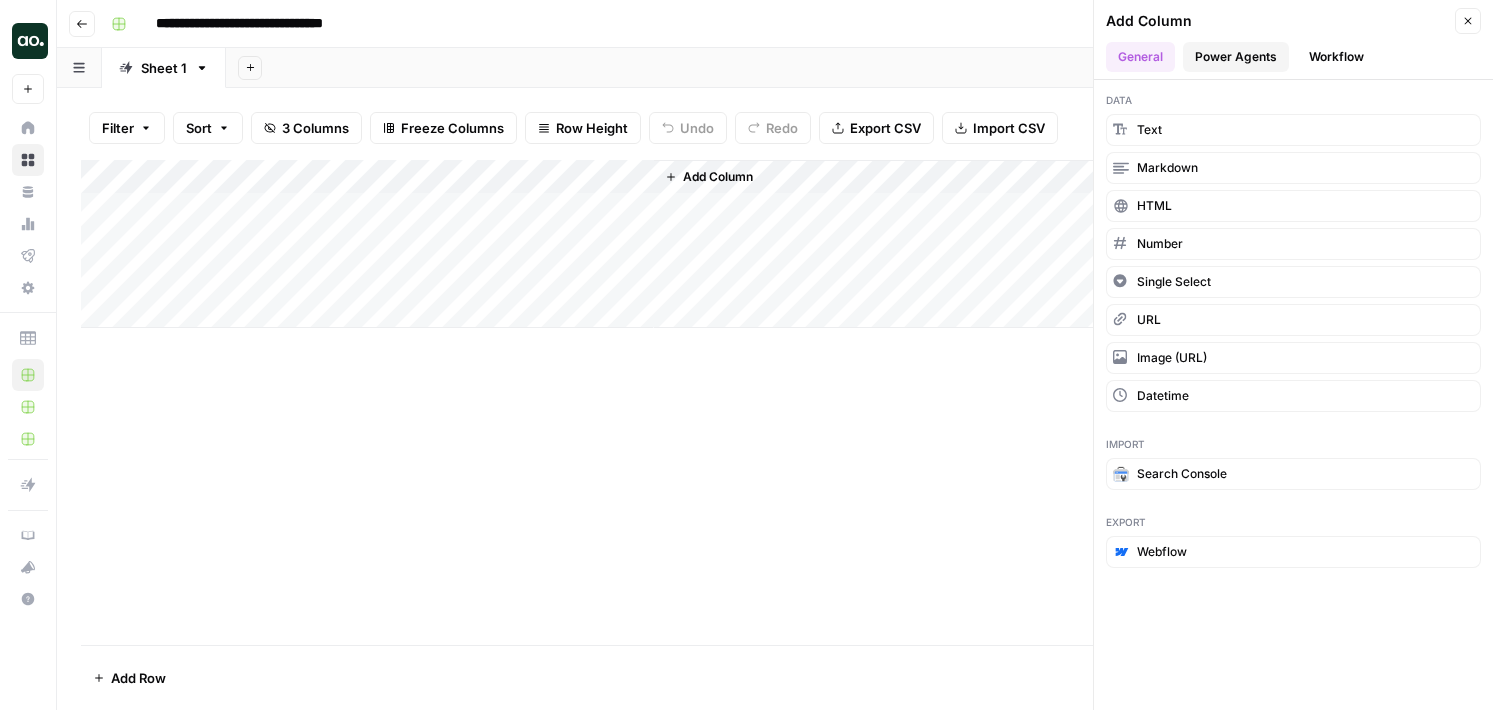 click on "Power Agents" at bounding box center [1236, 57] 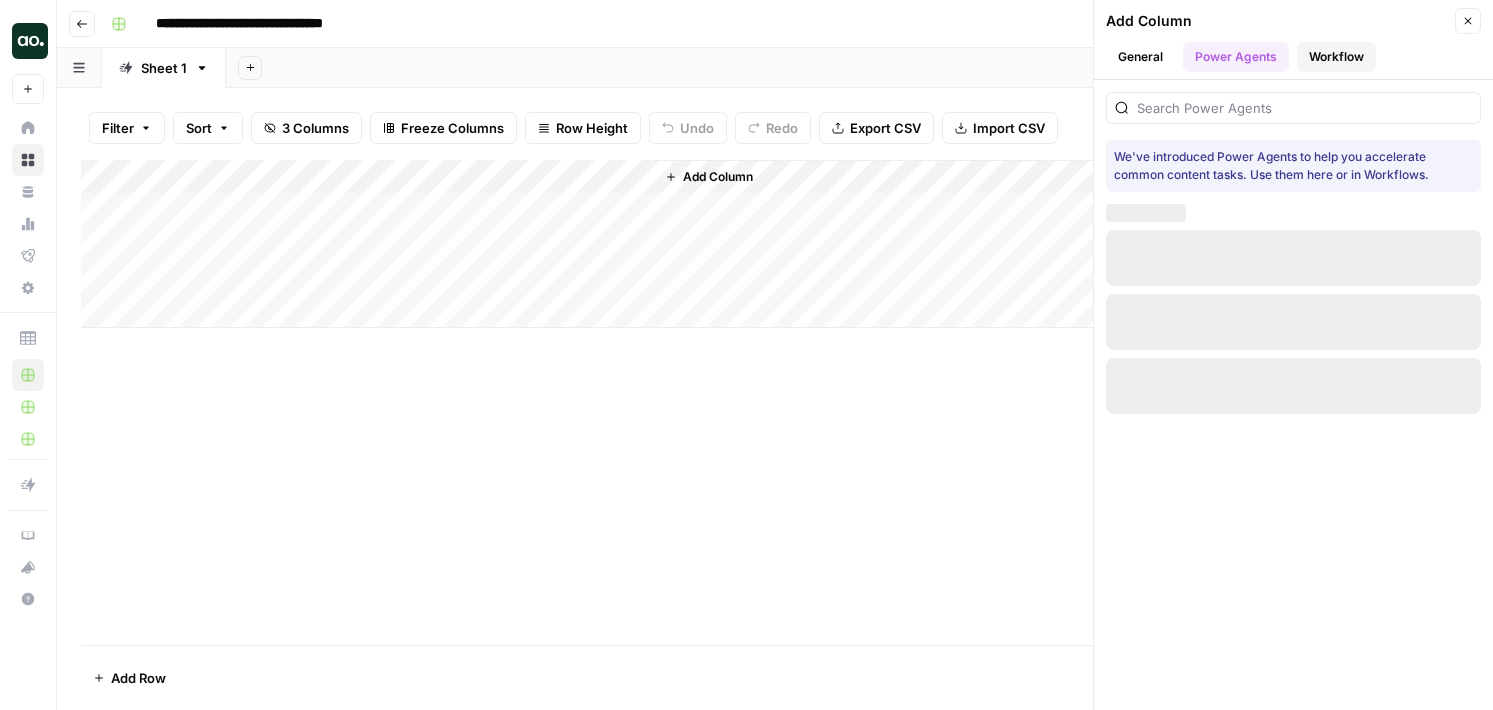 click on "Workflow" at bounding box center (1336, 57) 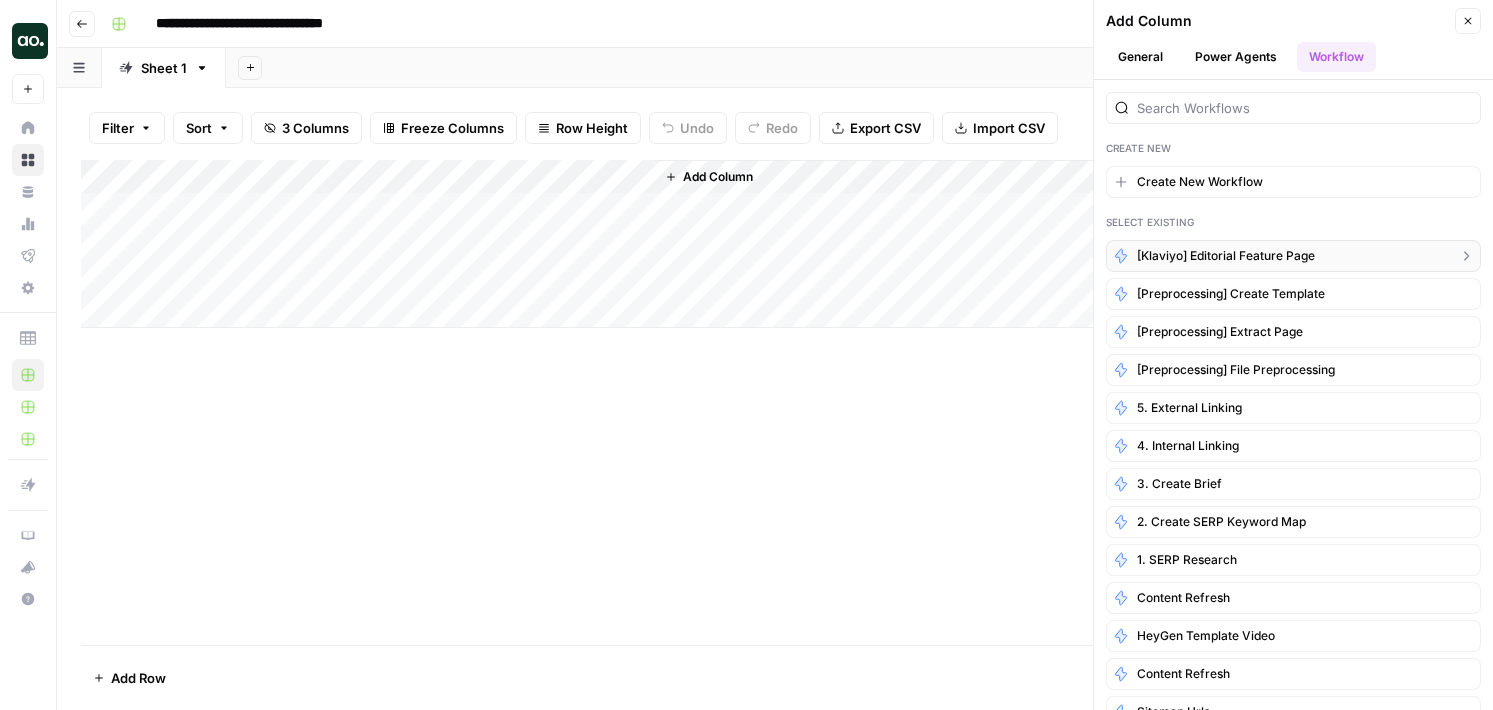 click on "[Klaviyo] Editorial feature page" at bounding box center (1226, 256) 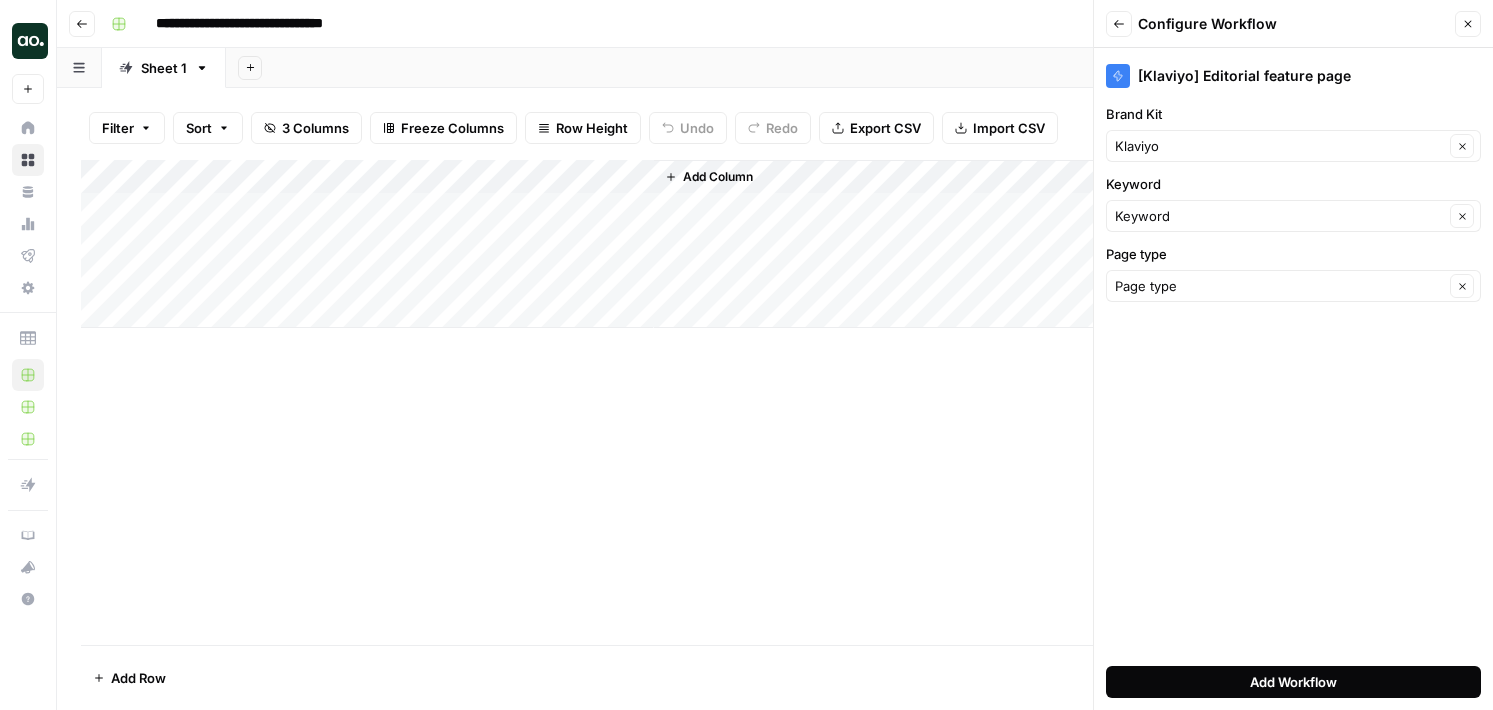 click on "Add Workflow" at bounding box center (1293, 682) 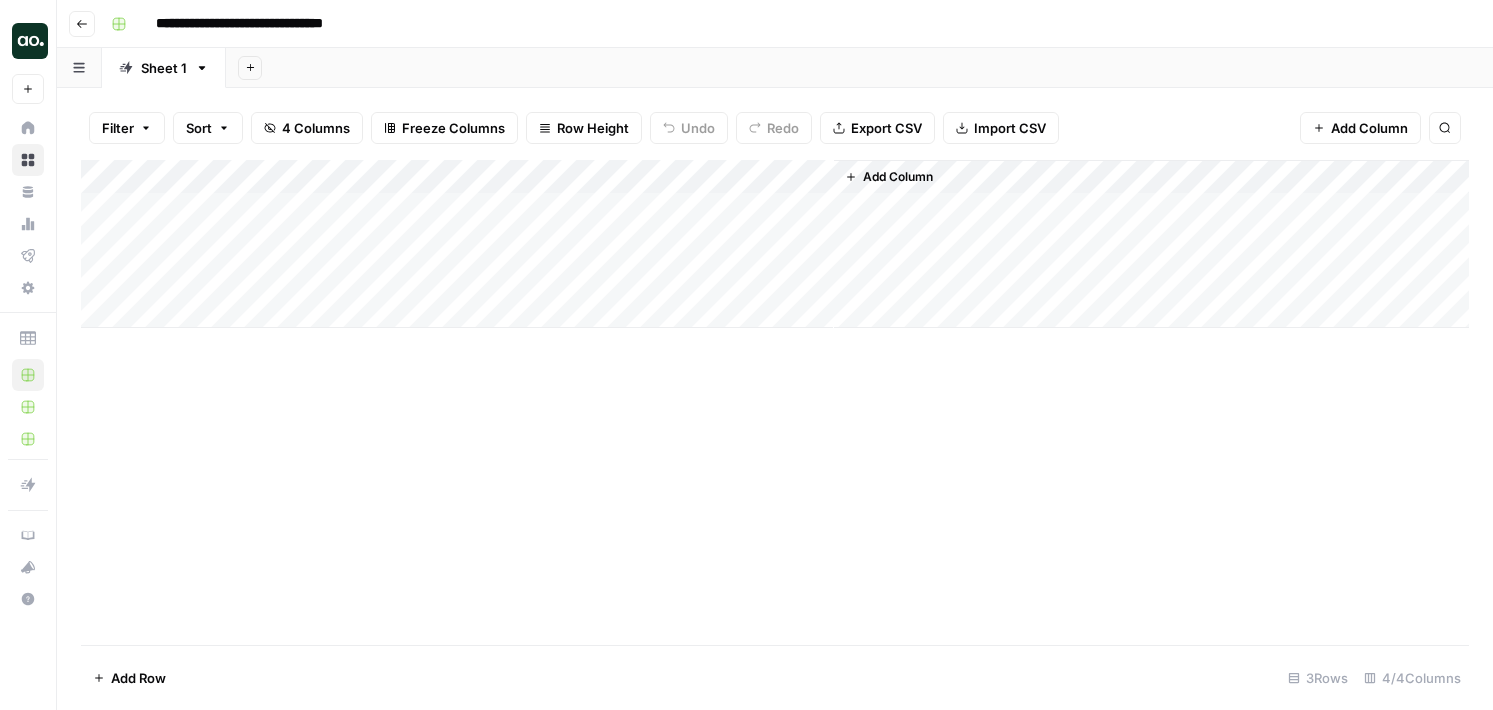 click on "Add Column" at bounding box center [775, 244] 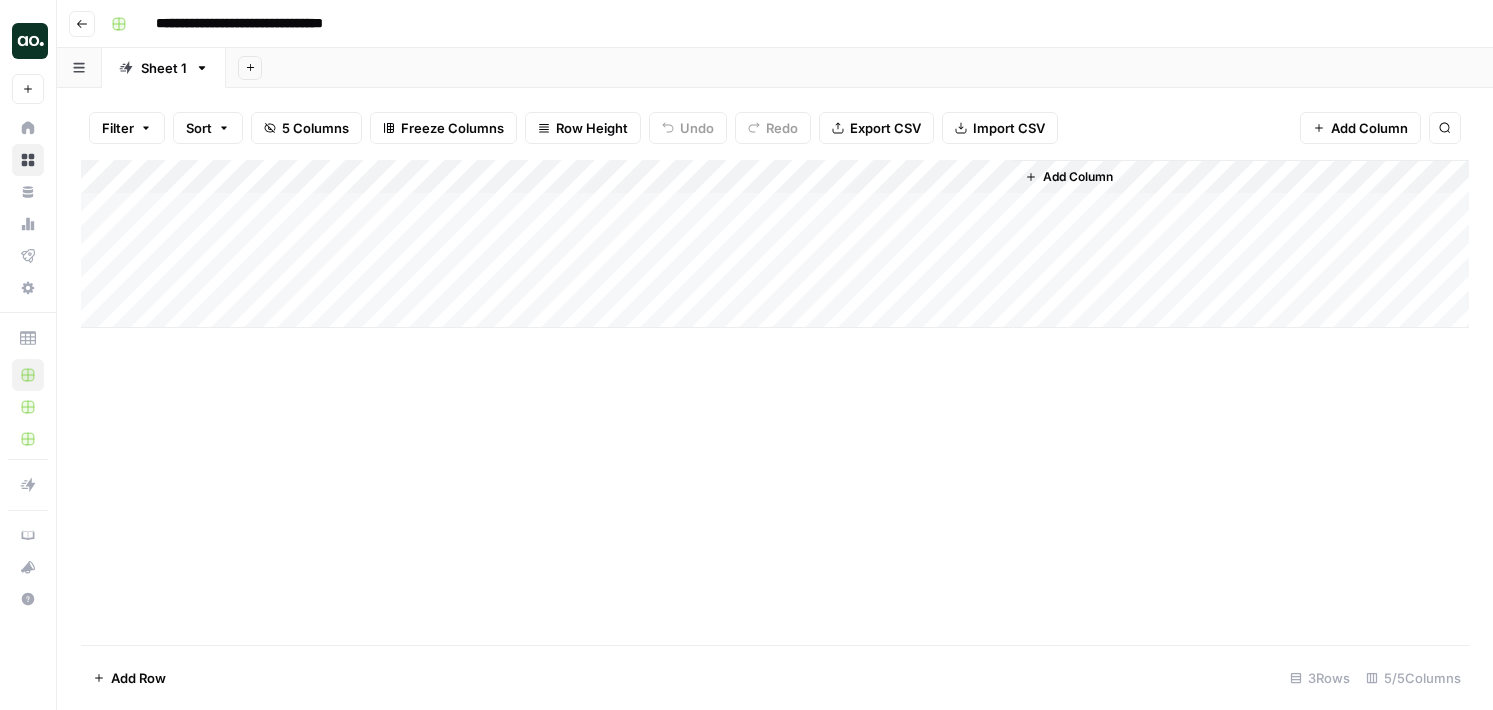 click on "Add Column" at bounding box center (775, 244) 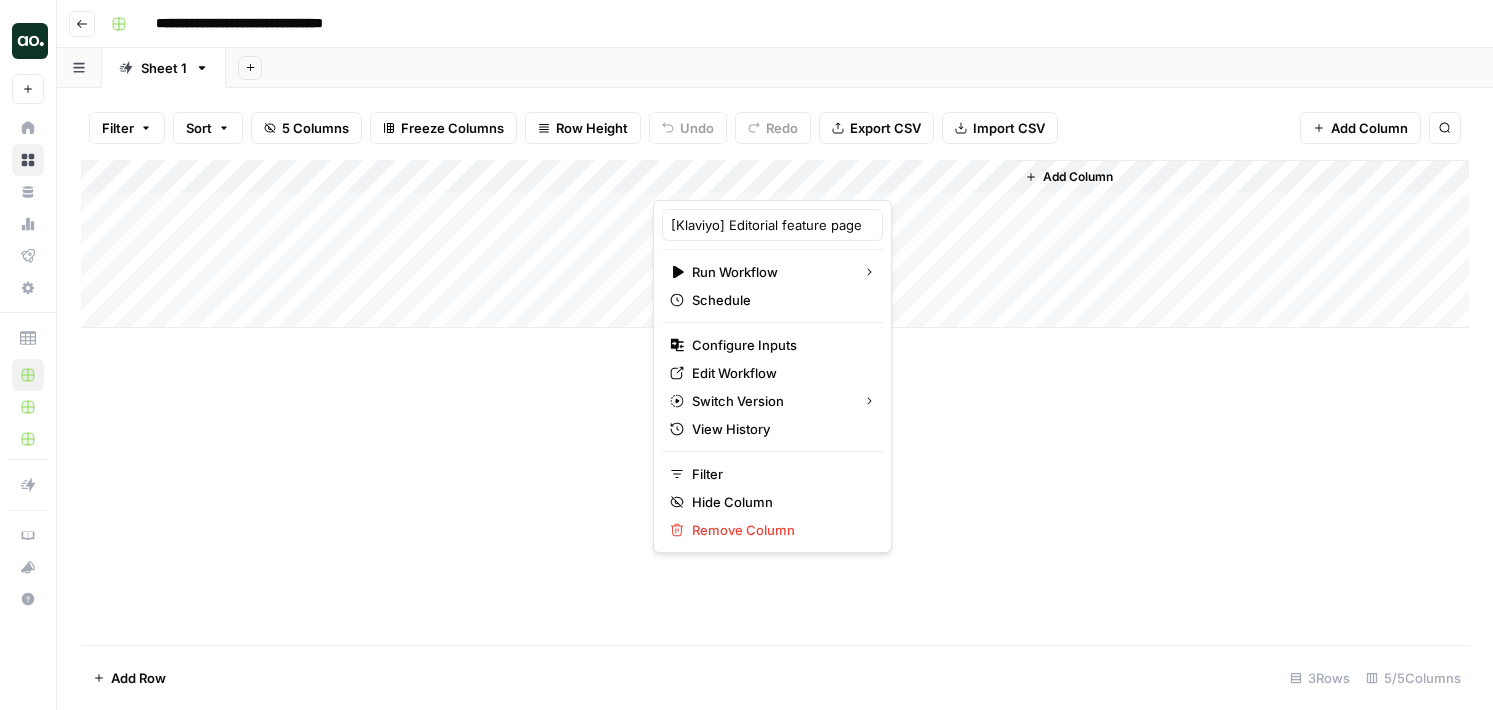 click on "Add Sheet" at bounding box center (859, 68) 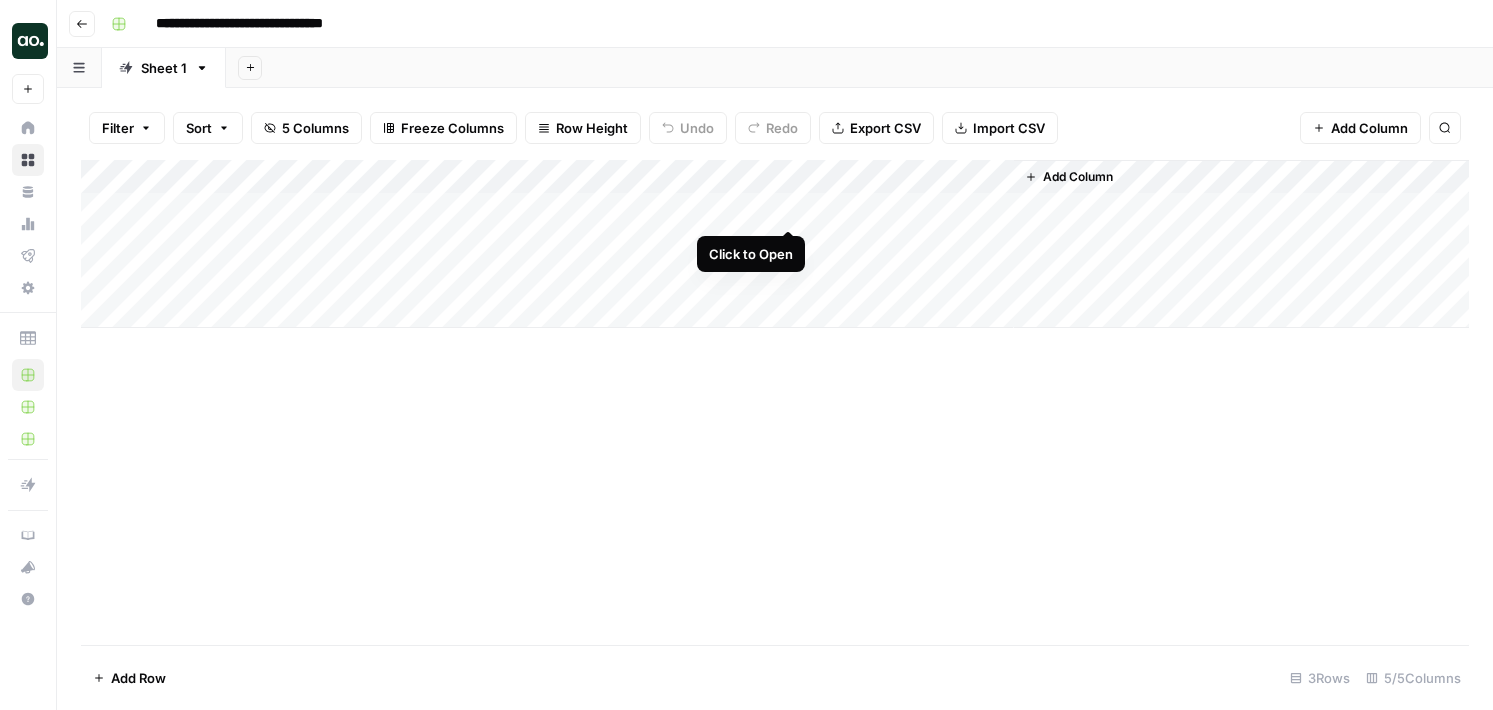 click on "Add Column" at bounding box center [775, 244] 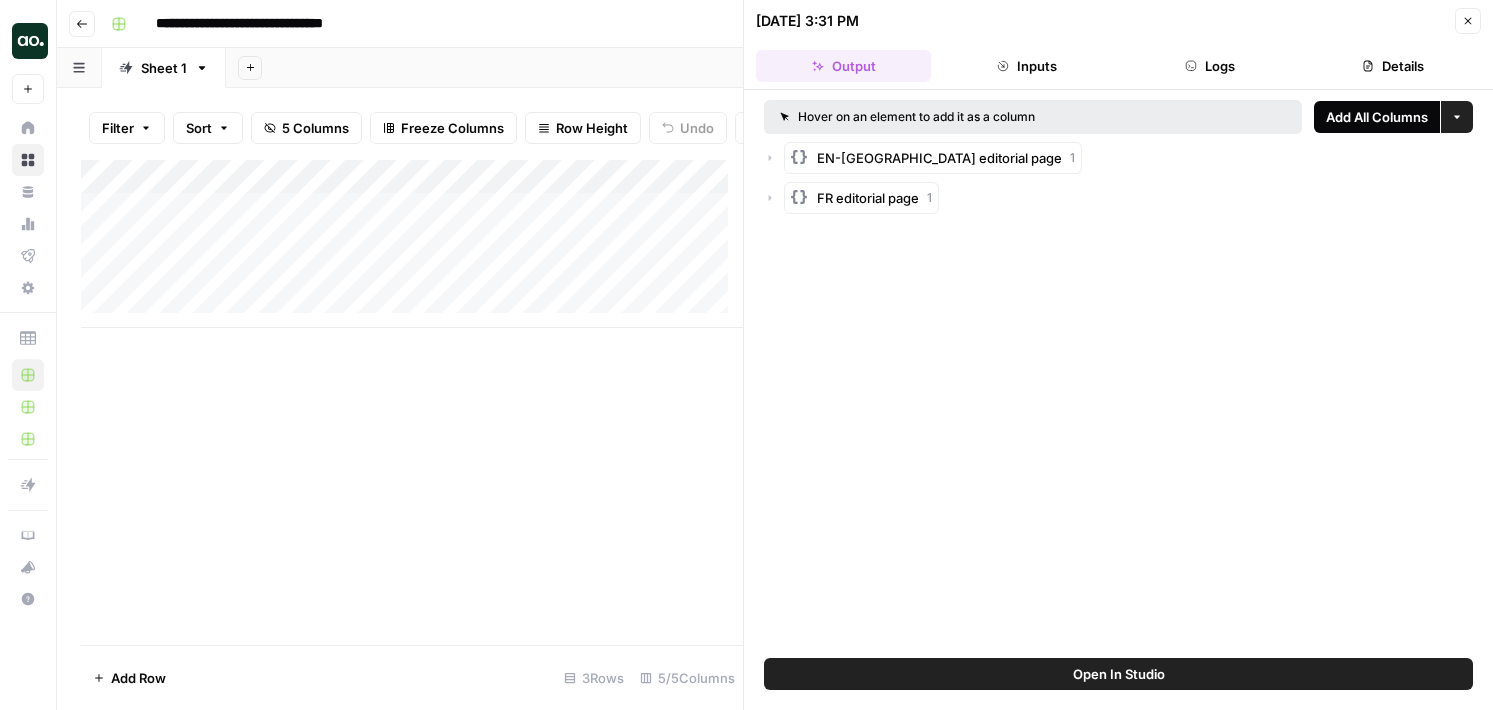 click on "Add All Columns" at bounding box center (1377, 117) 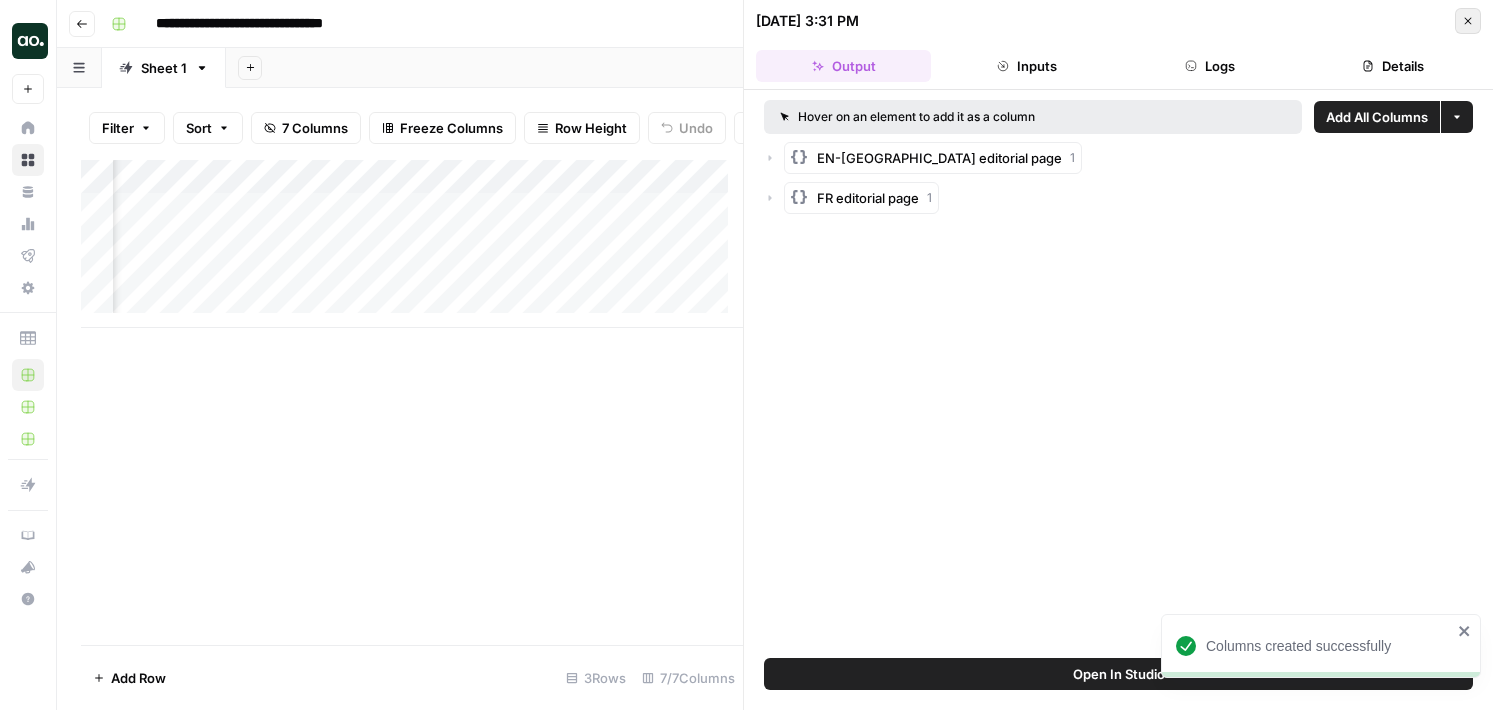 click 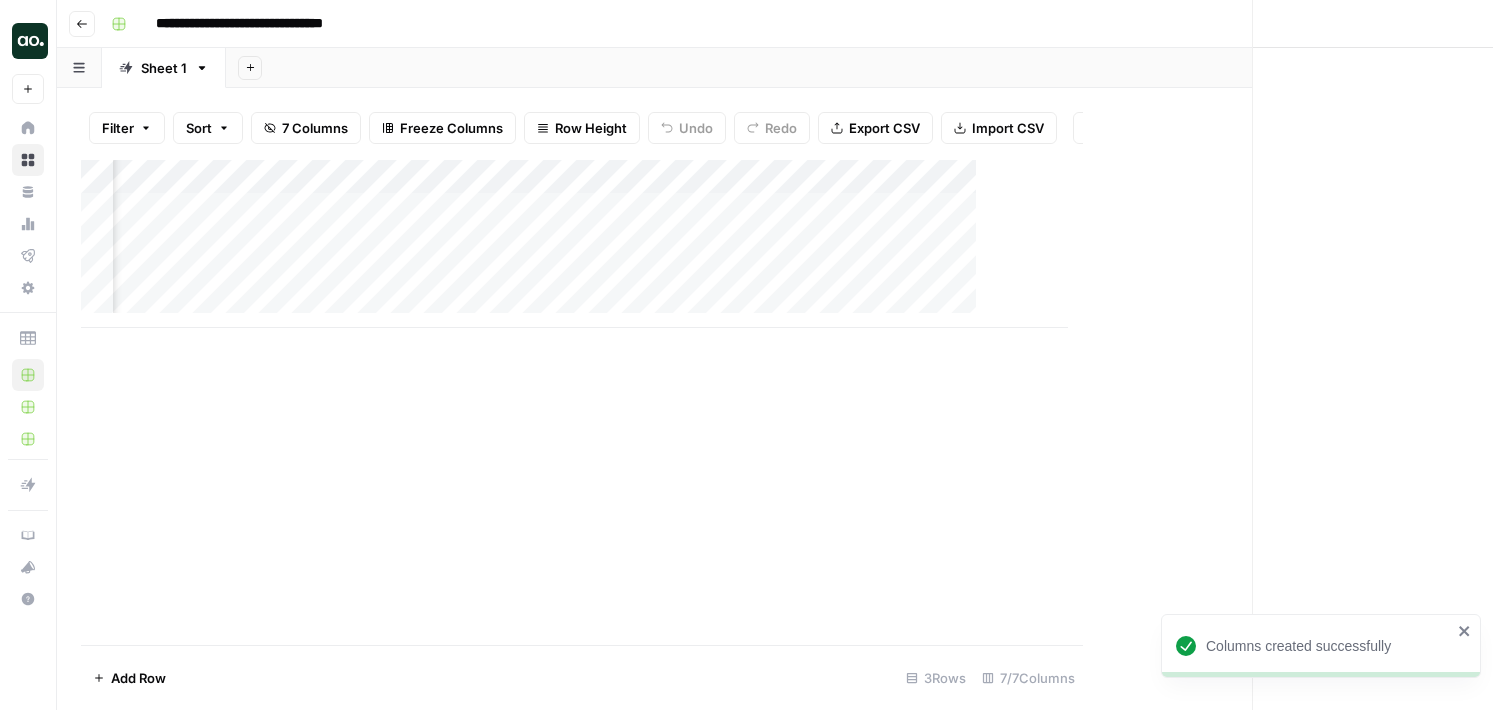scroll, scrollTop: 0, scrollLeft: 0, axis: both 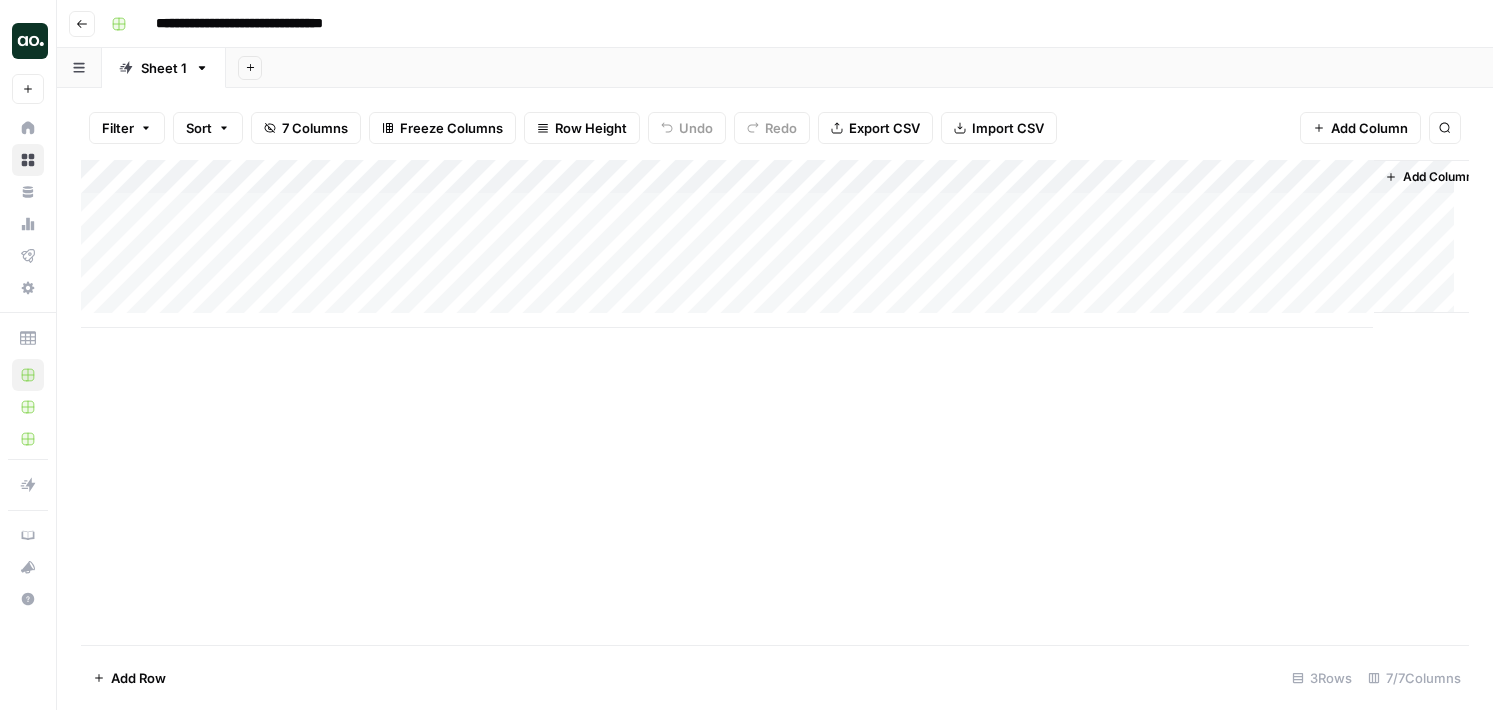 click on "Add Column" at bounding box center [775, 244] 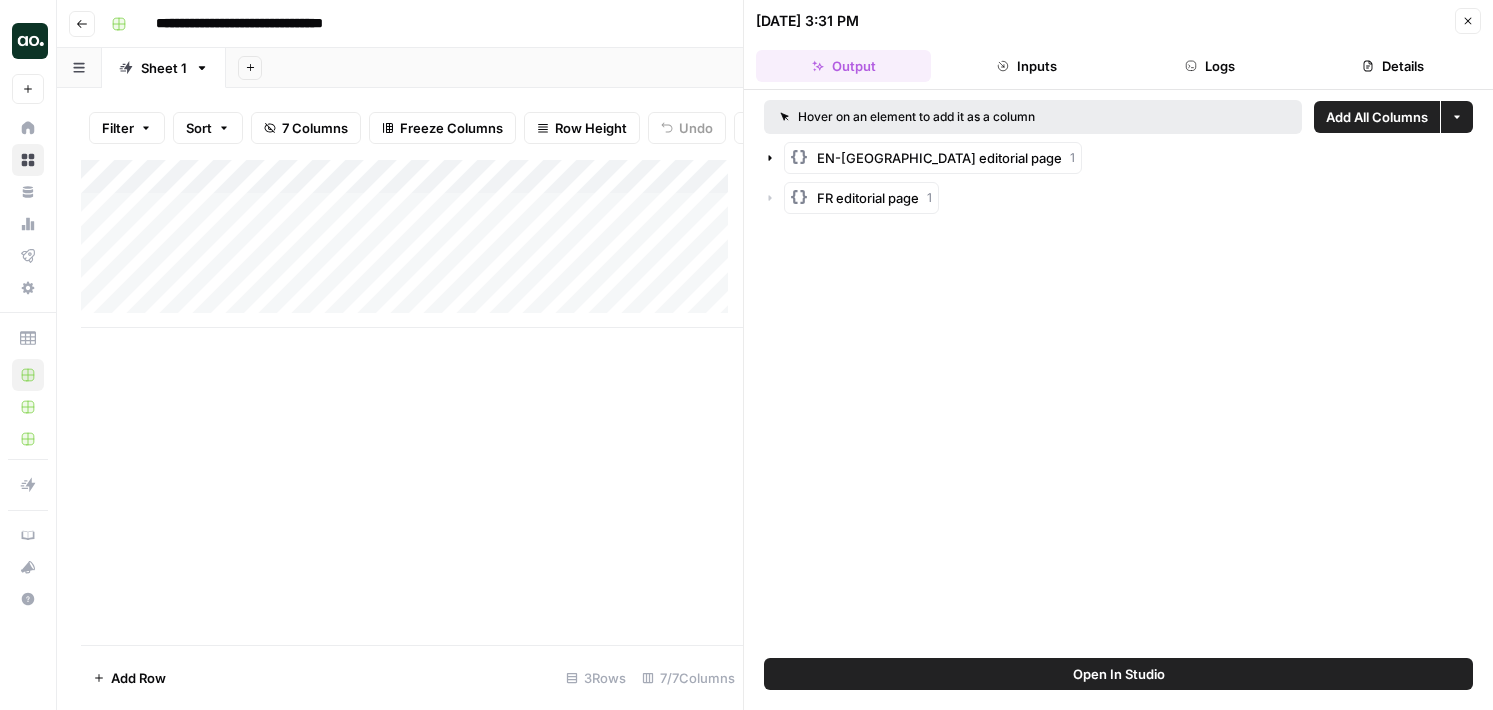 click 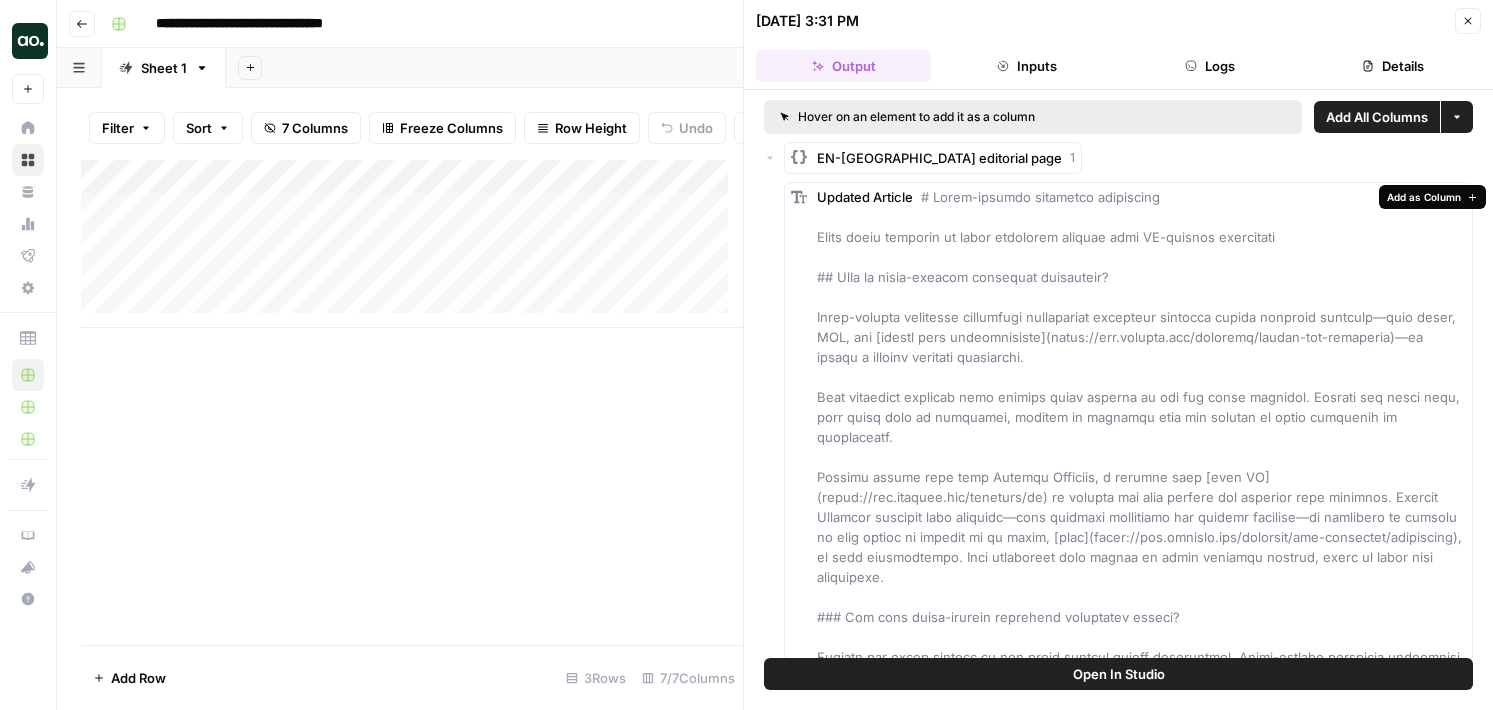 click on "Add as Column" at bounding box center (1424, 197) 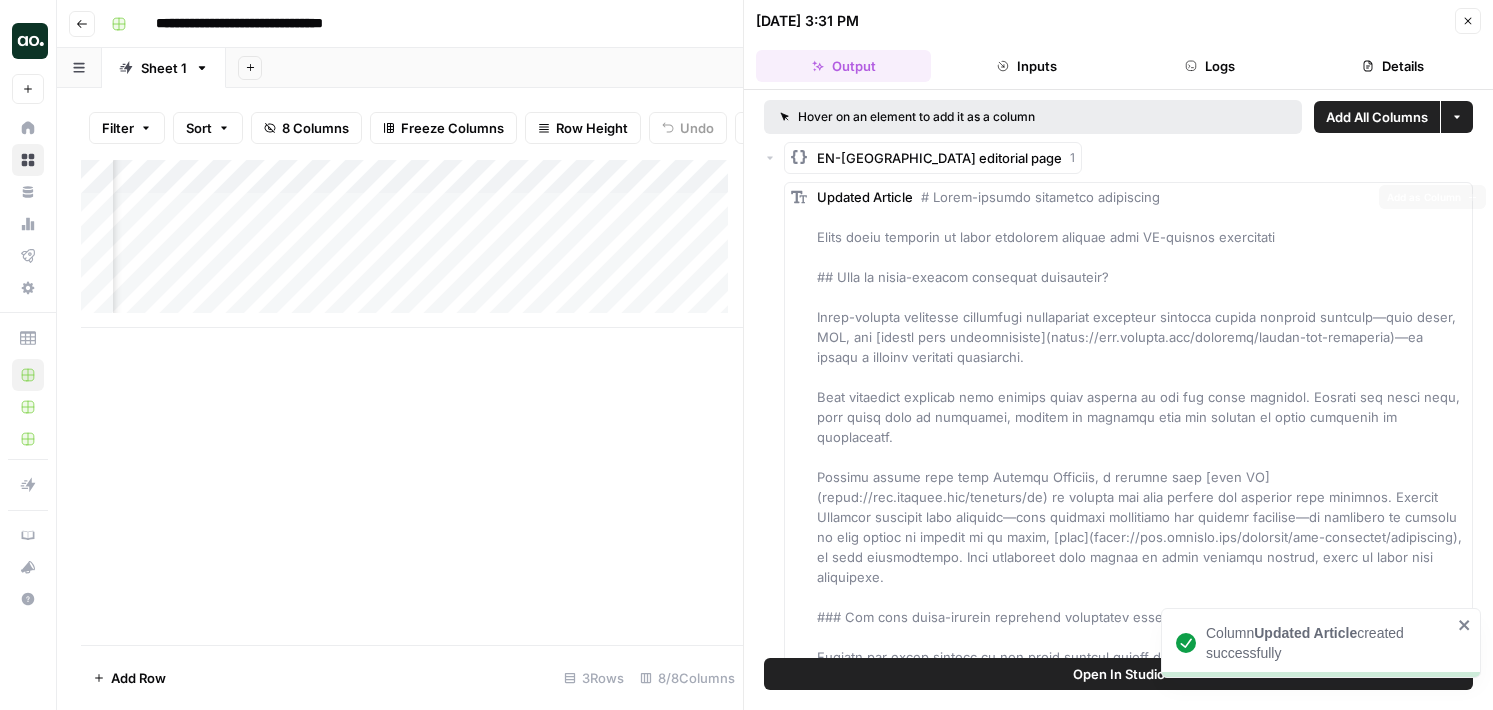 scroll, scrollTop: 0, scrollLeft: 436, axis: horizontal 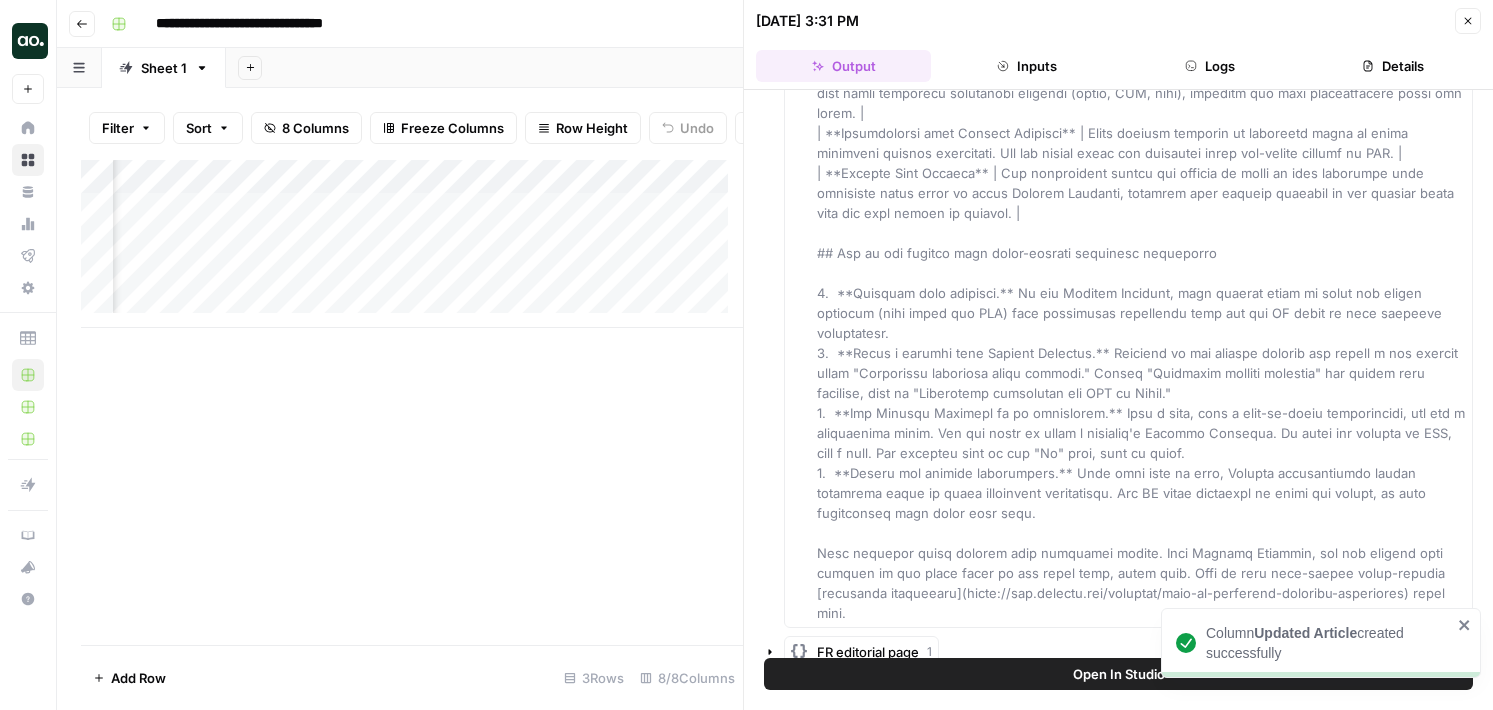 click 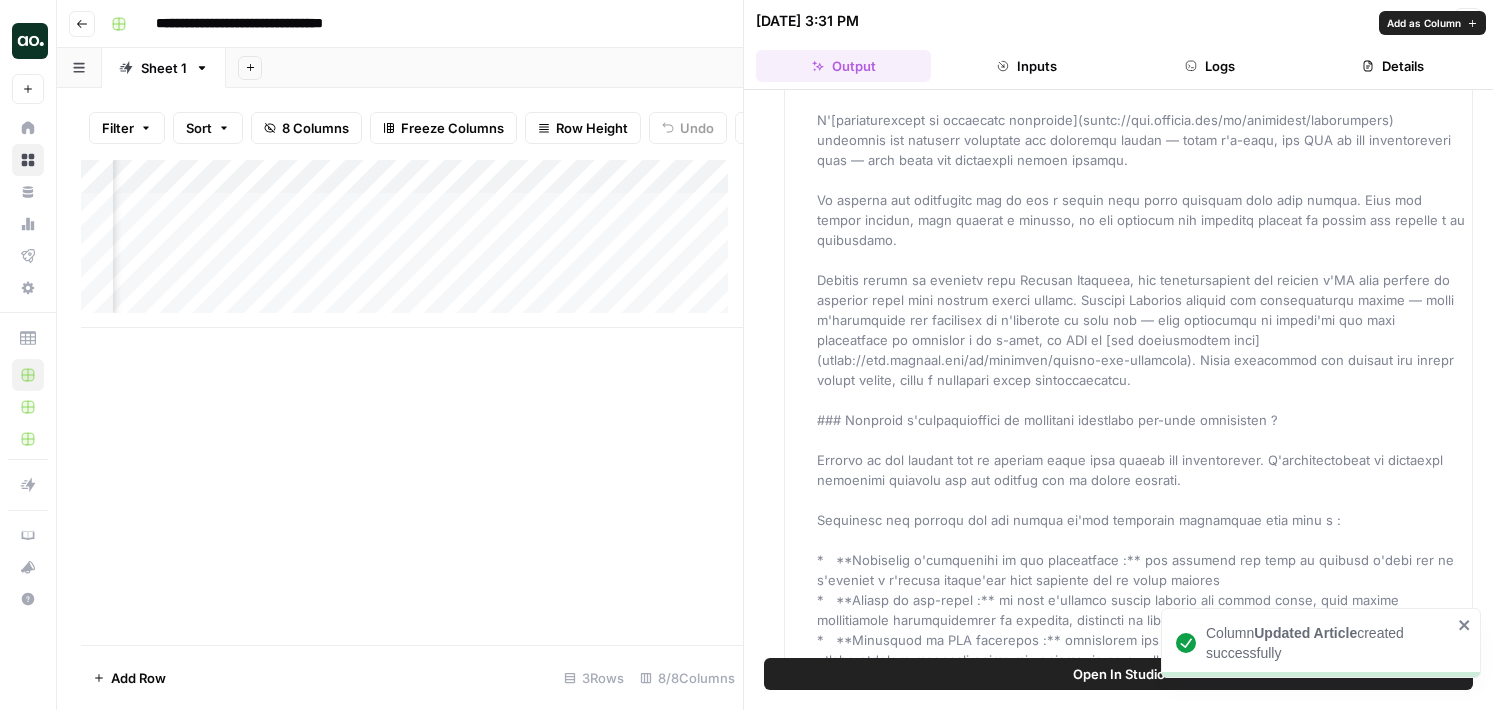 scroll, scrollTop: 2398, scrollLeft: 0, axis: vertical 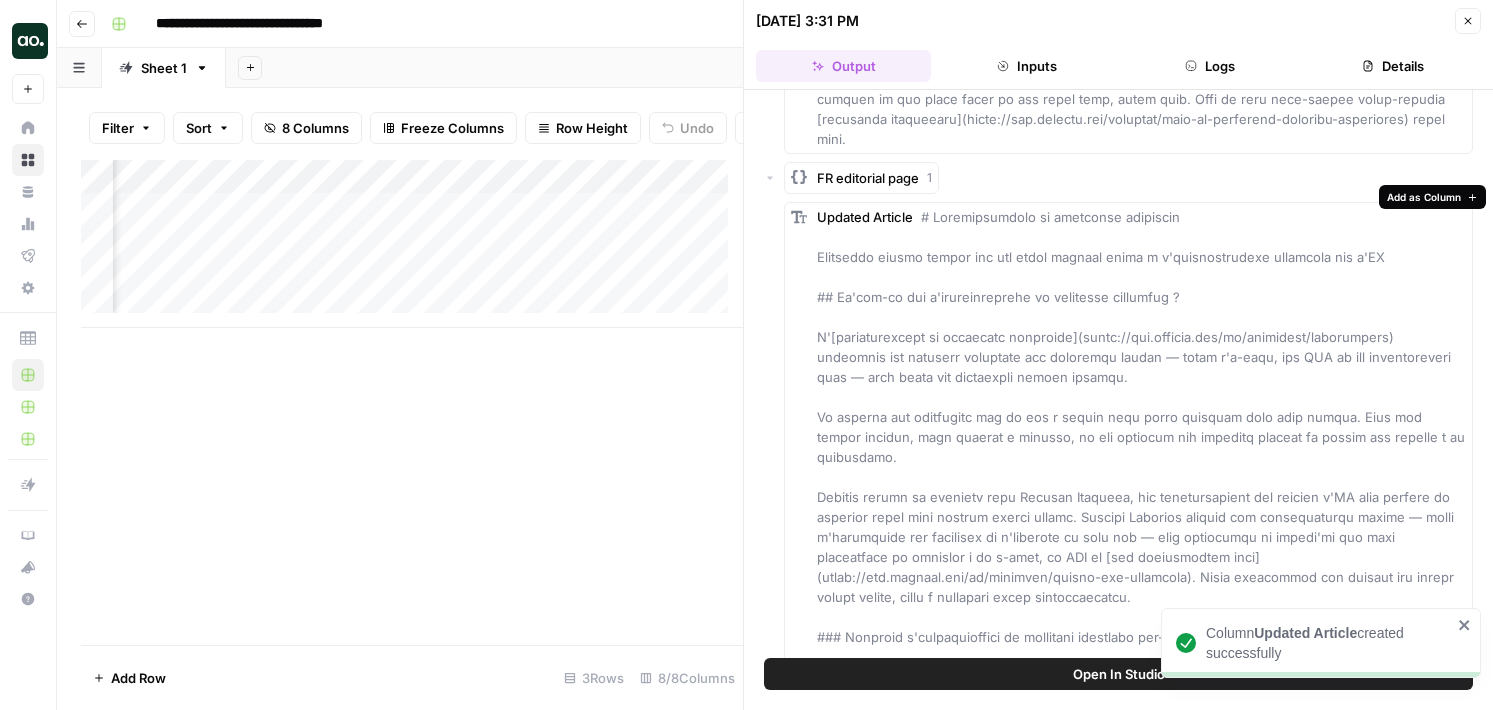 click on "Add as Column" at bounding box center (1424, 197) 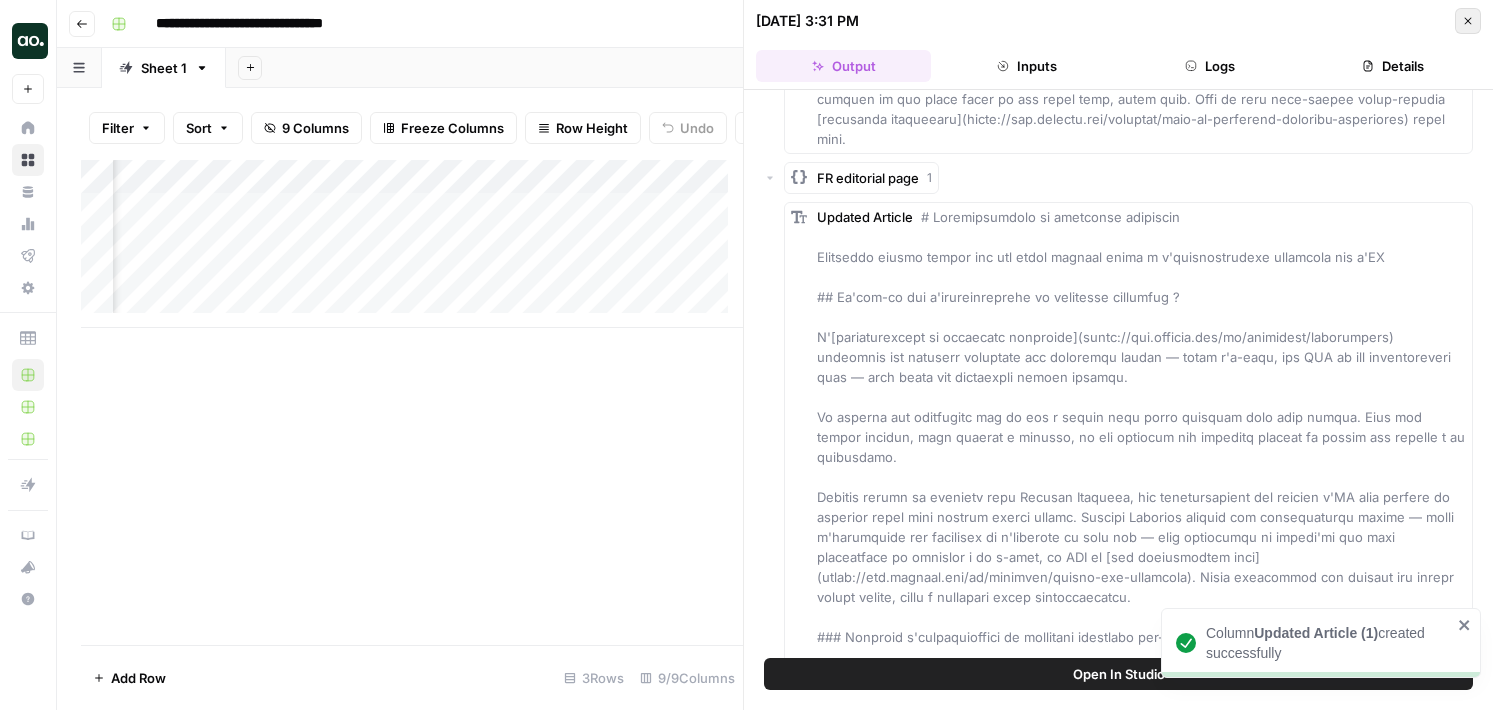 click on "Close" at bounding box center (1468, 21) 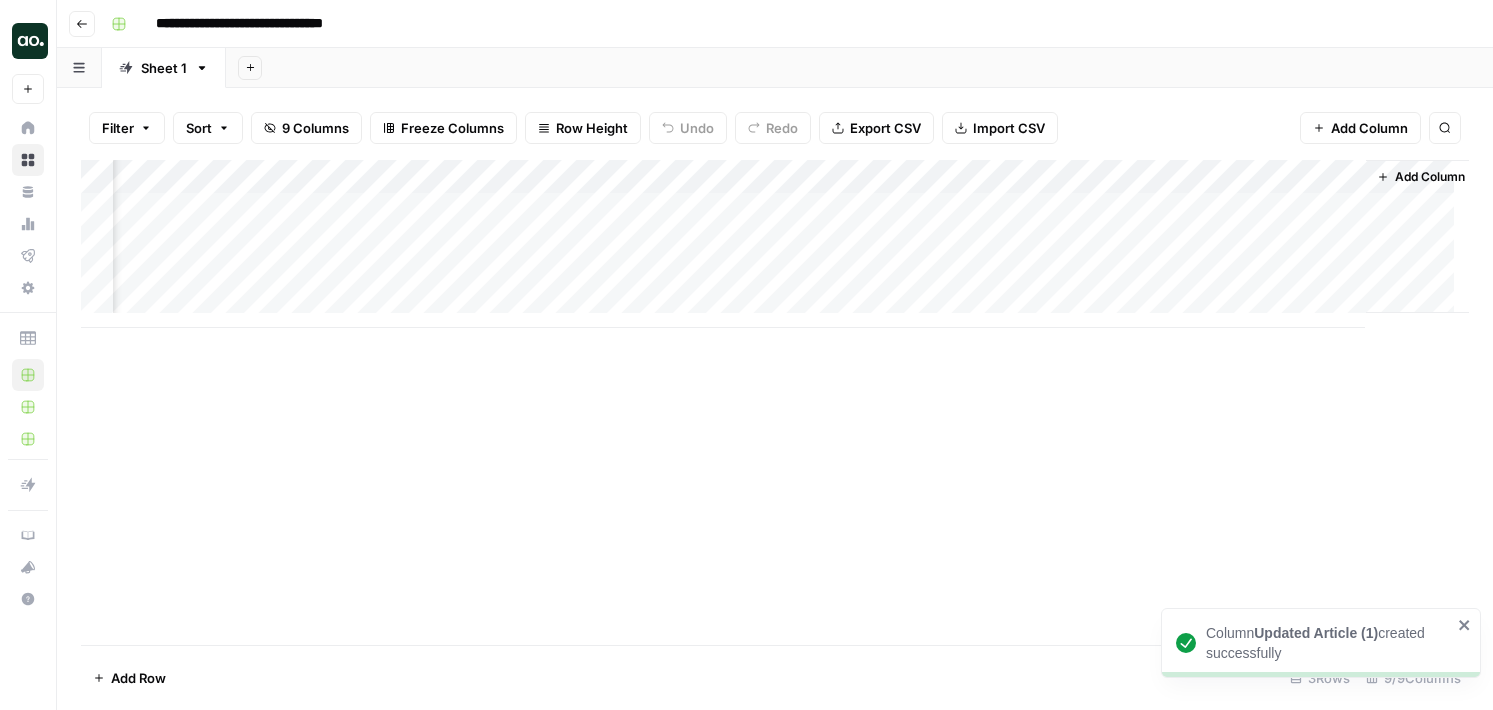 scroll, scrollTop: 0, scrollLeft: 367, axis: horizontal 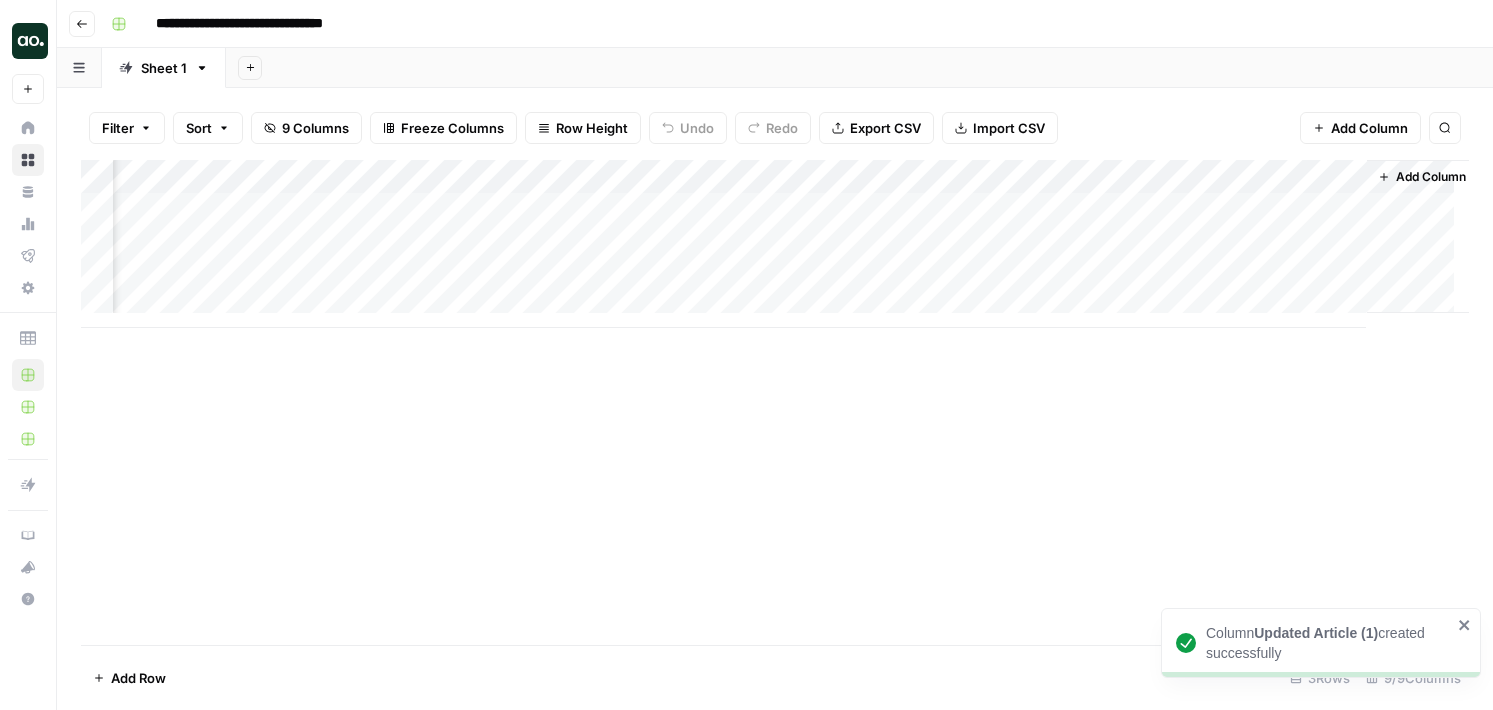 click on "Add Column" at bounding box center [775, 244] 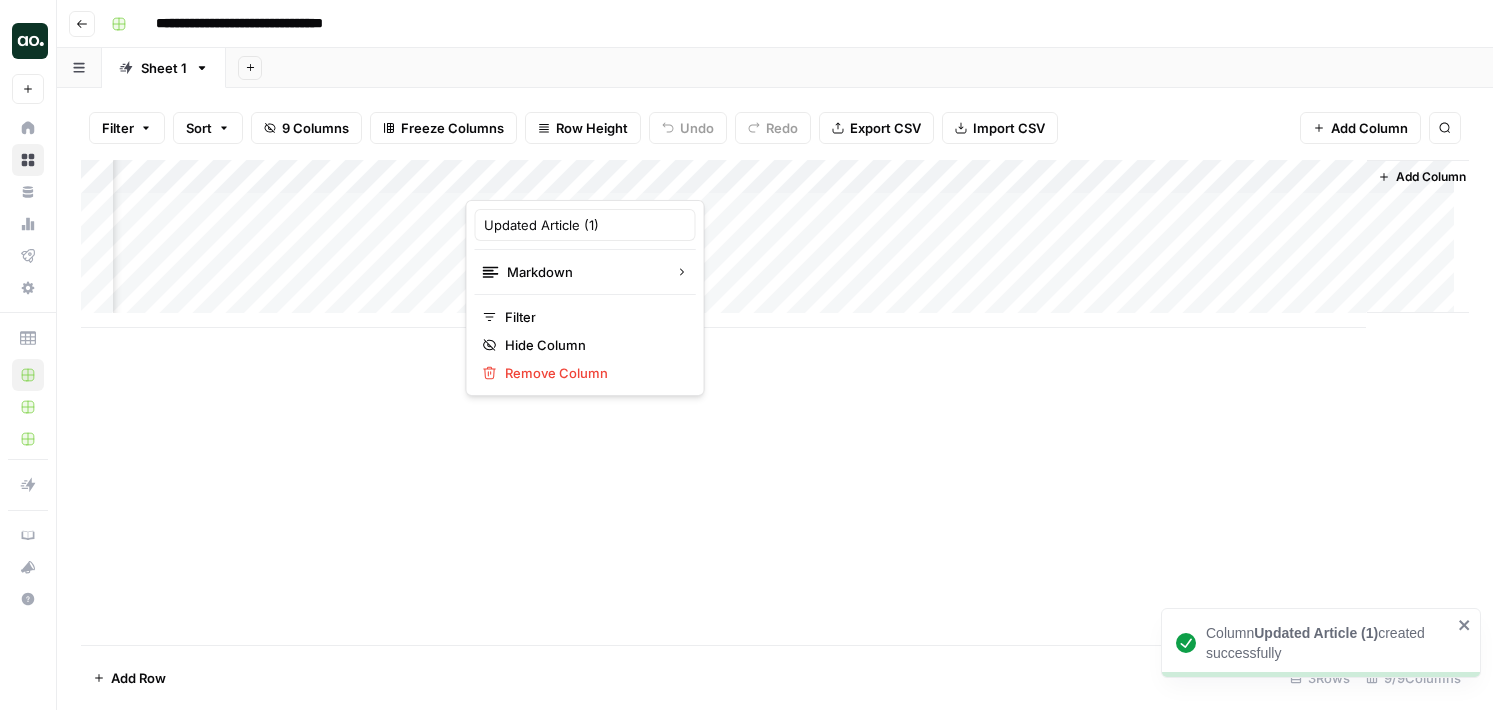 click on "Add Column" at bounding box center (775, 244) 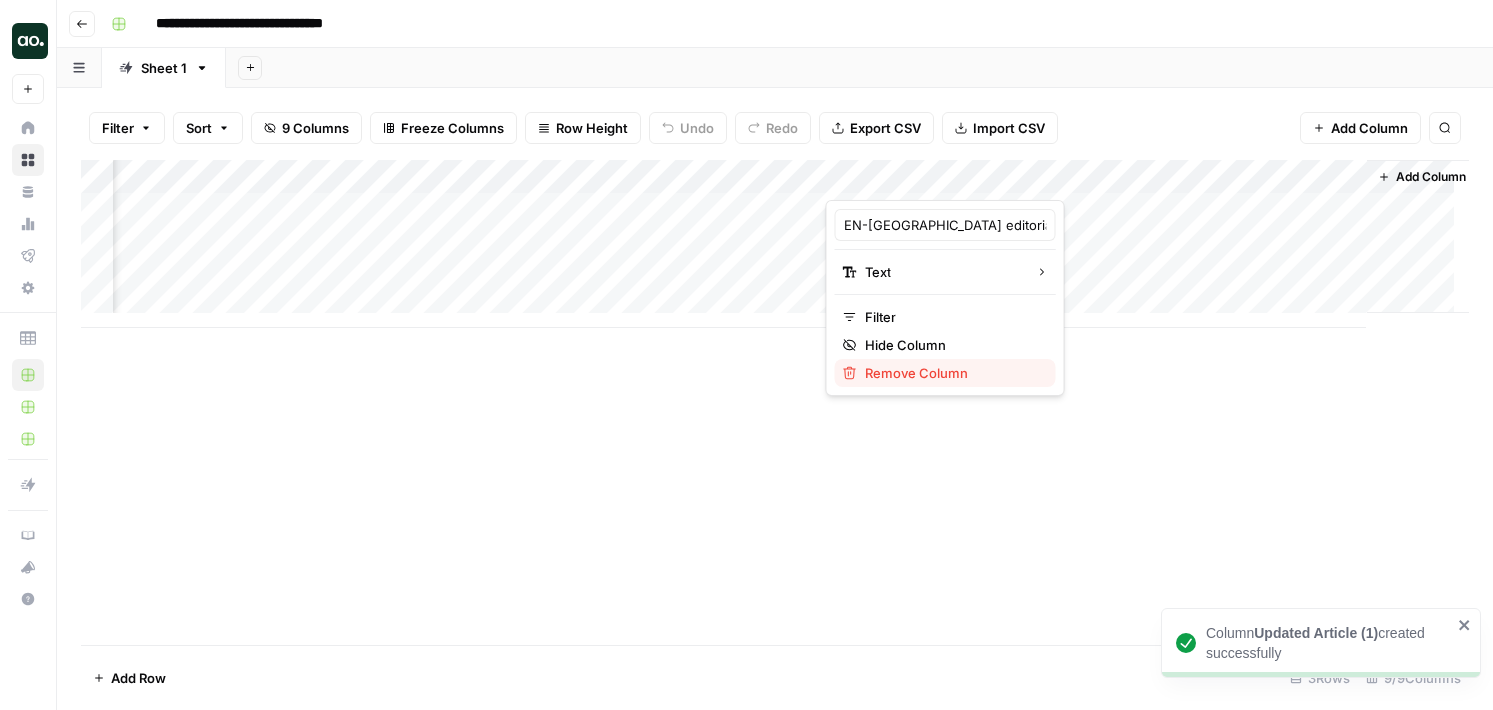 click on "Remove Column" at bounding box center (916, 373) 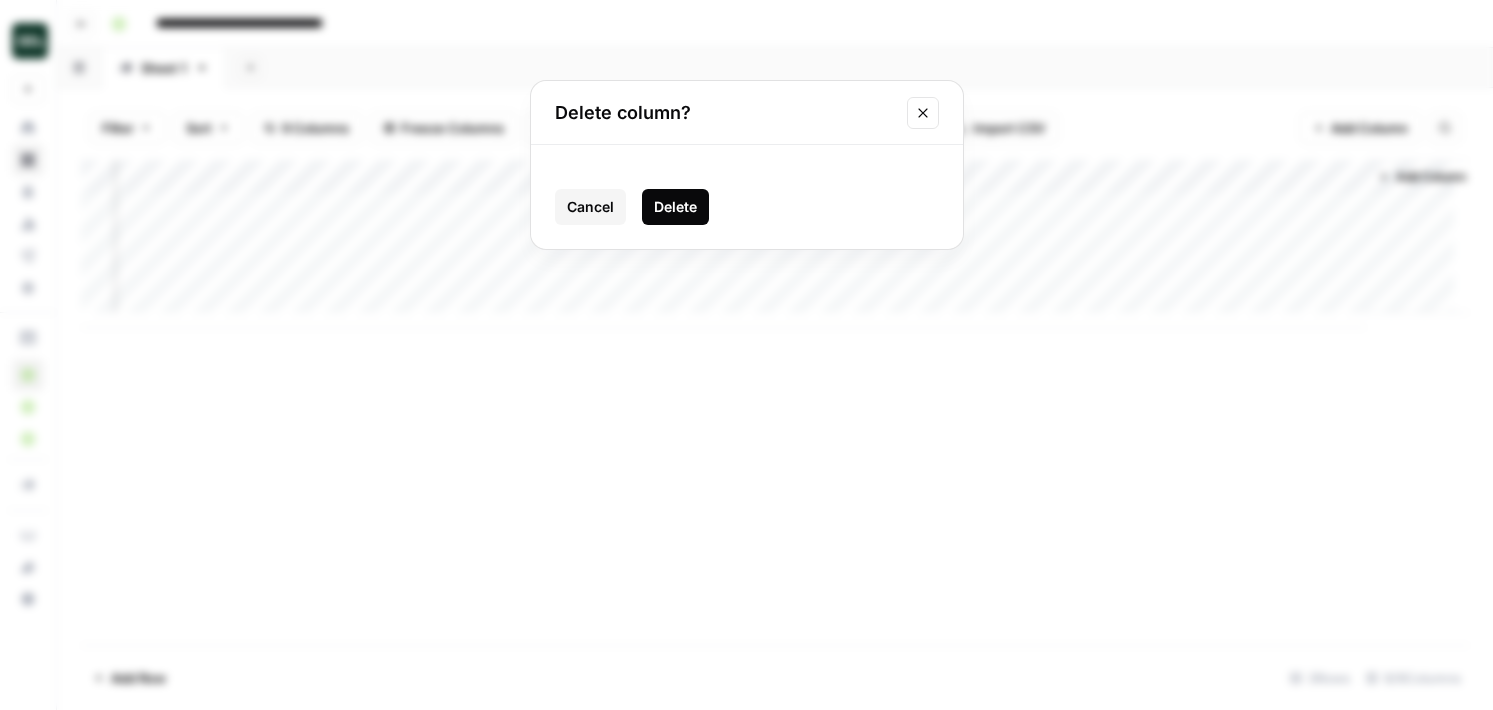 click on "Delete" at bounding box center [675, 207] 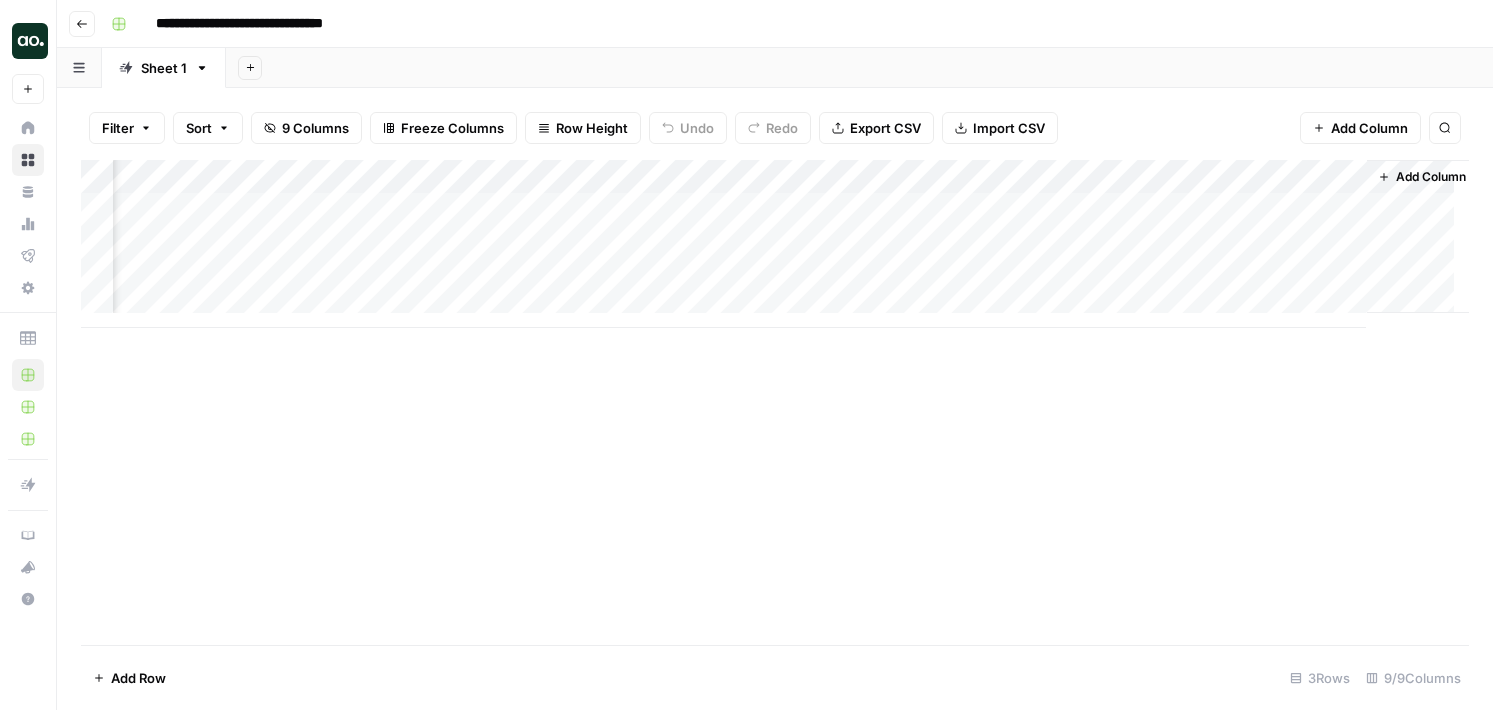 scroll, scrollTop: 0, scrollLeft: 211, axis: horizontal 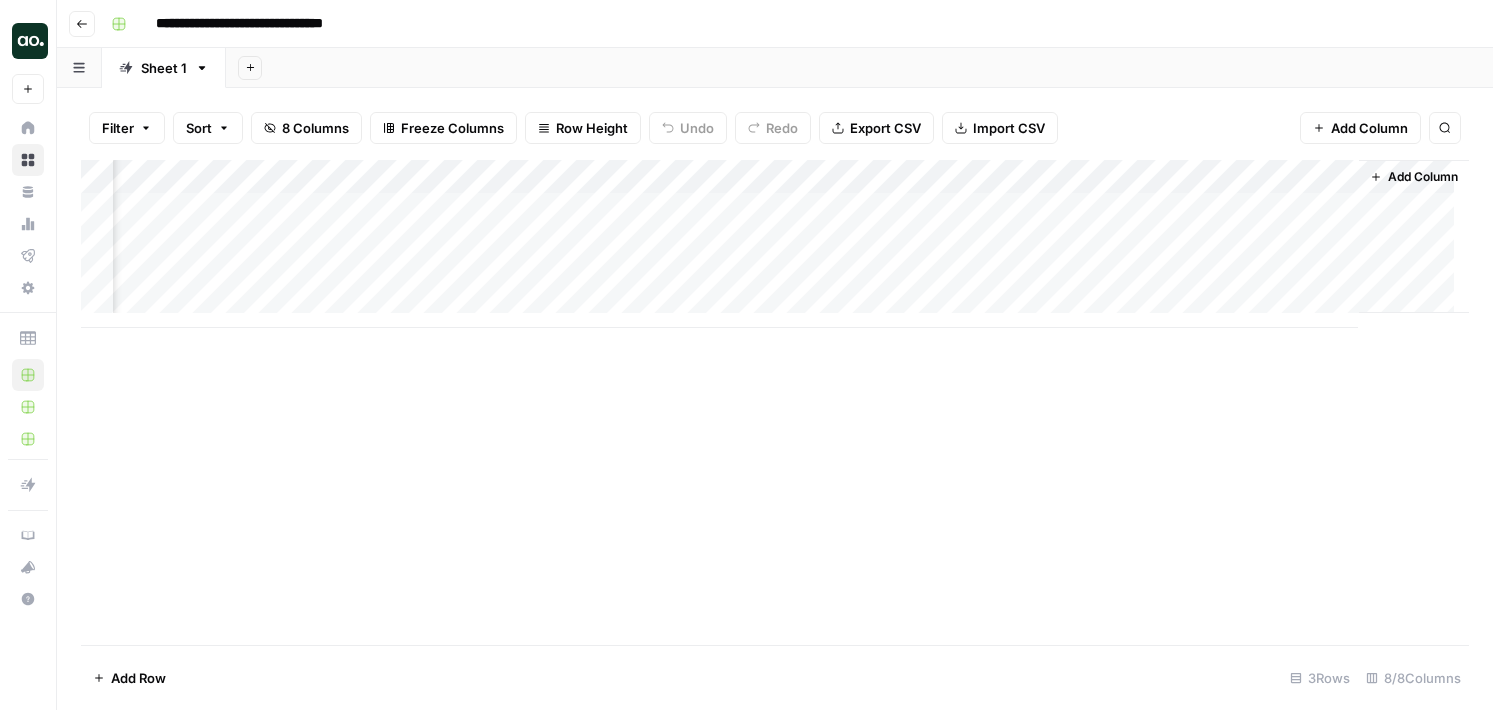 click on "Add Column" at bounding box center (775, 244) 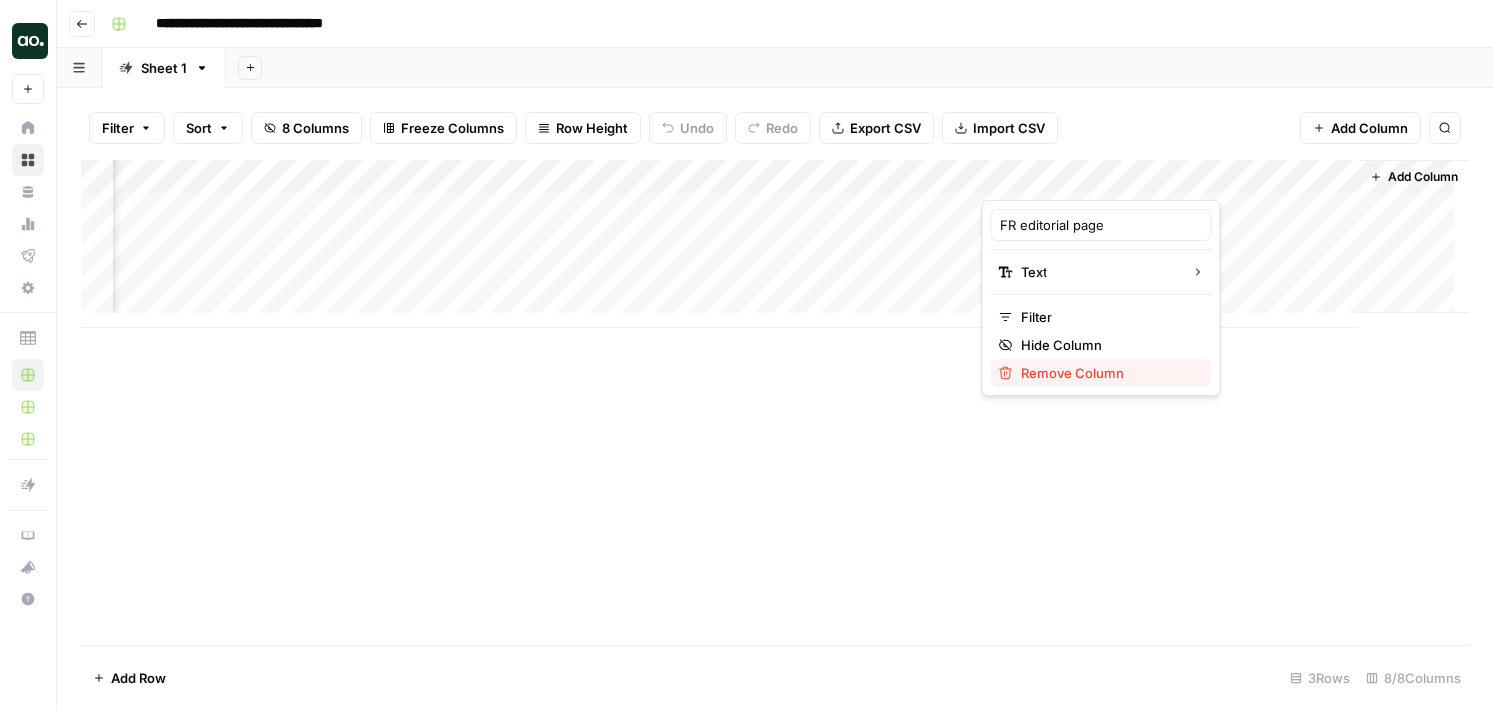 click on "Remove Column" at bounding box center (1072, 373) 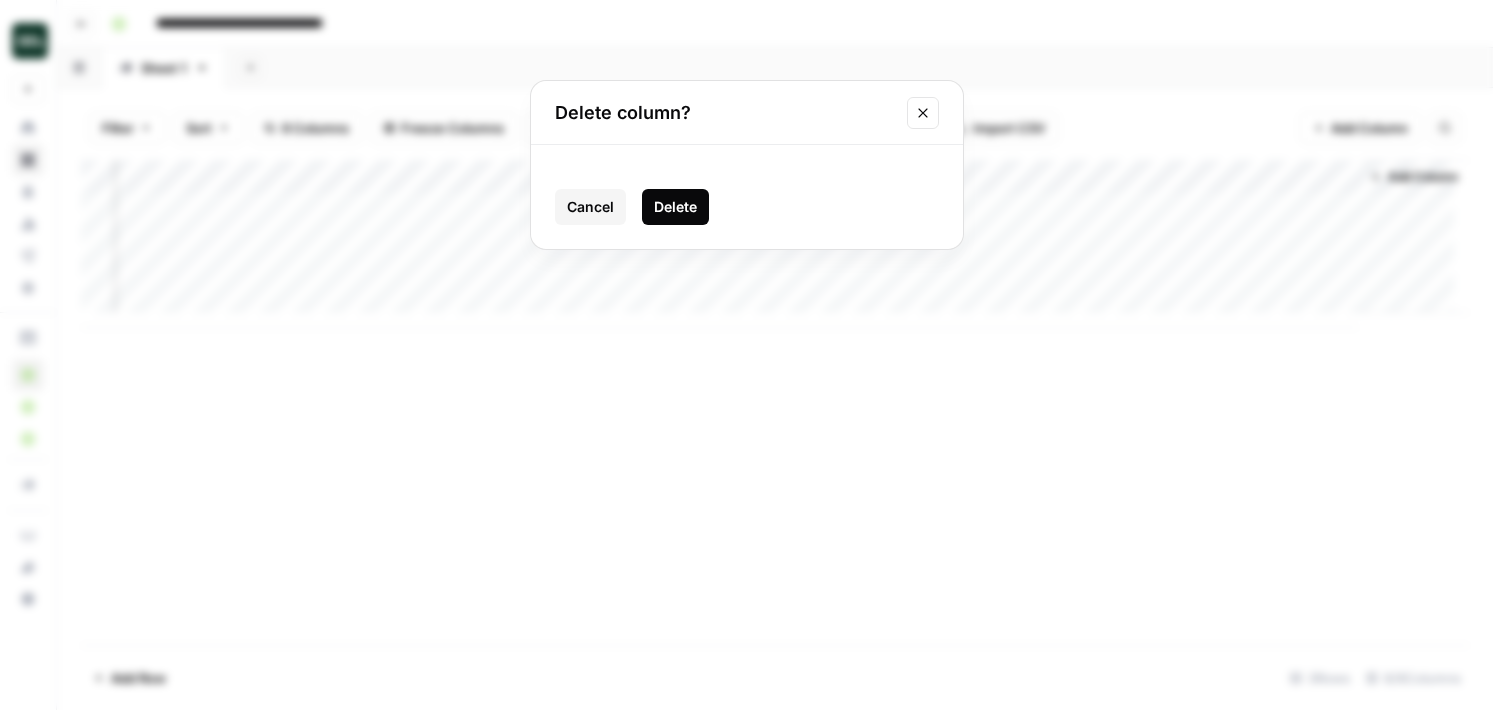 click on "Delete" at bounding box center (675, 207) 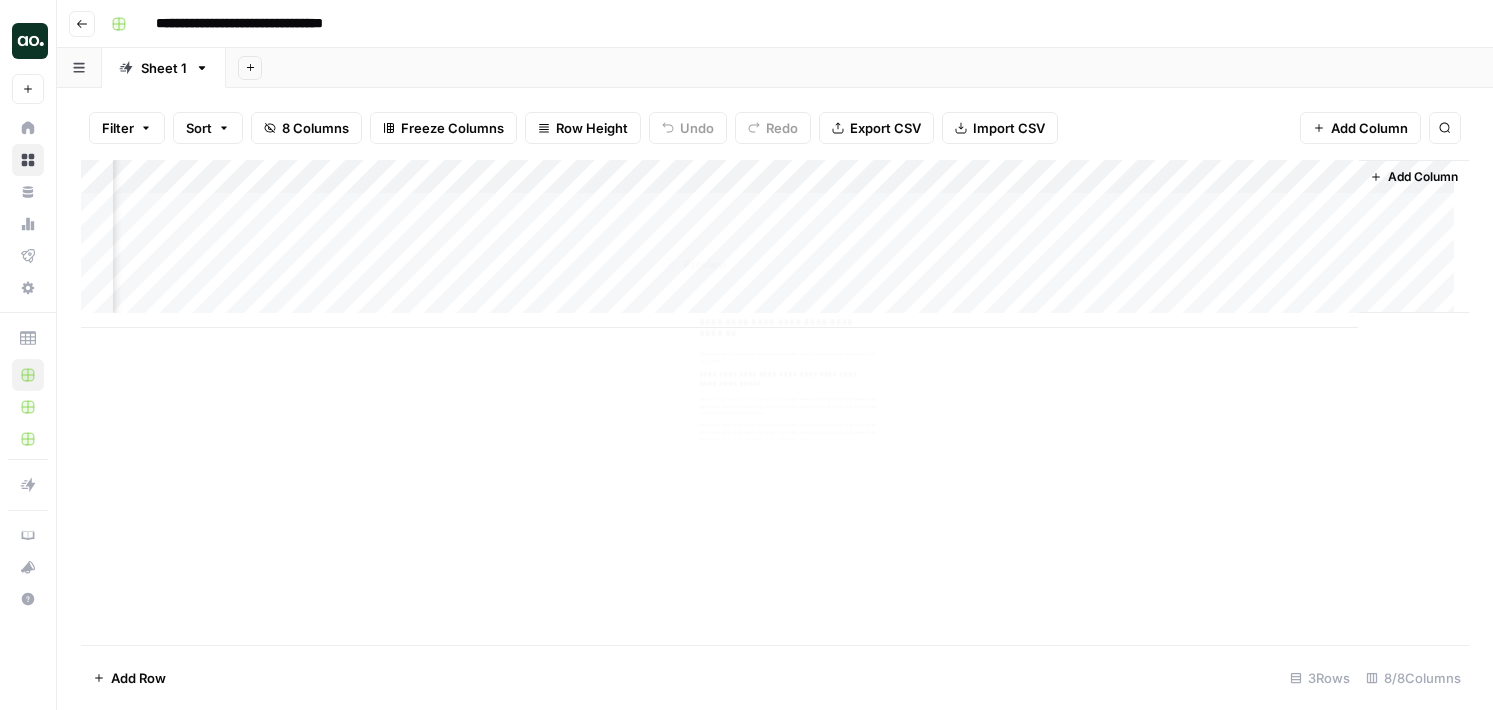scroll, scrollTop: 0, scrollLeft: 31, axis: horizontal 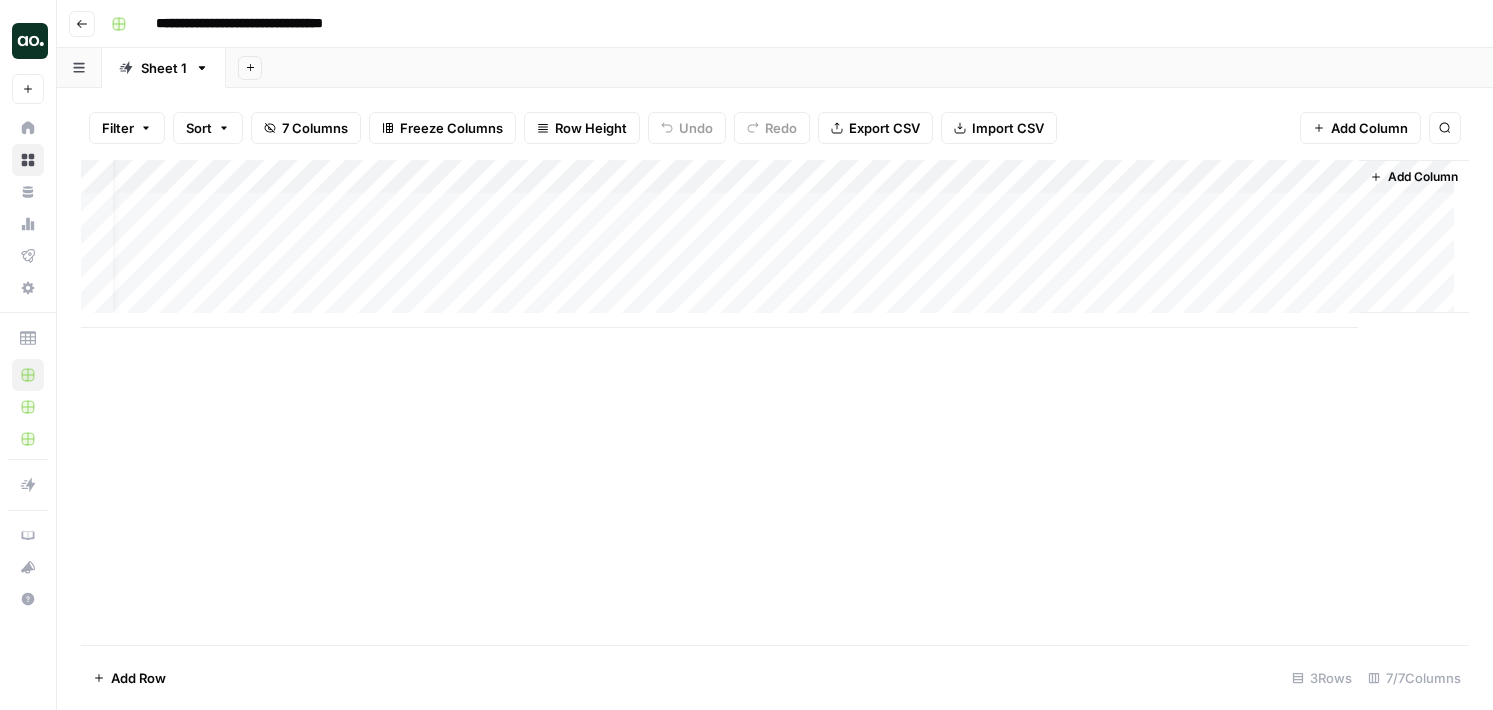click on "Add Column" at bounding box center [775, 244] 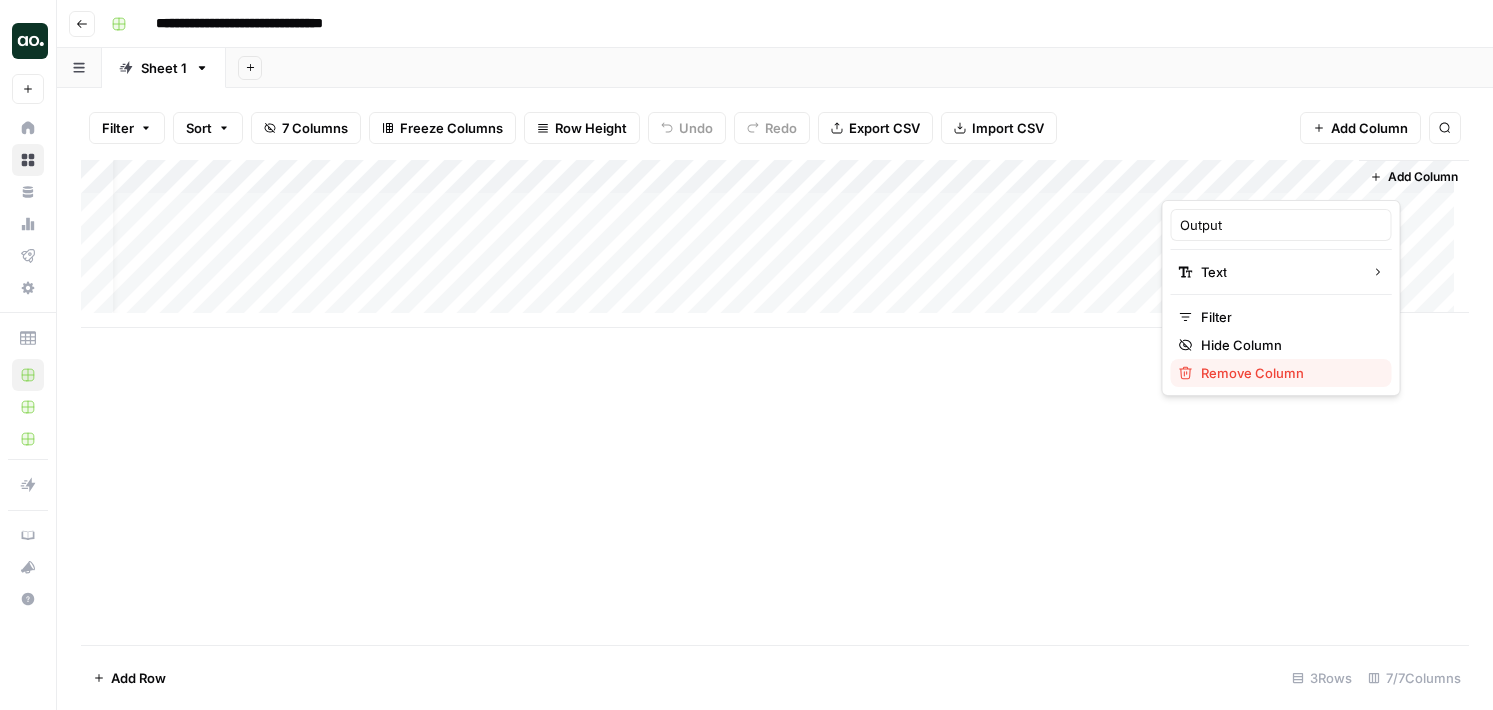 click on "Remove Column" at bounding box center [1252, 373] 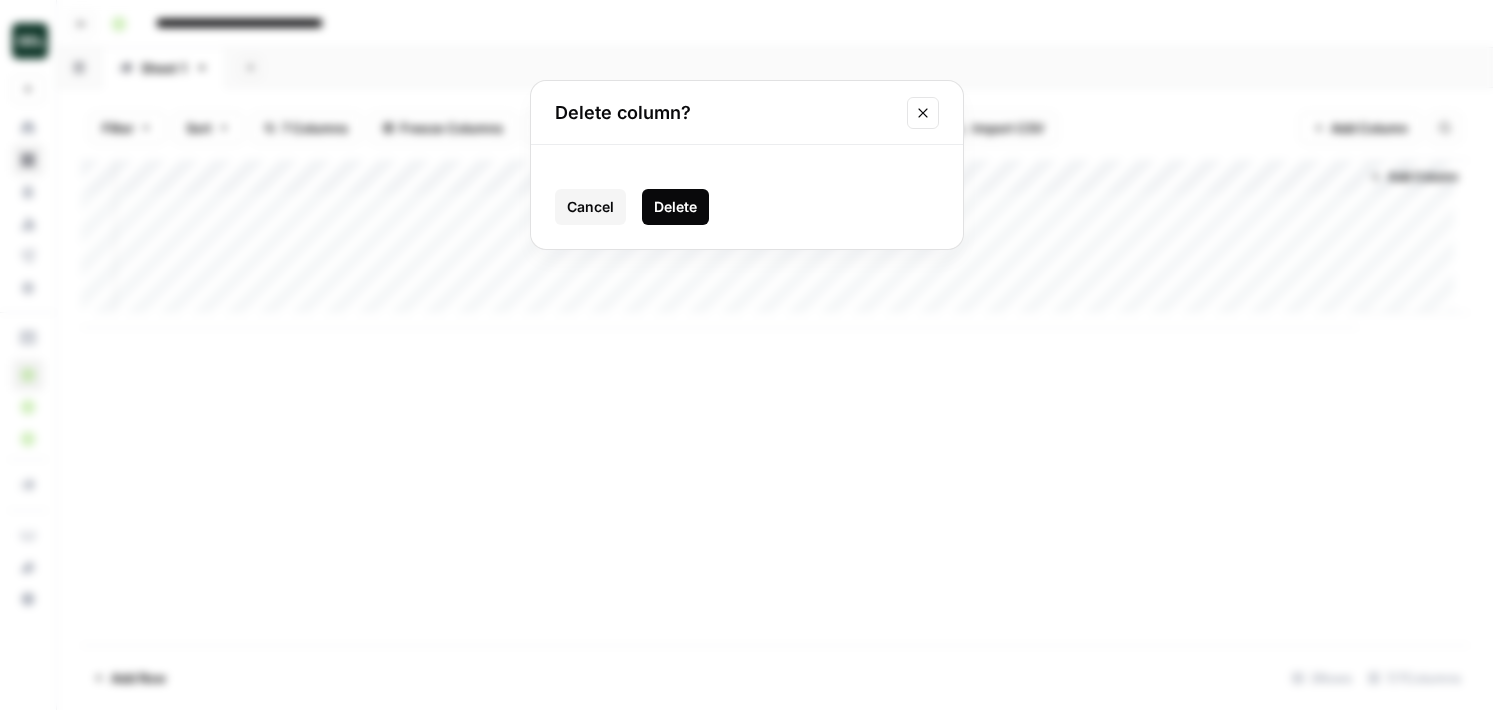 click on "Delete" at bounding box center [675, 207] 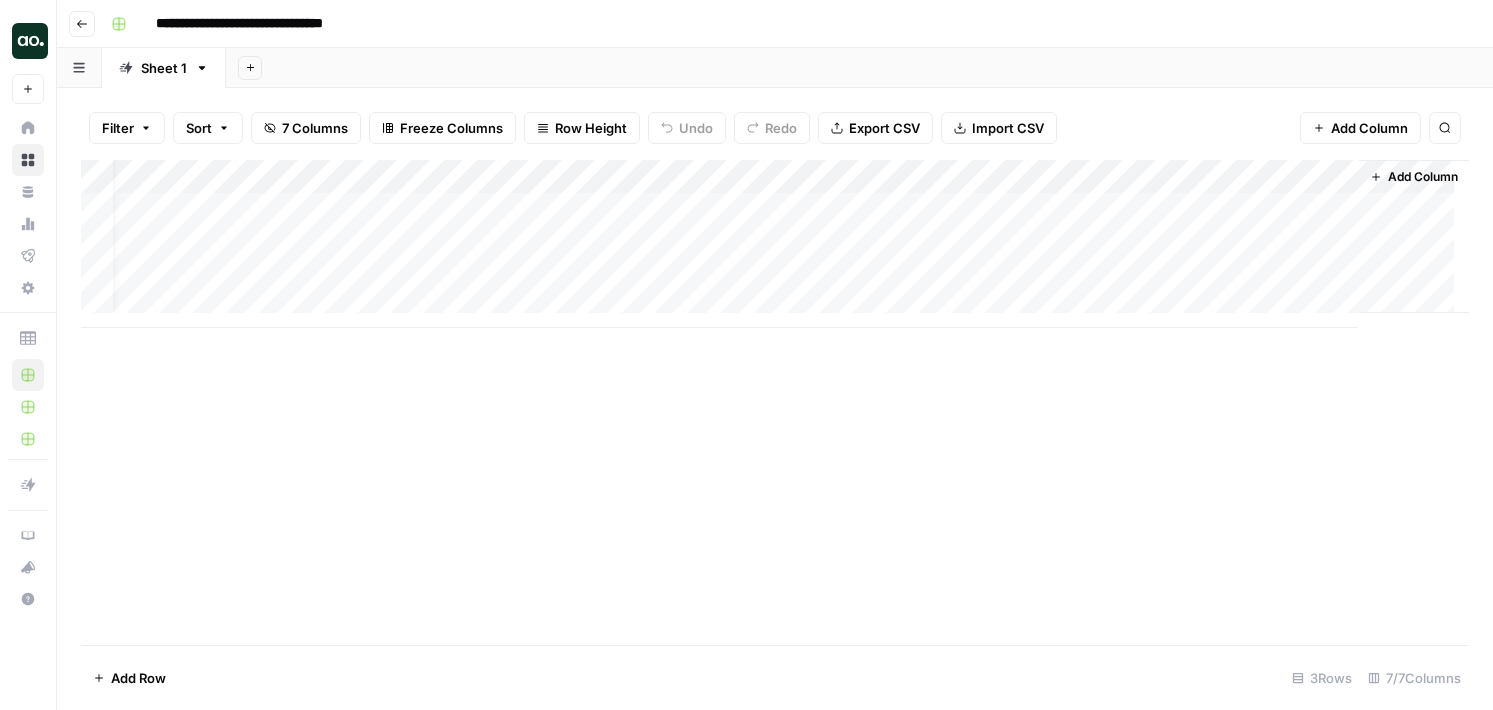 scroll, scrollTop: 0, scrollLeft: 0, axis: both 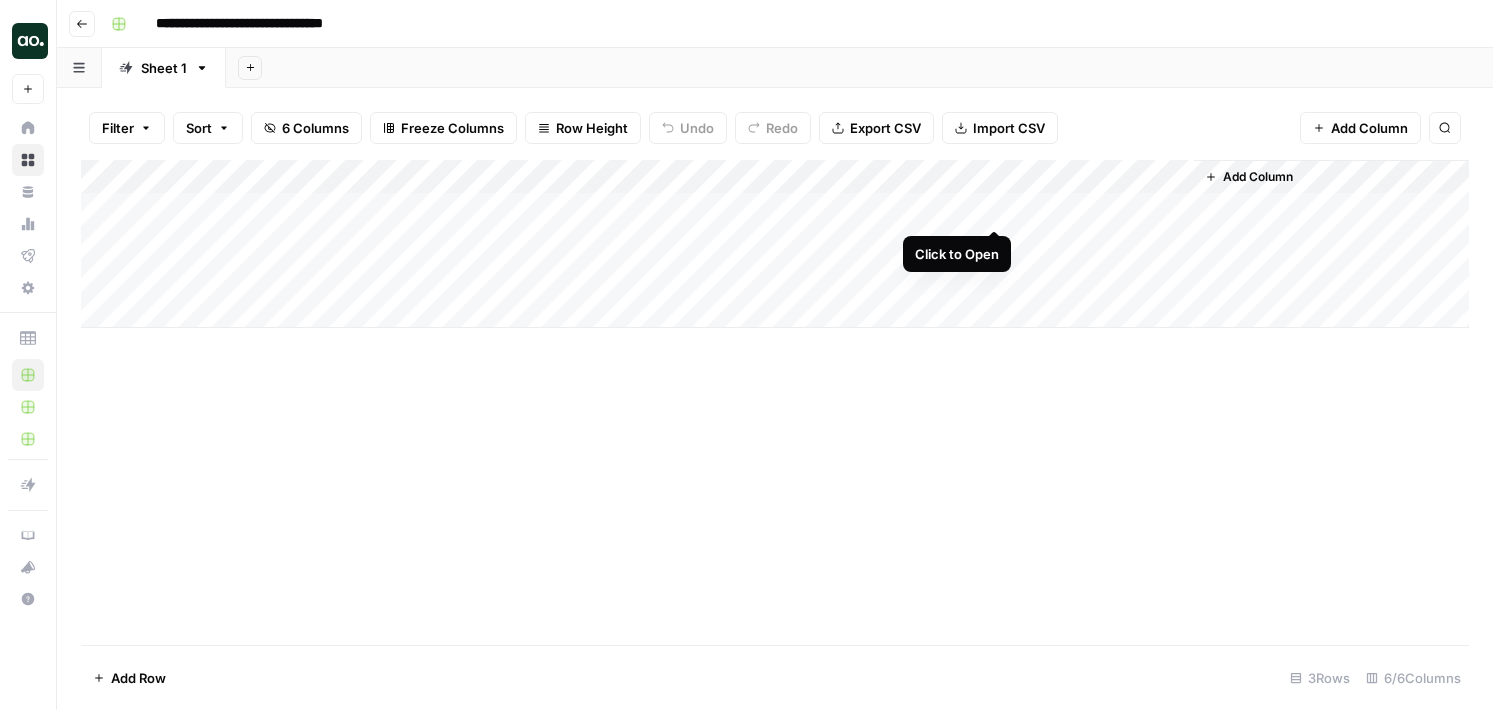 click on "Add Column" at bounding box center [775, 244] 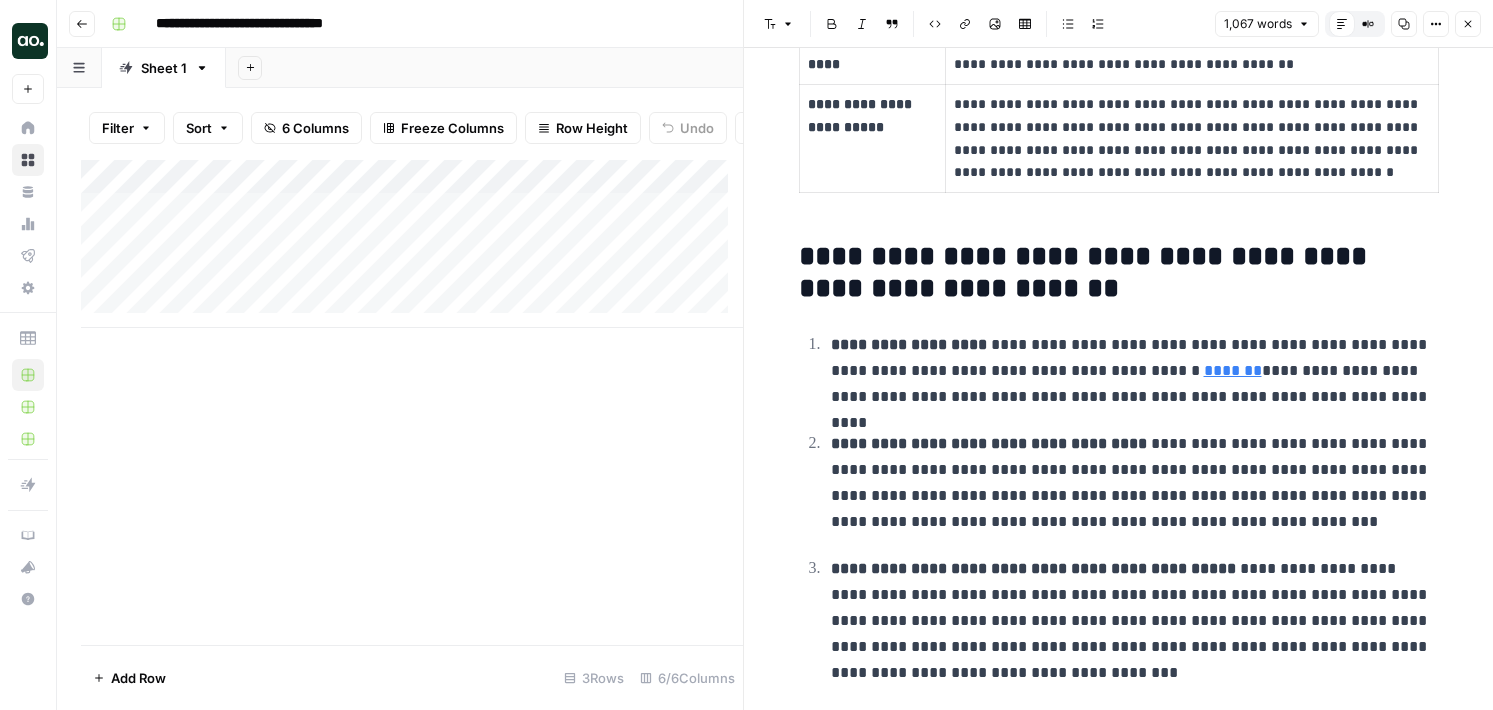 scroll, scrollTop: 3239, scrollLeft: 0, axis: vertical 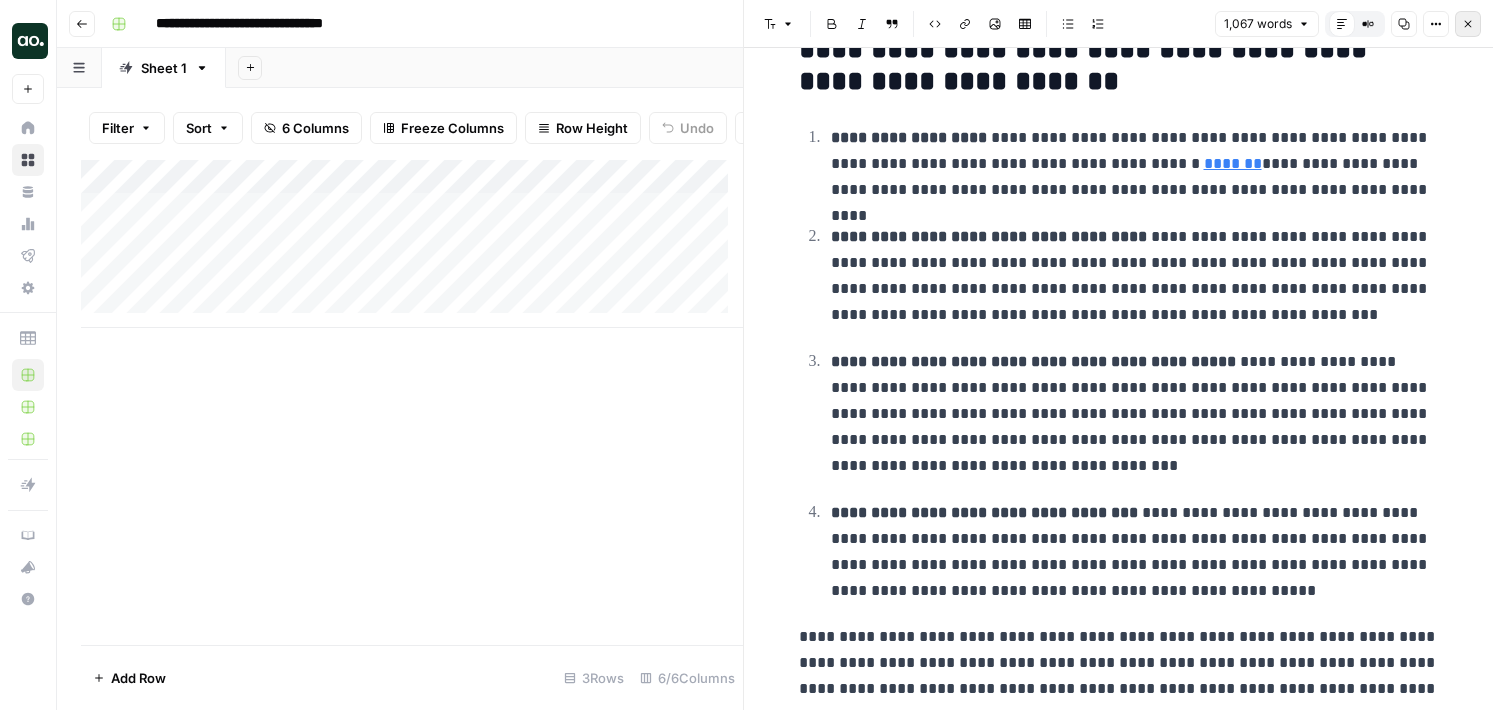 click on "Close" at bounding box center (1468, 24) 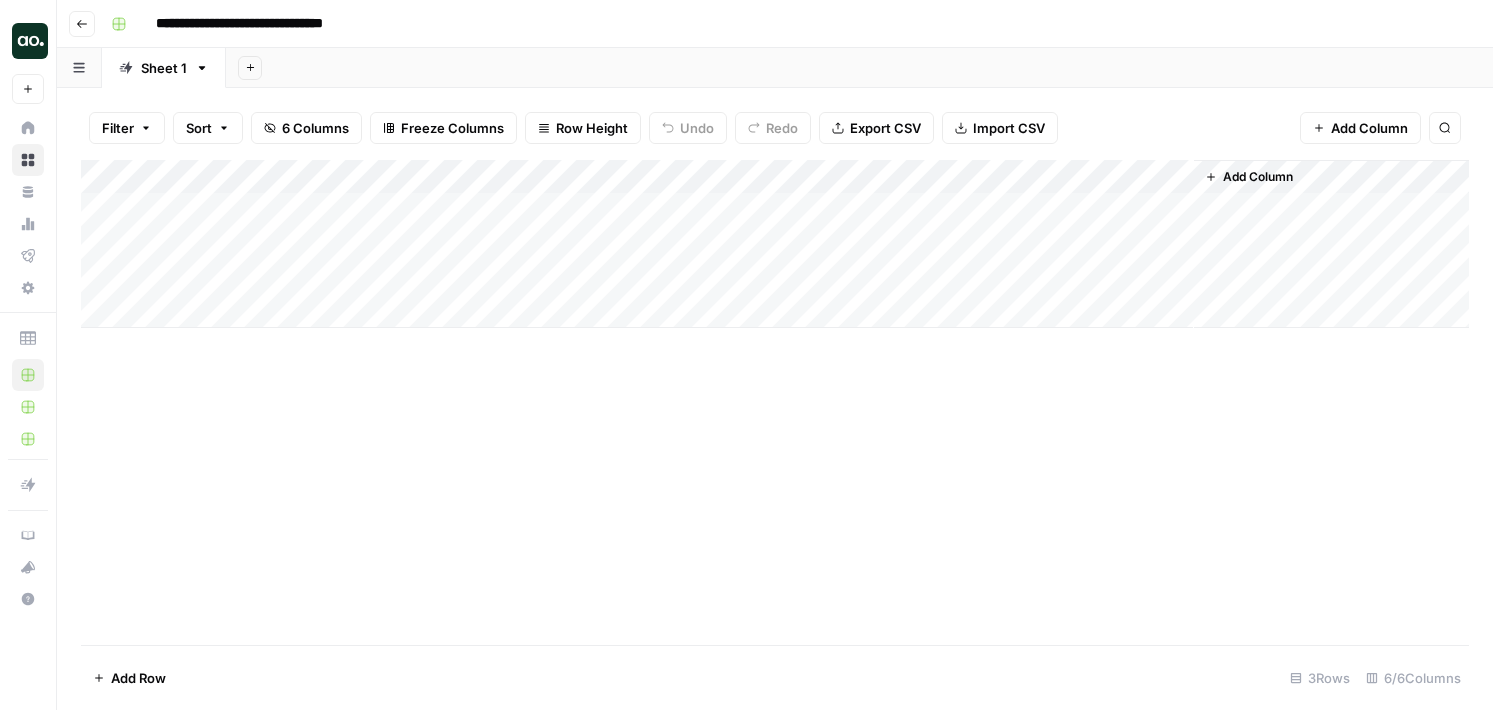 click on "Add Column" at bounding box center (775, 244) 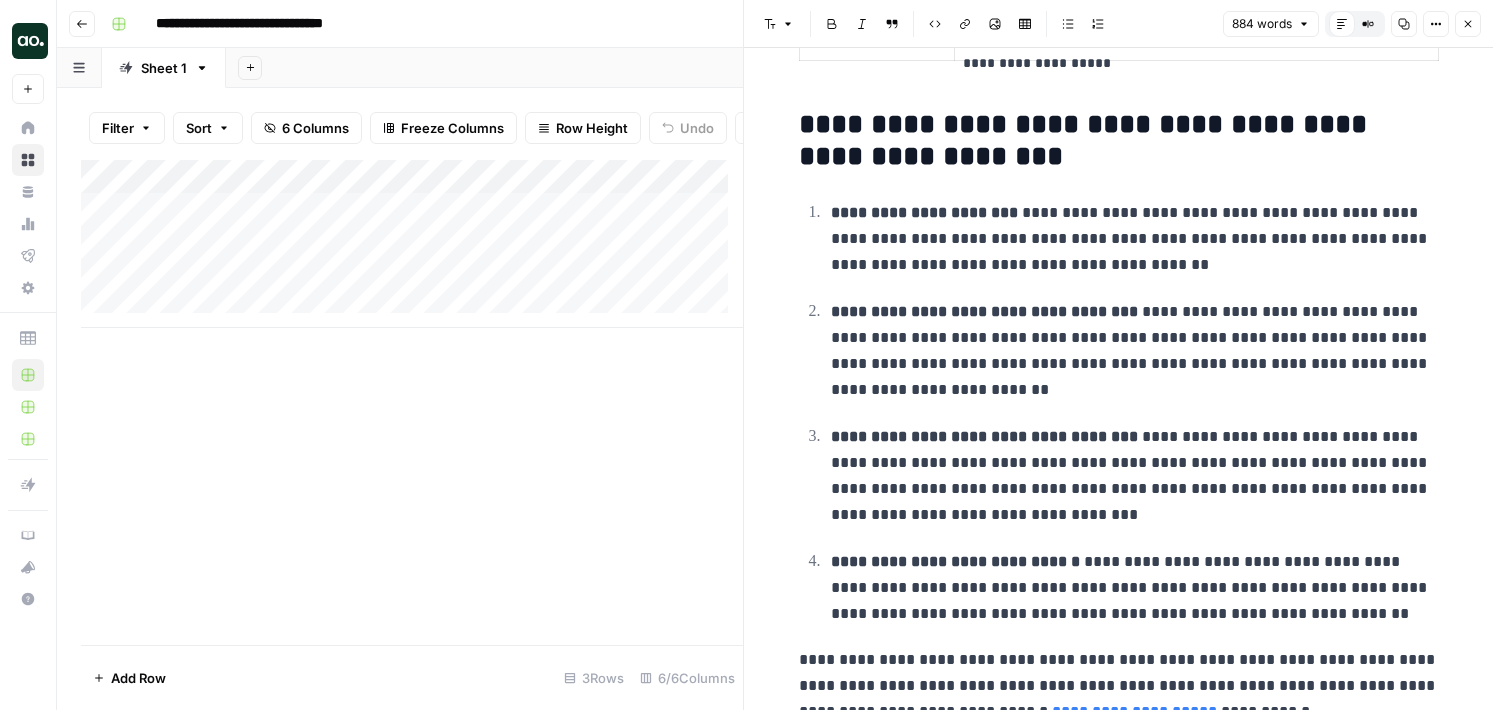 scroll, scrollTop: 2884, scrollLeft: 0, axis: vertical 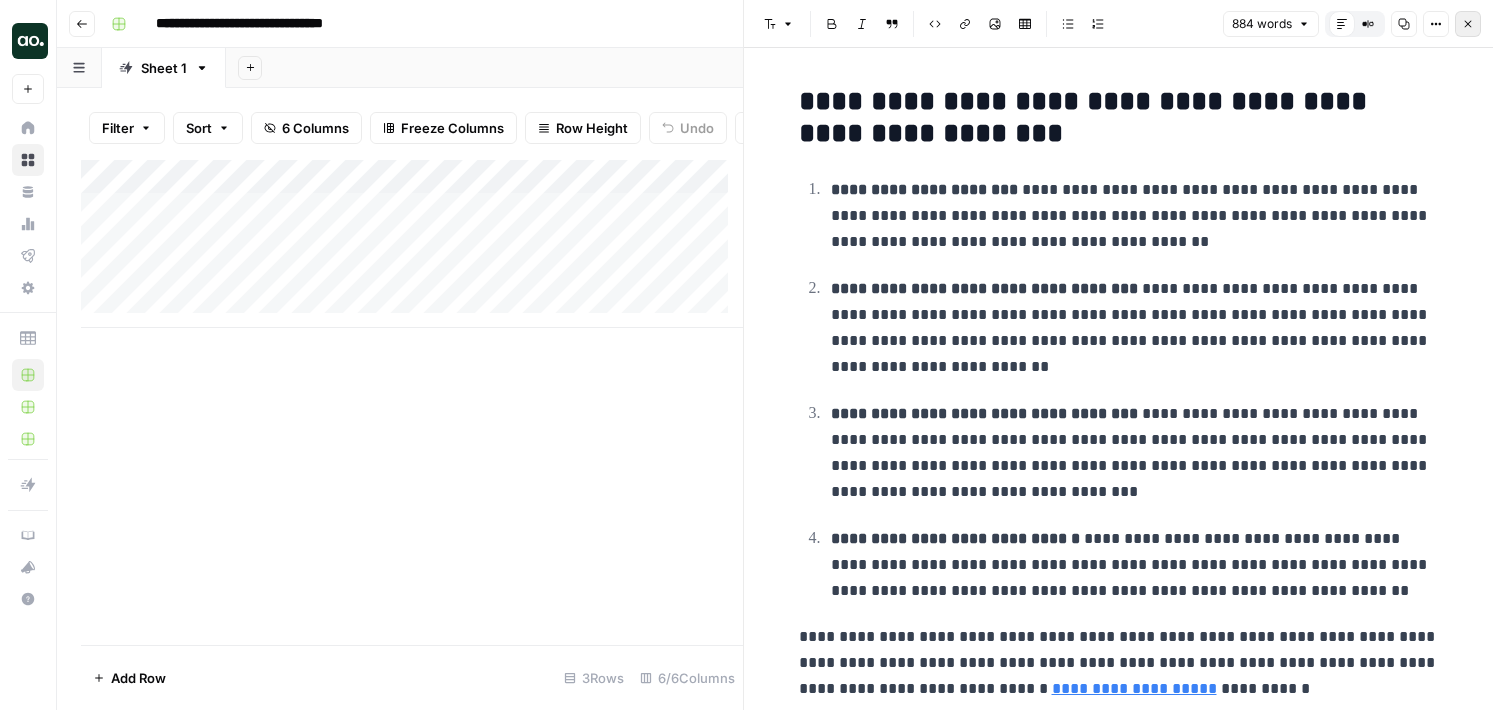 click on "Close" at bounding box center [1468, 24] 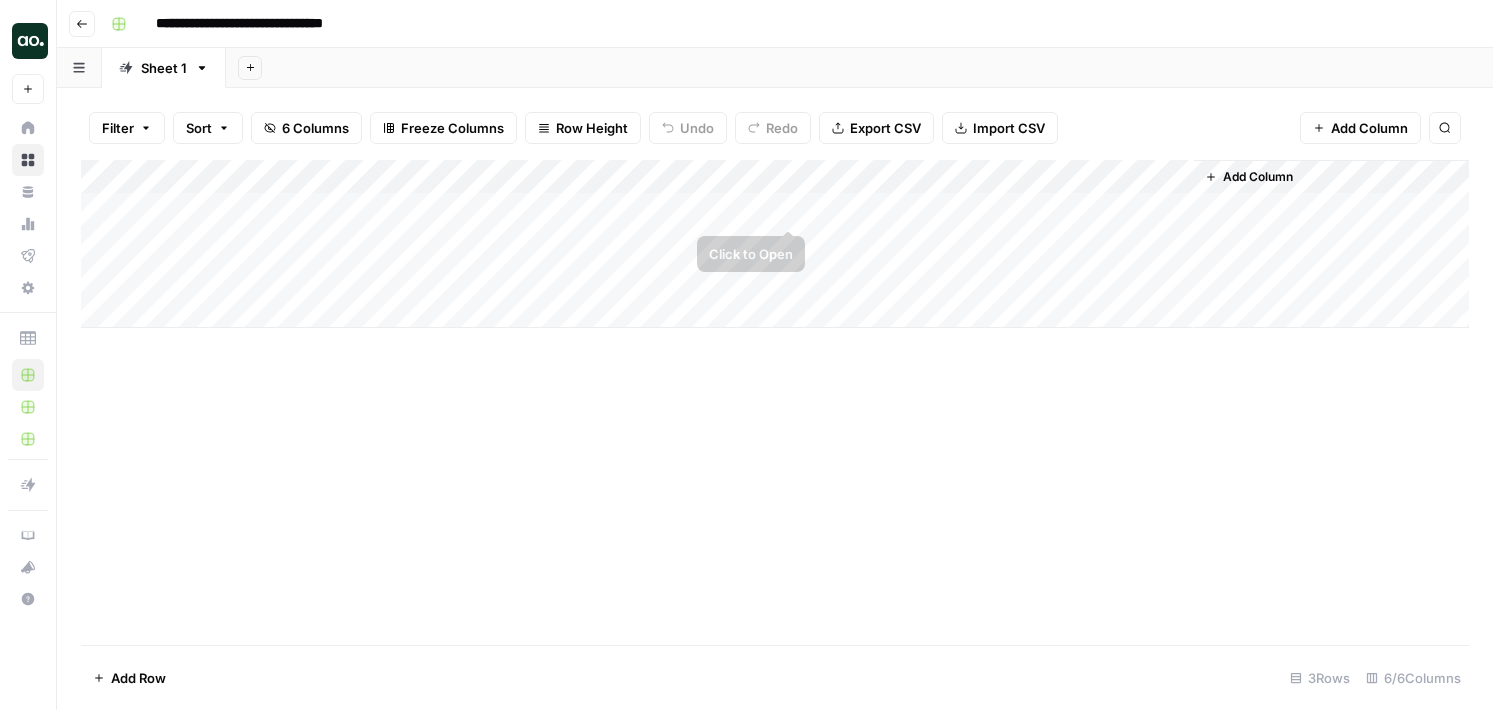 click on "Add Column" at bounding box center [775, 244] 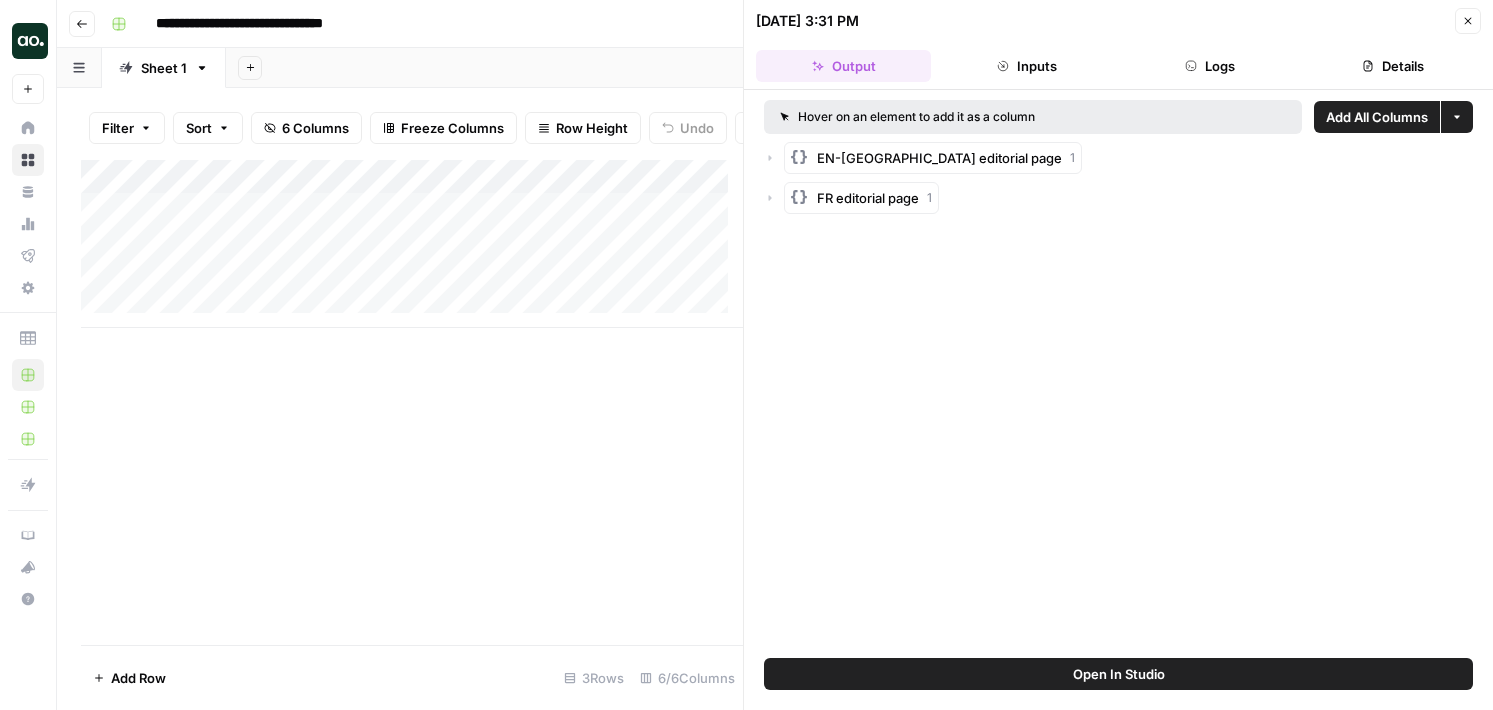 click on "07/10/25 at 3:31 PM Close Output Inputs Logs Details" at bounding box center (1118, 45) 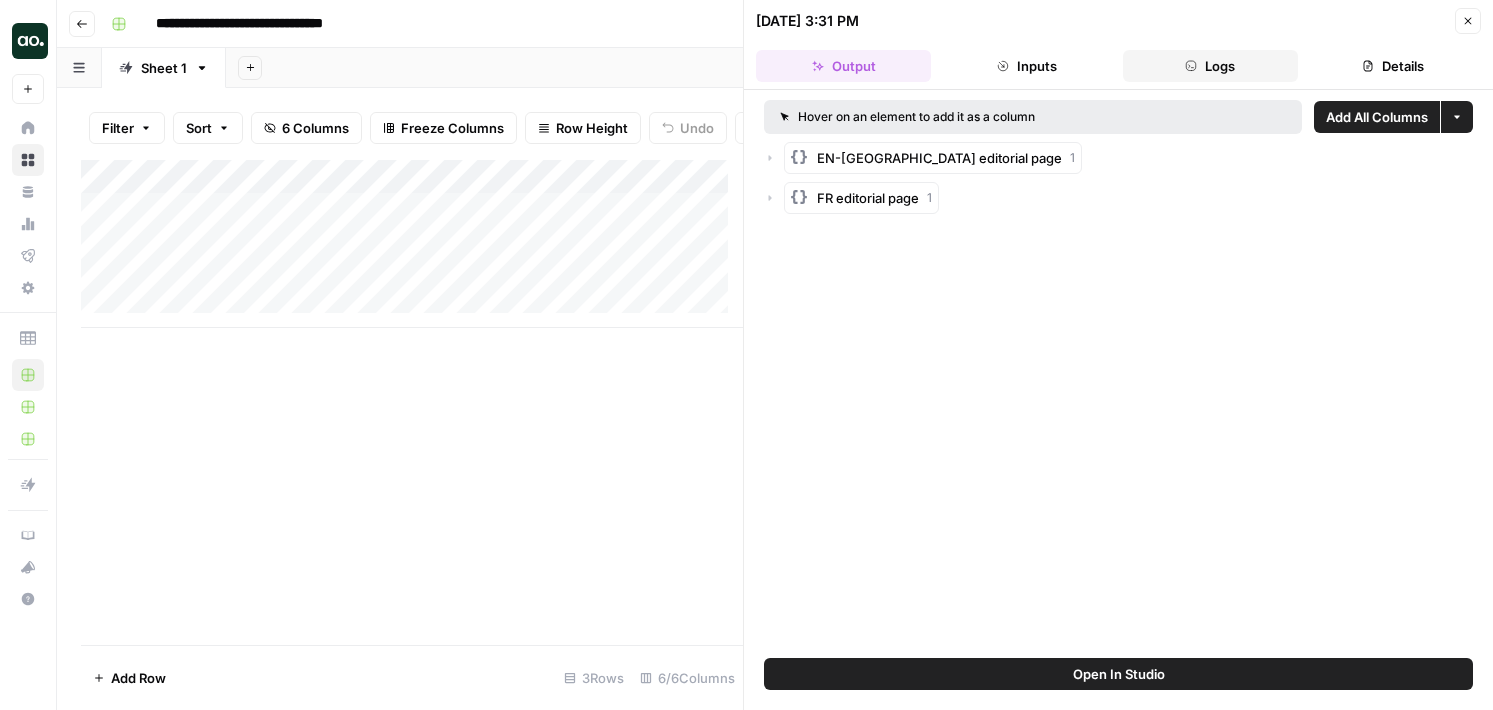 click on "Logs" at bounding box center (1210, 66) 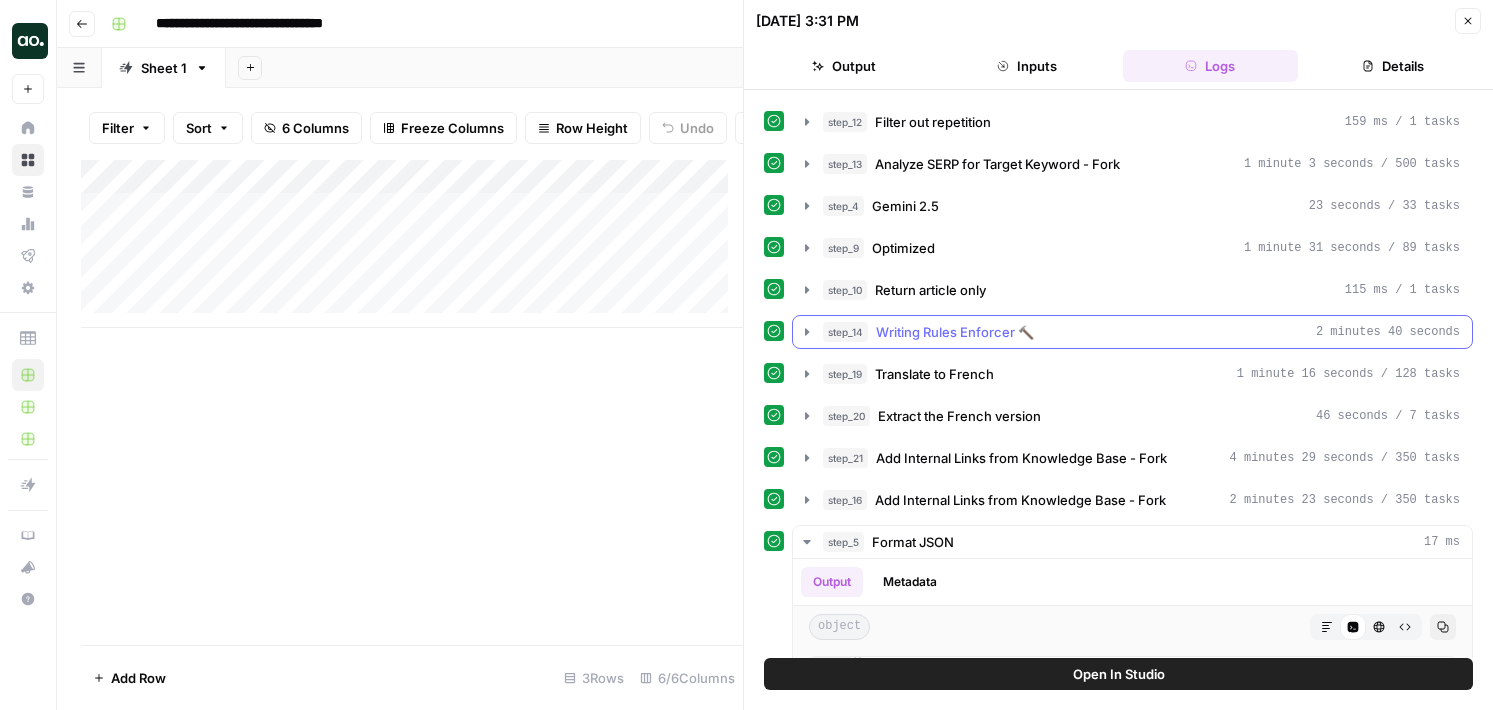 scroll, scrollTop: 146, scrollLeft: 0, axis: vertical 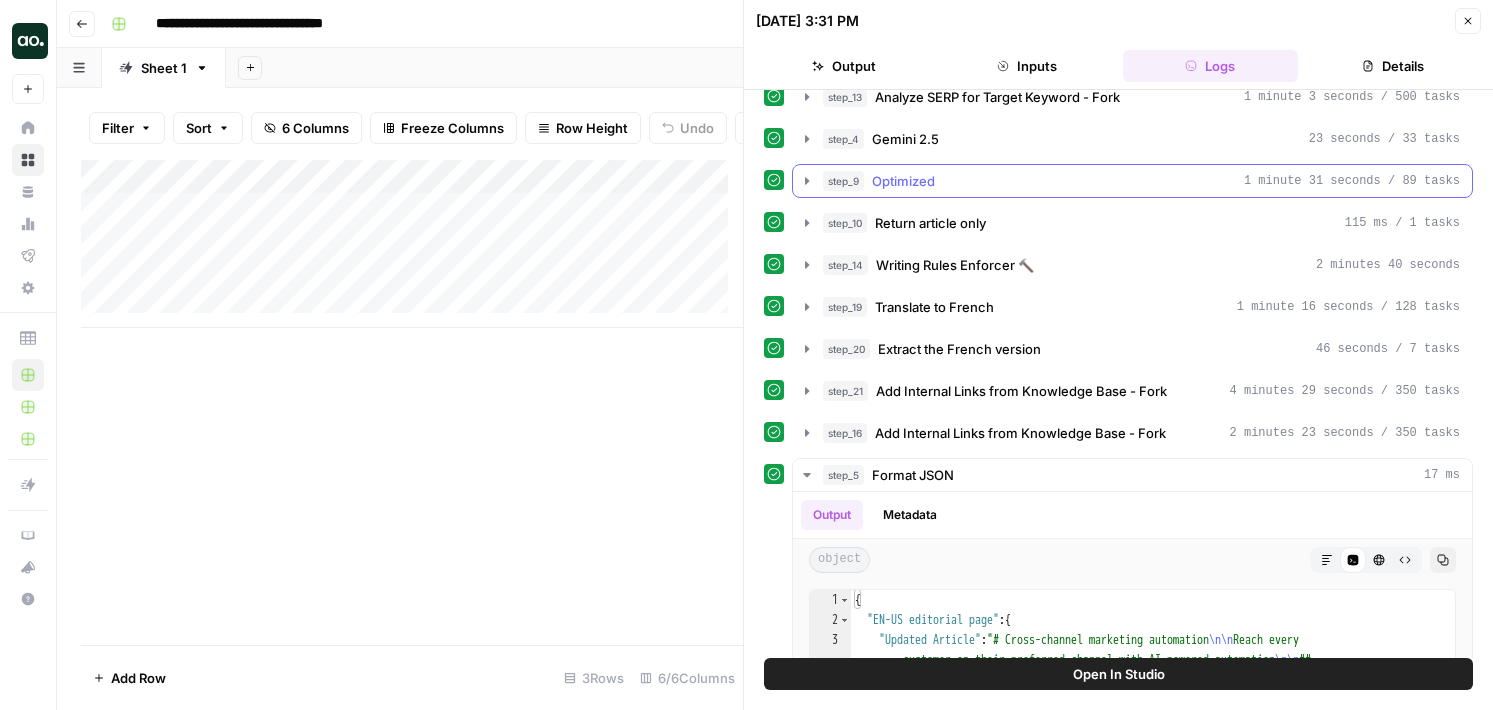 click on "step_4 Gemini 2.5 23 seconds / 33 tasks" at bounding box center [1141, 139] 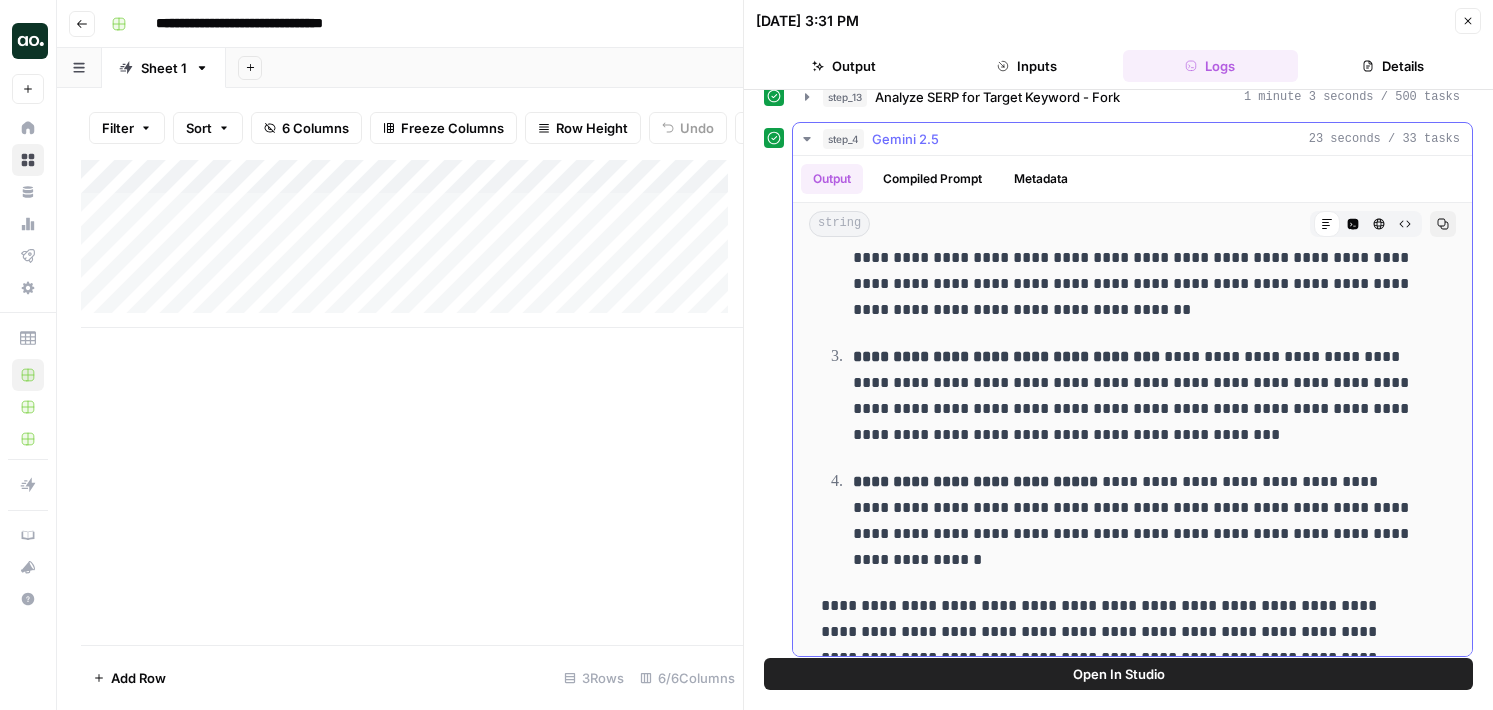 scroll, scrollTop: 3240, scrollLeft: 0, axis: vertical 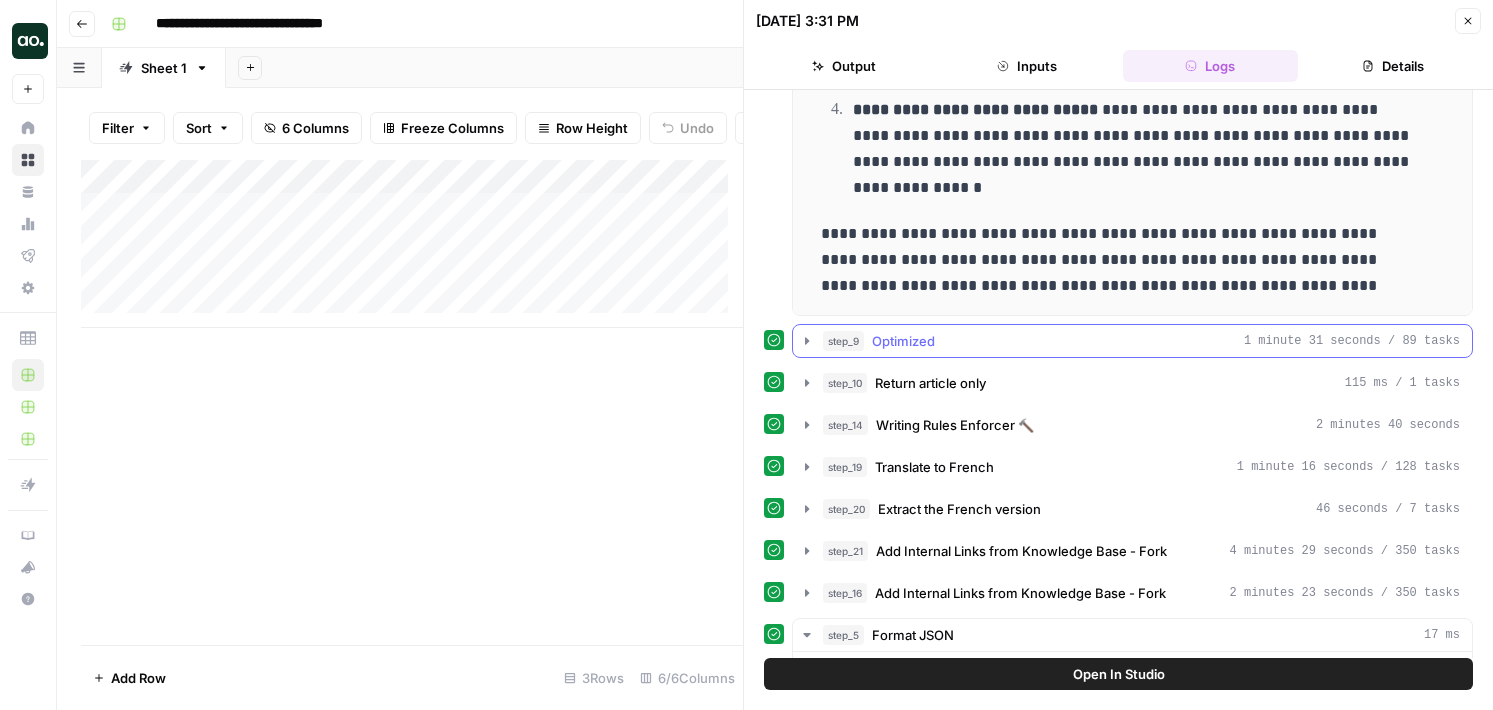 click on "Optimized" at bounding box center [903, 341] 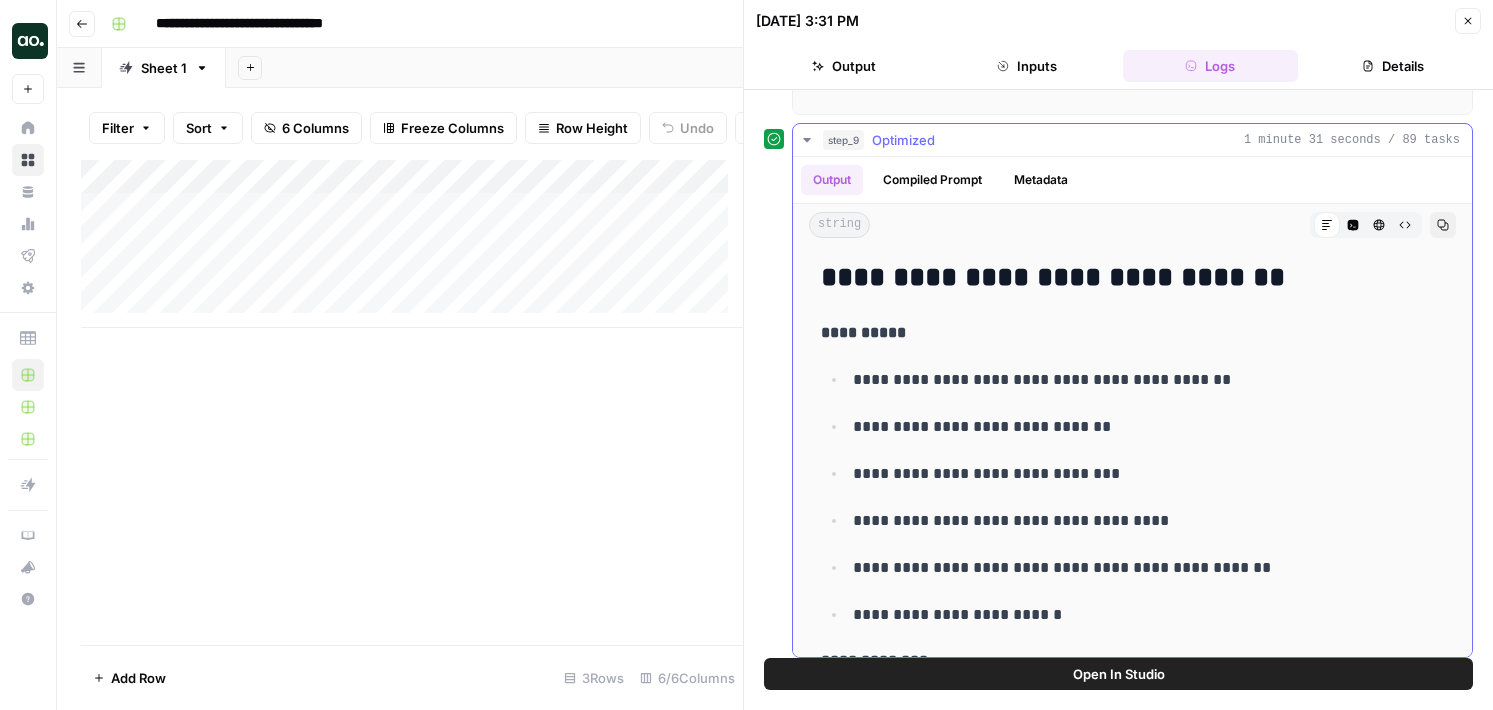 scroll, scrollTop: 725, scrollLeft: 0, axis: vertical 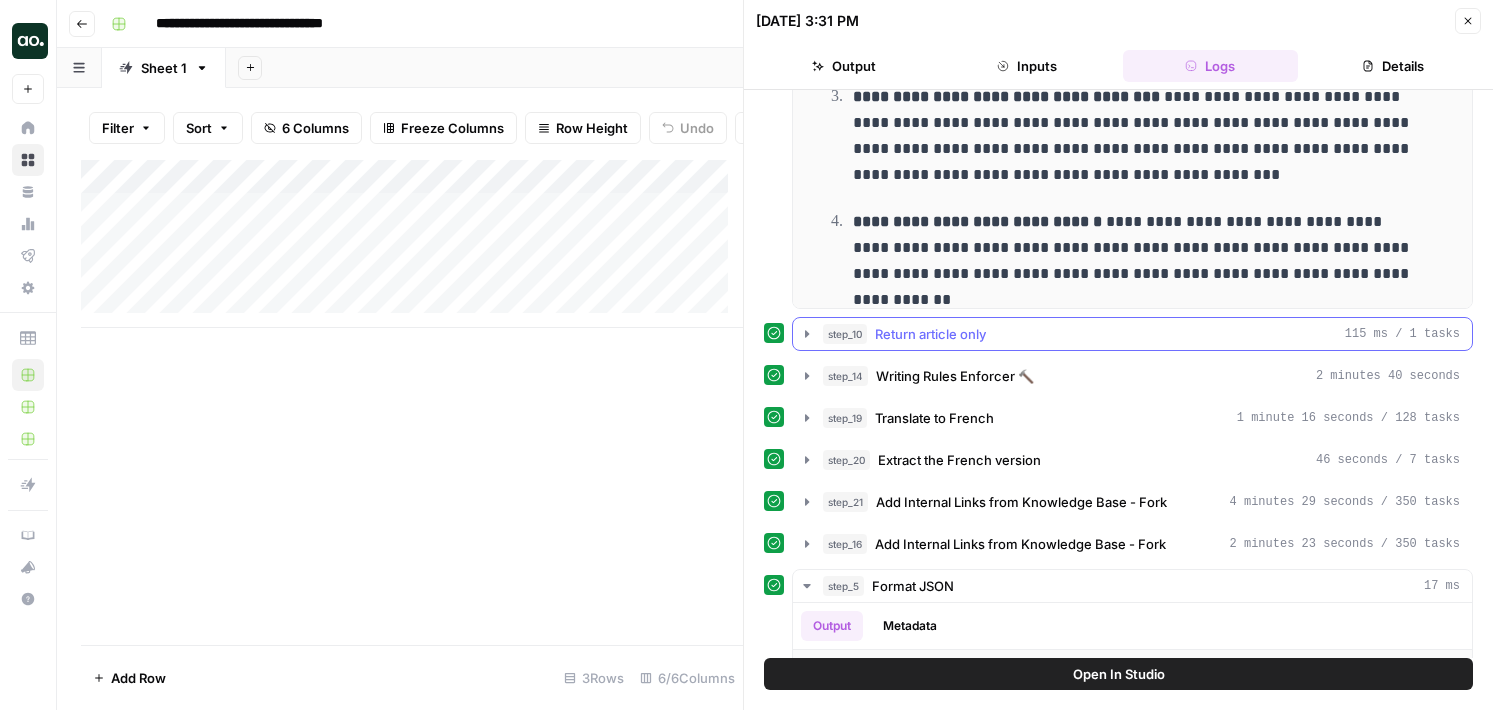 click on "Return article only" at bounding box center [930, 334] 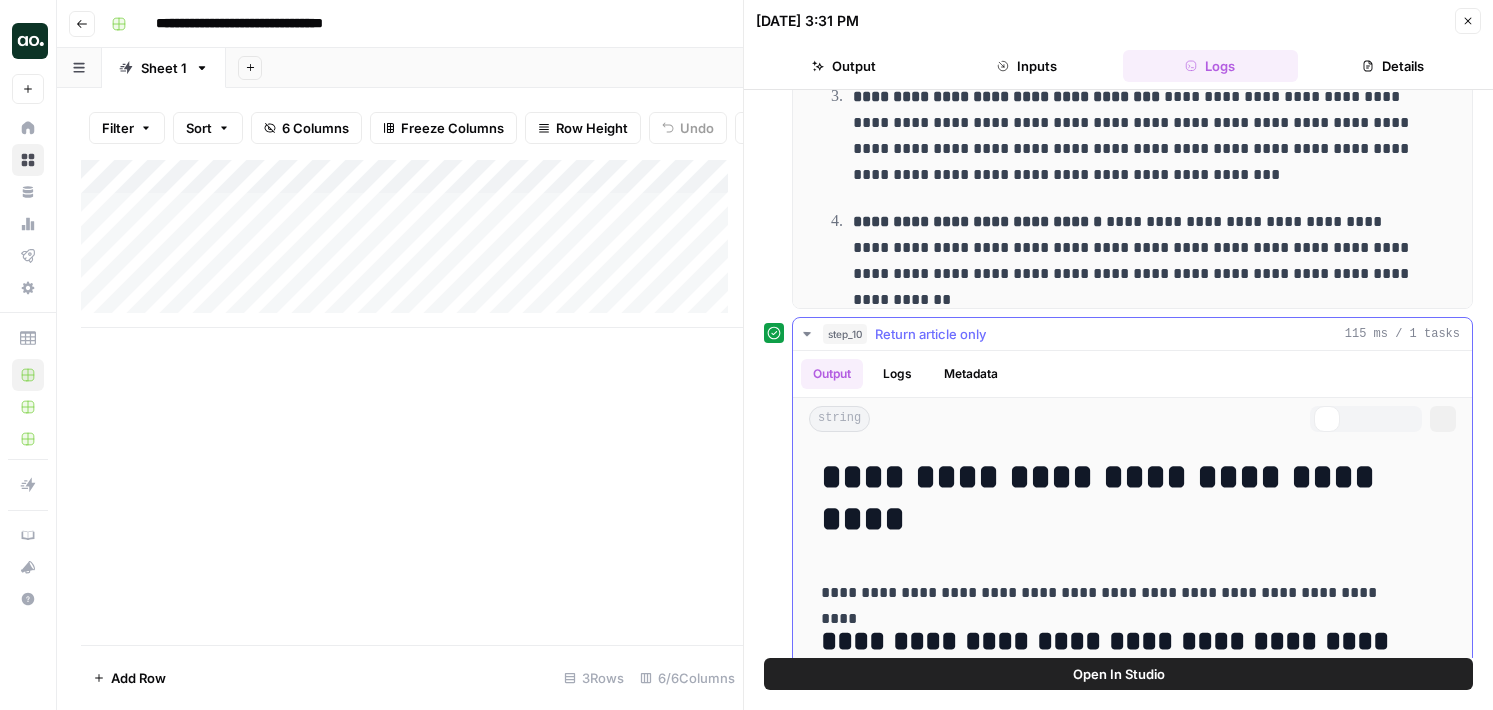 click on "Return article only" at bounding box center (930, 334) 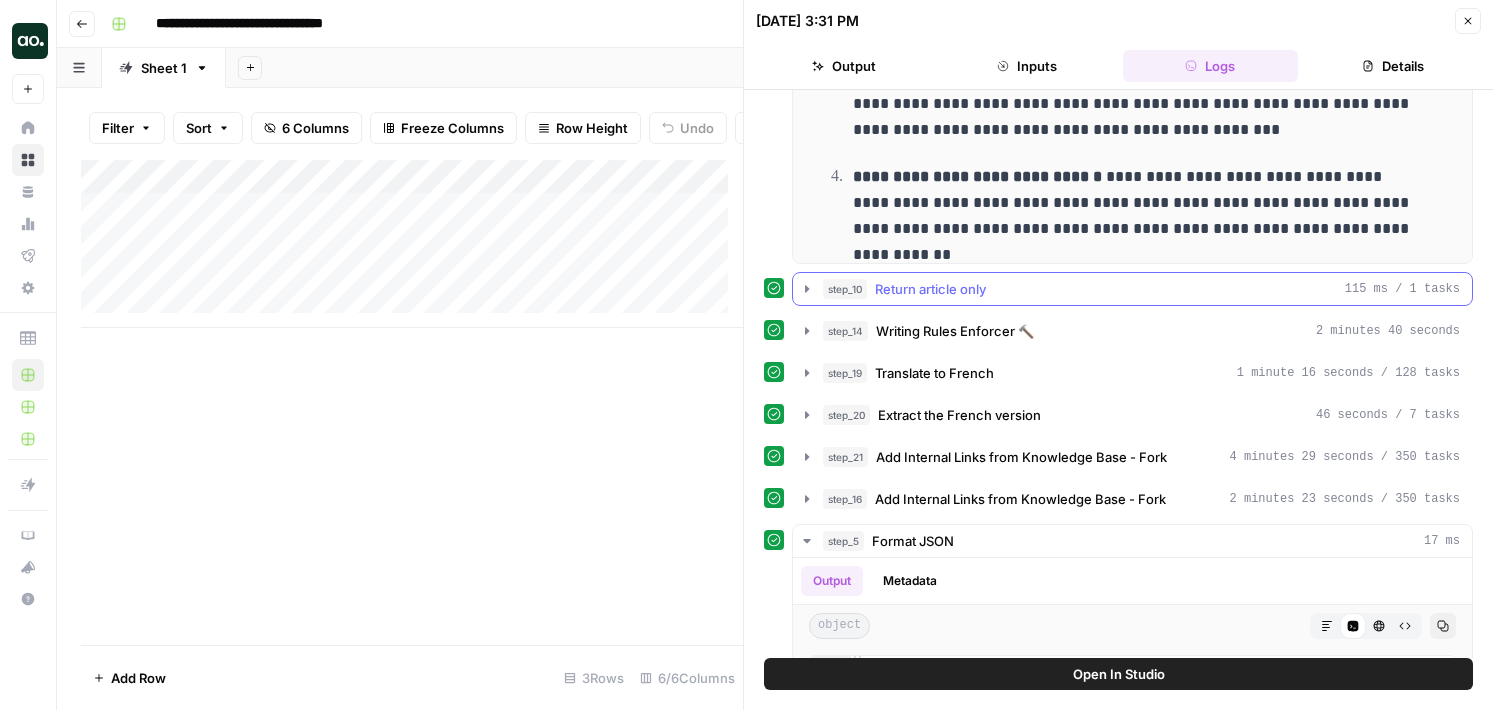 scroll, scrollTop: 1091, scrollLeft: 0, axis: vertical 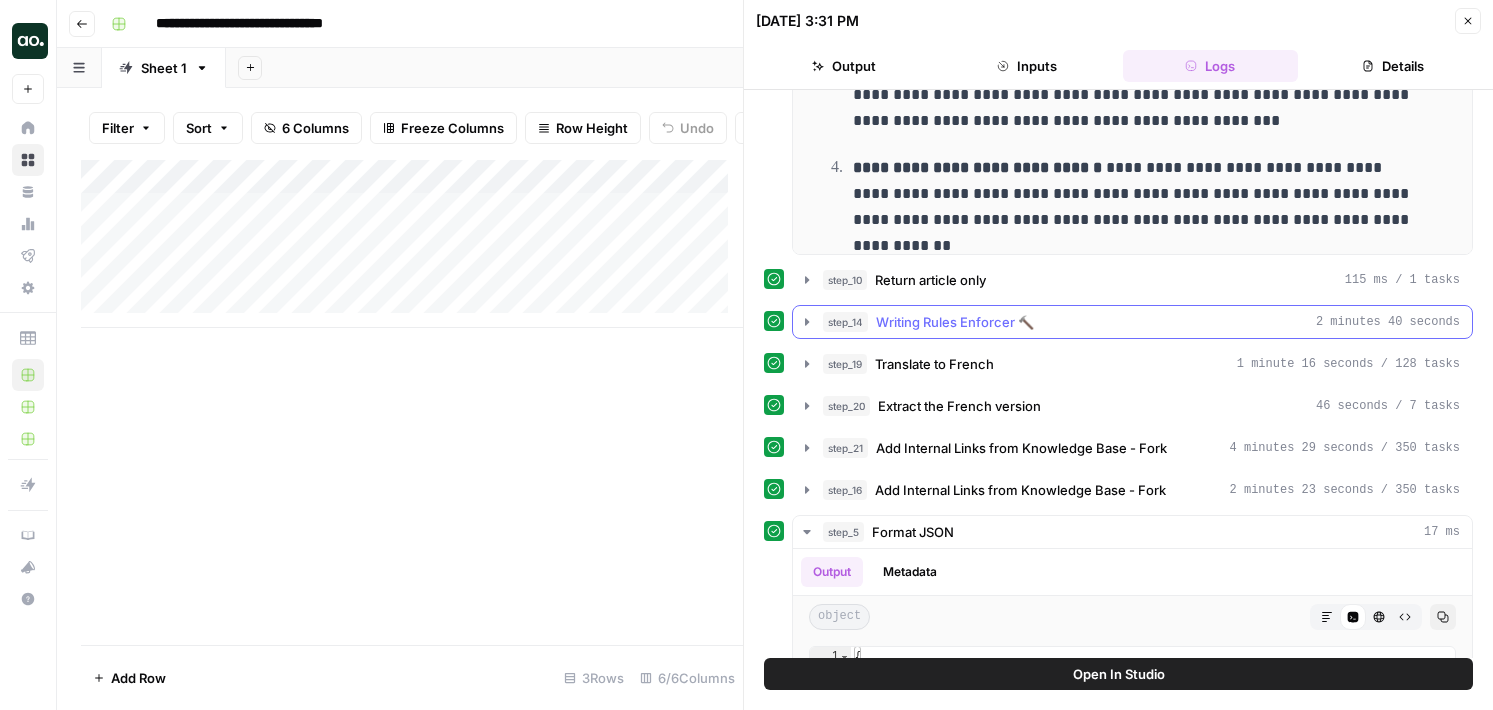 click on "step_14 Writing Rules Enforcer 🔨  2 minutes 40 seconds" at bounding box center (1132, 322) 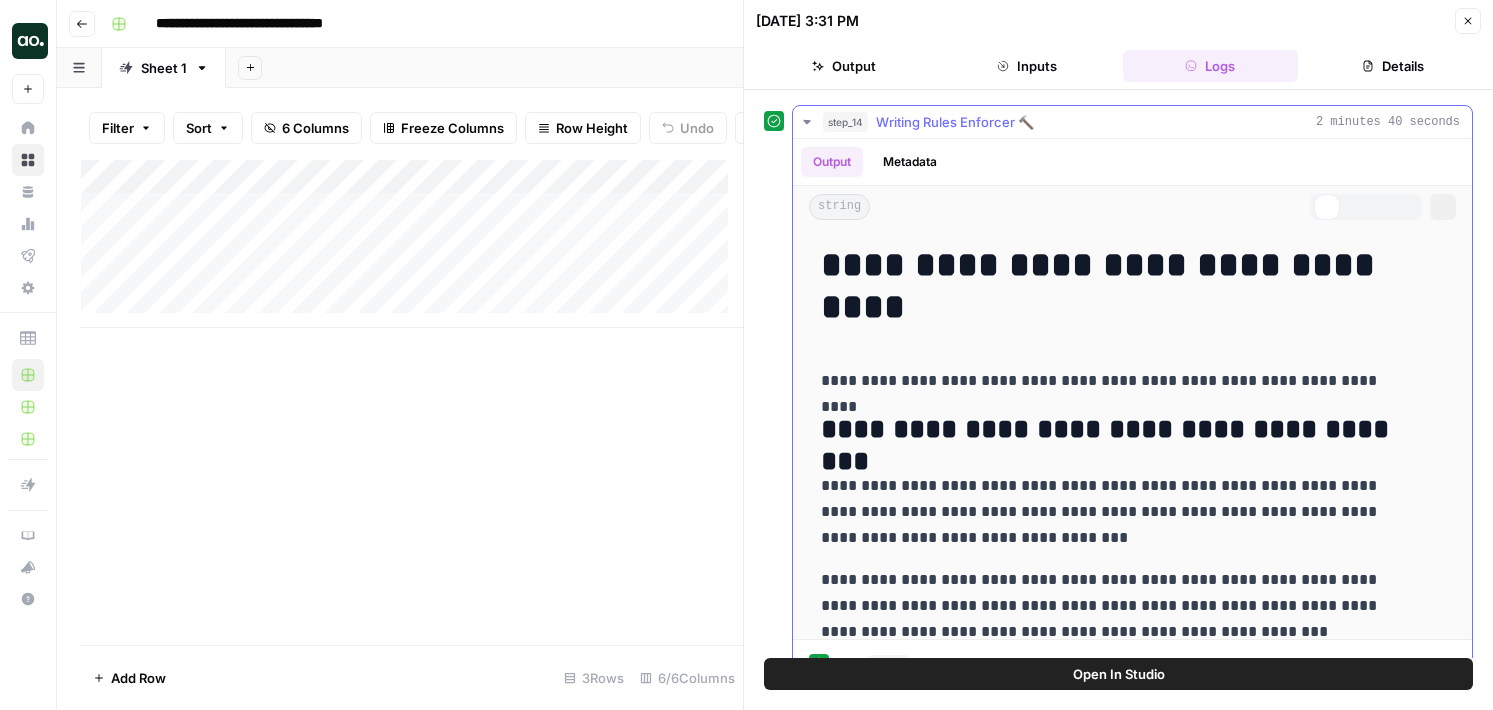 scroll, scrollTop: 1387, scrollLeft: 0, axis: vertical 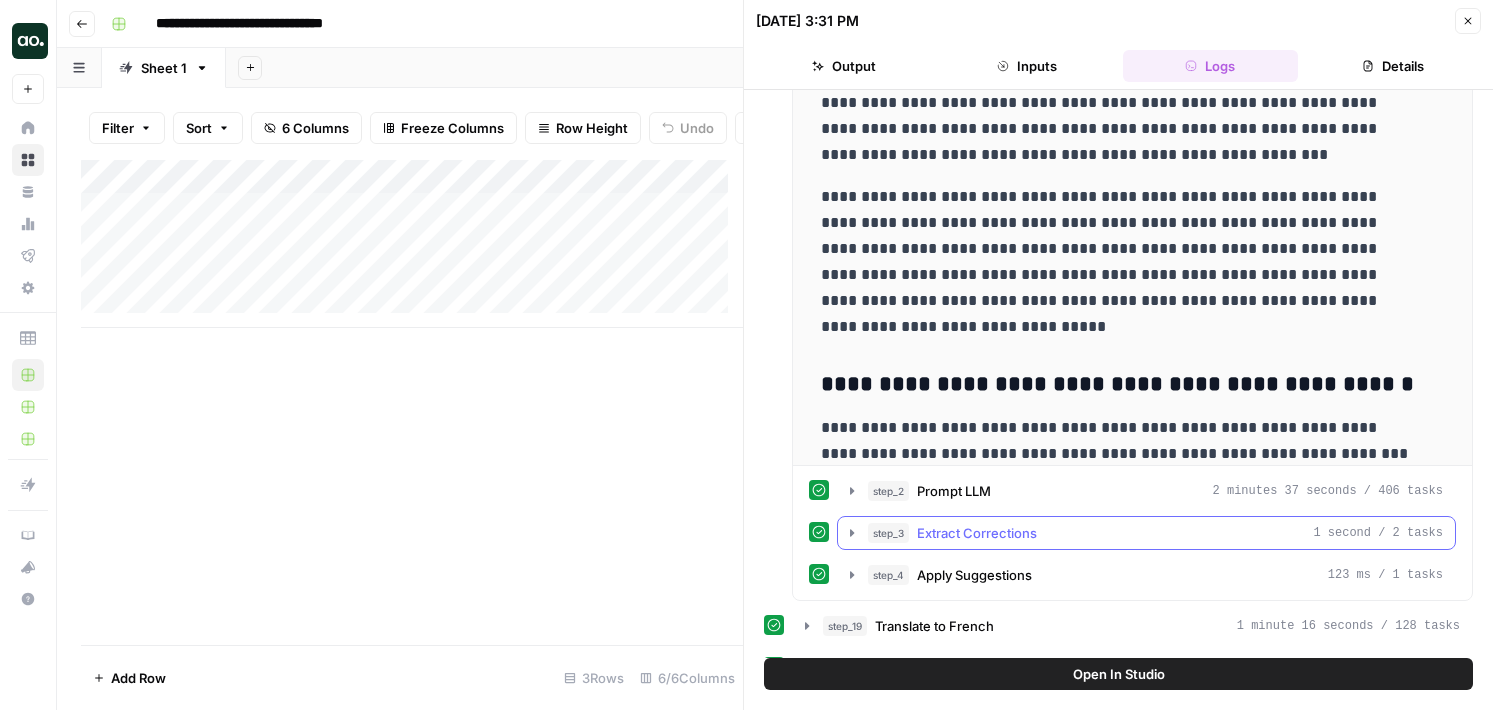 click on "Extract Corrections" at bounding box center [977, 533] 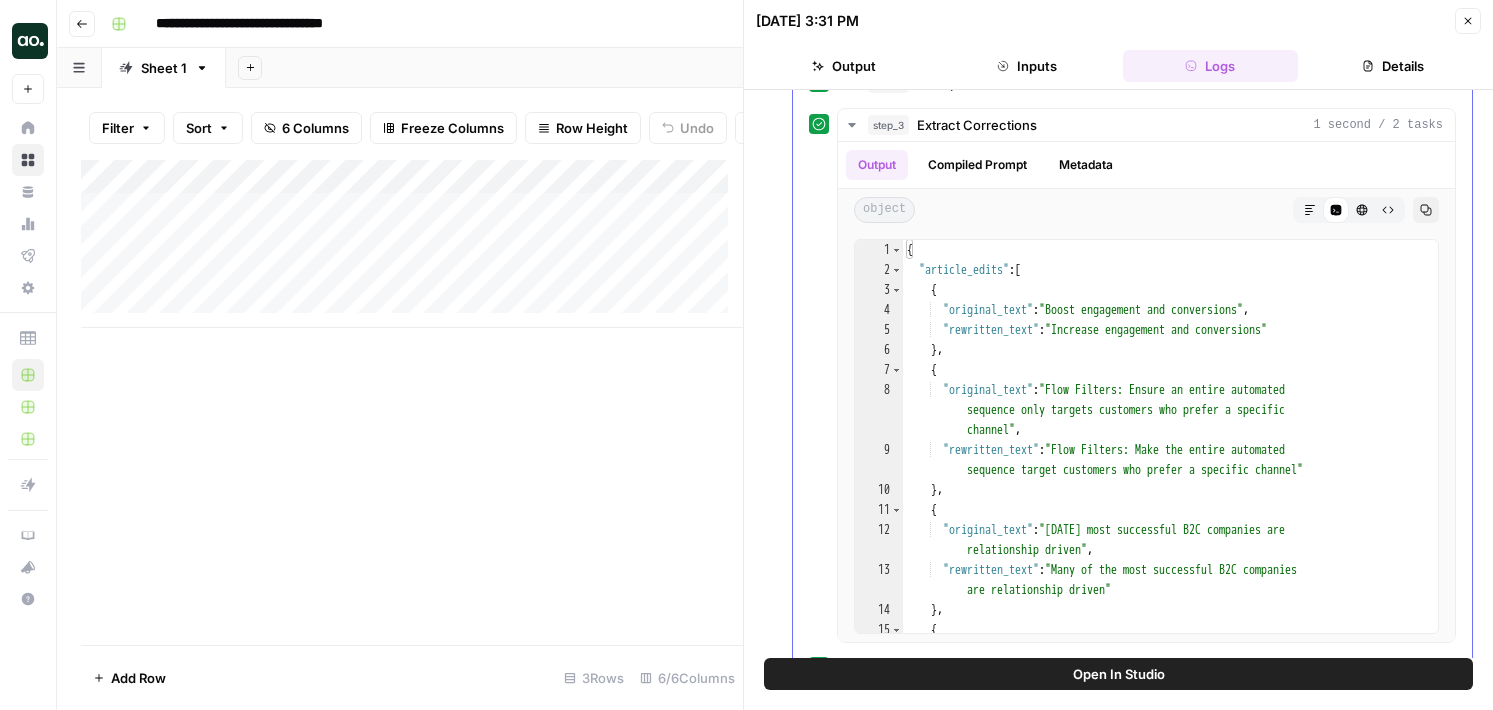 scroll, scrollTop: 1881, scrollLeft: 0, axis: vertical 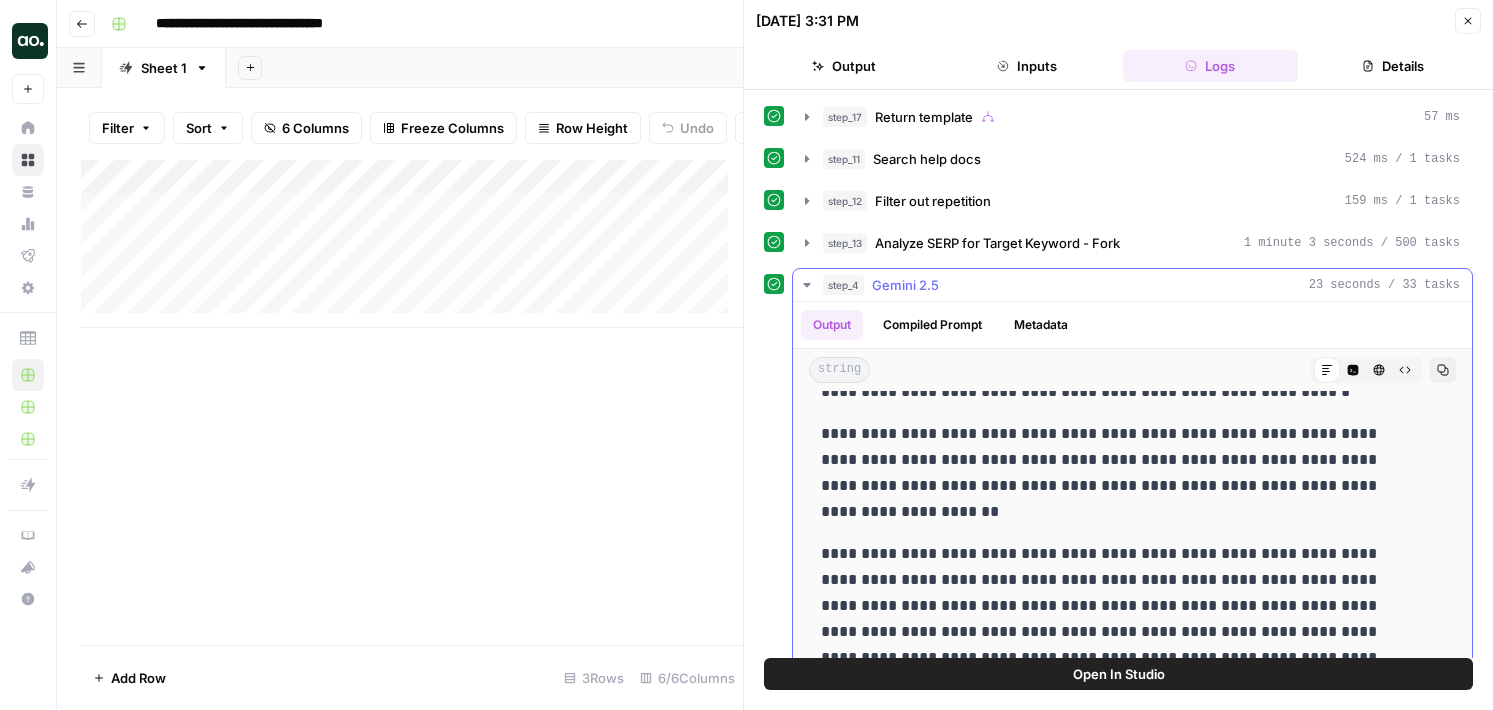 click on "step_4 Gemini 2.5 23 seconds / 33 tasks" at bounding box center (1141, 285) 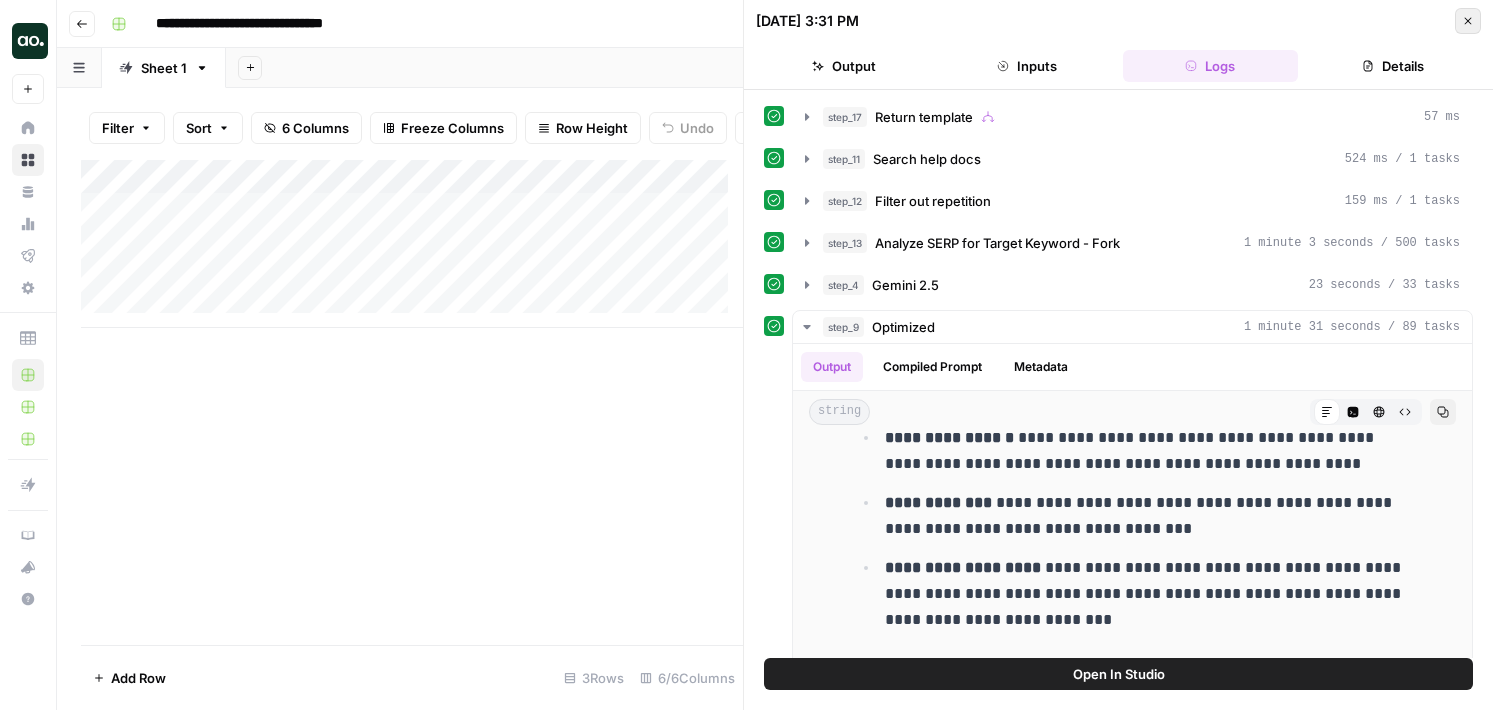 click on "Close" at bounding box center (1468, 21) 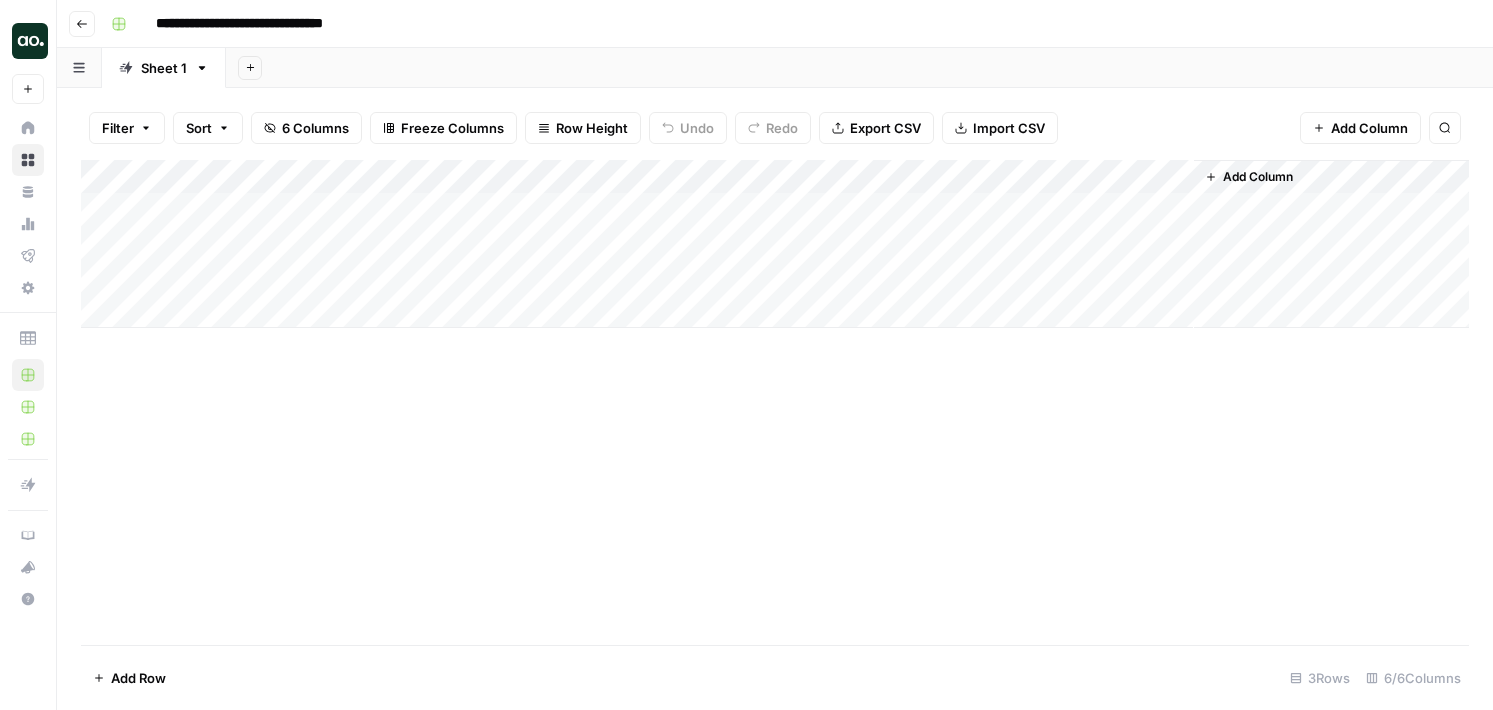click on "Add Column" at bounding box center [775, 244] 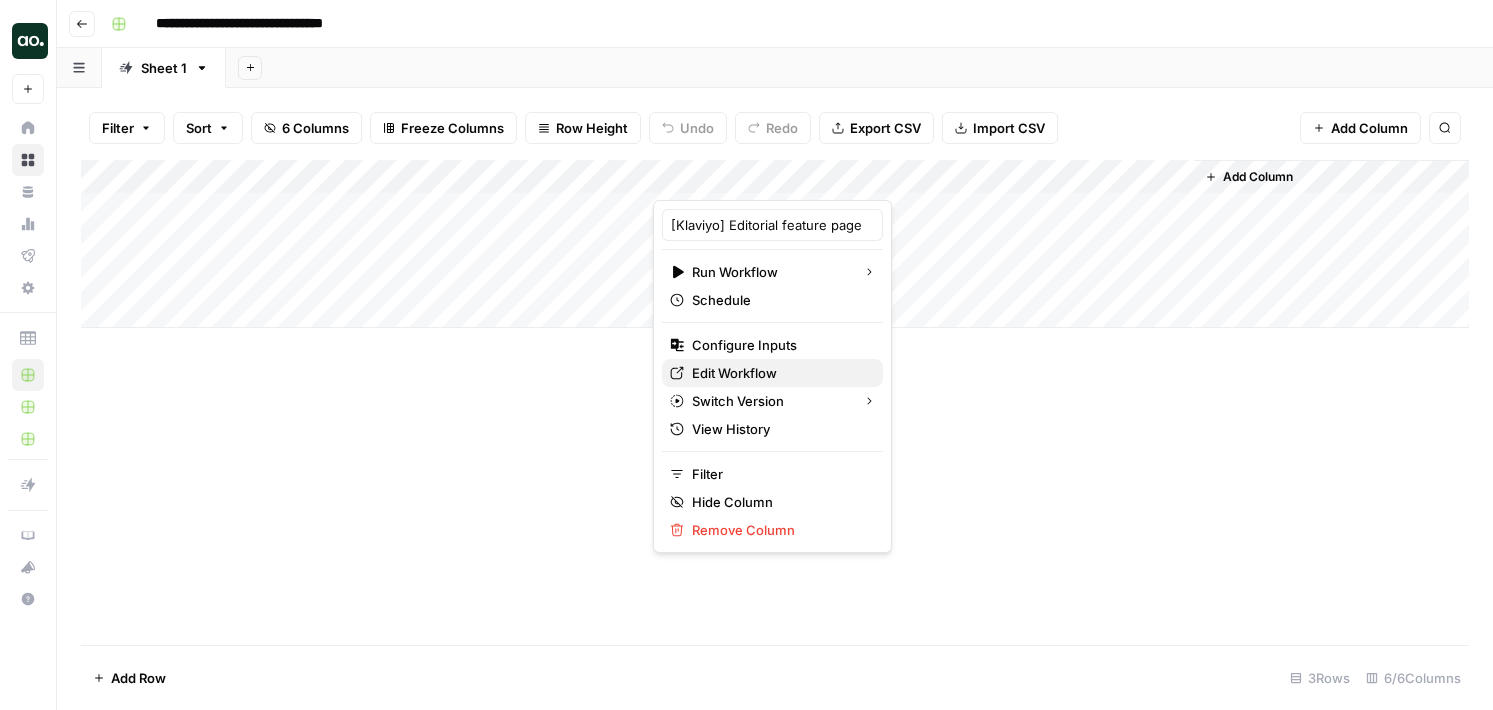 click on "Edit Workflow" at bounding box center (734, 373) 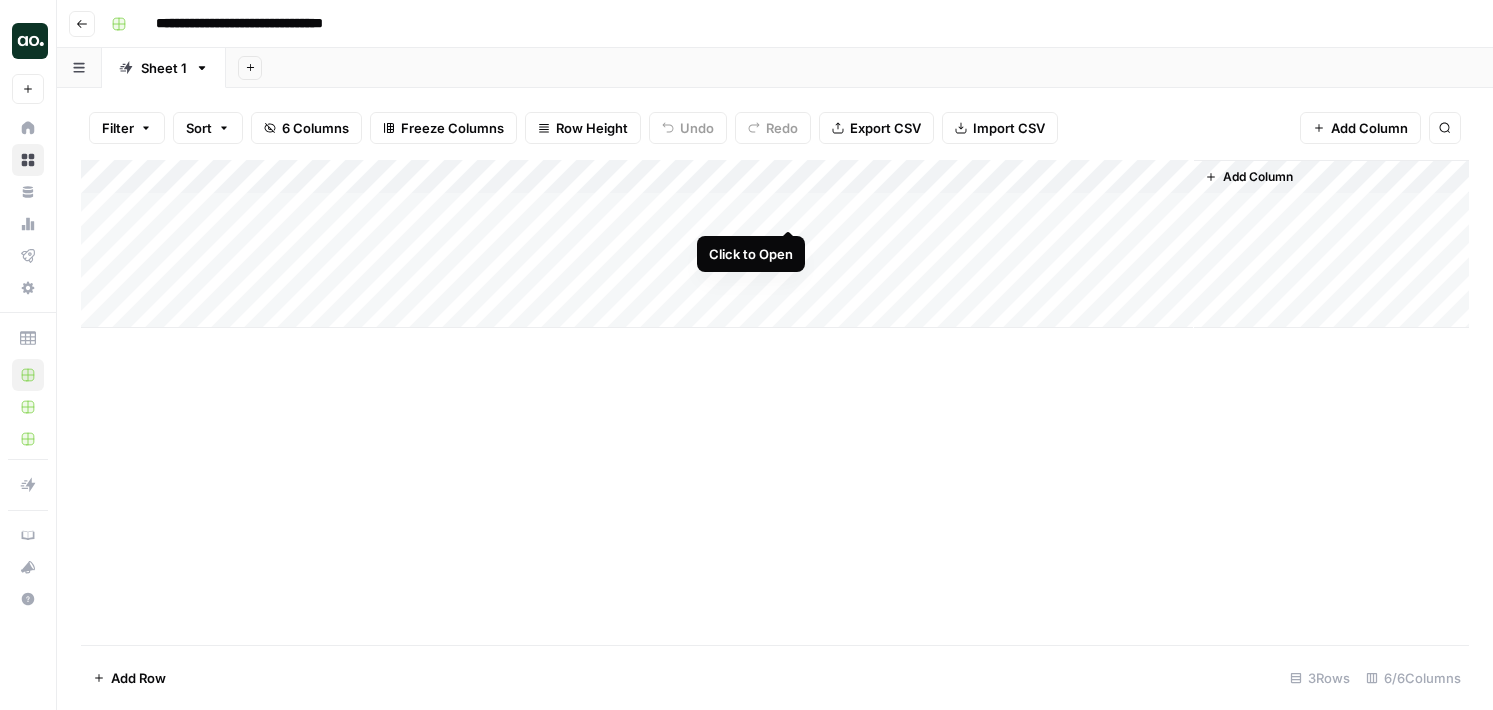 click on "Add Column" at bounding box center (775, 244) 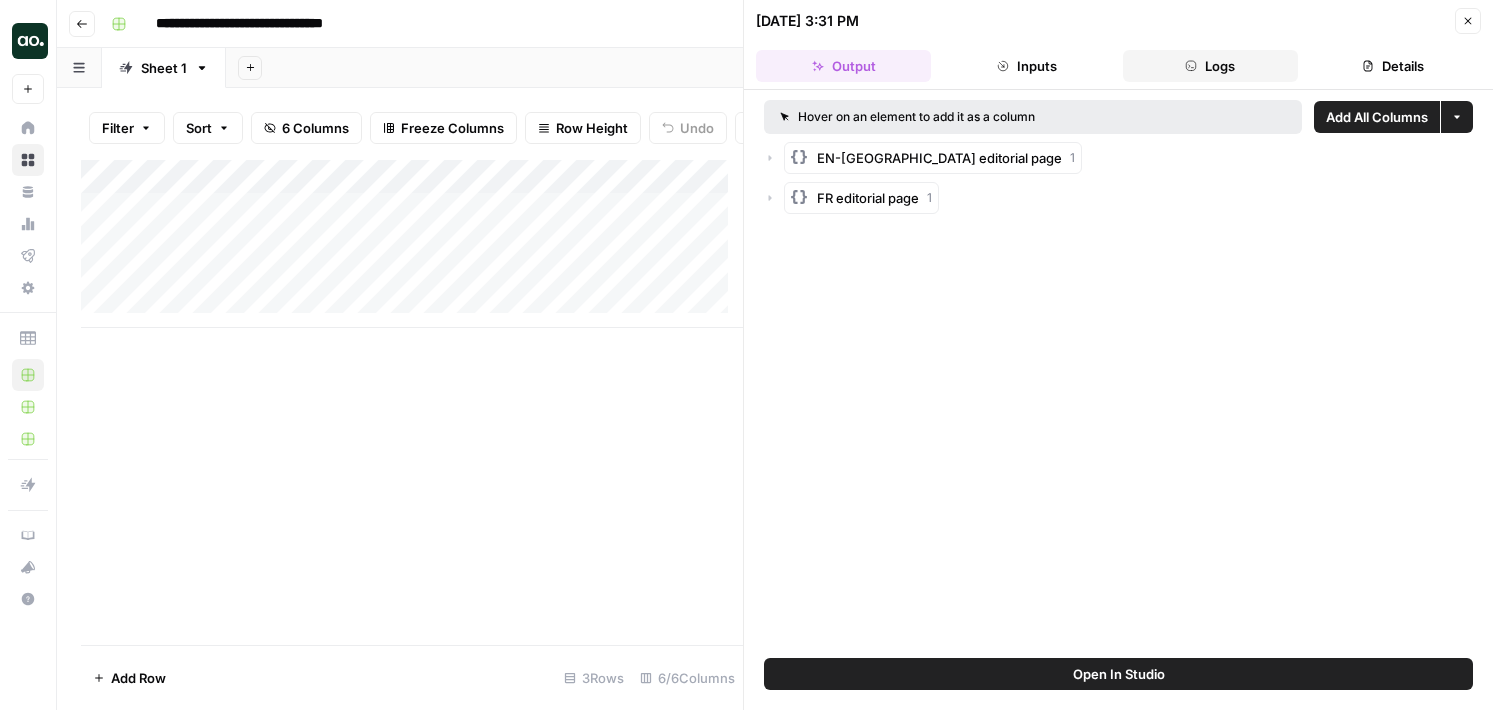 click on "Logs" at bounding box center [1210, 66] 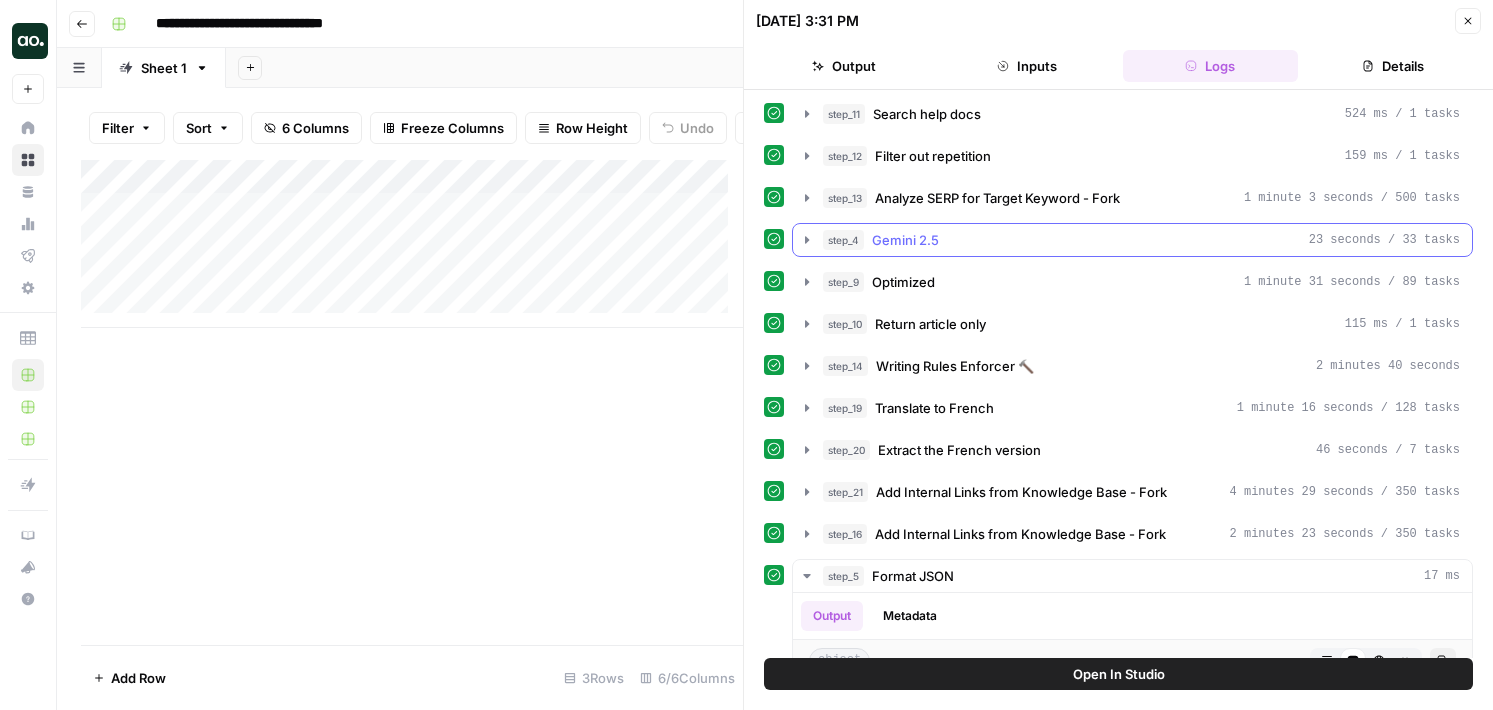 scroll, scrollTop: 69, scrollLeft: 0, axis: vertical 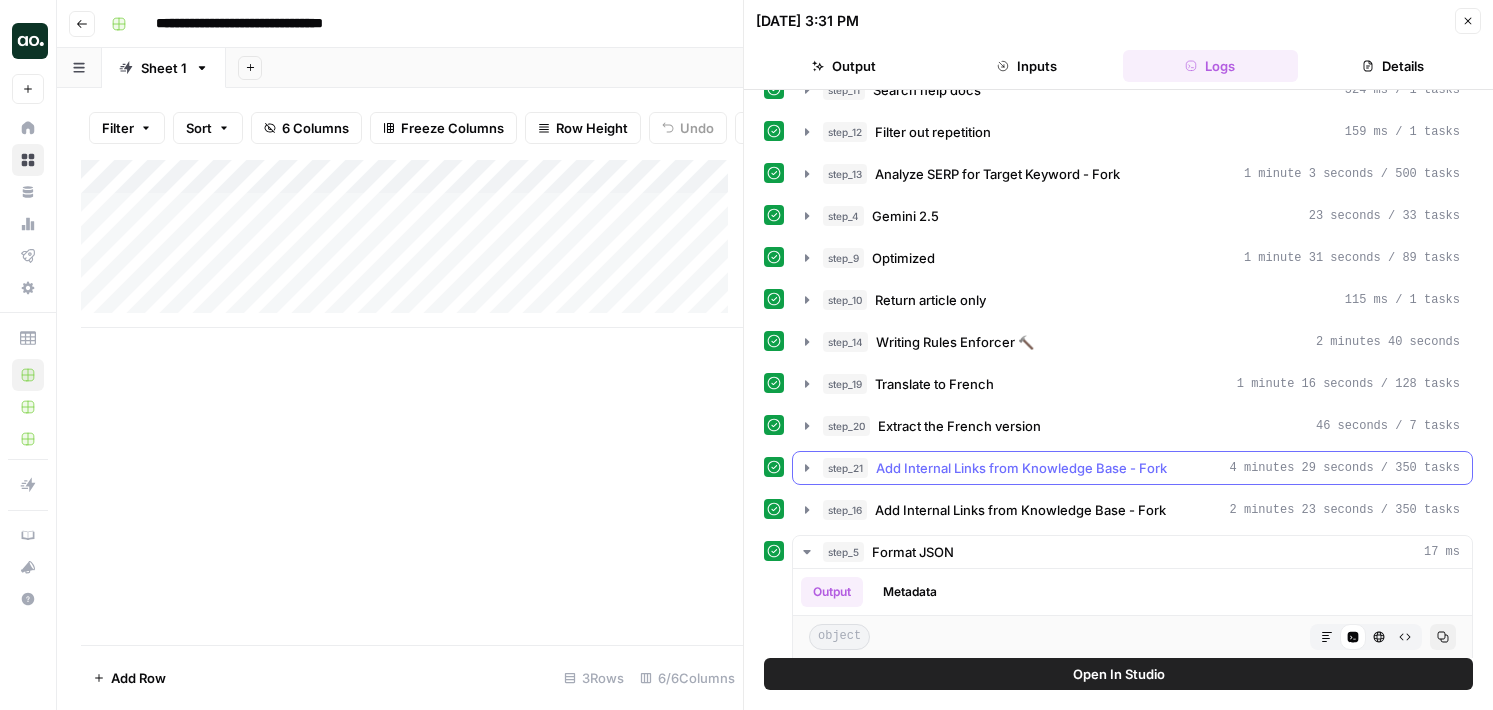 click on "step_21 Add Internal Links from Knowledge Base - Fork 4 minutes 29 seconds / 350 tasks" at bounding box center [1132, 468] 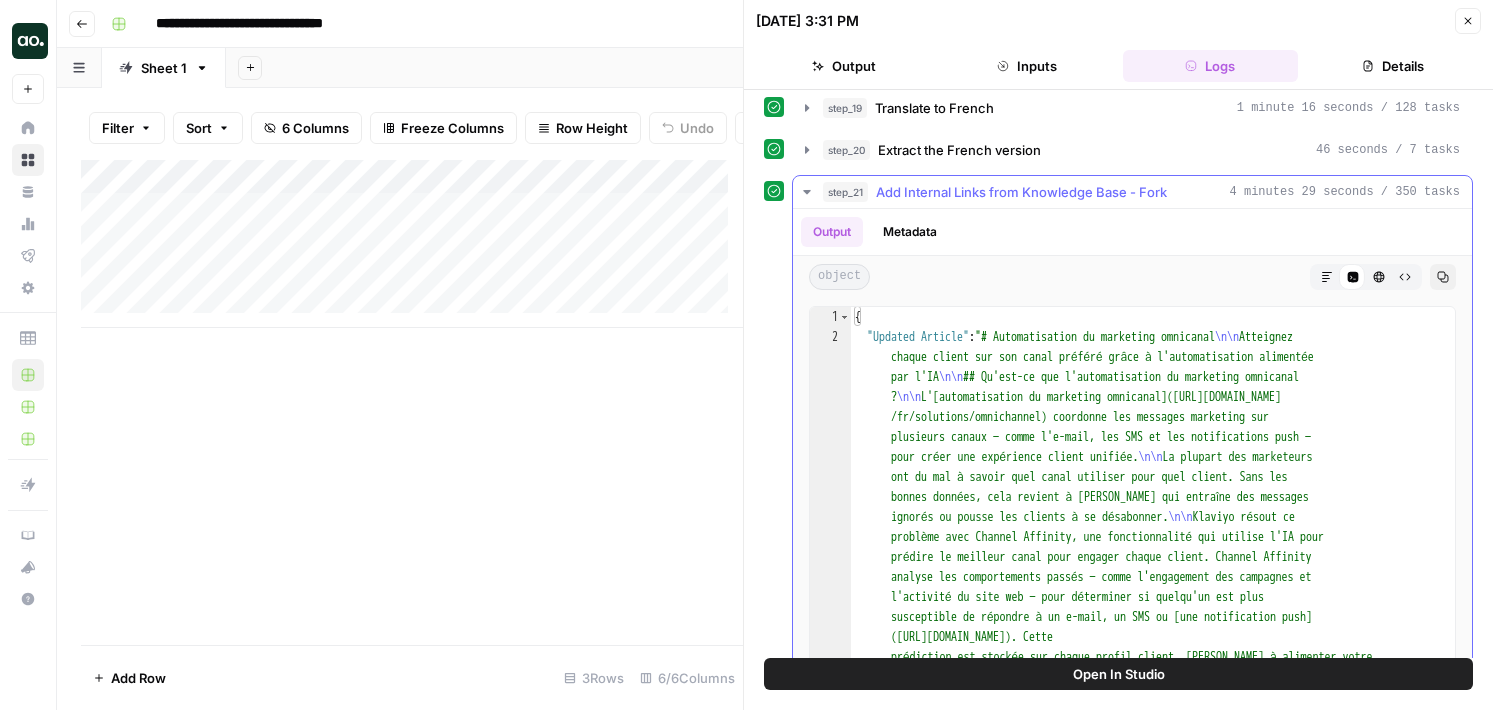 scroll, scrollTop: 527, scrollLeft: 0, axis: vertical 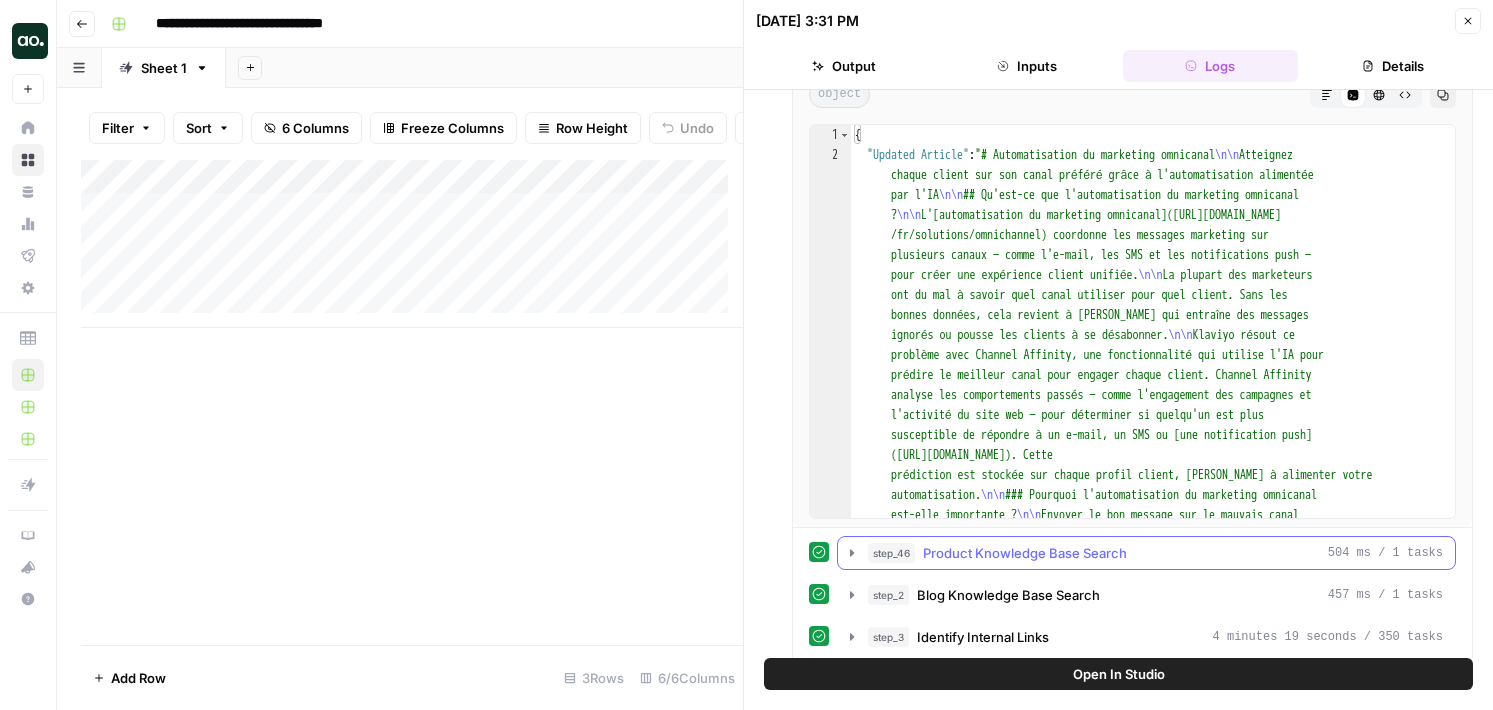 click on "step_2 Blog Knowledge Base Search 457 ms / 1 tasks" at bounding box center (1155, 595) 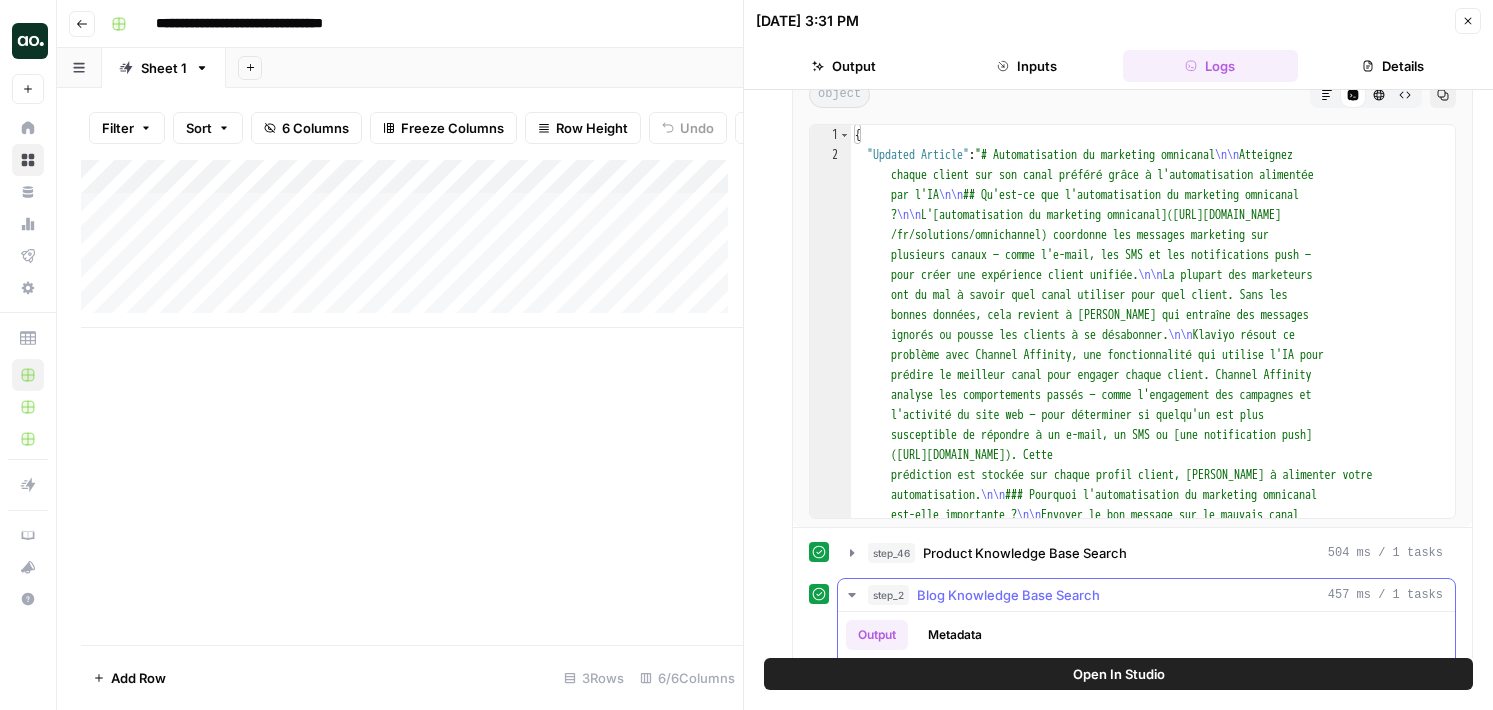 click on "step_2 Blog Knowledge Base Search 457 ms / 1 tasks" at bounding box center (1155, 595) 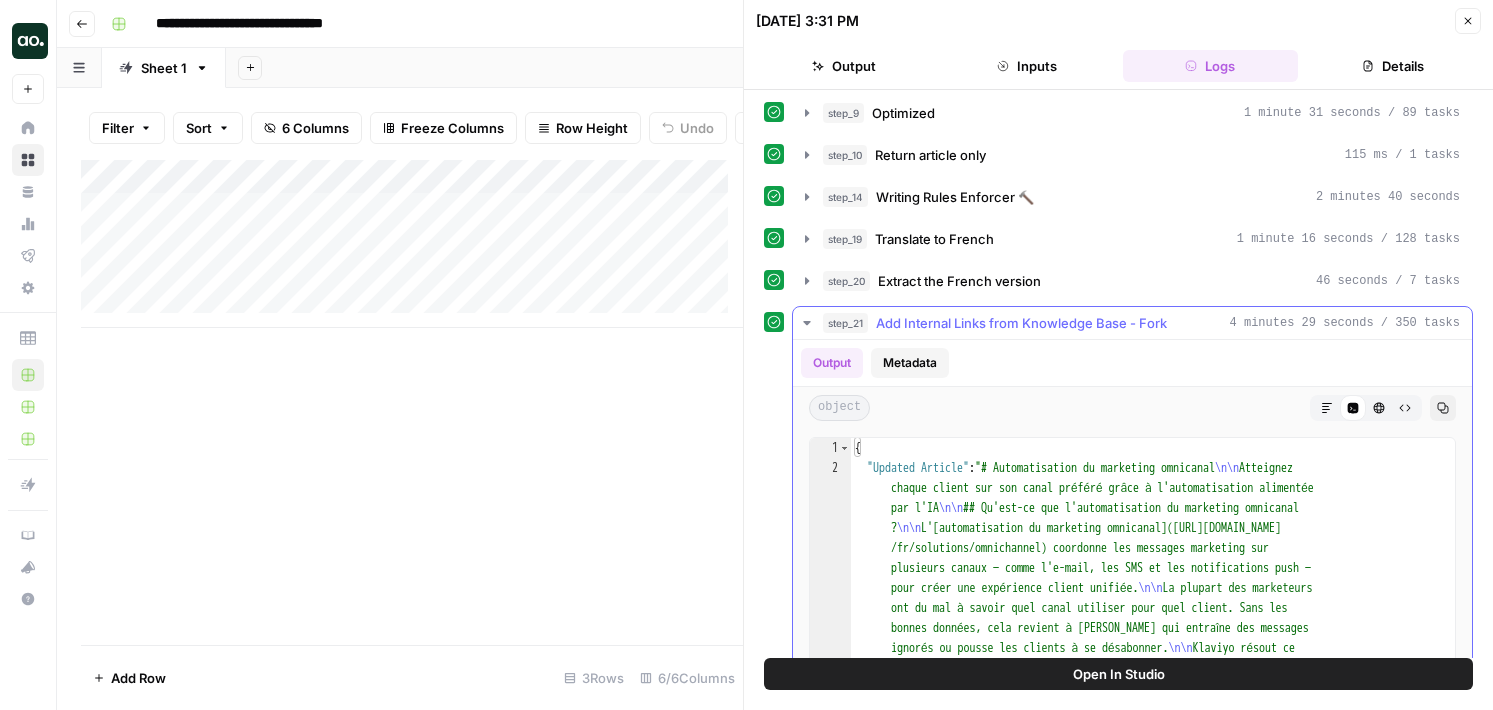 scroll, scrollTop: 143, scrollLeft: 0, axis: vertical 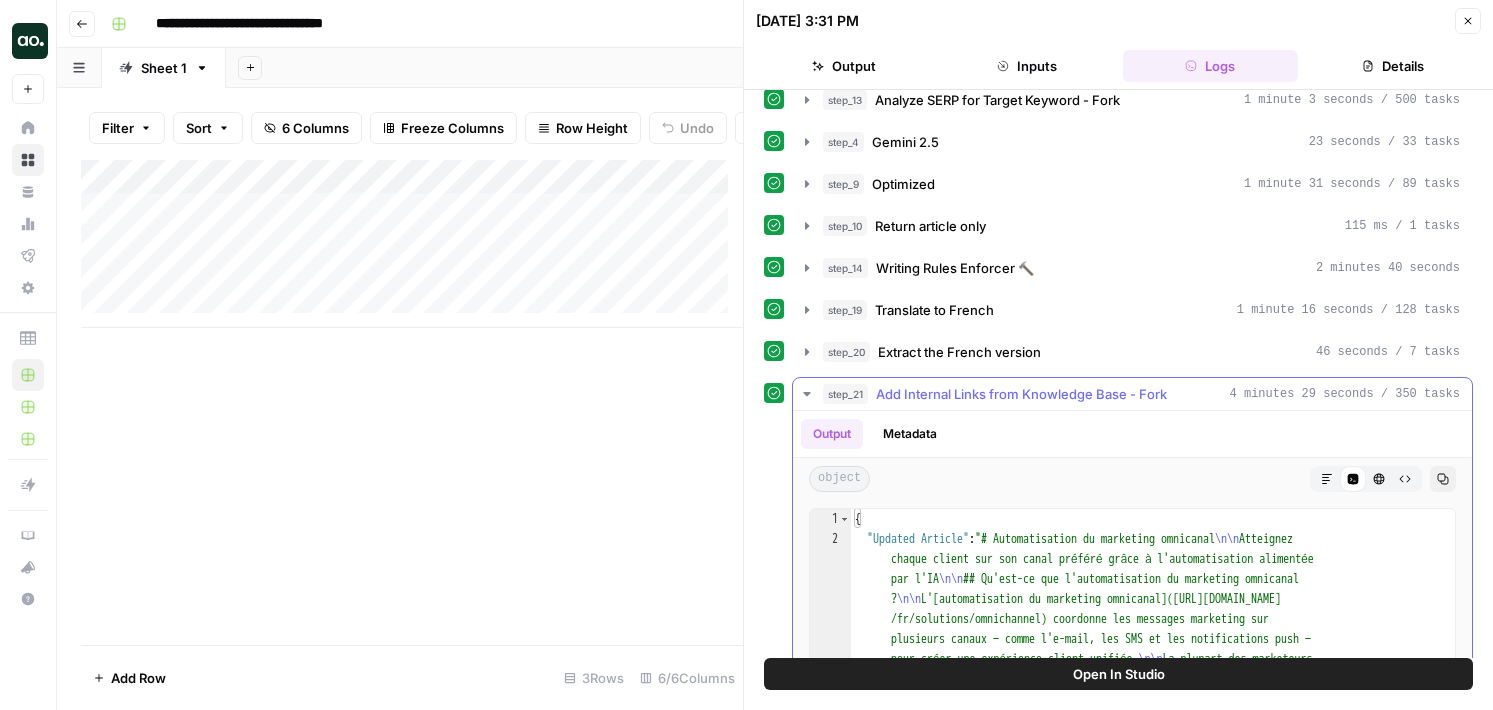 click on "Add Internal Links from Knowledge Base - Fork" at bounding box center [1021, 394] 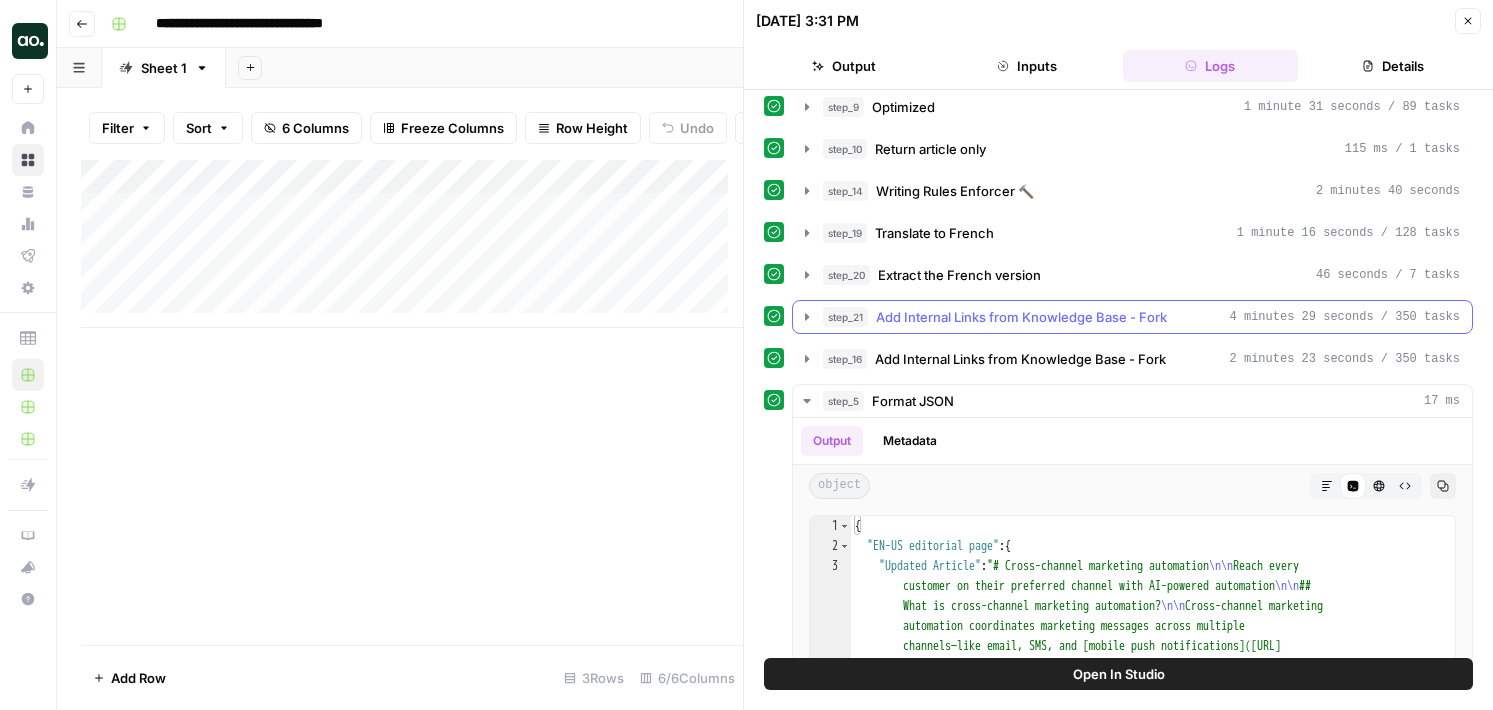 scroll, scrollTop: 253, scrollLeft: 0, axis: vertical 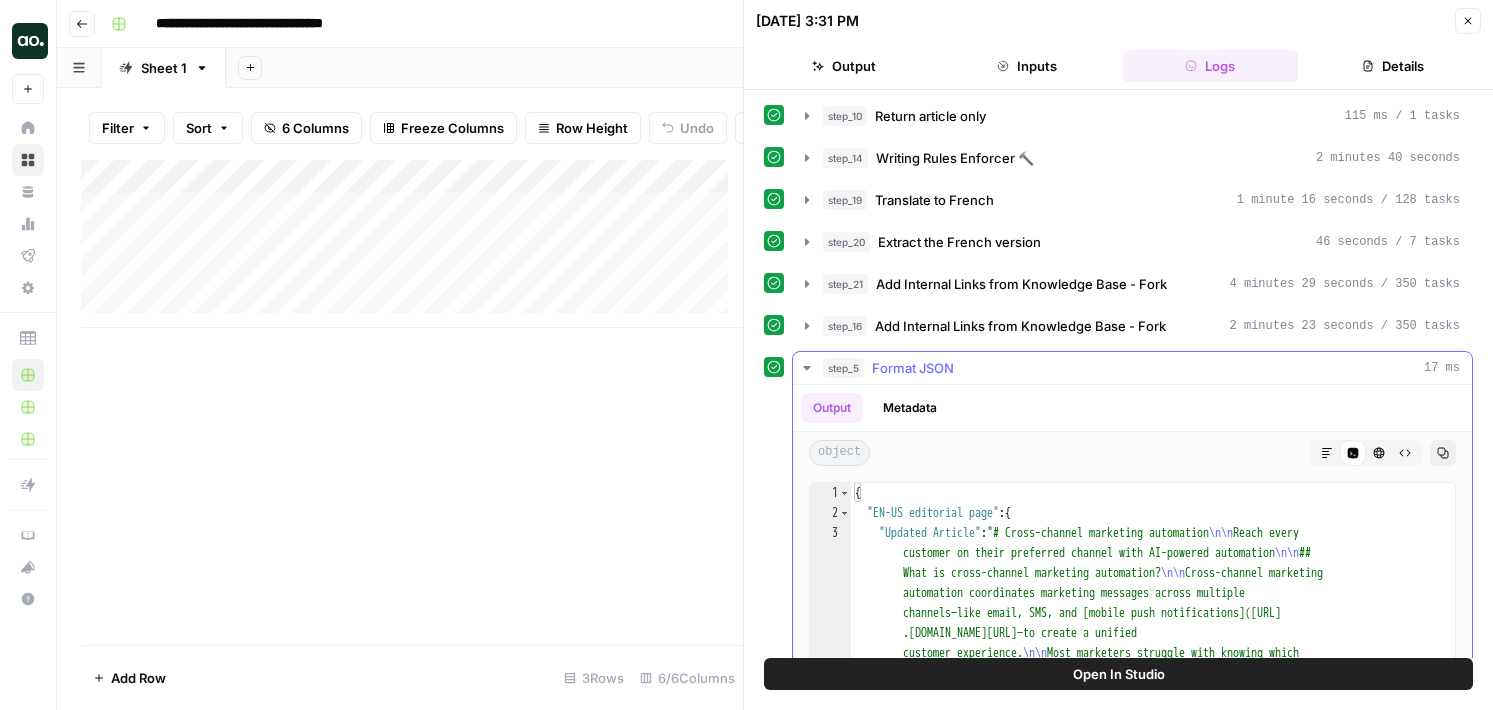 click on "Format JSON" at bounding box center [913, 368] 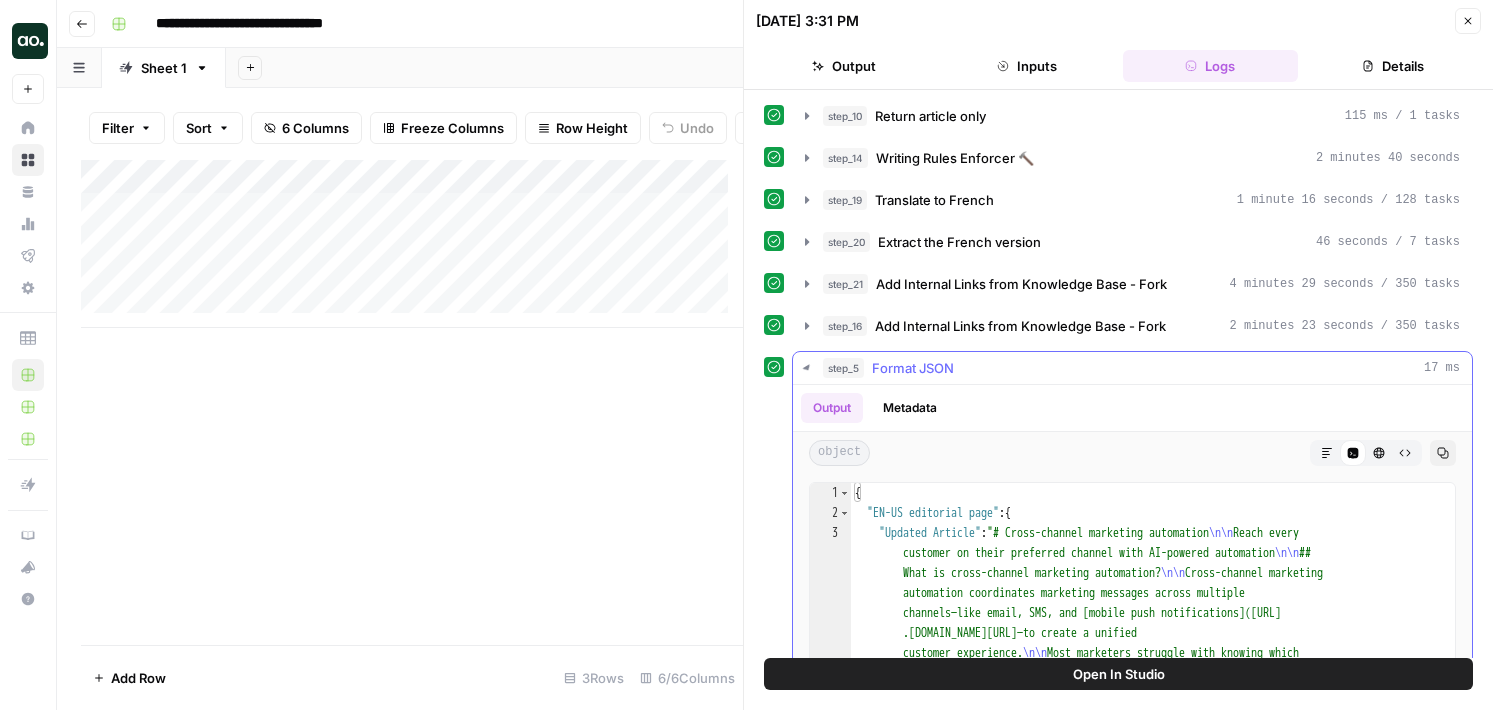 scroll, scrollTop: 0, scrollLeft: 0, axis: both 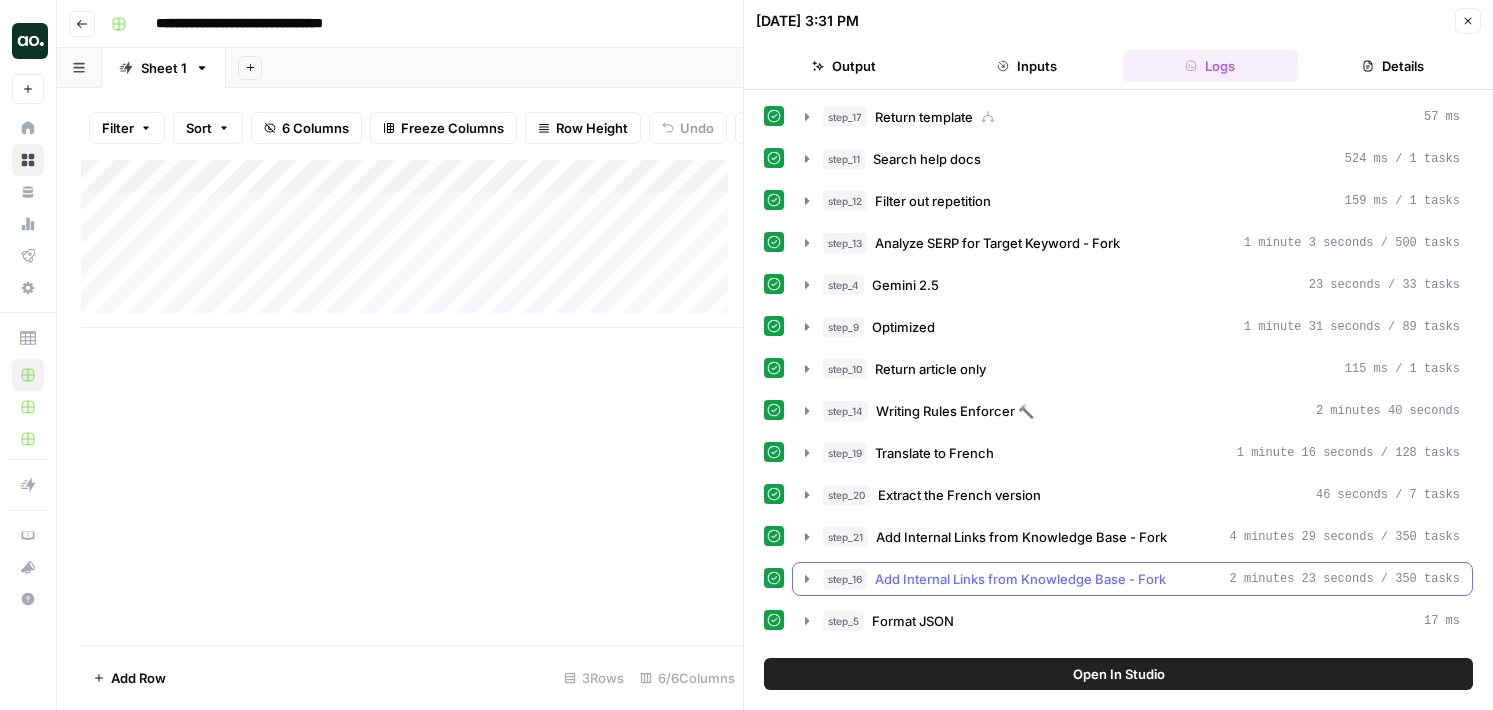 click on "Add Internal Links from Knowledge Base - Fork" at bounding box center [1020, 579] 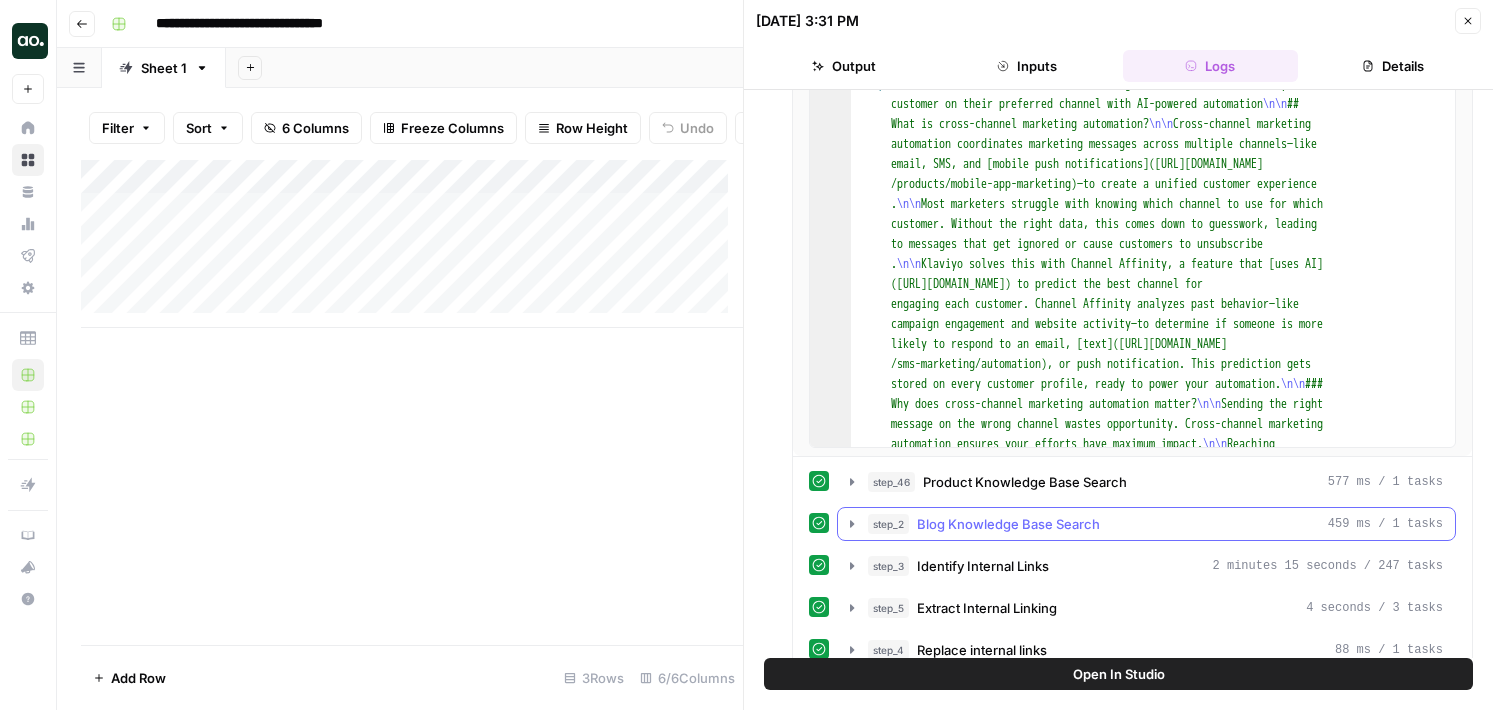 scroll, scrollTop: 677, scrollLeft: 0, axis: vertical 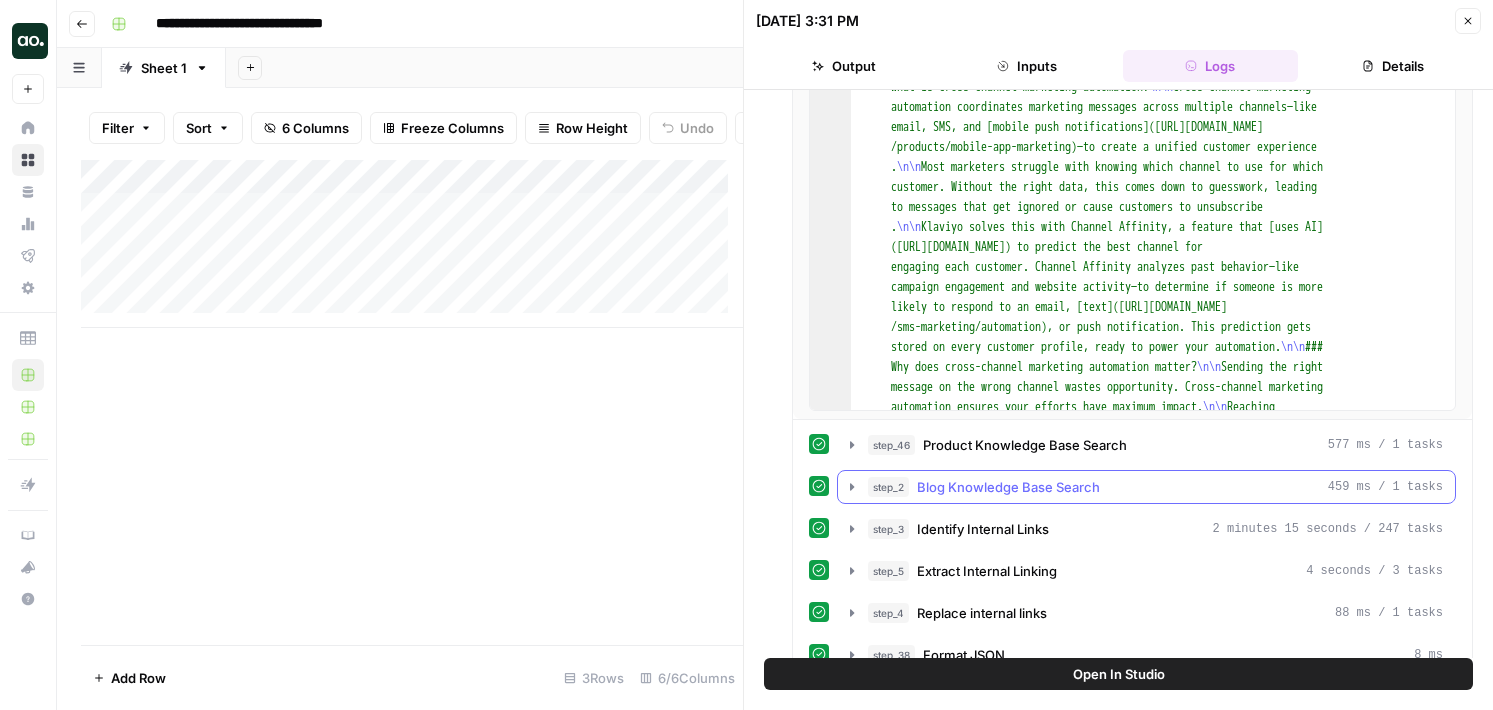 click on "step_2 Blog Knowledge Base Search 459 ms / 1 tasks" at bounding box center (1146, 487) 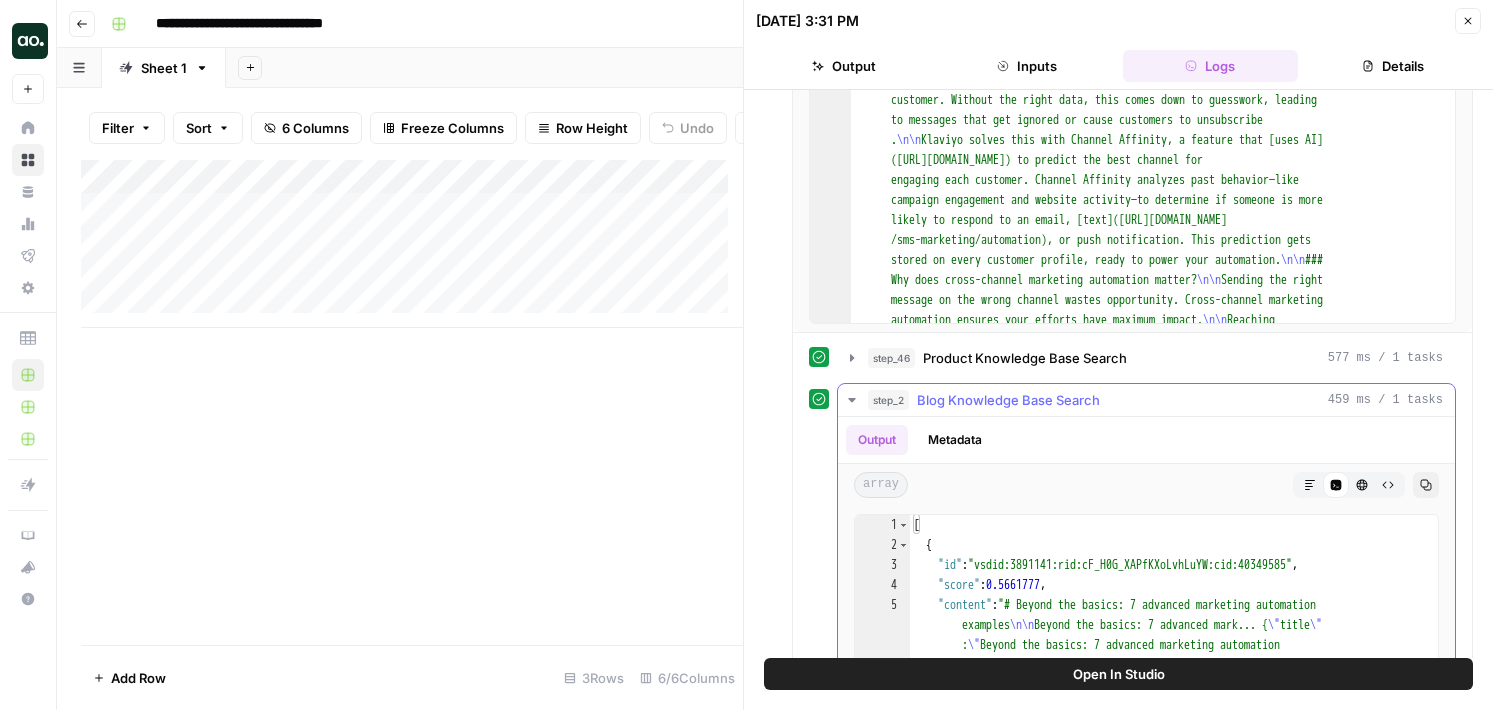 click on "Blog Knowledge Base Search" at bounding box center (1008, 400) 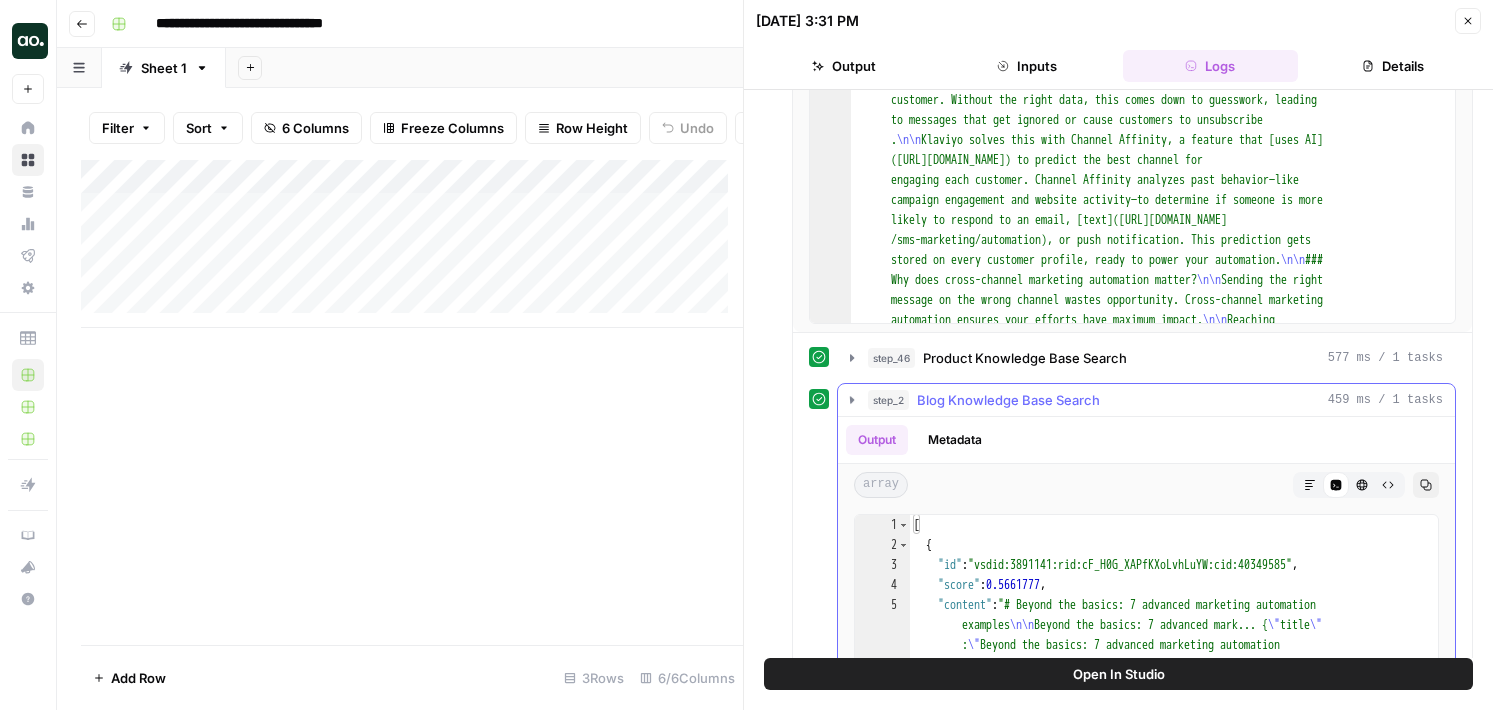 scroll, scrollTop: 752, scrollLeft: 0, axis: vertical 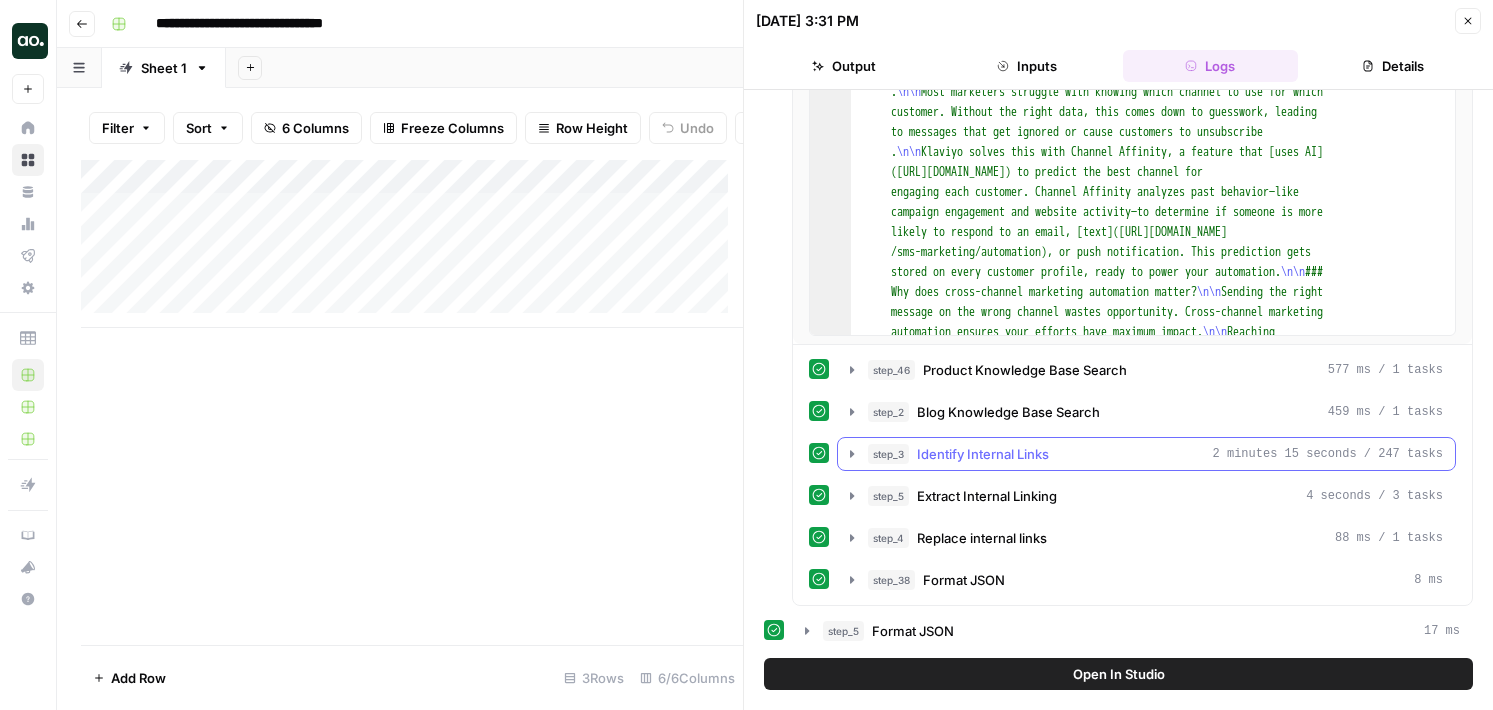 click on "step_3 Identify Internal Links 2 minutes 15 seconds / 247 tasks" at bounding box center [1155, 454] 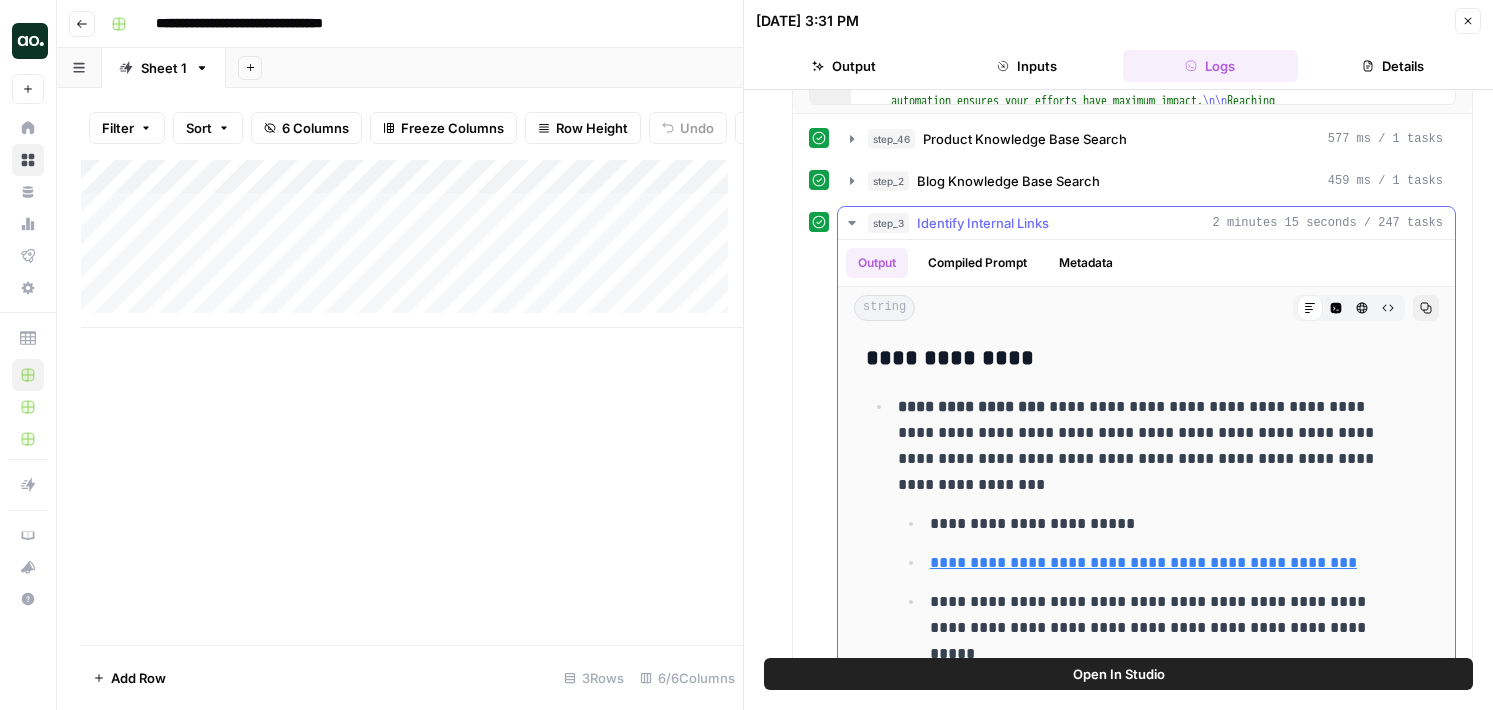 scroll, scrollTop: 1067, scrollLeft: 0, axis: vertical 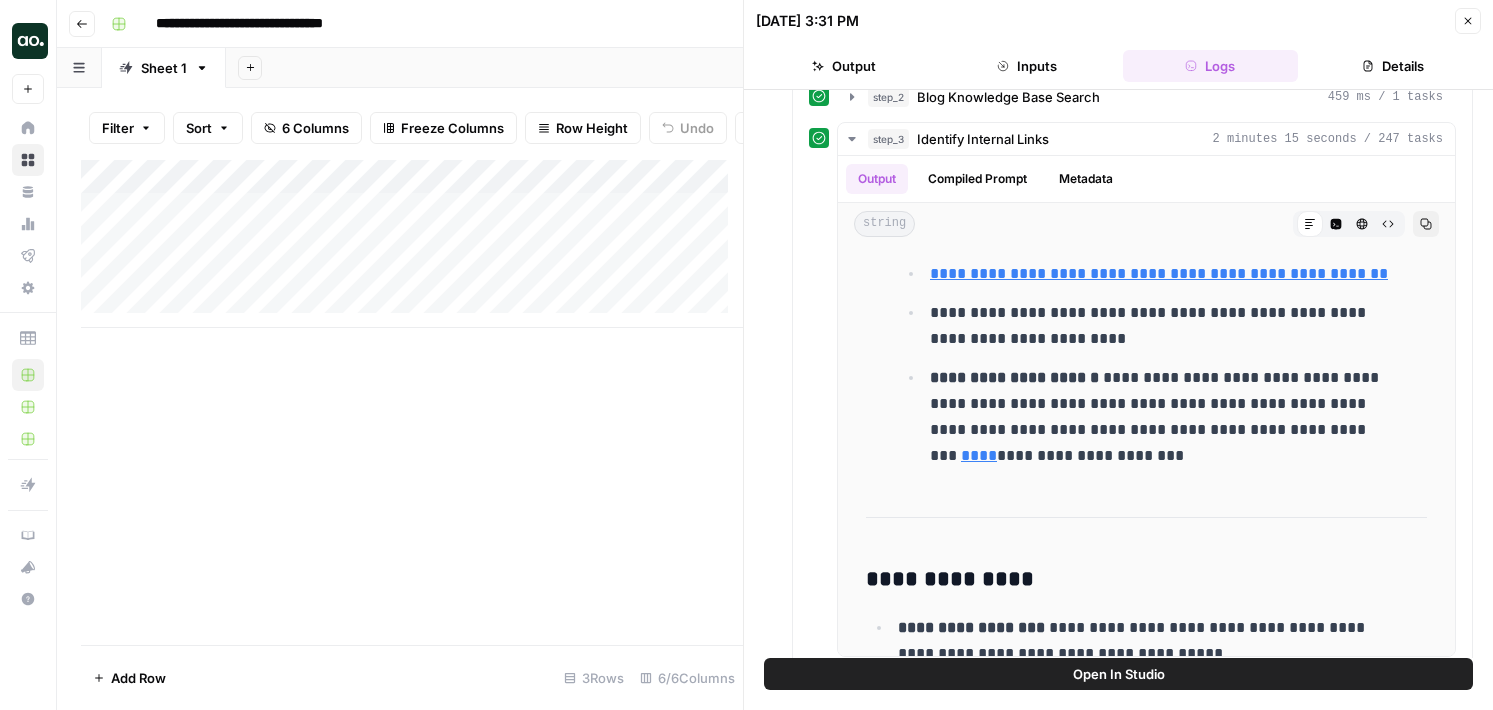 drag, startPoint x: 1467, startPoint y: 27, endPoint x: 1423, endPoint y: 41, distance: 46.173584 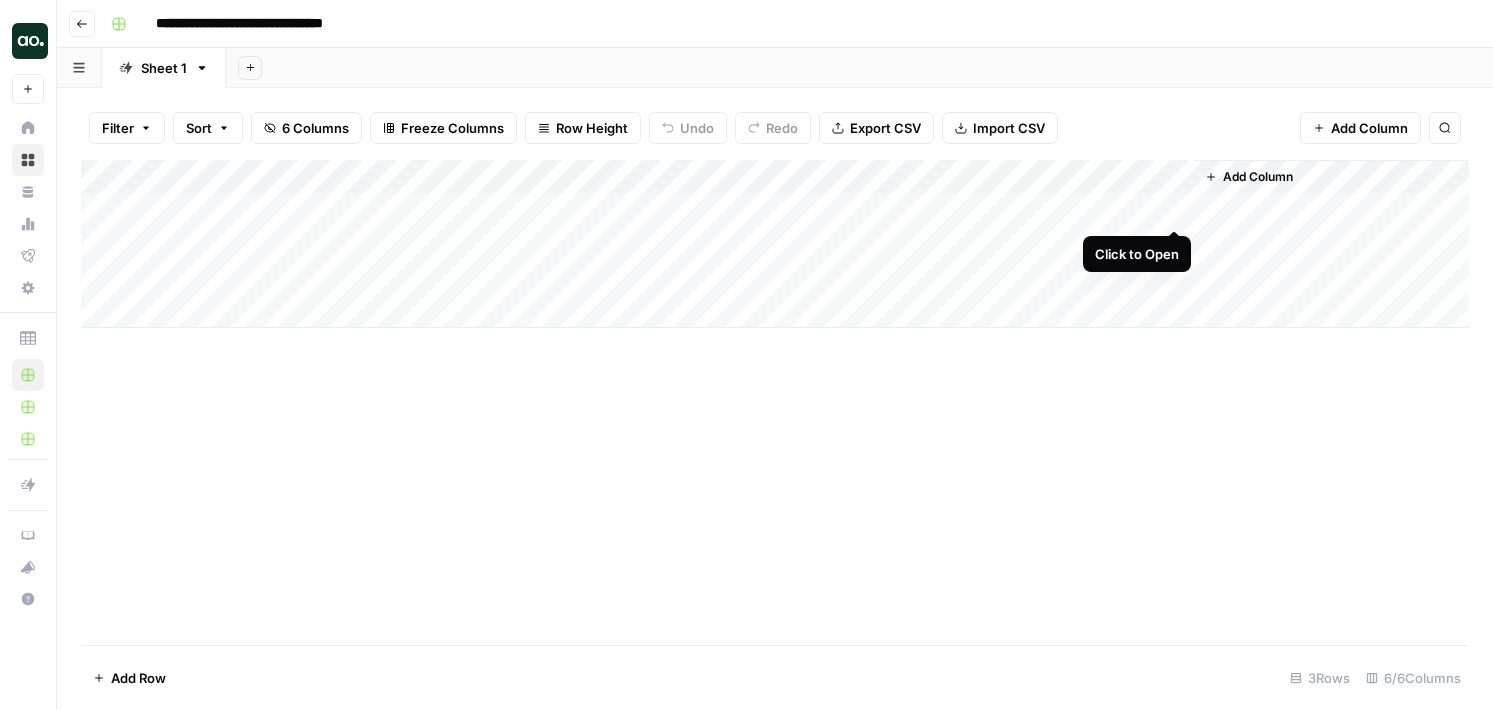 click on "Add Column" at bounding box center (775, 244) 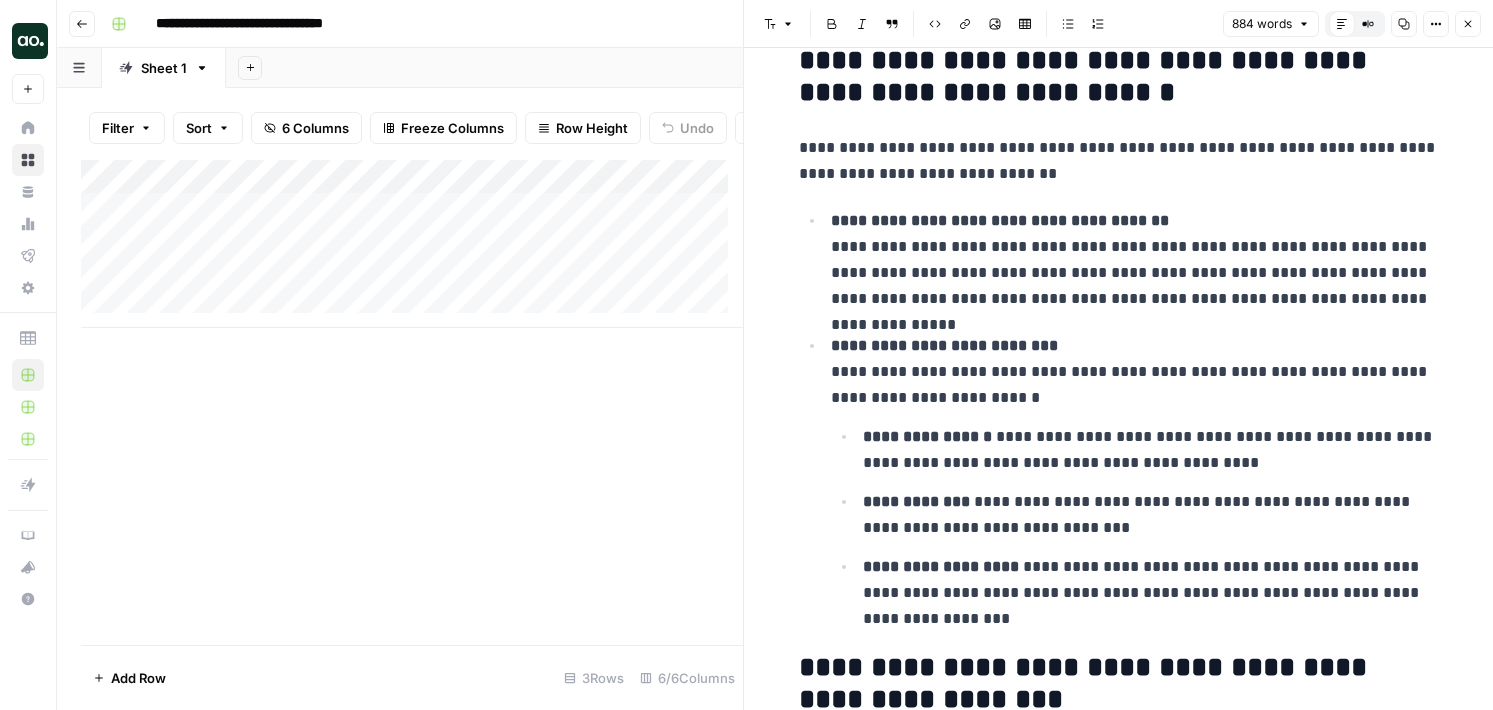 scroll, scrollTop: 1275, scrollLeft: 0, axis: vertical 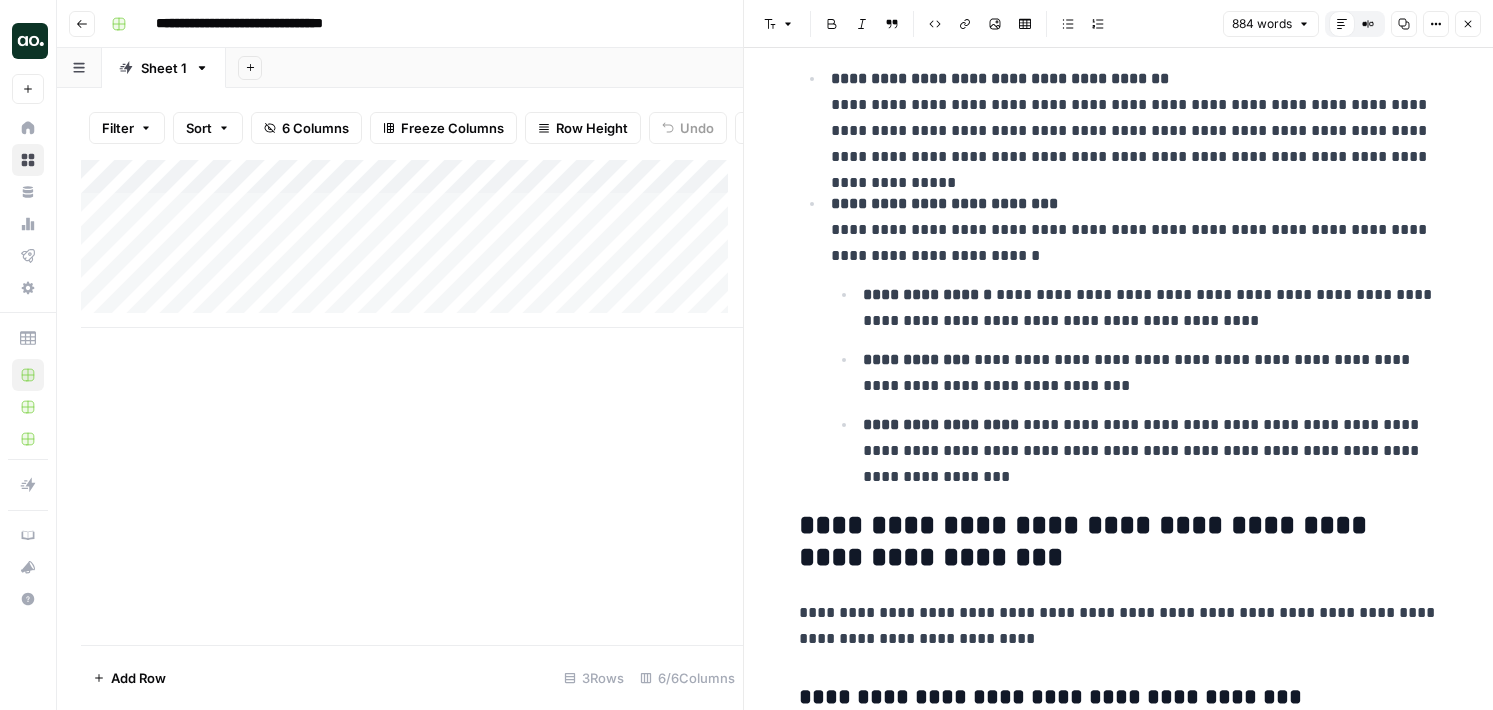 click on "**********" at bounding box center (1151, 373) 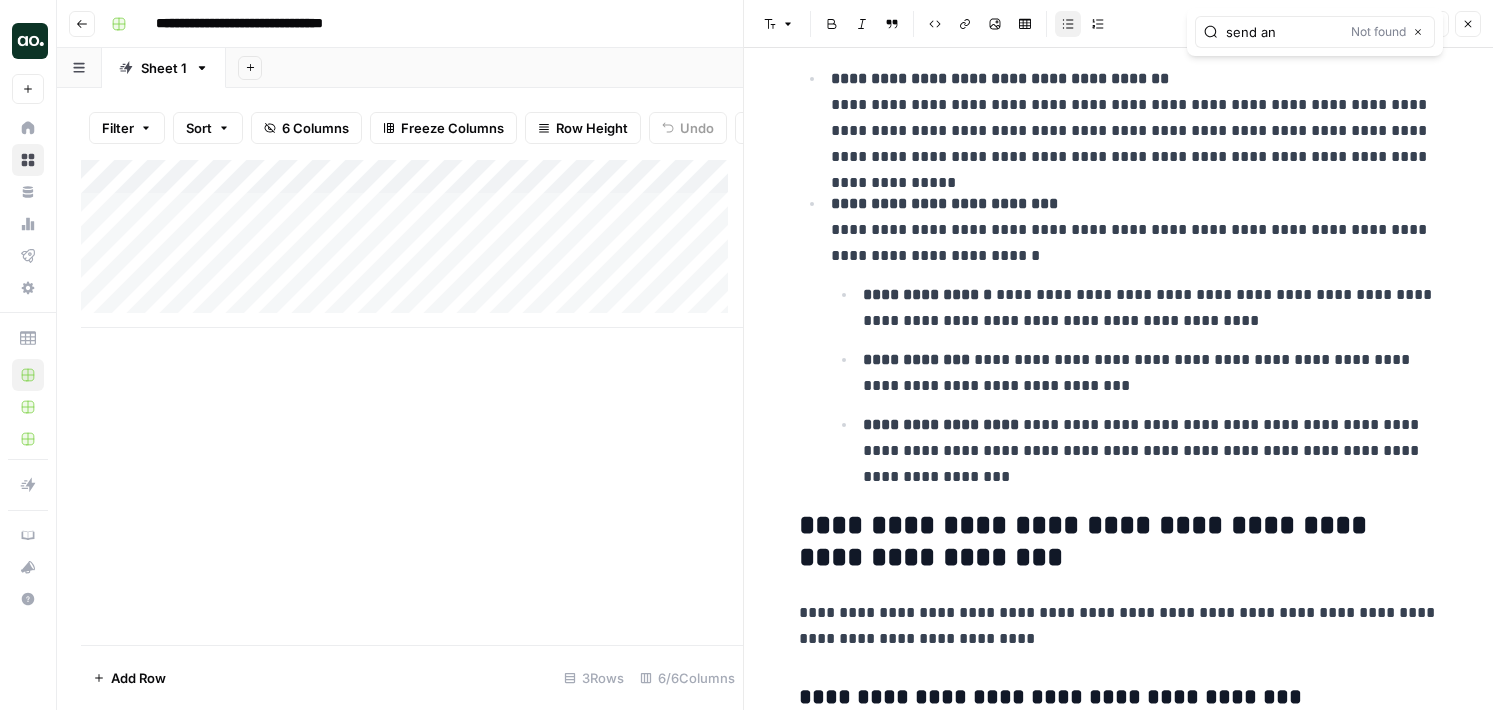 type on "send an" 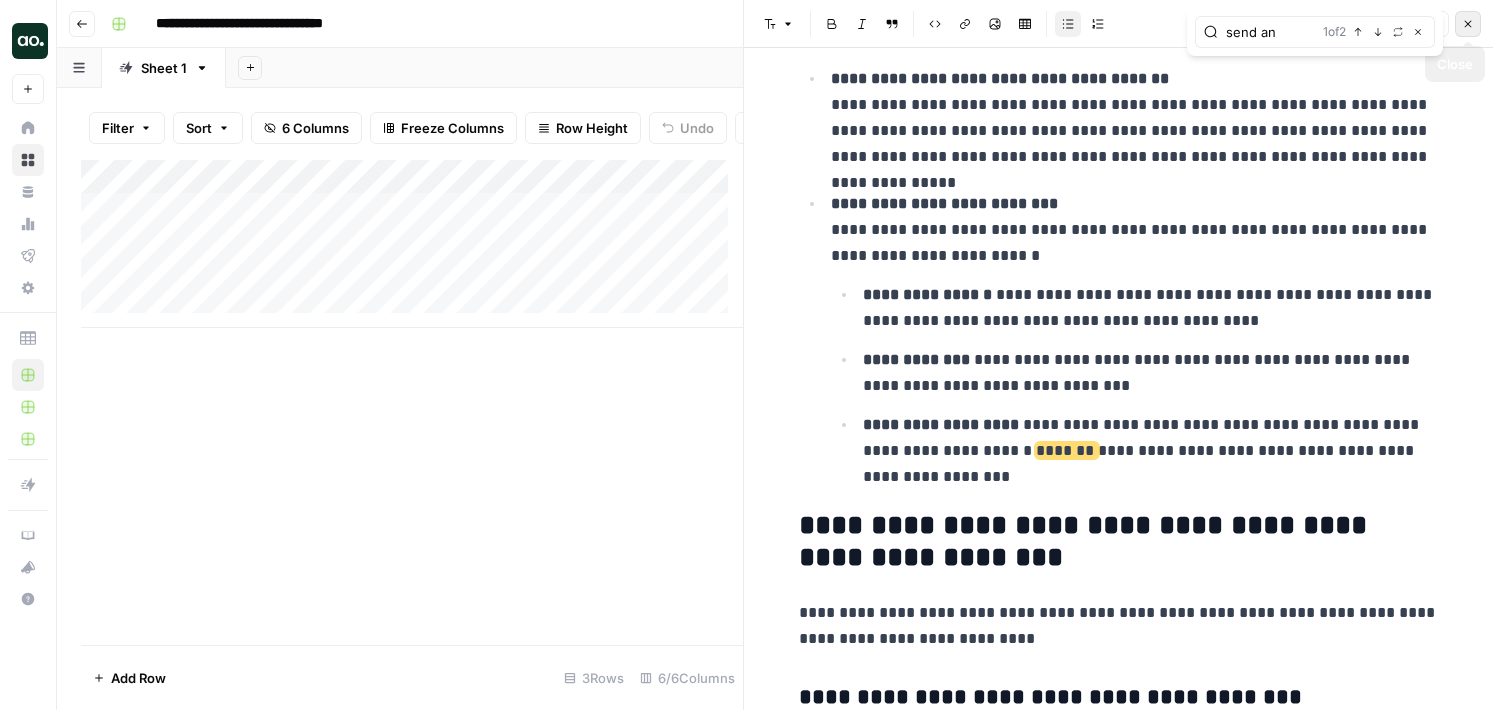 click 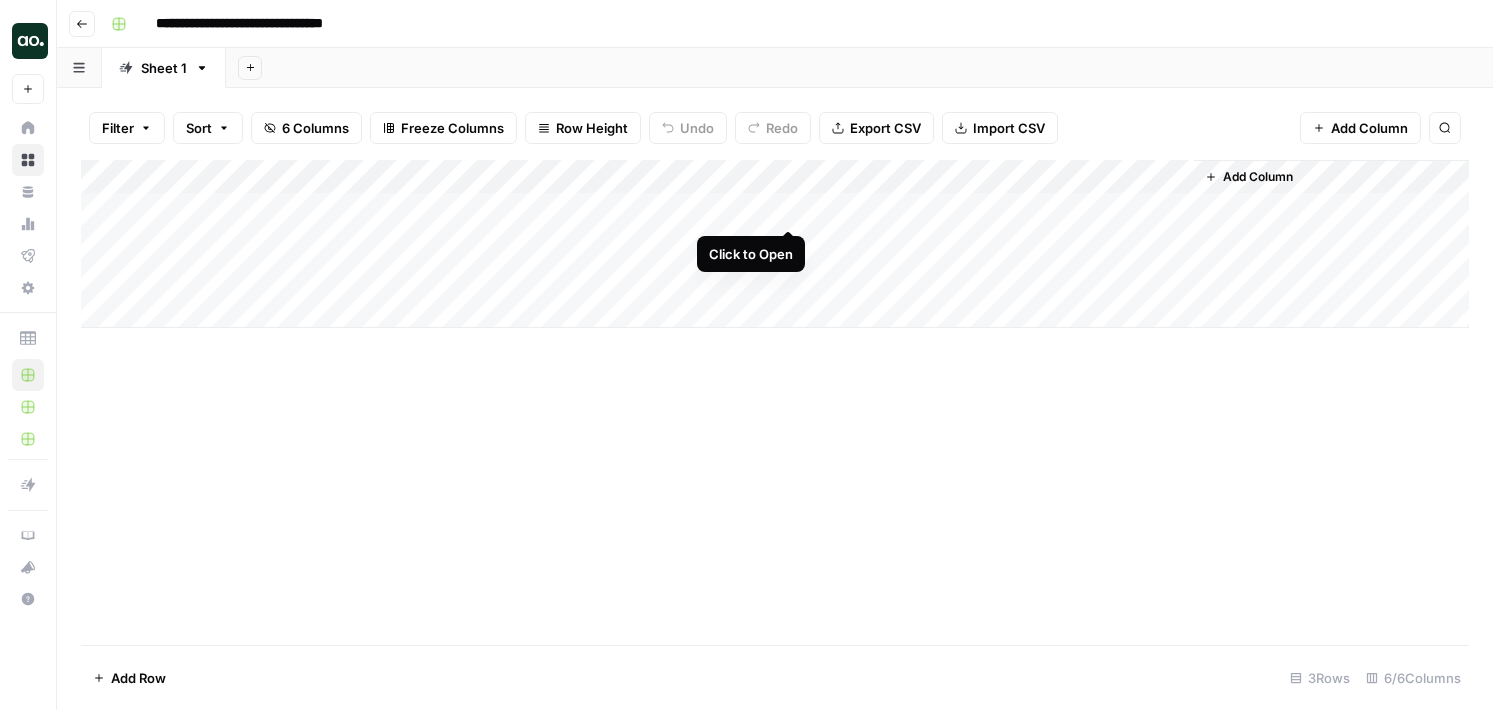 click on "Add Column" at bounding box center (775, 244) 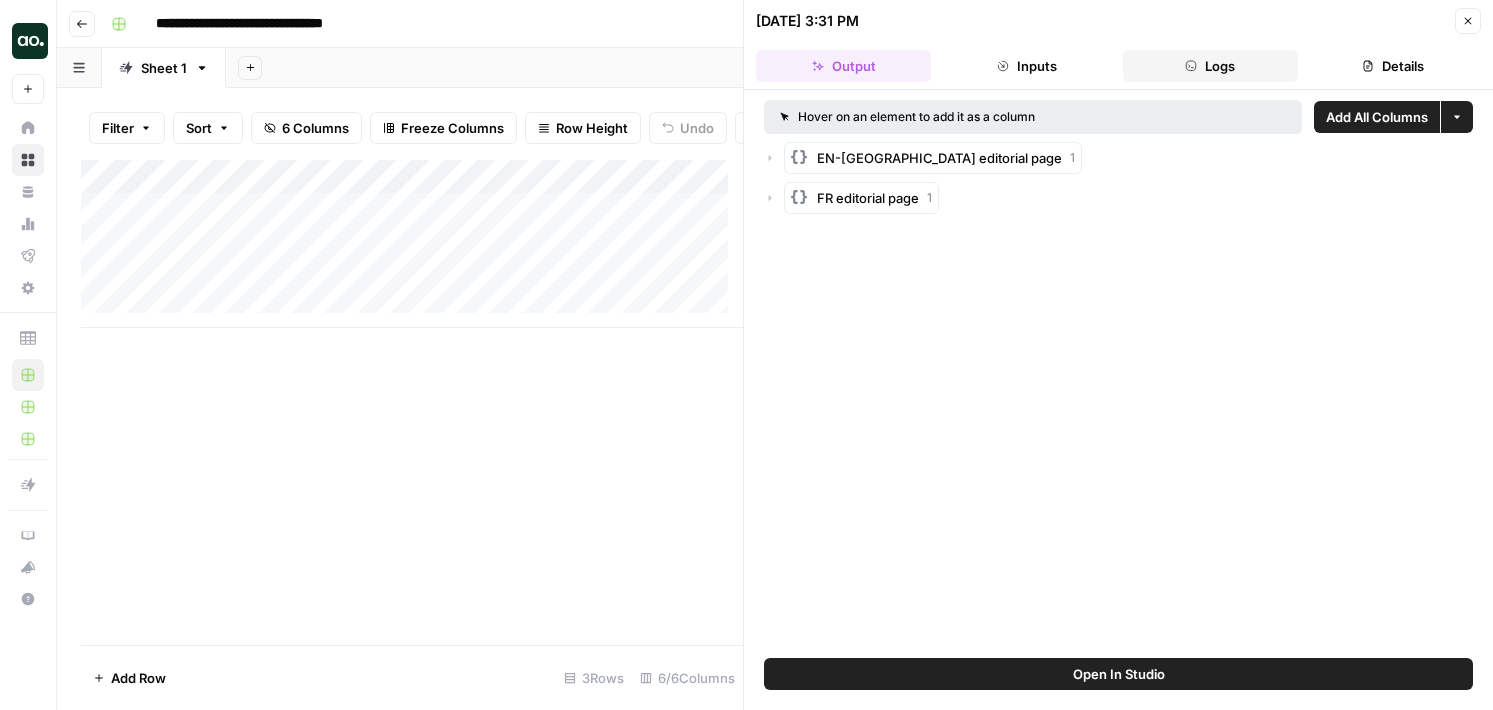 click on "Logs" at bounding box center (1210, 66) 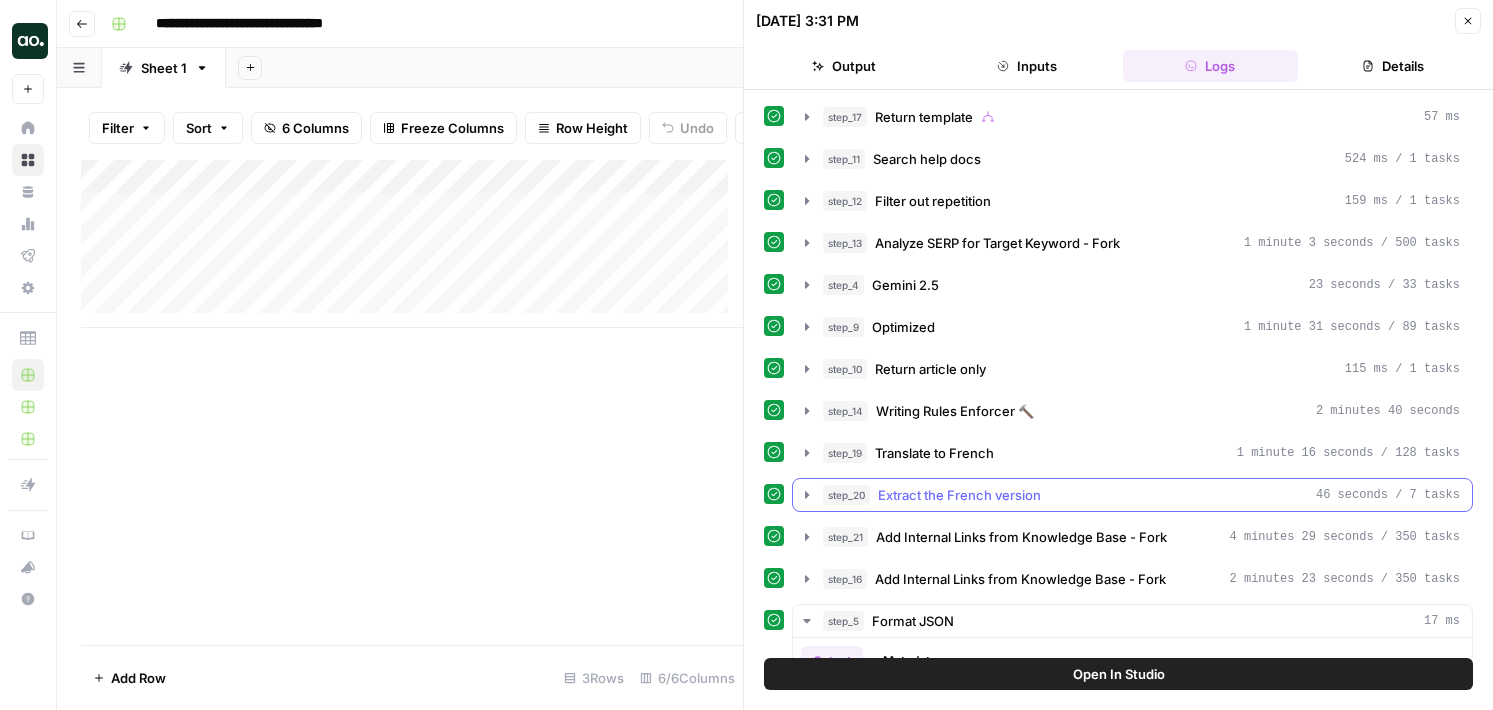 scroll, scrollTop: 51, scrollLeft: 0, axis: vertical 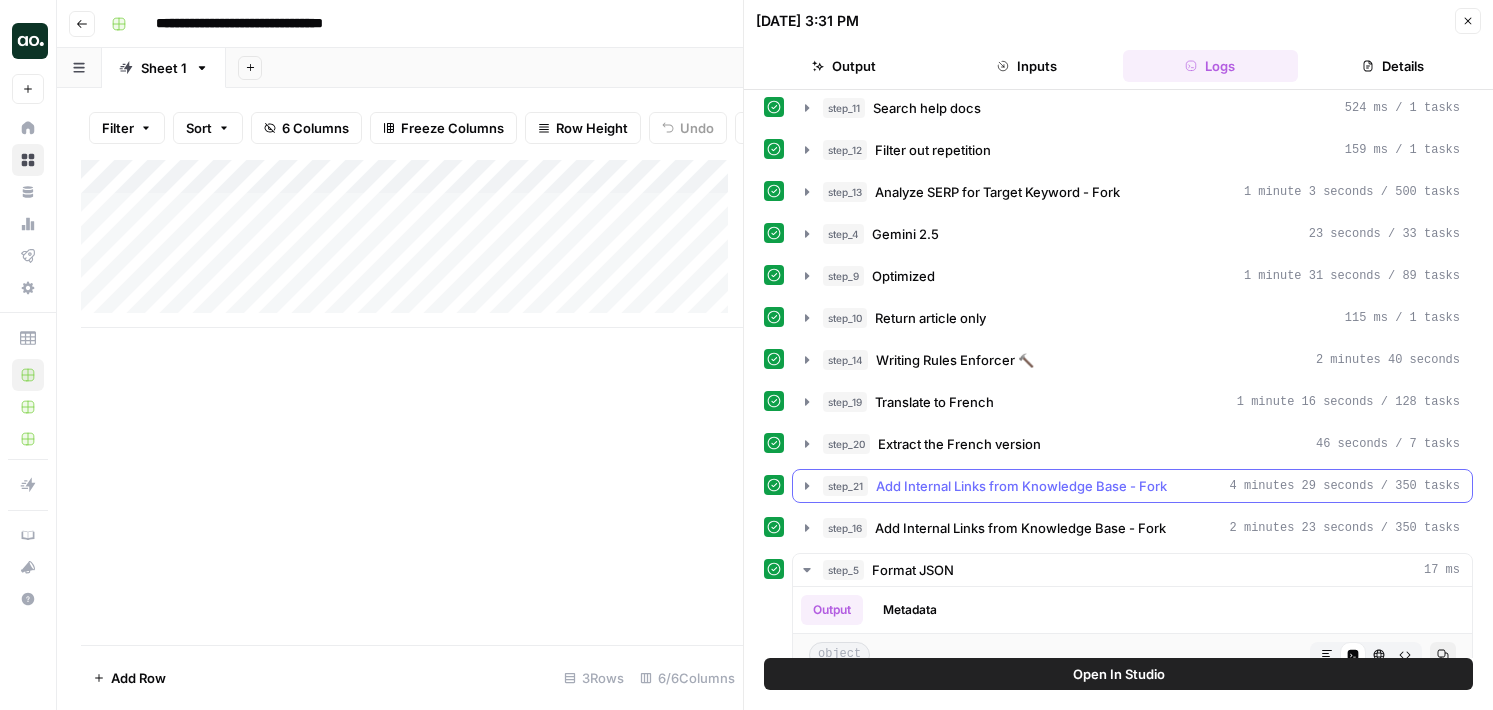 click on "Add Internal Links from Knowledge Base - Fork" at bounding box center [1021, 486] 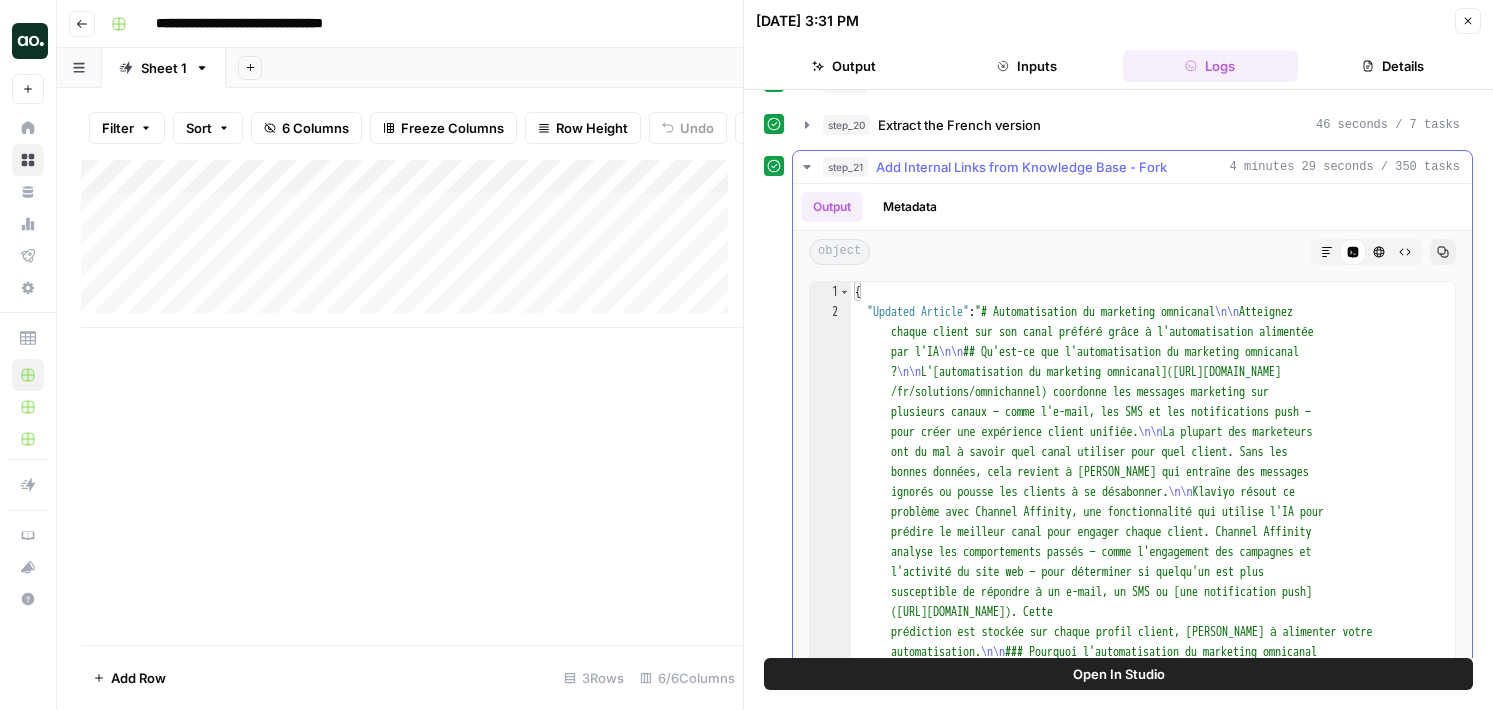 scroll, scrollTop: 387, scrollLeft: 0, axis: vertical 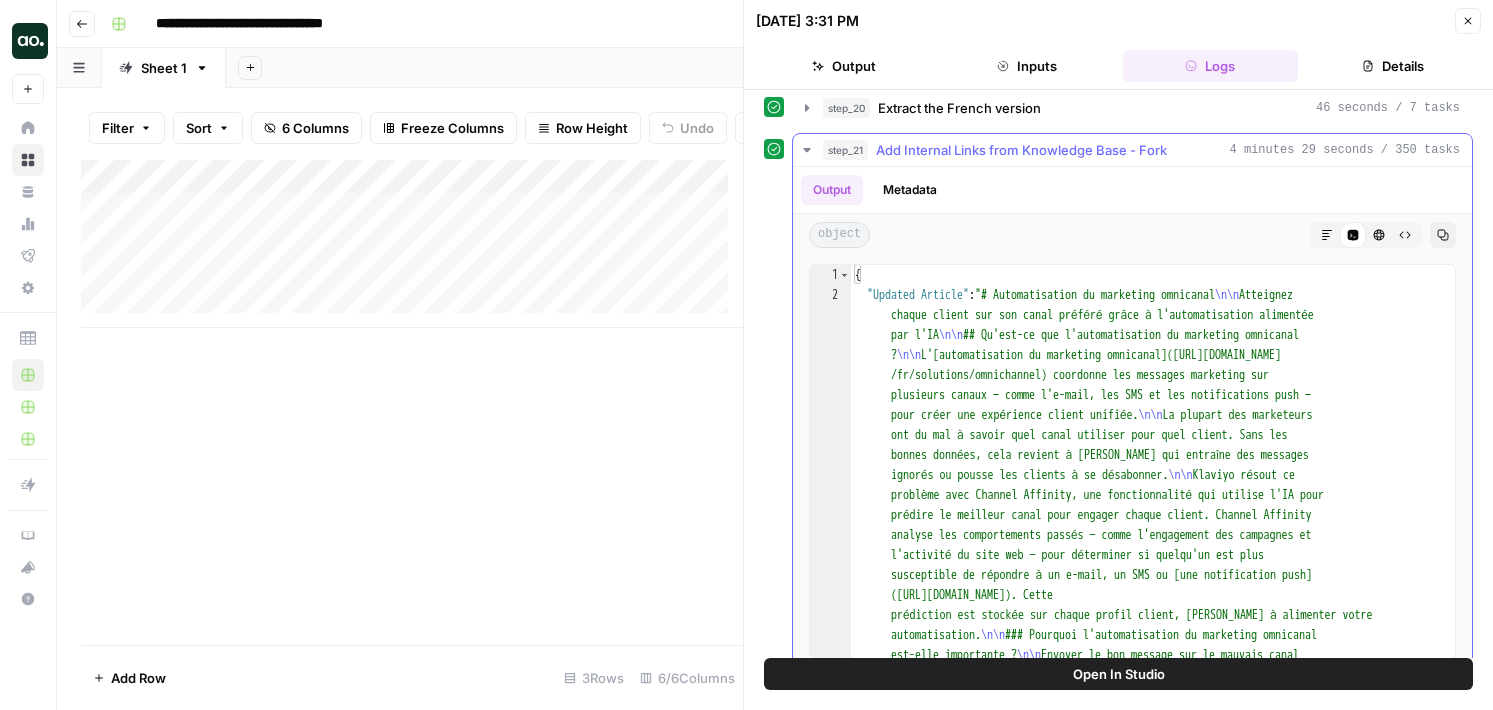 click 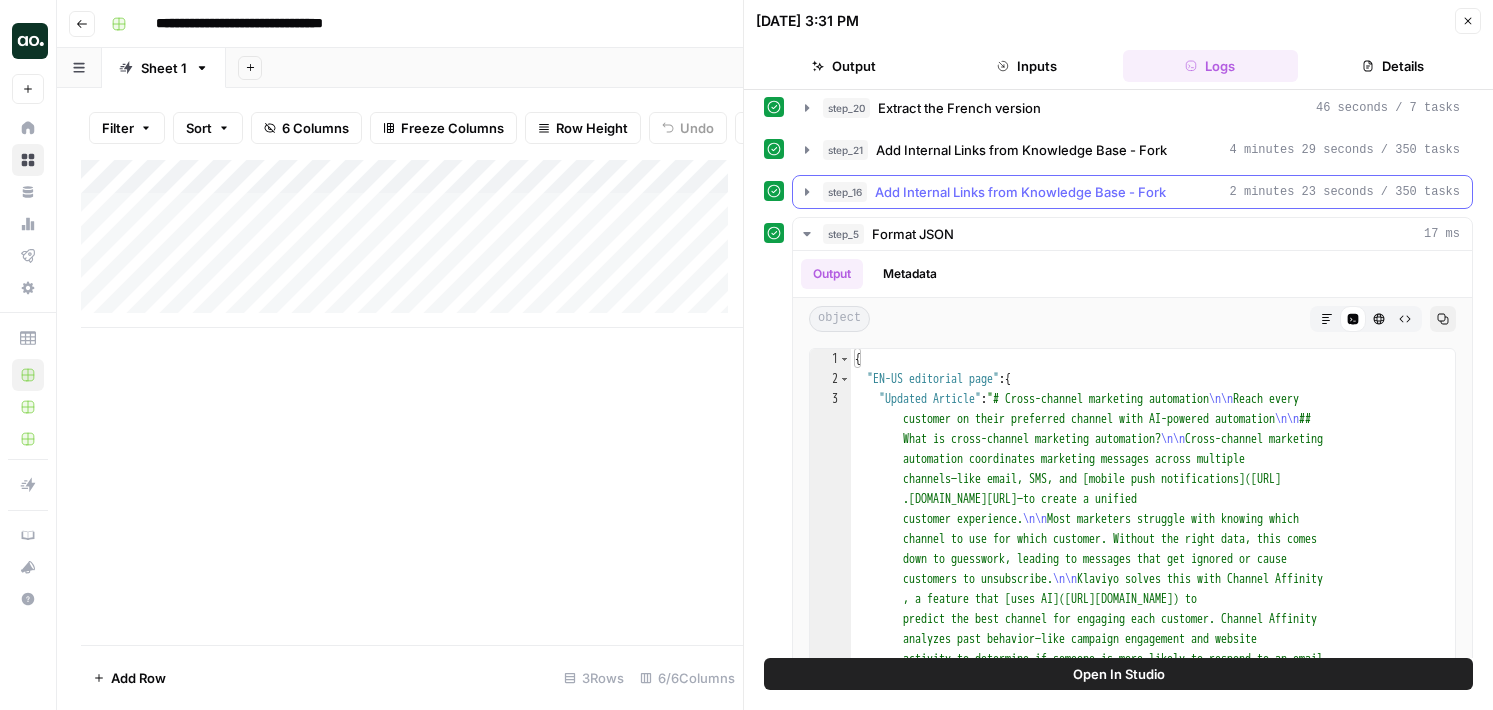 click 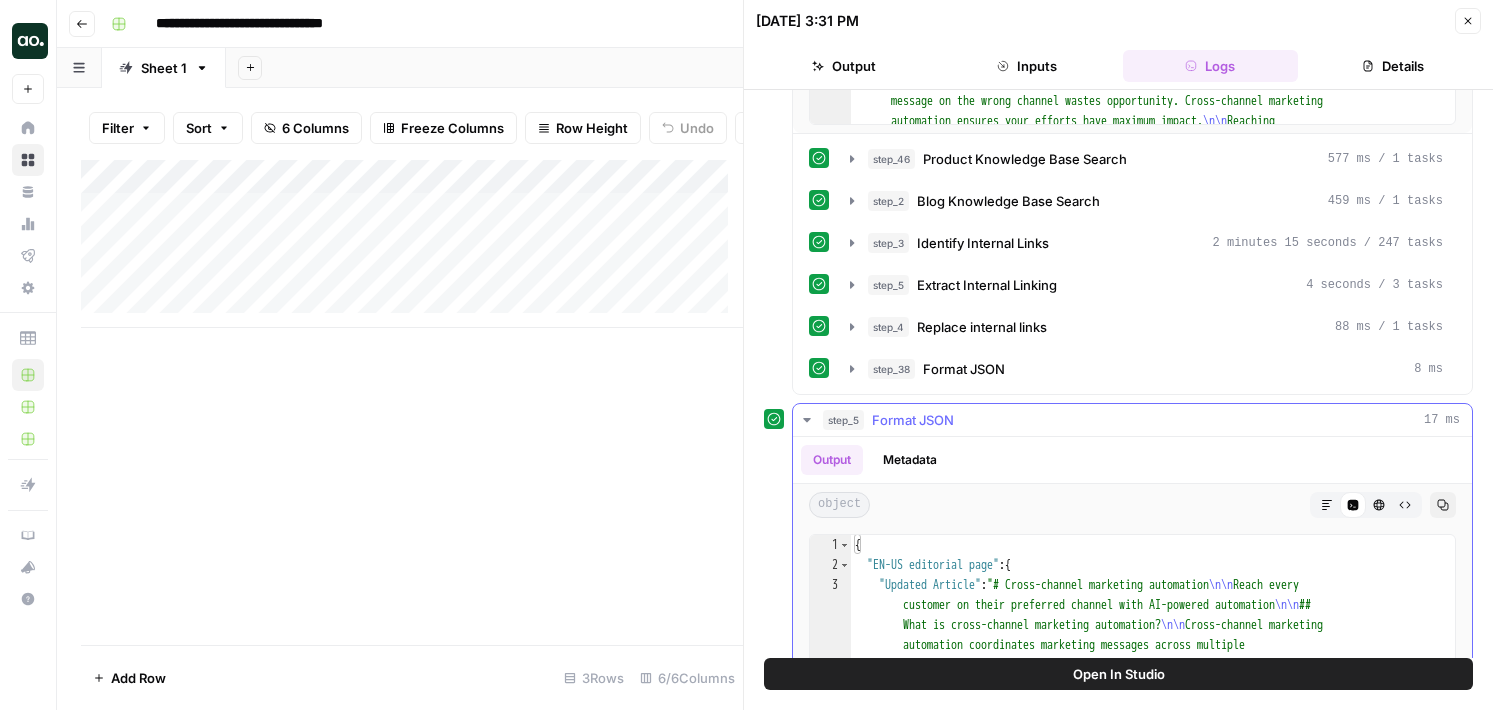 scroll, scrollTop: 838, scrollLeft: 0, axis: vertical 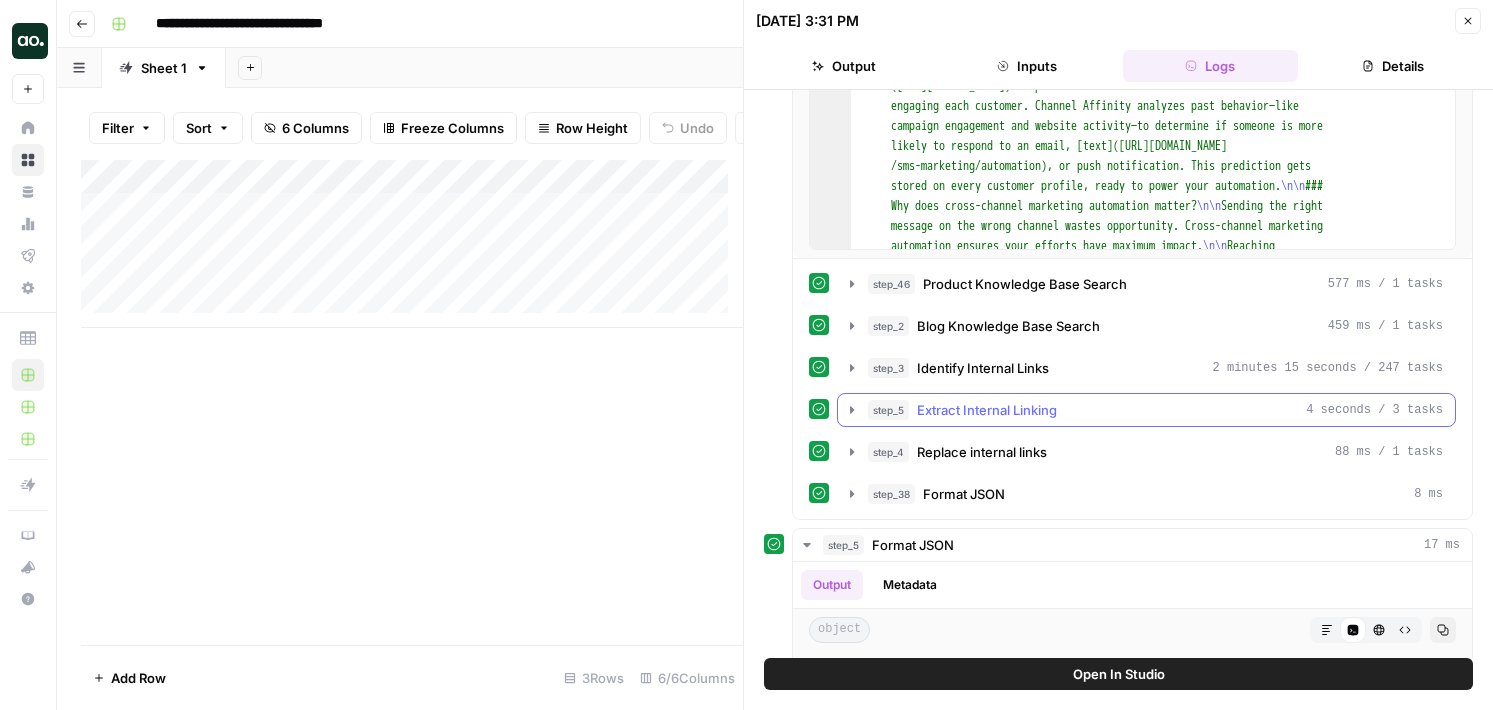 click on "step_5 Extract Internal Linking 4 seconds / 3 tasks" at bounding box center [1155, 410] 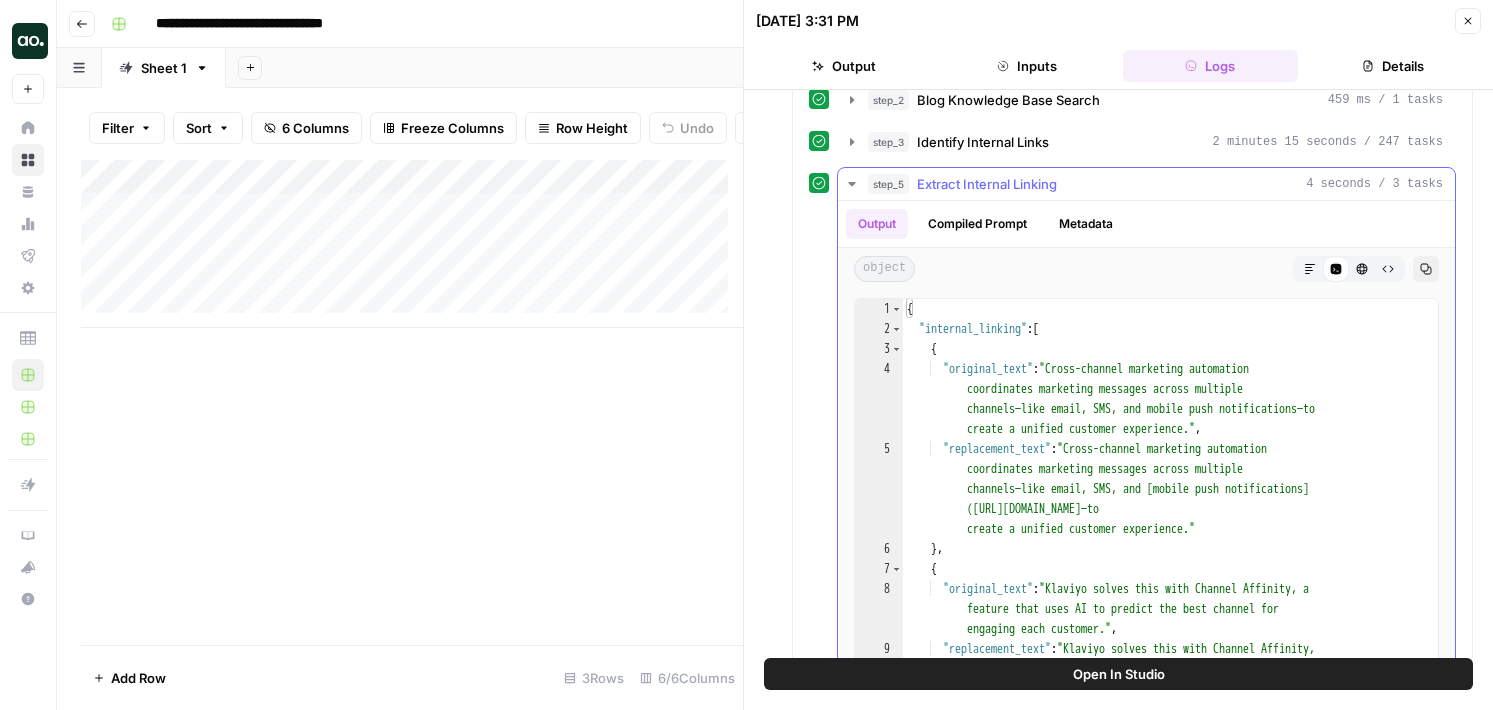scroll, scrollTop: 1102, scrollLeft: 0, axis: vertical 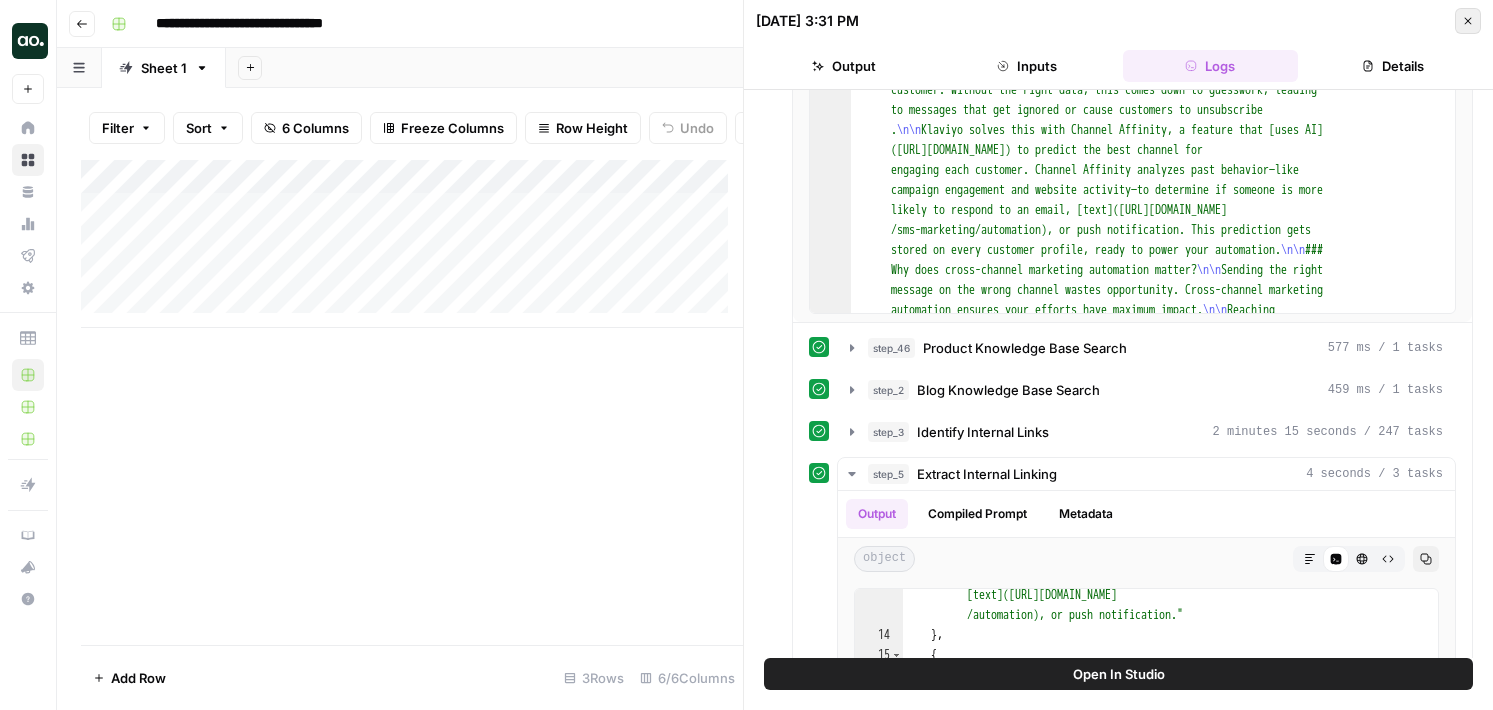 click 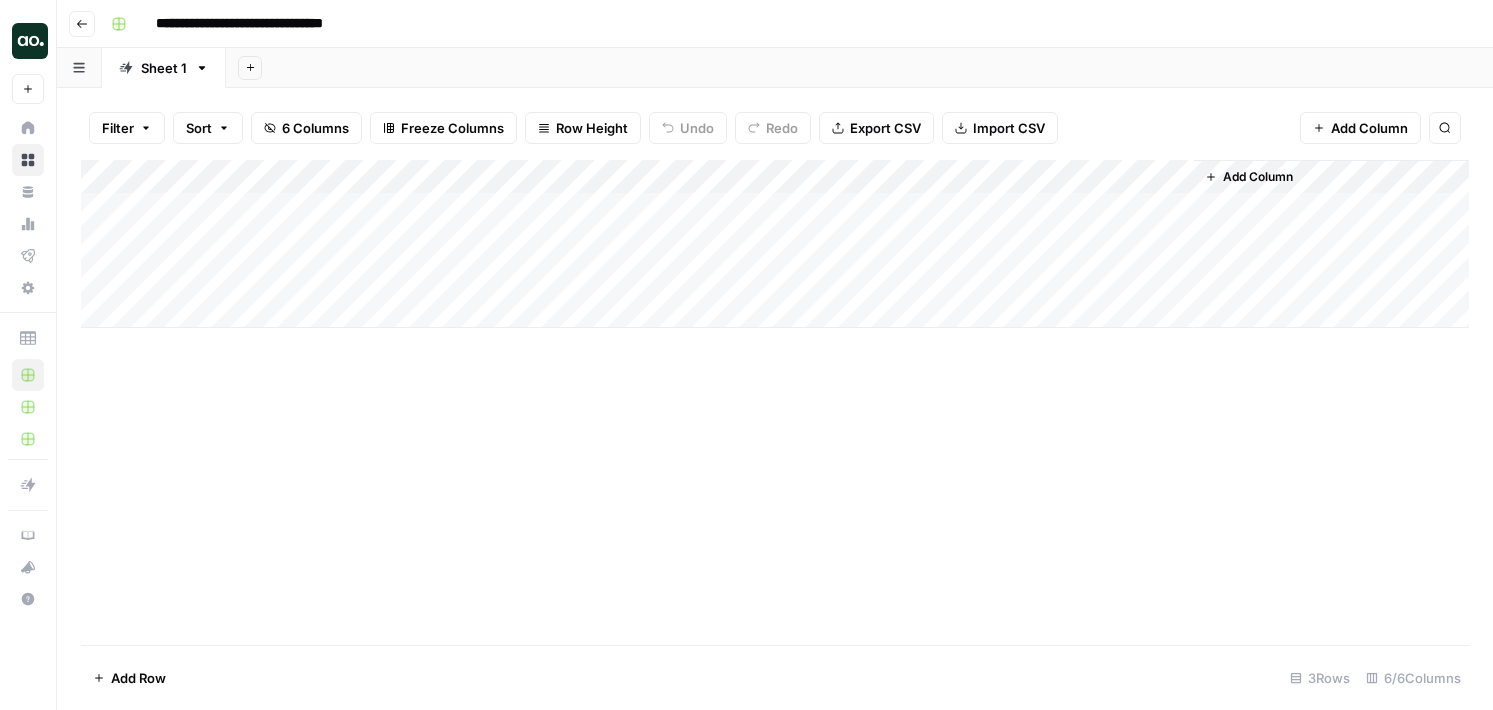 click on "Add Column" at bounding box center [775, 244] 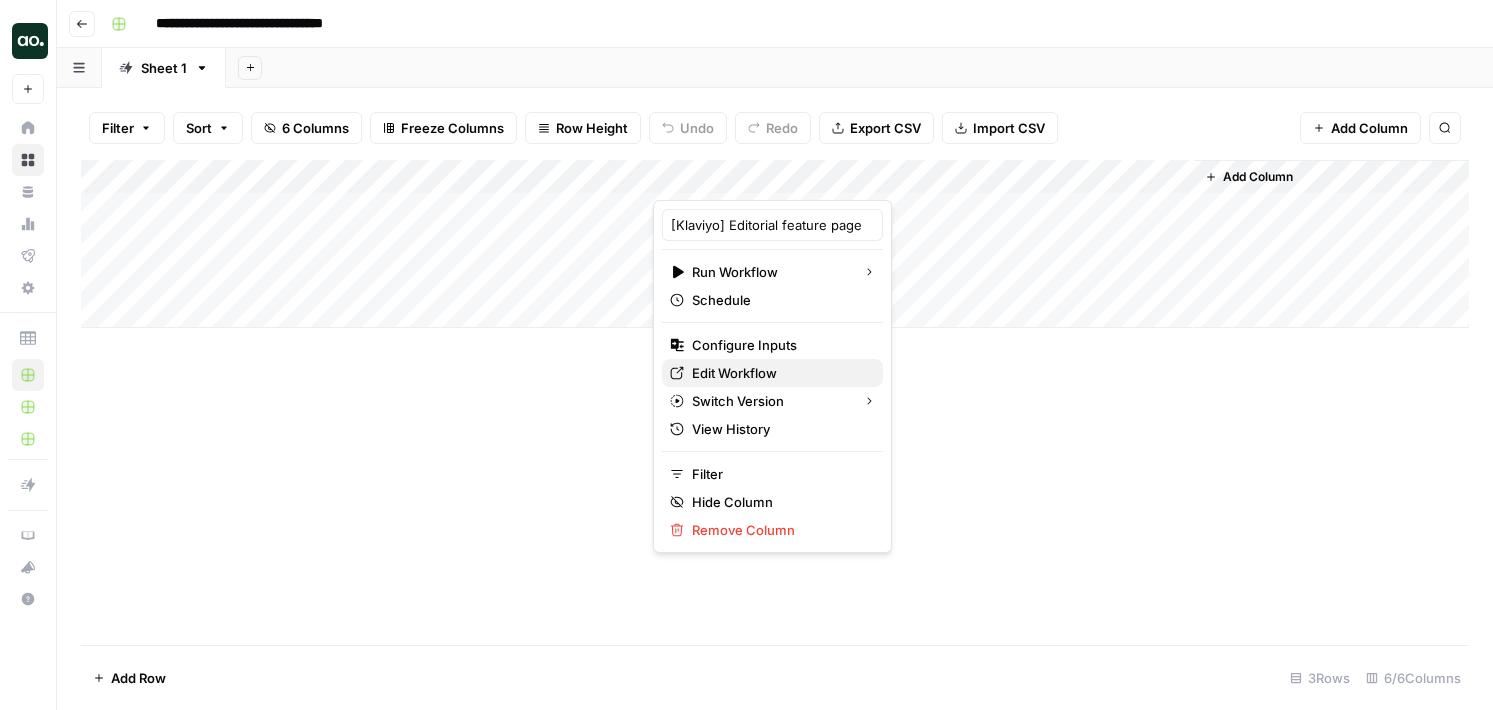 click on "Edit Workflow" at bounding box center (772, 373) 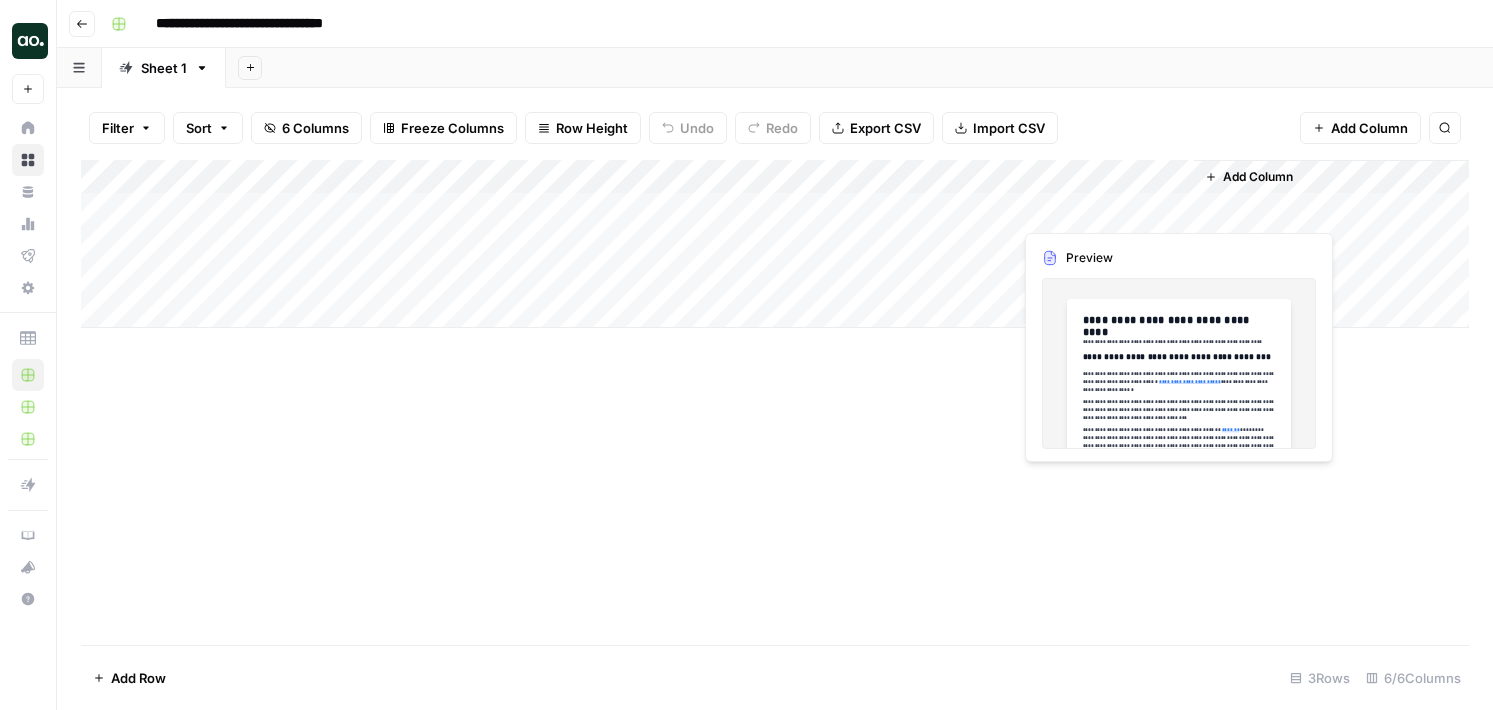 click on "Add Column" at bounding box center [775, 244] 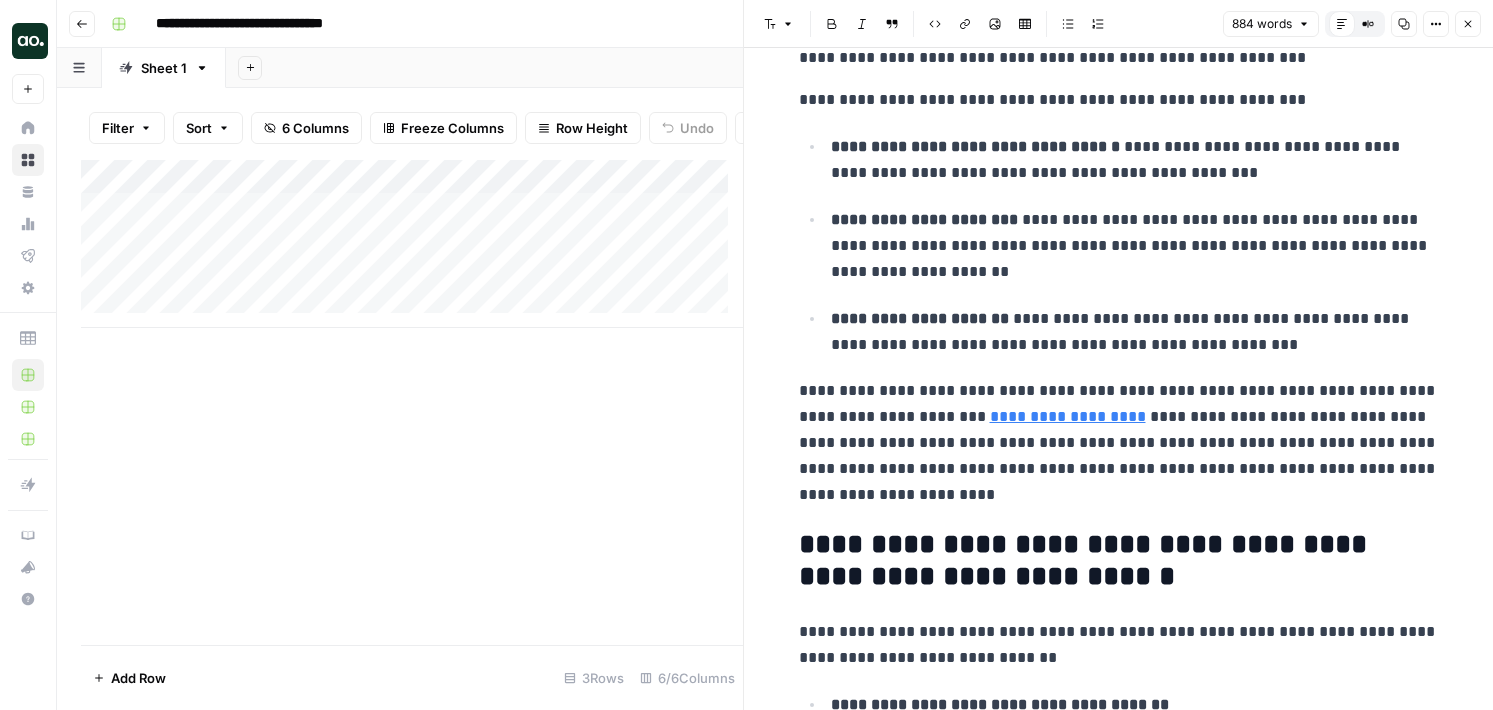 scroll, scrollTop: 651, scrollLeft: 0, axis: vertical 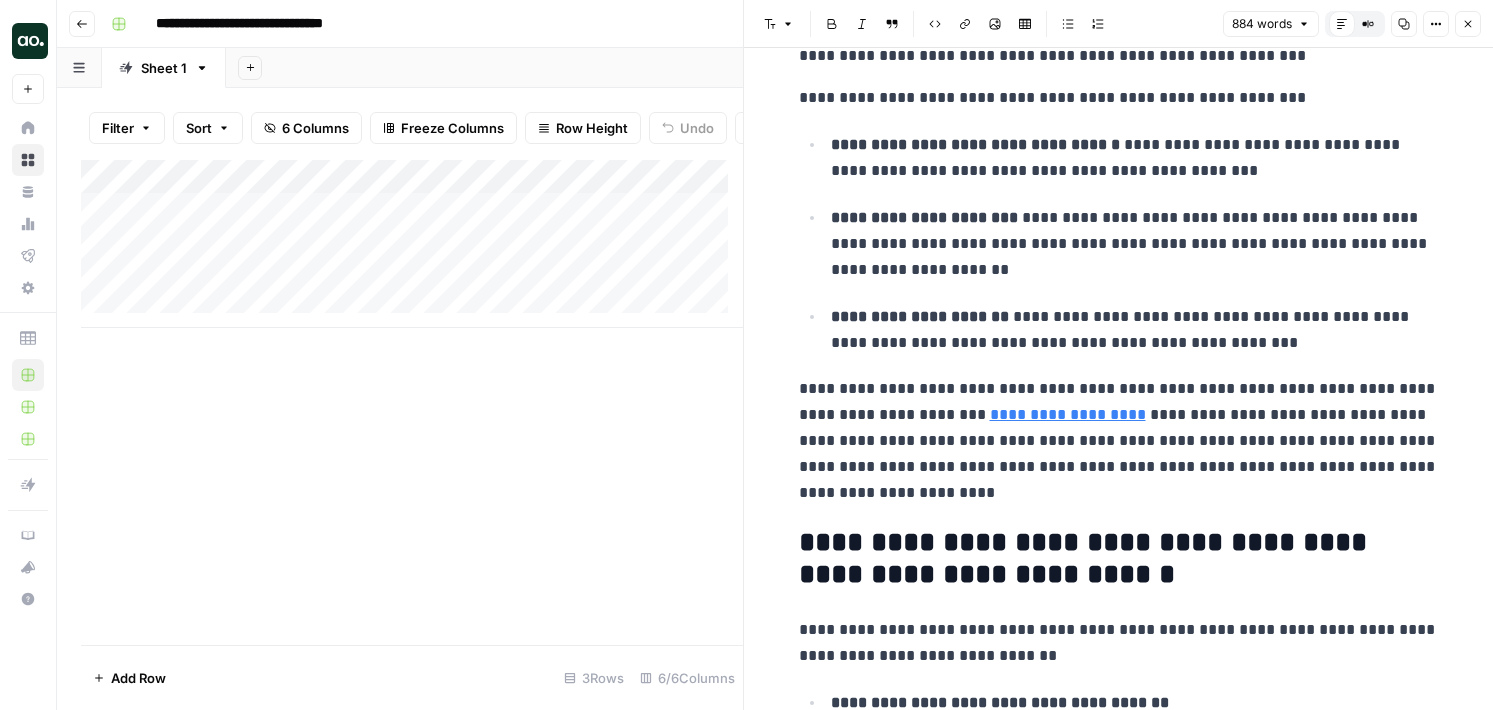 click on "Add Column" at bounding box center [412, 402] 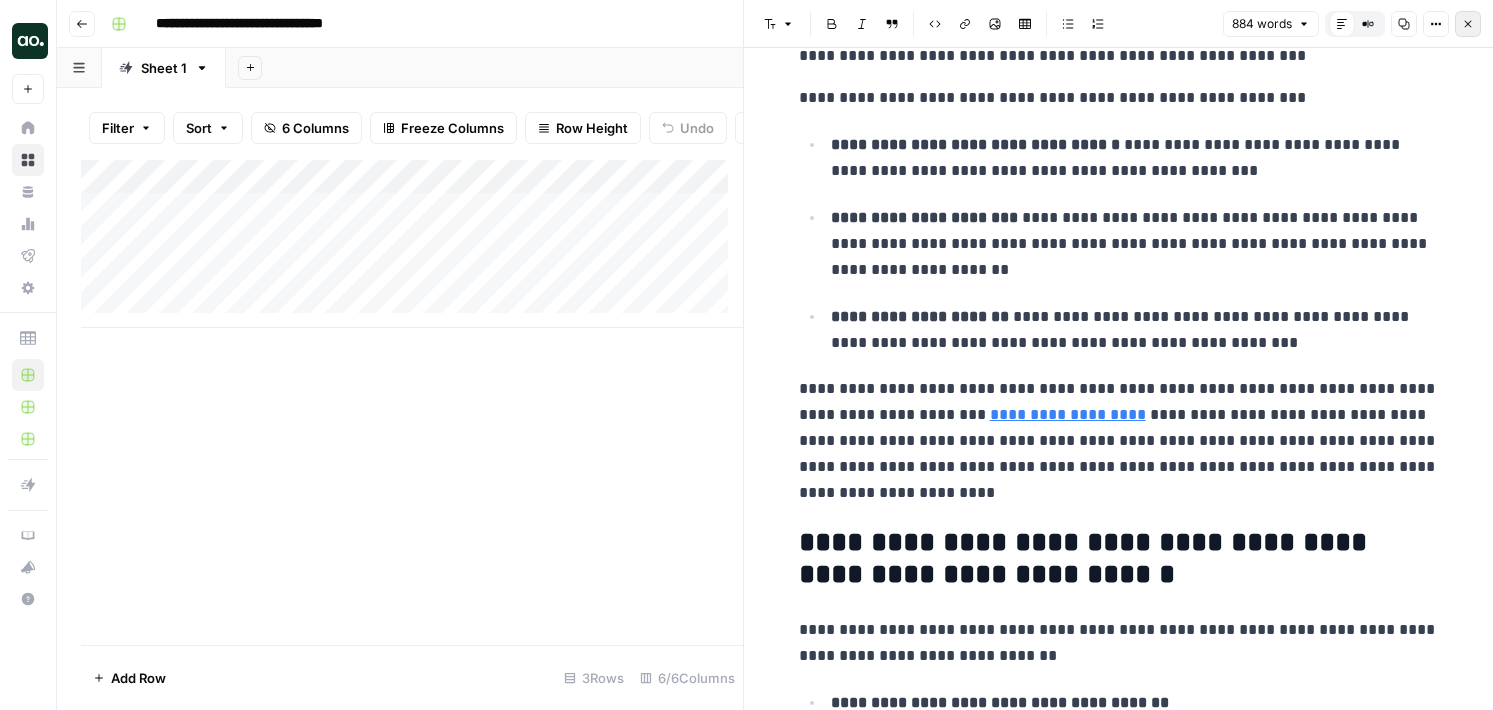 click 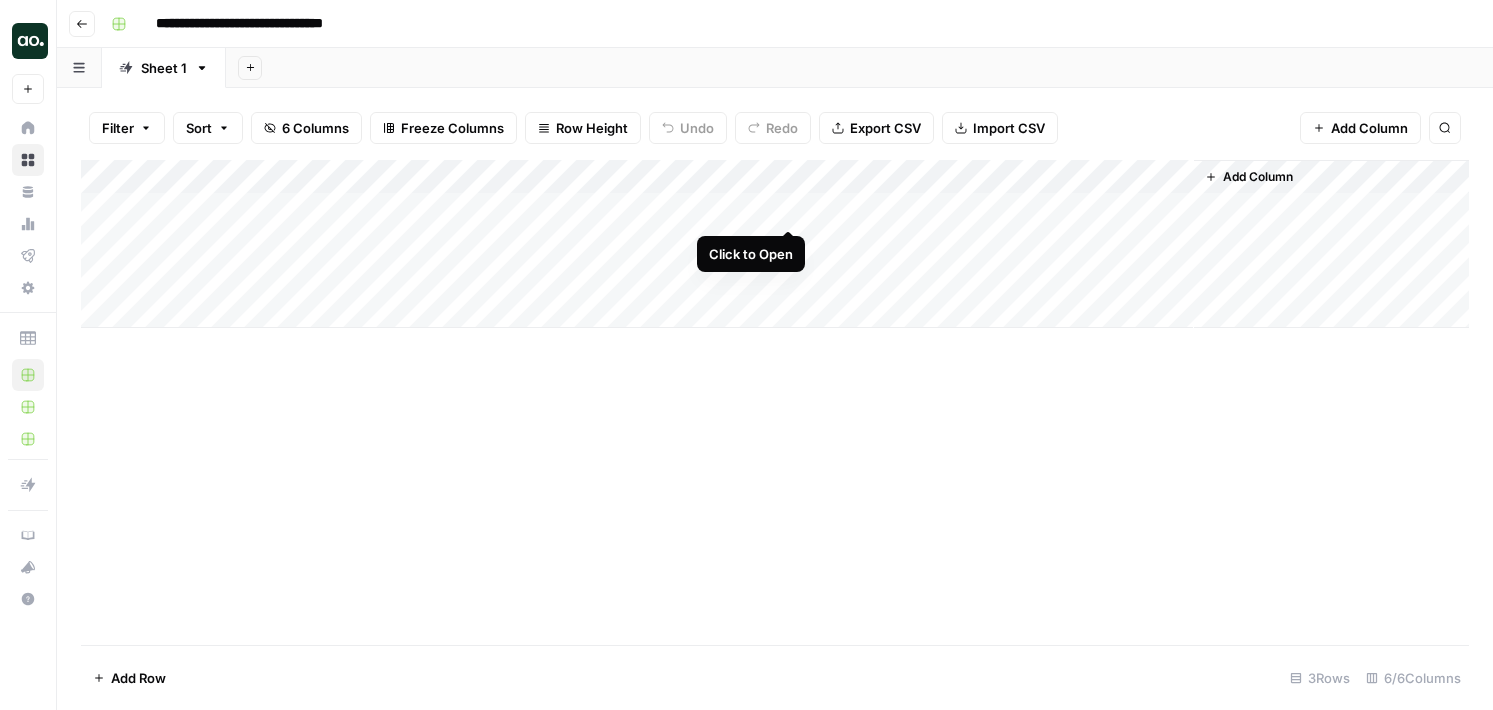 click on "Add Column" at bounding box center (775, 244) 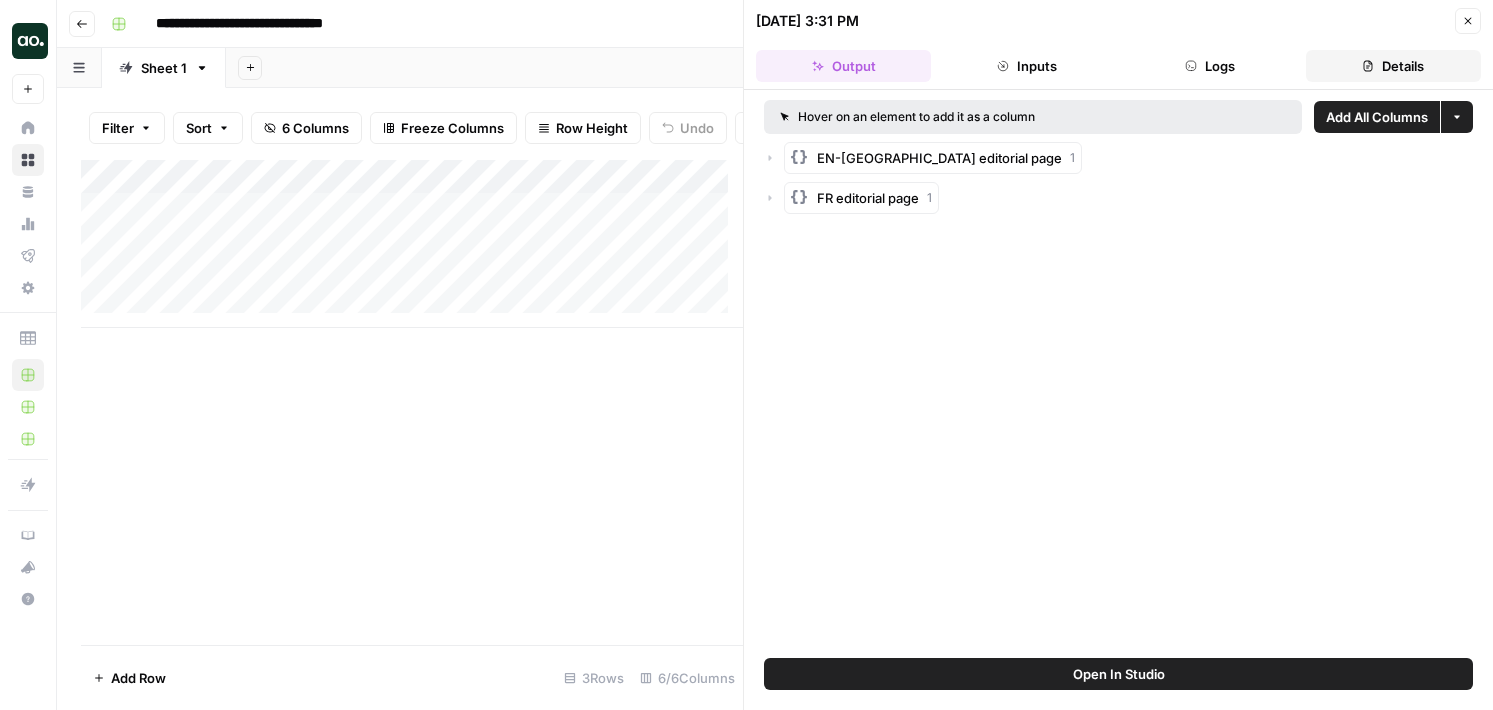 click on "Details" at bounding box center [1393, 66] 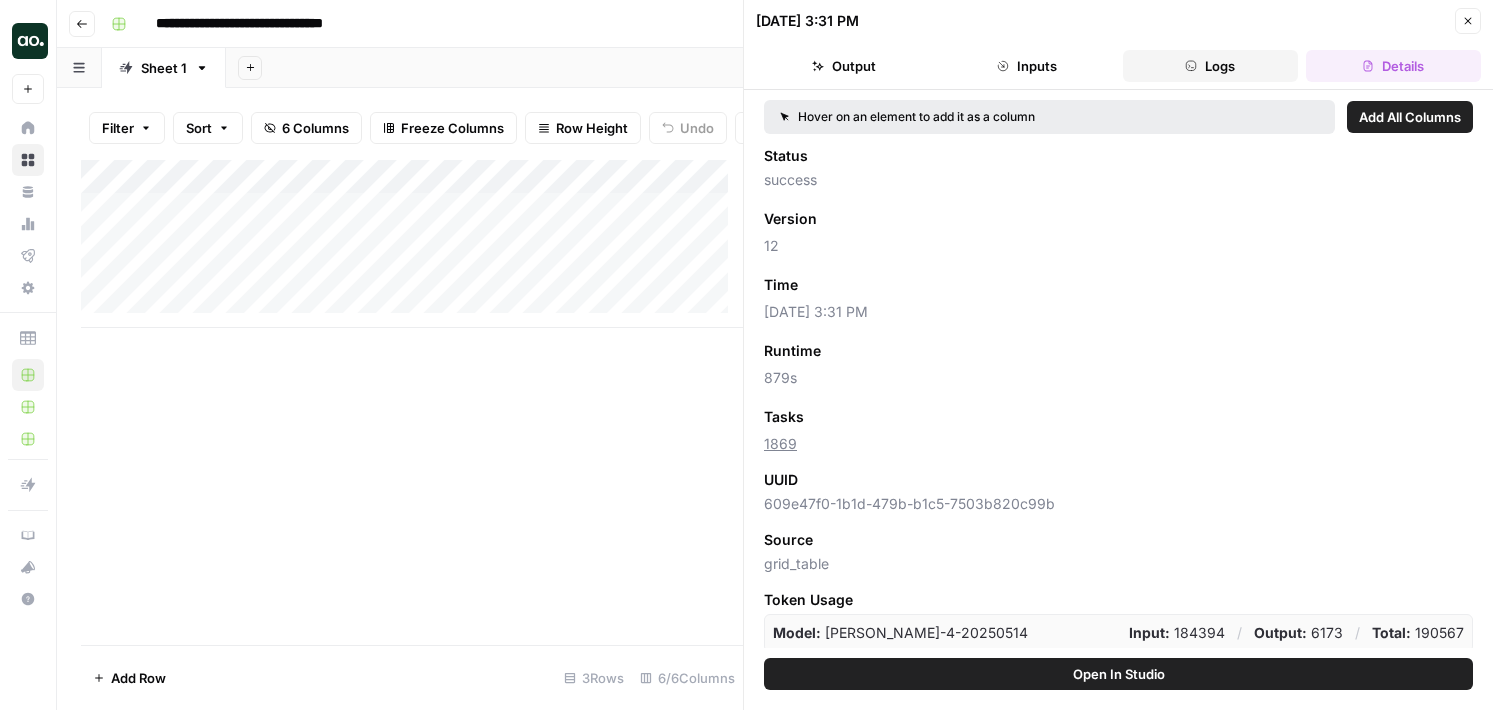click on "Logs" at bounding box center (1210, 66) 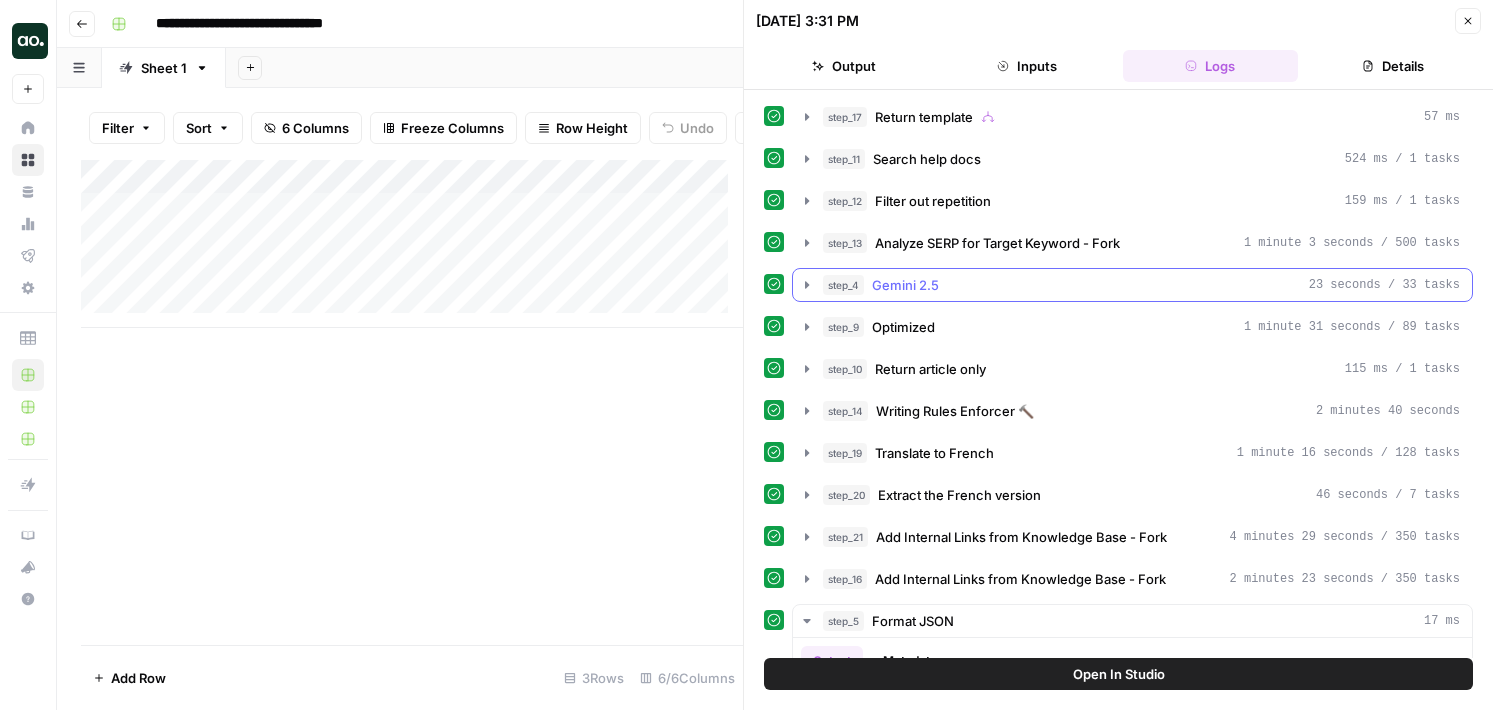 click 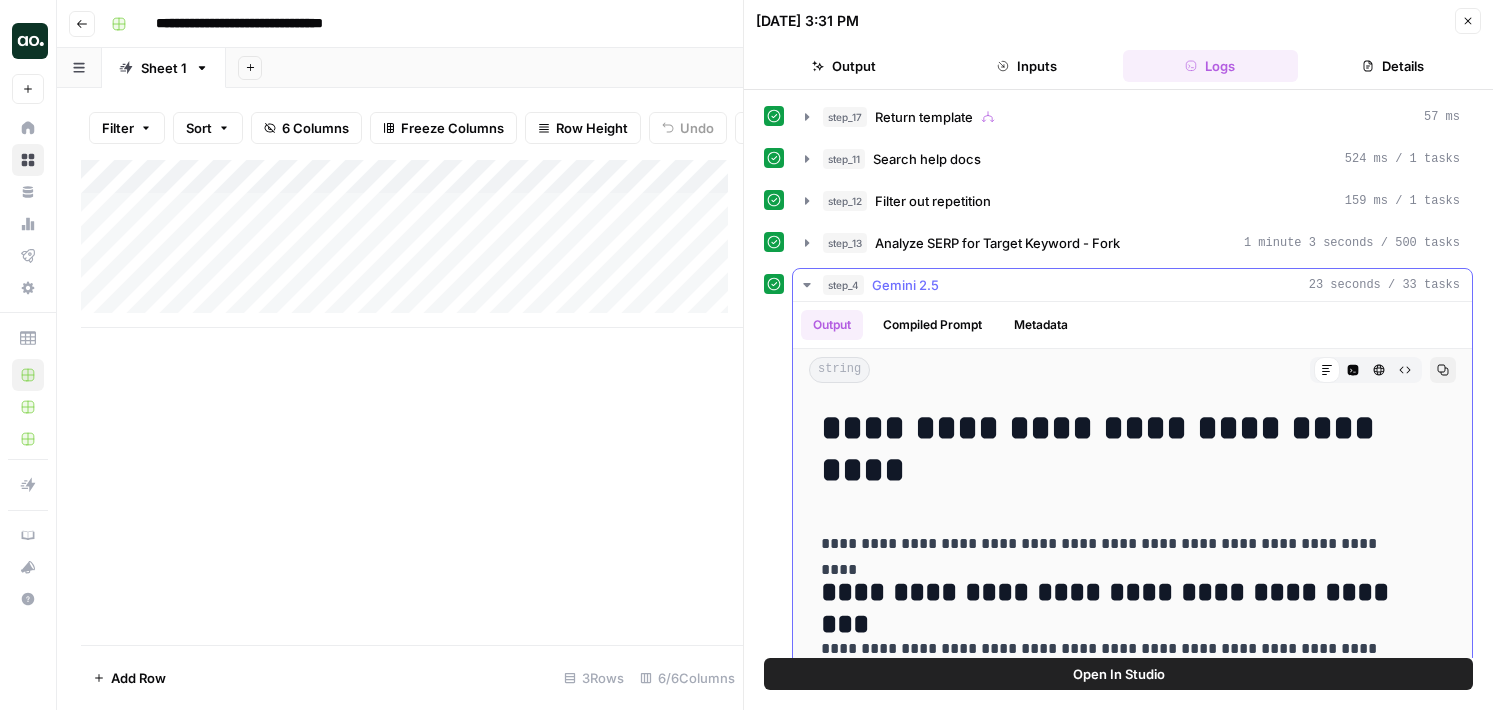 click 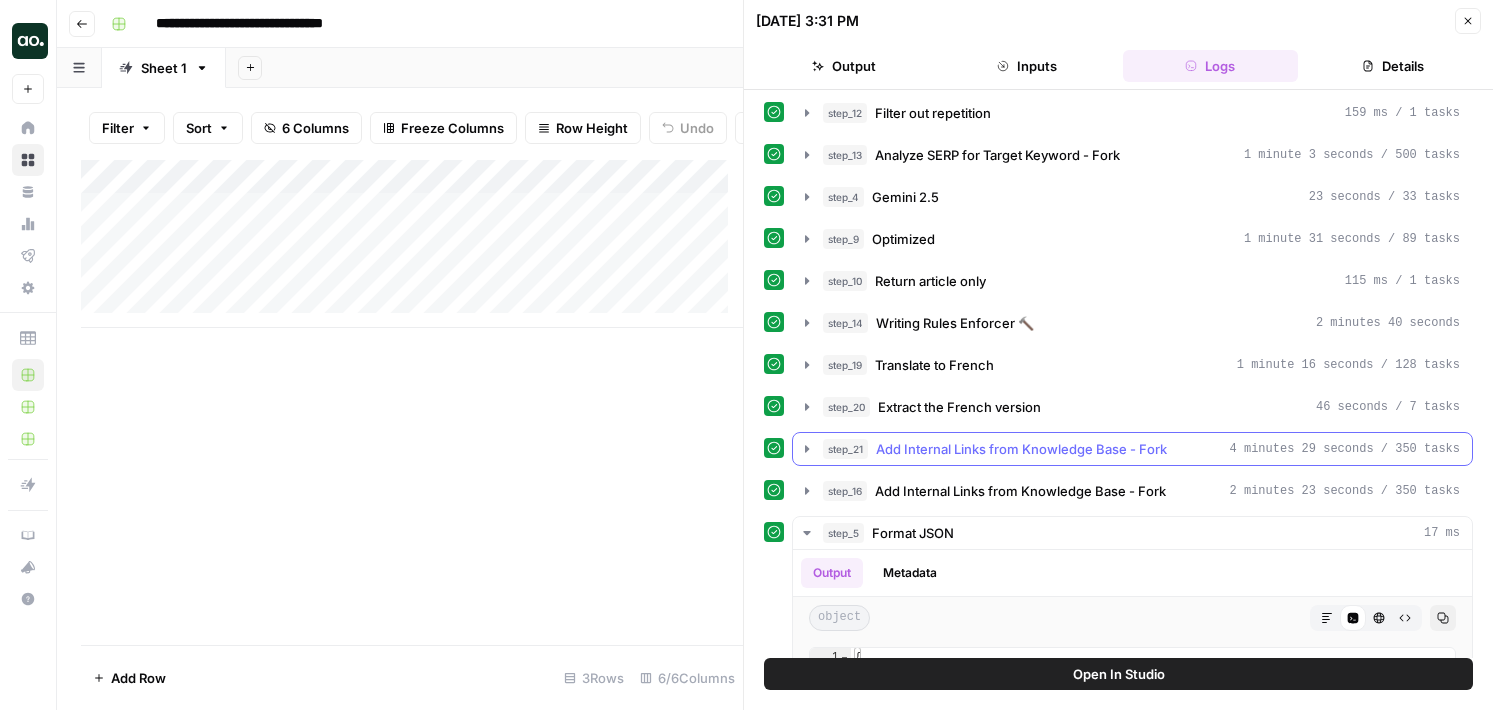 click 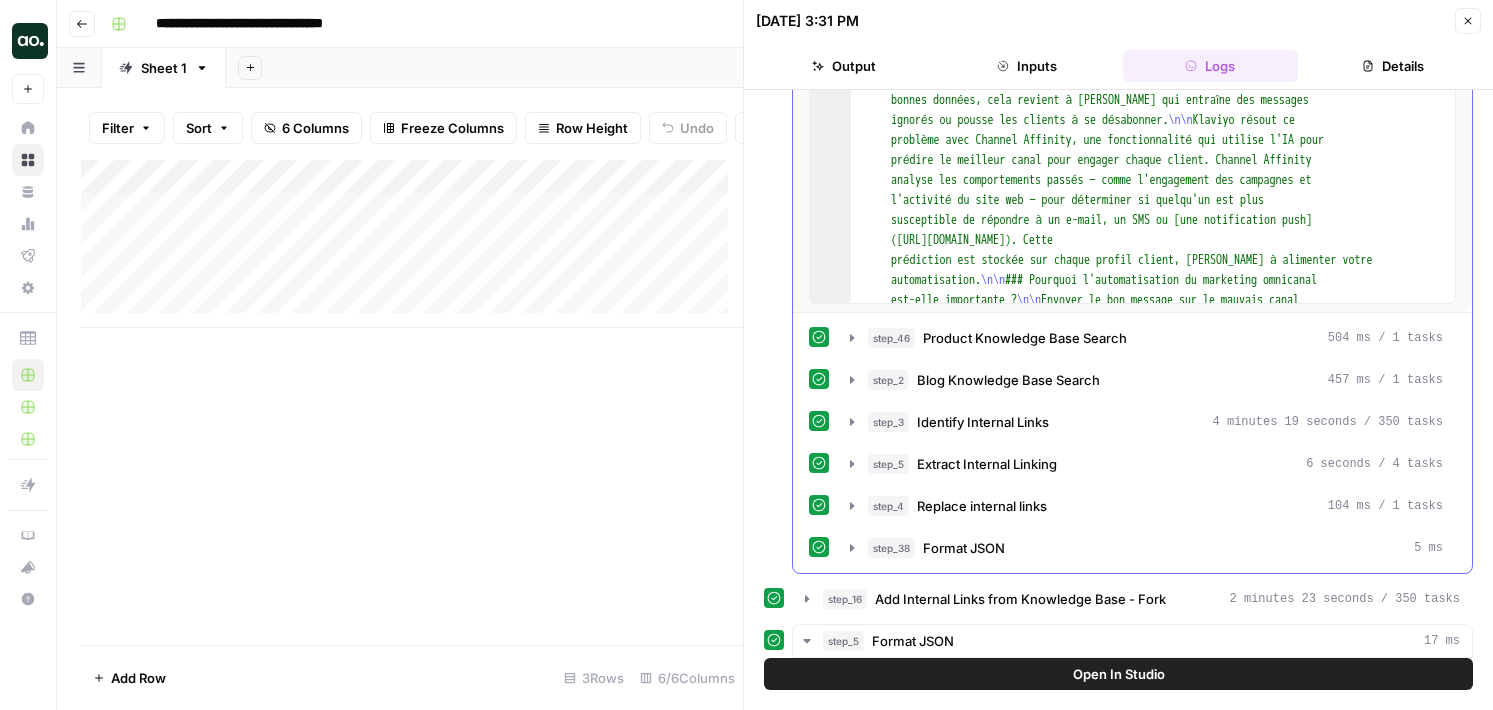 scroll, scrollTop: 795, scrollLeft: 0, axis: vertical 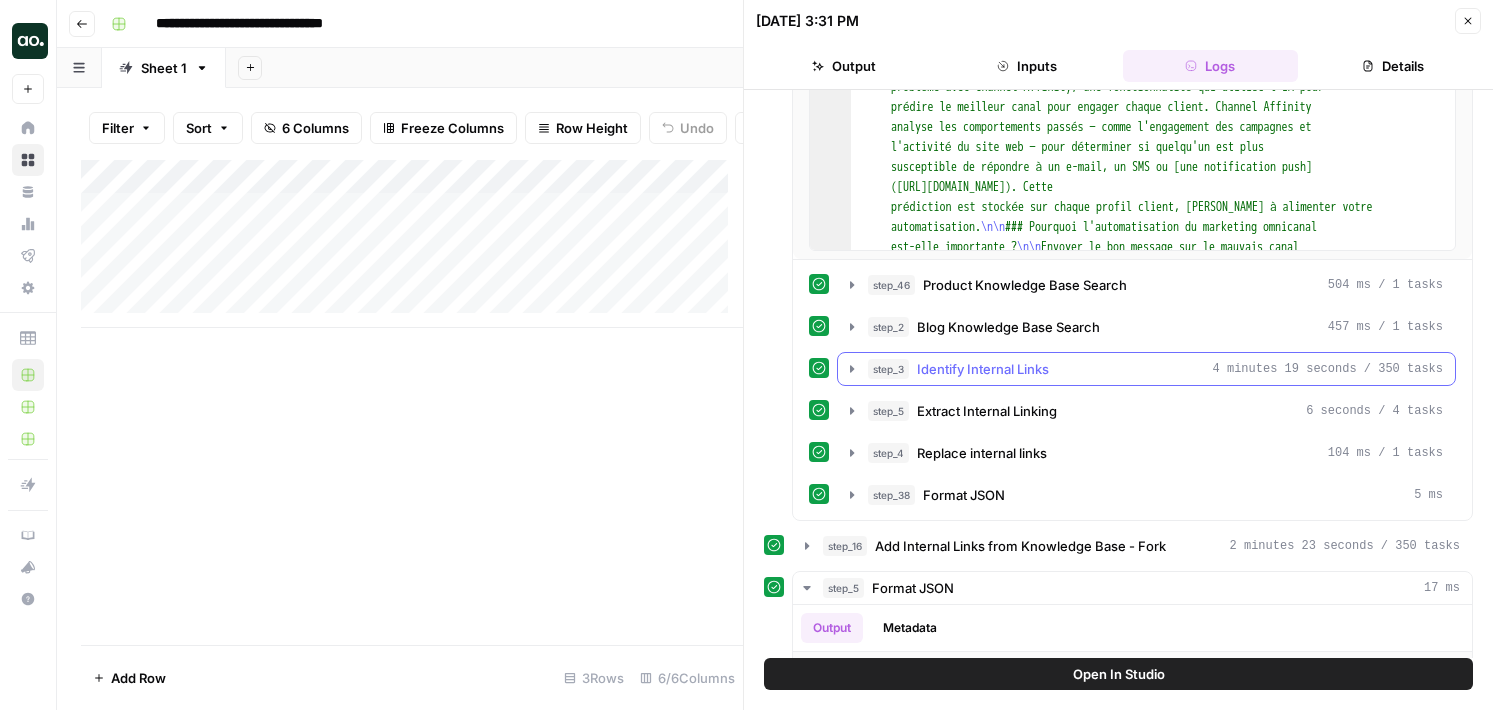 click 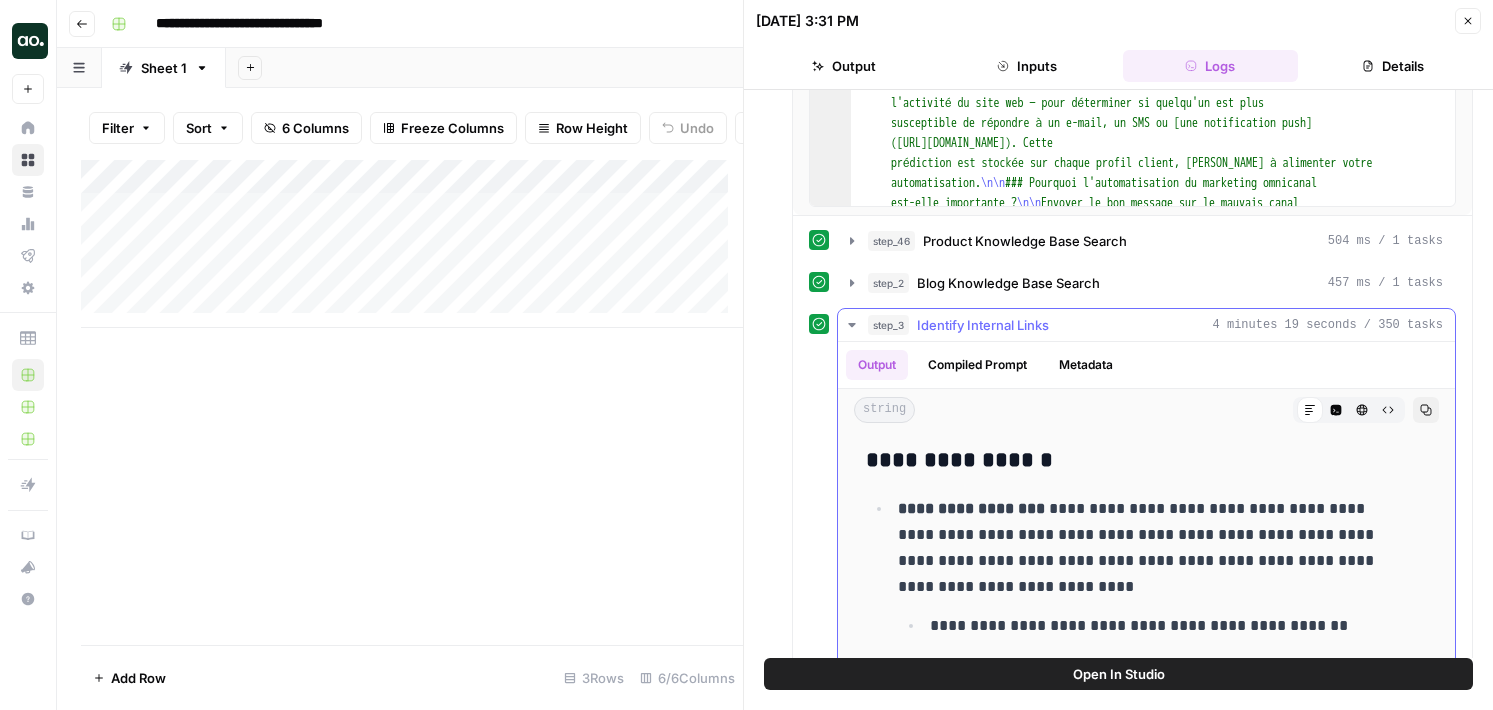 scroll, scrollTop: 842, scrollLeft: 0, axis: vertical 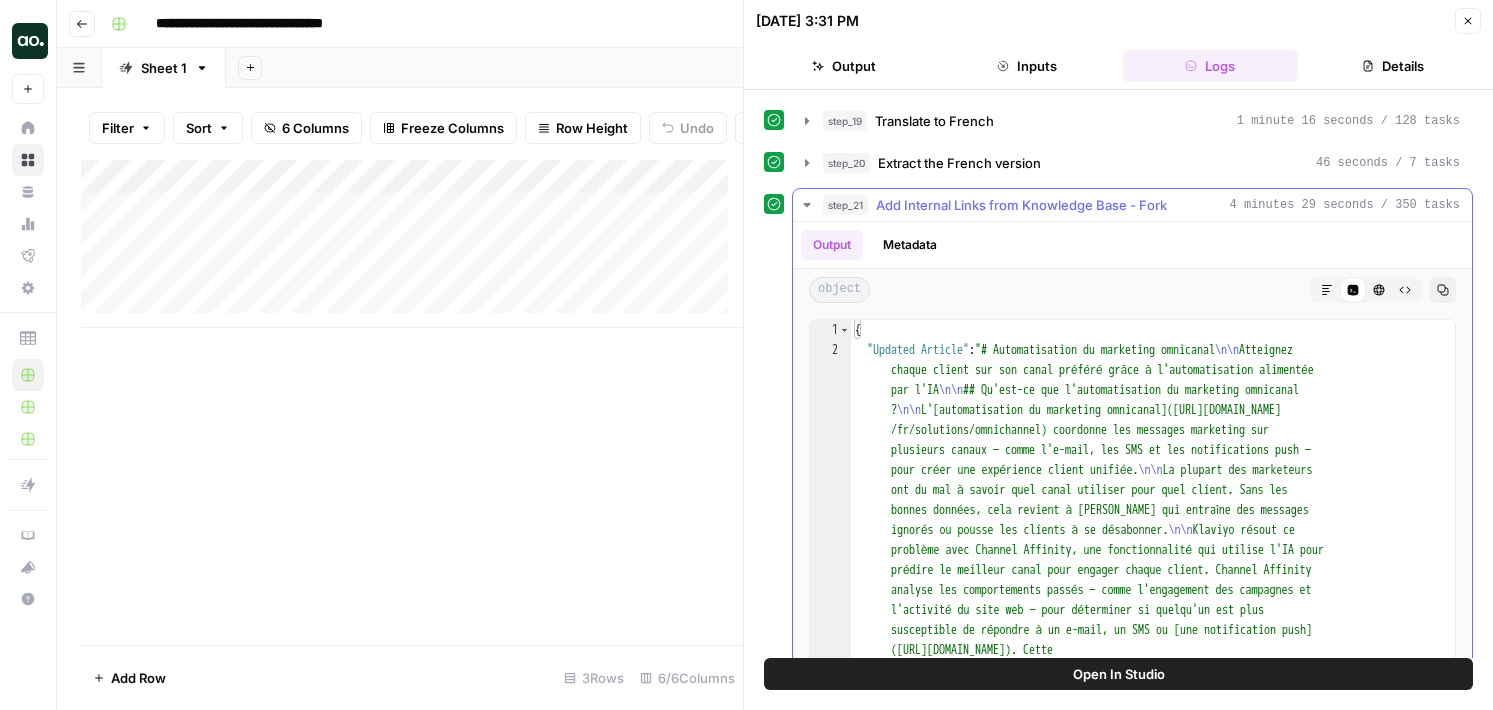 click 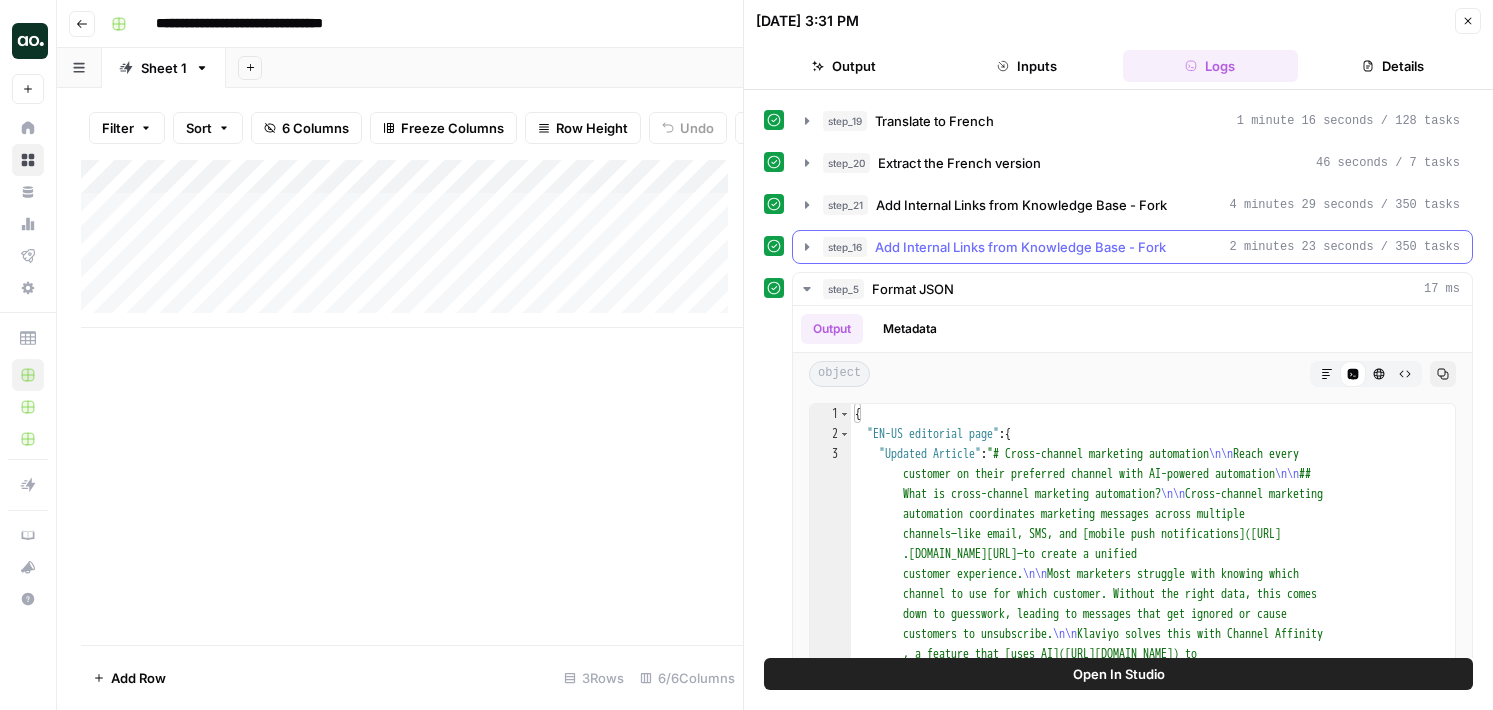 click 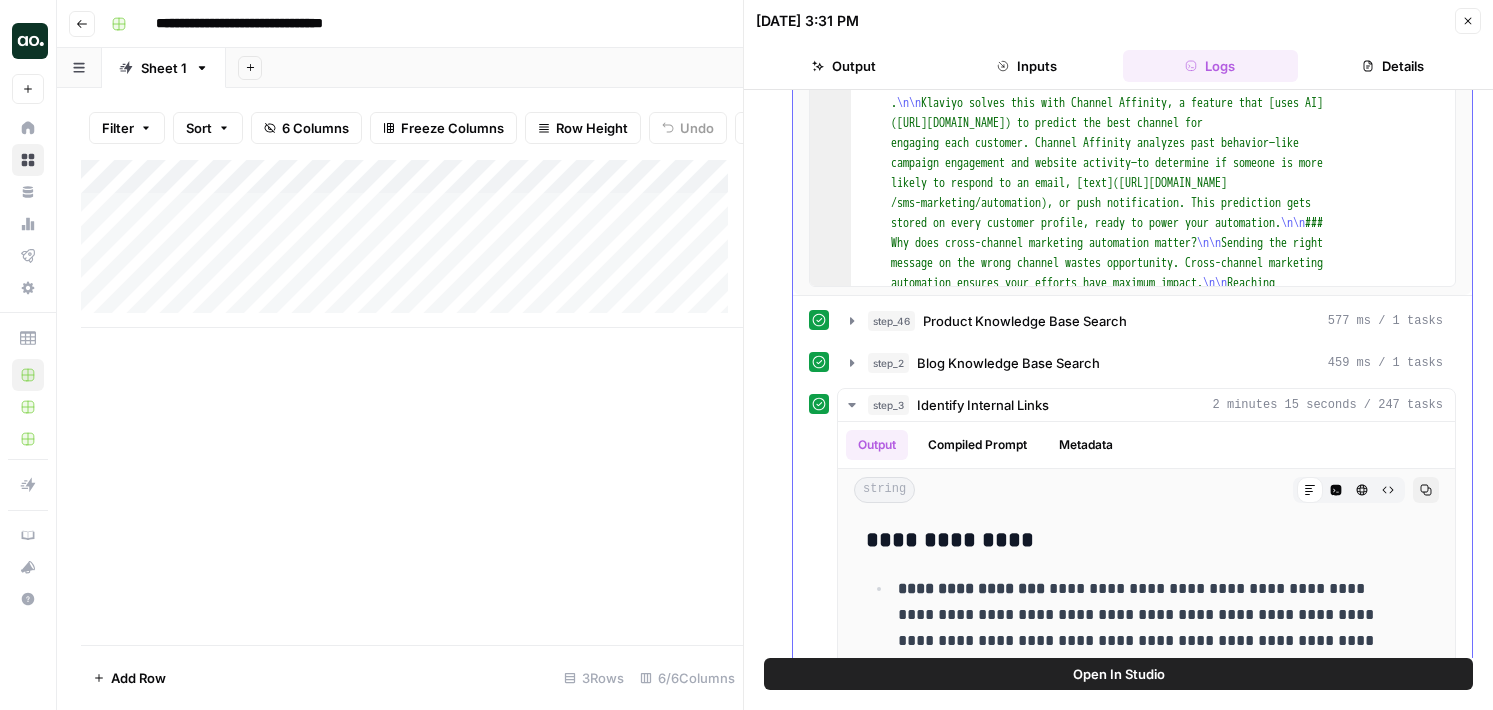 scroll, scrollTop: 1022, scrollLeft: 0, axis: vertical 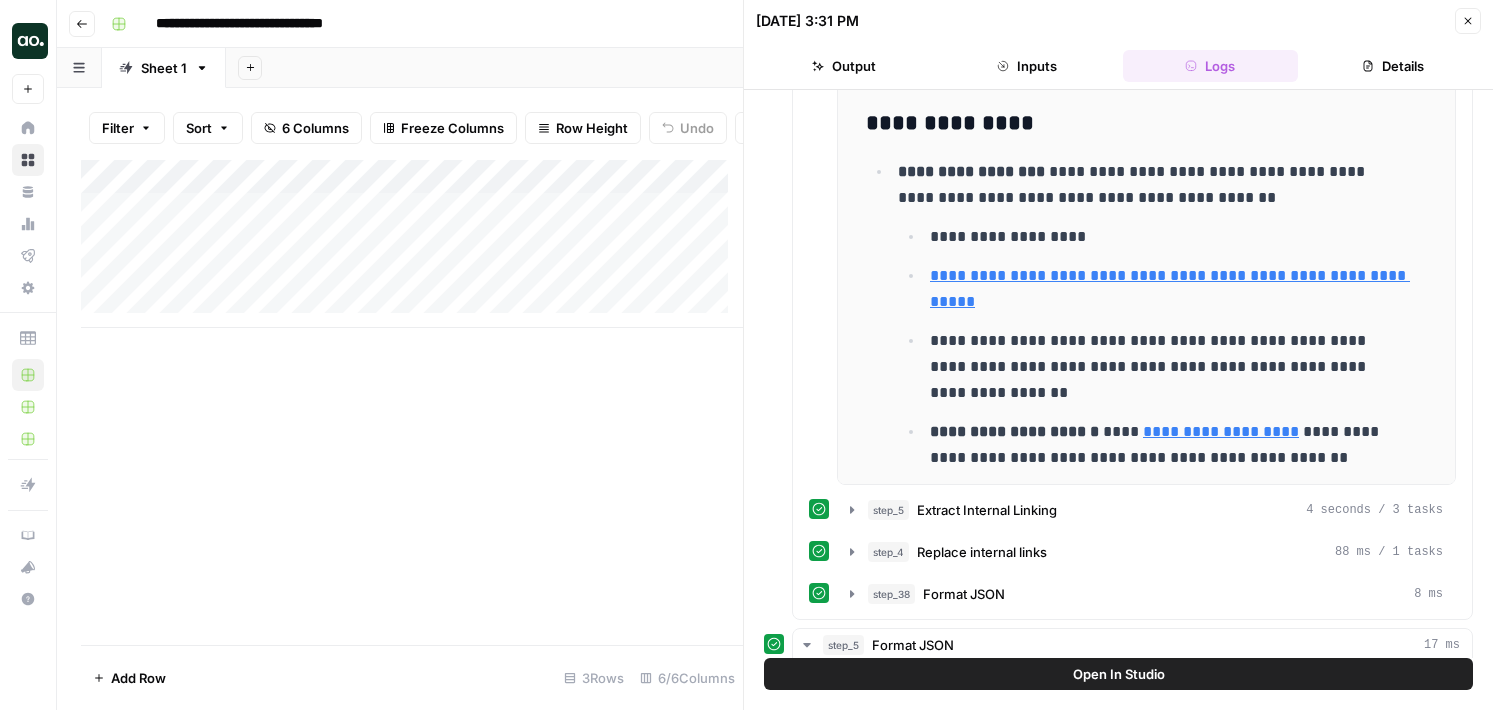 click on "07/10/25 at 3:31 PM Close Output Inputs Logs Details" at bounding box center [1118, 45] 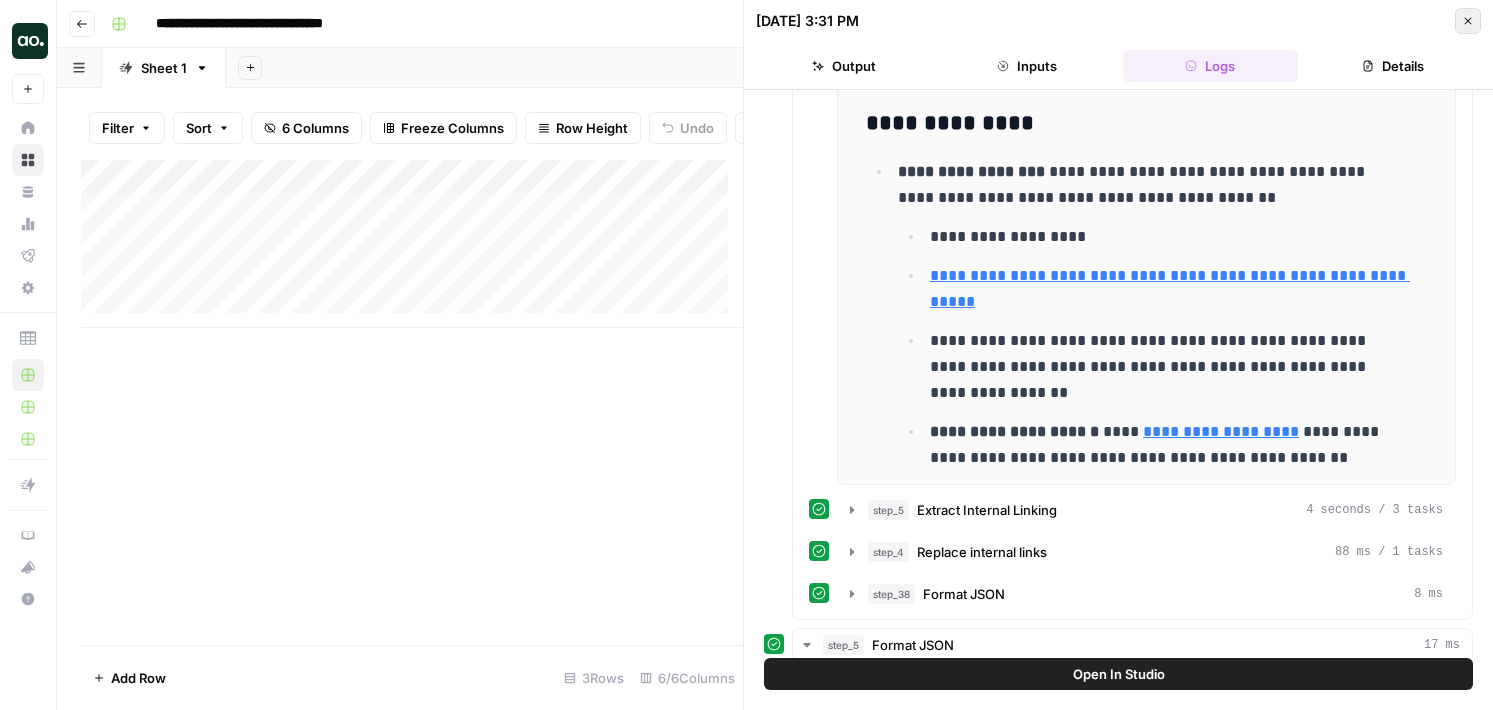 click 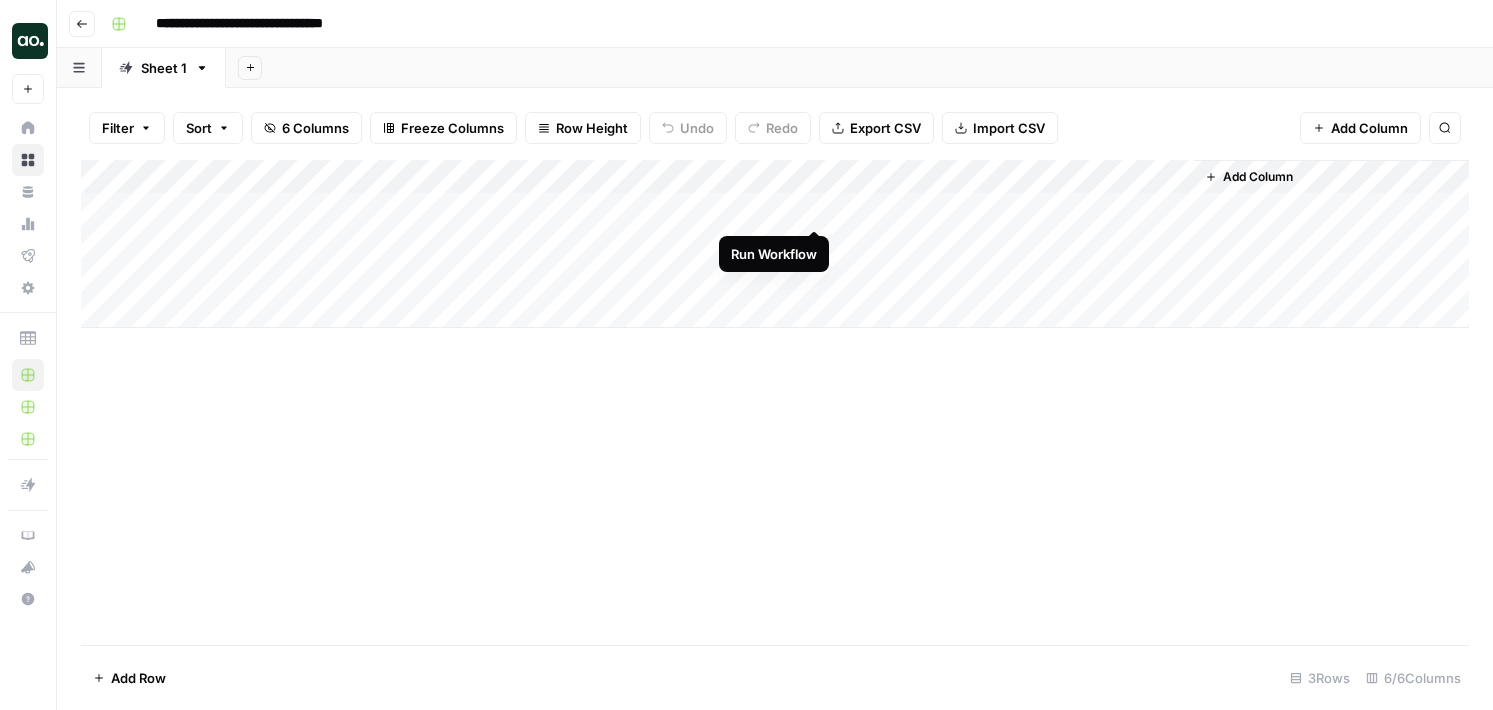 click on "Add Column" at bounding box center (775, 244) 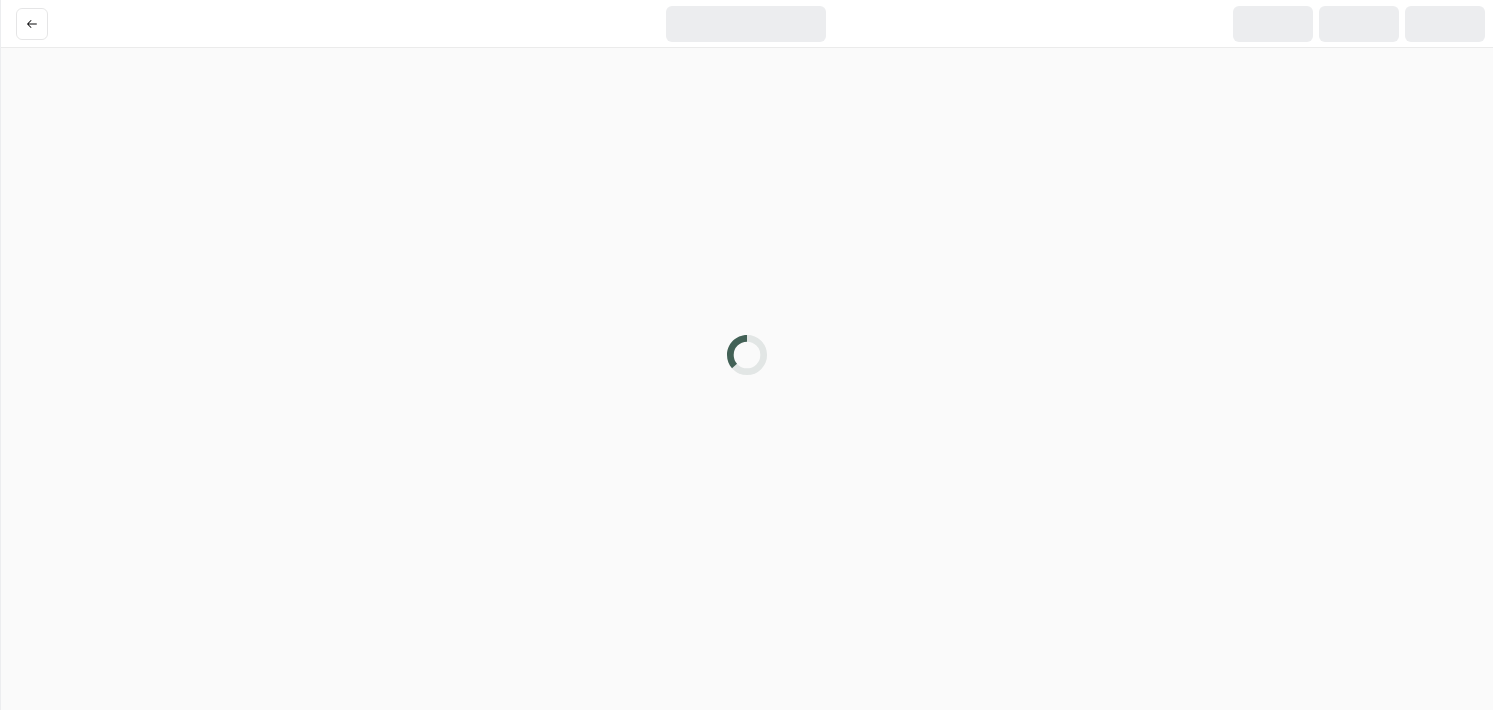 scroll, scrollTop: 0, scrollLeft: 0, axis: both 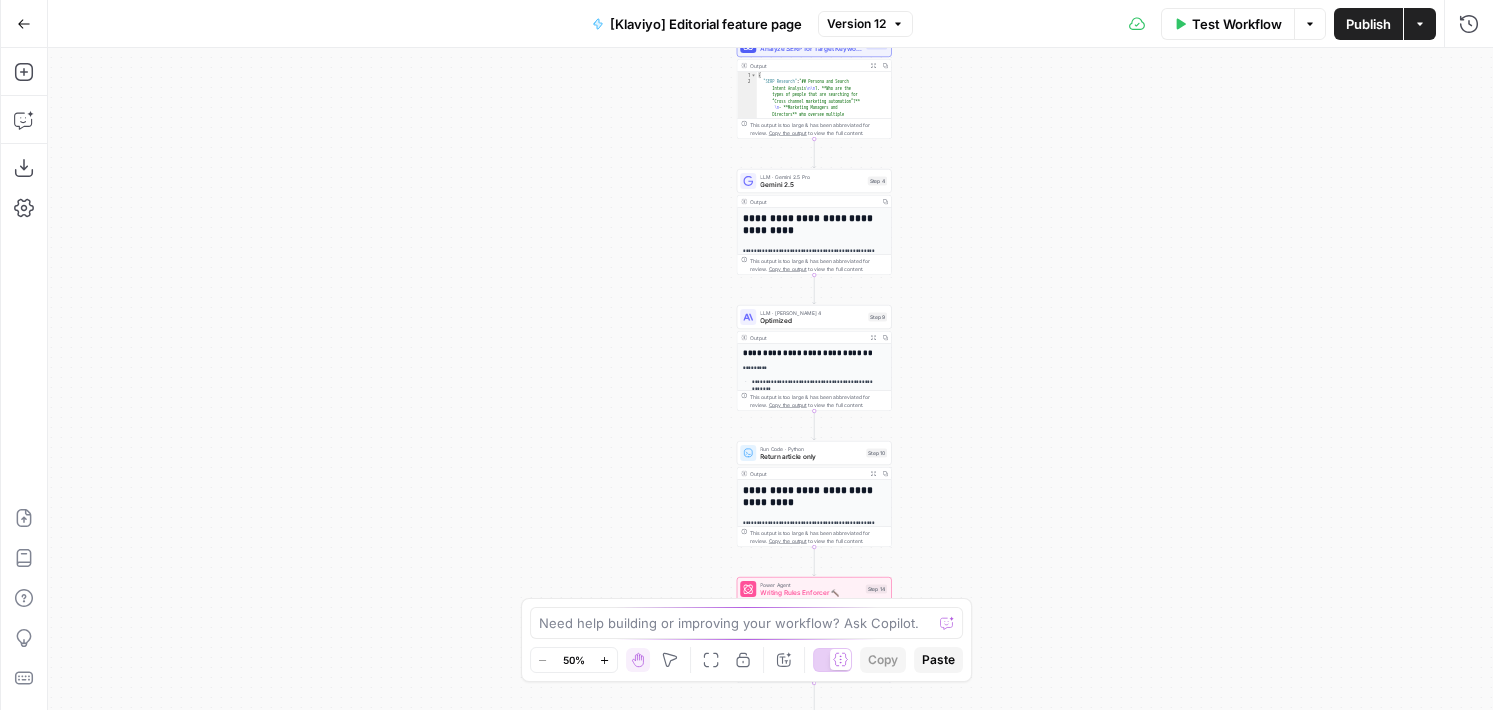 drag, startPoint x: 630, startPoint y: 461, endPoint x: 492, endPoint y: 268, distance: 237.26146 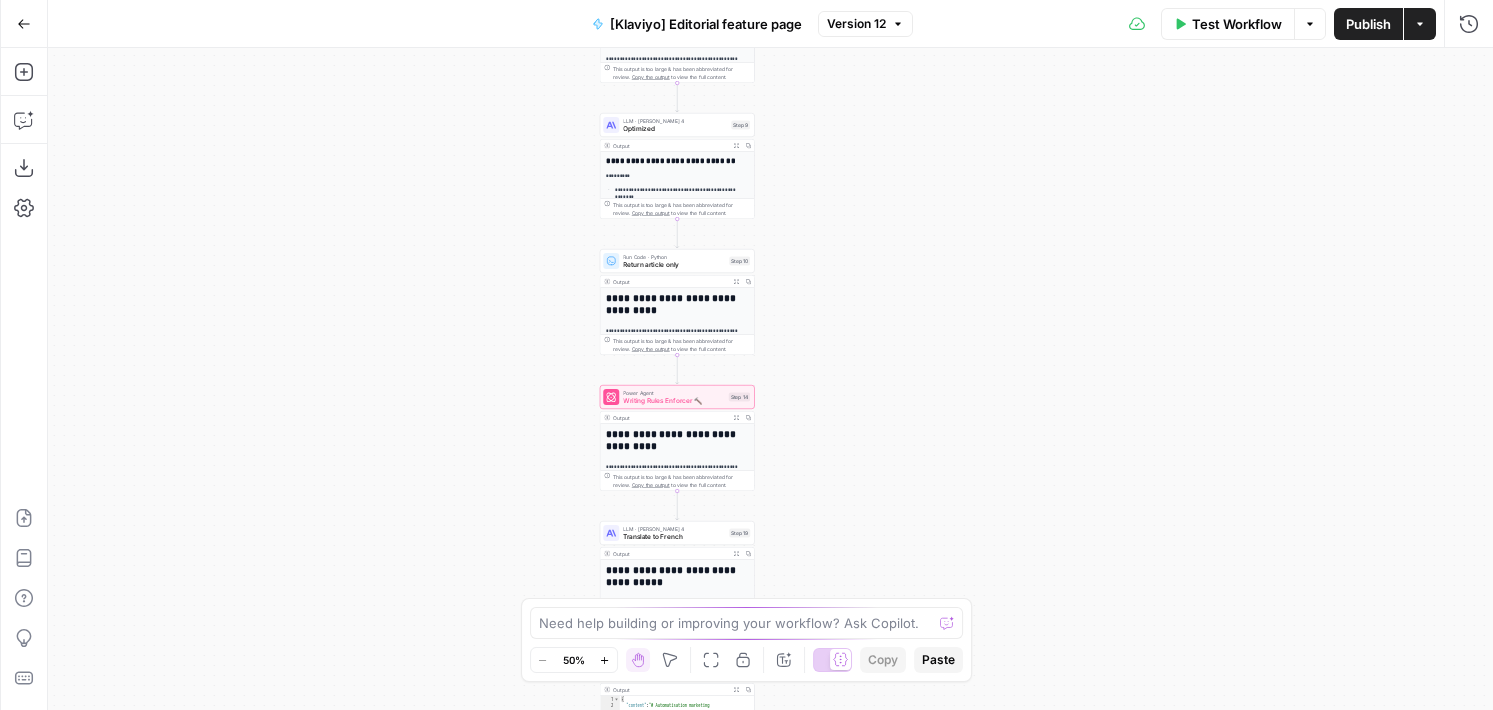 click on "Writing Rules Enforcer 🔨" at bounding box center (674, 401) 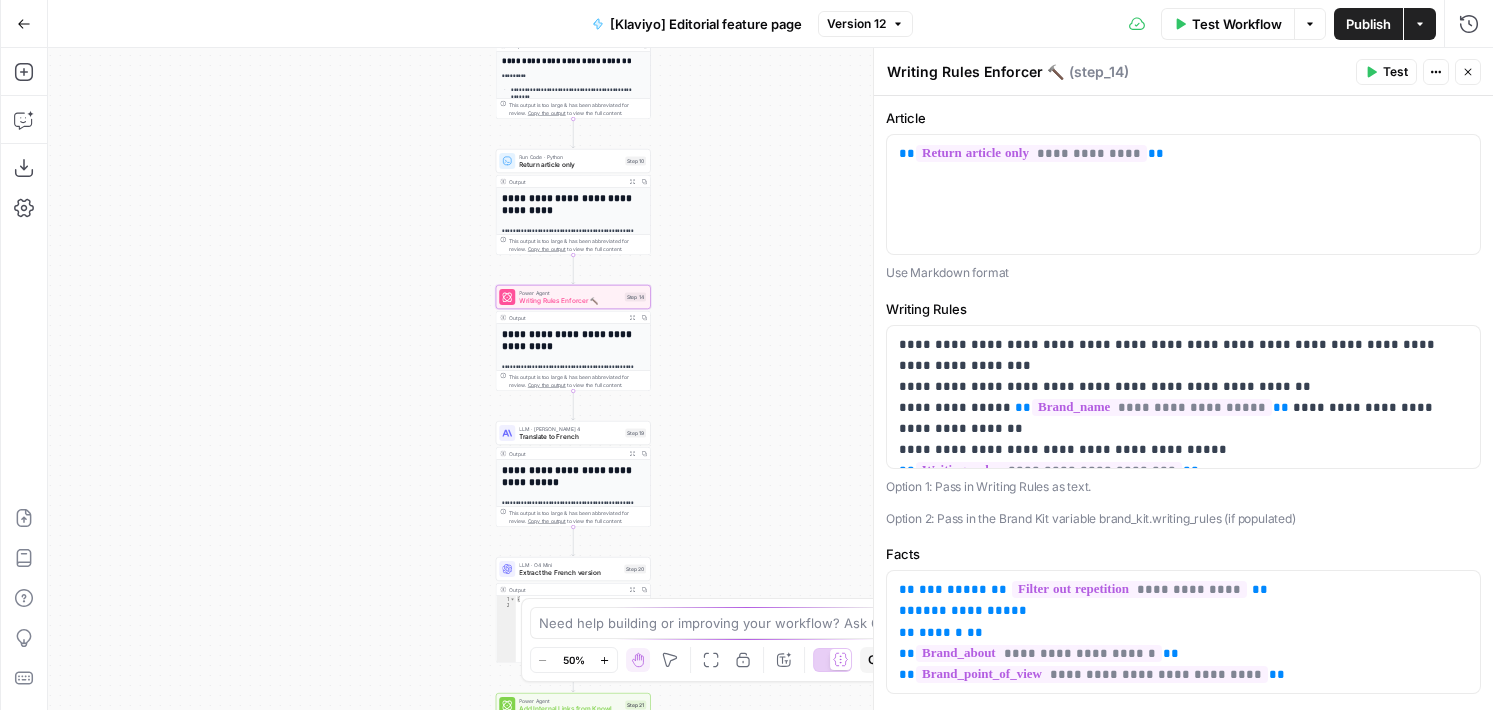 drag, startPoint x: 506, startPoint y: 417, endPoint x: 402, endPoint y: 317, distance: 144.27751 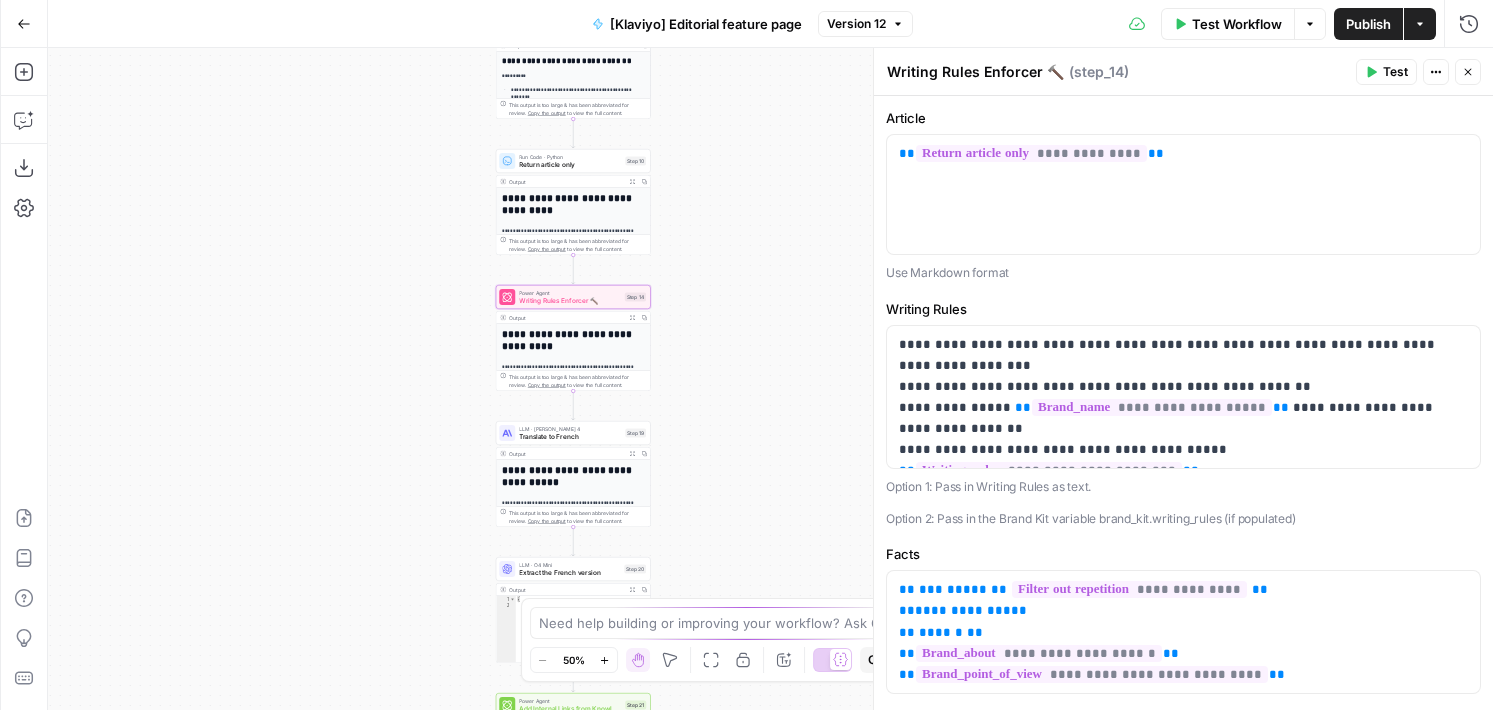 click on "**********" at bounding box center [770, 379] 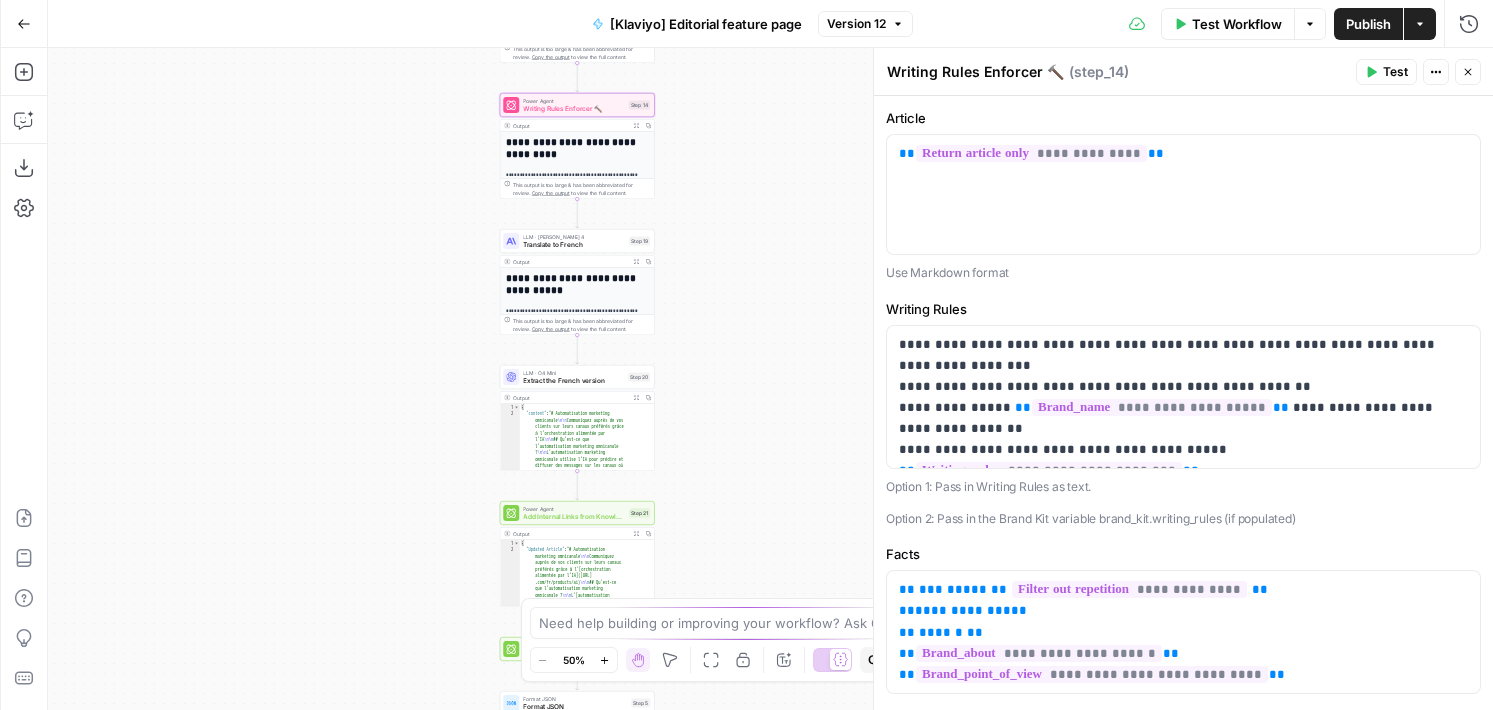 drag, startPoint x: 670, startPoint y: 462, endPoint x: 674, endPoint y: 270, distance: 192.04166 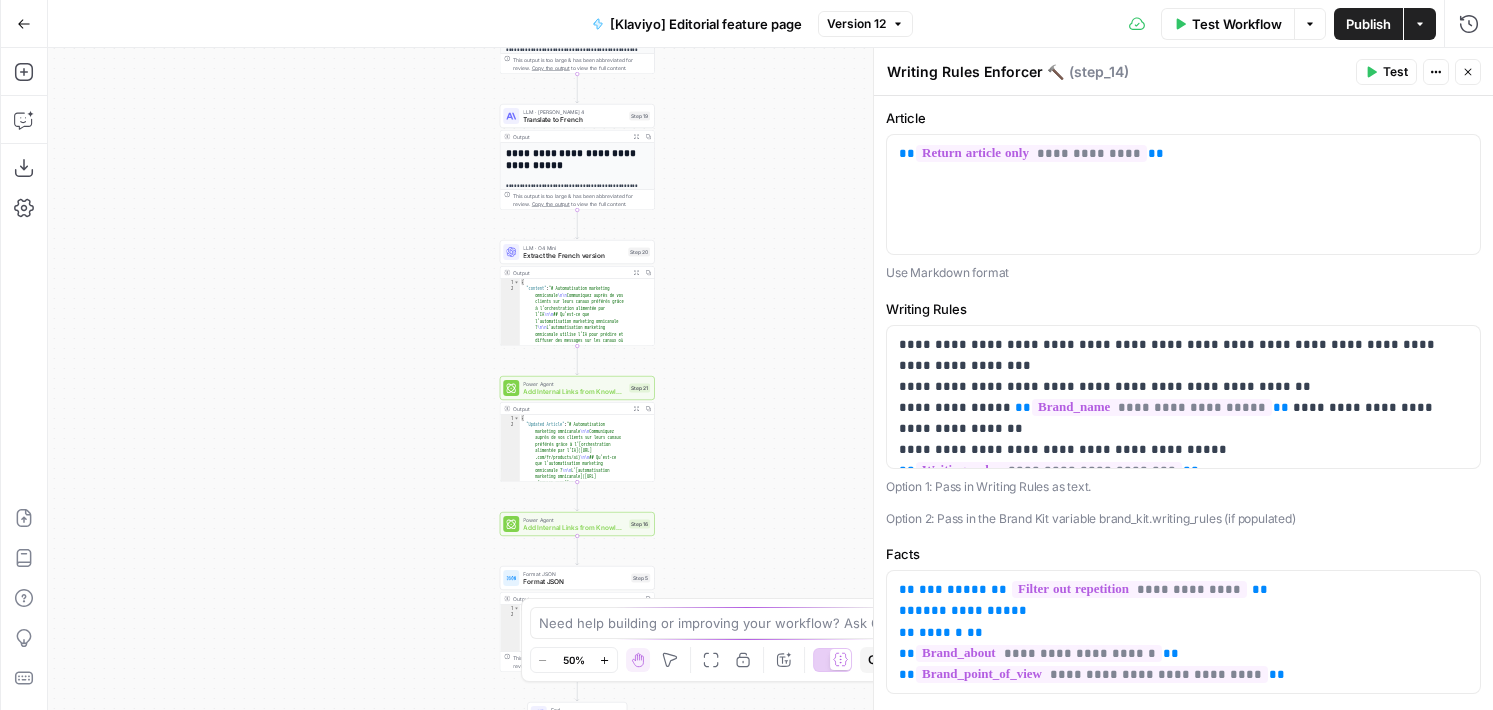 drag, startPoint x: 688, startPoint y: 310, endPoint x: 687, endPoint y: 259, distance: 51.009804 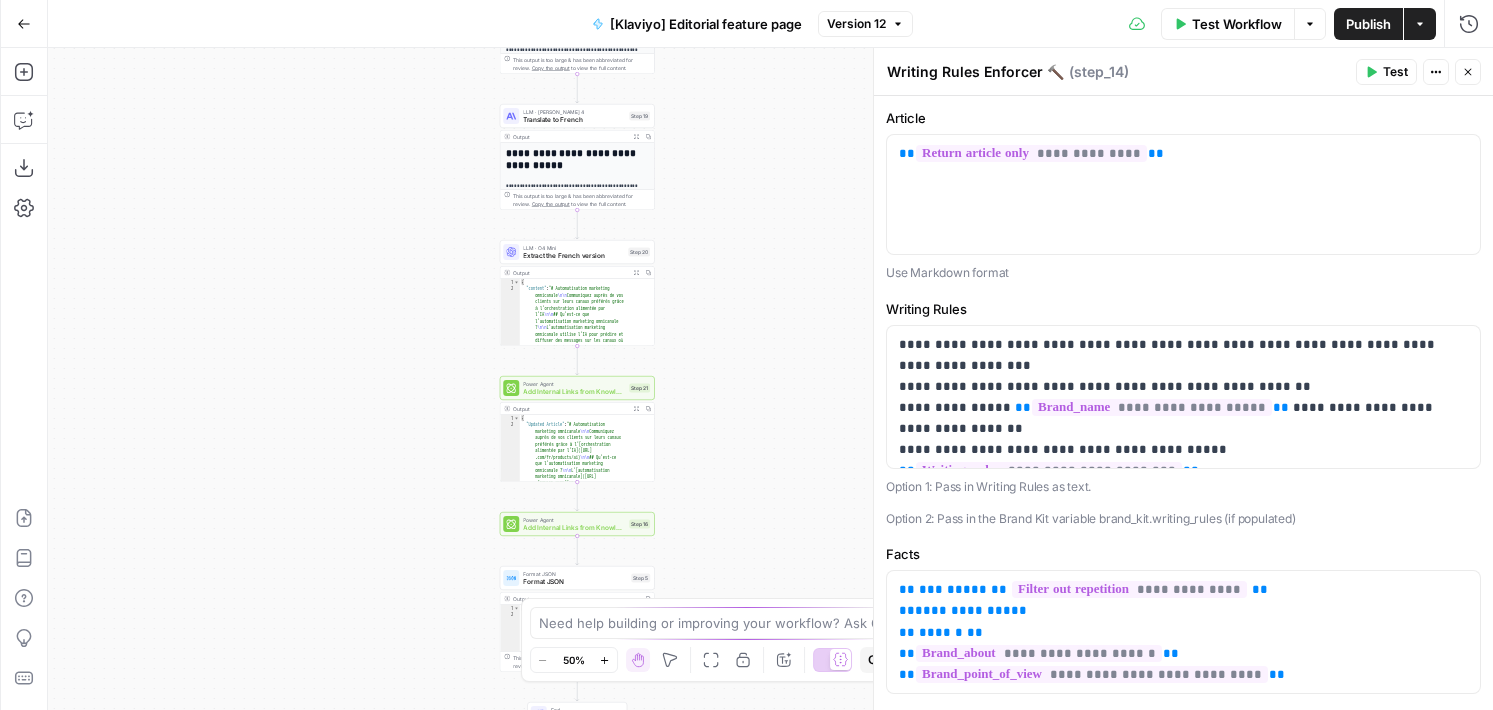 click on "**********" at bounding box center (770, 379) 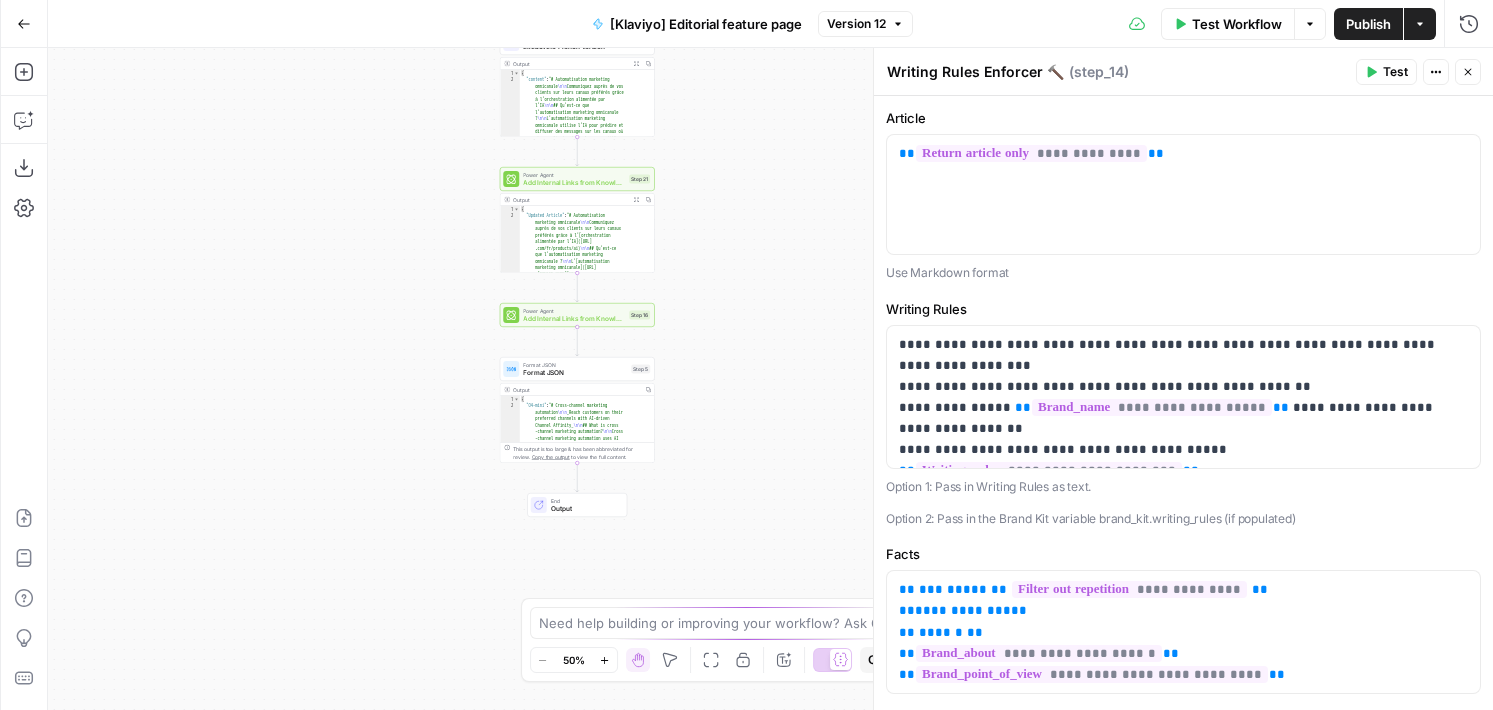 drag, startPoint x: 441, startPoint y: 496, endPoint x: 441, endPoint y: 311, distance: 185 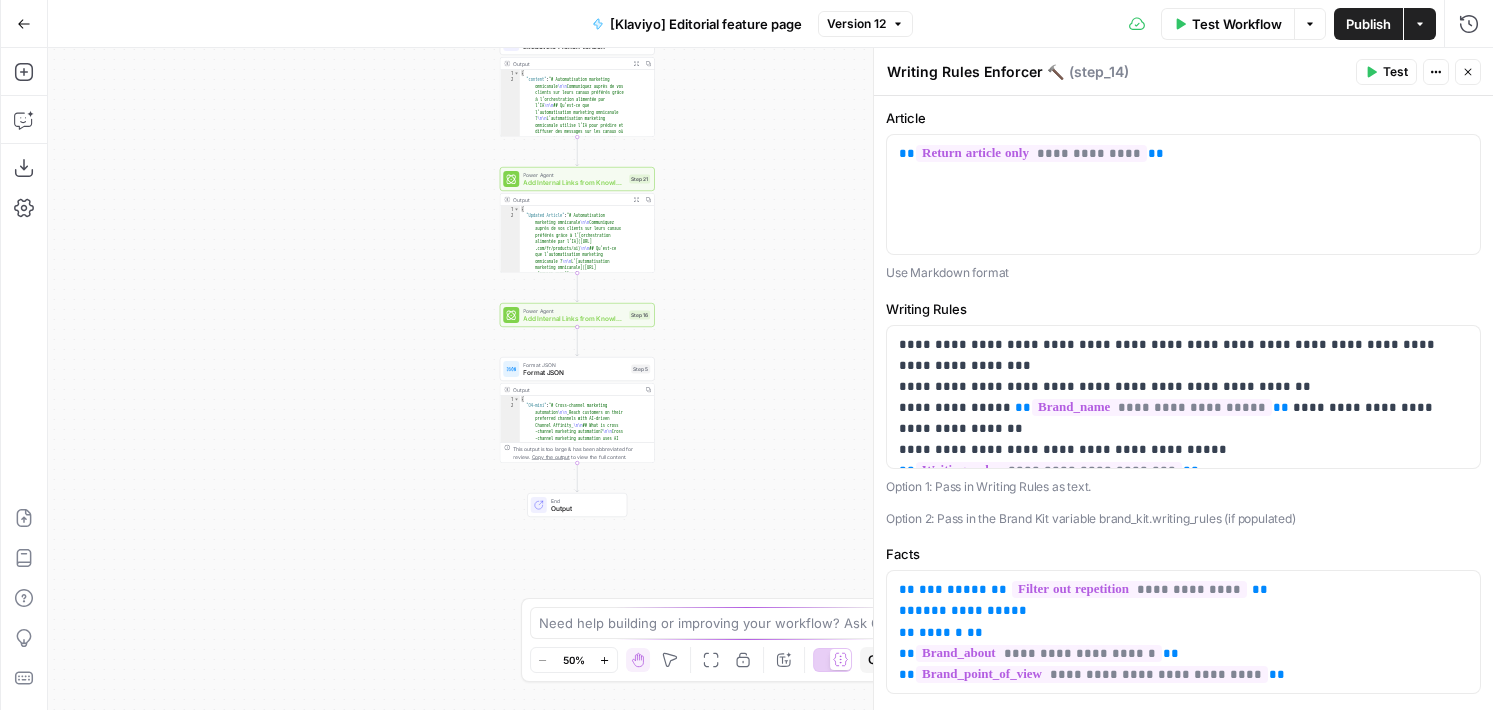 click on "**********" at bounding box center (770, 379) 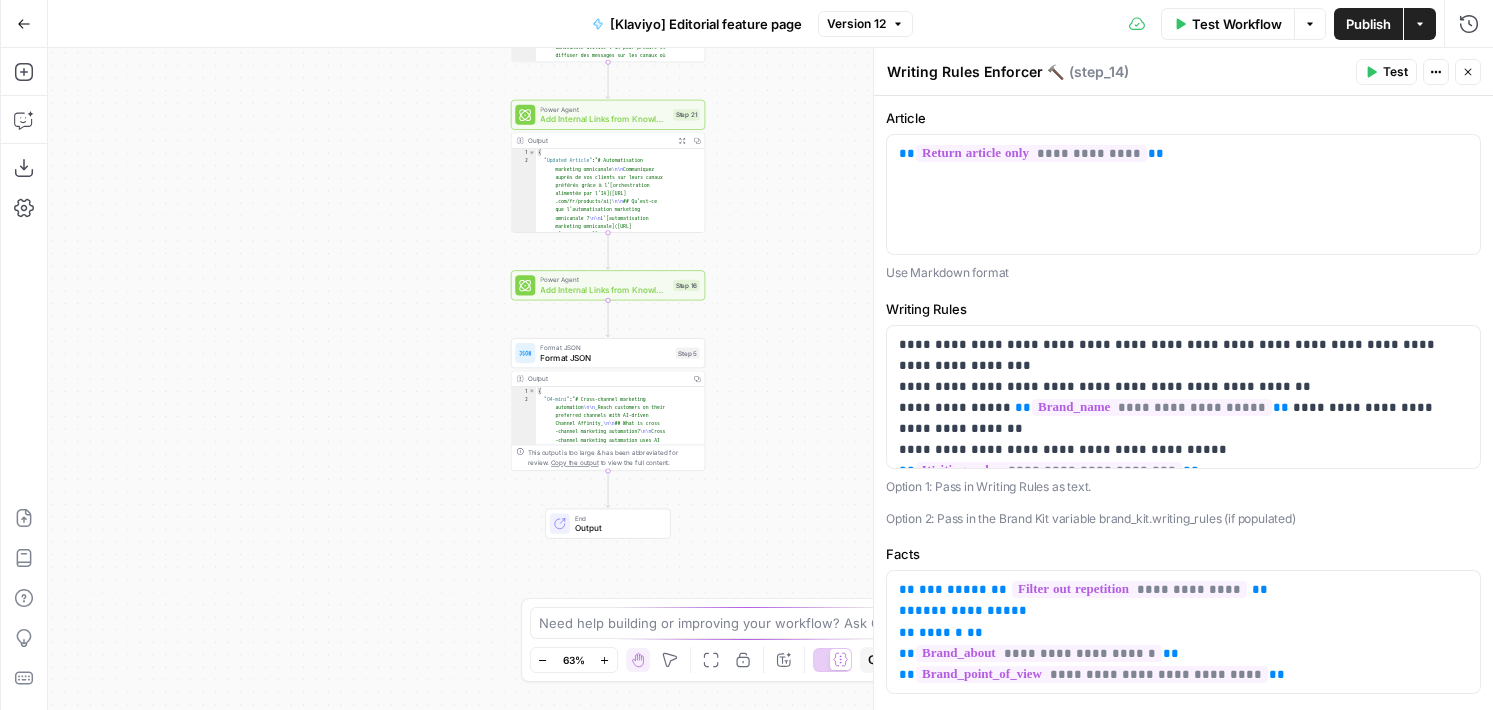 drag, startPoint x: 456, startPoint y: 323, endPoint x: 420, endPoint y: 411, distance: 95.07891 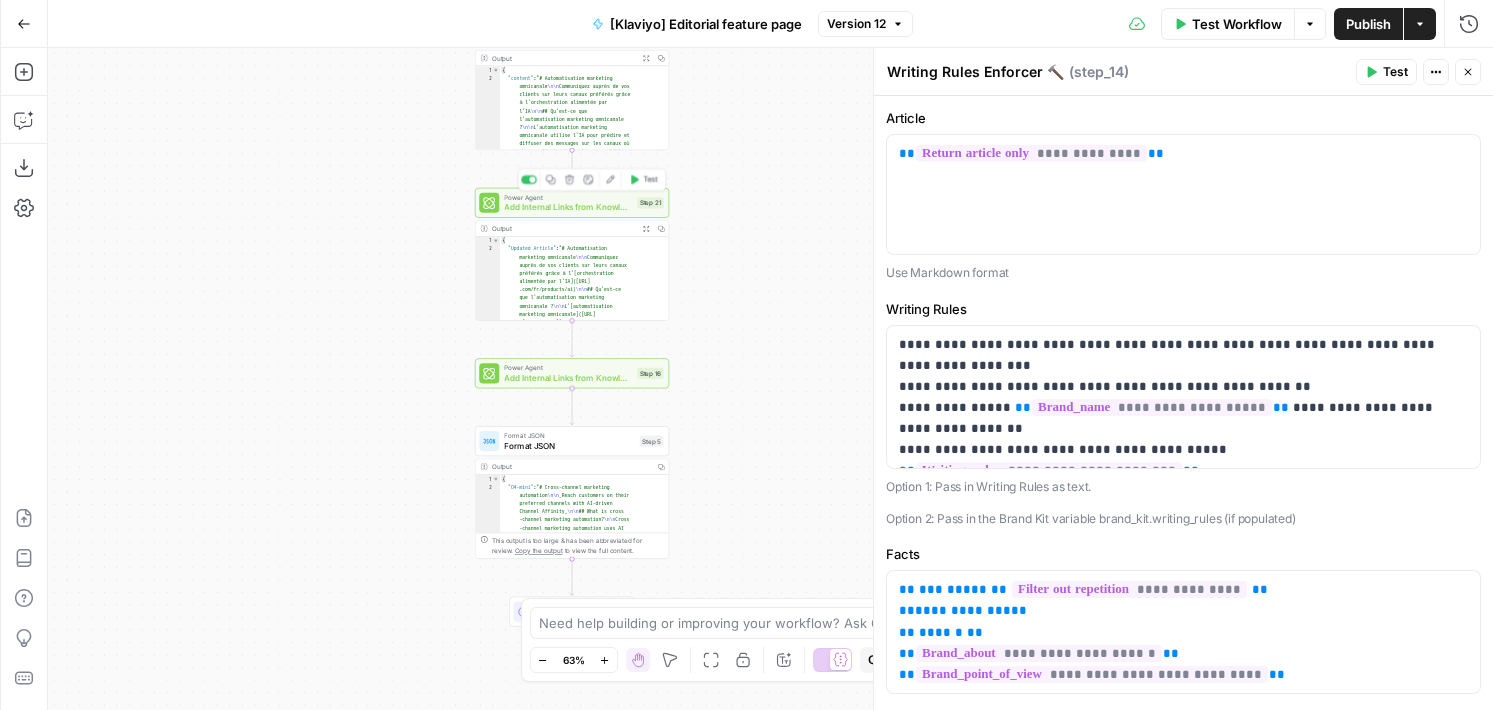click on "Power Agent Add Internal Links from Knowledge Base - Fork Step 21 Copy step Delete step Add Note Edit Agent Test" at bounding box center [572, 203] 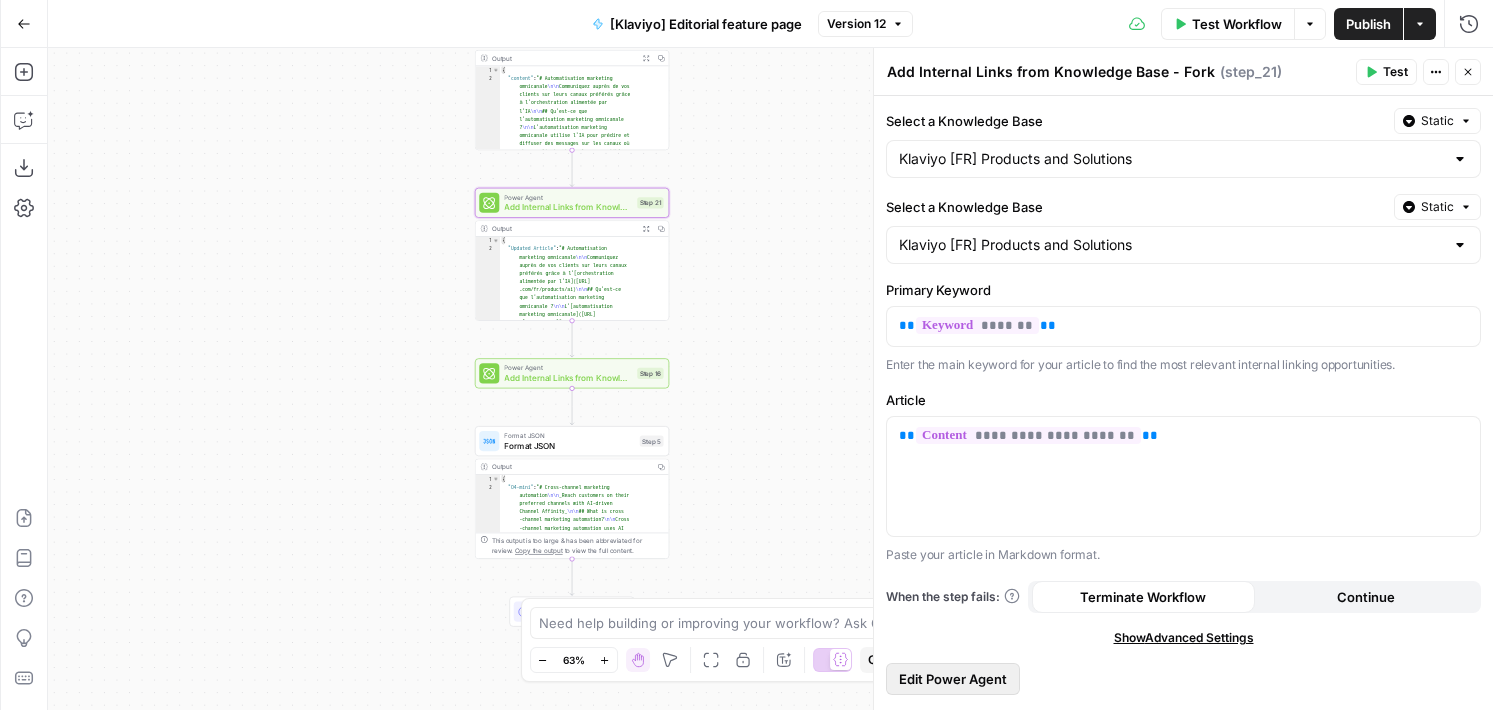 click on "Edit Power Agent" at bounding box center (953, 679) 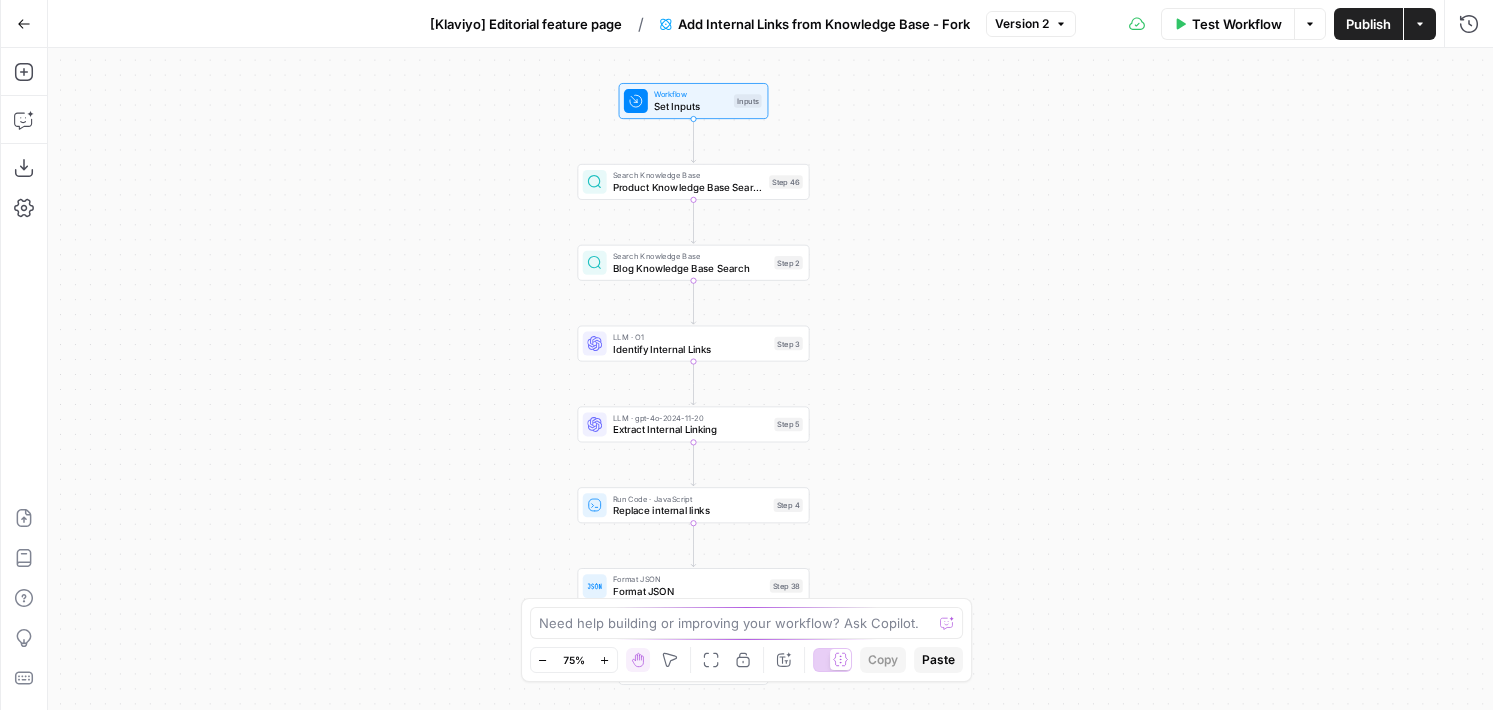 drag, startPoint x: 985, startPoint y: 518, endPoint x: 908, endPoint y: 521, distance: 77.05842 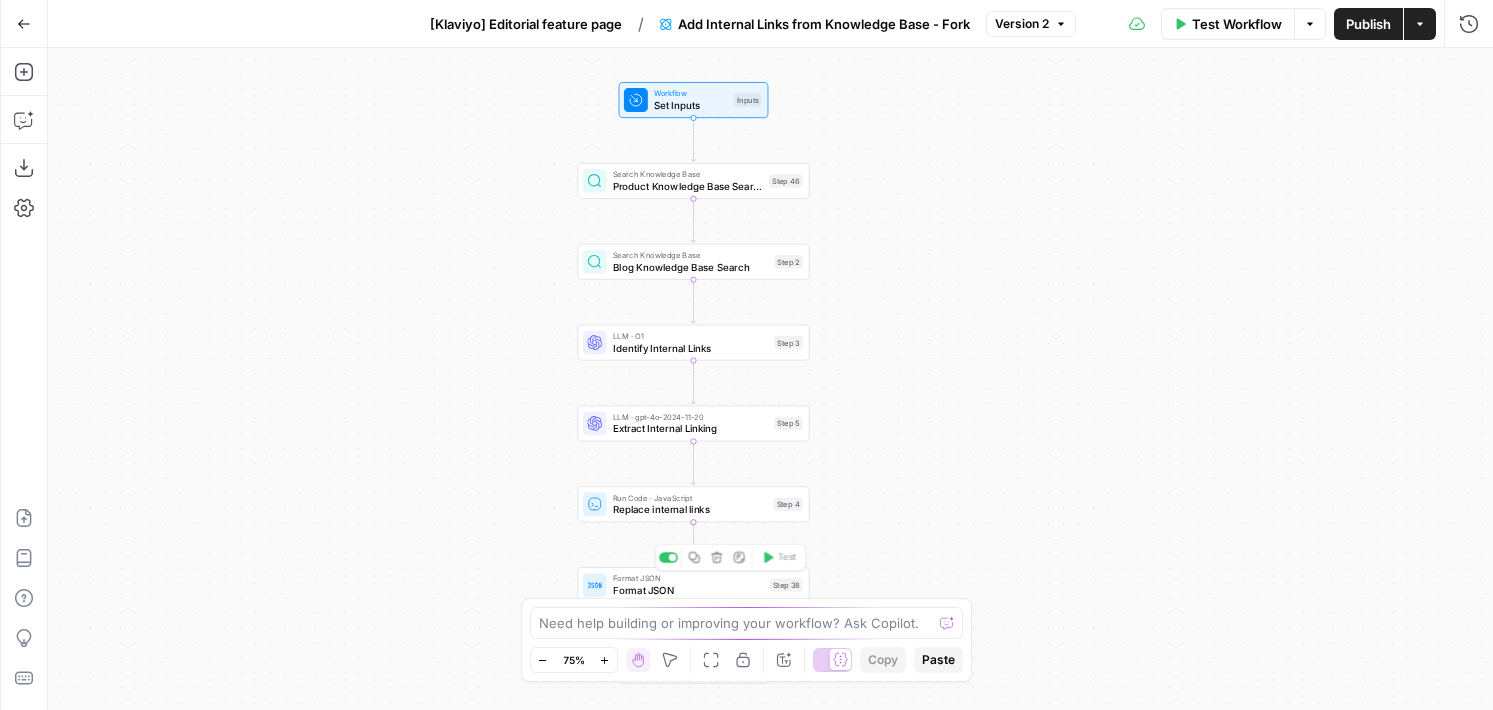 click on "Format JSON" at bounding box center [688, 578] 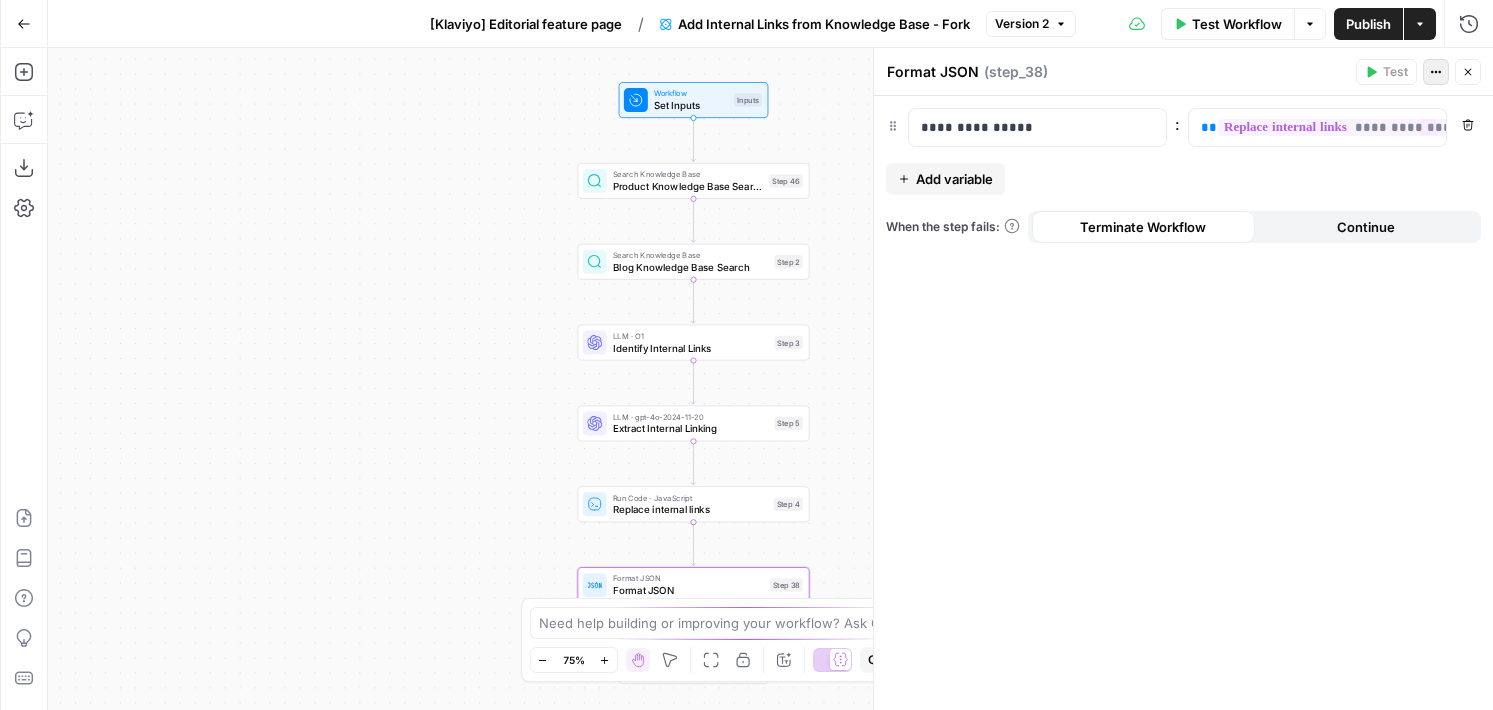click 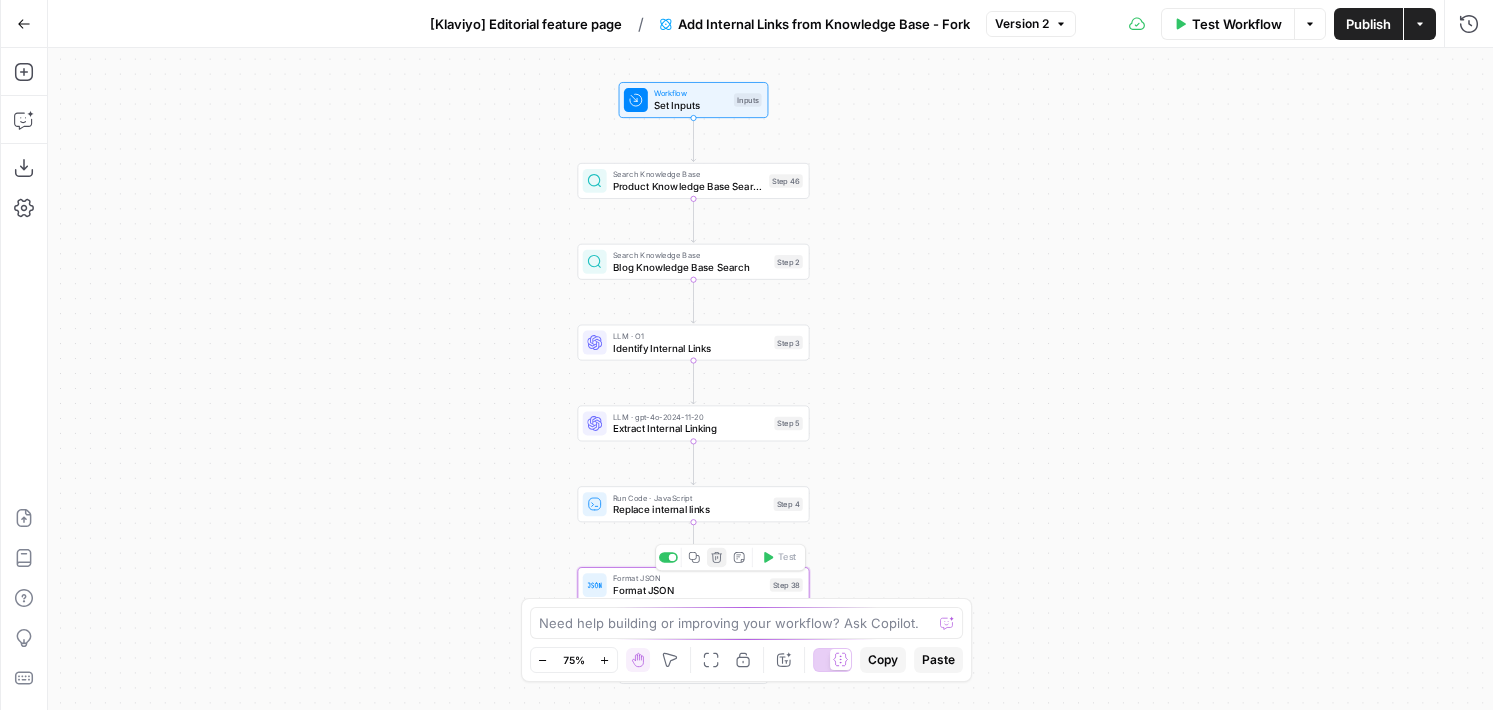 click 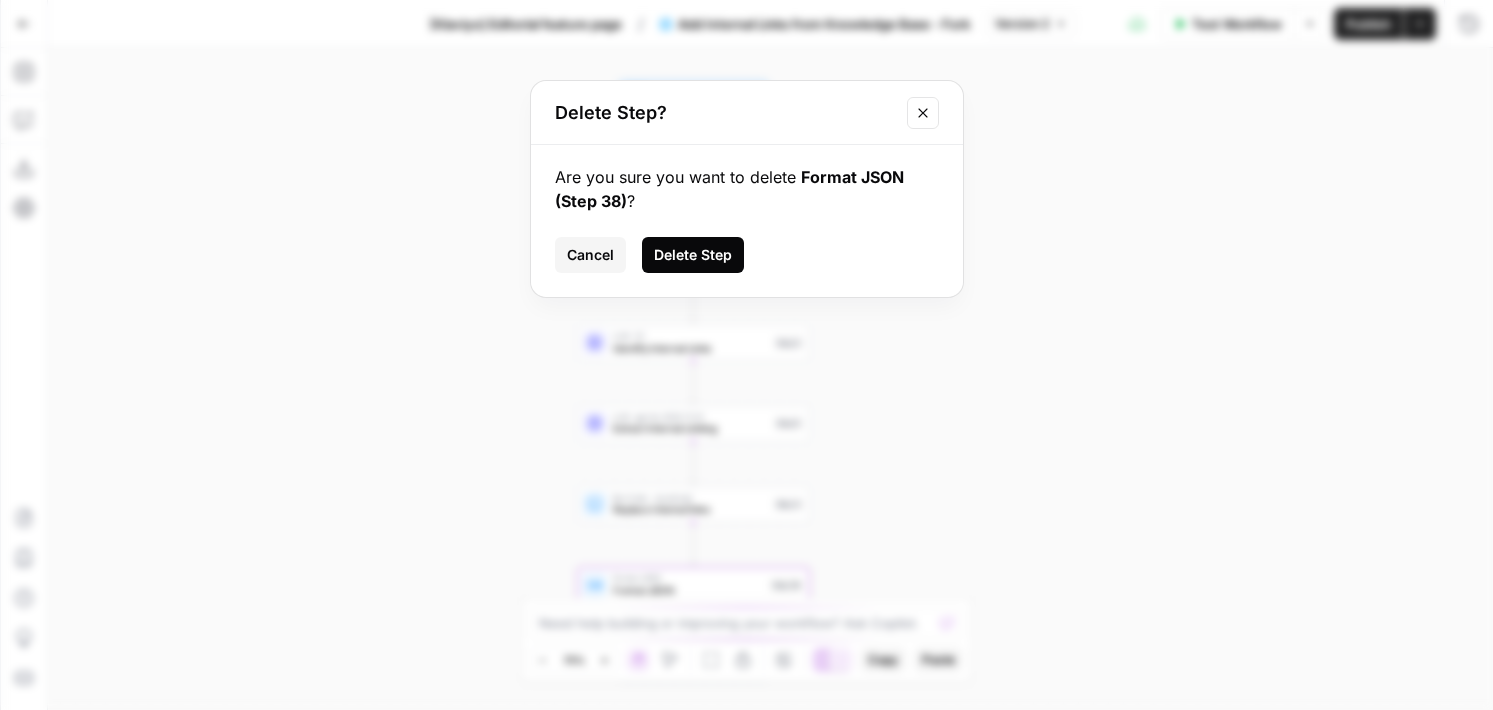 click on "Delete Step" at bounding box center [693, 255] 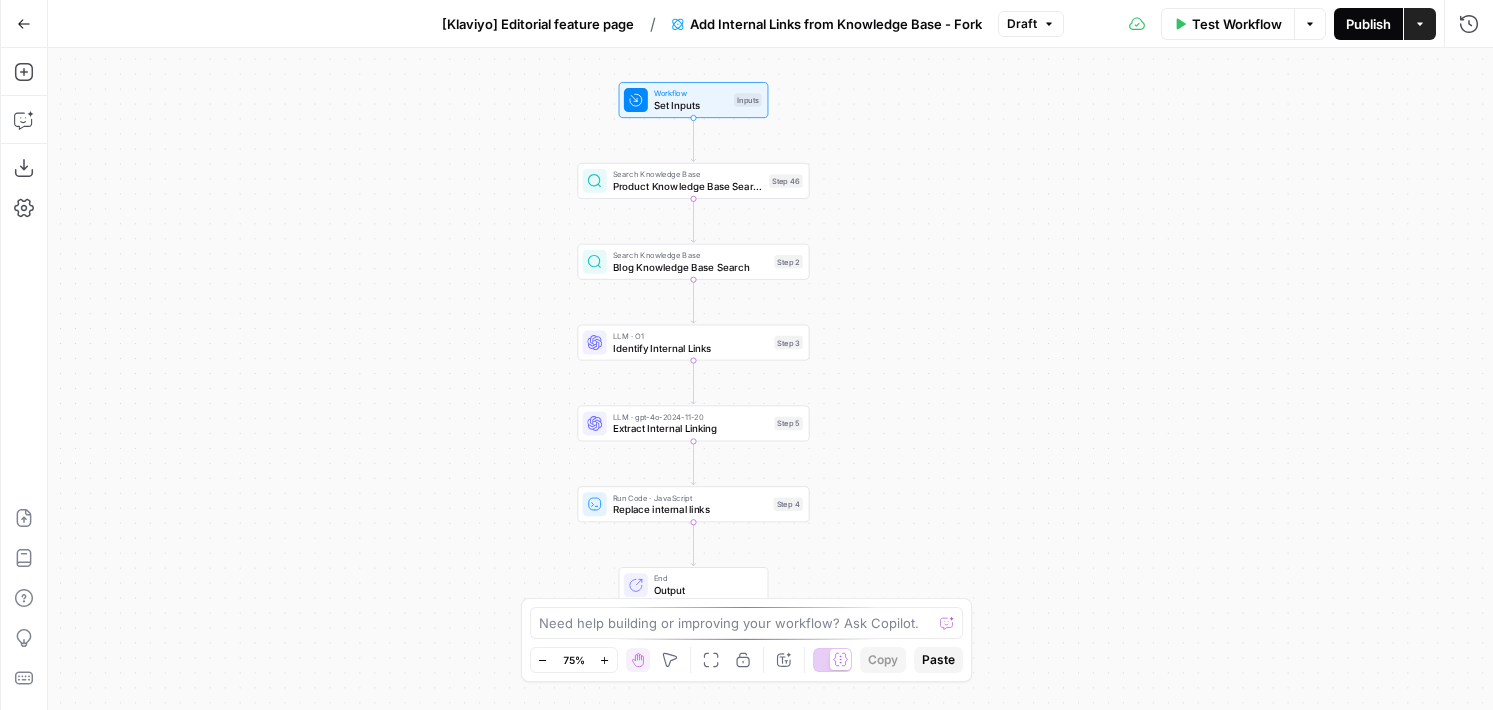 click on "Publish" at bounding box center (1368, 24) 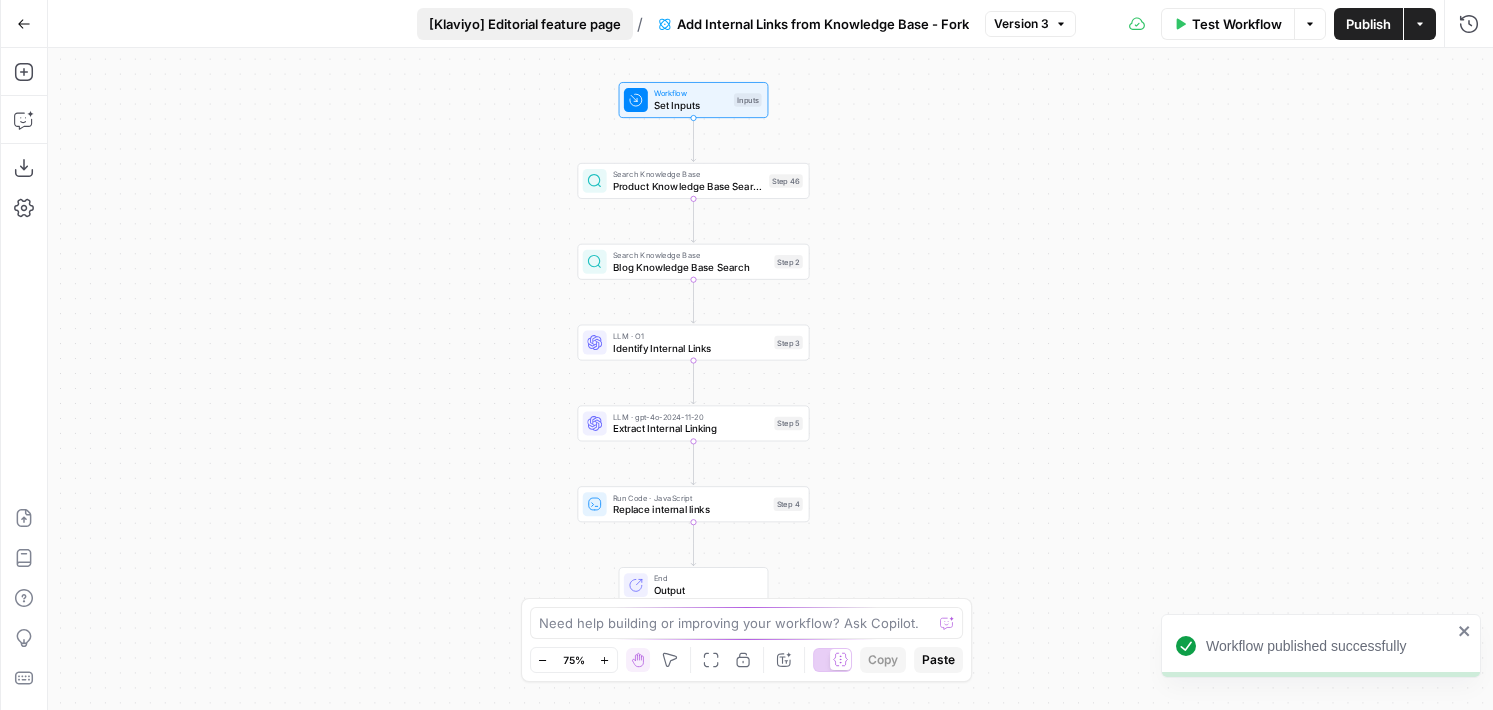 click on "[Klaviyo] Editorial feature page" at bounding box center [525, 24] 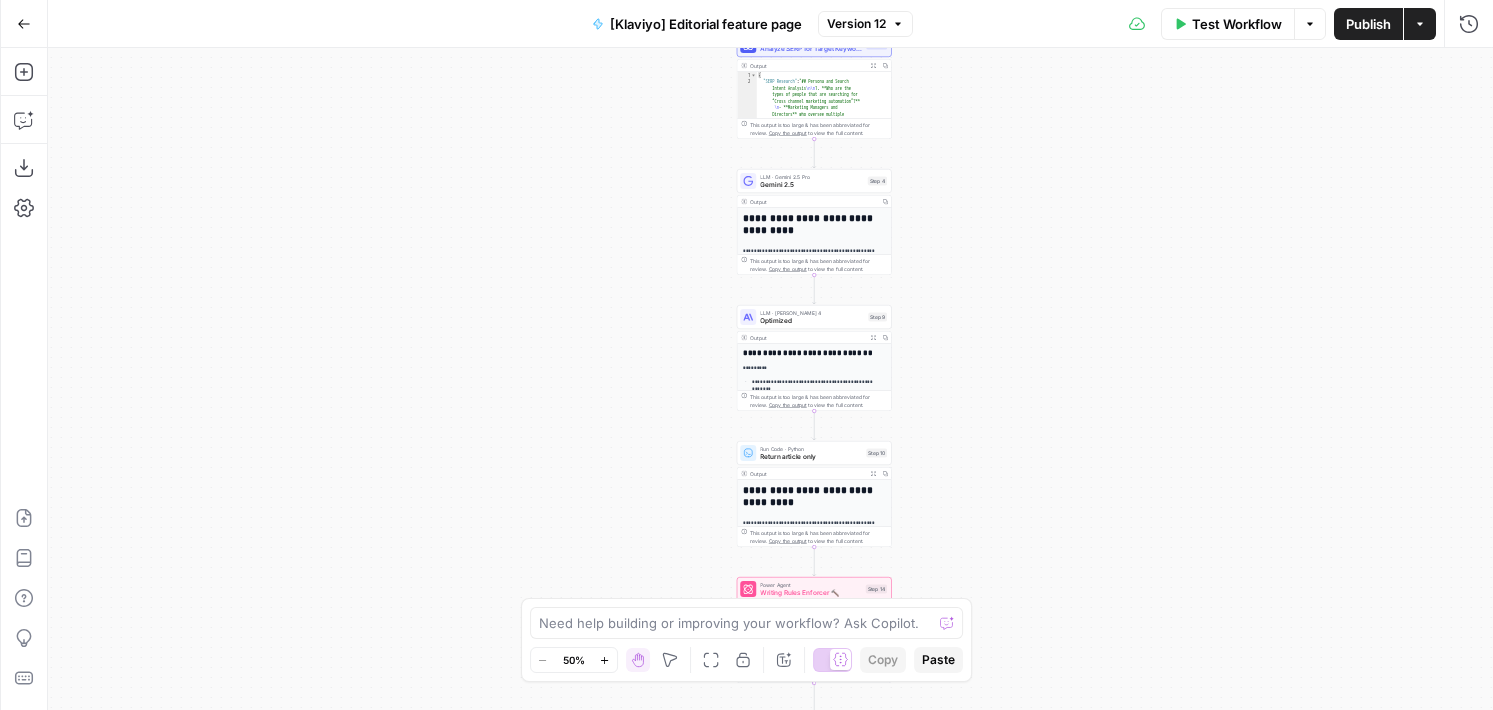 click on "**********" at bounding box center [770, 379] 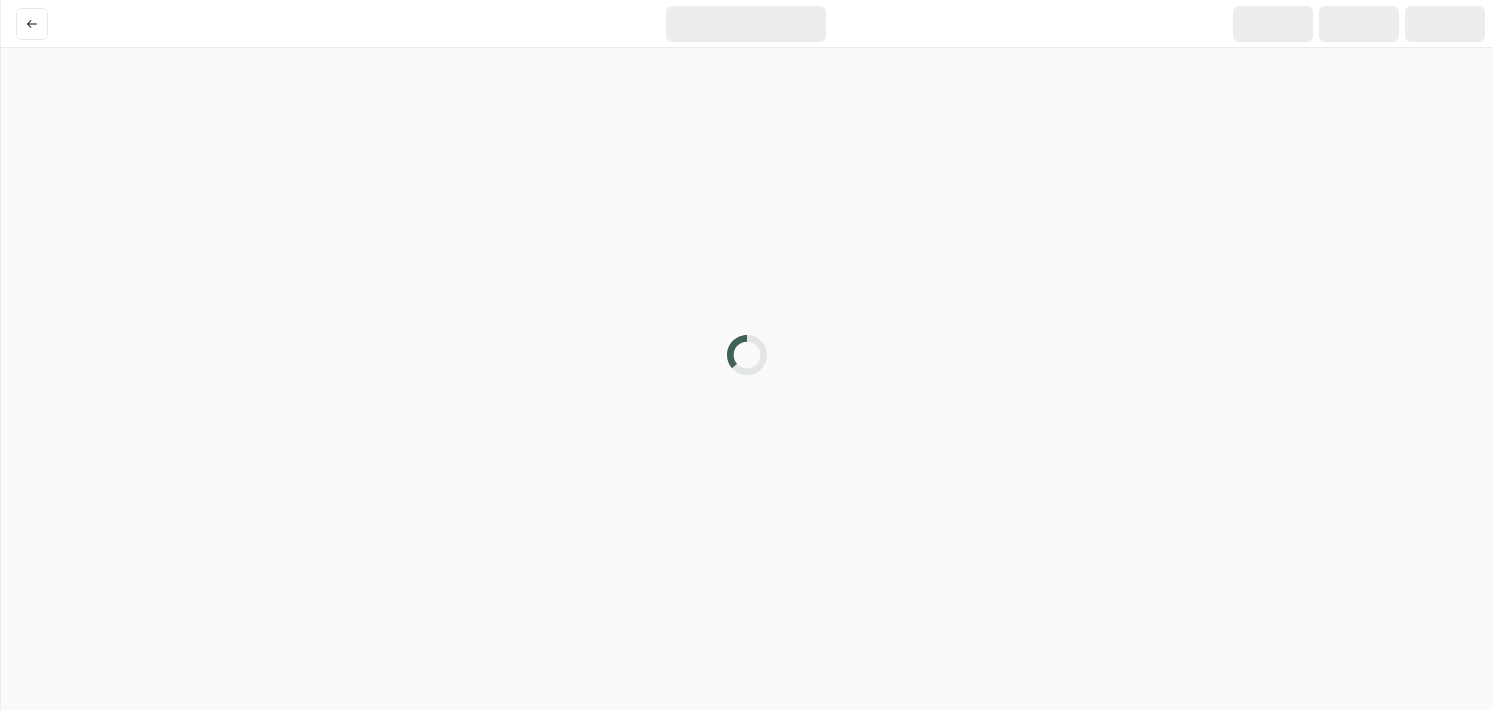 scroll, scrollTop: 0, scrollLeft: 0, axis: both 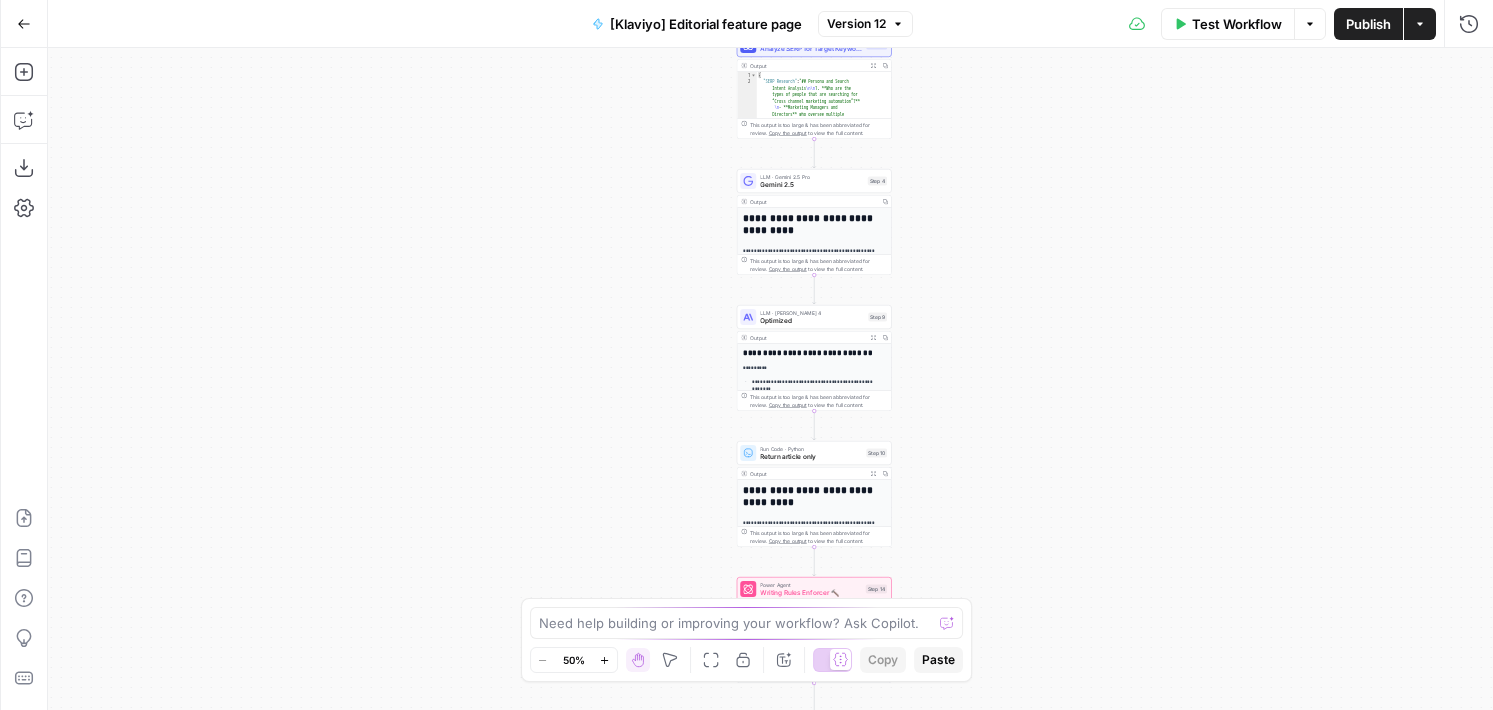 drag, startPoint x: 636, startPoint y: 417, endPoint x: 561, endPoint y: 212, distance: 218.2888 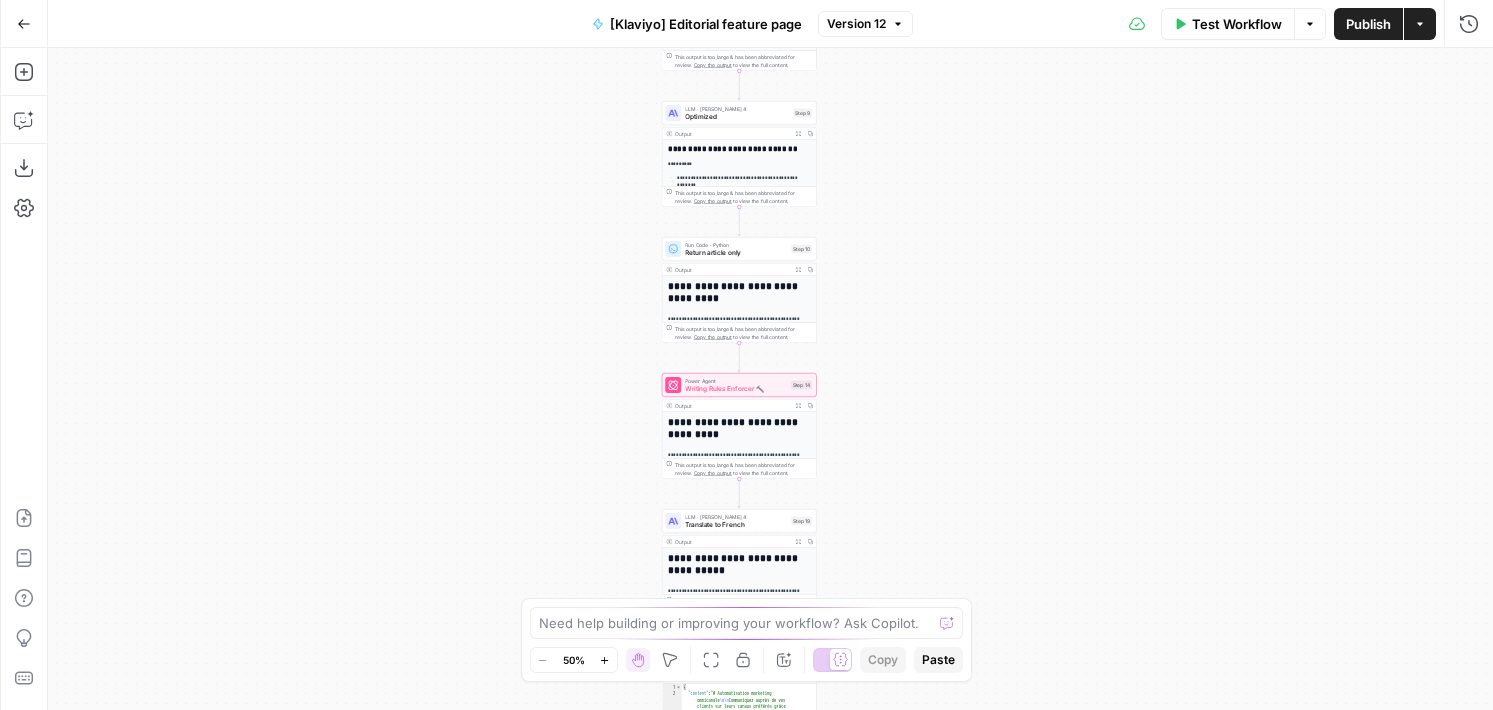 drag, startPoint x: 508, startPoint y: 459, endPoint x: 436, endPoint y: 303, distance: 171.81386 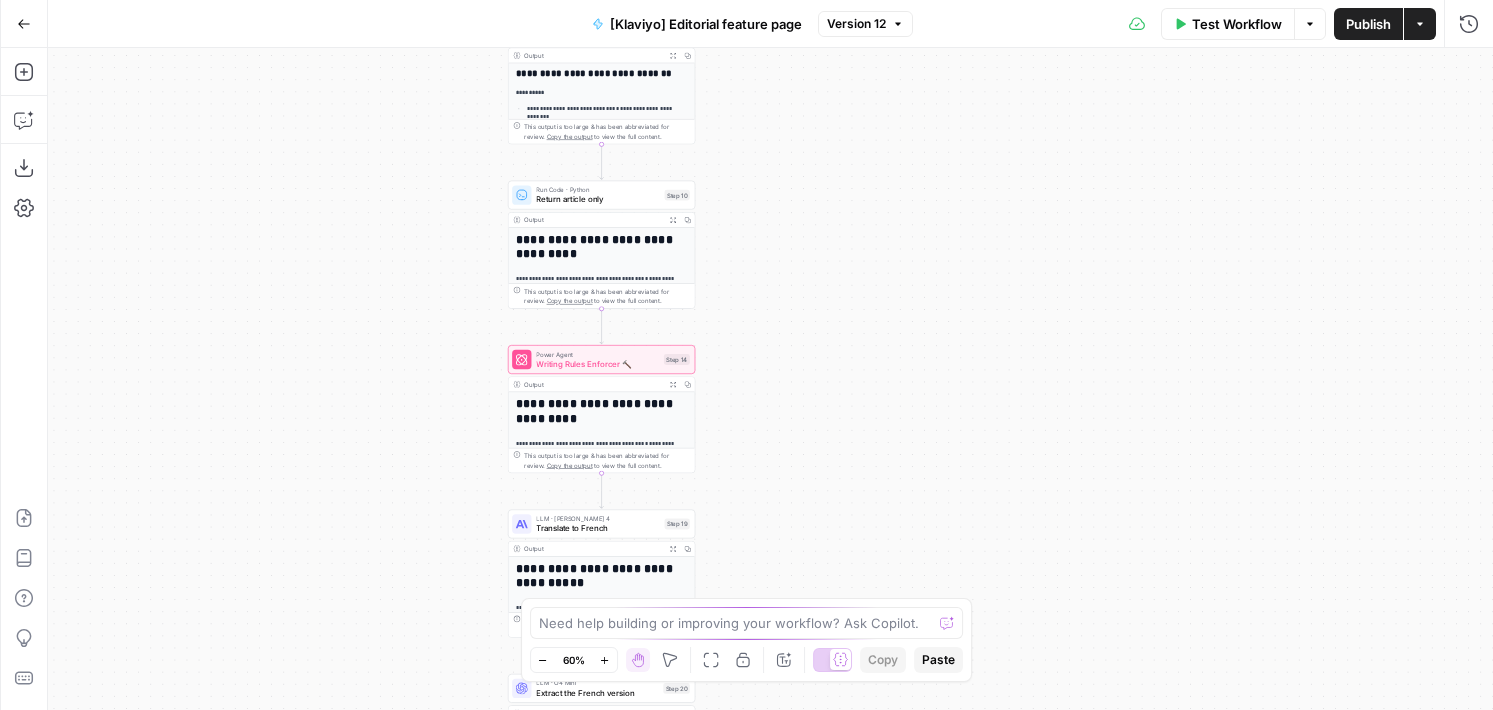 drag, startPoint x: 487, startPoint y: 257, endPoint x: 373, endPoint y: 406, distance: 187.60864 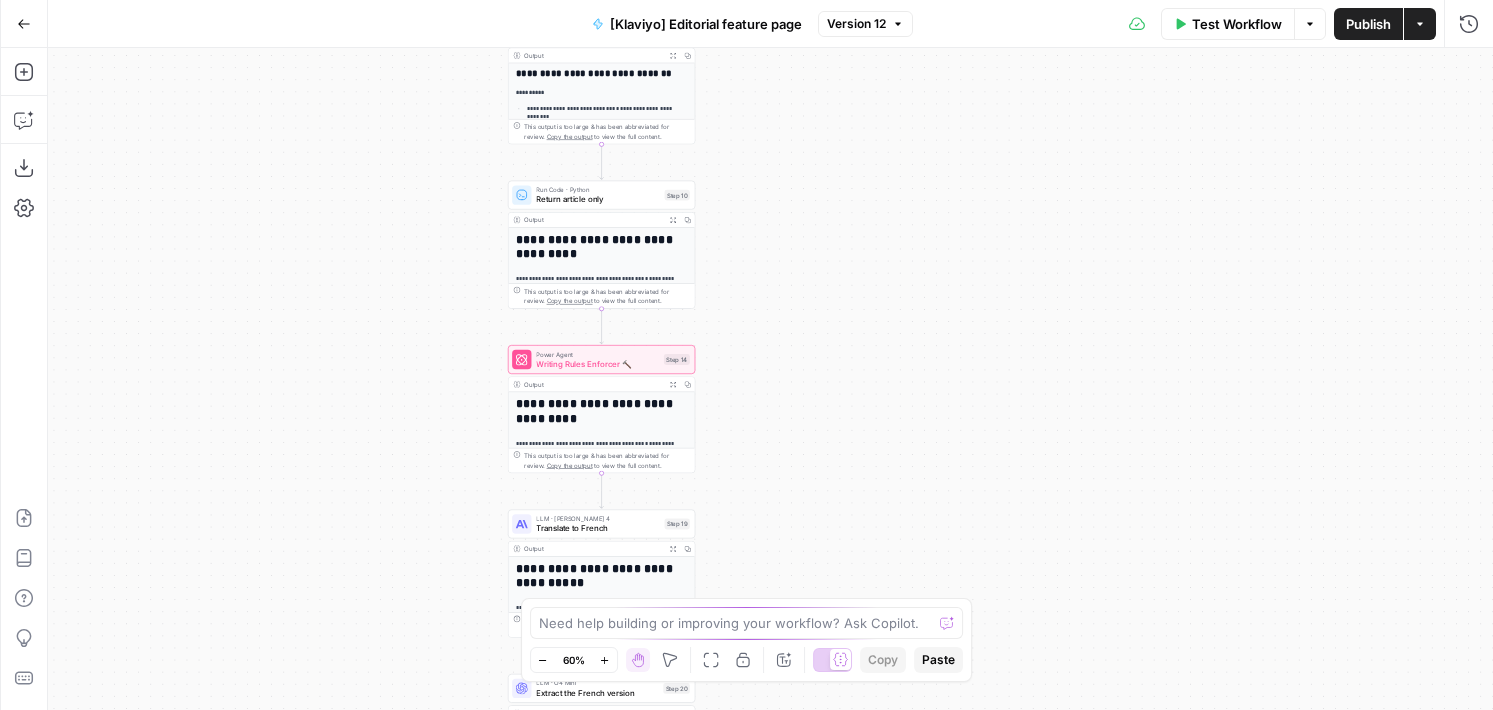 click on "**********" at bounding box center (770, 379) 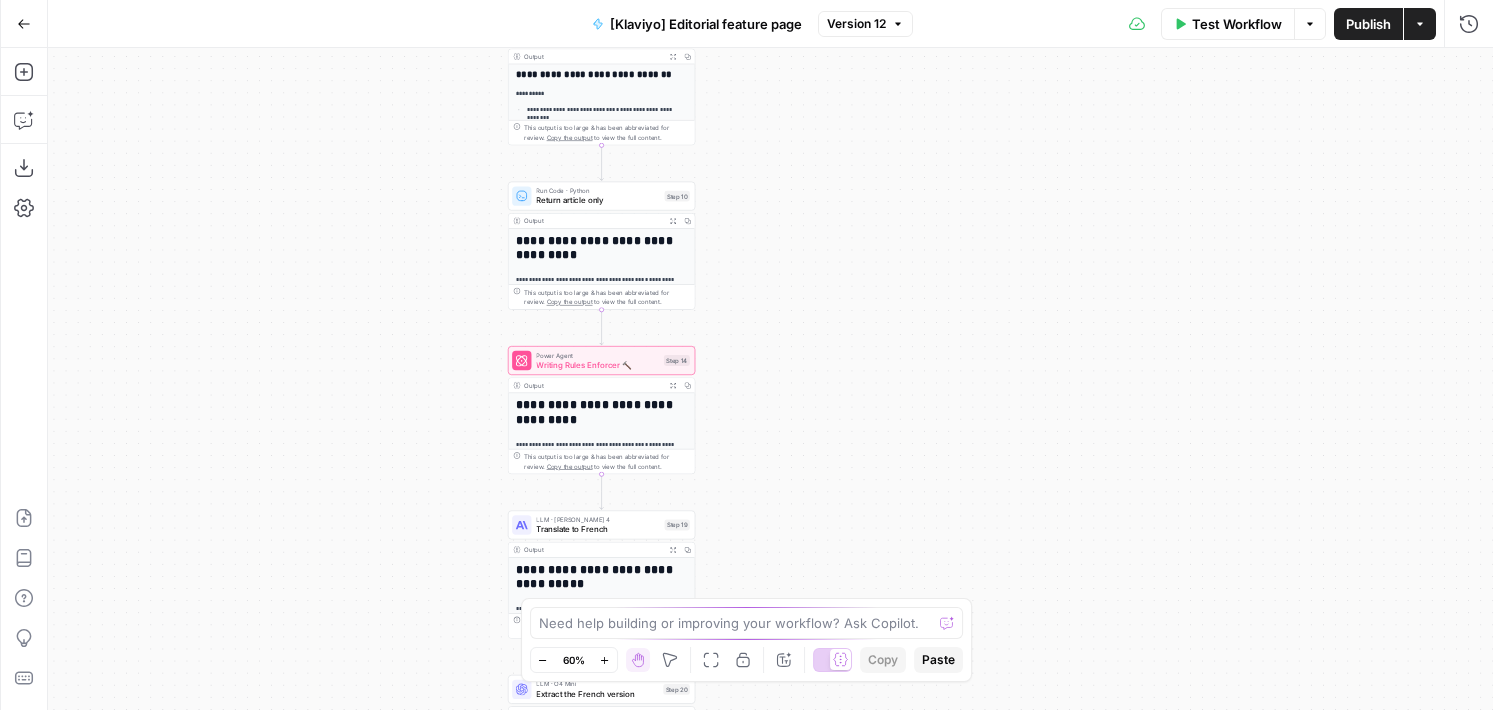 drag, startPoint x: 438, startPoint y: 257, endPoint x: 438, endPoint y: 558, distance: 301 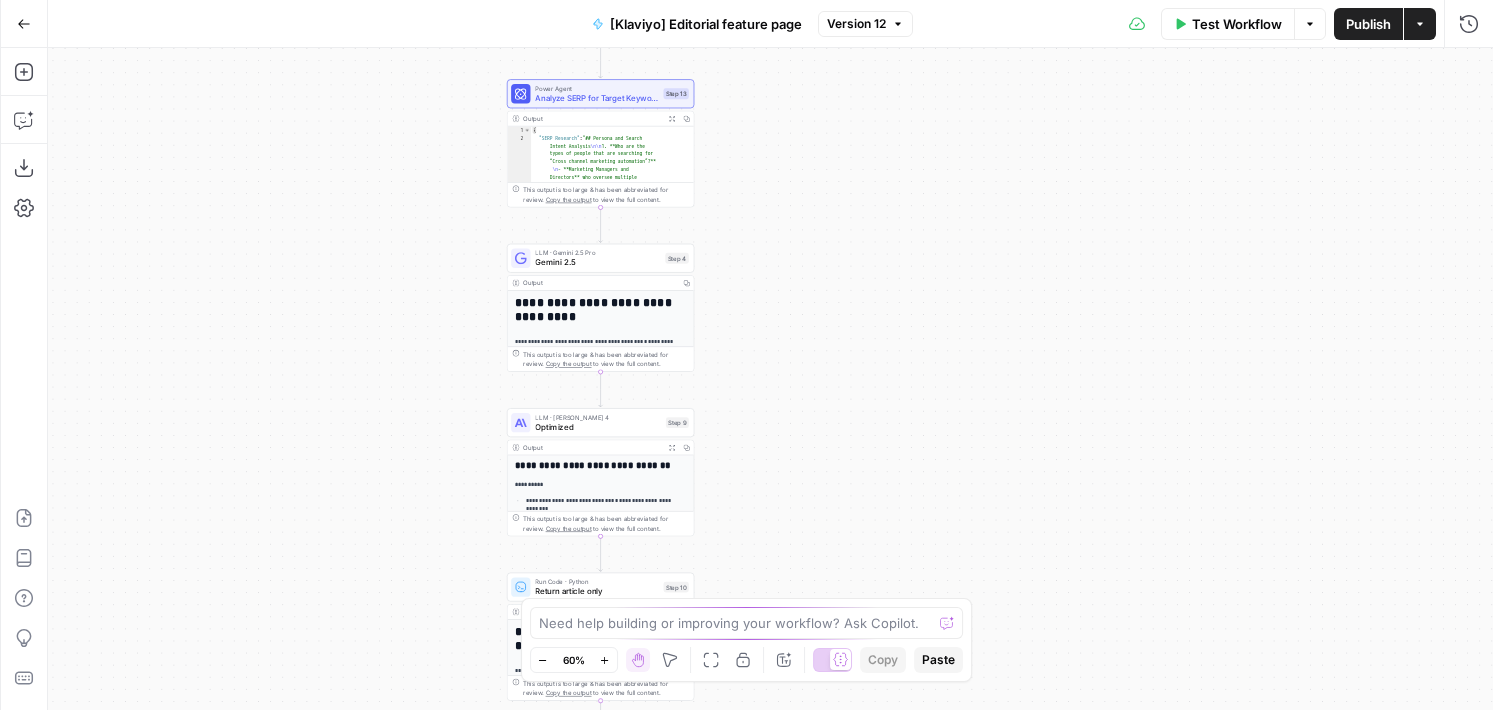 drag, startPoint x: 424, startPoint y: 419, endPoint x: 423, endPoint y: 517, distance: 98.005104 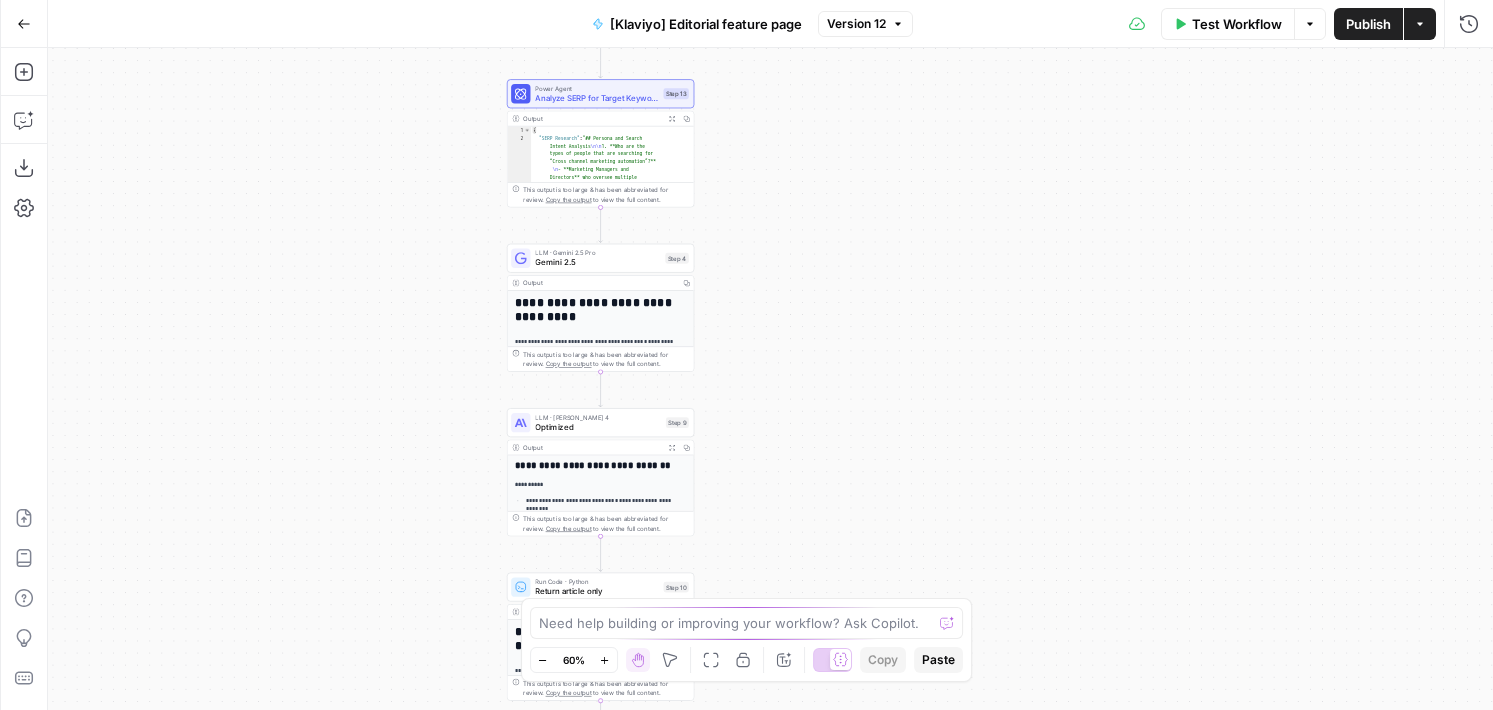 click on "**********" at bounding box center (770, 379) 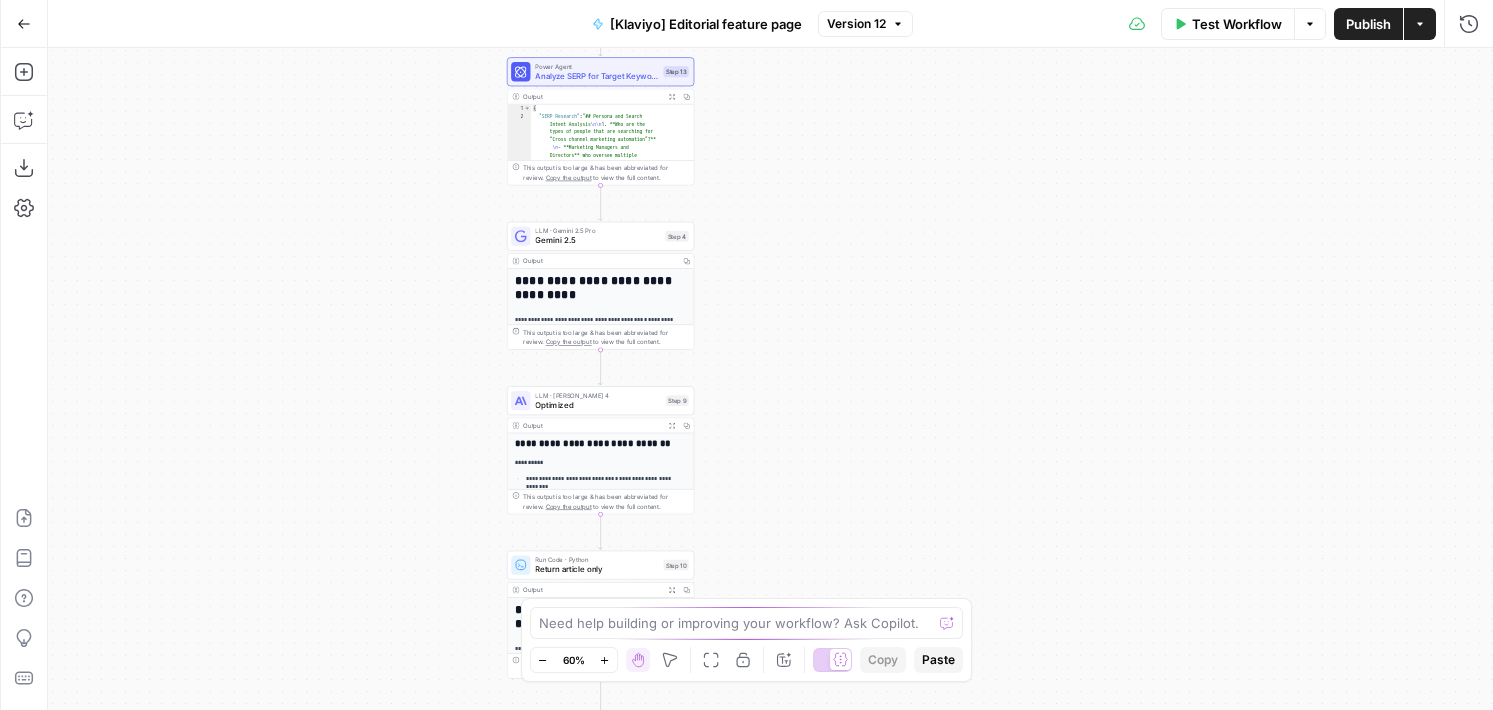 drag, startPoint x: 432, startPoint y: 477, endPoint x: 431, endPoint y: 349, distance: 128.0039 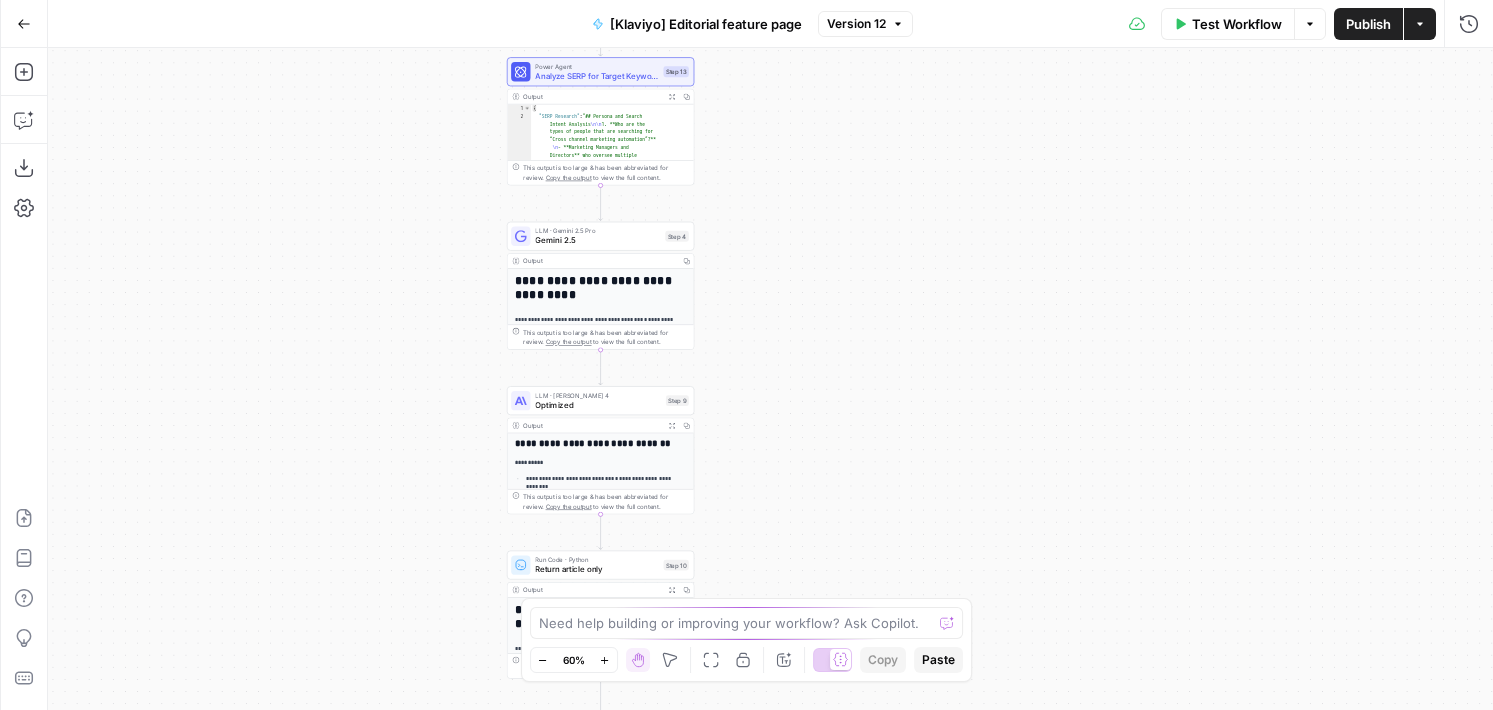click on "**********" at bounding box center [770, 379] 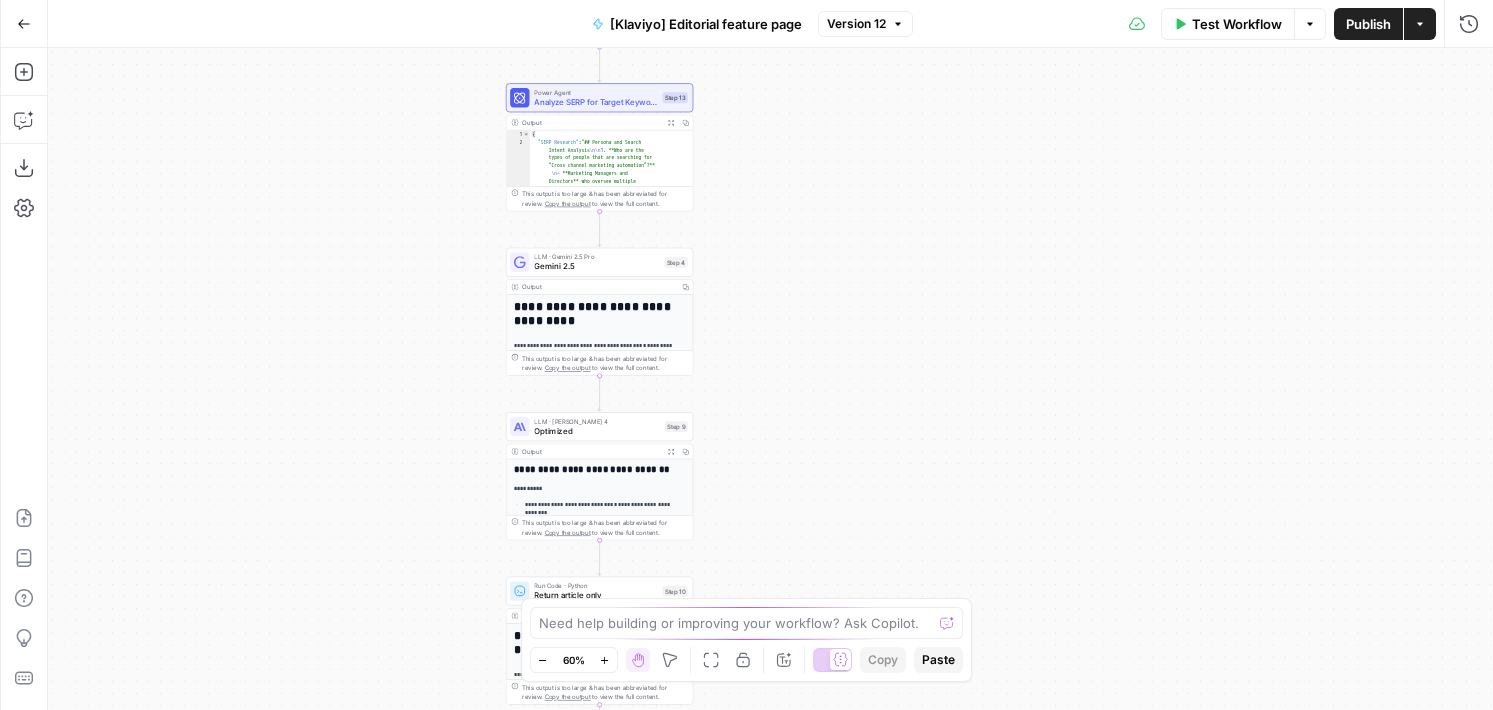 drag, startPoint x: 427, startPoint y: 391, endPoint x: 427, endPoint y: 526, distance: 135 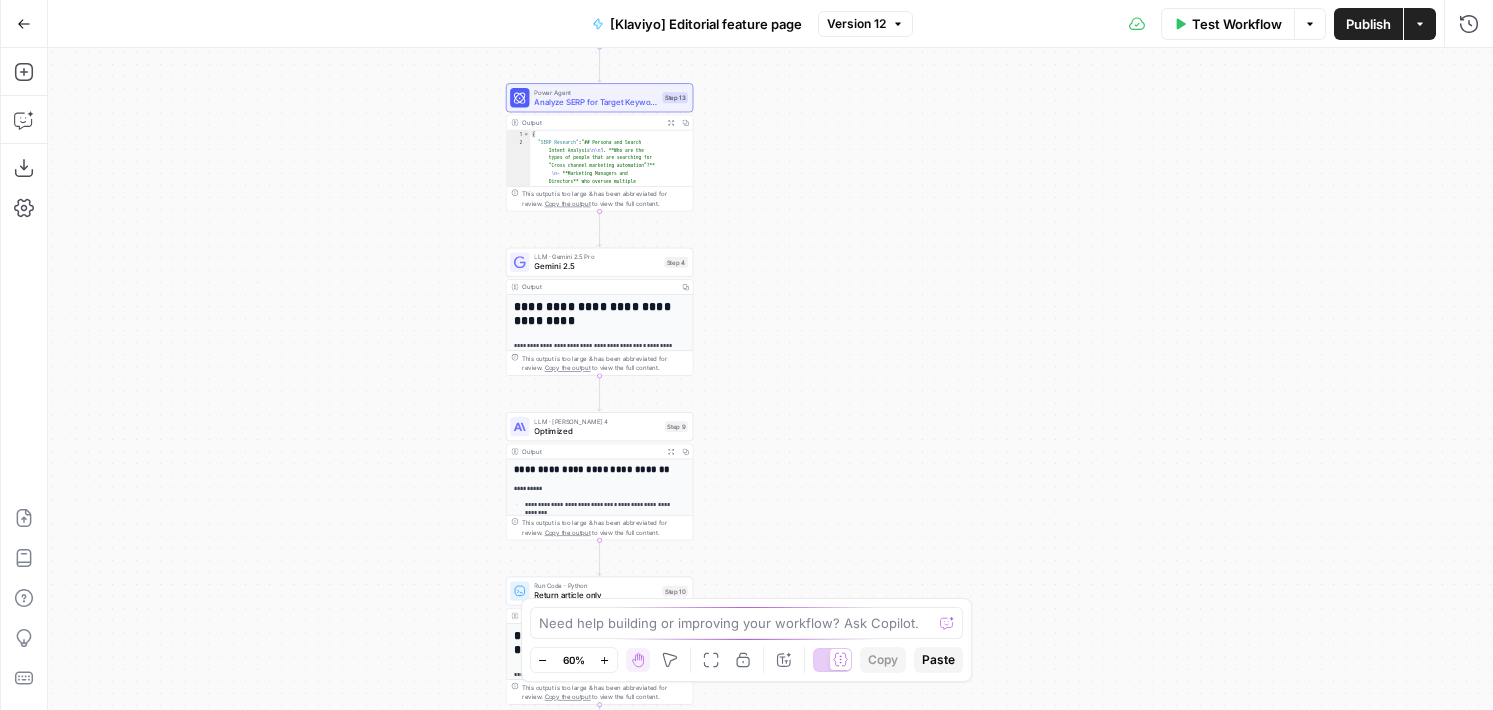 click on "**********" at bounding box center [770, 379] 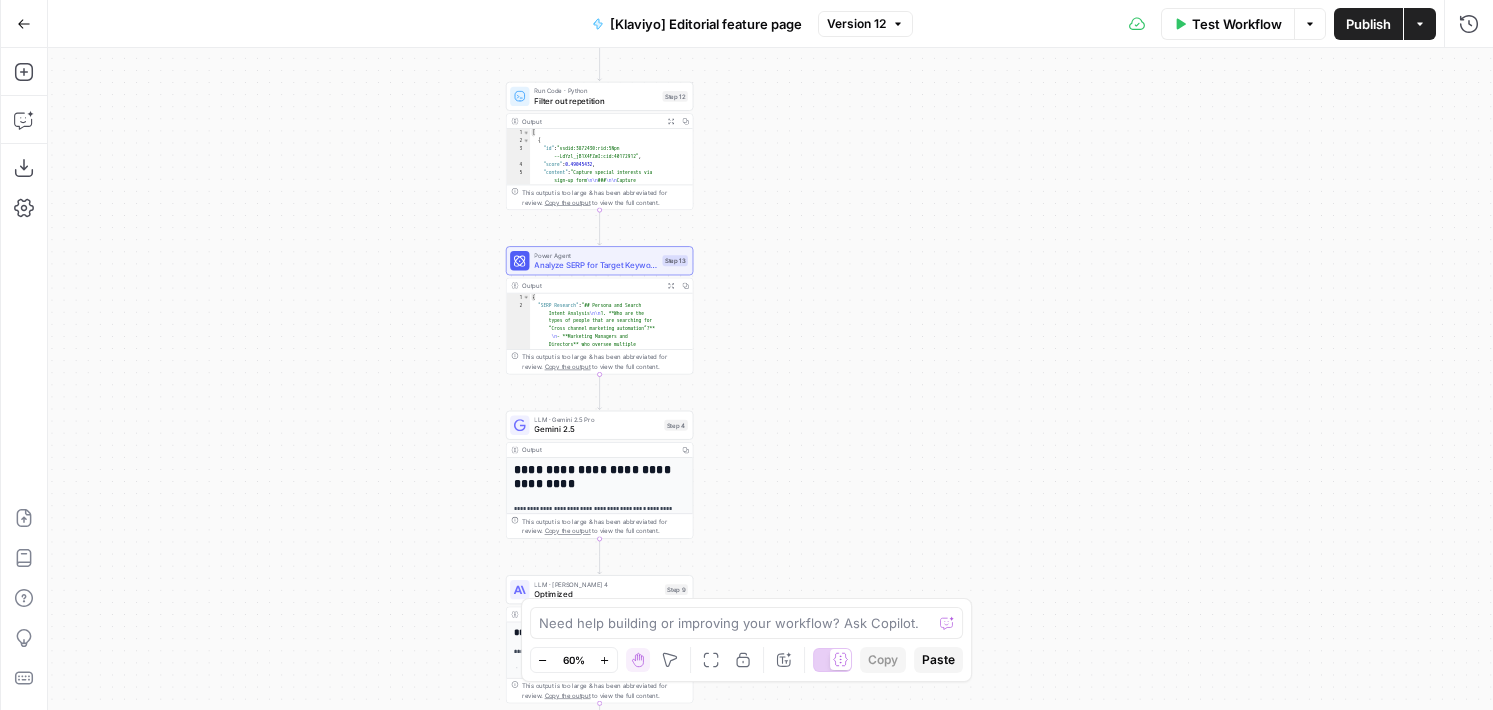 drag, startPoint x: 440, startPoint y: 396, endPoint x: 440, endPoint y: 549, distance: 153 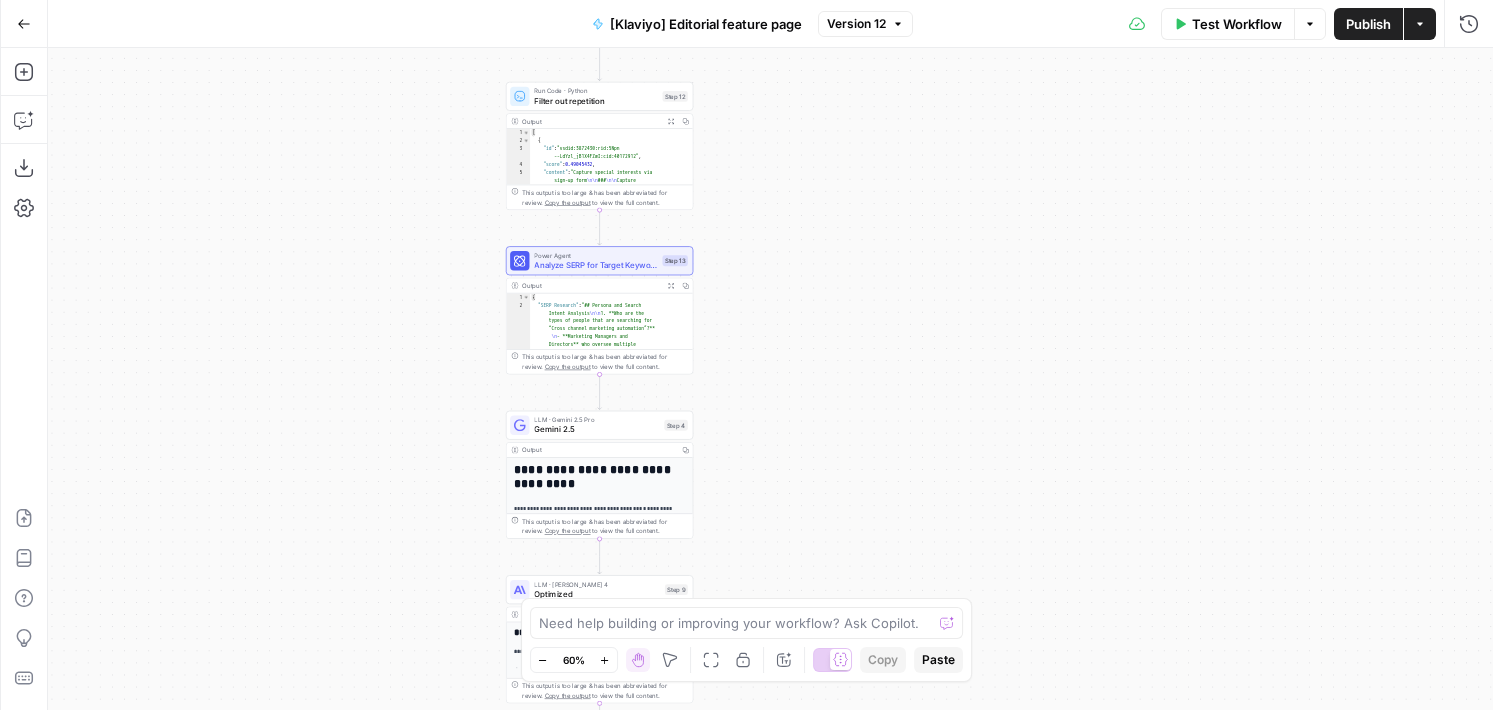 click on "**********" at bounding box center [770, 379] 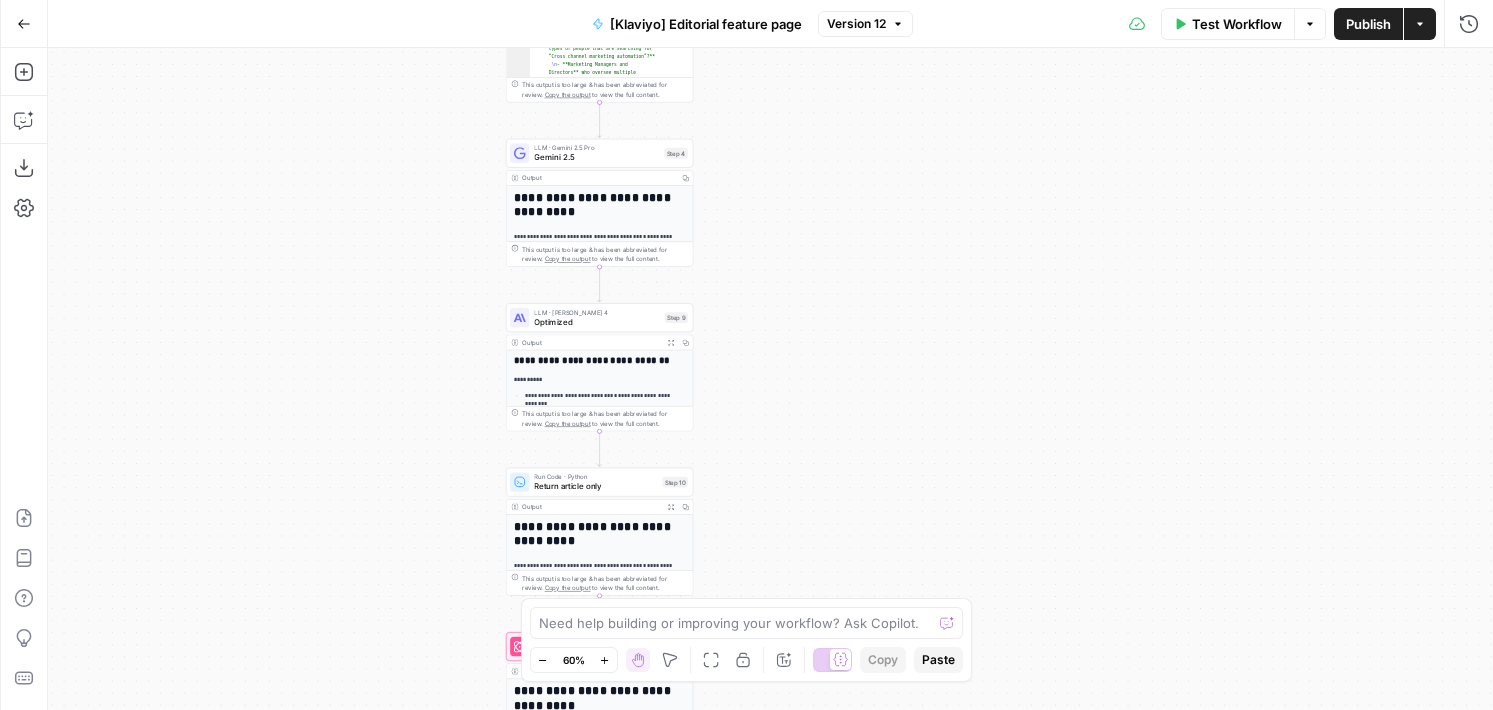 drag, startPoint x: 440, startPoint y: 549, endPoint x: 440, endPoint y: 277, distance: 272 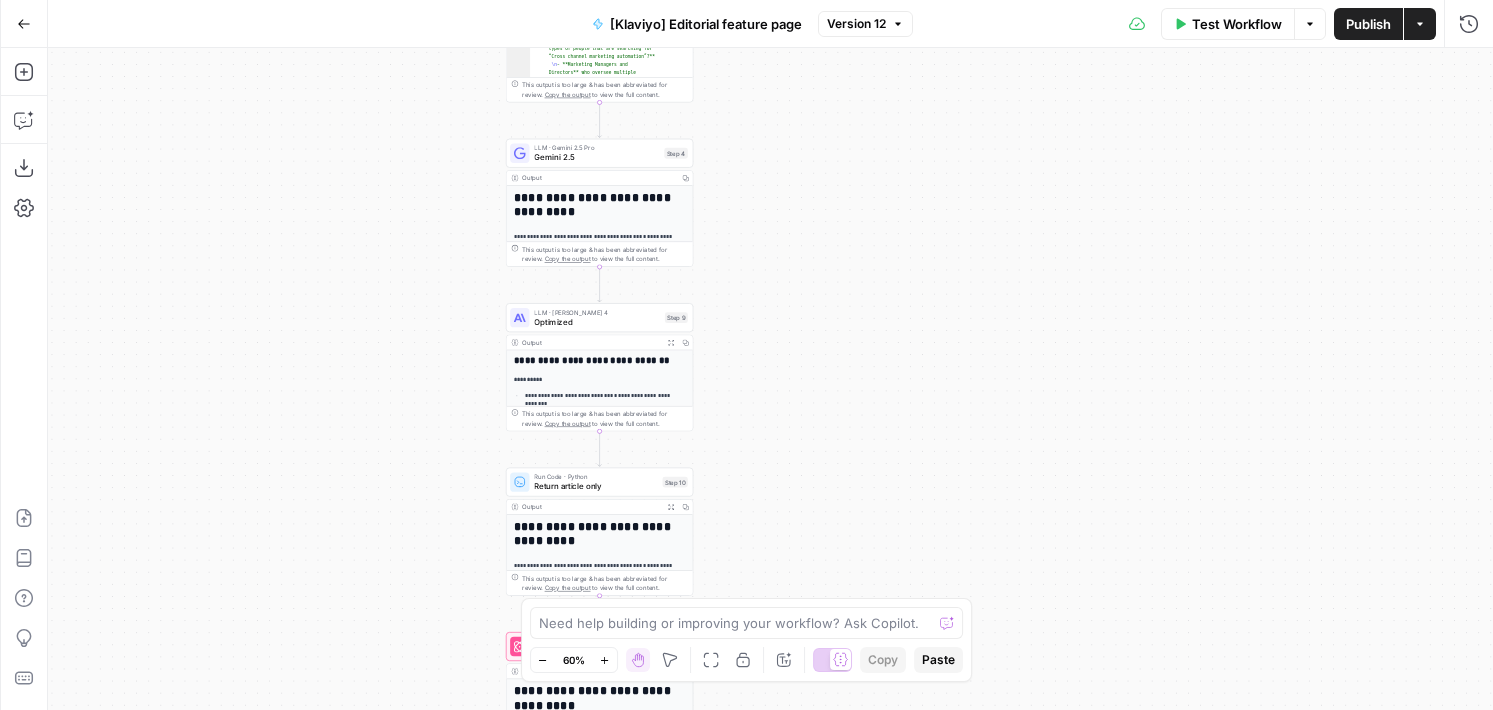 click on "**********" at bounding box center (770, 379) 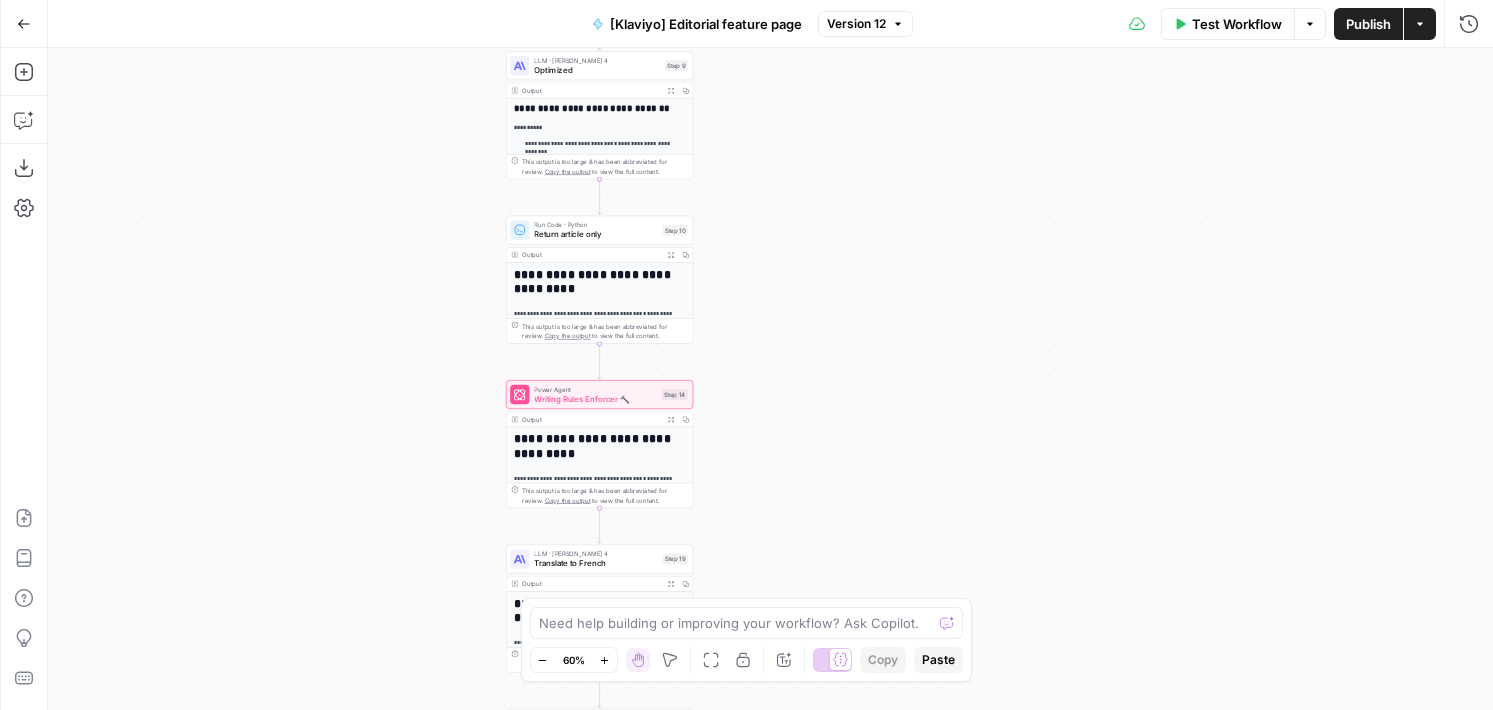 drag, startPoint x: 450, startPoint y: 554, endPoint x: 448, endPoint y: 179, distance: 375.00534 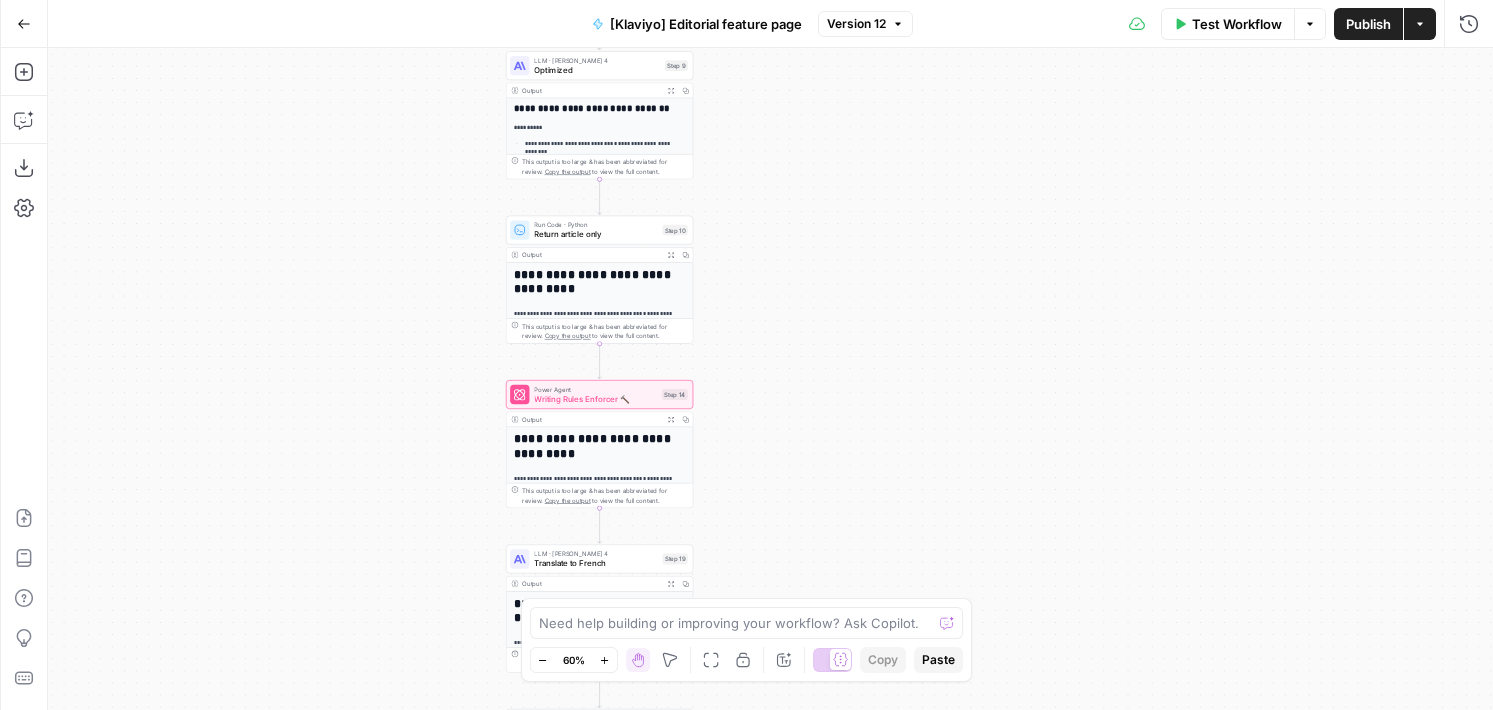 click on "**********" at bounding box center (770, 379) 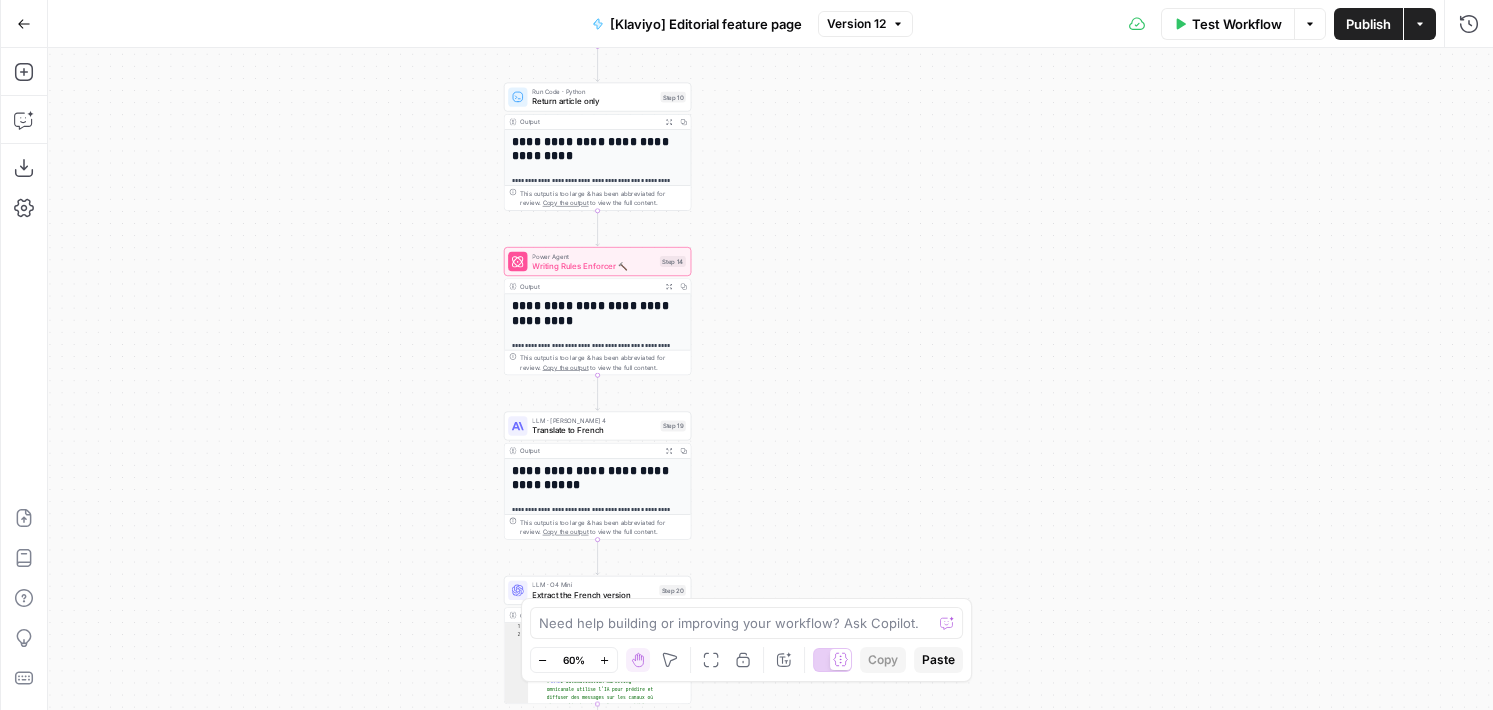 click on "**********" at bounding box center [770, 379] 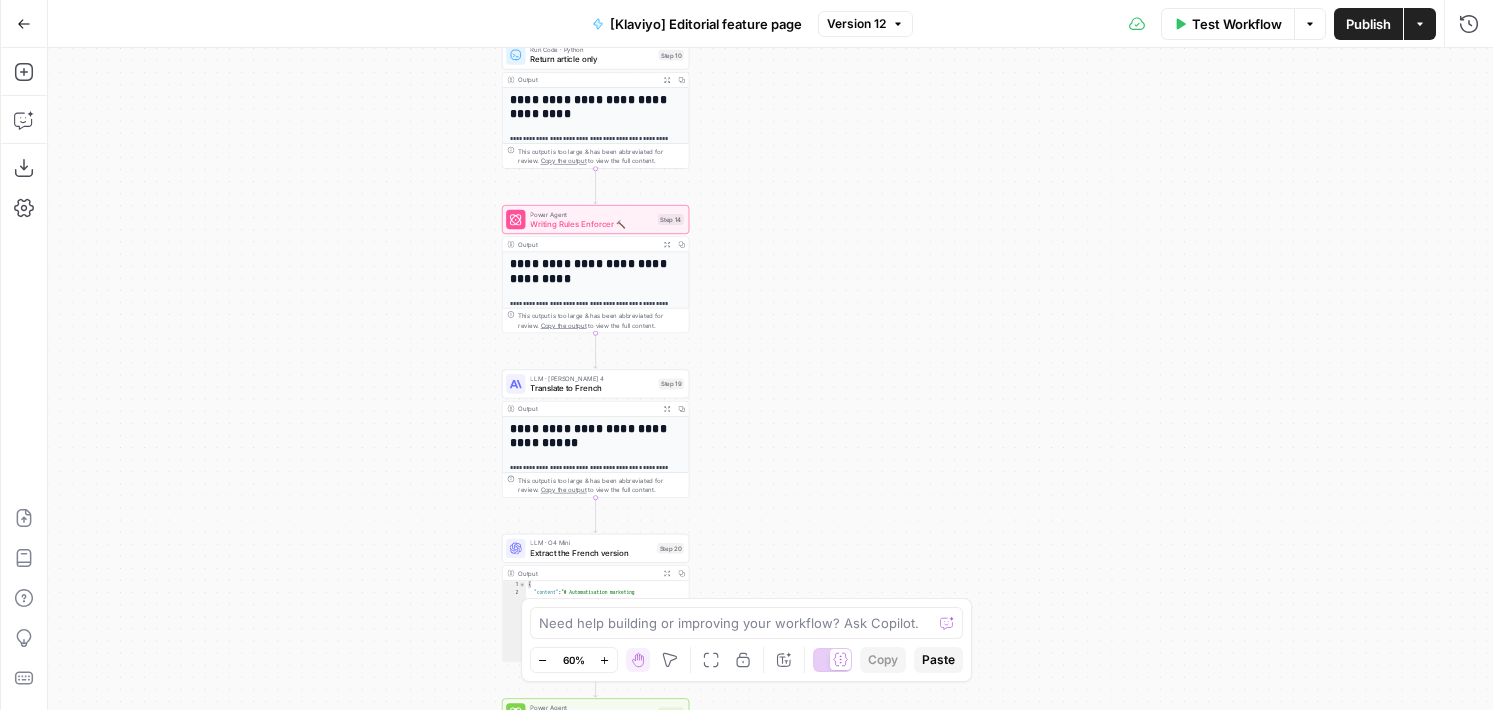 drag, startPoint x: 490, startPoint y: 579, endPoint x: 477, endPoint y: 251, distance: 328.2575 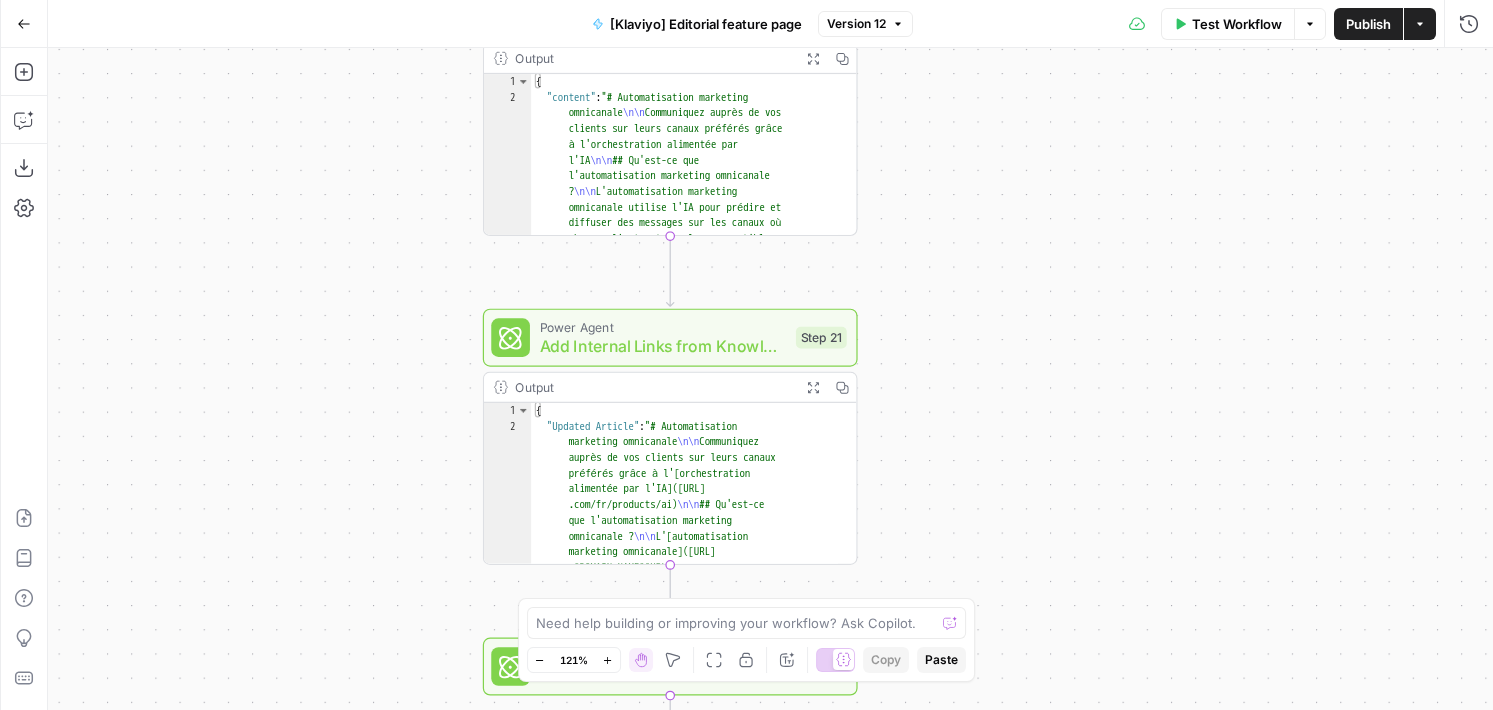 drag, startPoint x: 438, startPoint y: 454, endPoint x: 418, endPoint y: 205, distance: 249.80193 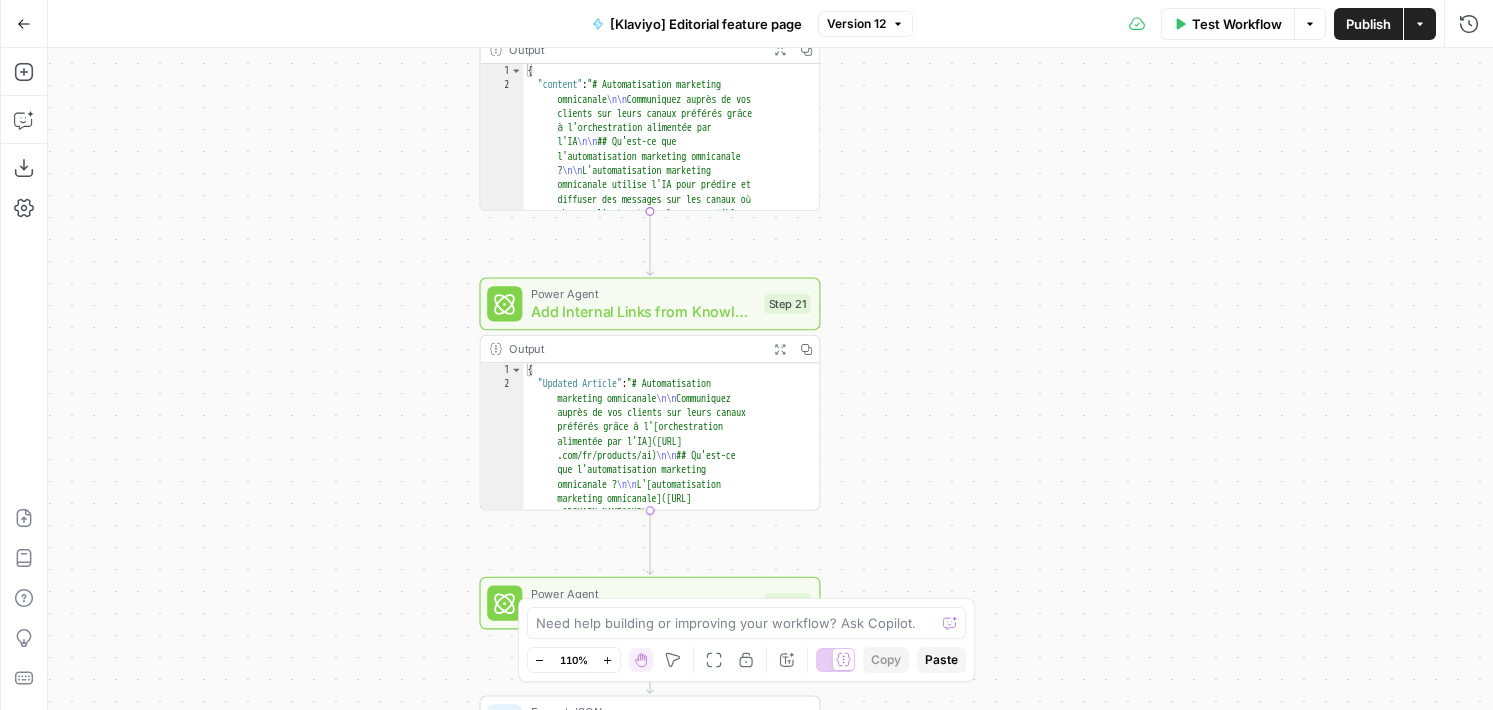 click on "Output" at bounding box center (634, 349) 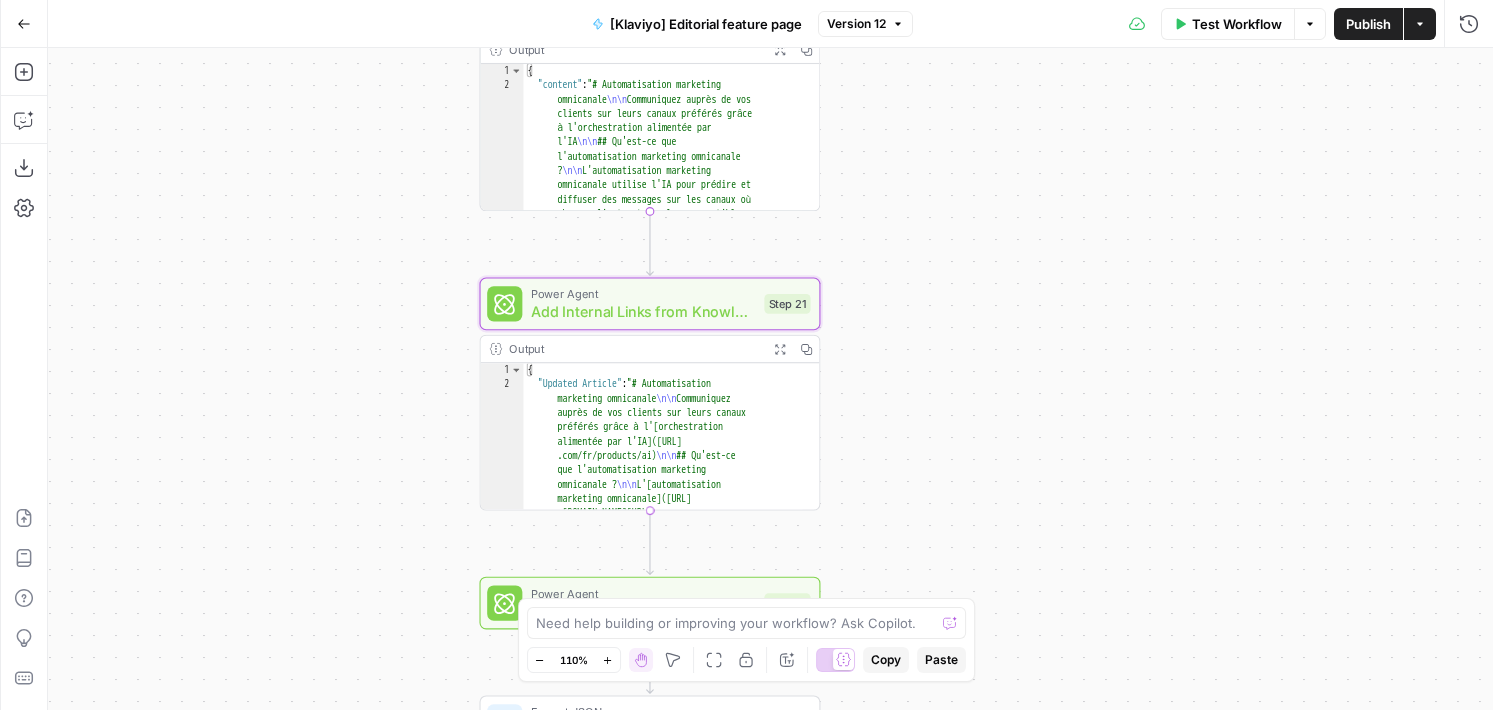 click on "Power Agent Add Internal Links from Knowledge Base - Fork Step 21 Copy step Delete step Add Note Edit Agent Test" at bounding box center [648, 303] 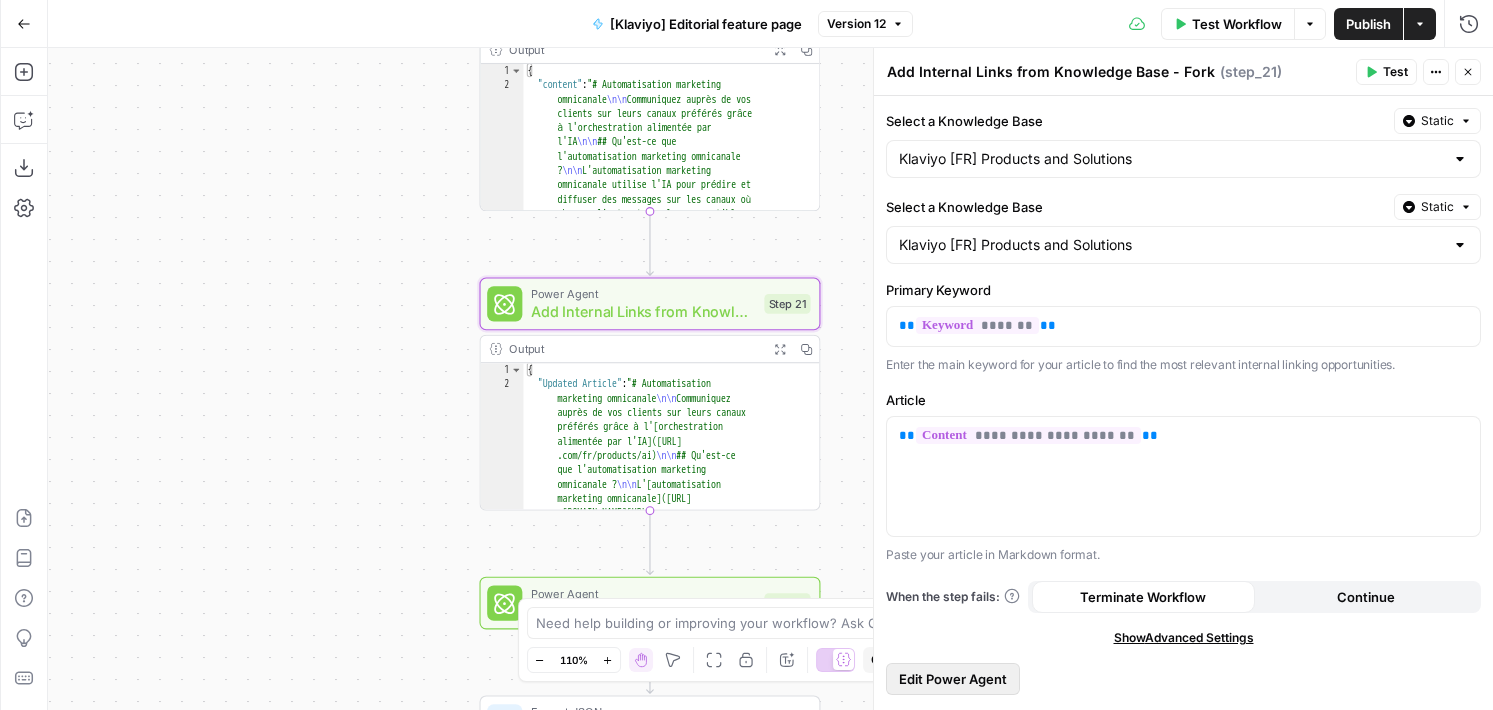 click on "Edit Power Agent" at bounding box center (953, 679) 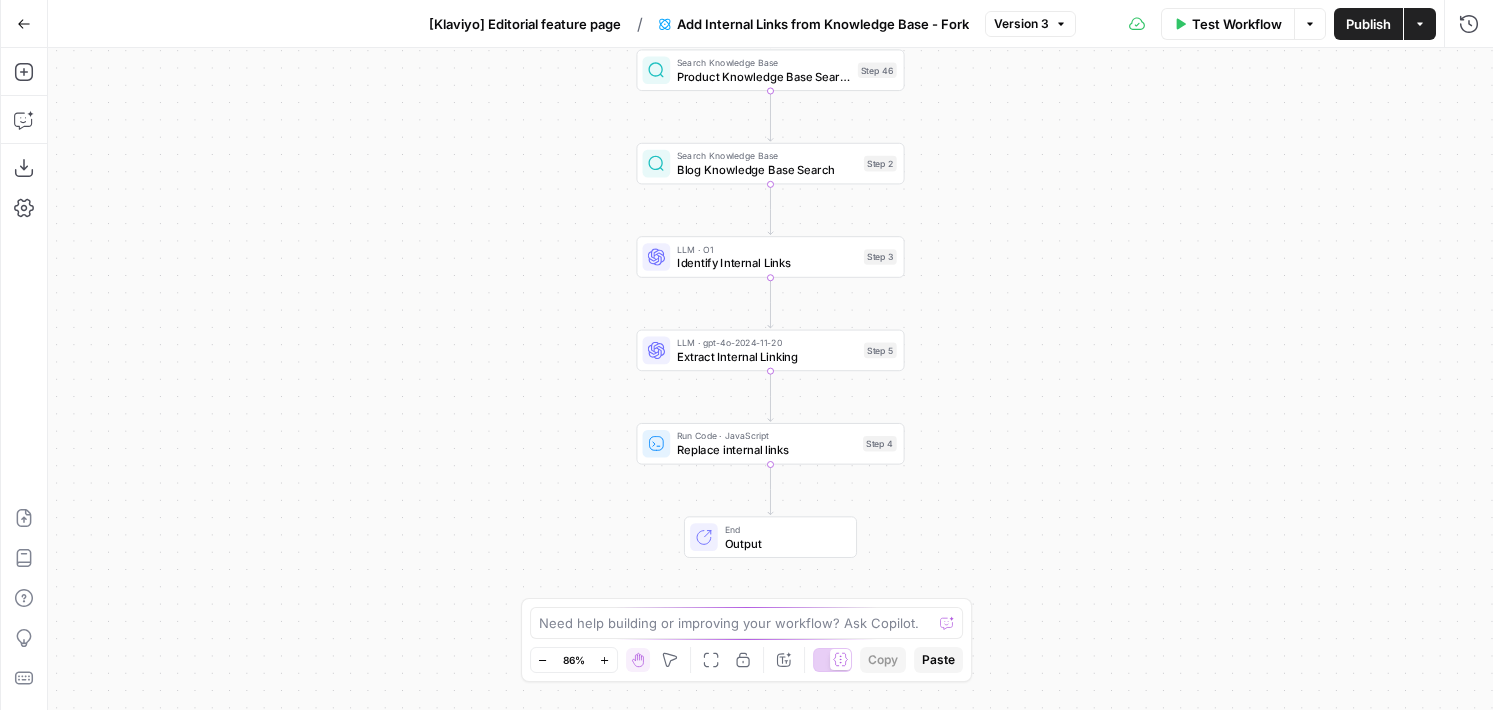 drag, startPoint x: 1018, startPoint y: 469, endPoint x: 1018, endPoint y: 395, distance: 74 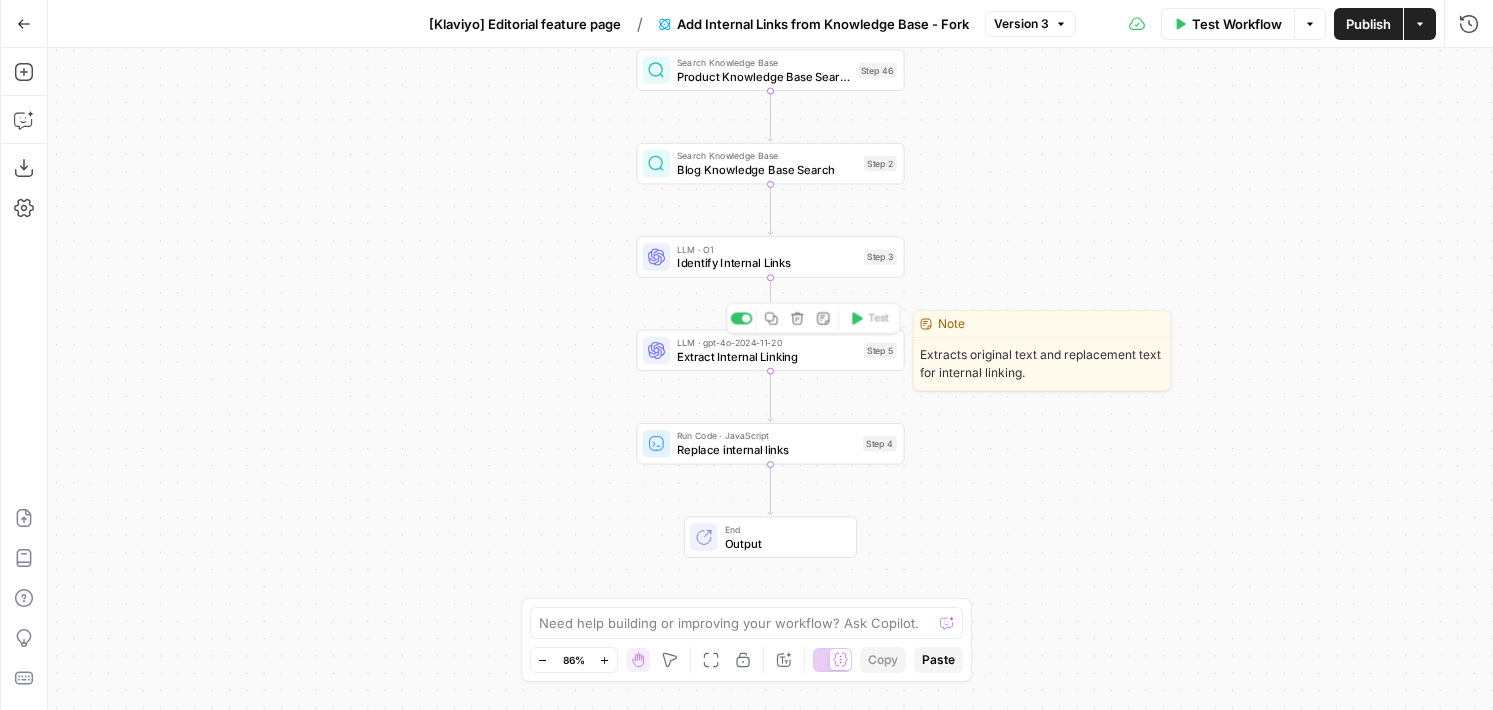 click on "LLM · gpt-4o-2024-11-20 Extract Internal Linking Step 5 Copy step Delete step Edit Note Test" at bounding box center [770, 351] 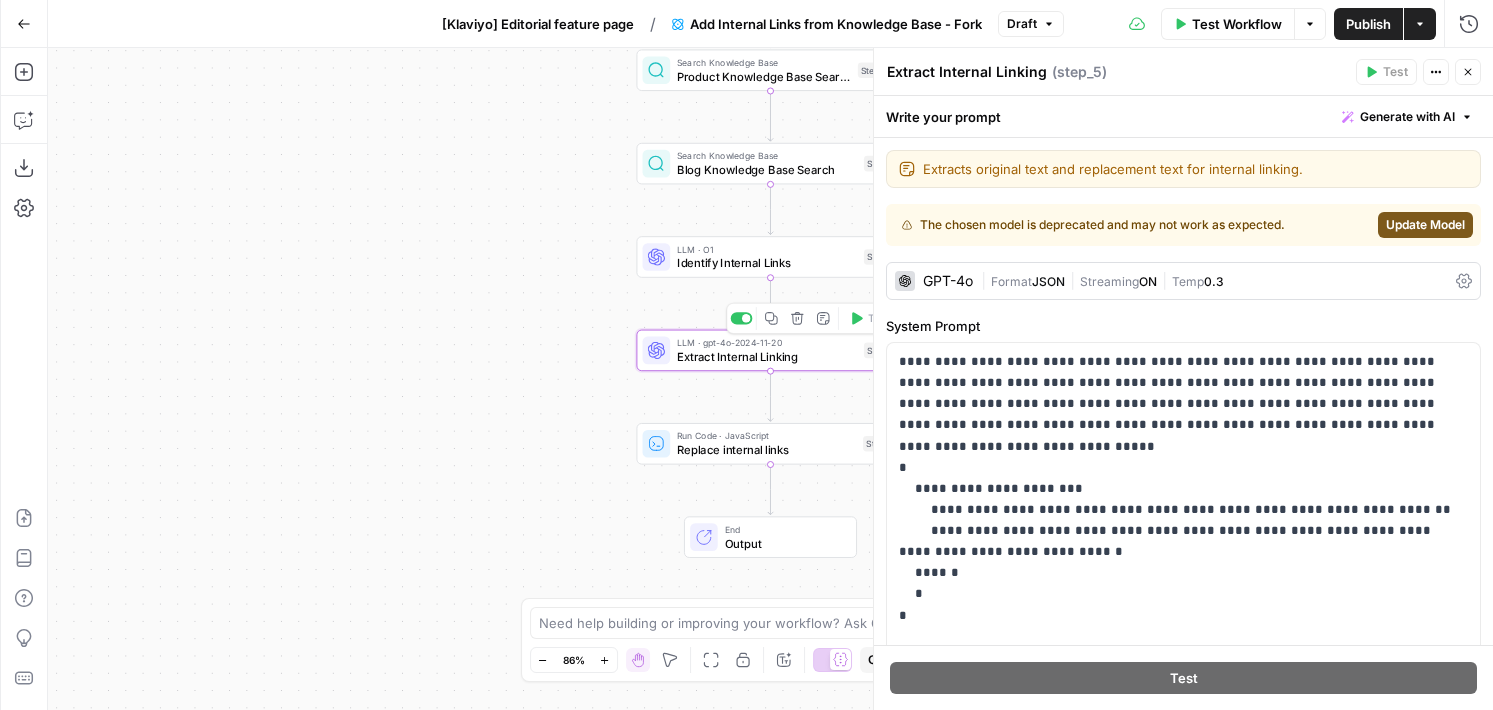 drag, startPoint x: 509, startPoint y: 373, endPoint x: 394, endPoint y: 396, distance: 117.27745 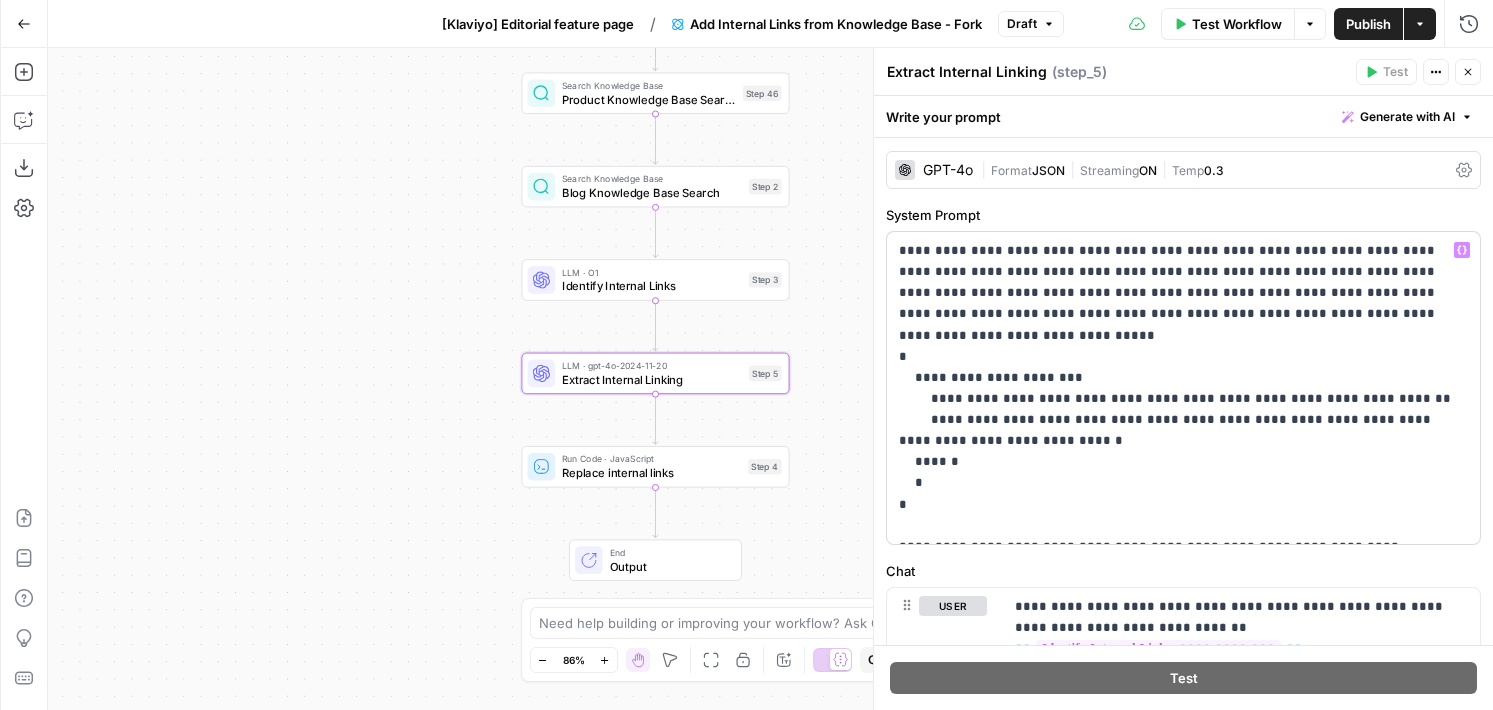scroll, scrollTop: 299, scrollLeft: 0, axis: vertical 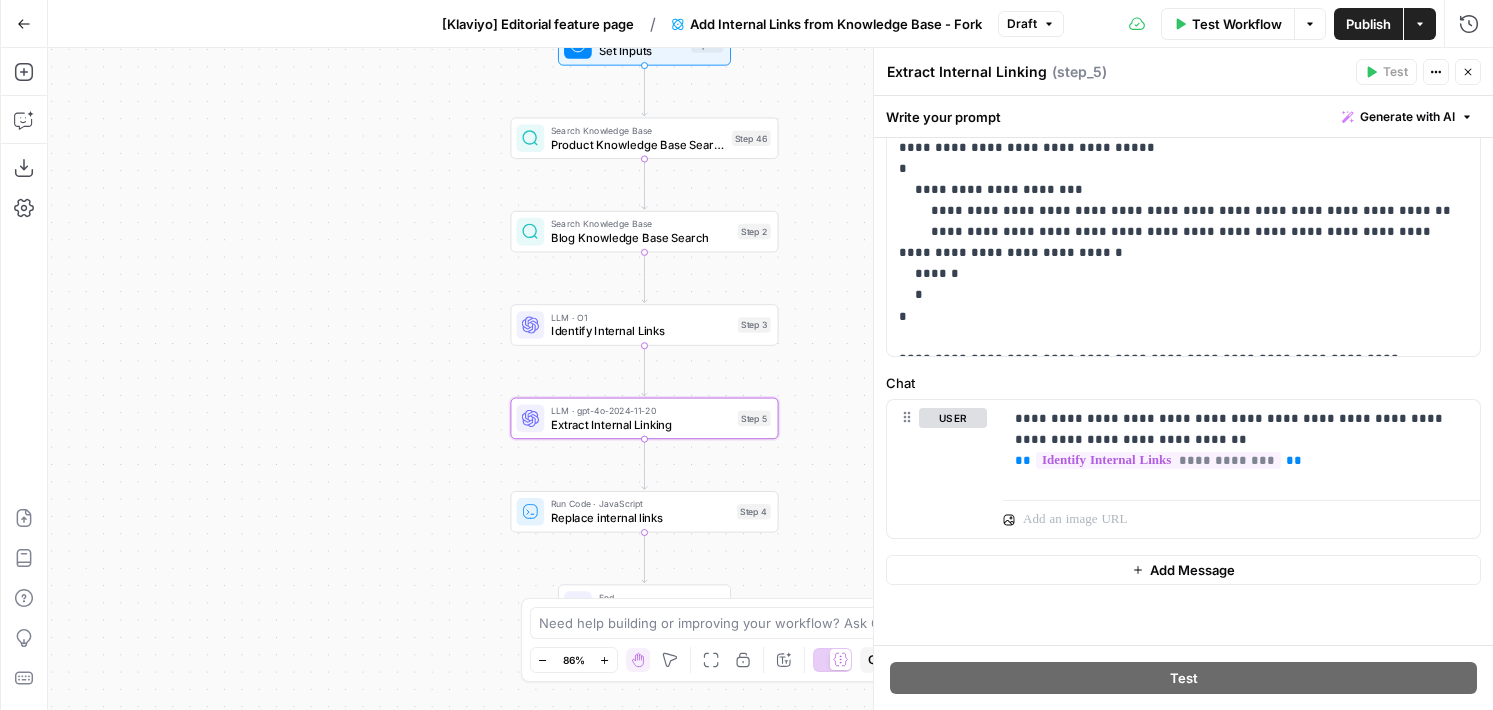 drag, startPoint x: 837, startPoint y: 266, endPoint x: 823, endPoint y: 326, distance: 61.611687 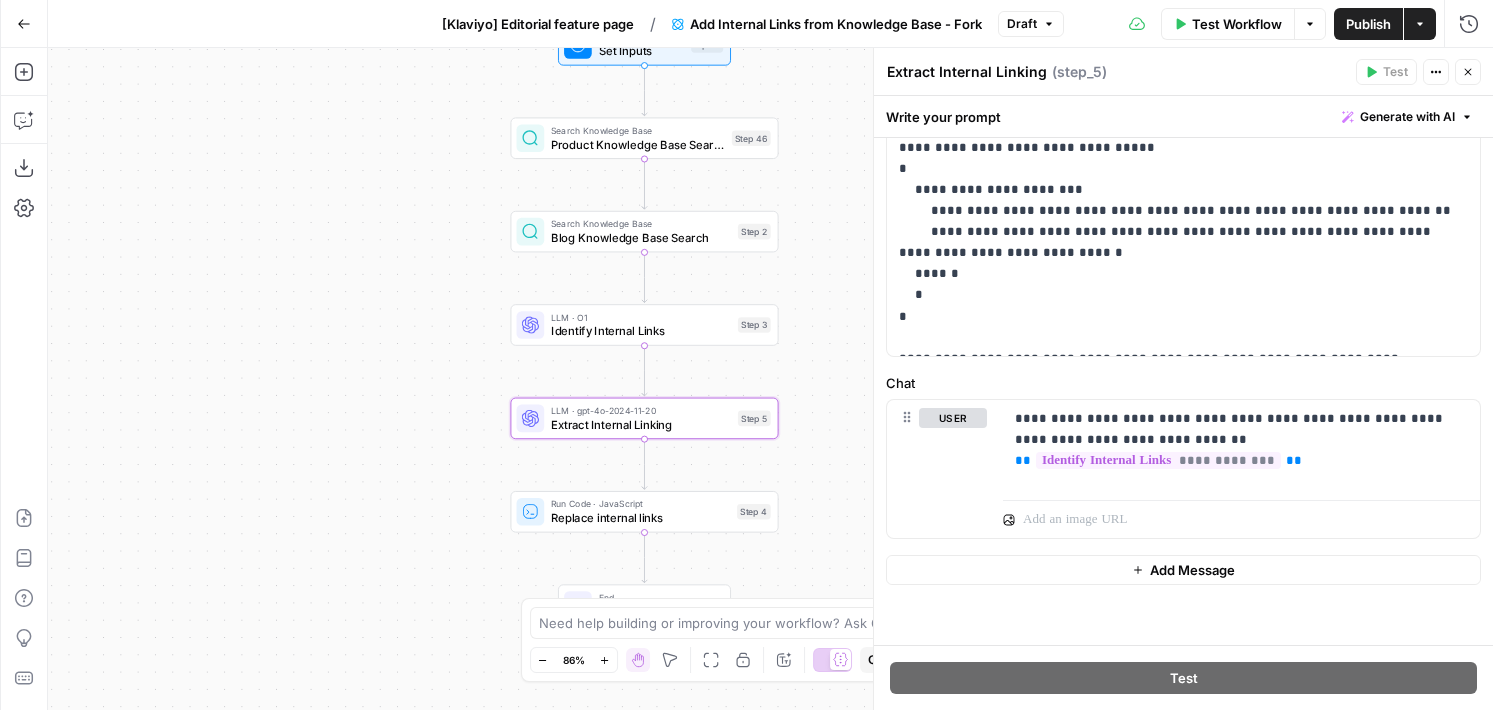click on "Workflow Set Inputs Inputs Search Knowledge Base Product Knowledge Base Search Step 46 Search Knowledge Base Blog Knowledge Base Search Step 2 LLM · O1 Identify Internal Links Step 3 LLM · gpt-4o-2024-11-20 Extract Internal Linking Step 5 Run Code · JavaScript Replace internal links Step 4 End Output" at bounding box center [770, 379] 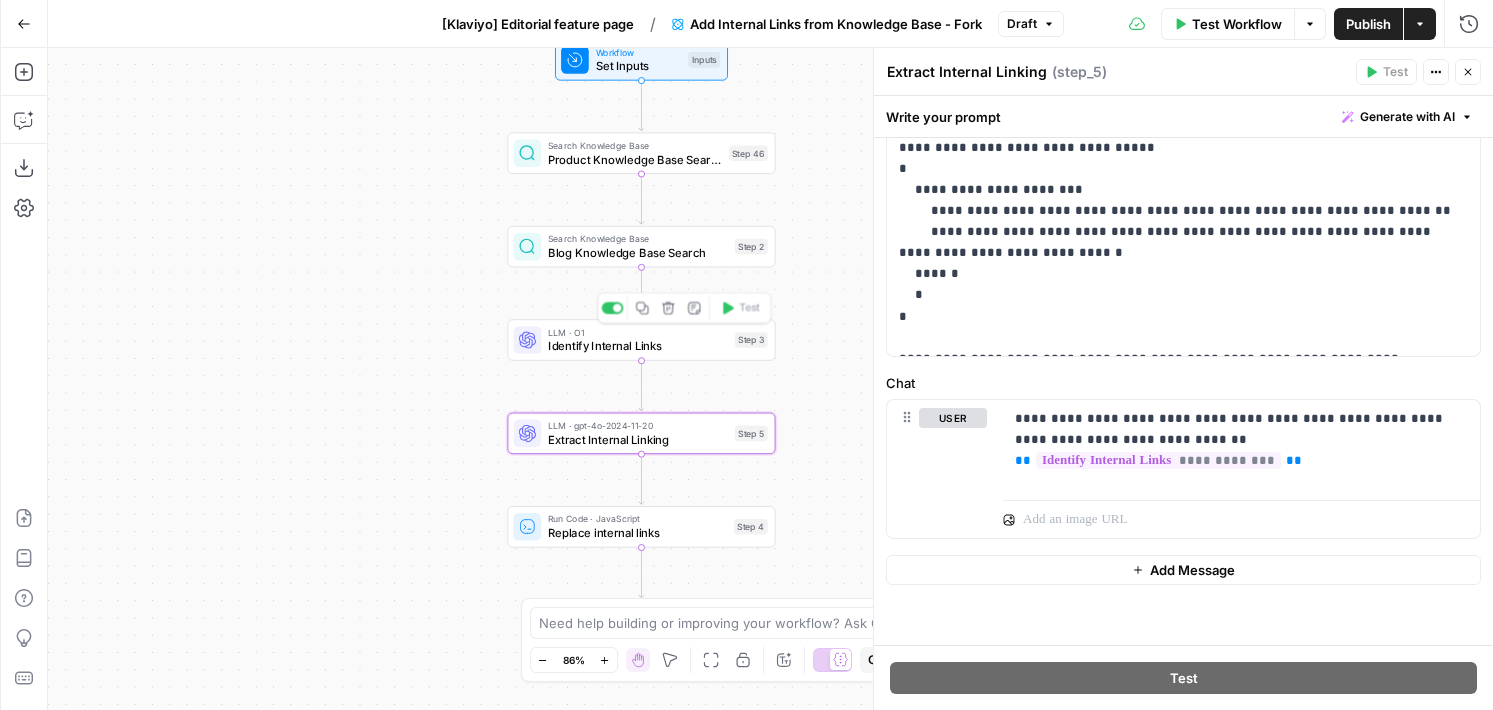 click on "Identify Internal Links" at bounding box center [638, 345] 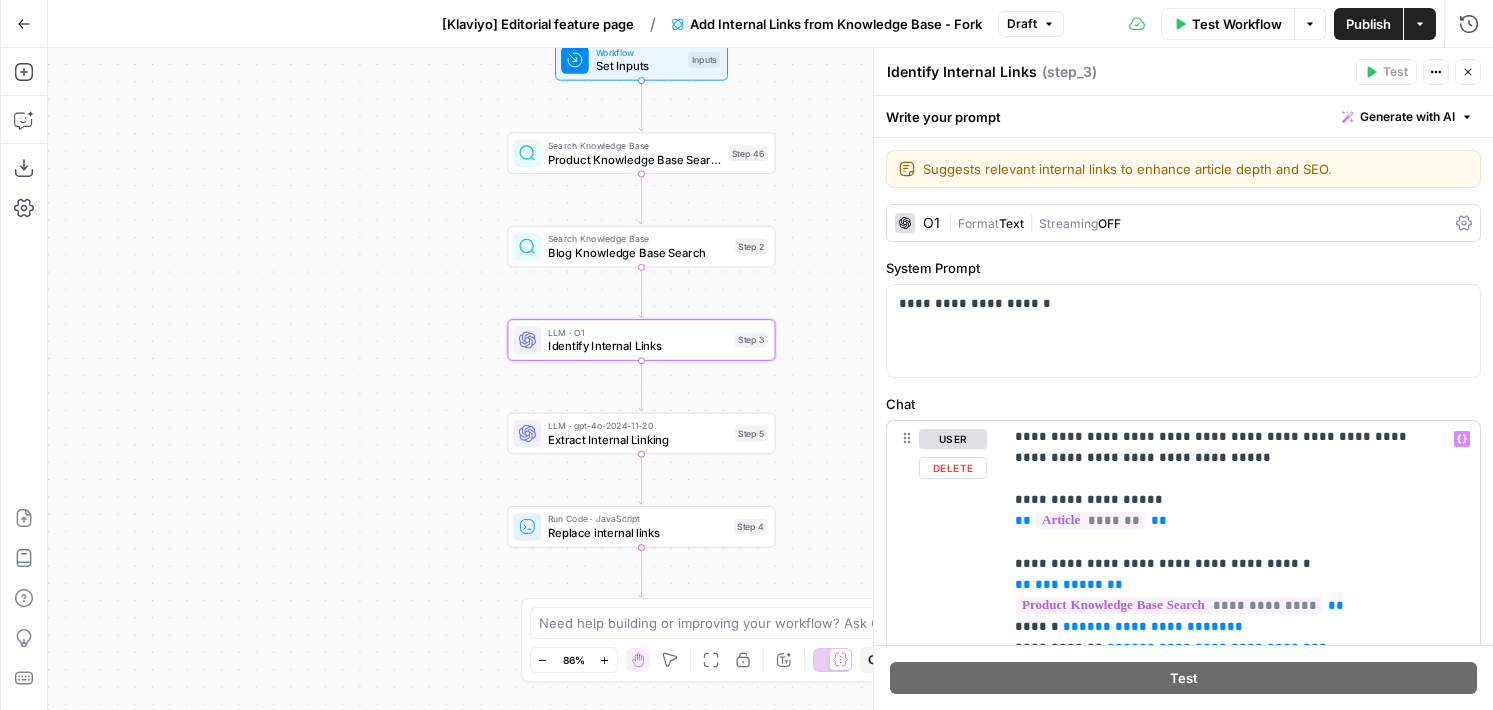 scroll, scrollTop: 236, scrollLeft: 0, axis: vertical 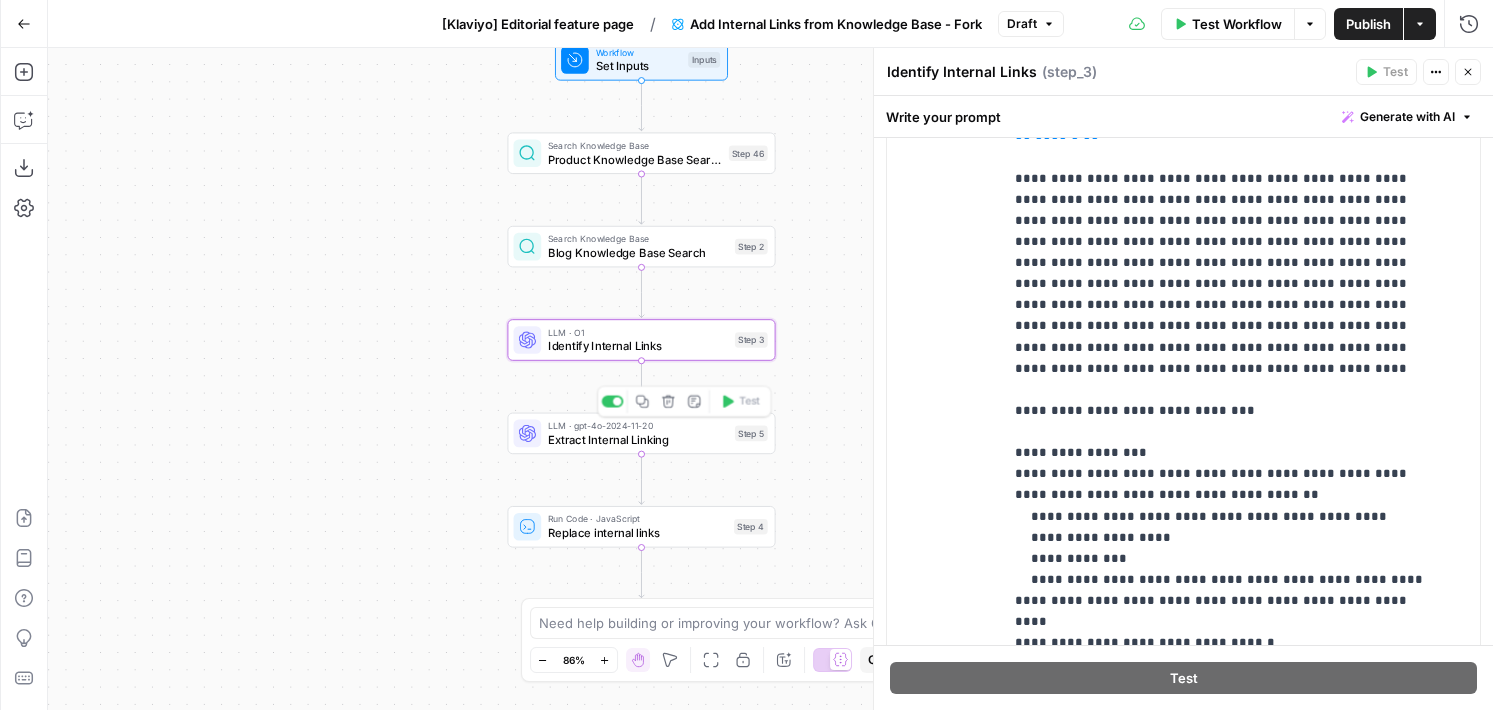 click on "Extract Internal Linking" at bounding box center [638, 439] 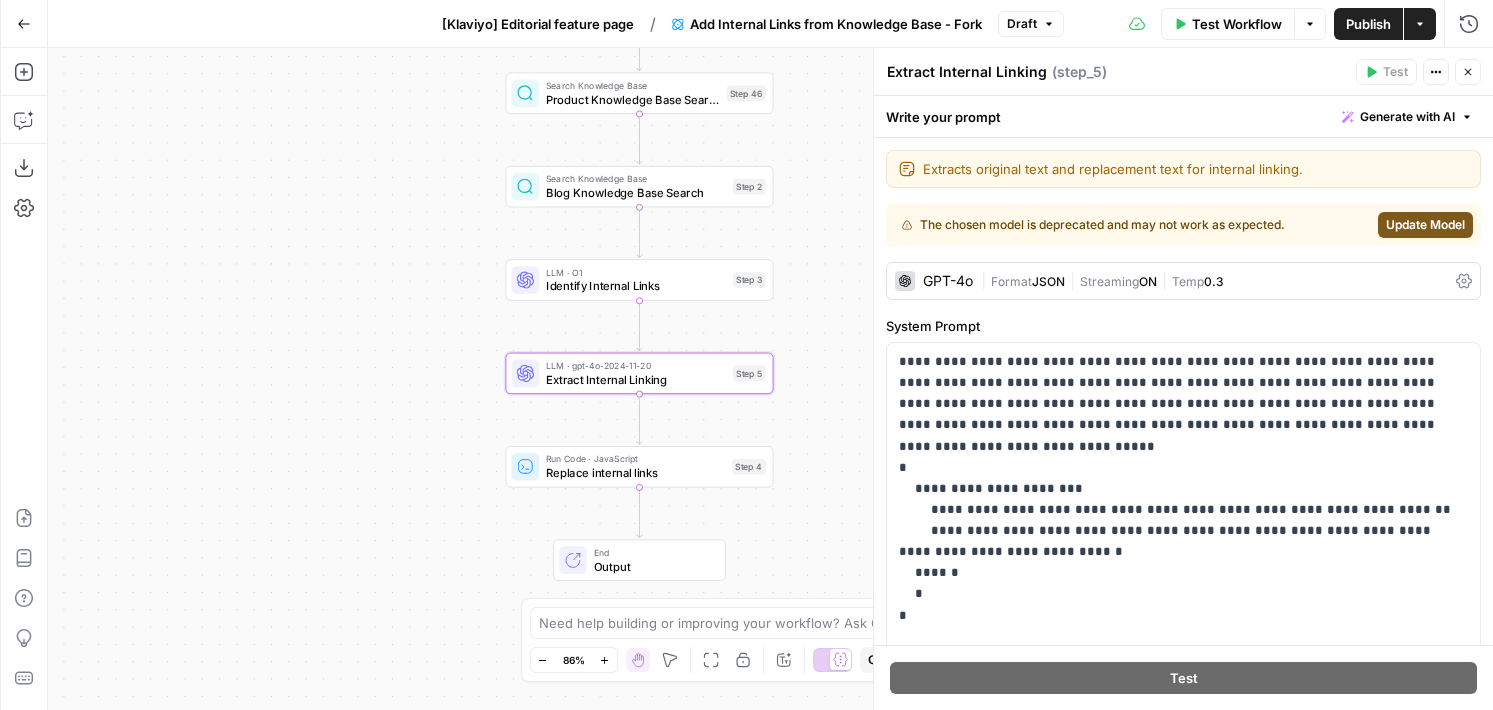 drag, startPoint x: 813, startPoint y: 495, endPoint x: 807, endPoint y: 435, distance: 60.299255 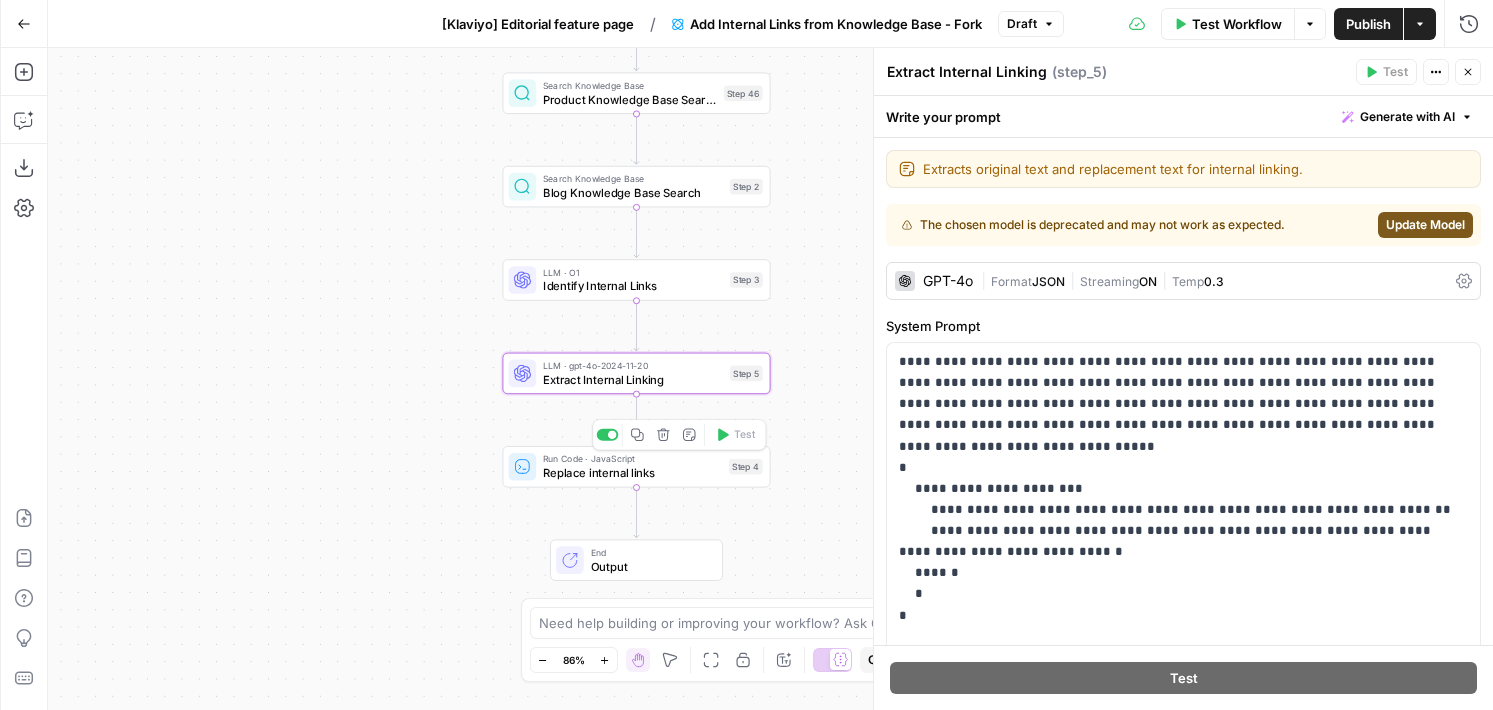 click on "Replace internal links" at bounding box center (632, 472) 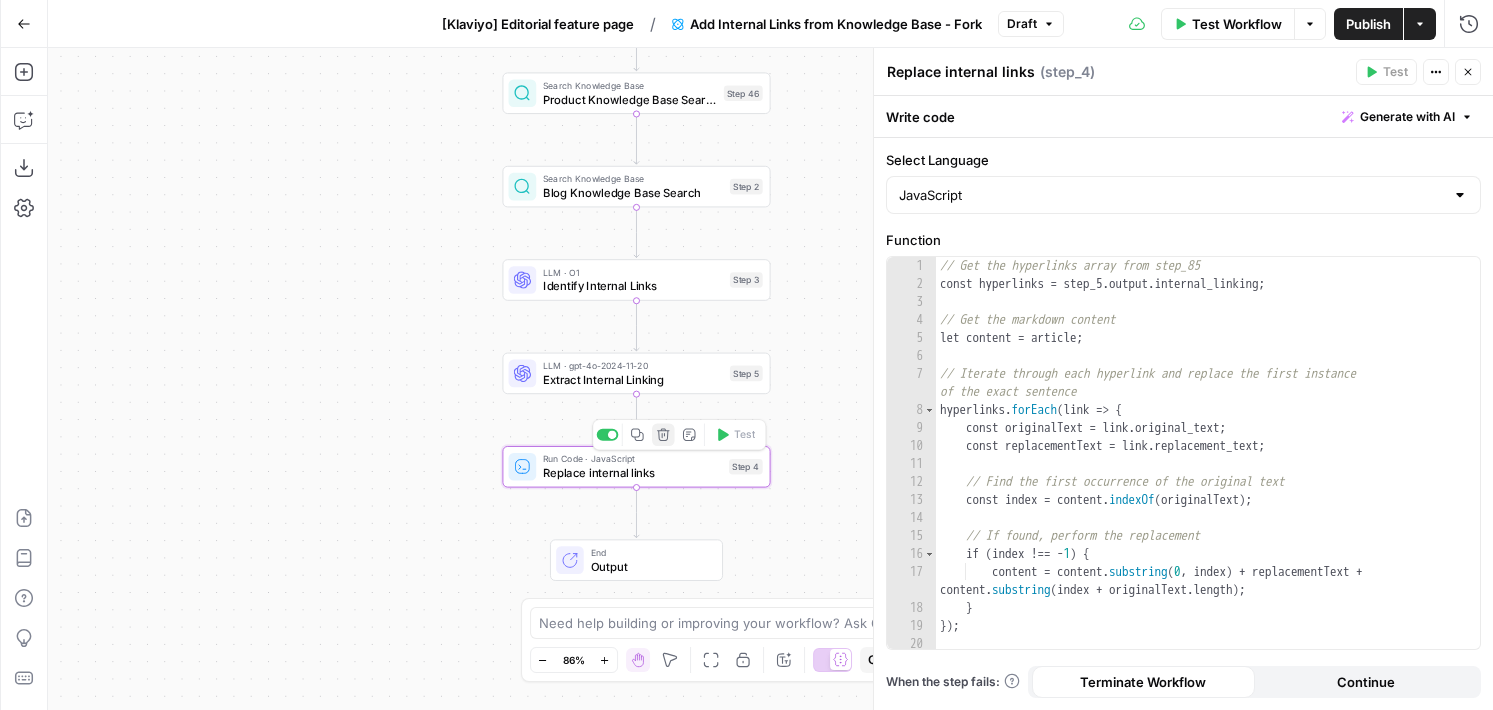 click on "Delete step" at bounding box center (663, 435) 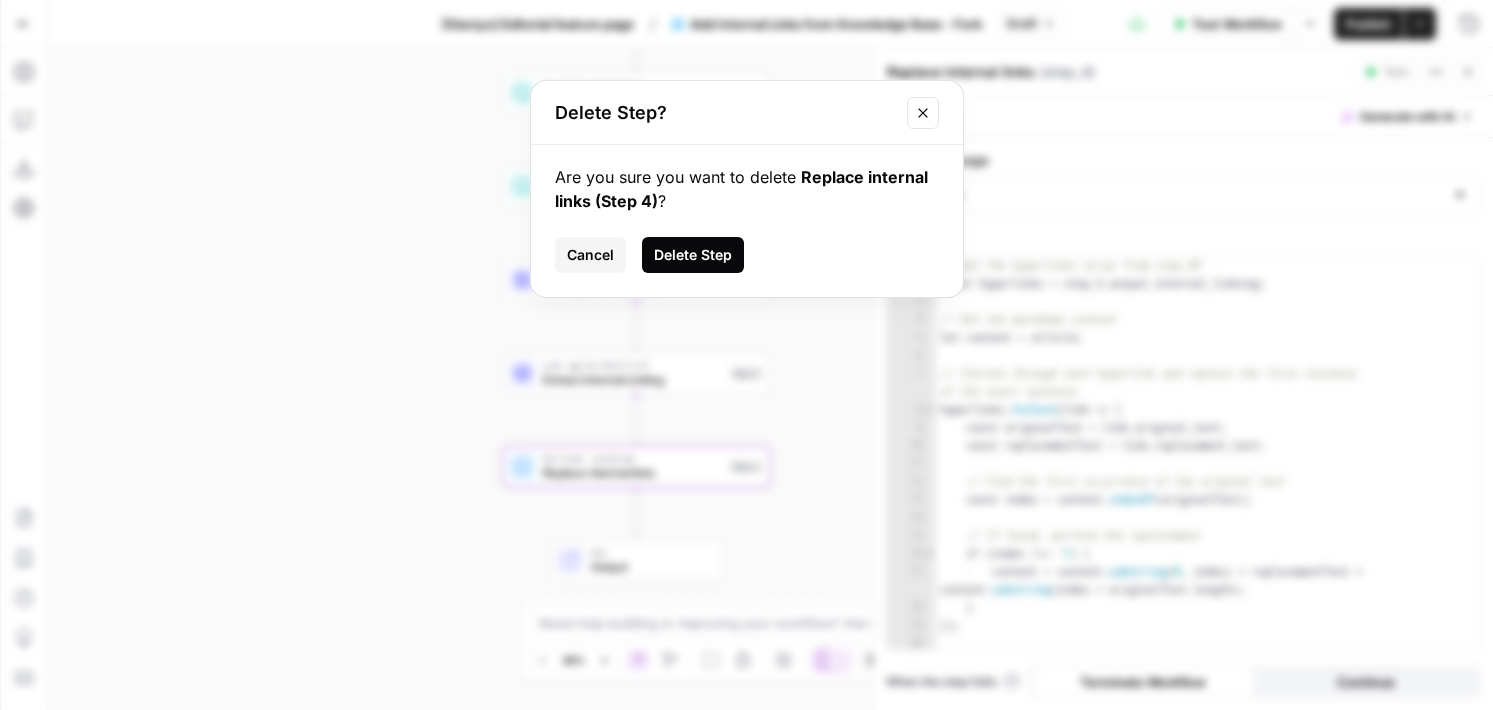 click on "Delete Step" at bounding box center (693, 255) 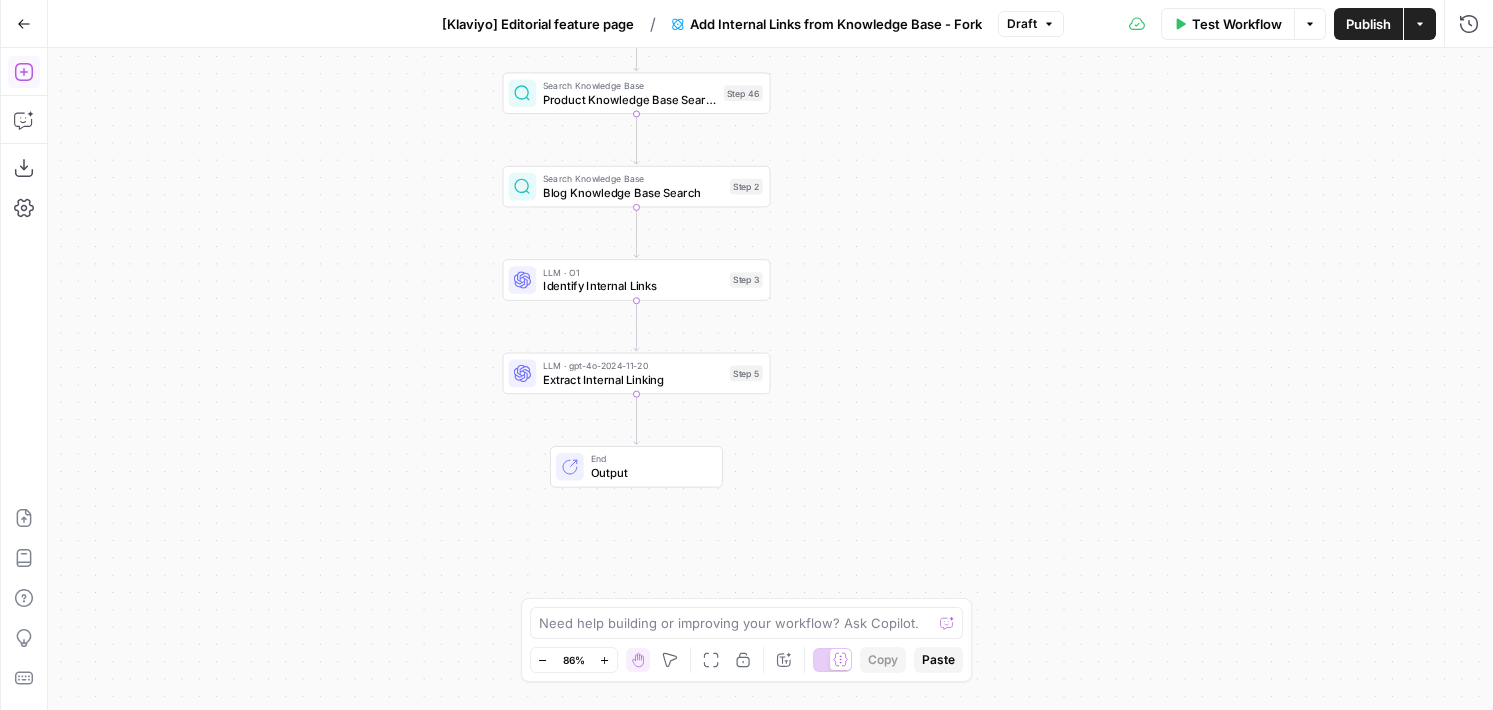 click on "Add Steps" at bounding box center [24, 72] 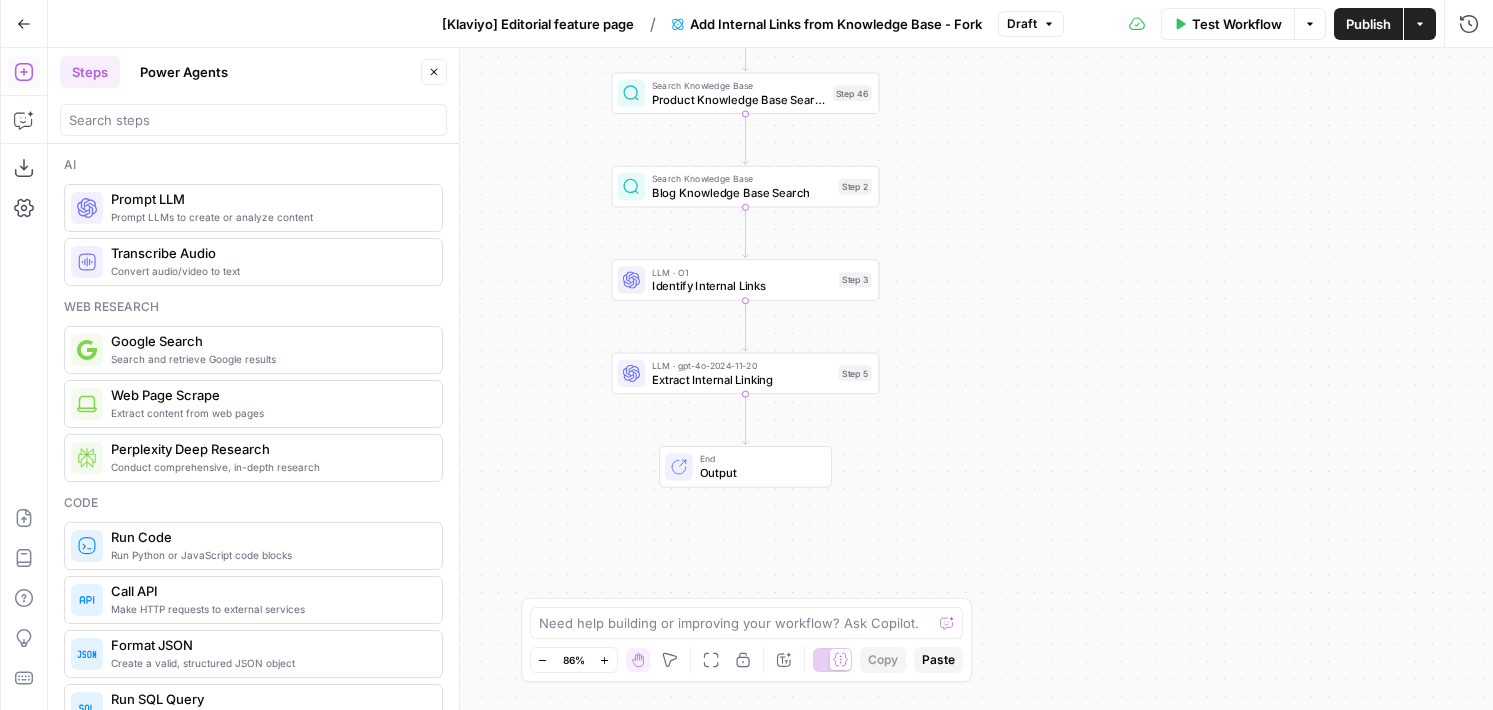 drag, startPoint x: 948, startPoint y: 308, endPoint x: 1091, endPoint y: 308, distance: 143 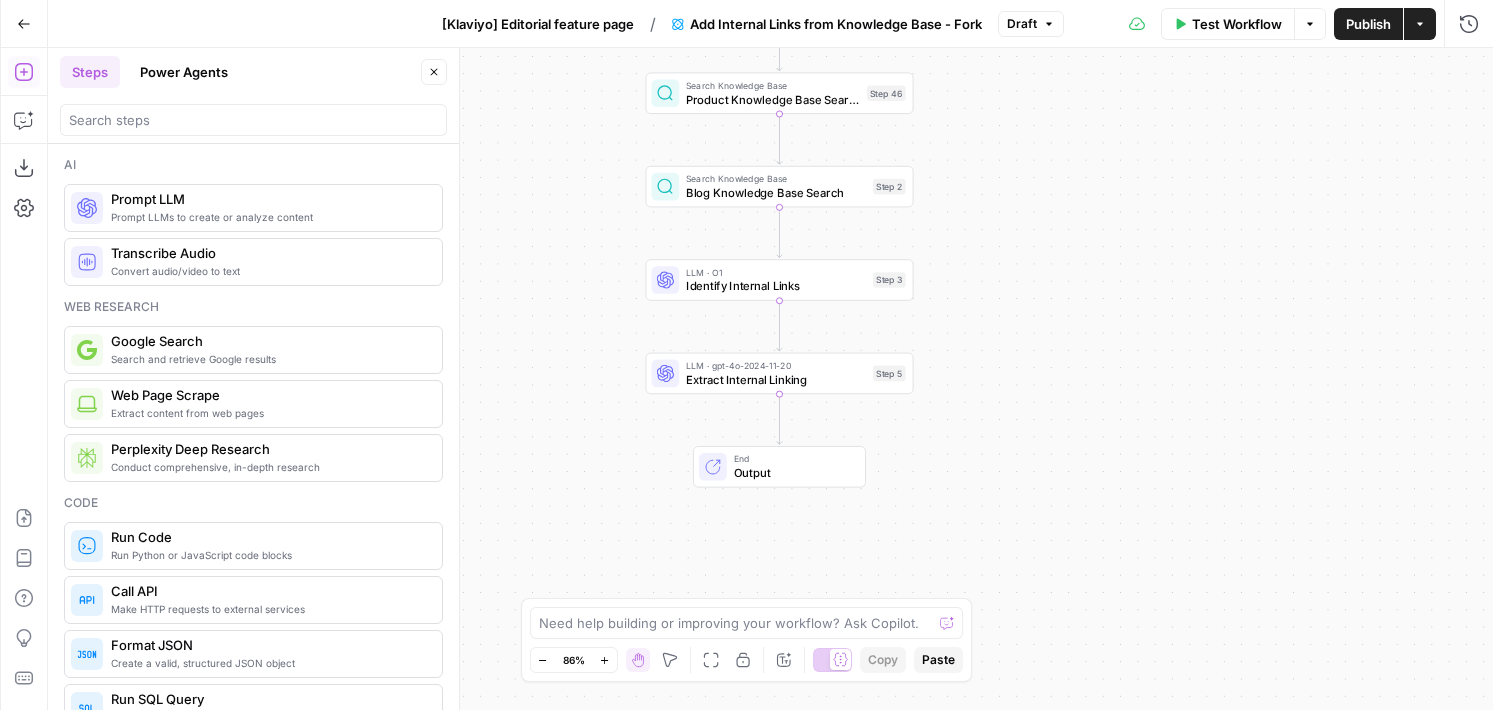 click on "Prompt LLMs to create or analyze content" at bounding box center (268, 217) 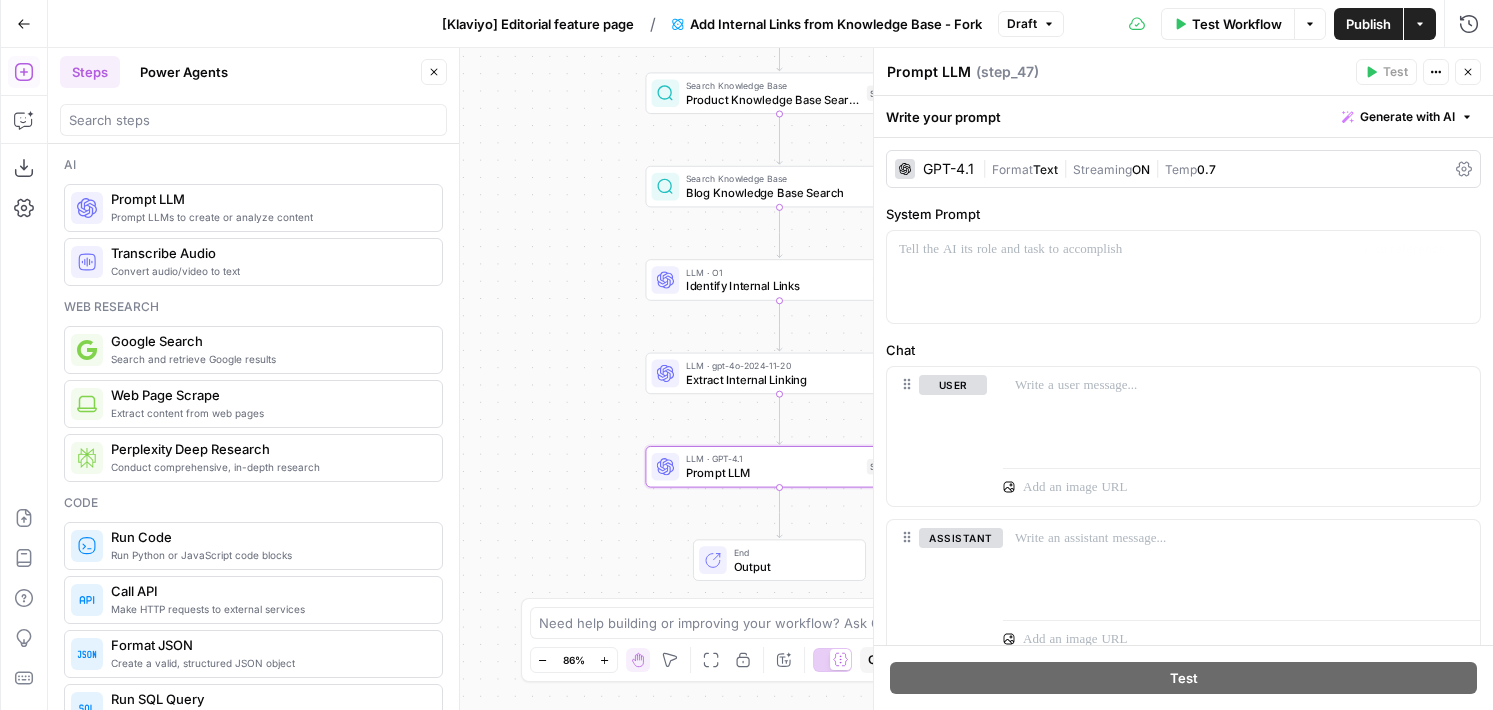 click on "GPT-4.1   |   Format  Text   |   Streaming  ON   |   Temp  0.7 System Prompt “/” to reference Variables Menu Chat user assistant Add Message" at bounding box center (1183, 391) 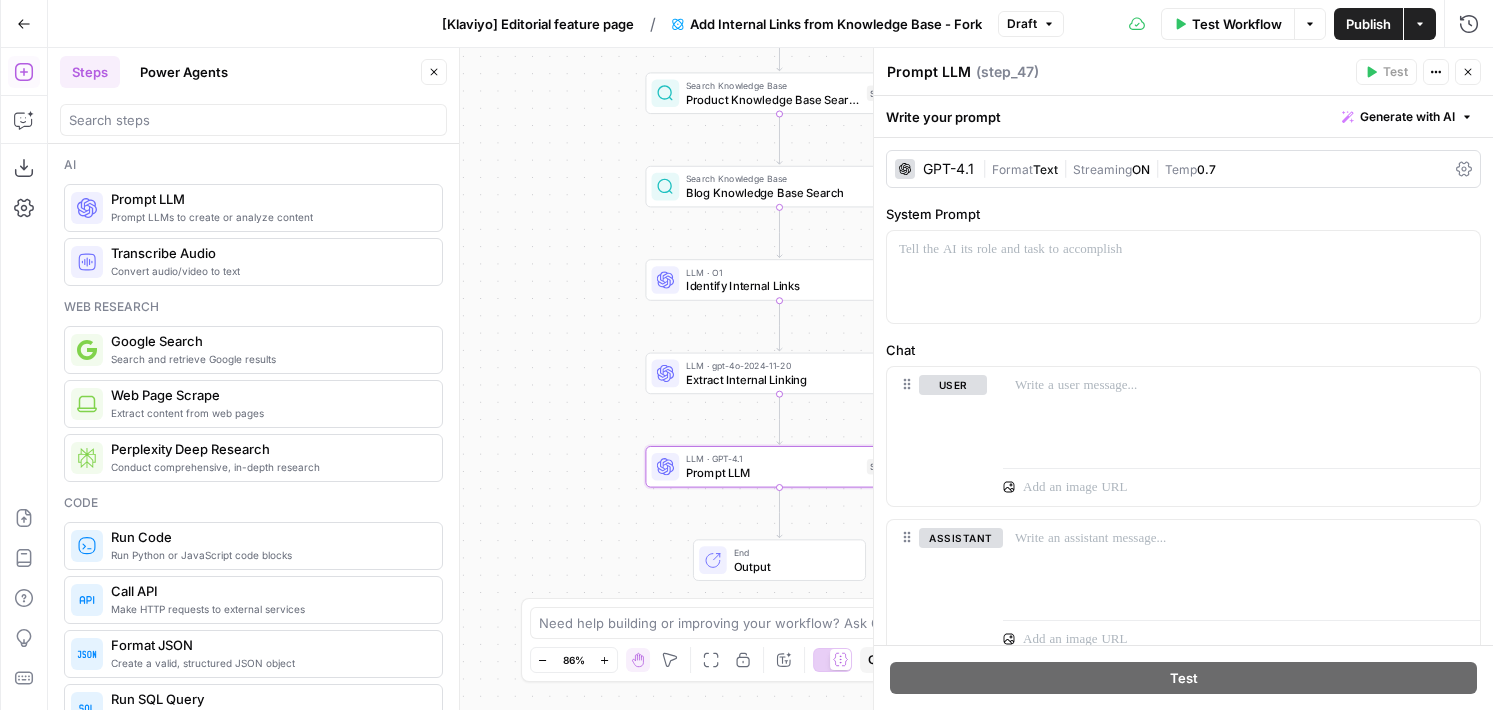click on "|" at bounding box center [987, 168] 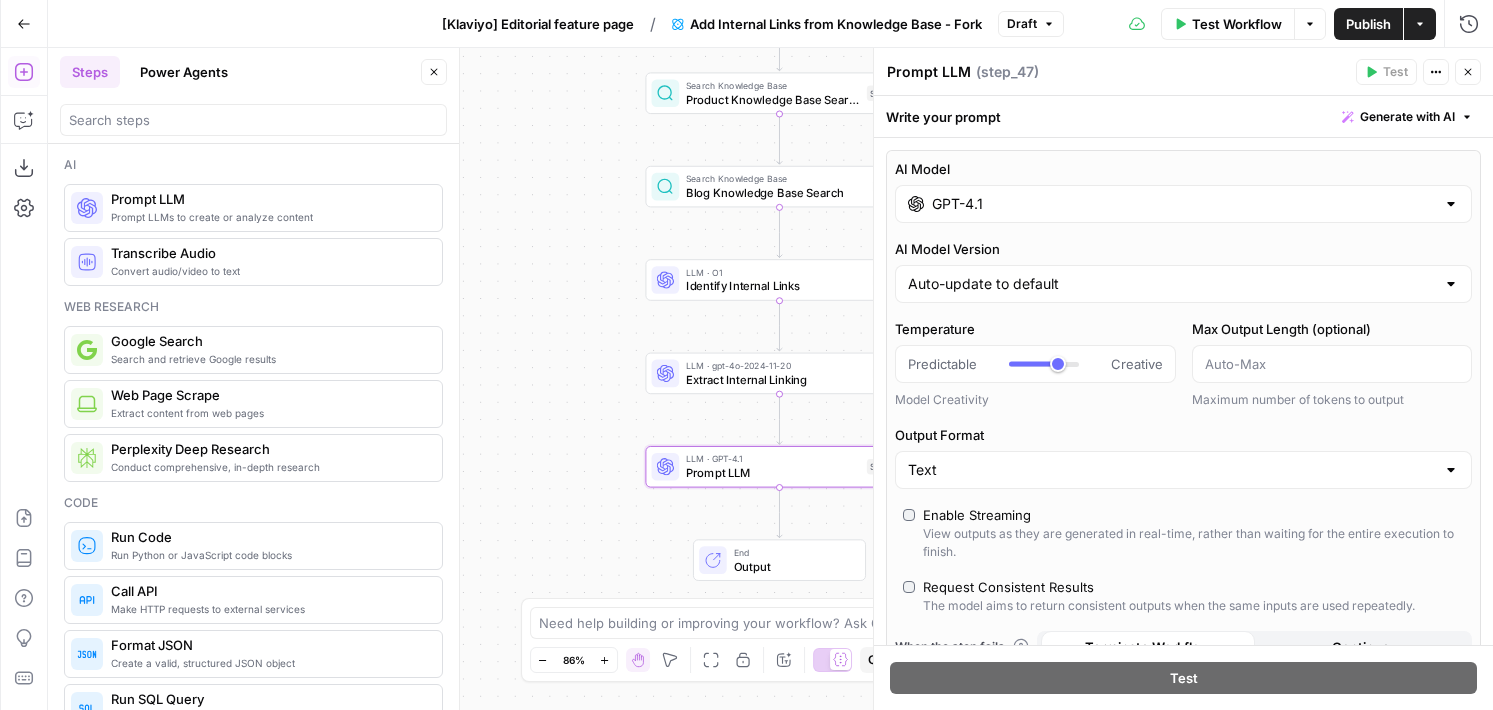 click on "AI Model GPT-4.1 AI Model Version Auto-update to default Temperature Predictable Creative Model Creativity Max Output Length (optional) Maximum number of tokens to output Output Format Text Enable Streaming View outputs as they are generated in real-time, rather than waiting for the entire execution to finish. Request Consistent Results The model aims to return consistent outputs when the same inputs are used repeatedly. When the step fails: Terminate Workflow Continue Close" at bounding box center [1183, 435] 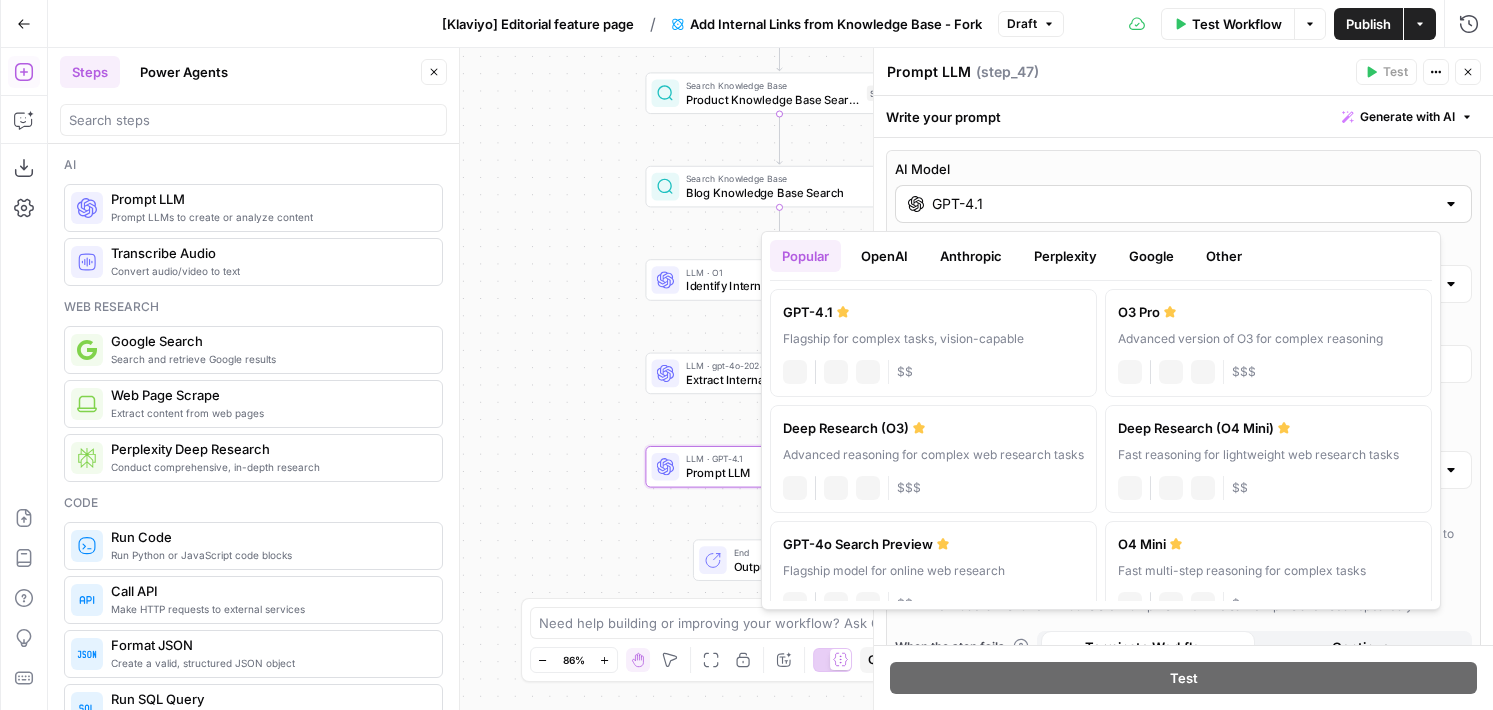 click on "GPT-4.1" at bounding box center [1183, 204] 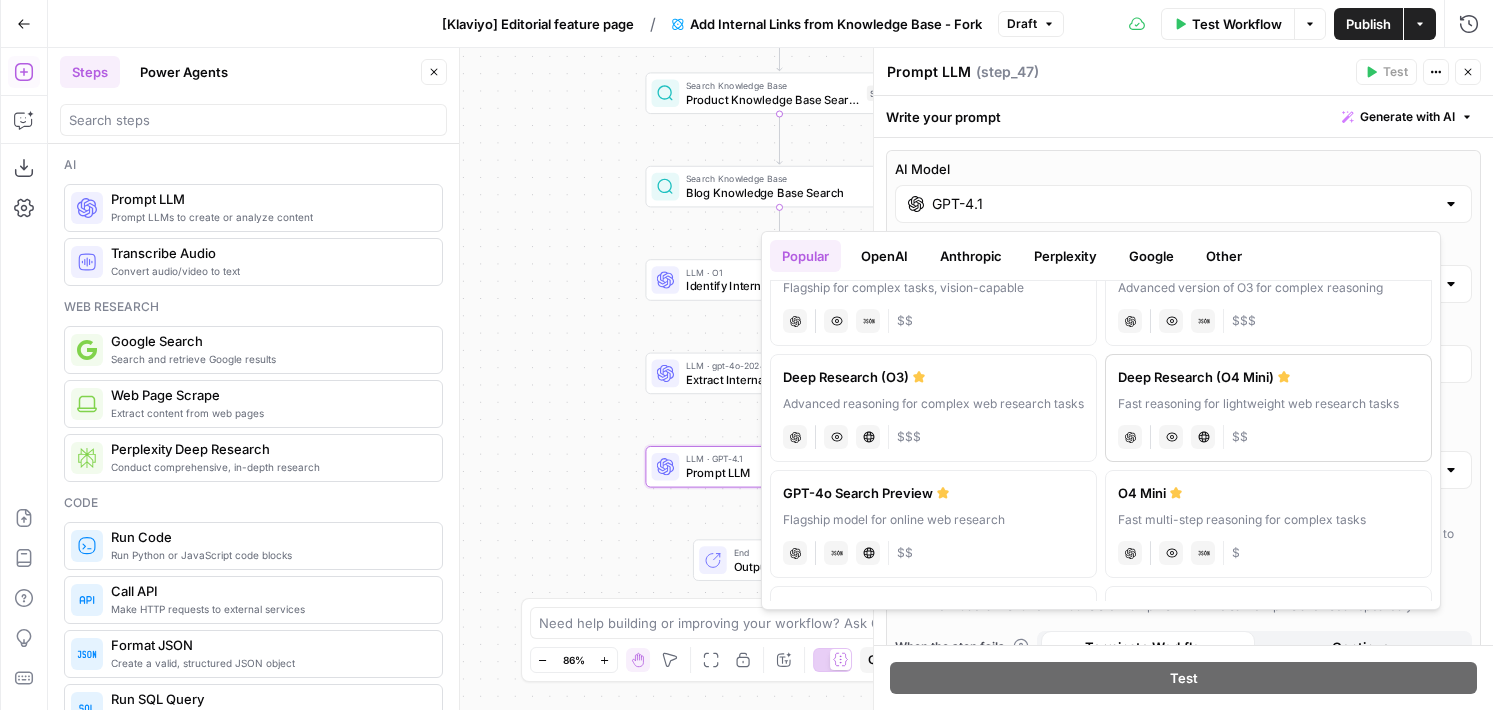 scroll, scrollTop: 72, scrollLeft: 0, axis: vertical 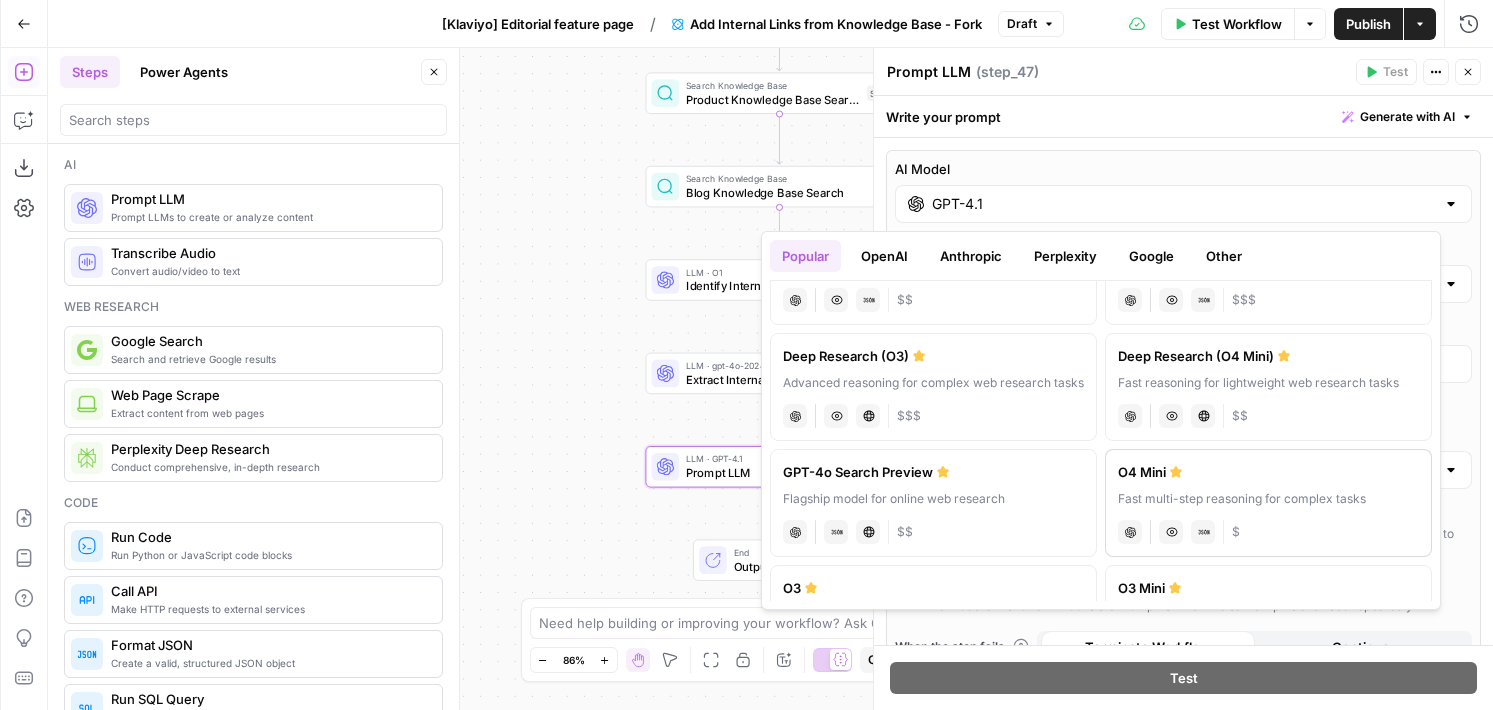 click on "O4 Mini" at bounding box center (1268, 472) 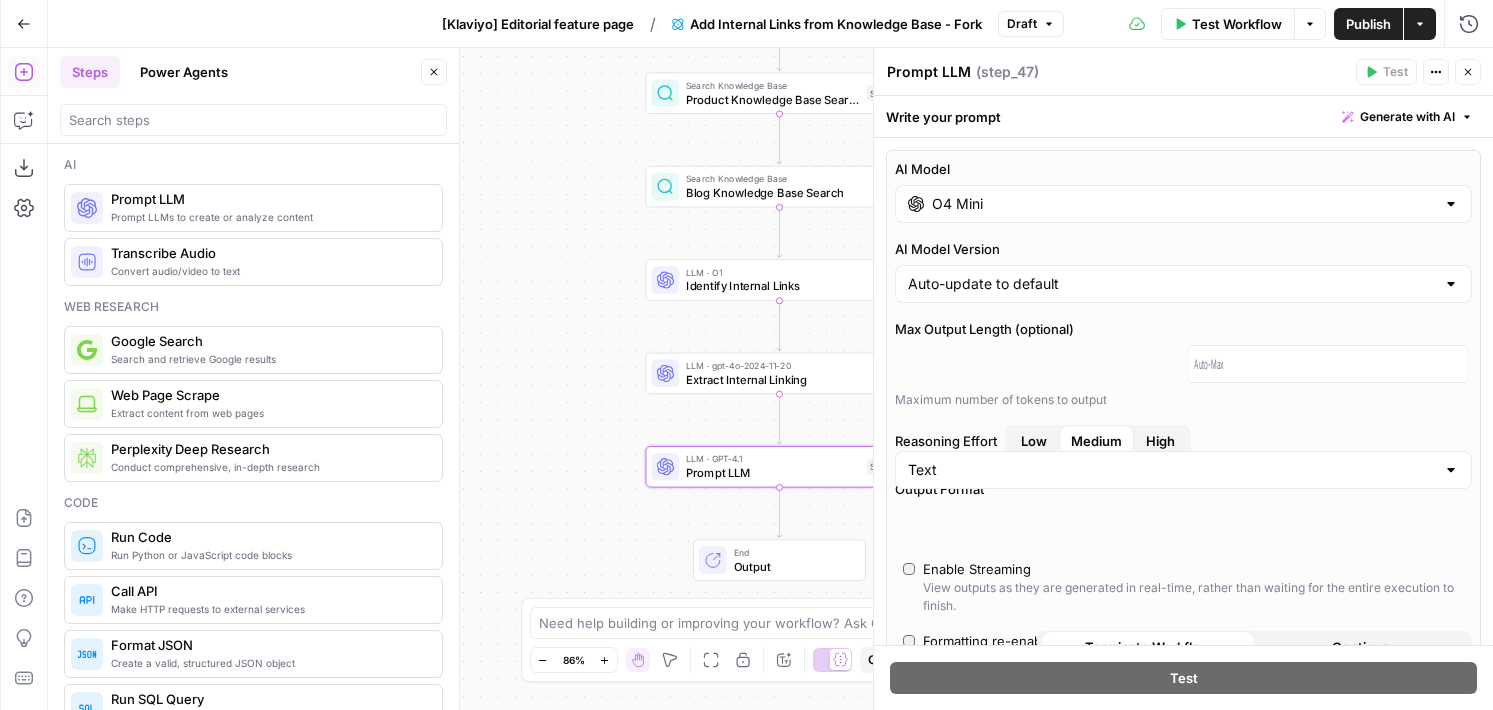 type on "O4 Mini" 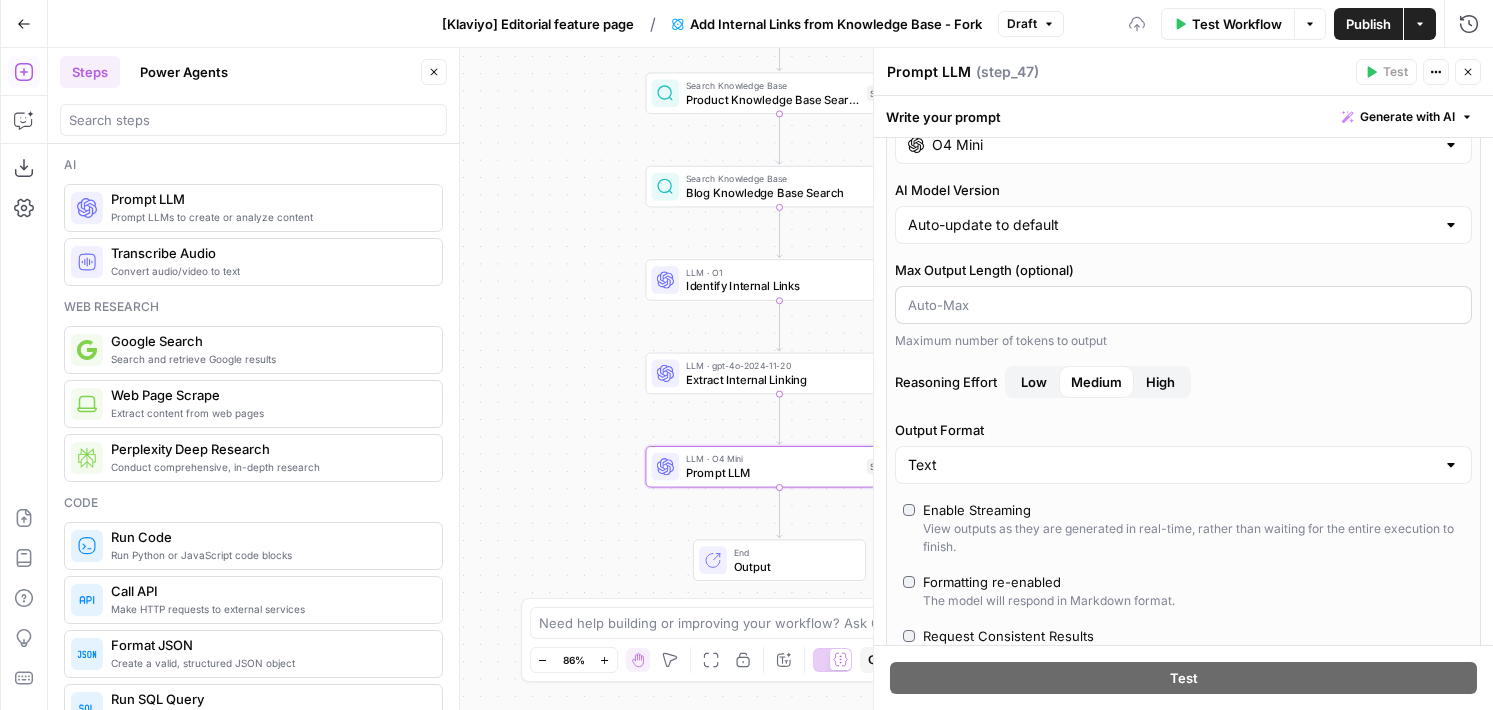 scroll, scrollTop: 111, scrollLeft: 0, axis: vertical 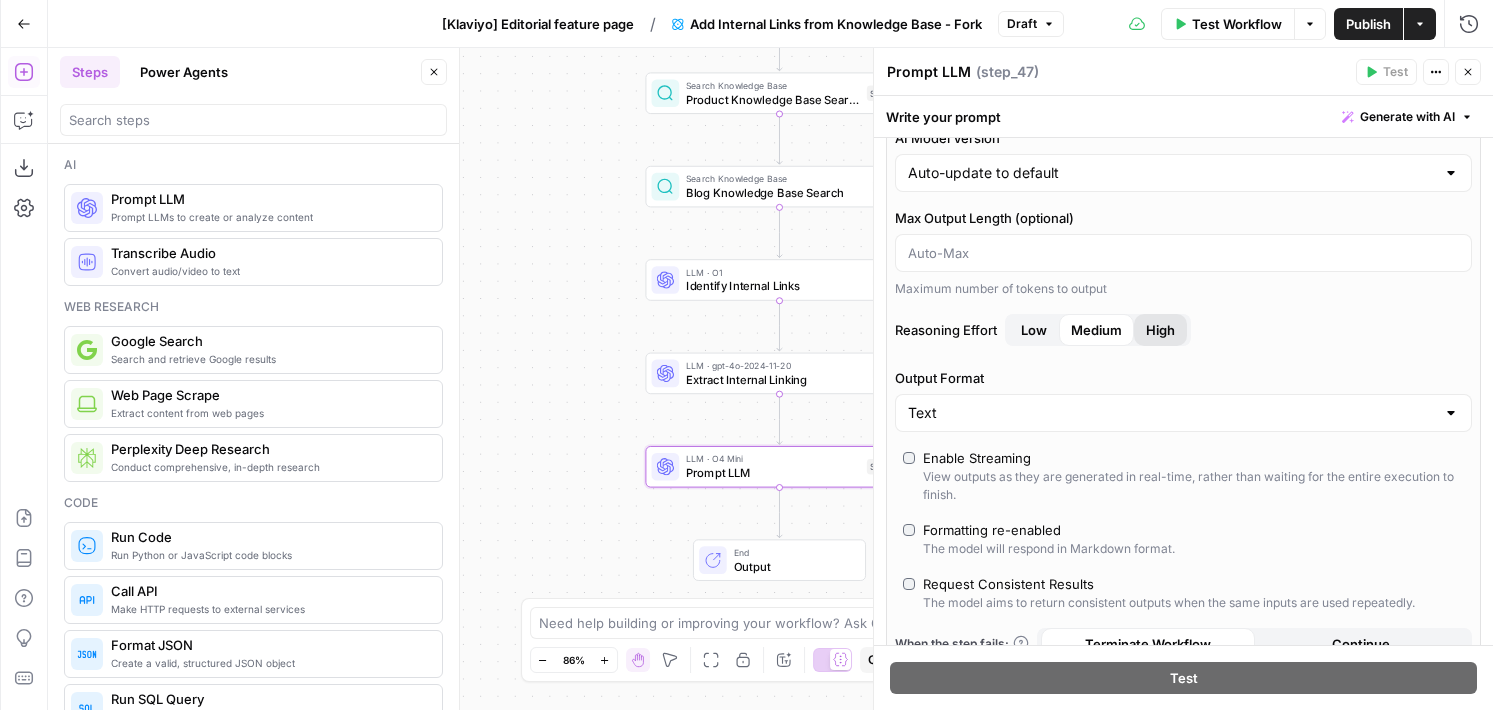 click on "High" at bounding box center (1160, 330) 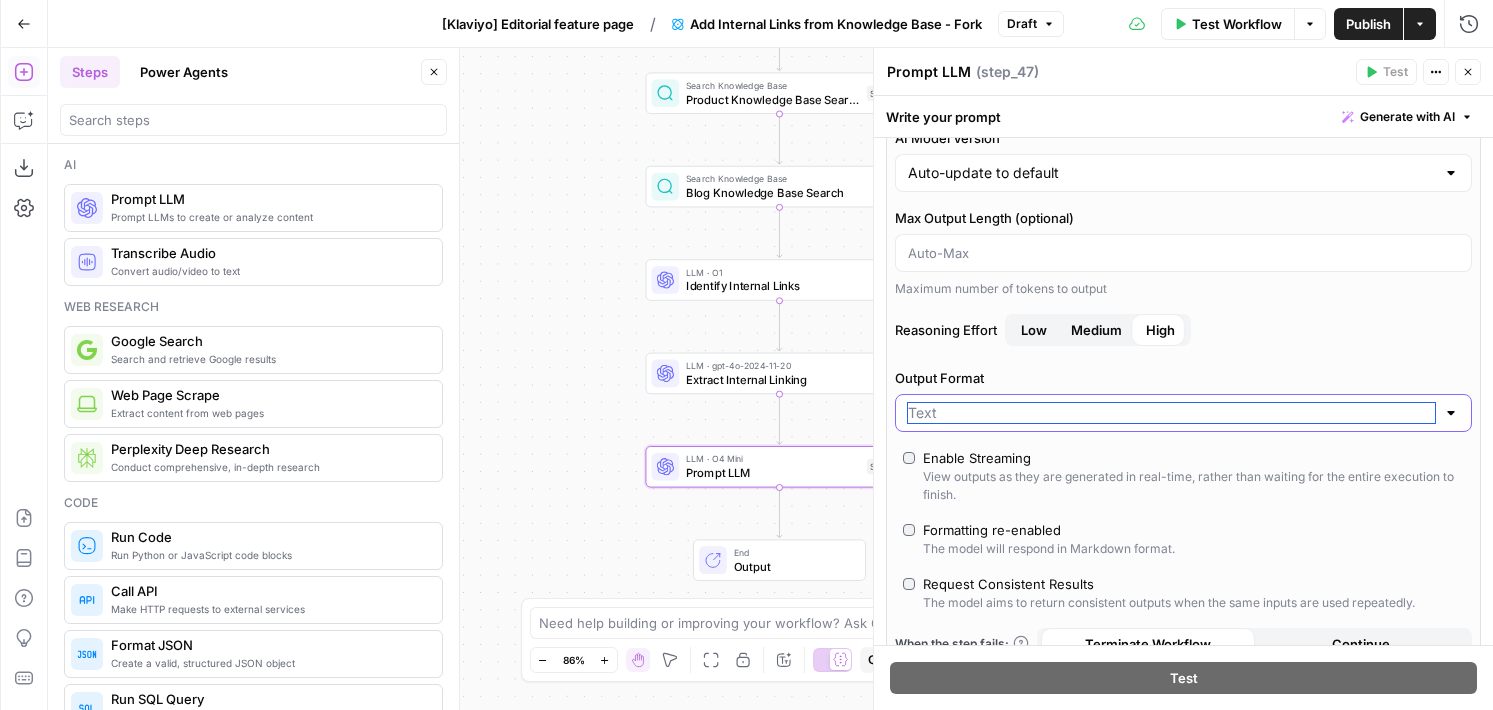 click on "Output Format" at bounding box center (1171, 413) 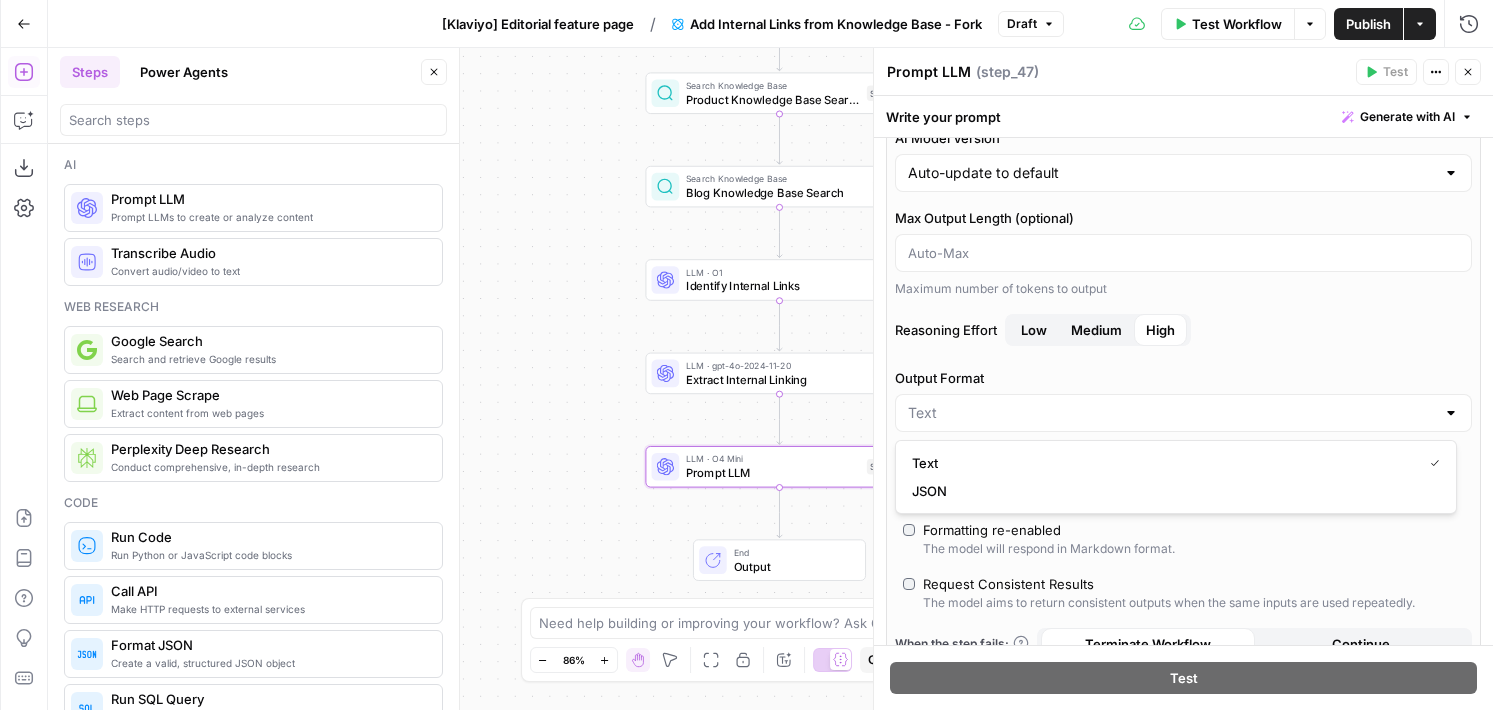 click on "JSON" at bounding box center (1176, 491) 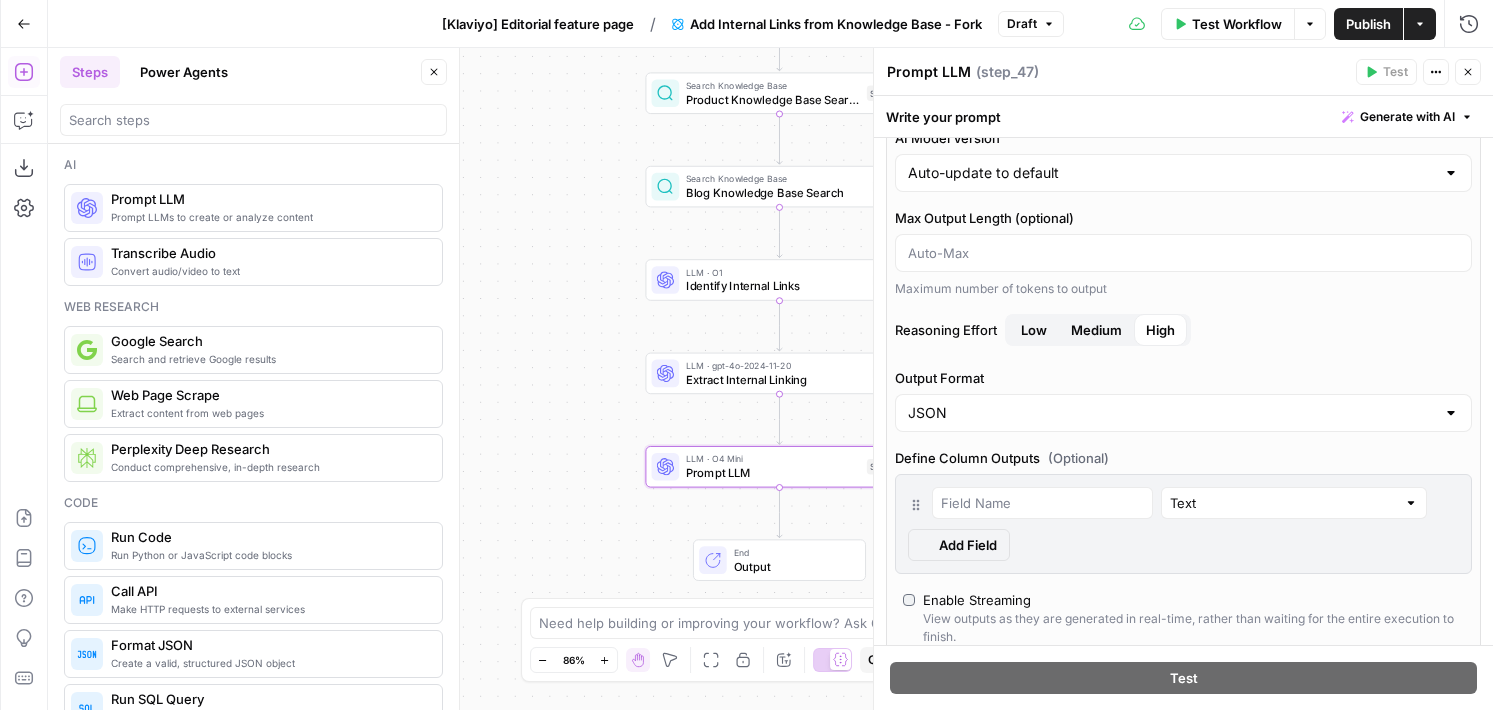 scroll, scrollTop: 382, scrollLeft: 0, axis: vertical 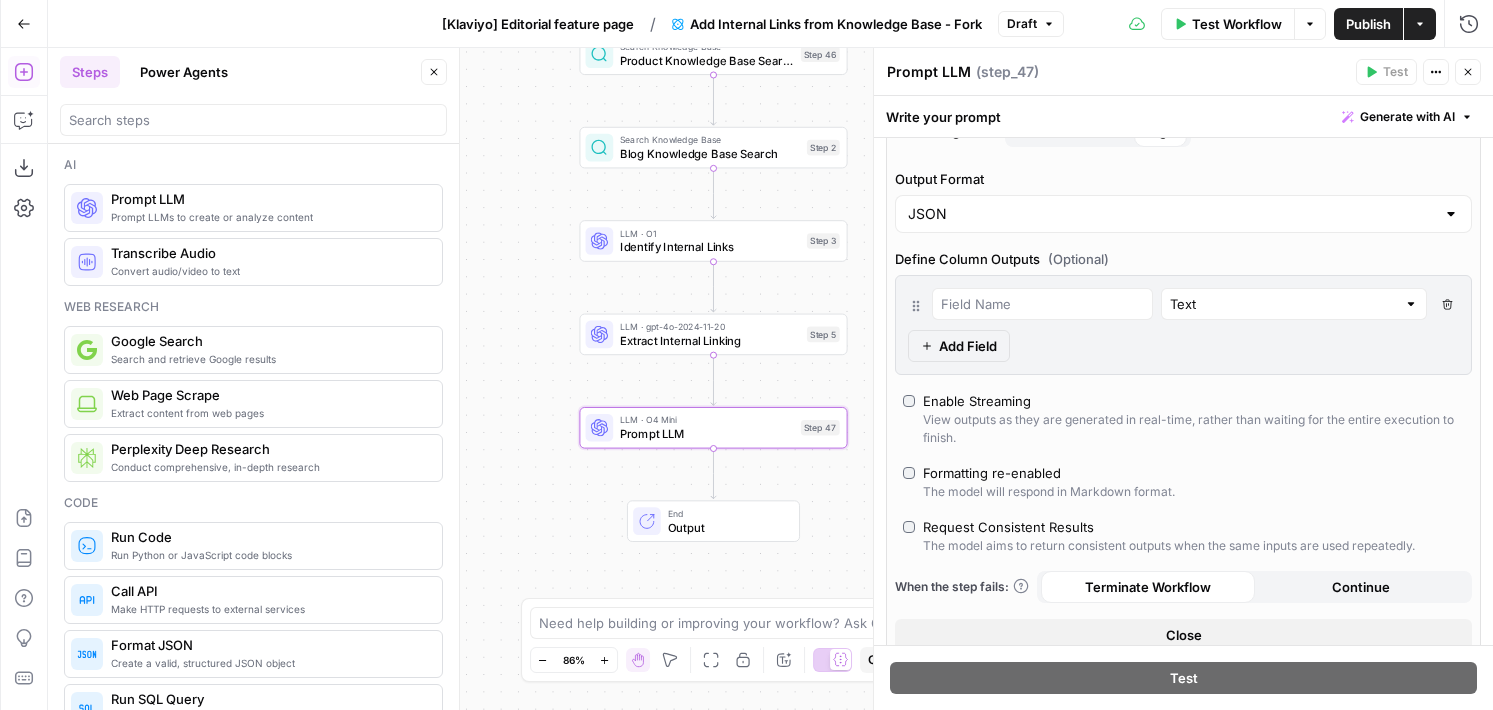 drag, startPoint x: 595, startPoint y: 343, endPoint x: 497, endPoint y: 257, distance: 130.38405 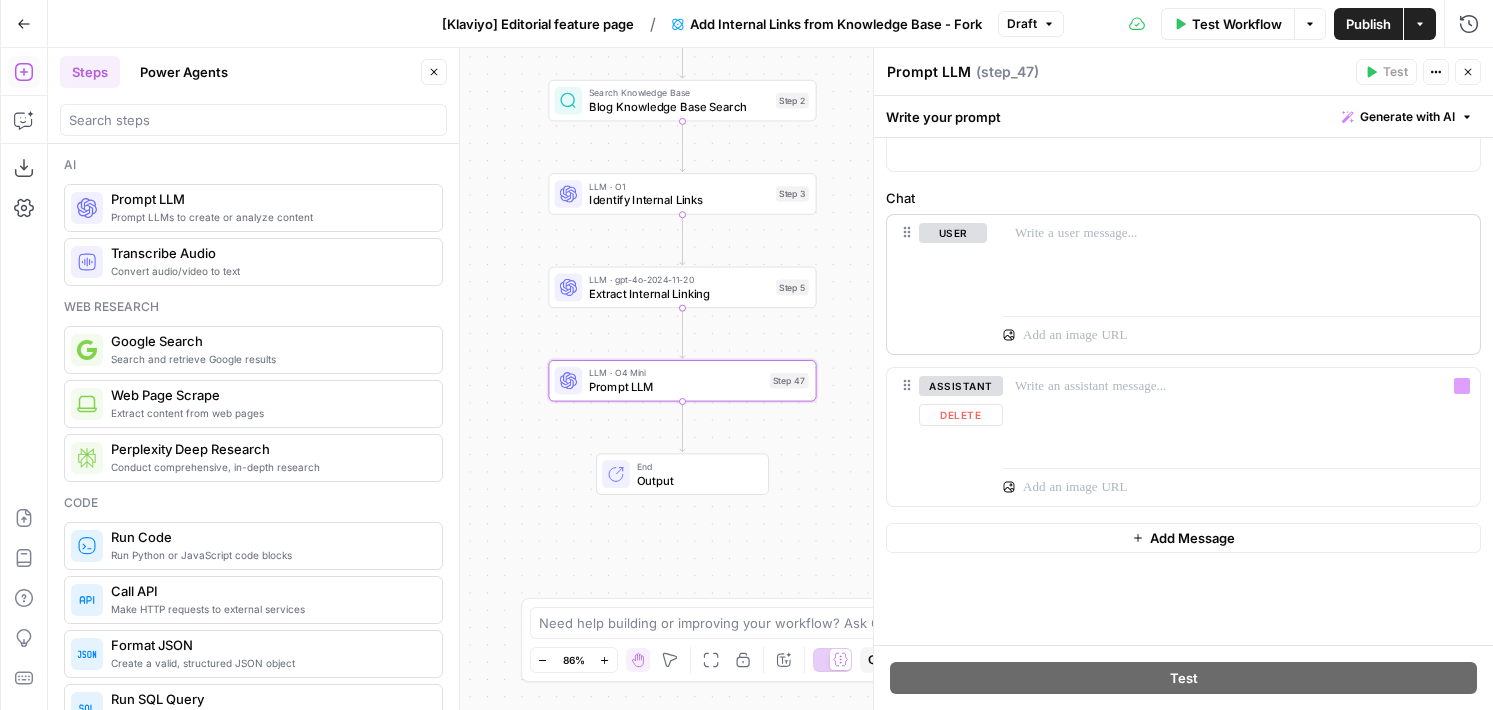 scroll, scrollTop: 643, scrollLeft: 0, axis: vertical 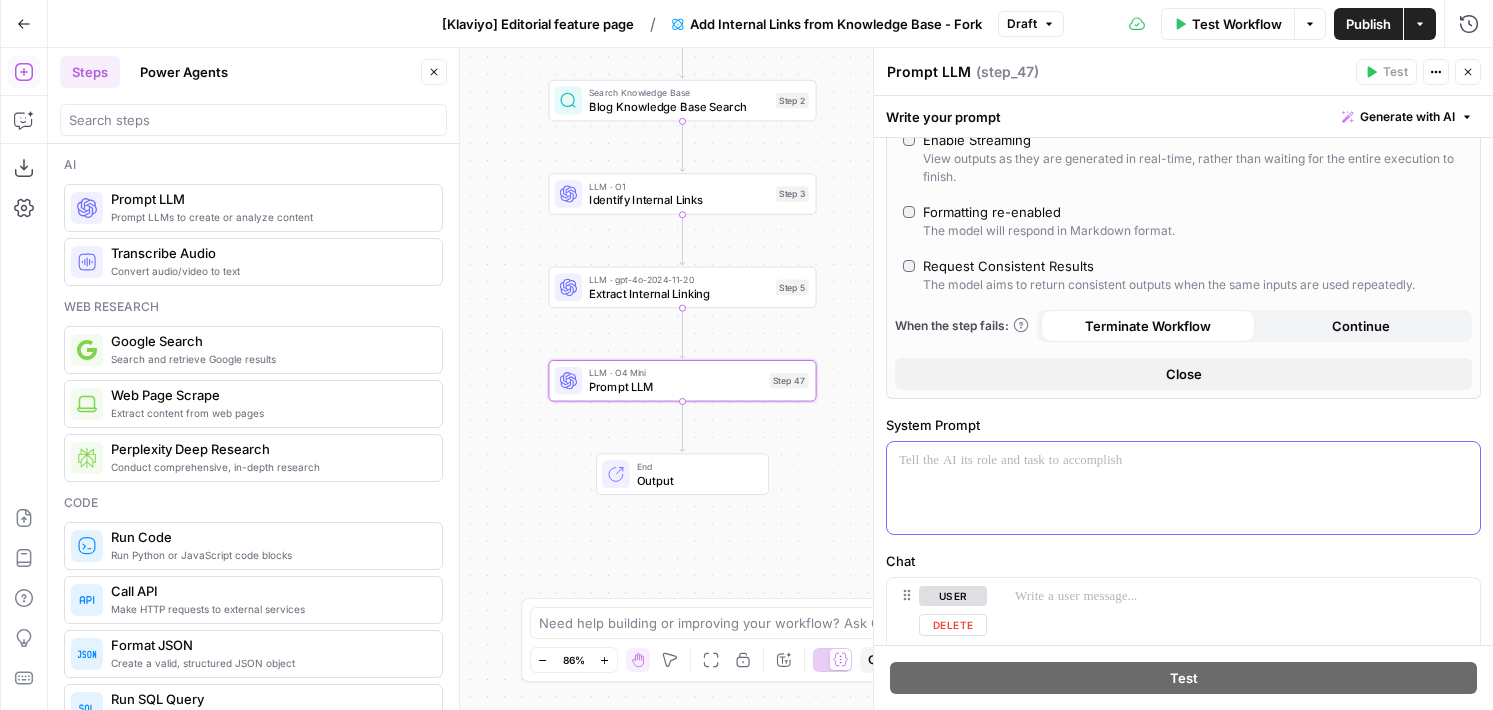 click at bounding box center [1183, 488] 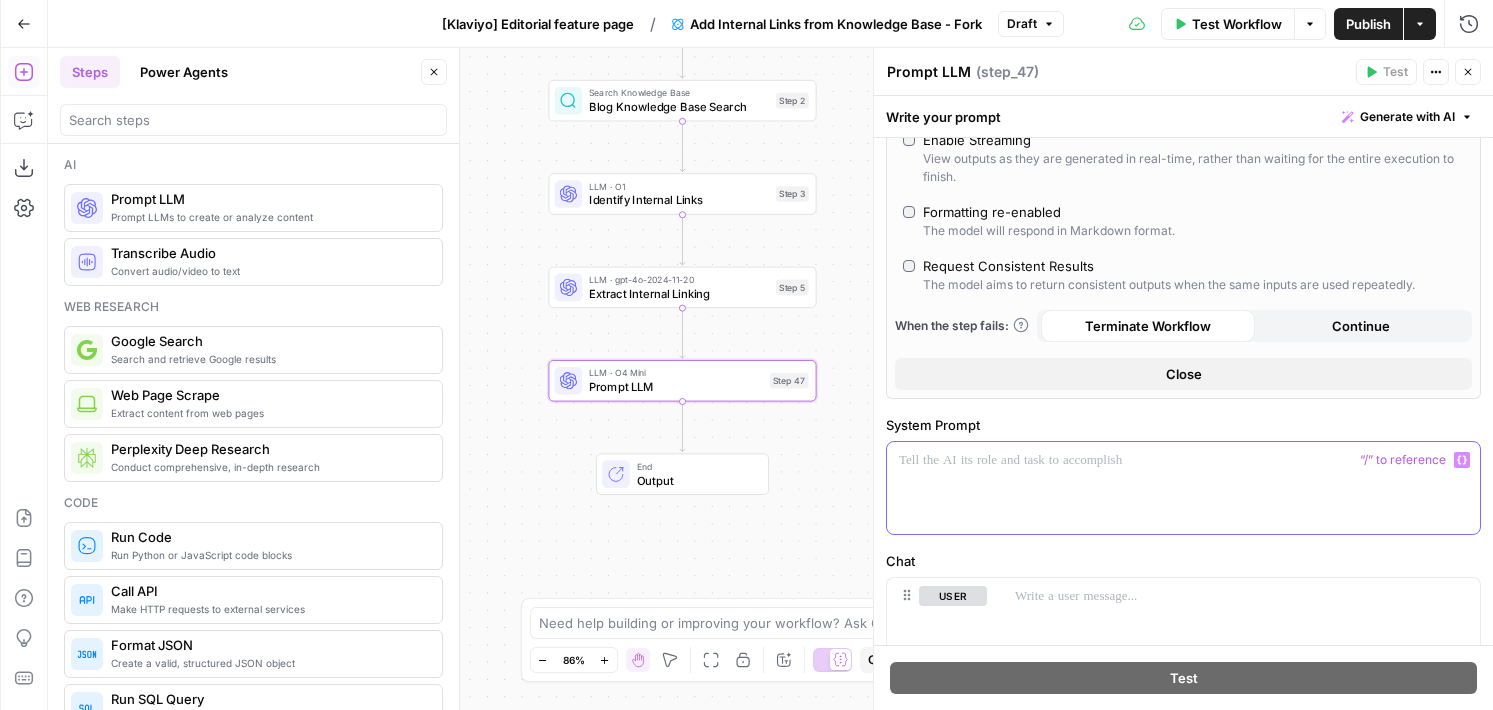 type 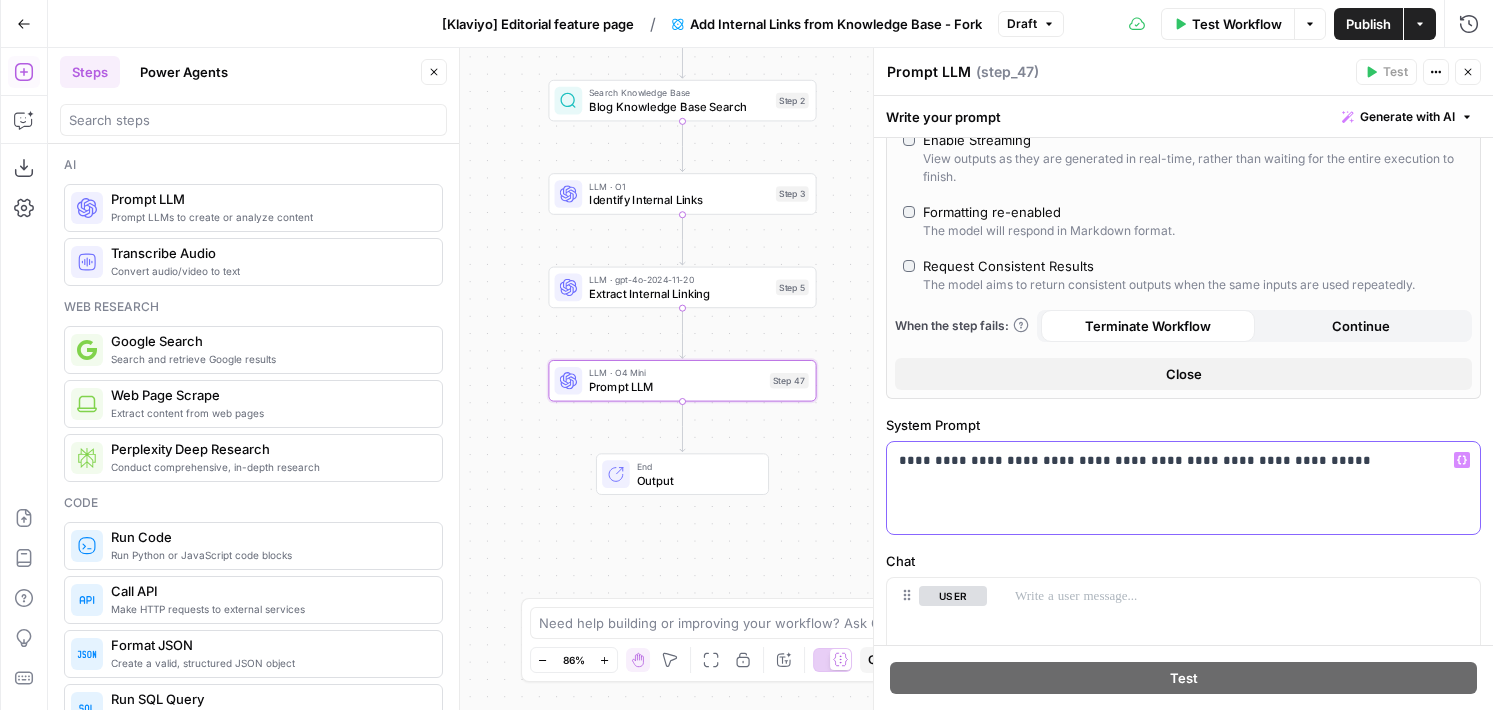 click on "**********" at bounding box center [1176, 460] 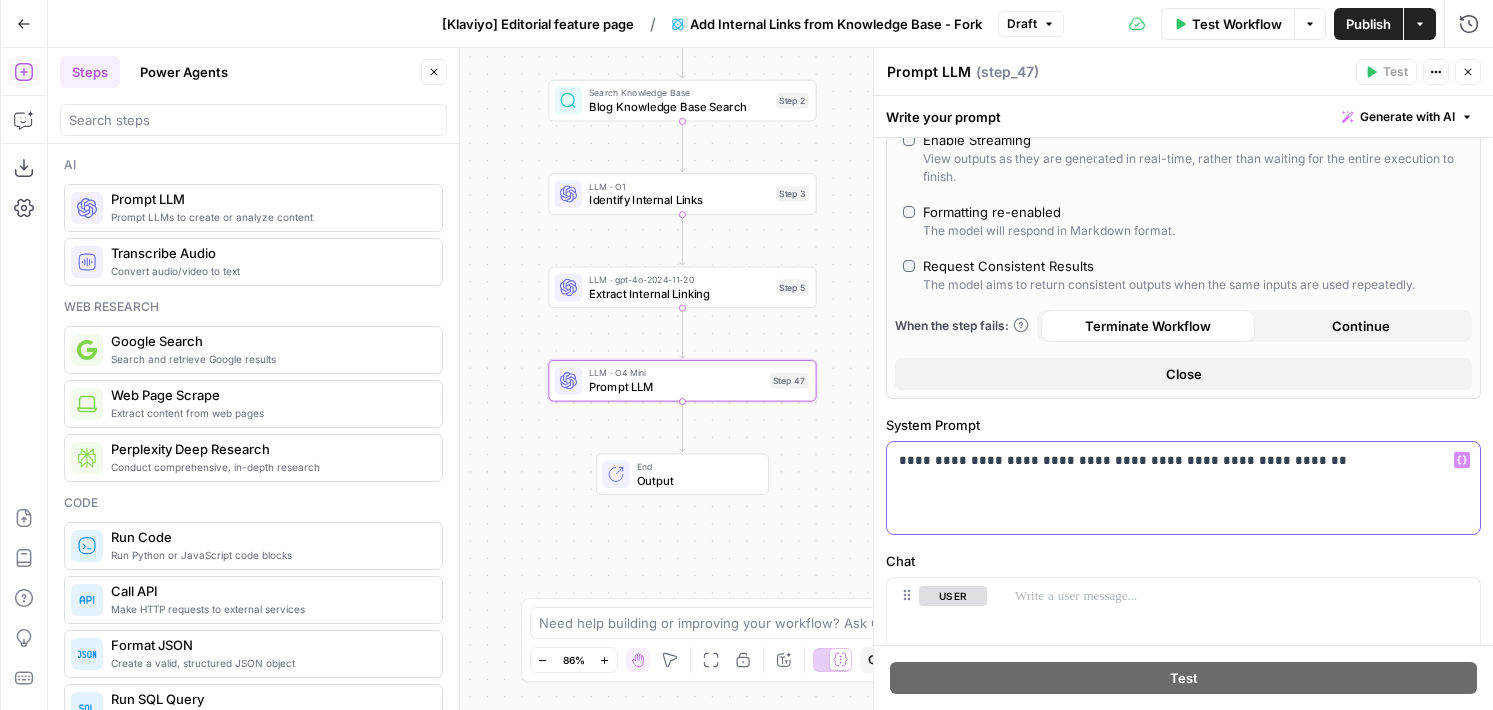 click on "**********" at bounding box center (1176, 460) 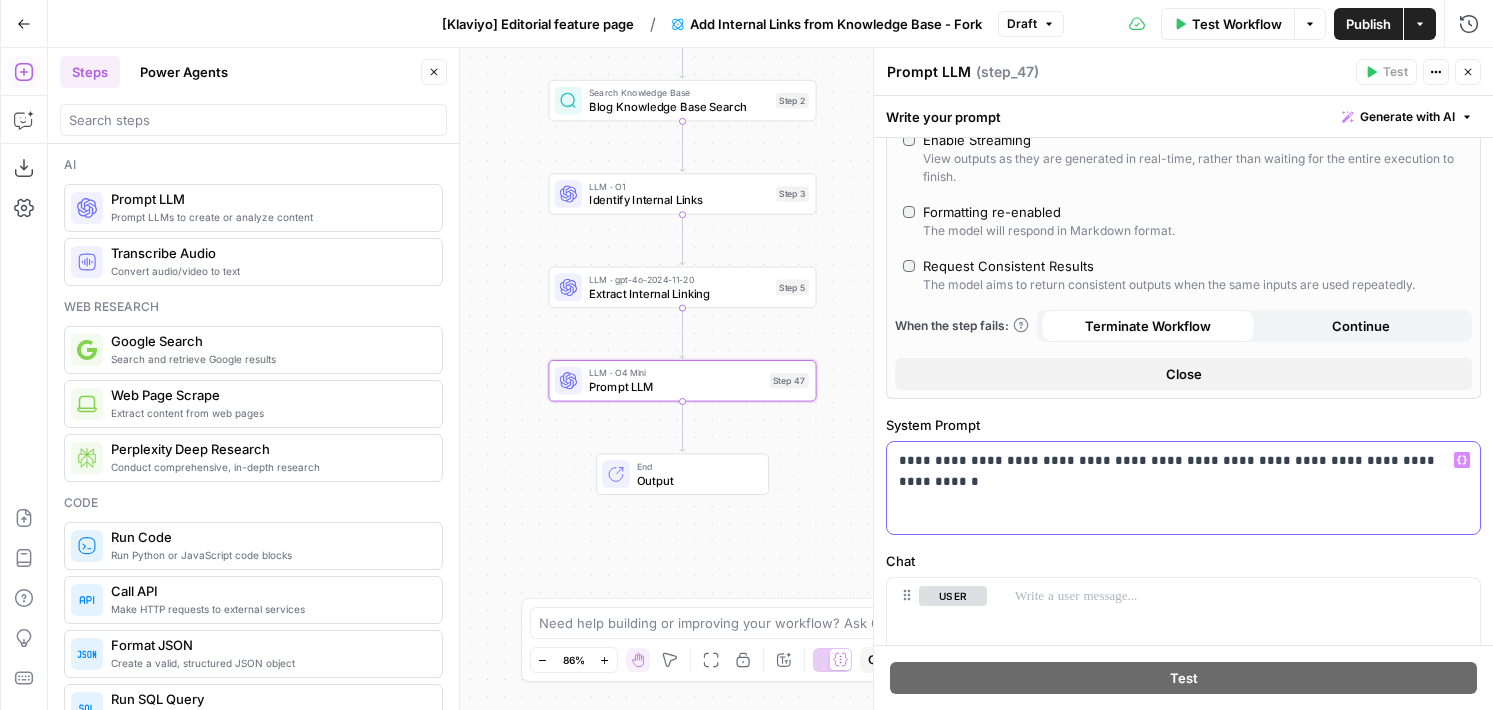 scroll, scrollTop: 571, scrollLeft: 0, axis: vertical 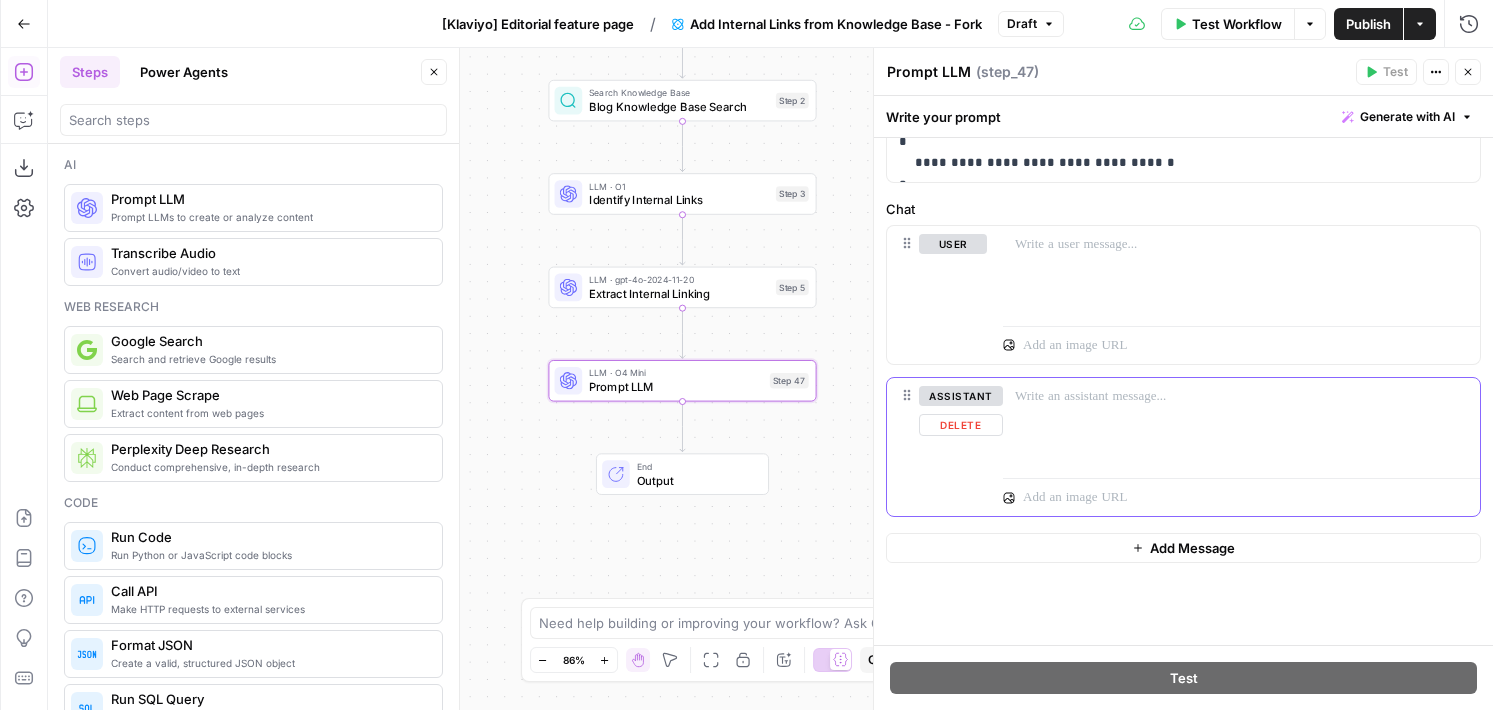 click on "Delete" at bounding box center [961, 425] 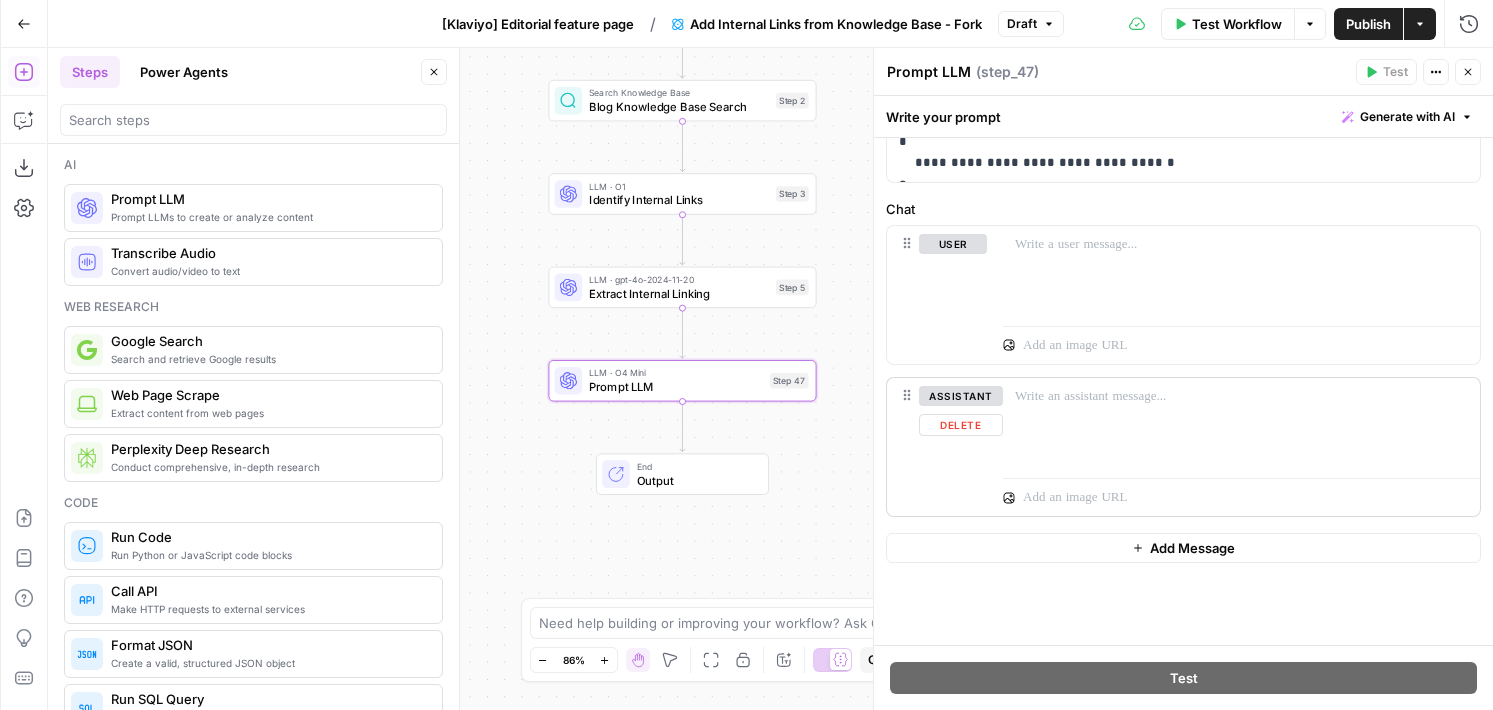 scroll, scrollTop: 758, scrollLeft: 0, axis: vertical 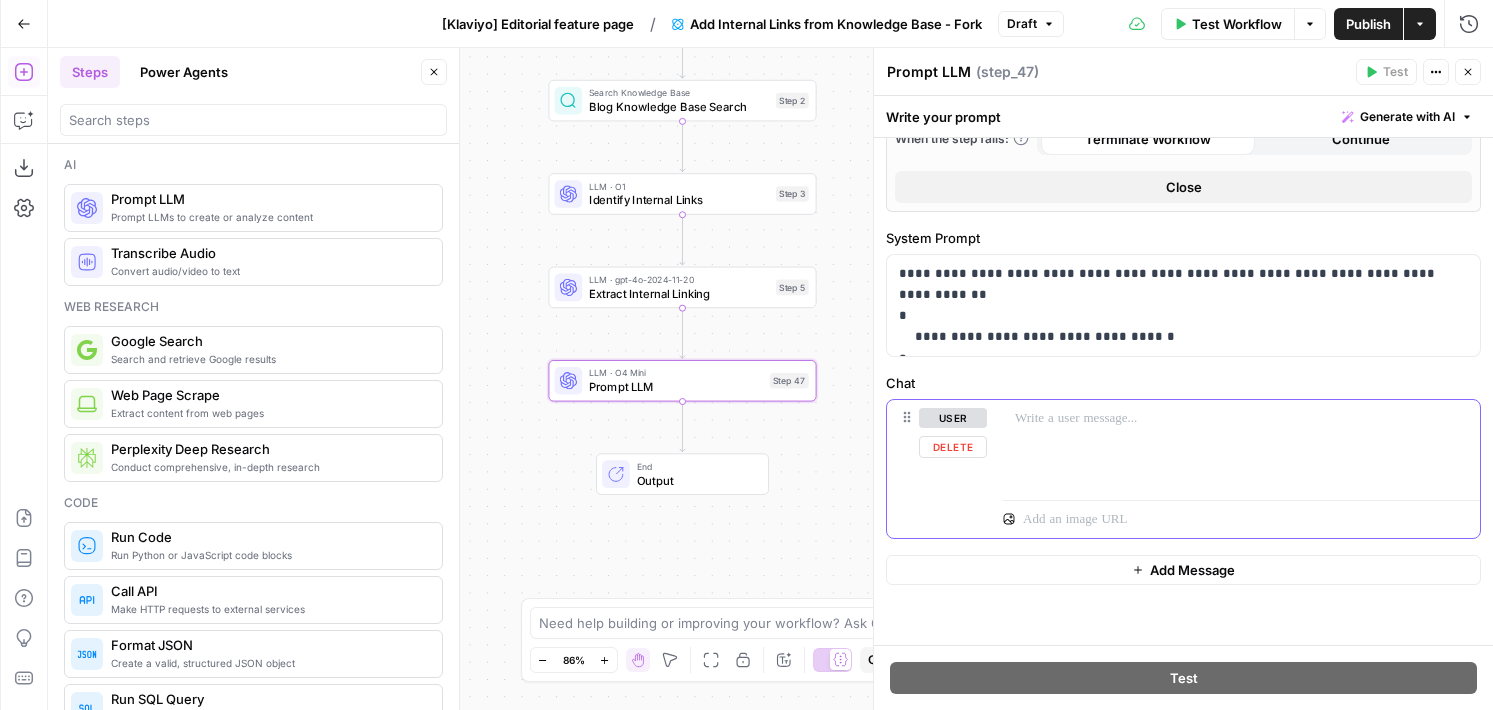 click at bounding box center [1241, 446] 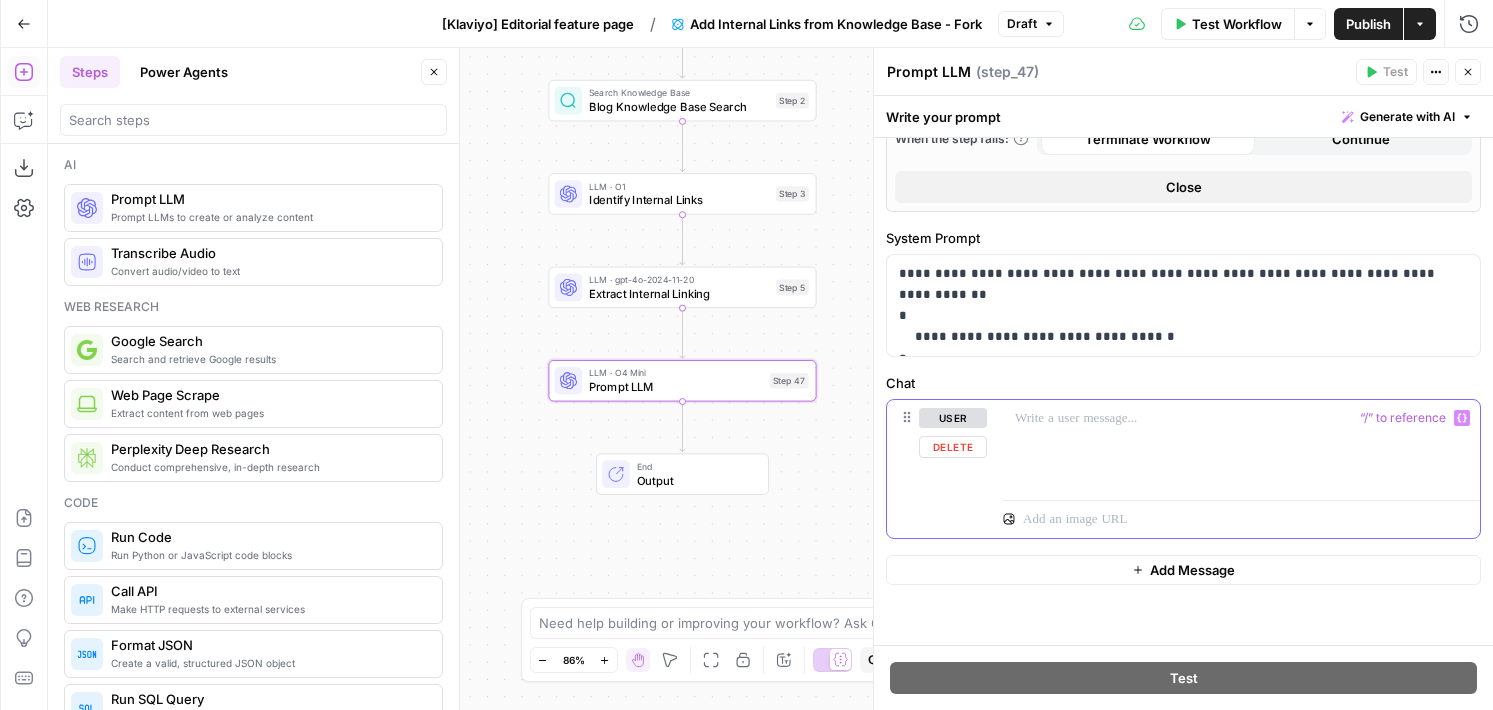 type 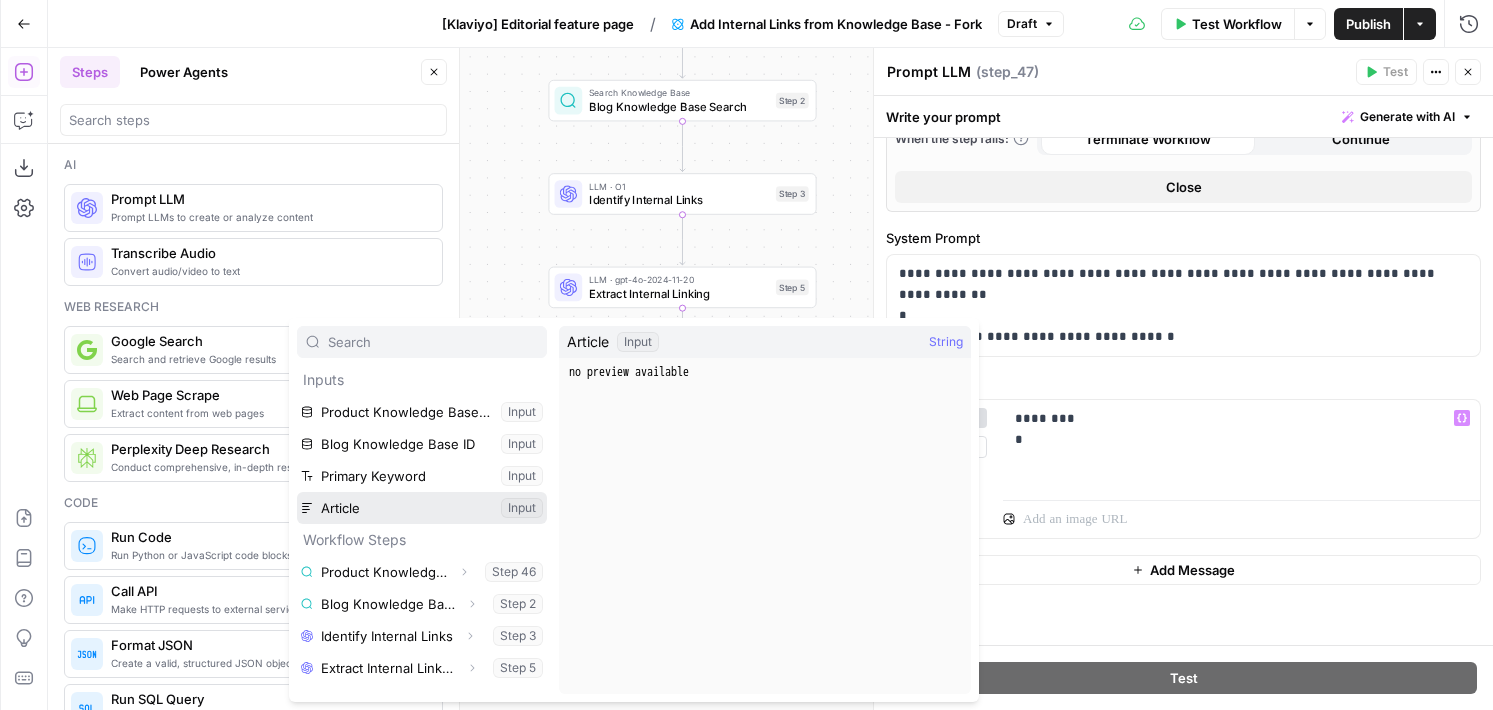 click at bounding box center (422, 508) 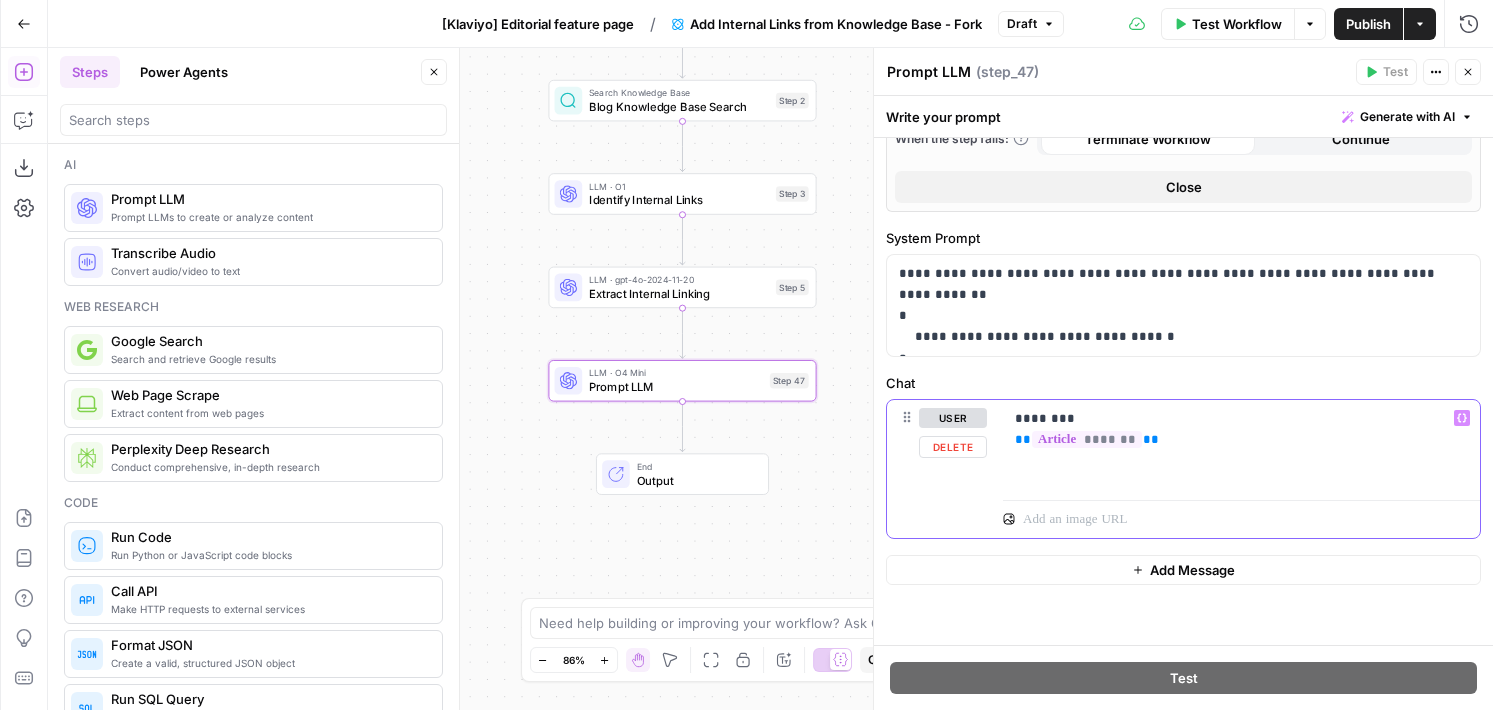 click on "******** ** ******* **" at bounding box center (1234, 429) 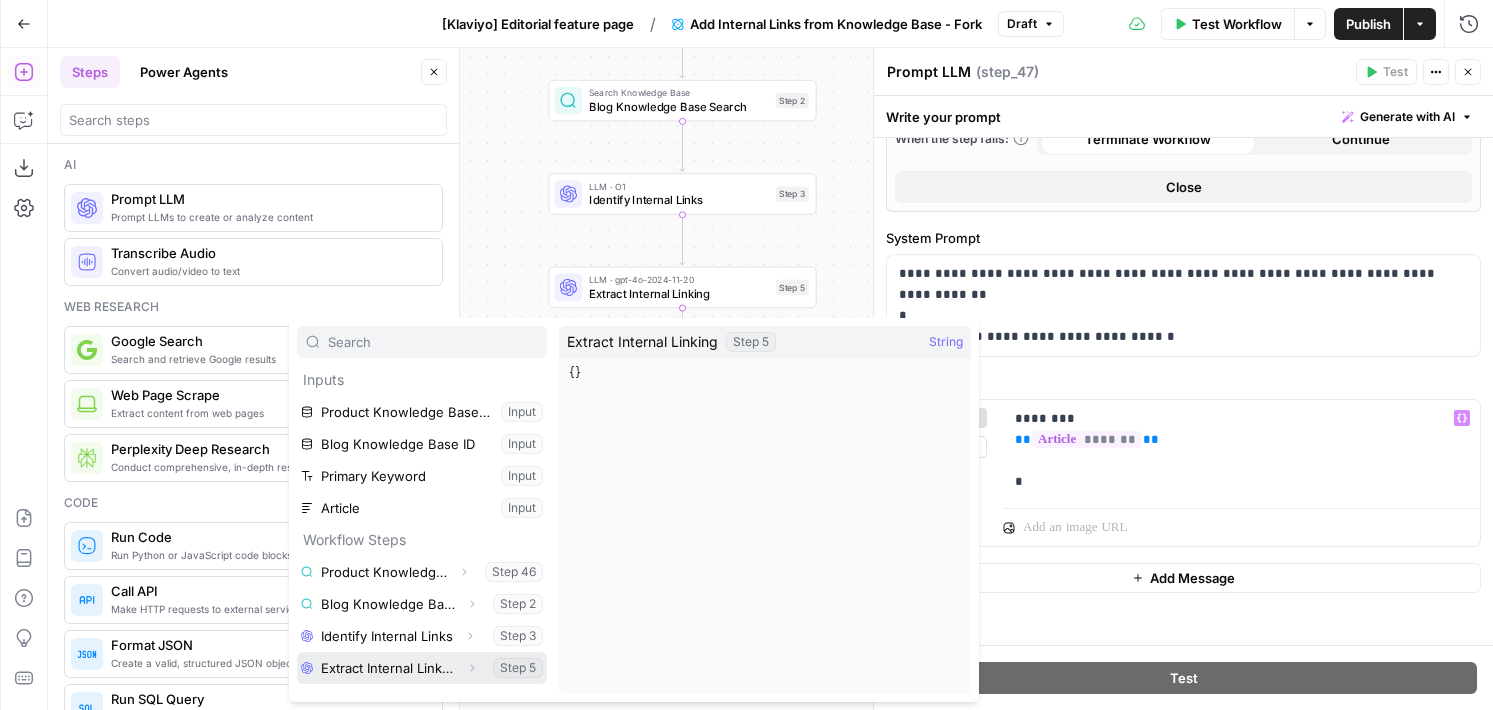 click at bounding box center (422, 668) 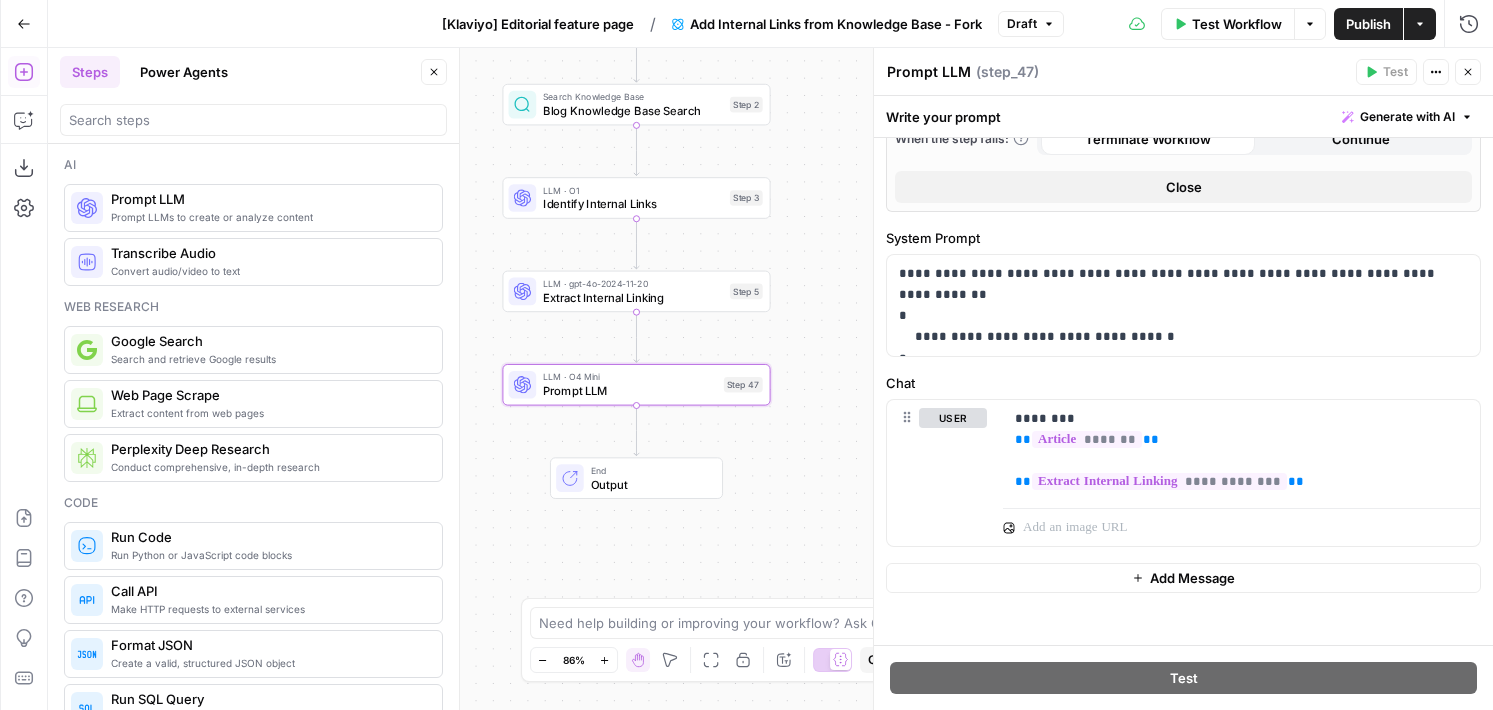 drag, startPoint x: 811, startPoint y: 559, endPoint x: 764, endPoint y: 470, distance: 100.6479 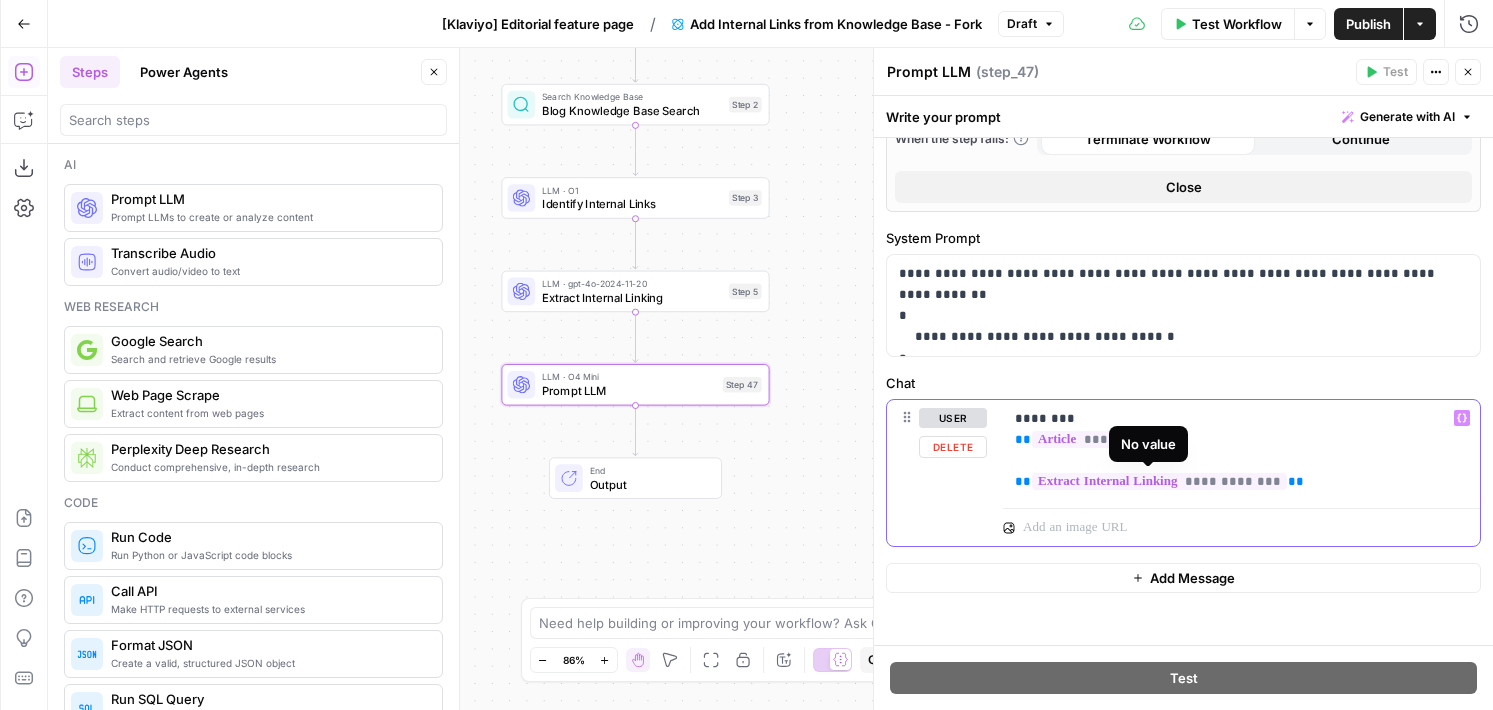 click on "**********" at bounding box center [1234, 450] 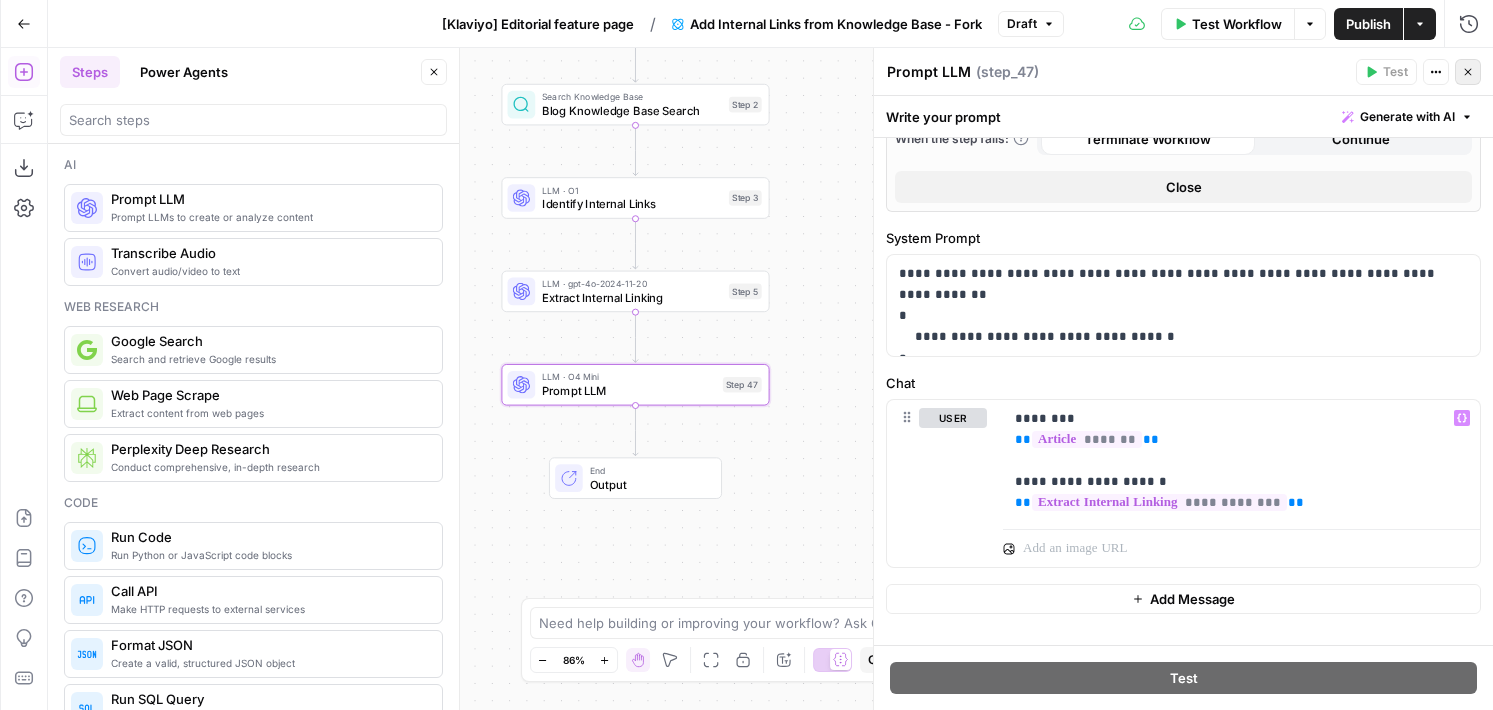 click on "Close" at bounding box center [1468, 72] 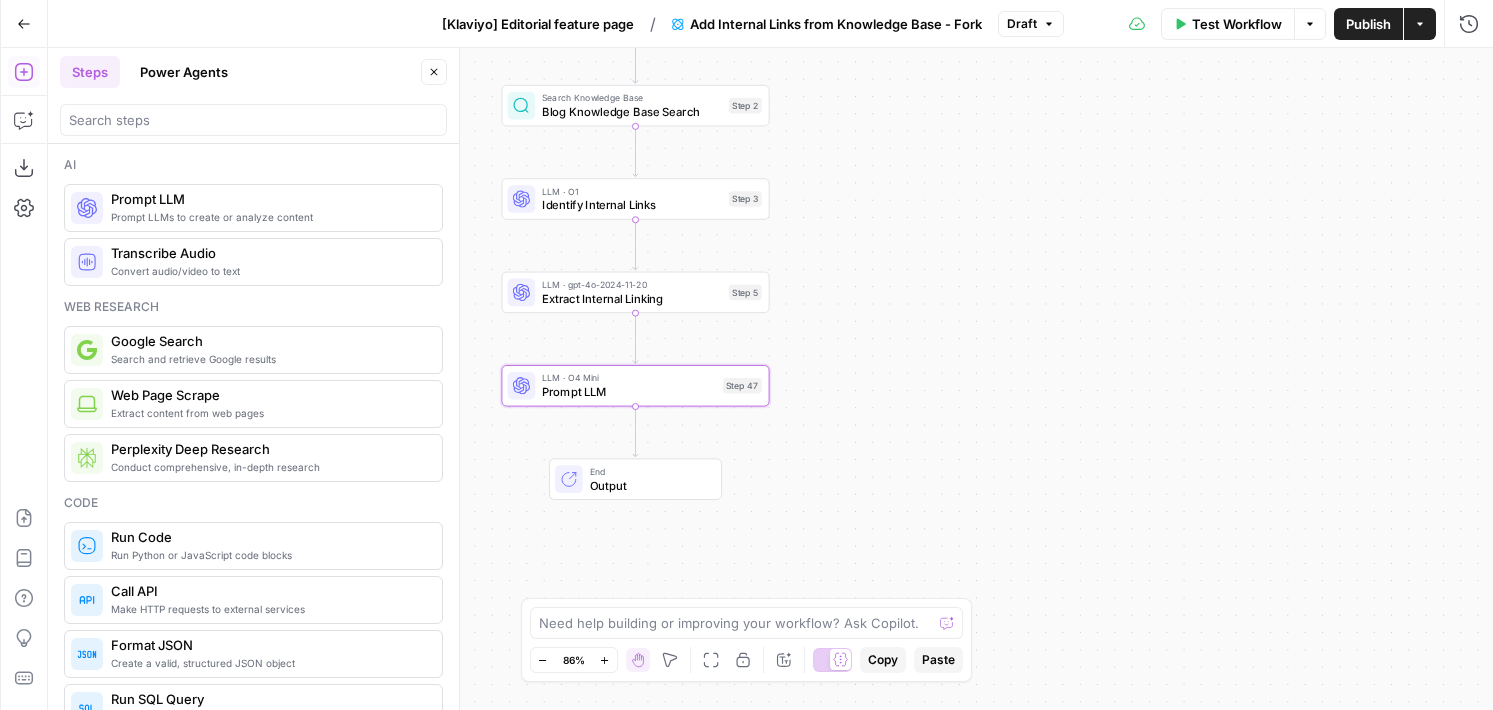 drag, startPoint x: 860, startPoint y: 152, endPoint x: 932, endPoint y: 251, distance: 122.41323 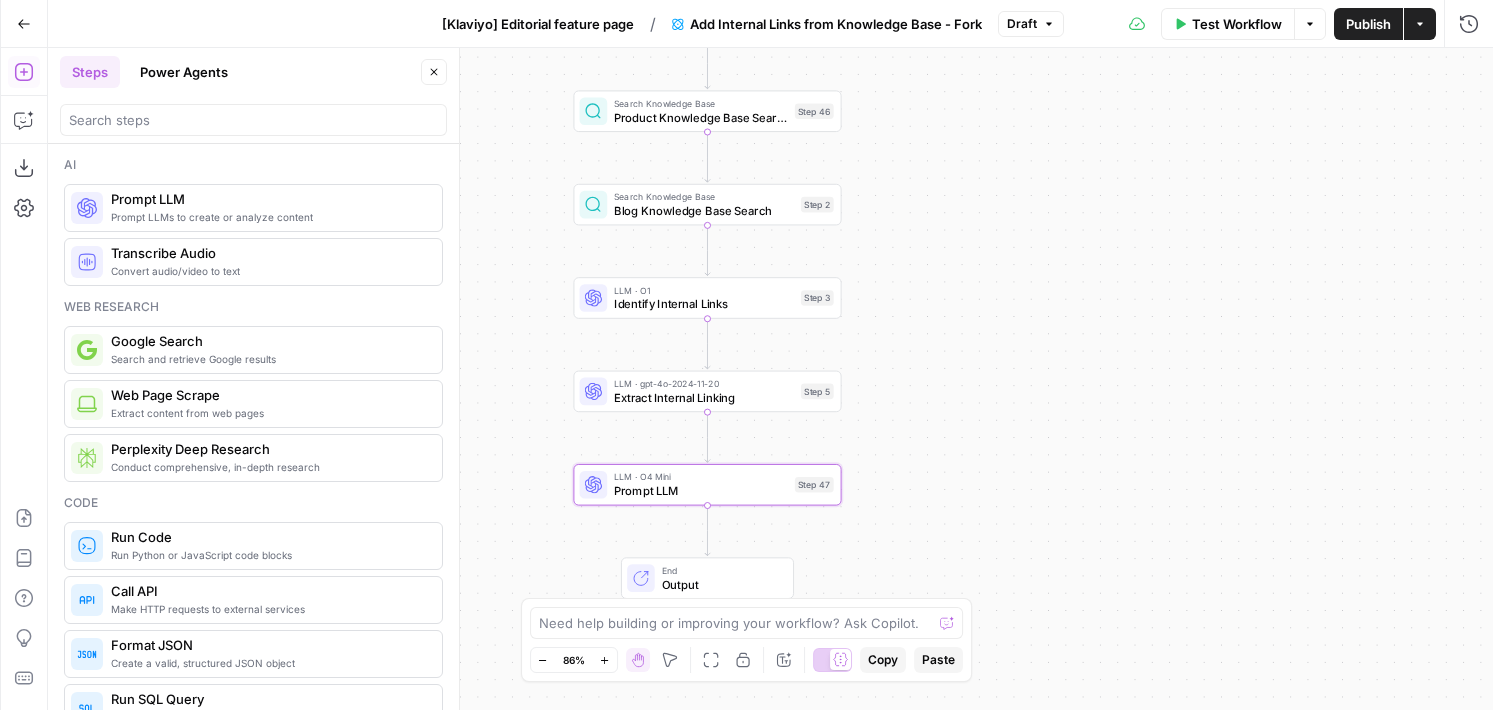 click on "Identify Internal Links" at bounding box center [704, 303] 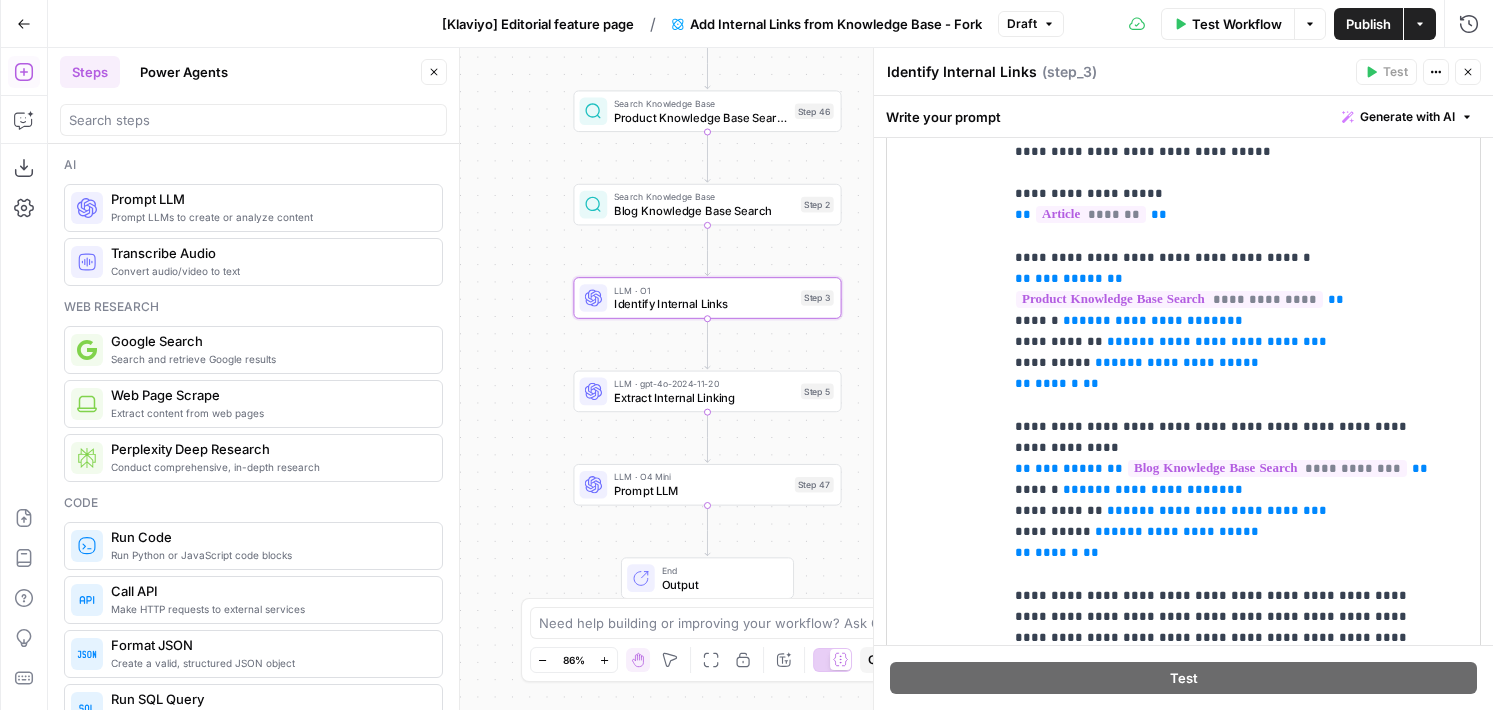 scroll, scrollTop: 593, scrollLeft: 0, axis: vertical 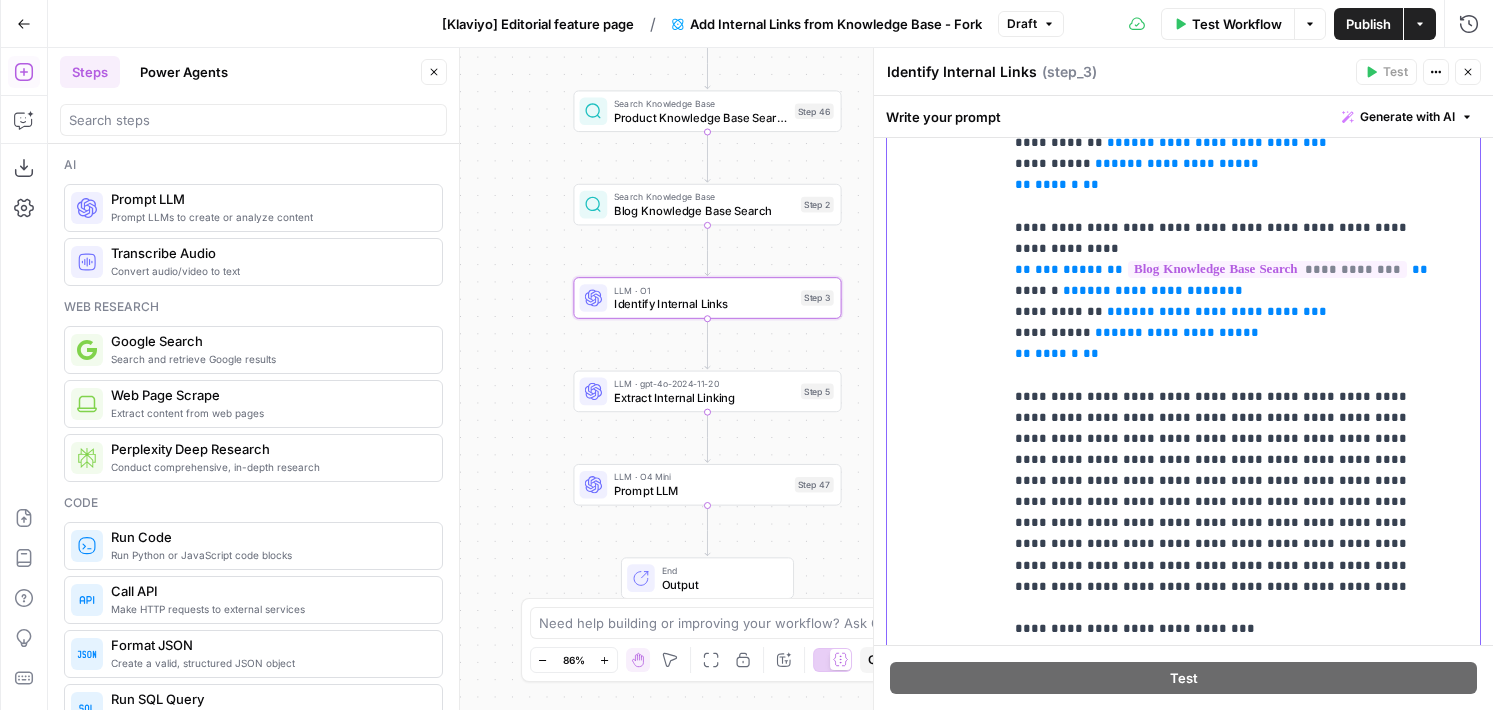 click on "**********" at bounding box center (1226, 353) 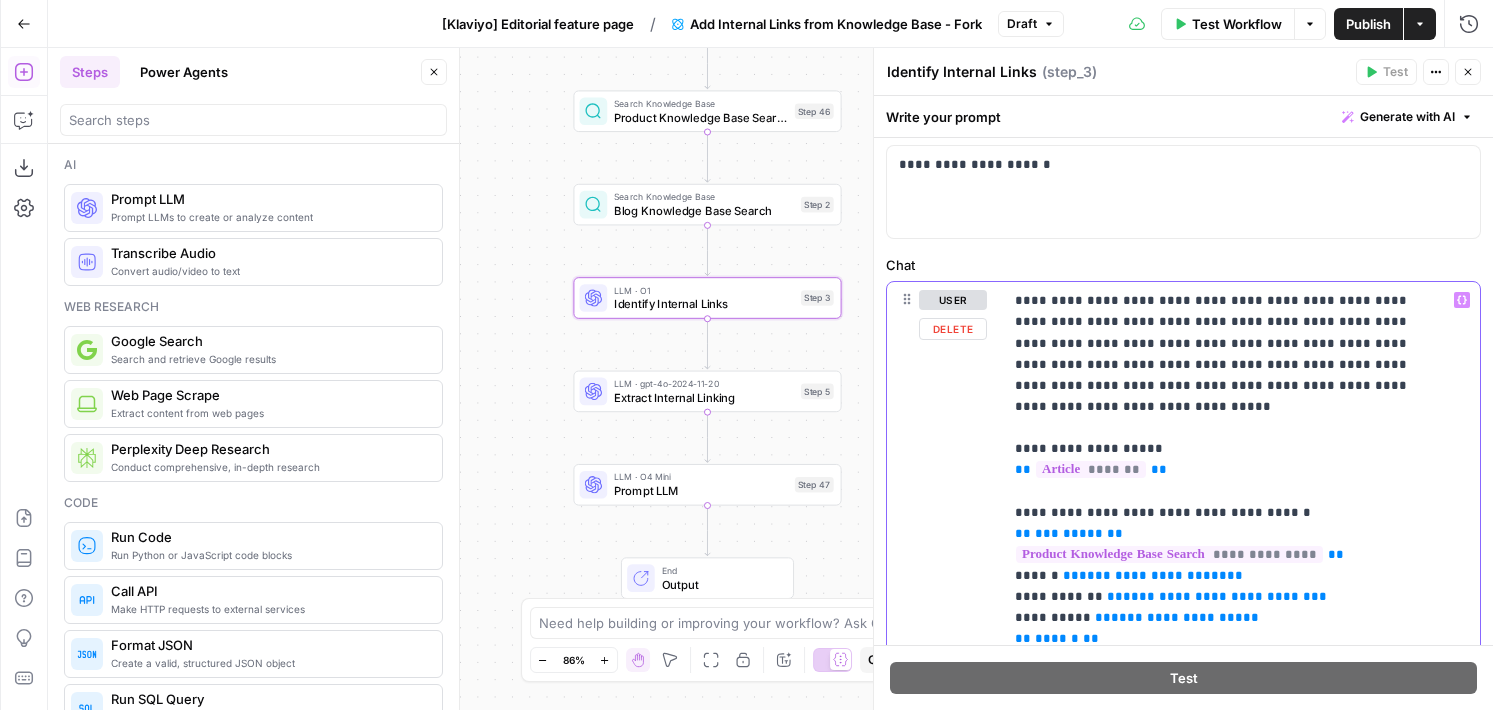 scroll, scrollTop: 113, scrollLeft: 0, axis: vertical 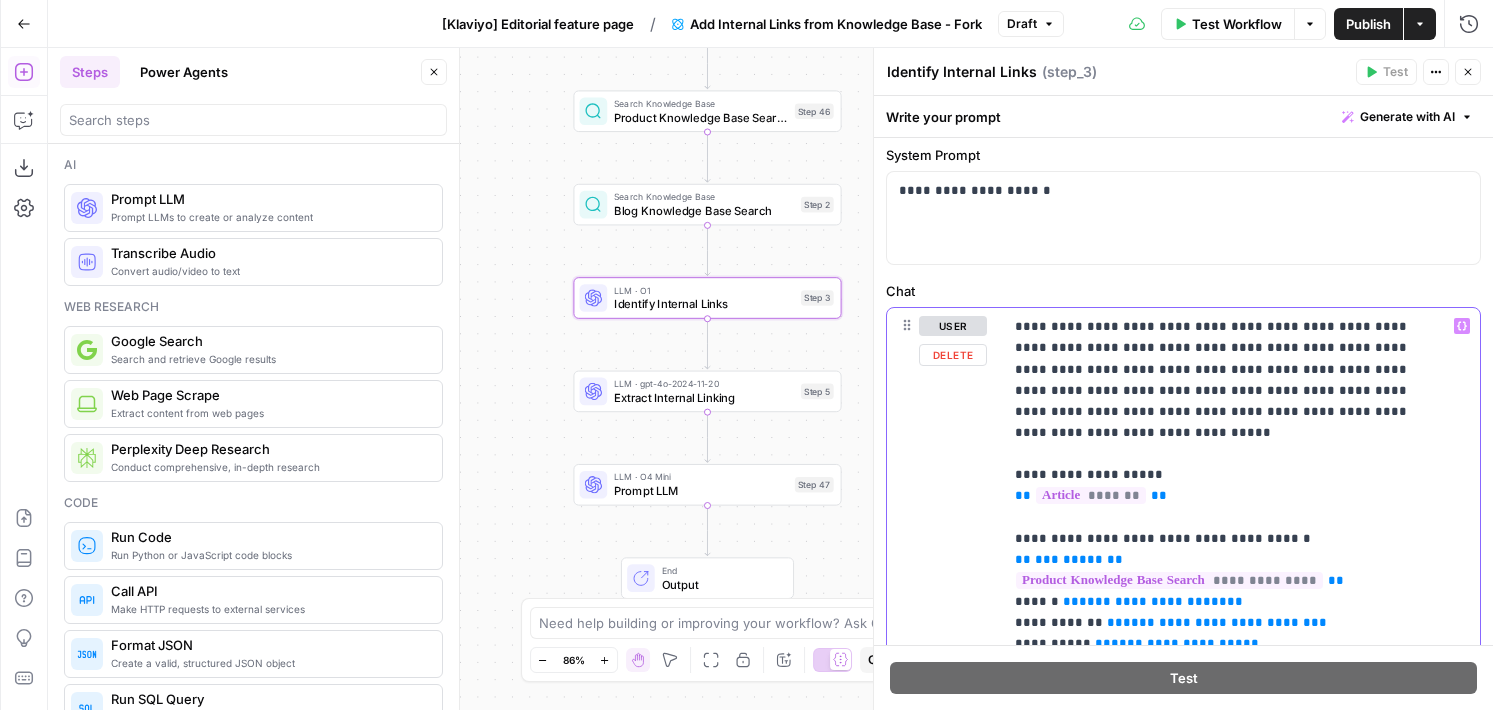 click on "**********" at bounding box center [1226, 833] 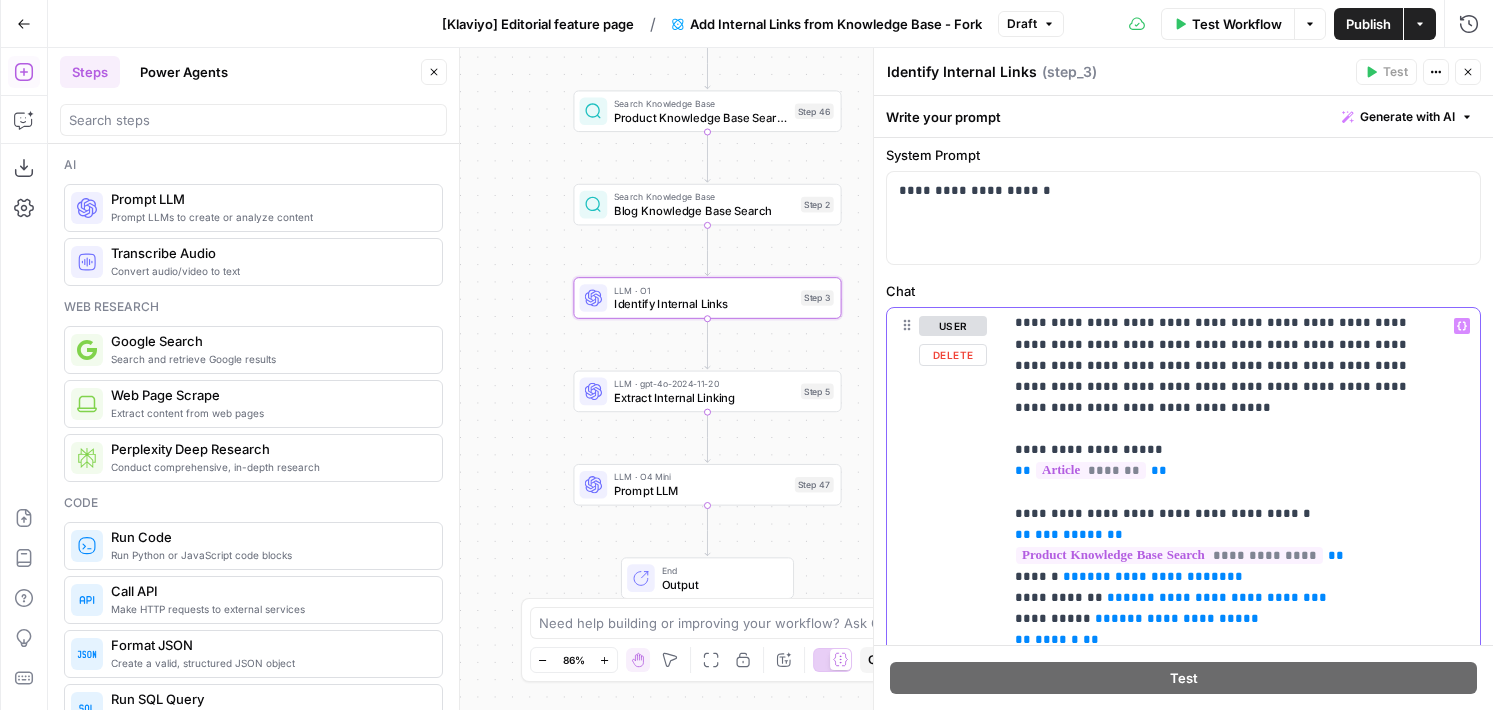 click on "**********" at bounding box center [1226, 808] 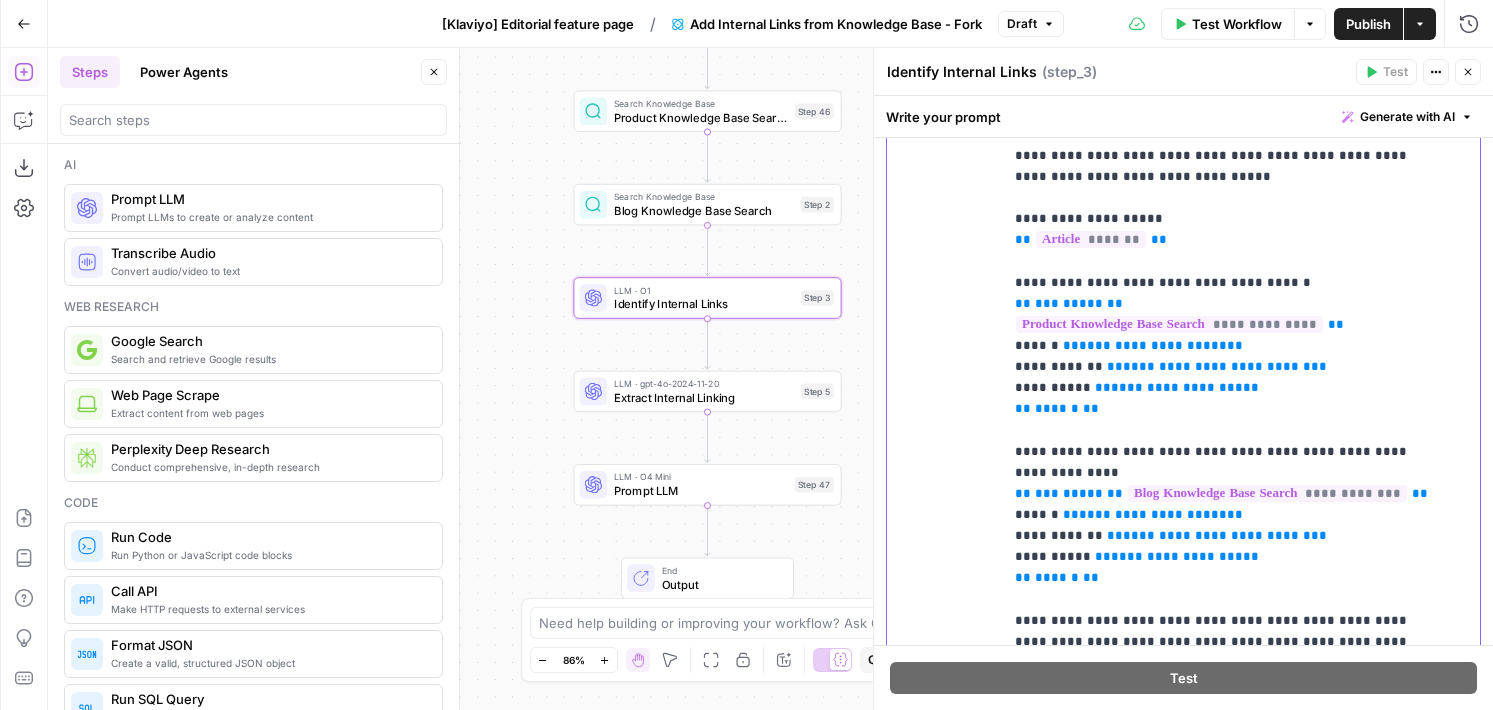 scroll, scrollTop: 436, scrollLeft: 0, axis: vertical 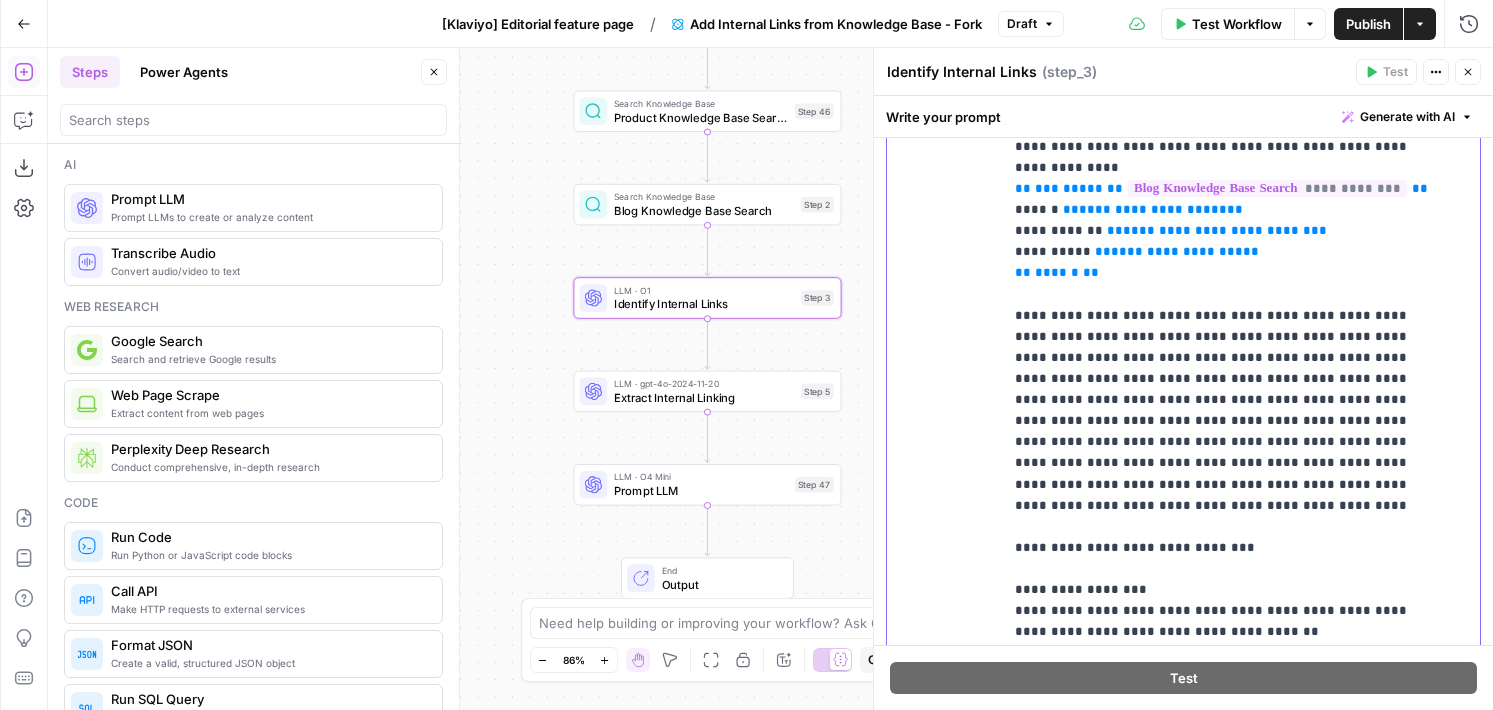 drag, startPoint x: 1212, startPoint y: 402, endPoint x: 1048, endPoint y: 402, distance: 164 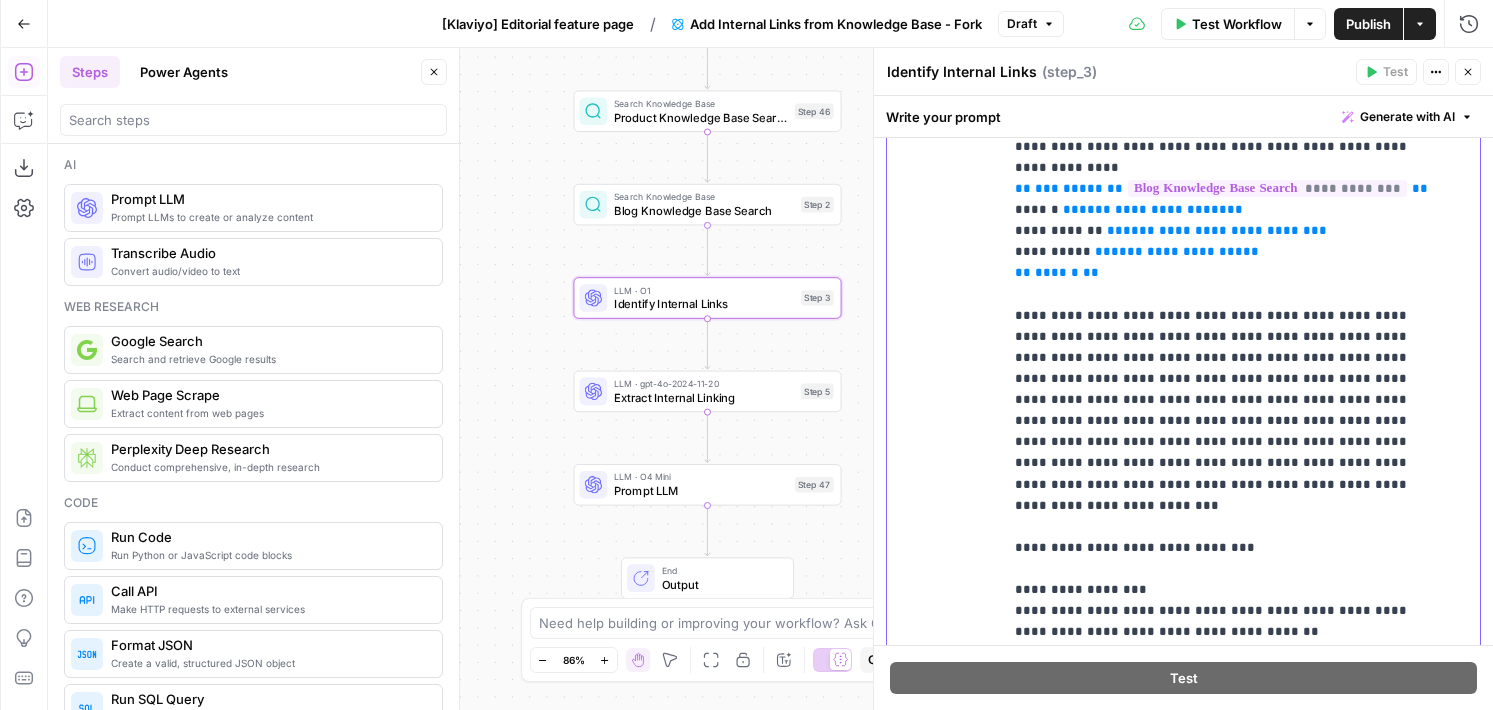 type 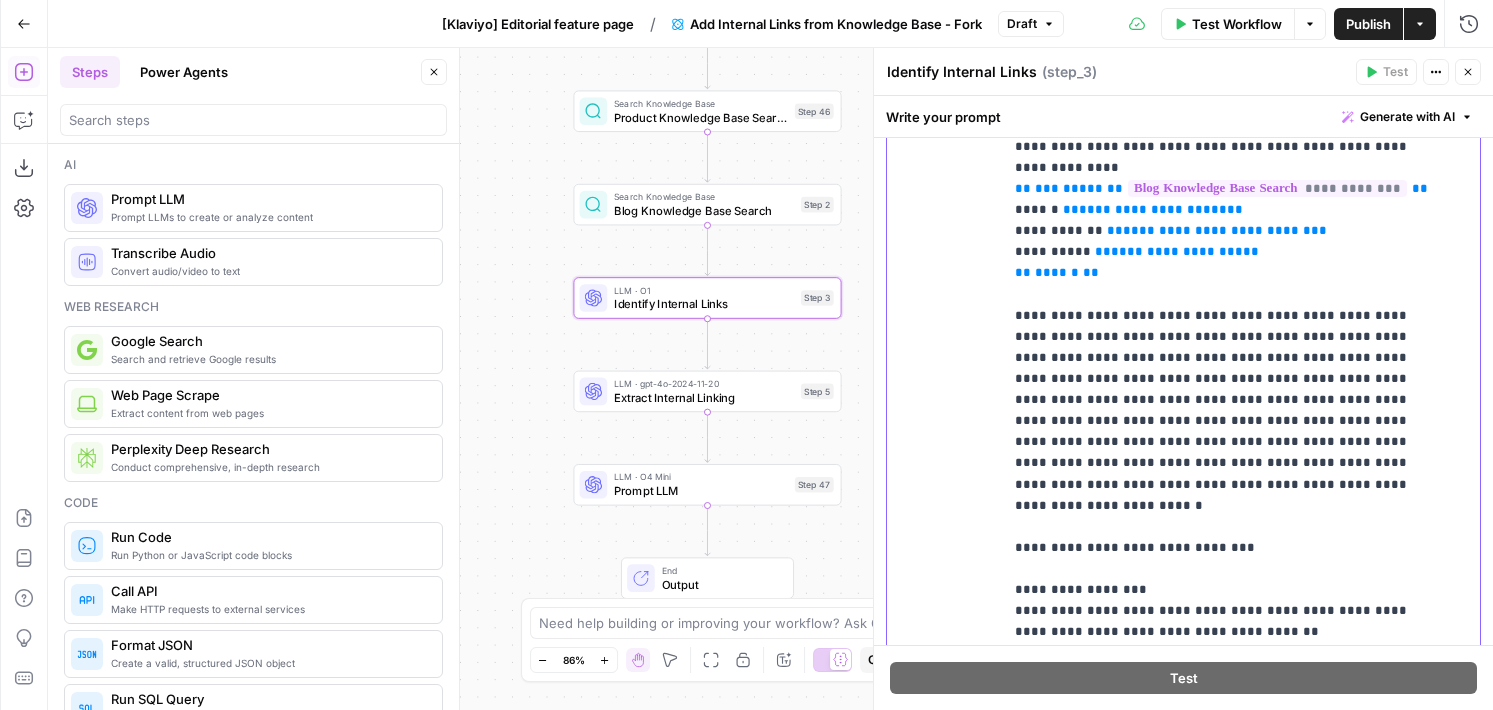 click on "**********" at bounding box center [1226, 262] 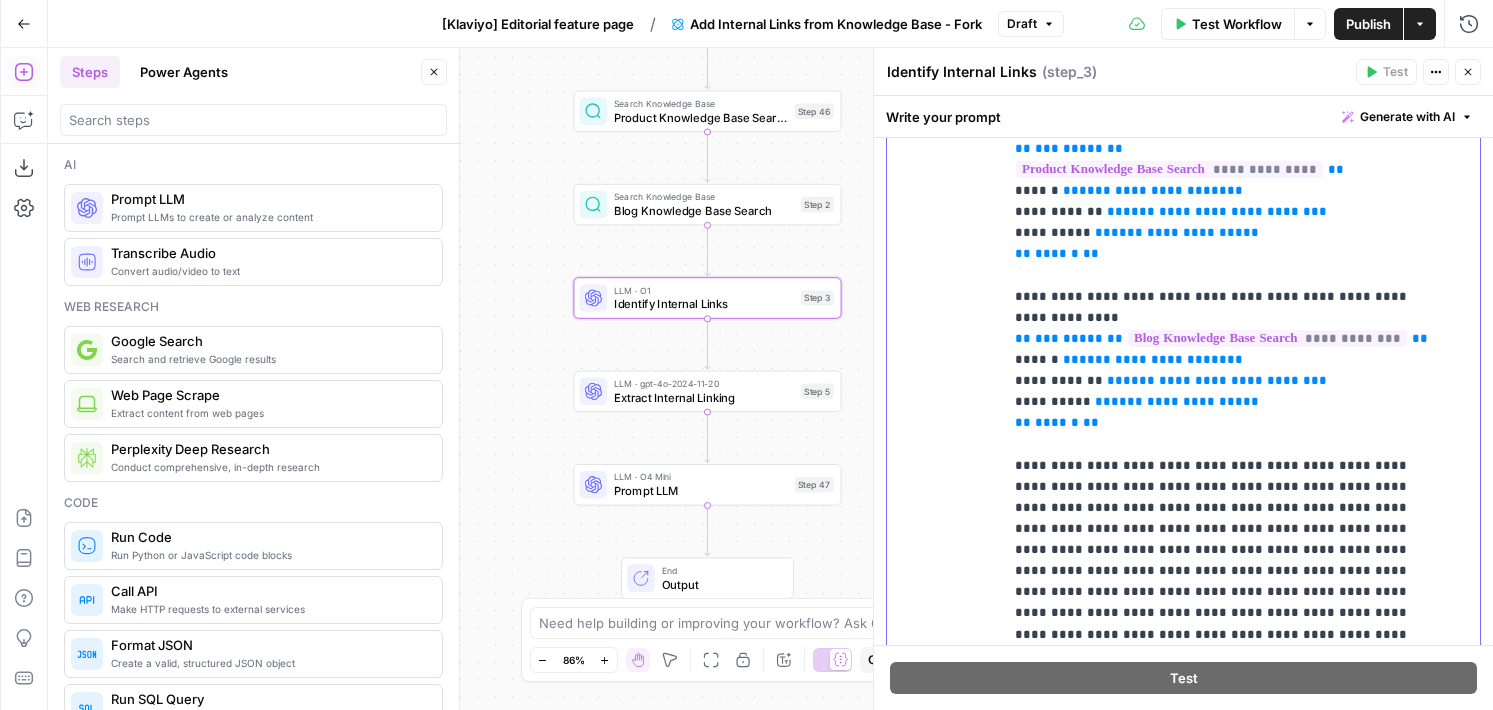 scroll, scrollTop: 0, scrollLeft: 0, axis: both 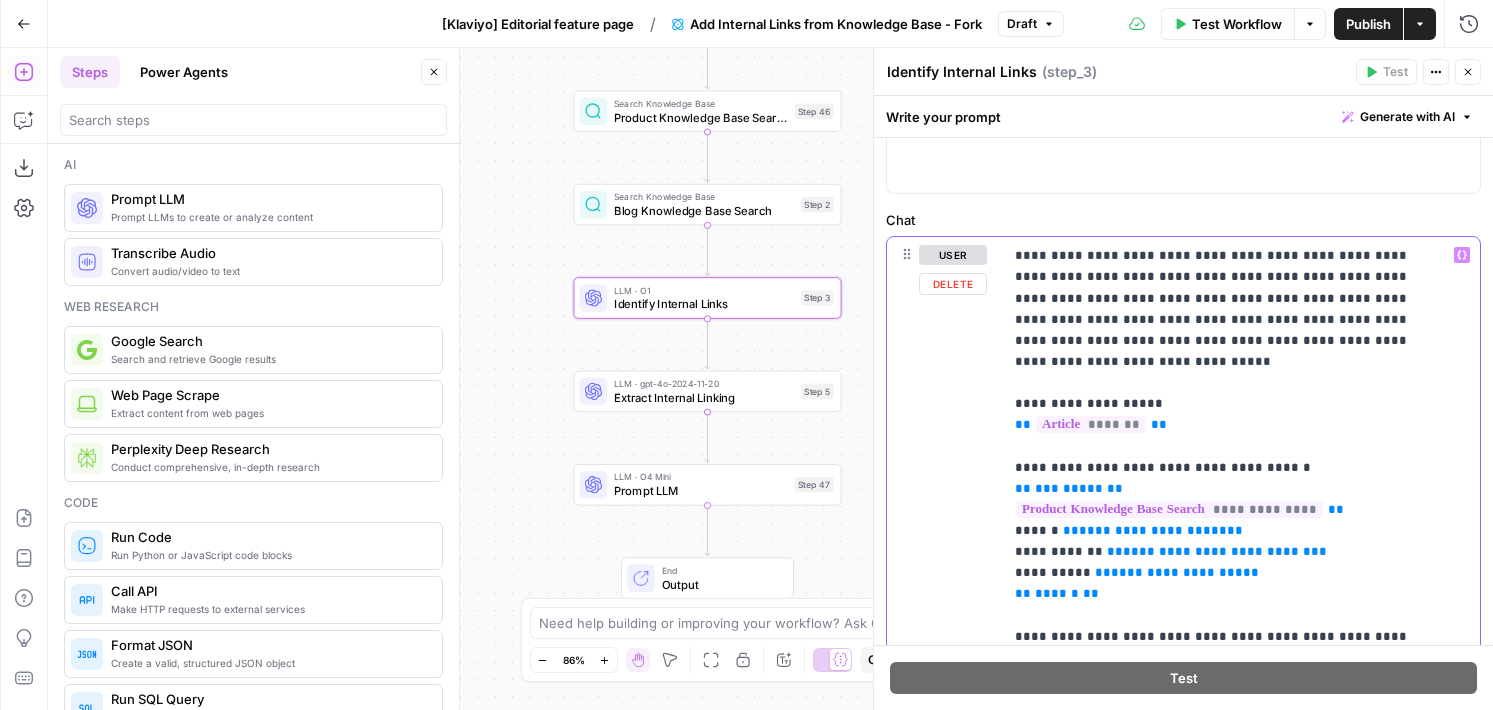 click on "**********" at bounding box center [1226, 752] 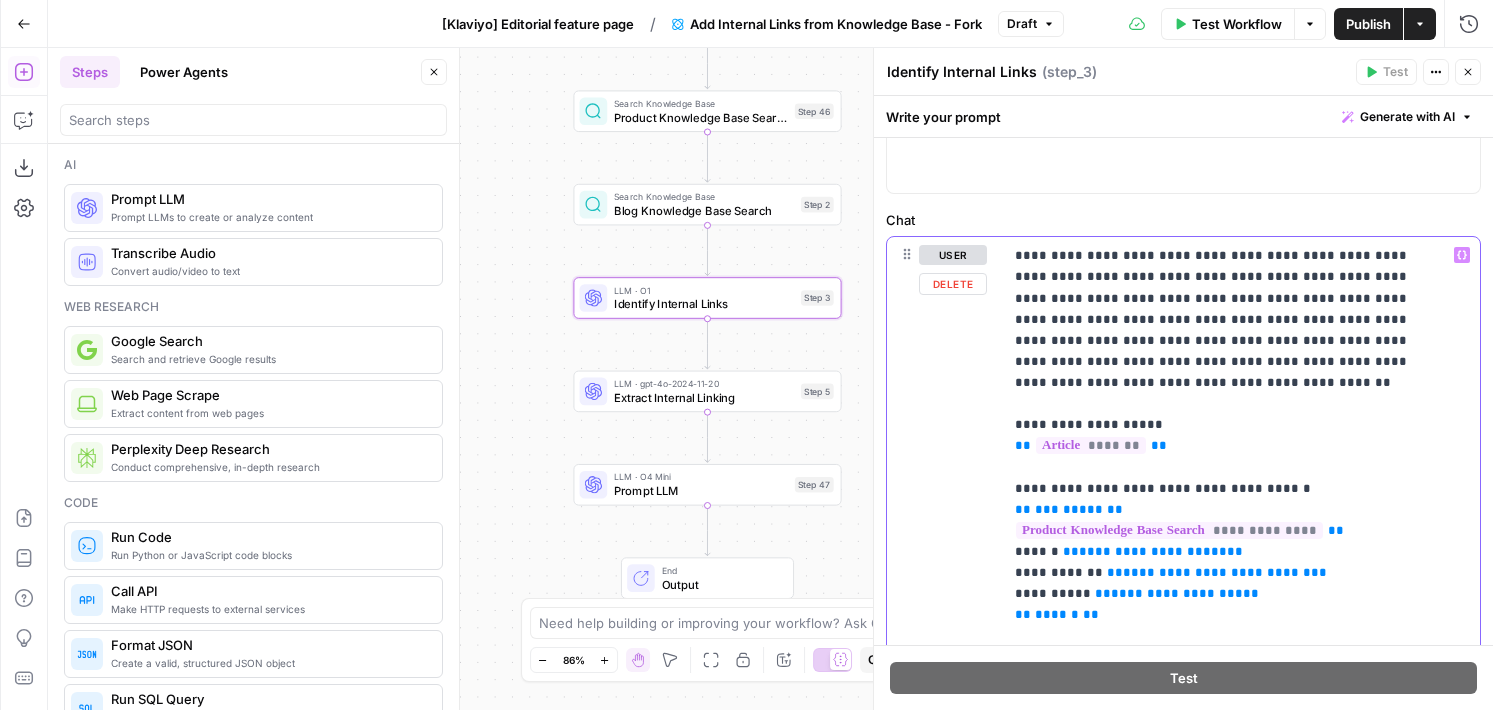 scroll, scrollTop: 236, scrollLeft: 0, axis: vertical 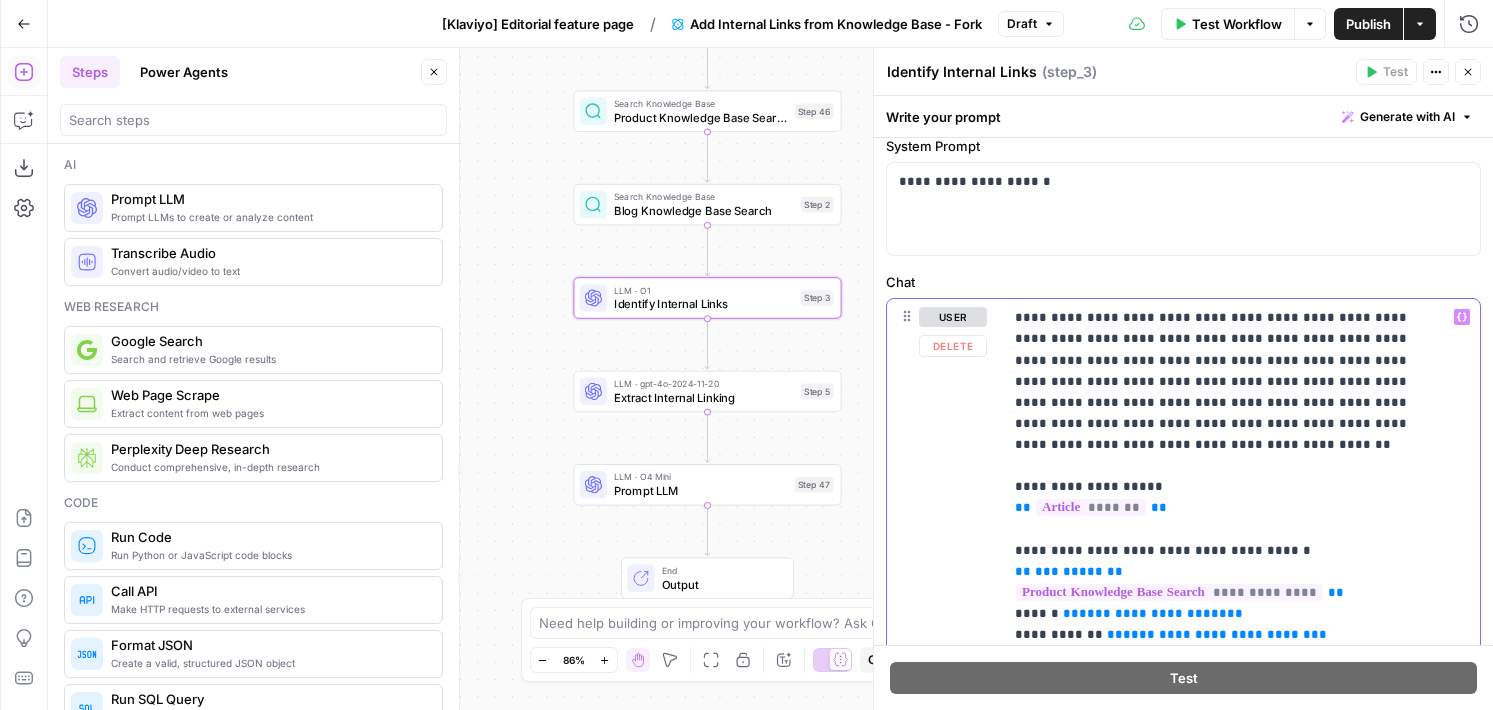 click on "**********" at bounding box center [1226, 824] 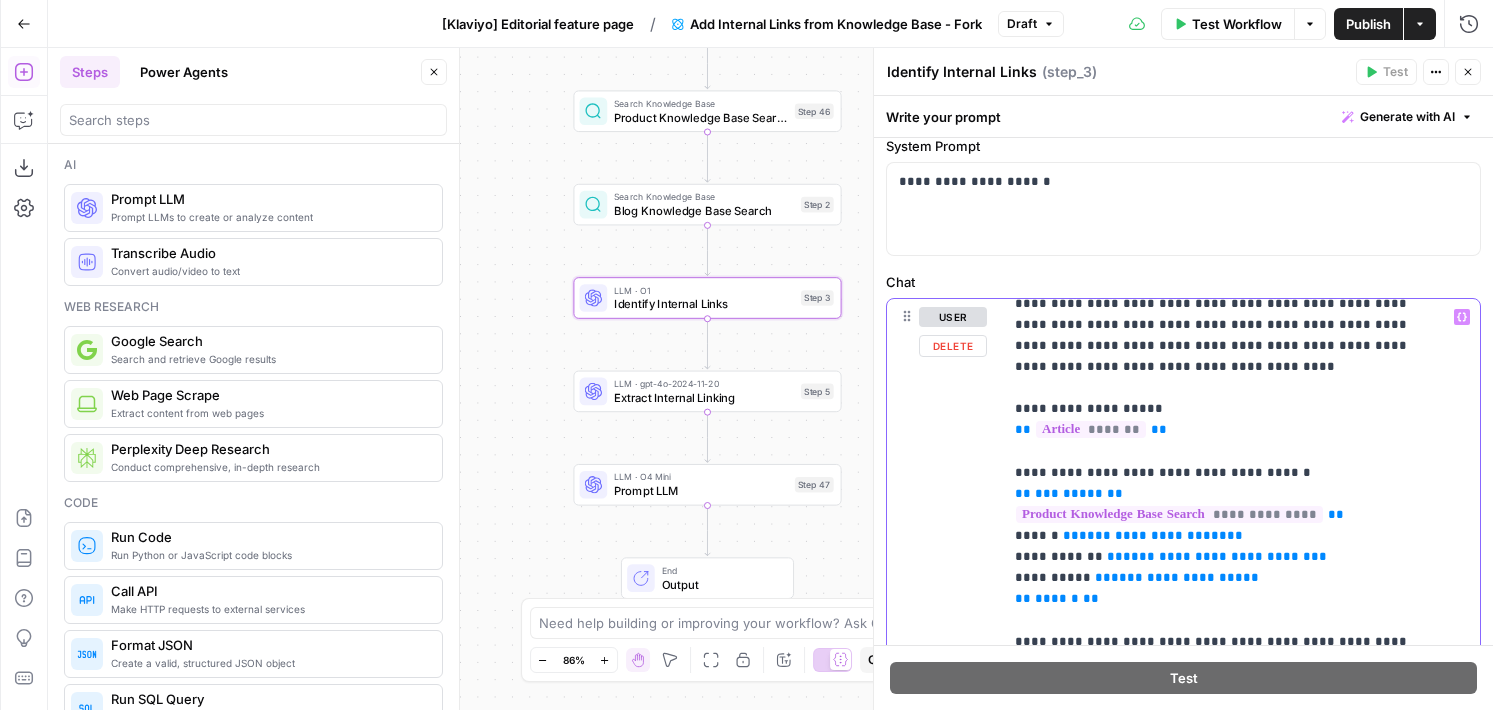scroll, scrollTop: 236, scrollLeft: 0, axis: vertical 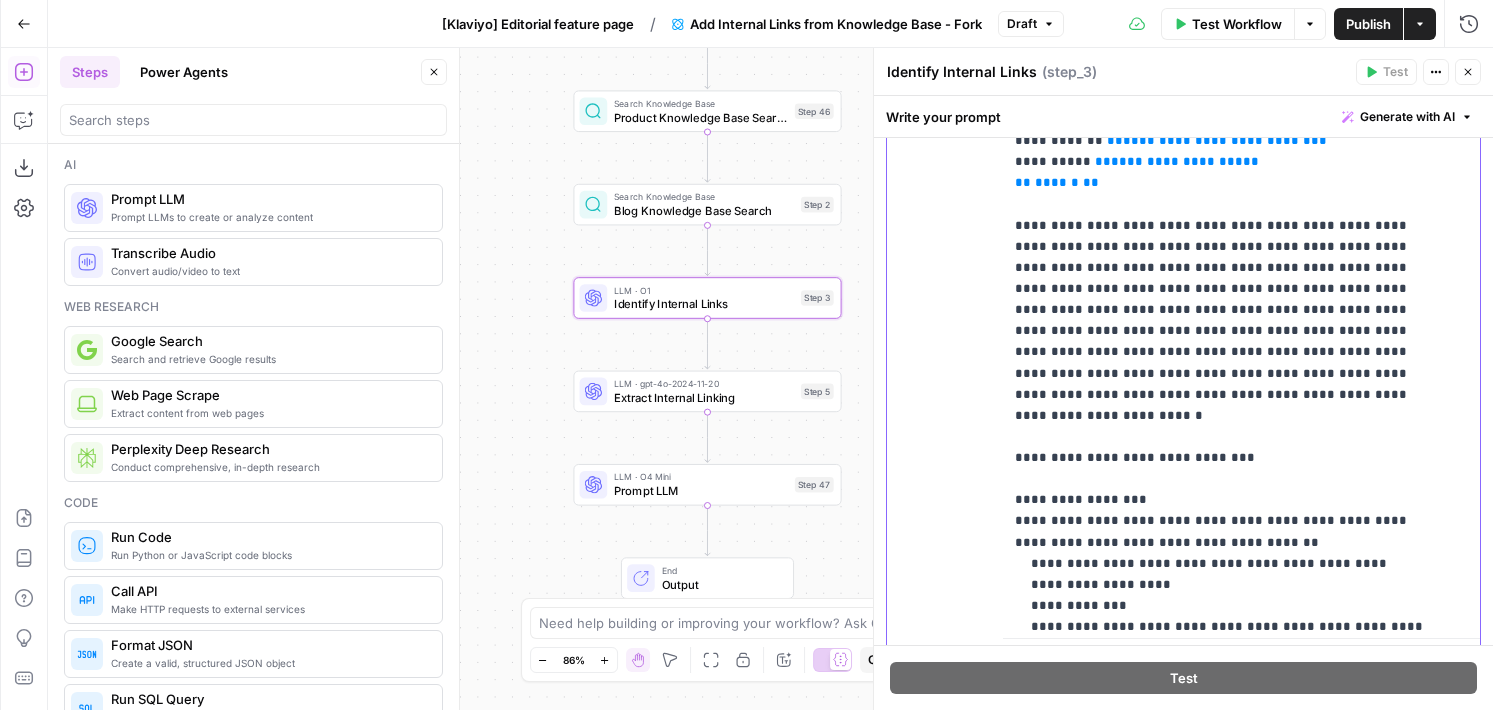 click on "**********" at bounding box center [1226, 161] 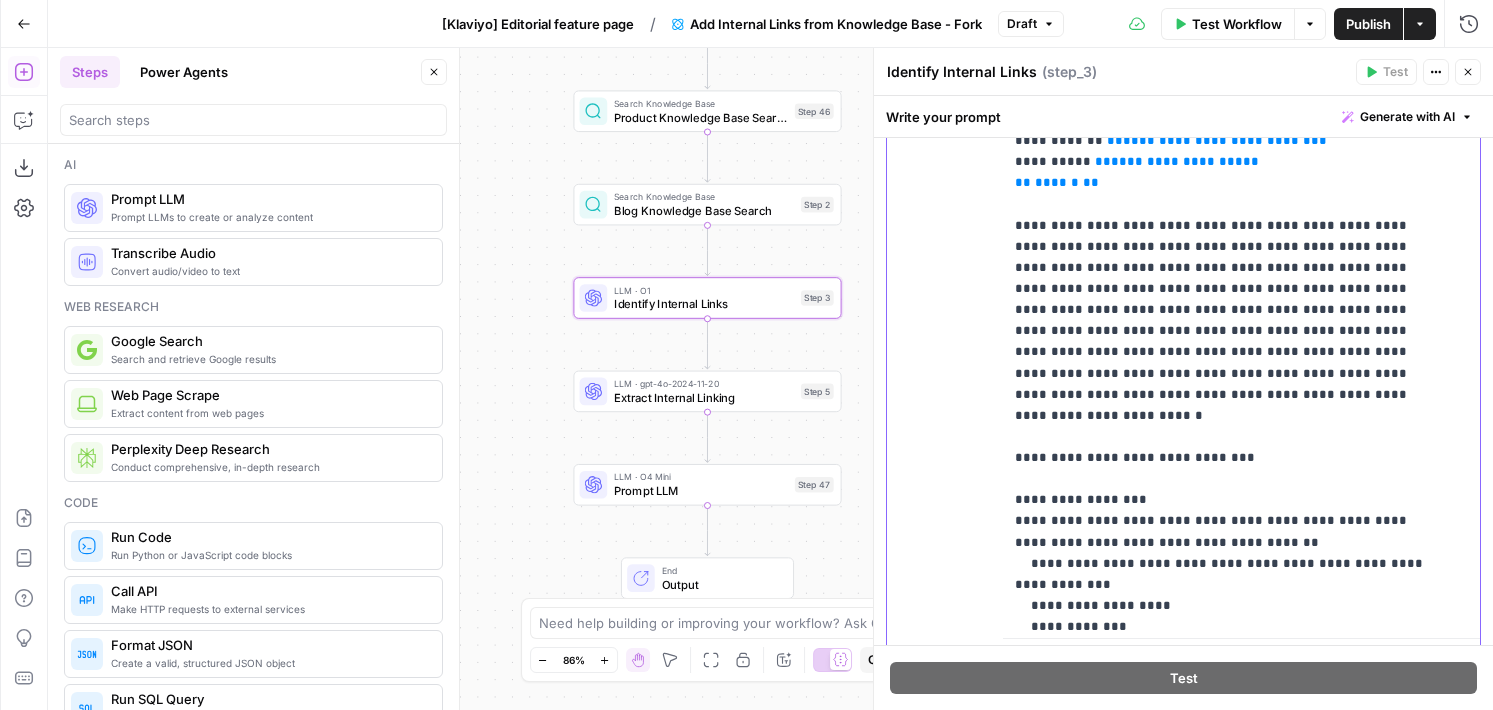 click on "**********" at bounding box center [1226, 161] 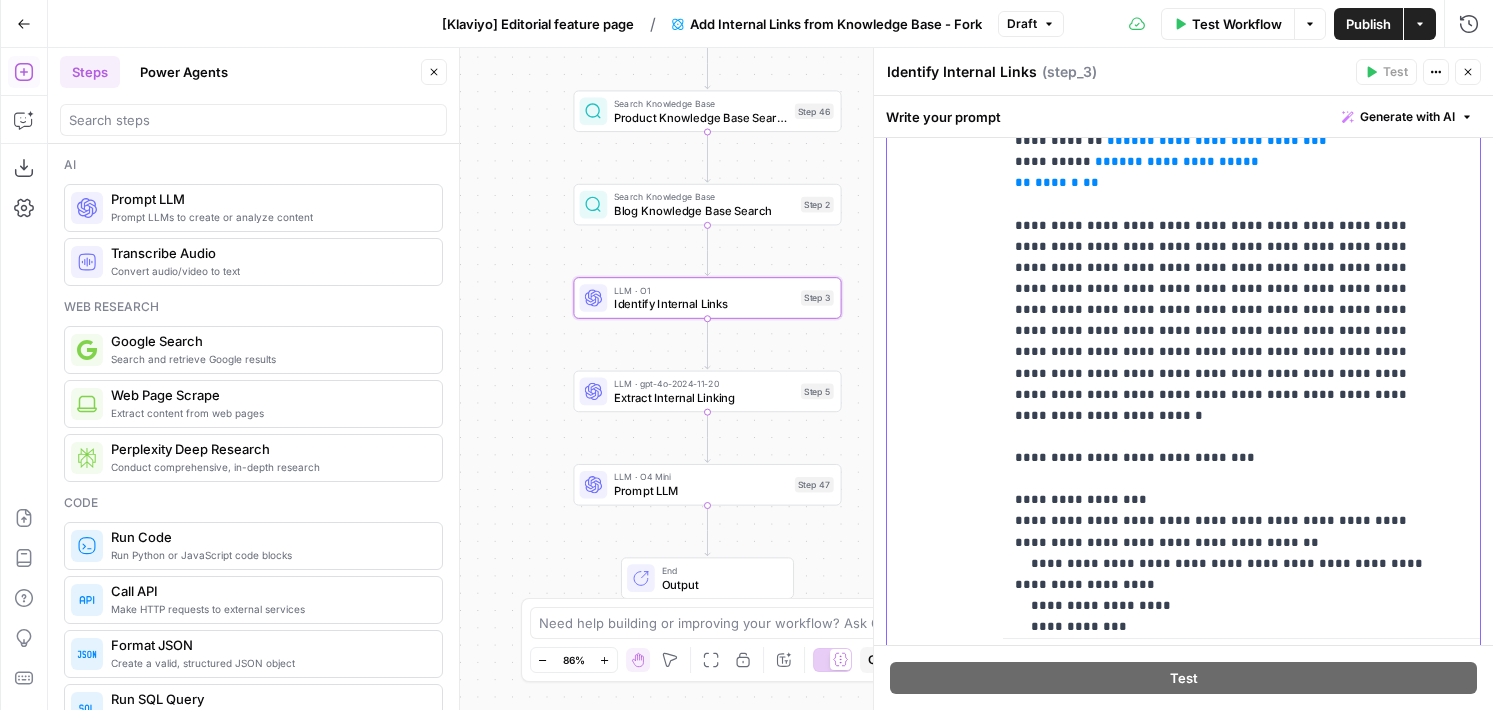 scroll, scrollTop: 257, scrollLeft: 0, axis: vertical 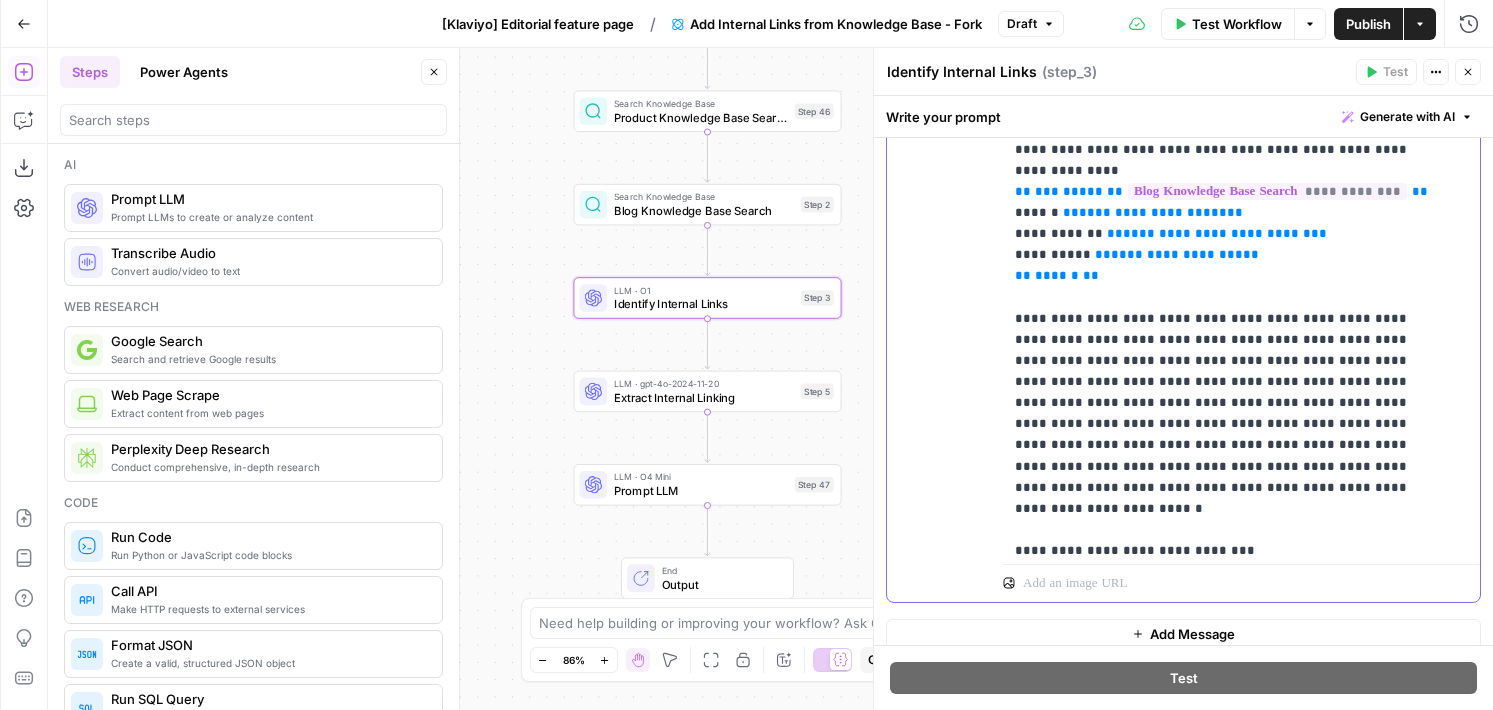 click on "**********" at bounding box center [1226, 265] 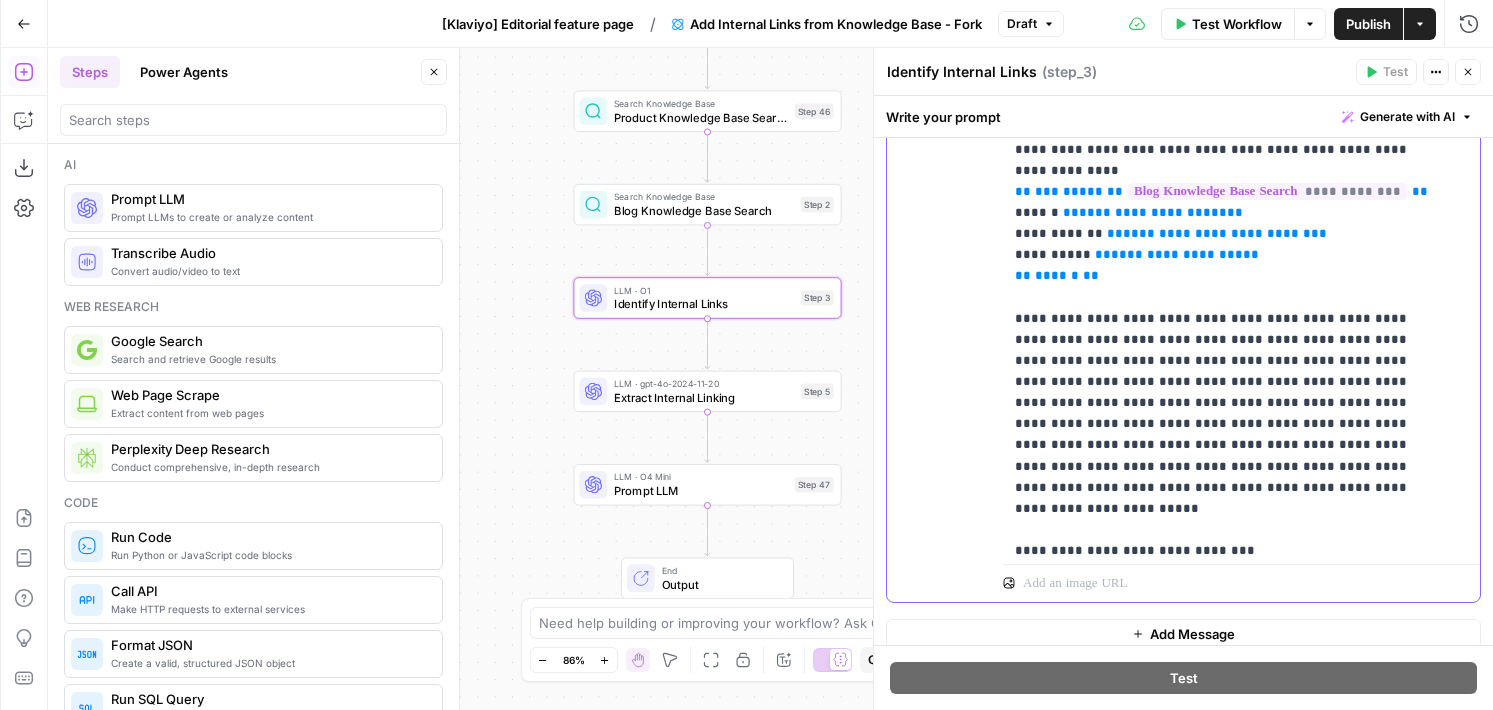 click on "**********" at bounding box center (1226, 265) 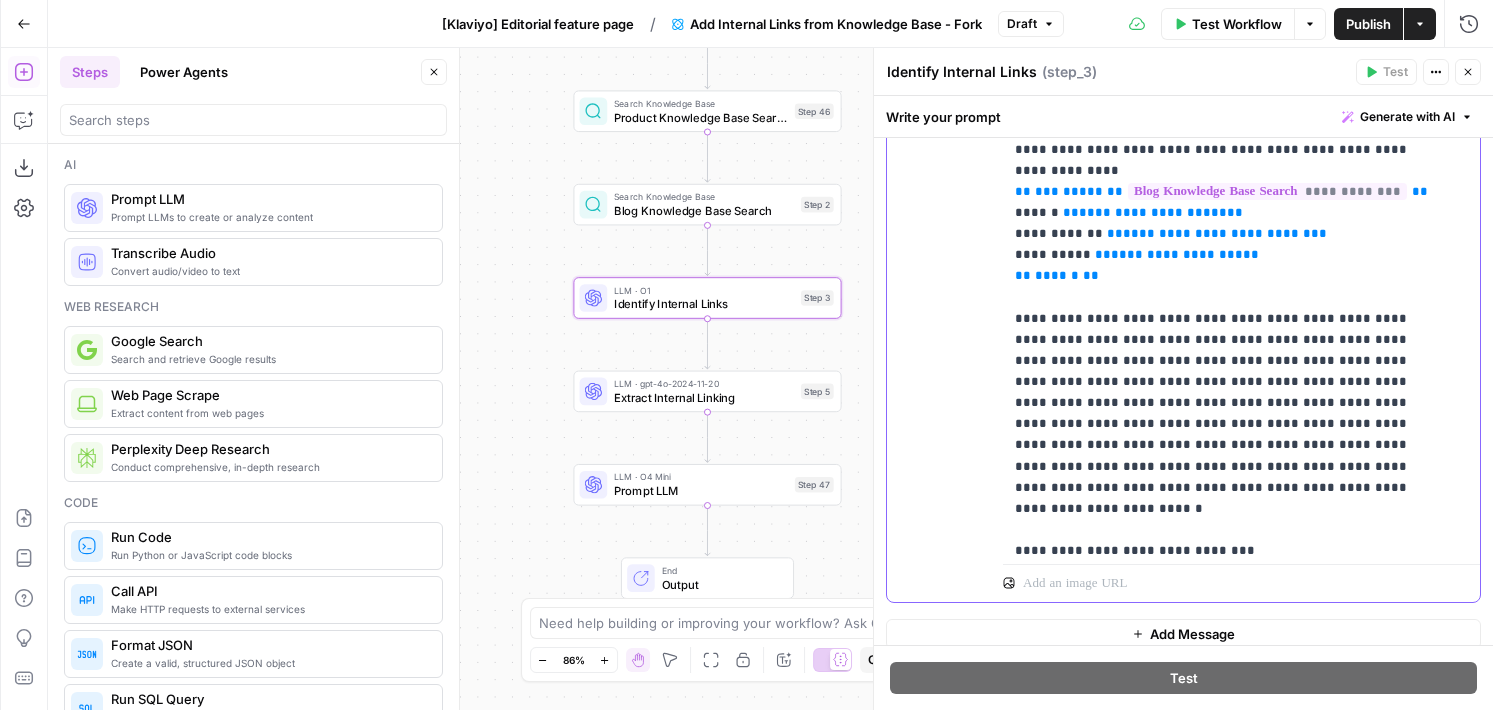 click on "**********" at bounding box center (1226, 265) 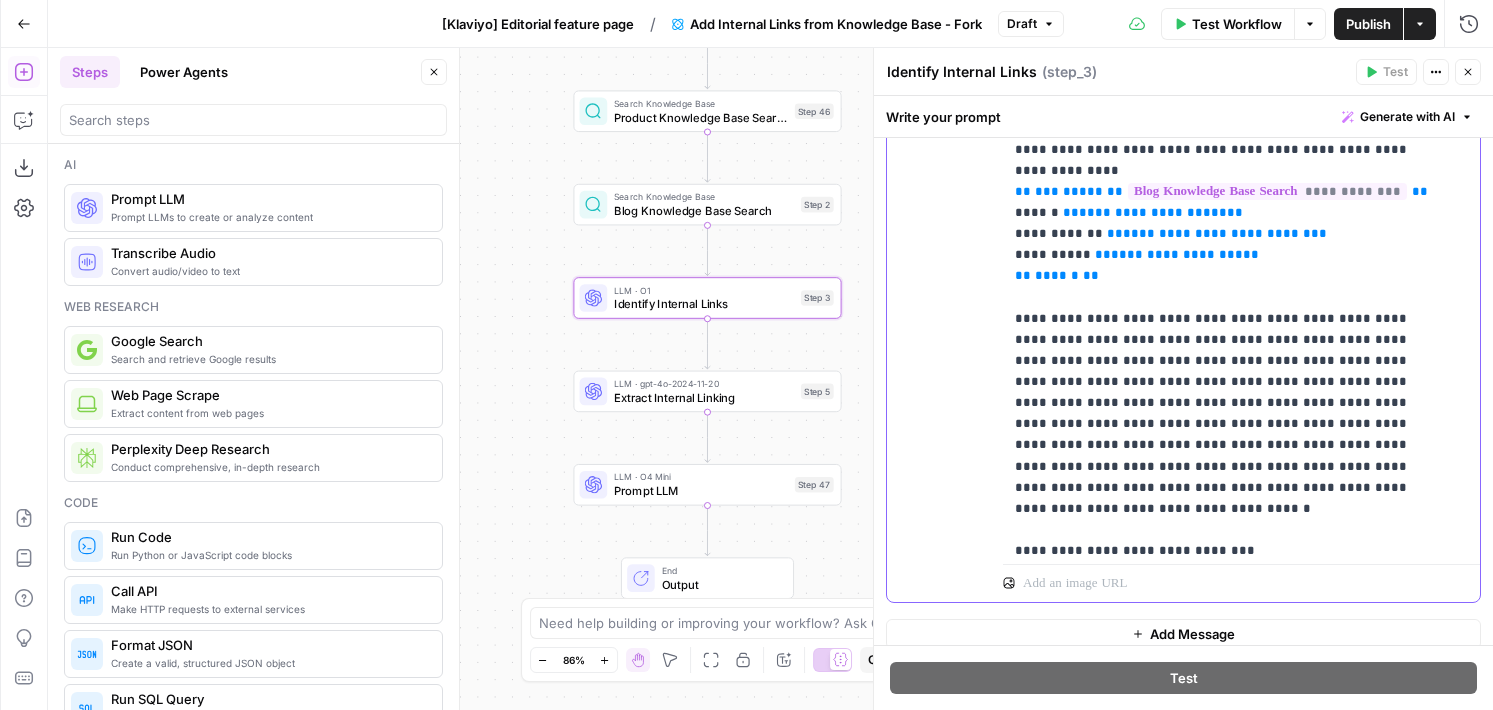 click on "**********" at bounding box center [1226, 265] 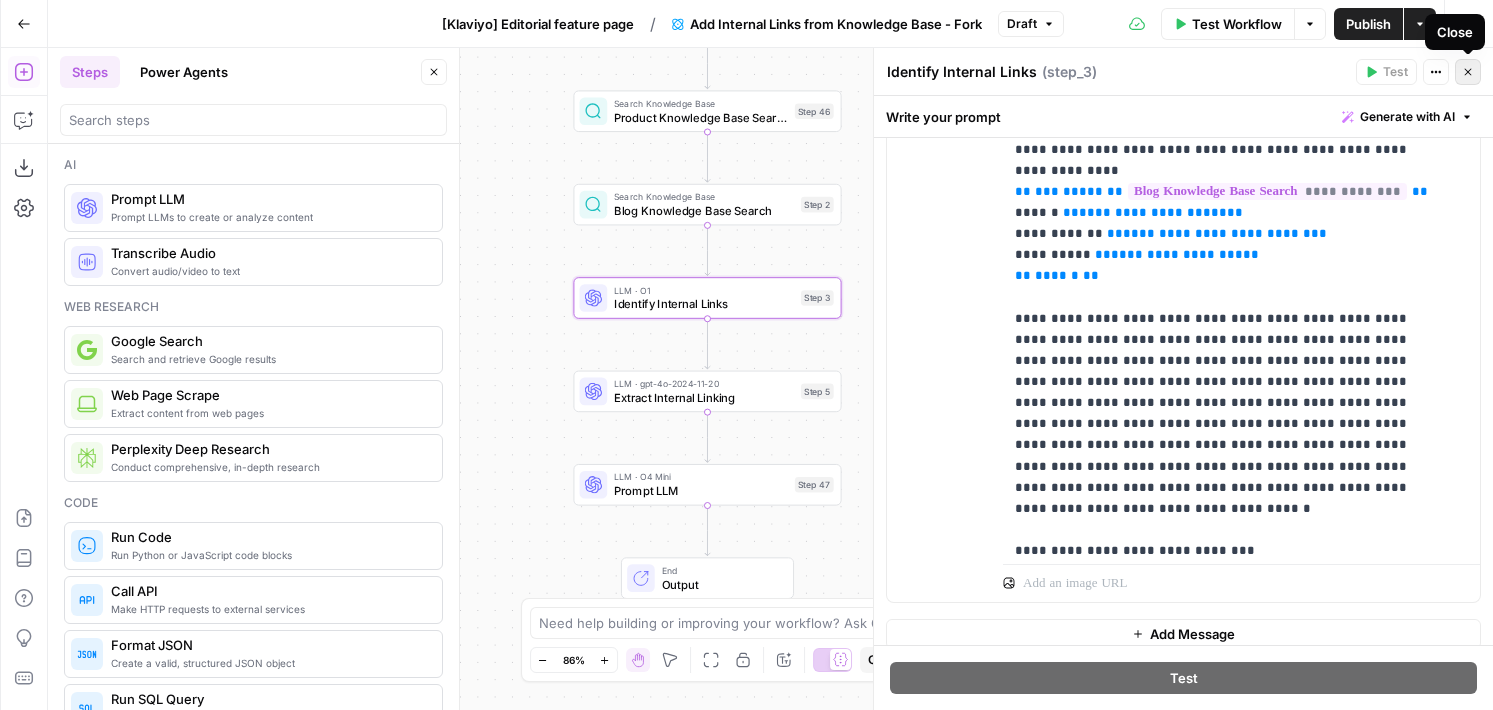 click 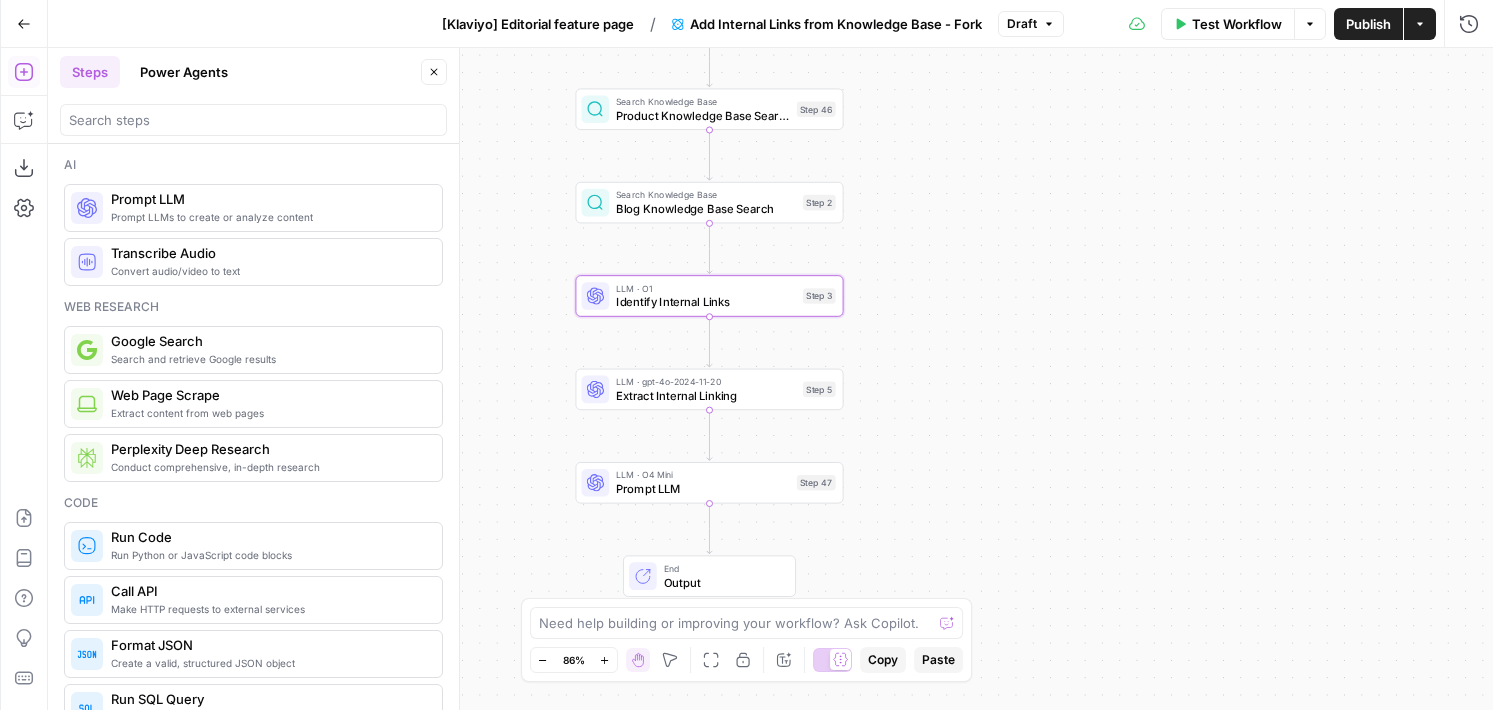 drag, startPoint x: 976, startPoint y: 285, endPoint x: 1035, endPoint y: 226, distance: 83.4386 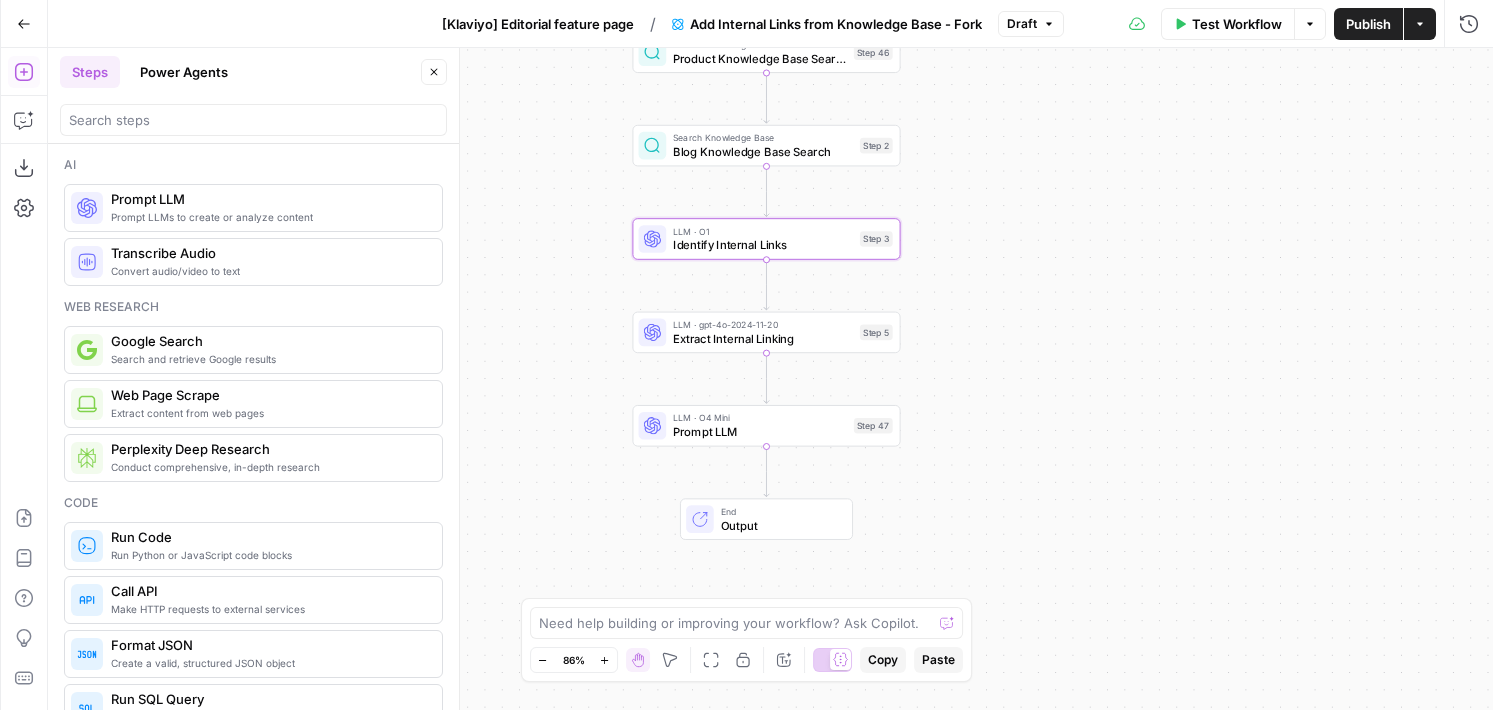 click on "LLM · O4 Mini Prompt LLM Step 47 Copy step Delete step Add Note Test" at bounding box center (766, 426) 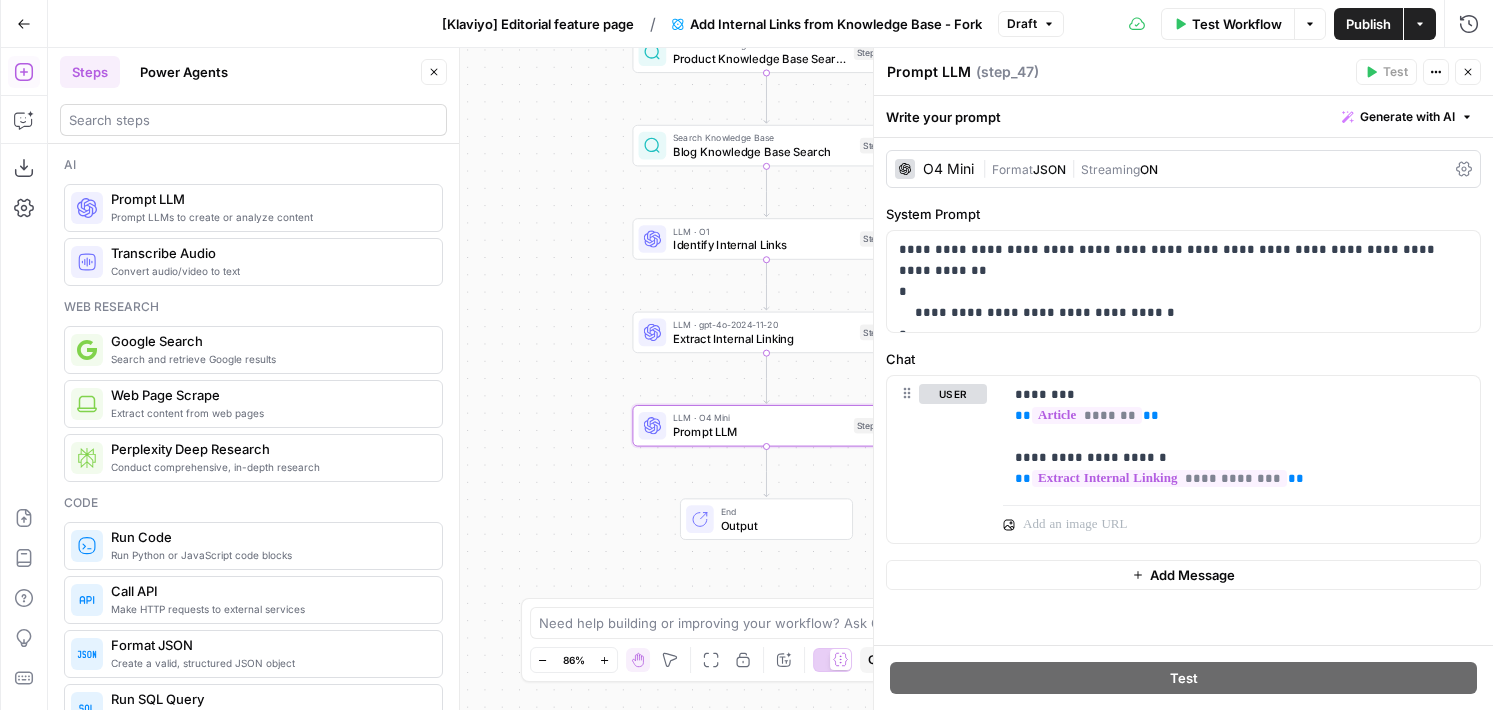 click on "Steps Power Agents Close" at bounding box center [253, 96] 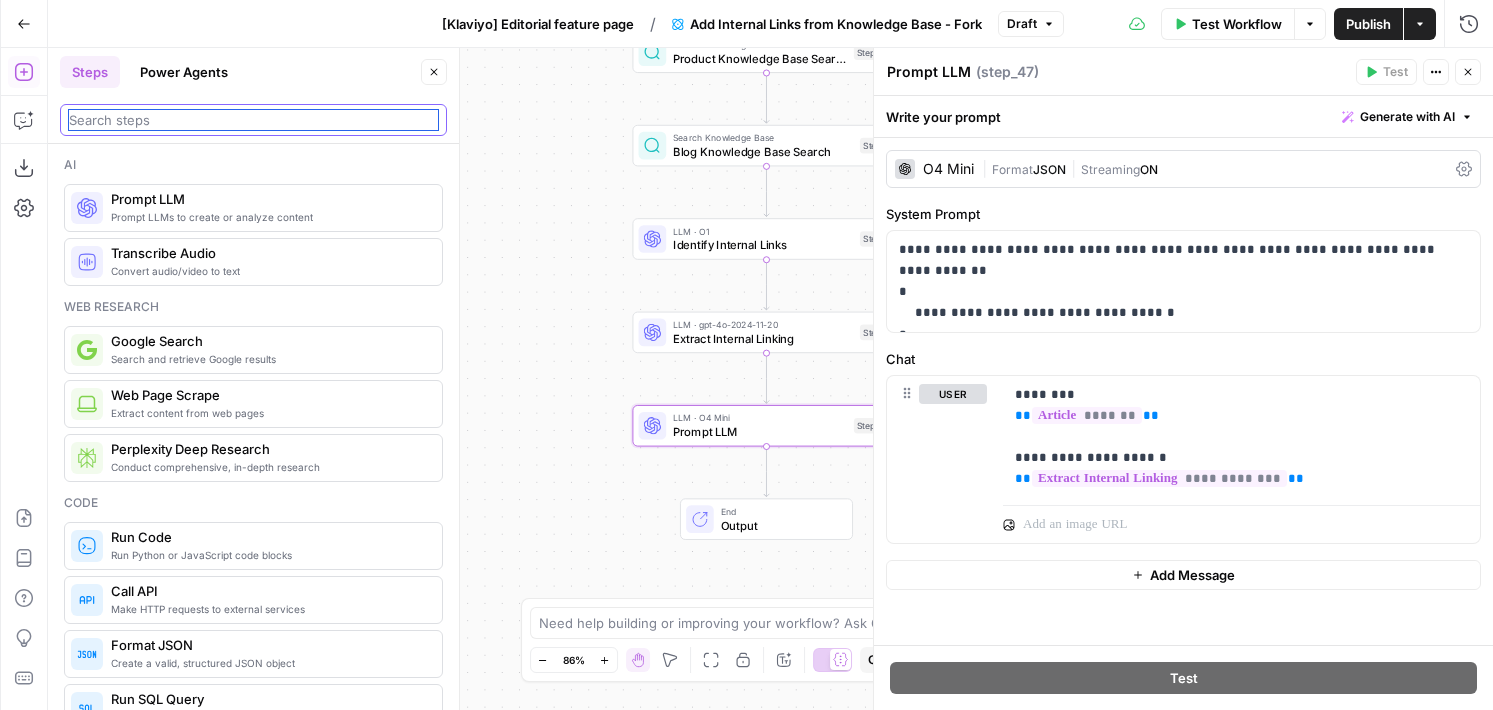 click at bounding box center [253, 120] 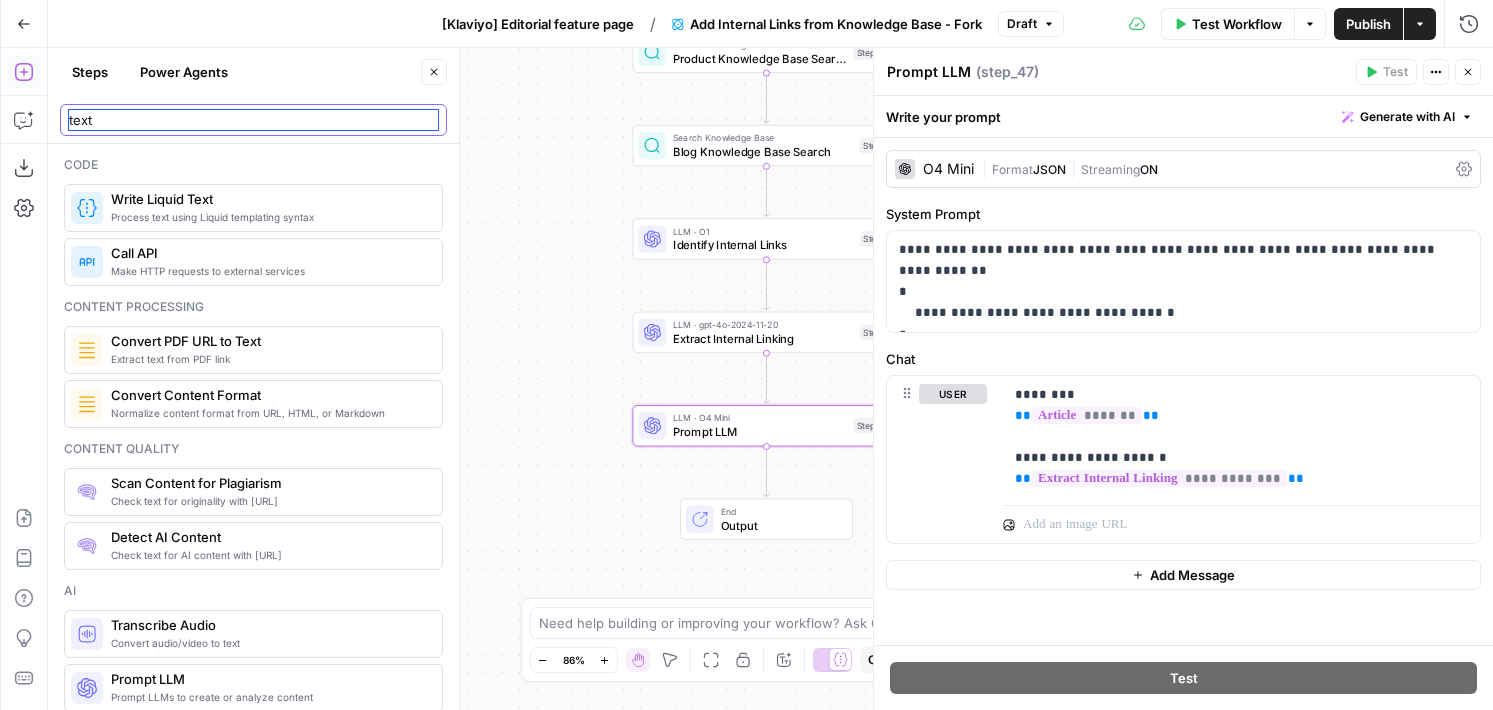 type on "text" 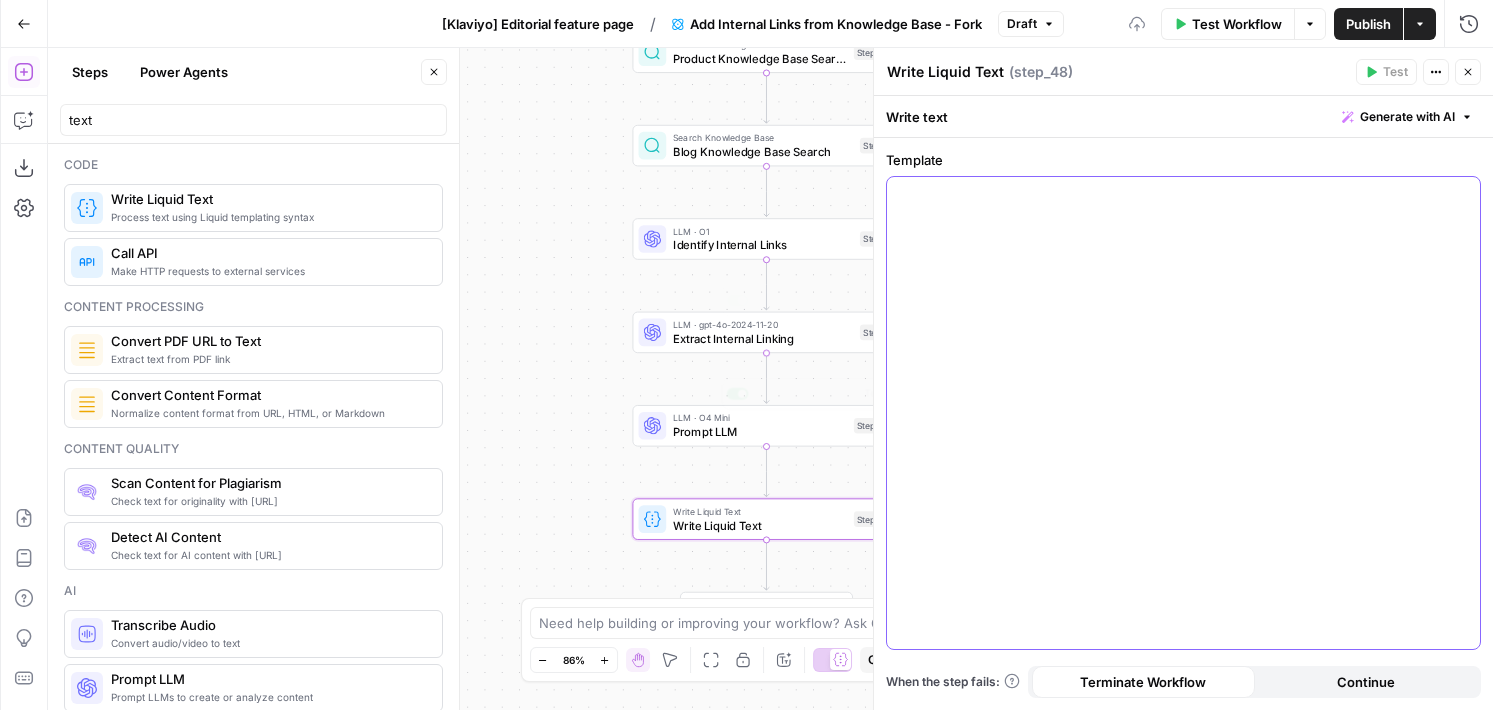 click at bounding box center (1183, 413) 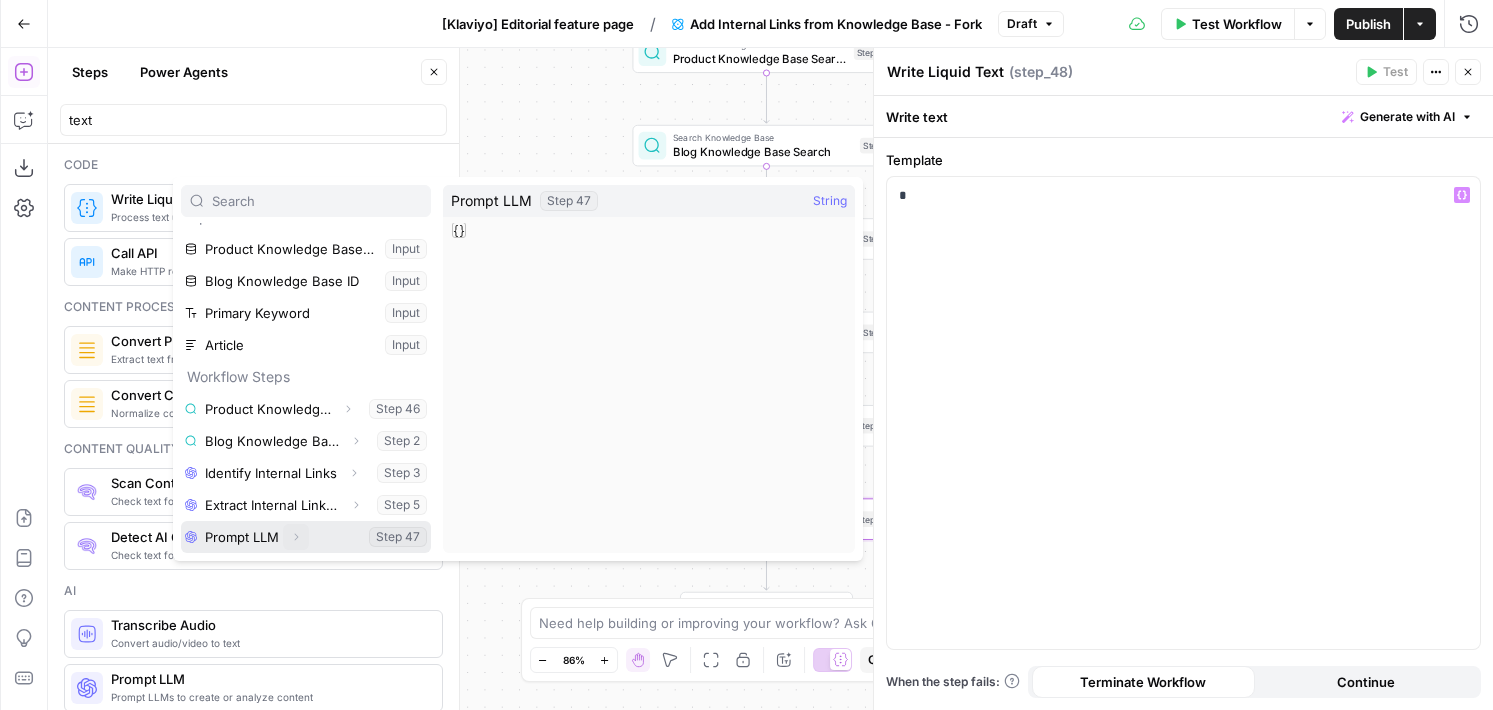 click 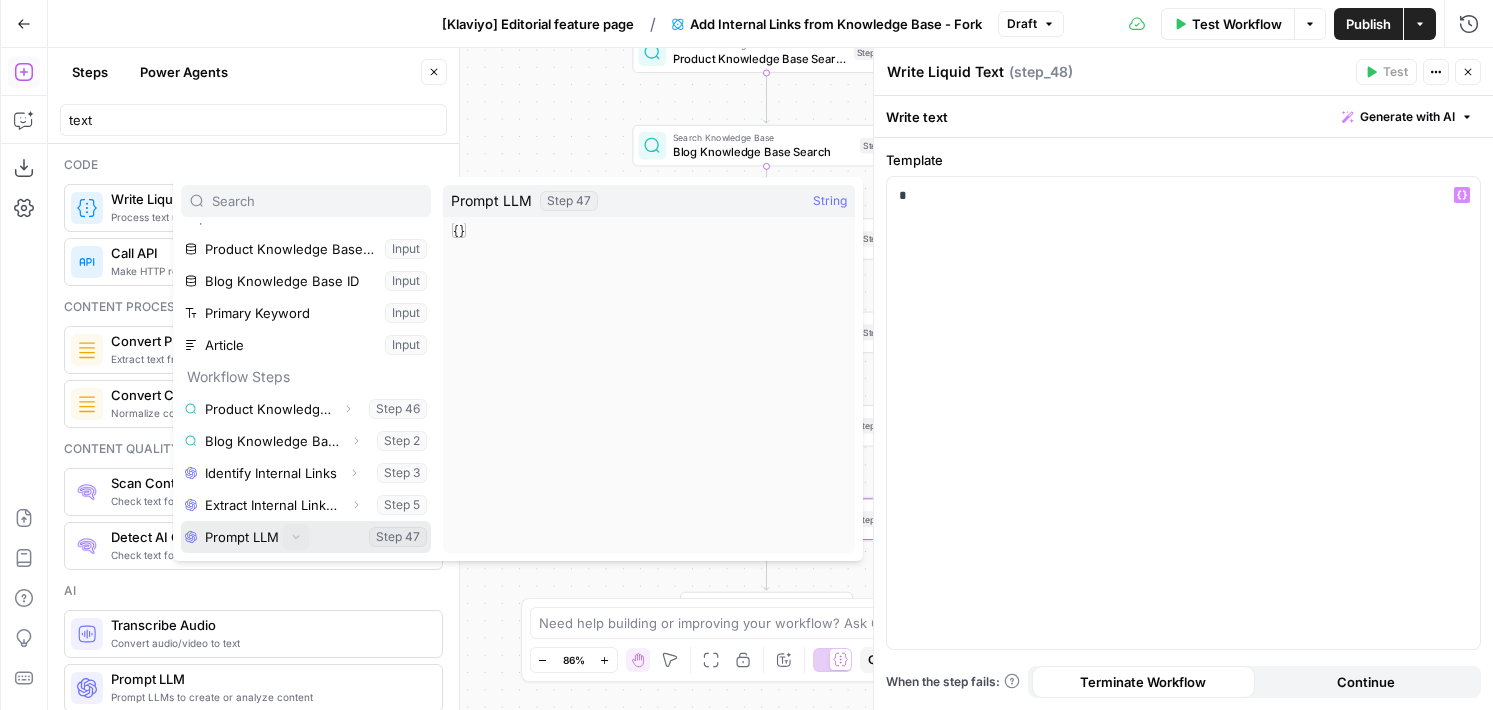 scroll, scrollTop: 54, scrollLeft: 0, axis: vertical 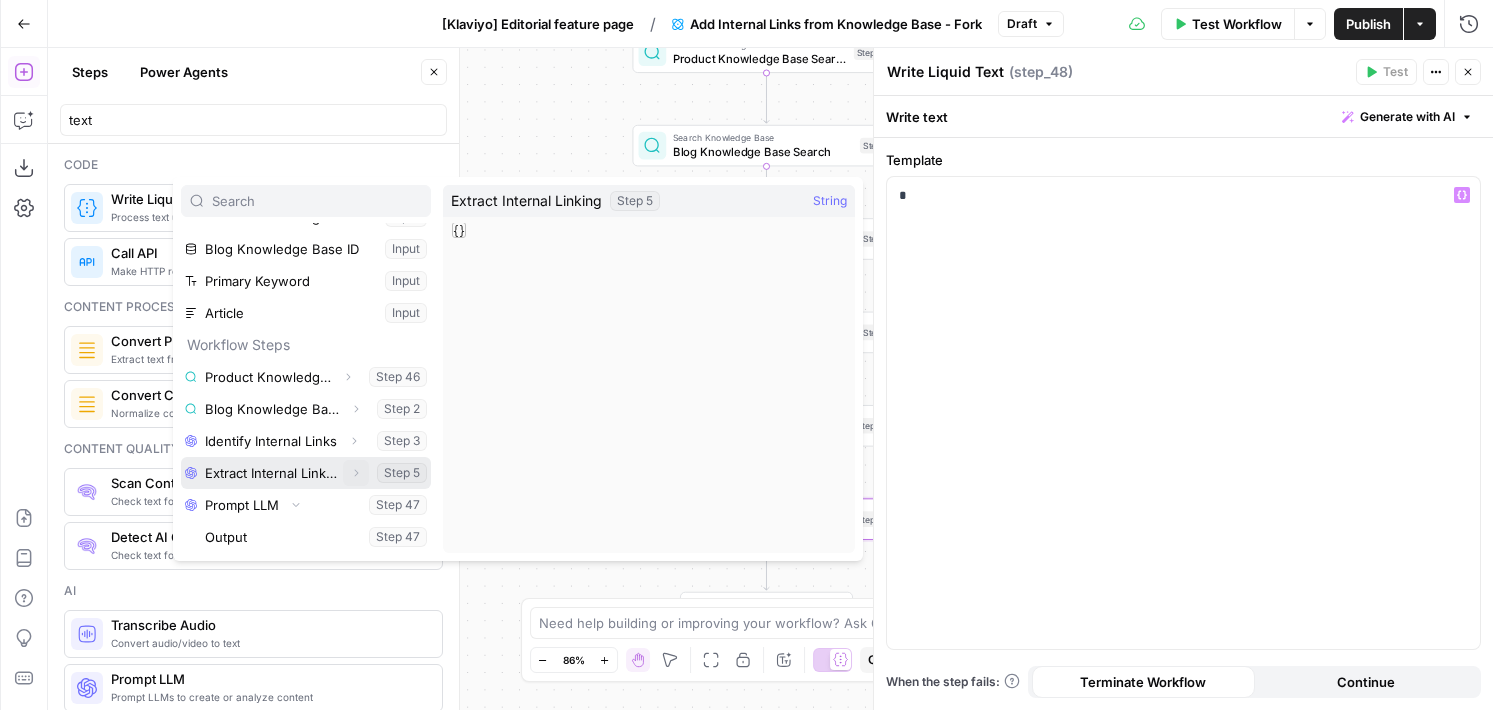 click on "Expand" at bounding box center (356, 473) 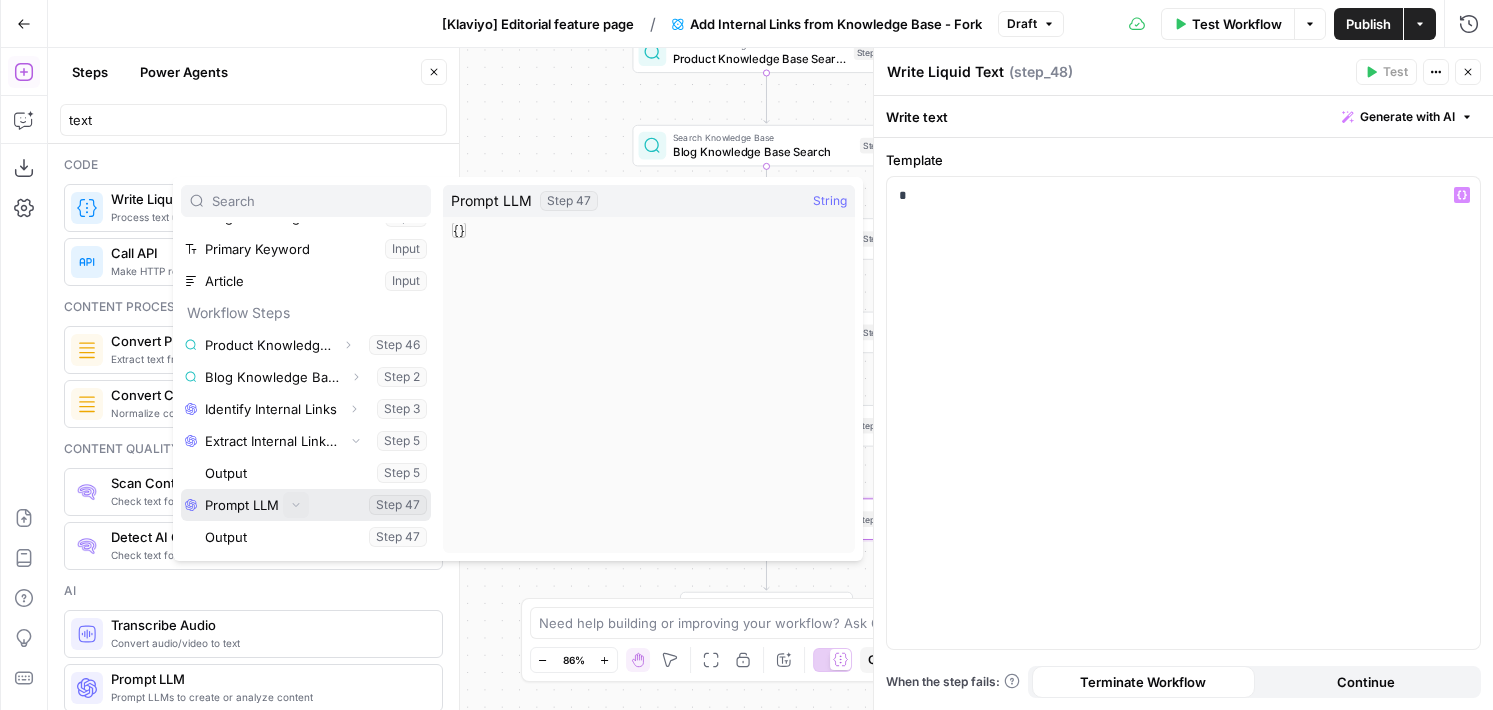 click 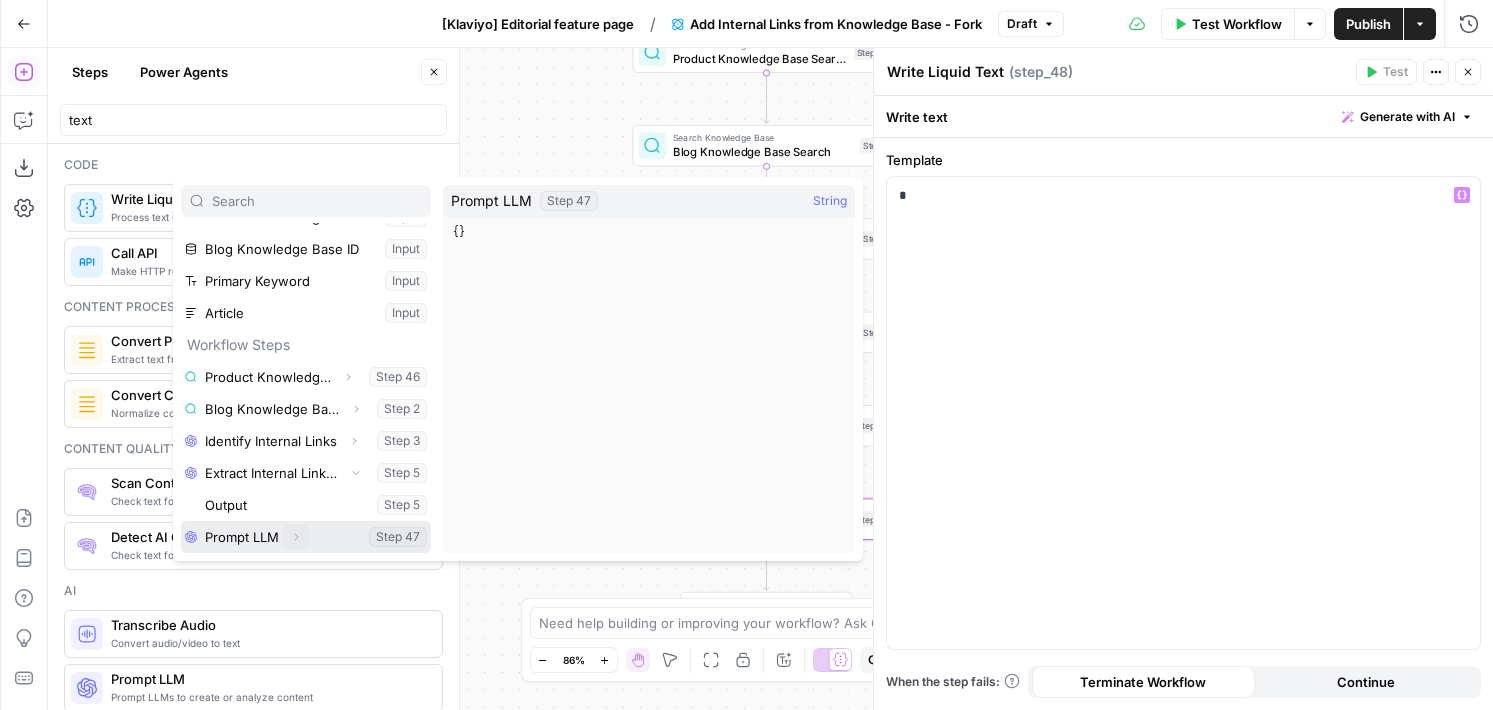 click 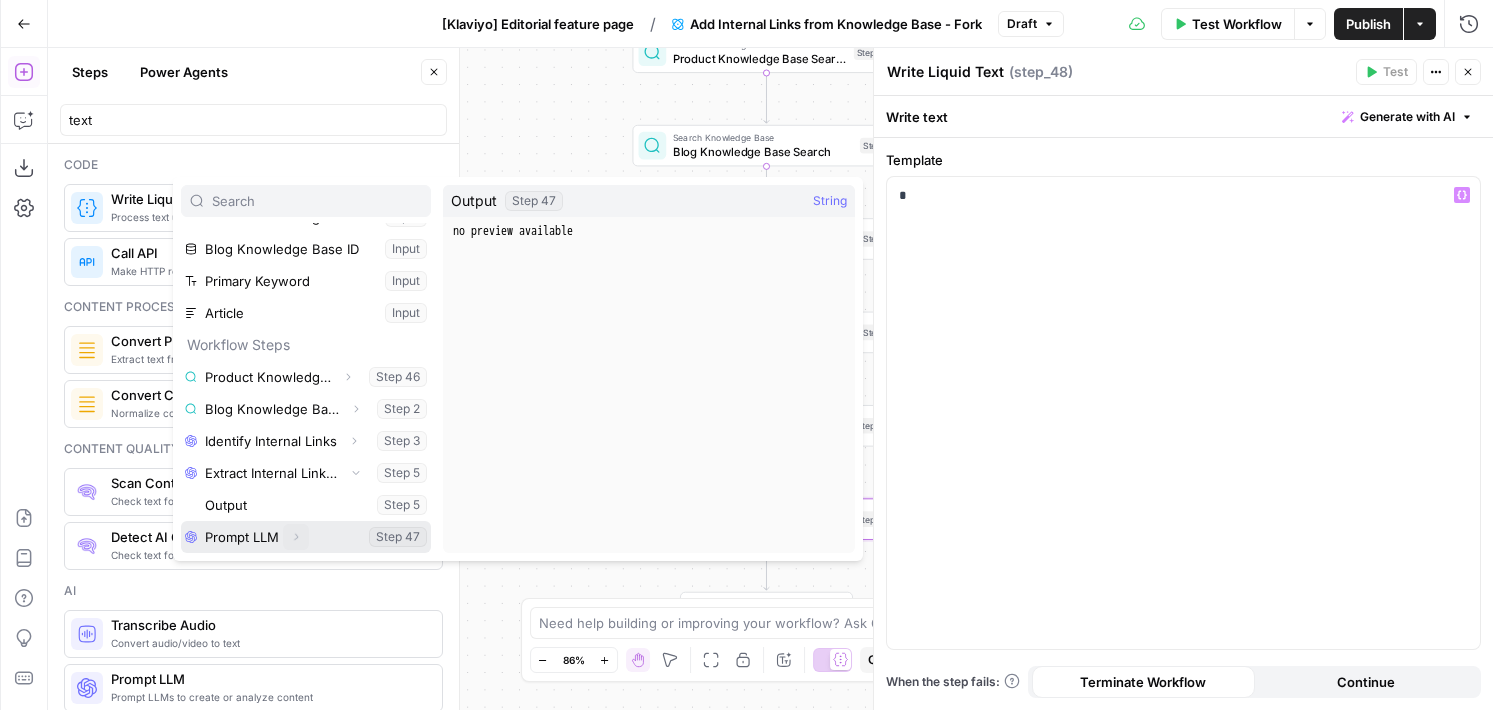 scroll, scrollTop: 86, scrollLeft: 0, axis: vertical 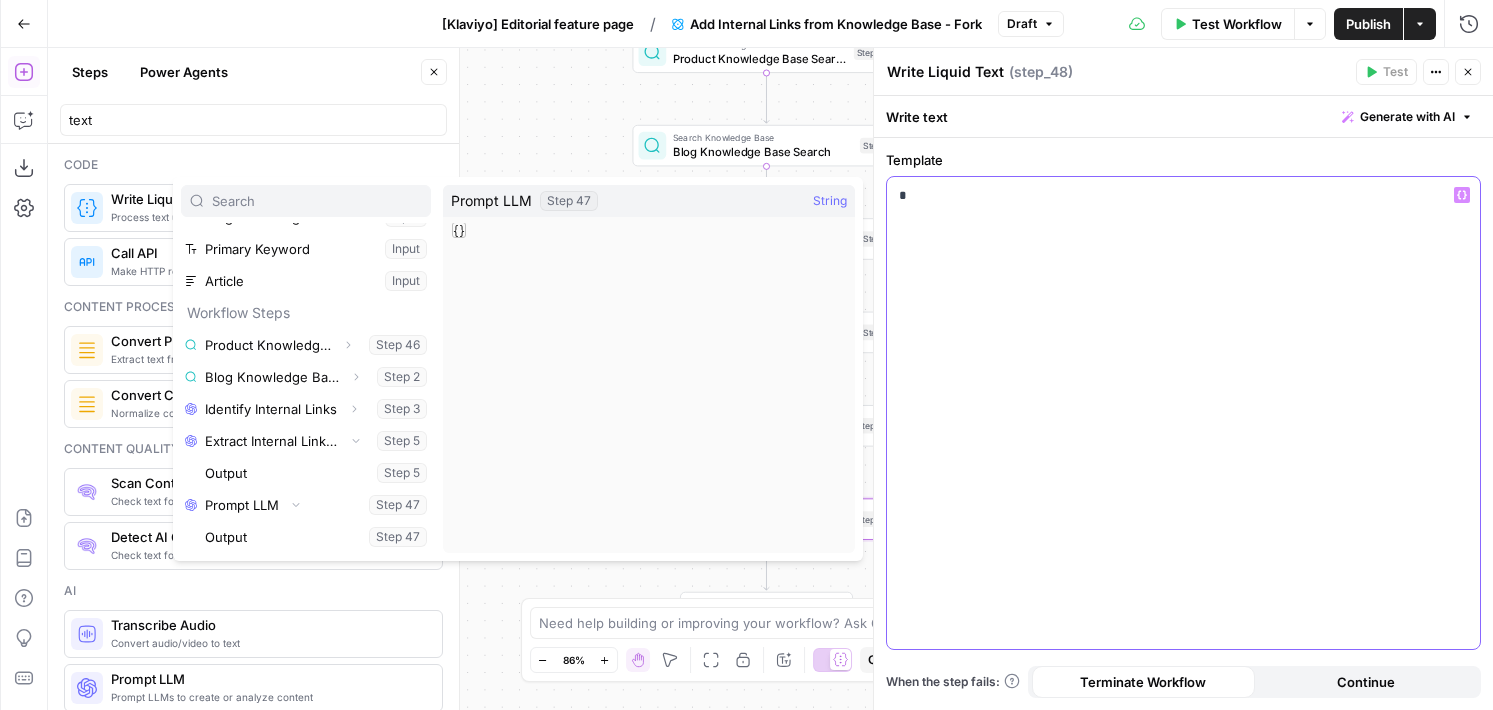 click on "*" at bounding box center [1183, 413] 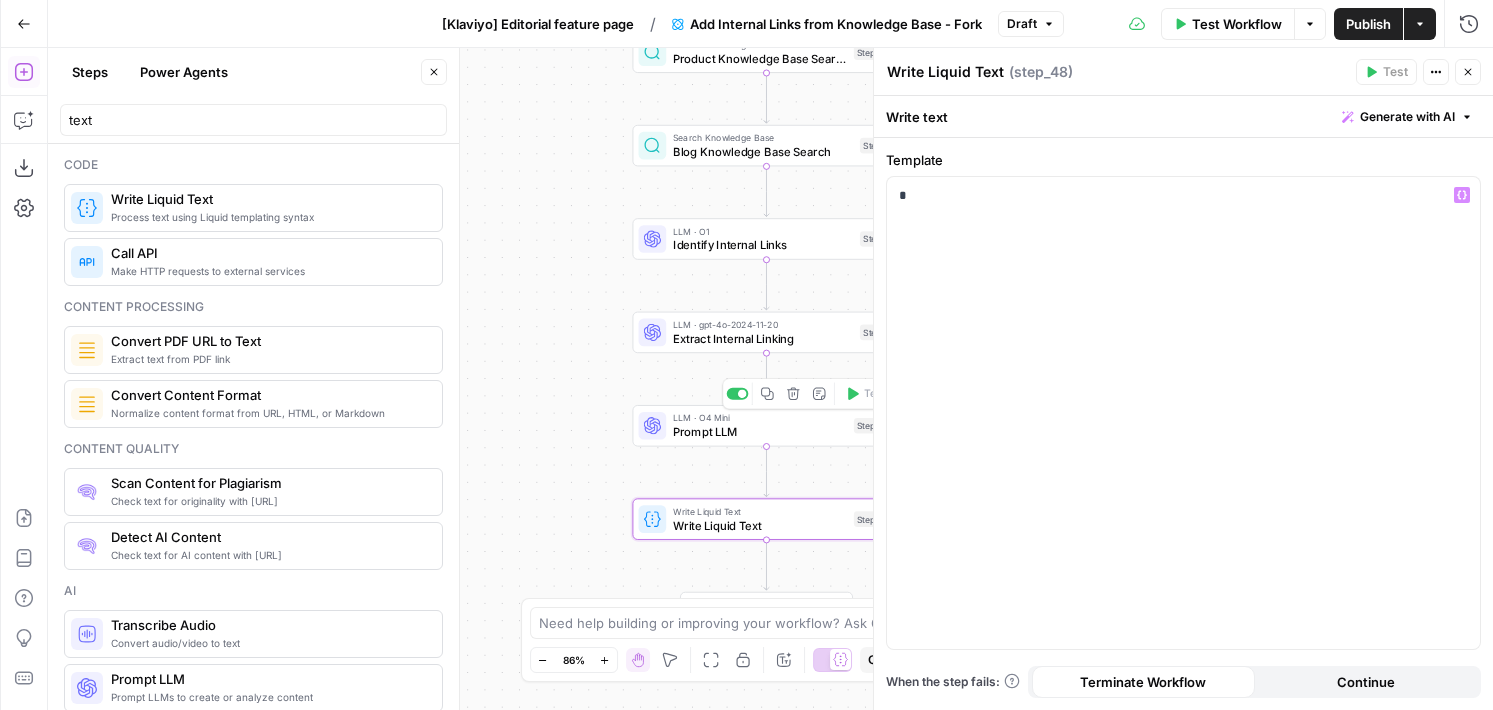 drag, startPoint x: 584, startPoint y: 532, endPoint x: 498, endPoint y: 479, distance: 101.0198 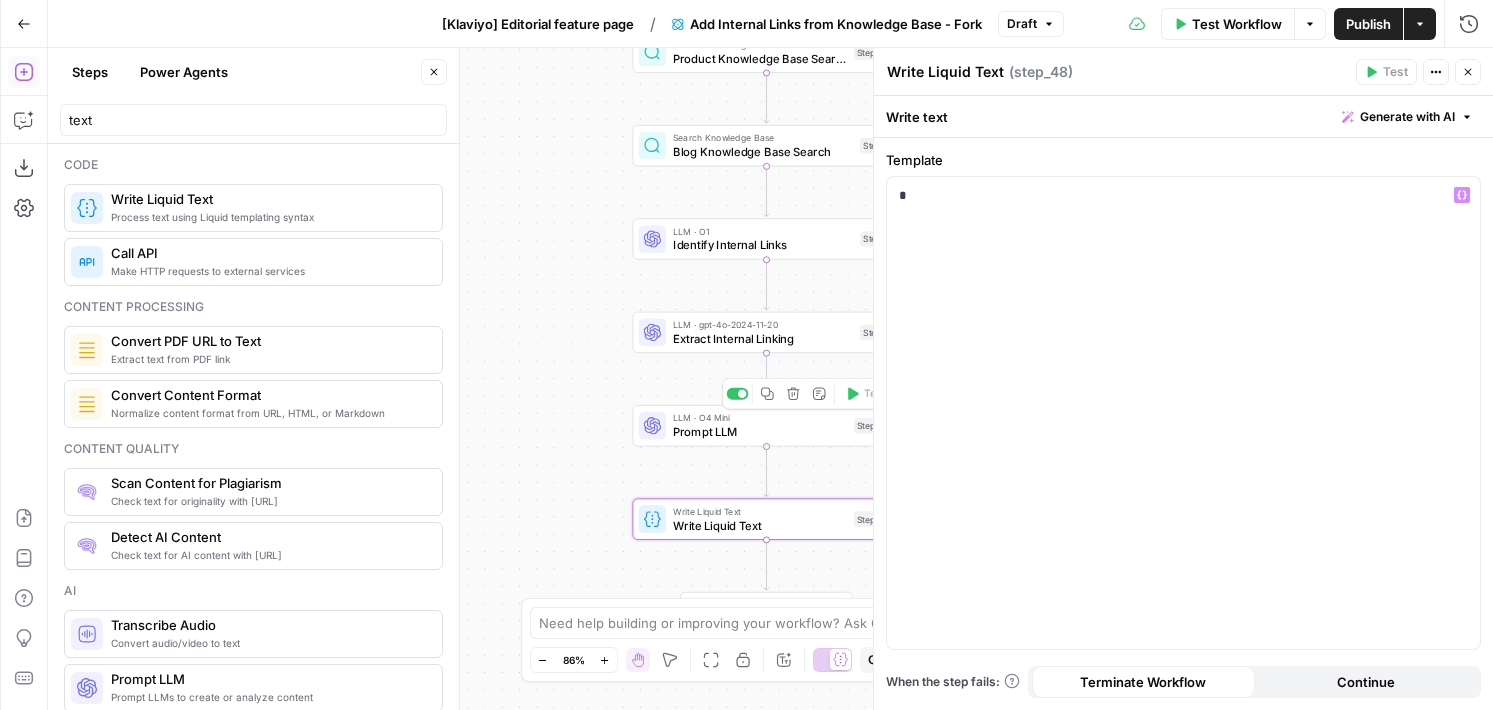 click on "Workflow Set Inputs Inputs Search Knowledge Base Product Knowledge Base Search Step 46 Search Knowledge Base Blog Knowledge Base Search Step 2 LLM · O1 Identify Internal Links Step 3 LLM · gpt-4o-2024-11-20 Extract Internal Linking Step 5 LLM · O4 Mini Prompt LLM Step 47 Copy step Delete step Add Note Test Write Liquid Text Write Liquid Text Step 48 End Output" at bounding box center (770, 379) 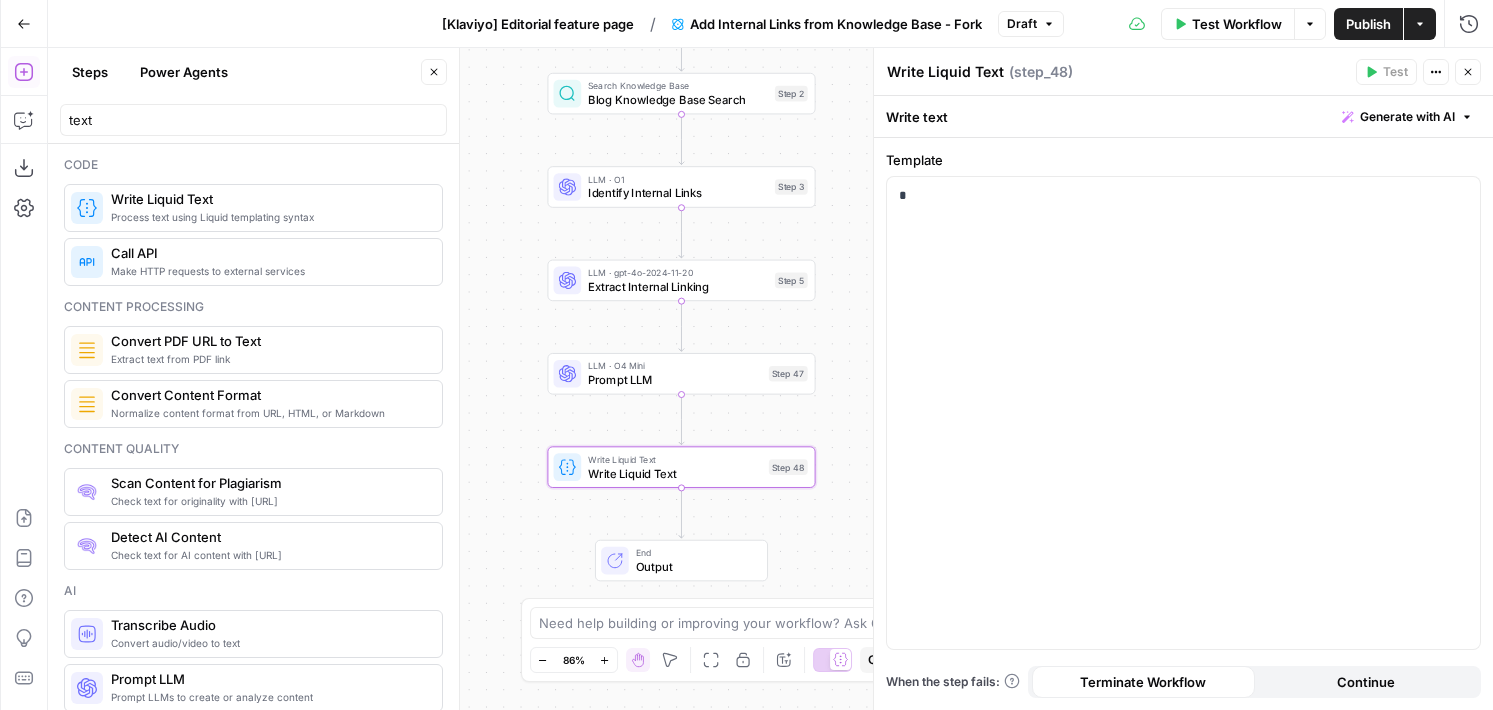 click on "Prompt LLM" at bounding box center (675, 379) 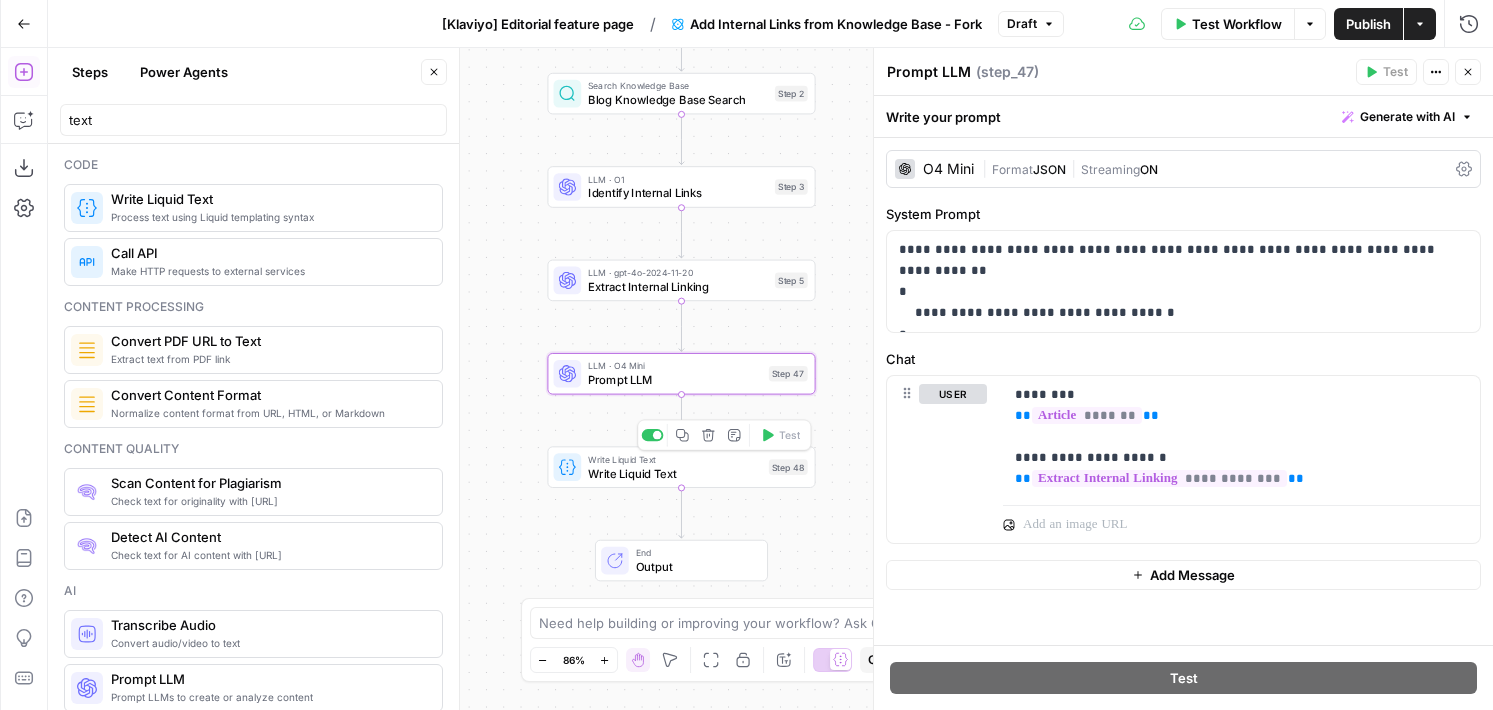 click on "Write Liquid Text" at bounding box center (675, 473) 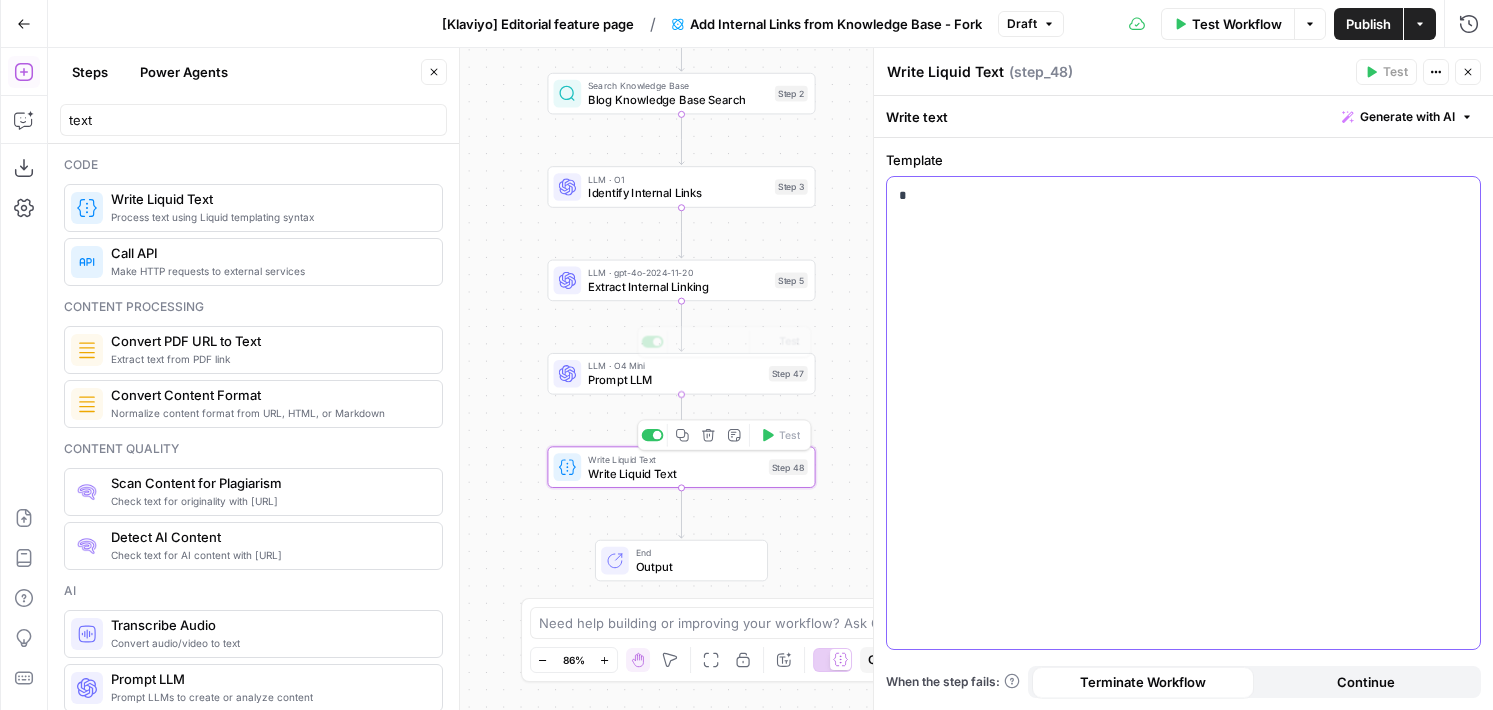 click on "*" at bounding box center [1183, 413] 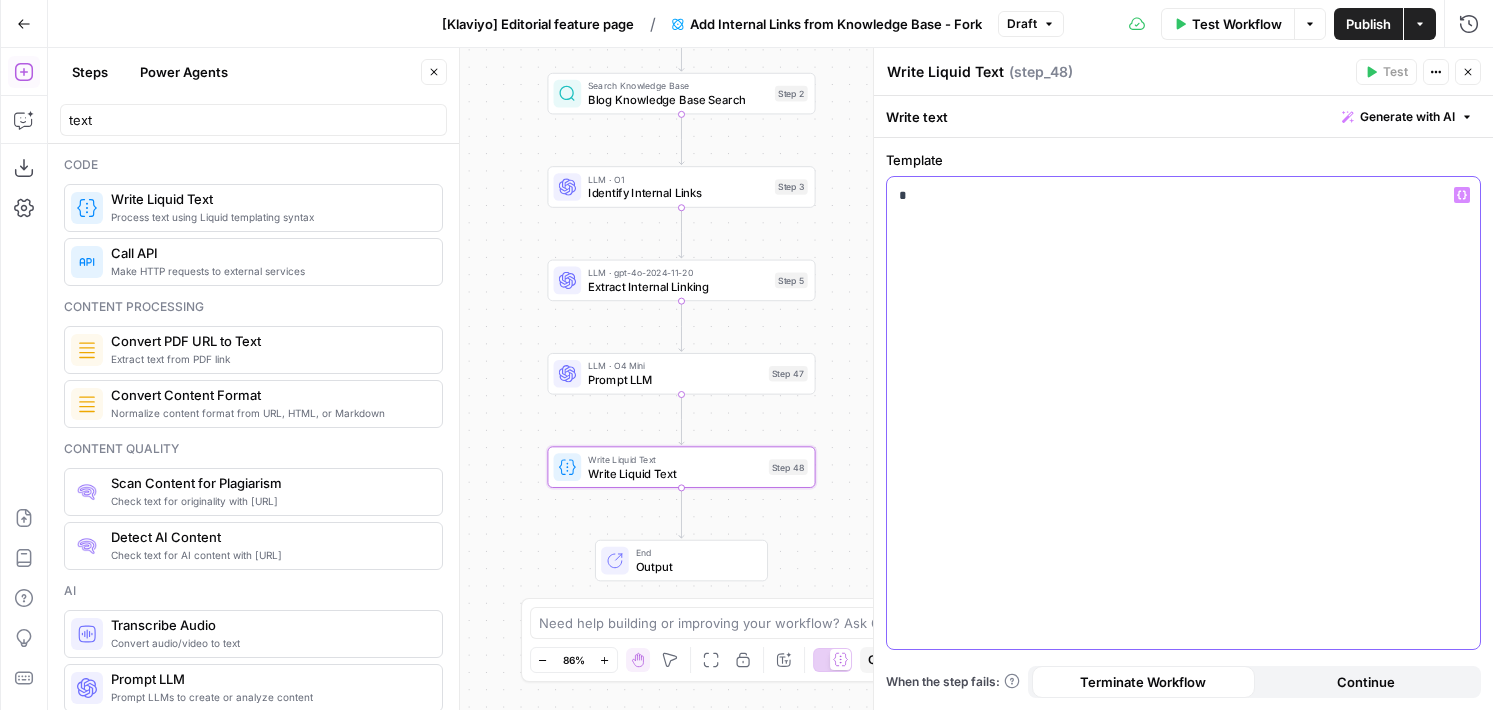 type 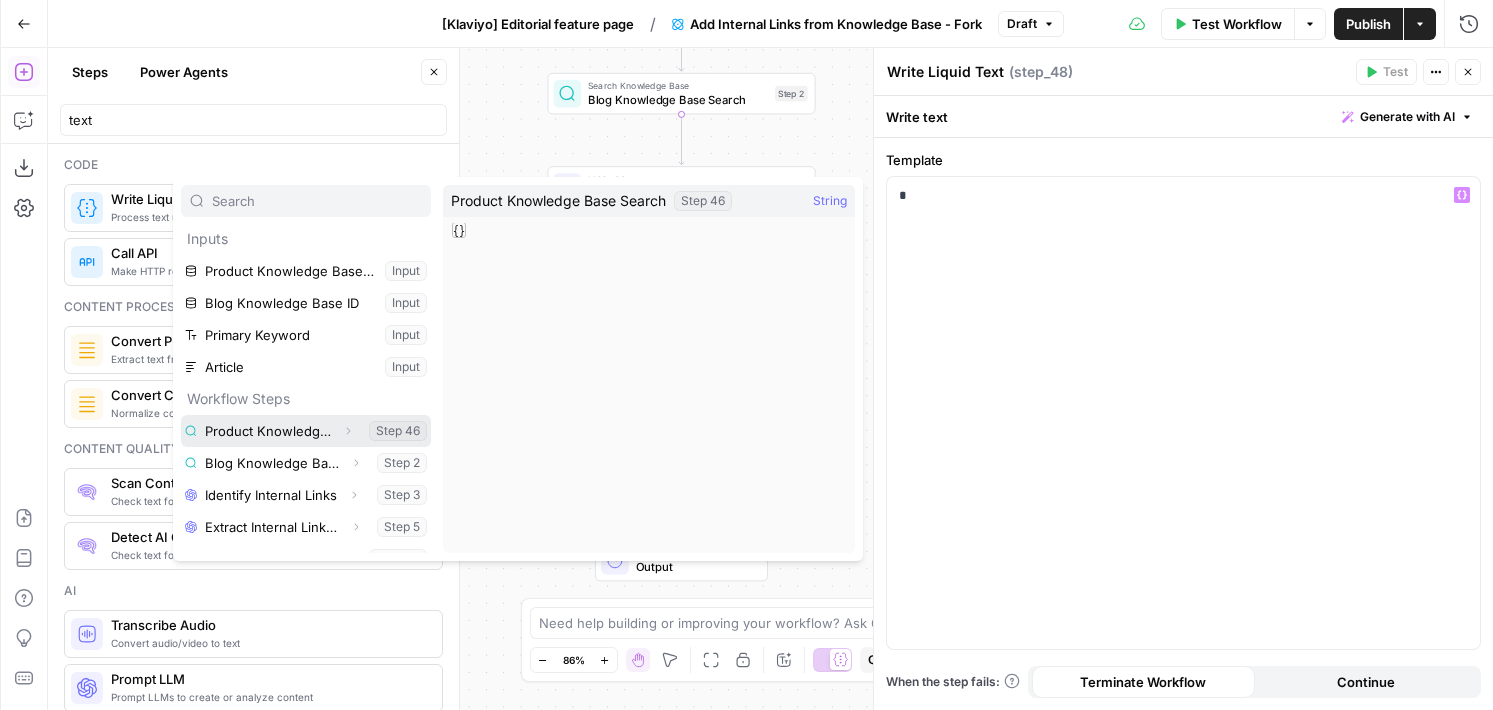 scroll, scrollTop: 22, scrollLeft: 0, axis: vertical 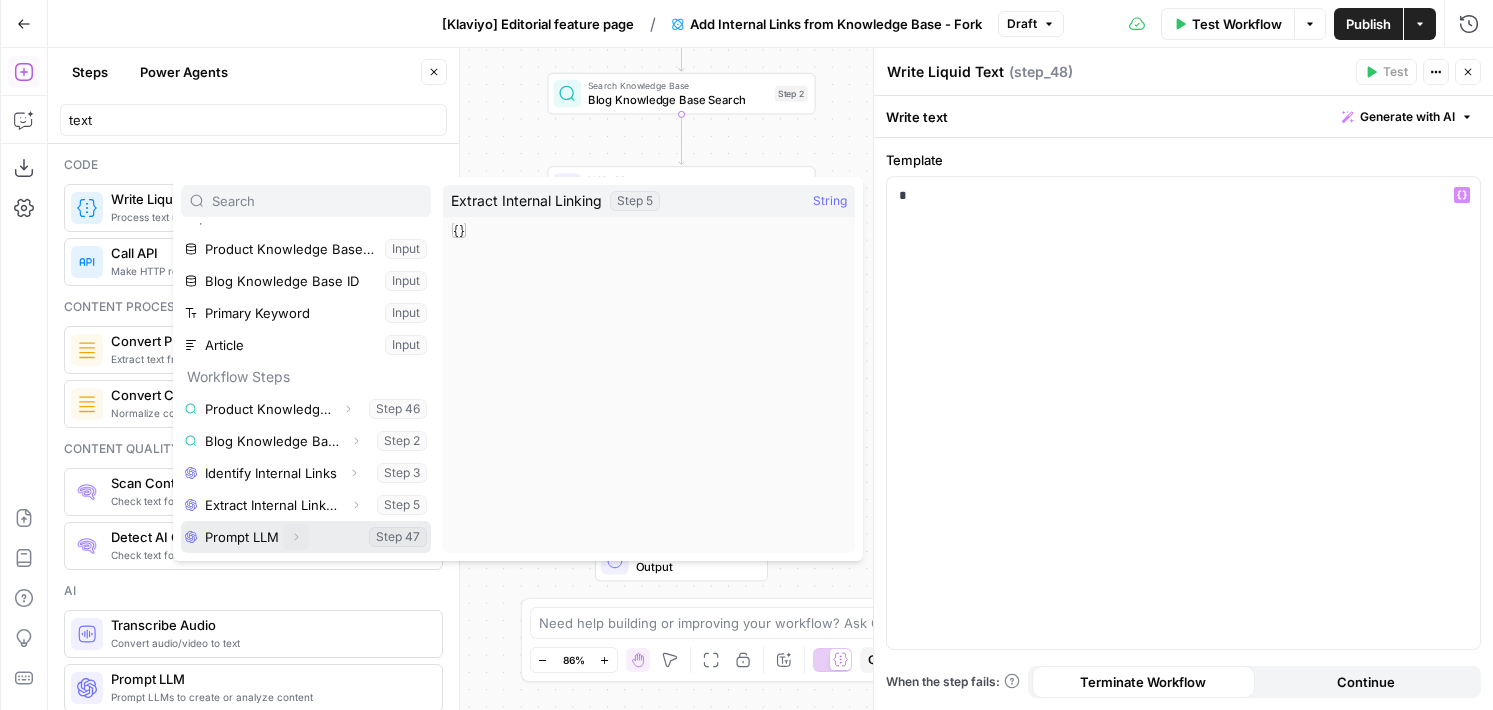 click 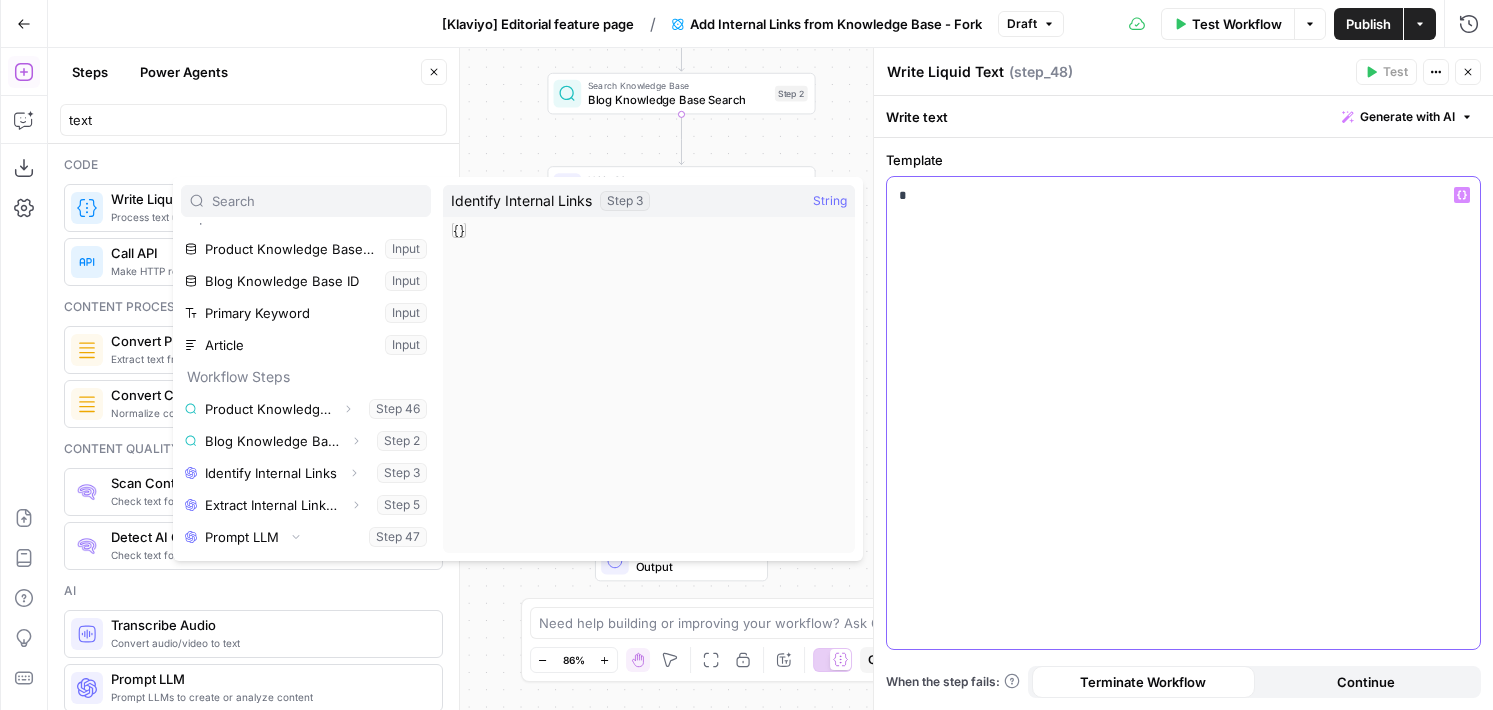 click on "*" at bounding box center [1183, 413] 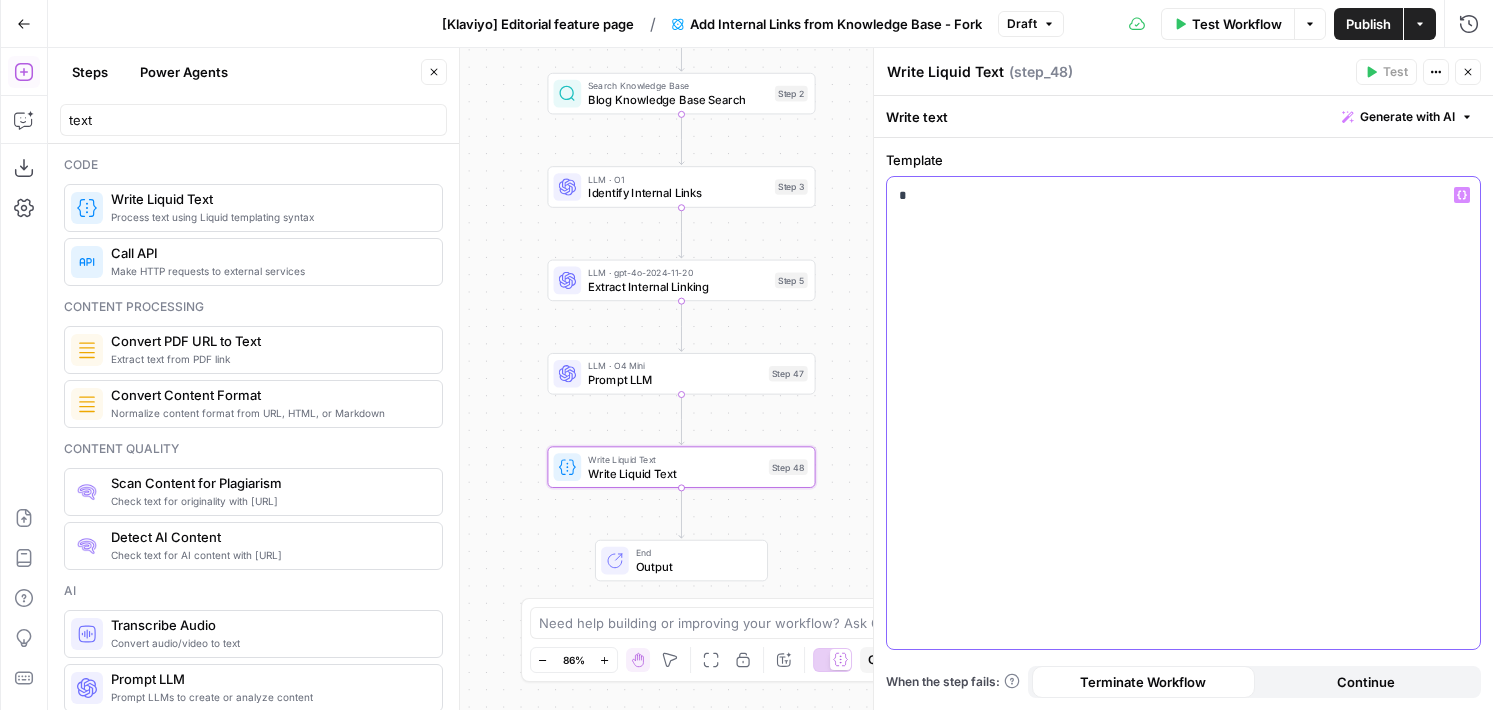 click on "*" at bounding box center (1183, 413) 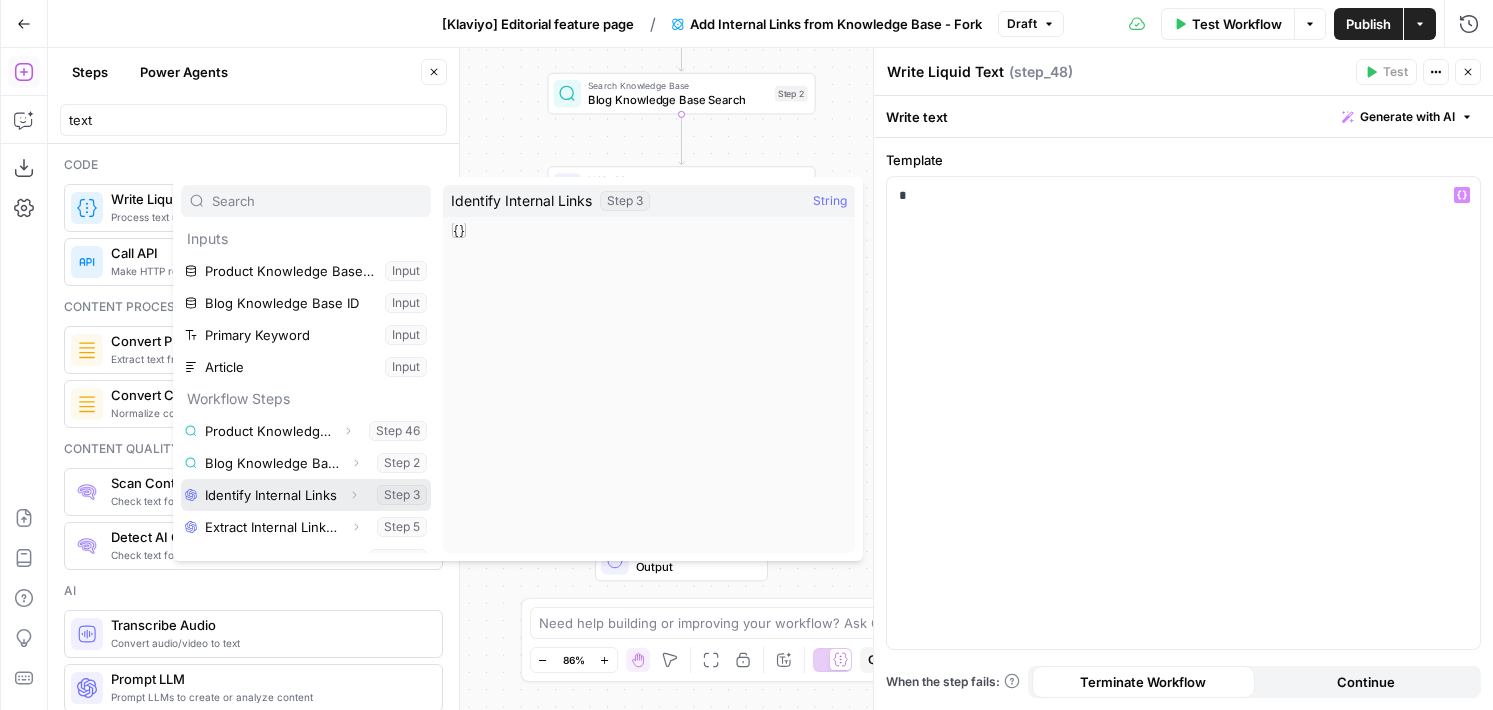 scroll, scrollTop: 22, scrollLeft: 0, axis: vertical 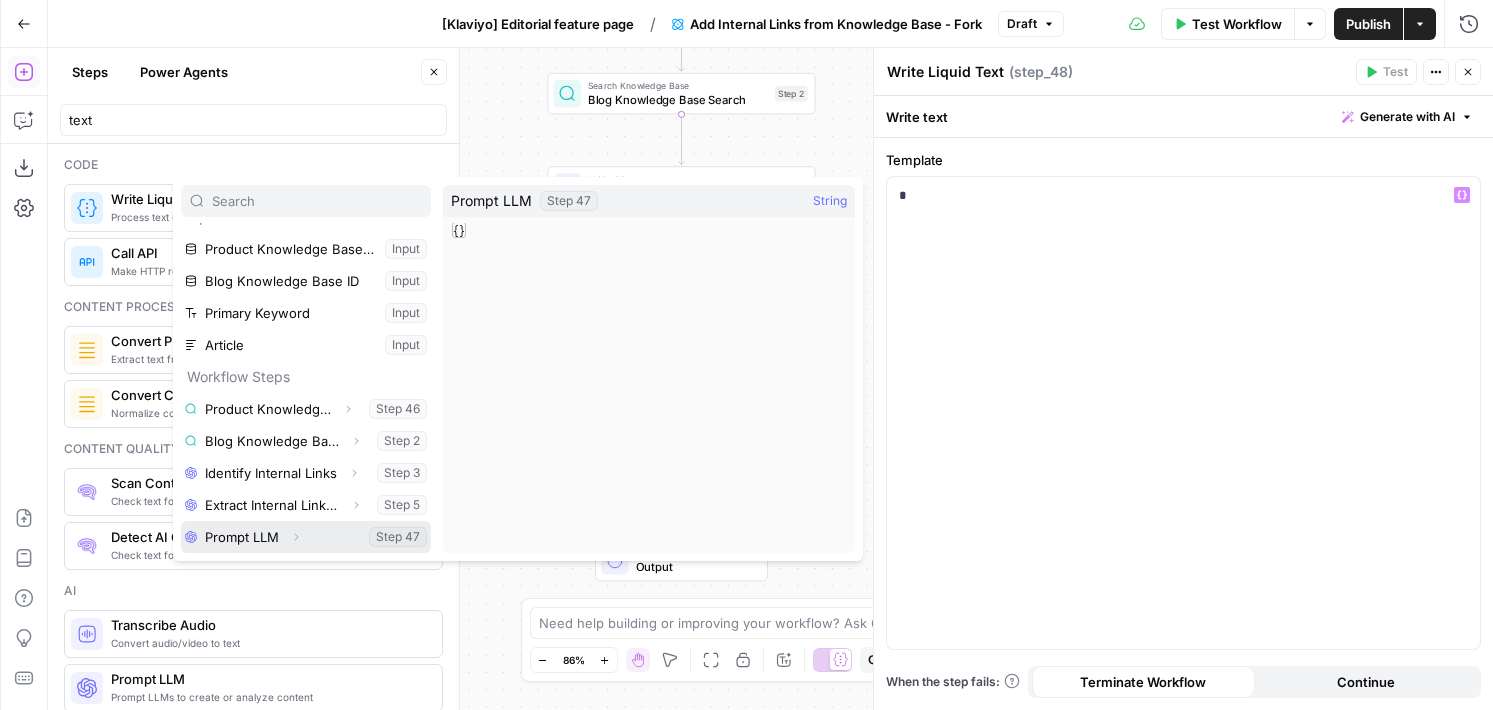 click at bounding box center (306, 537) 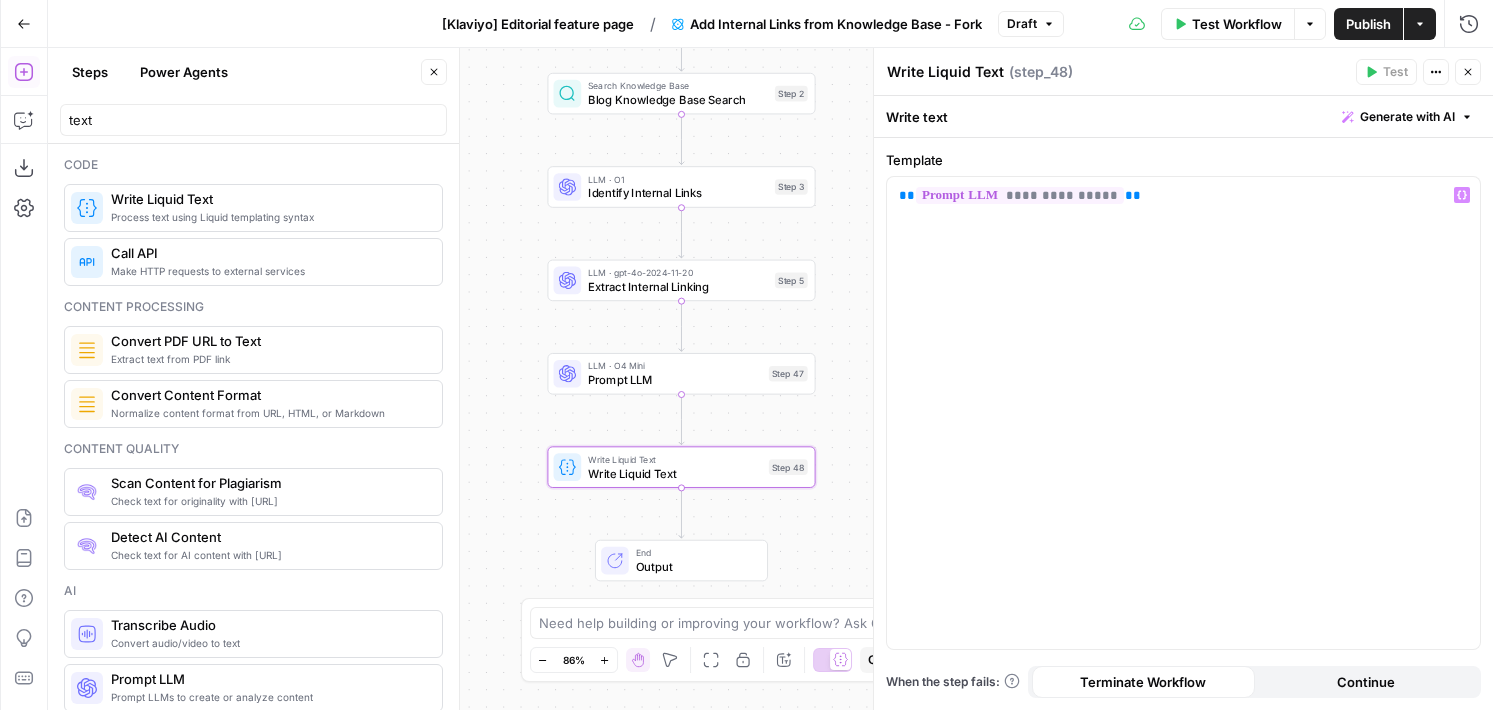 click on "Prompt LLM" at bounding box center (675, 379) 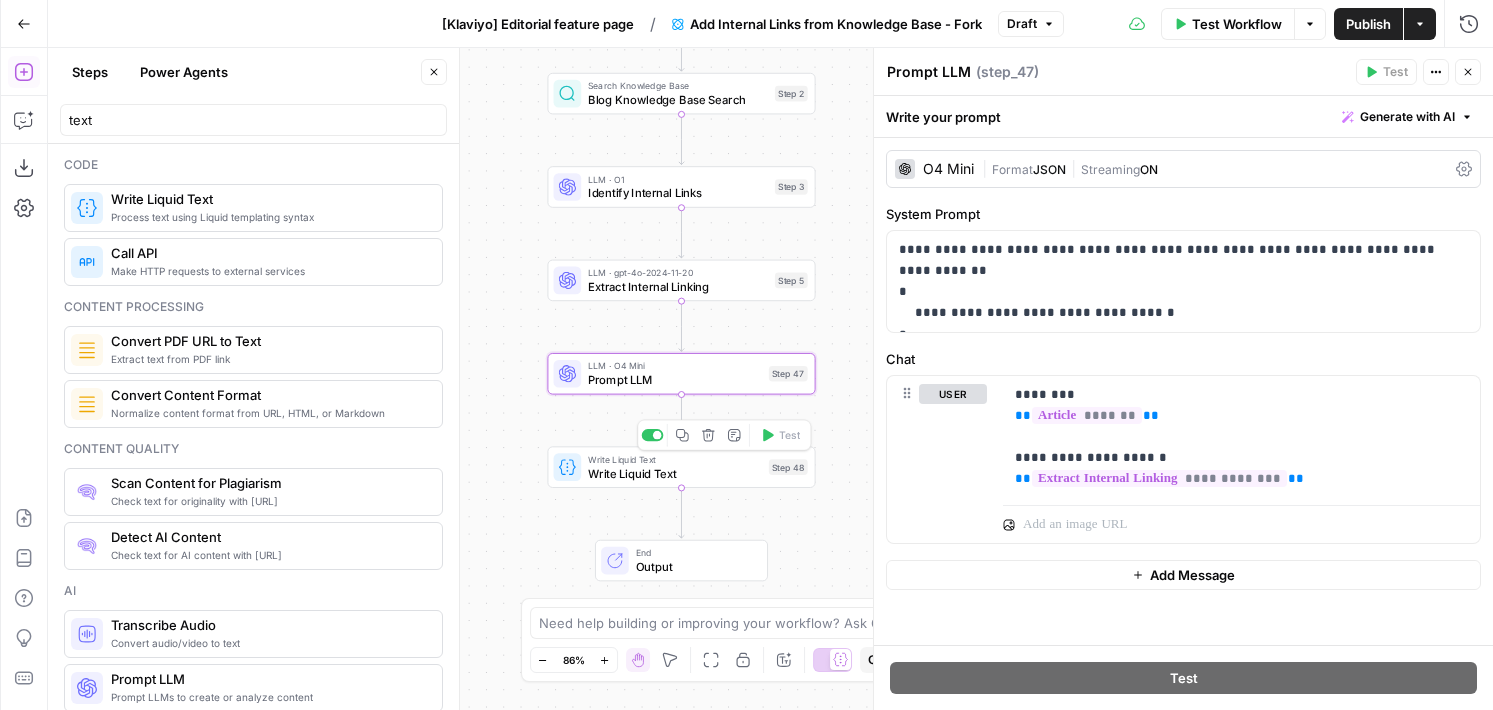 click on "Write Liquid Text" at bounding box center [675, 459] 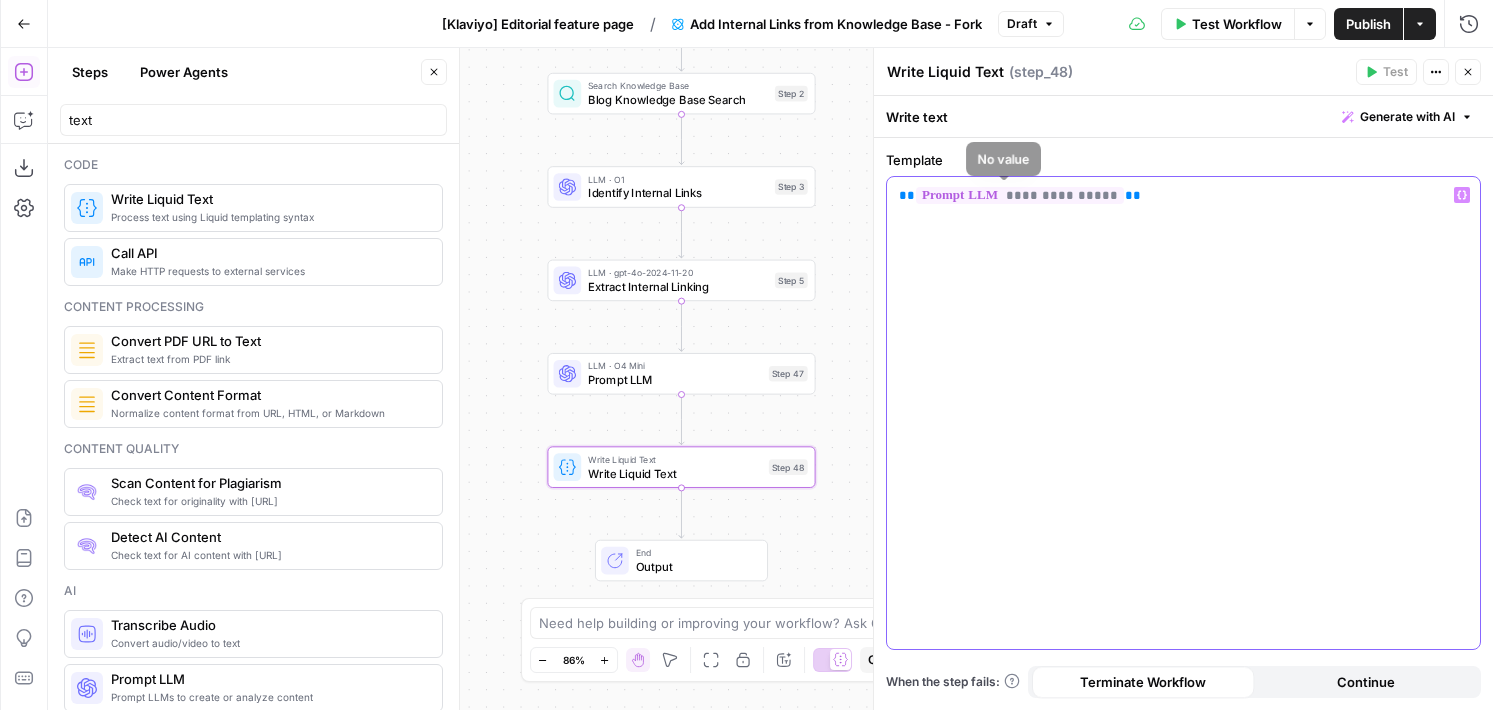 click on "**********" at bounding box center [1183, 195] 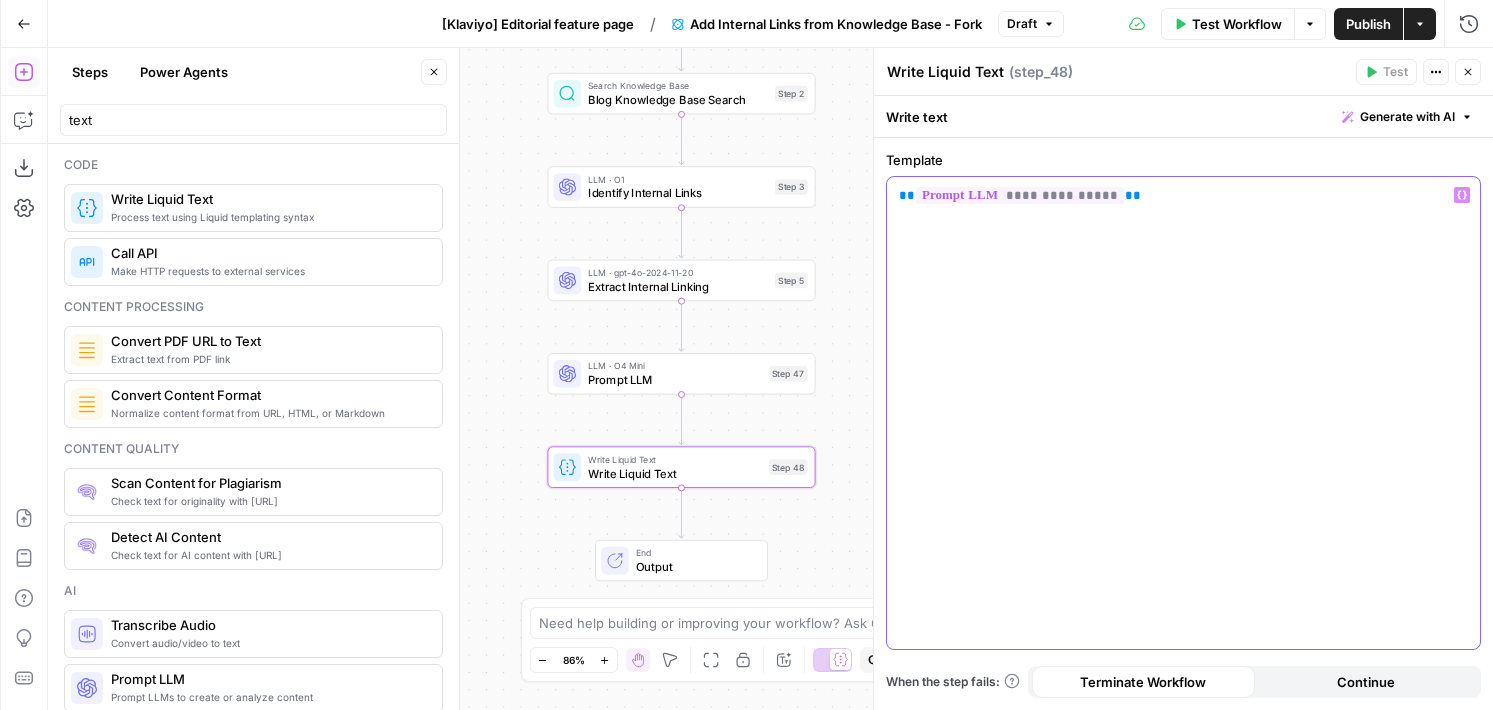 type 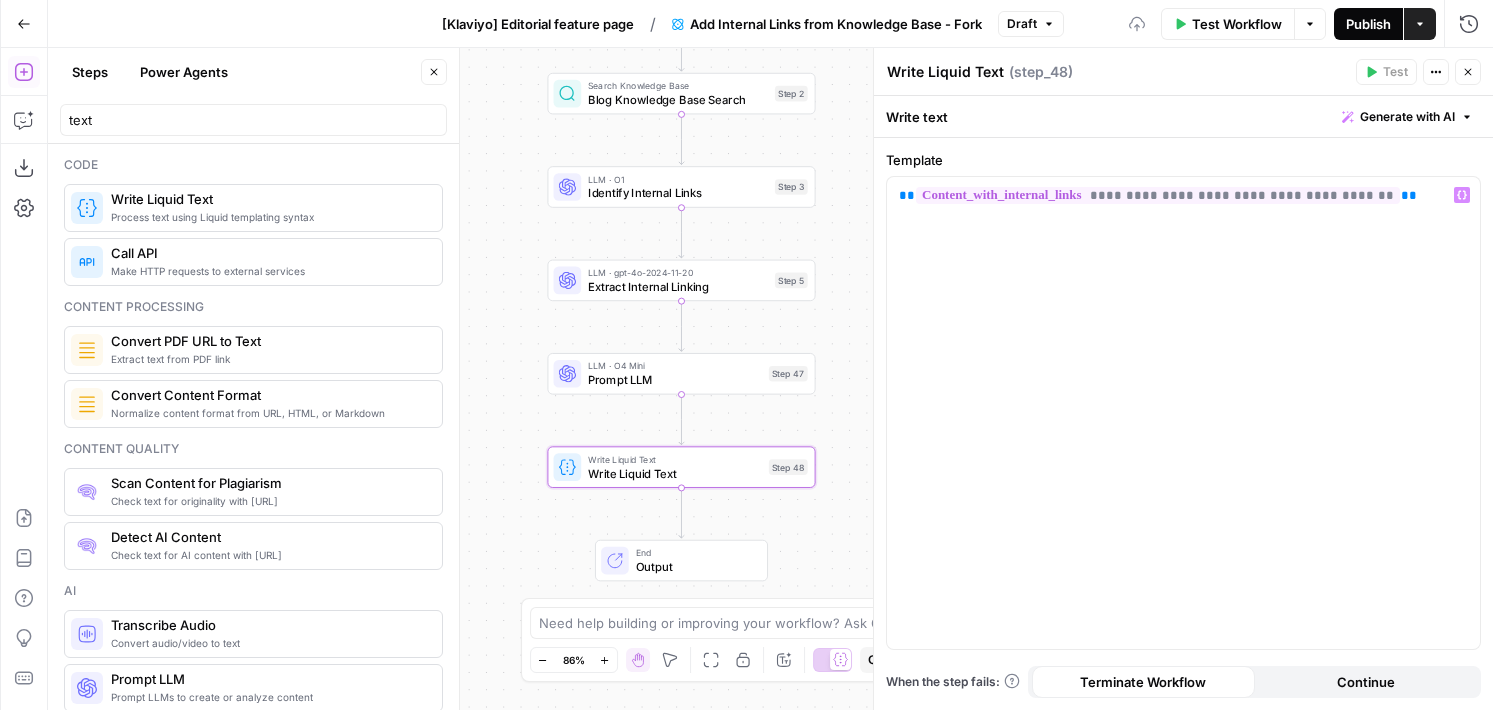 click on "Publish" at bounding box center [1368, 24] 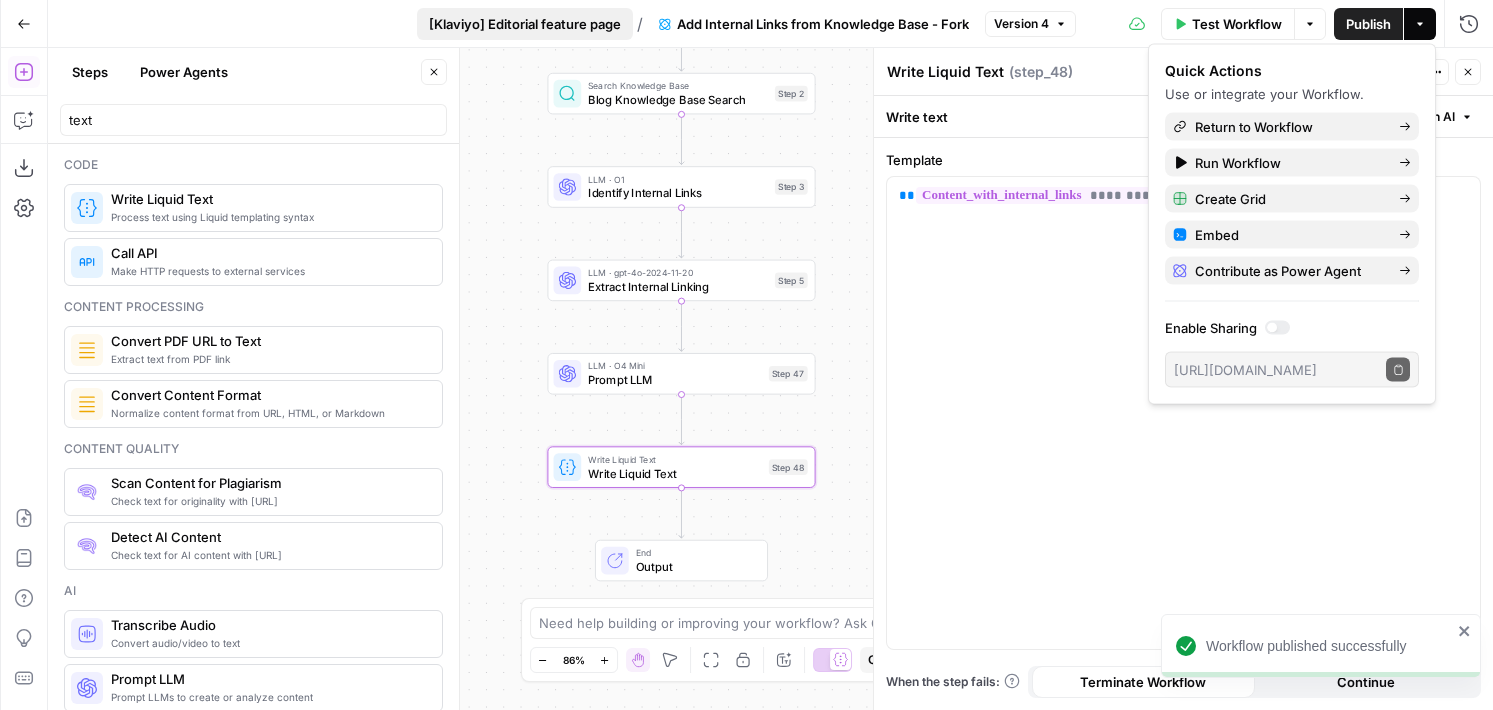 click on "[Klaviyo] Editorial feature page" at bounding box center (525, 24) 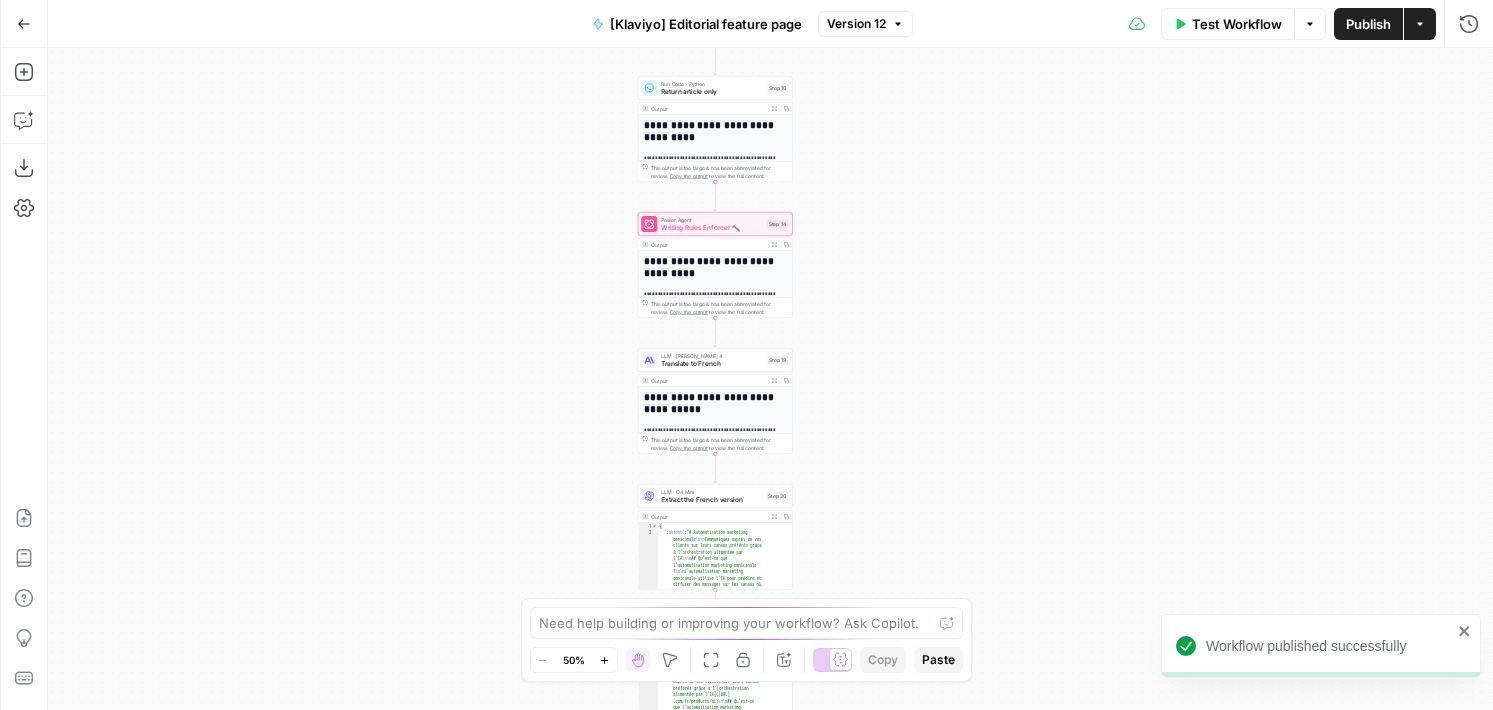 drag, startPoint x: 577, startPoint y: 516, endPoint x: 462, endPoint y: 83, distance: 448.01117 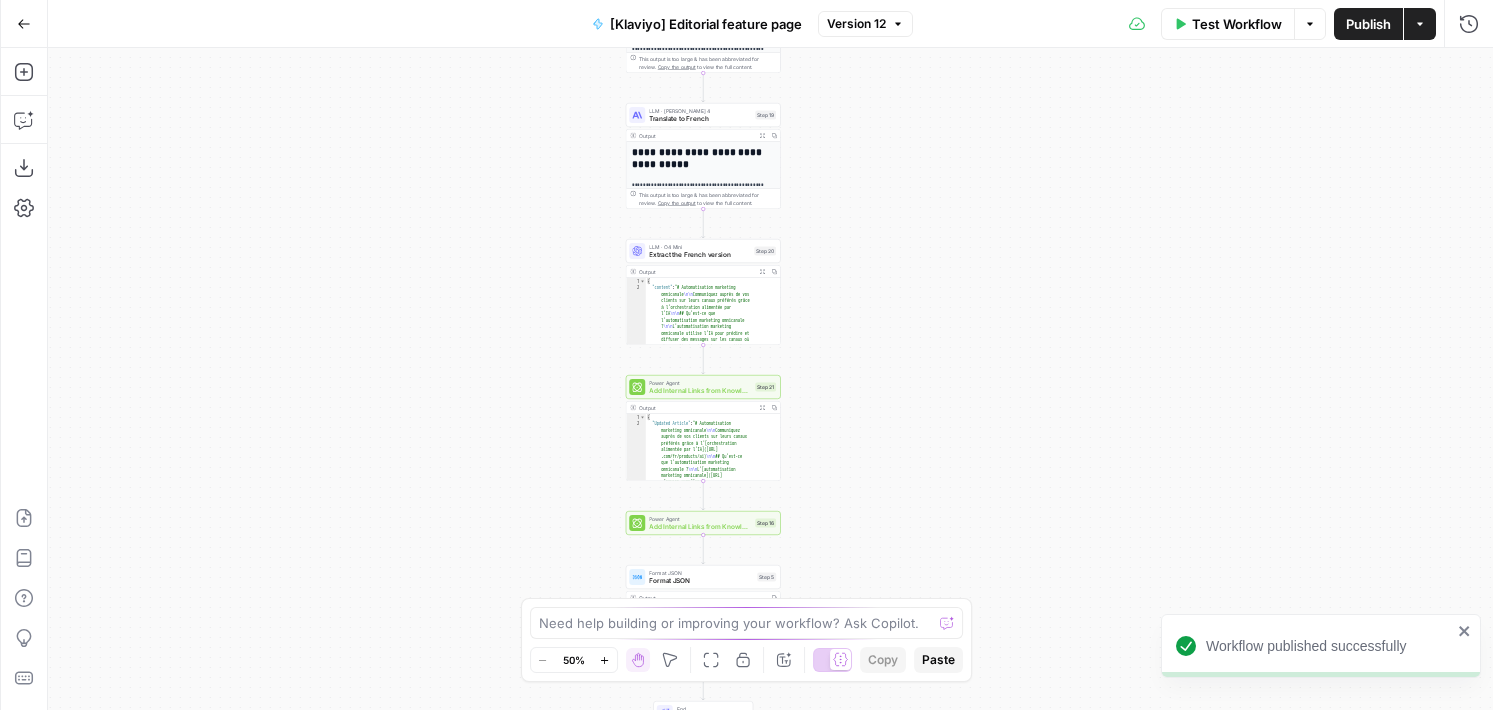 drag, startPoint x: 478, startPoint y: 244, endPoint x: 478, endPoint y: 211, distance: 33 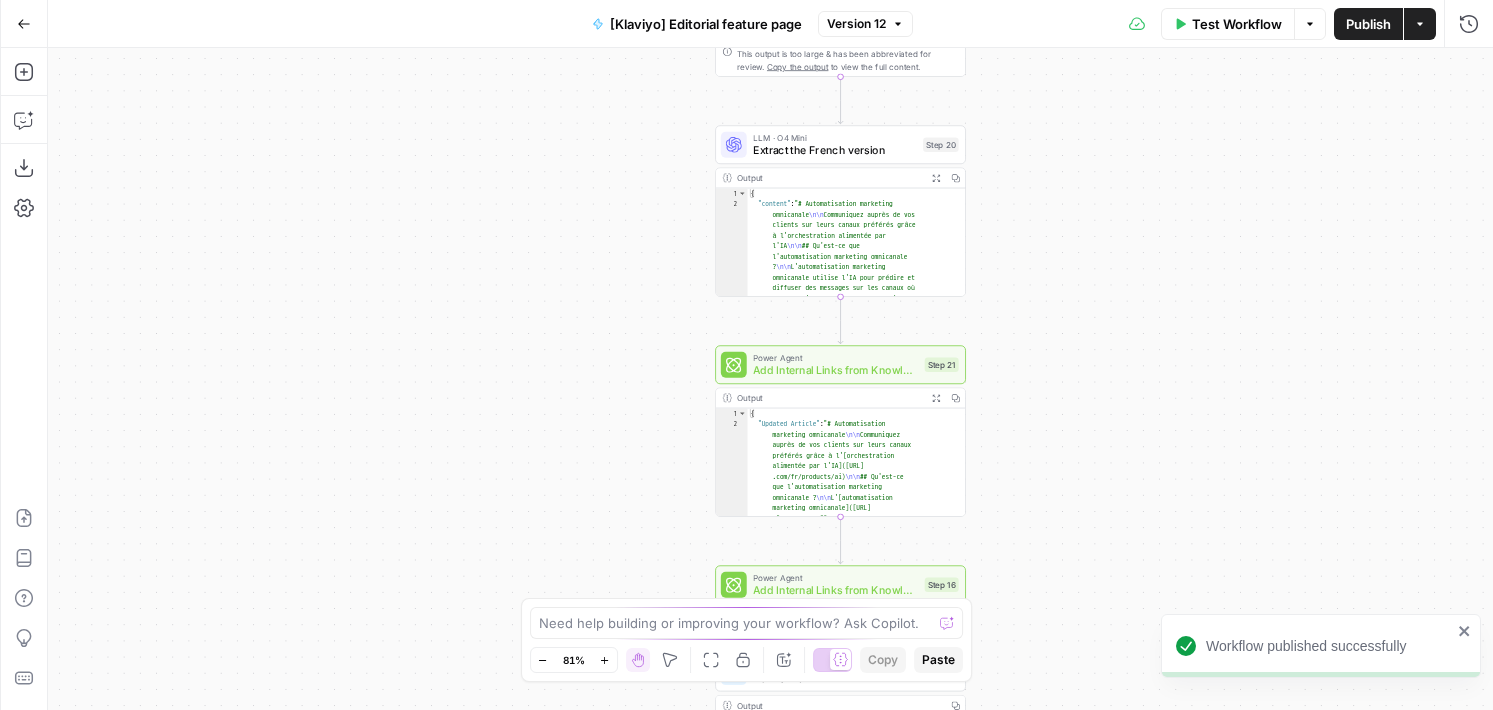 drag, startPoint x: 492, startPoint y: 480, endPoint x: 361, endPoint y: 518, distance: 136.40015 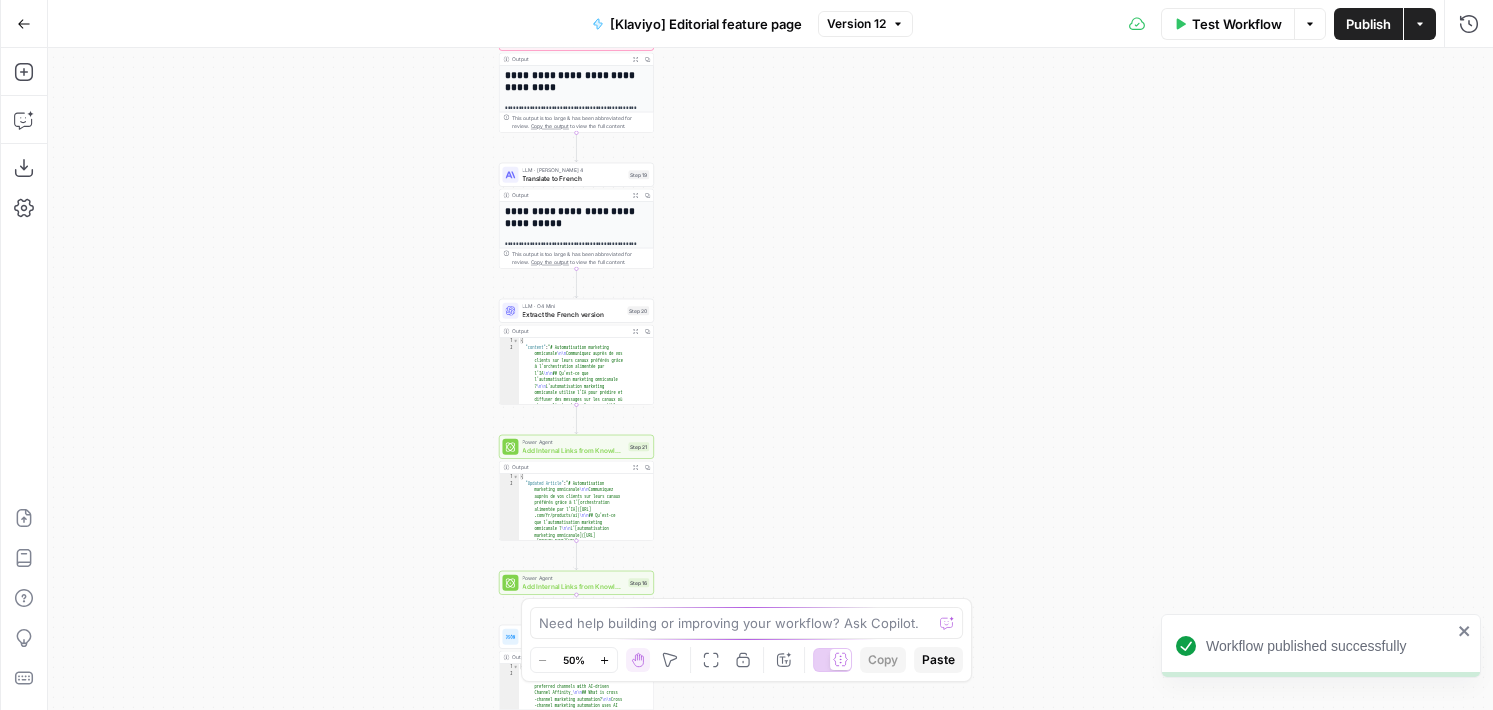 drag, startPoint x: 392, startPoint y: 564, endPoint x: 392, endPoint y: 499, distance: 65 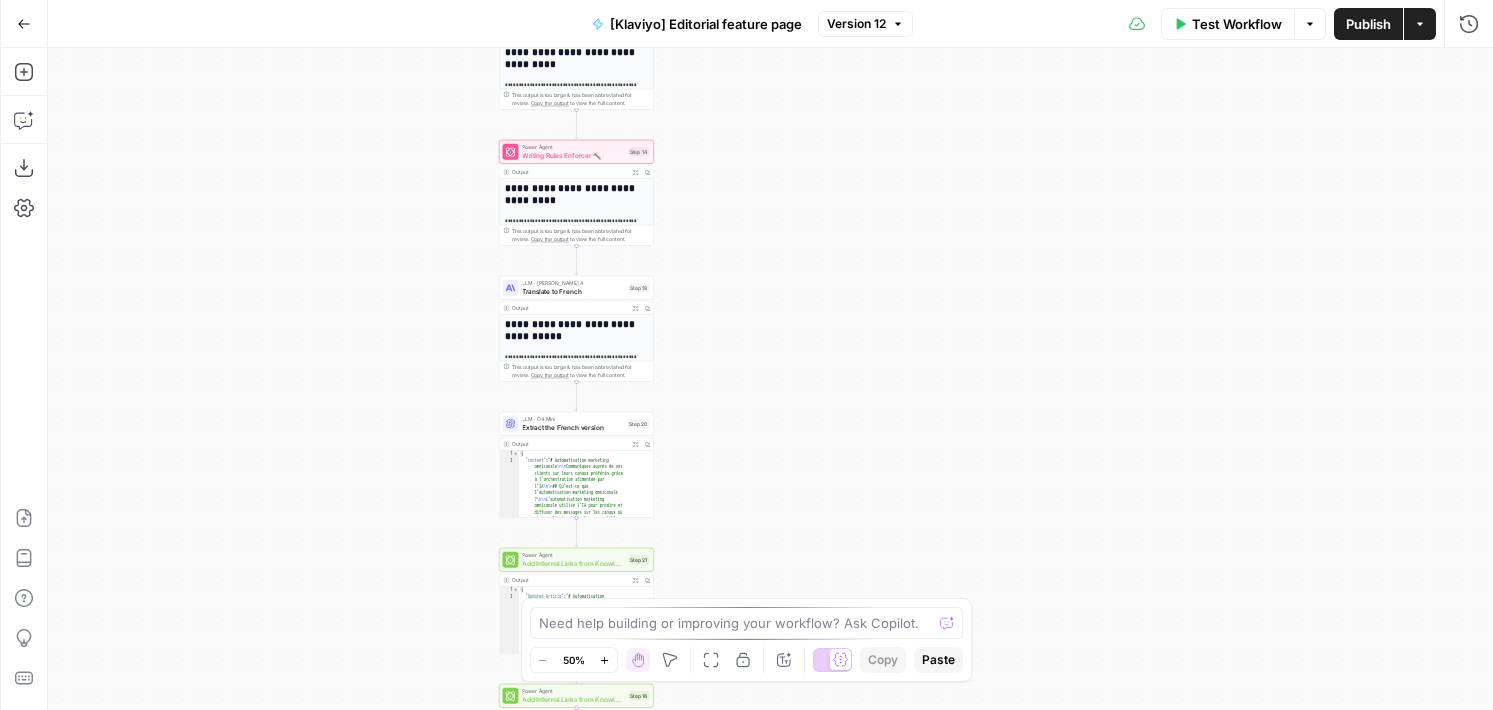 click on "**********" at bounding box center [770, 379] 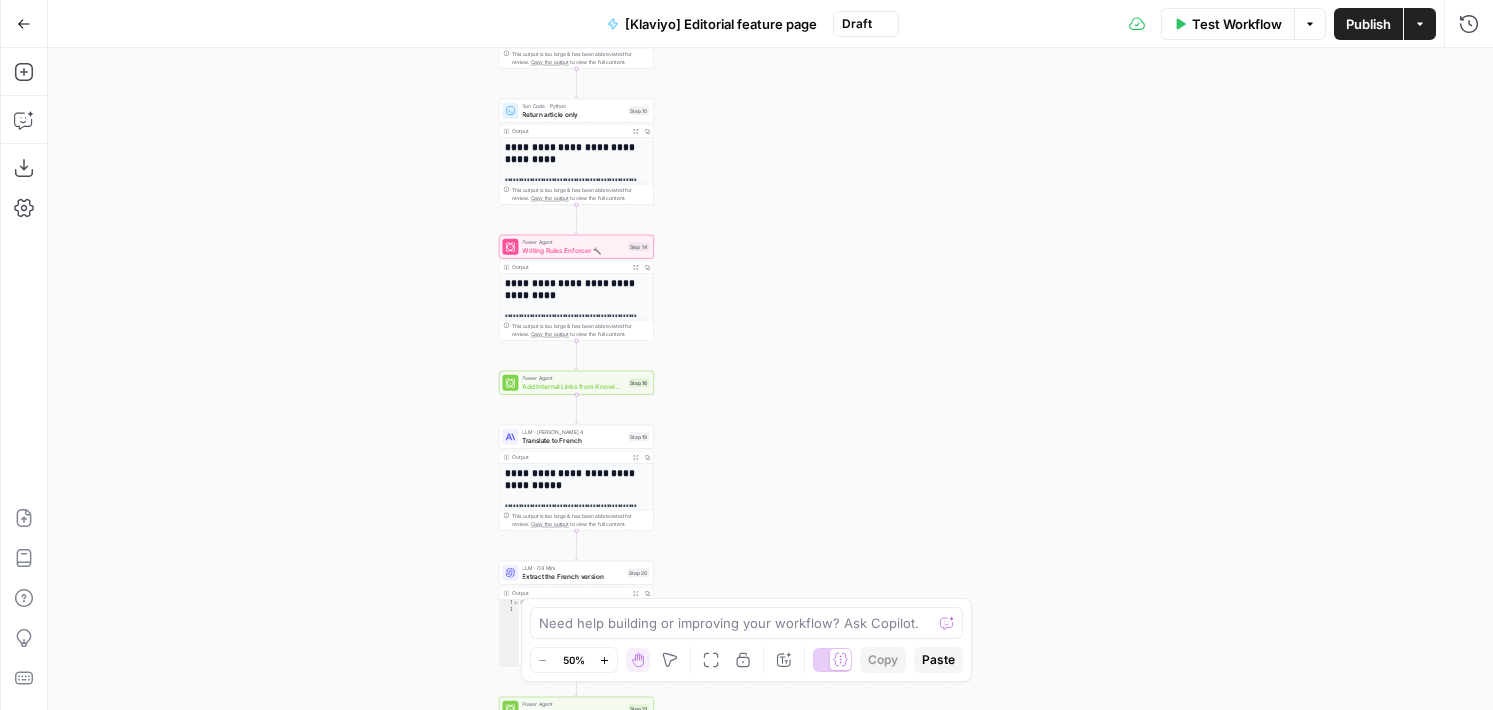 drag, startPoint x: 754, startPoint y: 210, endPoint x: 750, endPoint y: 382, distance: 172.04651 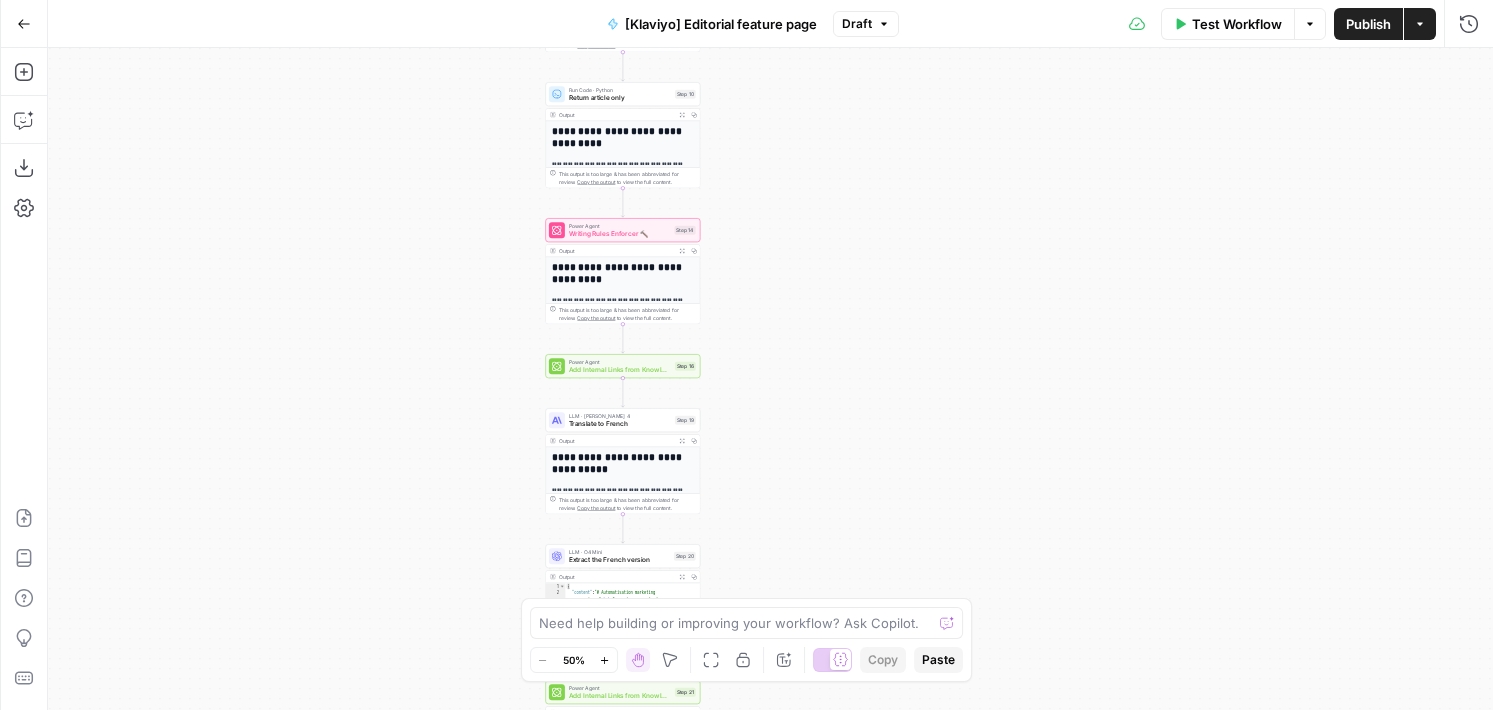 drag, startPoint x: 779, startPoint y: 129, endPoint x: 838, endPoint y: 97, distance: 67.11929 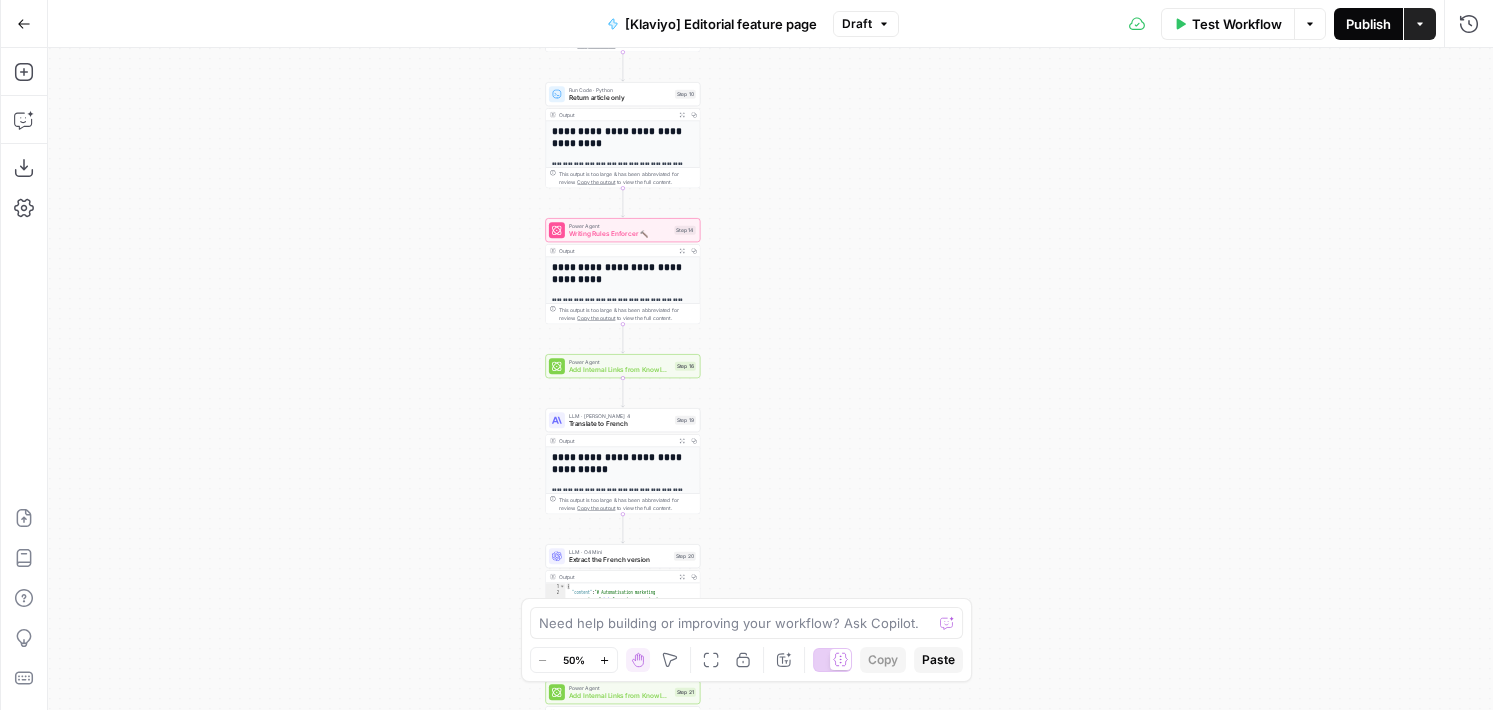 click on "Publish" at bounding box center [1368, 24] 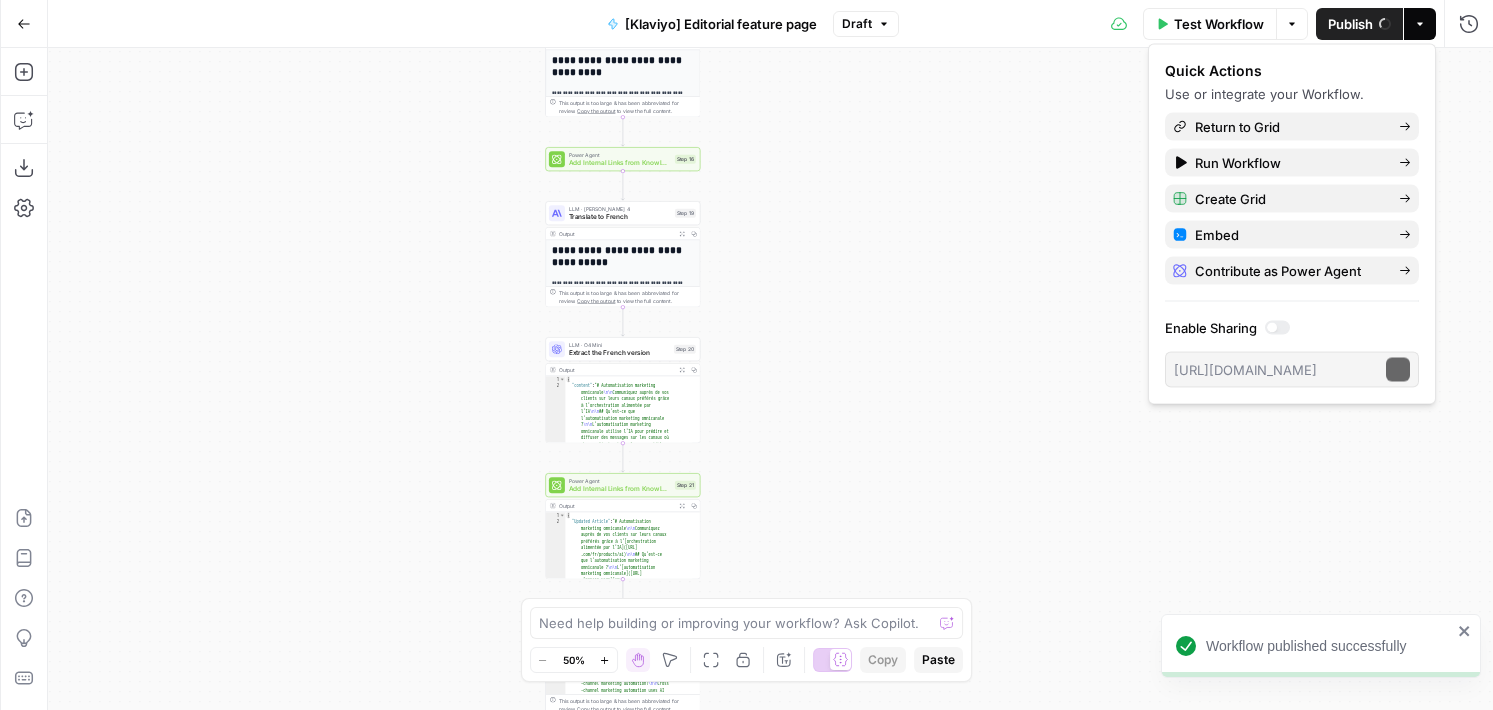 drag, startPoint x: 841, startPoint y: 286, endPoint x: 841, endPoint y: 79, distance: 207 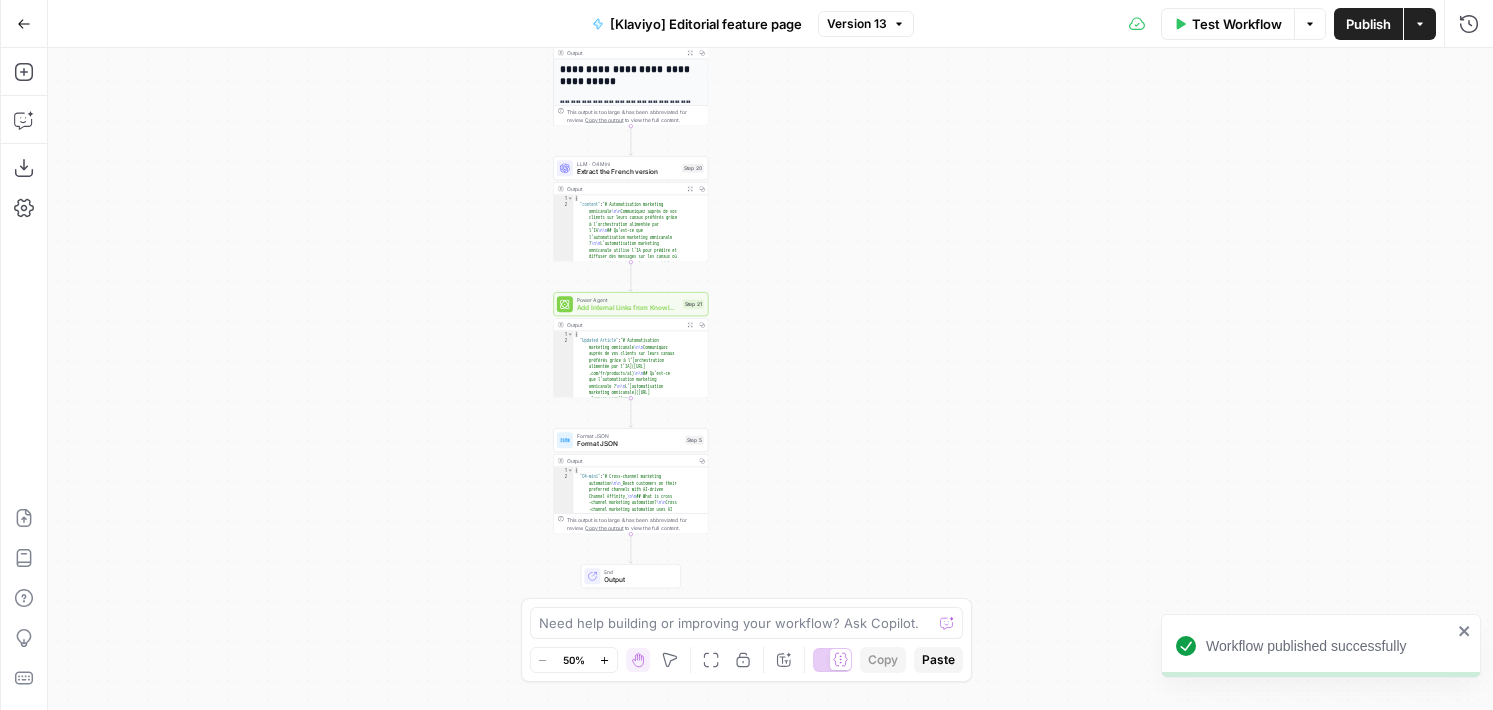 drag, startPoint x: 843, startPoint y: 271, endPoint x: 850, endPoint y: 230, distance: 41.59327 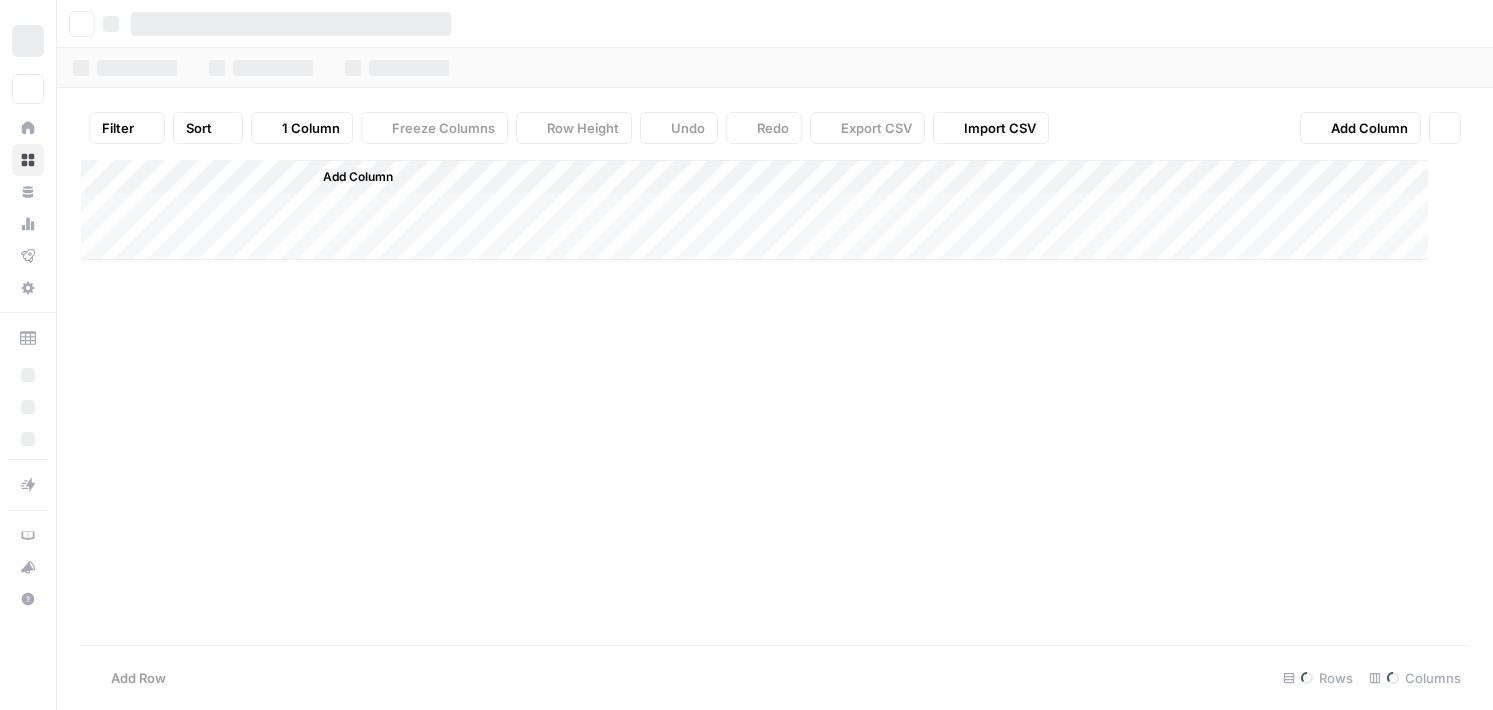 scroll, scrollTop: 0, scrollLeft: 0, axis: both 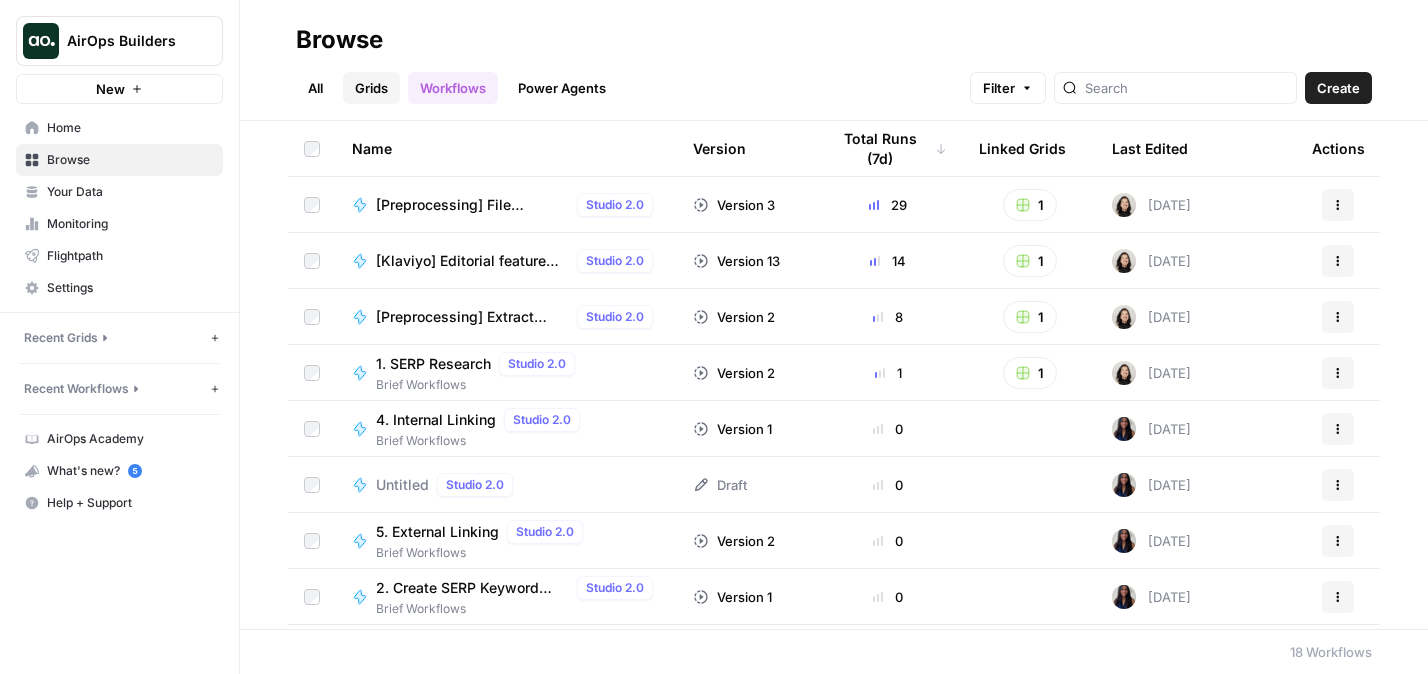click on "Grids" at bounding box center (371, 88) 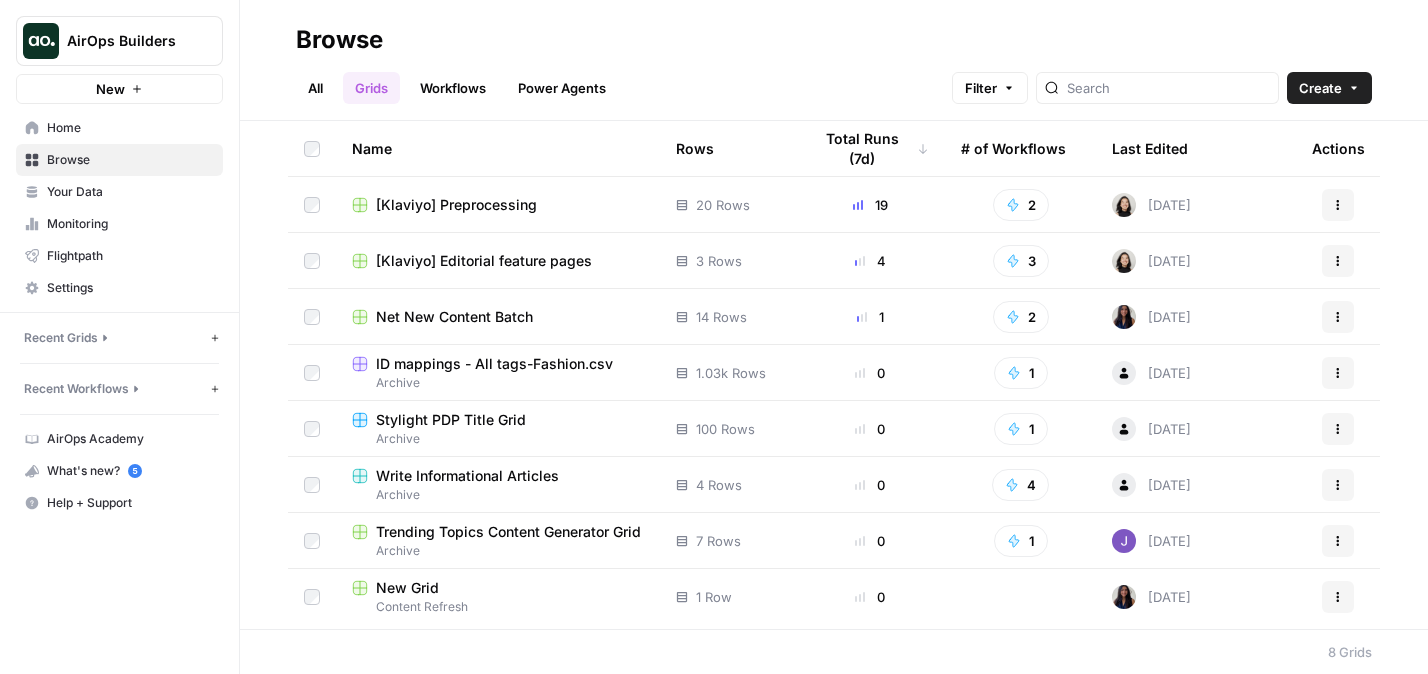 click on "[Klaviyo] Editorial feature pages" at bounding box center [484, 261] 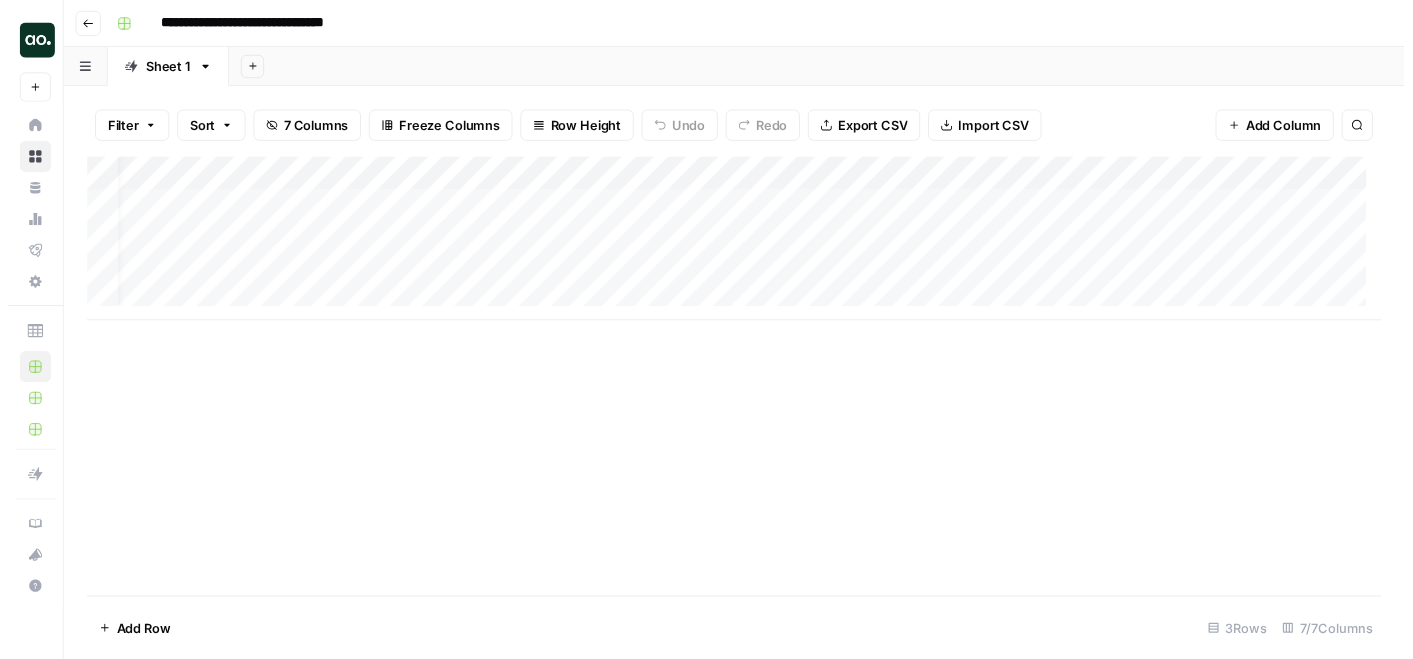 scroll, scrollTop: 0, scrollLeft: 191, axis: horizontal 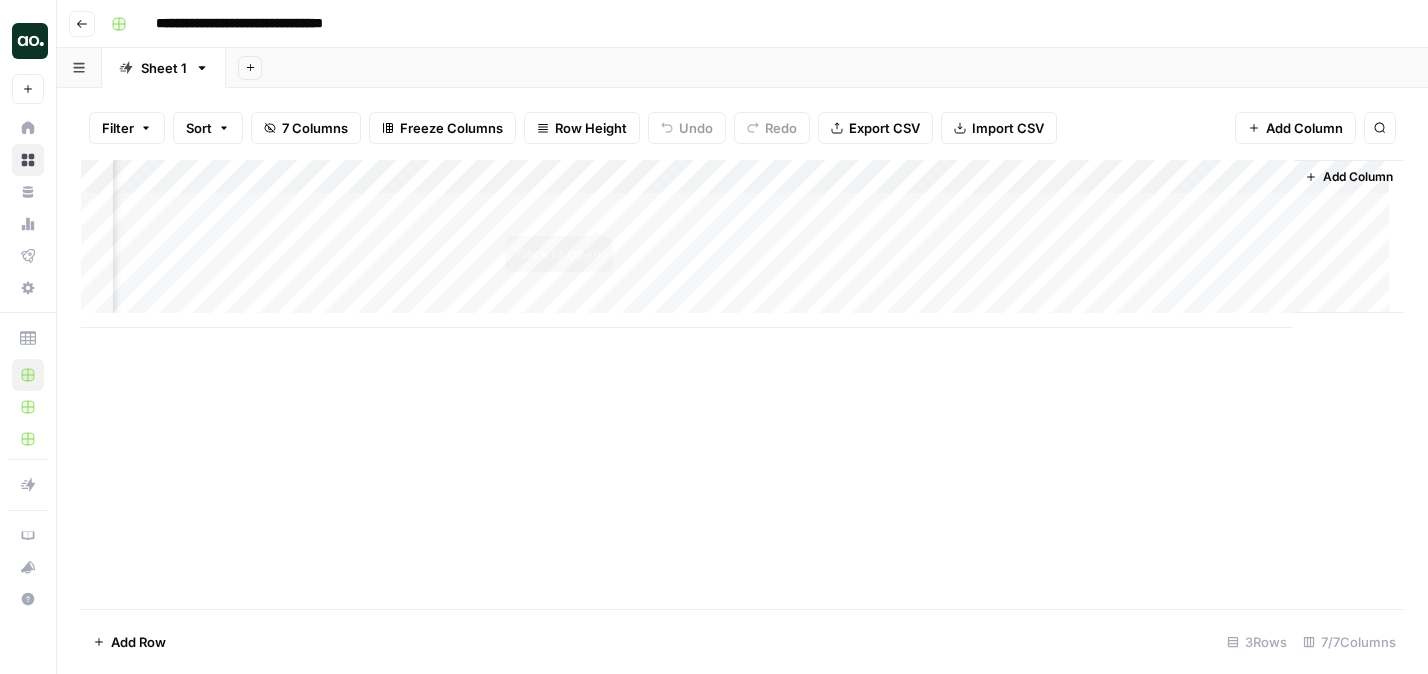 click on "Add Column" at bounding box center [742, 244] 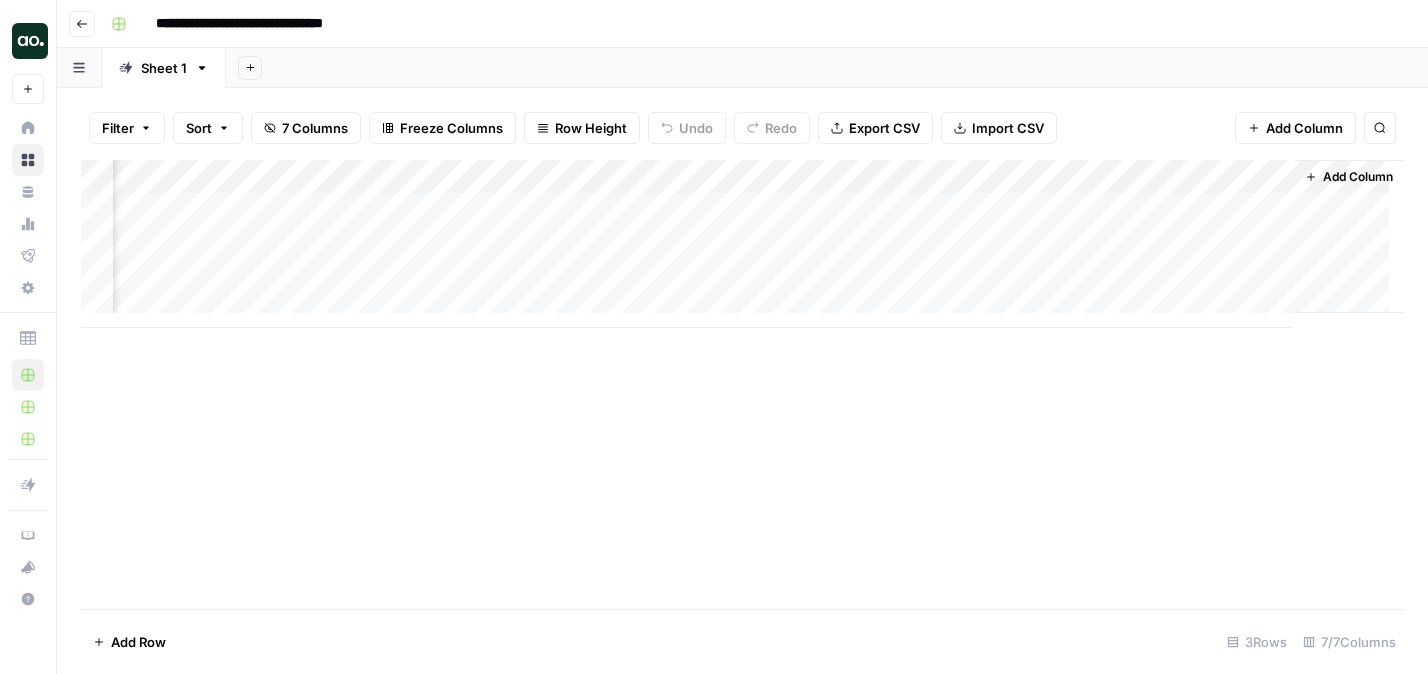 scroll, scrollTop: 0, scrollLeft: 188, axis: horizontal 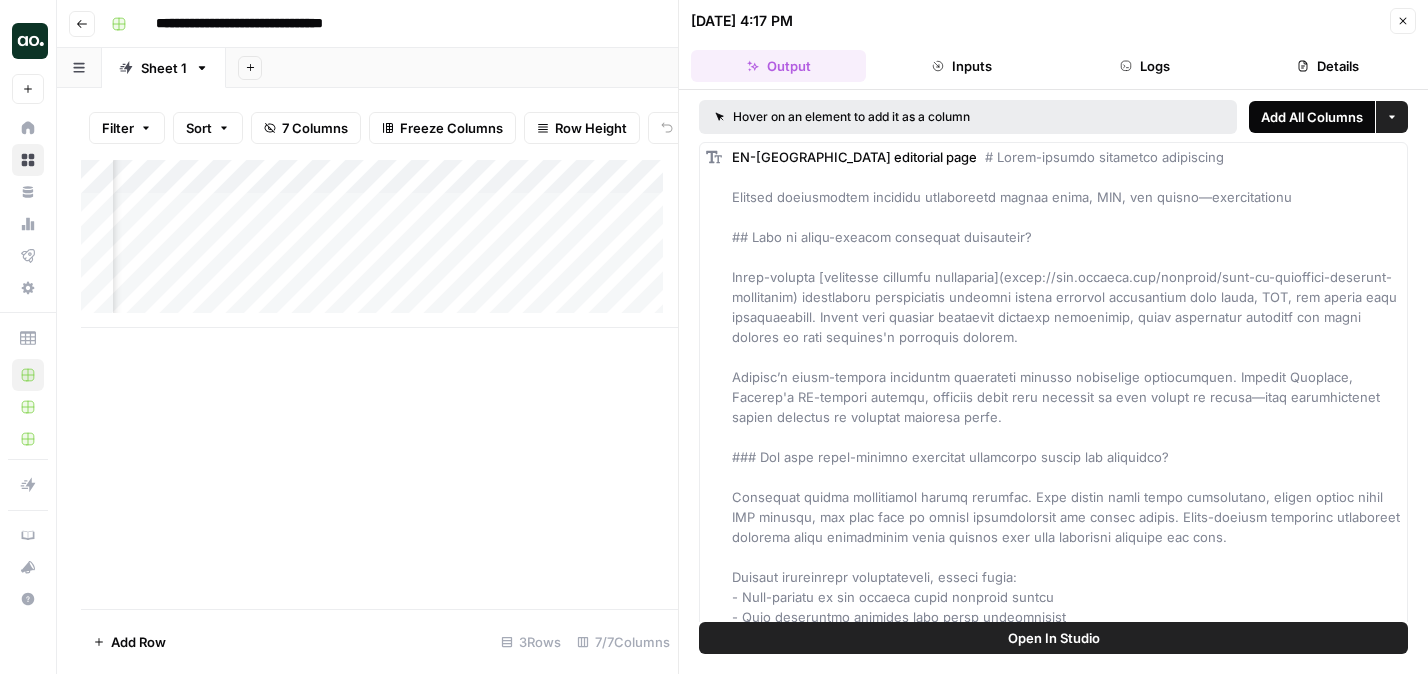 click on "Add All Columns" at bounding box center (1312, 117) 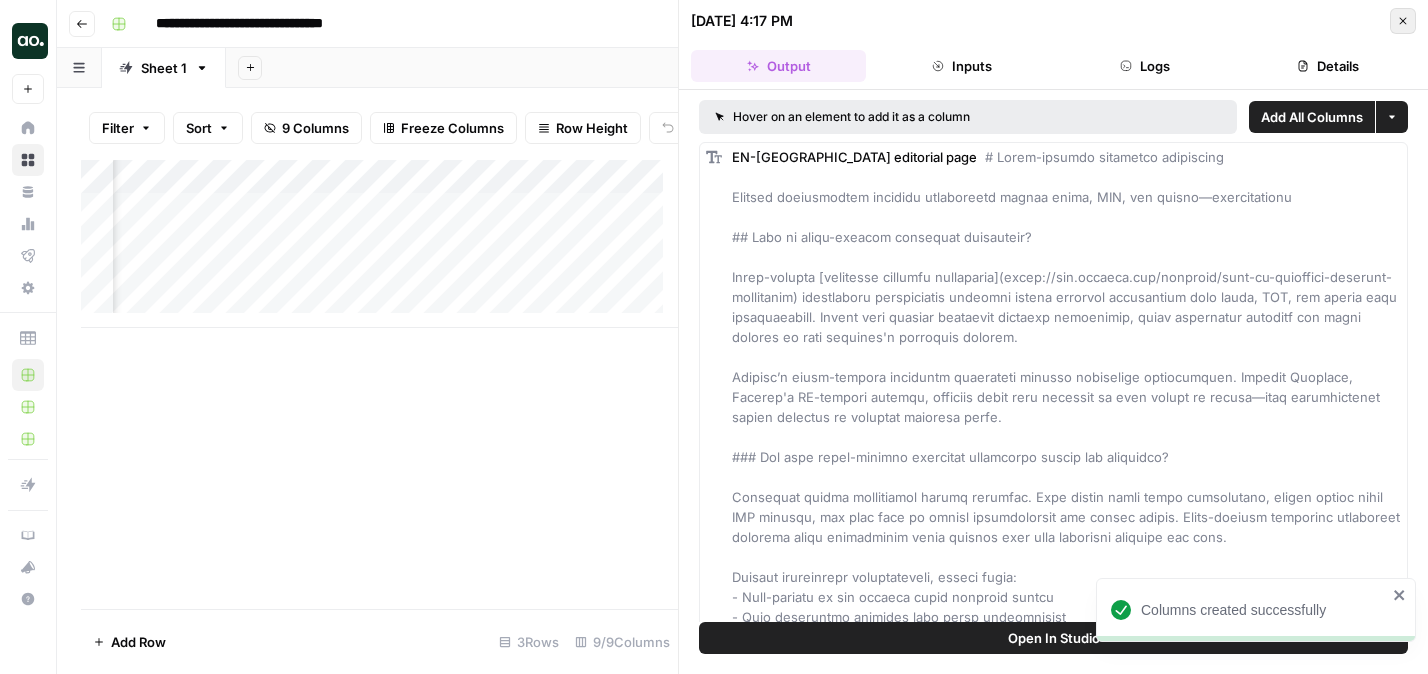click 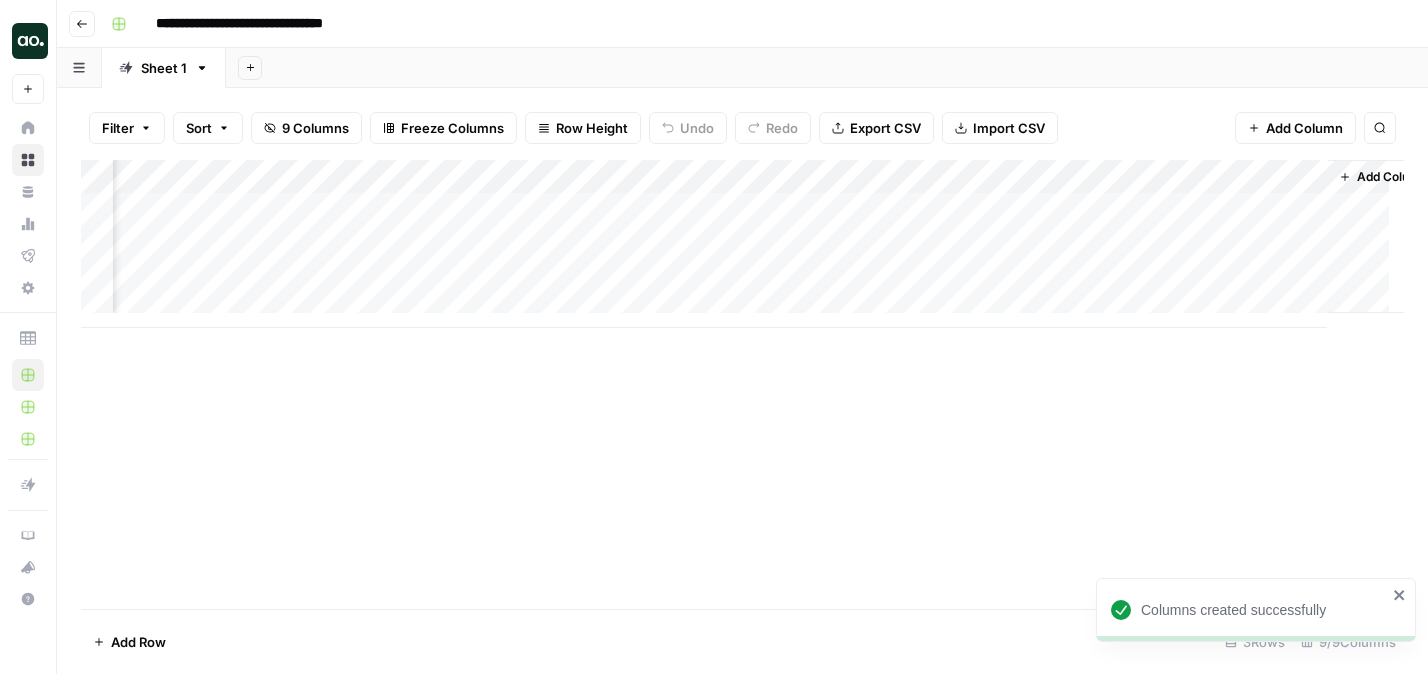 click on "Add Column" at bounding box center [742, 244] 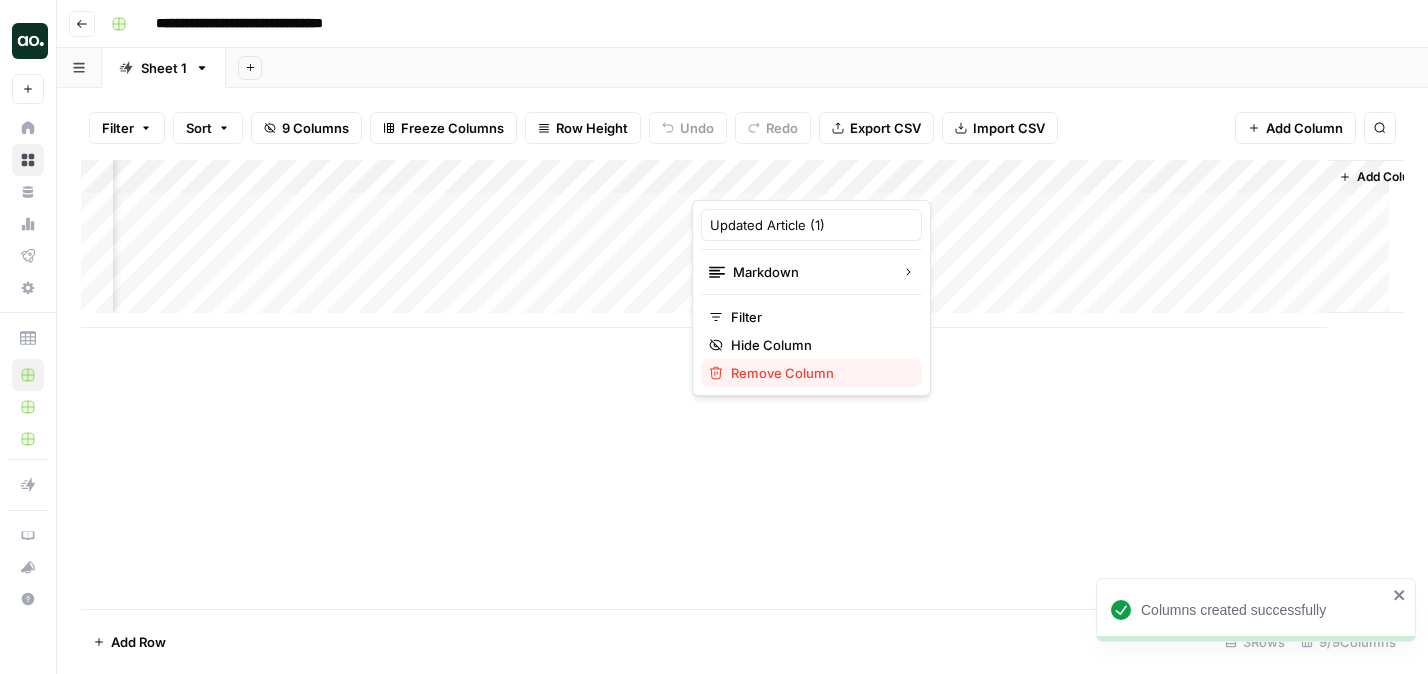 click on "Remove Column" at bounding box center (782, 373) 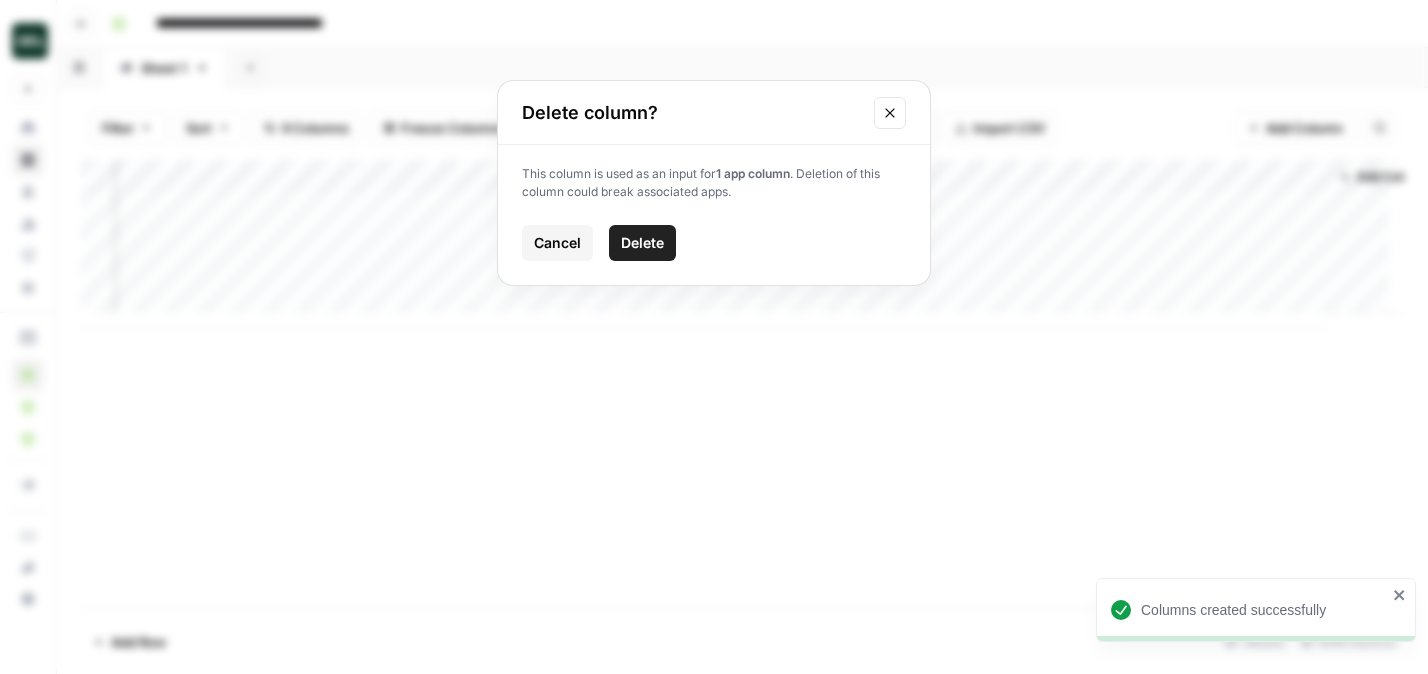 click at bounding box center [890, 113] 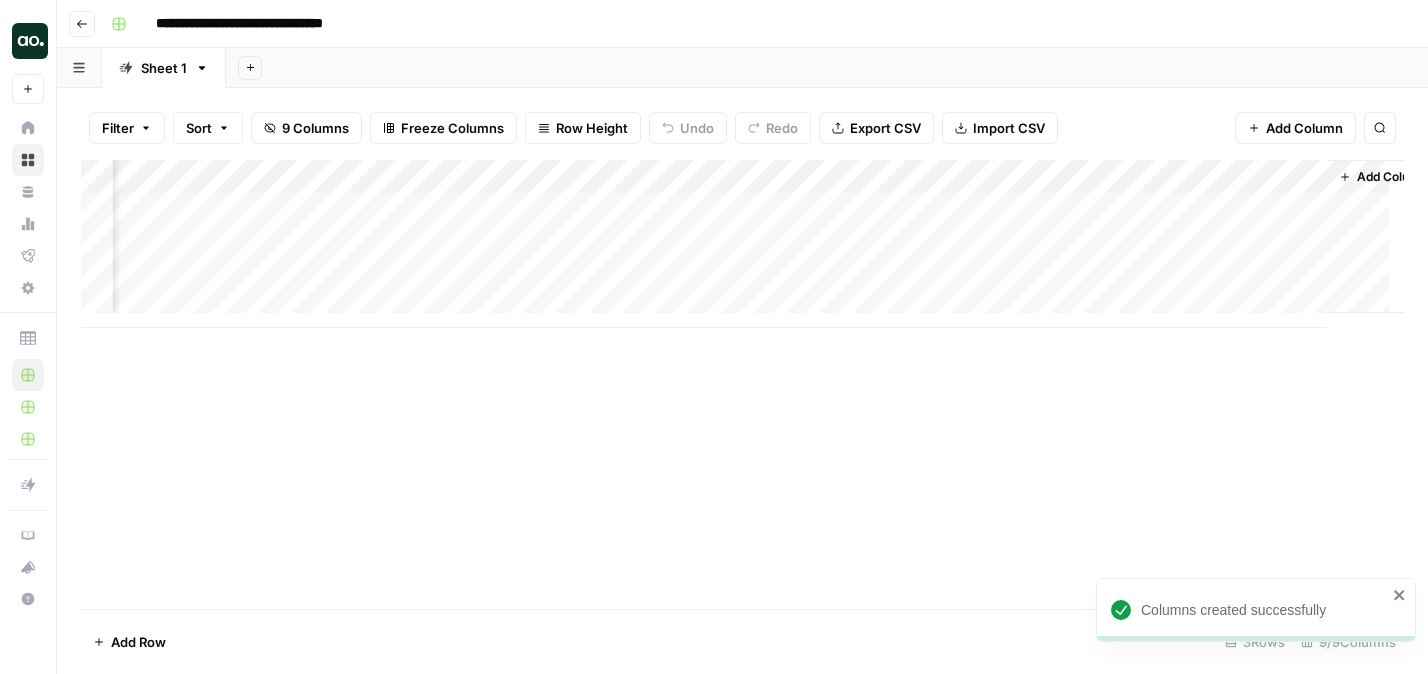 click on "Add Column" at bounding box center [742, 244] 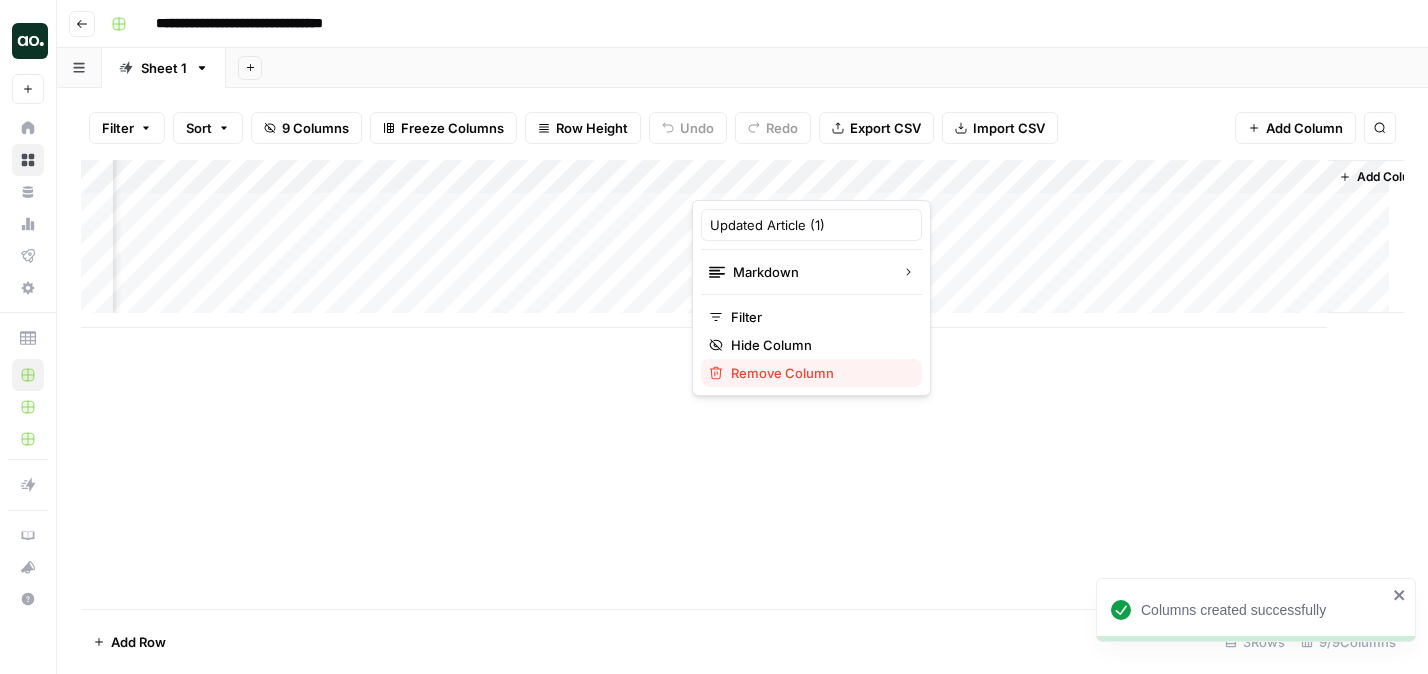 click on "Remove Column" at bounding box center (782, 373) 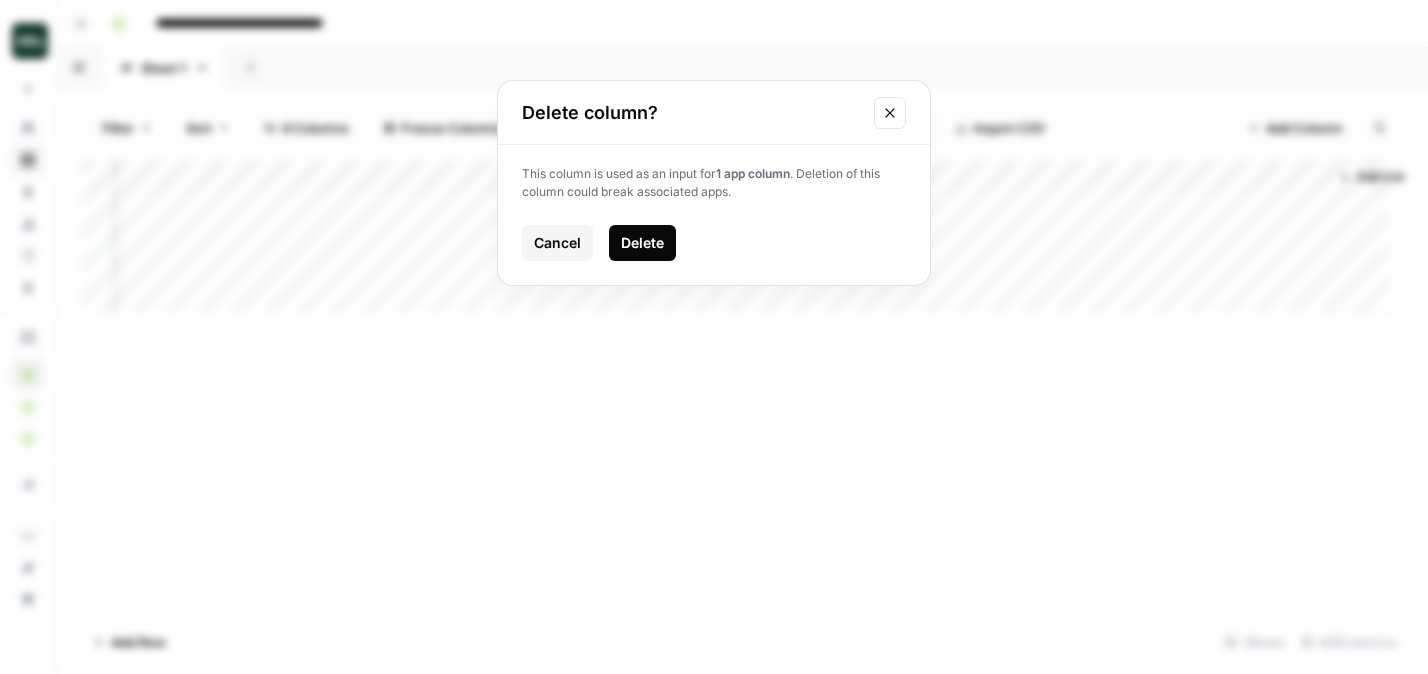 click on "Delete" at bounding box center [642, 243] 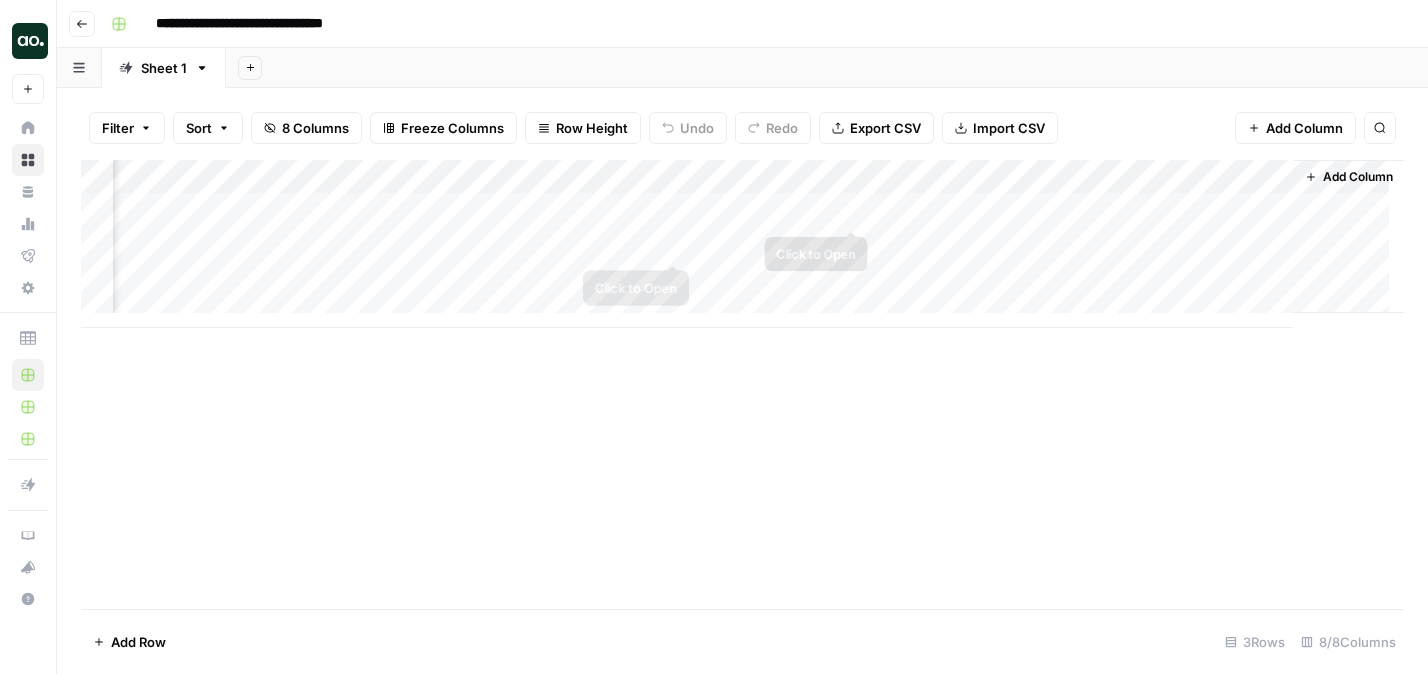 scroll, scrollTop: 0, scrollLeft: 371, axis: horizontal 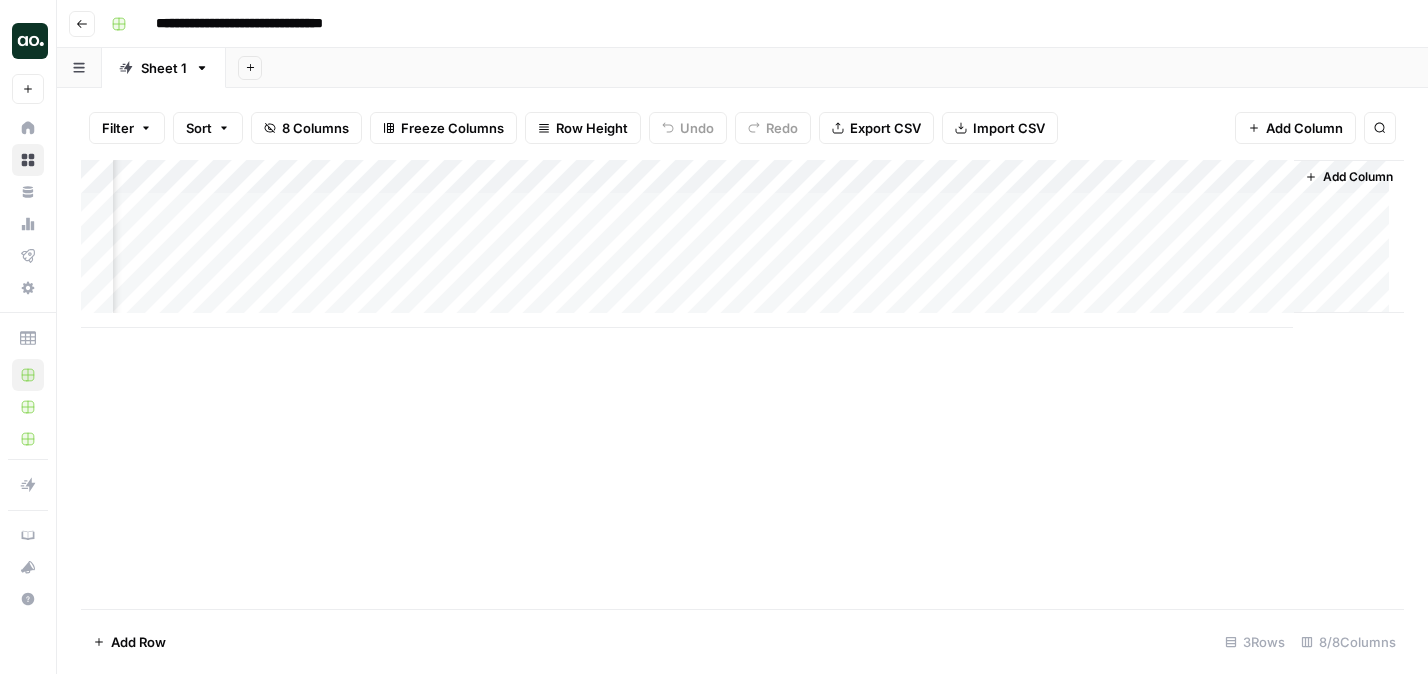 click on "Add Column" at bounding box center (742, 244) 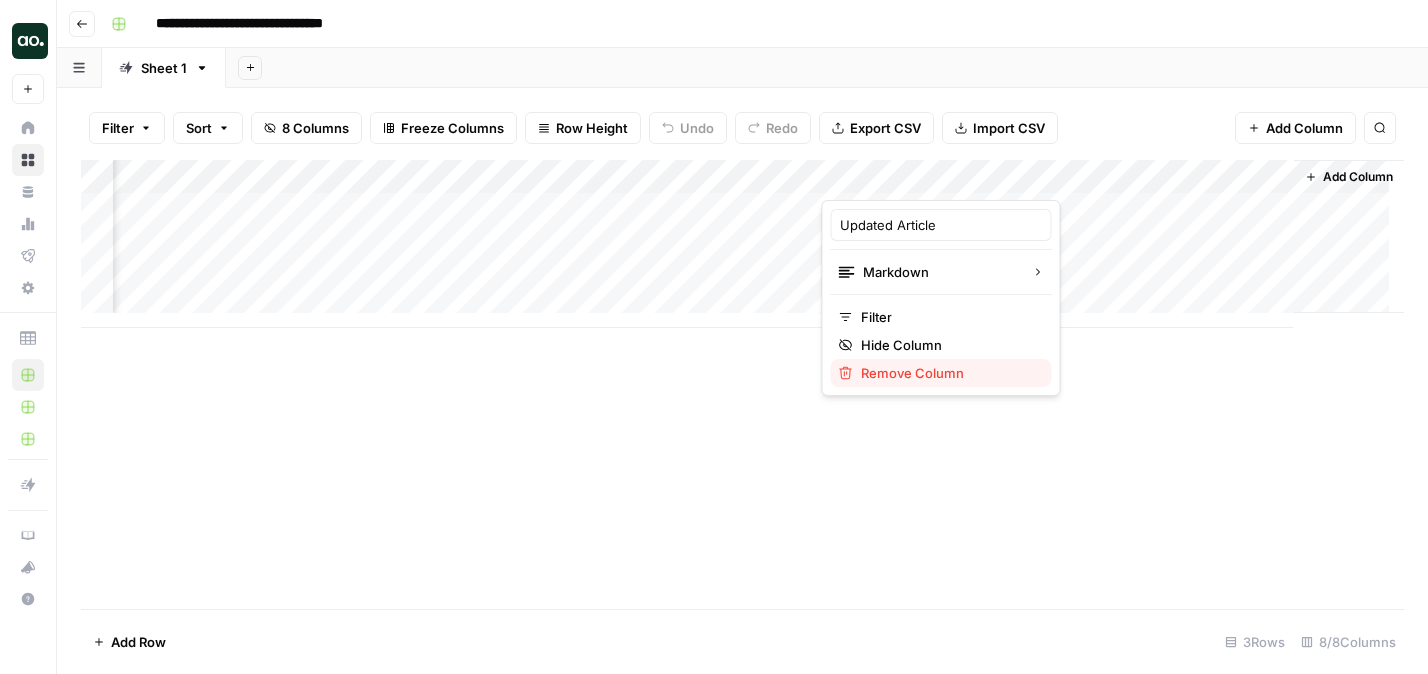 click on "Remove Column" at bounding box center (912, 373) 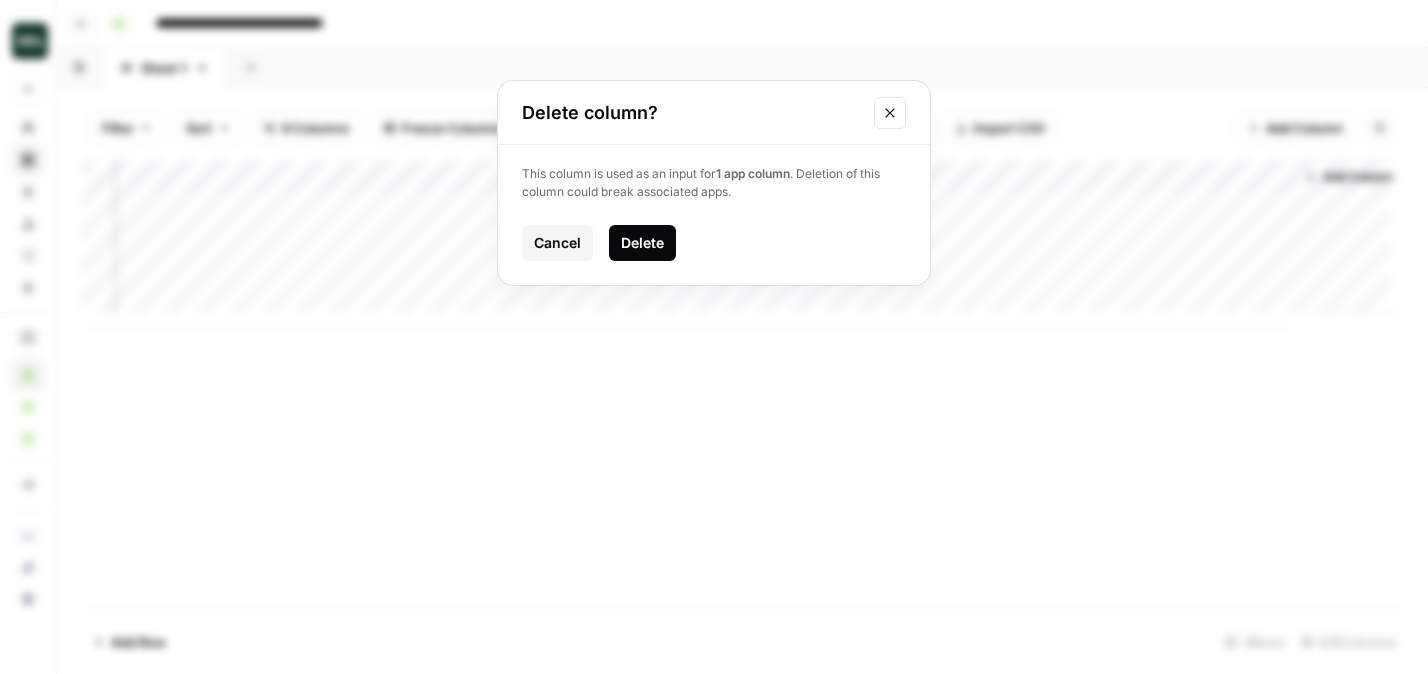 click on "Delete" at bounding box center (642, 243) 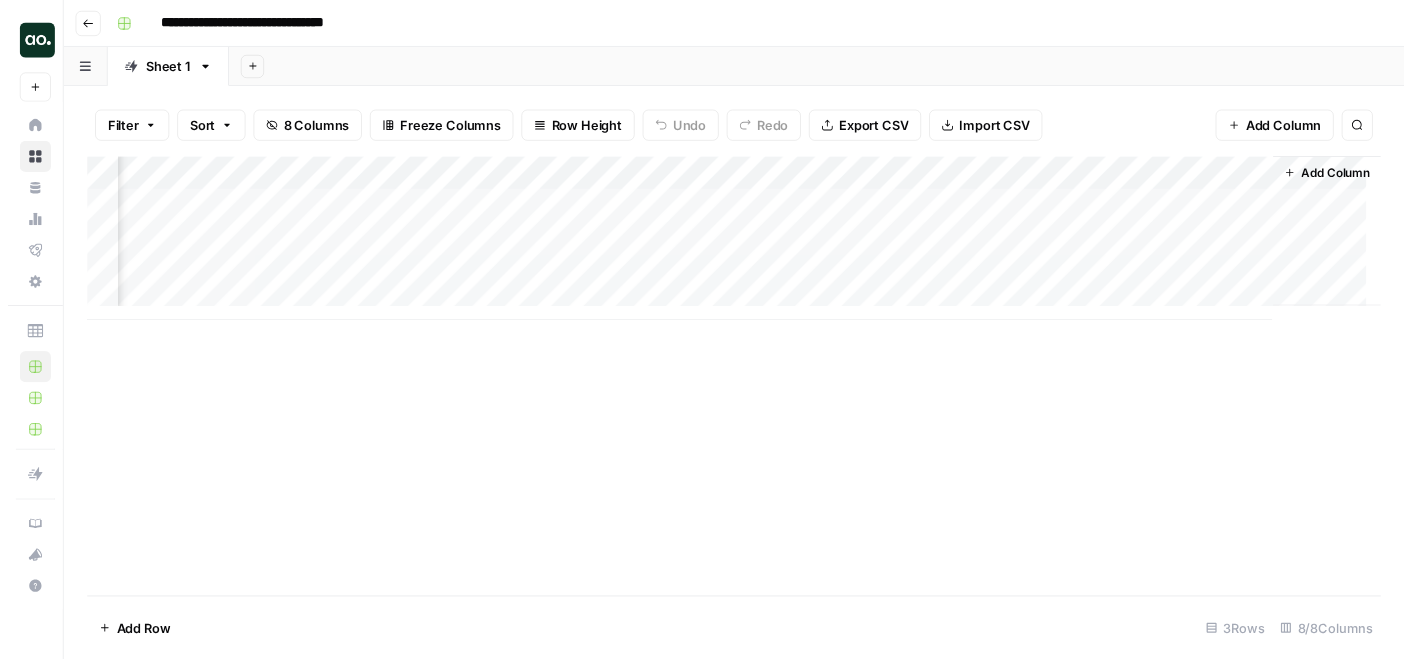 scroll, scrollTop: 0, scrollLeft: 191, axis: horizontal 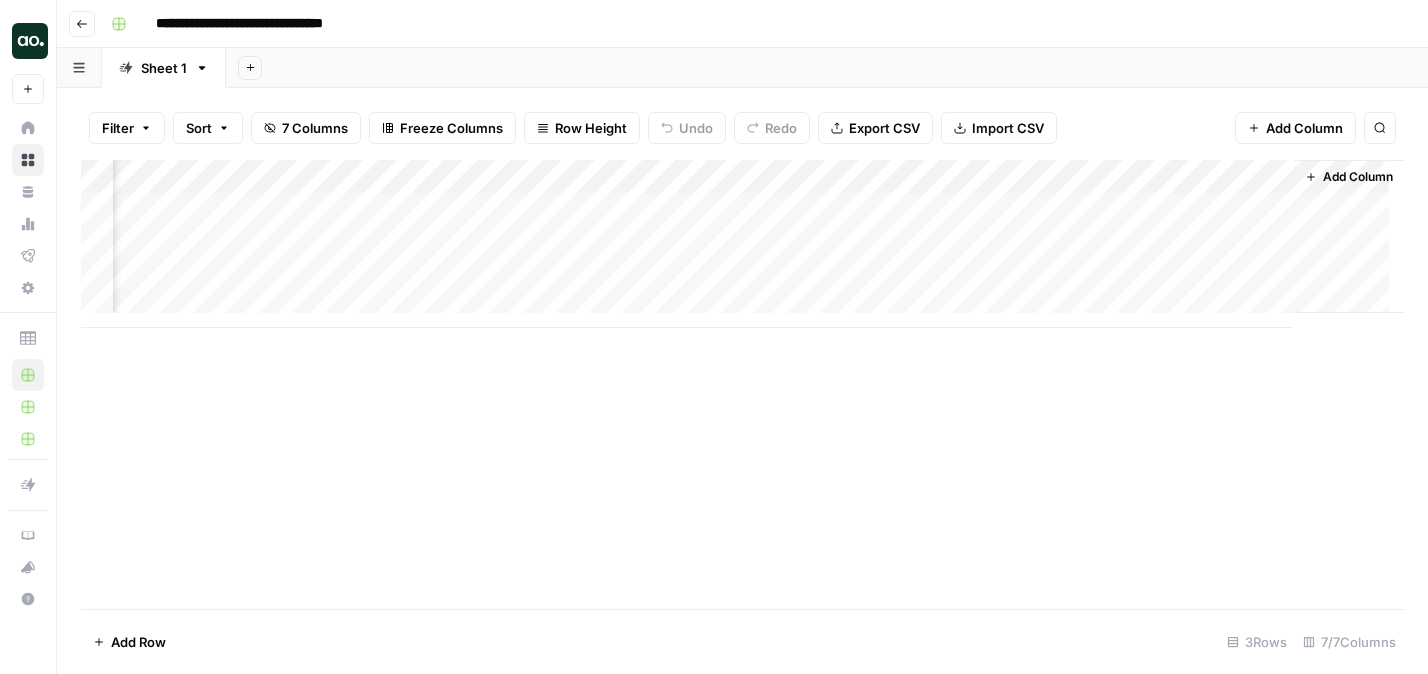 click on "Add Column" at bounding box center (742, 244) 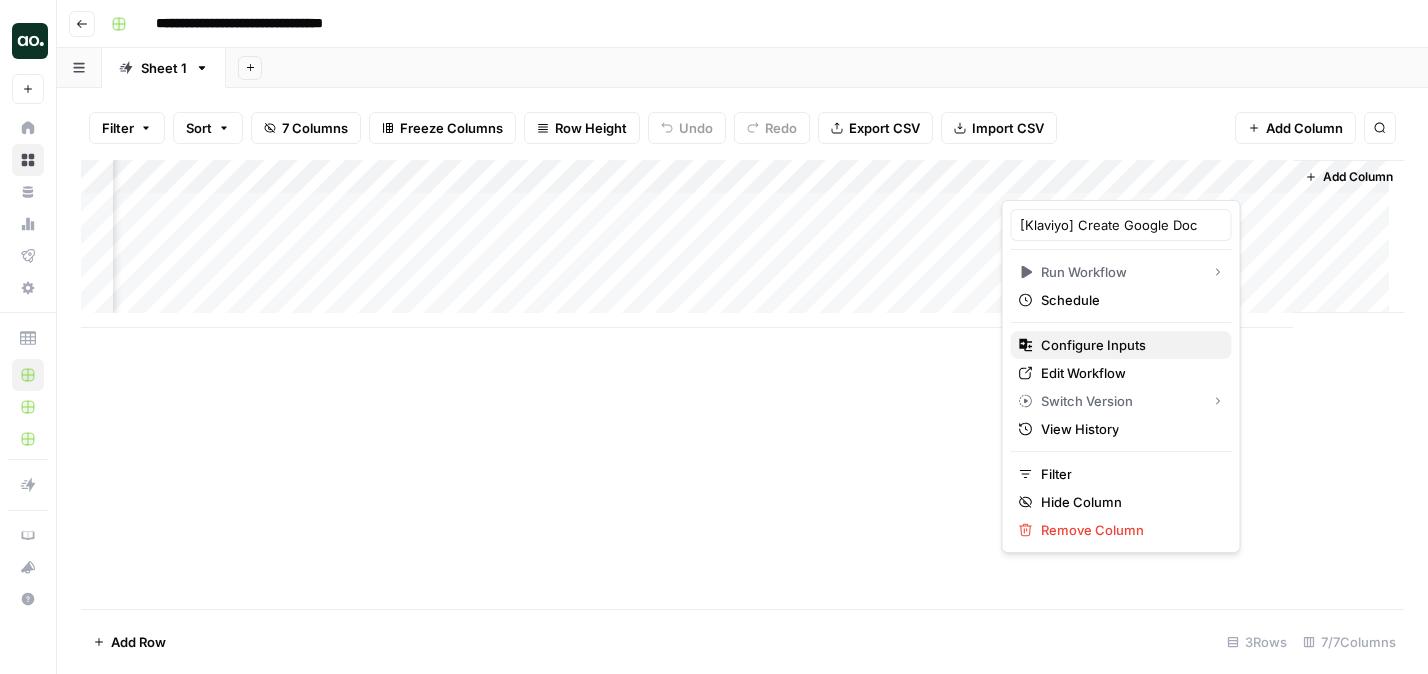click on "Configure Inputs" at bounding box center [1093, 345] 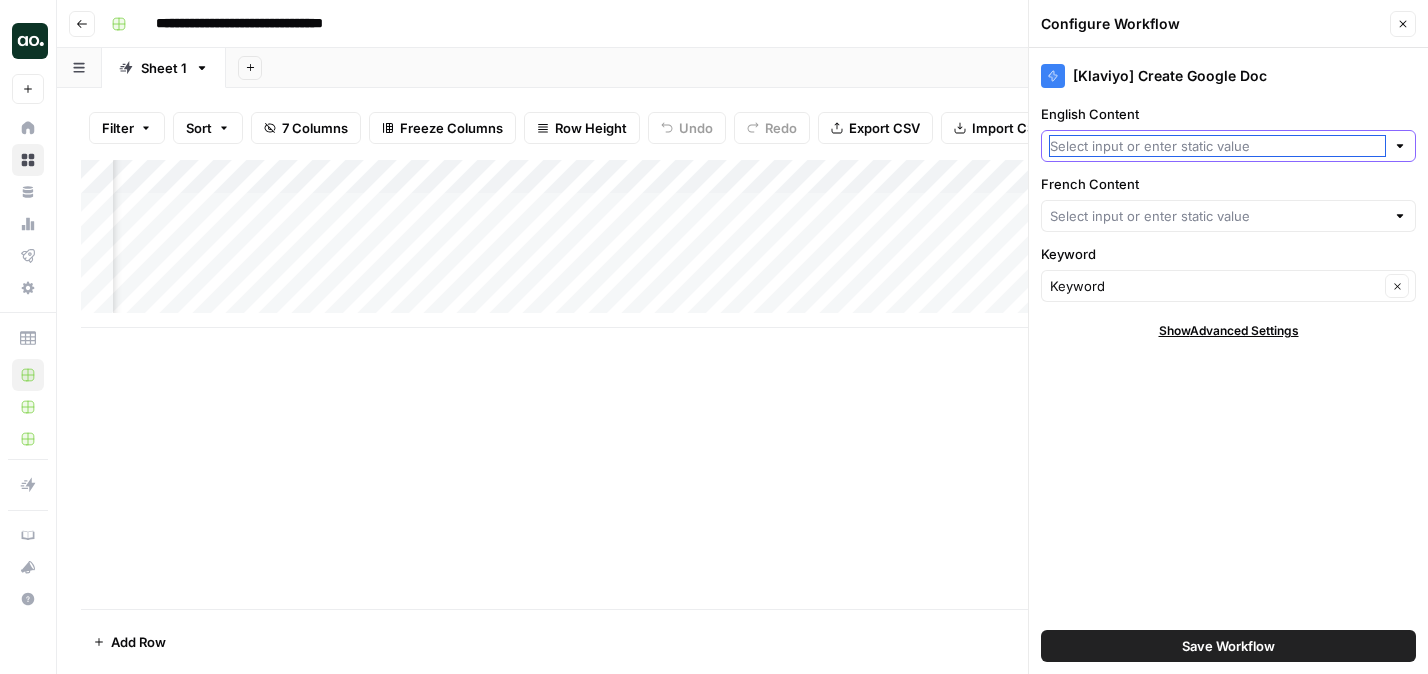 click on "English Content" at bounding box center [1217, 146] 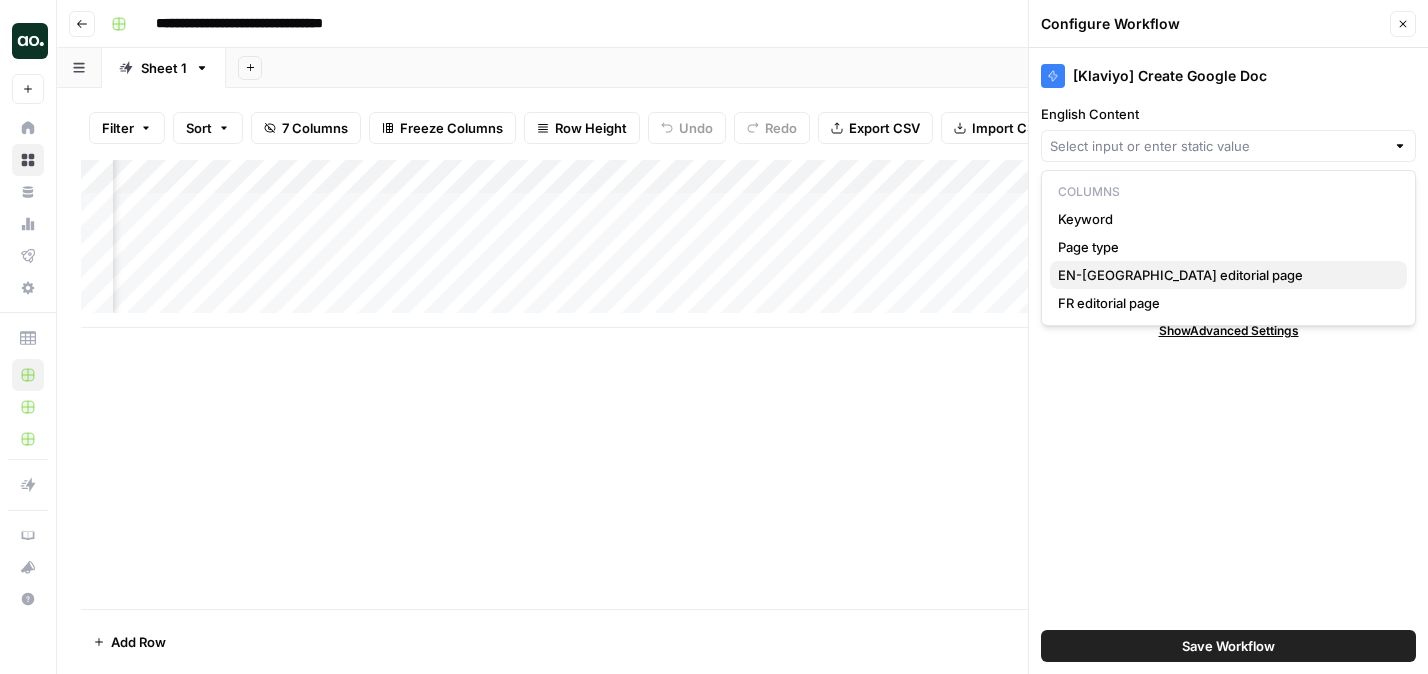 click on "EN-[GEOGRAPHIC_DATA] editorial page" at bounding box center [1180, 275] 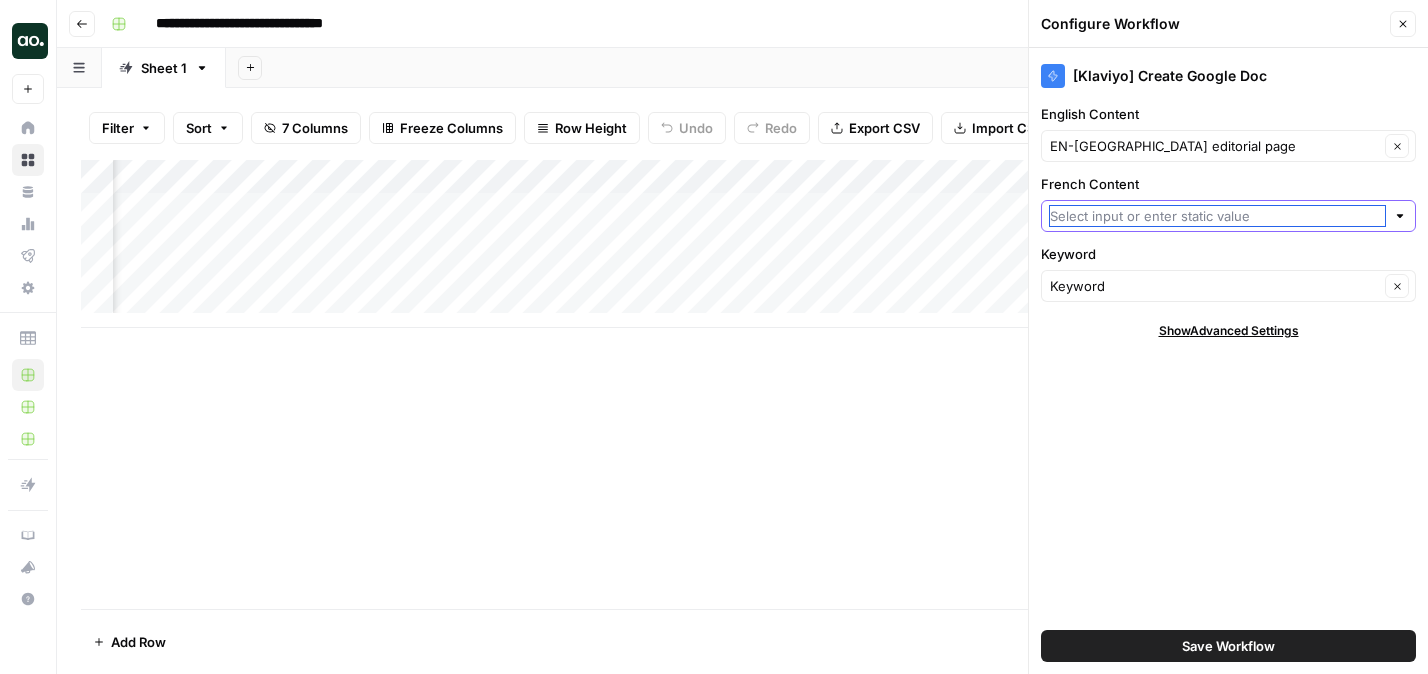 click on "French Content" at bounding box center (1217, 216) 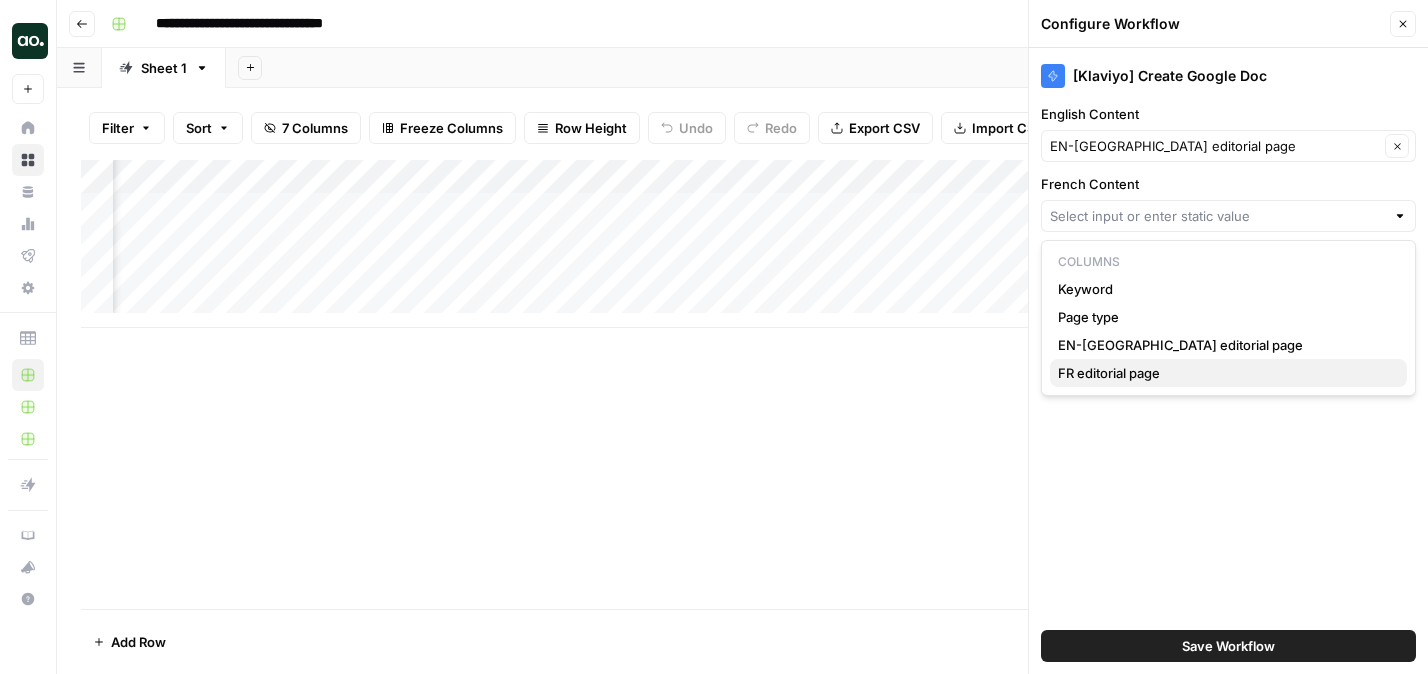 click on "FR editorial page" at bounding box center [1109, 373] 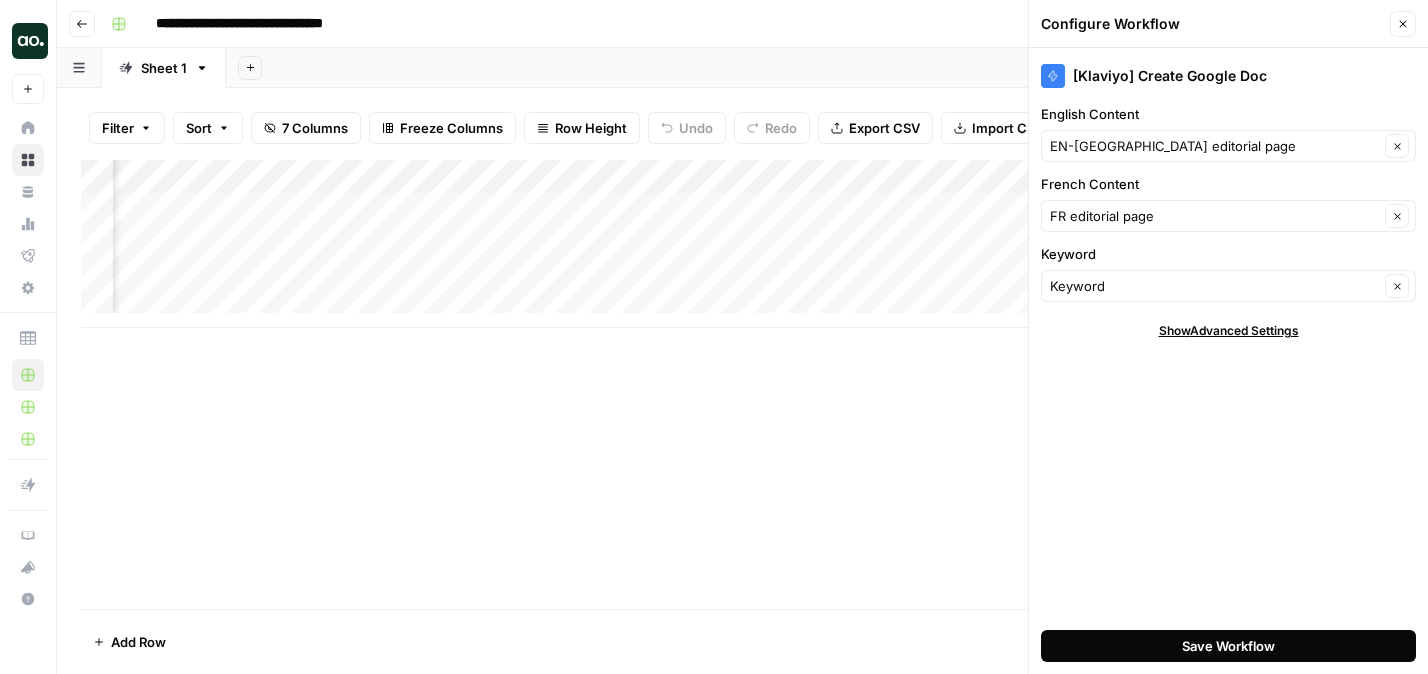 click on "Save Workflow" at bounding box center (1228, 646) 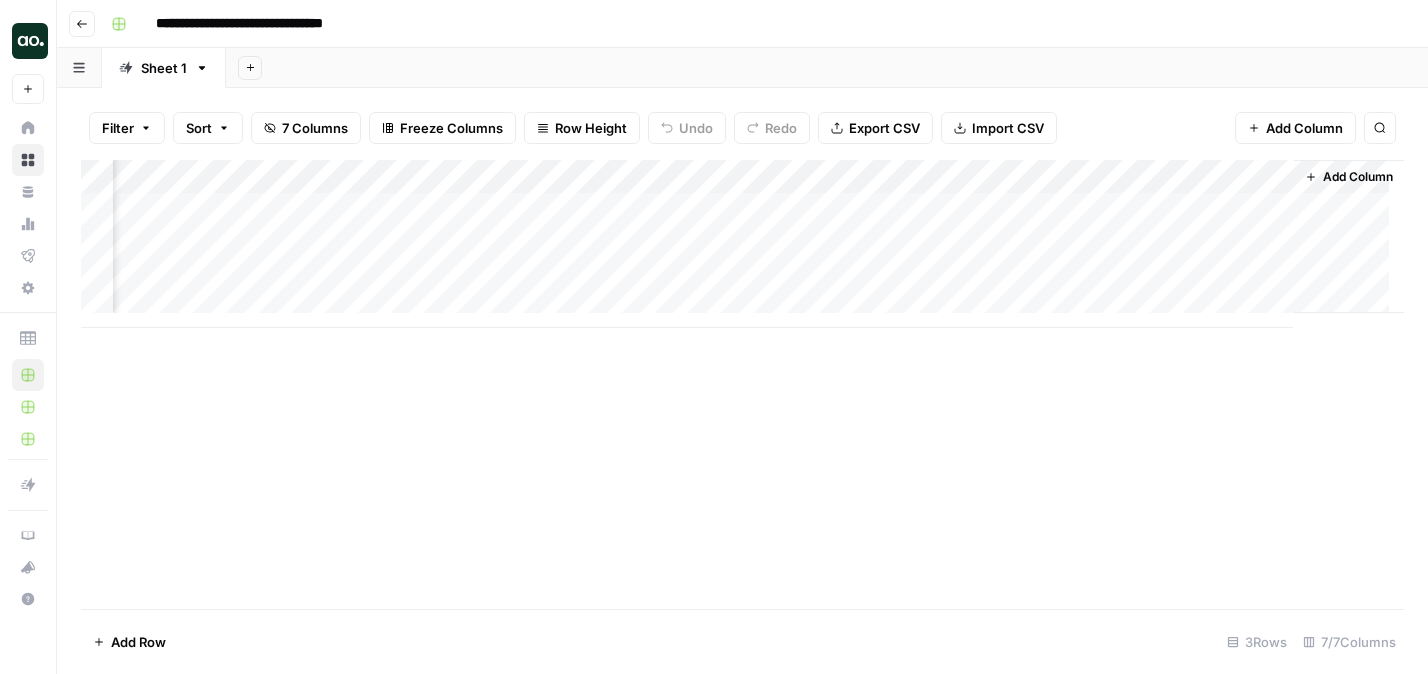 click on "Add Column" at bounding box center [742, 244] 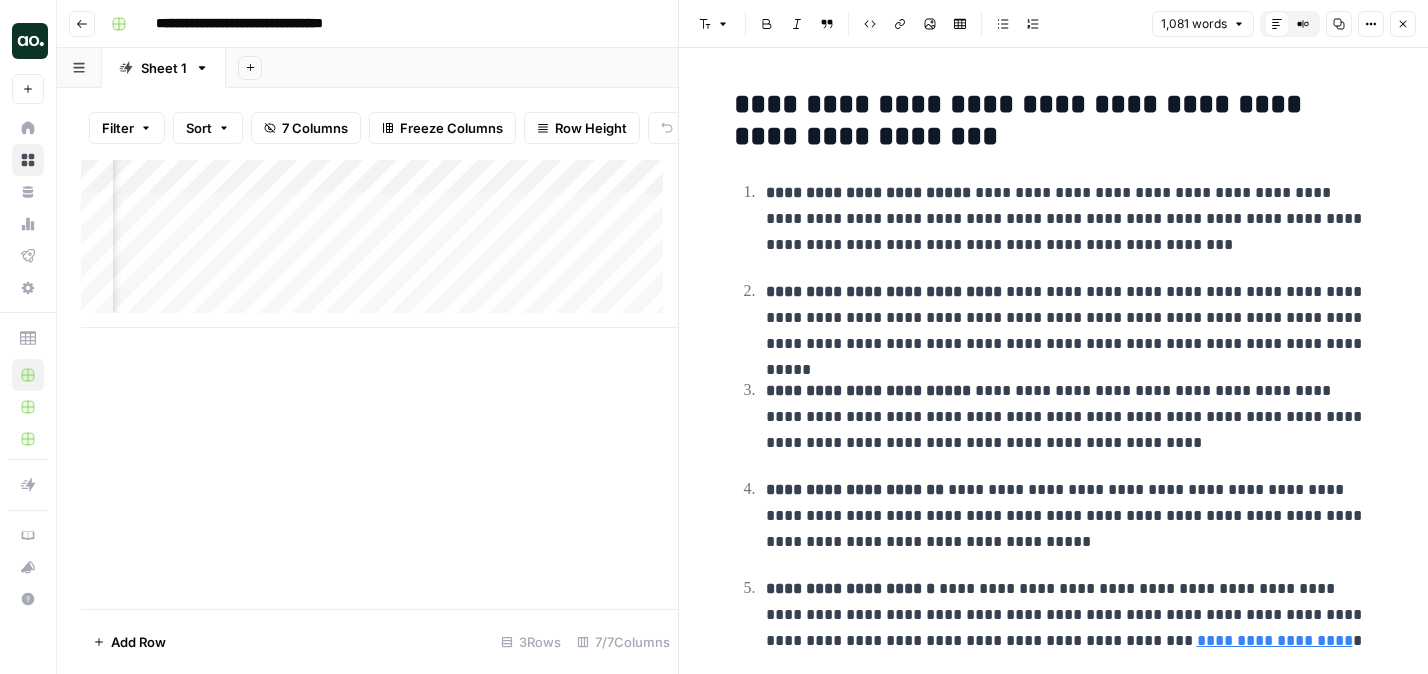 scroll, scrollTop: 4173, scrollLeft: 0, axis: vertical 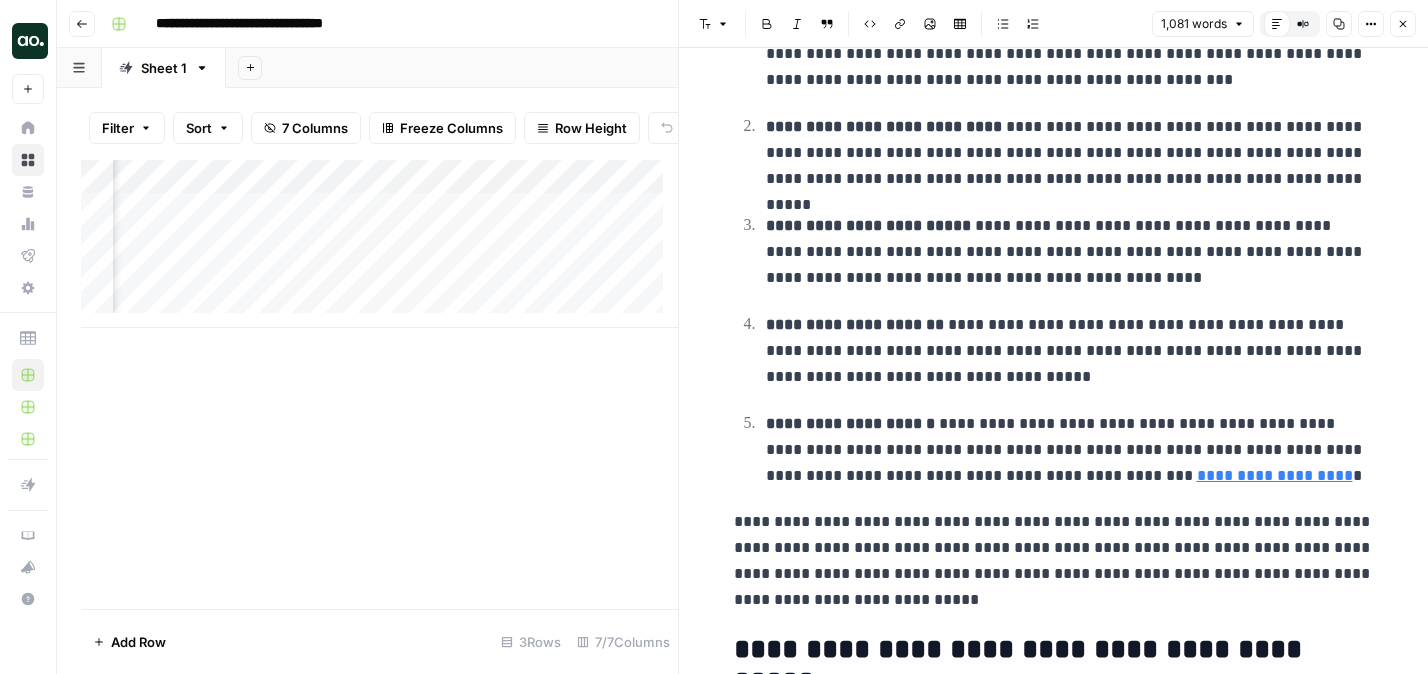 click on "Font style Bold Italic Block quote Code block Link Image Insert Table Bulleted list Numbered list 1,081 words Default Editor Compare Old vs New Content Copy Options Close" at bounding box center [1053, 24] 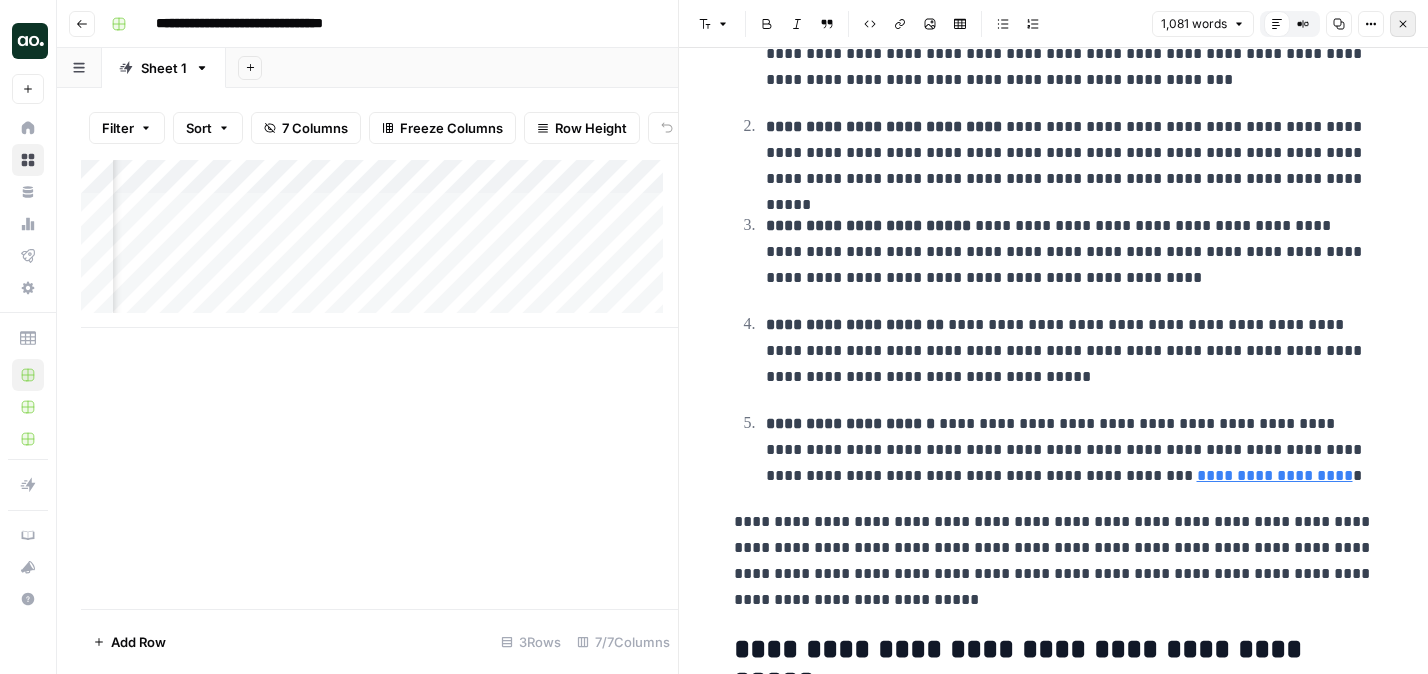 click 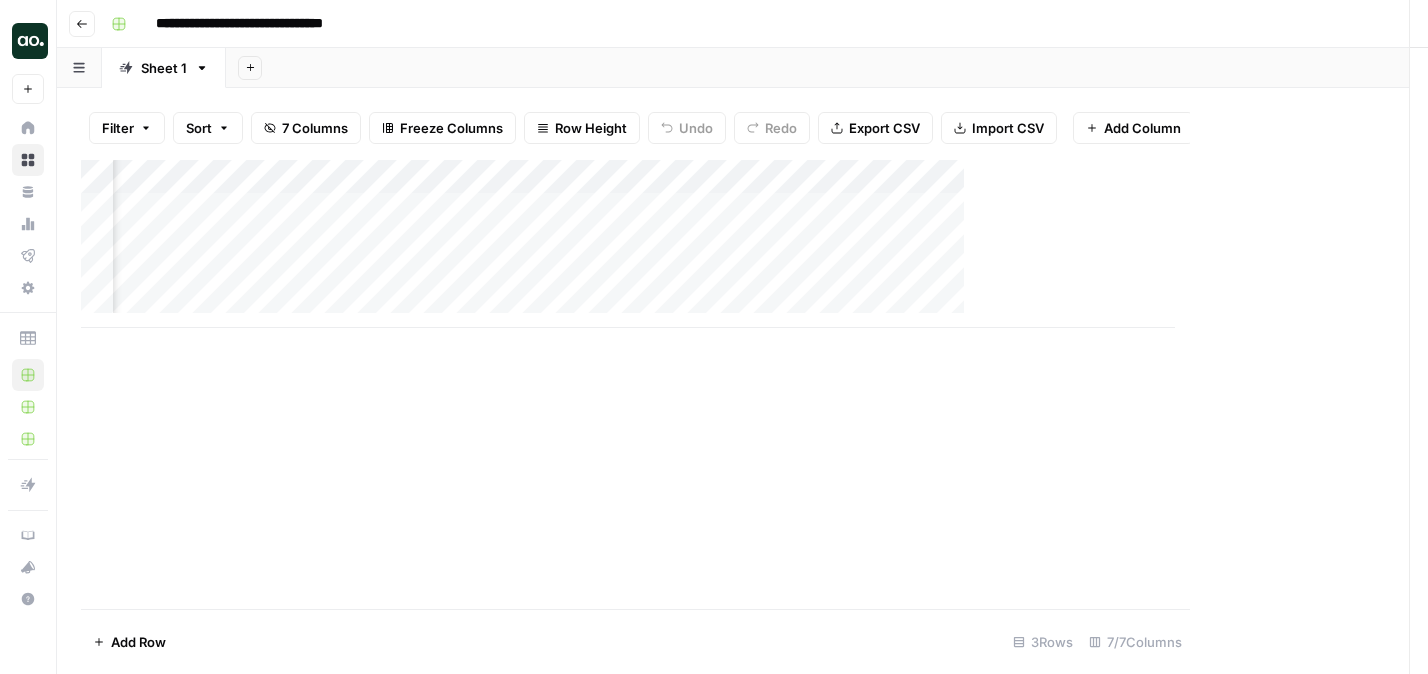 scroll, scrollTop: 0, scrollLeft: 167, axis: horizontal 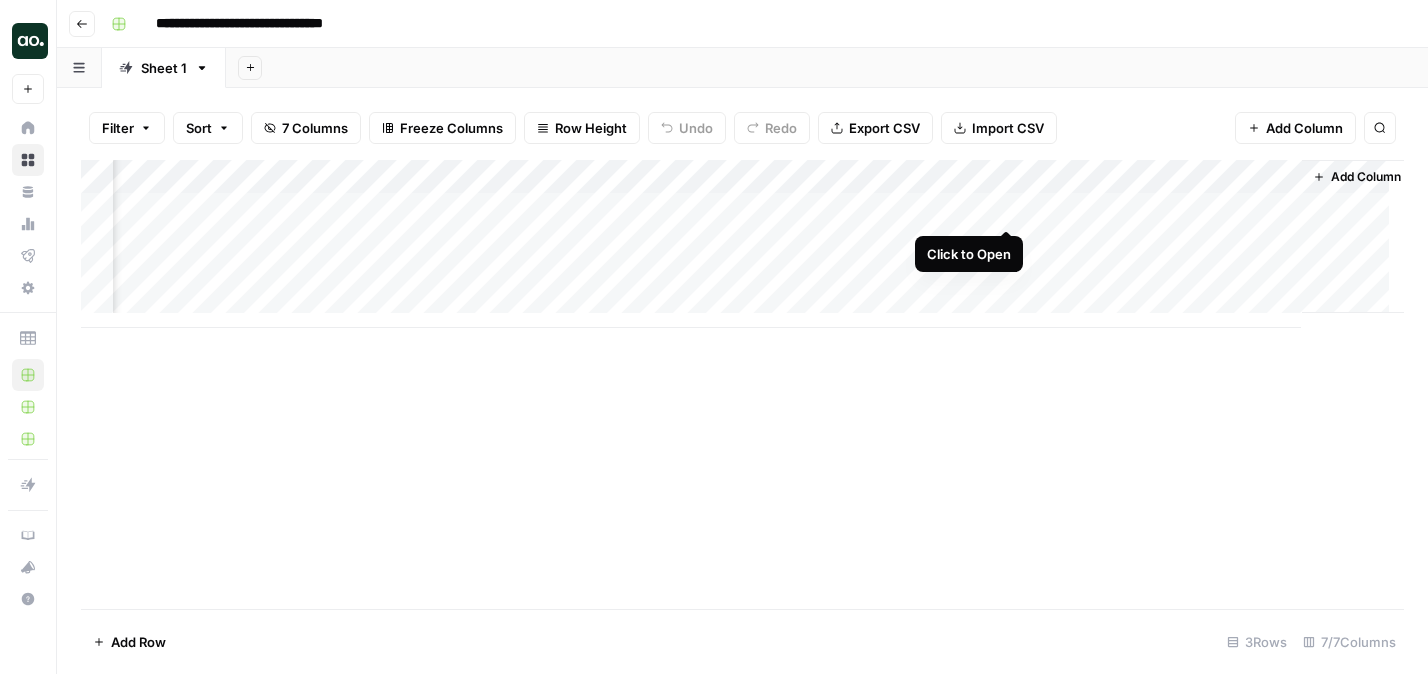 click on "Add Column" at bounding box center (742, 244) 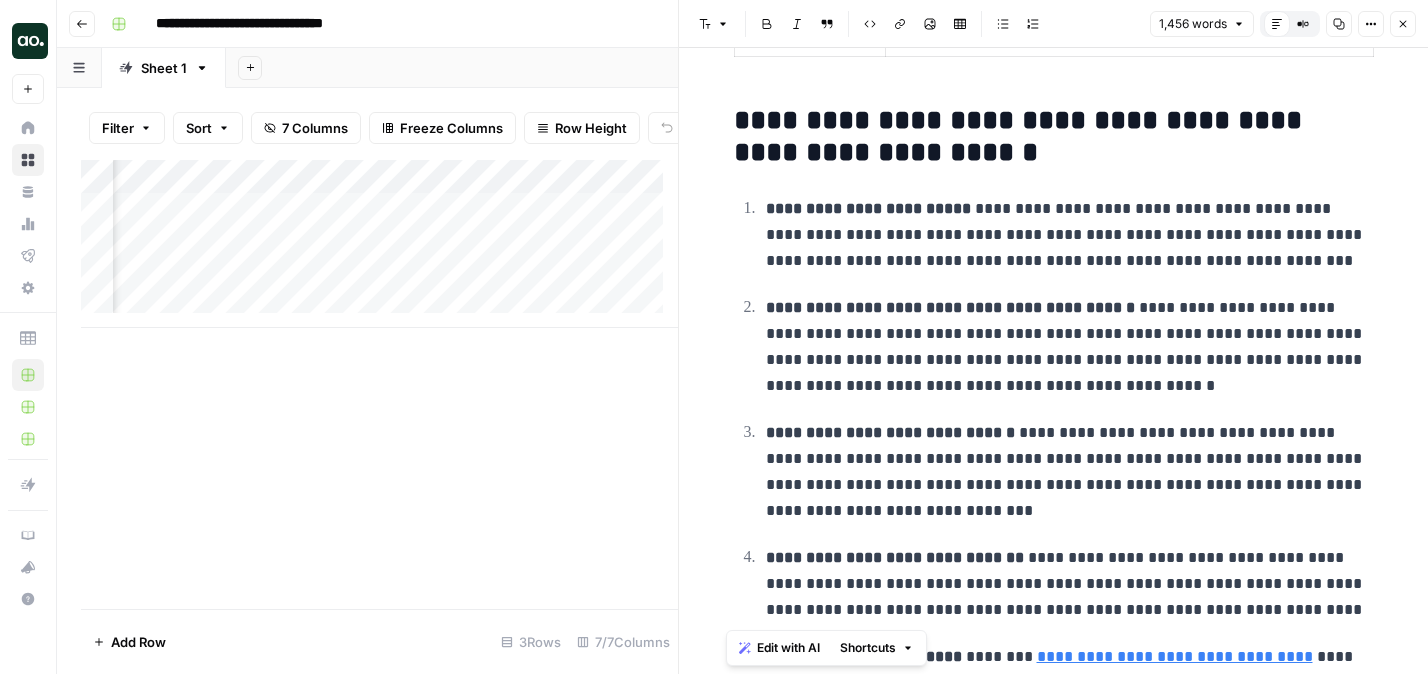 scroll, scrollTop: 4853, scrollLeft: 0, axis: vertical 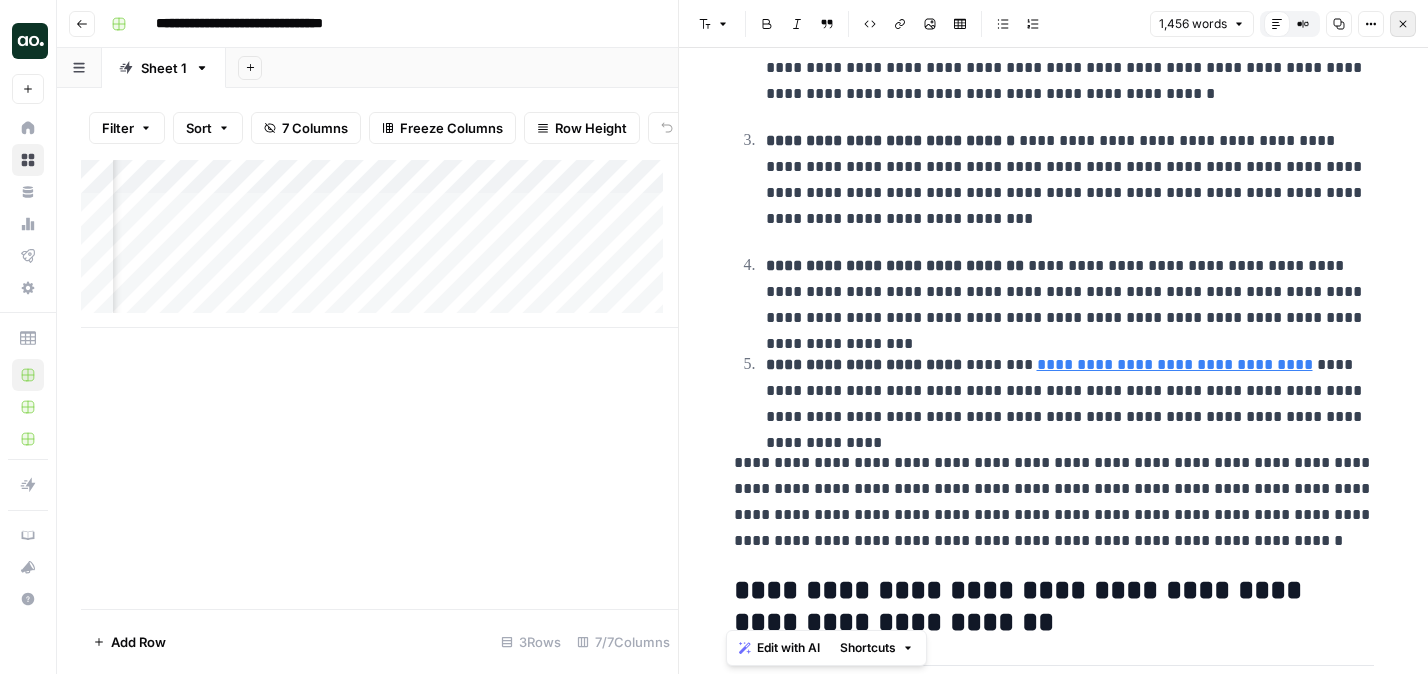 click 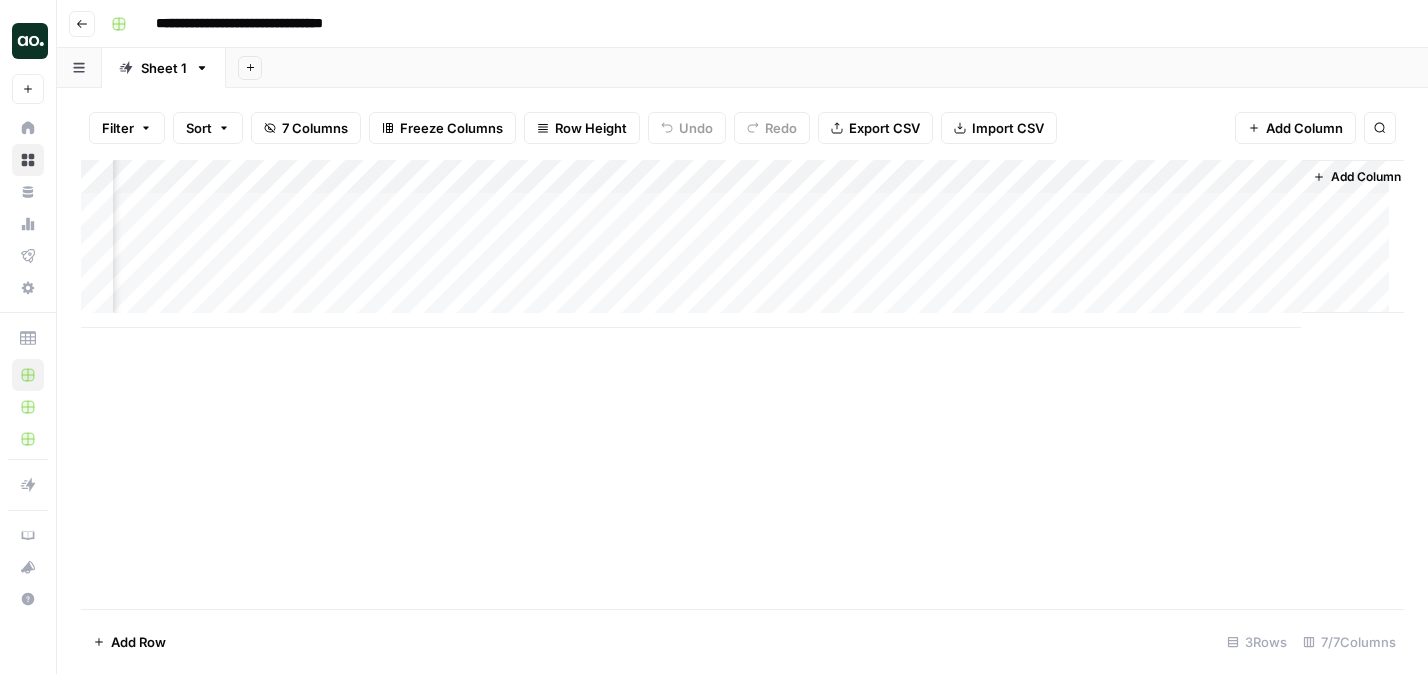 click on "Add Column" at bounding box center [742, 244] 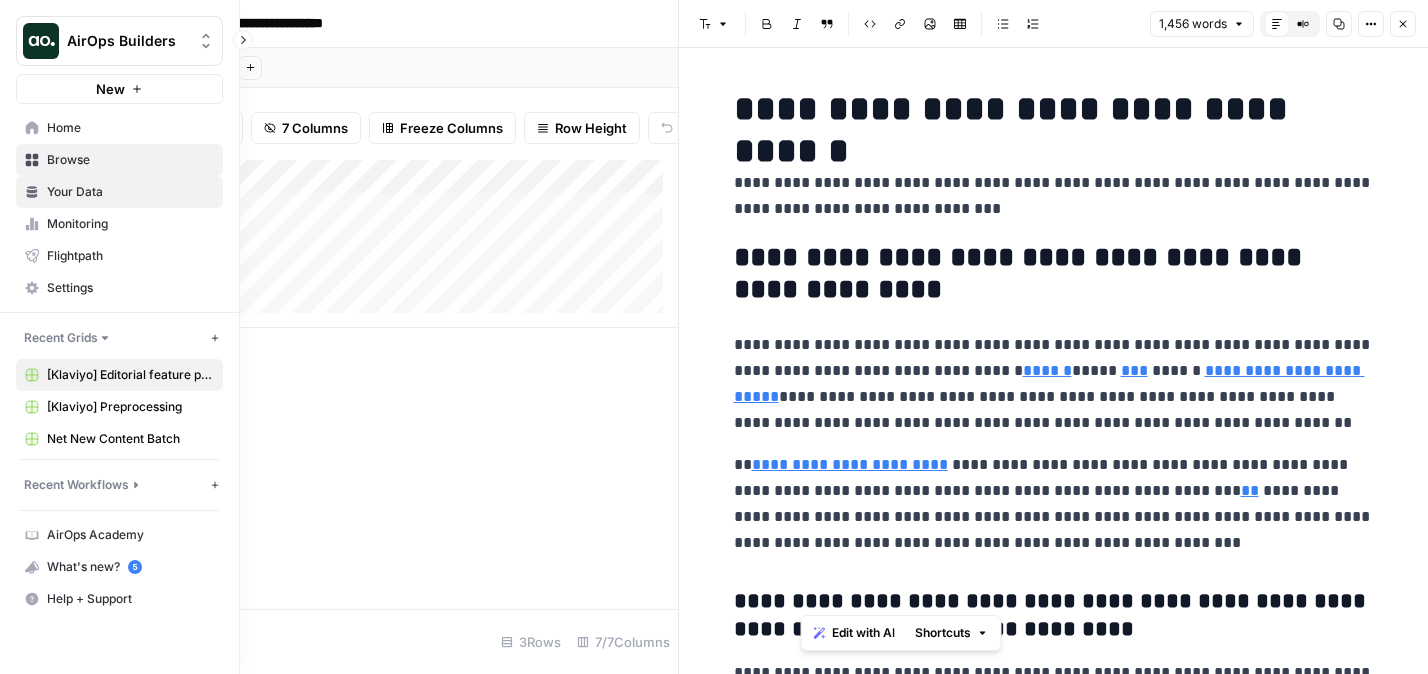 click on "Your Data" at bounding box center [130, 192] 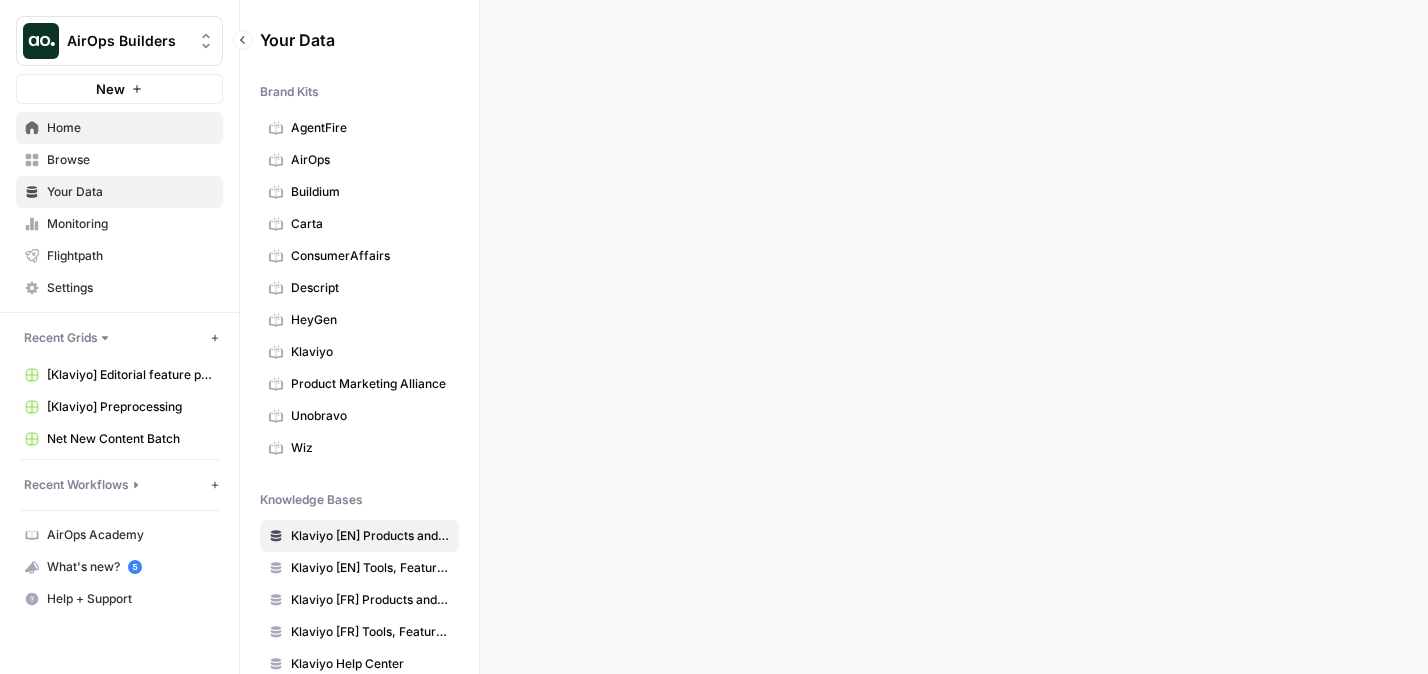 click on "Home" at bounding box center (130, 128) 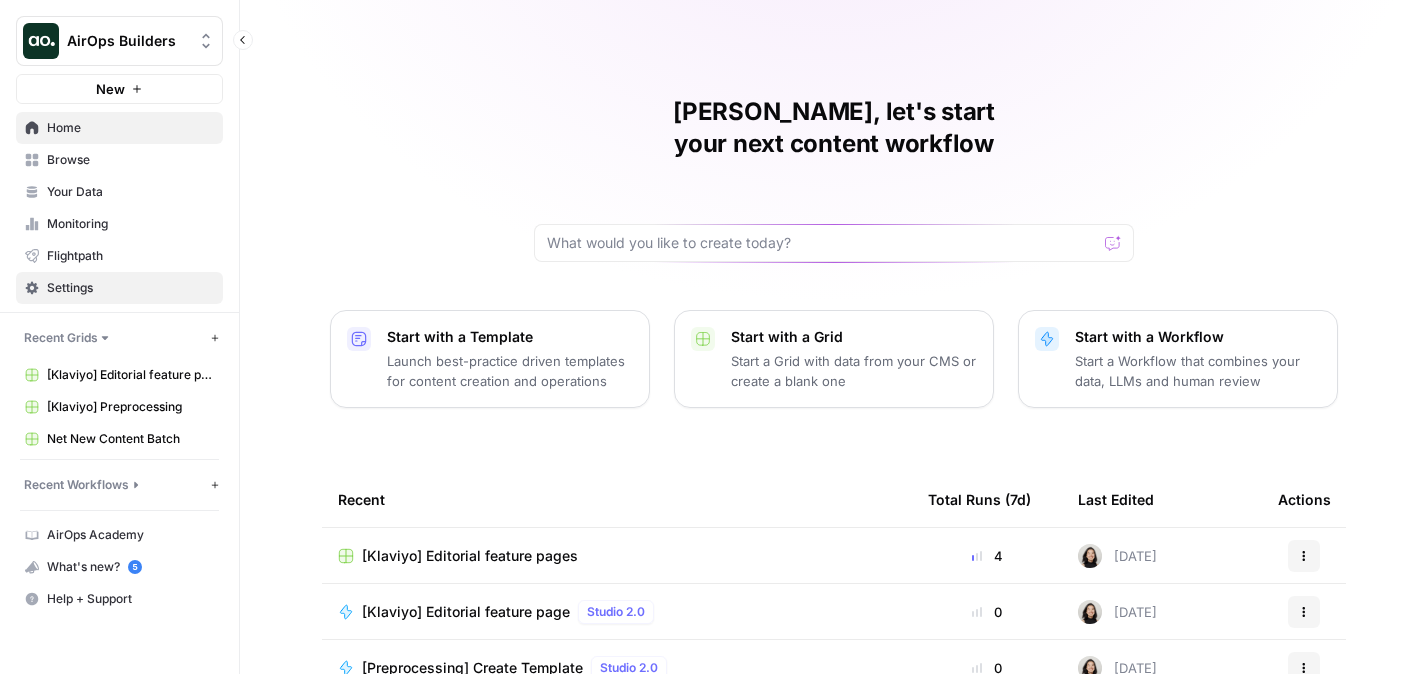 click on "Settings" at bounding box center (130, 288) 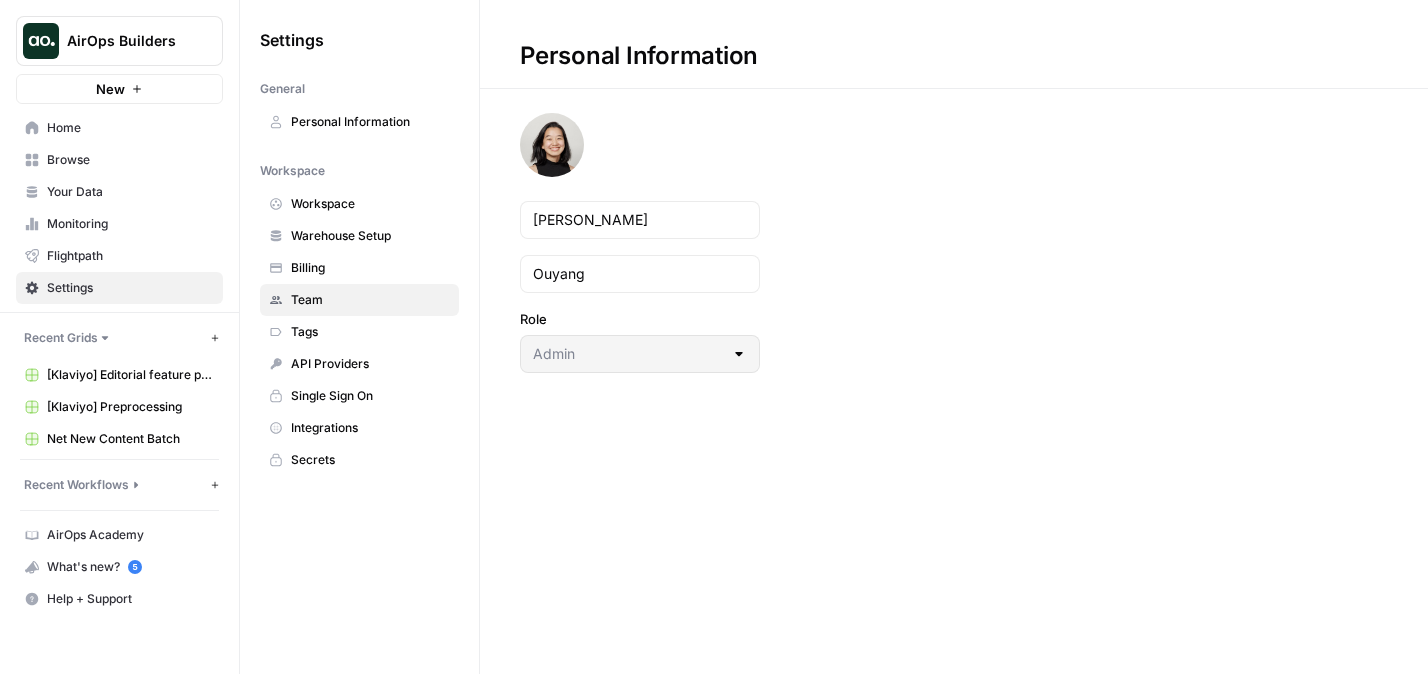 click on "Team" at bounding box center (359, 300) 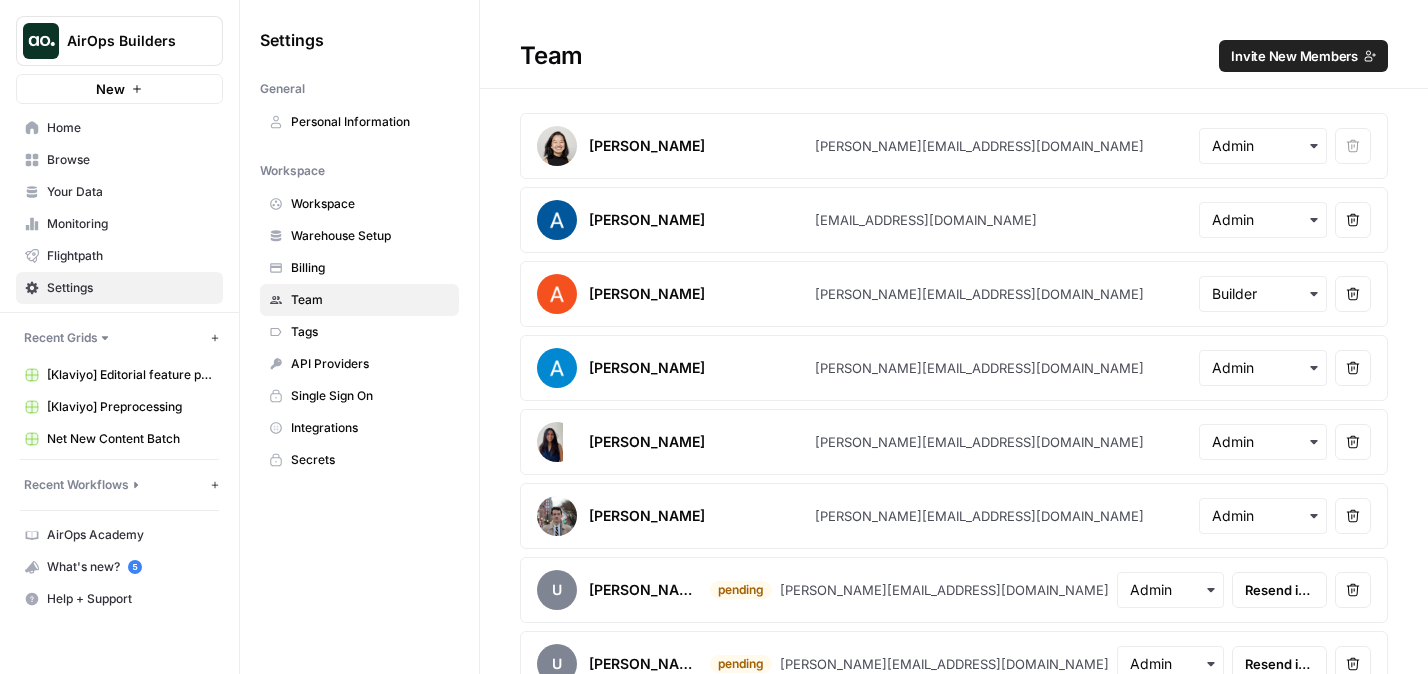 scroll, scrollTop: 179, scrollLeft: 0, axis: vertical 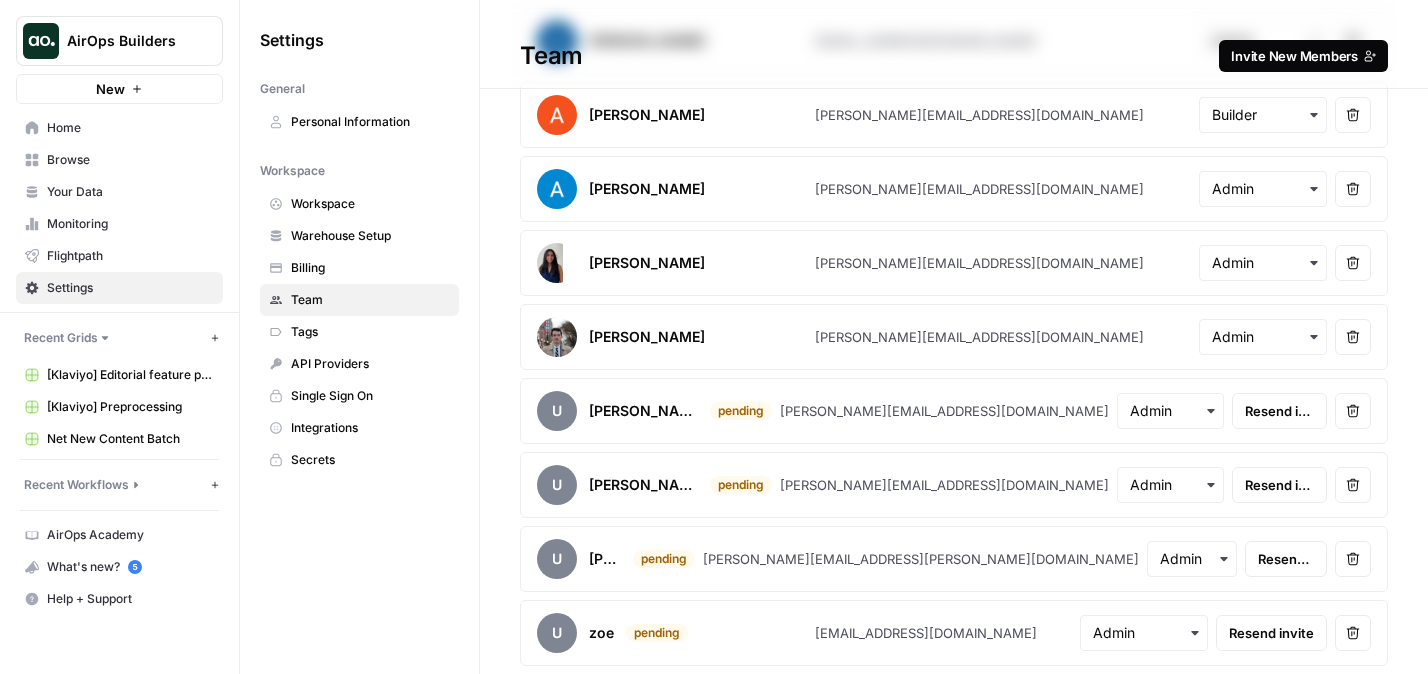 click on "Invite New Members" at bounding box center (1294, 56) 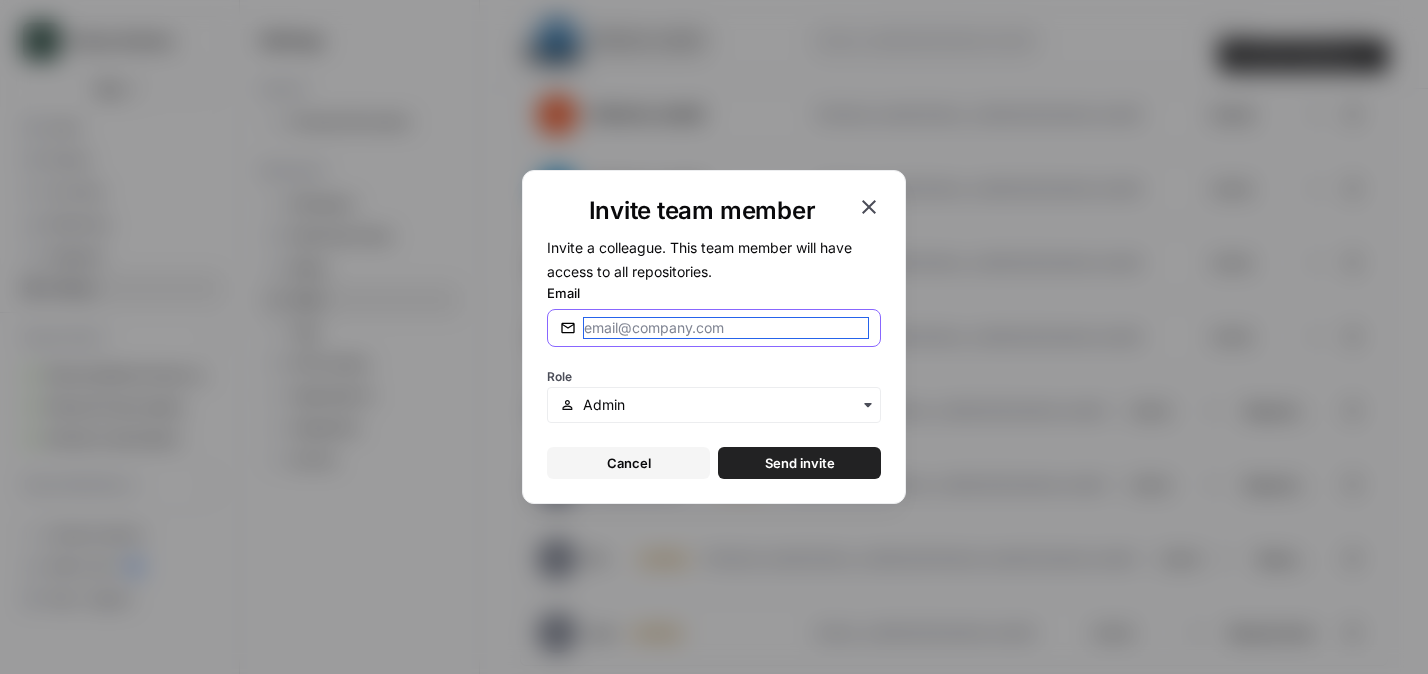 click on "Email" at bounding box center [726, 328] 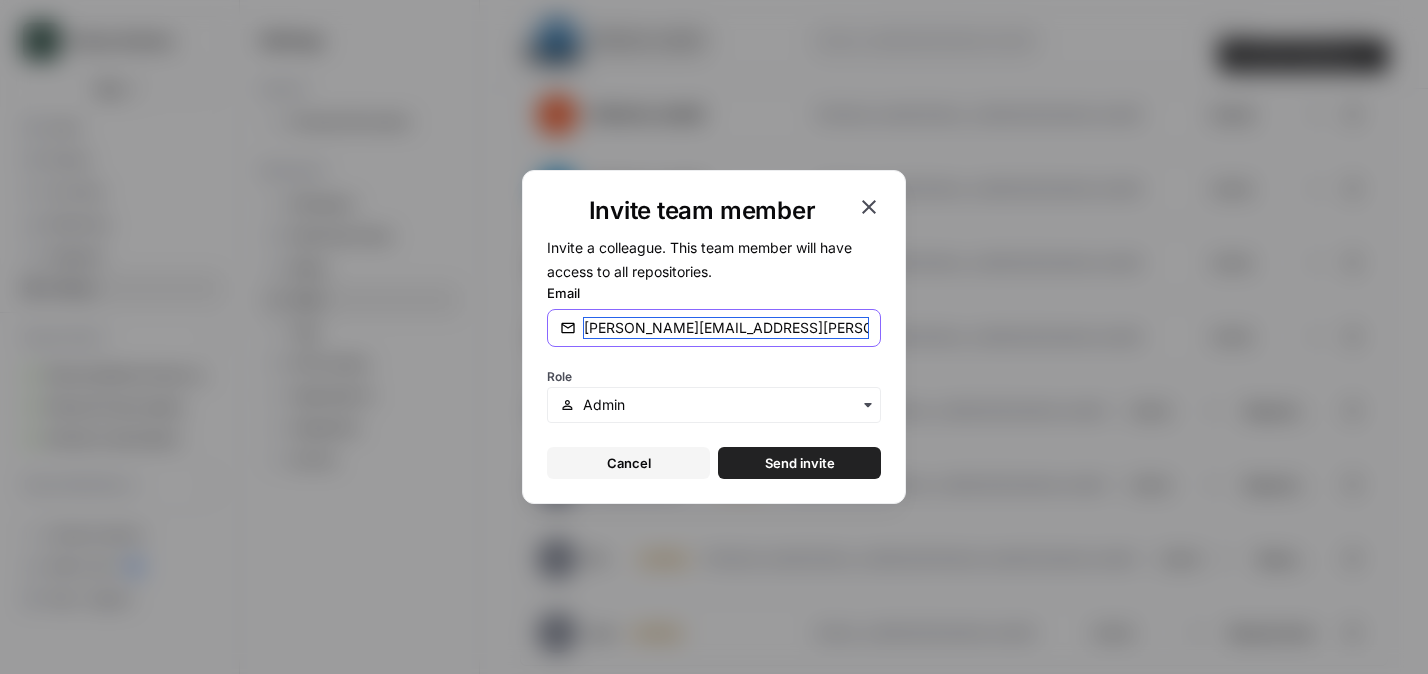 type on "[PERSON_NAME][EMAIL_ADDRESS][PERSON_NAME][DOMAIN_NAME]" 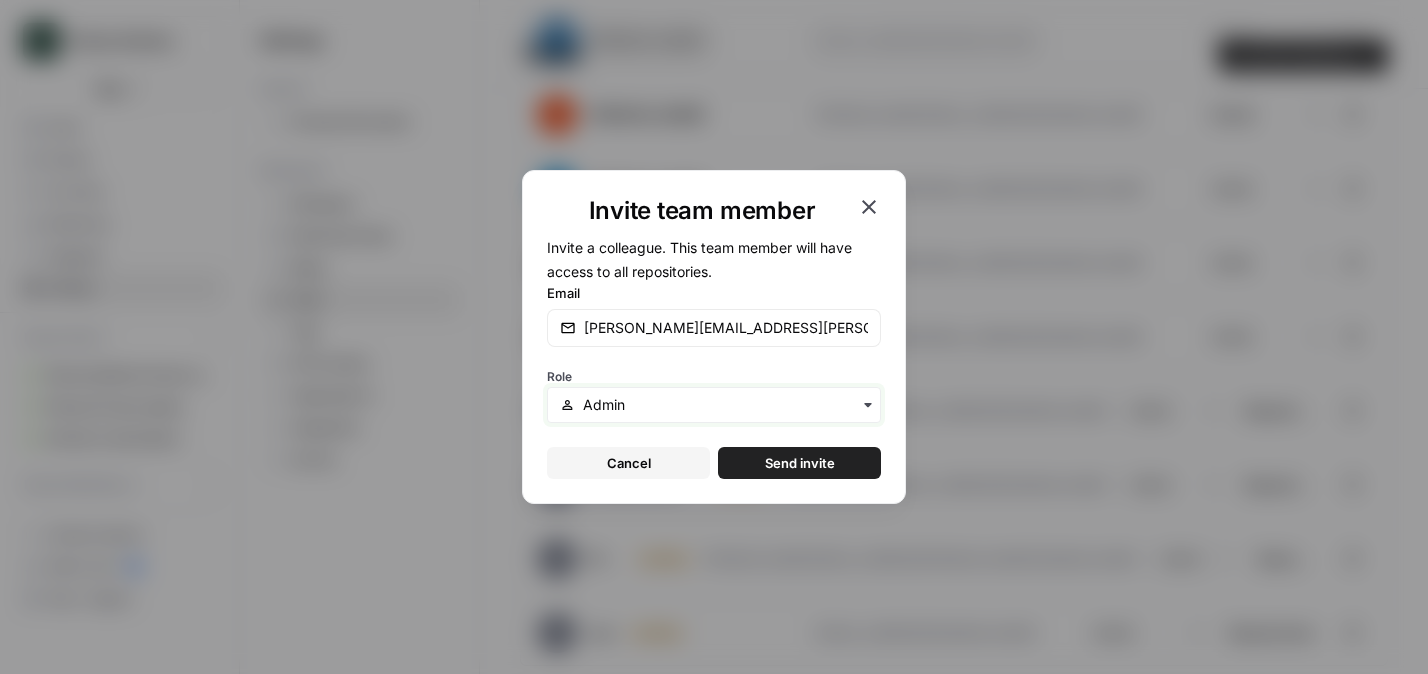 click at bounding box center [725, 405] 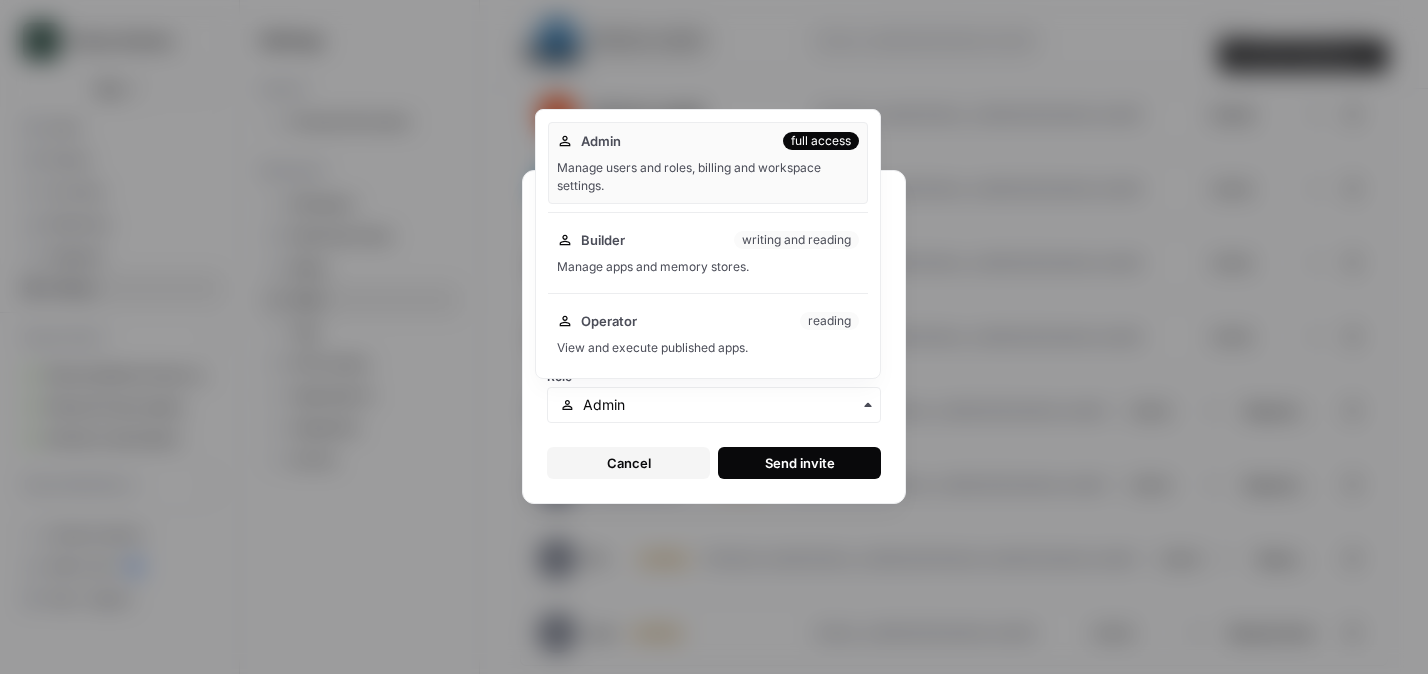 click on "Send invite" at bounding box center [800, 463] 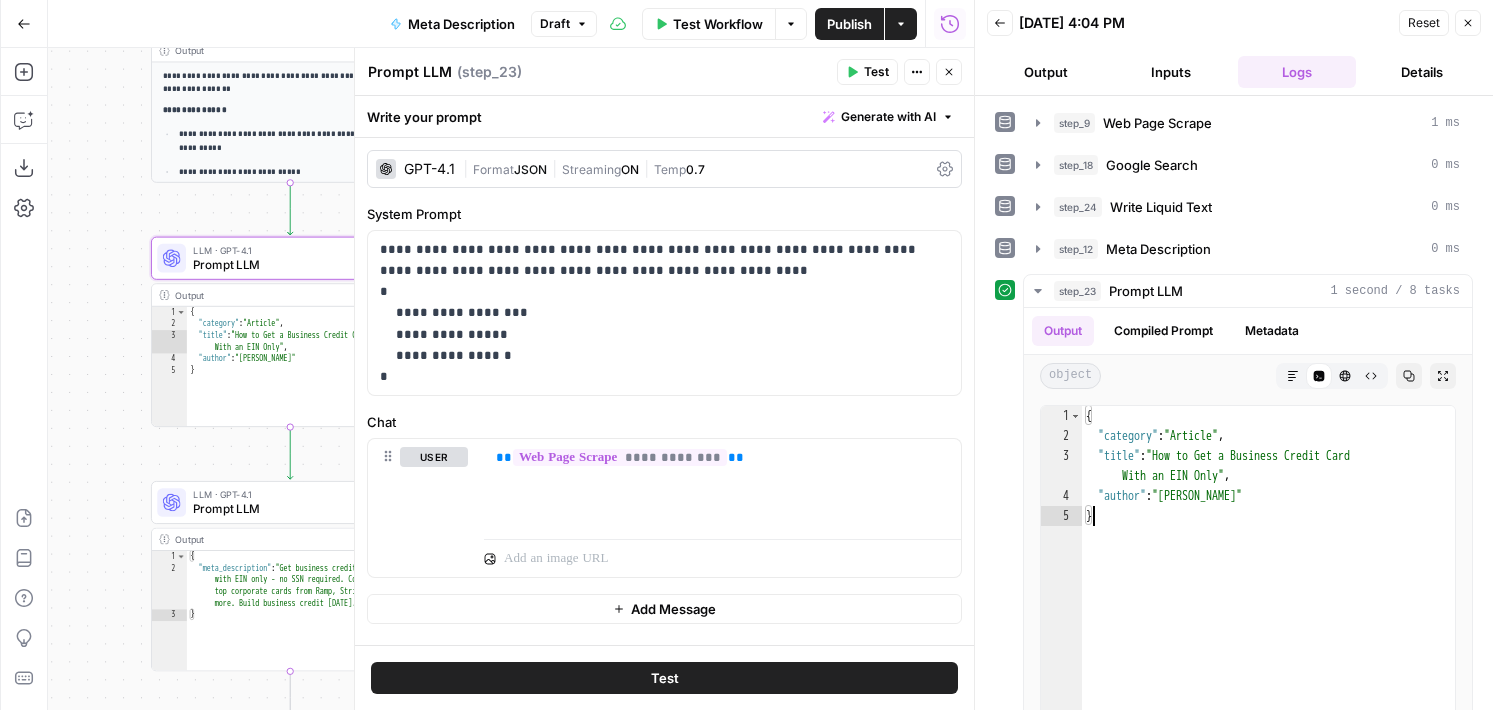 scroll, scrollTop: 0, scrollLeft: 0, axis: both 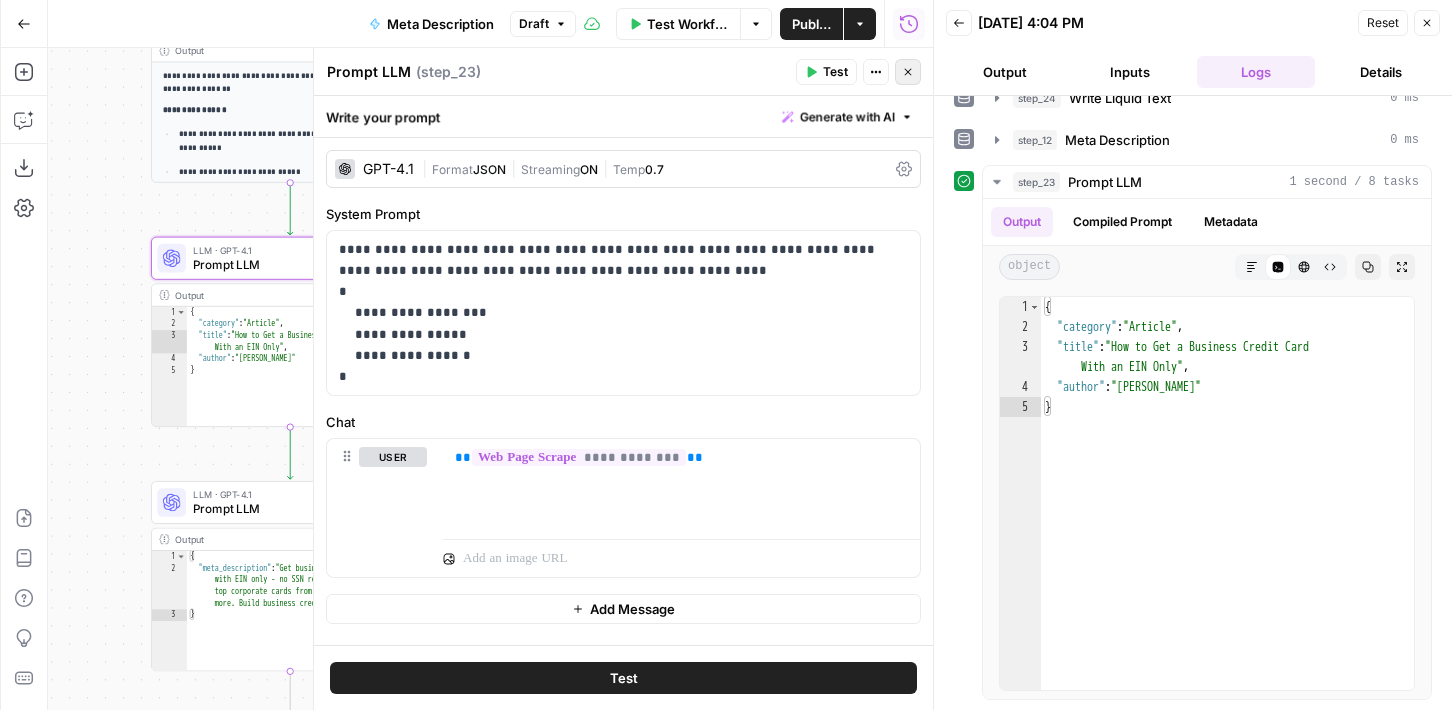 click 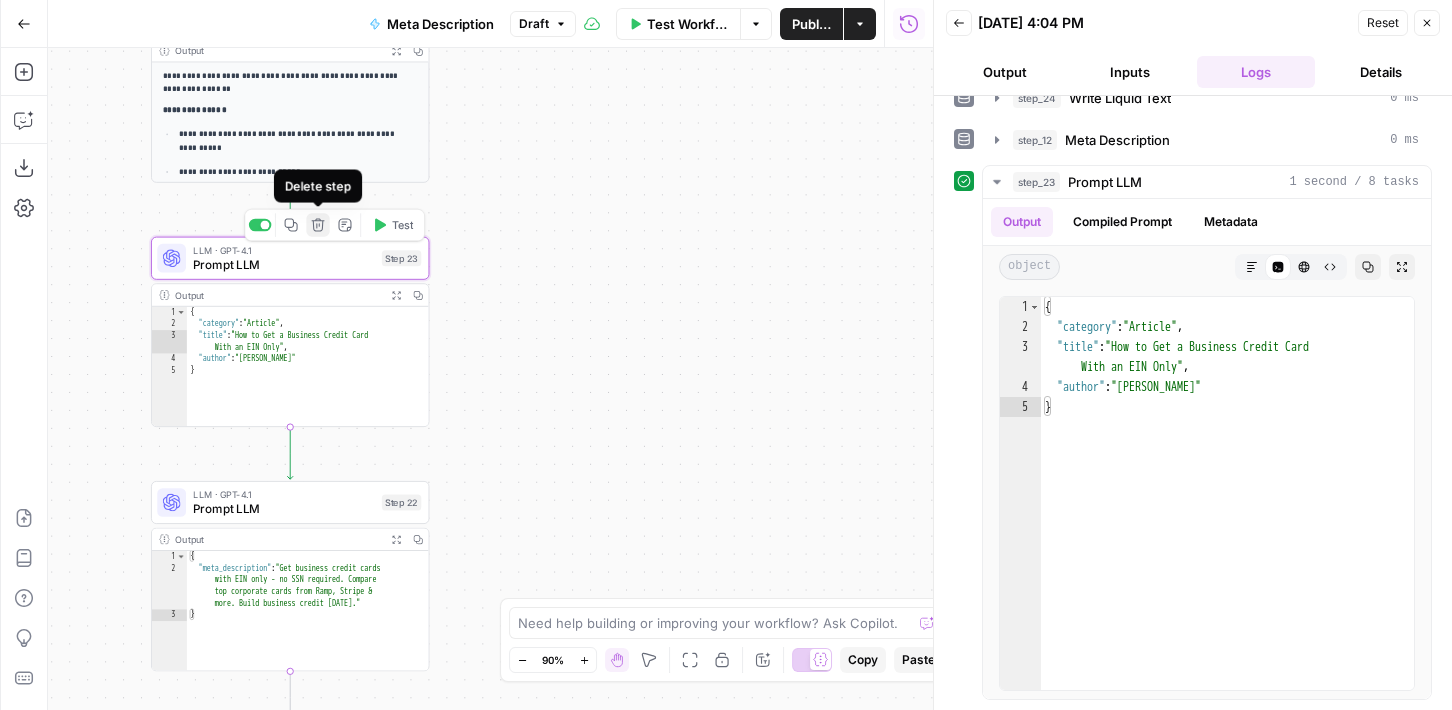 click 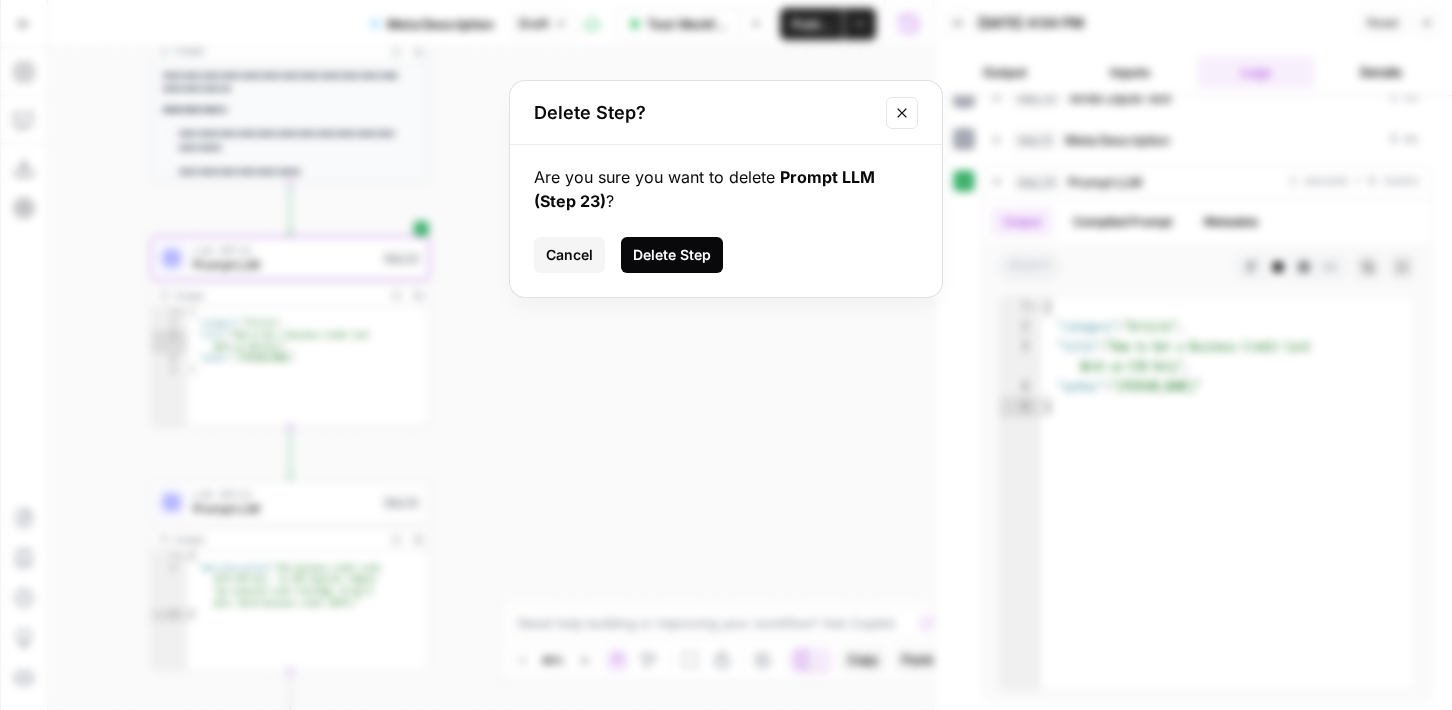 click on "Delete Step" at bounding box center [672, 255] 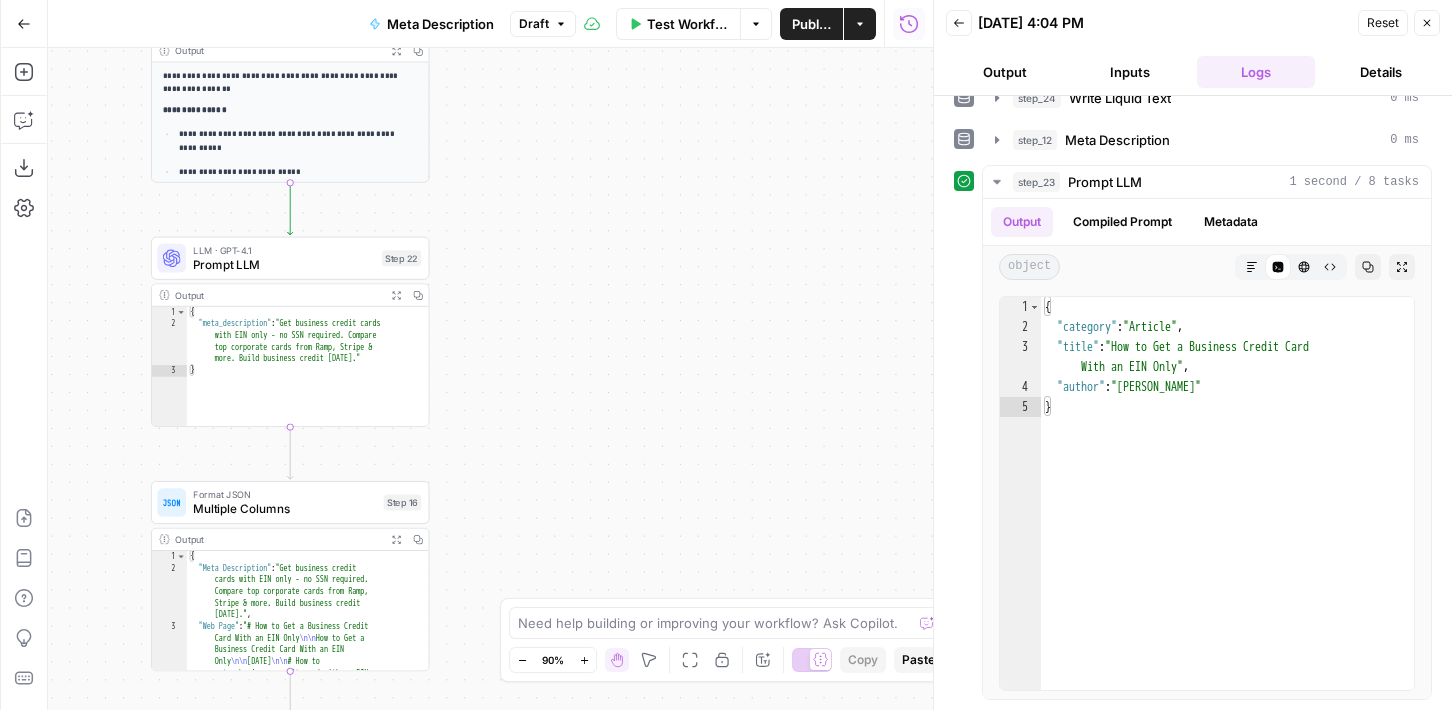 drag, startPoint x: 495, startPoint y: 235, endPoint x: 605, endPoint y: 166, distance: 129.84991 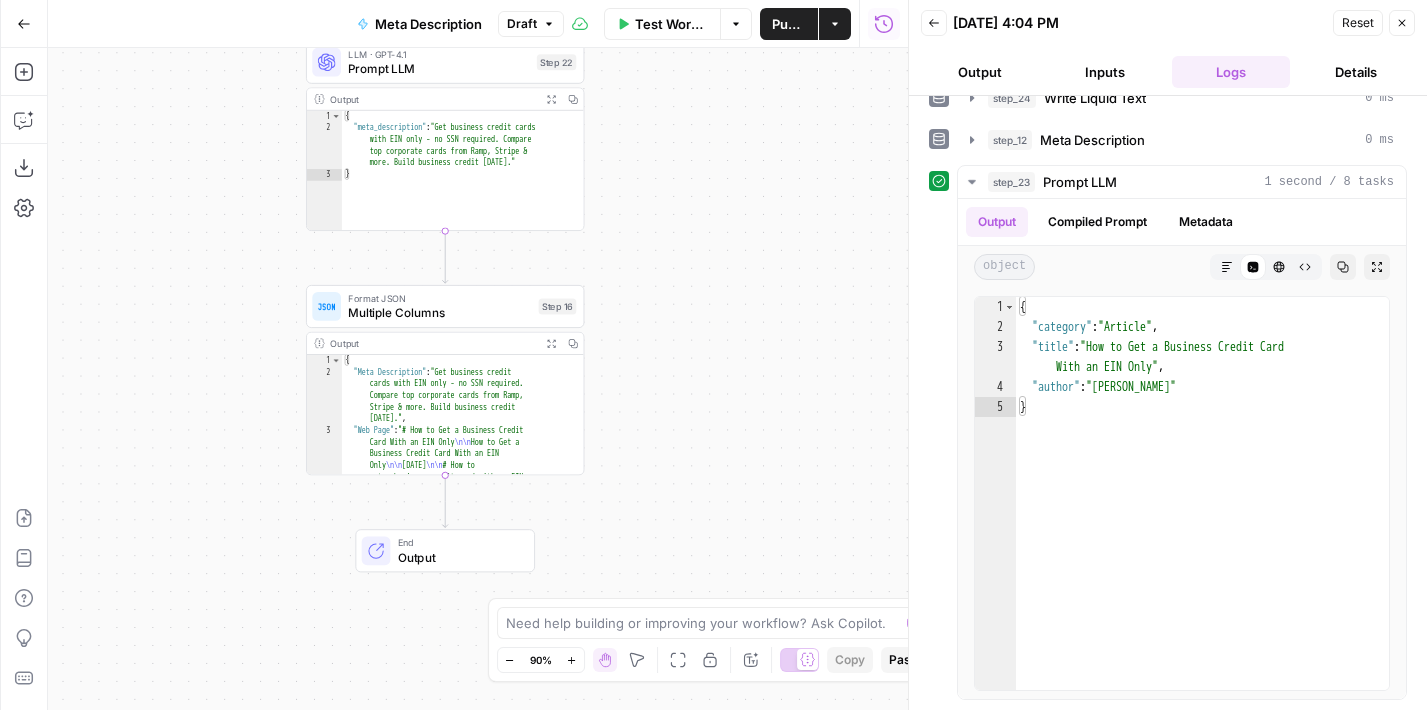 drag, startPoint x: 180, startPoint y: 276, endPoint x: 223, endPoint y: 149, distance: 134.08206 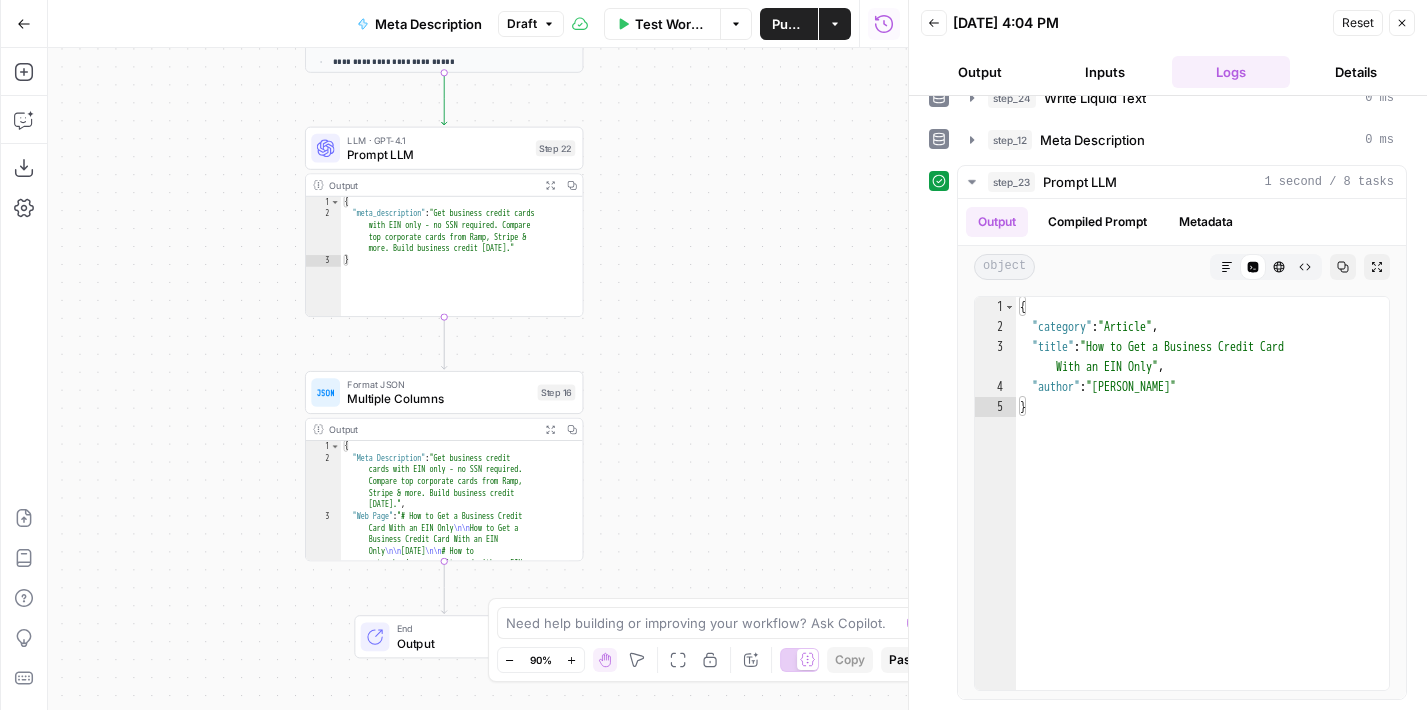 drag, startPoint x: 223, startPoint y: 149, endPoint x: 224, endPoint y: 293, distance: 144.00348 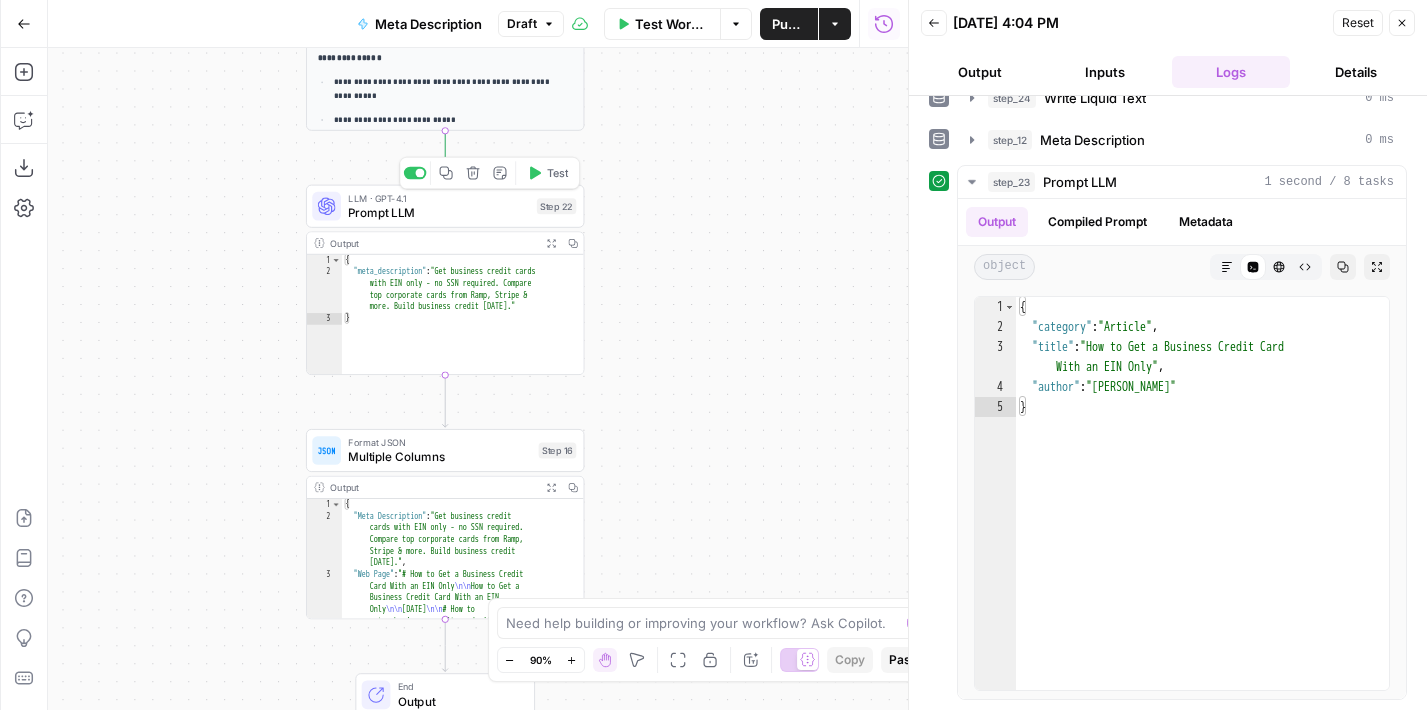 click on "Prompt LLM" at bounding box center (438, 213) 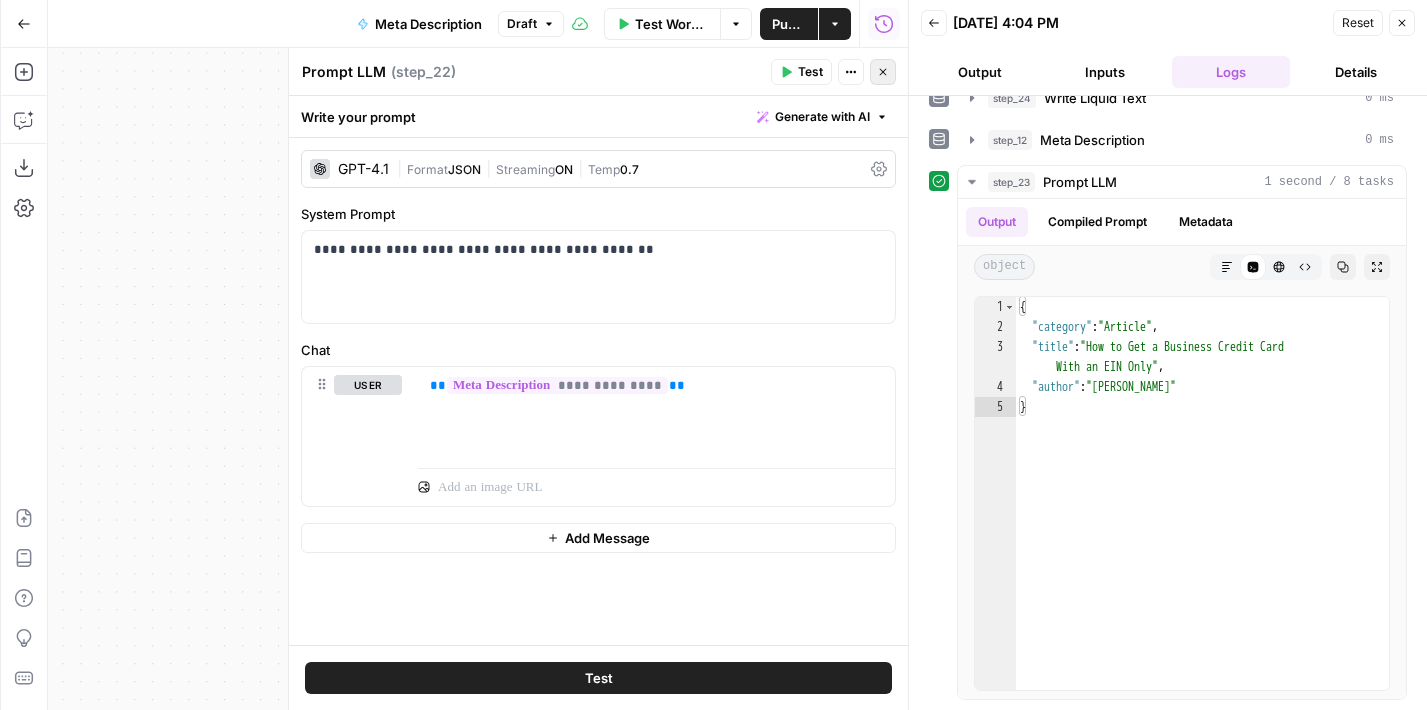 click on "Close" at bounding box center [883, 72] 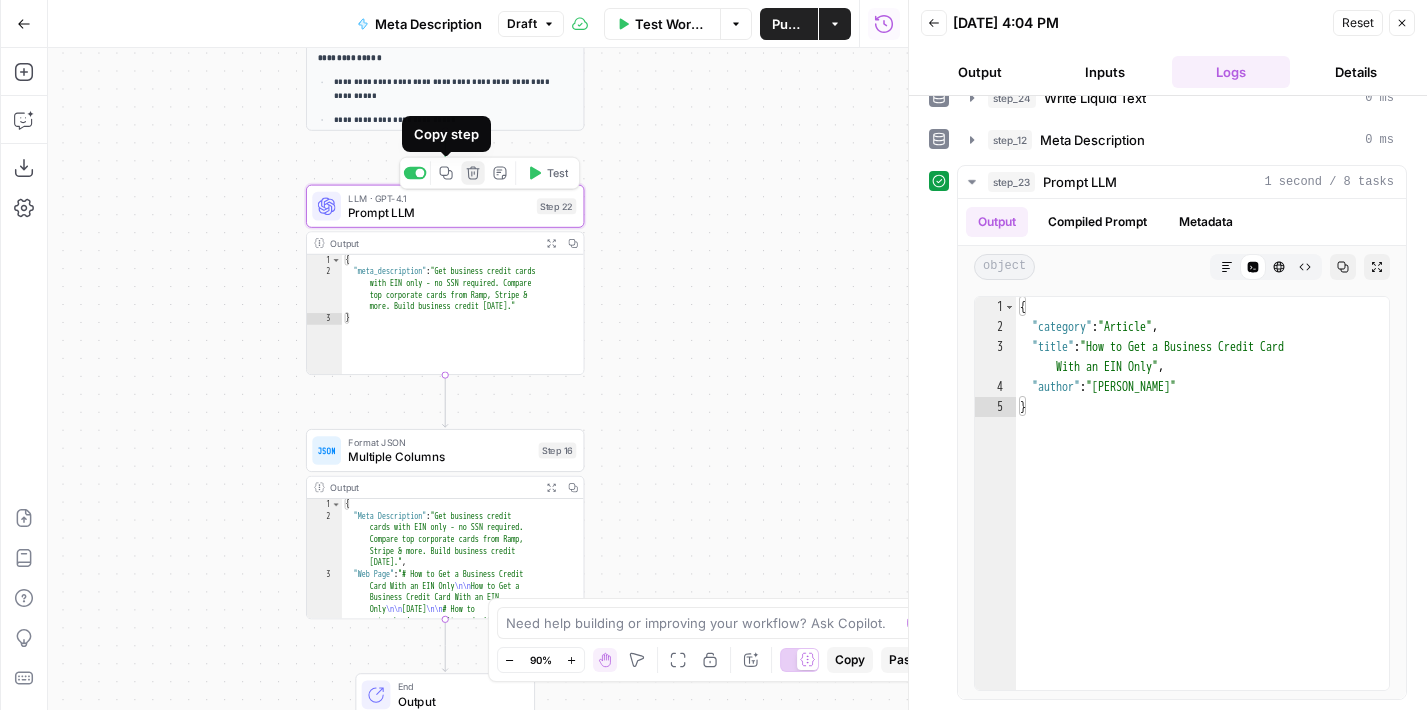 click 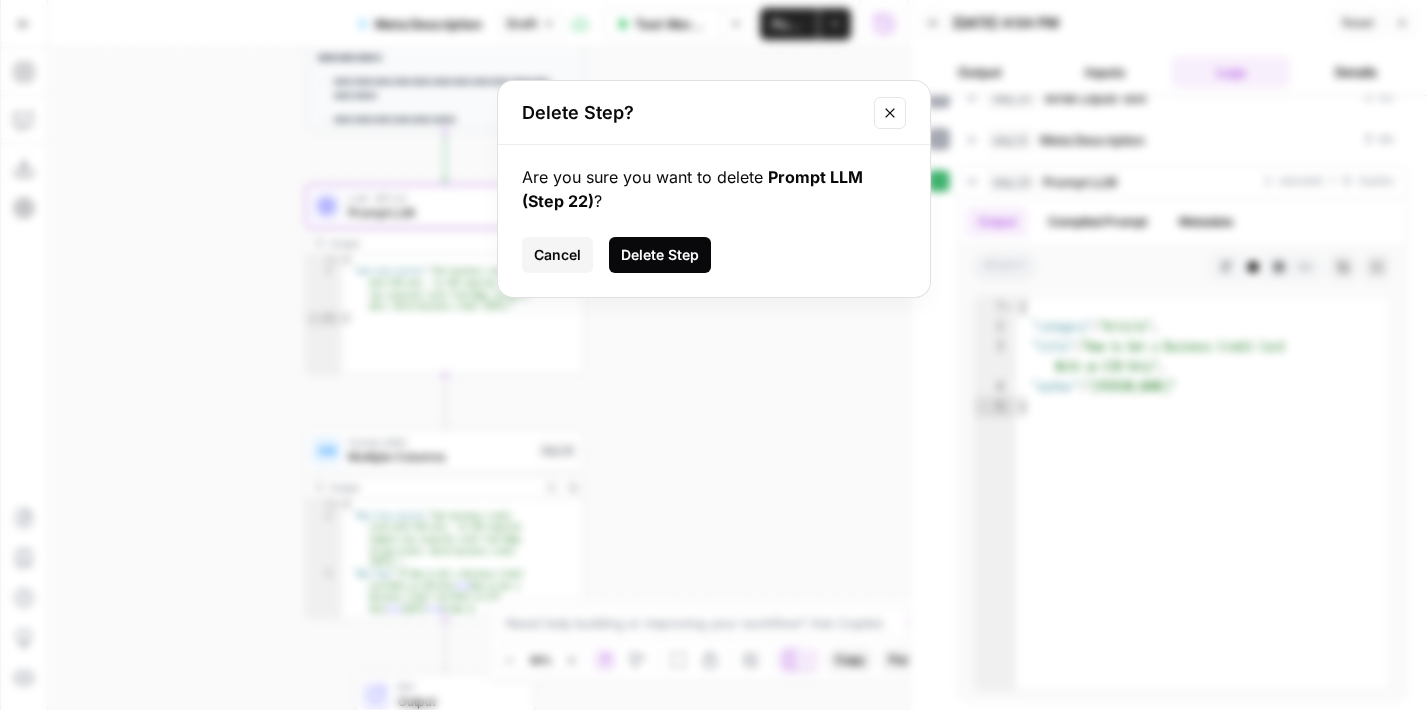 click on "Delete Step" at bounding box center (660, 255) 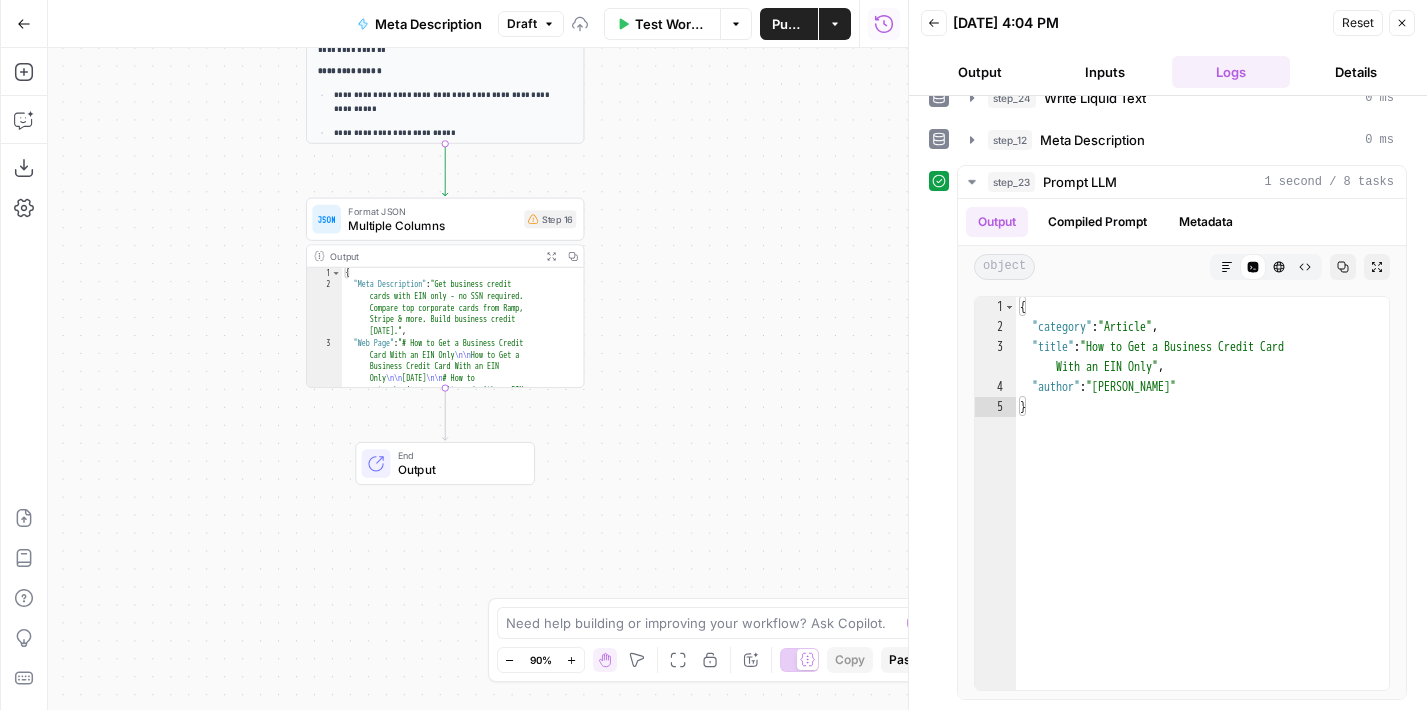 drag, startPoint x: 637, startPoint y: 124, endPoint x: 674, endPoint y: 326, distance: 205.36066 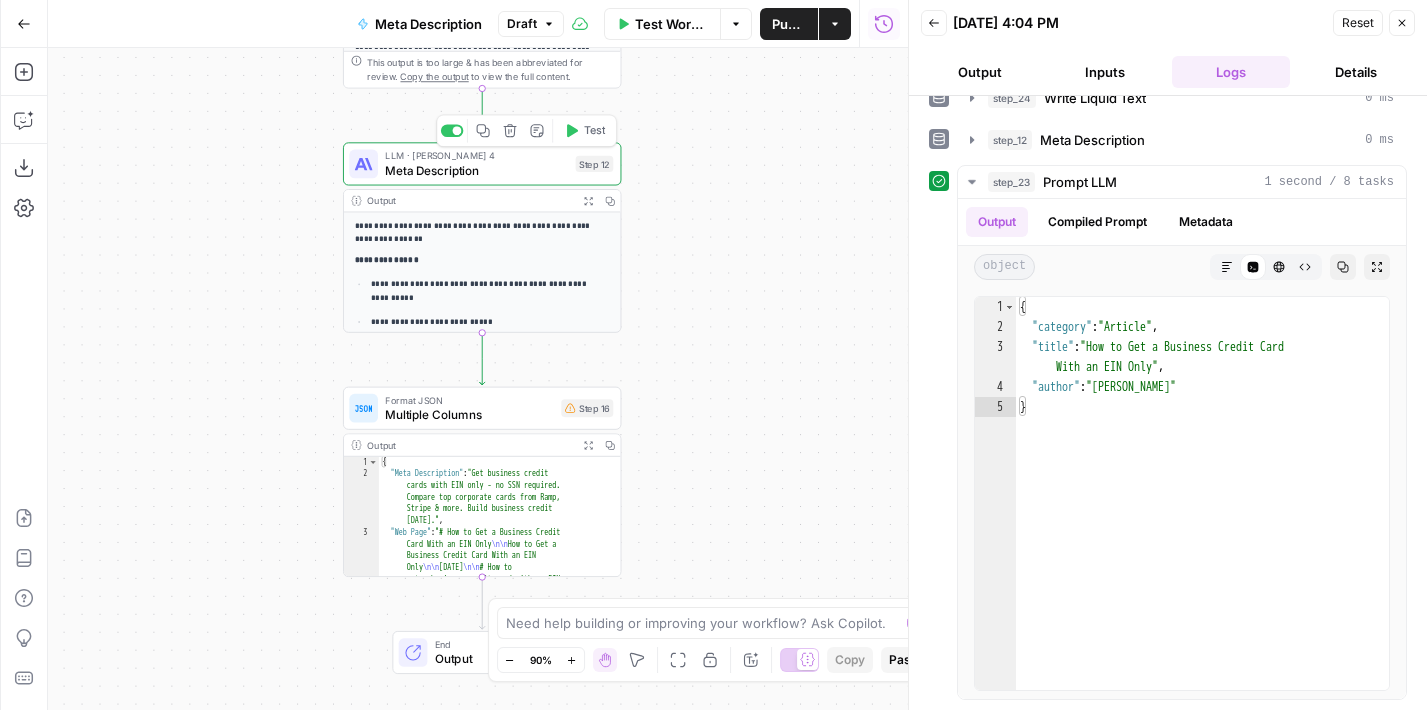click on "LLM · [PERSON_NAME] 4" at bounding box center [476, 156] 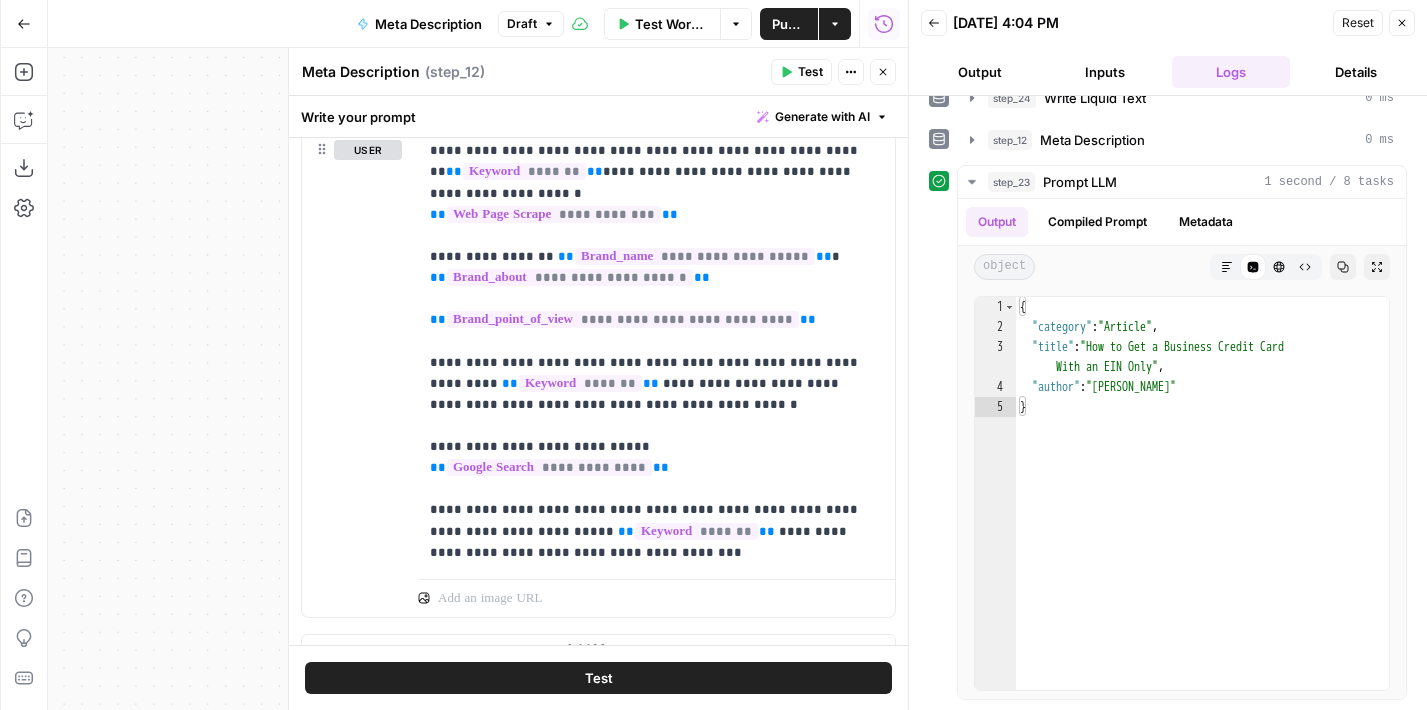 scroll, scrollTop: 314, scrollLeft: 0, axis: vertical 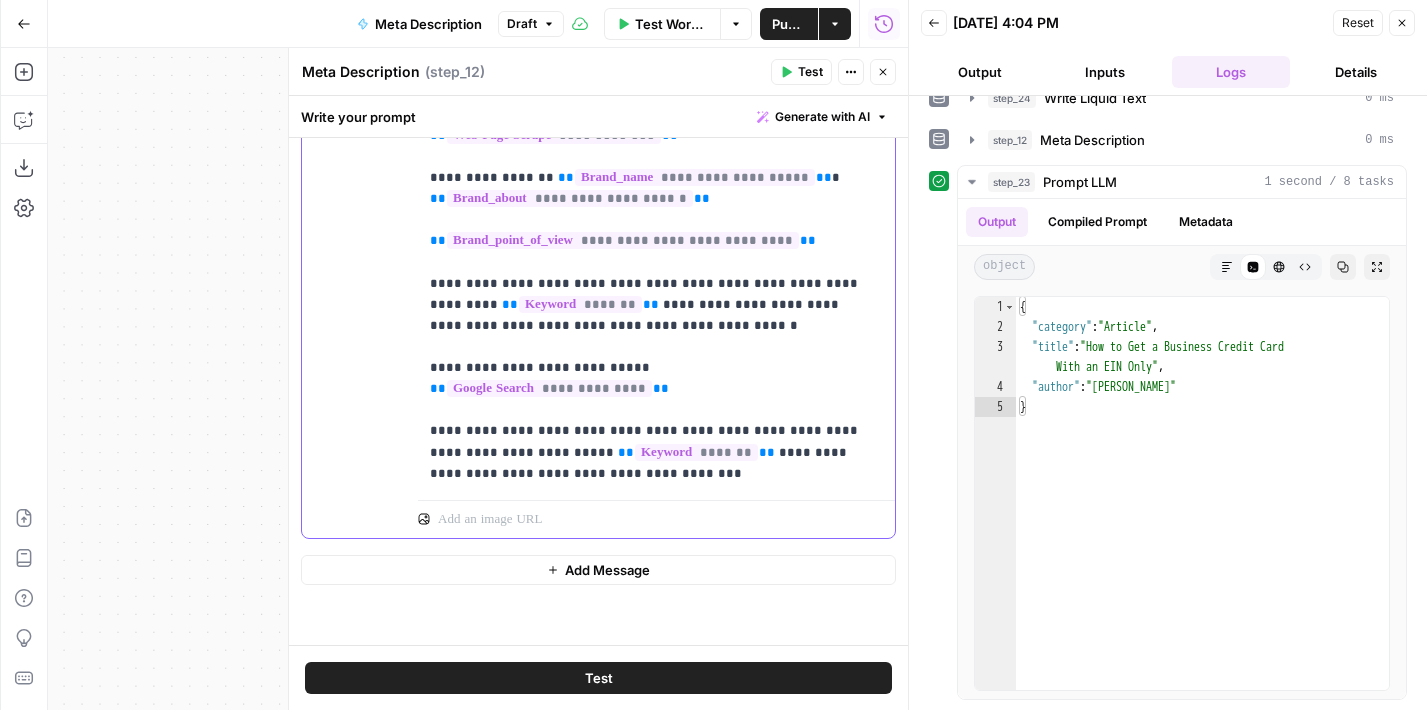 drag, startPoint x: 801, startPoint y: 452, endPoint x: 811, endPoint y: 478, distance: 27.856777 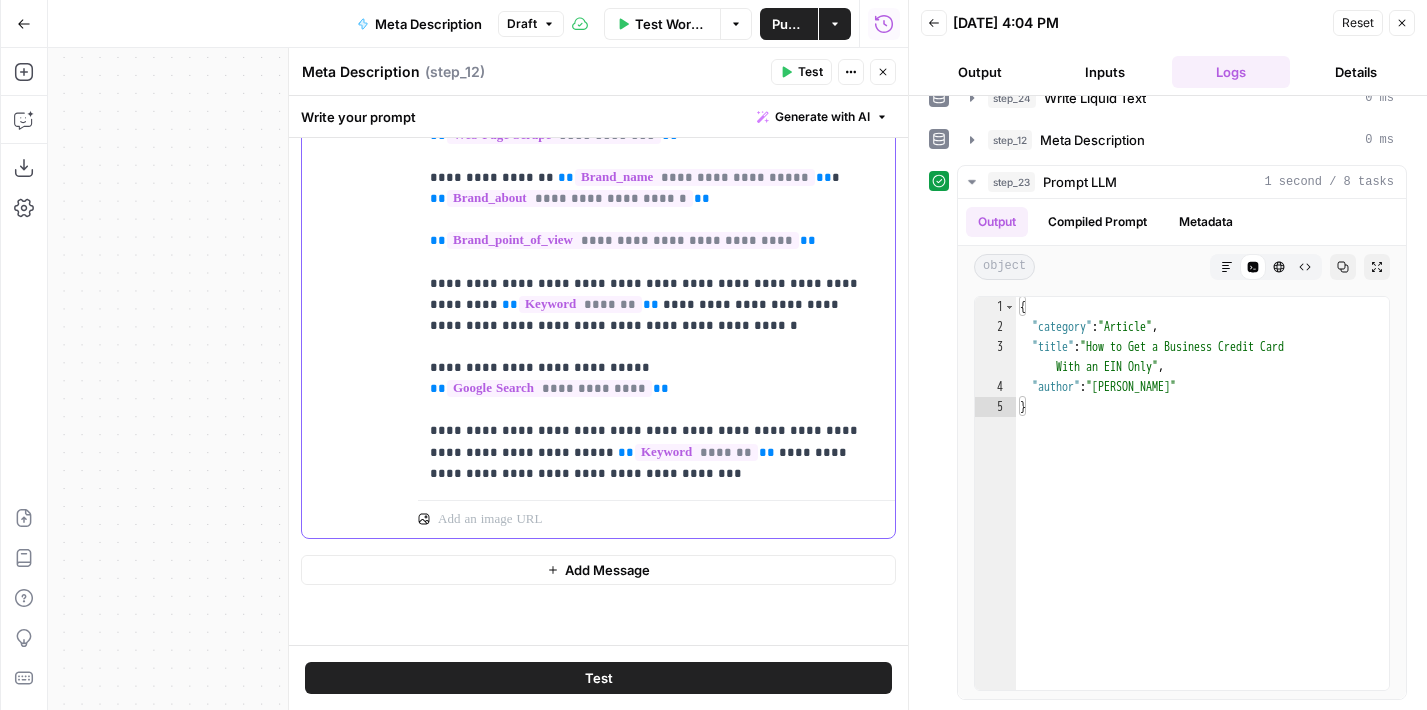 click on "**********" at bounding box center [649, 272] 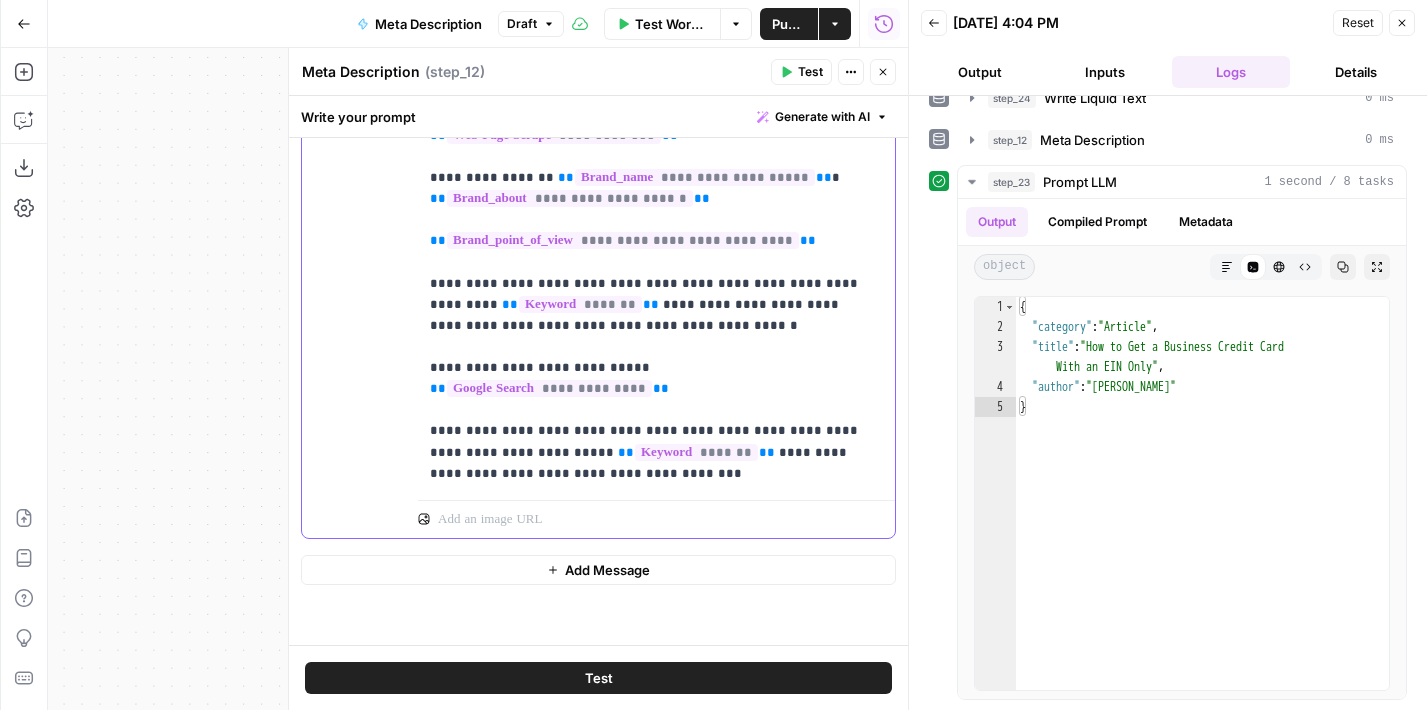 drag, startPoint x: 795, startPoint y: 442, endPoint x: 545, endPoint y: 470, distance: 251.56311 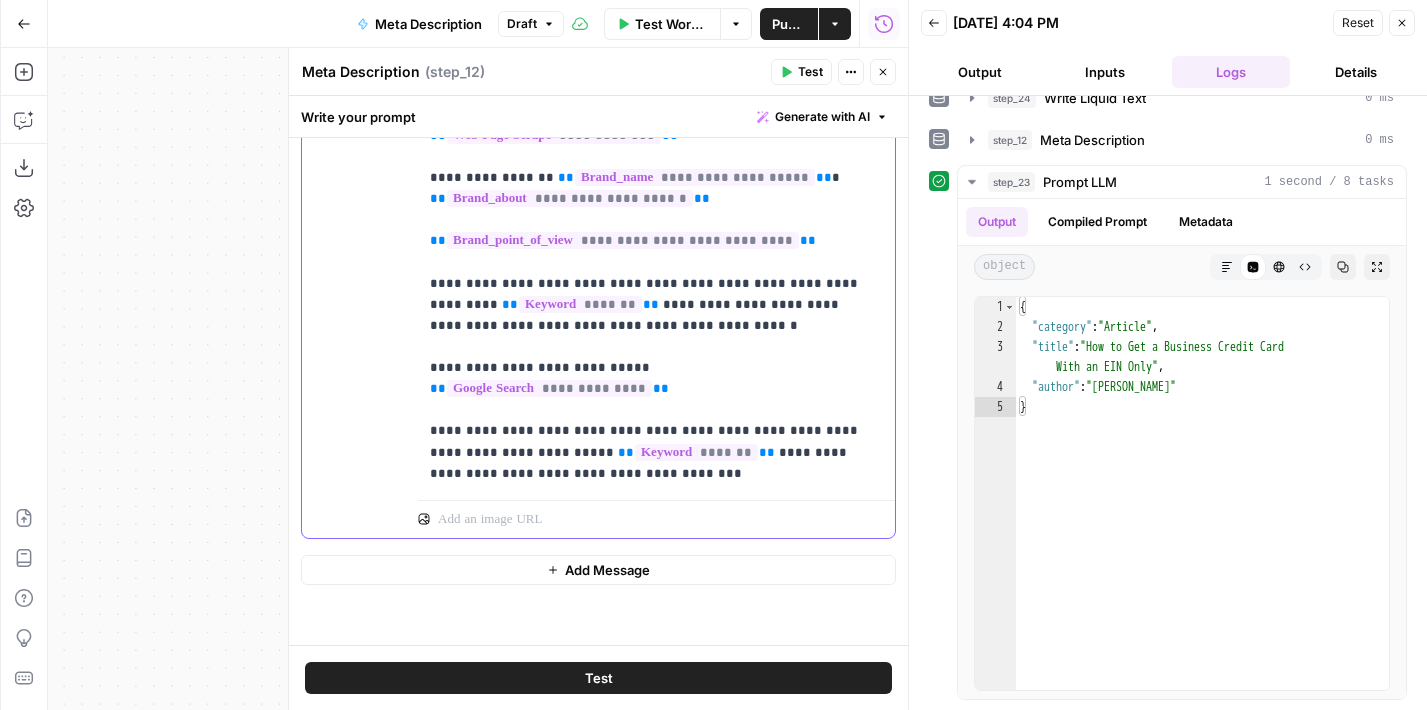 click on "**********" at bounding box center (649, 272) 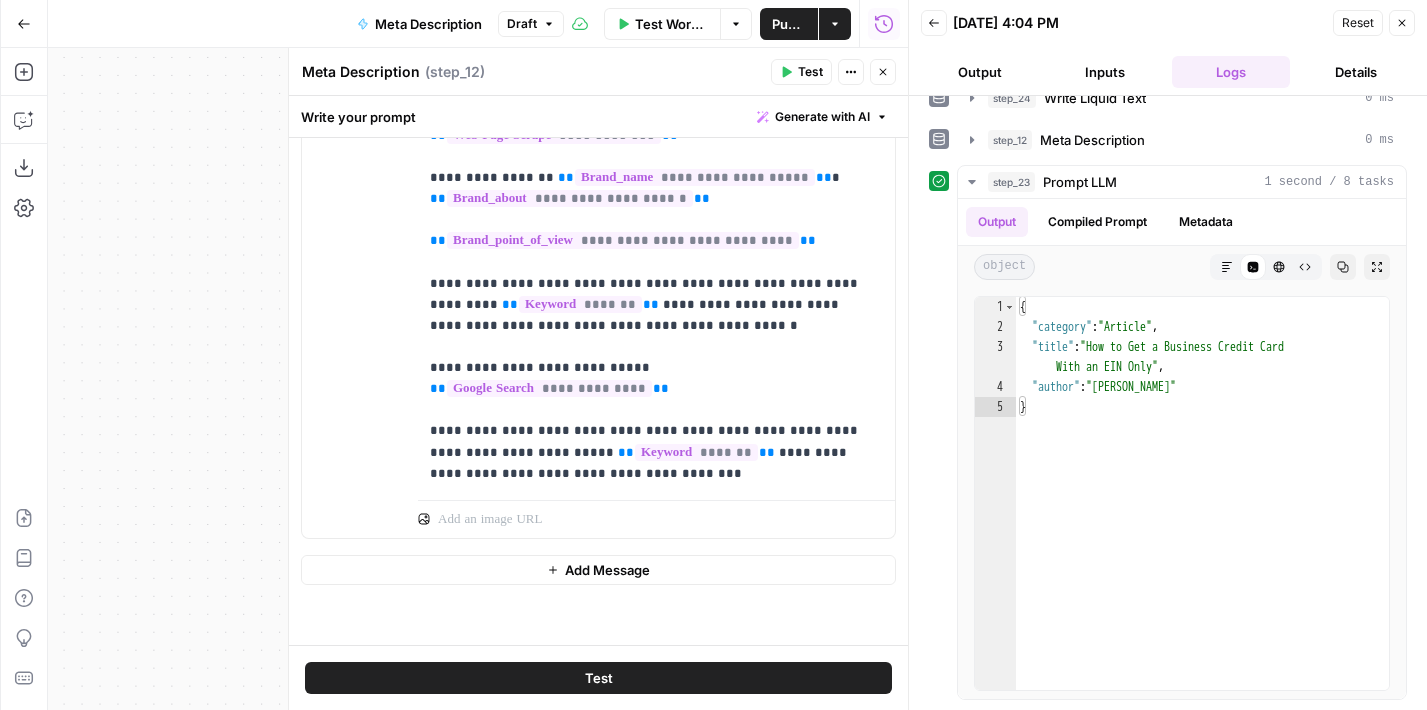 click on "**********" at bounding box center (478, 379) 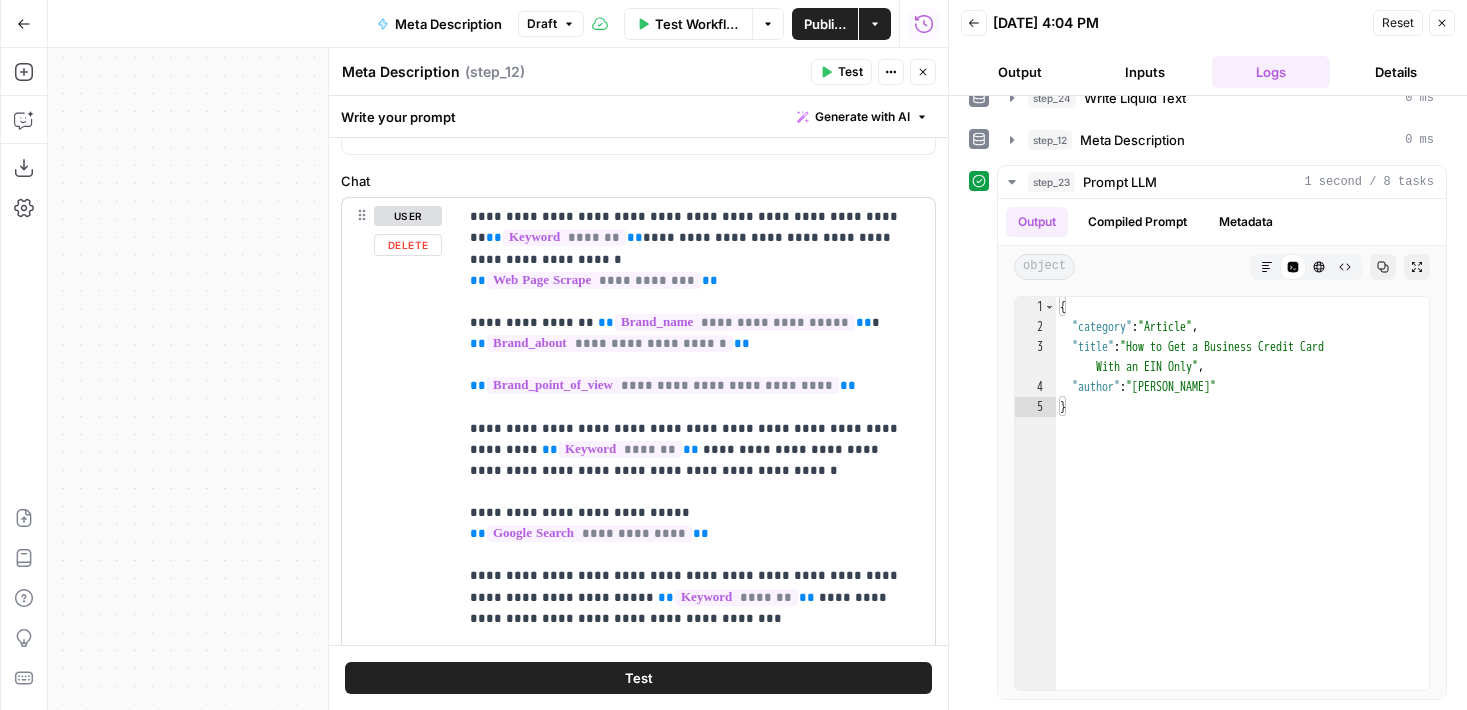 scroll, scrollTop: 239, scrollLeft: 0, axis: vertical 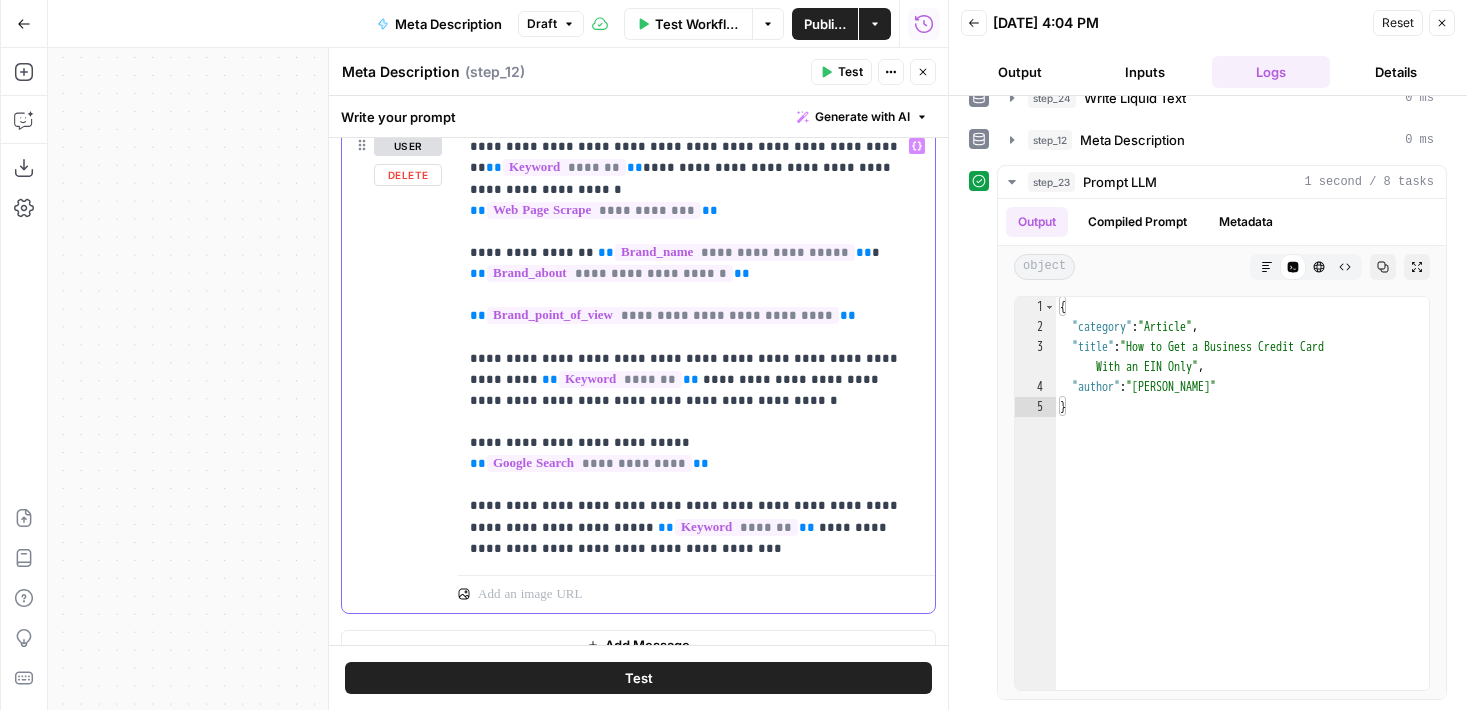 click on "**********" at bounding box center [689, 347] 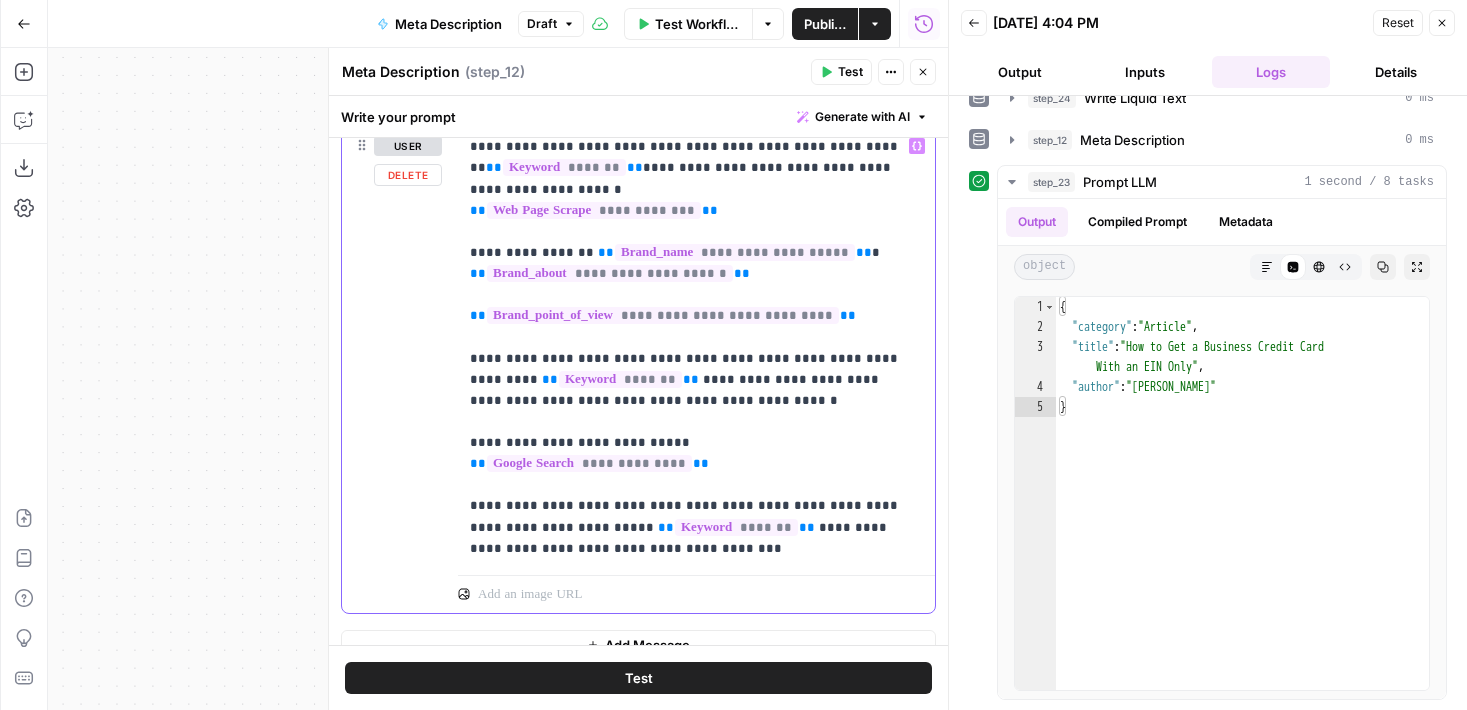 drag, startPoint x: 834, startPoint y: 523, endPoint x: 587, endPoint y: 551, distance: 248.58199 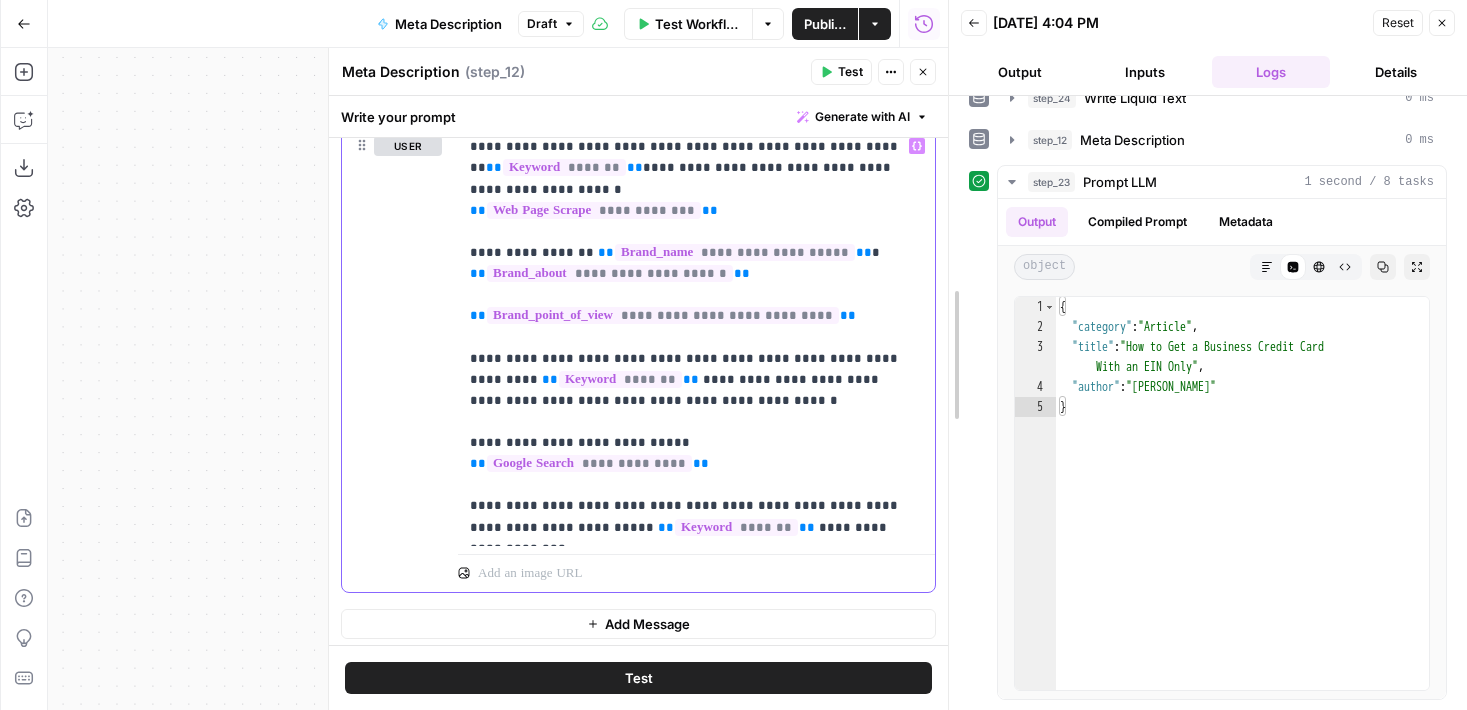 type 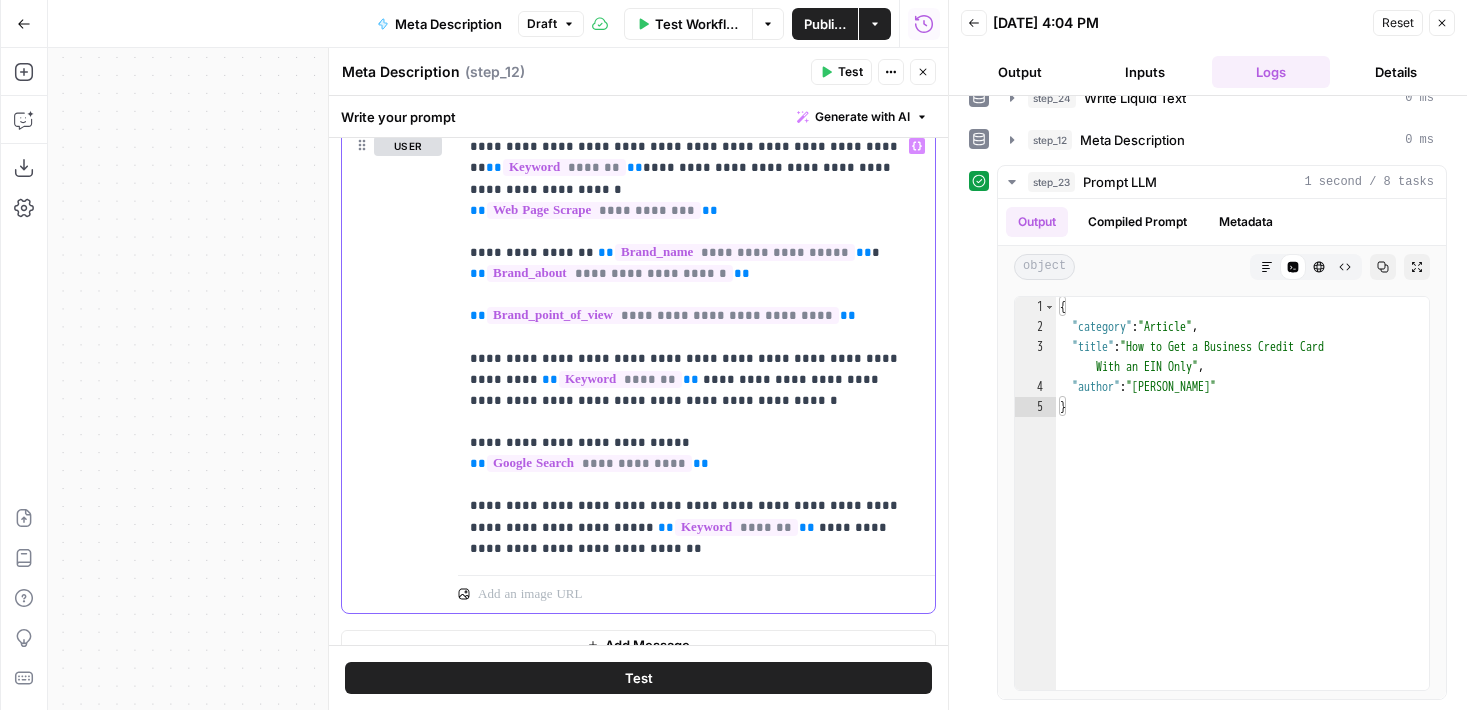scroll, scrollTop: 300, scrollLeft: 0, axis: vertical 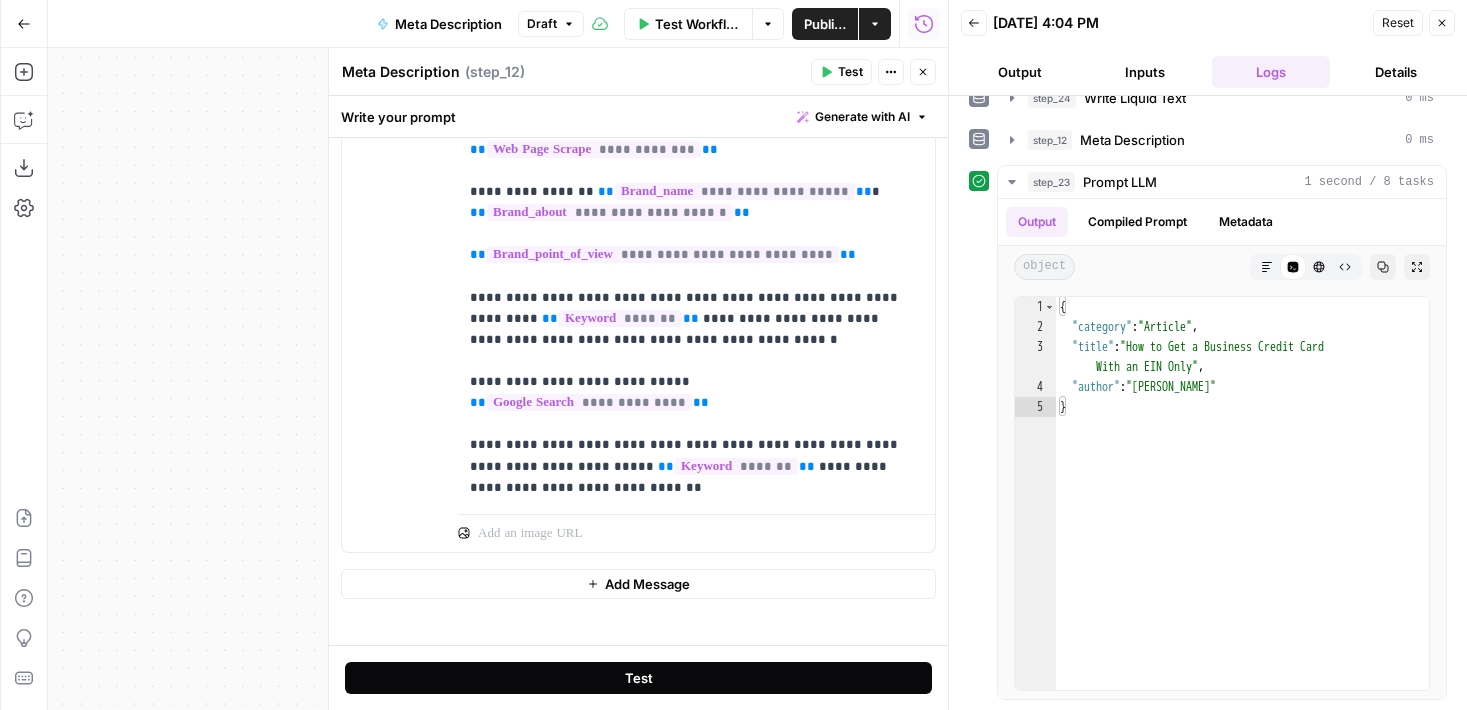 click on "Test" at bounding box center [638, 678] 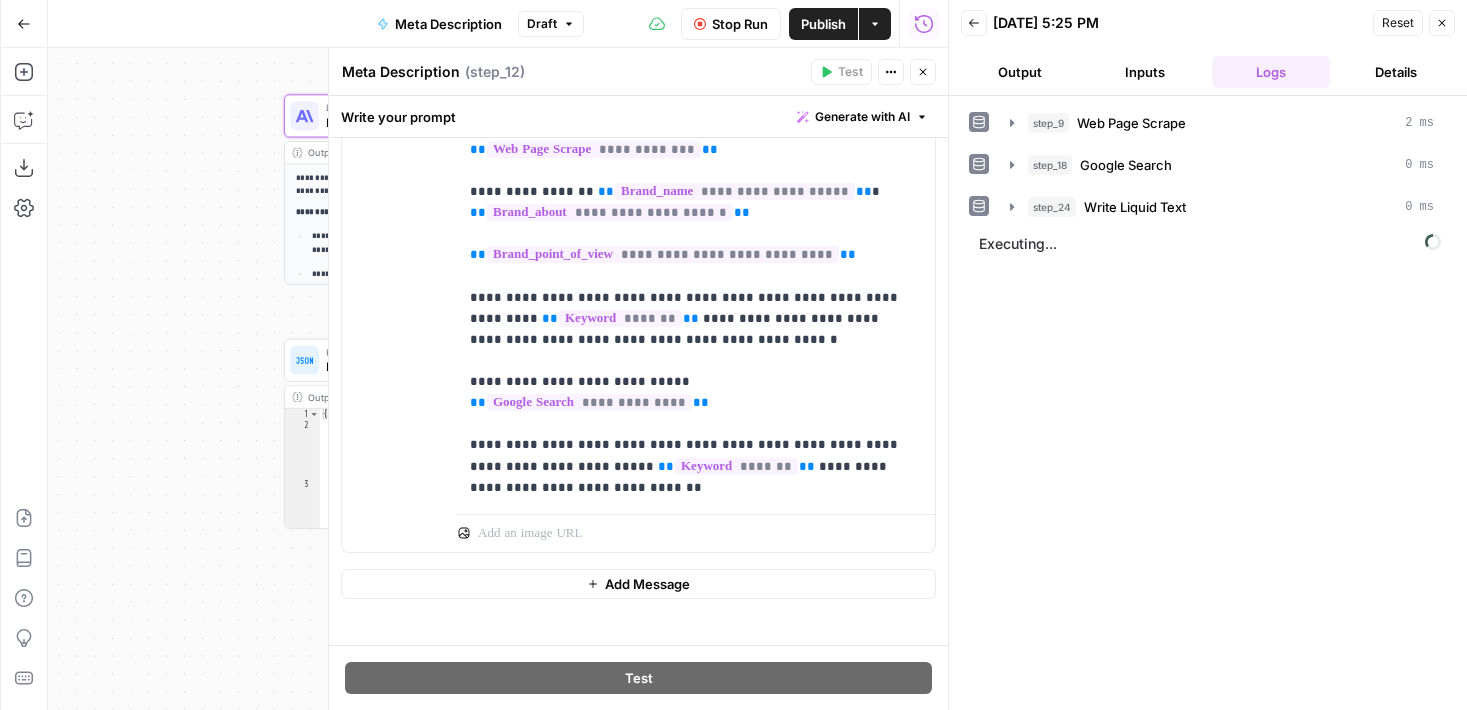 drag, startPoint x: 215, startPoint y: 276, endPoint x: 147, endPoint y: 219, distance: 88.72993 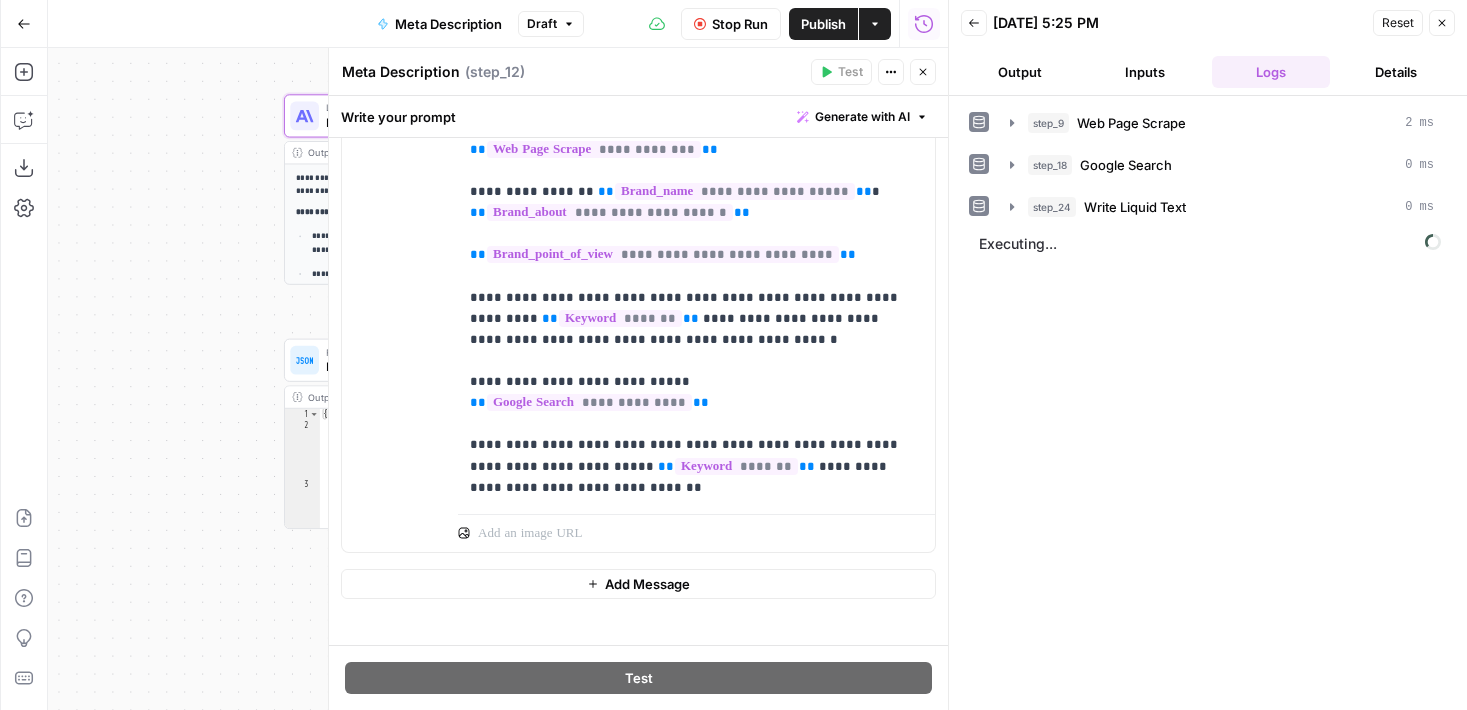 click on "**********" at bounding box center [498, 379] 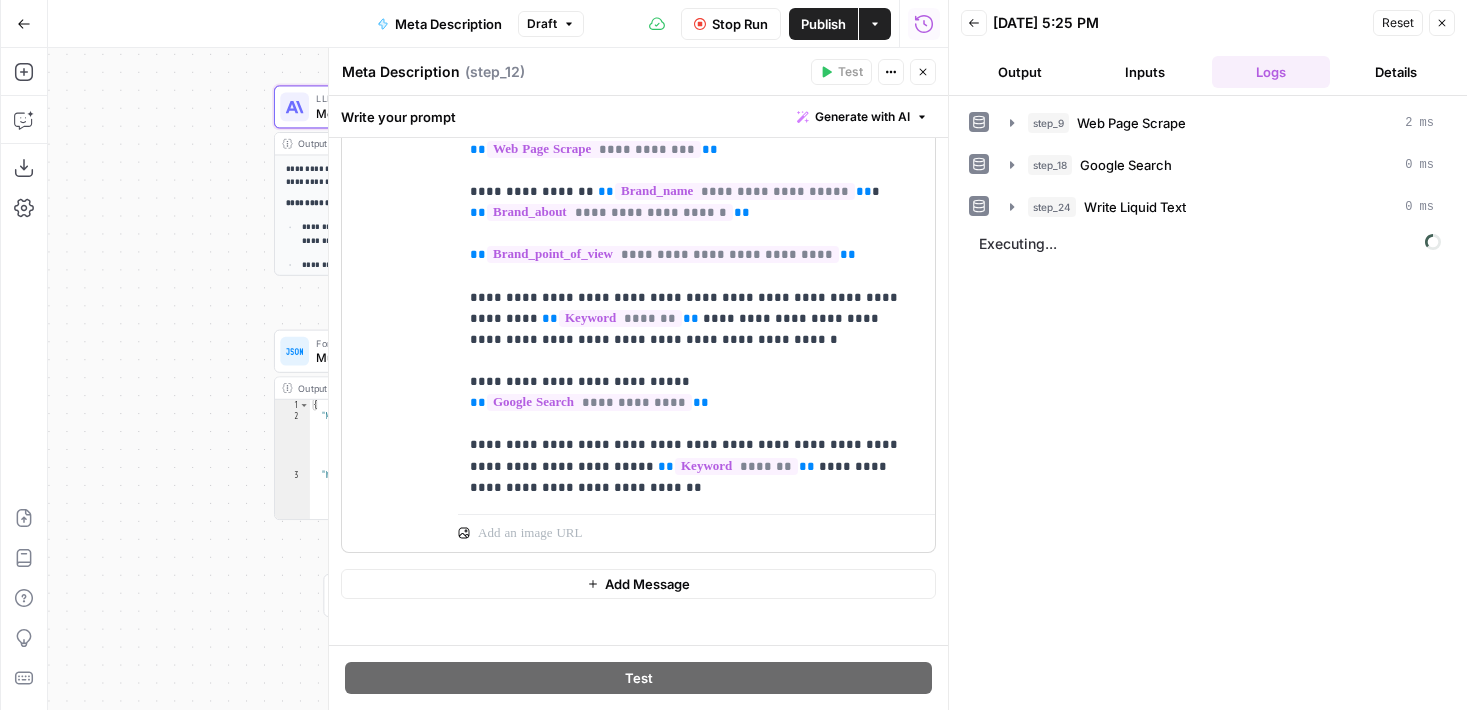 scroll, scrollTop: 0, scrollLeft: 0, axis: both 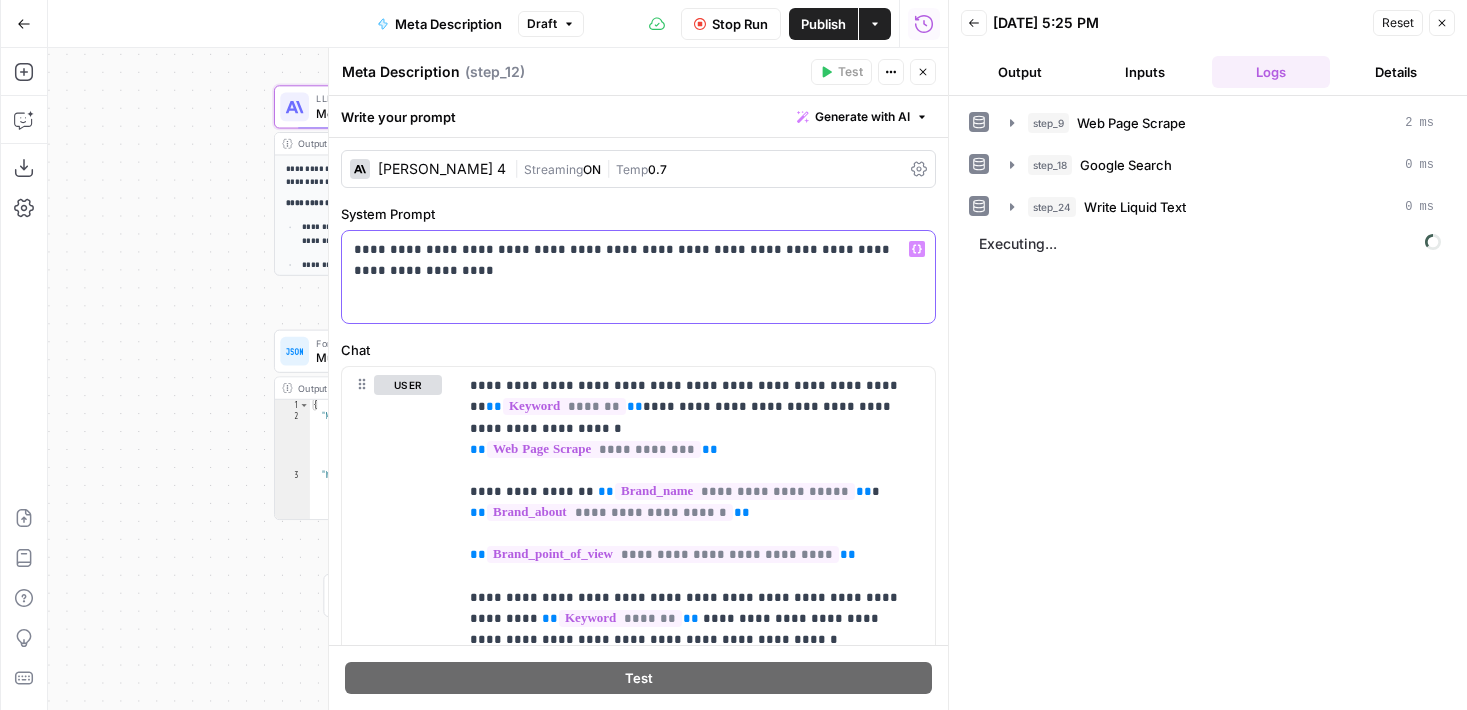 drag, startPoint x: 776, startPoint y: 253, endPoint x: 834, endPoint y: 251, distance: 58.034473 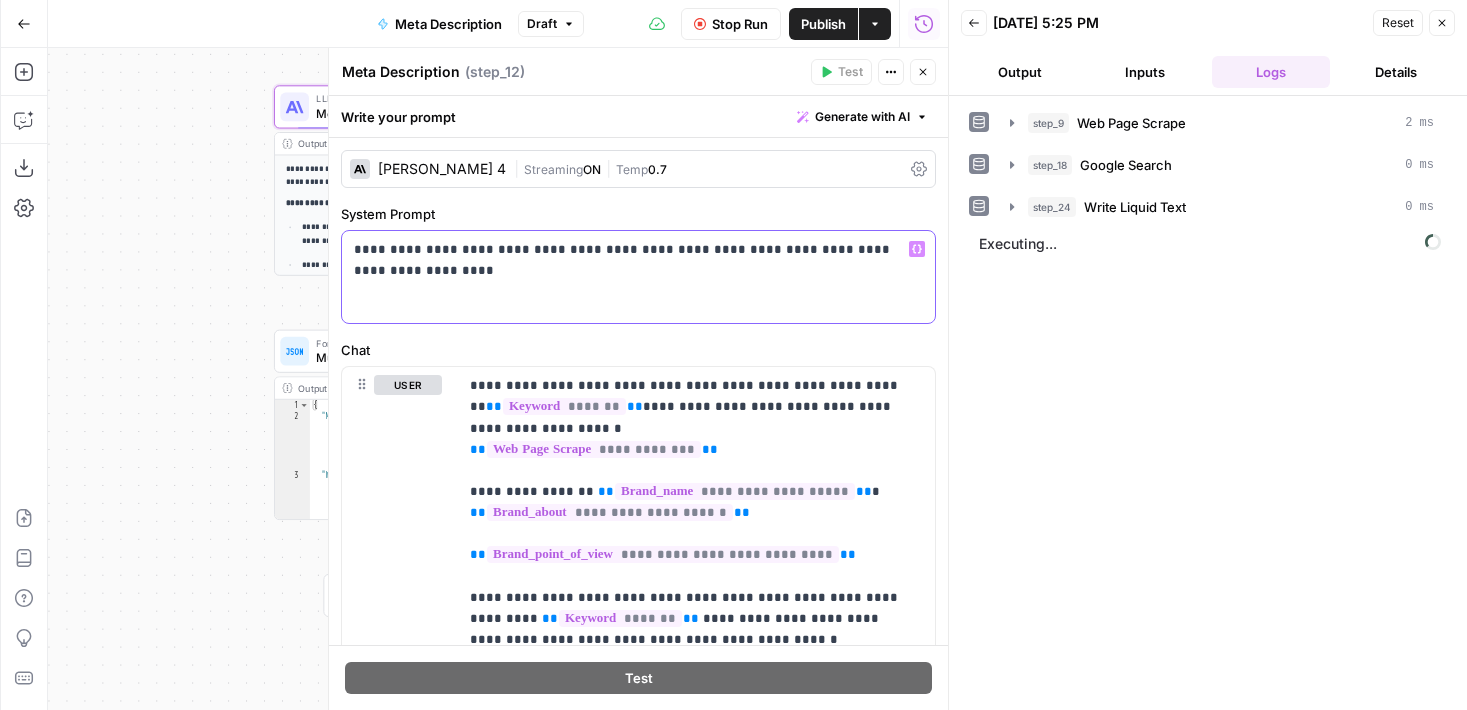 click on "**********" at bounding box center (631, 249) 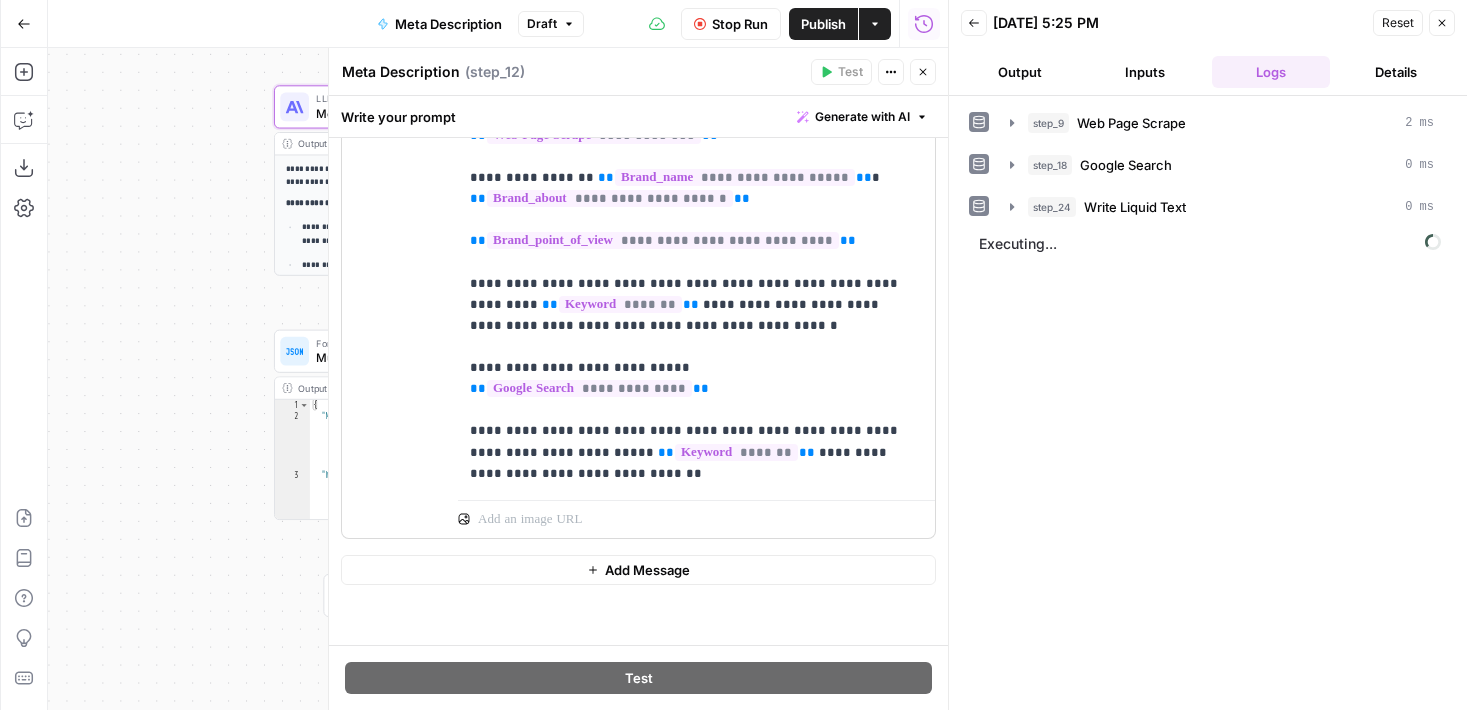 scroll, scrollTop: 0, scrollLeft: 0, axis: both 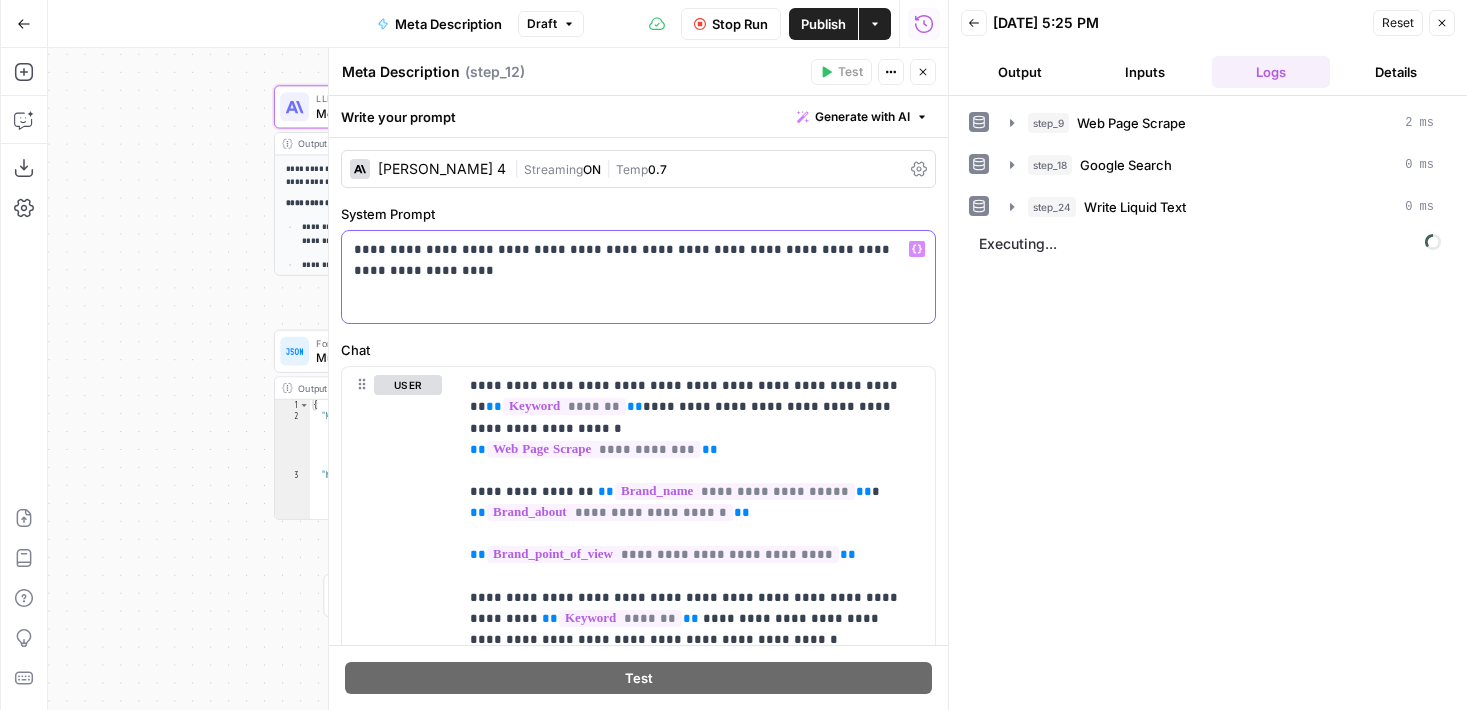 click on "**********" at bounding box center [631, 249] 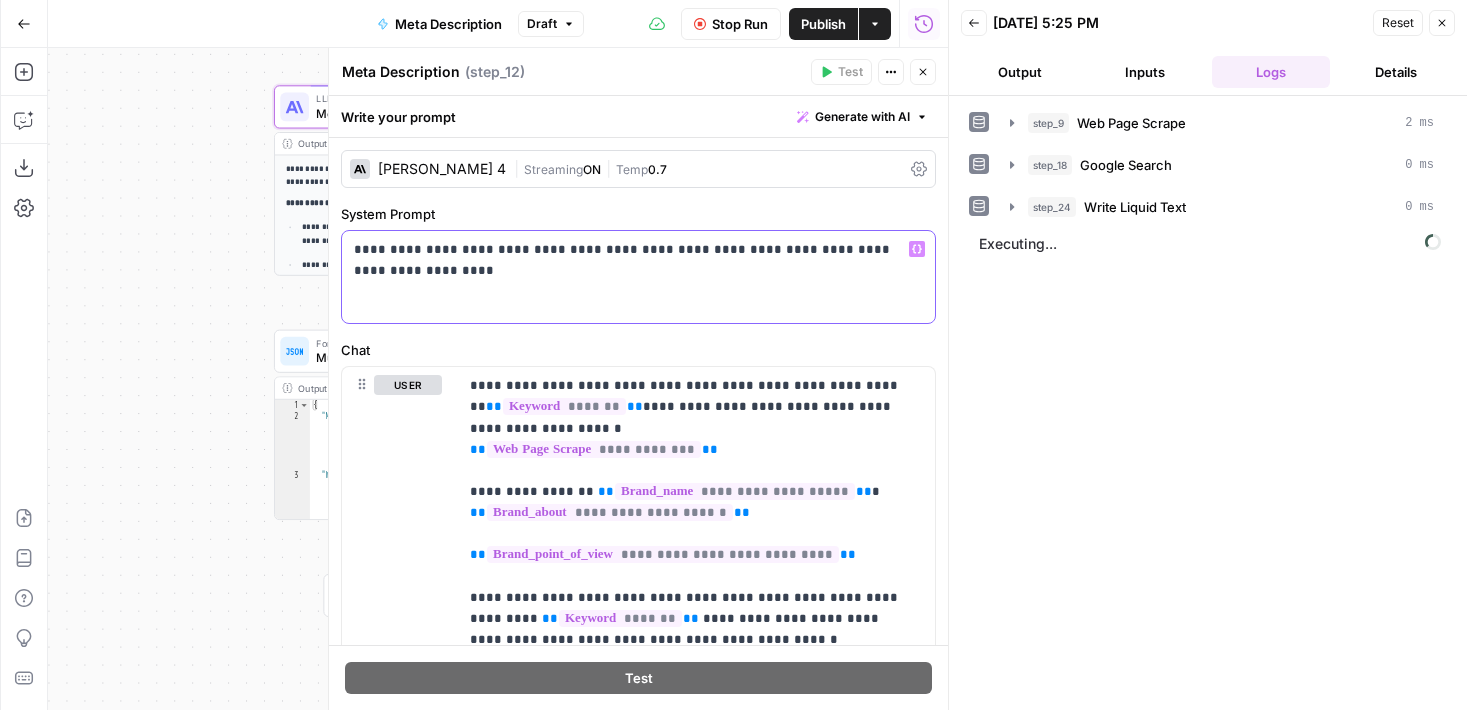 scroll, scrollTop: 314, scrollLeft: 0, axis: vertical 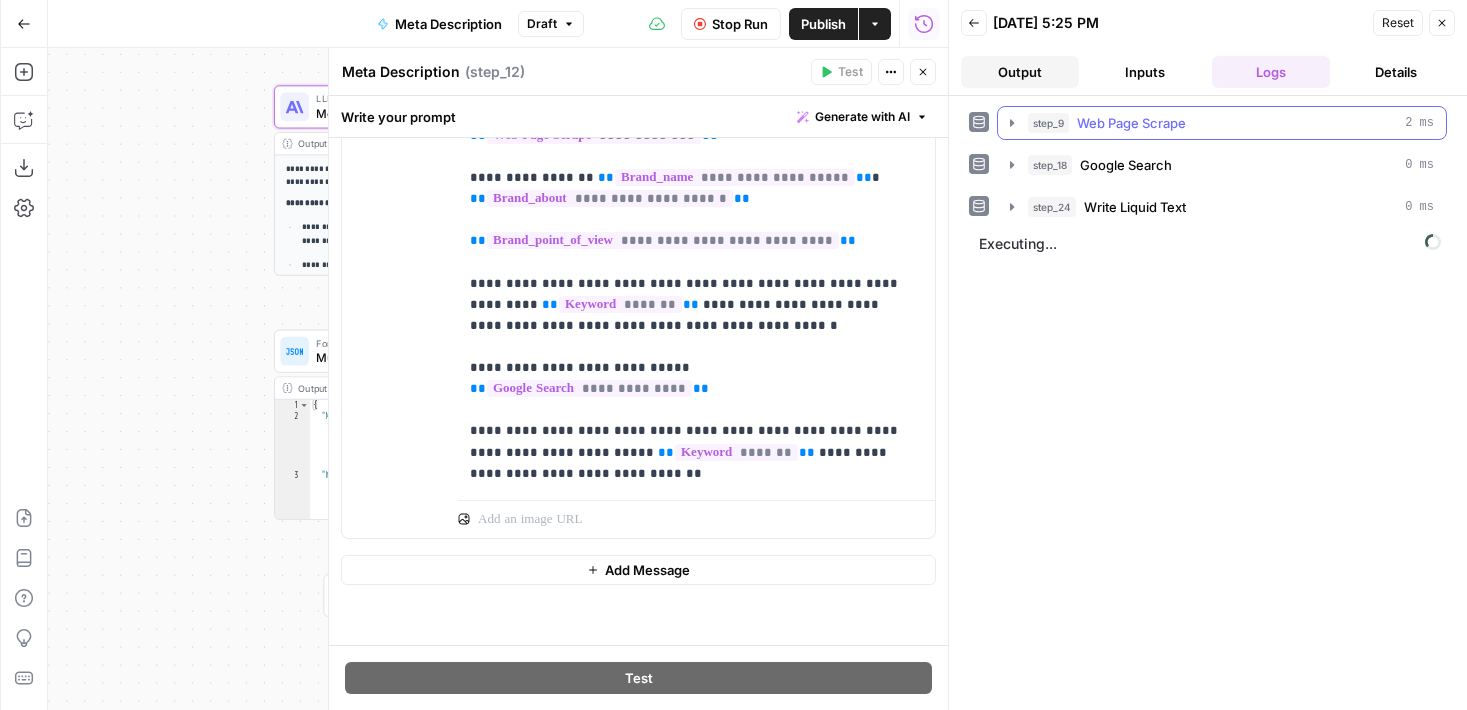 click on "Output" at bounding box center [1020, 72] 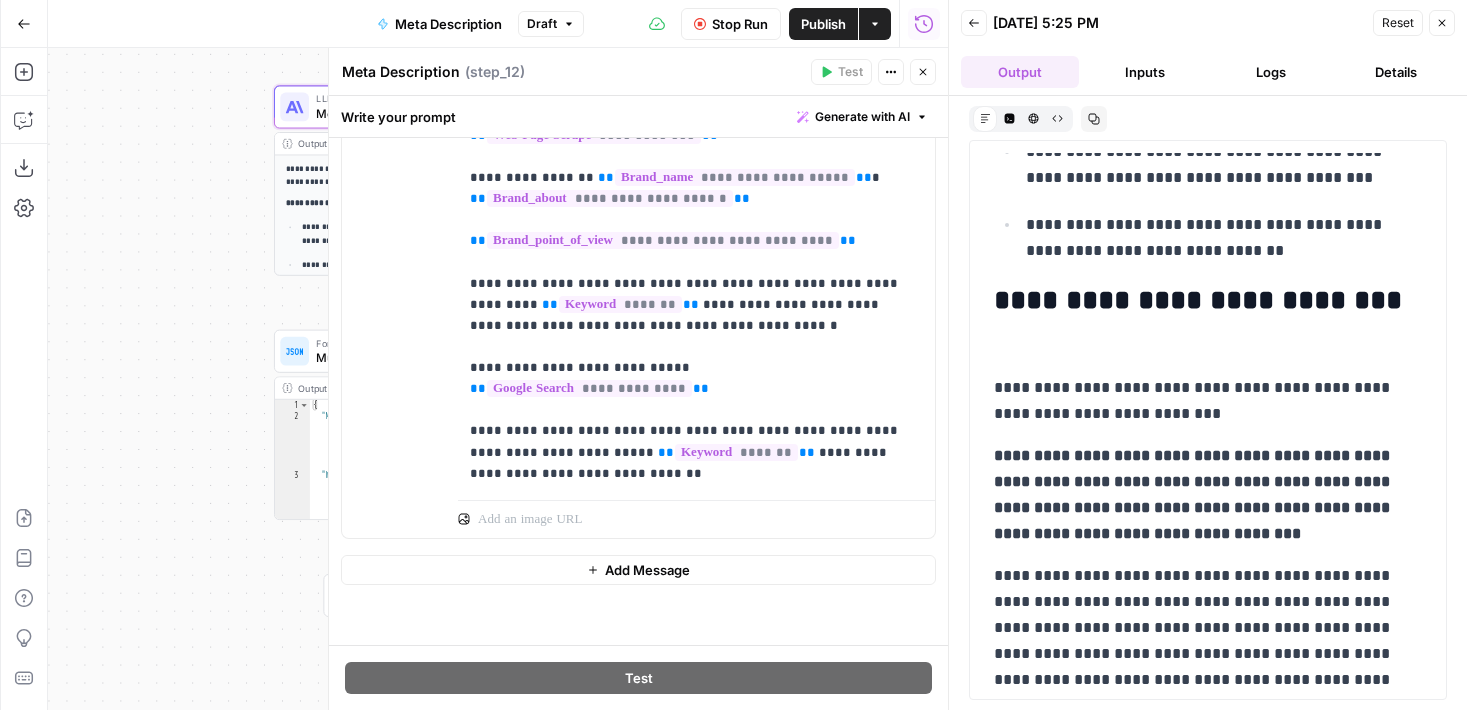 scroll, scrollTop: 979, scrollLeft: 0, axis: vertical 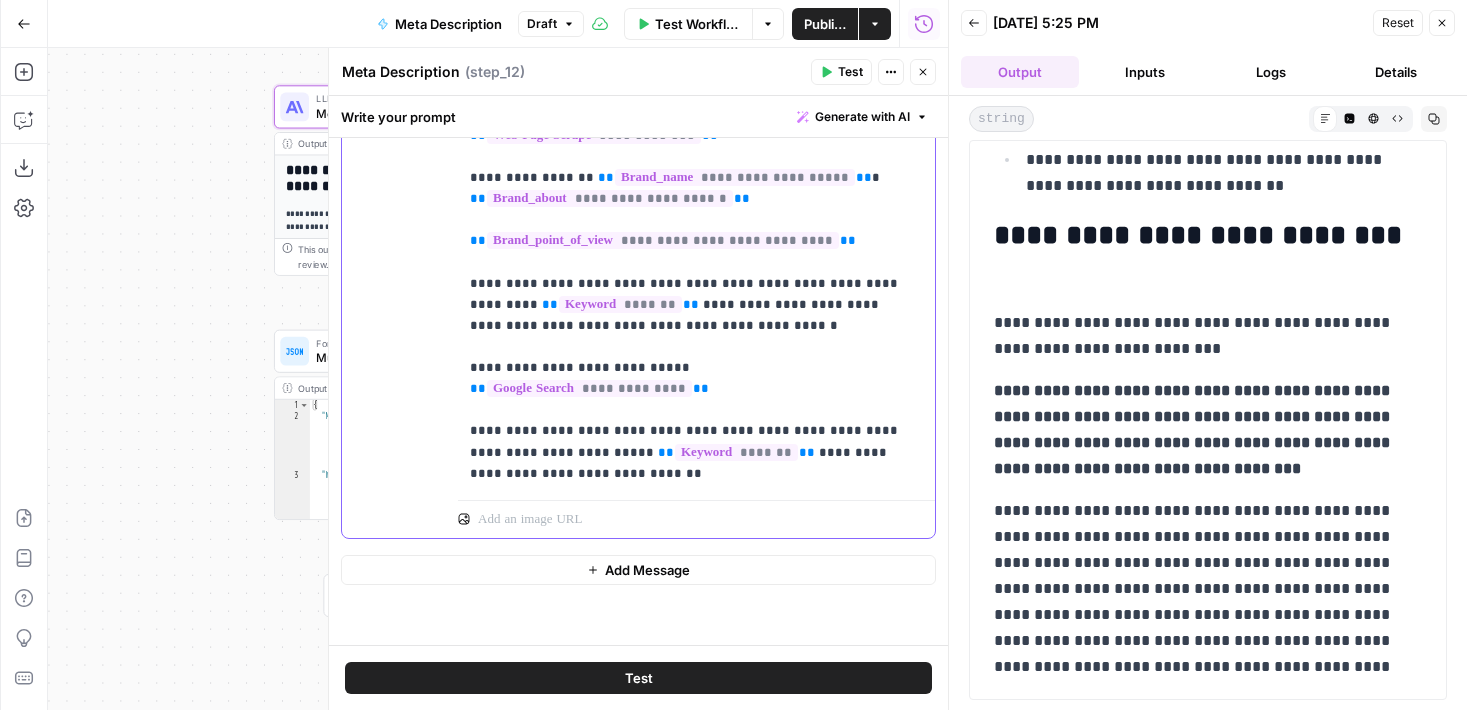 click on "**********" at bounding box center (689, 272) 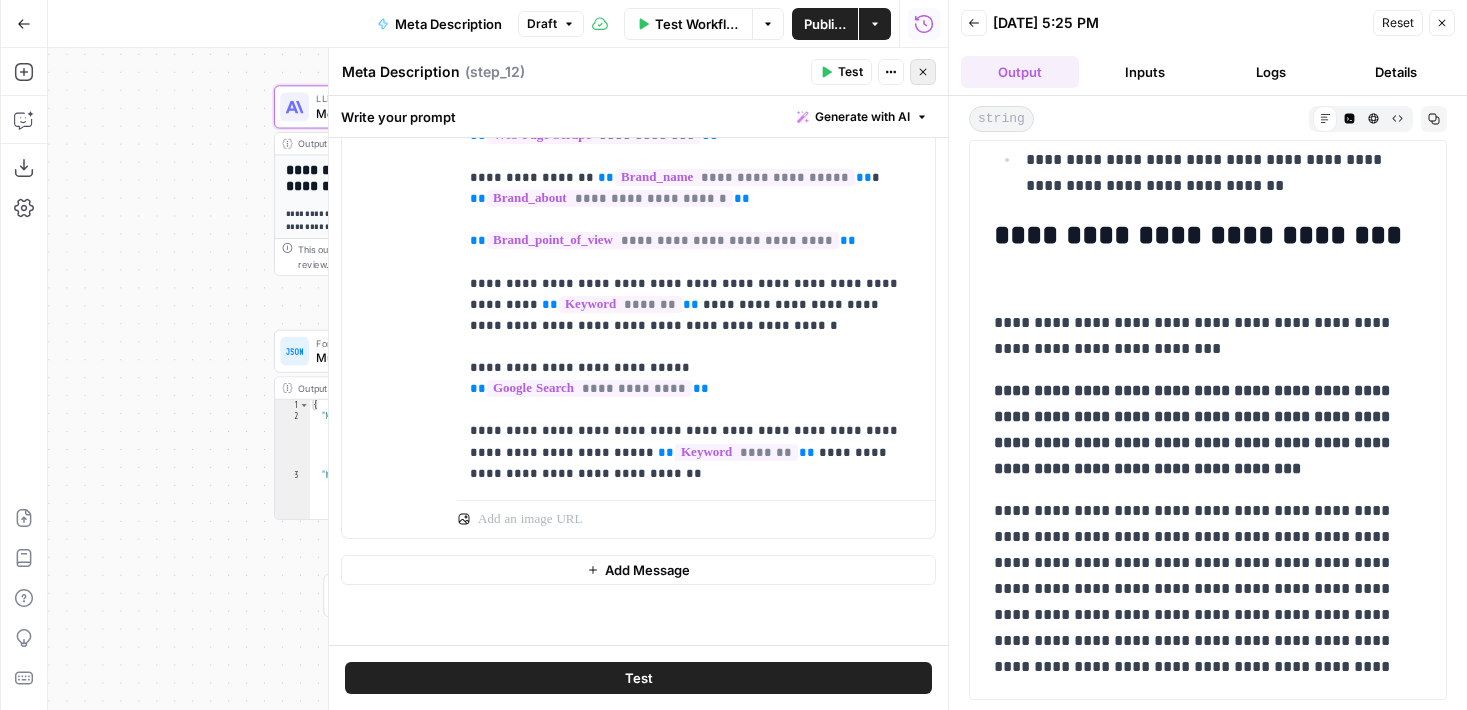 click 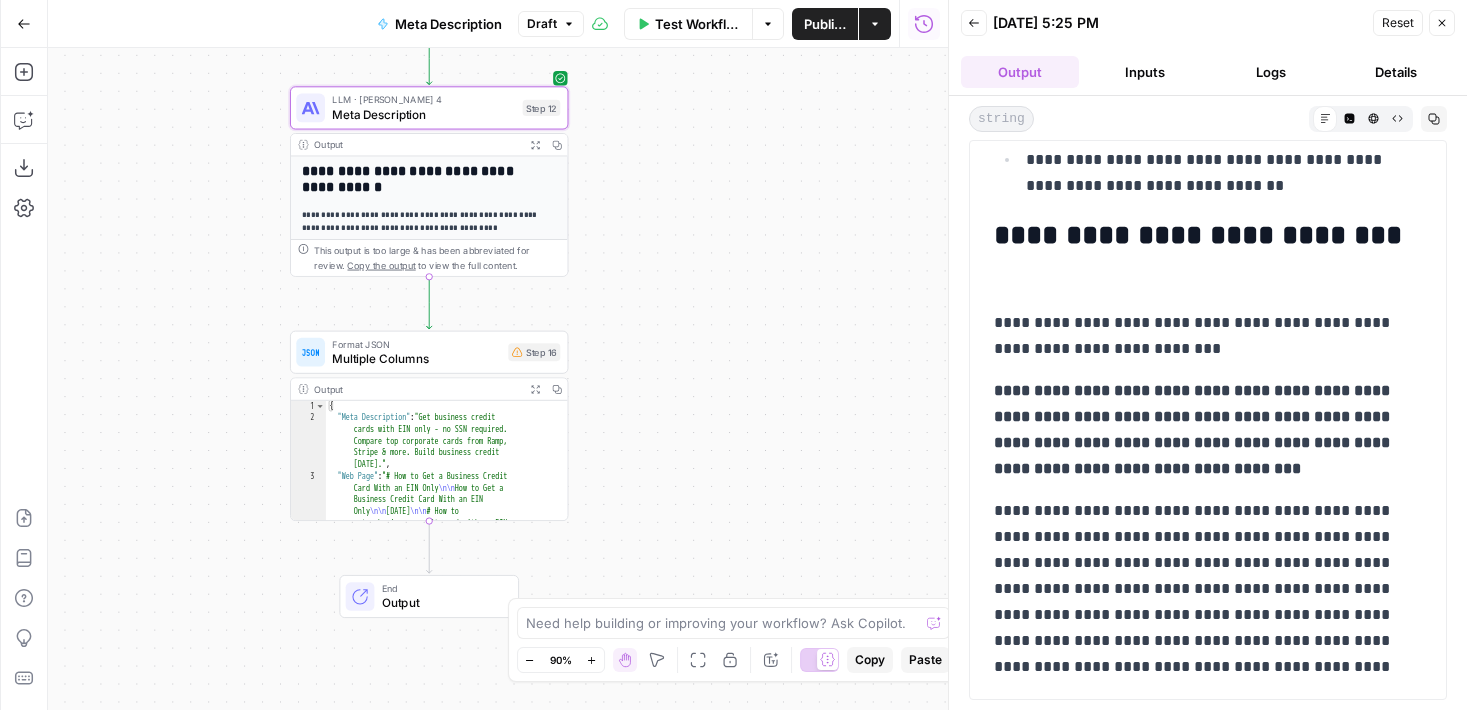 drag, startPoint x: 670, startPoint y: 146, endPoint x: 928, endPoint y: 169, distance: 259.02316 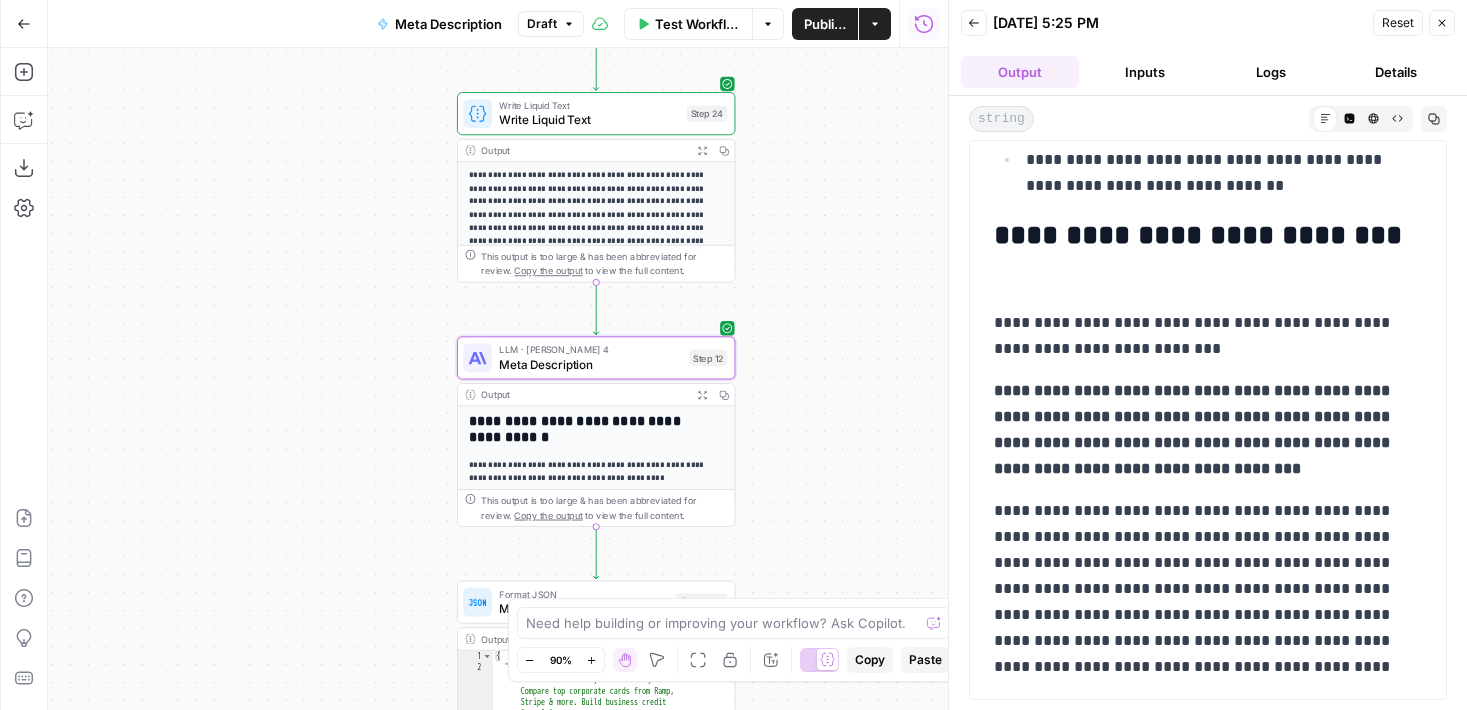 drag, startPoint x: 866, startPoint y: 175, endPoint x: 687, endPoint y: 502, distance: 372.7868 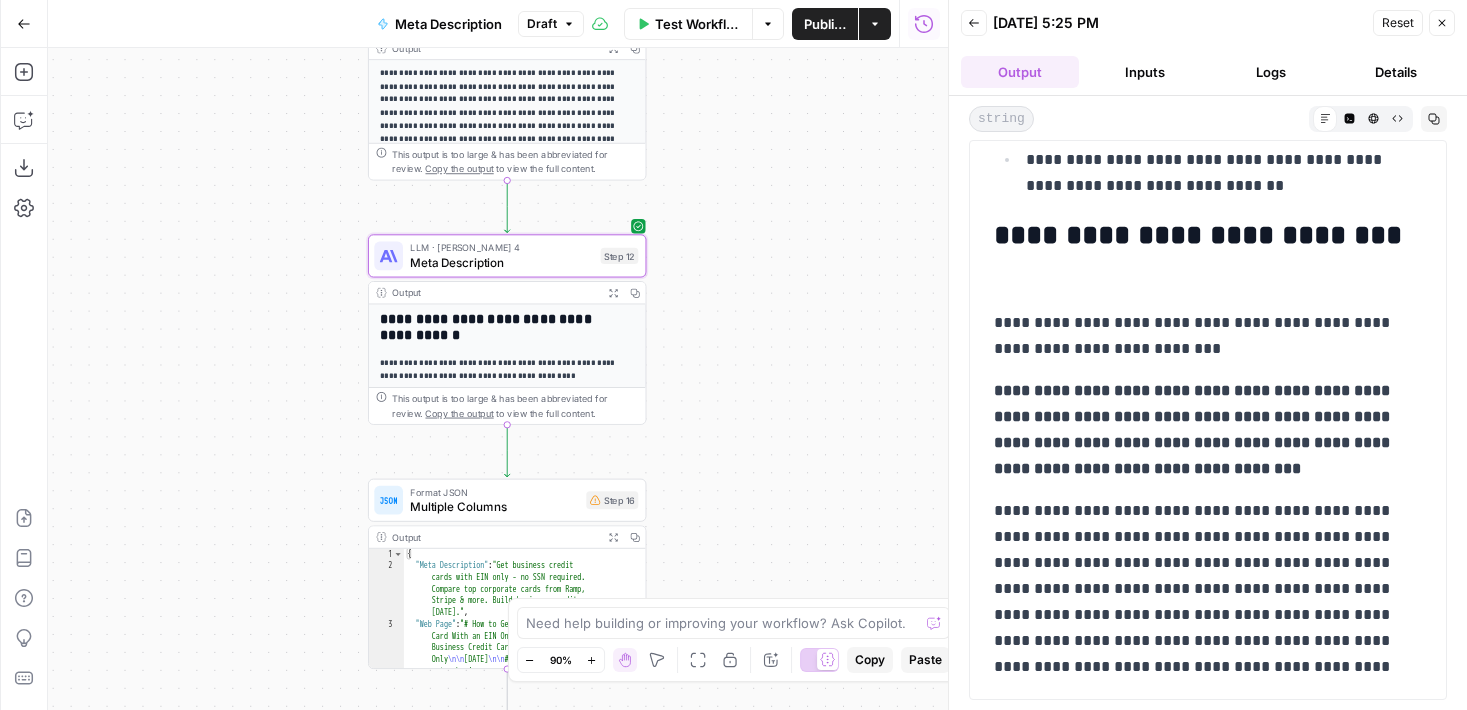drag, startPoint x: 736, startPoint y: 294, endPoint x: 737, endPoint y: 181, distance: 113.004425 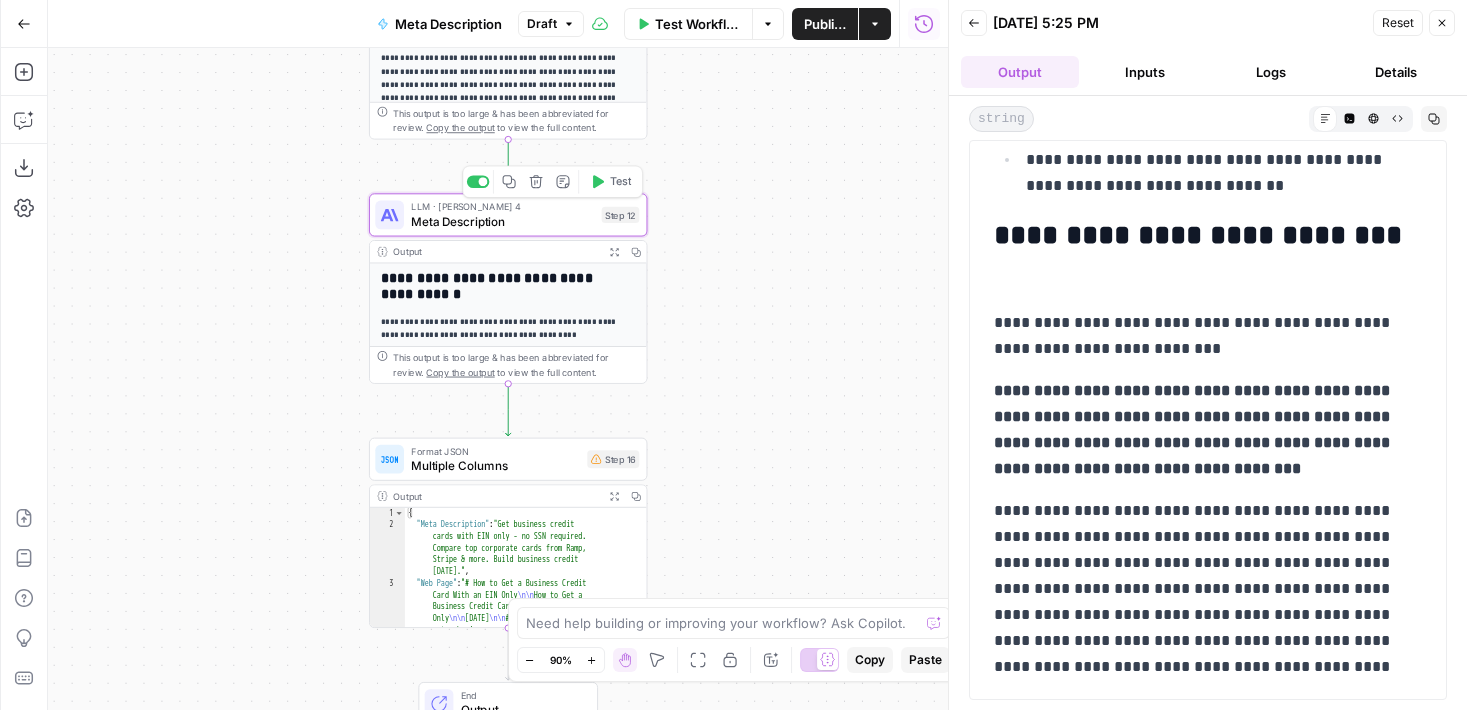 click at bounding box center [389, 215] 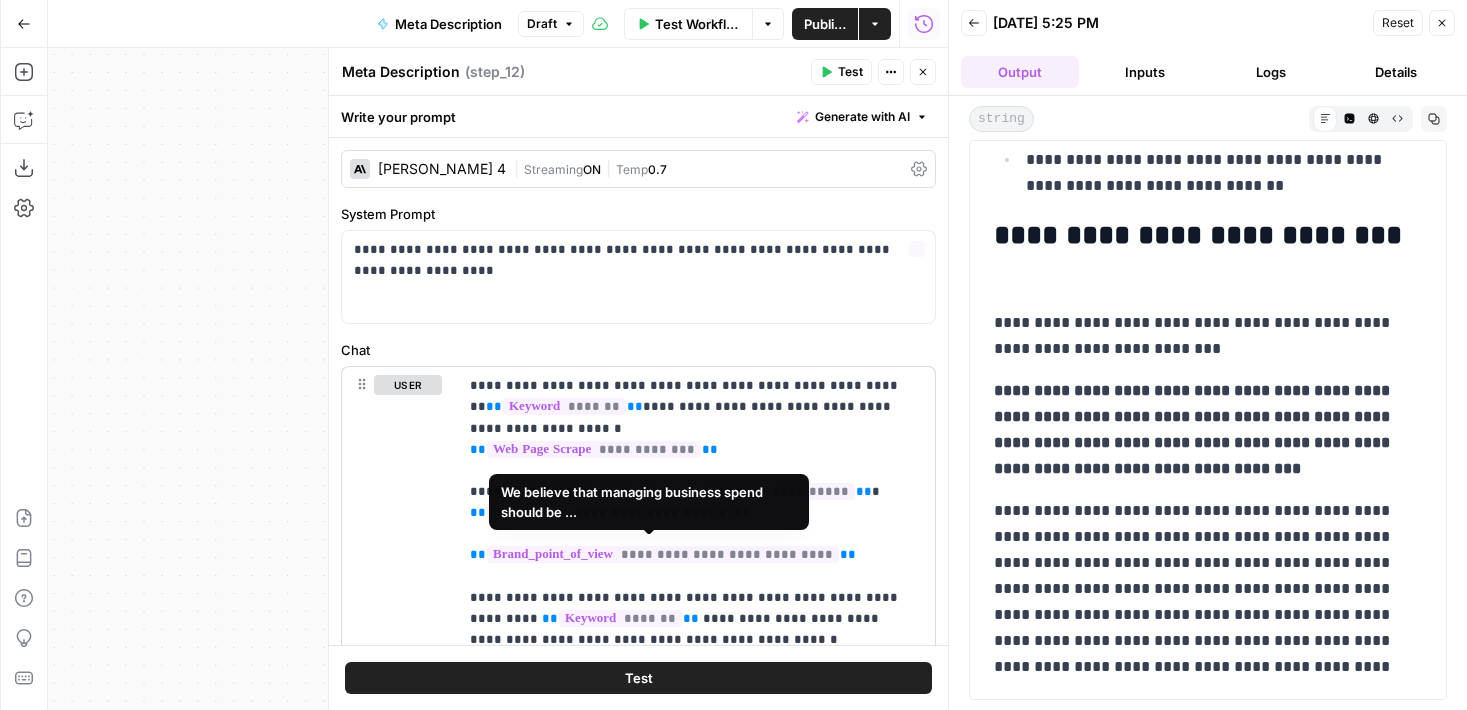 scroll, scrollTop: 314, scrollLeft: 0, axis: vertical 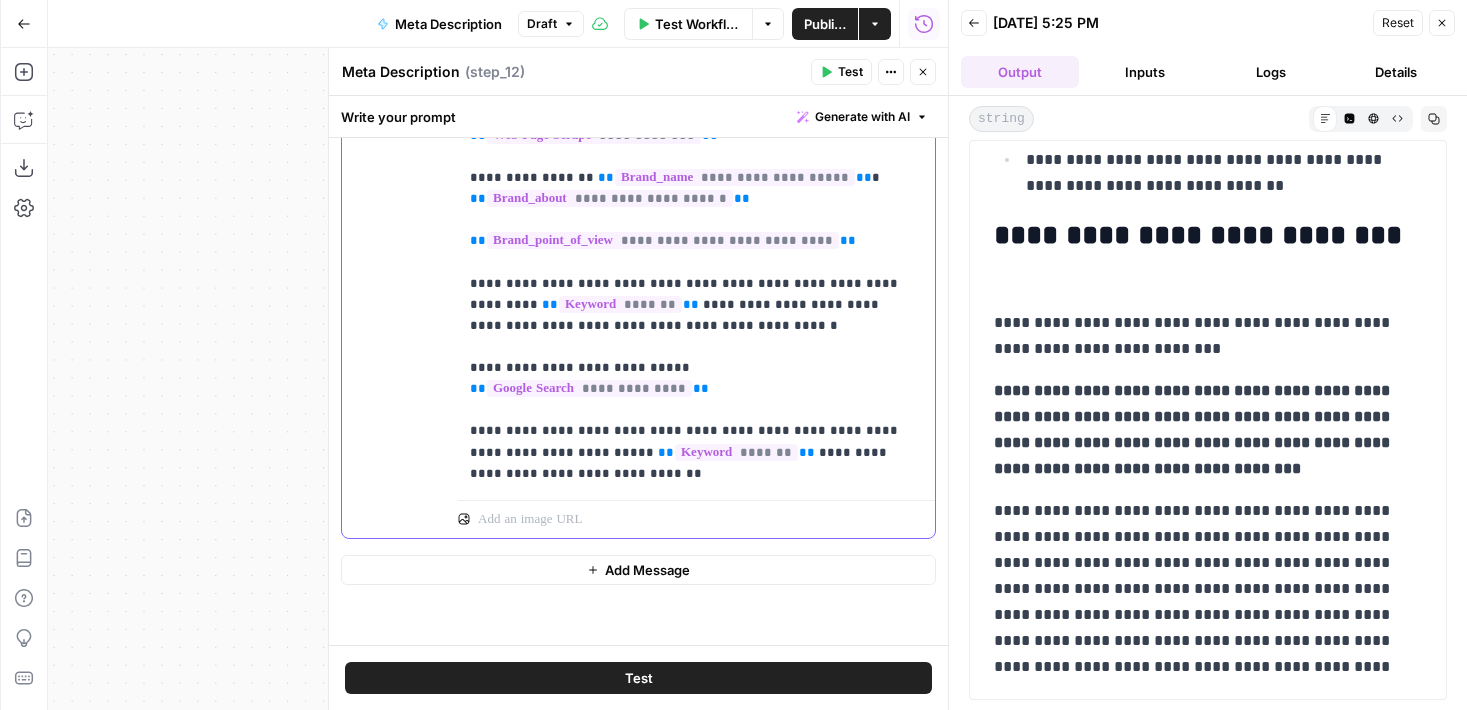 click on "**********" at bounding box center (696, 295) 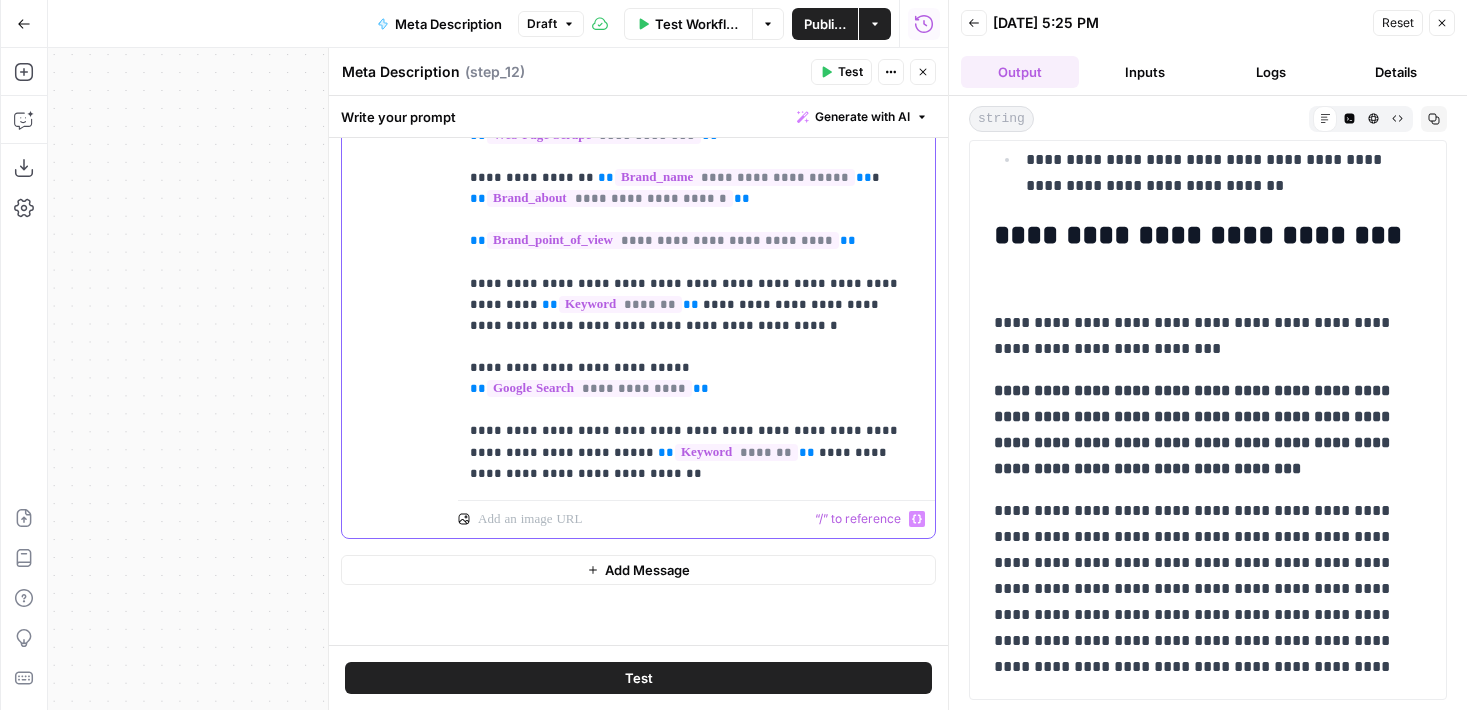 type 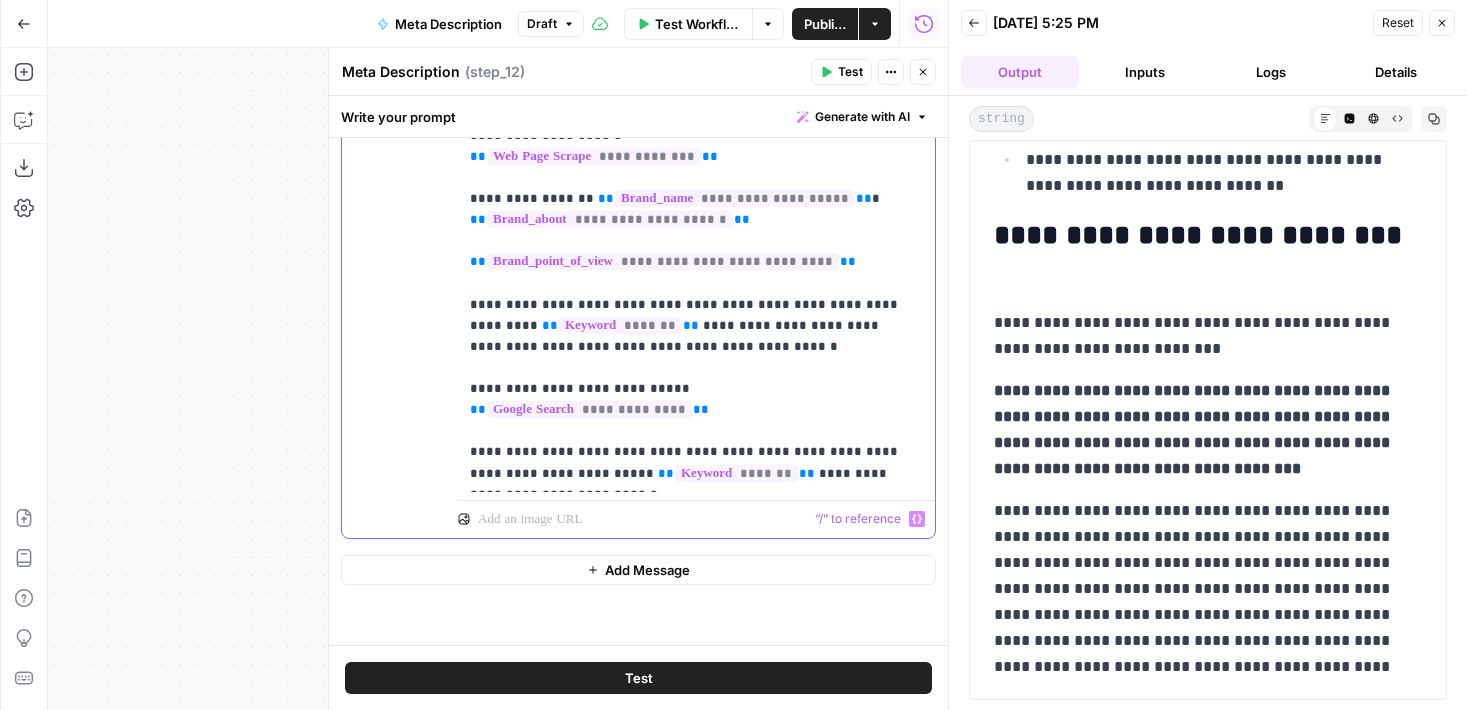 scroll, scrollTop: 314, scrollLeft: 0, axis: vertical 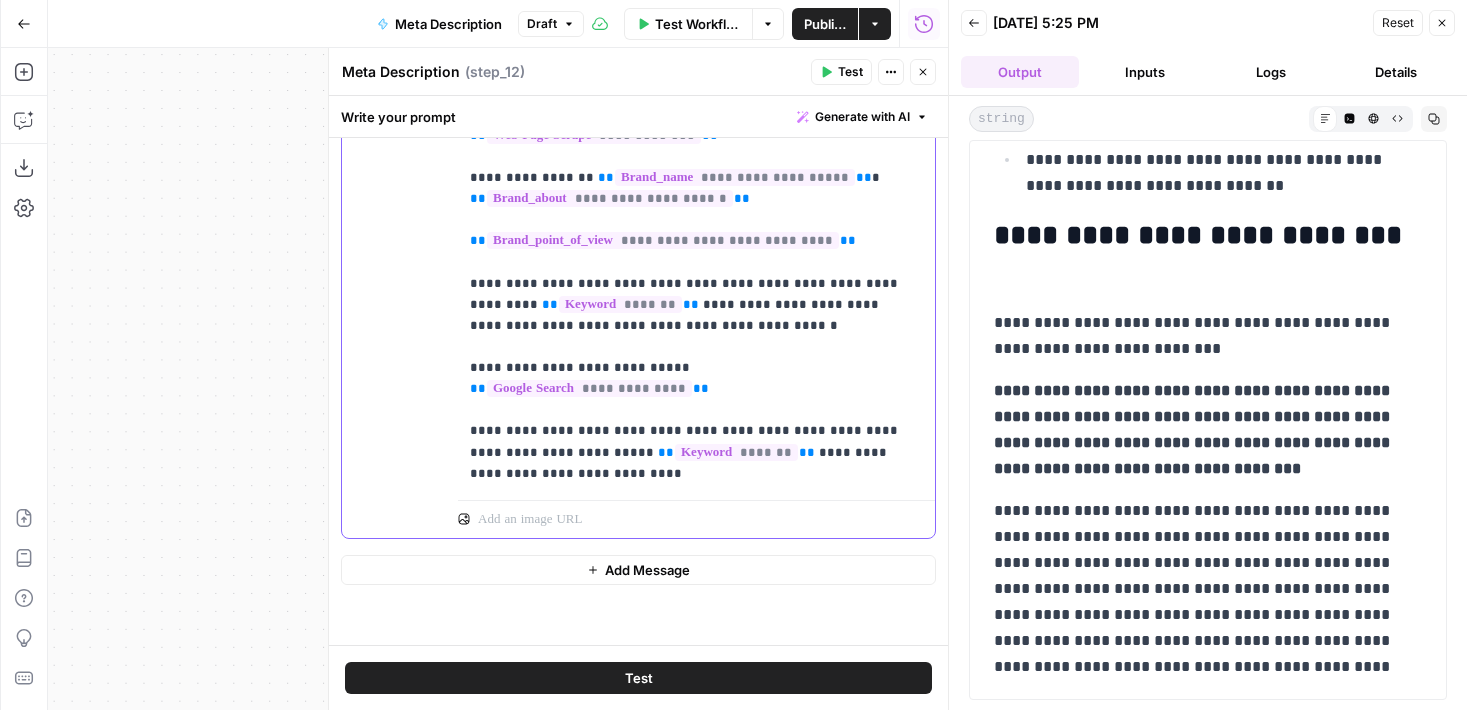 click on "**********" at bounding box center [689, 272] 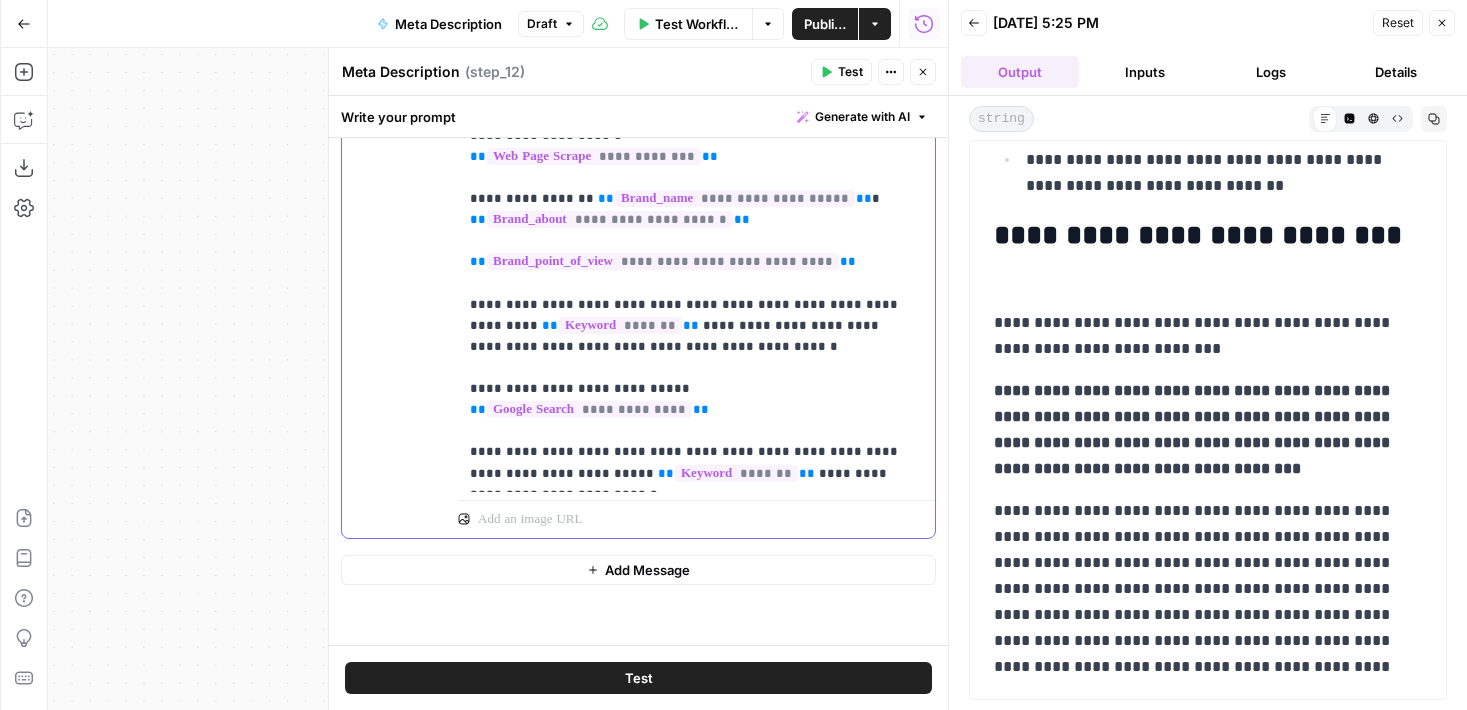 scroll, scrollTop: 314, scrollLeft: 0, axis: vertical 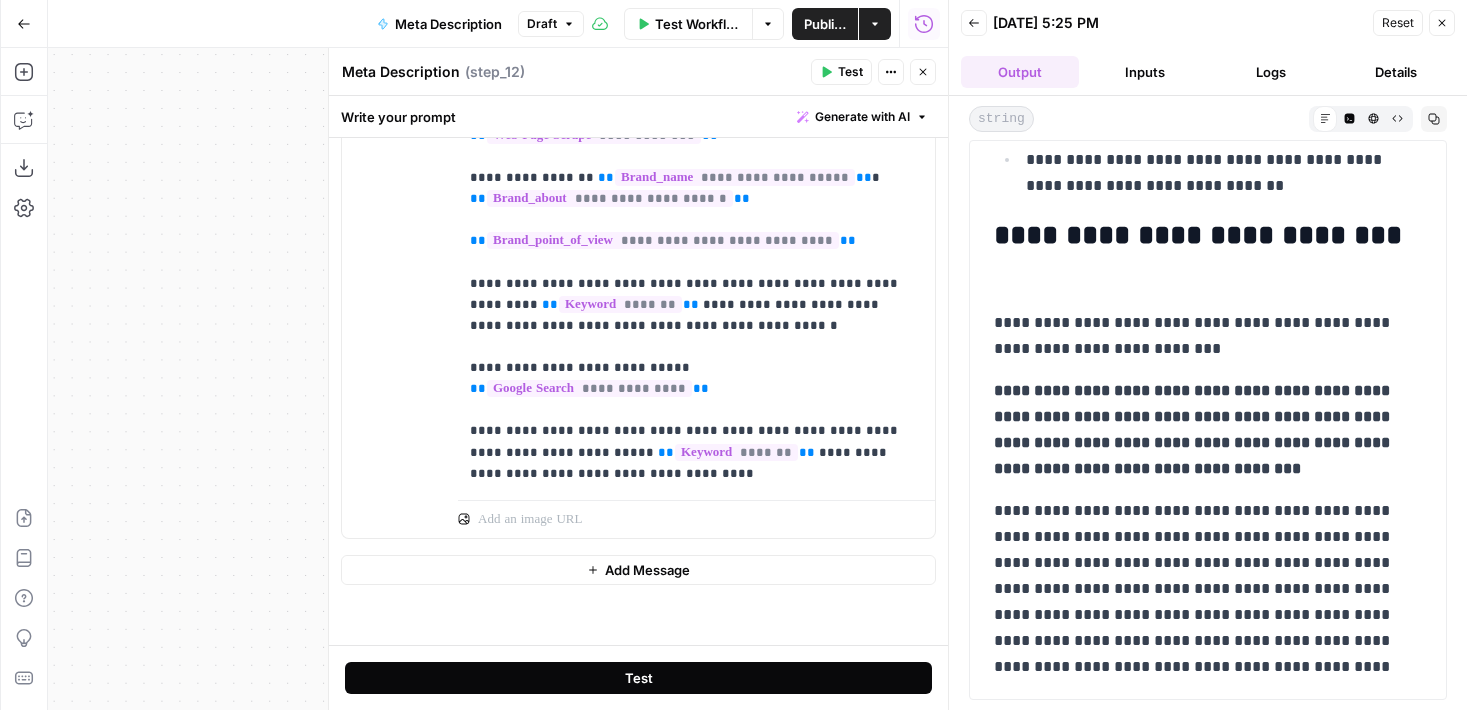 click on "Test" at bounding box center [638, 678] 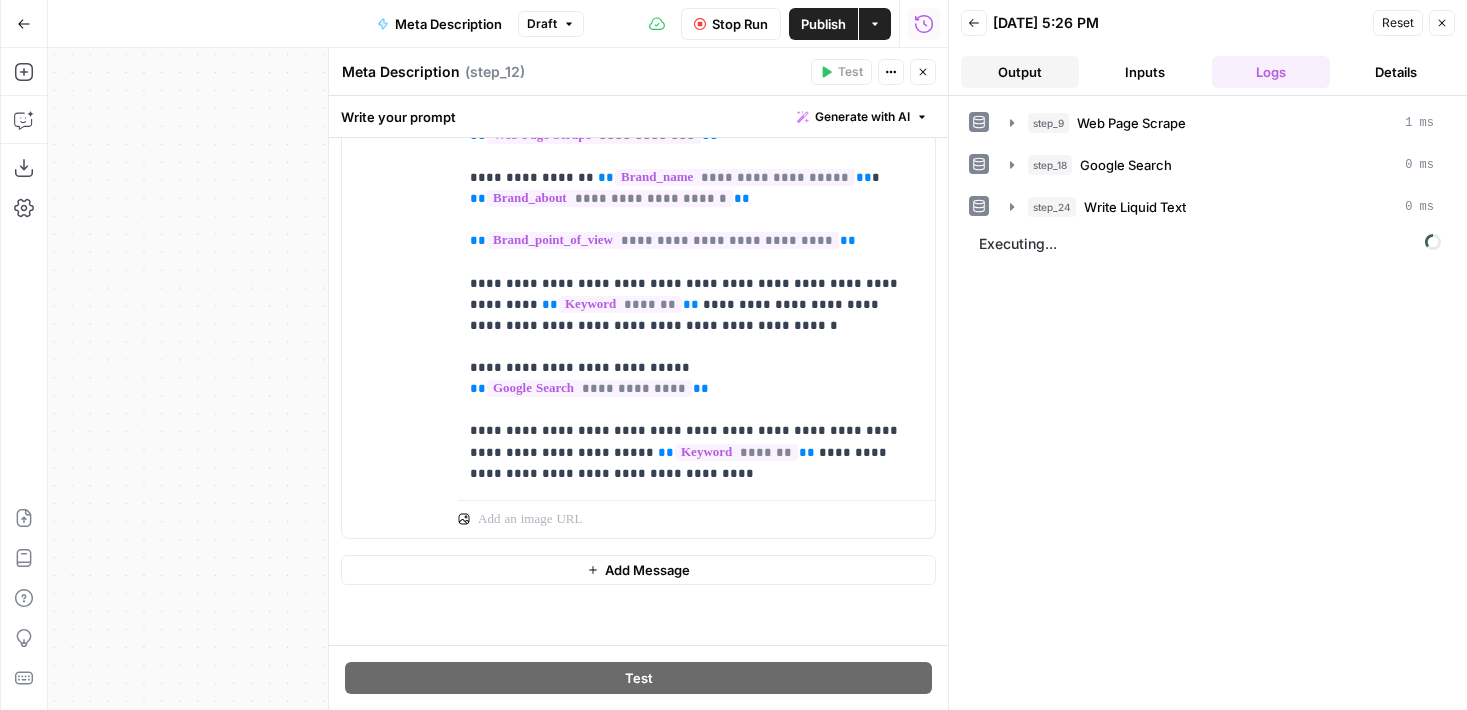 click on "Output" at bounding box center (1020, 72) 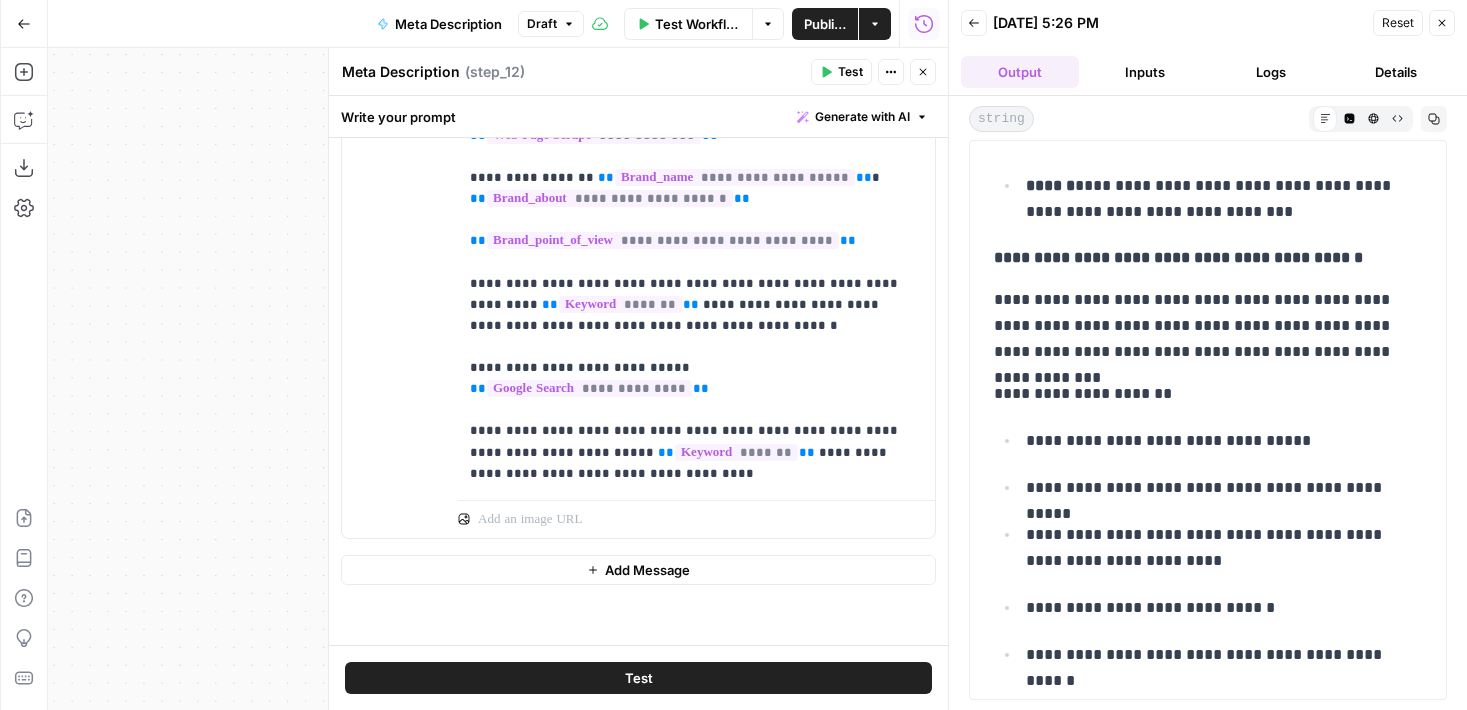 scroll, scrollTop: 675, scrollLeft: 0, axis: vertical 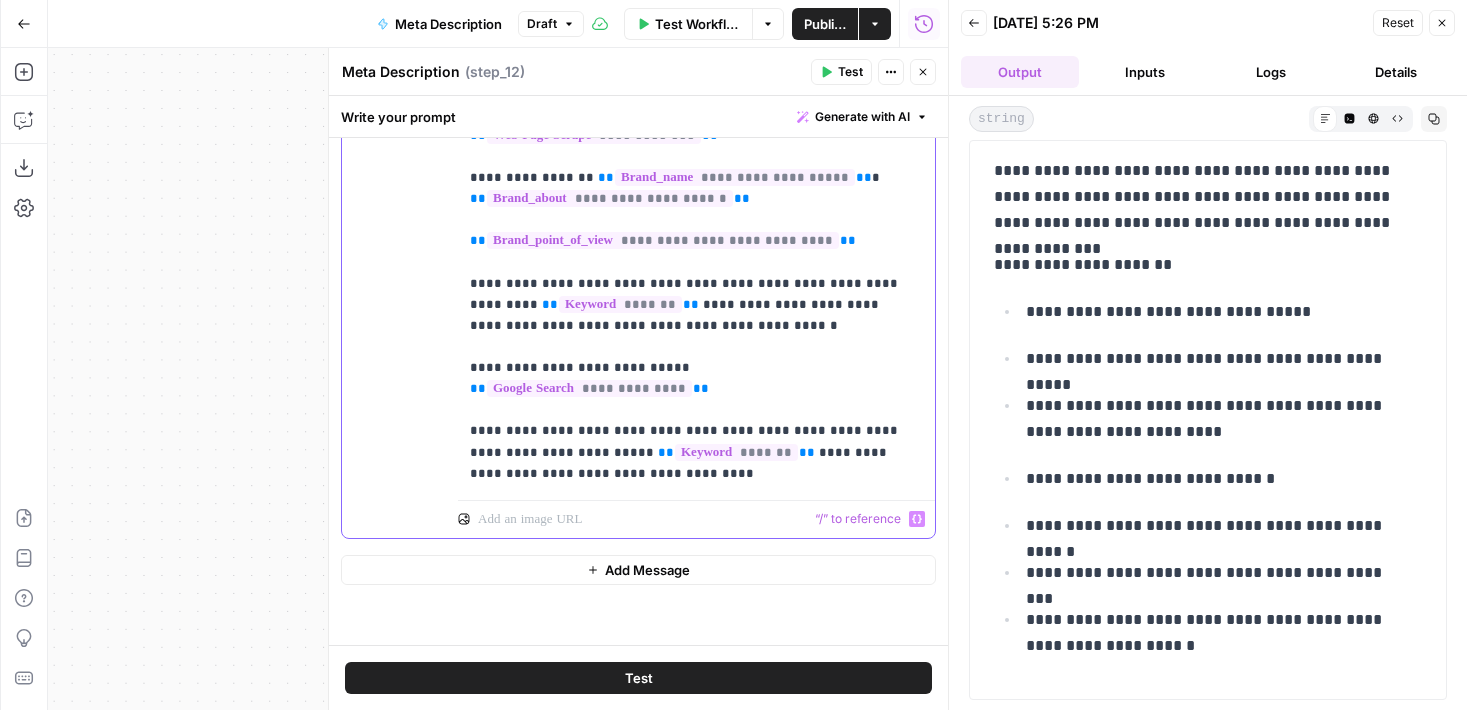 click on "**********" at bounding box center [689, 272] 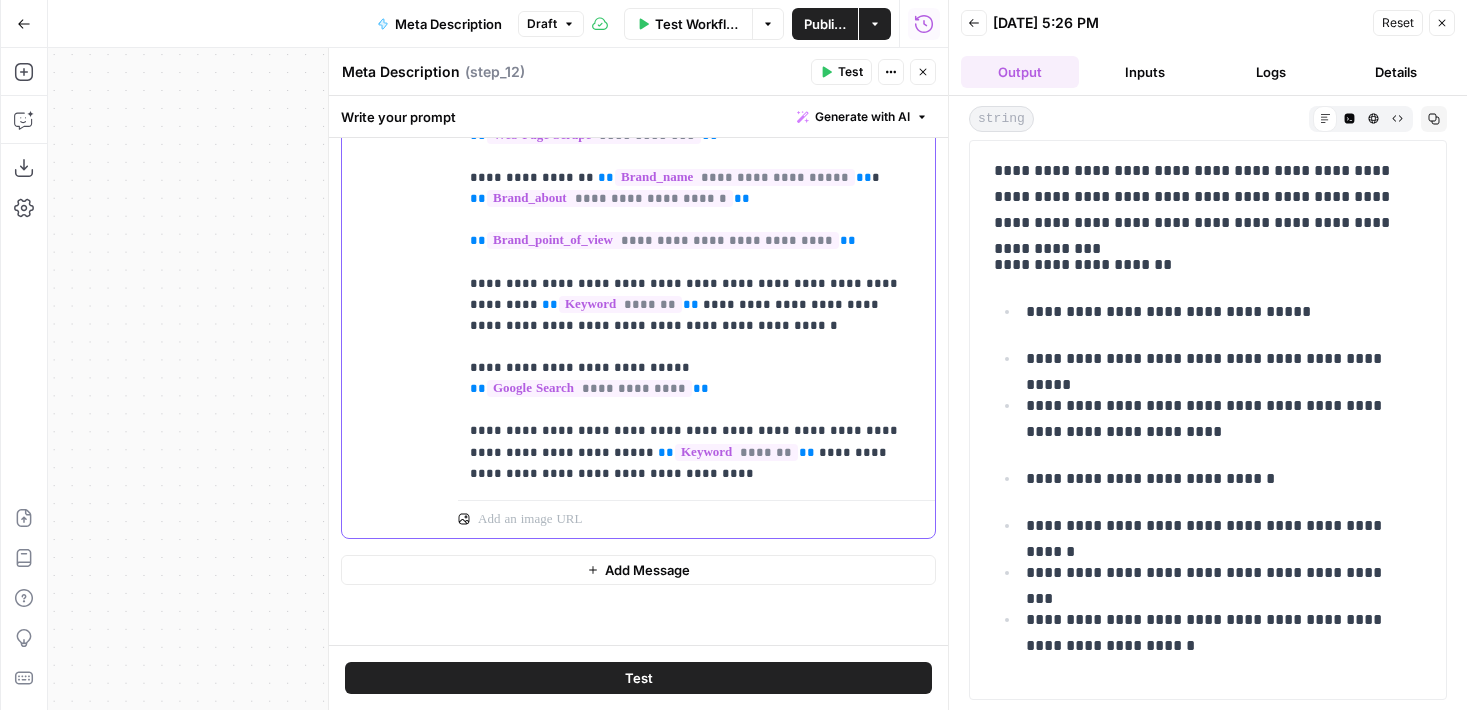 click on "**********" at bounding box center [689, 272] 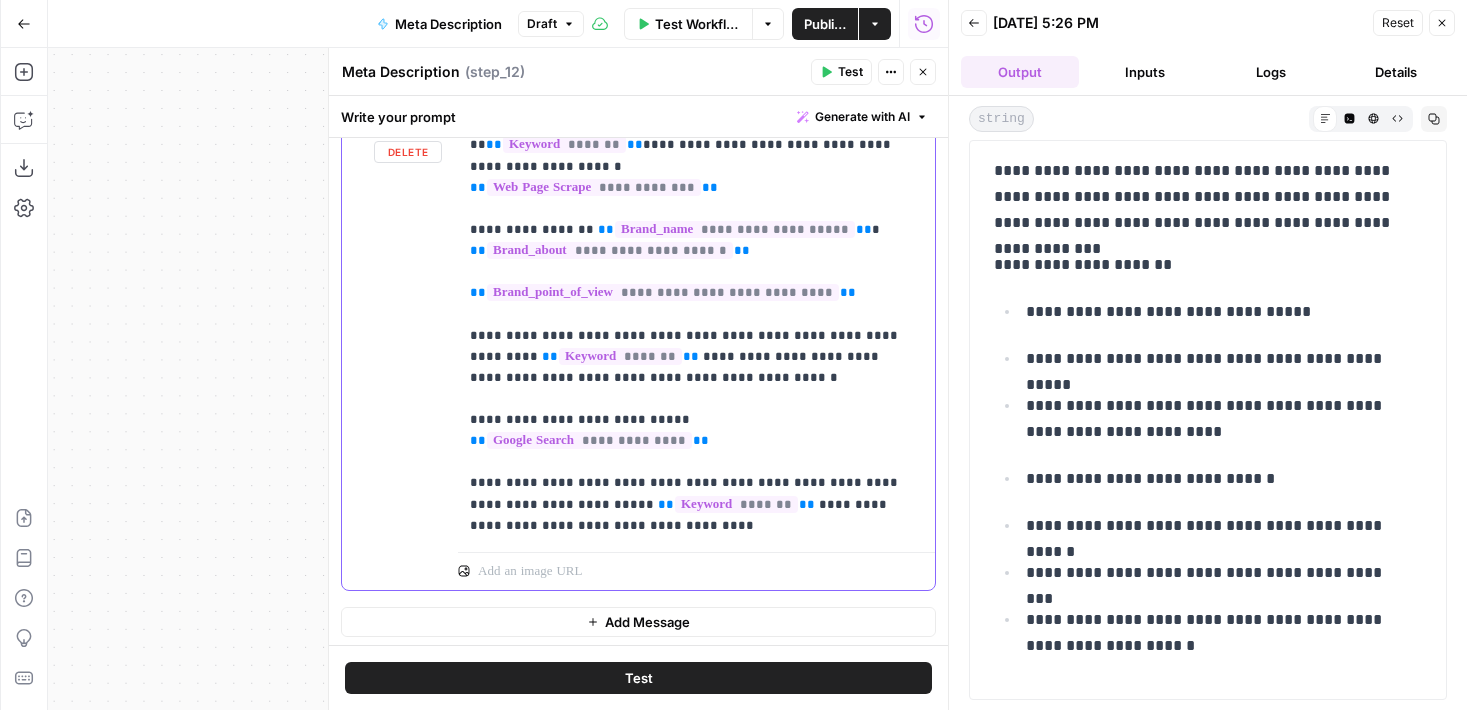 scroll, scrollTop: 314, scrollLeft: 0, axis: vertical 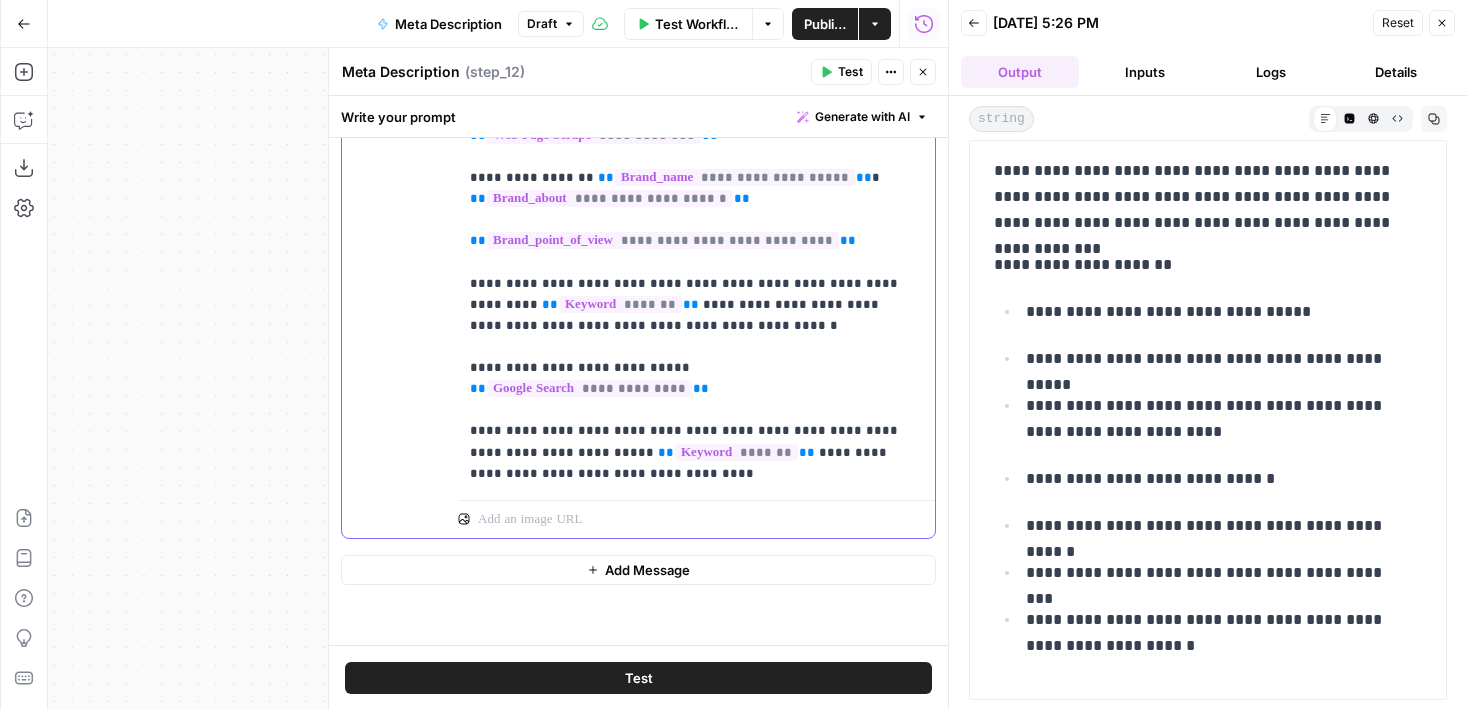 click on "**********" at bounding box center [689, 272] 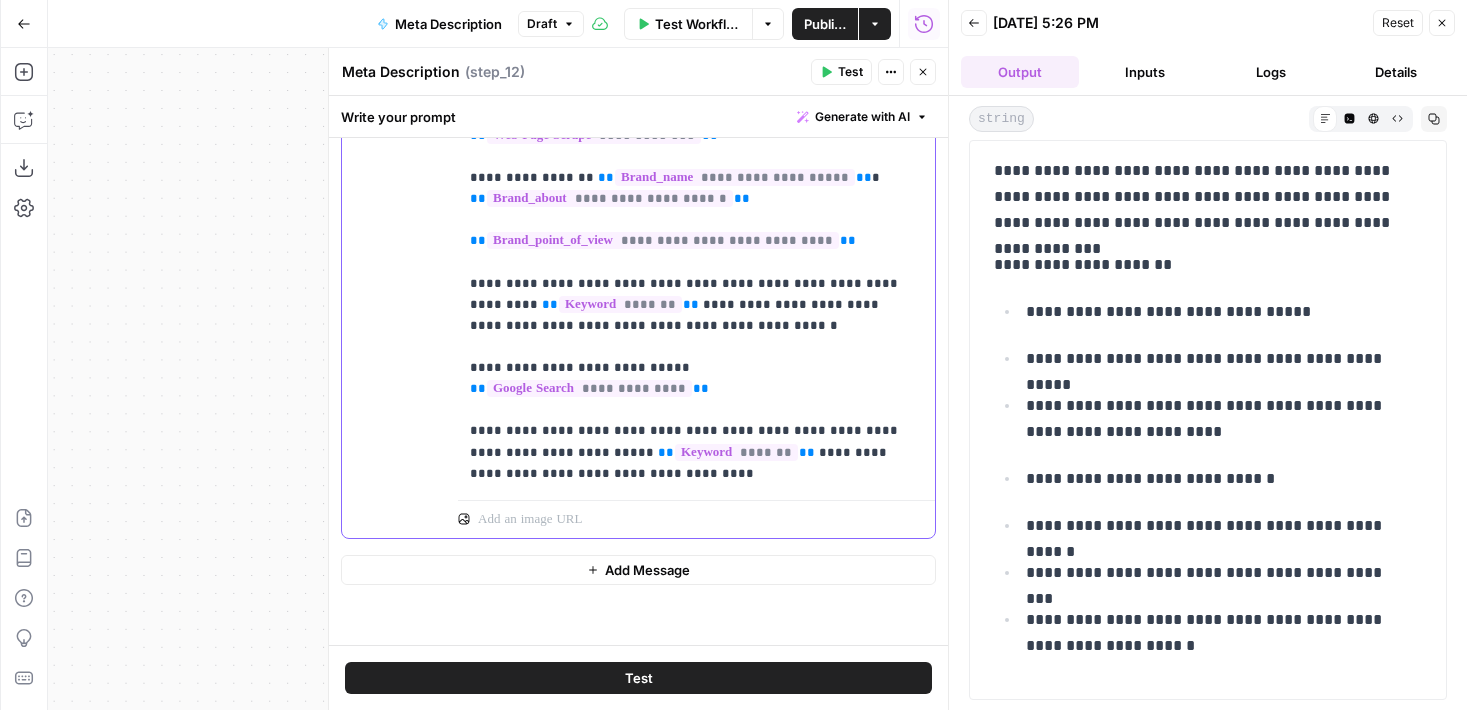 drag, startPoint x: 587, startPoint y: 477, endPoint x: 872, endPoint y: 451, distance: 286.1835 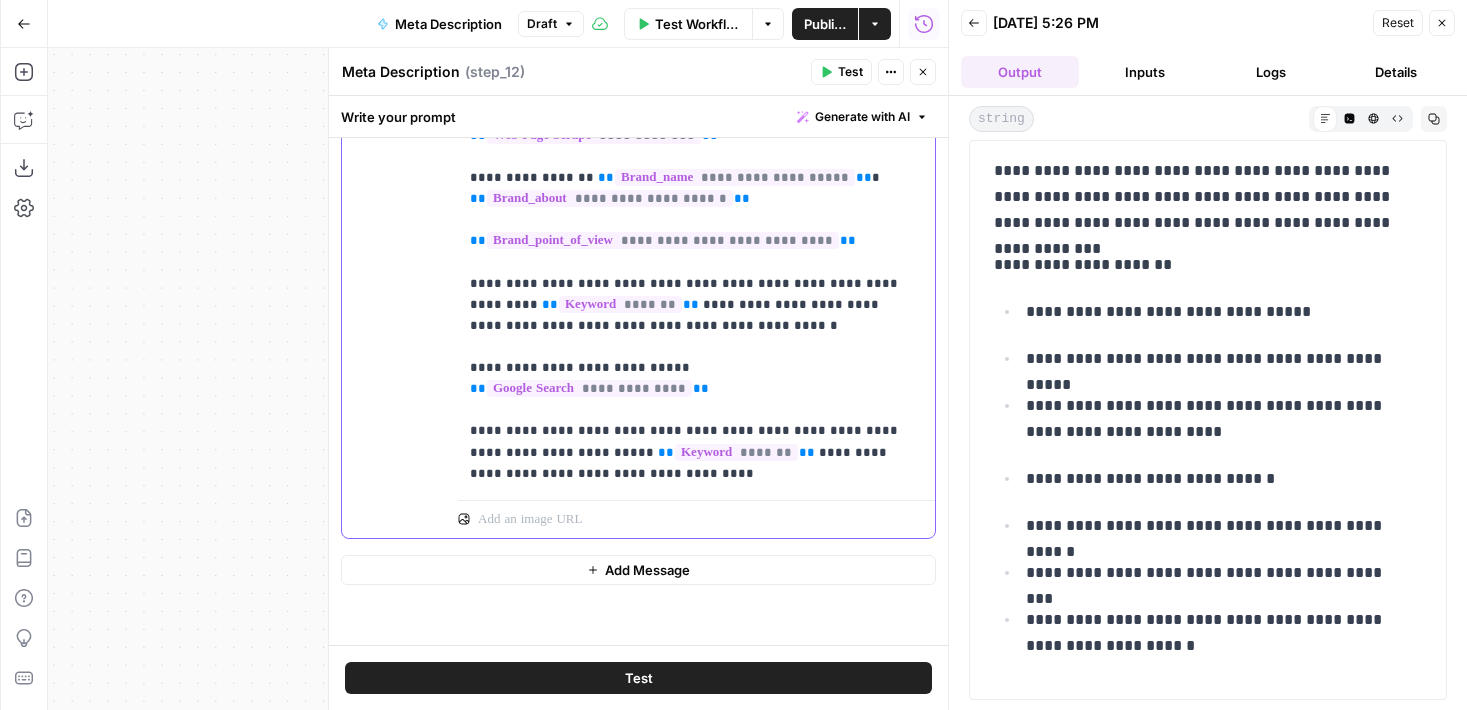 click on "**********" at bounding box center [689, 272] 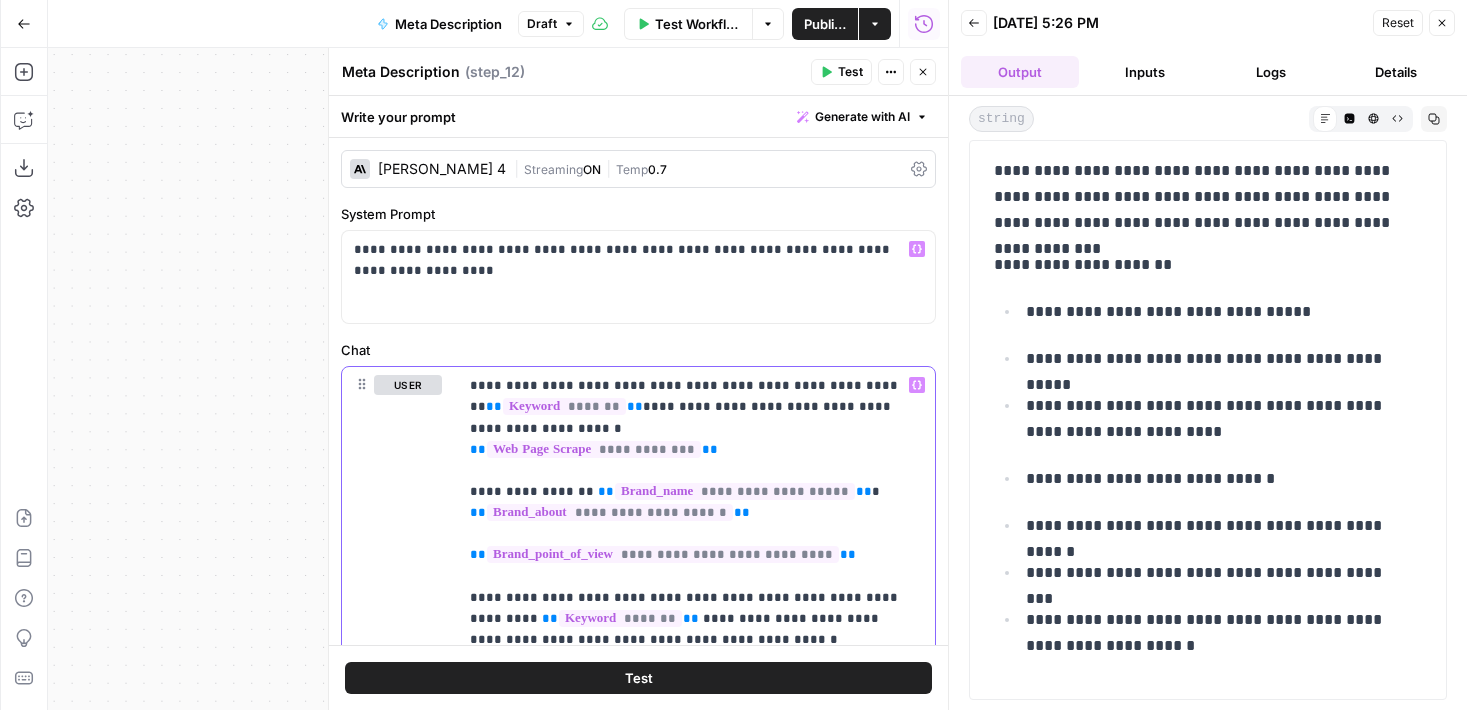 scroll, scrollTop: 314, scrollLeft: 0, axis: vertical 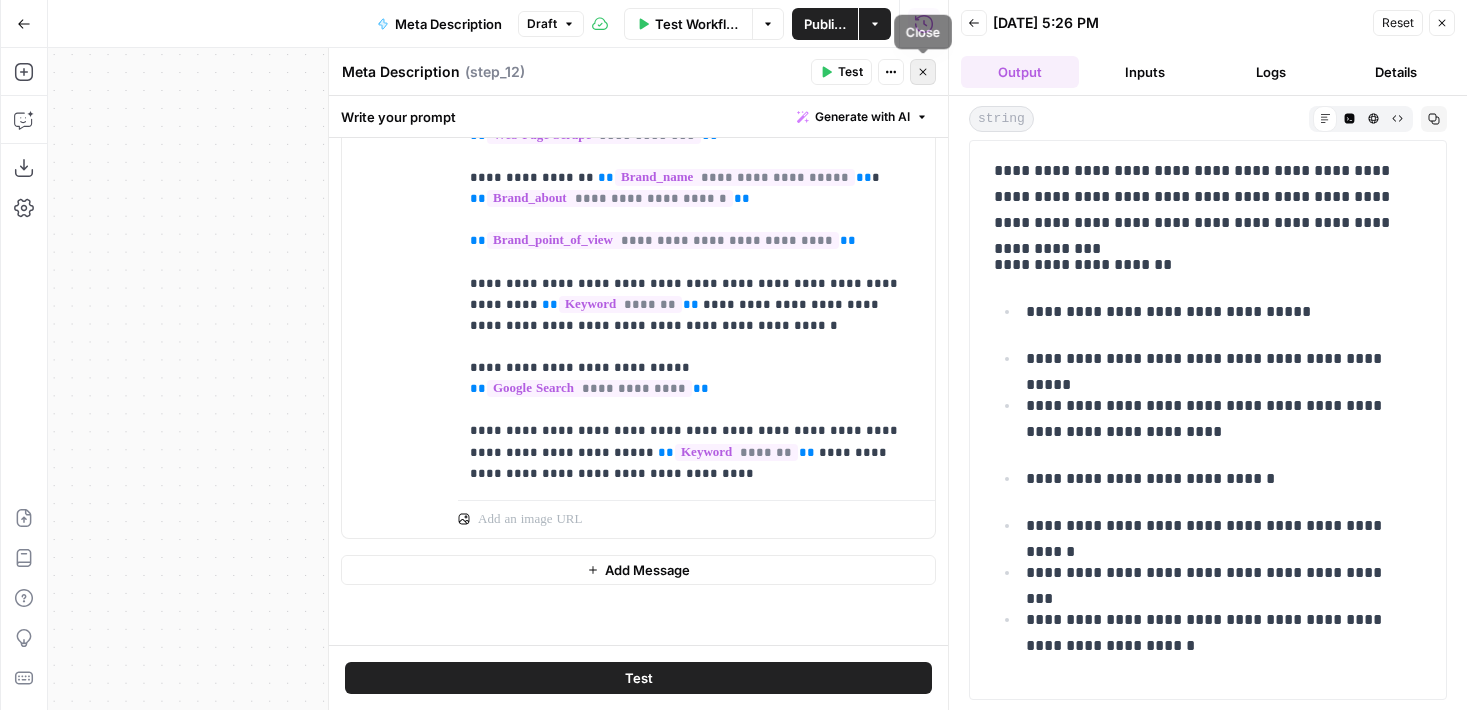 click on "Close" at bounding box center (923, 72) 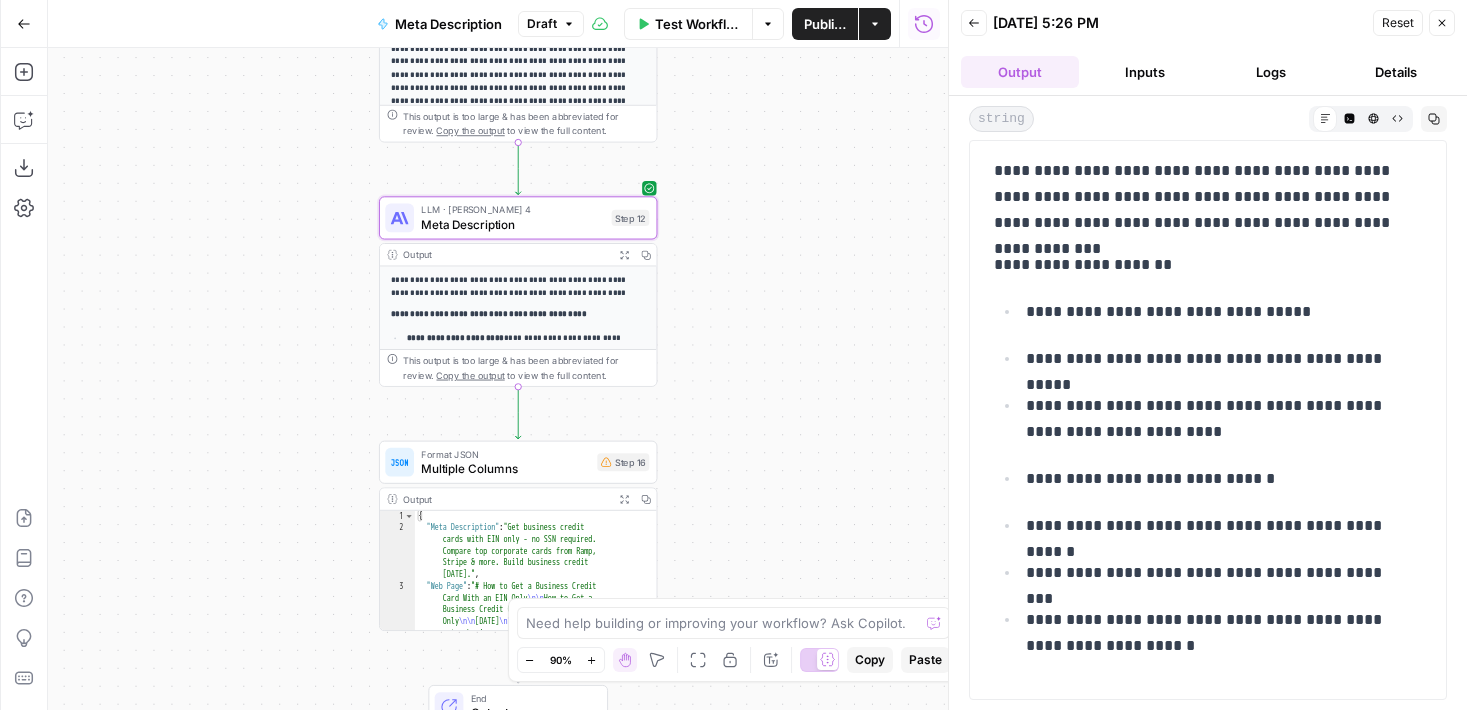 drag, startPoint x: 717, startPoint y: 272, endPoint x: 755, endPoint y: 291, distance: 42.48529 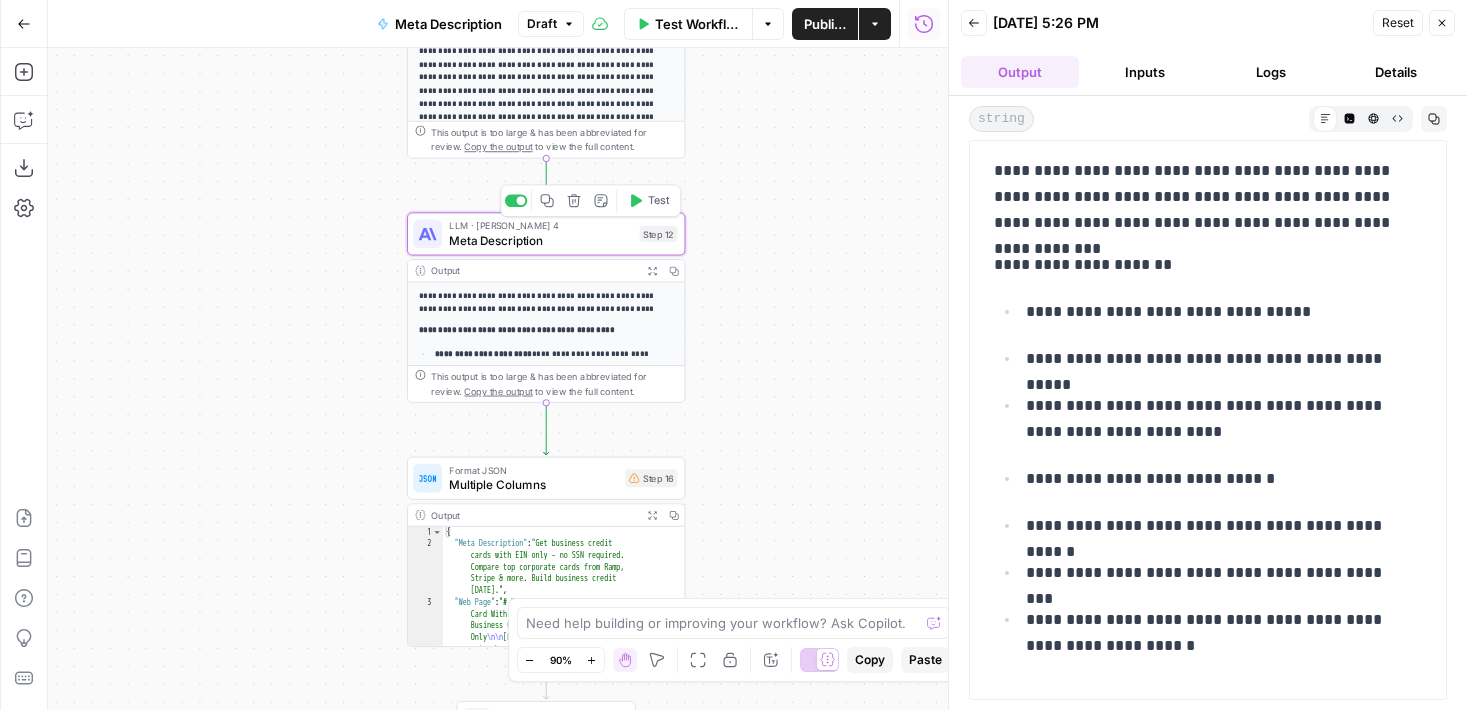 click on "Meta Description" at bounding box center [540, 240] 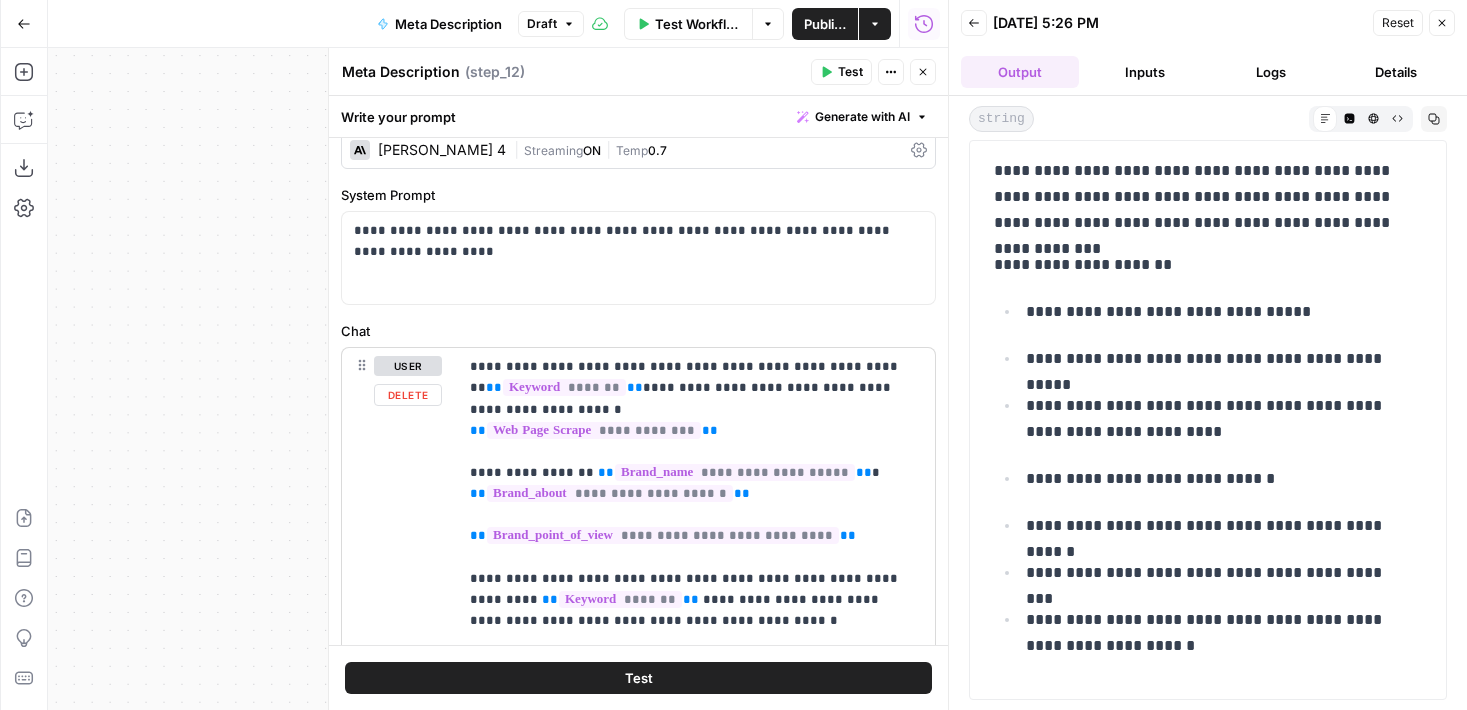 scroll, scrollTop: 0, scrollLeft: 0, axis: both 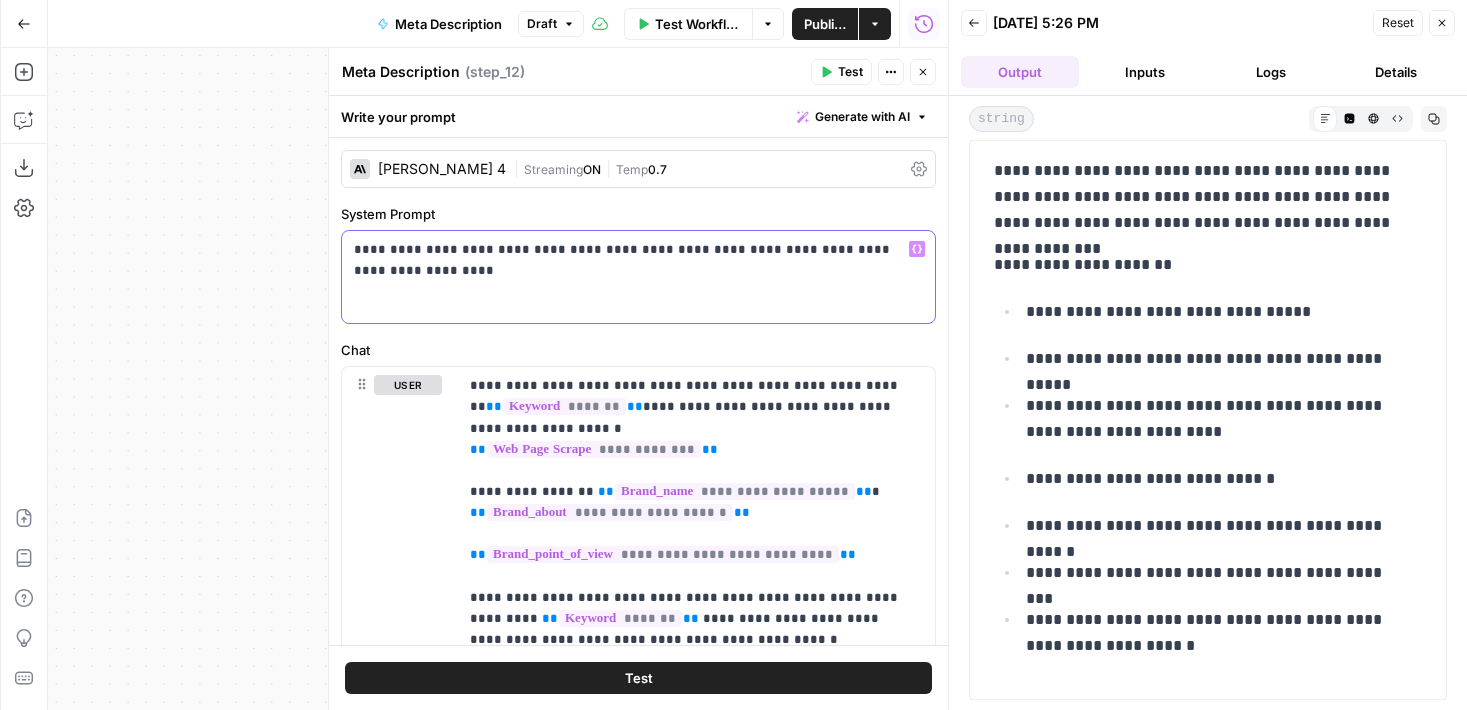 drag, startPoint x: 784, startPoint y: 253, endPoint x: 829, endPoint y: 253, distance: 45 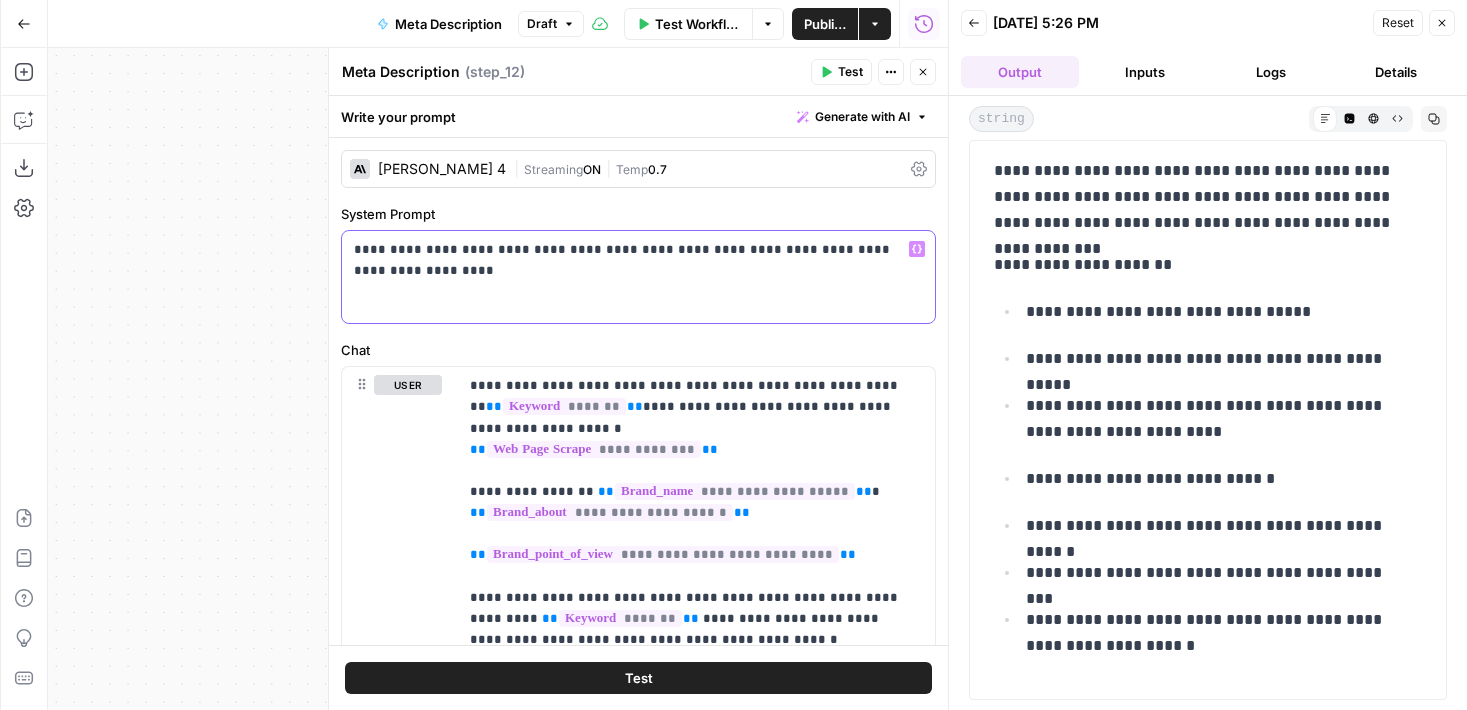 click on "**********" at bounding box center (631, 249) 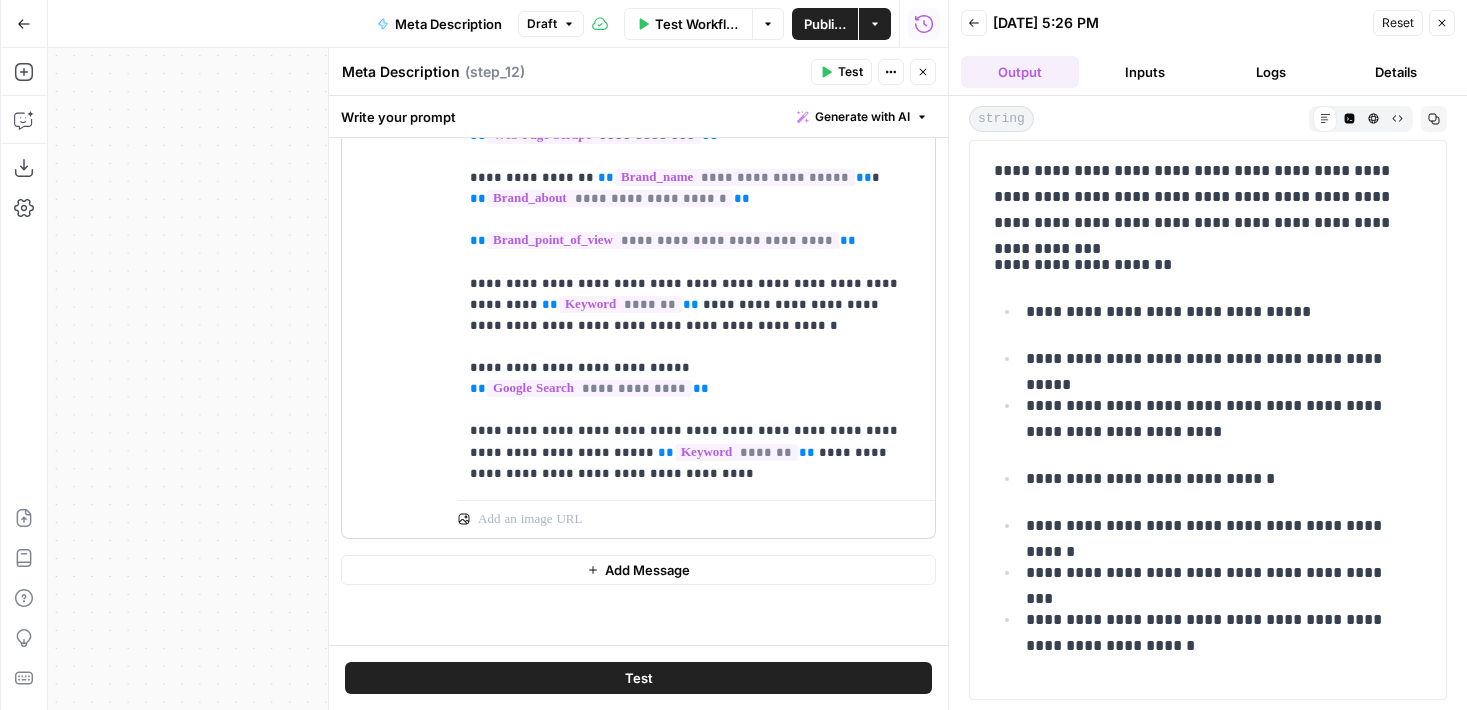 scroll, scrollTop: 262, scrollLeft: 0, axis: vertical 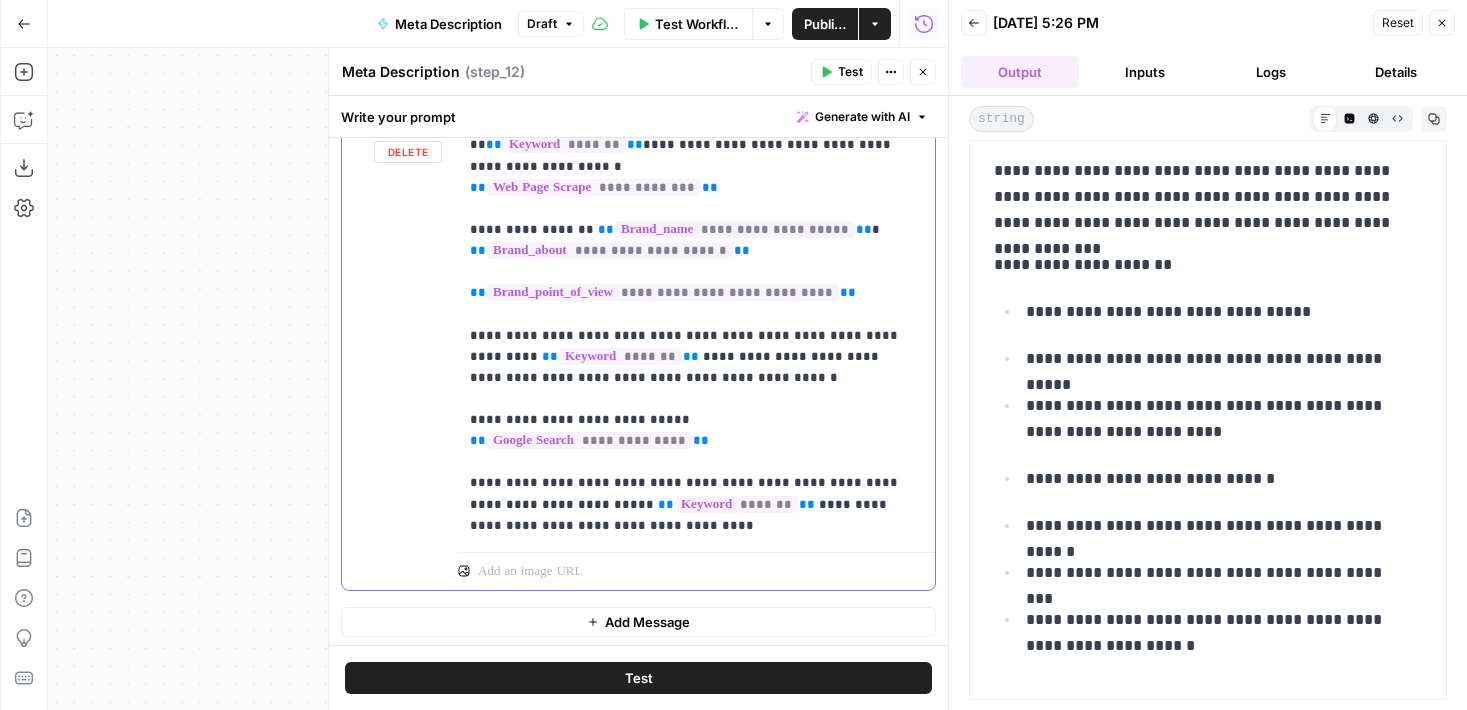 click on "**********" at bounding box center (689, 324) 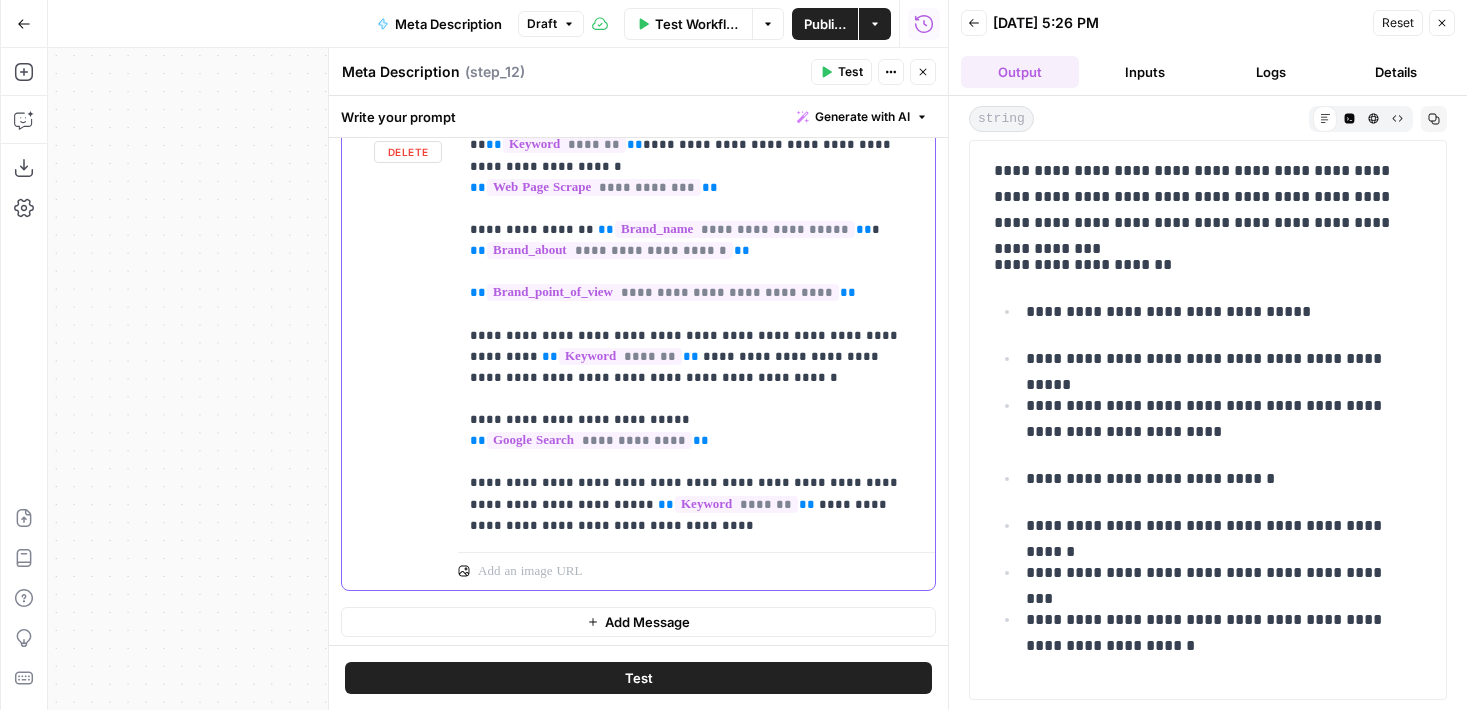 click on "**********" at bounding box center [689, 324] 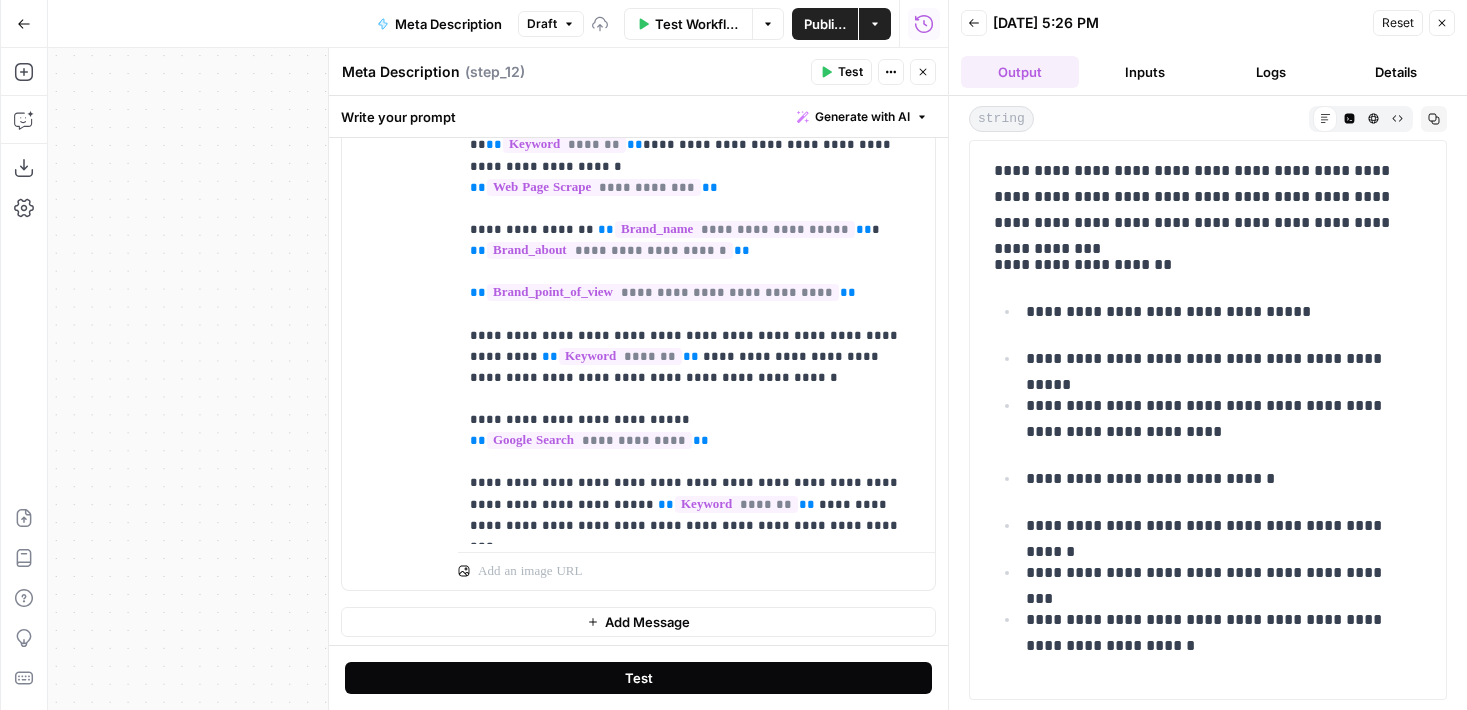 click on "Test" at bounding box center [639, 678] 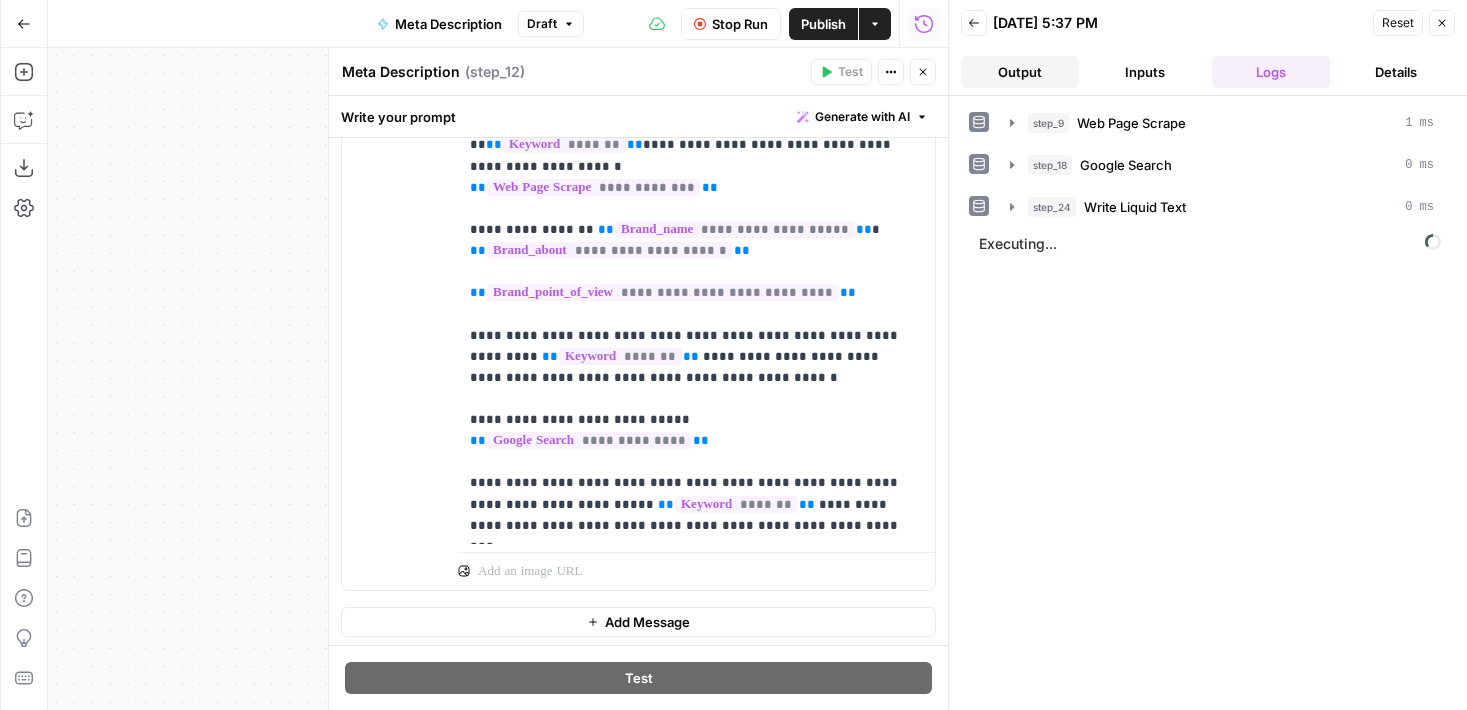 click on "Output" at bounding box center [1020, 72] 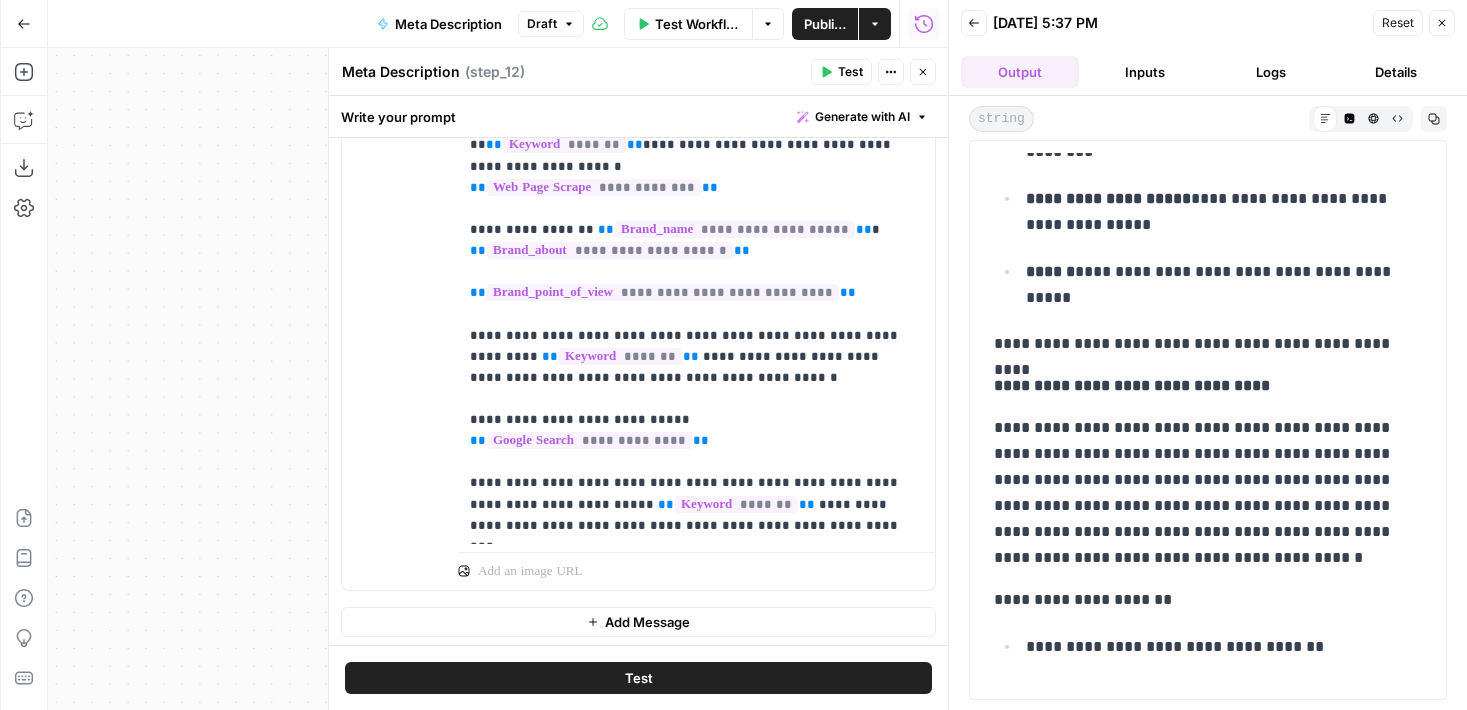 scroll, scrollTop: 589, scrollLeft: 0, axis: vertical 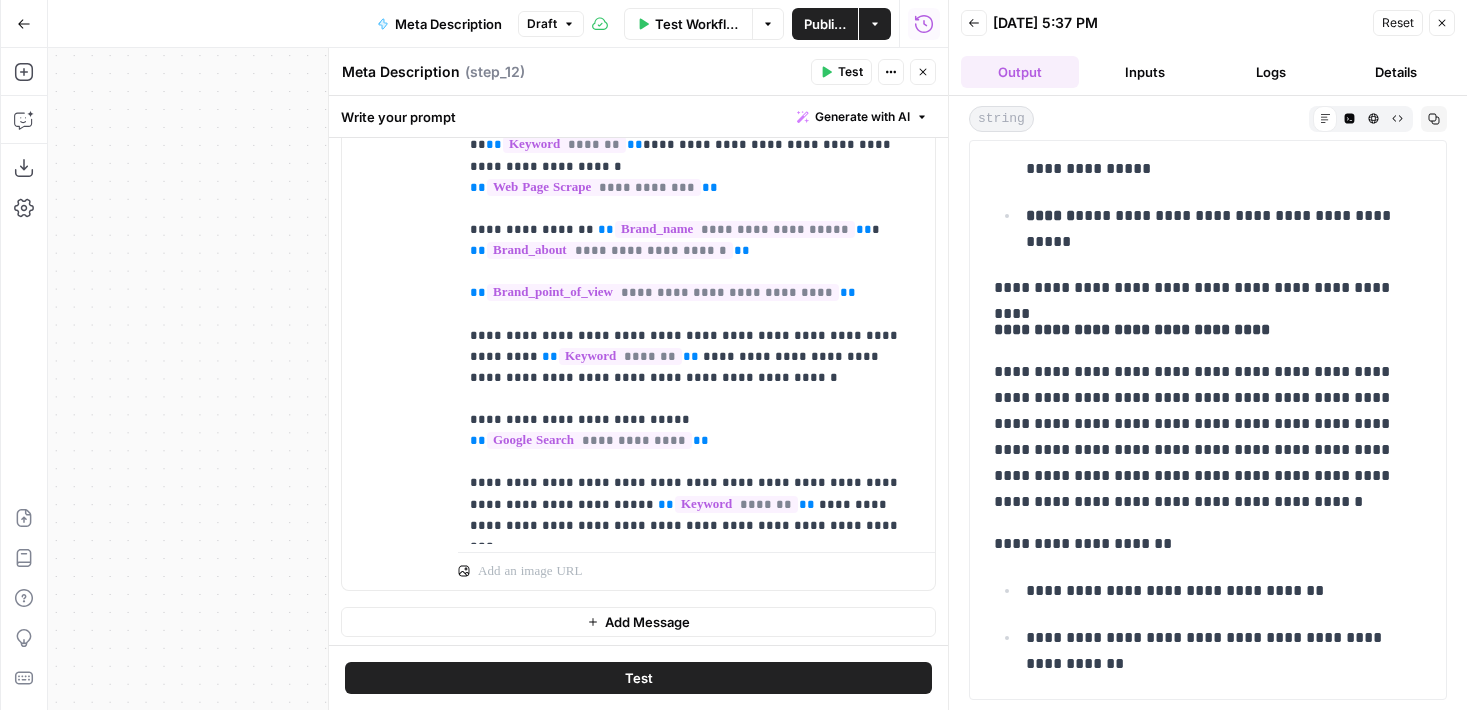 drag, startPoint x: 1284, startPoint y: 514, endPoint x: 981, endPoint y: 488, distance: 304.11346 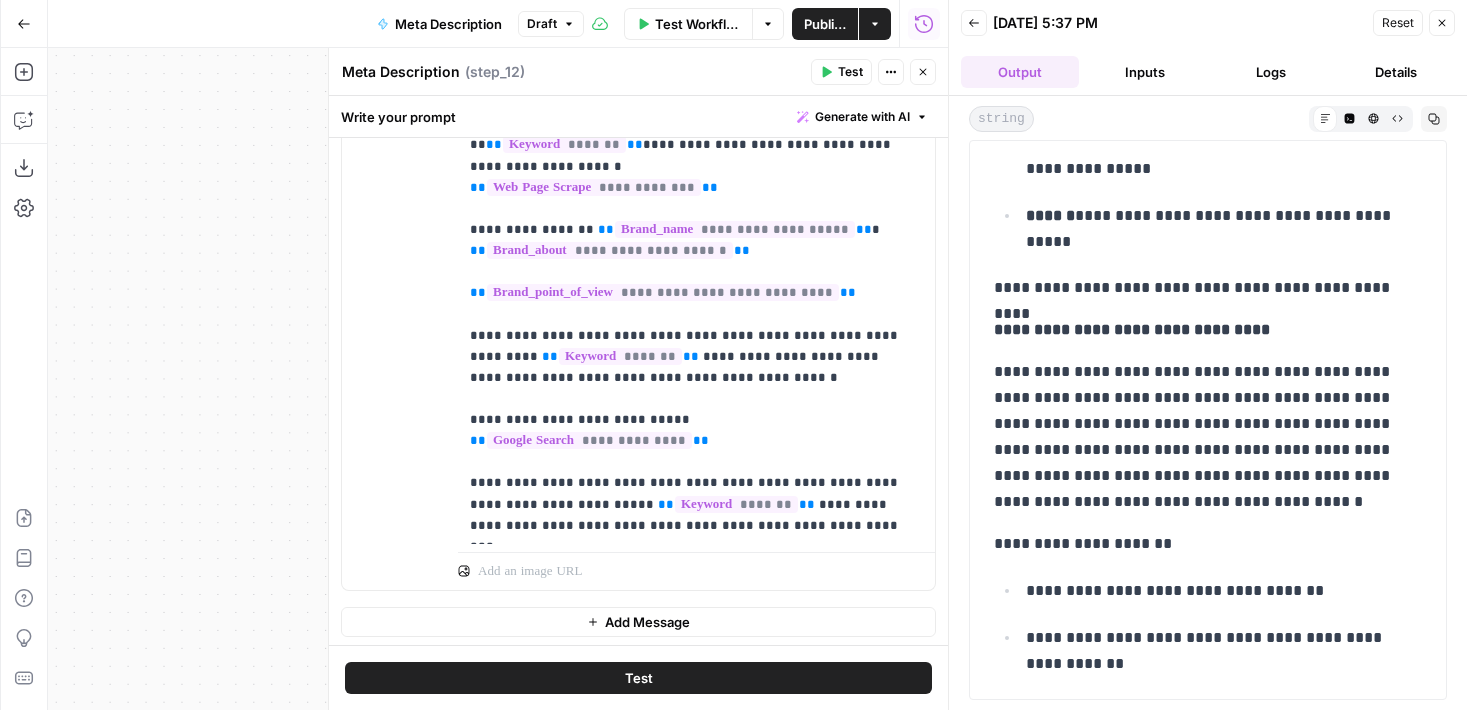 click on "**********" at bounding box center (1208, 291) 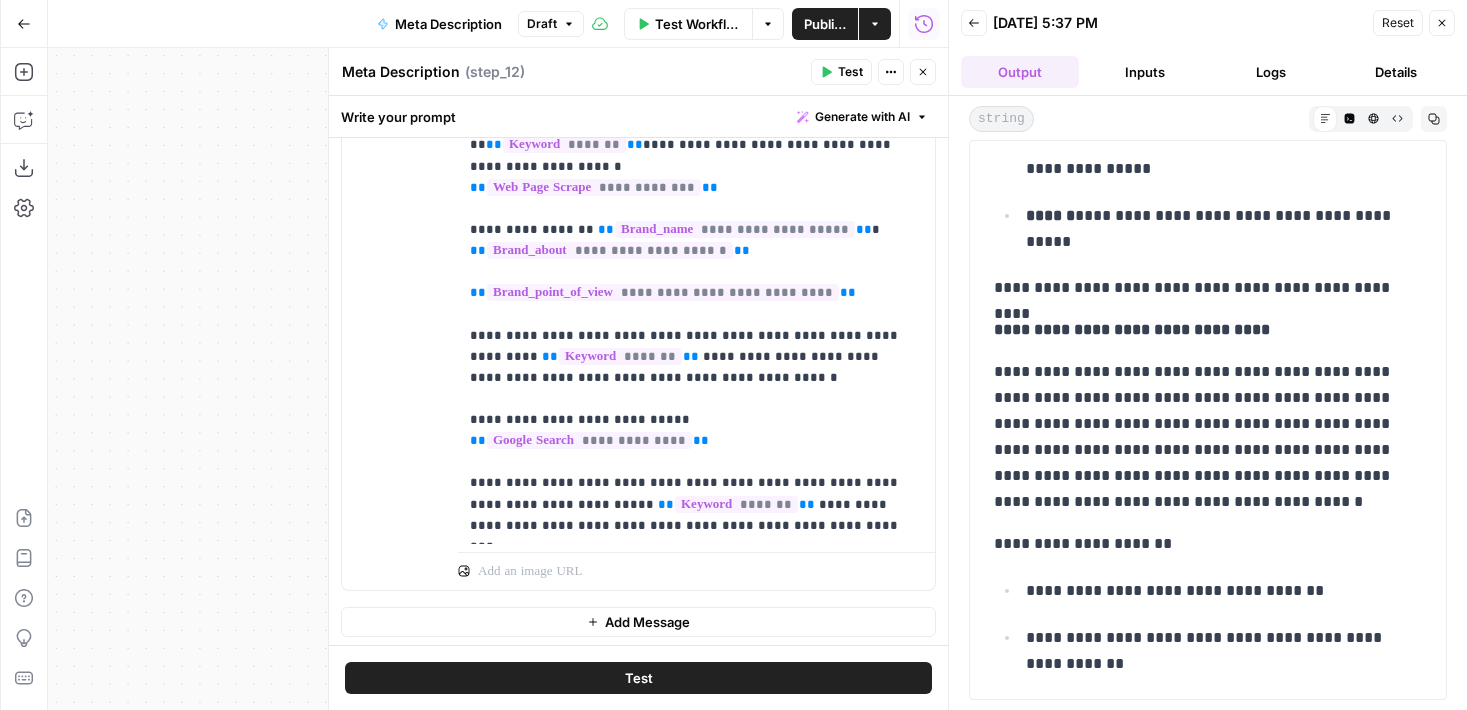 copy on "**********" 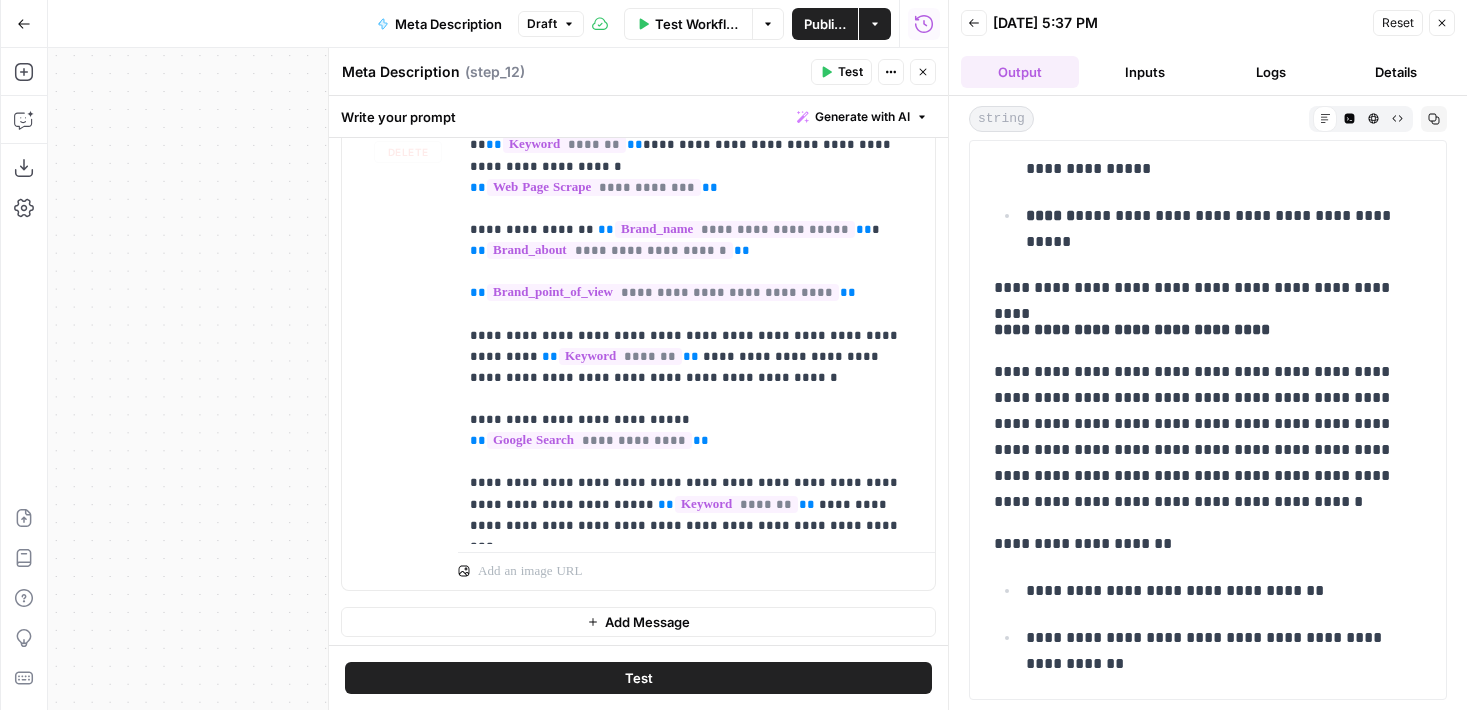 click on "**********" at bounding box center (1200, 330) 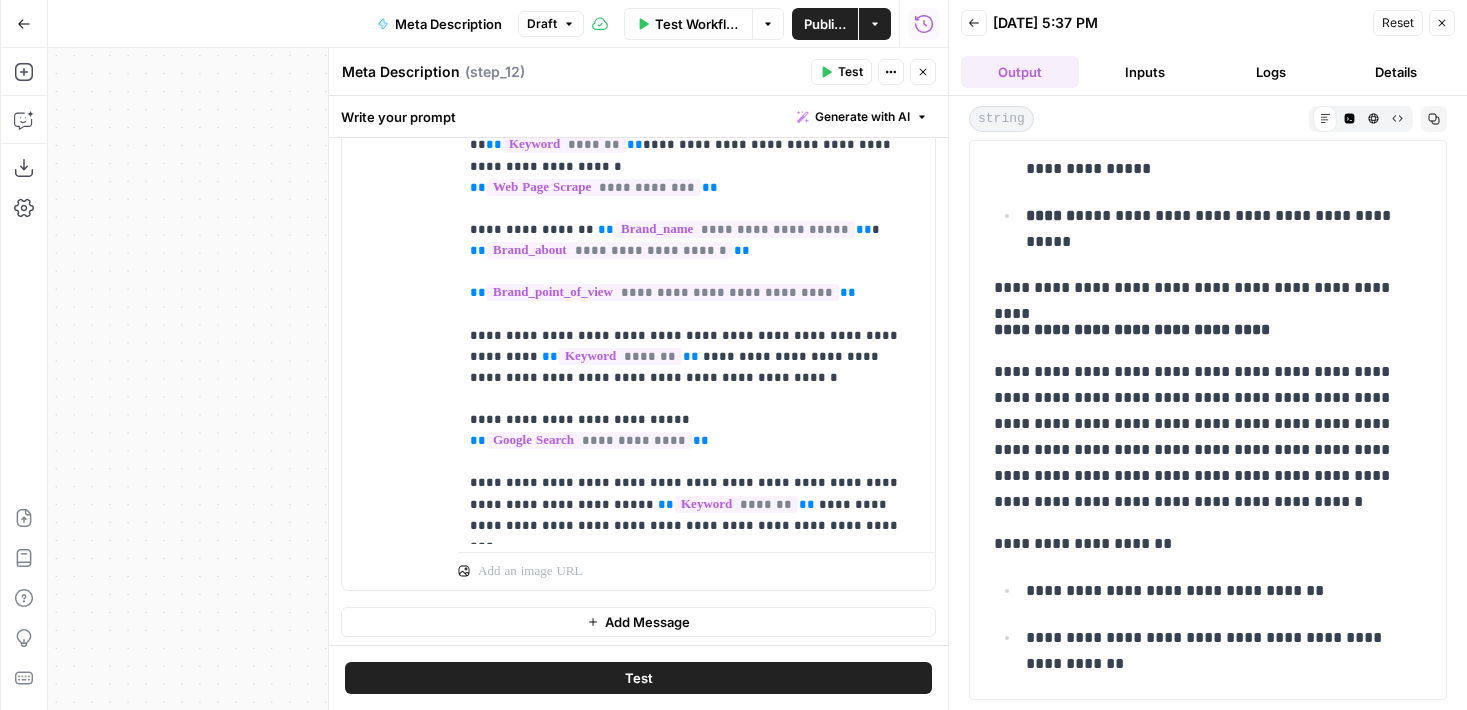 drag, startPoint x: 1288, startPoint y: 513, endPoint x: 982, endPoint y: 389, distance: 330.16965 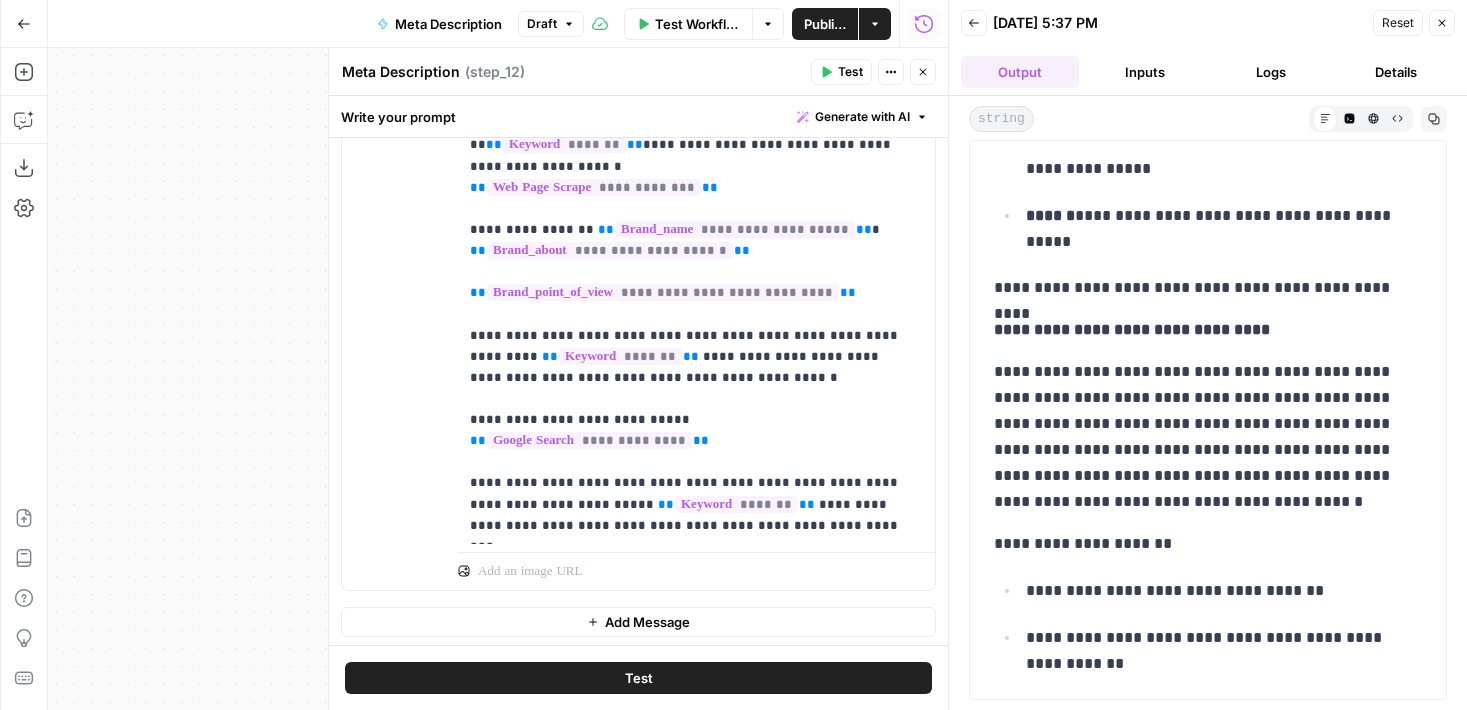 drag, startPoint x: 994, startPoint y: 368, endPoint x: 1279, endPoint y: 503, distance: 315.35693 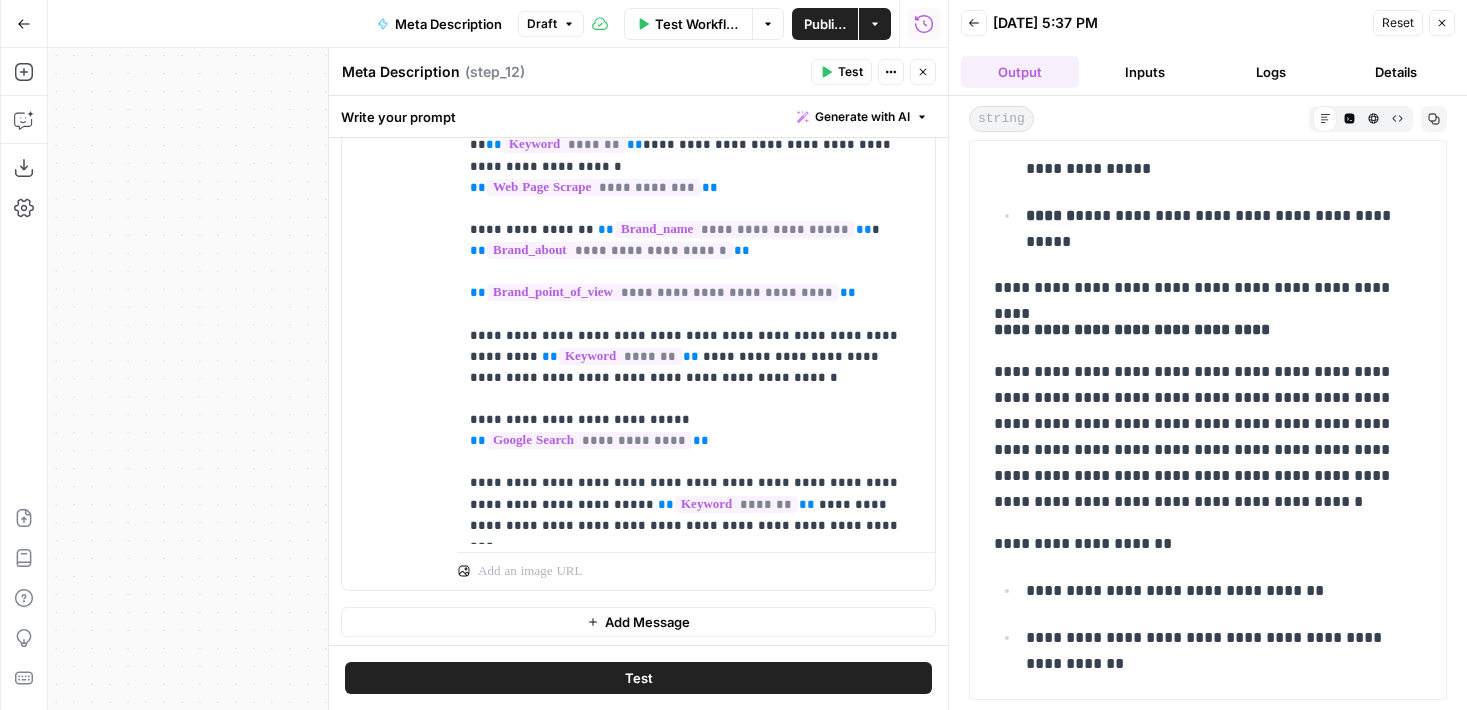 click on "**********" at bounding box center [1200, 437] 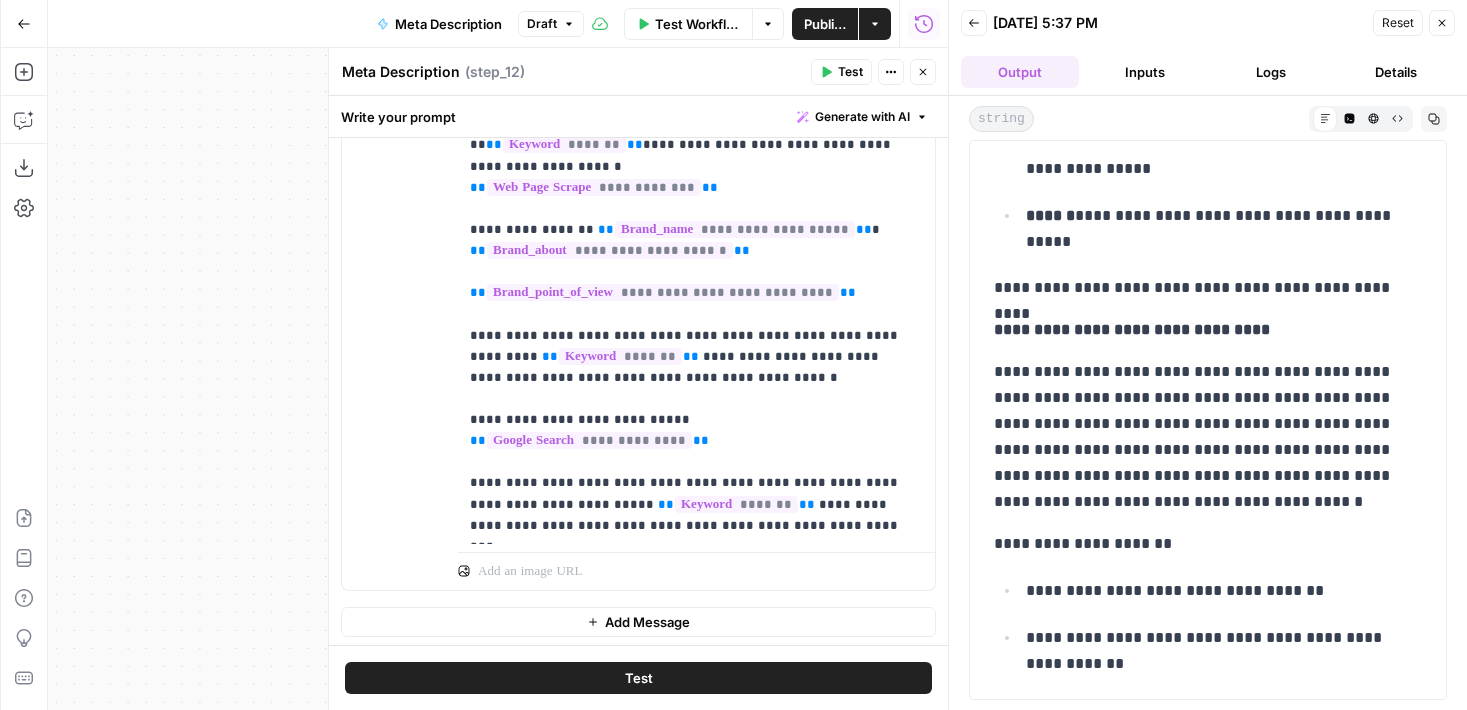 drag, startPoint x: 1288, startPoint y: 506, endPoint x: 968, endPoint y: 353, distance: 354.69565 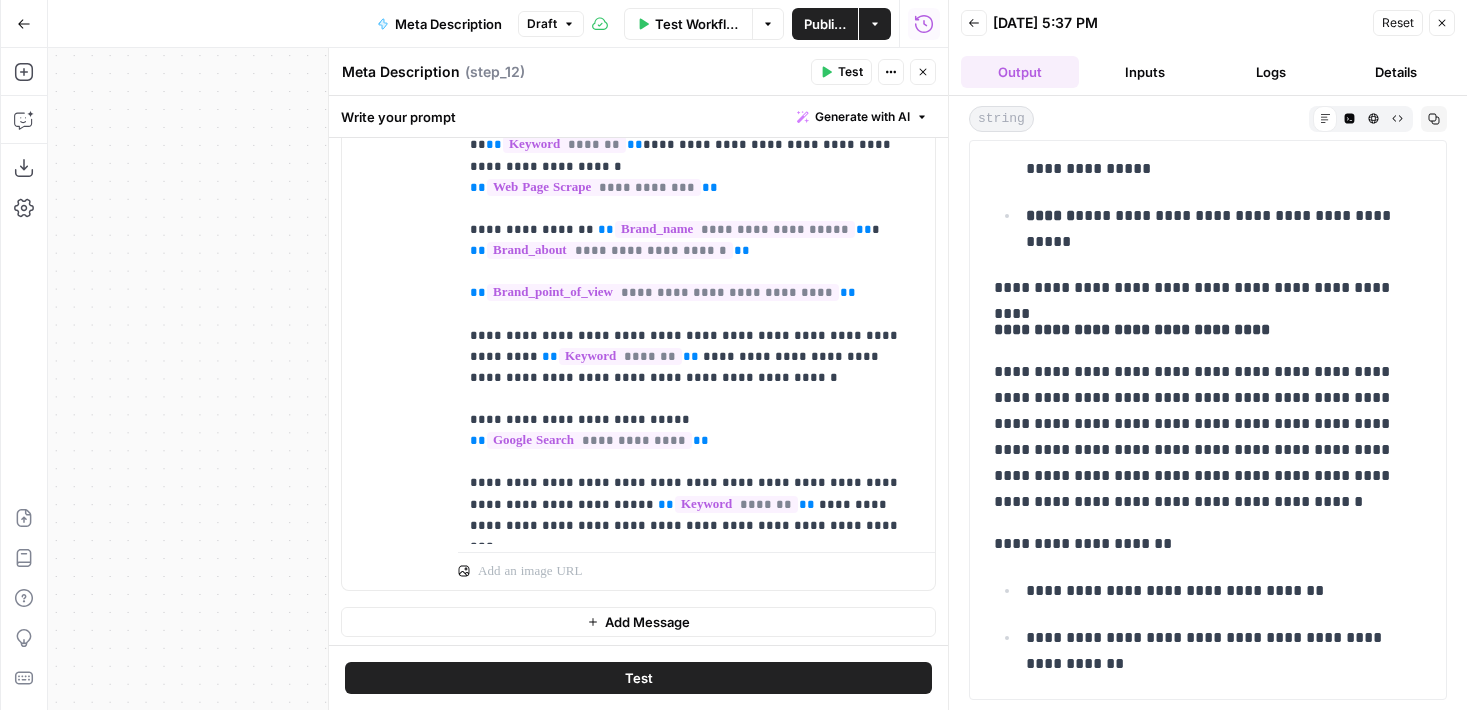 click on "**********" at bounding box center [1208, 420] 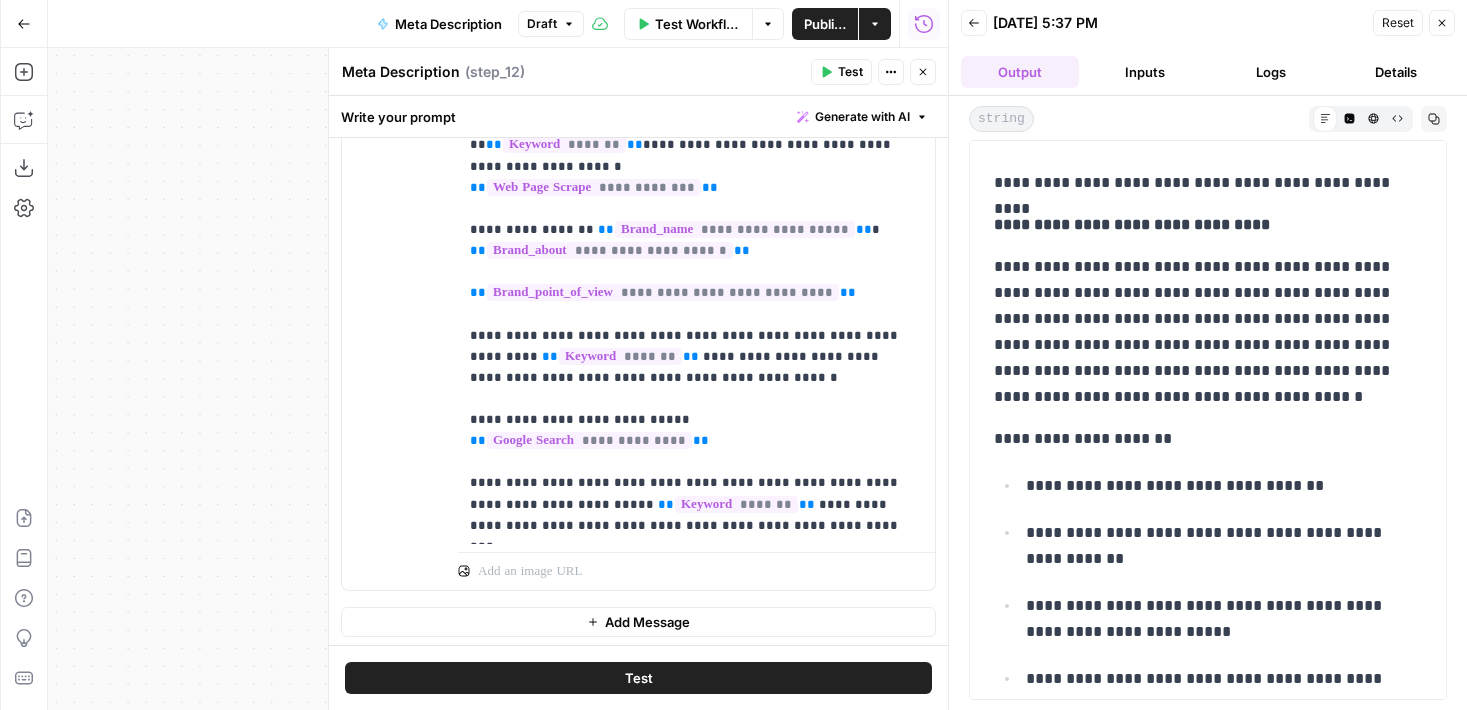 scroll, scrollTop: 685, scrollLeft: 0, axis: vertical 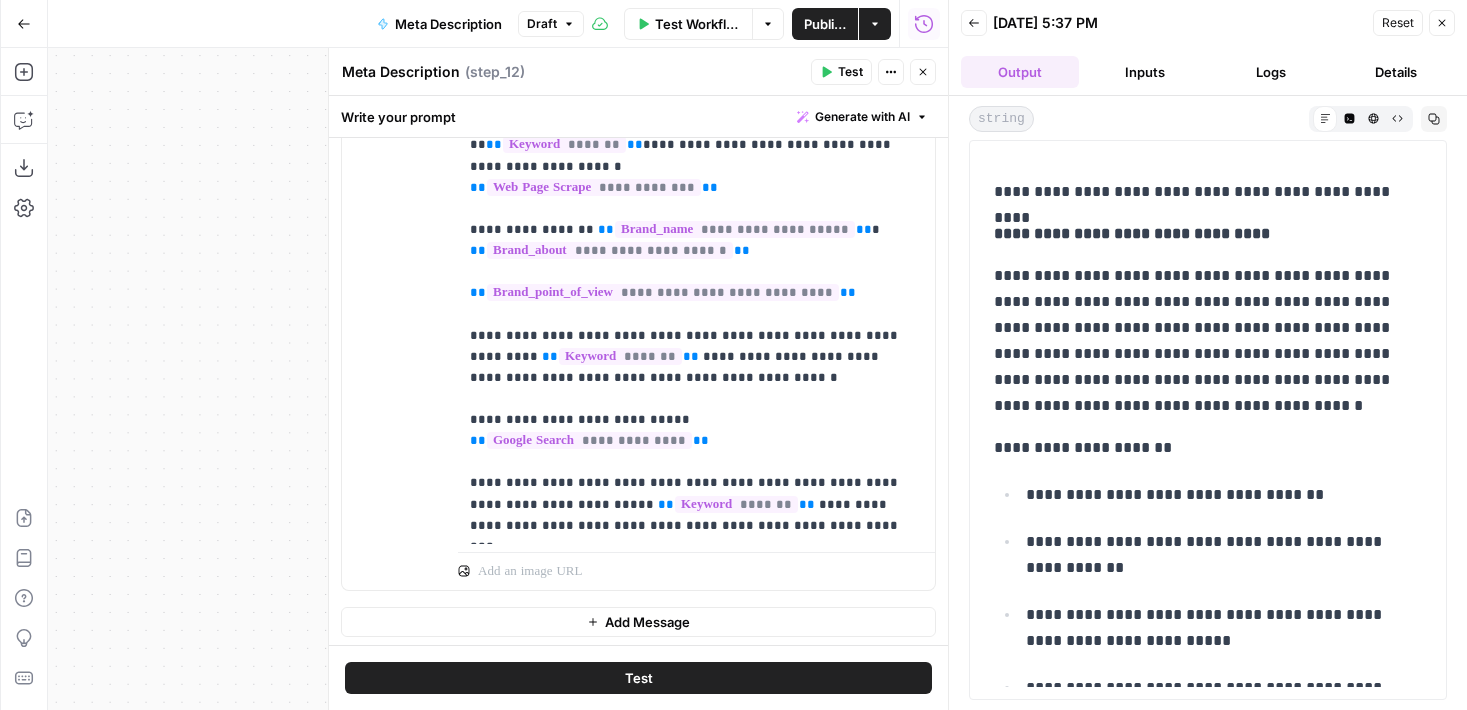drag, startPoint x: 1300, startPoint y: 416, endPoint x: 995, endPoint y: 278, distance: 334.7671 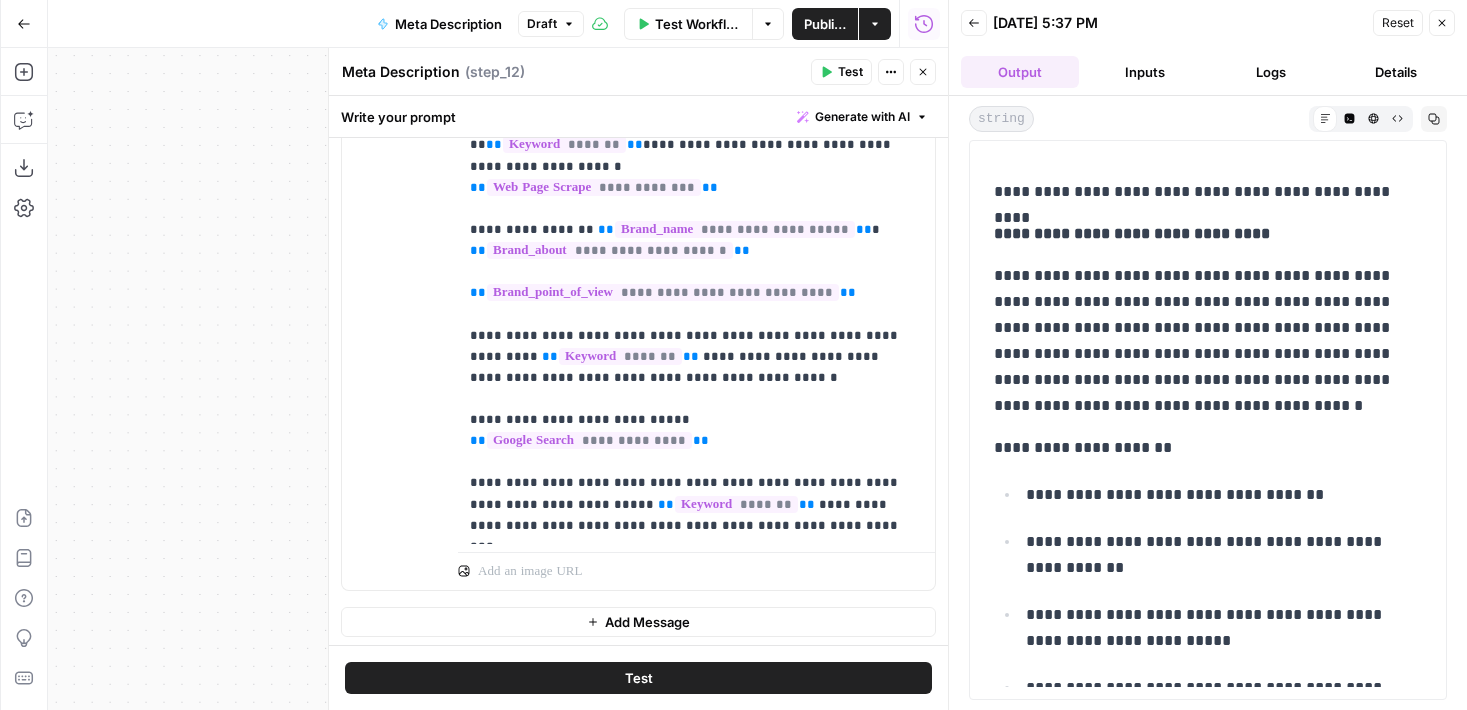 click on "**********" at bounding box center [1200, 341] 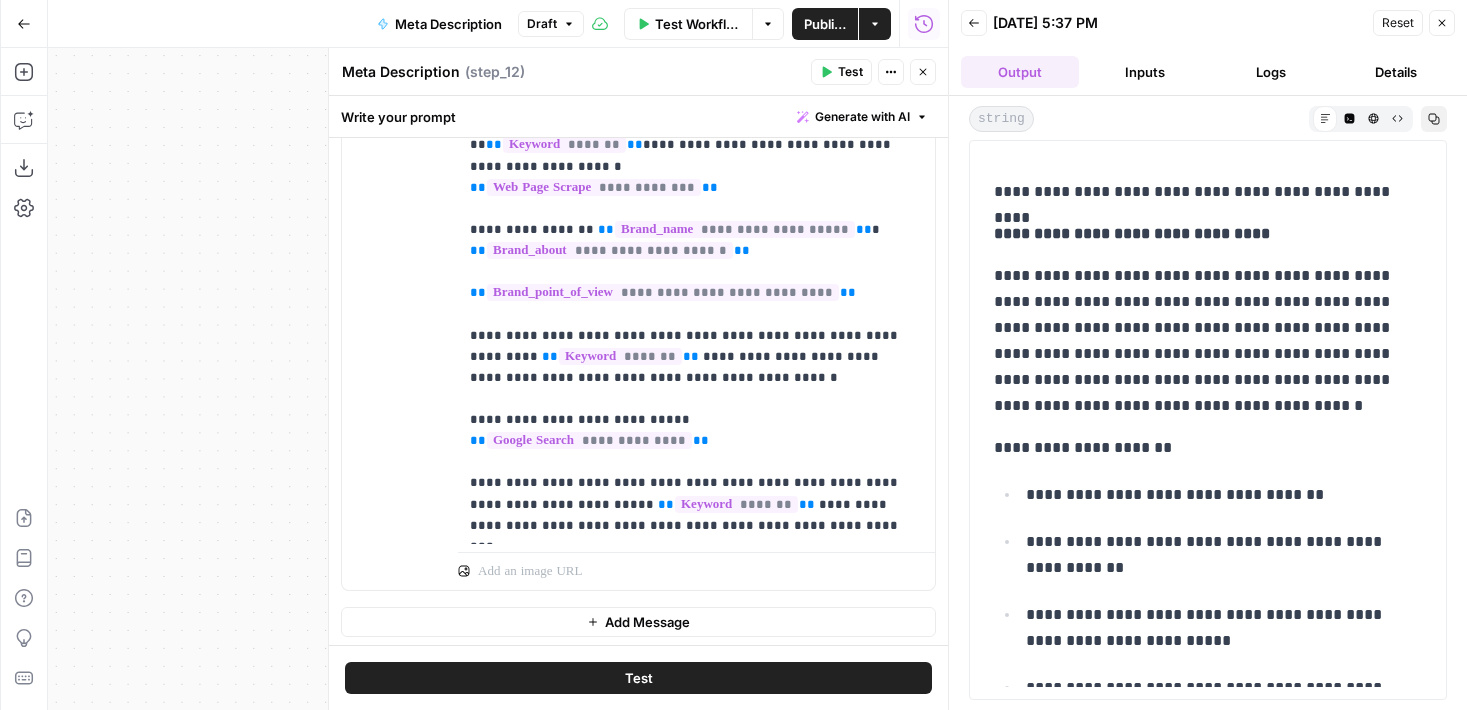 click 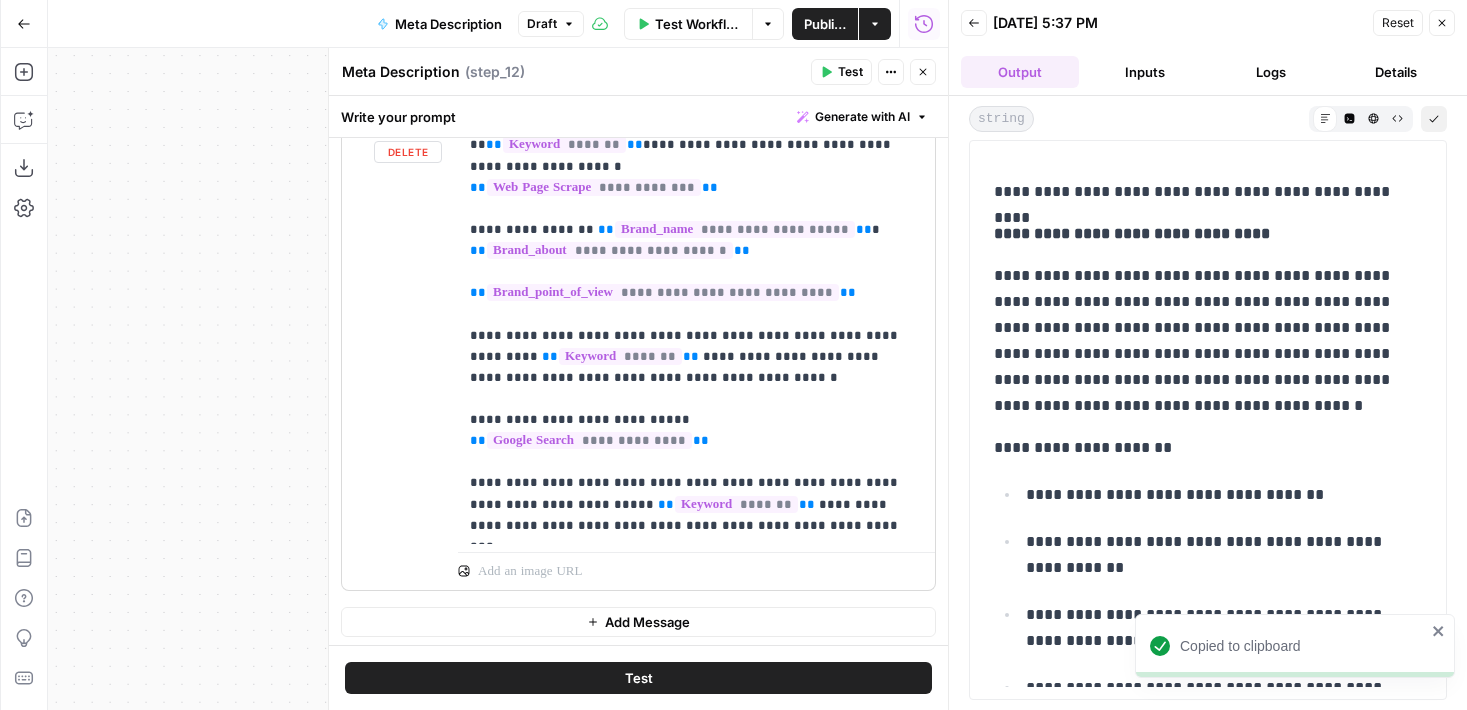 scroll, scrollTop: 300, scrollLeft: 0, axis: vertical 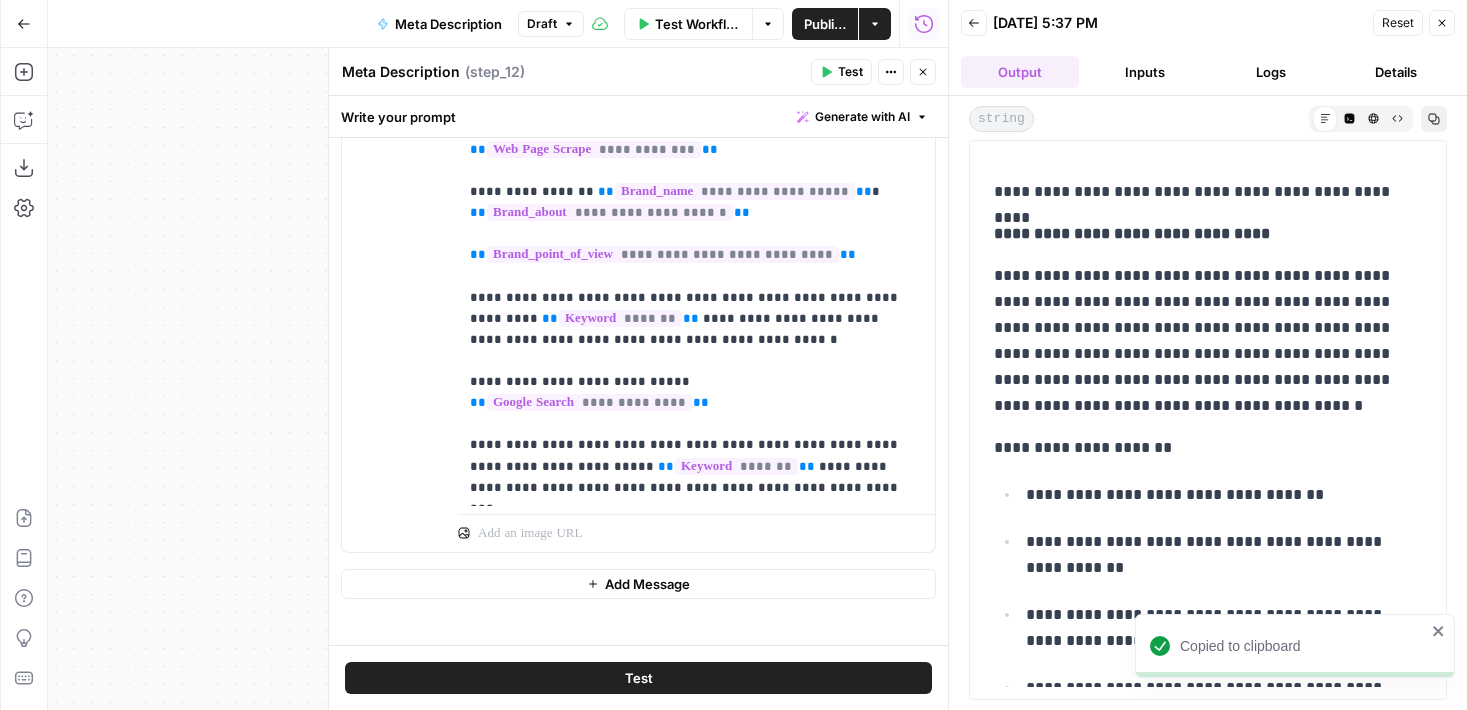 click on "**********" at bounding box center [1200, 234] 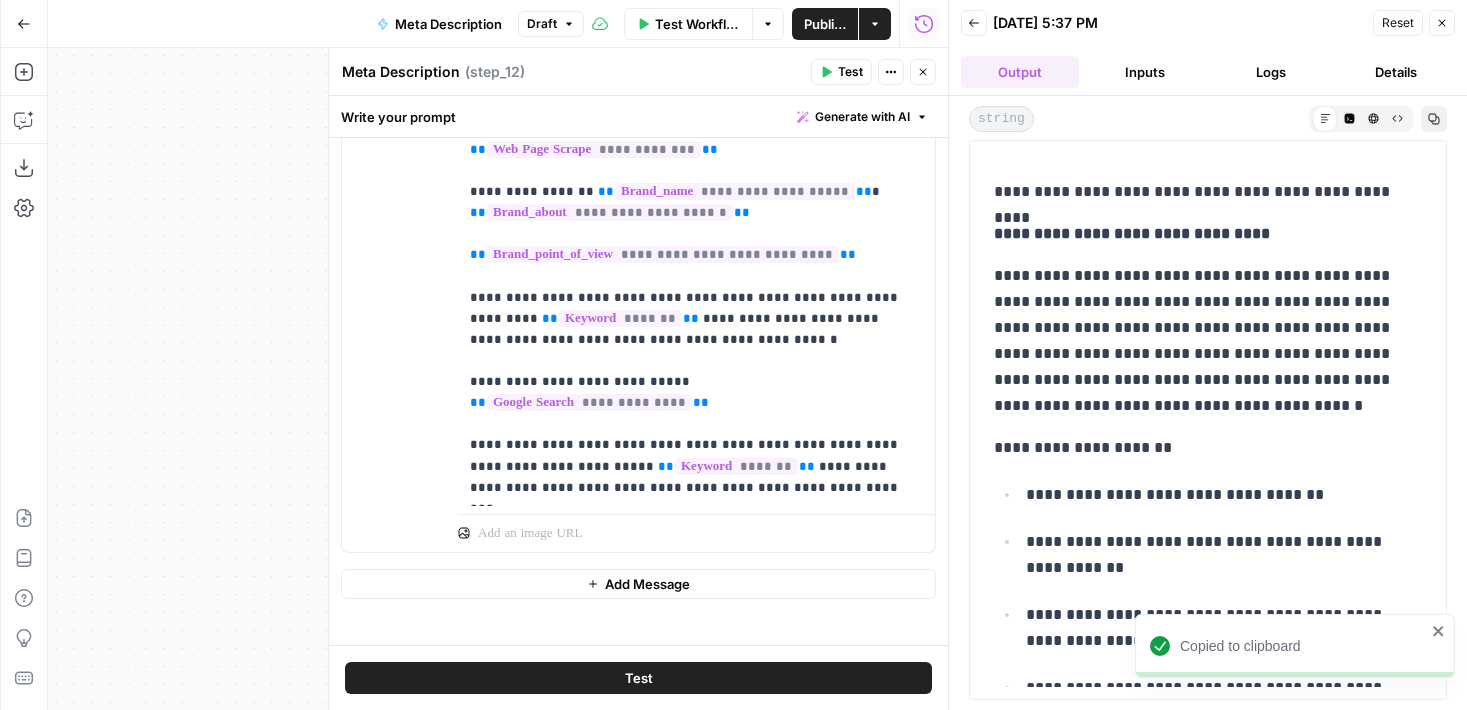 drag, startPoint x: 1323, startPoint y: 426, endPoint x: 981, endPoint y: 277, distance: 373.04825 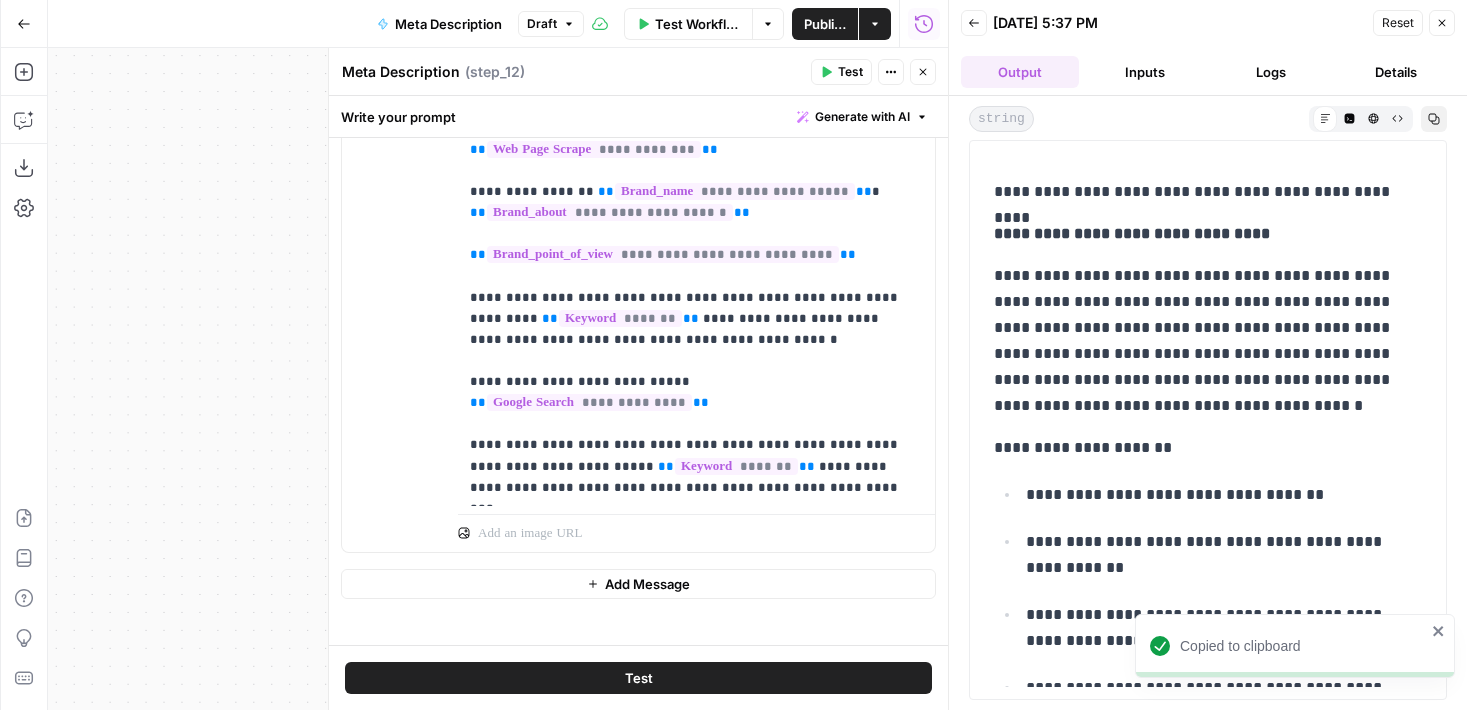 click on "**********" at bounding box center (1208, 195) 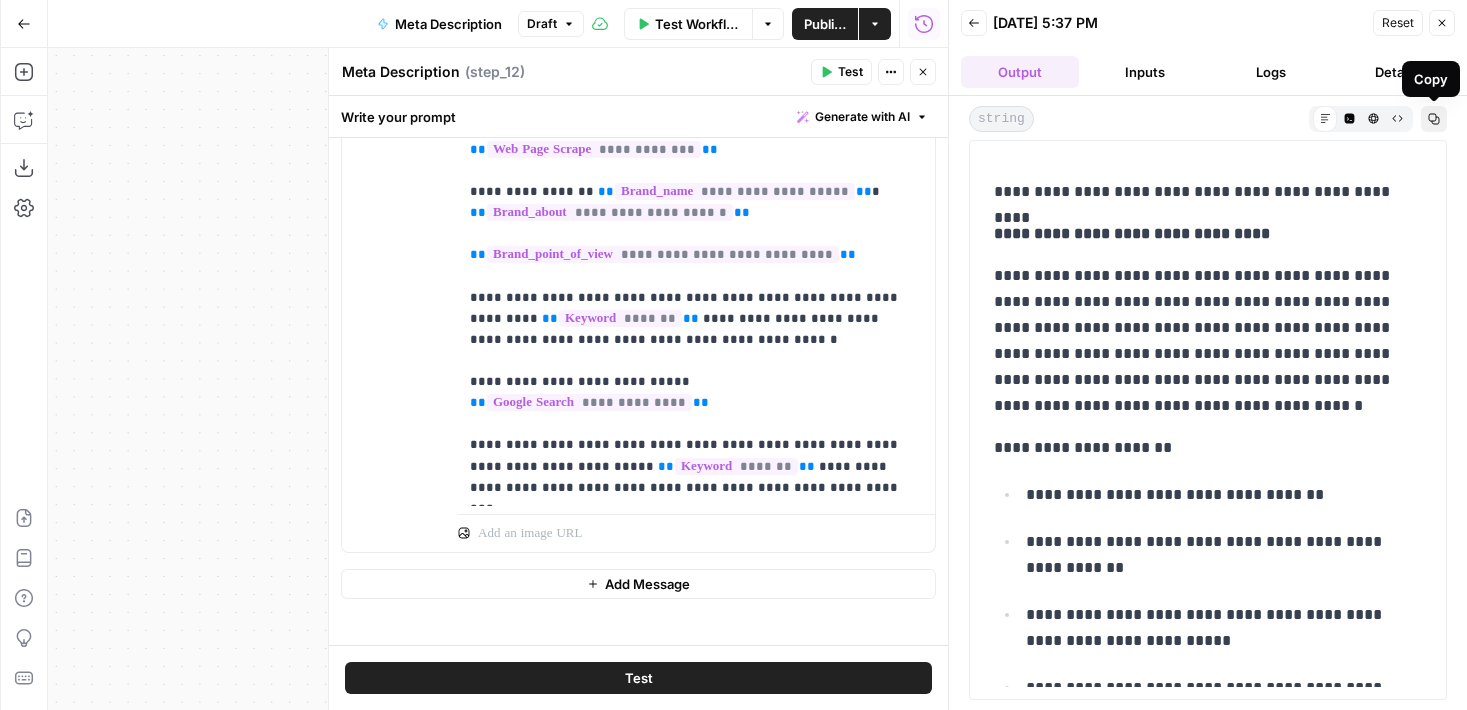 click 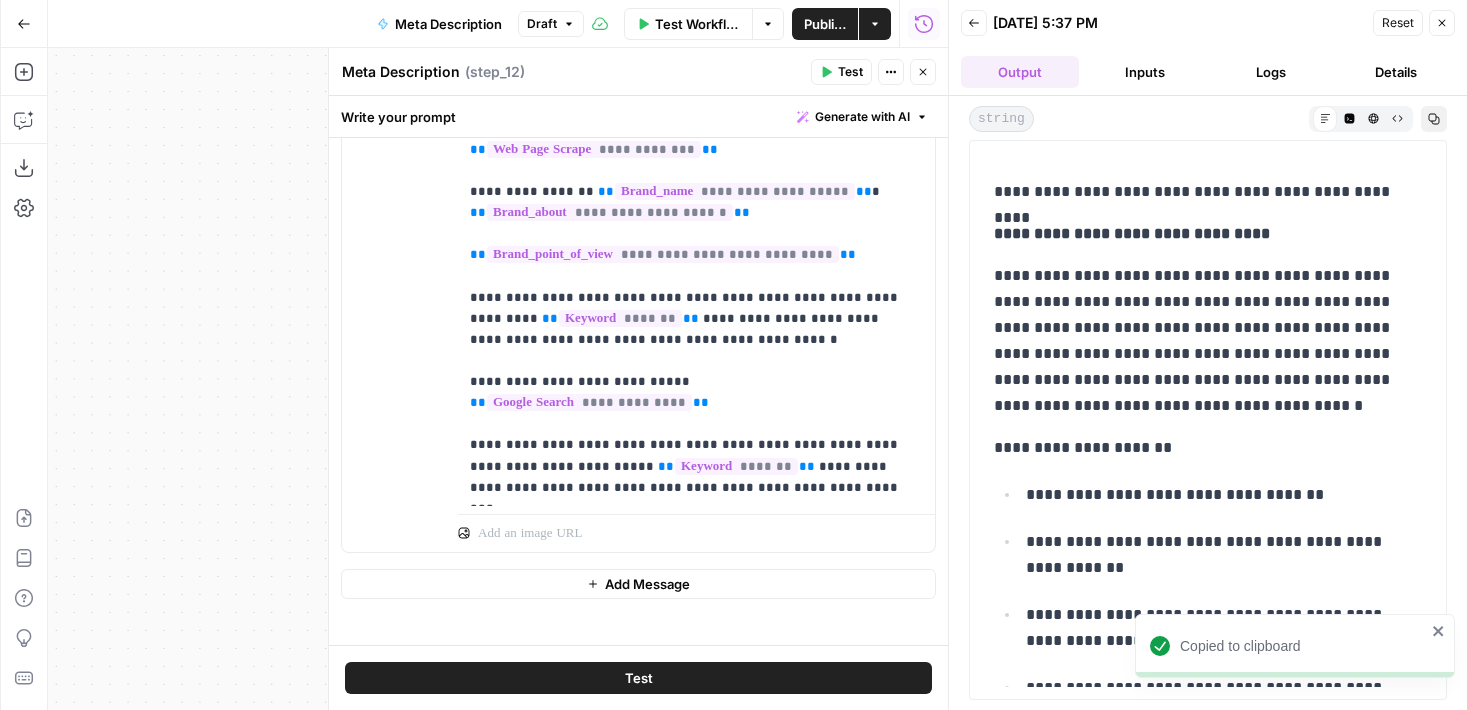 click on "Copied to clipboard" at bounding box center (1295, 646) 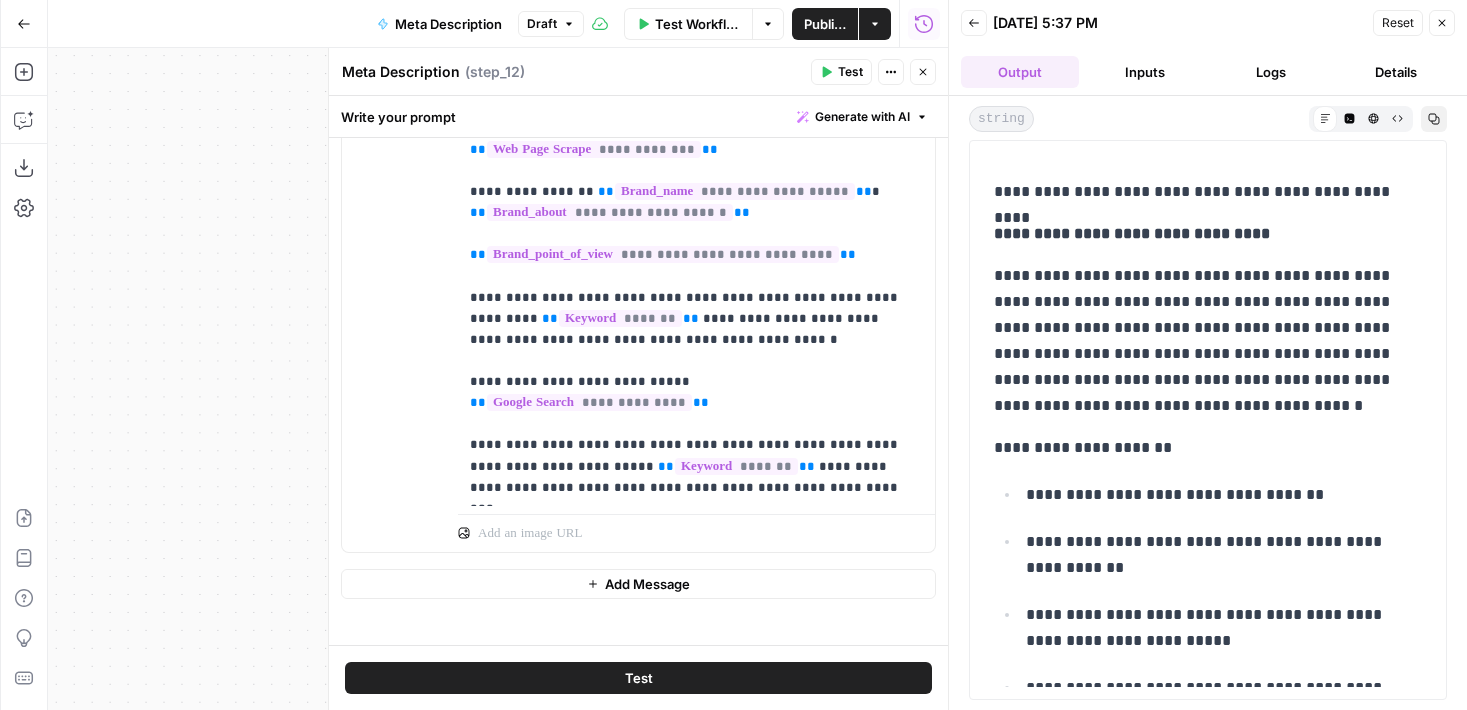 drag, startPoint x: 1321, startPoint y: 418, endPoint x: 988, endPoint y: 271, distance: 364.00275 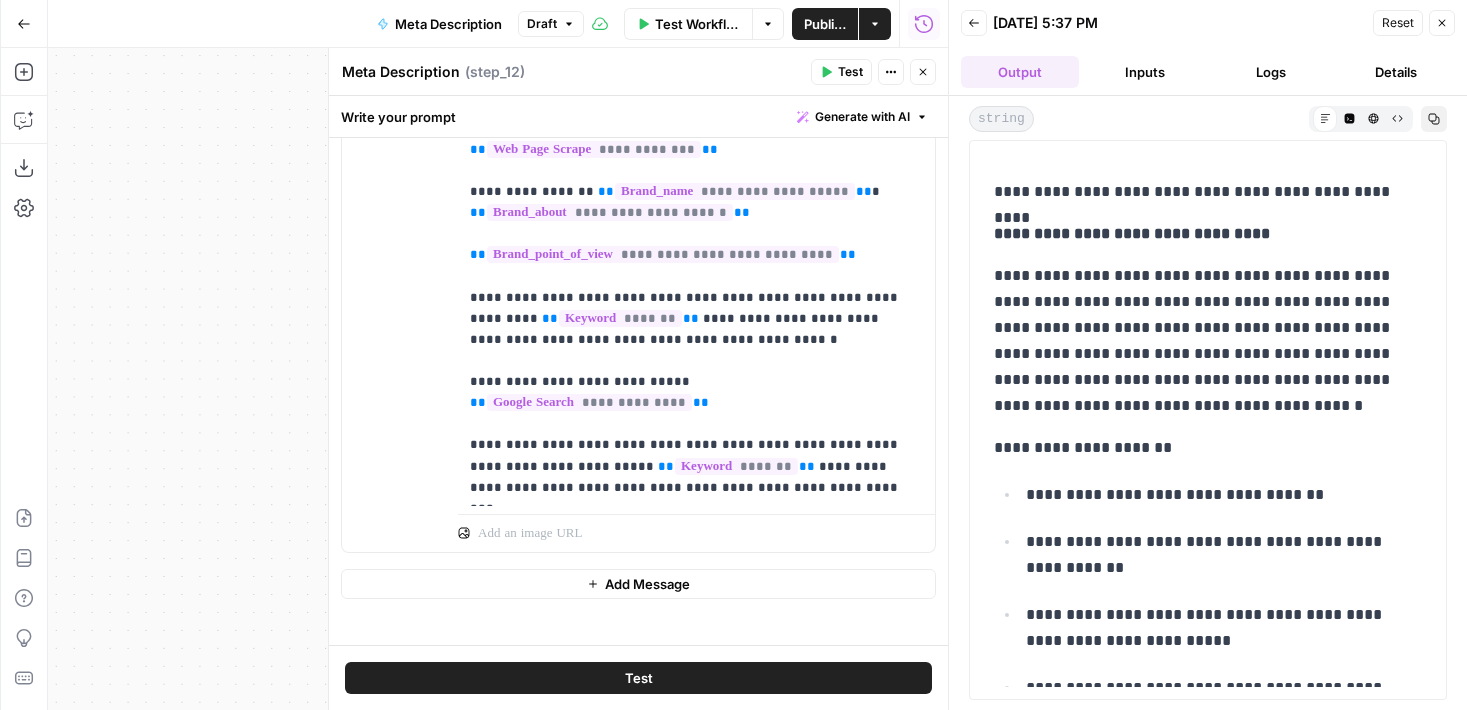 click on "**********" at bounding box center [1208, 195] 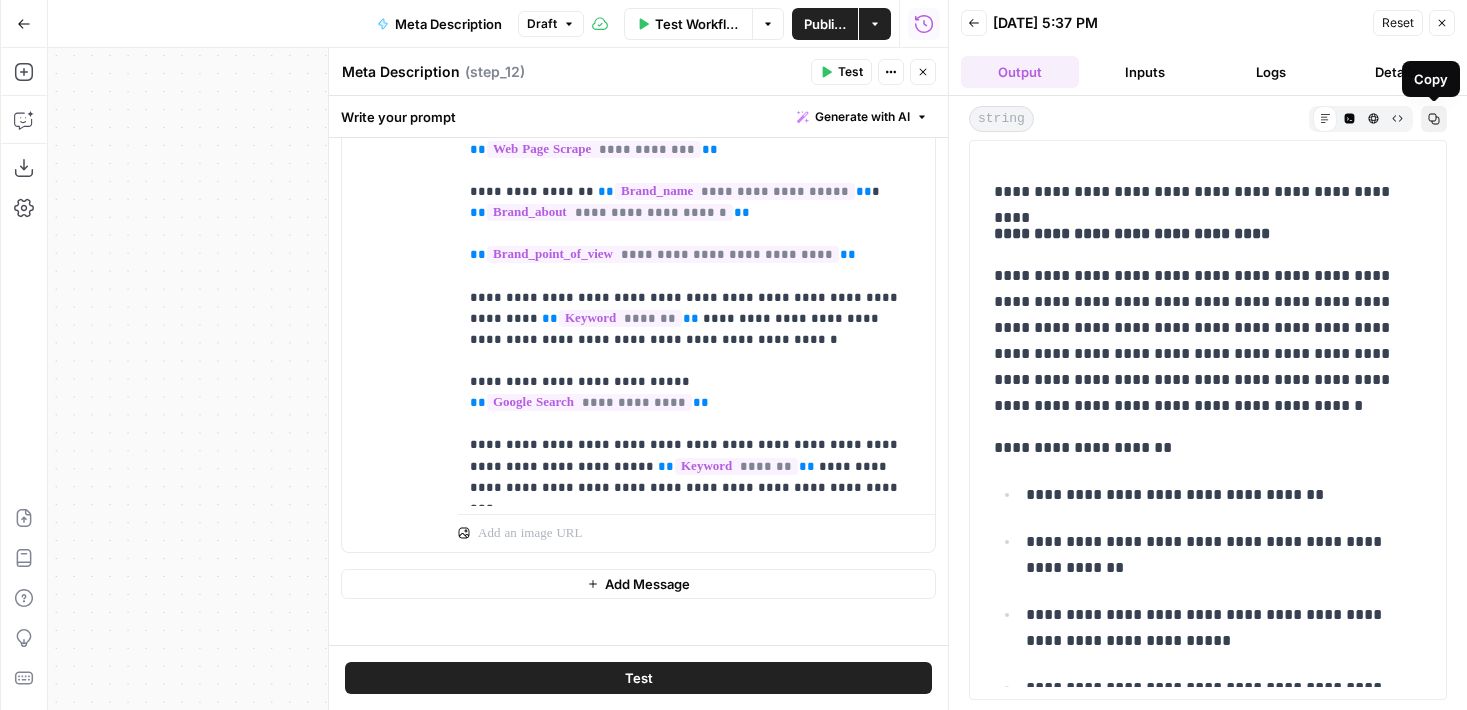 click 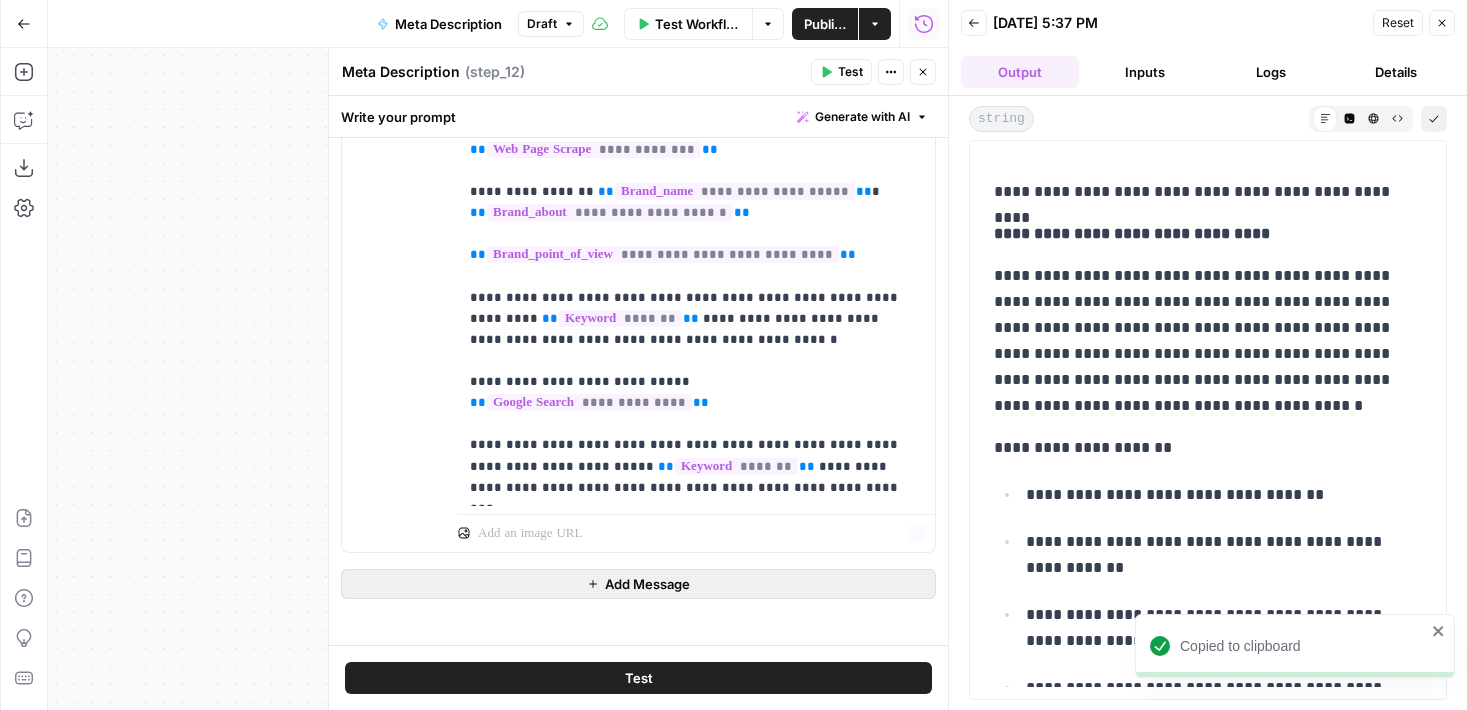 click on "Add Message" at bounding box center [638, 584] 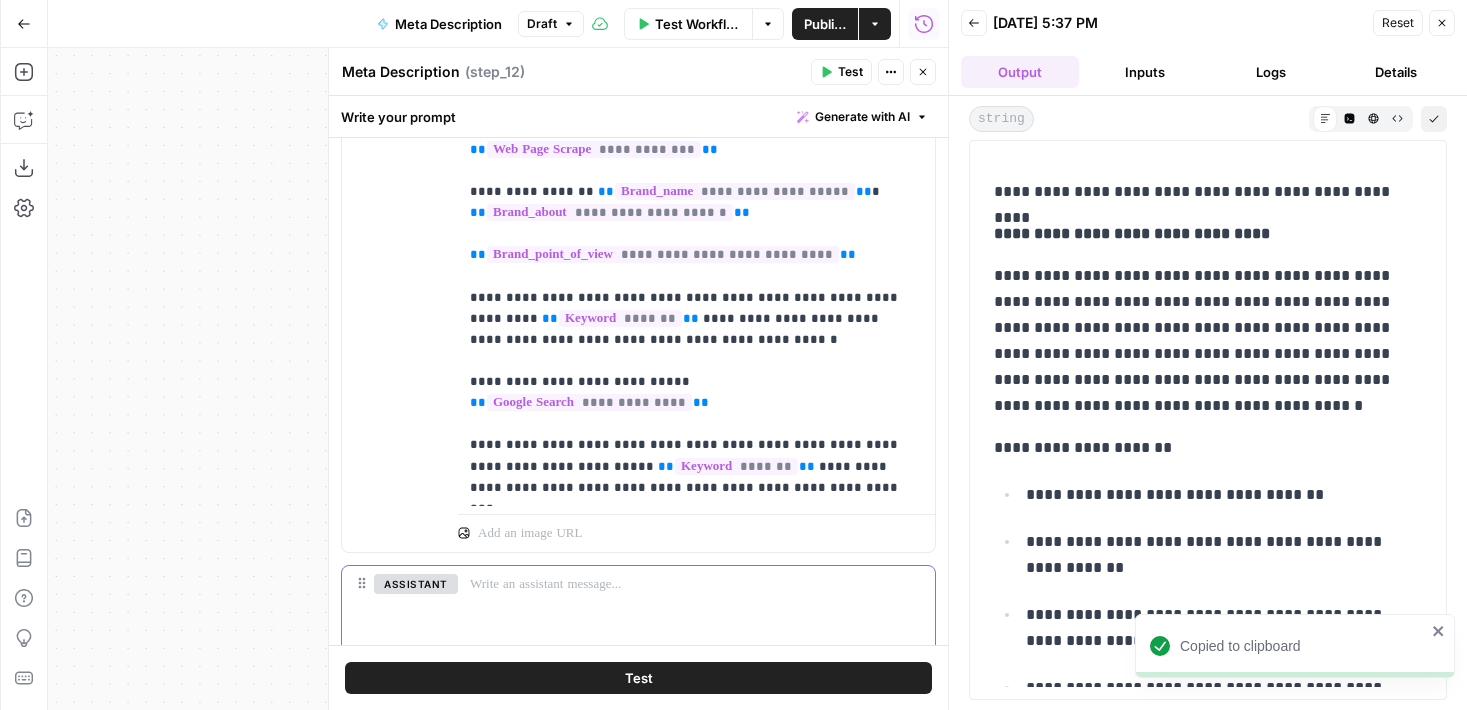 click at bounding box center (696, 584) 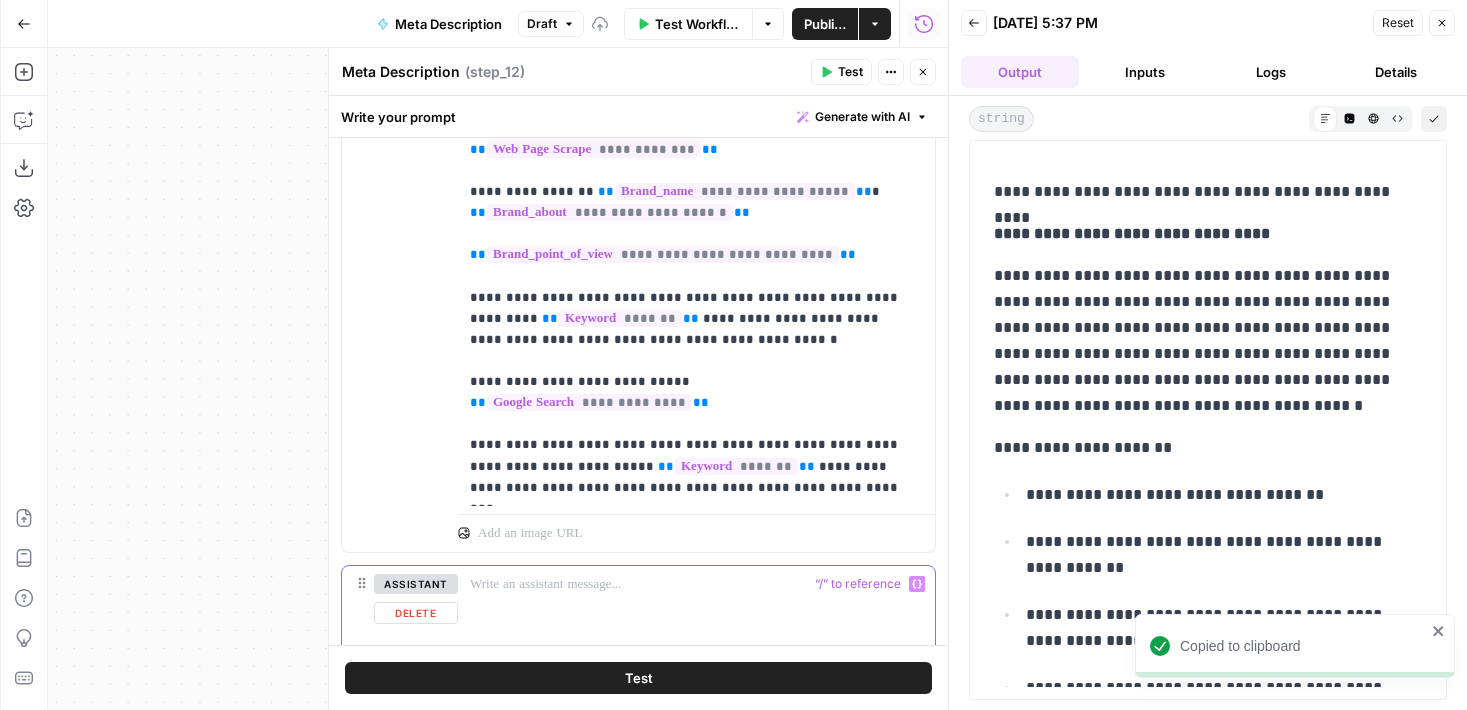 scroll, scrollTop: 406, scrollLeft: 0, axis: vertical 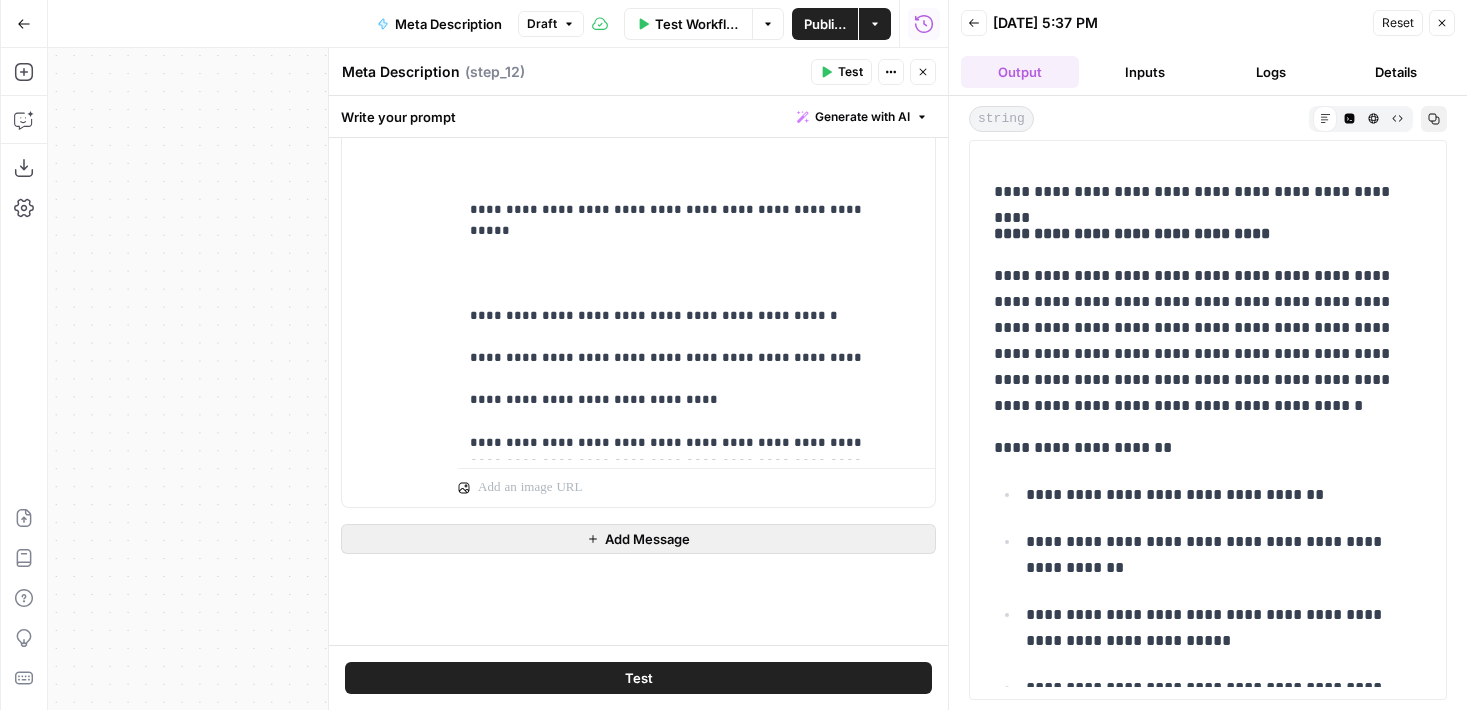 click on "Add Message" at bounding box center (638, 539) 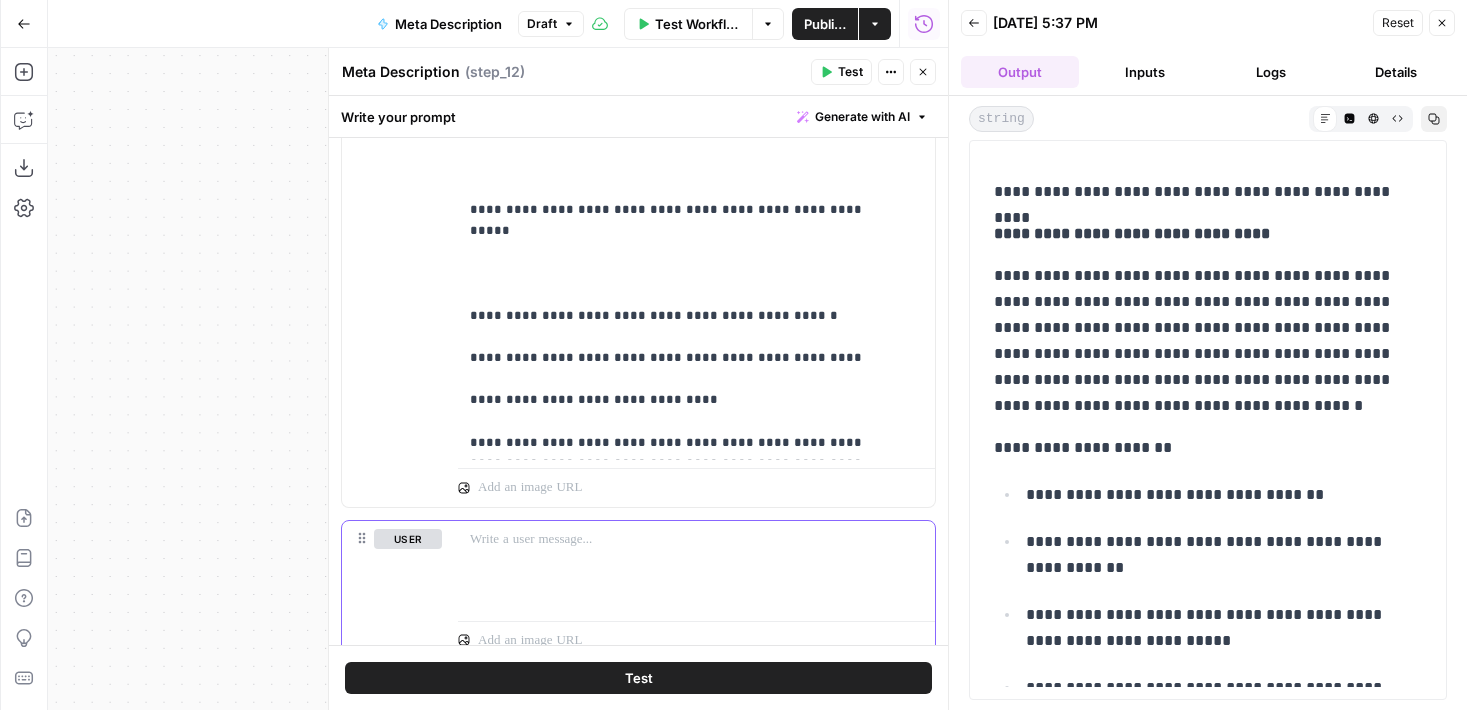 click at bounding box center [696, 539] 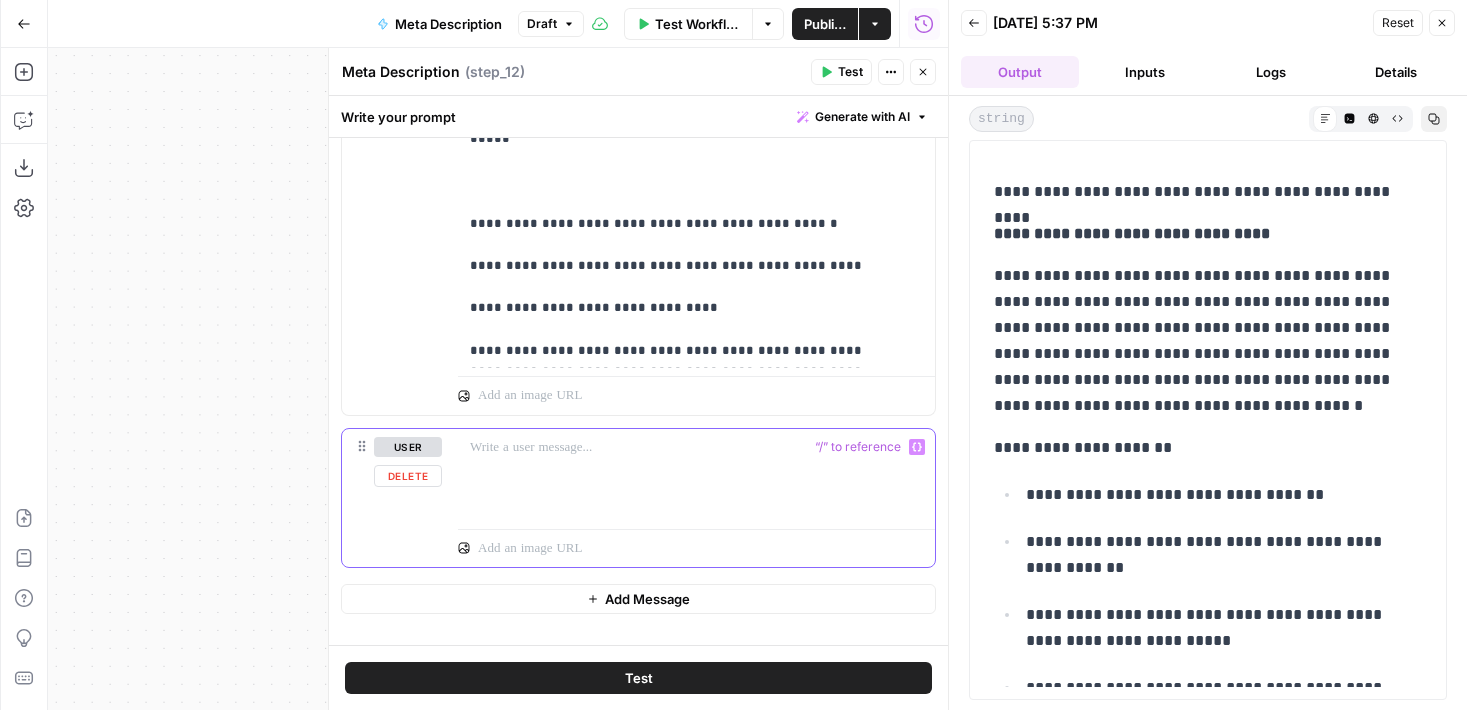 scroll, scrollTop: 1314, scrollLeft: 0, axis: vertical 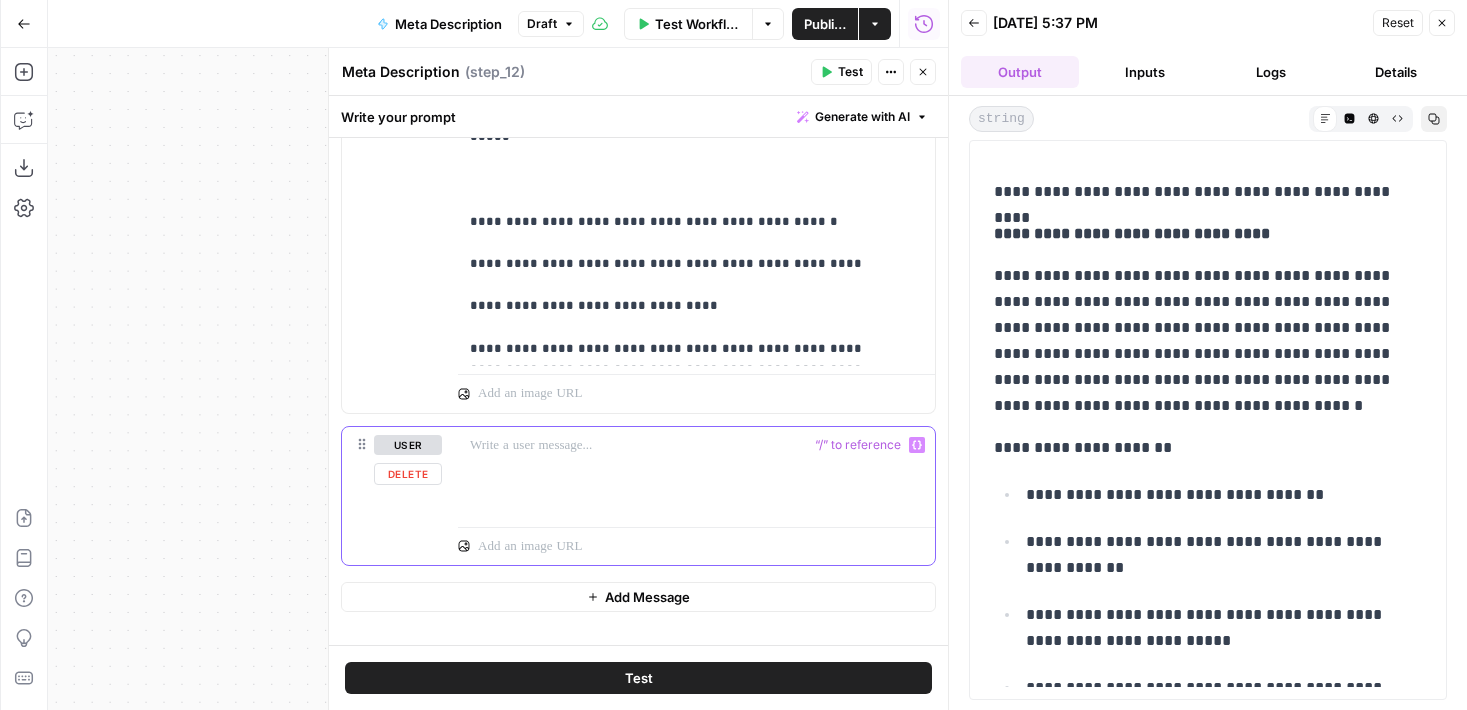type 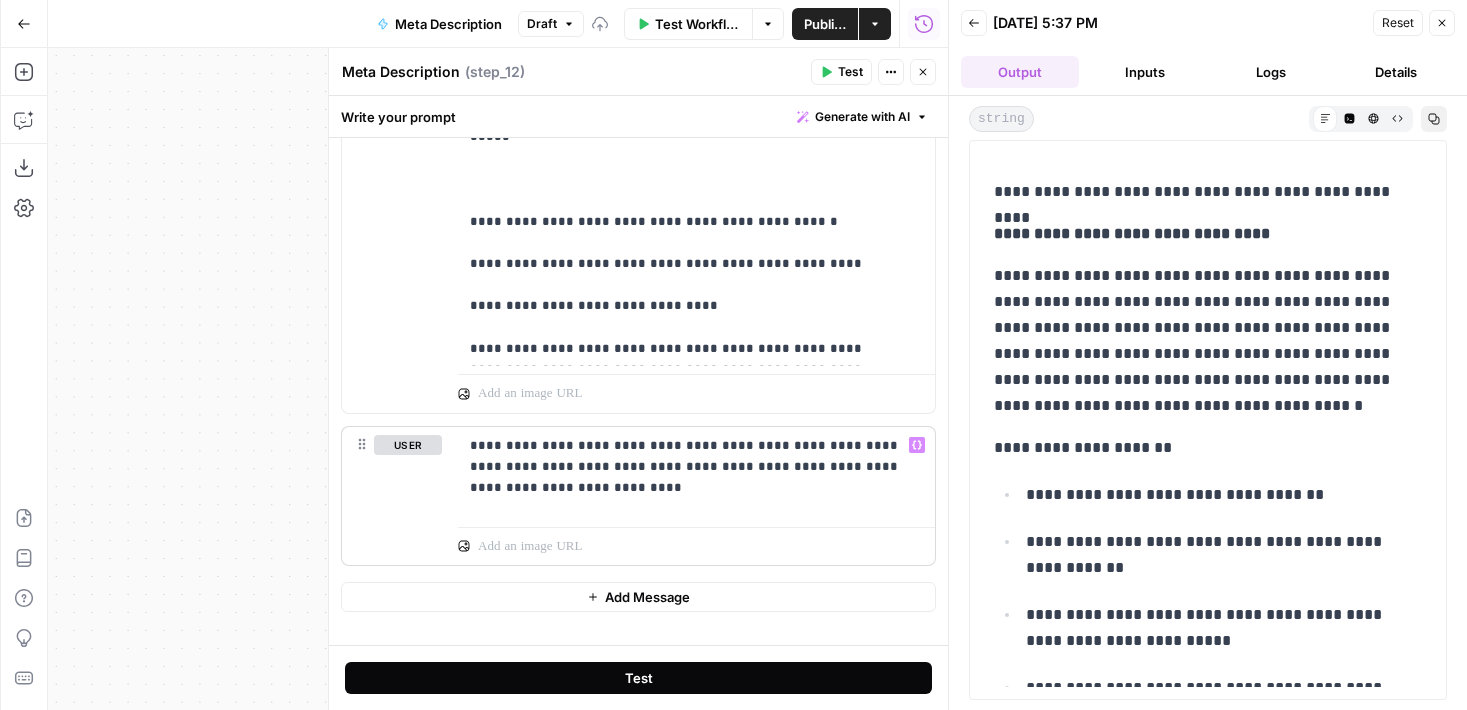 click on "Test" at bounding box center [638, 678] 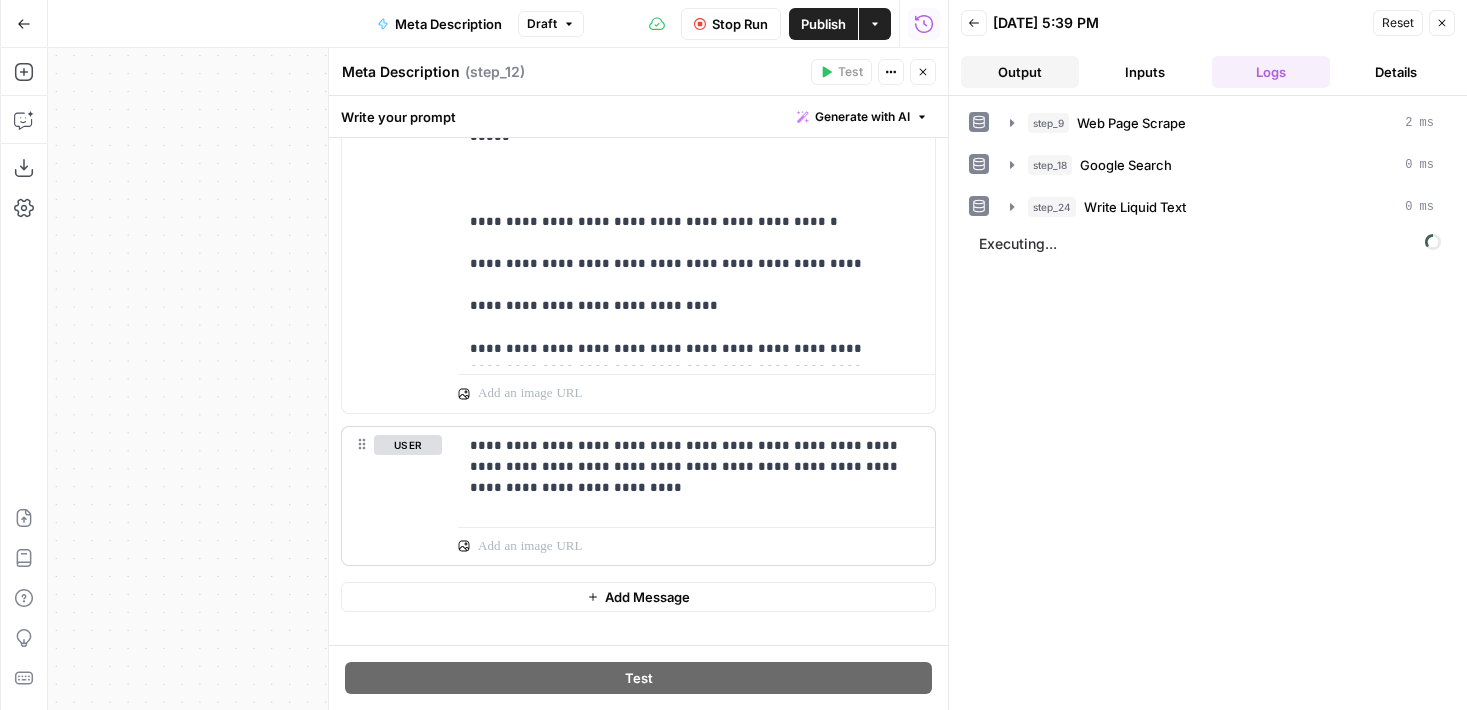 click on "Output" at bounding box center (1020, 72) 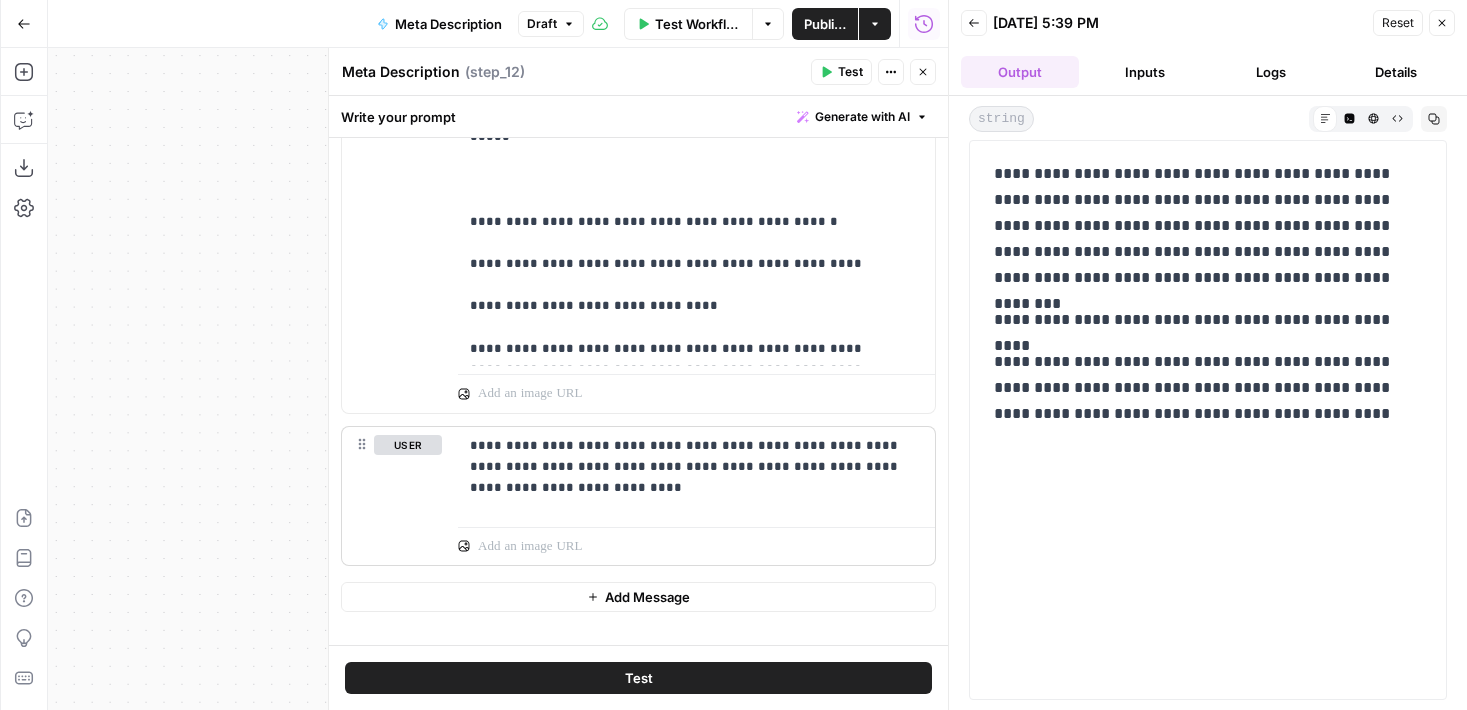 drag, startPoint x: 1292, startPoint y: 289, endPoint x: 1334, endPoint y: 197, distance: 101.133575 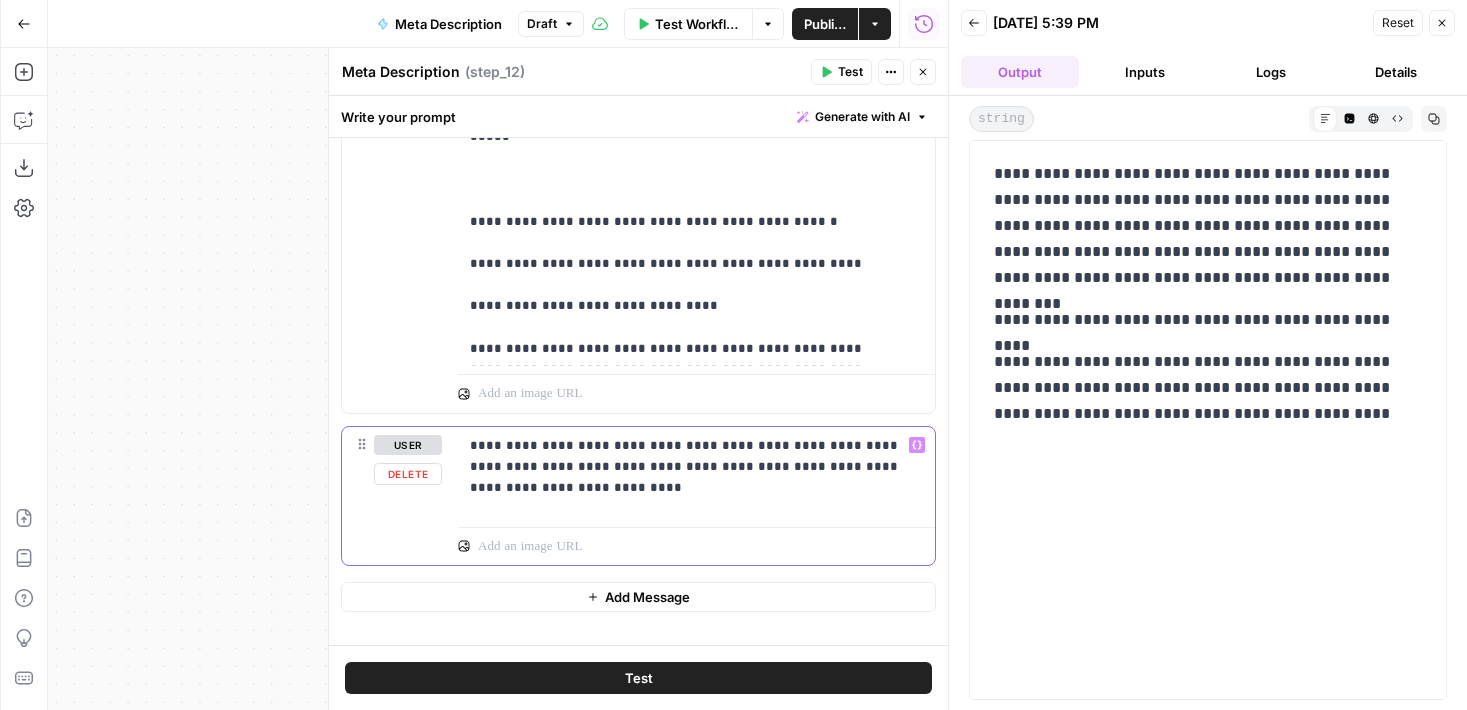 click on "**********" at bounding box center (689, 466) 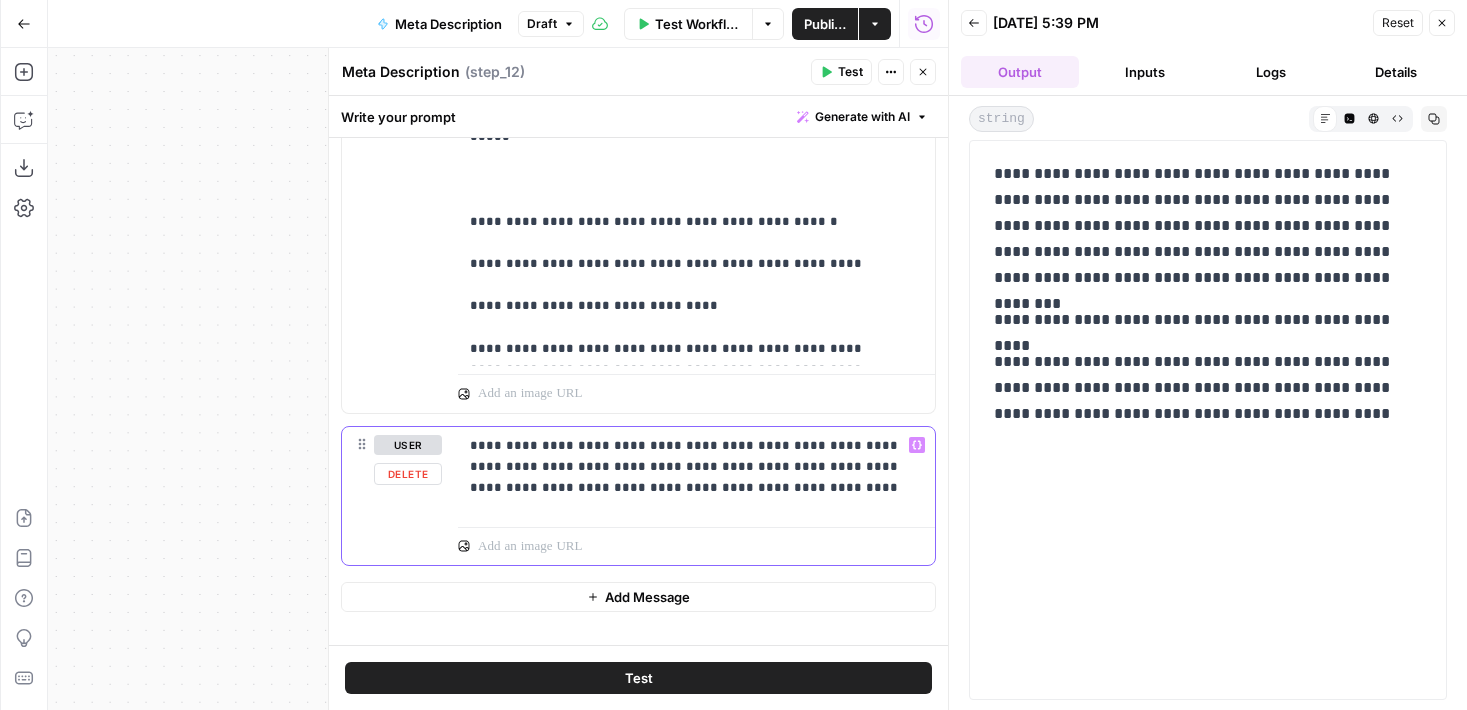click on "**********" at bounding box center (689, 466) 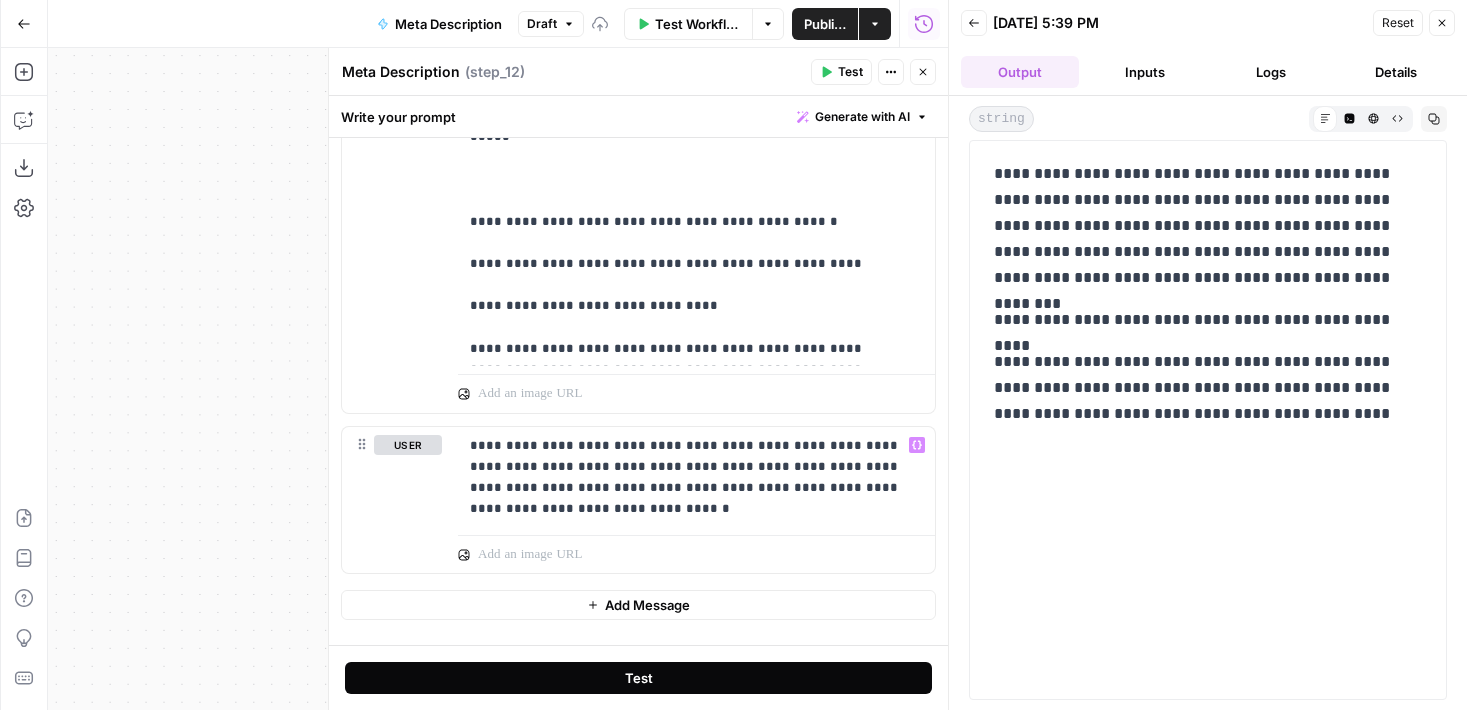 click on "Test" at bounding box center (639, 678) 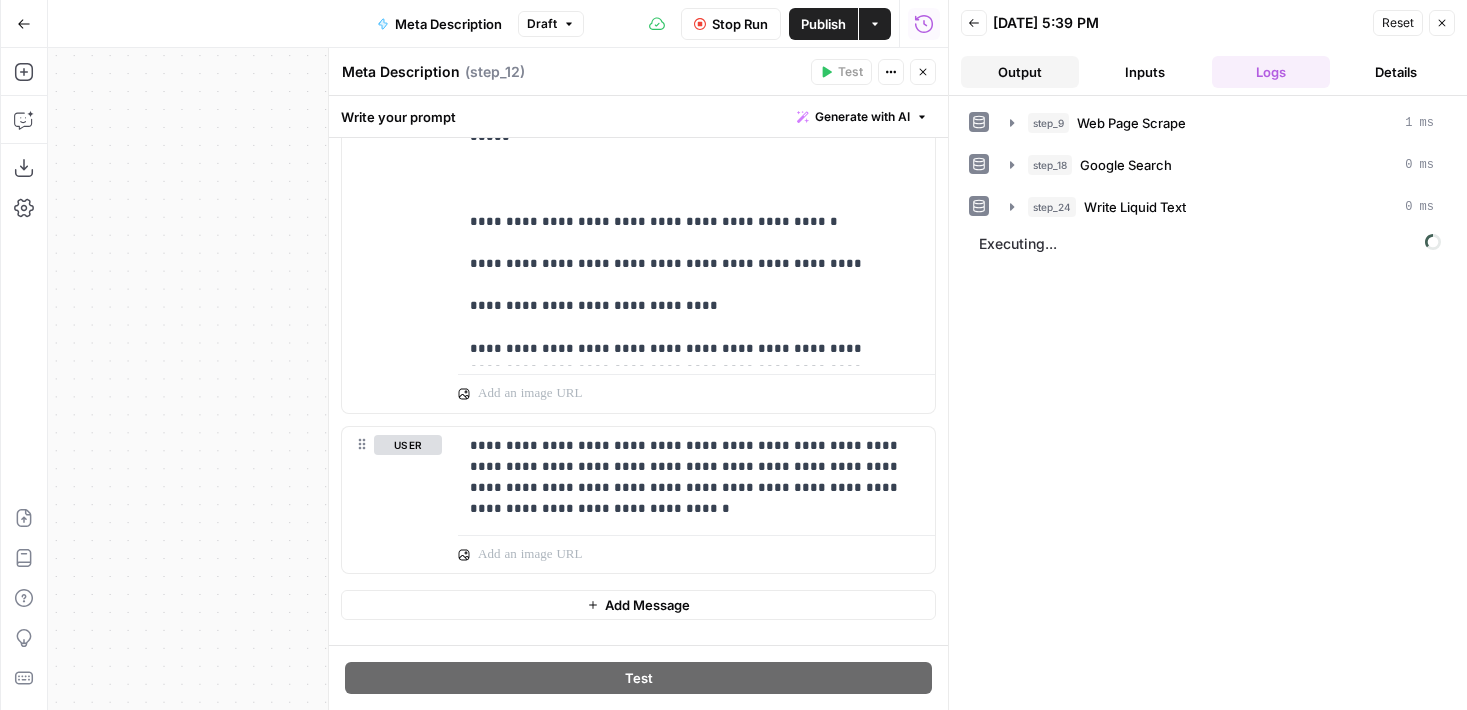 click on "Output" at bounding box center [1020, 72] 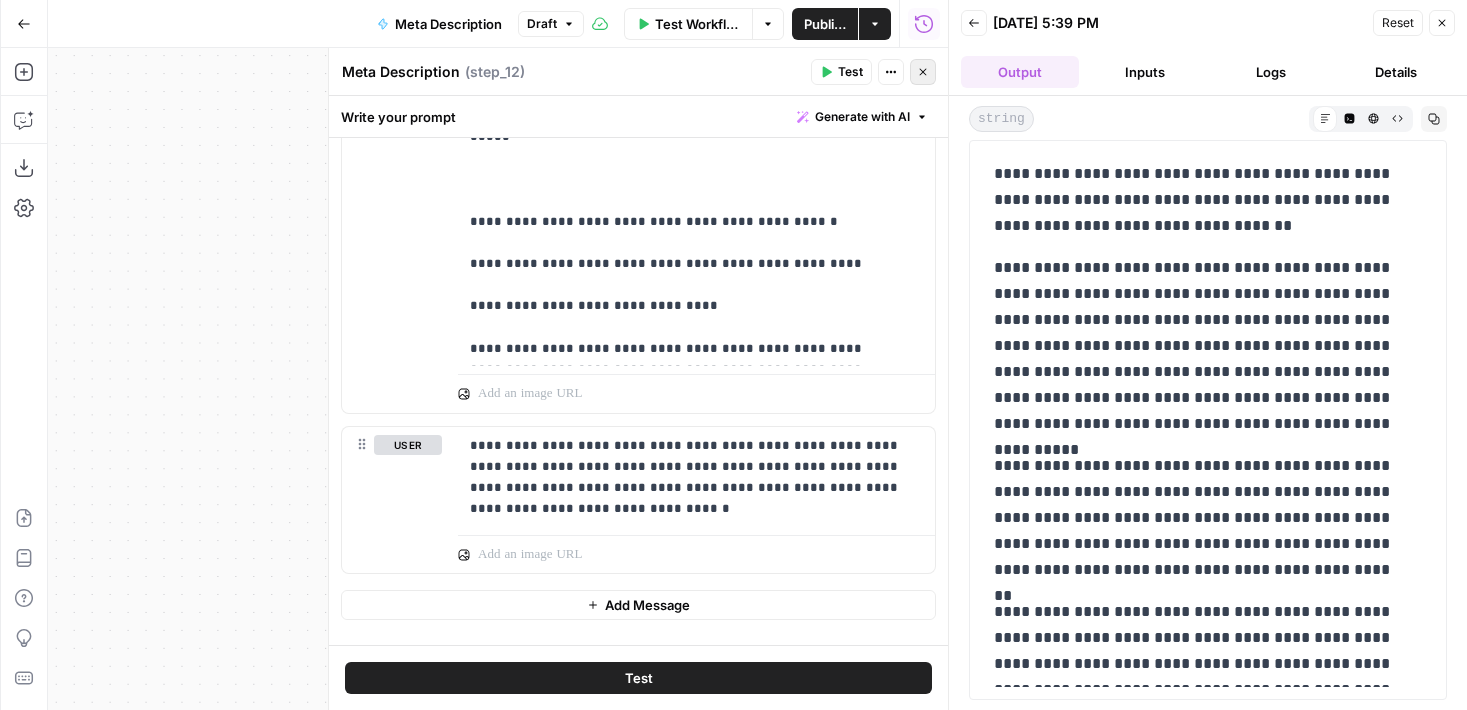 click on "Close" at bounding box center (923, 72) 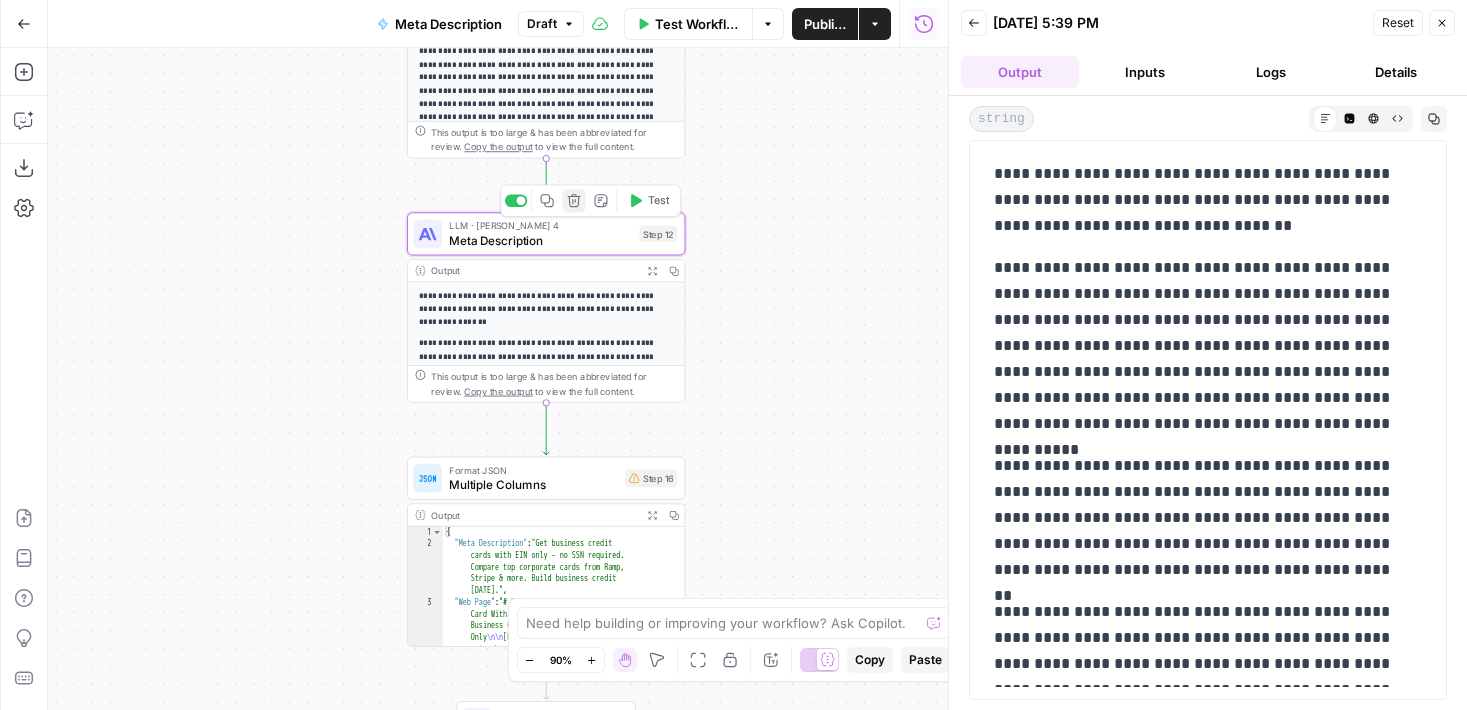 click on "Delete step" at bounding box center (573, 200) 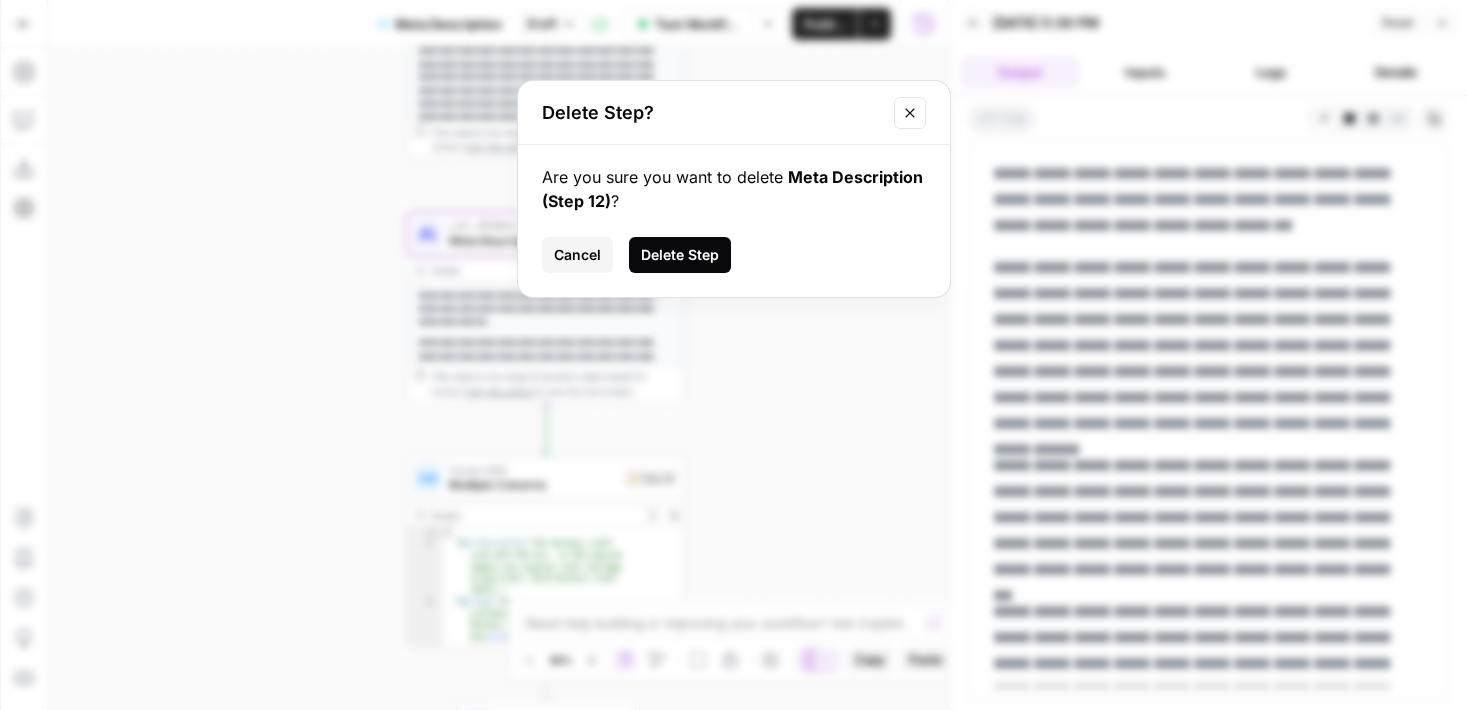 click on "Delete Step" at bounding box center (680, 255) 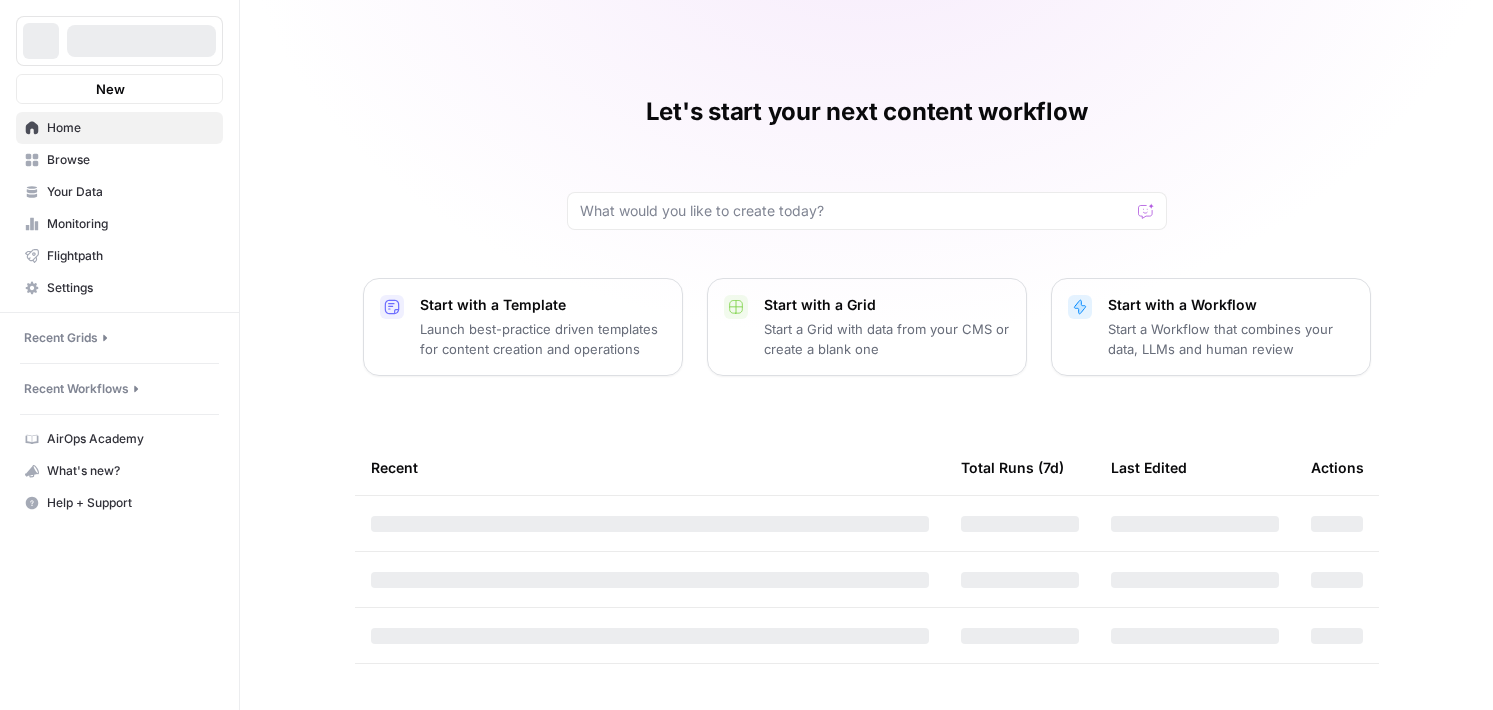 scroll, scrollTop: 0, scrollLeft: 0, axis: both 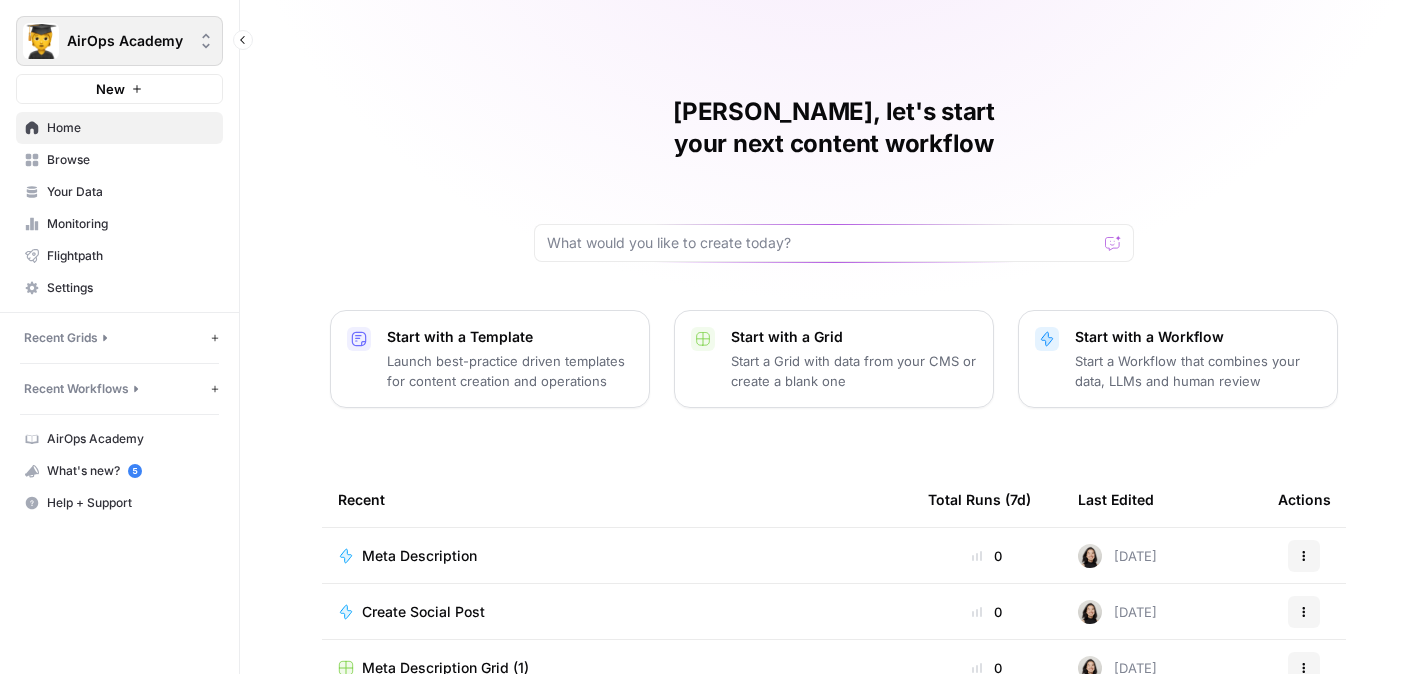 click 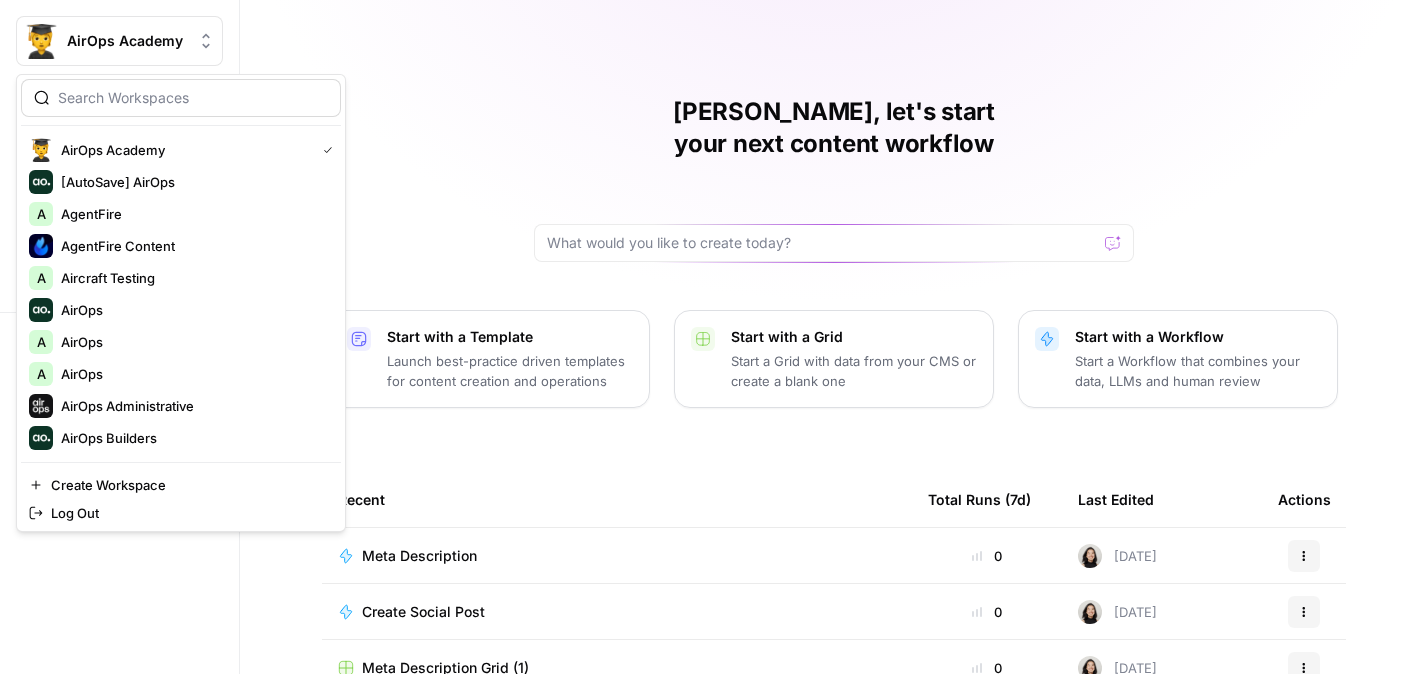click at bounding box center [193, 98] 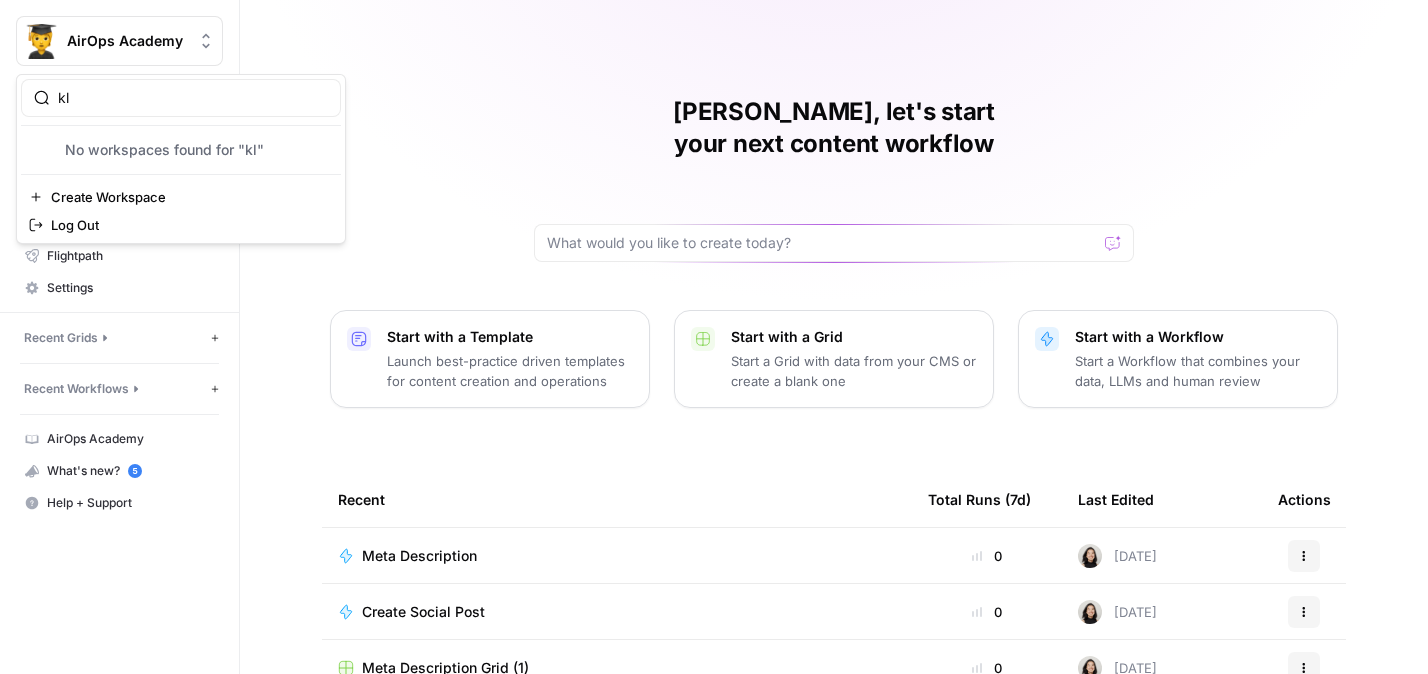 type on "k" 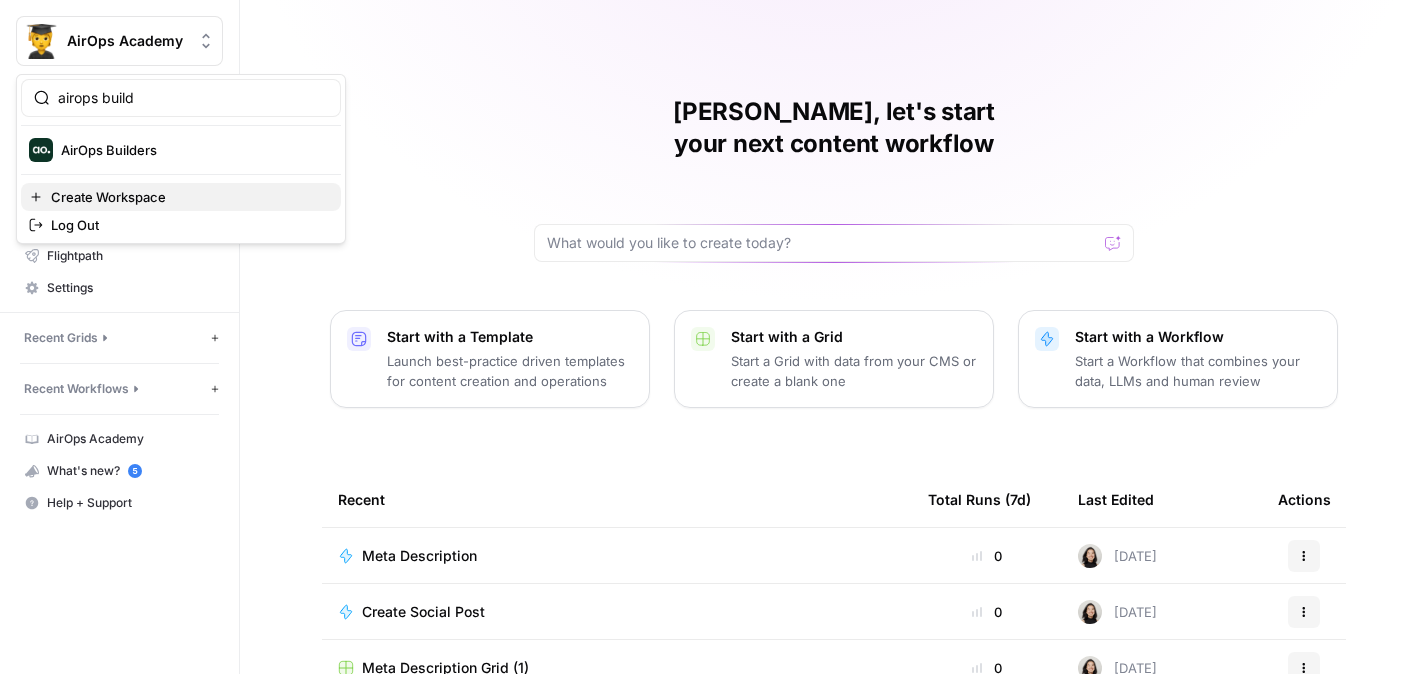 type on "airops build" 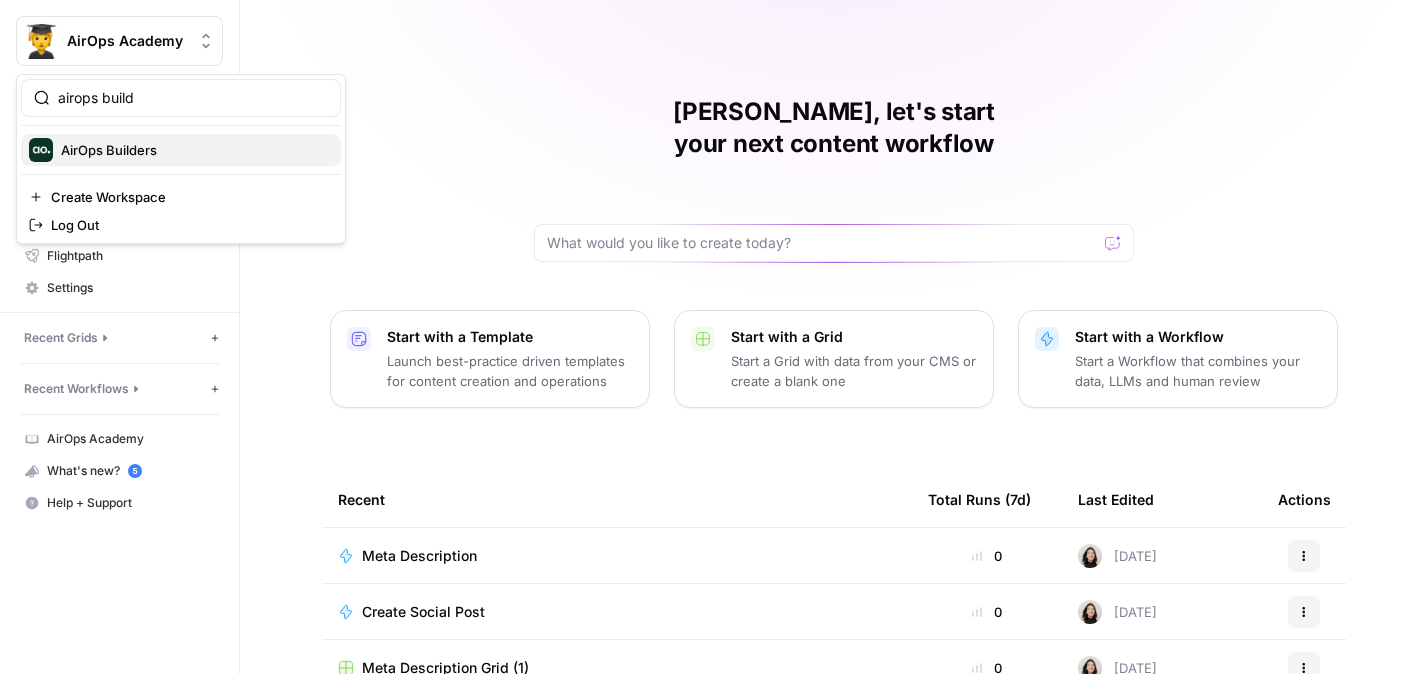 click on "AirOps Builders" at bounding box center (109, 150) 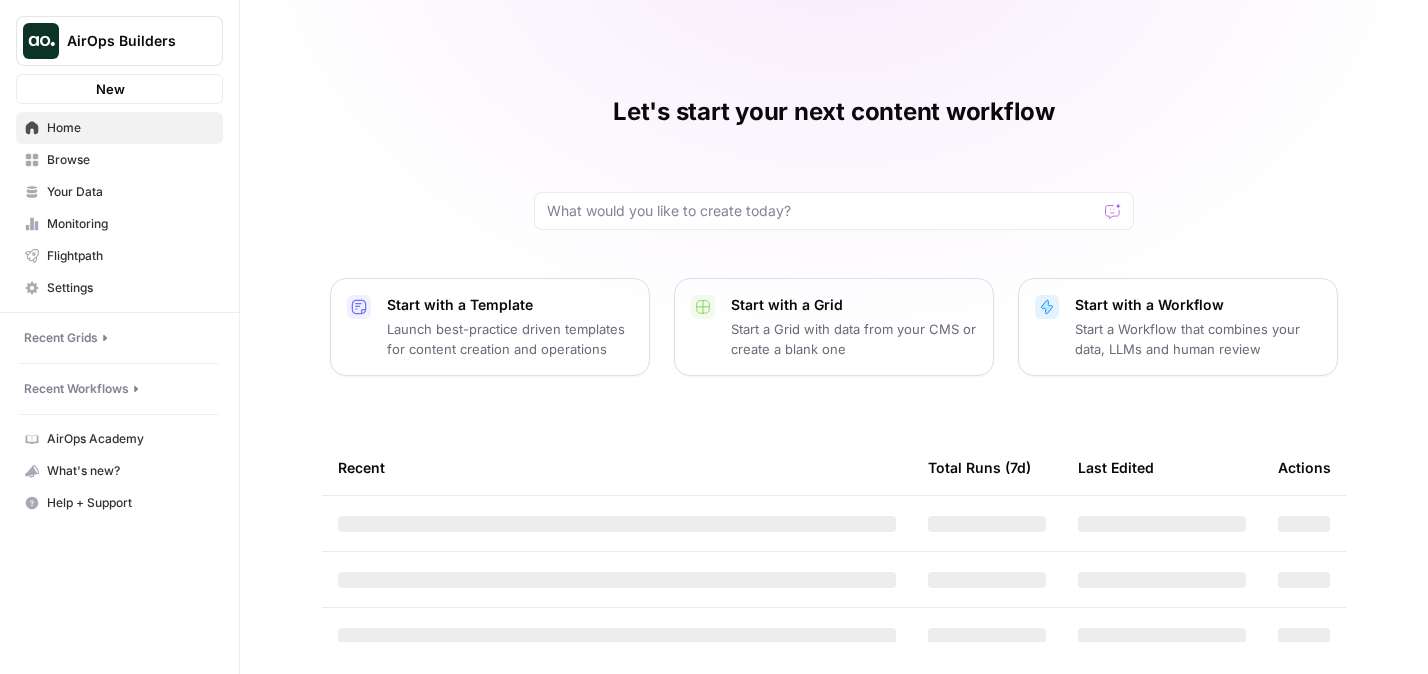 scroll, scrollTop: 0, scrollLeft: 0, axis: both 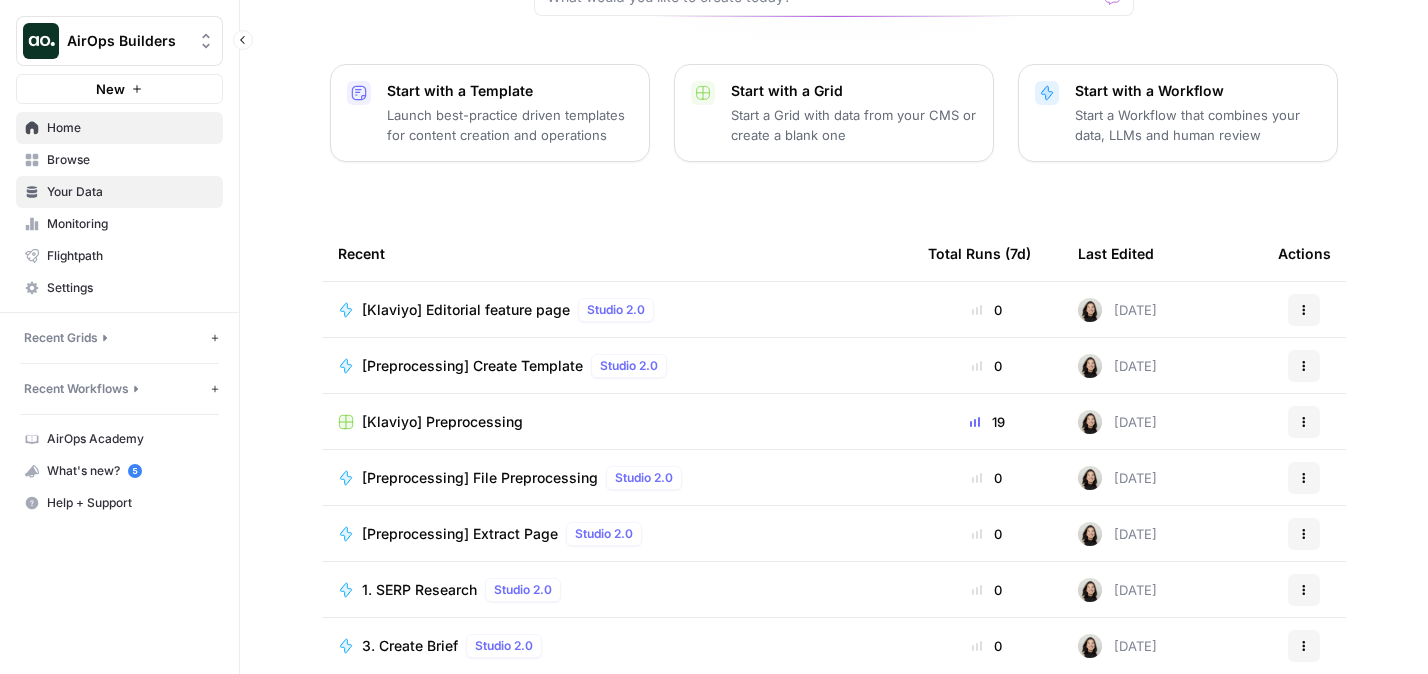click on "Your Data" at bounding box center (130, 192) 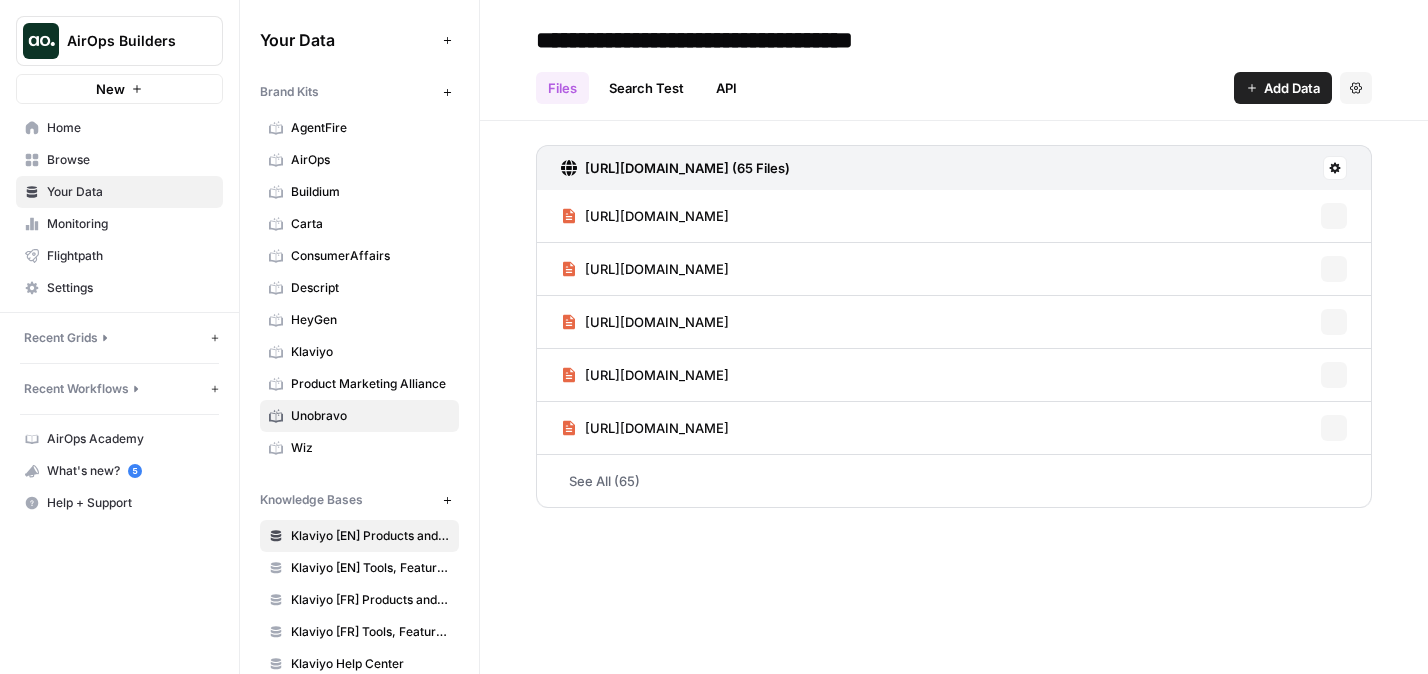 scroll, scrollTop: 62, scrollLeft: 0, axis: vertical 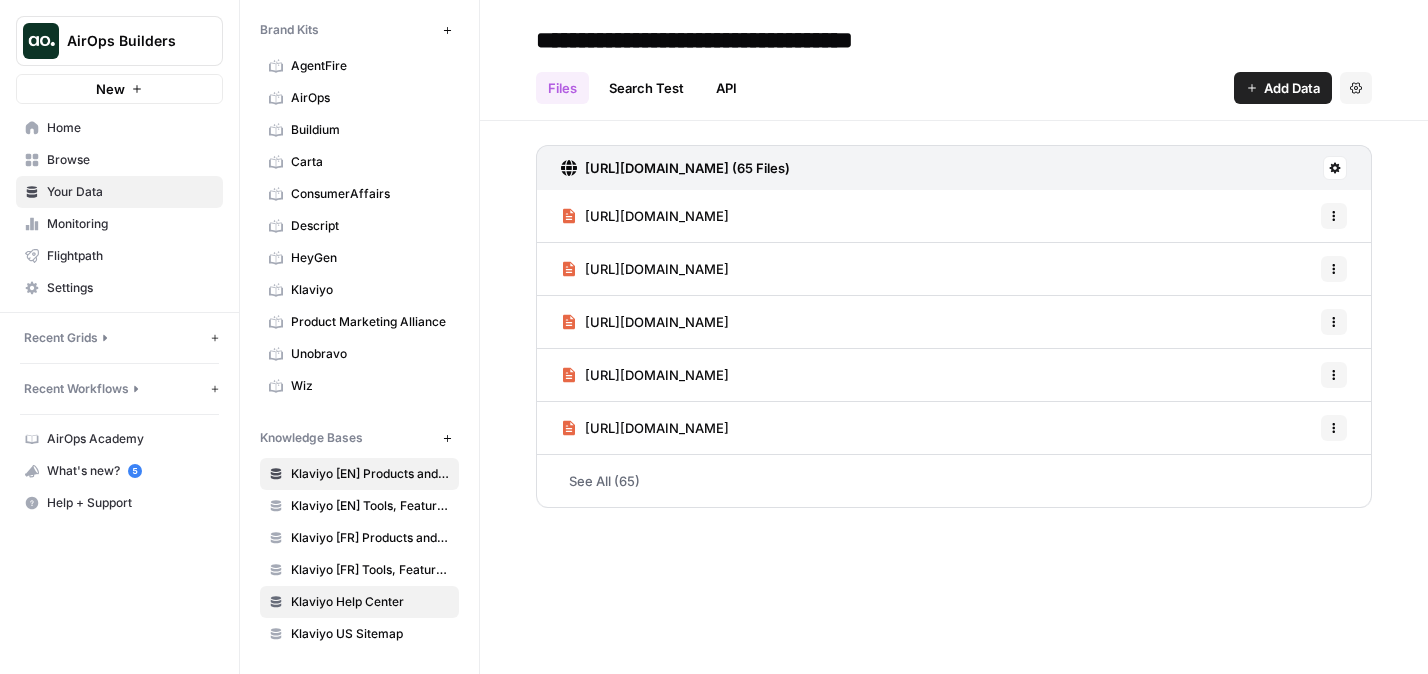 click on "Klaviyo Help Center" at bounding box center [370, 602] 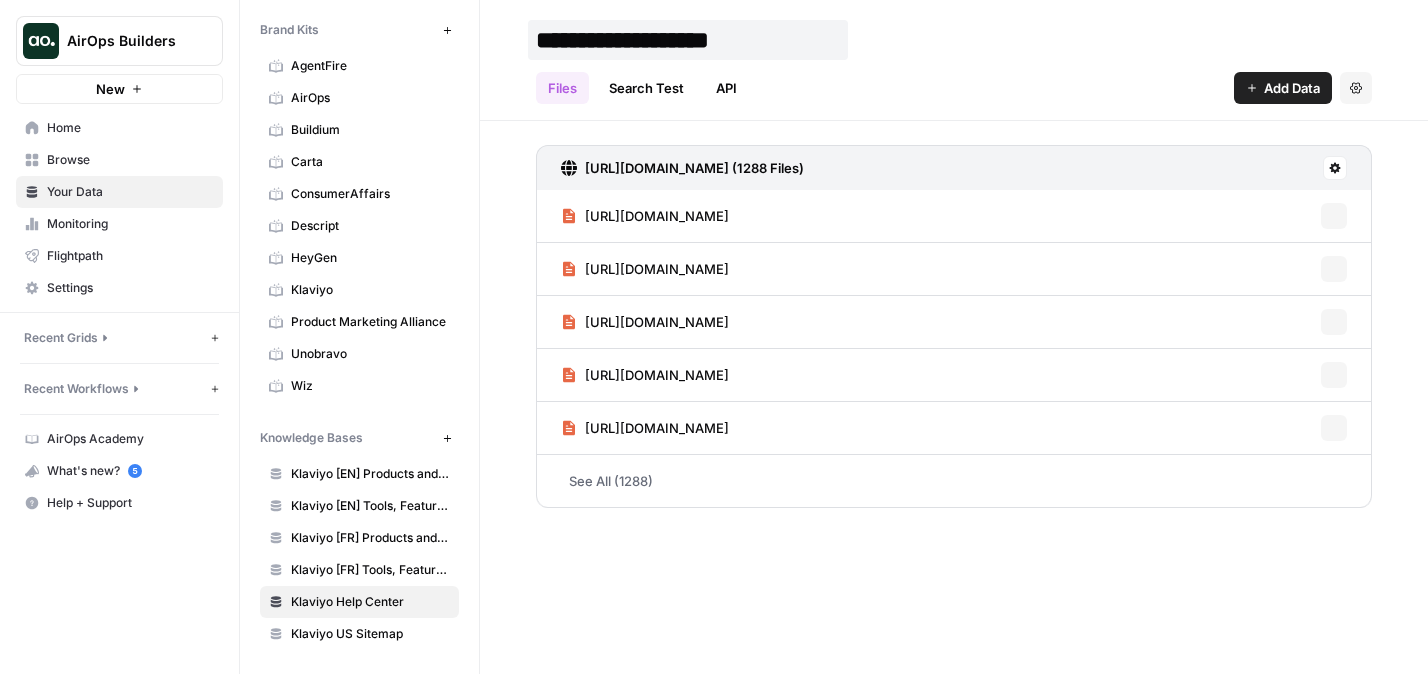 click on "**********" at bounding box center (688, 40) 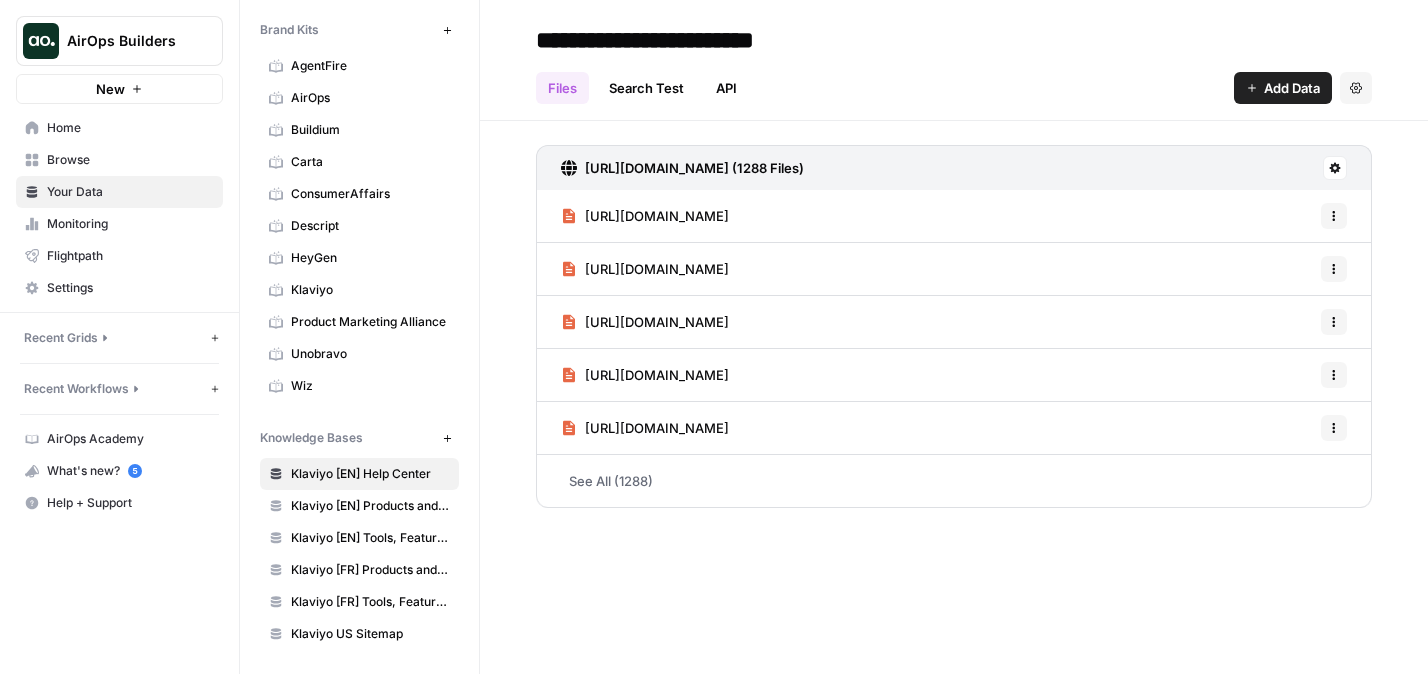 type on "**********" 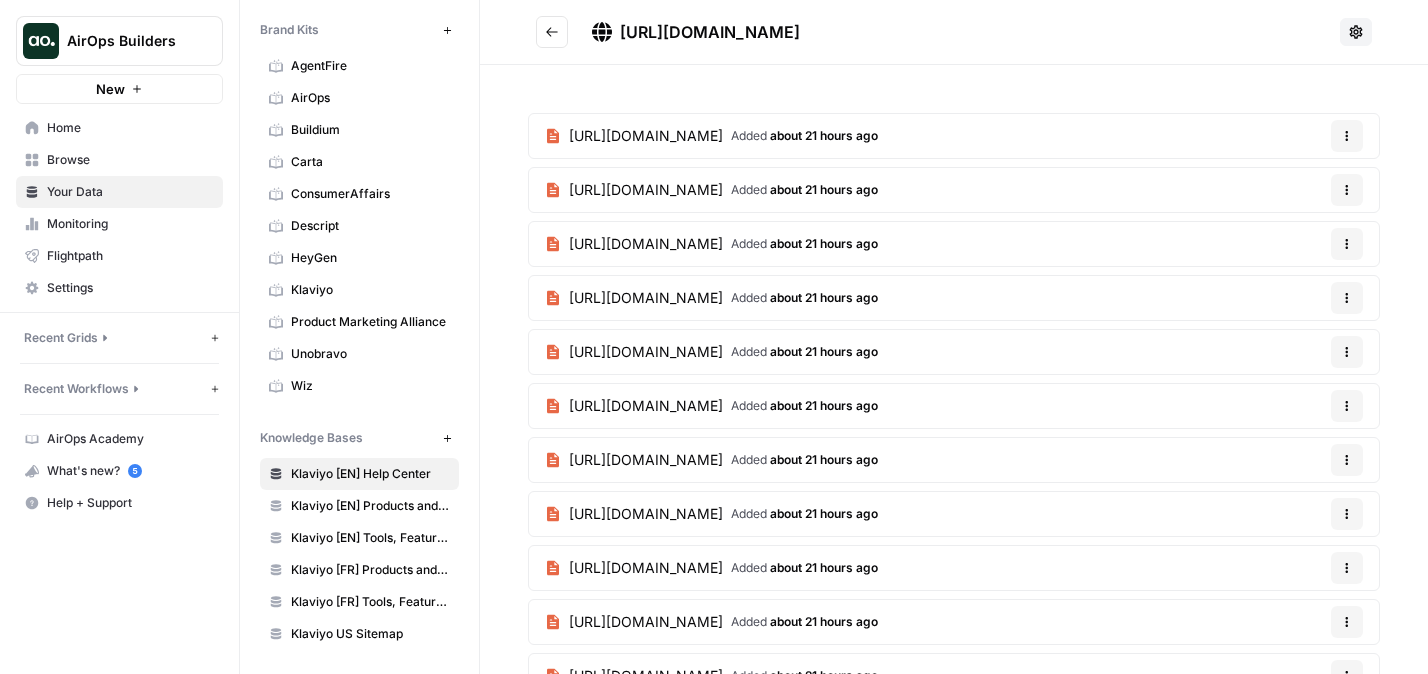 drag, startPoint x: 1012, startPoint y: 26, endPoint x: 619, endPoint y: 27, distance: 393.00128 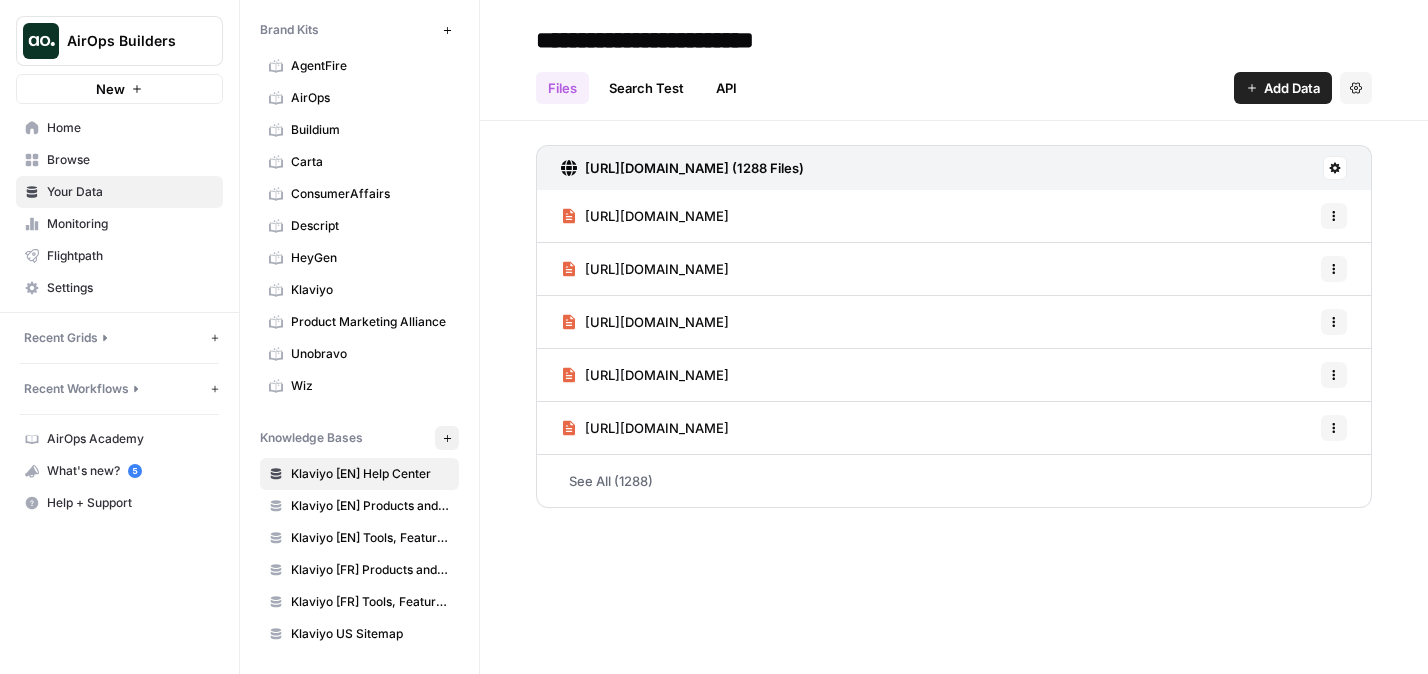 click 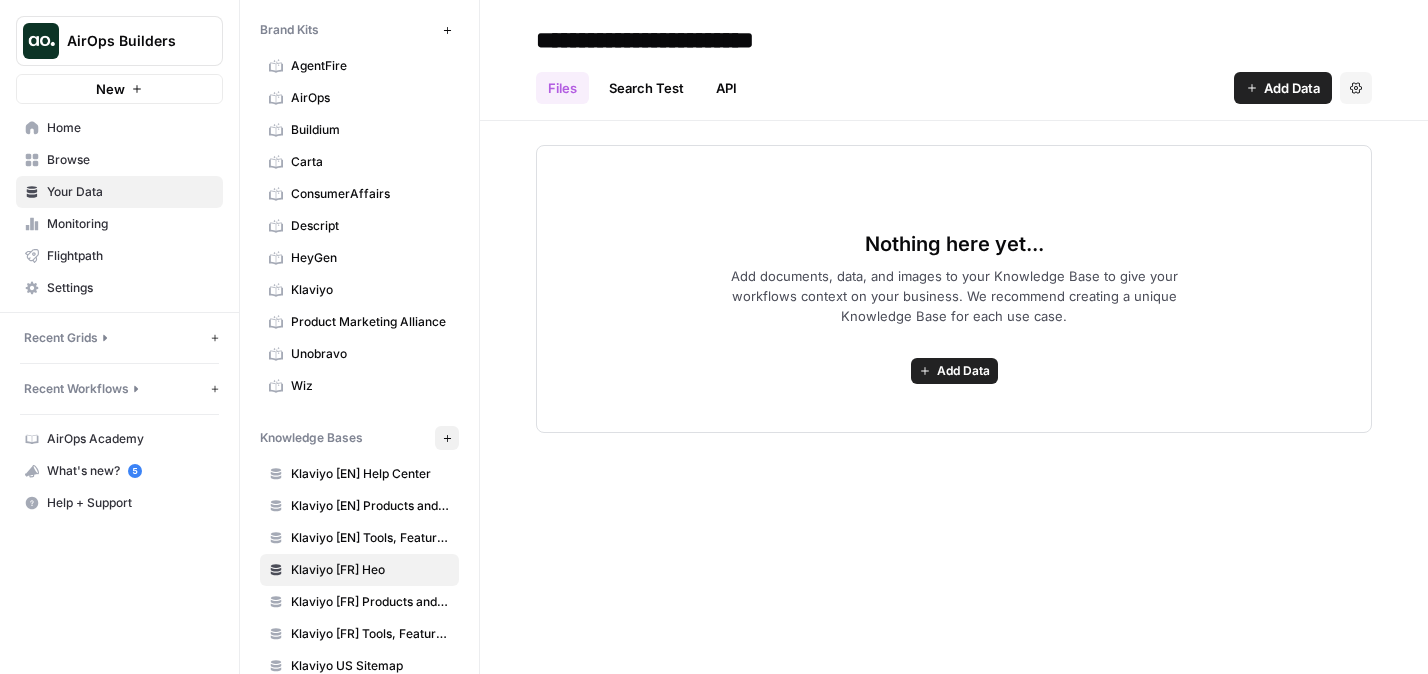 type on "**********" 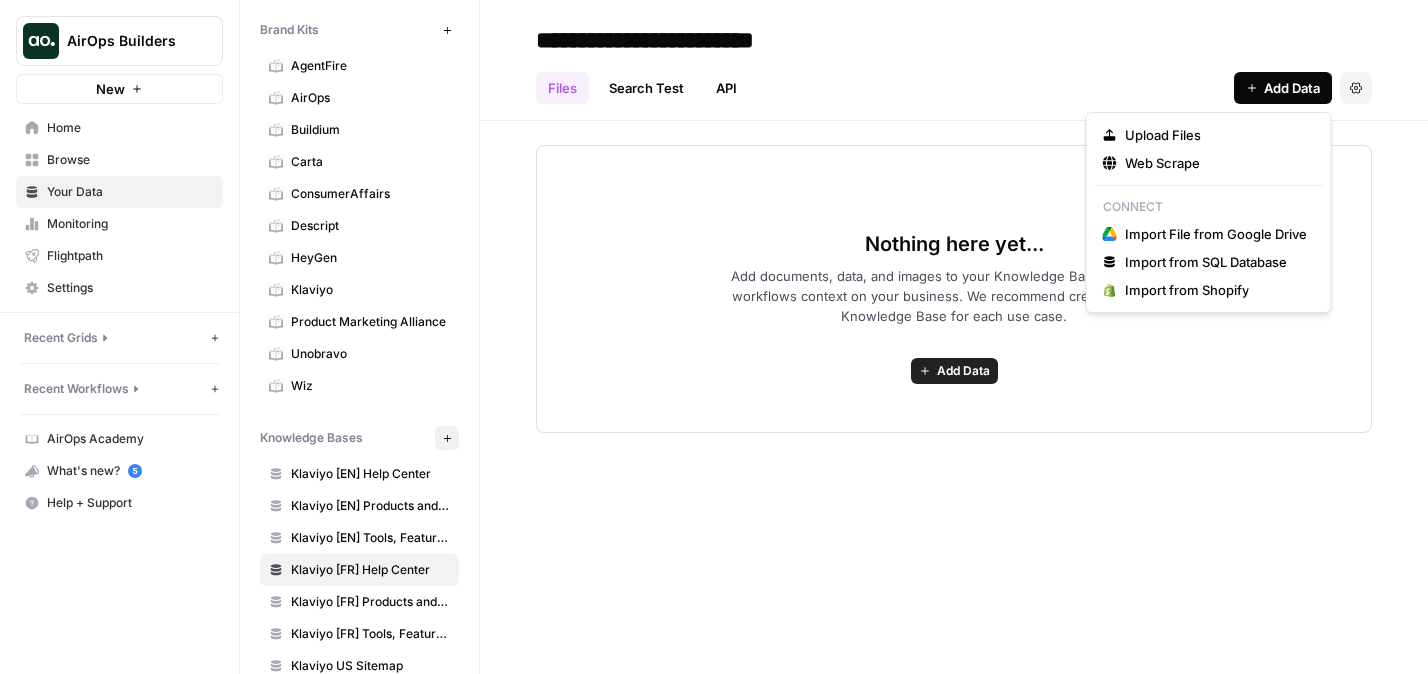 click on "Add Data" at bounding box center (1292, 88) 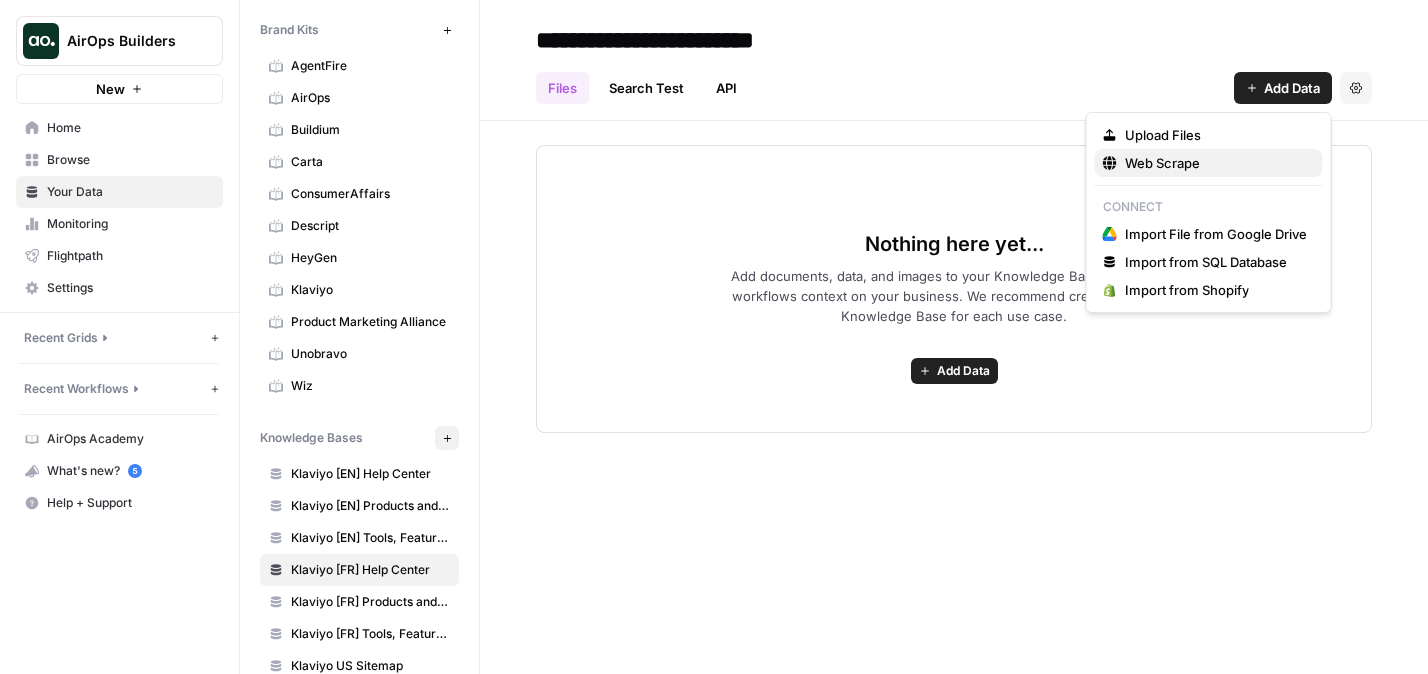 click on "Web Scrape" at bounding box center (1209, 163) 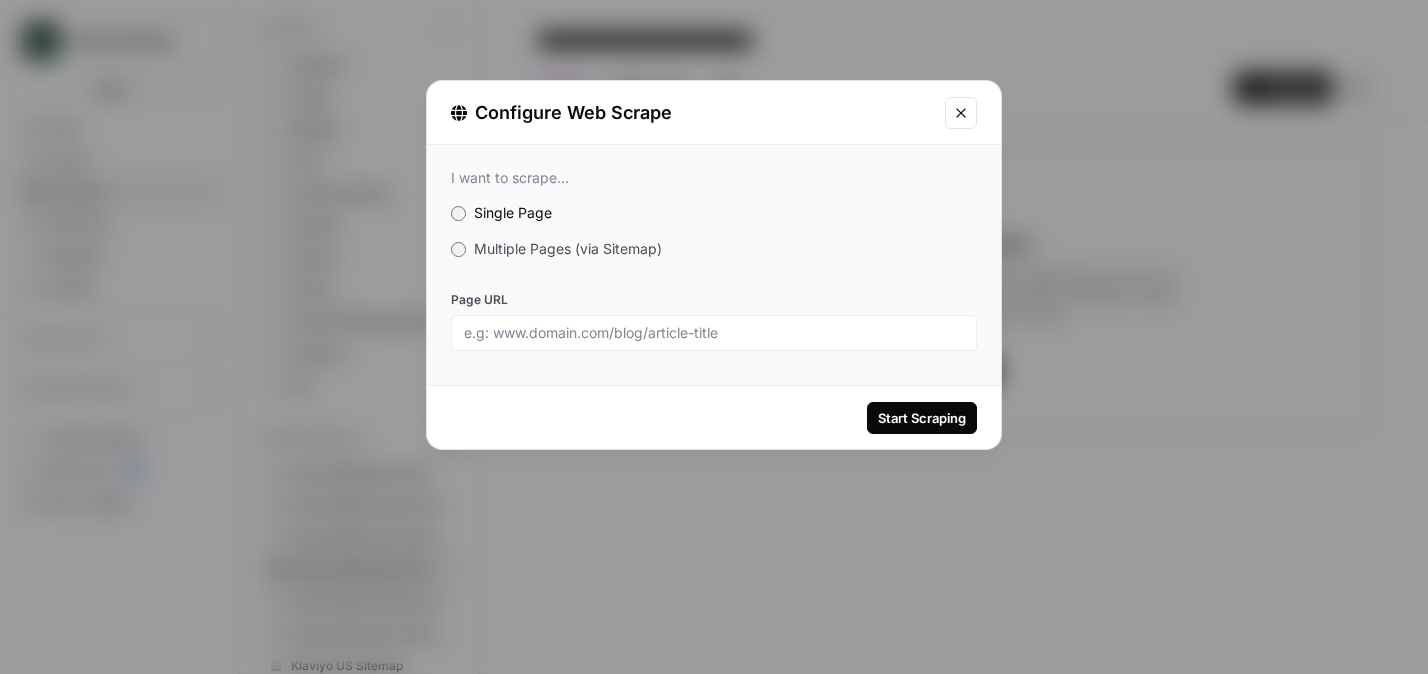 click on "Multiple Pages (via Sitemap)" at bounding box center [568, 248] 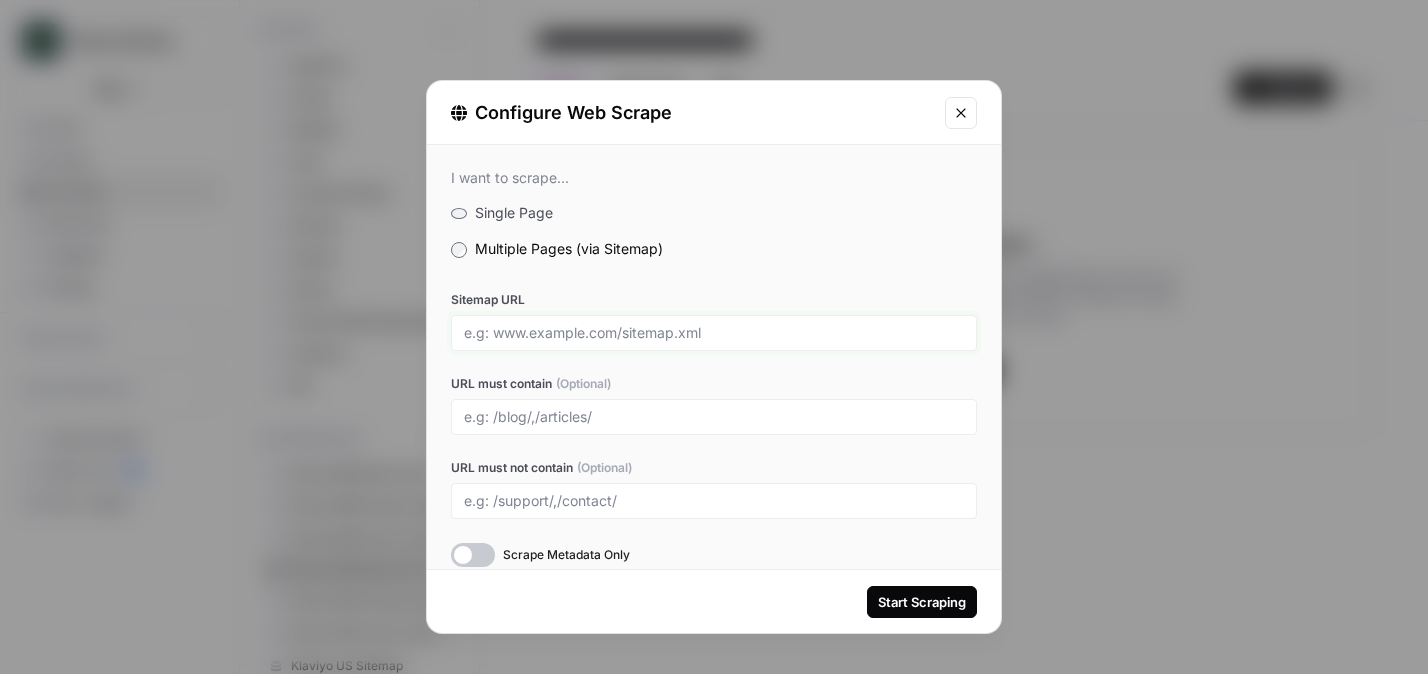 click on "Sitemap URL" at bounding box center [714, 333] 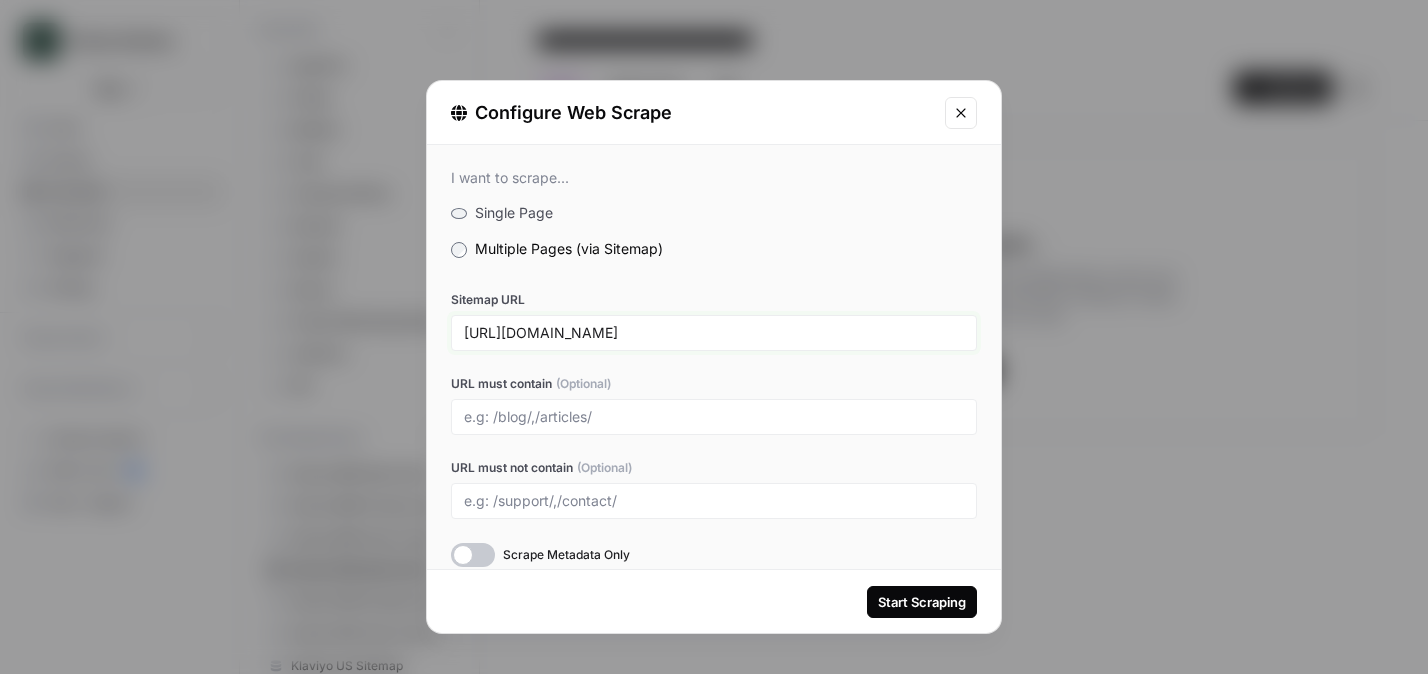 scroll, scrollTop: 21, scrollLeft: 0, axis: vertical 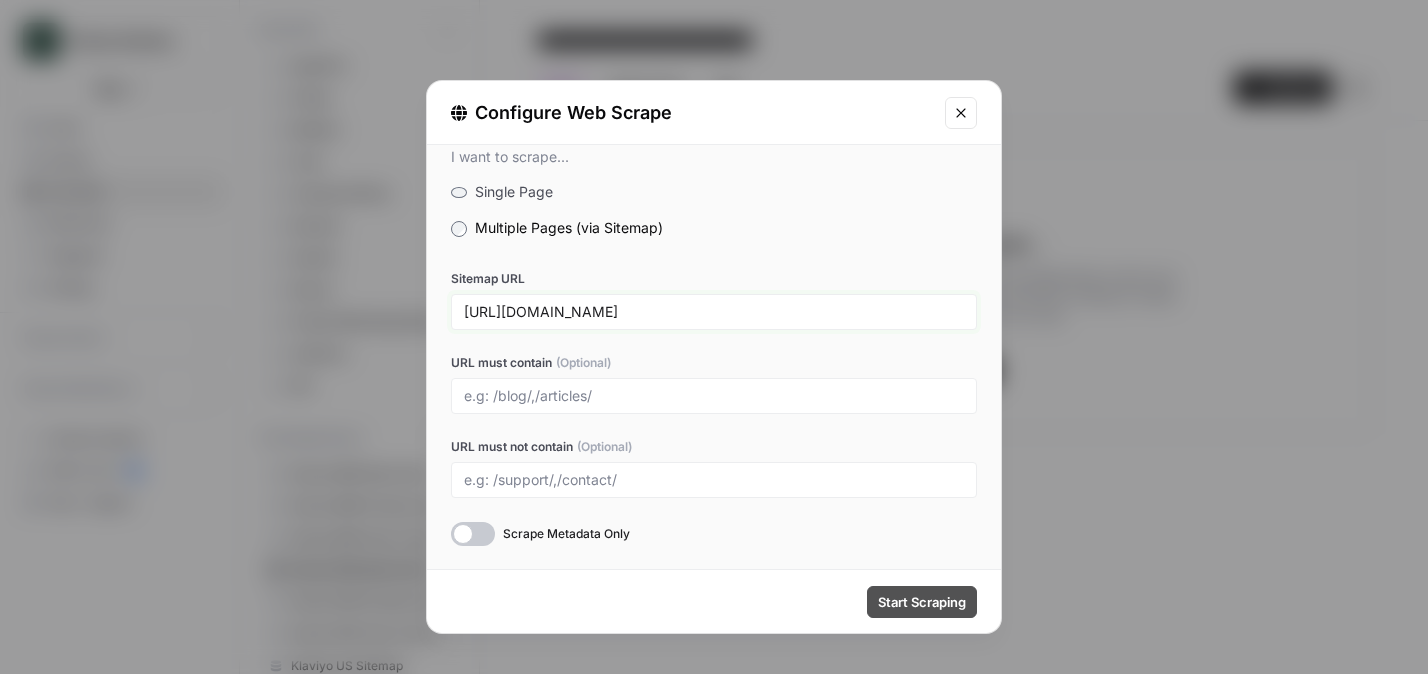 type on "https://help.klaviyo.com/hc/fr-fr/sitemap.xml" 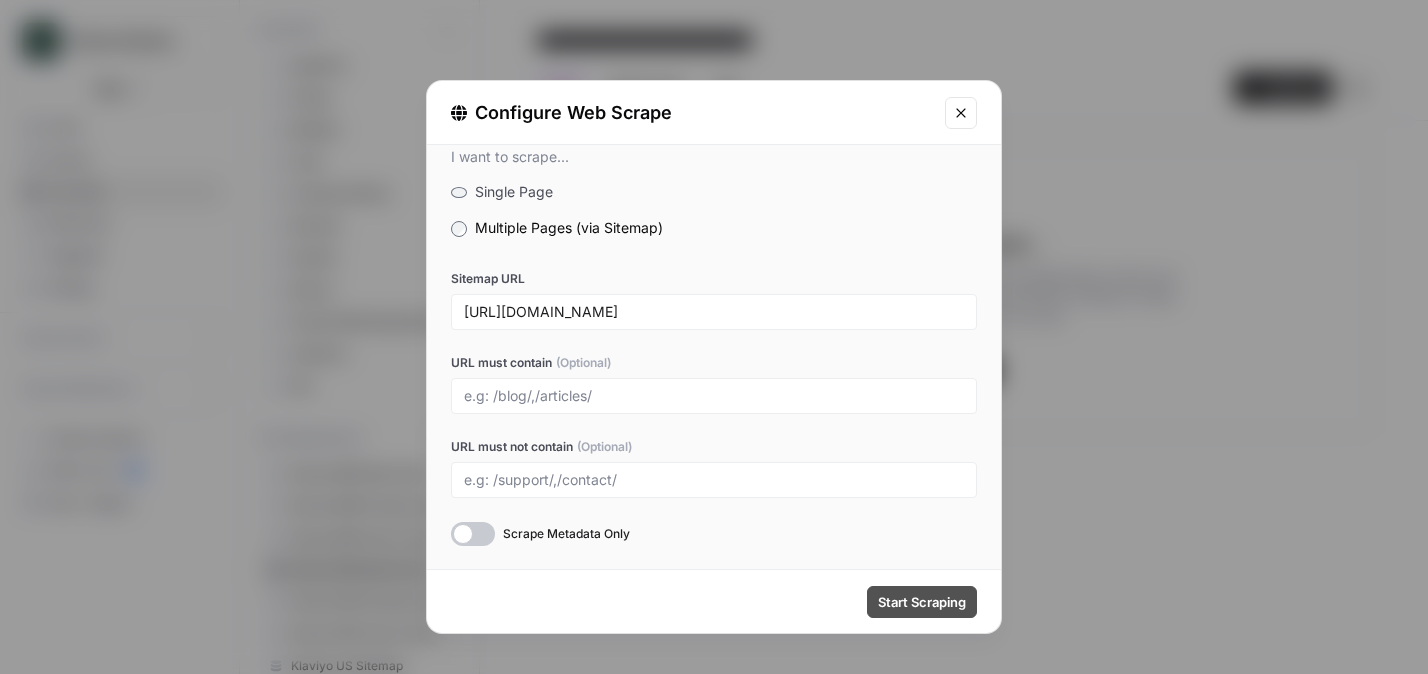 click on "Start Scraping" at bounding box center [922, 602] 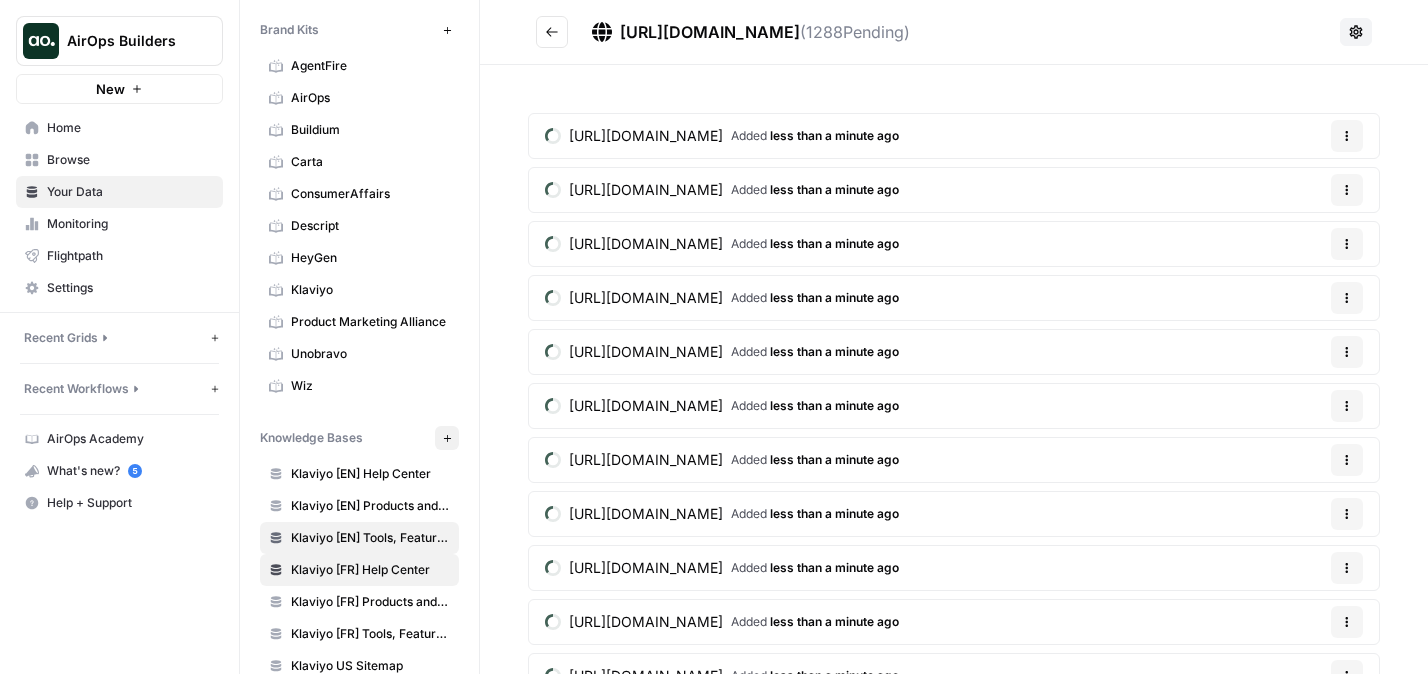 scroll, scrollTop: 94, scrollLeft: 0, axis: vertical 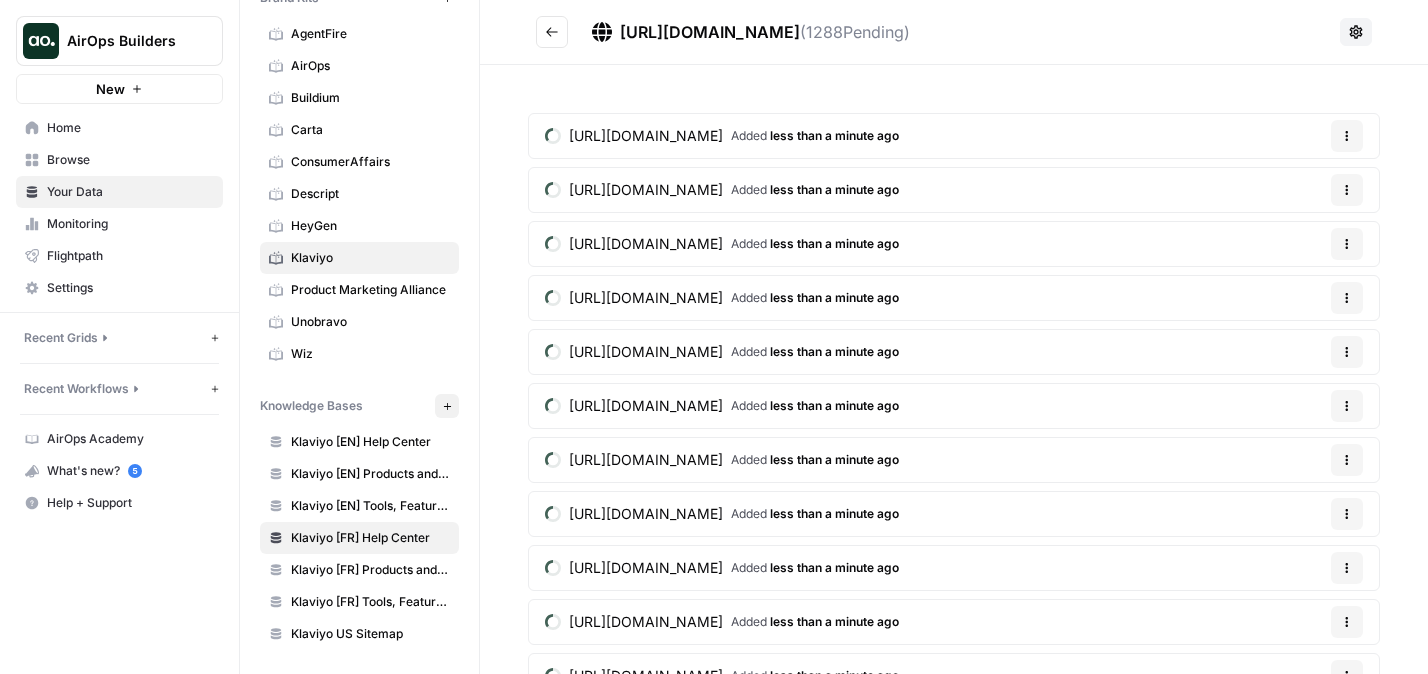 click on "Klaviyo" at bounding box center [370, 258] 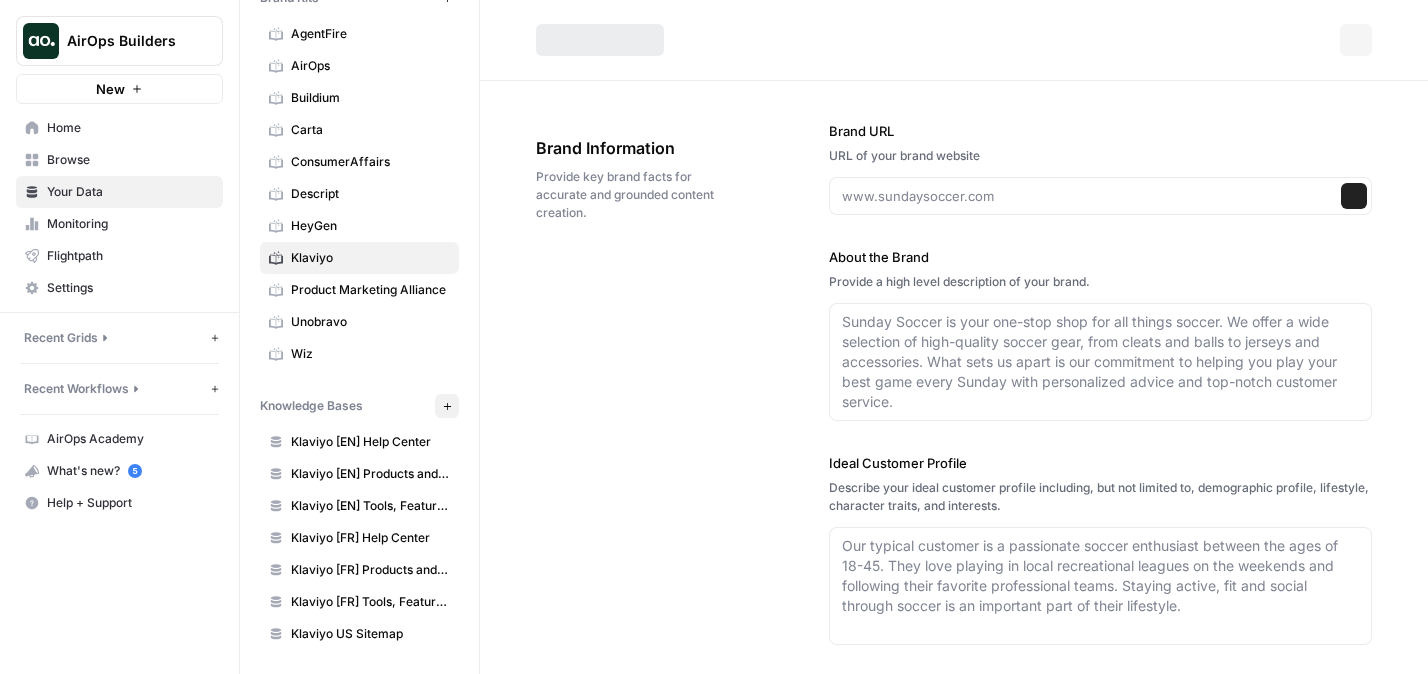 type on "https://www.klaviyo.com/" 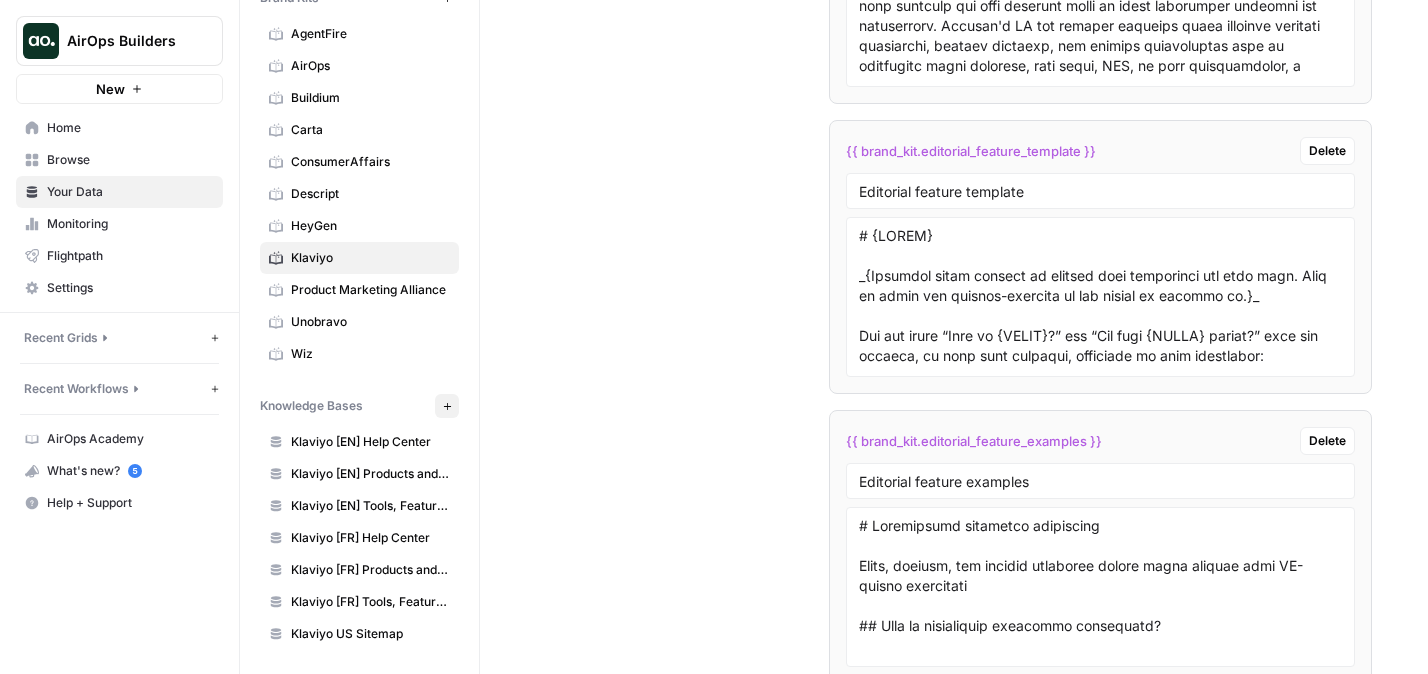 scroll, scrollTop: 4690, scrollLeft: 0, axis: vertical 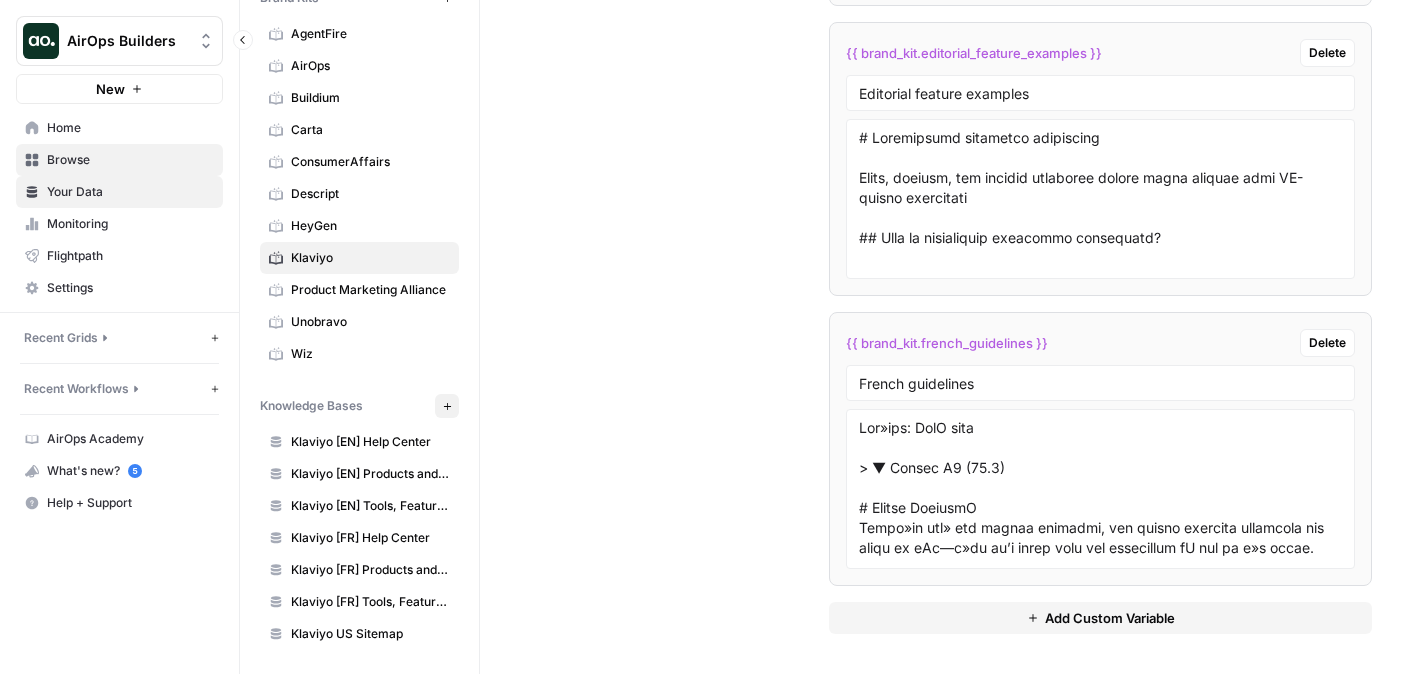 click on "Browse" at bounding box center (130, 160) 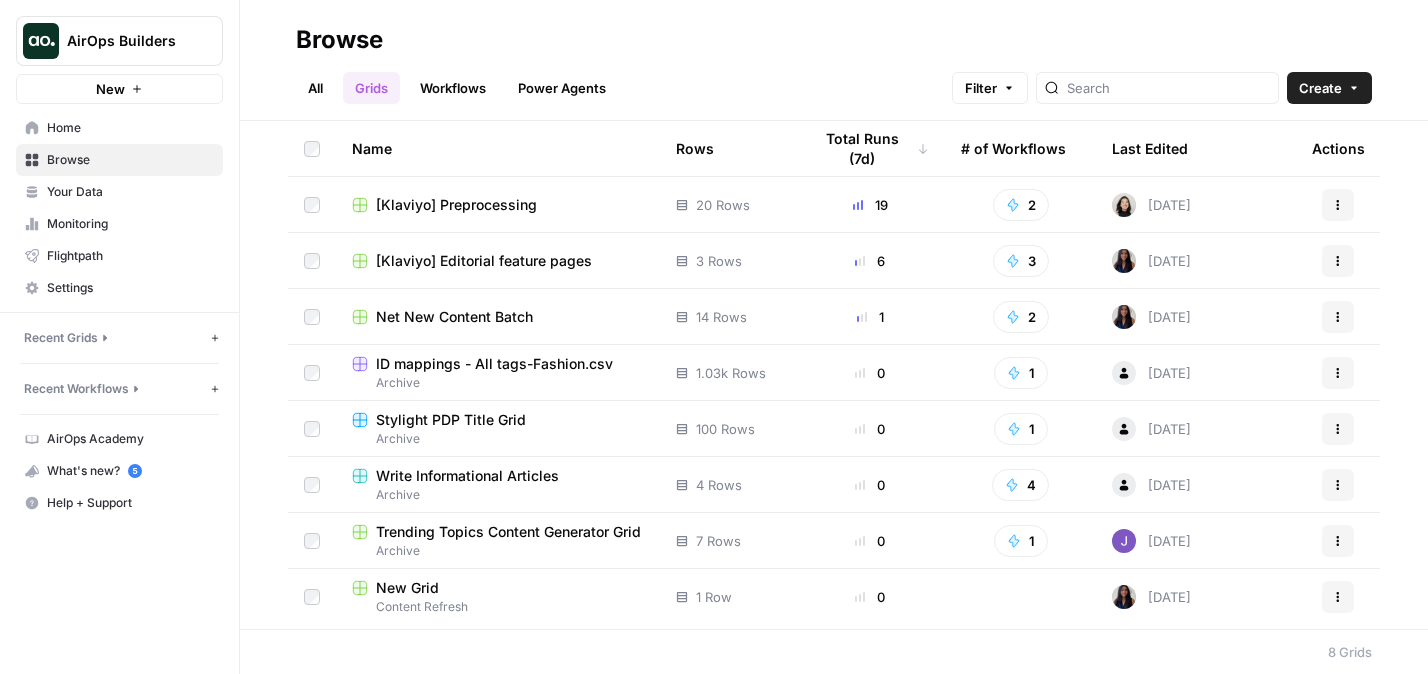 click on "[Klaviyo] Preprocessing" at bounding box center (456, 205) 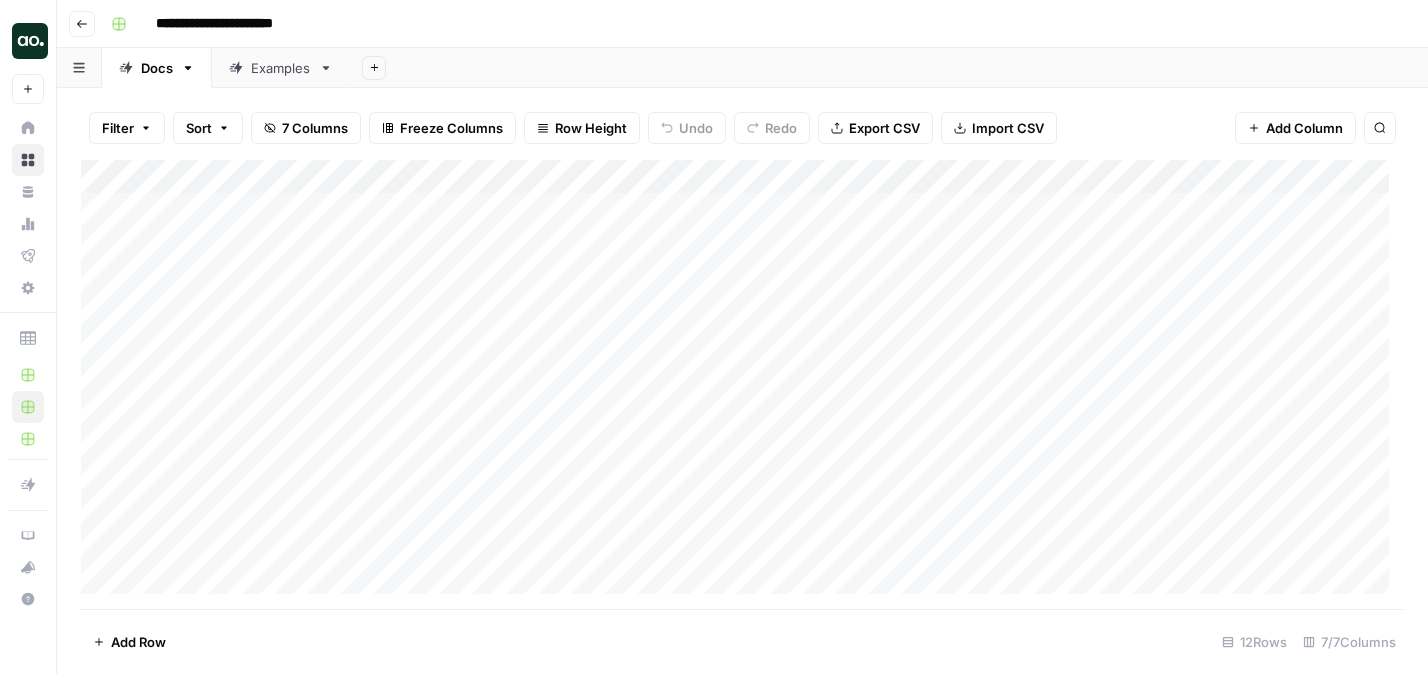 click on "Examples" at bounding box center (281, 68) 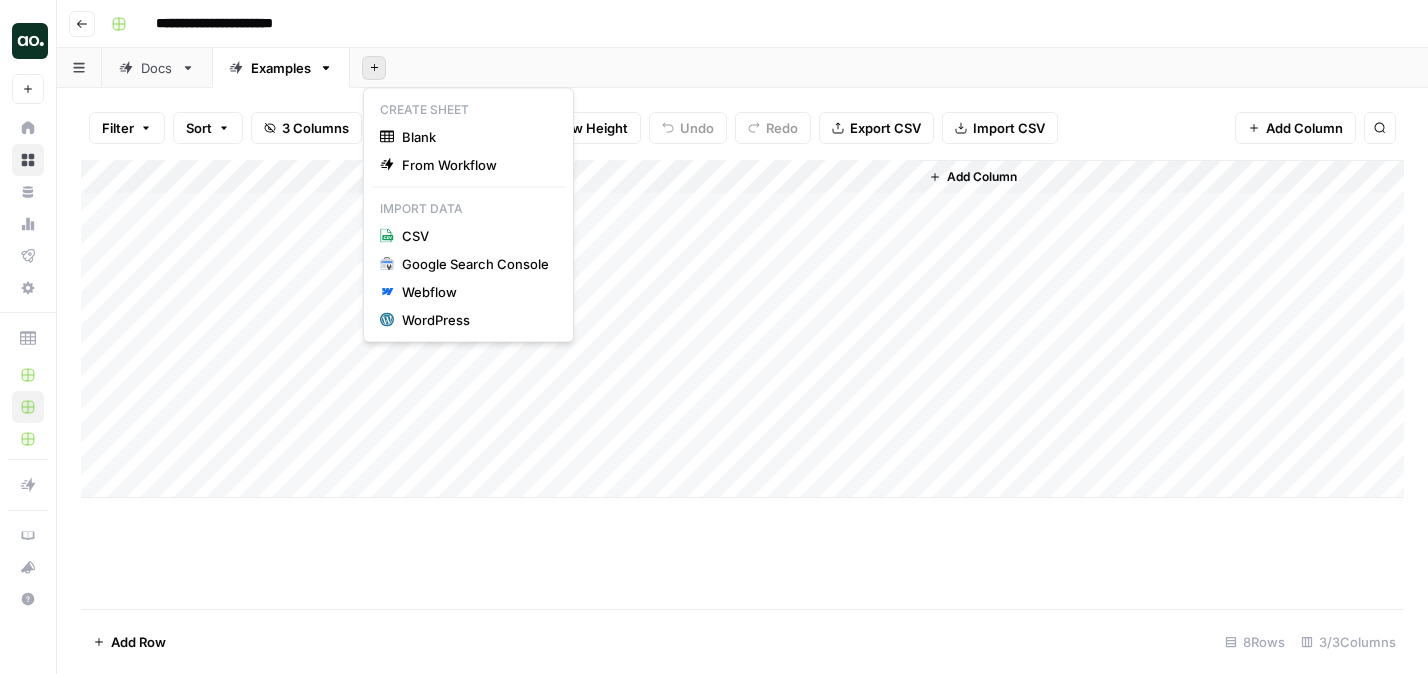 click on "Add Sheet" at bounding box center (374, 68) 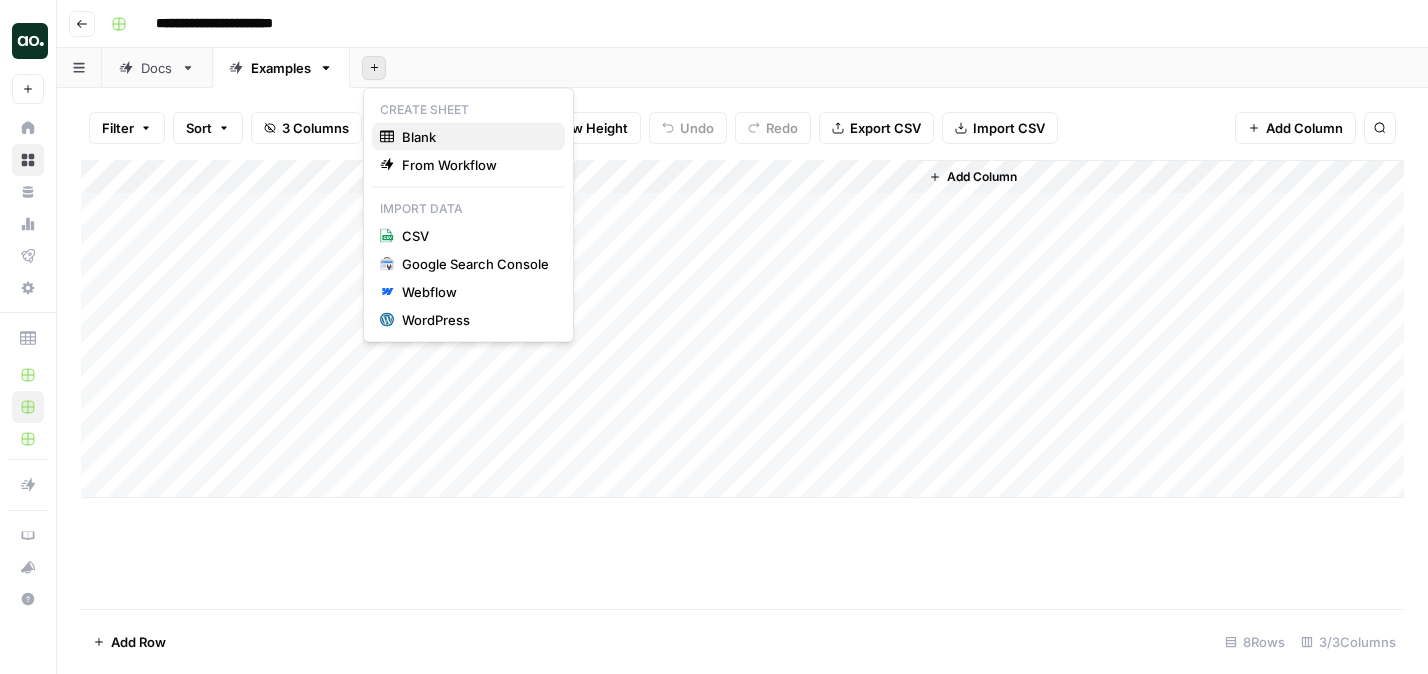 click on "Blank" at bounding box center [419, 137] 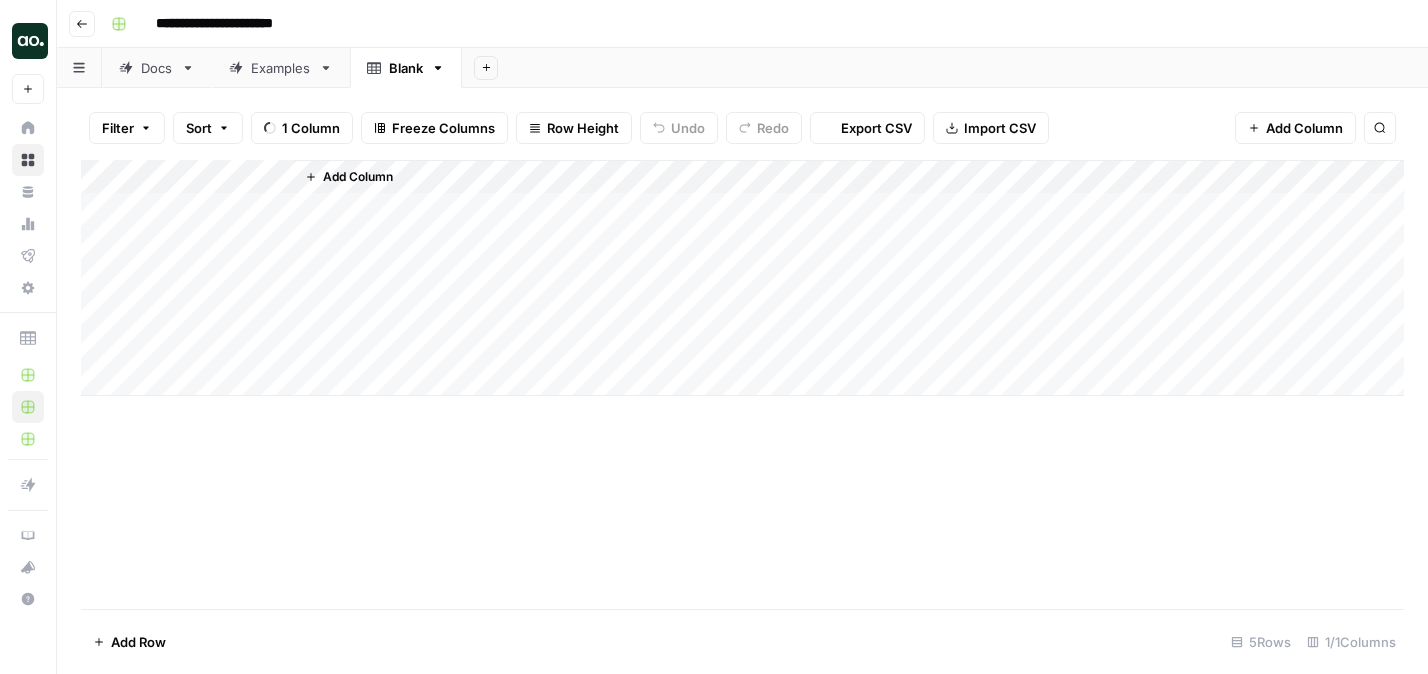 click on "Blank" at bounding box center (406, 68) 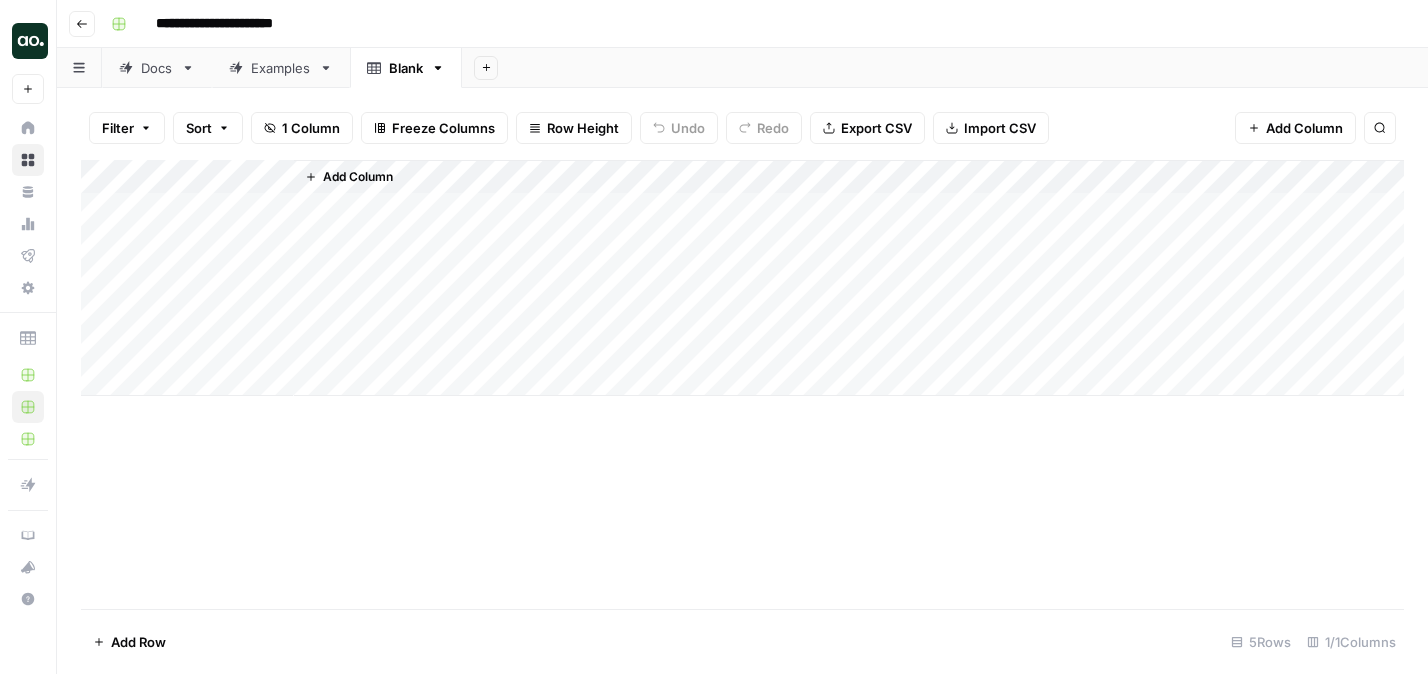 click on "Blank" at bounding box center (406, 68) 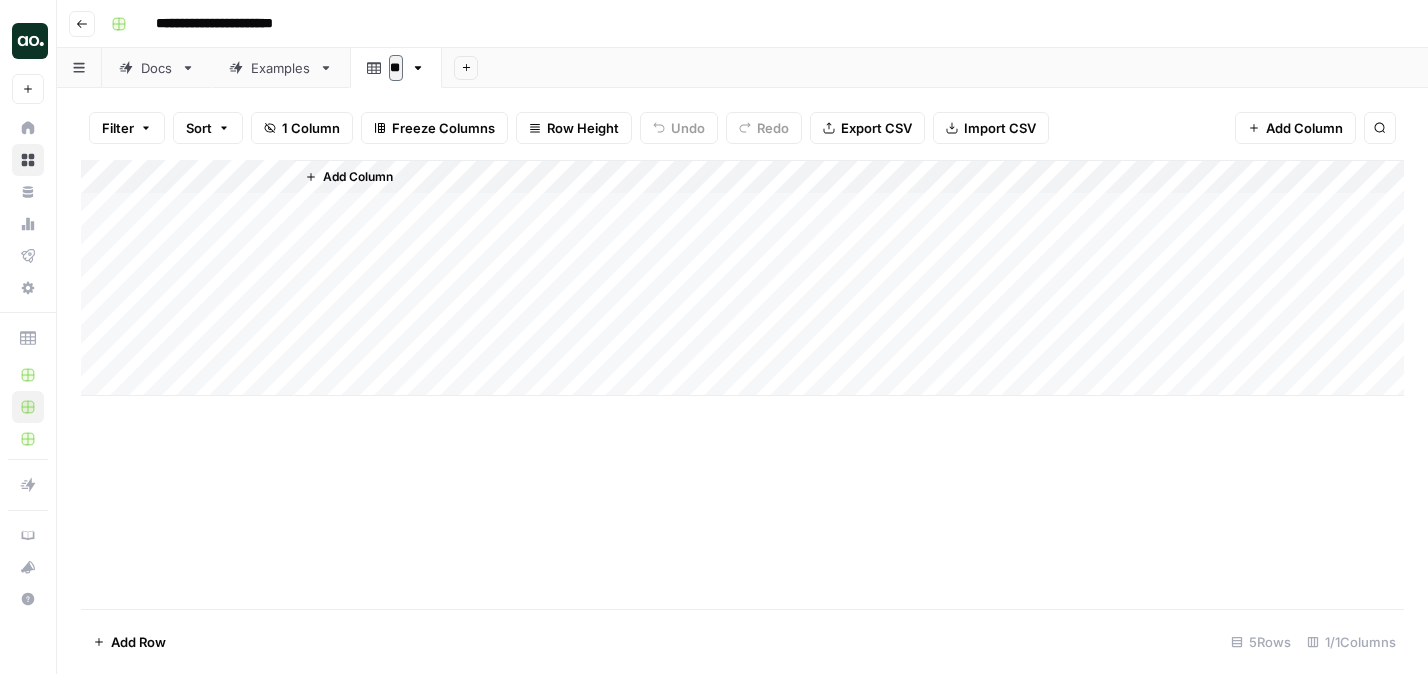 type on "*" 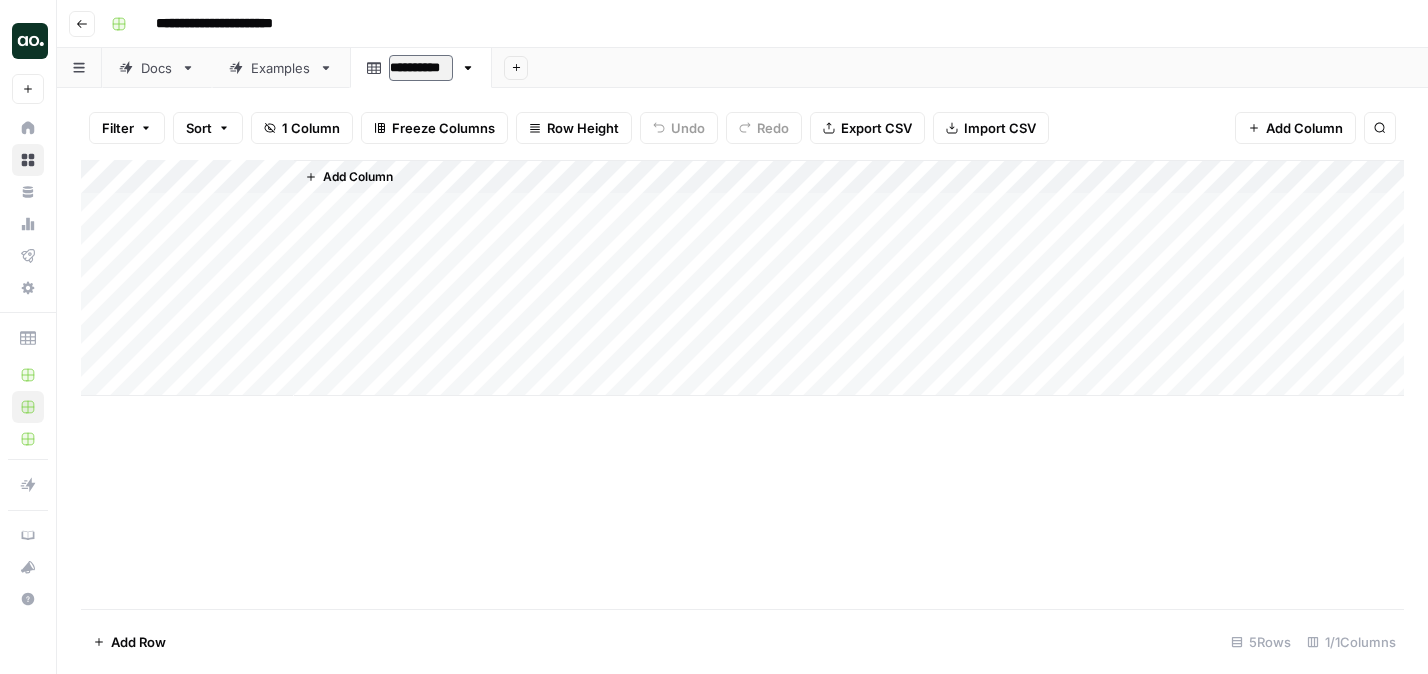 type on "**********" 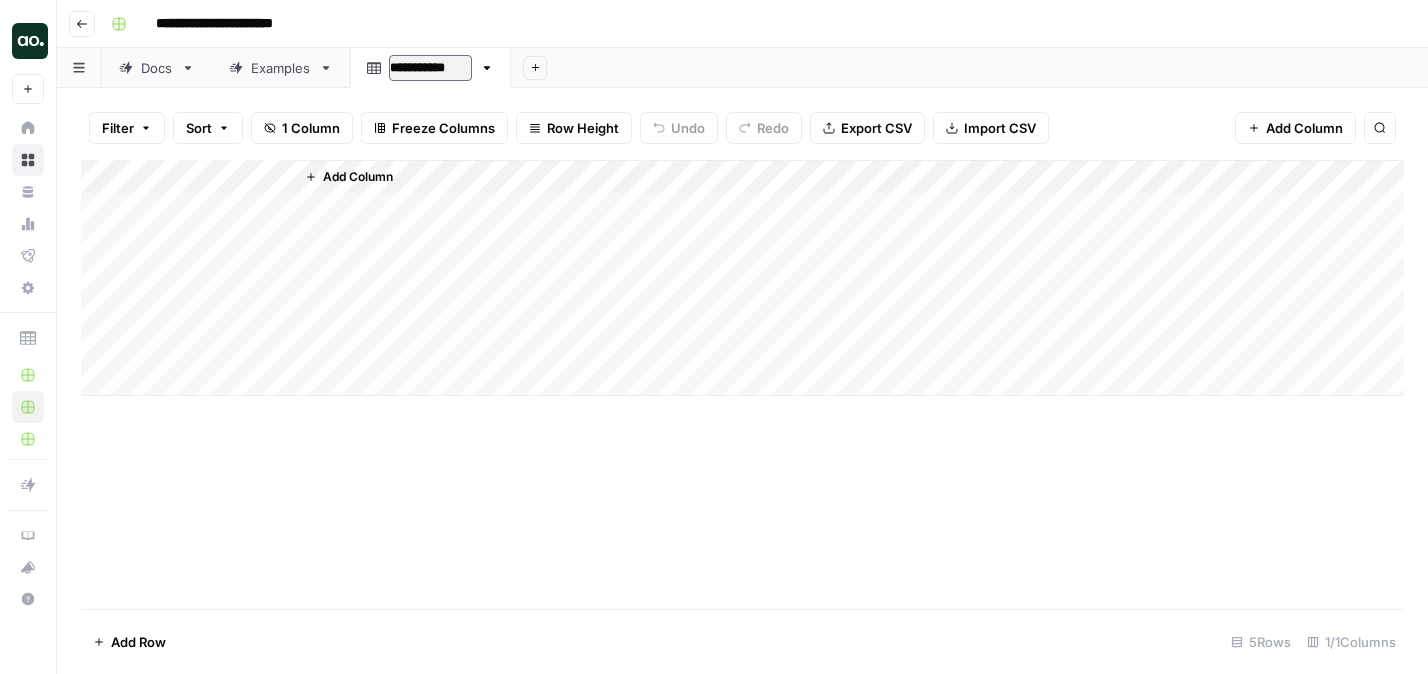 click on "Examples" at bounding box center [281, 68] 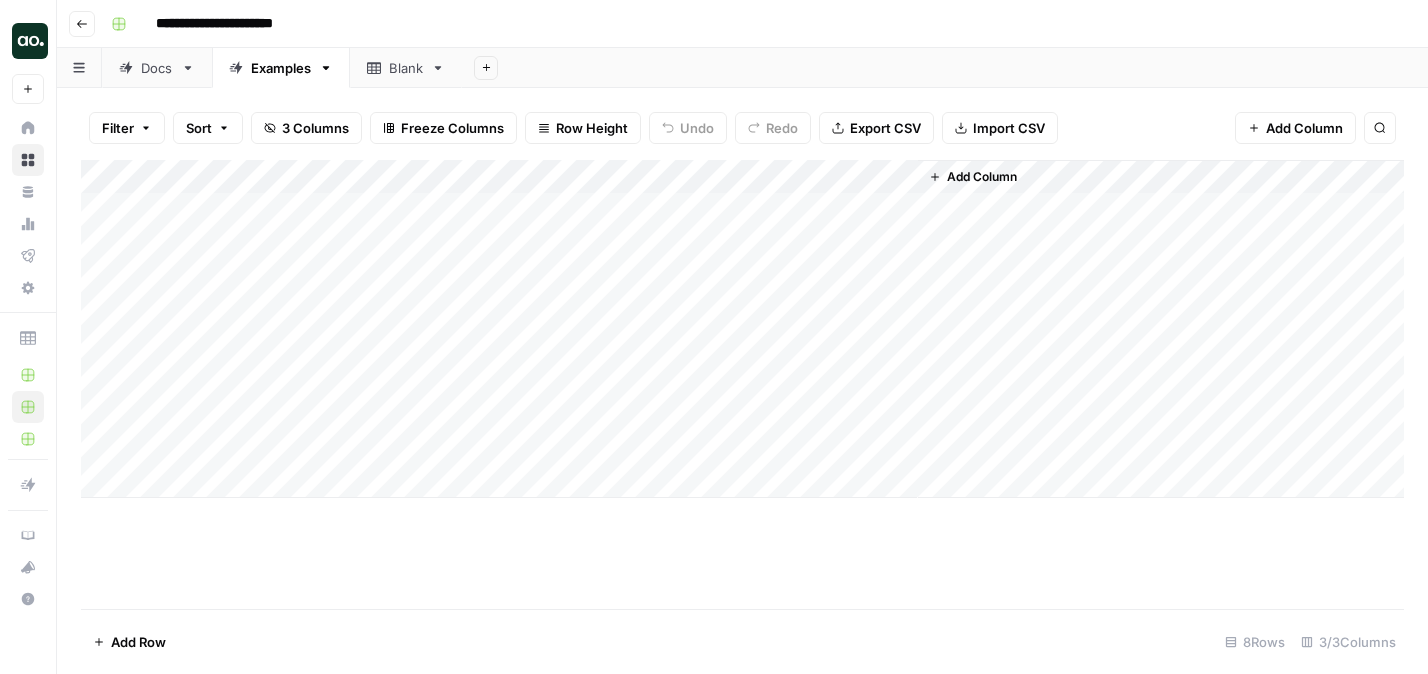 click on "Blank" at bounding box center [406, 68] 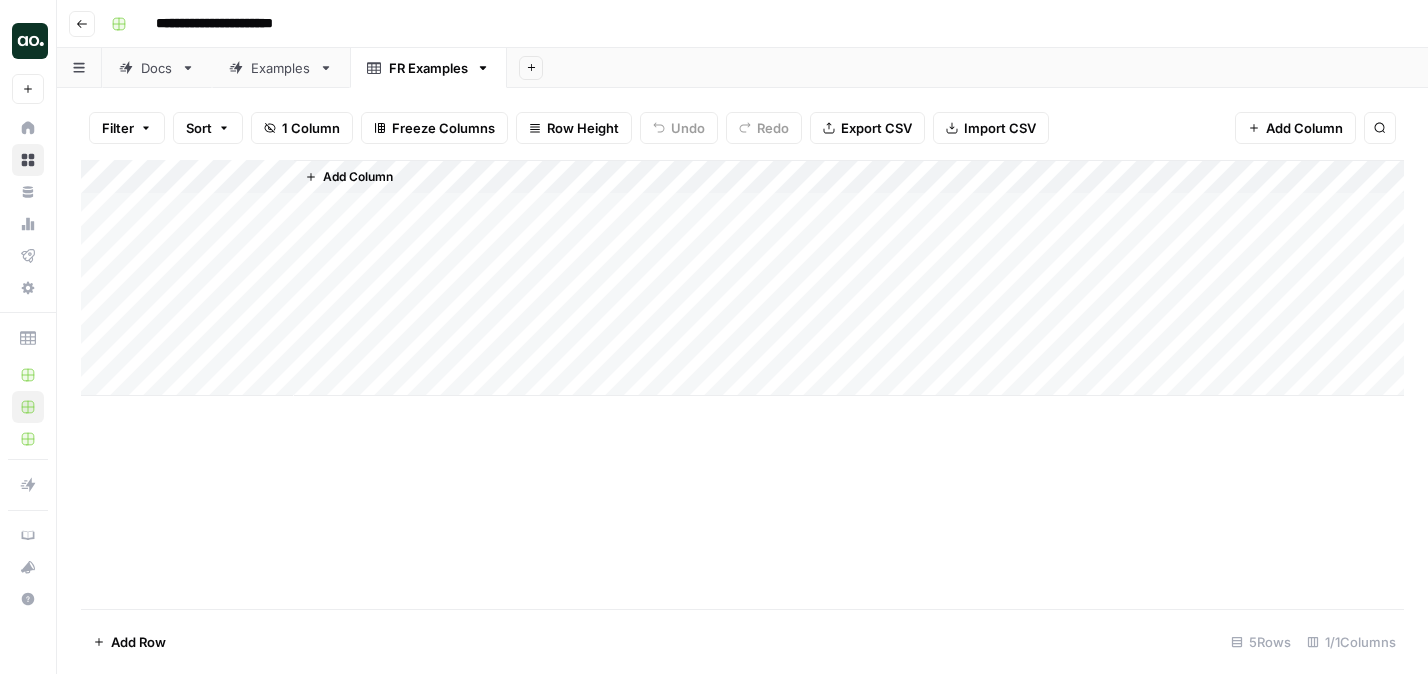 click on "Add Column" at bounding box center (742, 278) 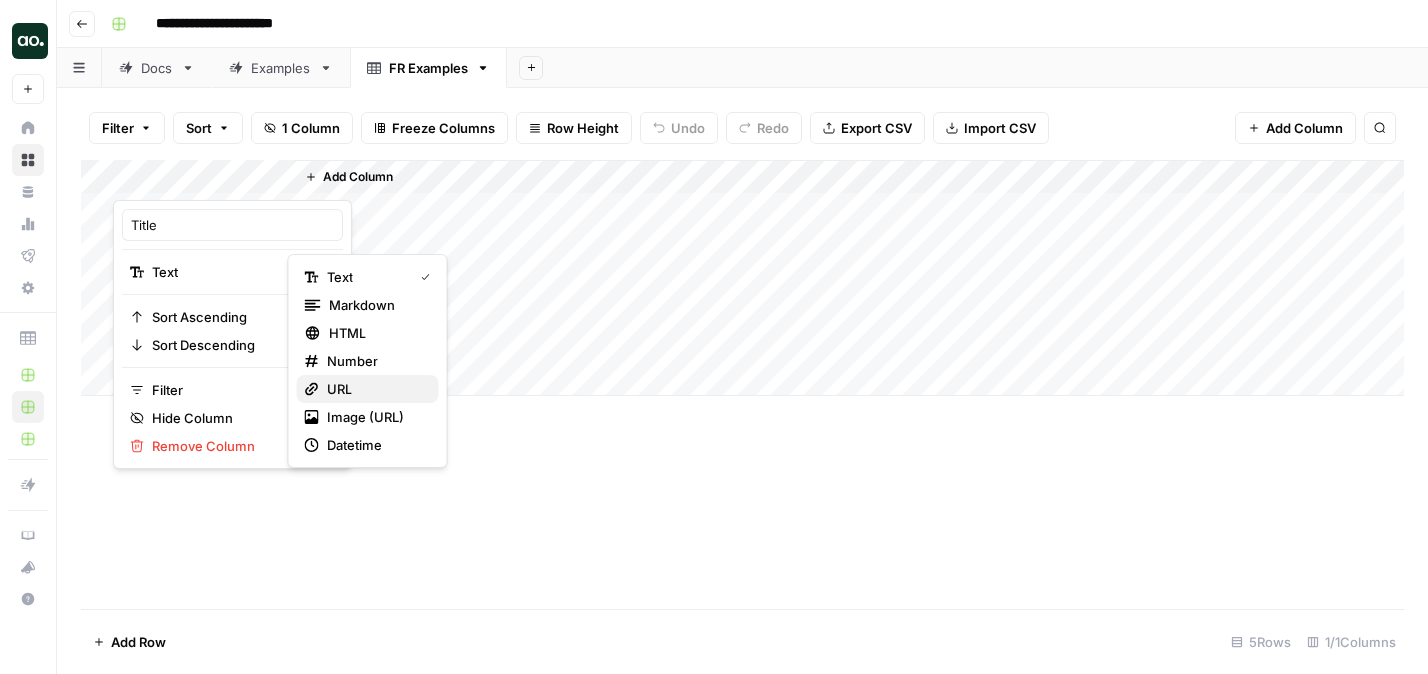 click on "URL" at bounding box center [368, 389] 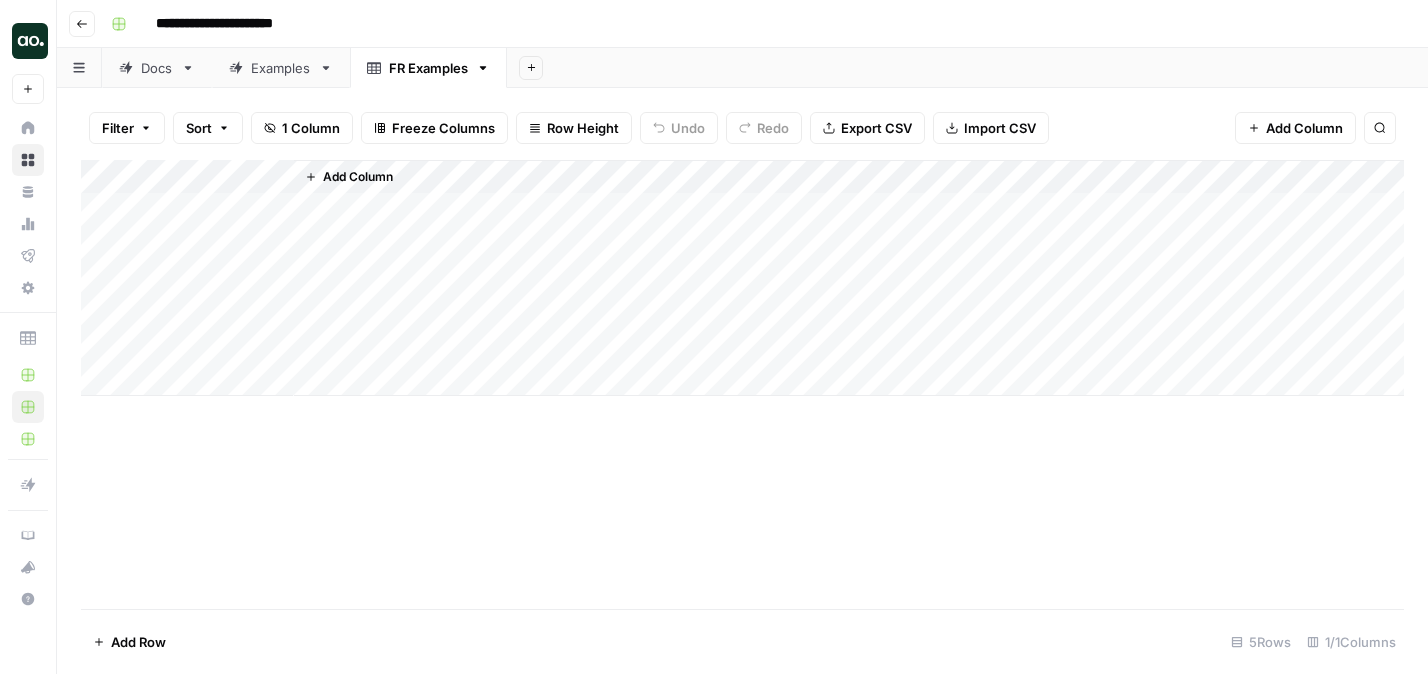 click on "Add Column" at bounding box center (742, 278) 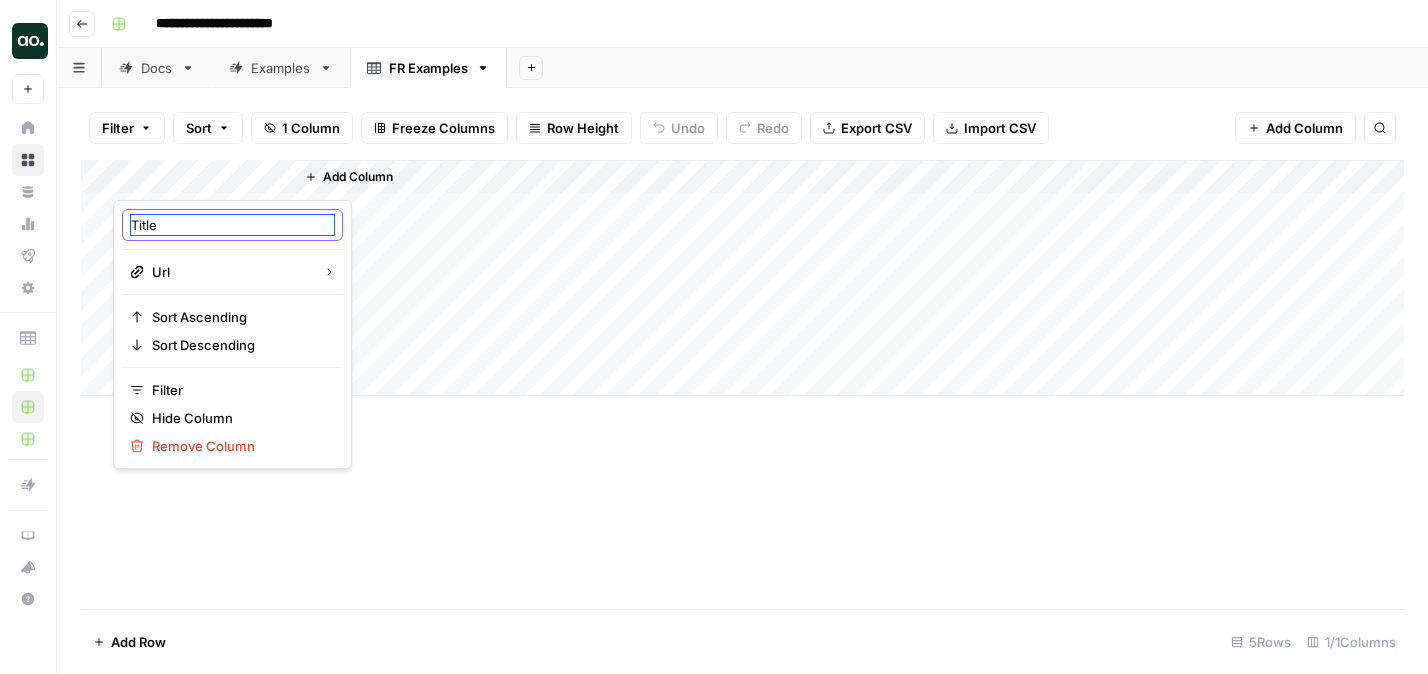 click on "Title" at bounding box center [232, 225] 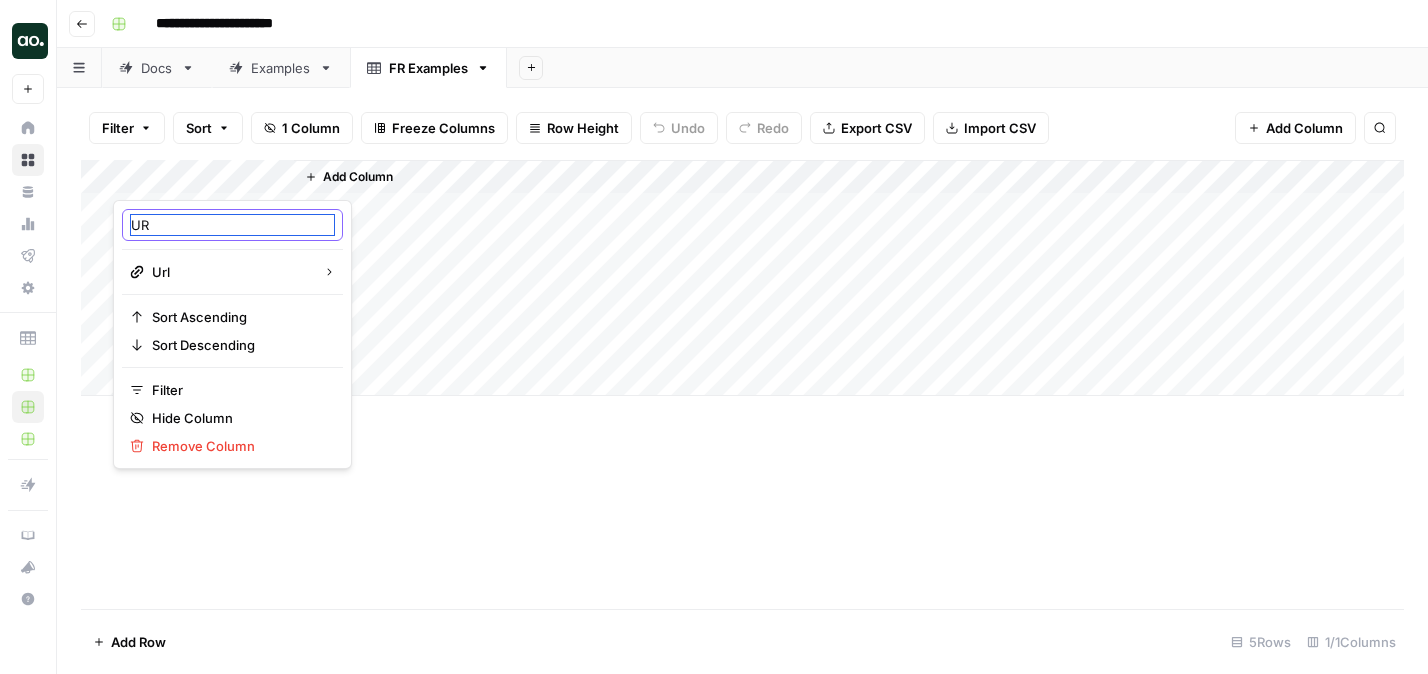 type on "URL" 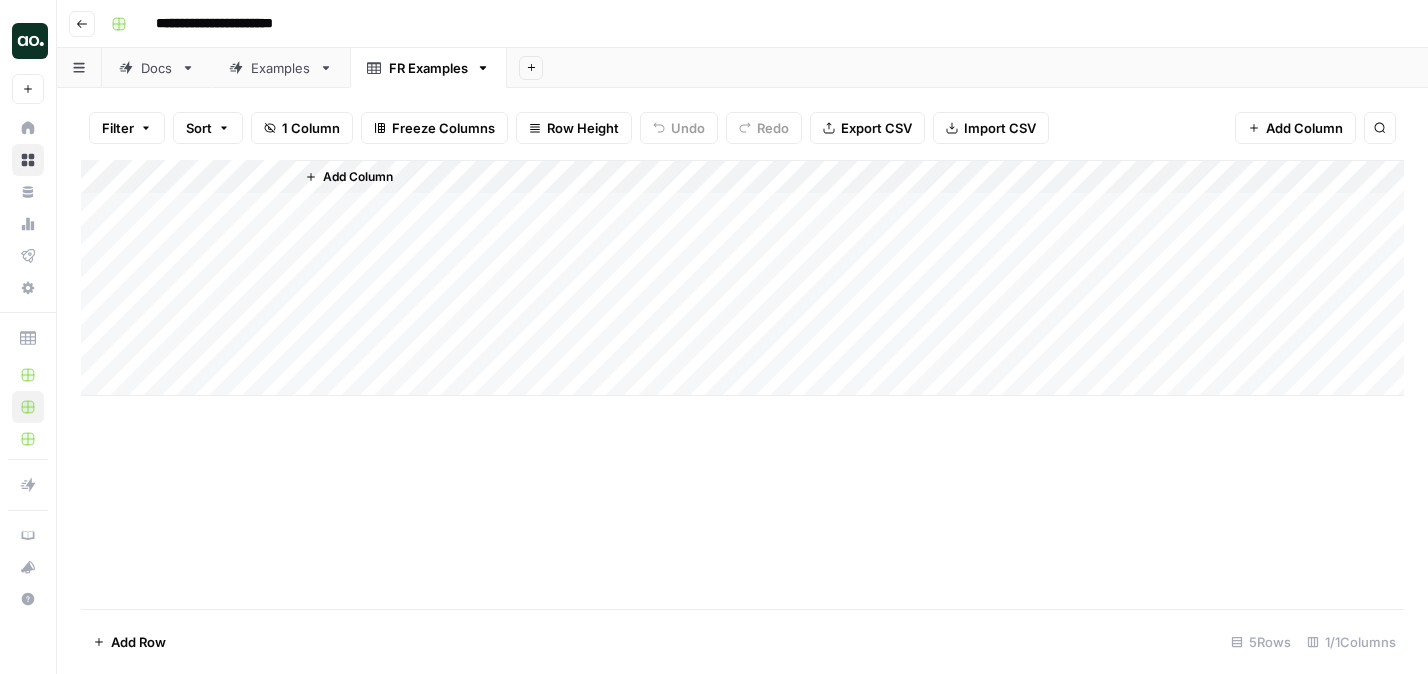 click on "Add Column" at bounding box center (742, 278) 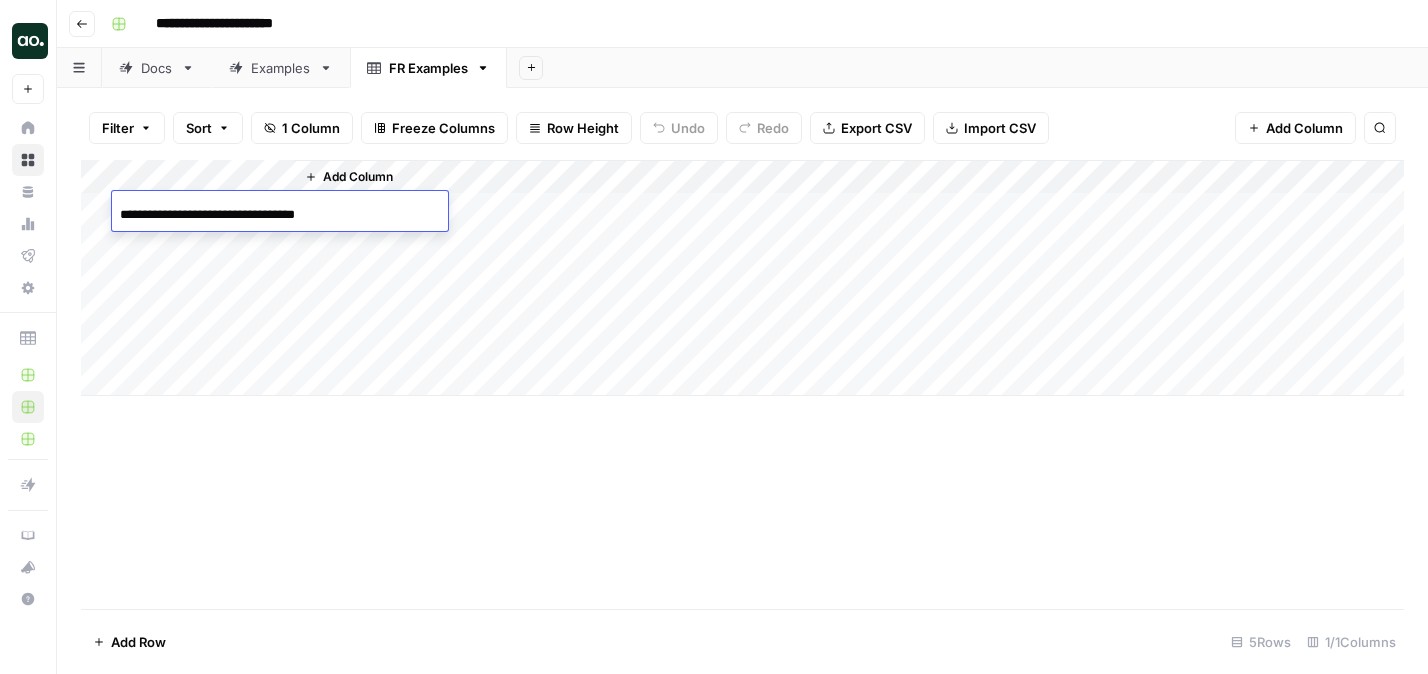 type on "**********" 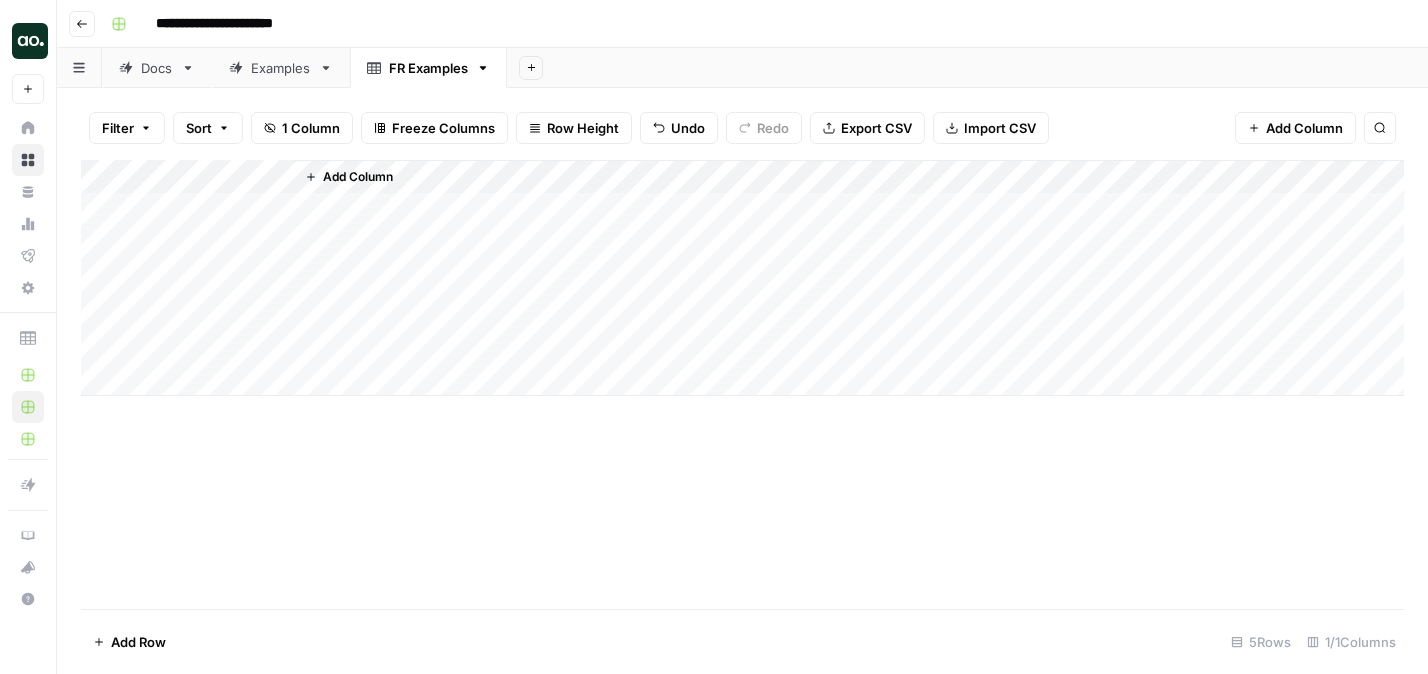 click on "Add Column" at bounding box center (742, 278) 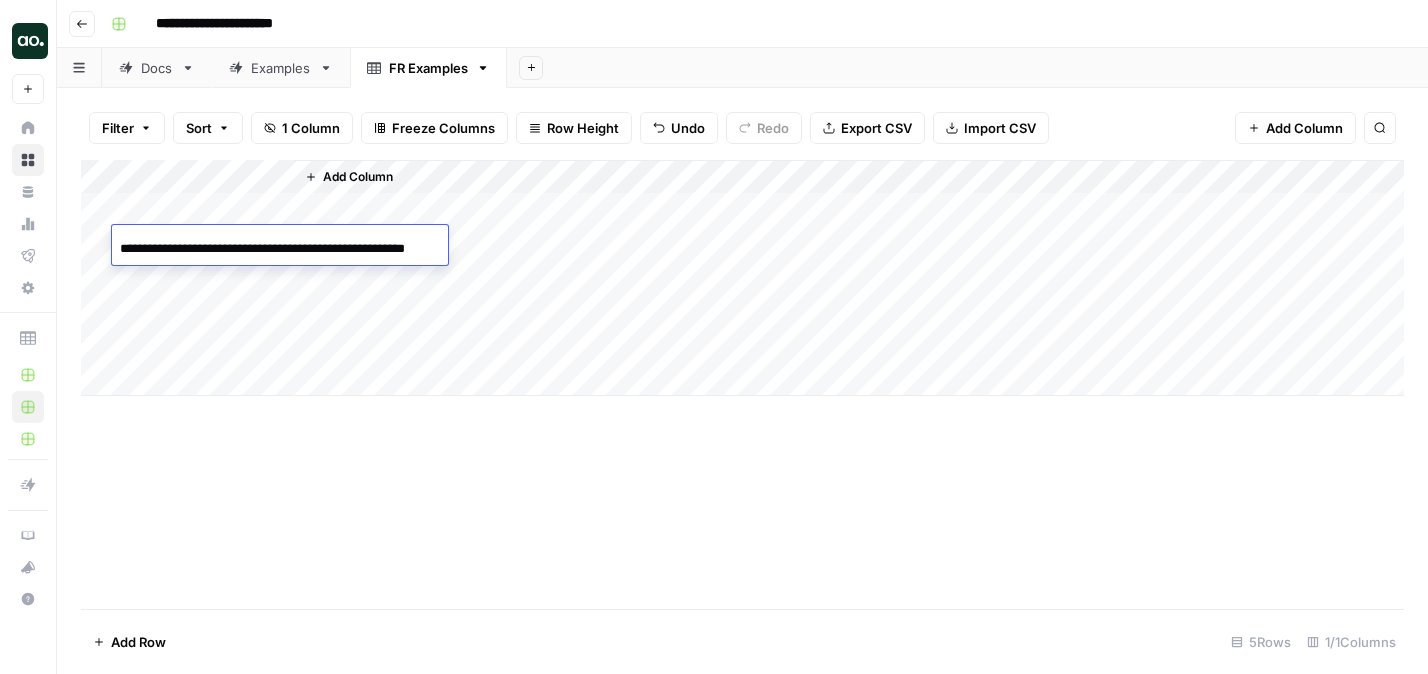 scroll, scrollTop: 0, scrollLeft: 46, axis: horizontal 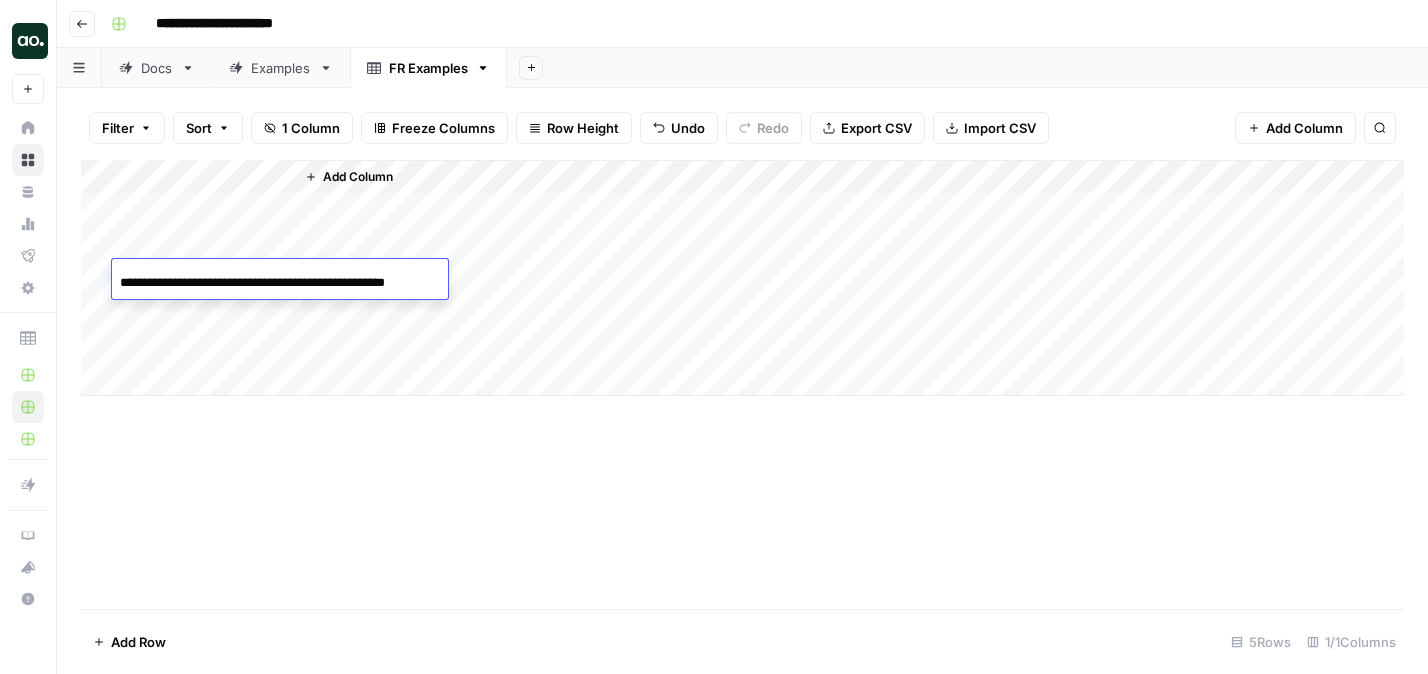 type on "**********" 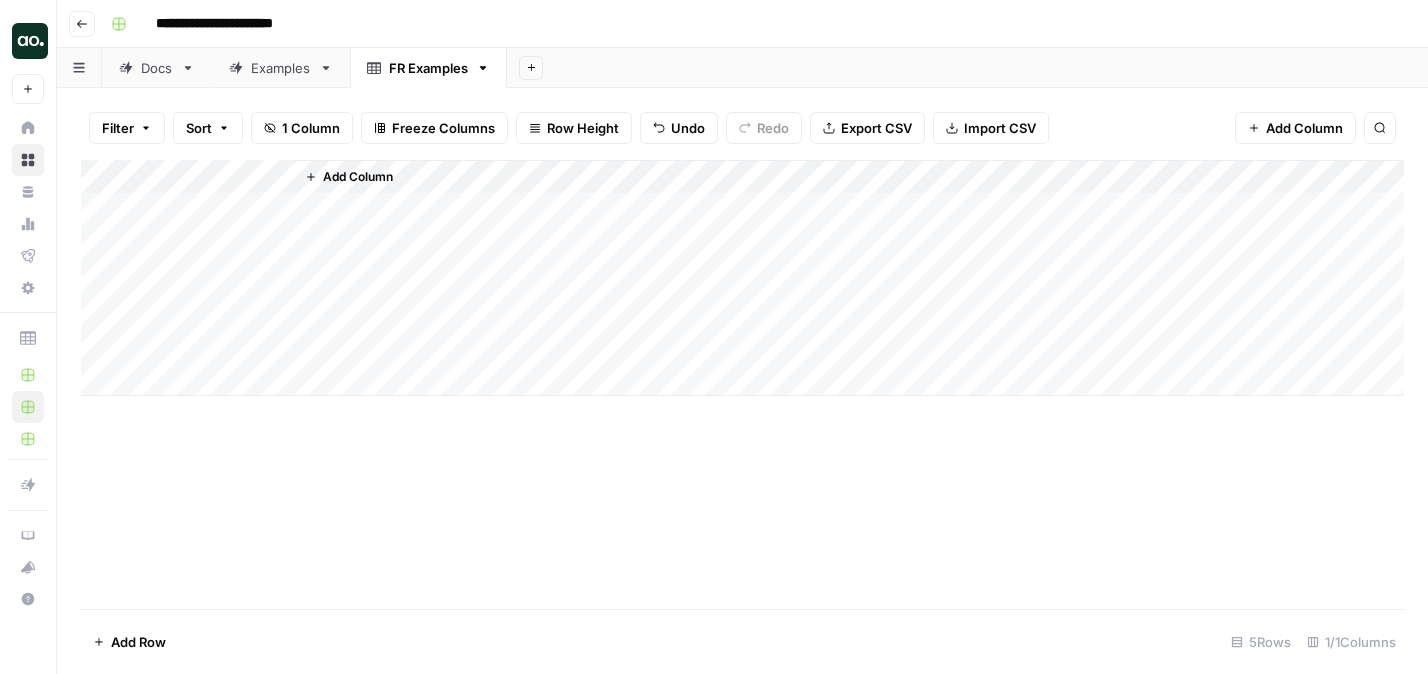 click on "Add Column" at bounding box center [742, 278] 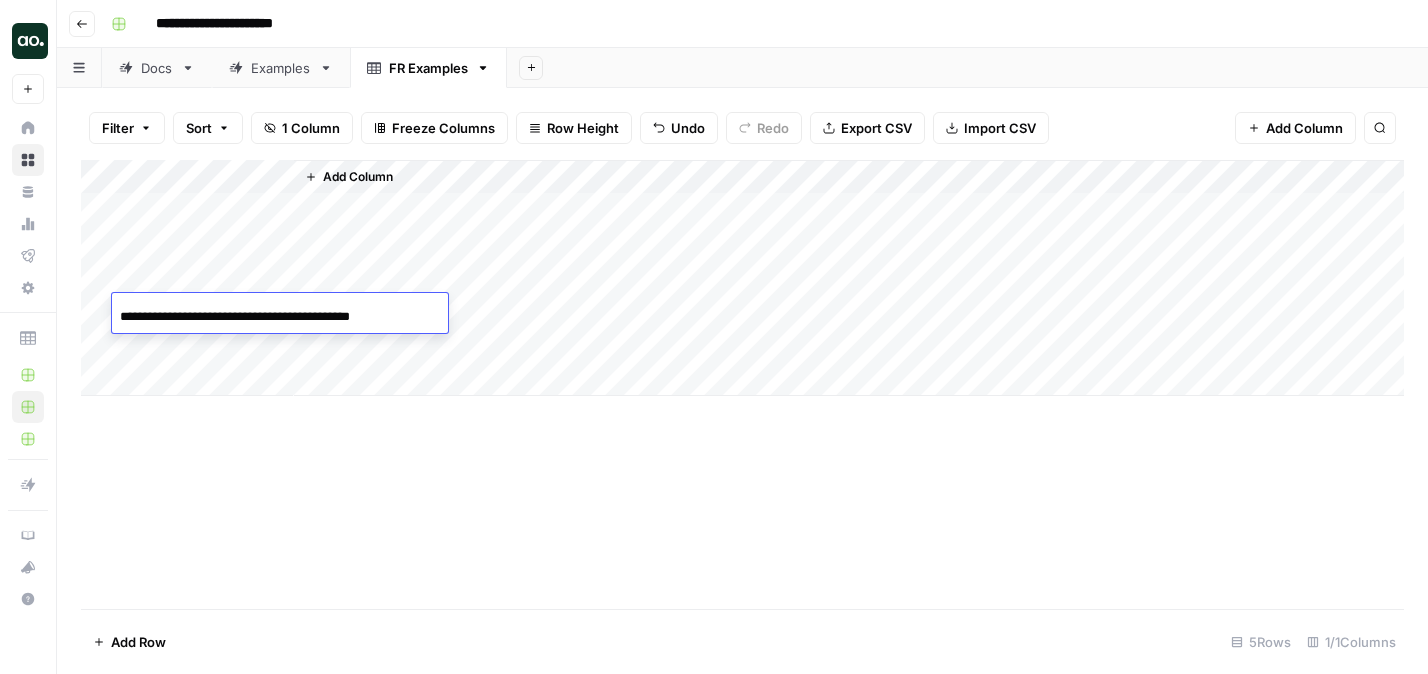type on "**********" 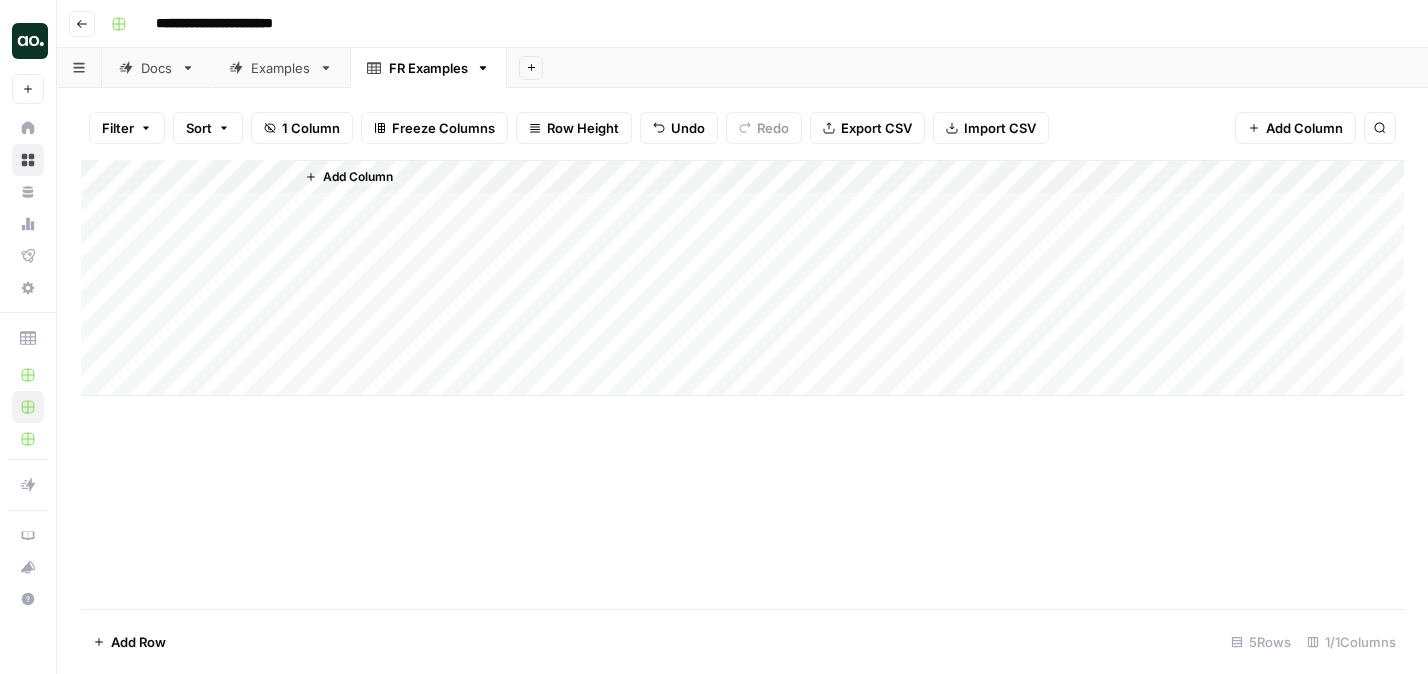 click on "Add Column" at bounding box center (742, 278) 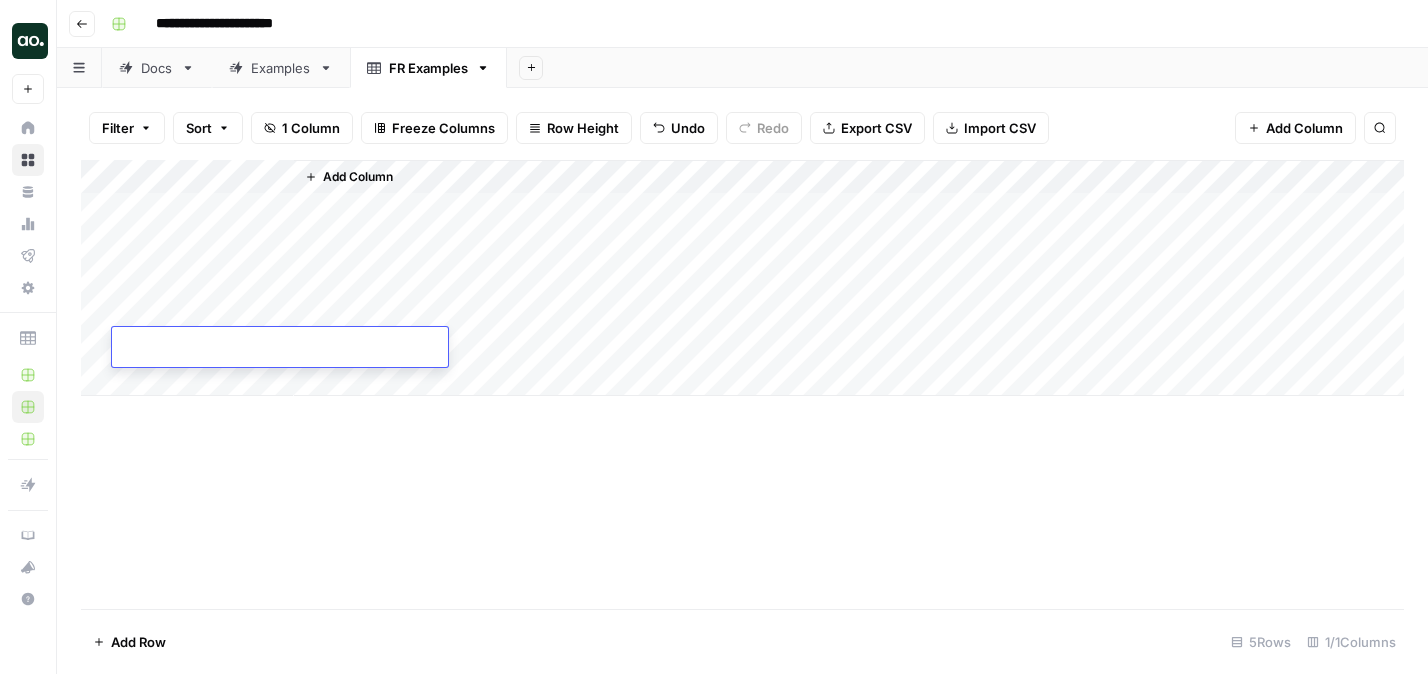 type on "**********" 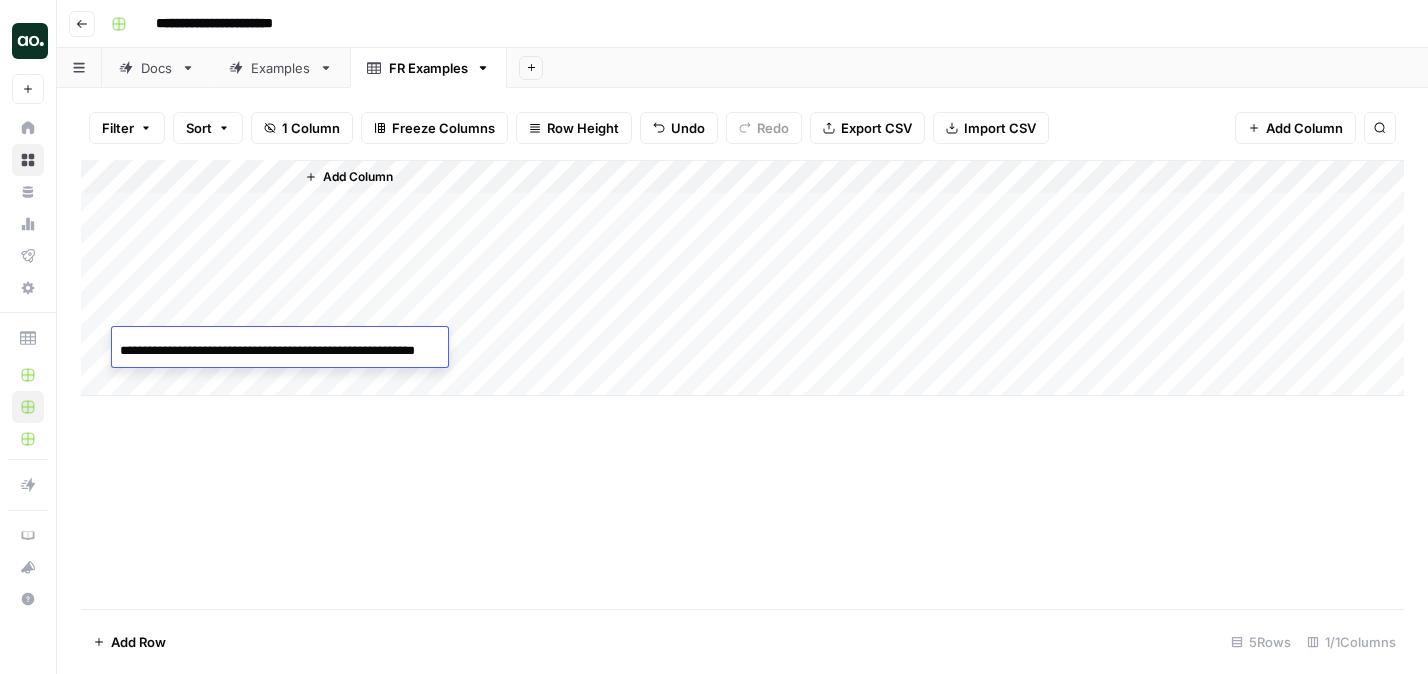 scroll, scrollTop: 0, scrollLeft: 57, axis: horizontal 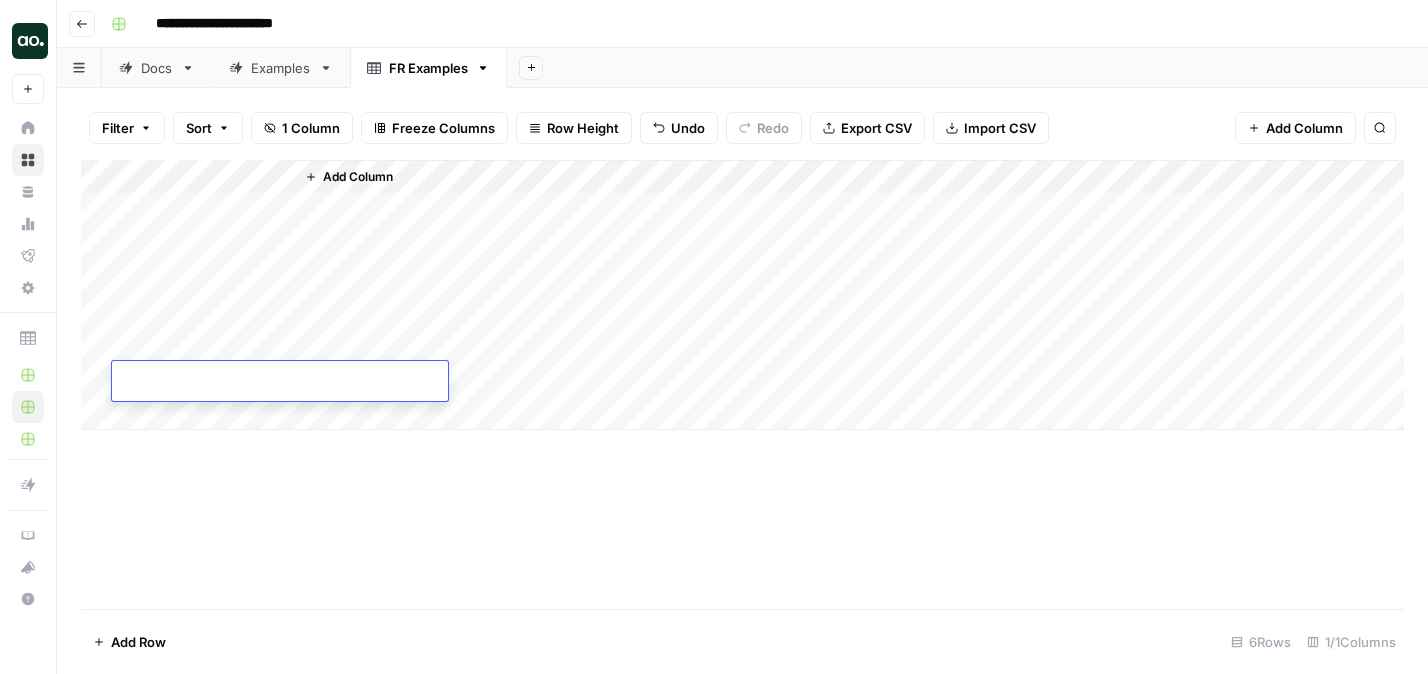 click on "Add Column" at bounding box center [742, 295] 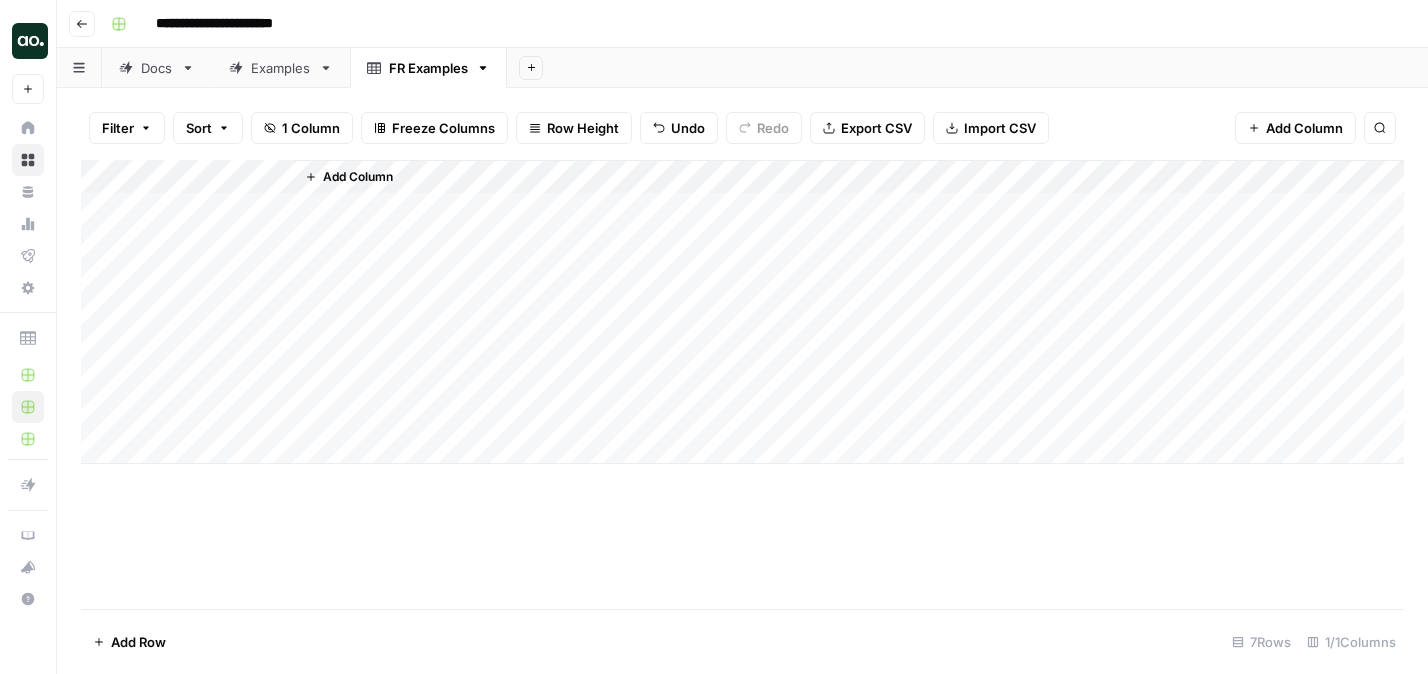 click on "Add Column" at bounding box center [742, 312] 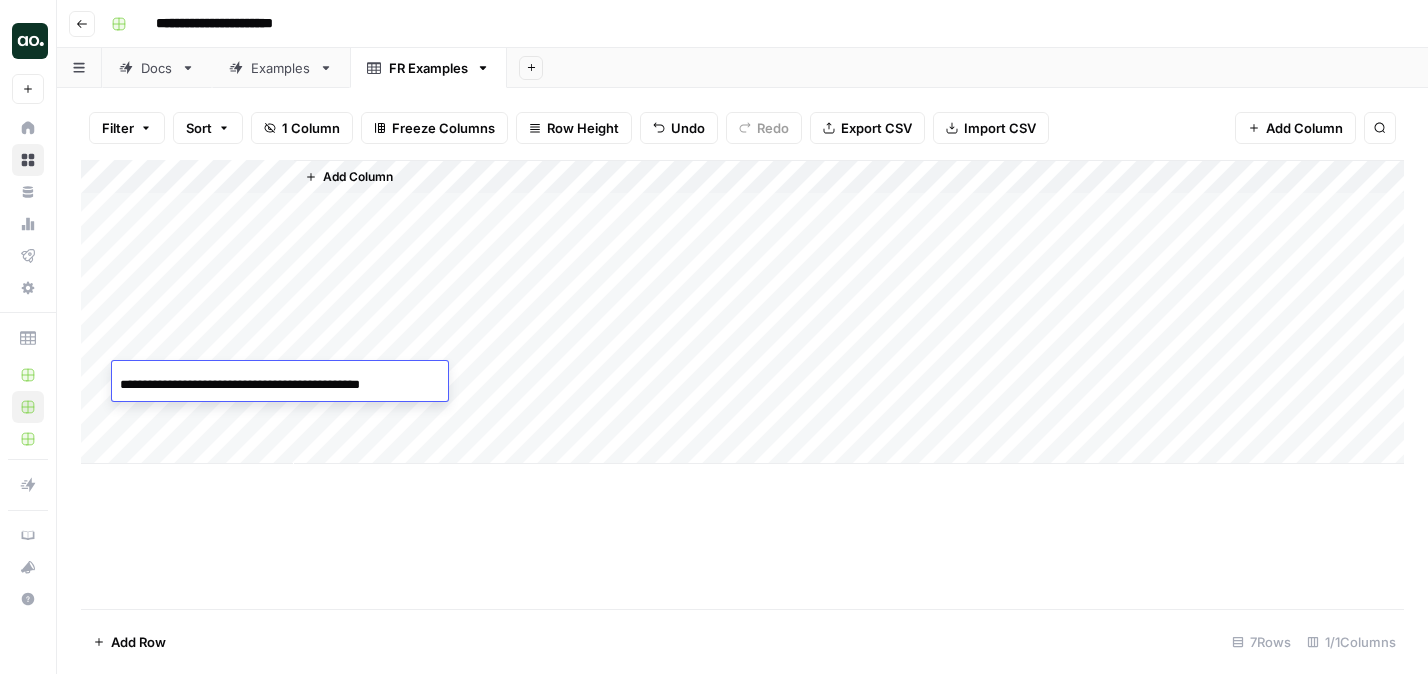 type on "**********" 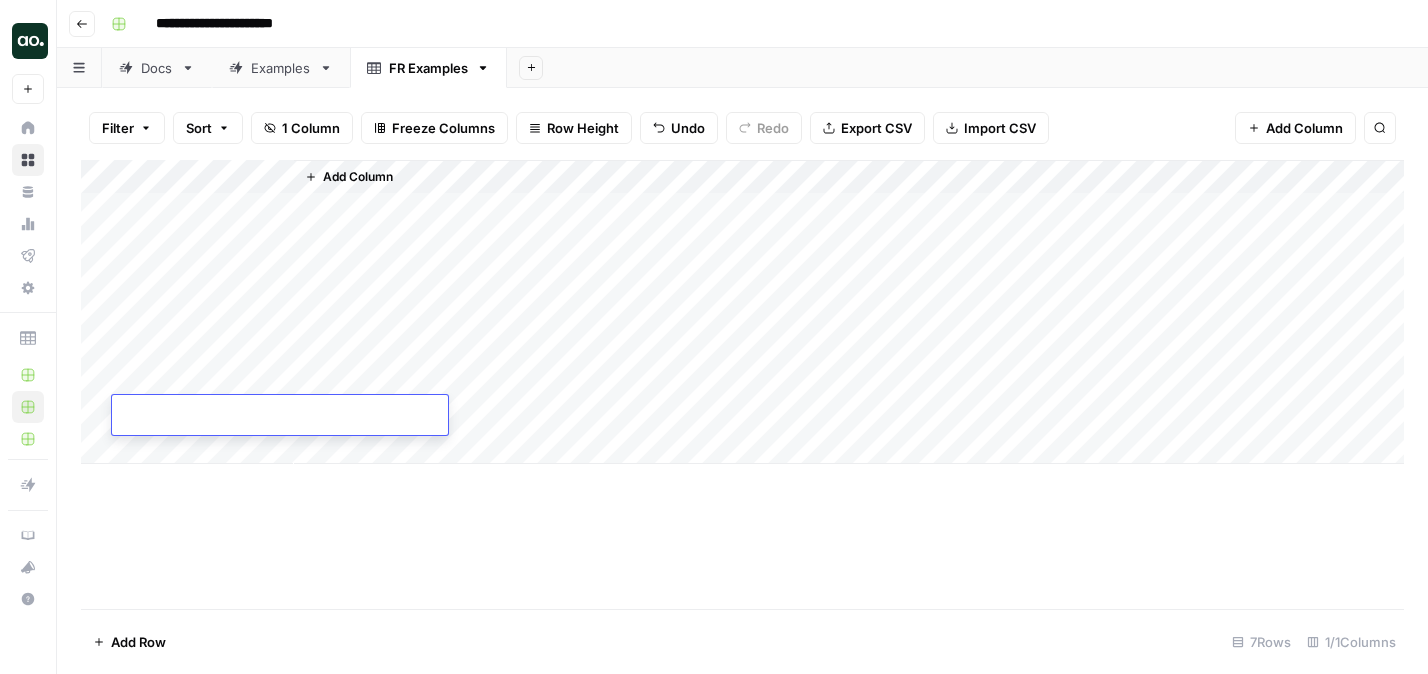 type on "**********" 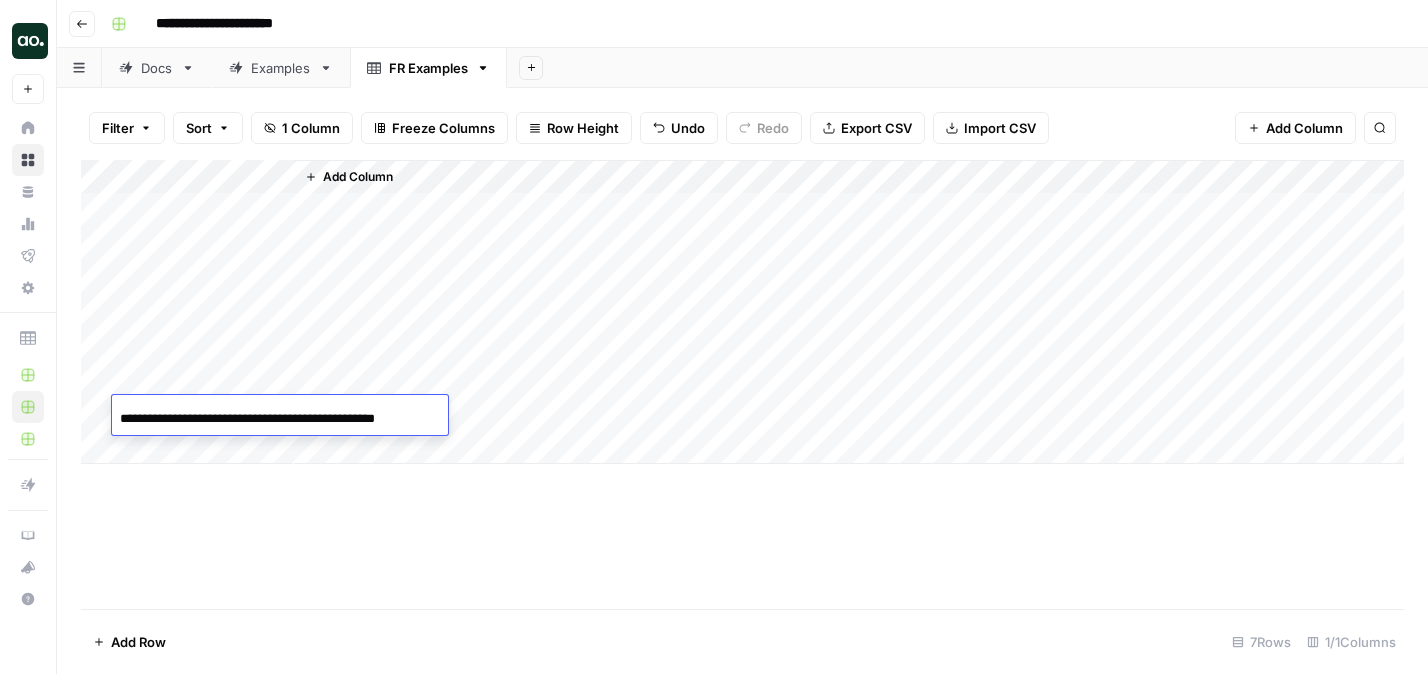 scroll, scrollTop: 0, scrollLeft: 9, axis: horizontal 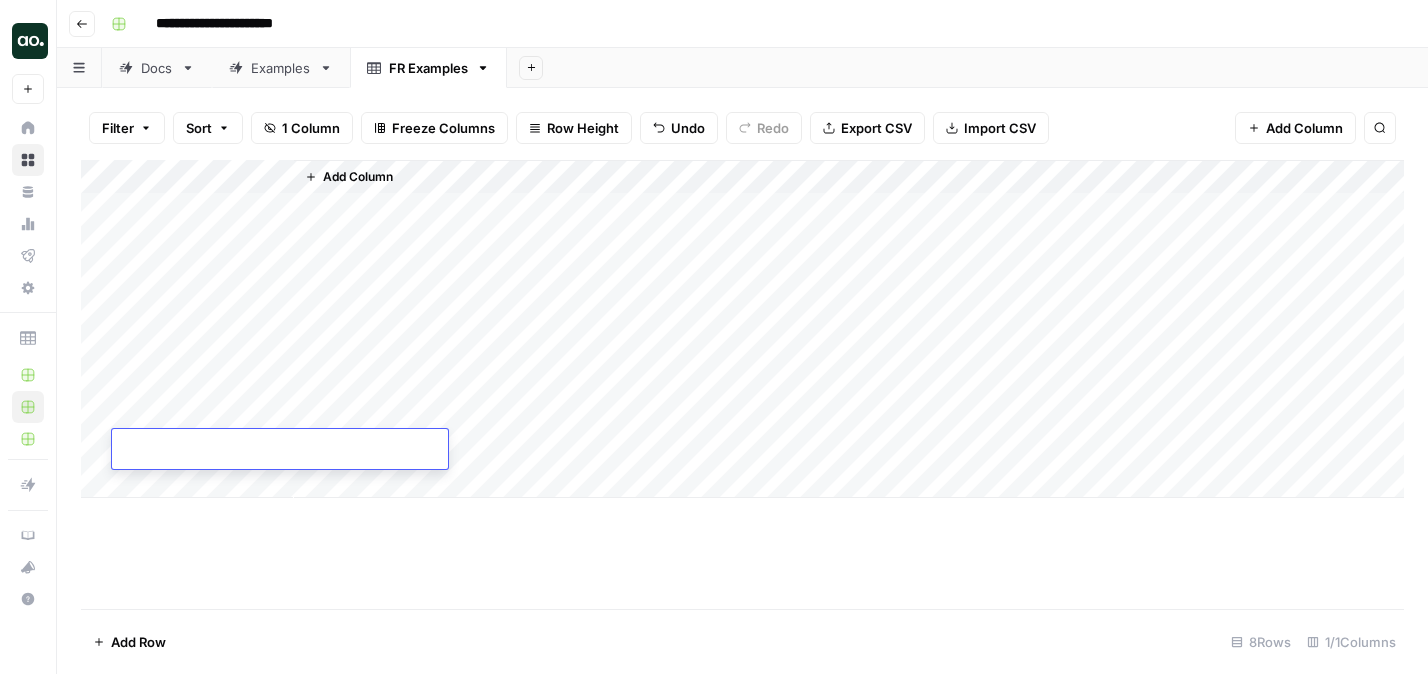 click at bounding box center (280, 453) 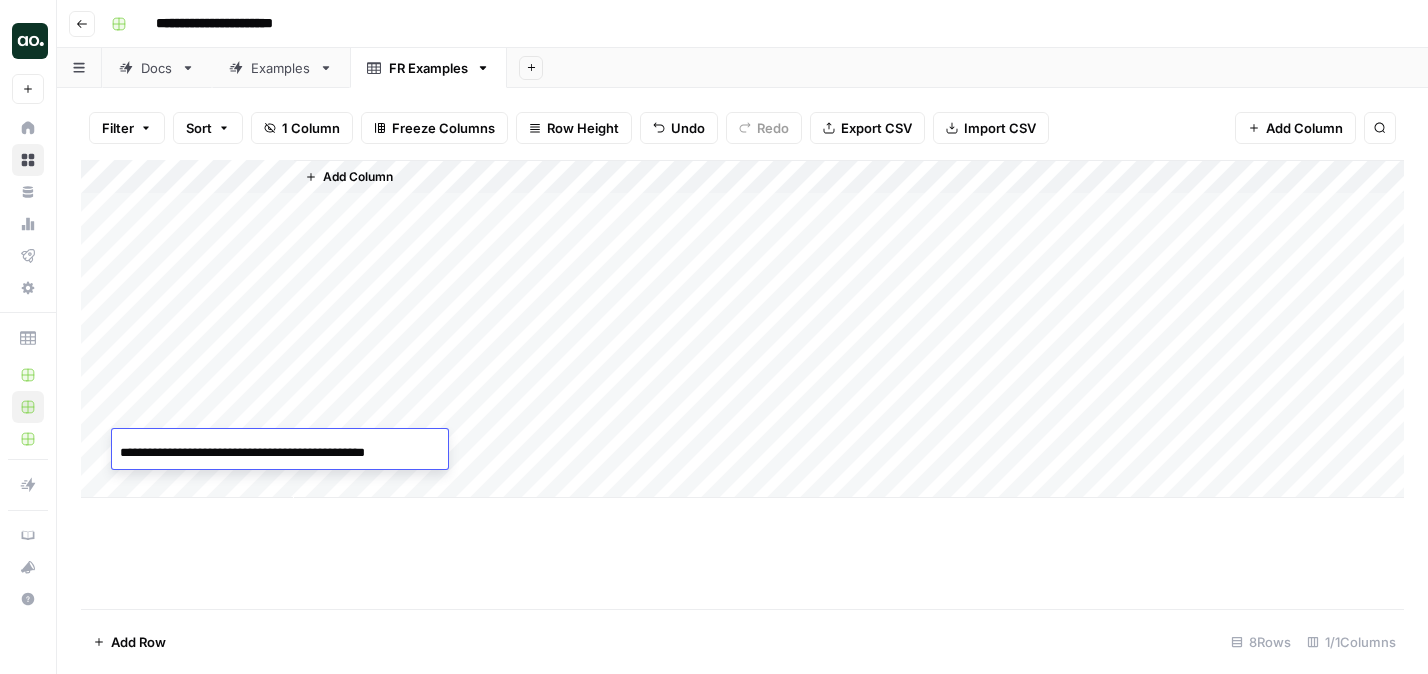 scroll, scrollTop: 0, scrollLeft: 2, axis: horizontal 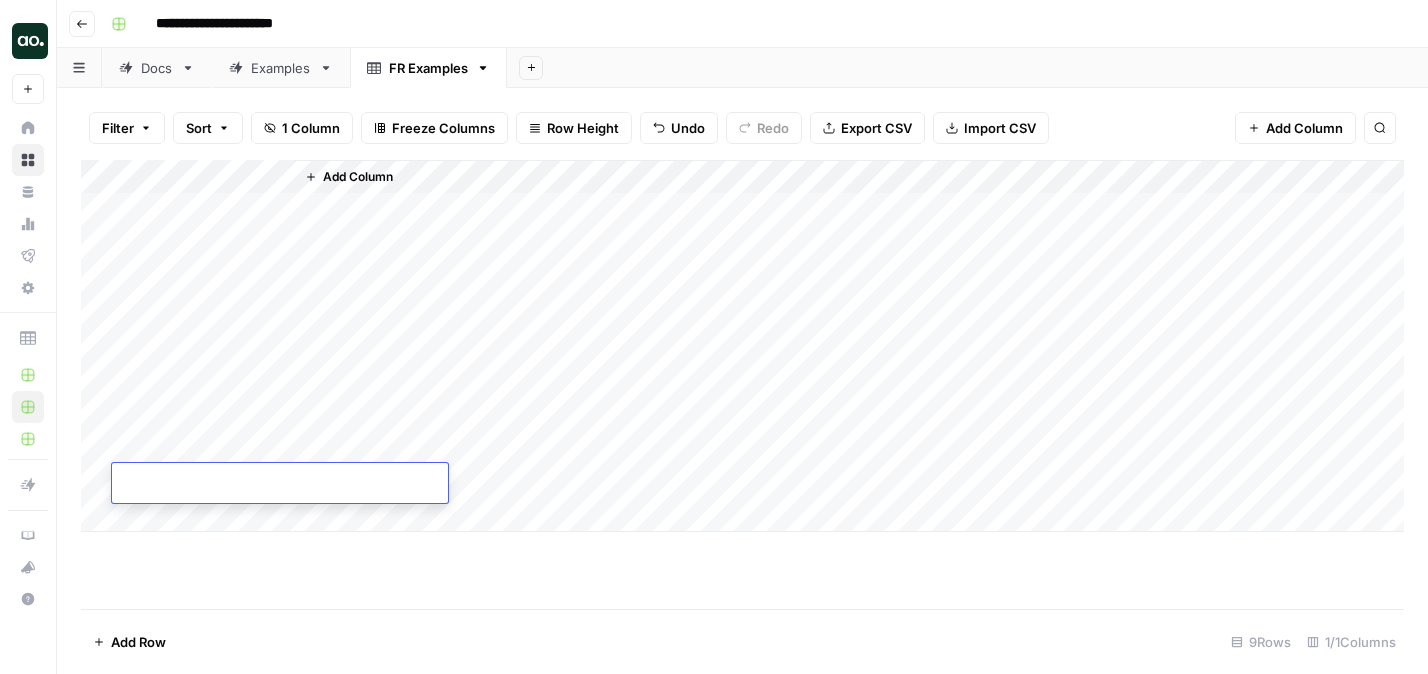 click at bounding box center (280, 483) 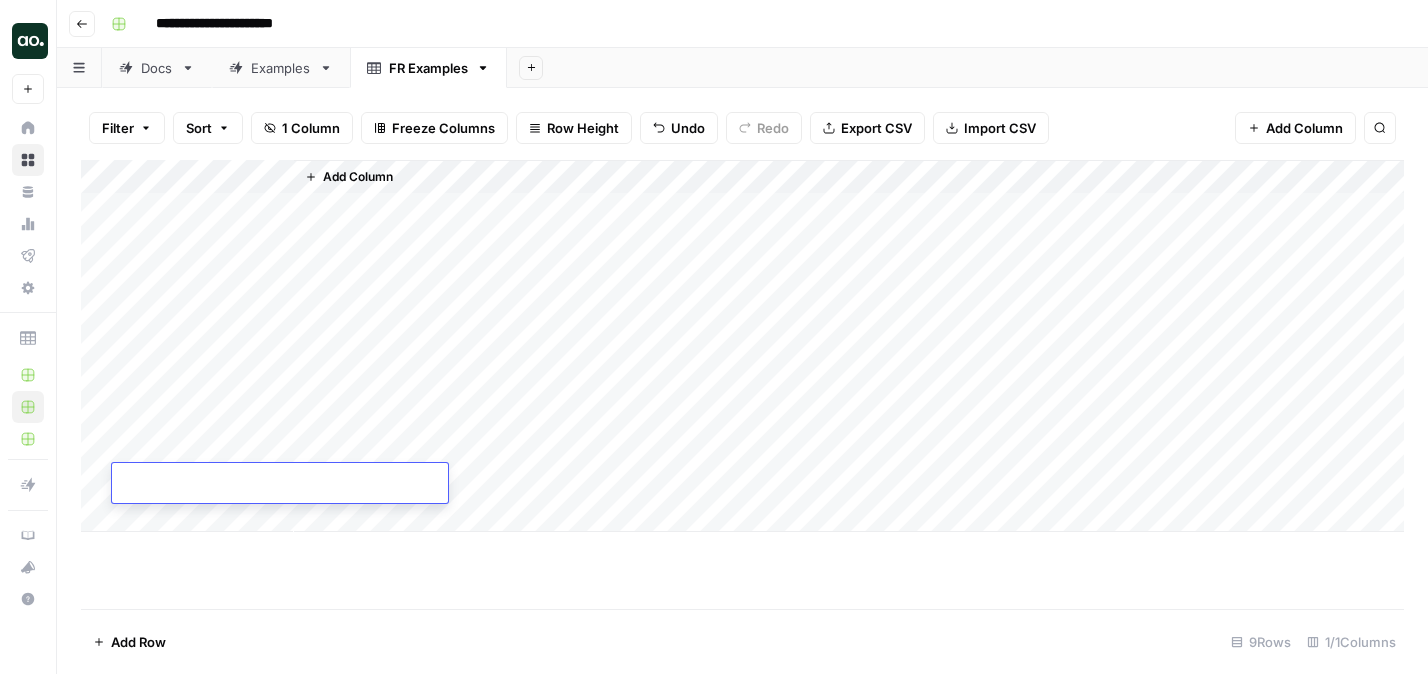 click at bounding box center [280, 486] 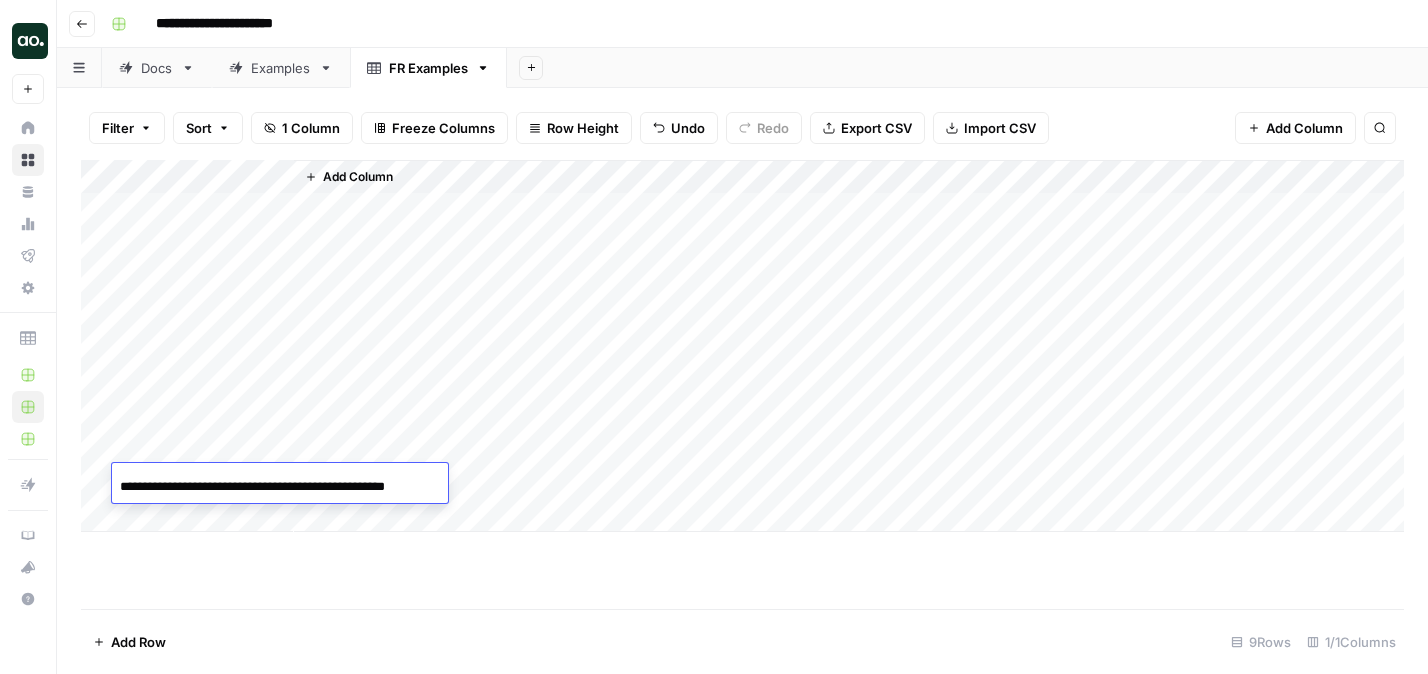 scroll, scrollTop: 0, scrollLeft: 25, axis: horizontal 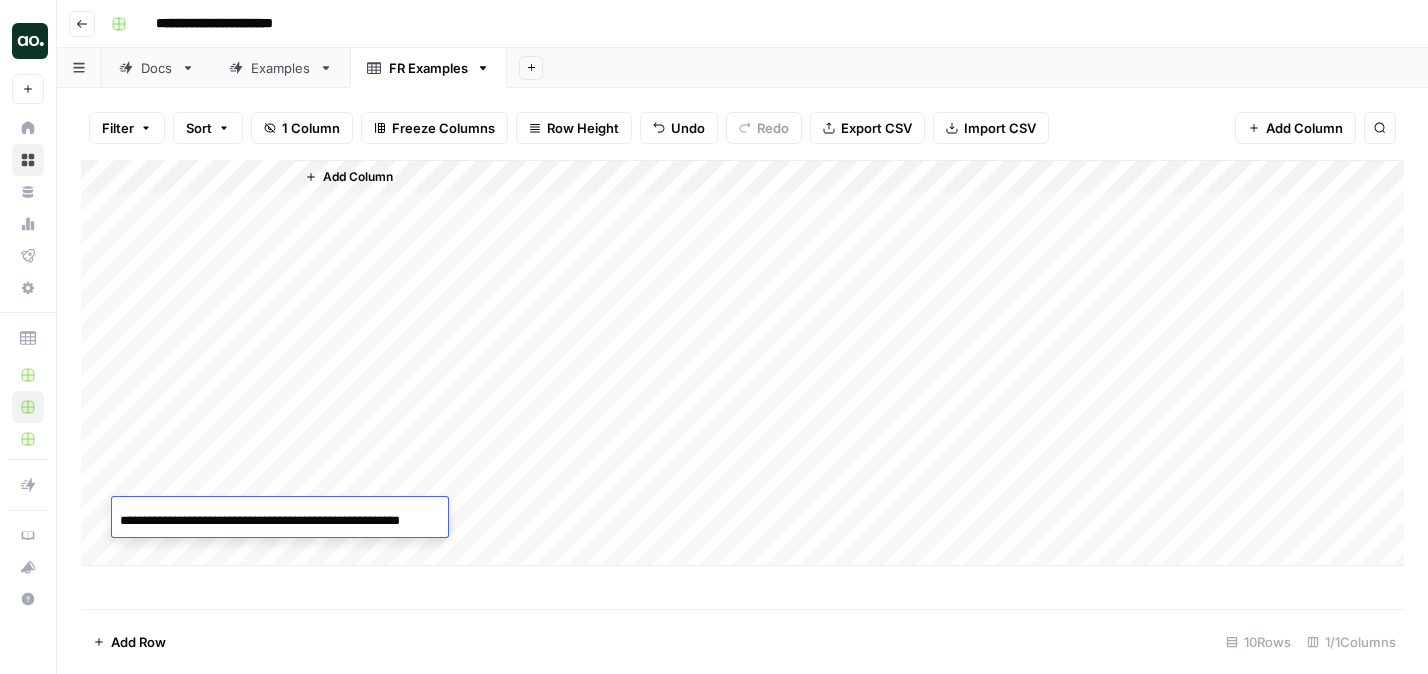type on "**********" 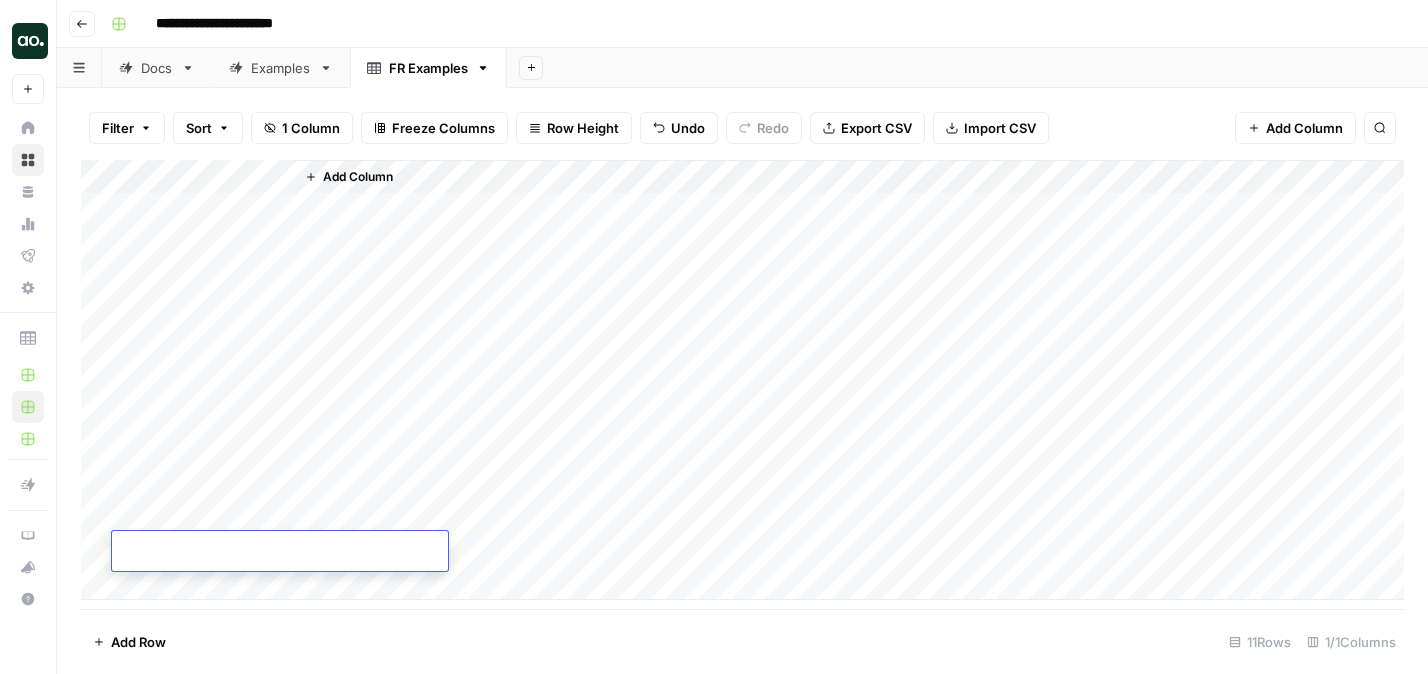 click at bounding box center (280, 555) 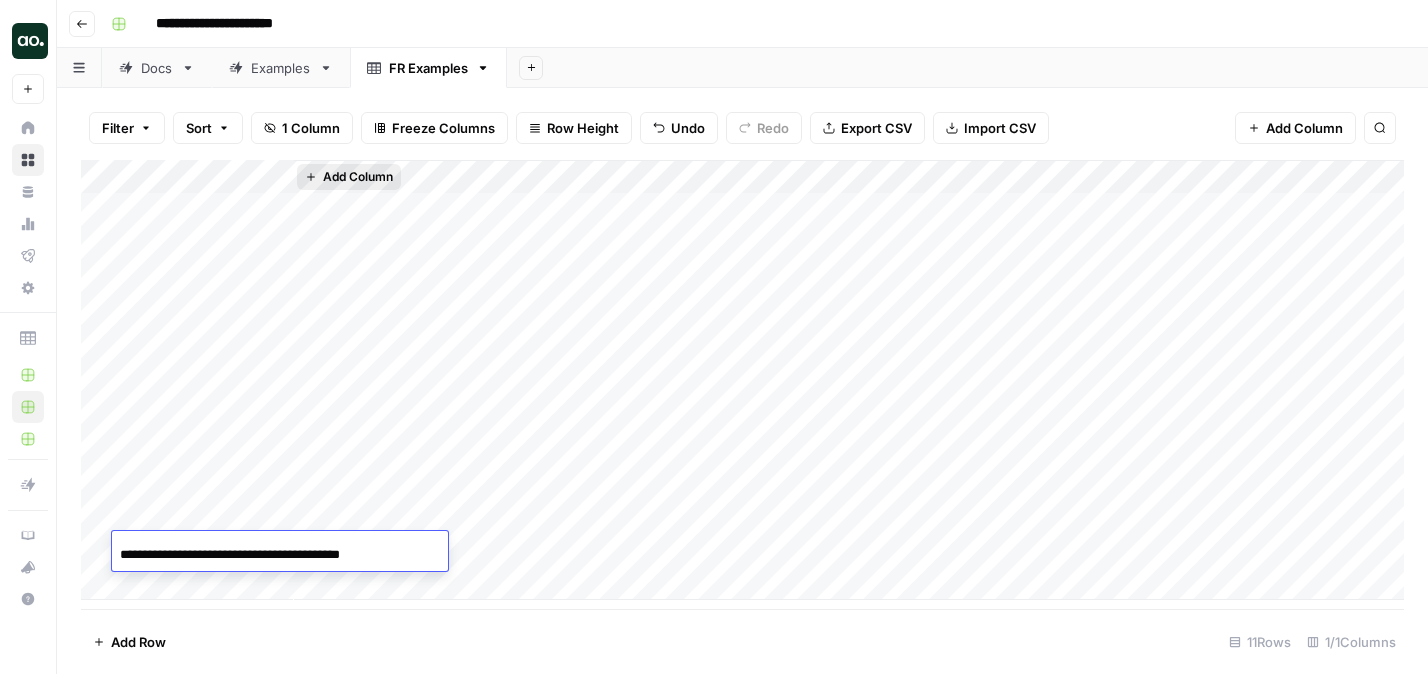 click on "Add Column" at bounding box center (349, 177) 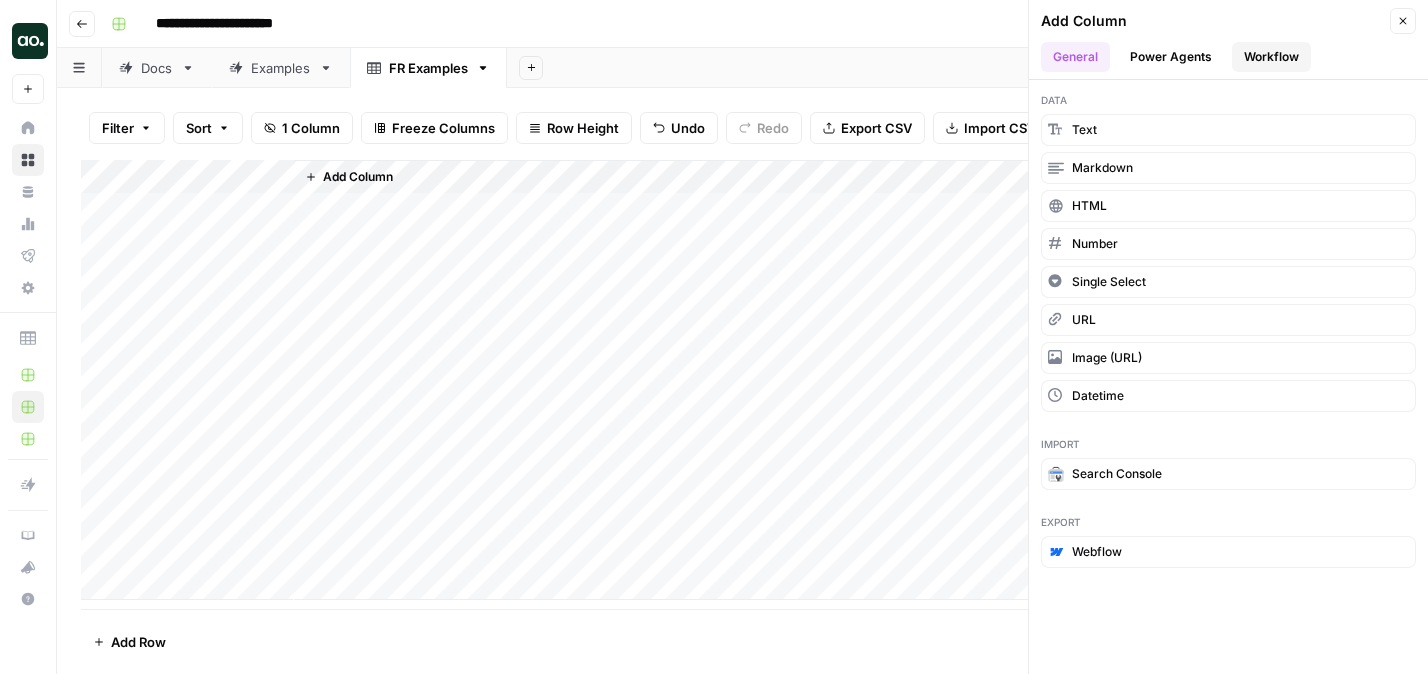 click on "Workflow" at bounding box center [1271, 57] 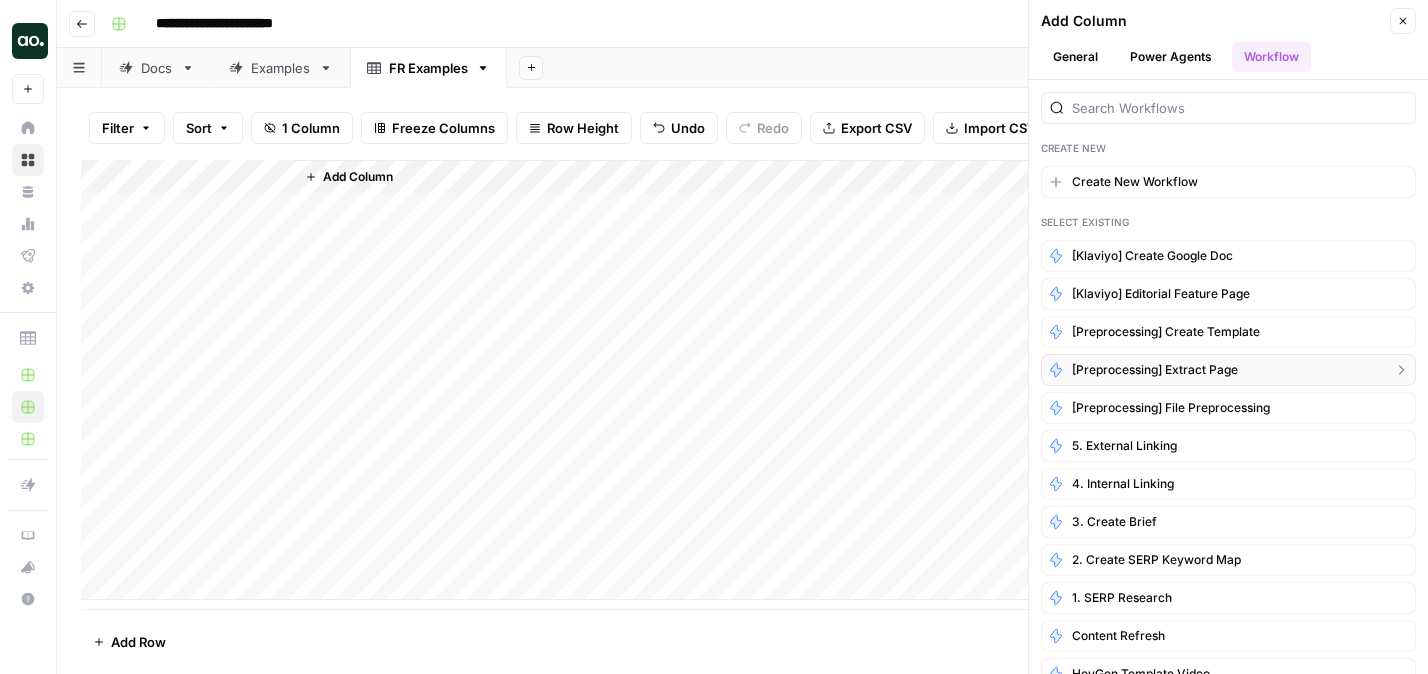 click on "[Preprocessing] Extract Page" at bounding box center (1155, 370) 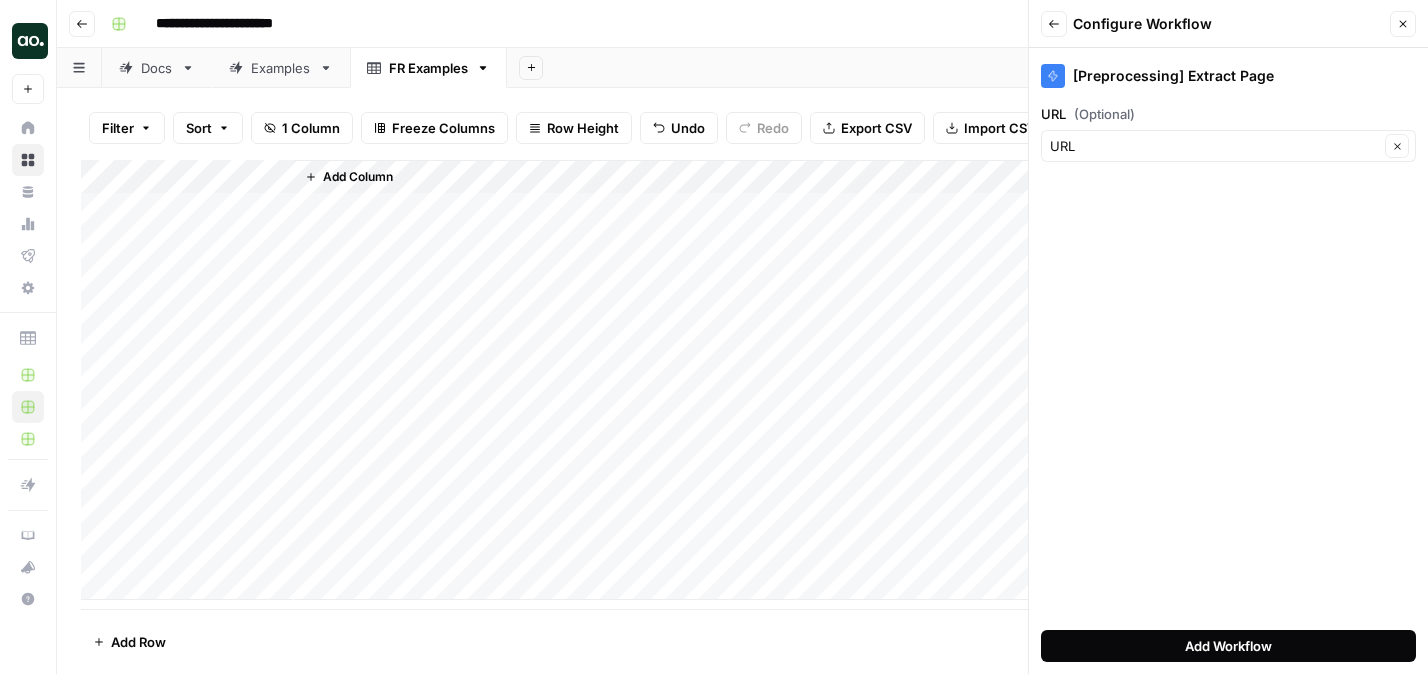 click on "Add Workflow" at bounding box center (1228, 646) 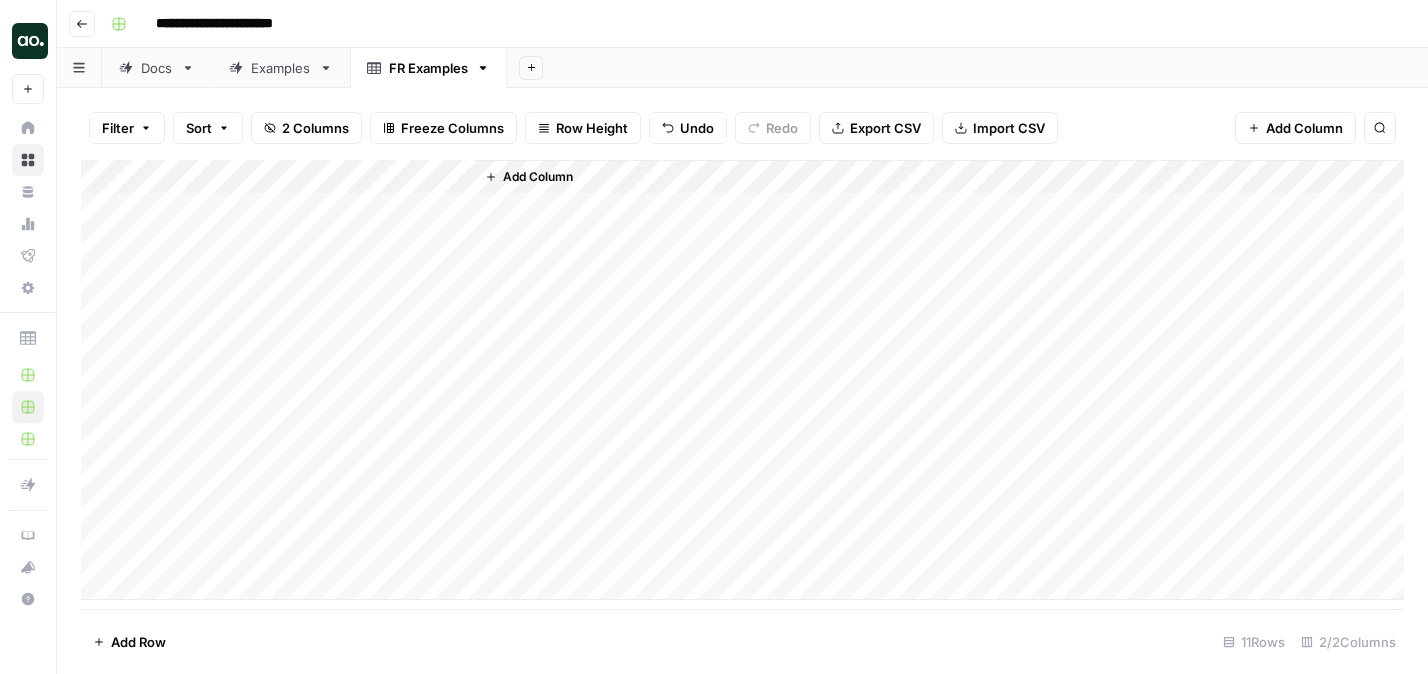 click on "Add Column" at bounding box center (742, 380) 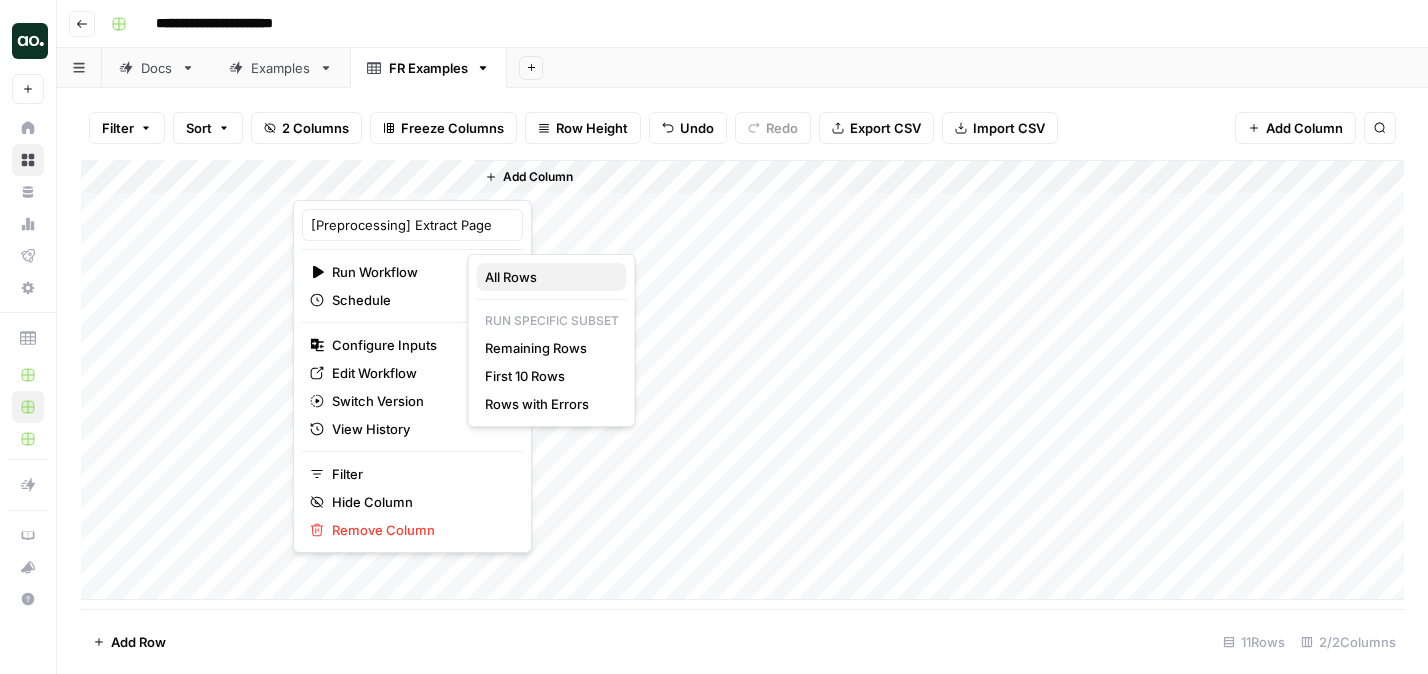 click on "All Rows" at bounding box center [511, 277] 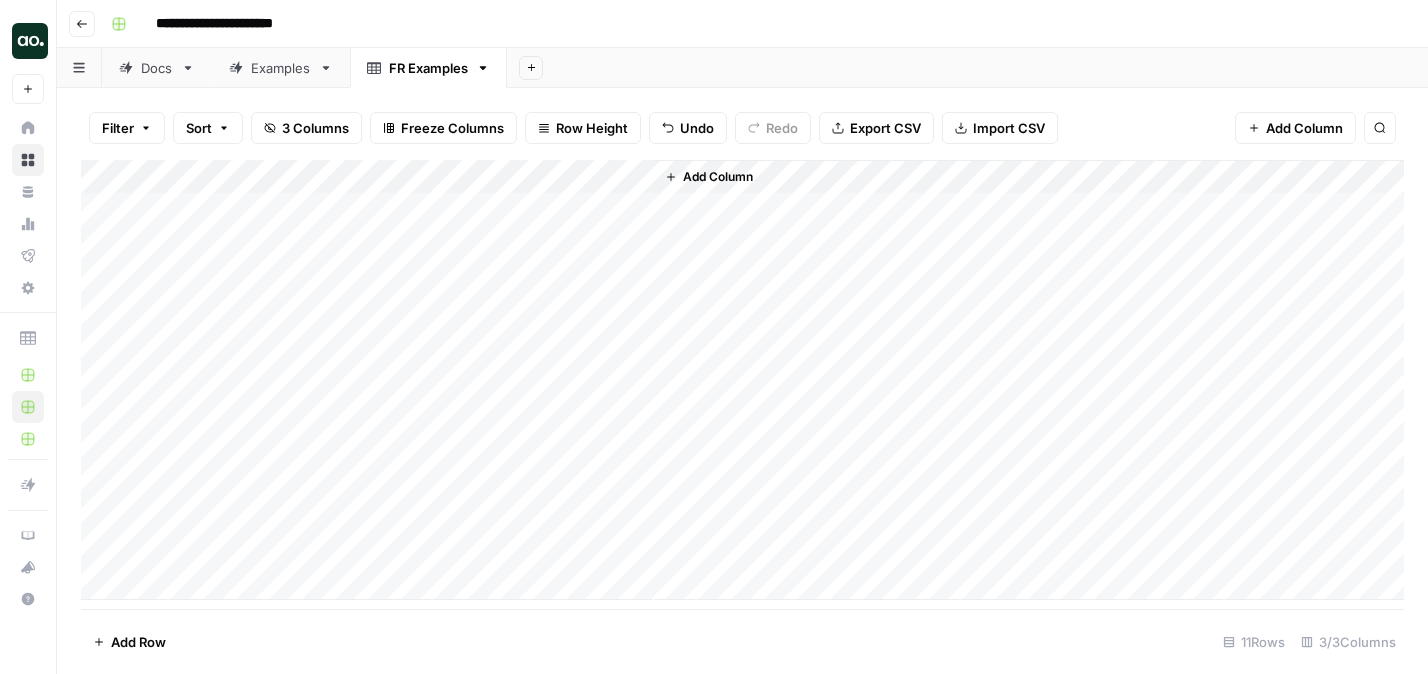drag, startPoint x: 532, startPoint y: 206, endPoint x: 534, endPoint y: 536, distance: 330.00607 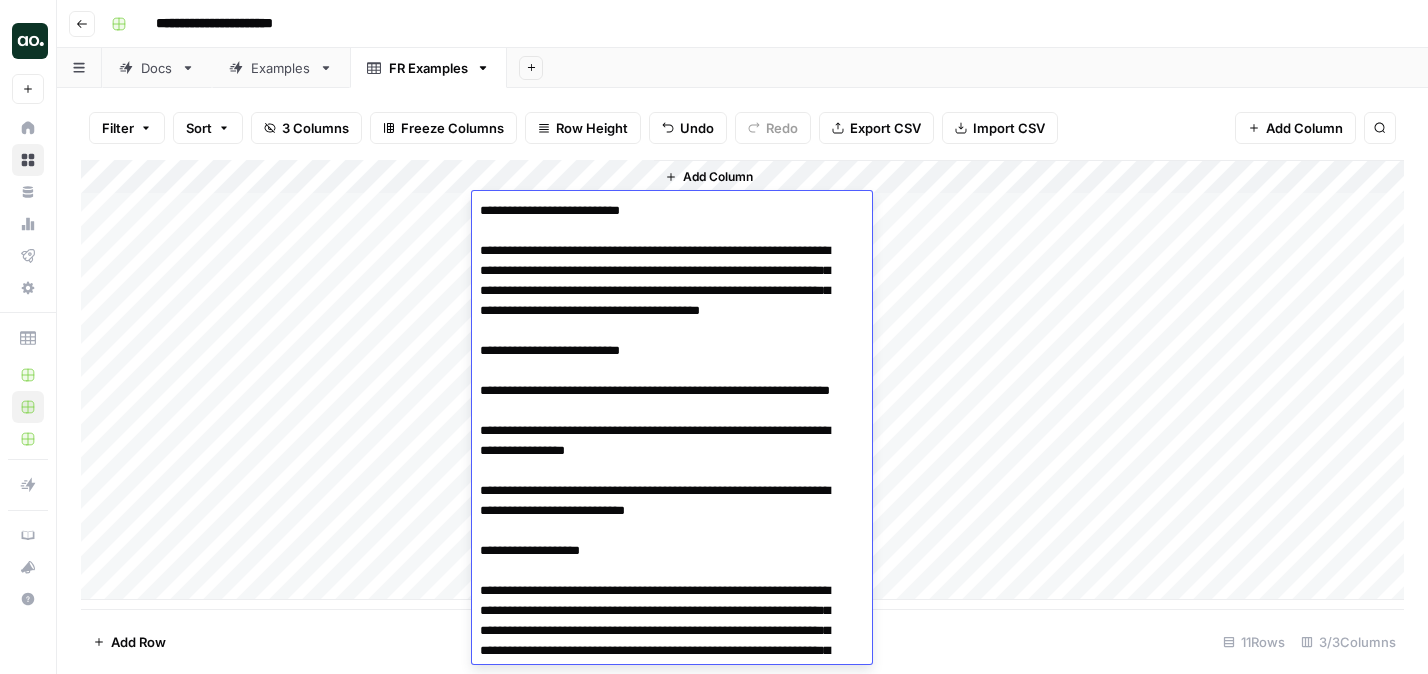 scroll, scrollTop: 4321, scrollLeft: 0, axis: vertical 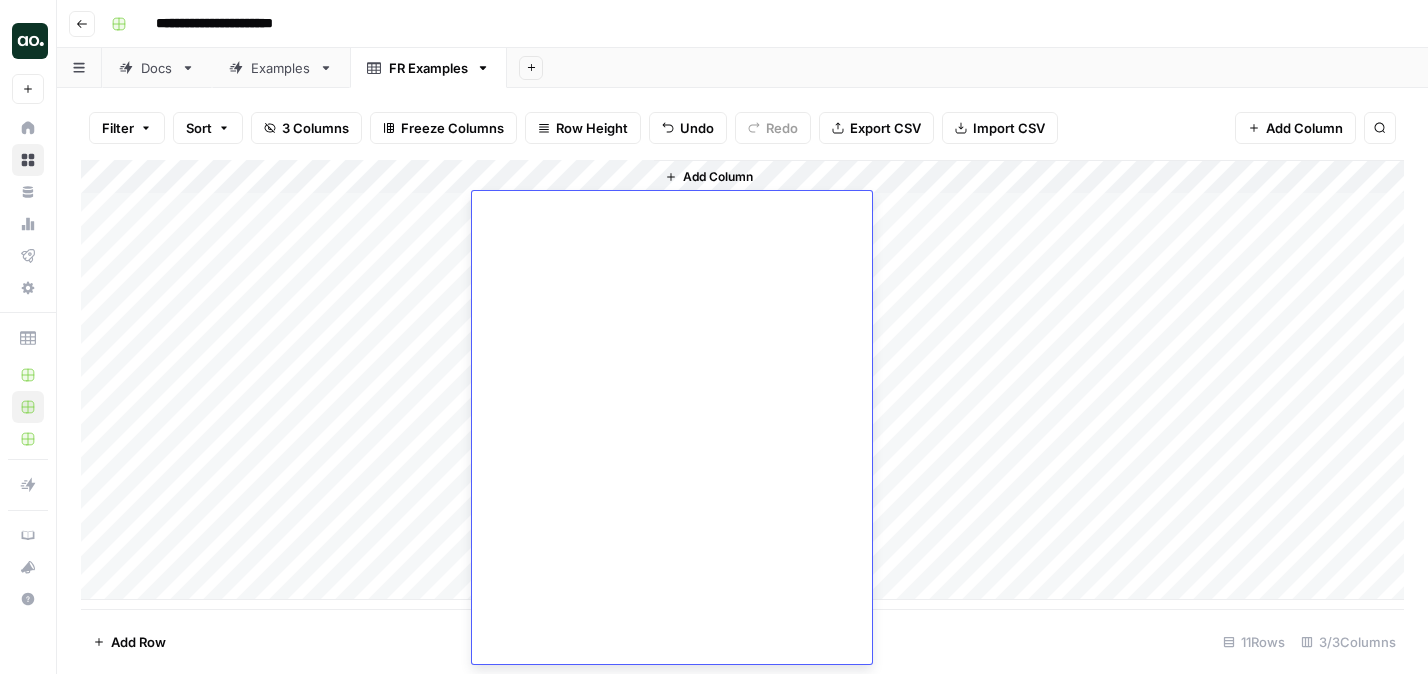 click at bounding box center (664, -1730) 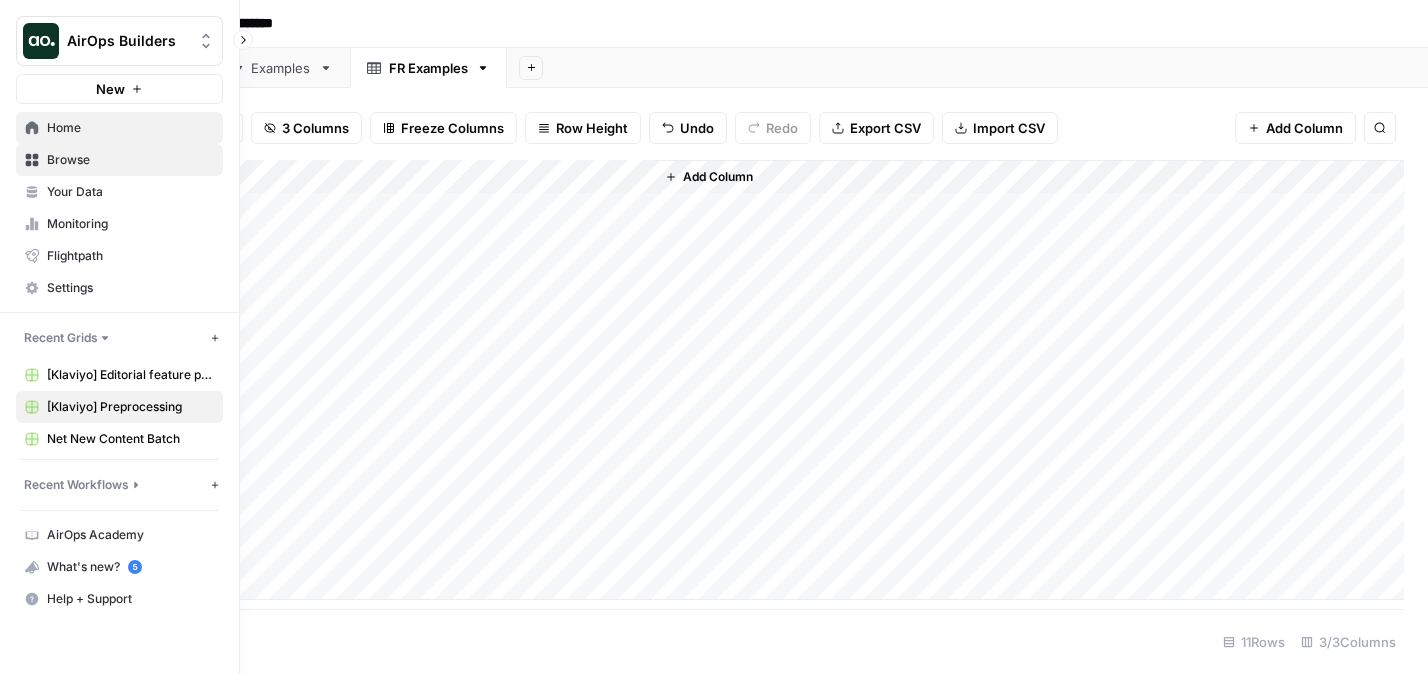 click 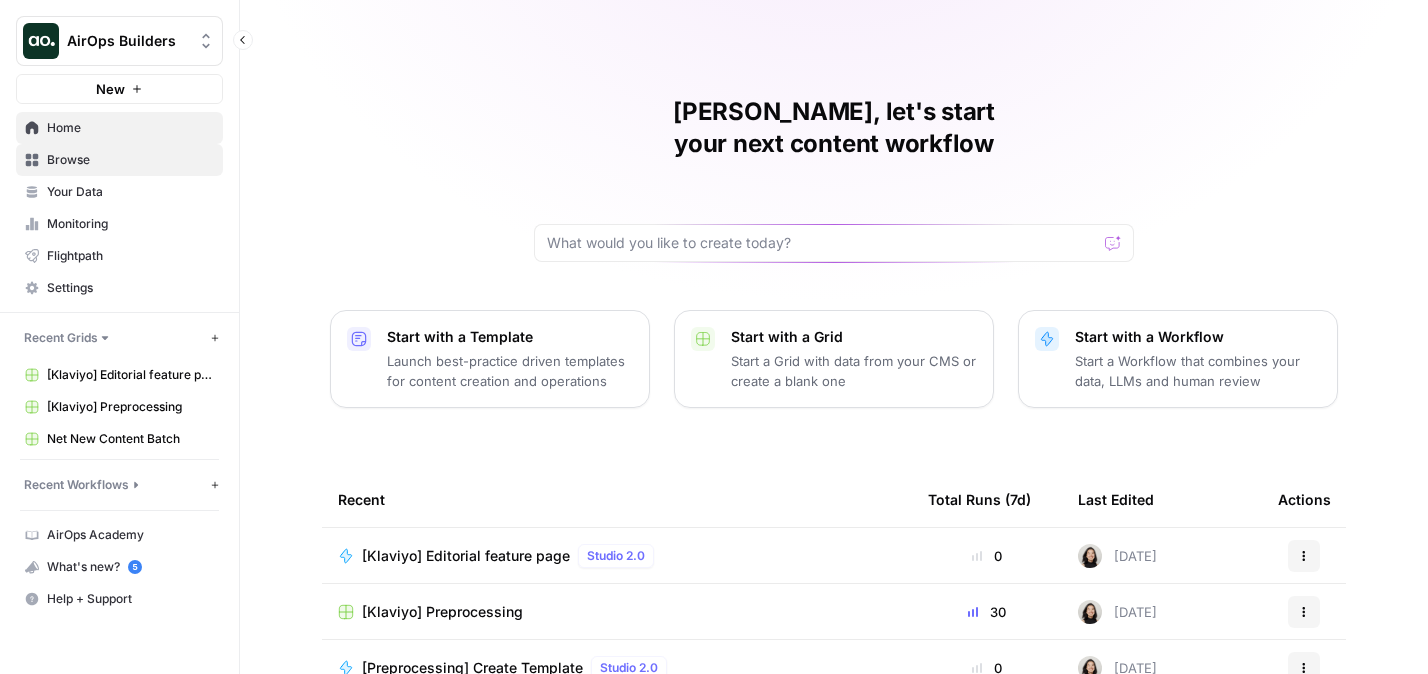 click on "Browse" at bounding box center (130, 160) 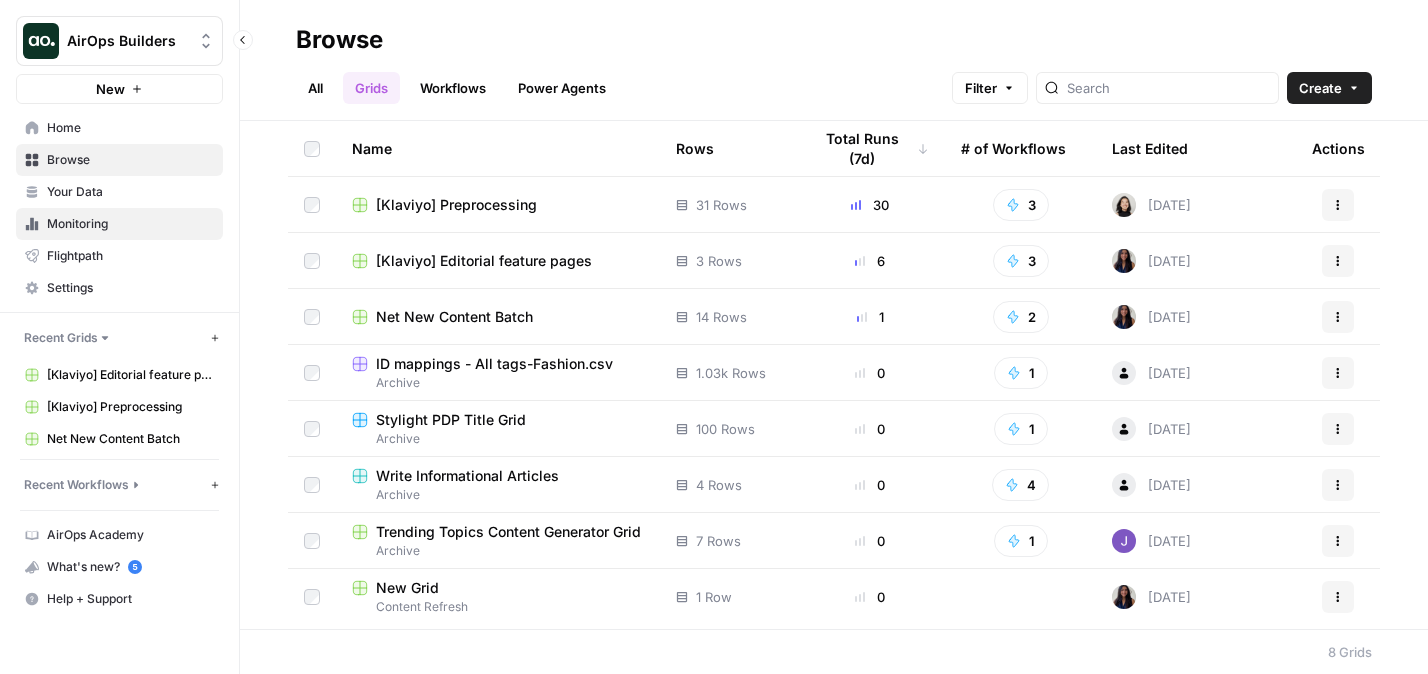click on "Monitoring" at bounding box center (119, 224) 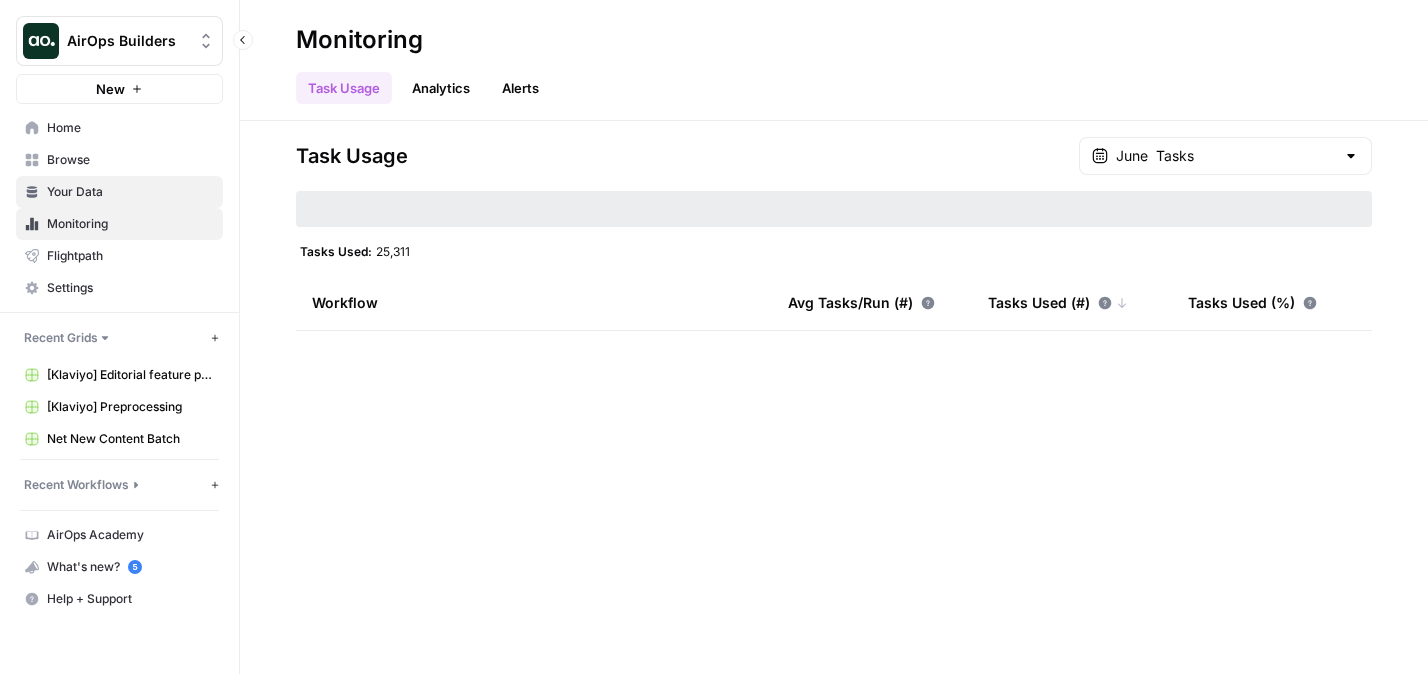 click on "Your Data" at bounding box center (130, 192) 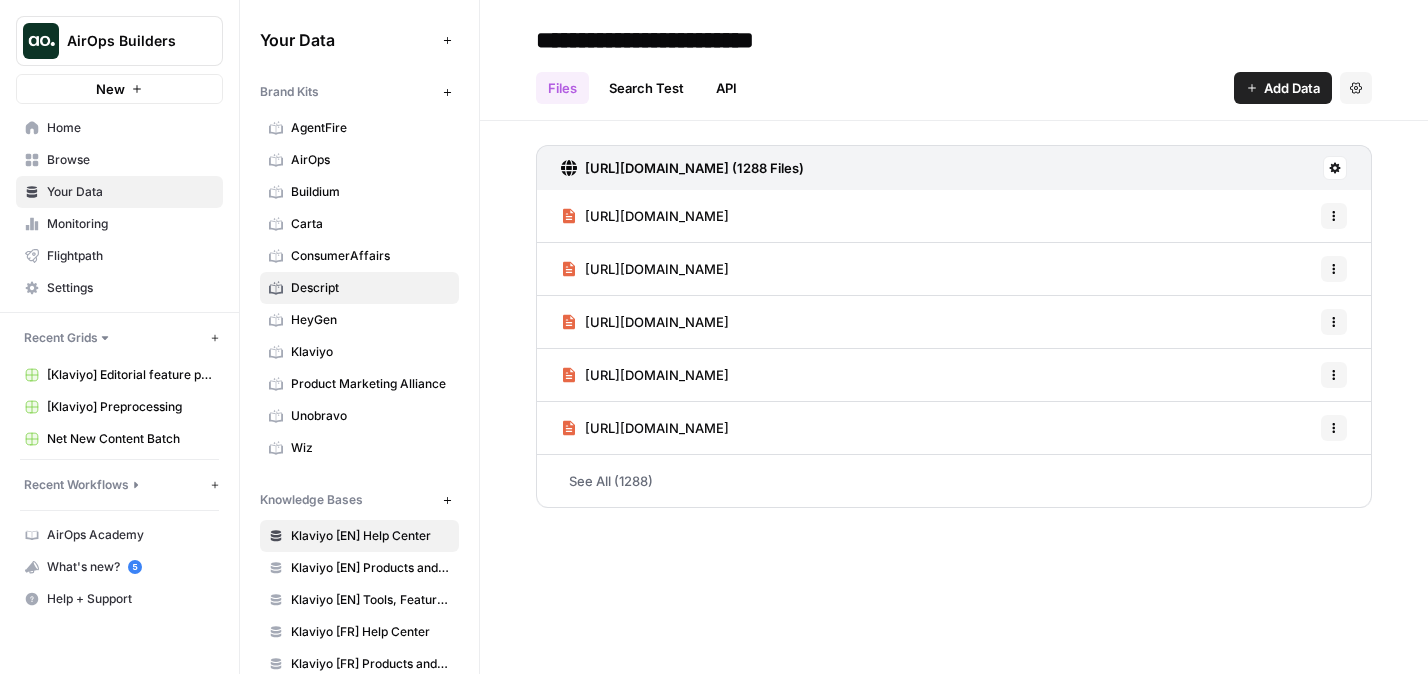 scroll, scrollTop: 94, scrollLeft: 0, axis: vertical 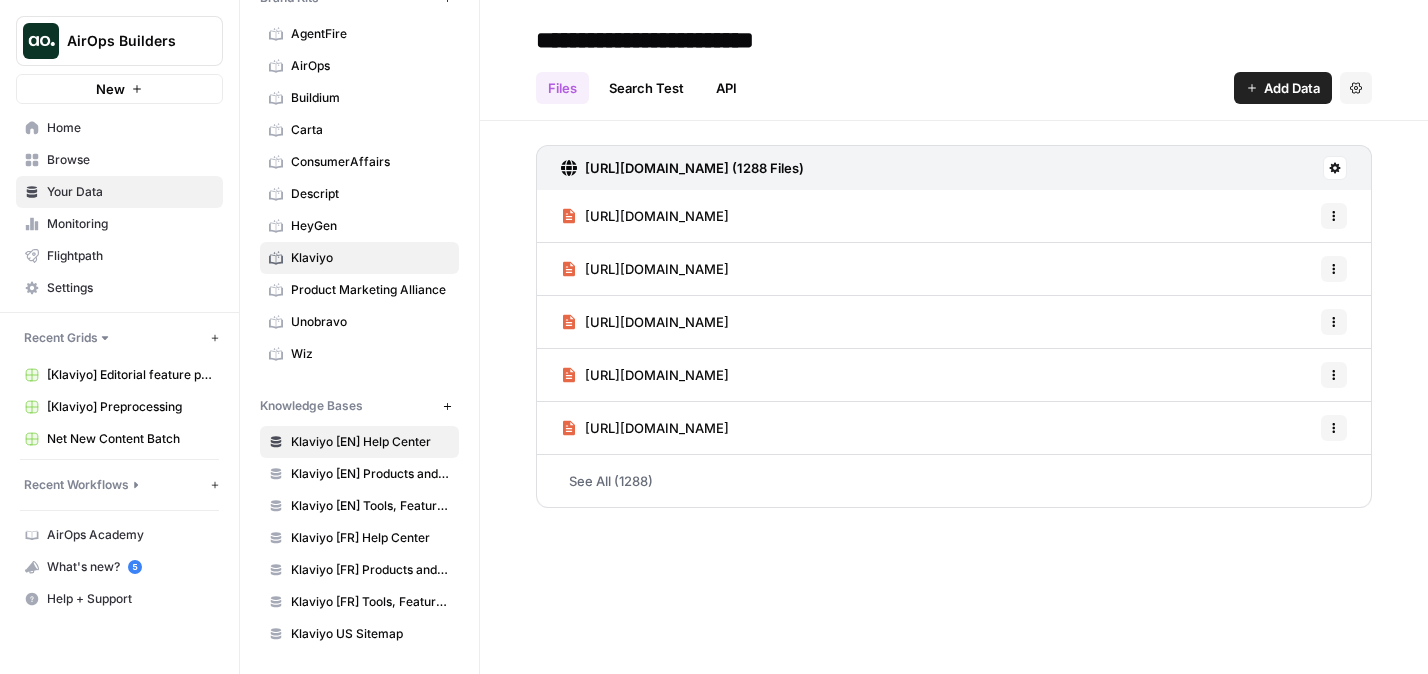 click on "Klaviyo" at bounding box center (370, 258) 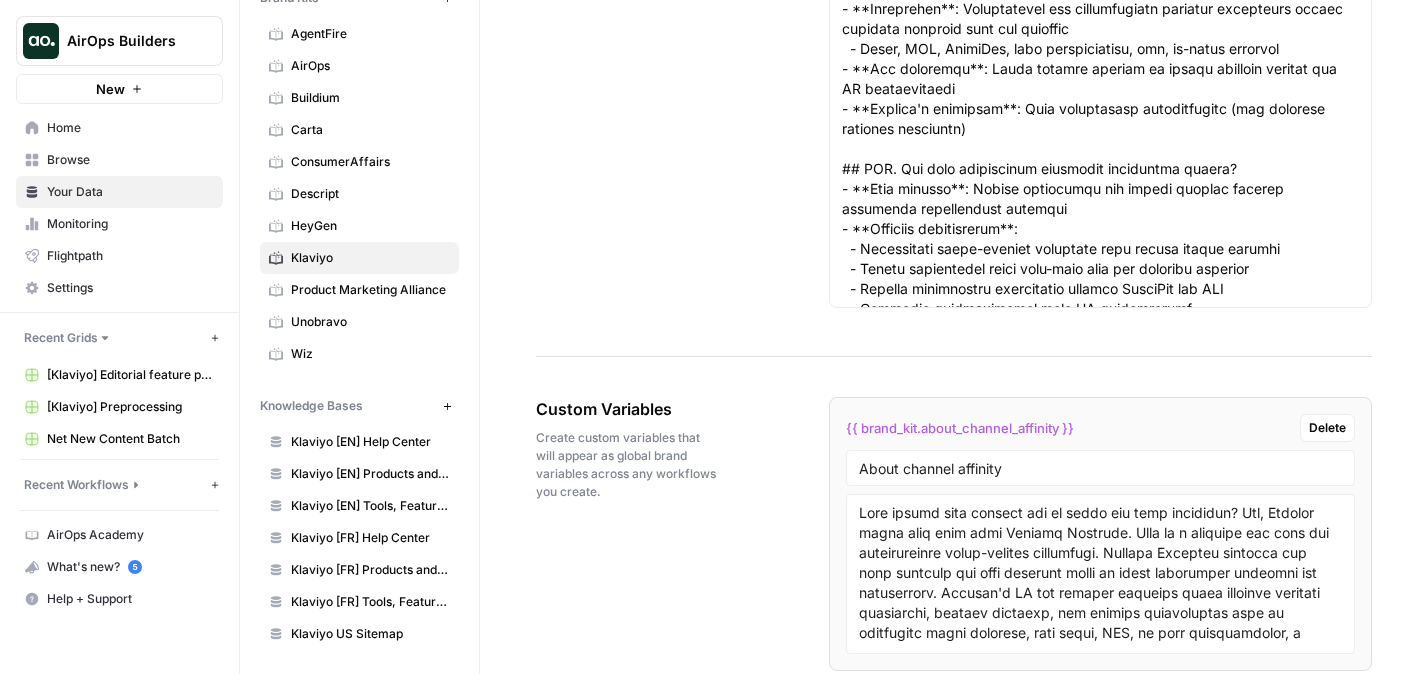 scroll, scrollTop: 5287, scrollLeft: 0, axis: vertical 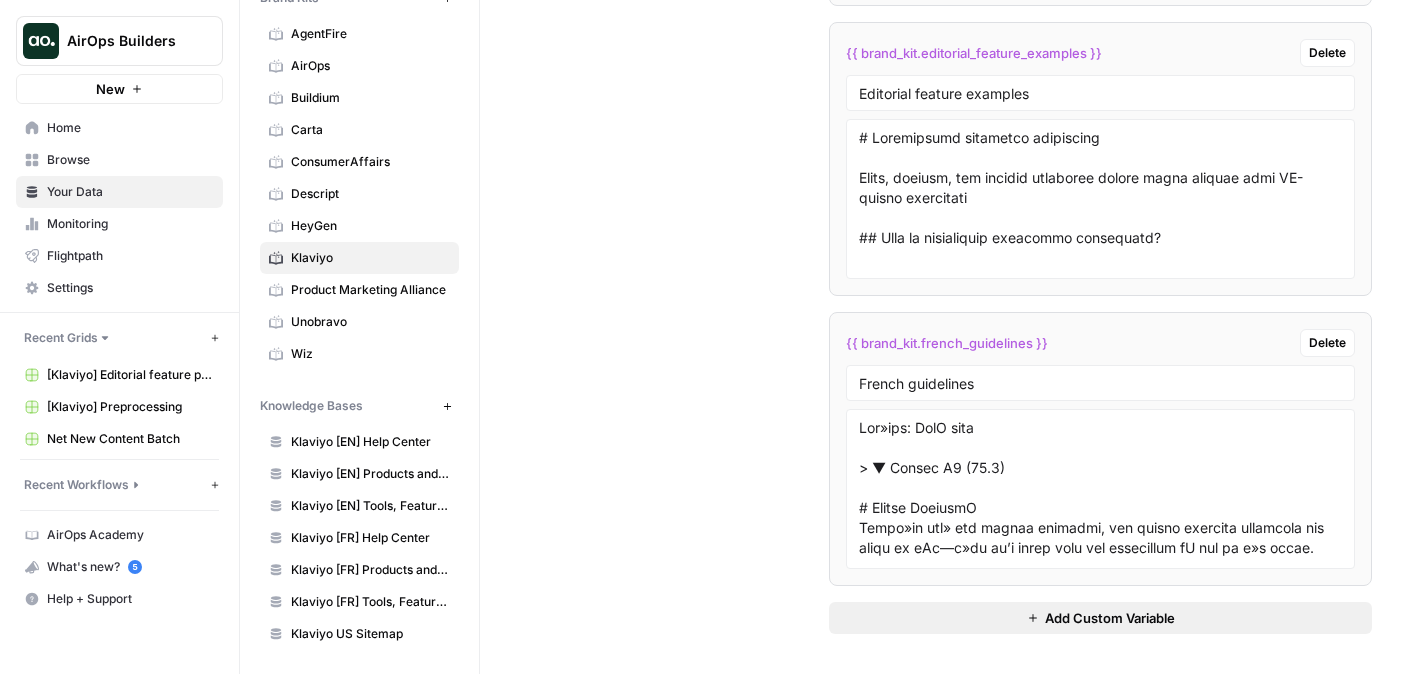 click on "Add Custom Variable" at bounding box center (1100, 618) 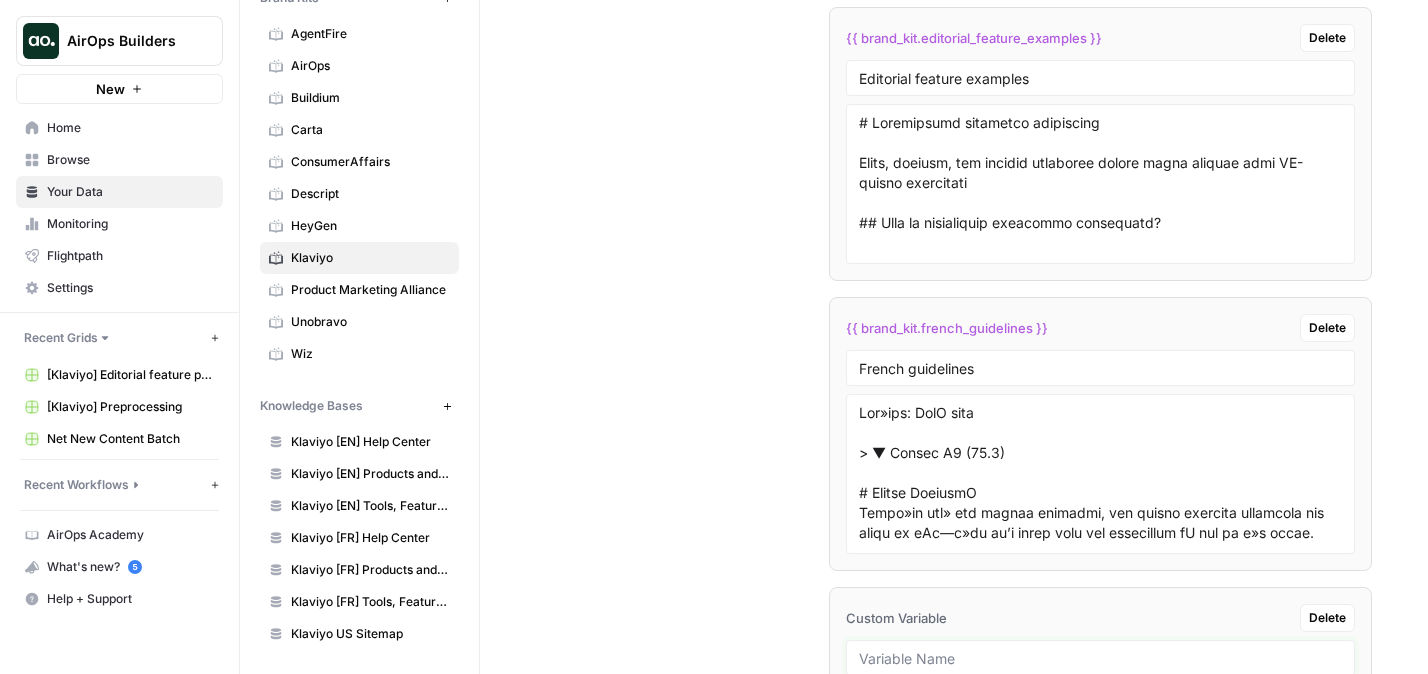 click at bounding box center [1100, 658] 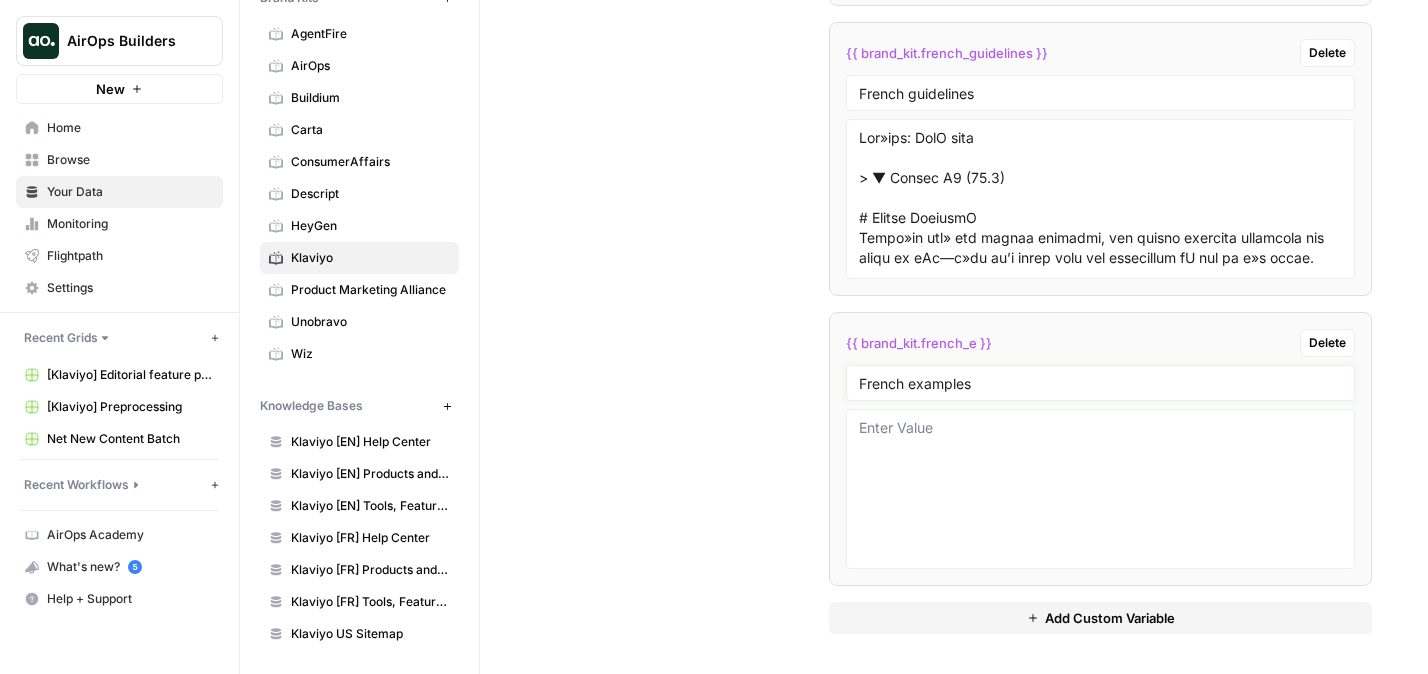 type on "French examples" 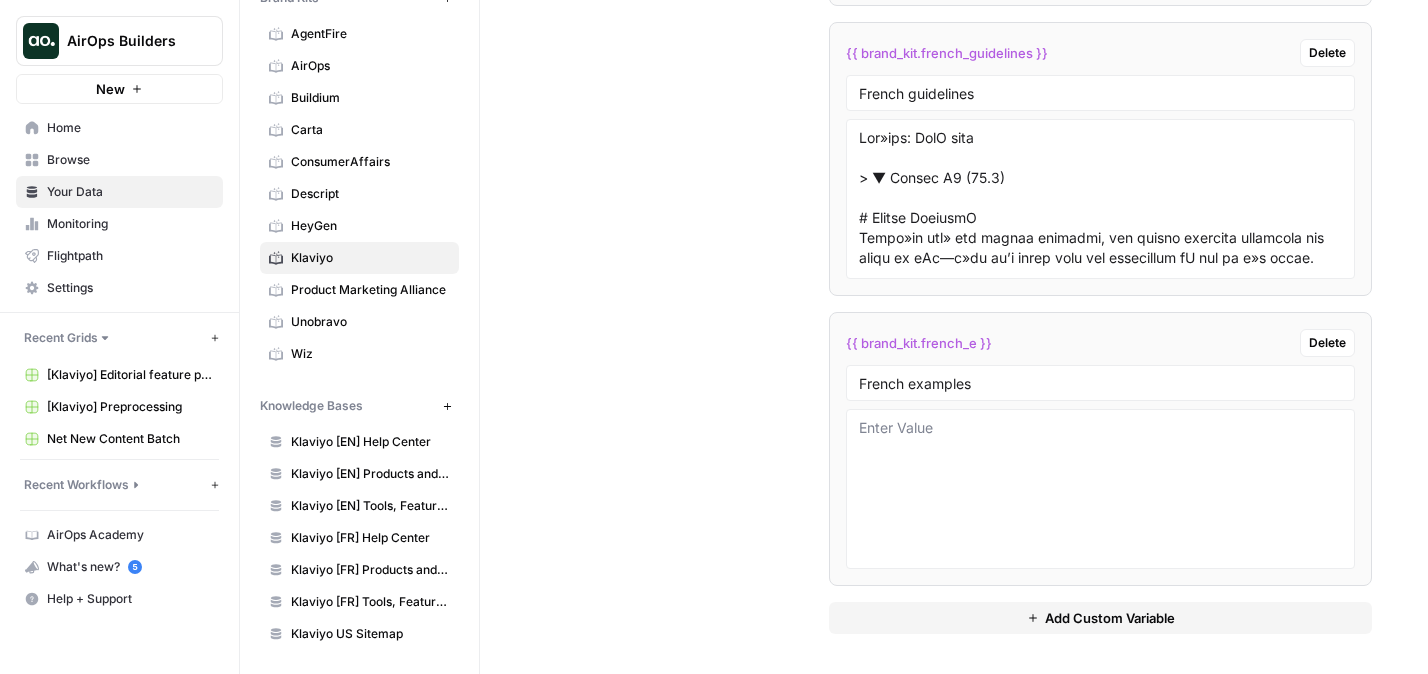 click on "{{ brand_kit.about_channel_affinity }} Delete About channel affinity {{ brand_kit.editorial_feature_template }} Delete Editorial feature template {{ brand_kit.editorial_feature_examples }} Delete Editorial feature examples {{ brand_kit.french_guidelines }} Delete French guidelines {{ brand_kit.french_e }} Delete French examples Add Custom Variable" at bounding box center (1100, -107) 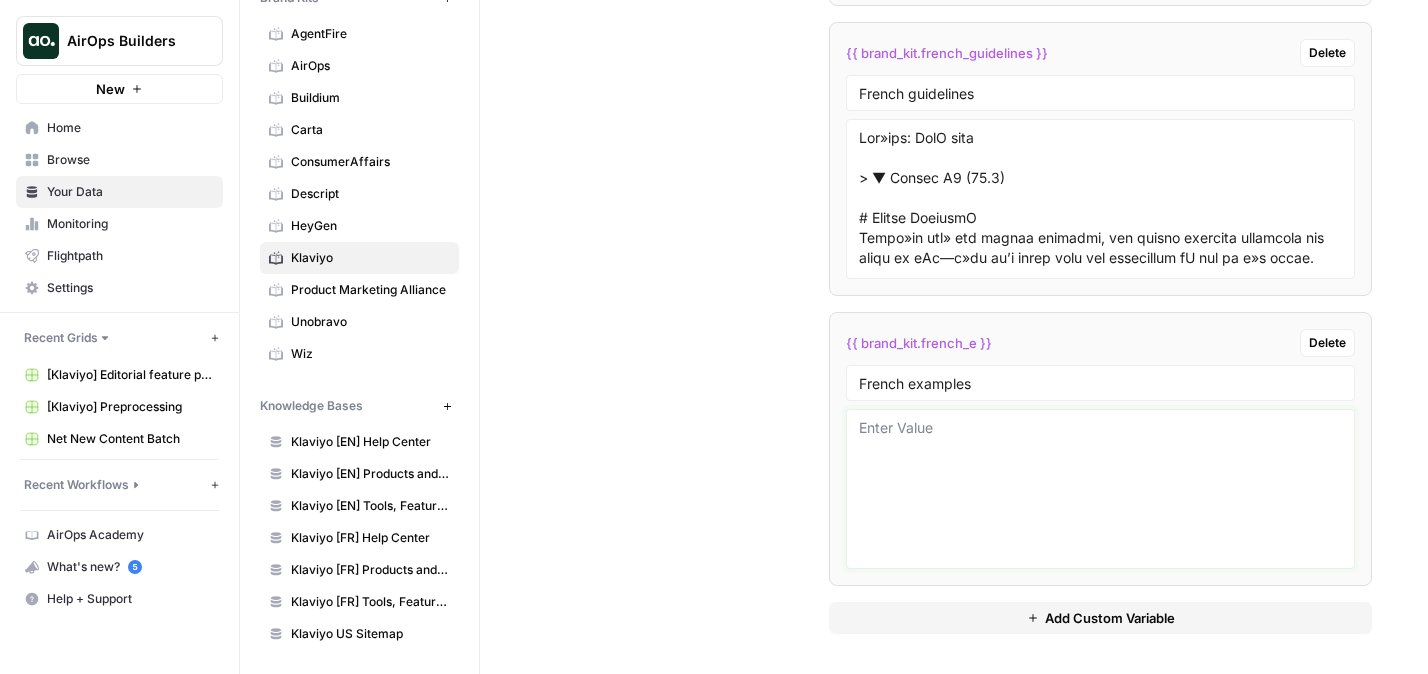 click at bounding box center (1100, 489) 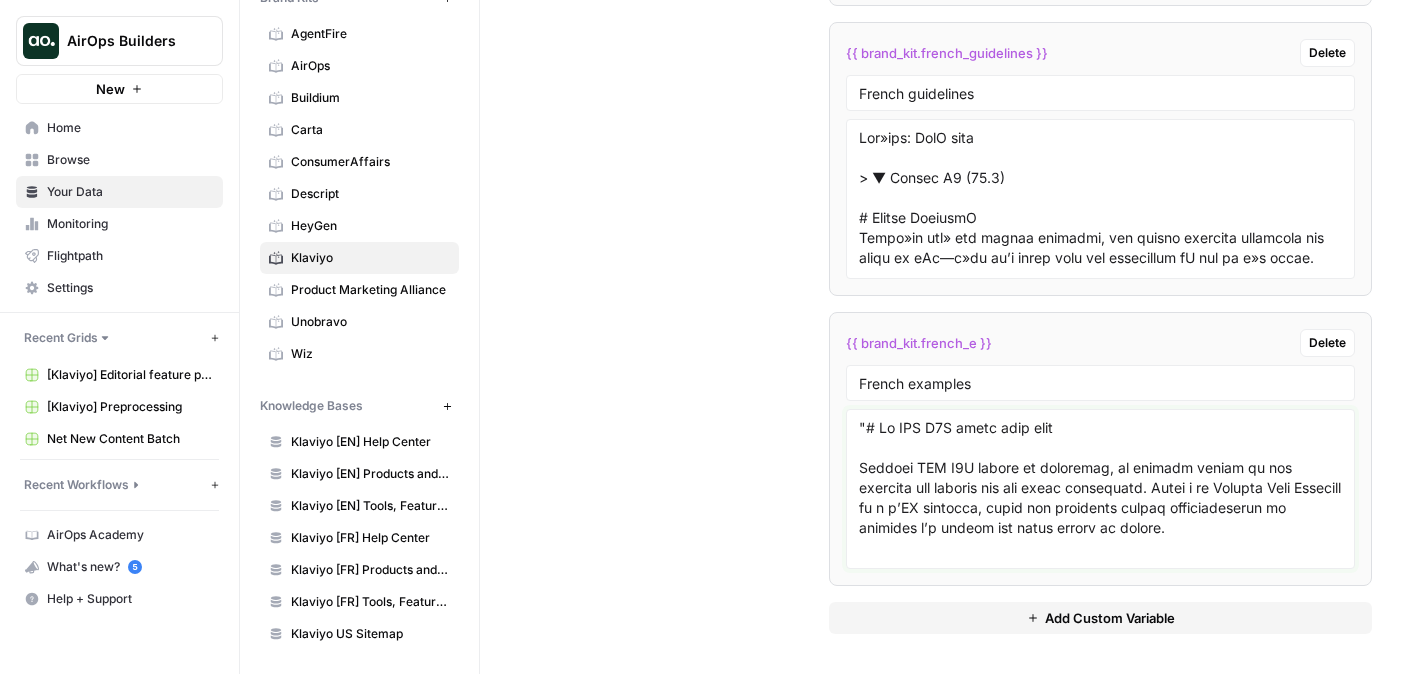 scroll, scrollTop: 43176, scrollLeft: 0, axis: vertical 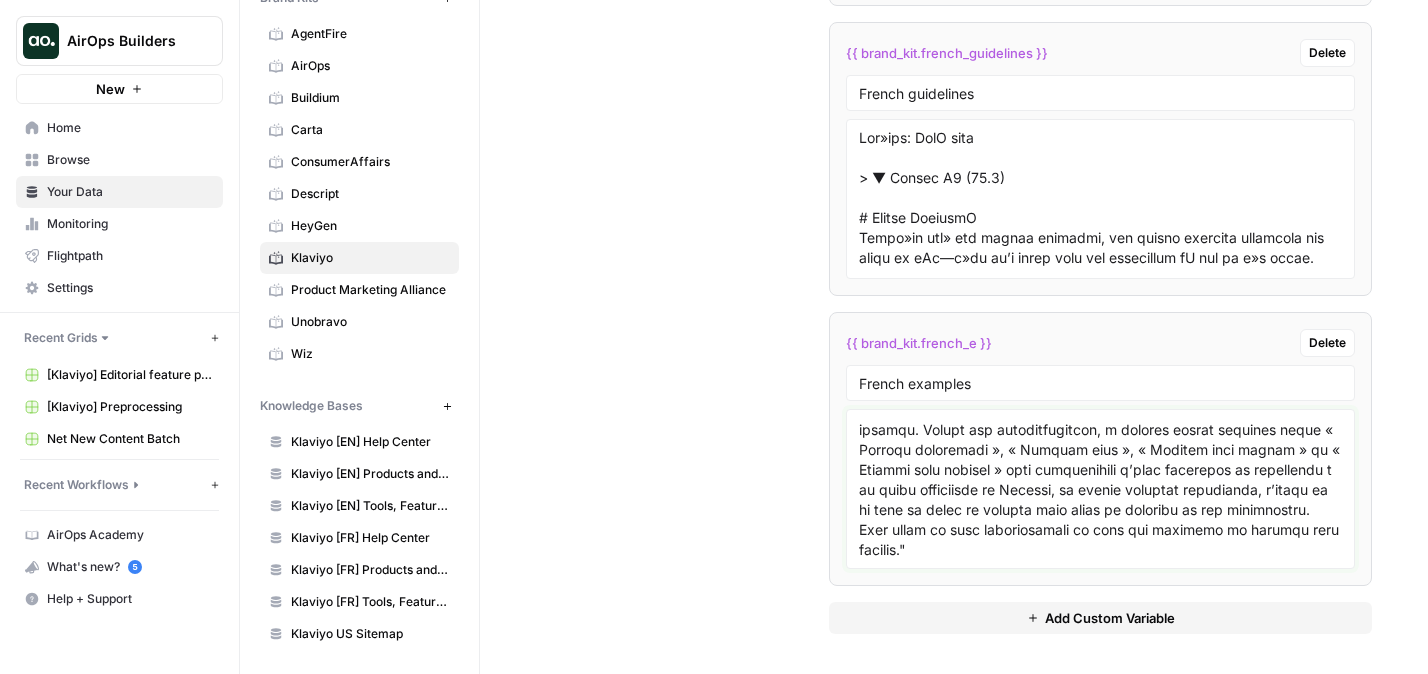 click at bounding box center (1100, 489) 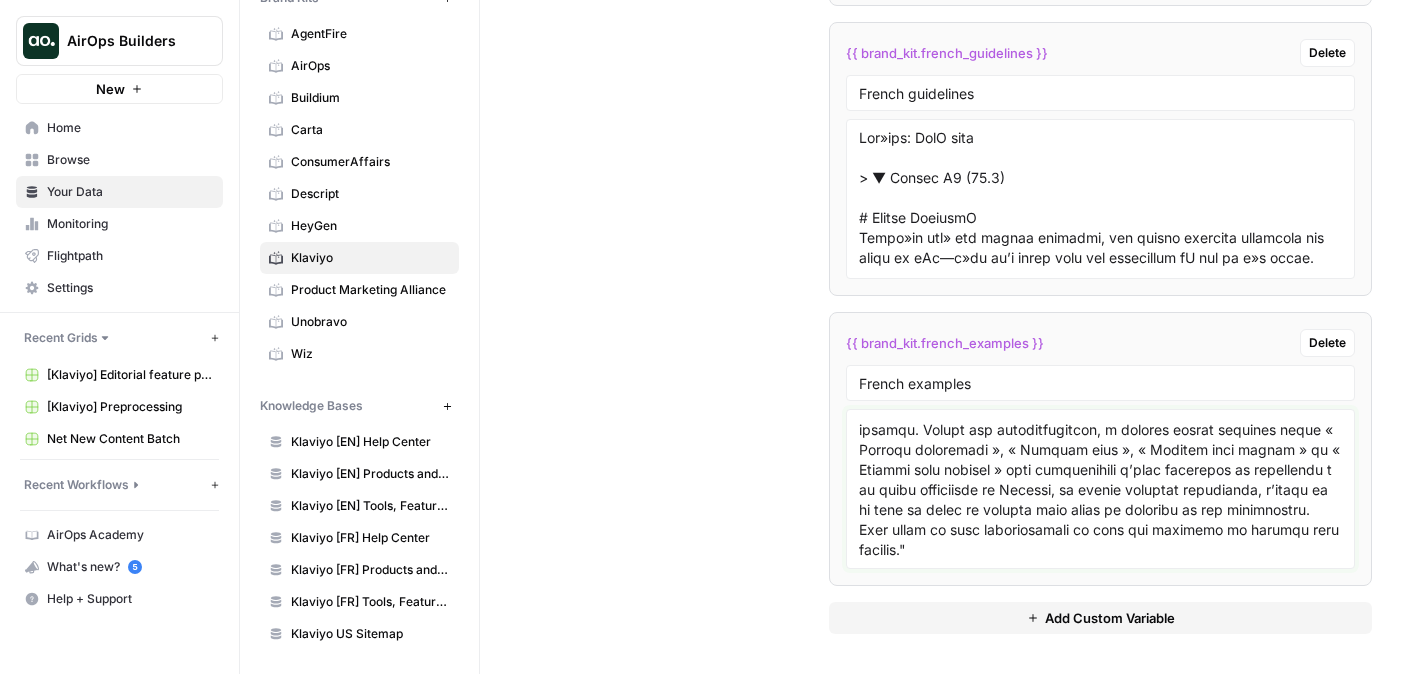 type on ""# Le CRM B2C conçu pour vous
Klaviyo CRM B2C réunit le marketing, le service client et les analyses des données sur une seule plateforme. Grâce à la Klaviyo Data Platform et à l’IA intégrée, créer des relations client personnalisées et durables n’a jamais été aussi simple et rapide.
## Qu’est-ce qu’un CRM B2C ?
![](/fr/wp-content/uploads/sites/3/2025/02/Platform-demo-1-20x10.webp)
# Tout ce dont vous avez besoin pour développer des relations durables avec vos clients
![](https://klaviyocms.wpengine.com/fr/wp-content/uploads/sites/3/2025/02/Marketecture-2.7.25.webp)
## Klaviyo Marketing
Expériences omnicanales connectées Créez facilement des campagnes et des flux automatisés pour les [e-mails](https://www.klaviyo.com/fr/products/email-marketing), les [SMS](https://www.klaviyo.com/fr/products/sms-marketing), les [notifications push](https://www.klaviyo.com/fr/products/mobile-push) et les [avis](https://www.klaviyo.com/fr/products/product-reviews) sur une plateforme unique.
Personnalisation optimisée..." 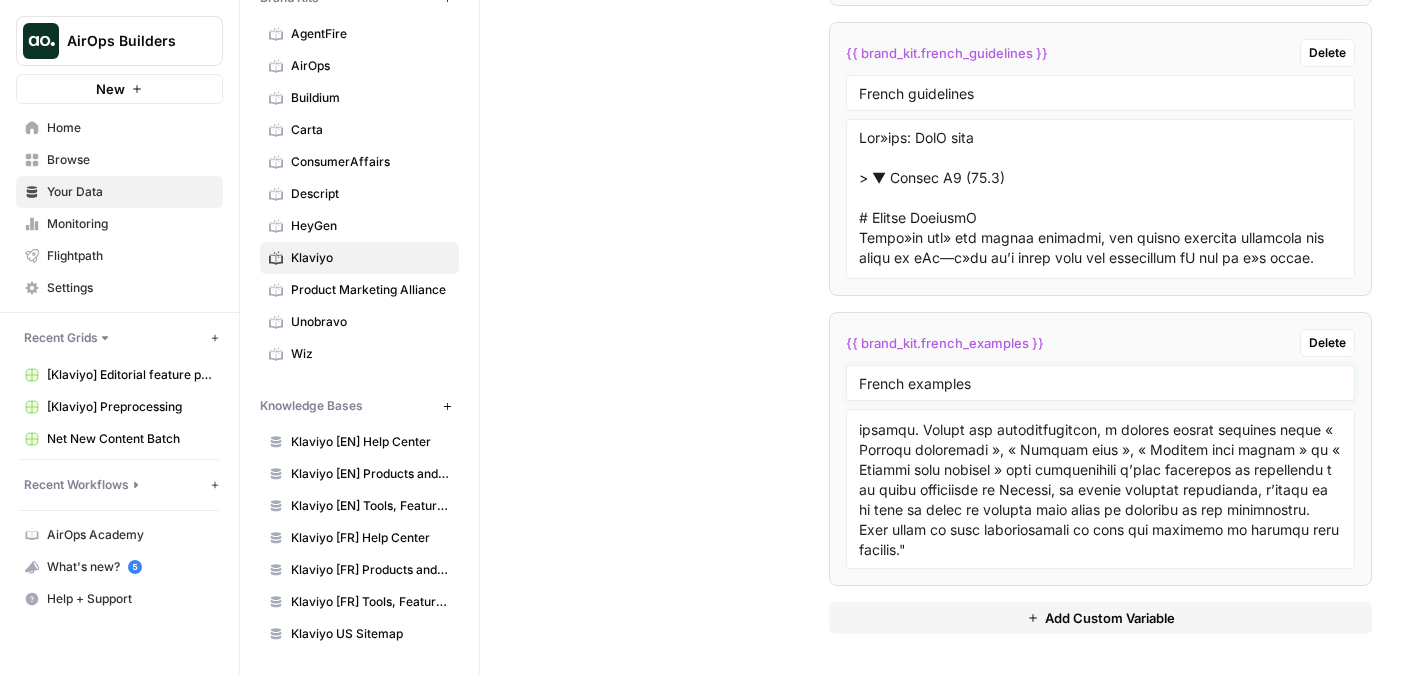 click on "French examples" at bounding box center [1100, 383] 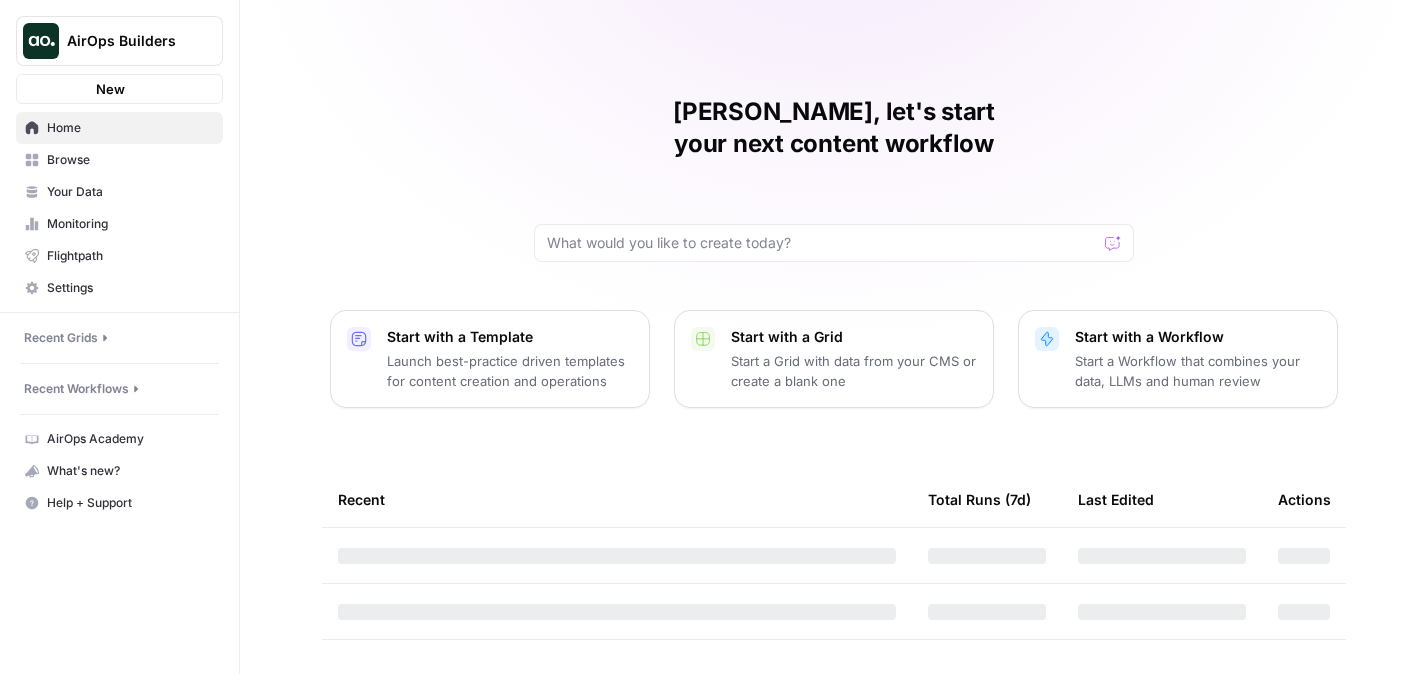 scroll, scrollTop: 0, scrollLeft: 0, axis: both 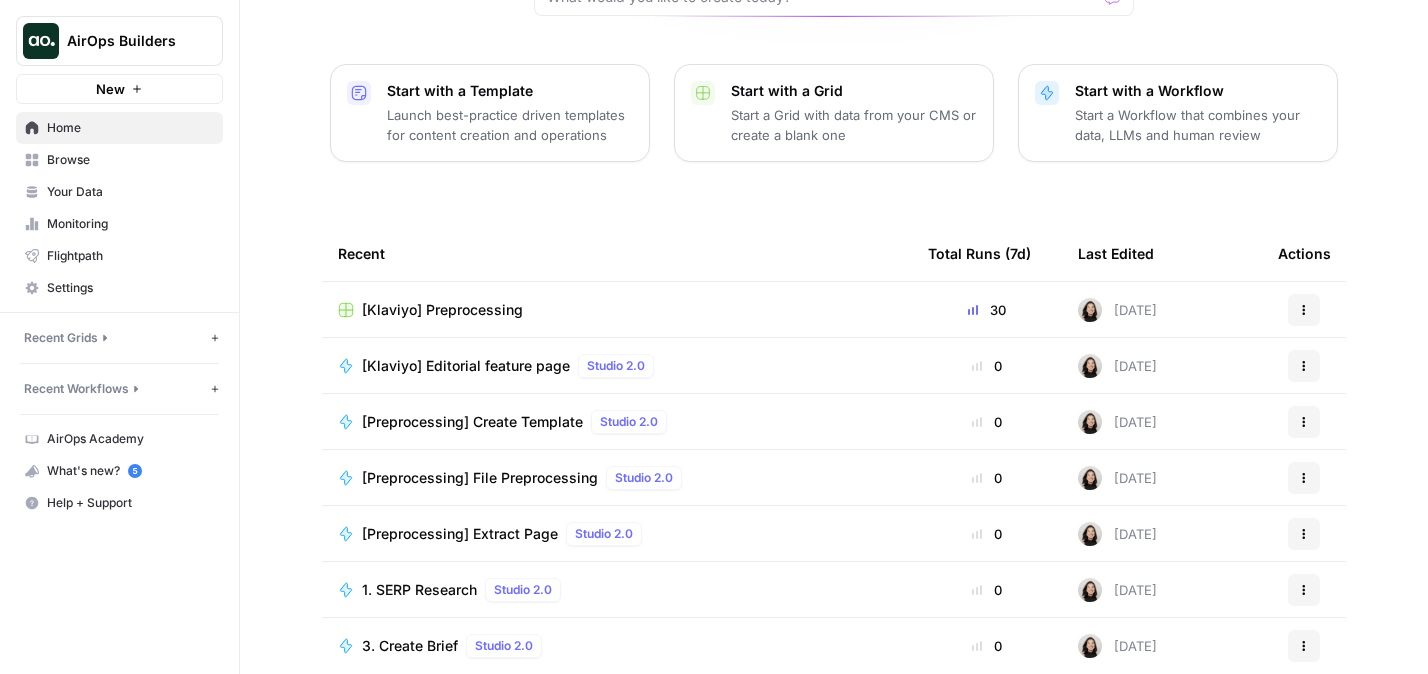 click on "[Klaviyo] Editorial feature page" at bounding box center (466, 366) 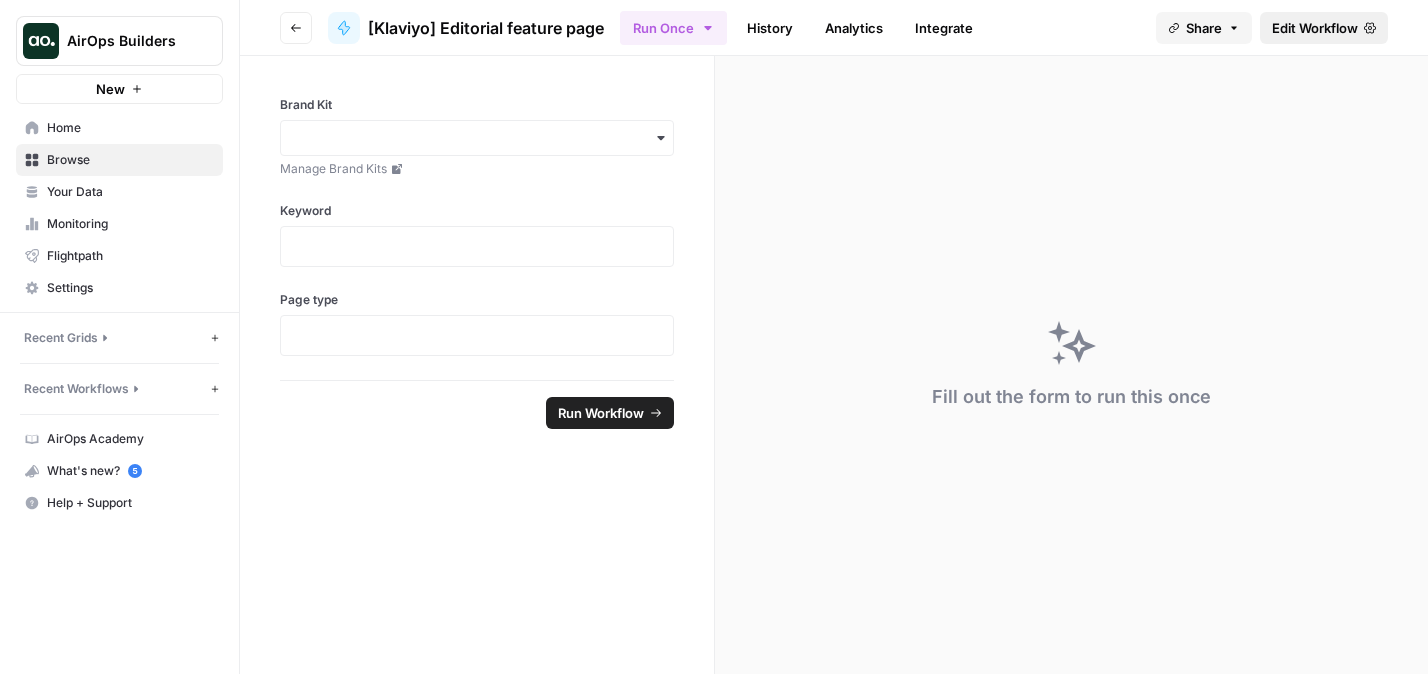 click on "Edit Workflow" at bounding box center [1324, 28] 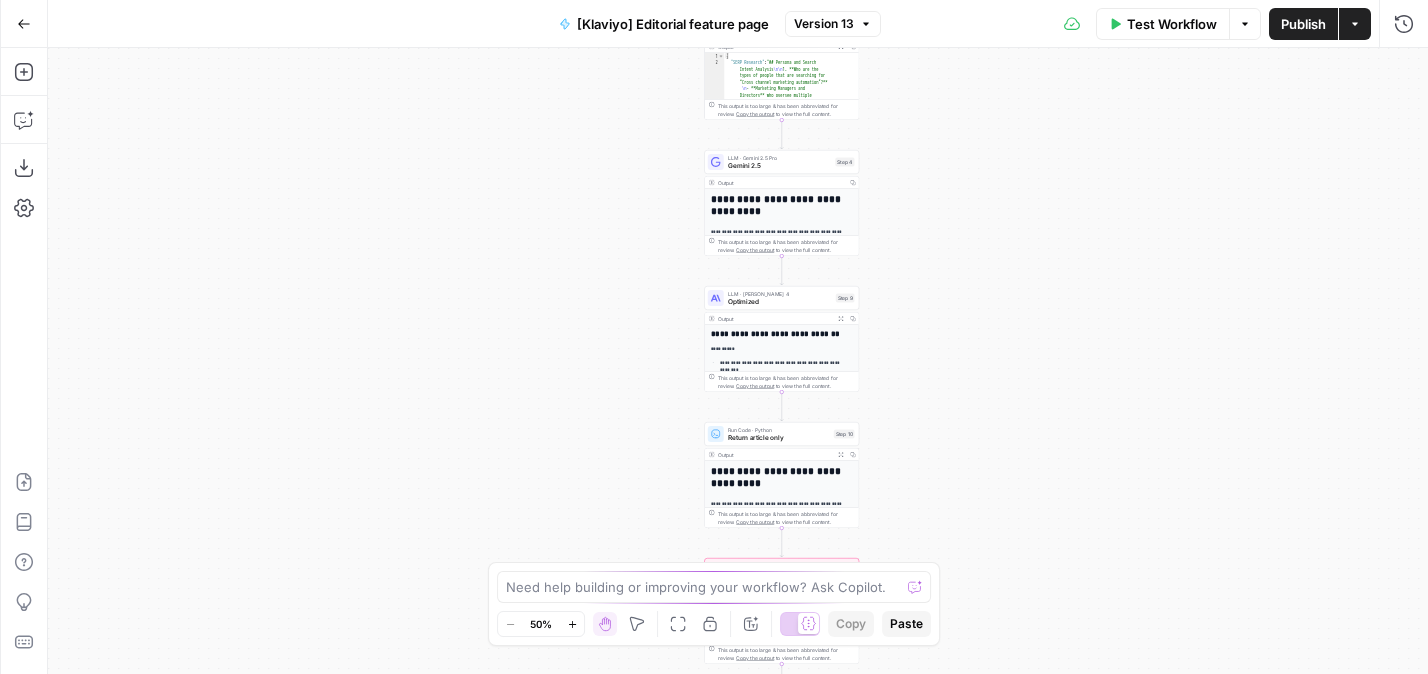 drag, startPoint x: 562, startPoint y: 427, endPoint x: 457, endPoint y: 185, distance: 263.79727 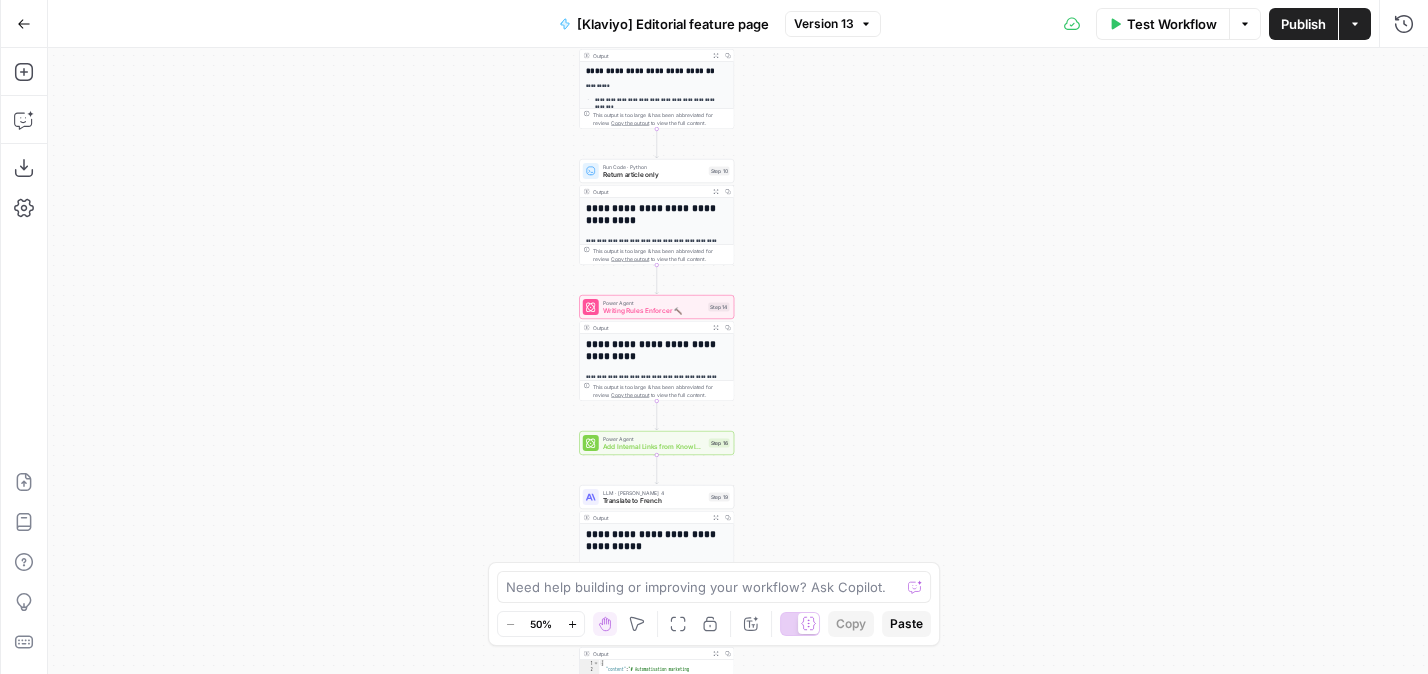 drag, startPoint x: 502, startPoint y: 367, endPoint x: 418, endPoint y: 289, distance: 114.62984 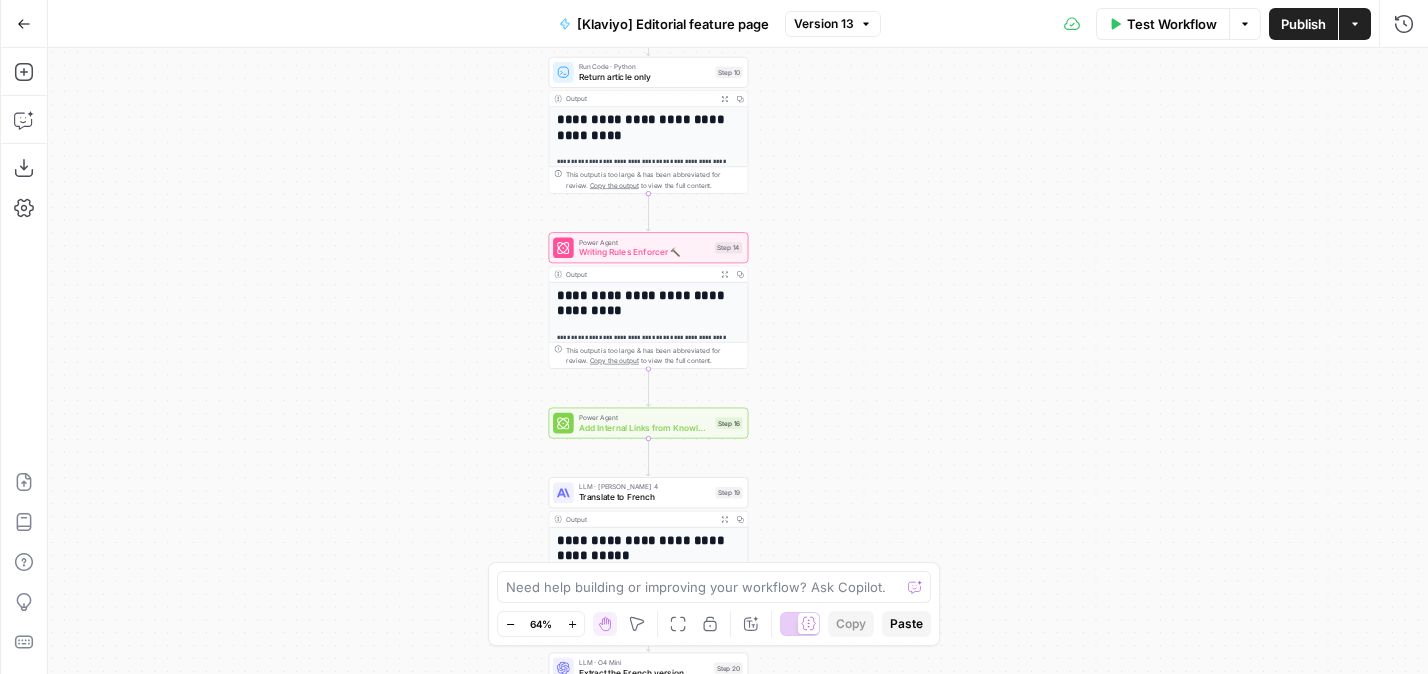 drag, startPoint x: 420, startPoint y: 175, endPoint x: 374, endPoint y: 104, distance: 84.59905 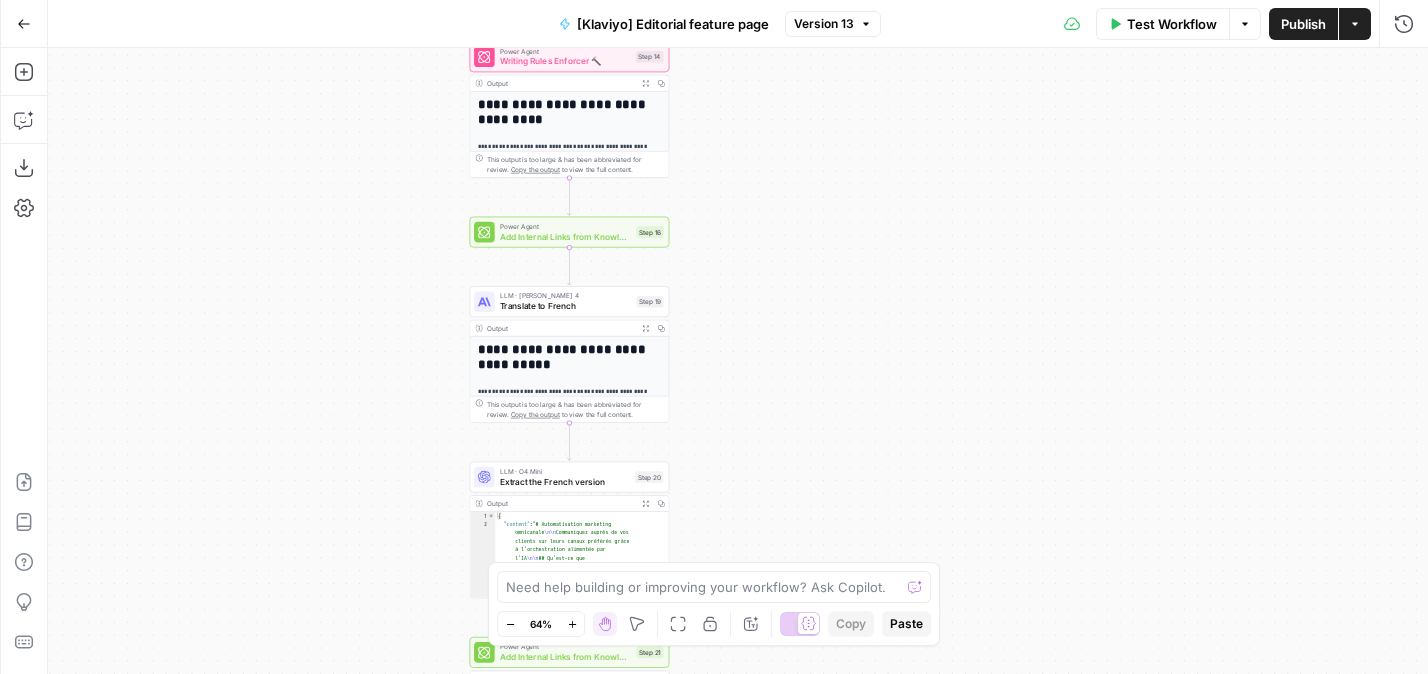 drag, startPoint x: 360, startPoint y: 290, endPoint x: 340, endPoint y: 214, distance: 78.58753 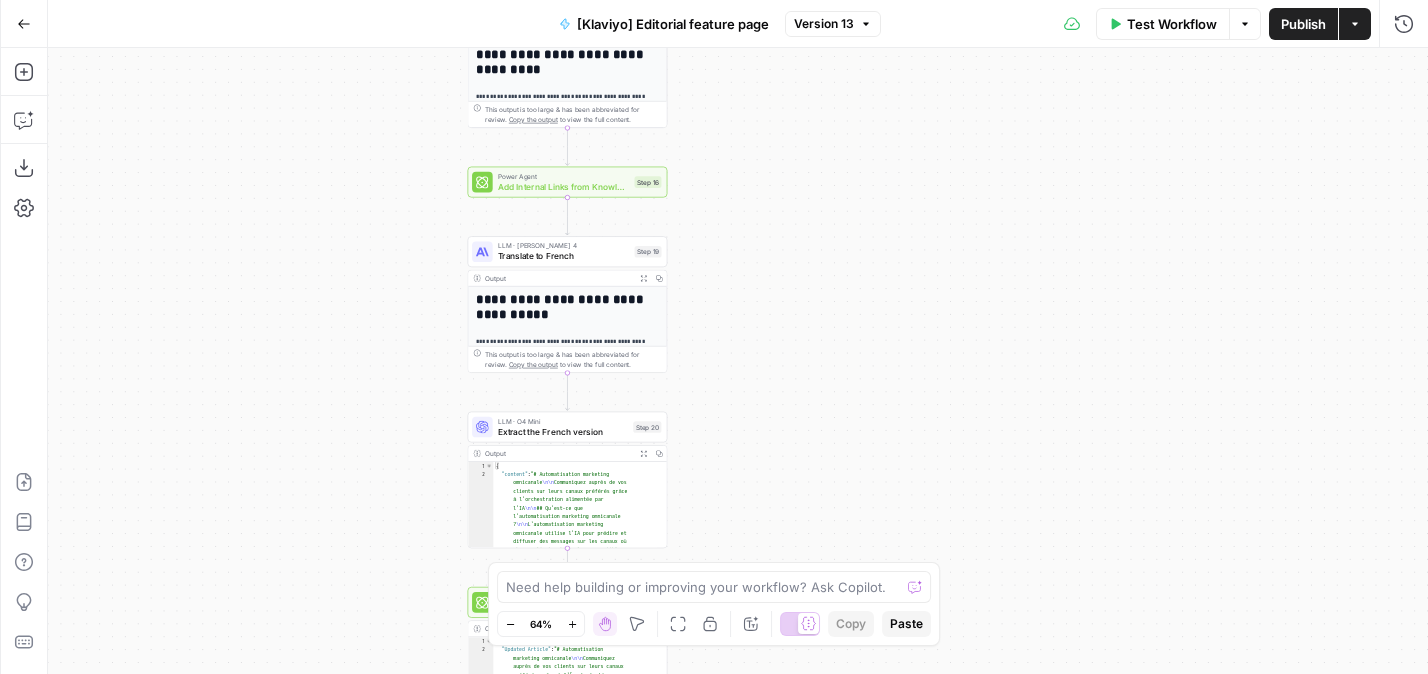 drag, startPoint x: 350, startPoint y: 308, endPoint x: 350, endPoint y: 242, distance: 66 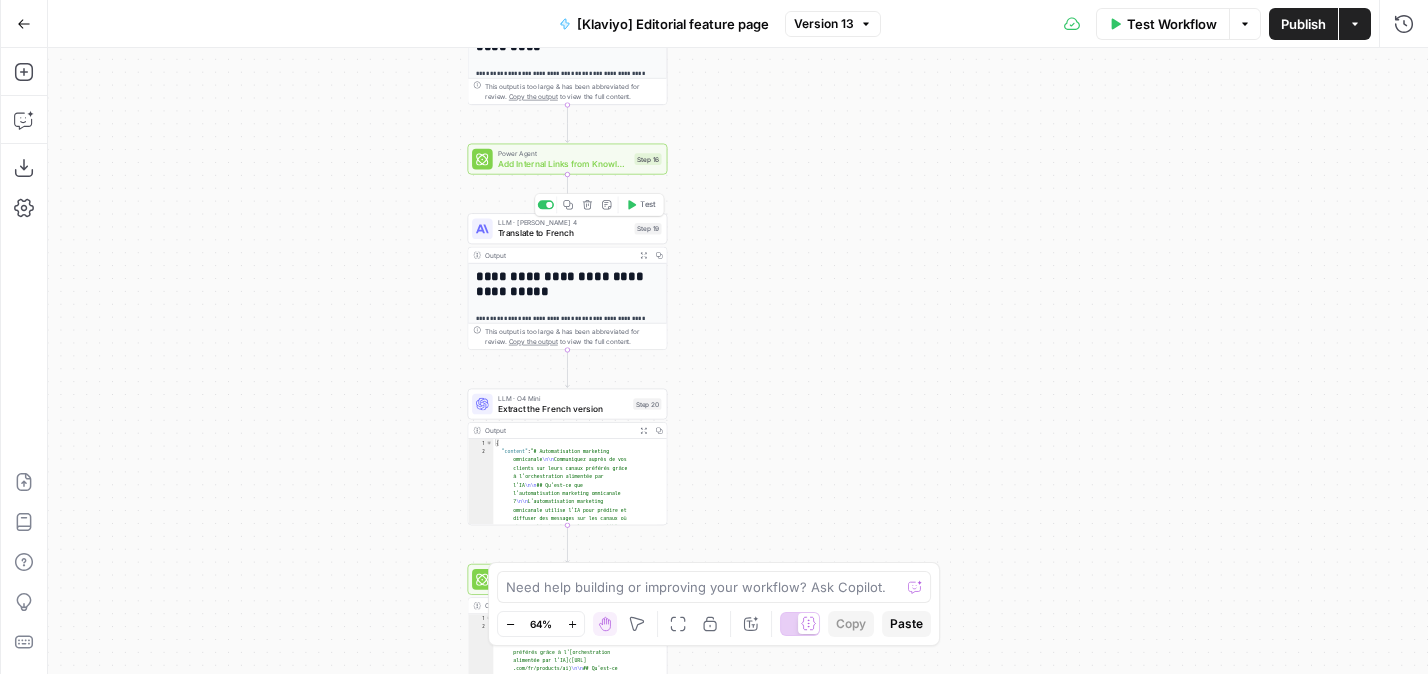 click on "Translate to French" at bounding box center [564, 233] 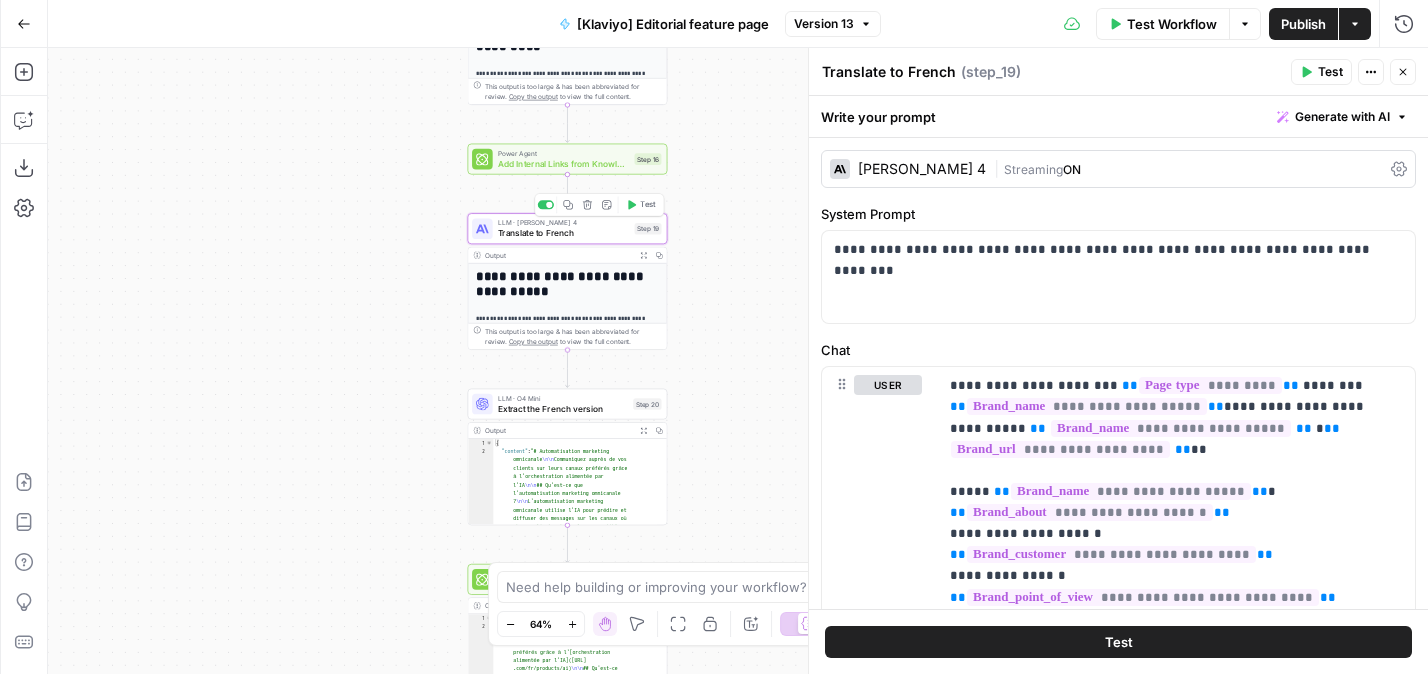 click on "[PERSON_NAME] 4" at bounding box center [908, 169] 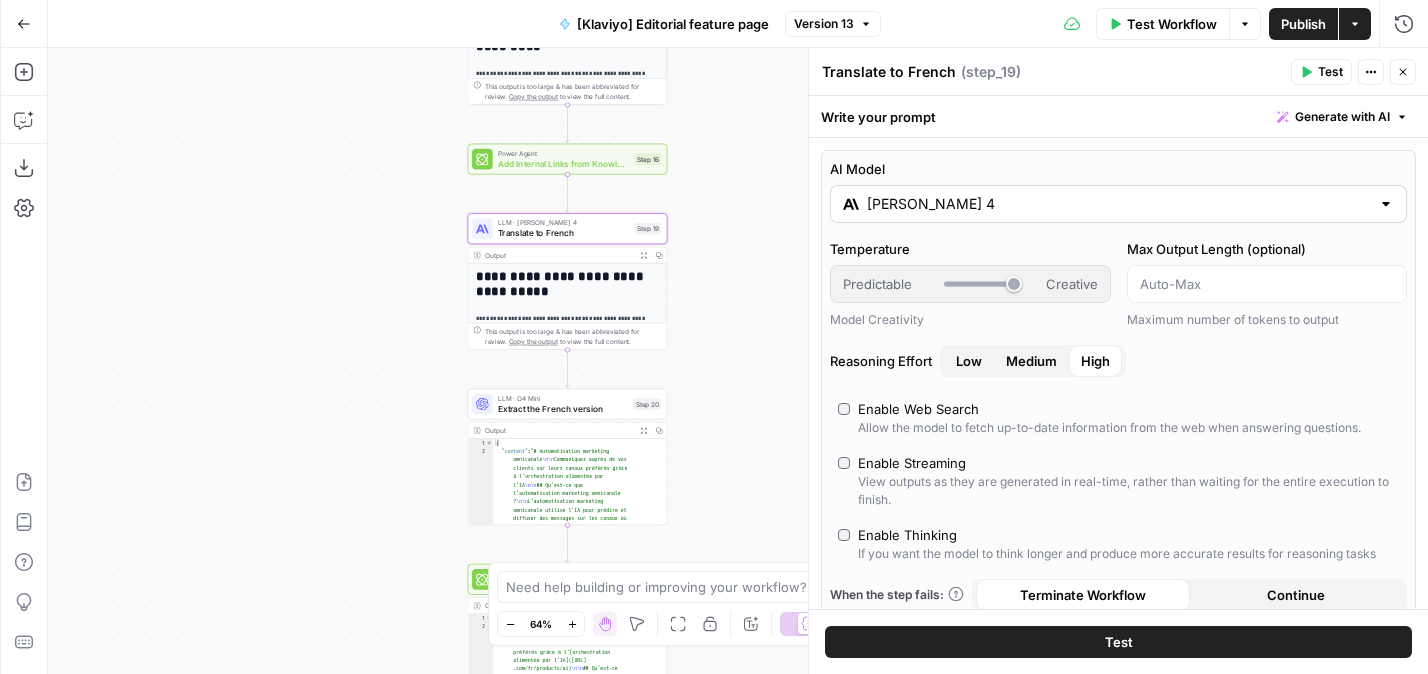click on "[PERSON_NAME] 4" at bounding box center [1118, 204] 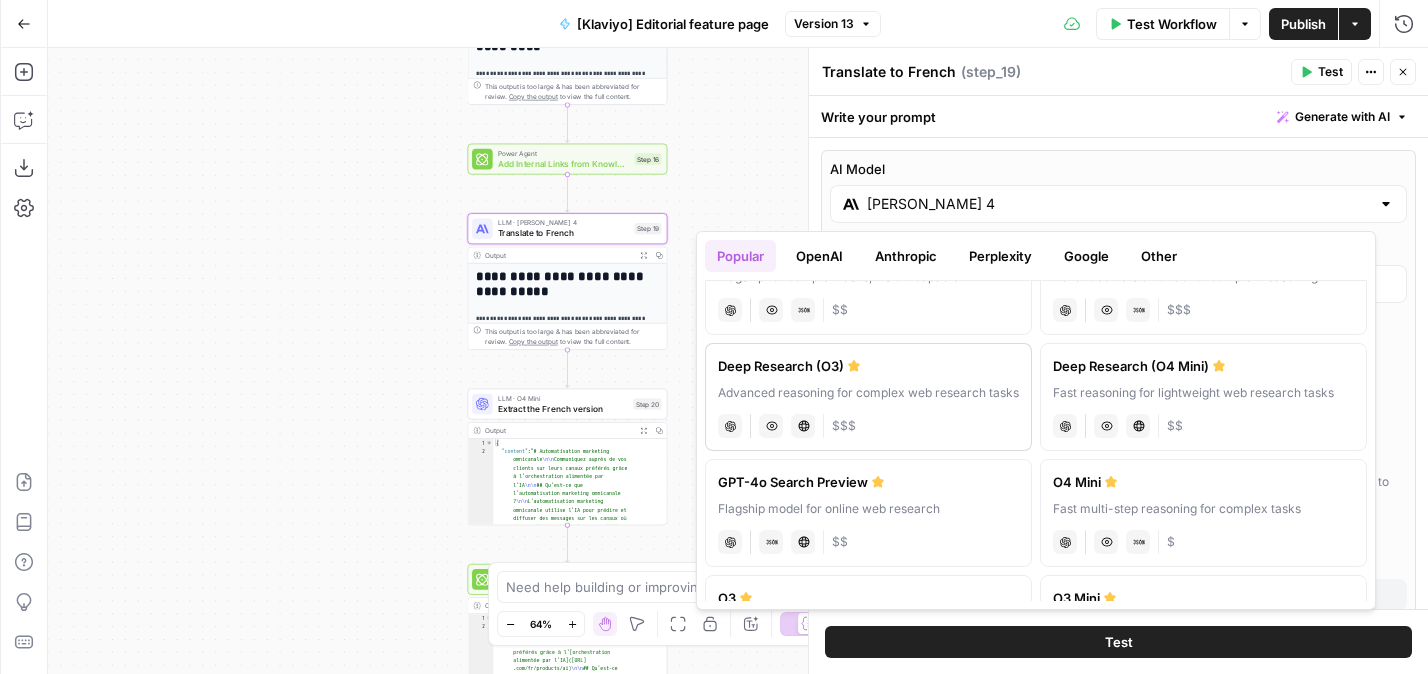 scroll, scrollTop: 67, scrollLeft: 0, axis: vertical 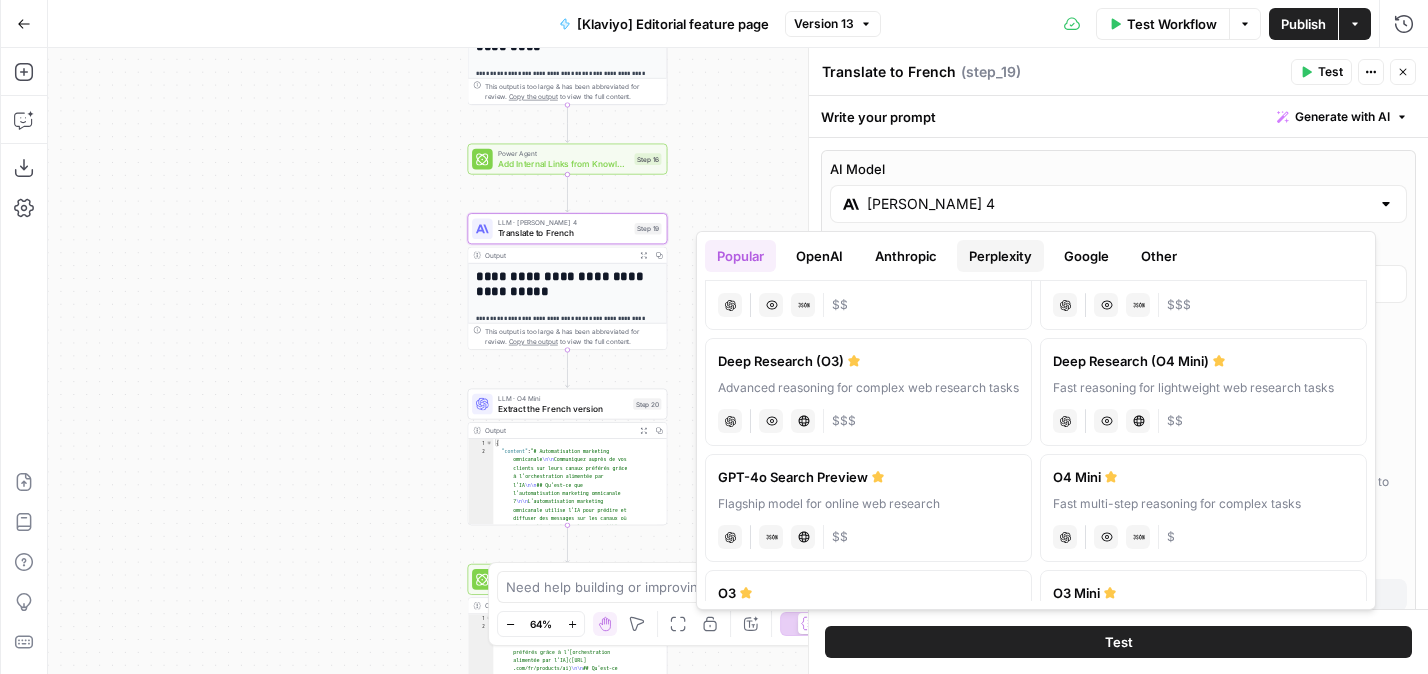 click on "Perplexity" at bounding box center (1000, 256) 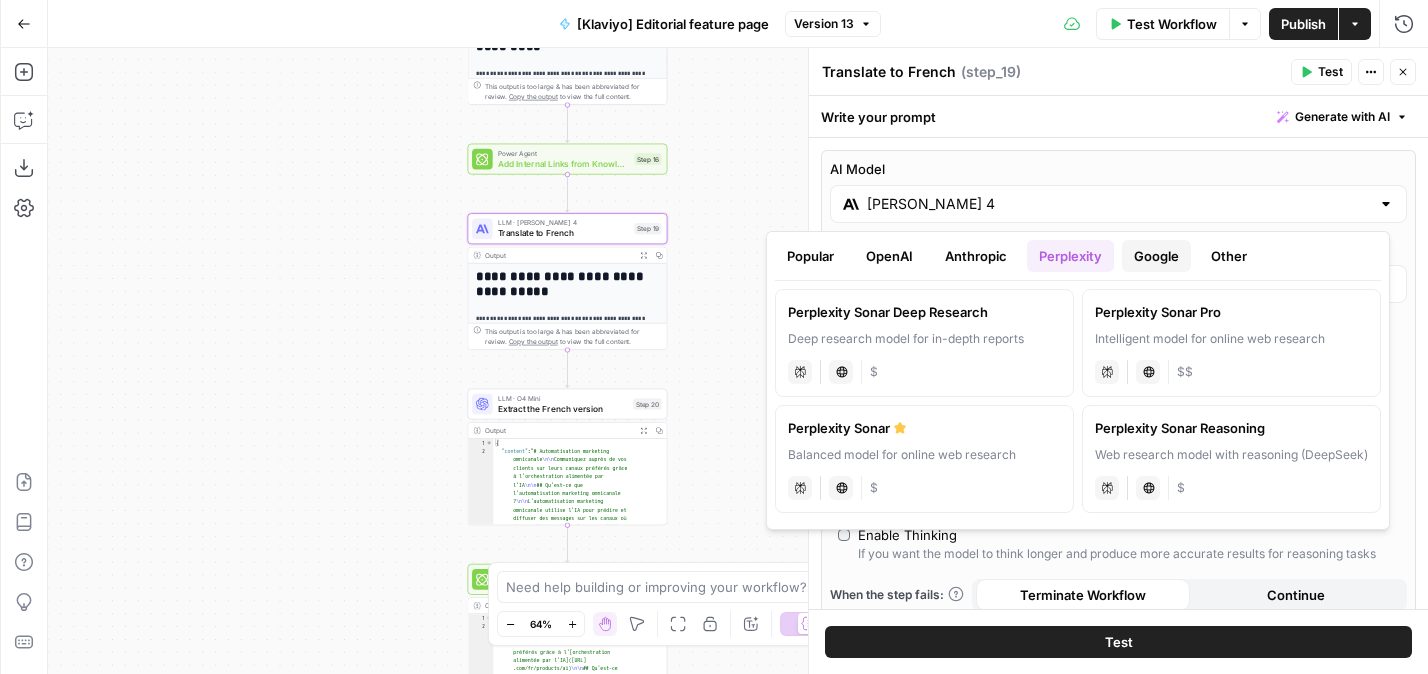 click on "Google" at bounding box center (1156, 256) 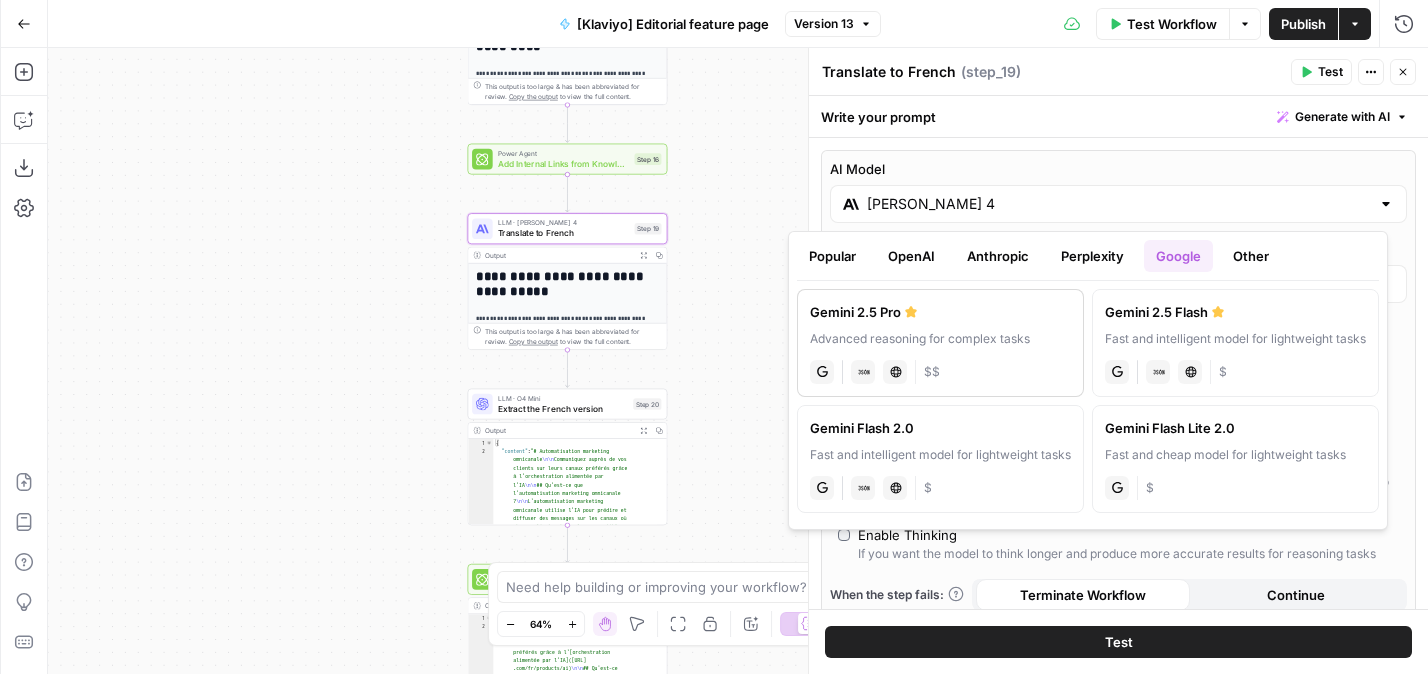 click on "Gemini 2.5 Pro" at bounding box center [940, 312] 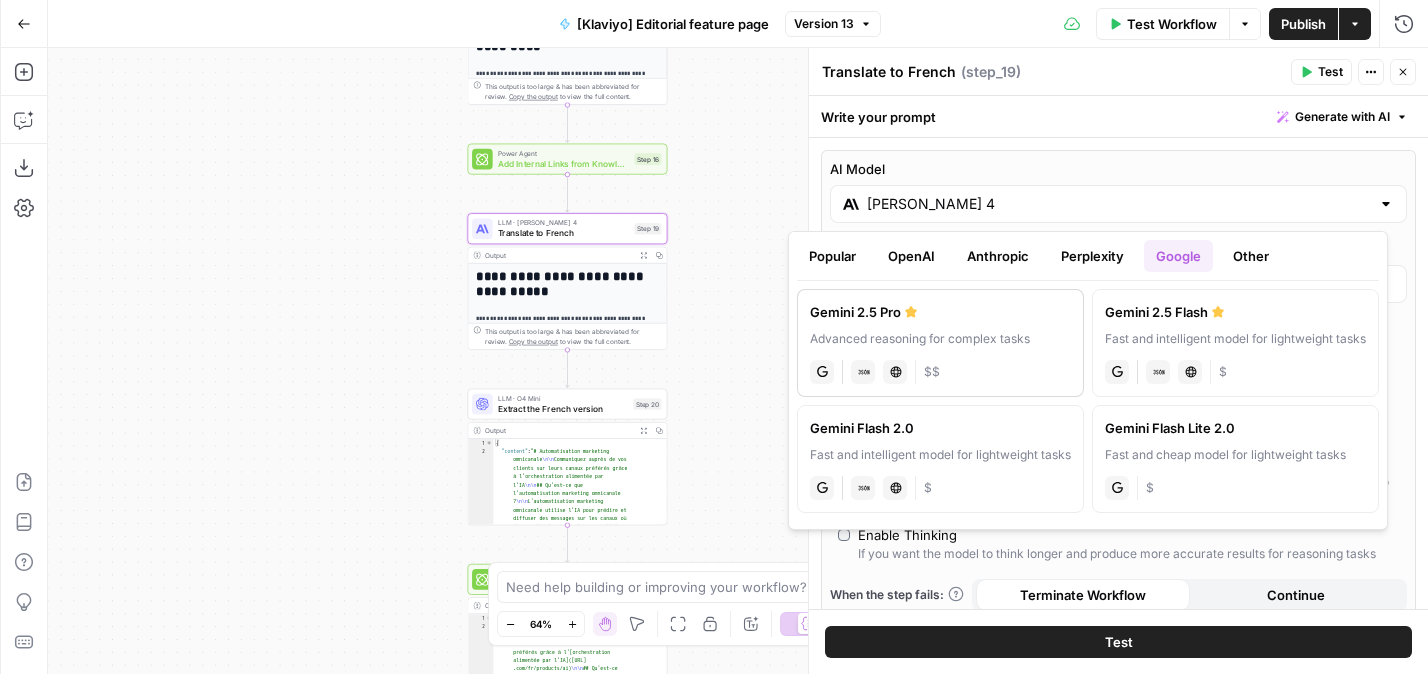 type on "Gemini 2.5 Pro" 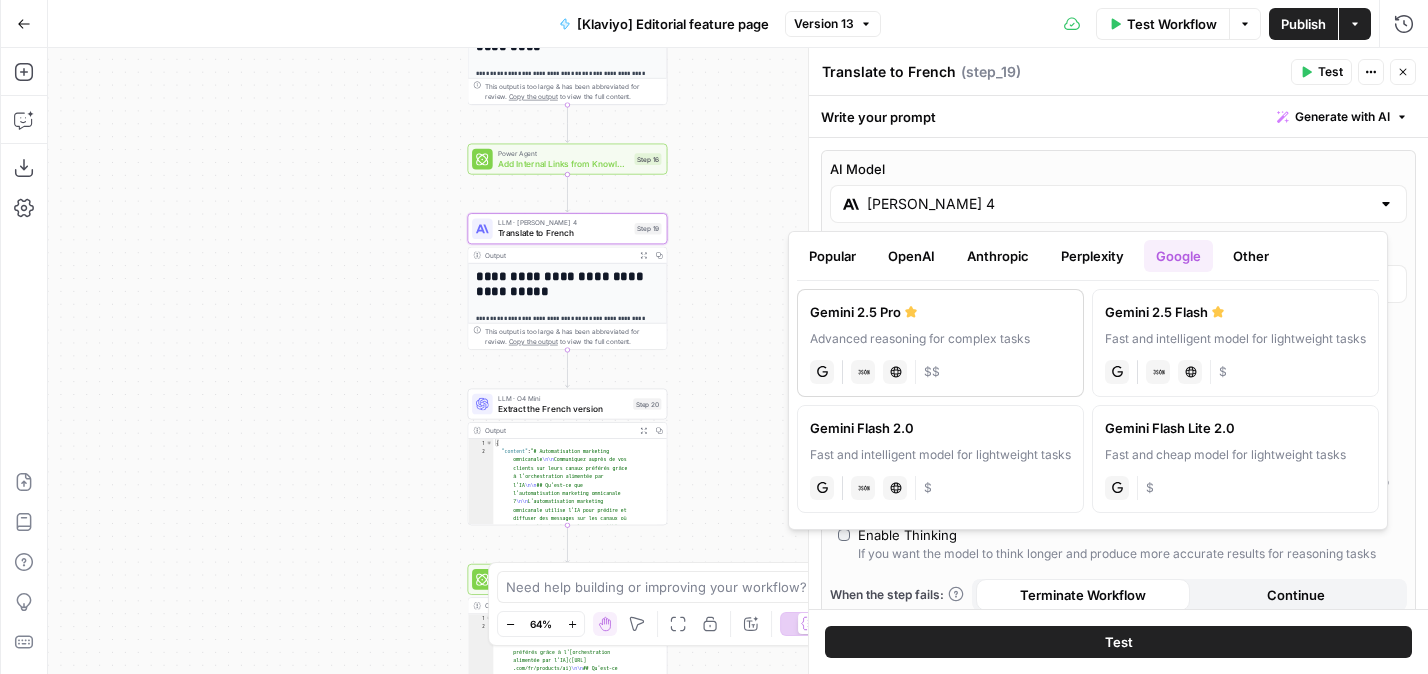 type on "***" 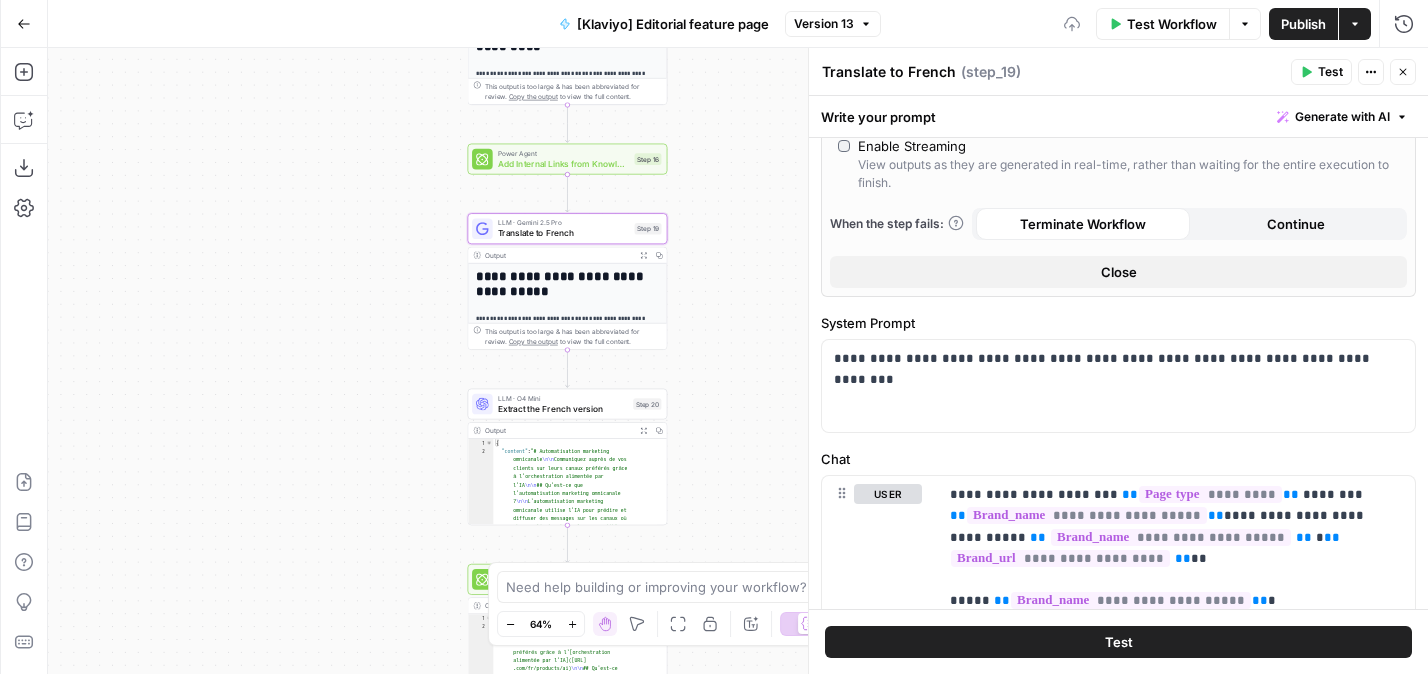 scroll, scrollTop: 530, scrollLeft: 0, axis: vertical 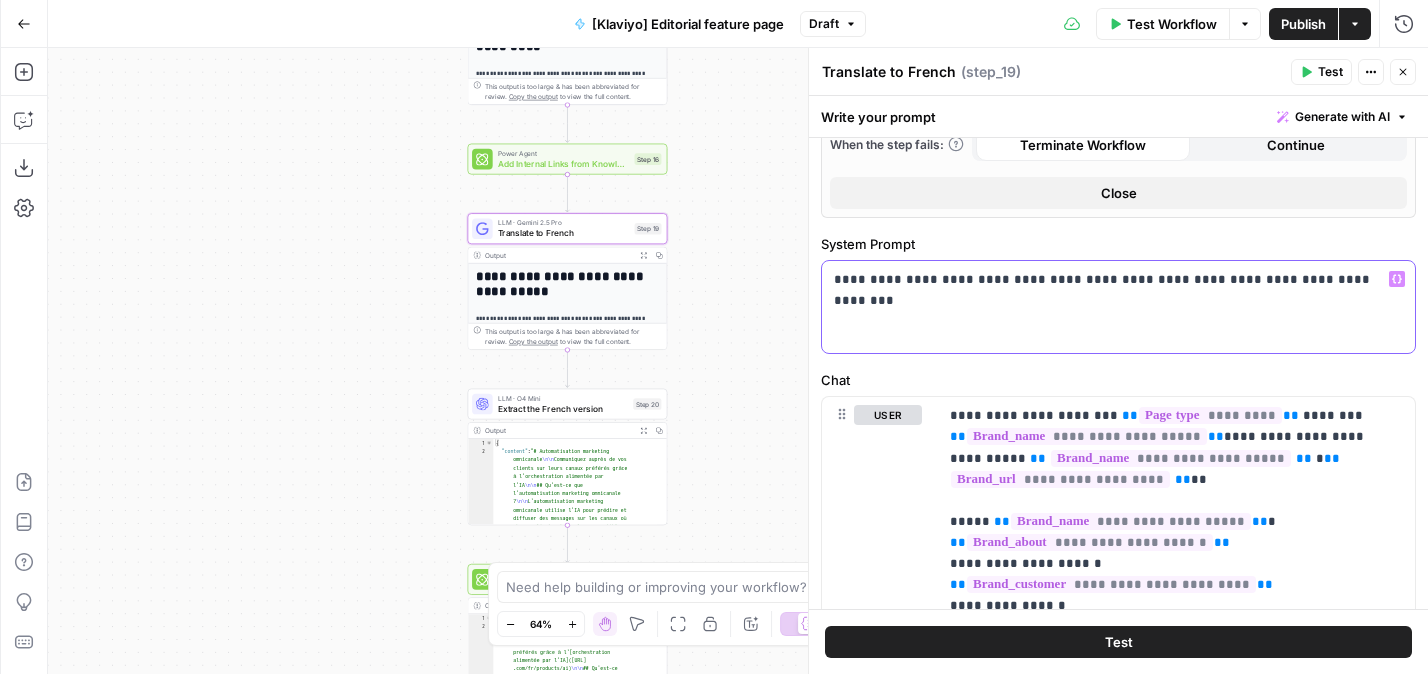 click on "**********" at bounding box center (1111, 279) 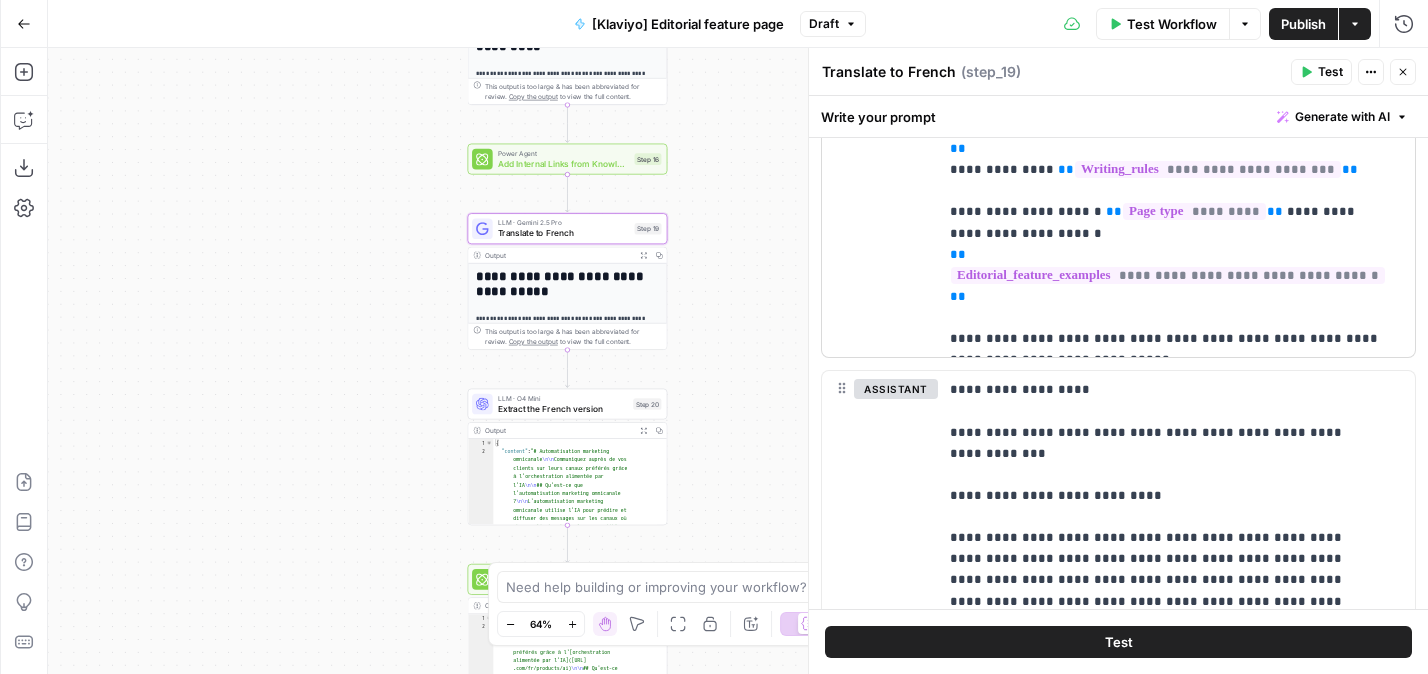 scroll, scrollTop: 1071, scrollLeft: 0, axis: vertical 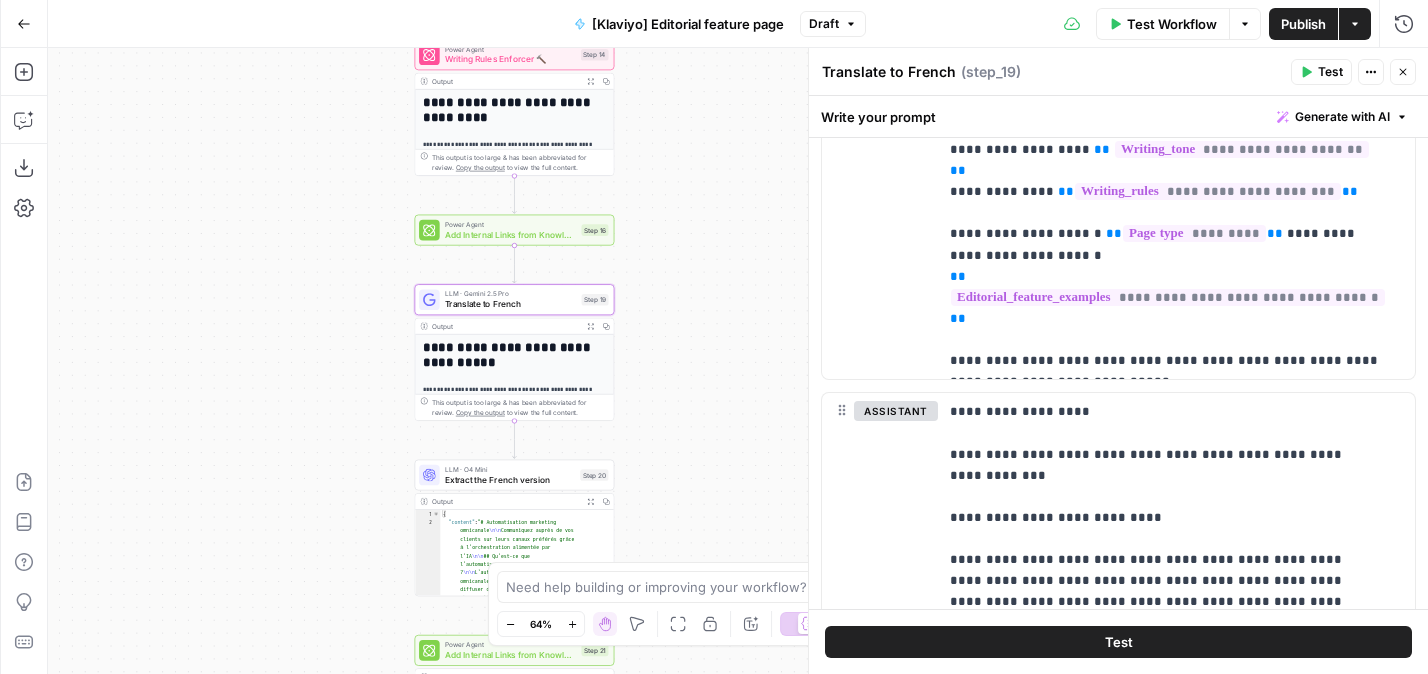 drag, startPoint x: 740, startPoint y: 244, endPoint x: 628, endPoint y: 460, distance: 243.3105 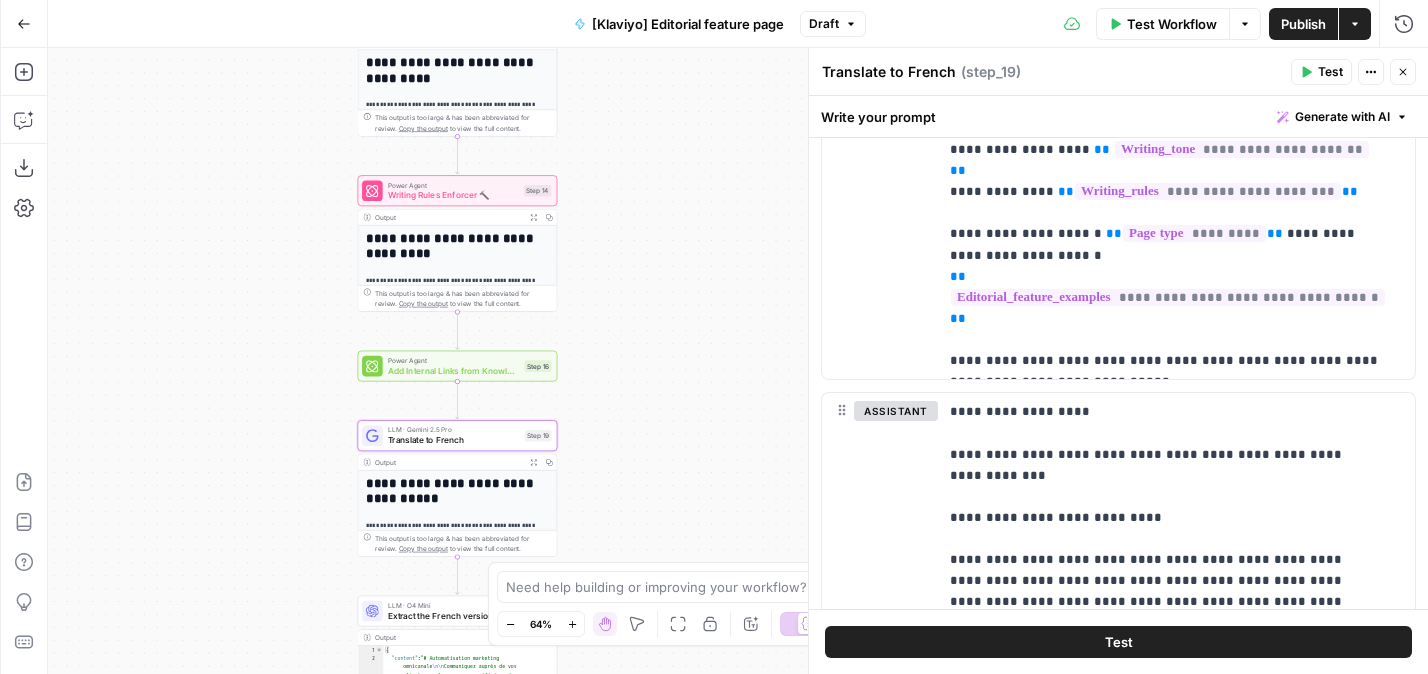 drag, startPoint x: 683, startPoint y: 223, endPoint x: 683, endPoint y: 514, distance: 291 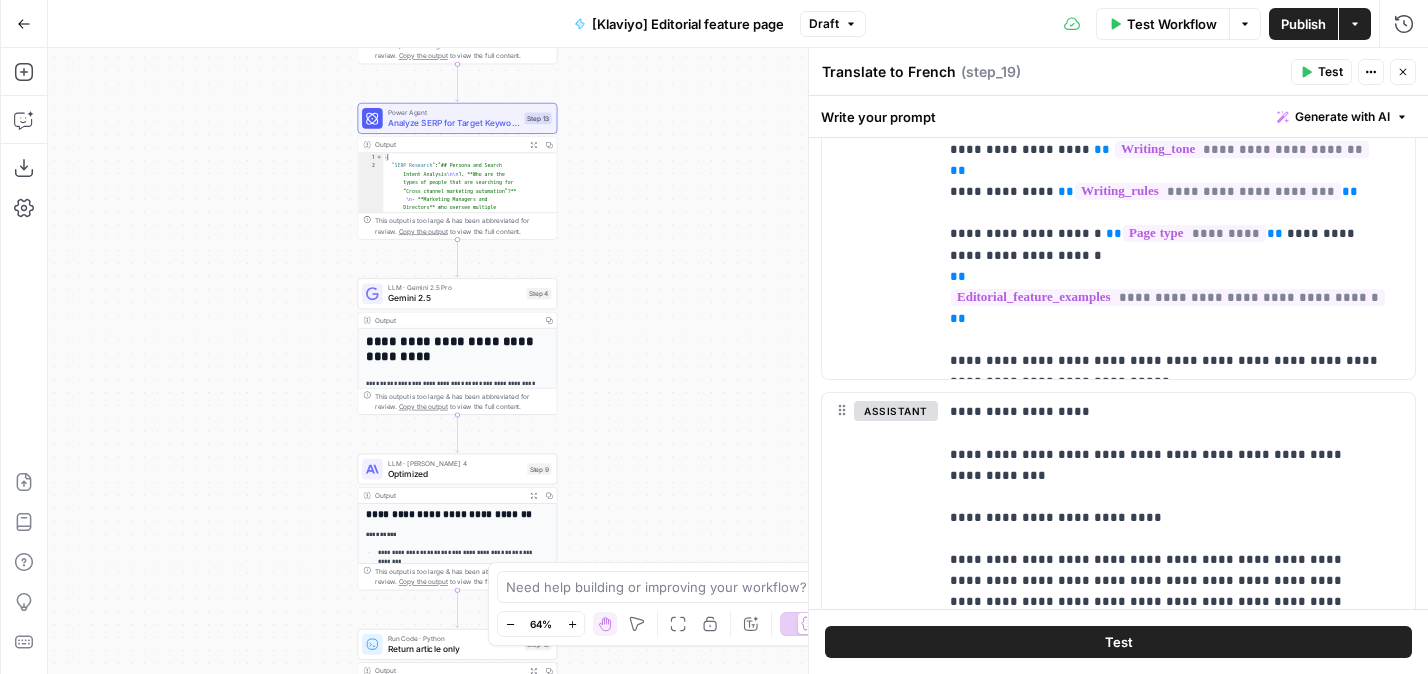 drag, startPoint x: 682, startPoint y: 352, endPoint x: 682, endPoint y: 508, distance: 156 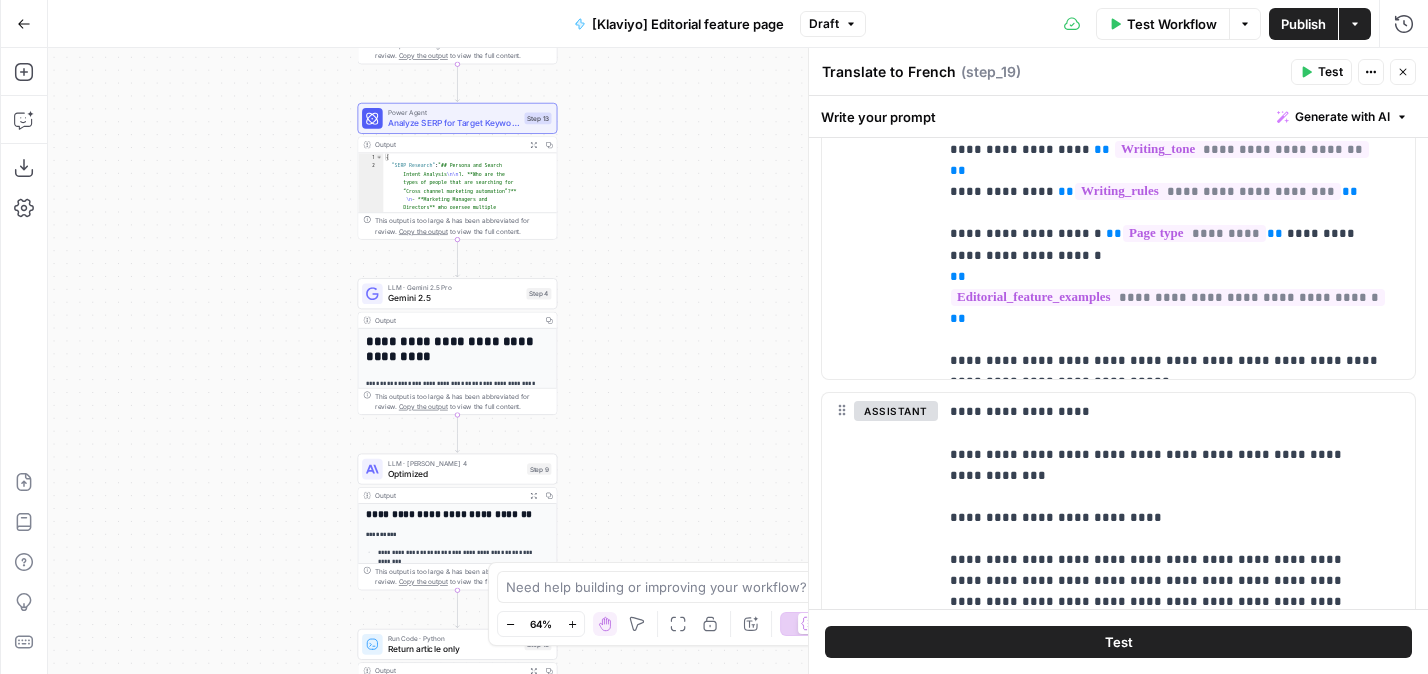 click on "**********" at bounding box center [738, 361] 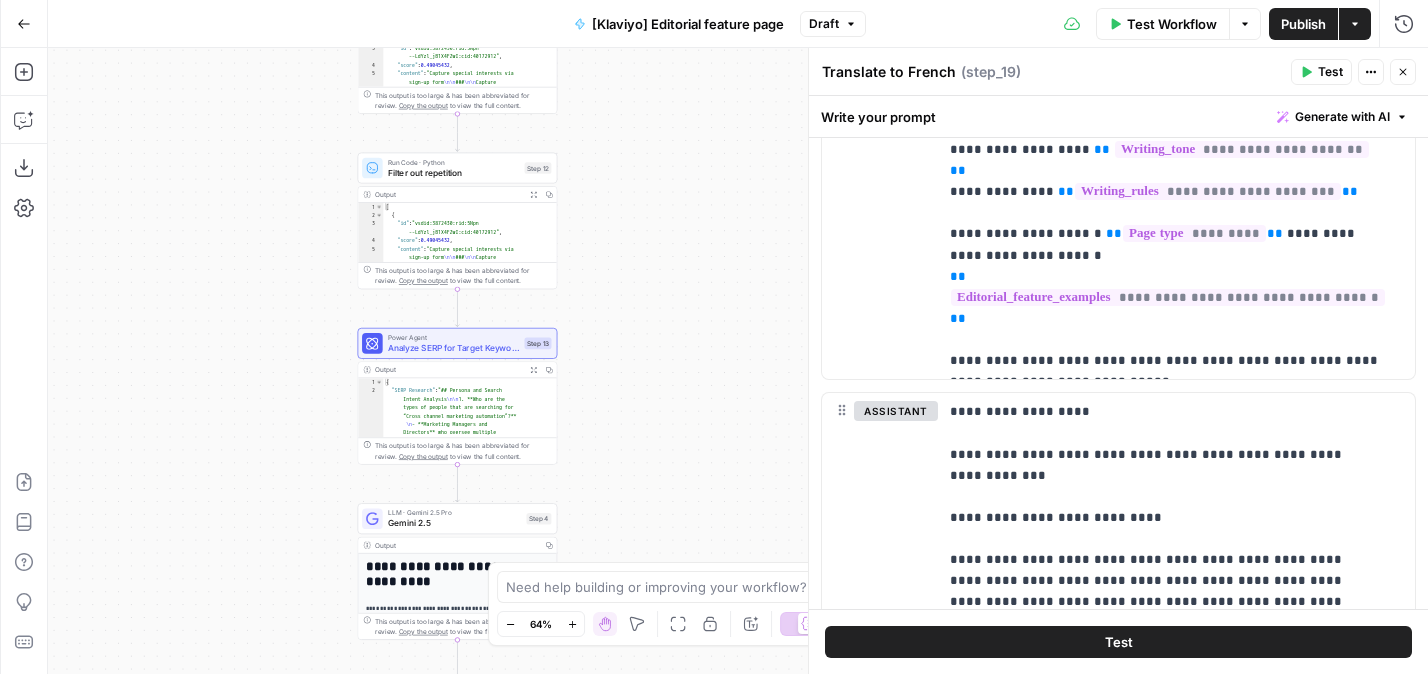 drag, startPoint x: 679, startPoint y: 257, endPoint x: 678, endPoint y: 544, distance: 287.00174 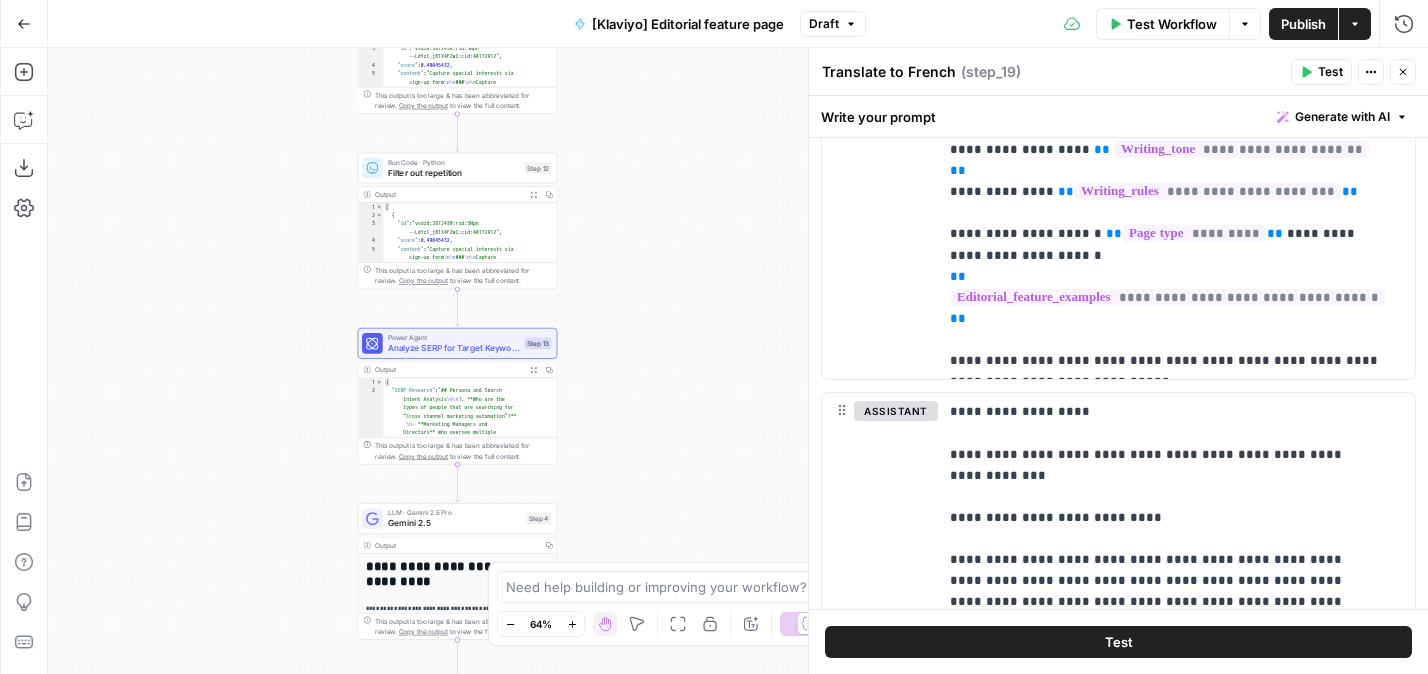 click on "**********" at bounding box center [738, 361] 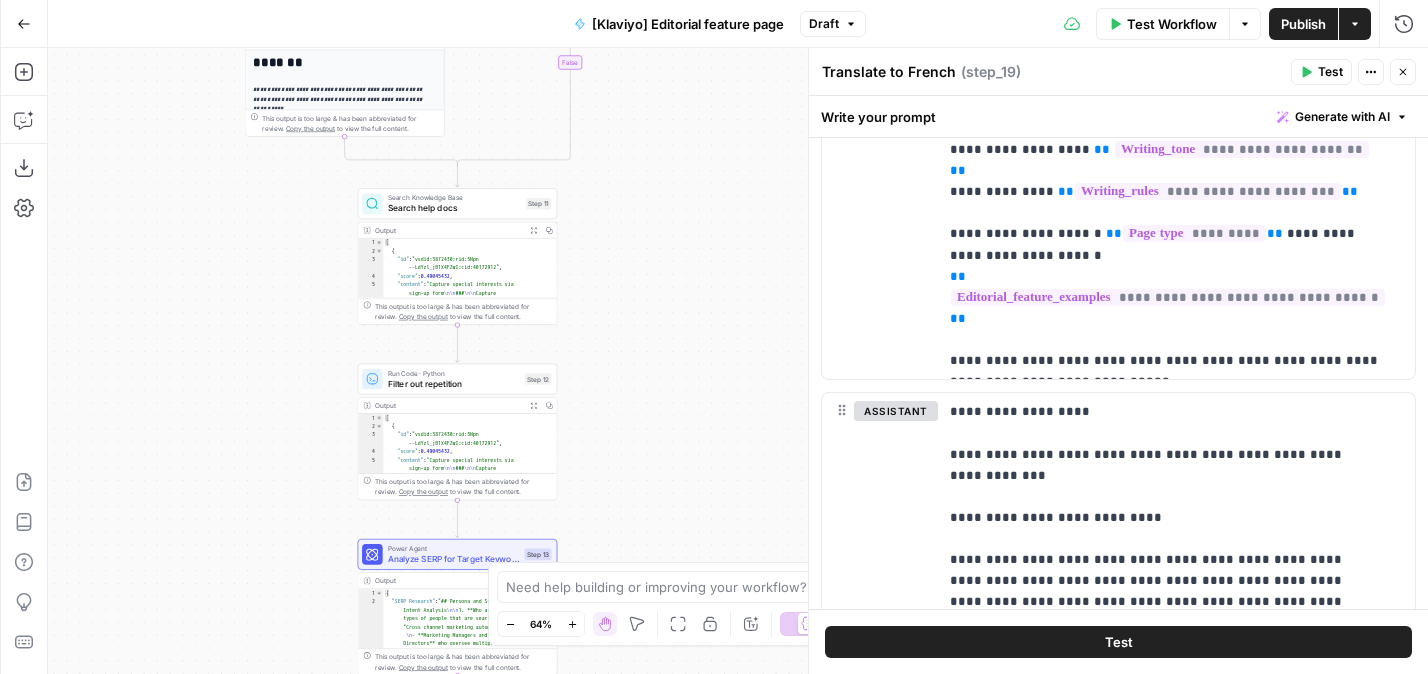 drag, startPoint x: 681, startPoint y: 265, endPoint x: 681, endPoint y: 516, distance: 251 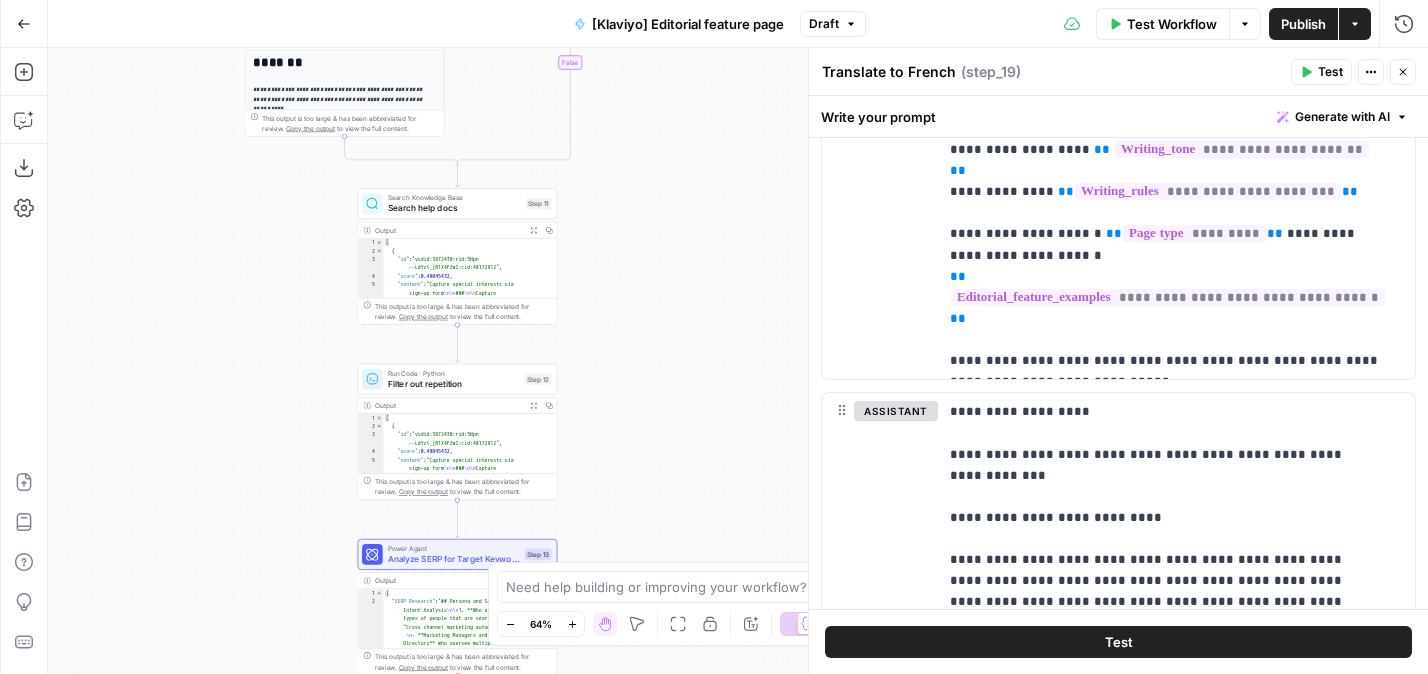 click on "**********" at bounding box center [738, 361] 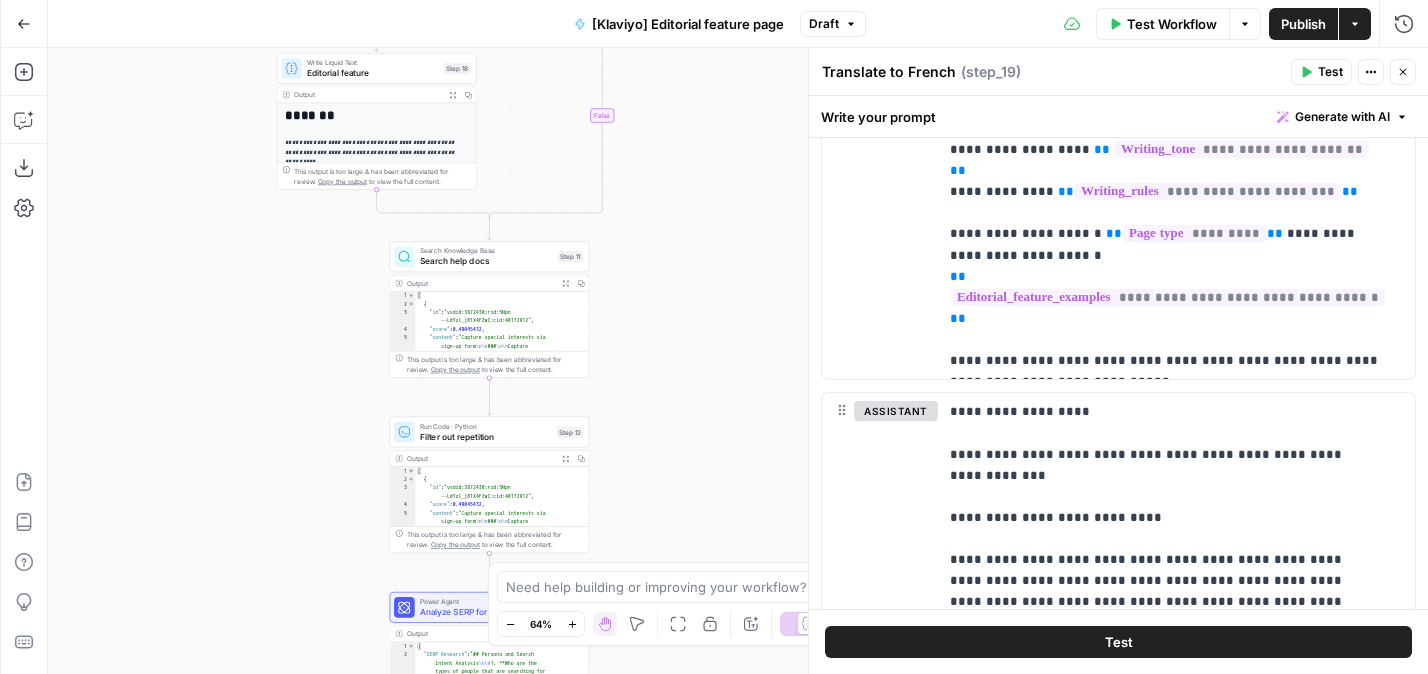 drag, startPoint x: 677, startPoint y: 263, endPoint x: 711, endPoint y: 195, distance: 76.02631 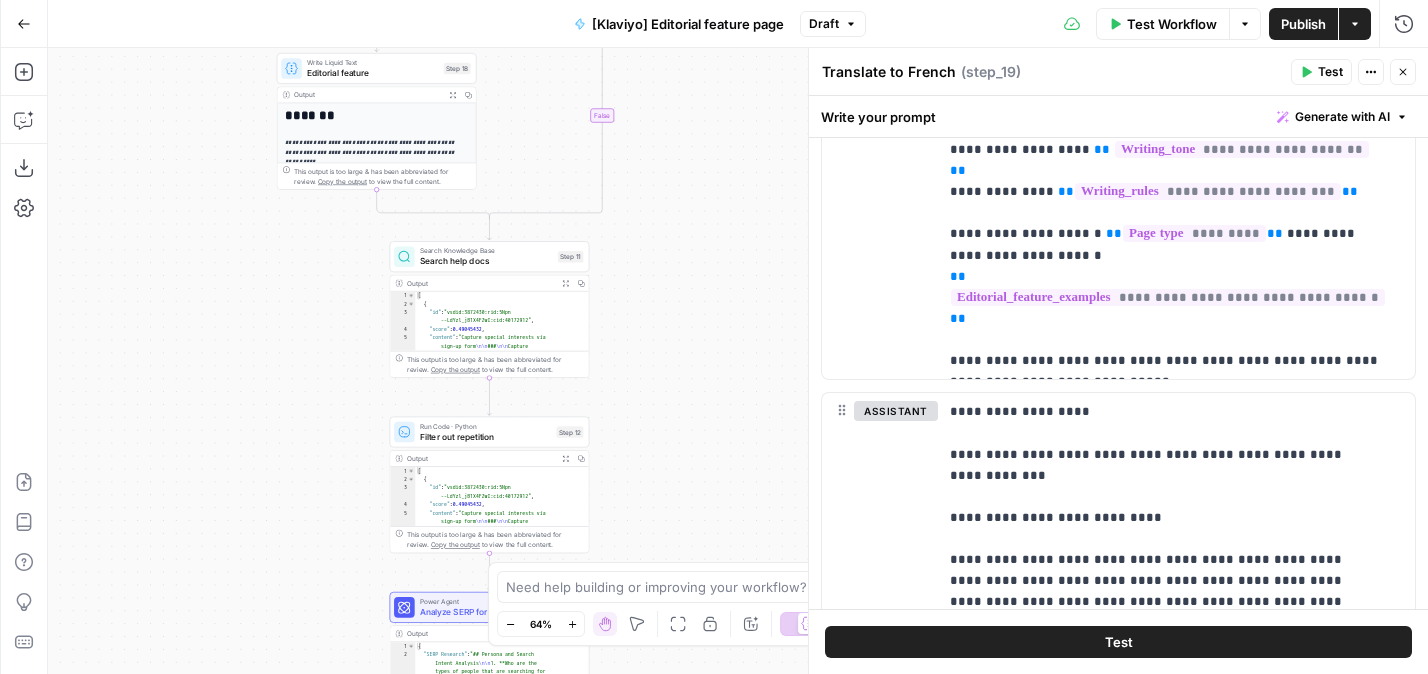 click on "**********" at bounding box center (738, 361) 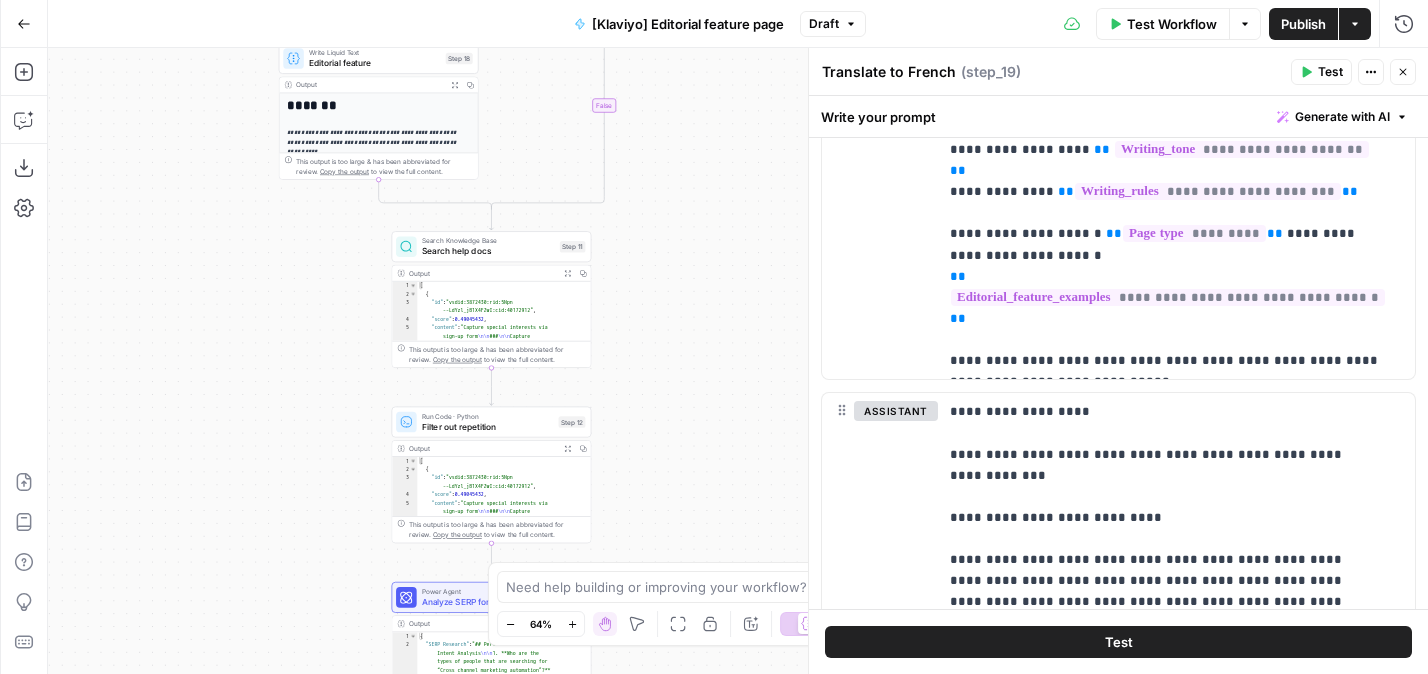 drag, startPoint x: 224, startPoint y: 436, endPoint x: 230, endPoint y: 231, distance: 205.08778 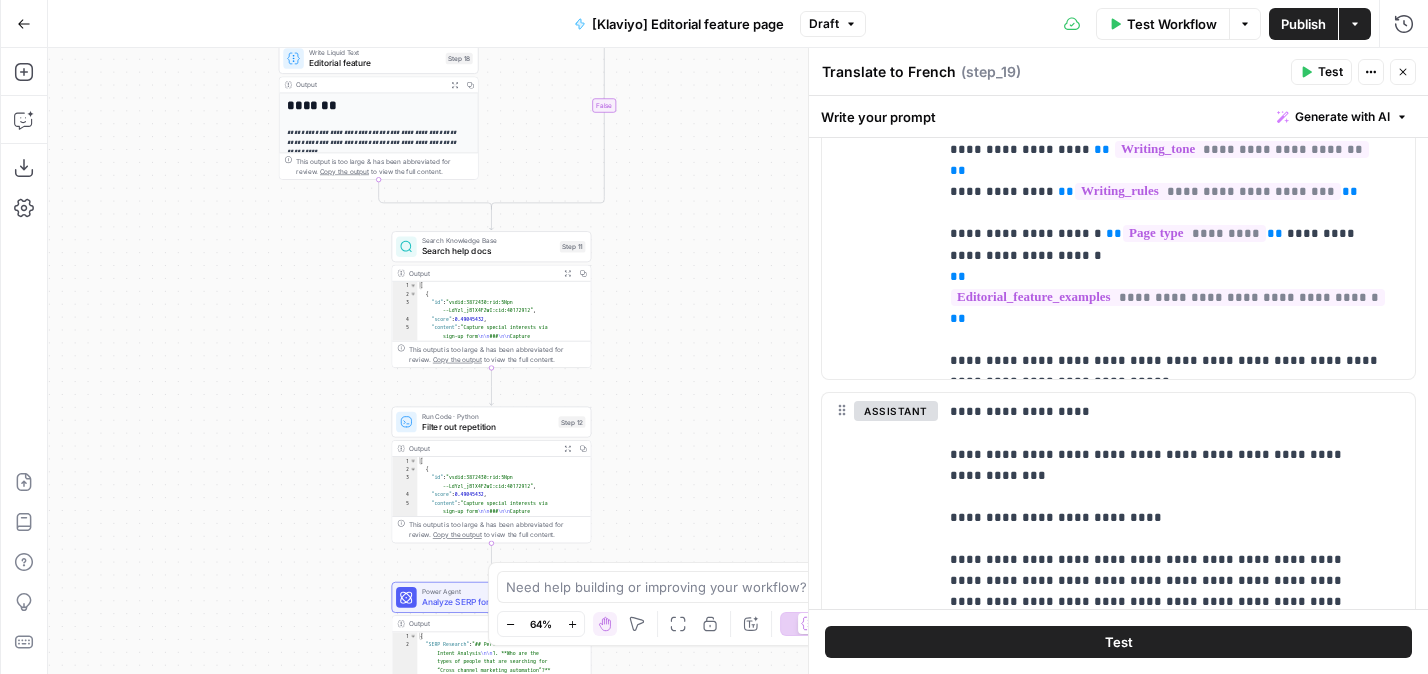 click on "**********" at bounding box center [738, 361] 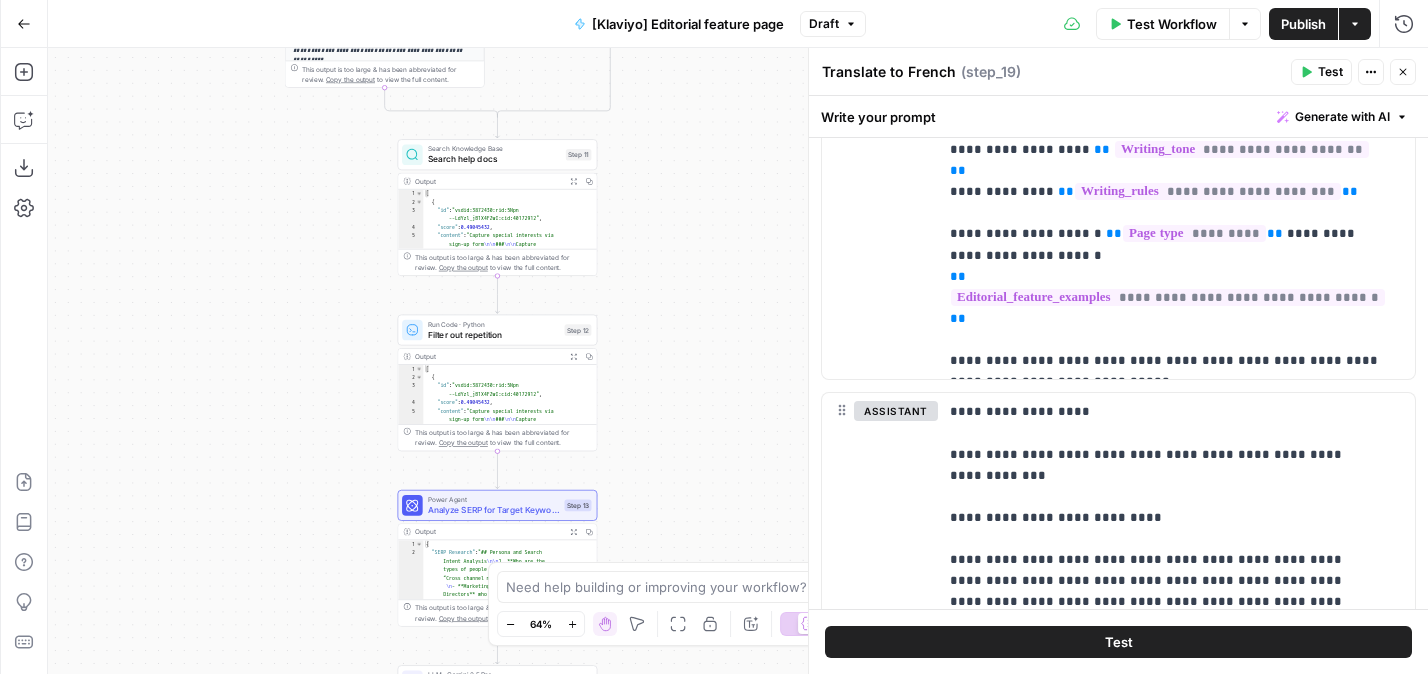 drag, startPoint x: 230, startPoint y: 231, endPoint x: 230, endPoint y: 351, distance: 120 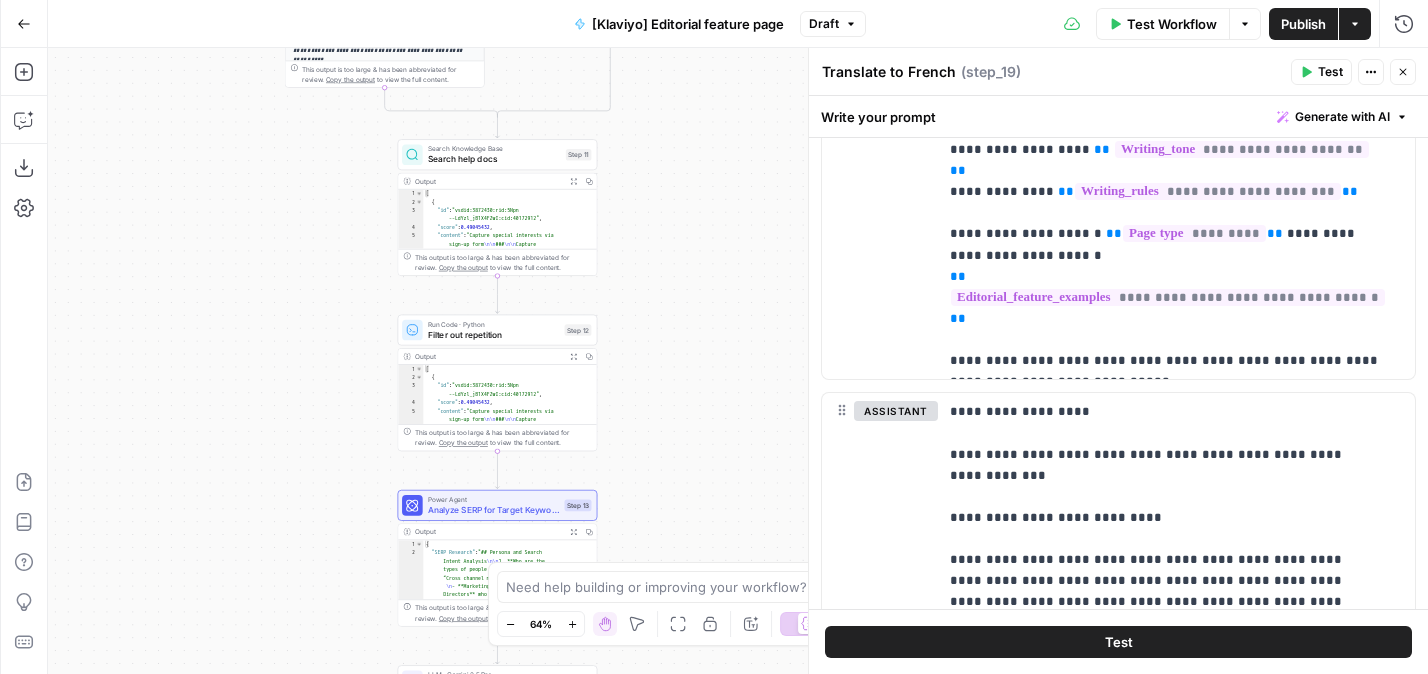click on "**********" at bounding box center [738, 361] 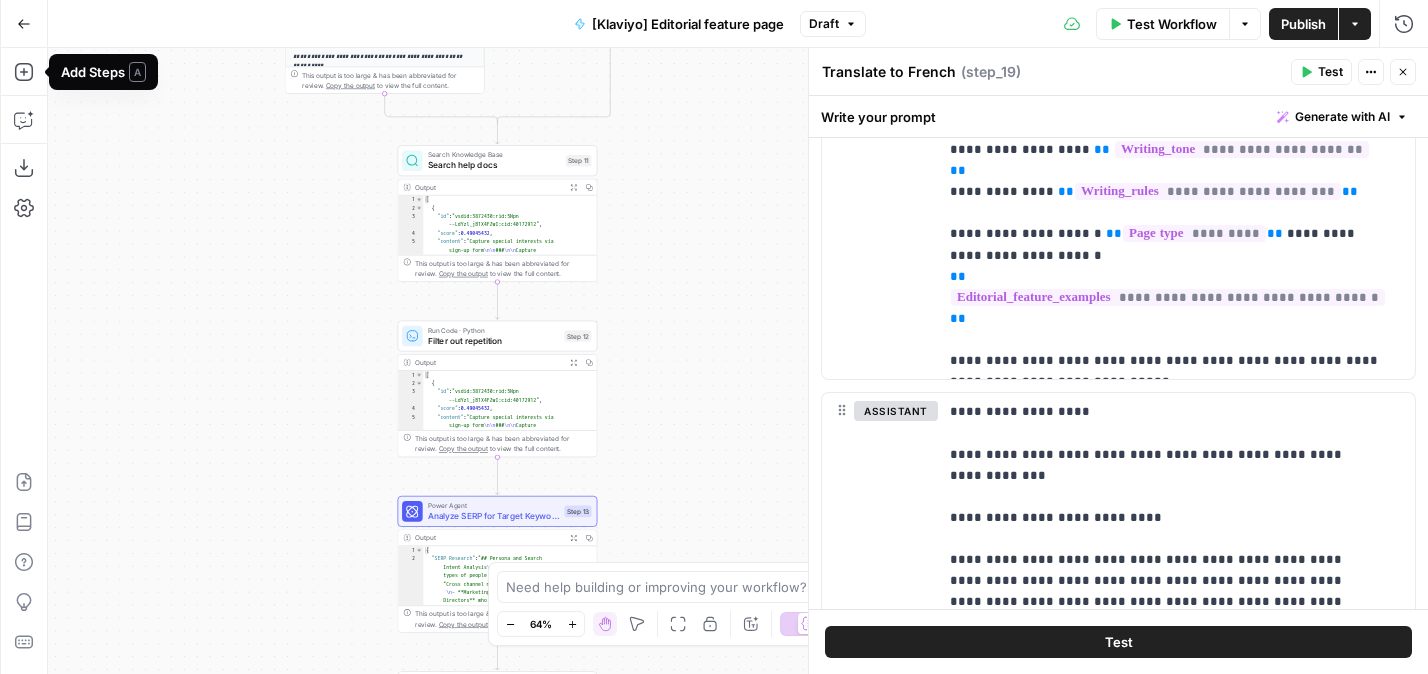 drag, startPoint x: 301, startPoint y: 163, endPoint x: 261, endPoint y: 480, distance: 319.5137 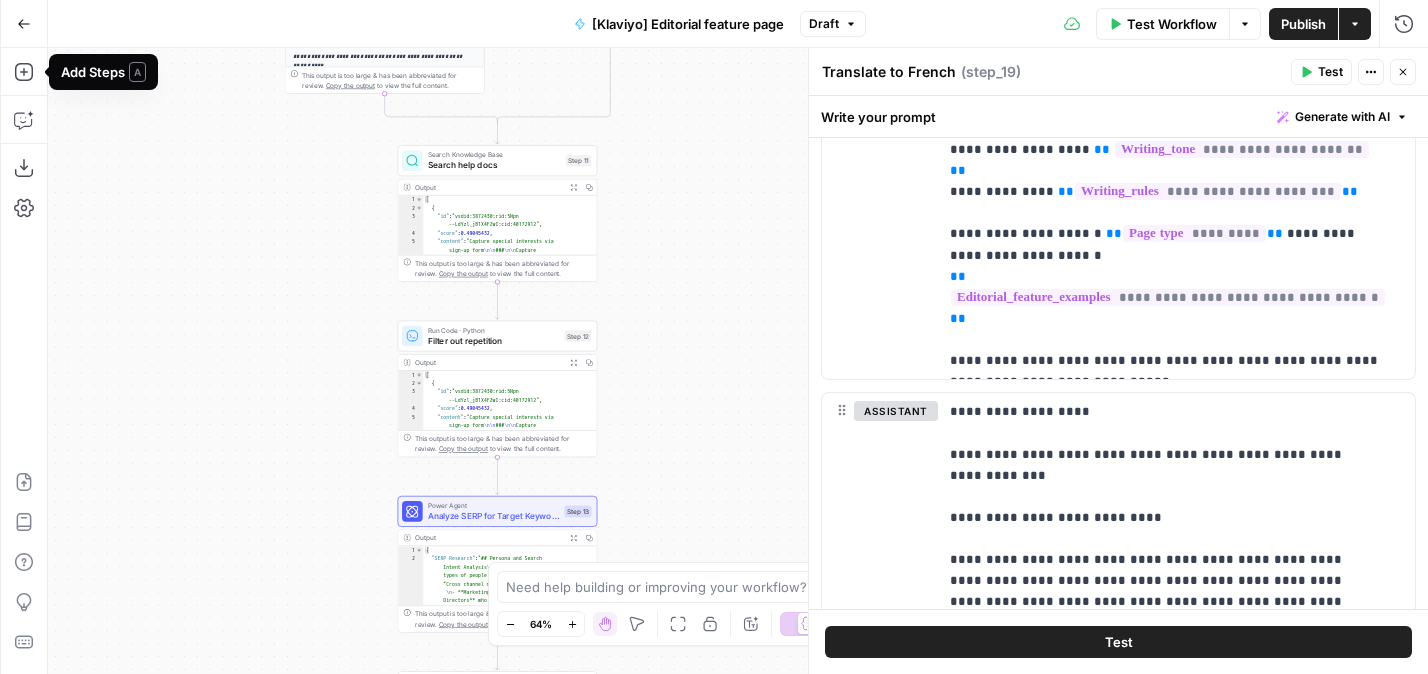 click on "**********" at bounding box center [738, 361] 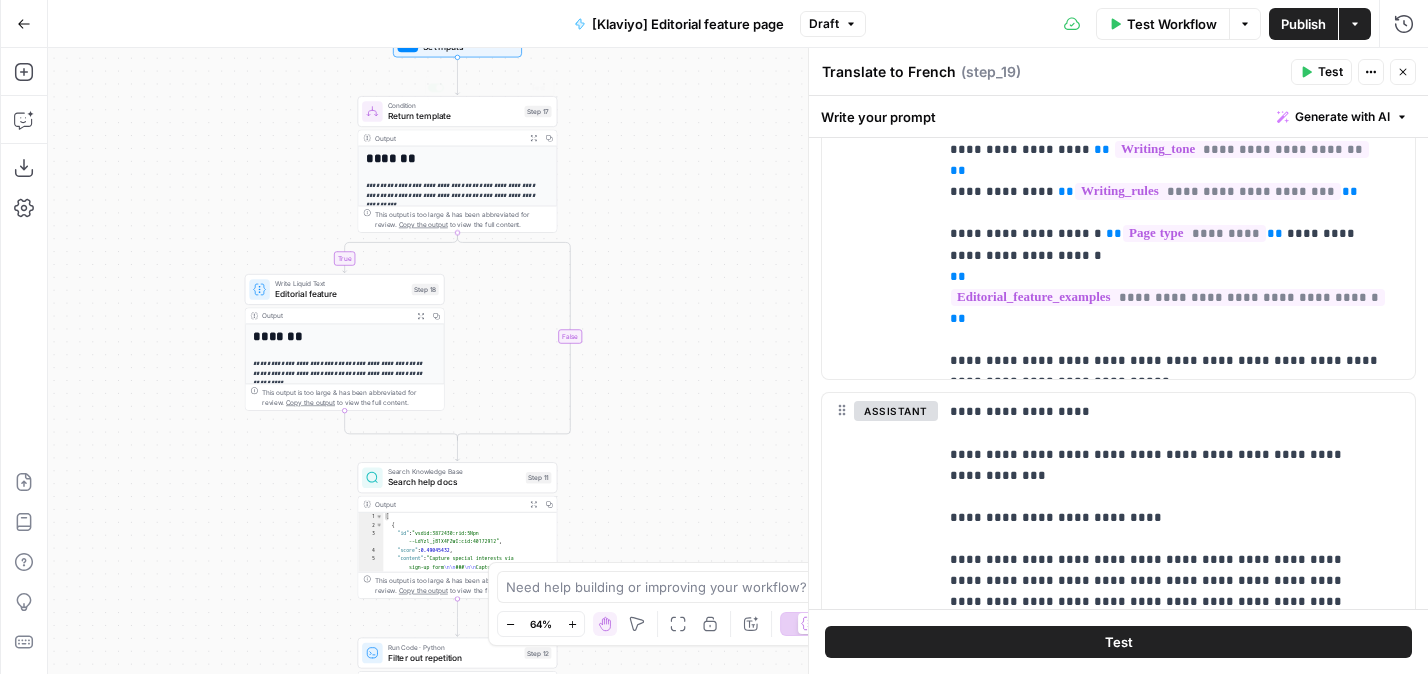 drag, startPoint x: 263, startPoint y: 176, endPoint x: 263, endPoint y: 257, distance: 81 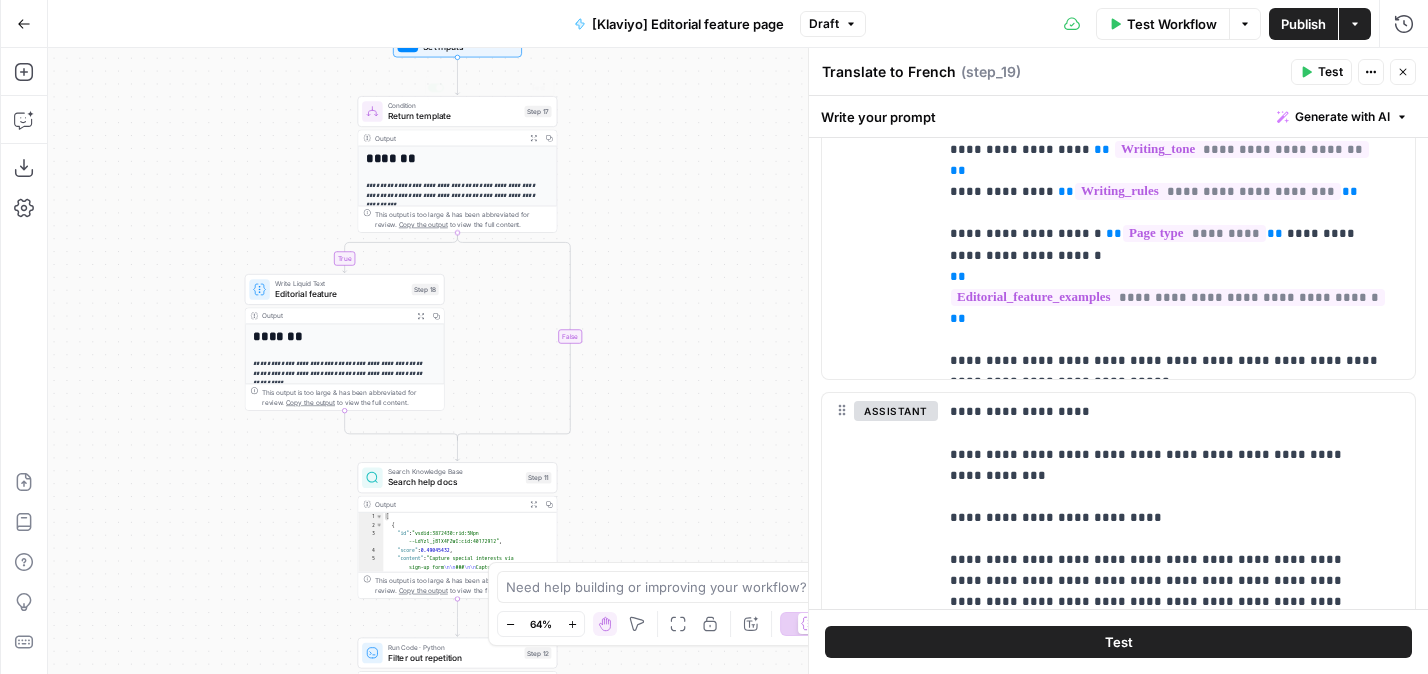 click on "**********" at bounding box center [738, 361] 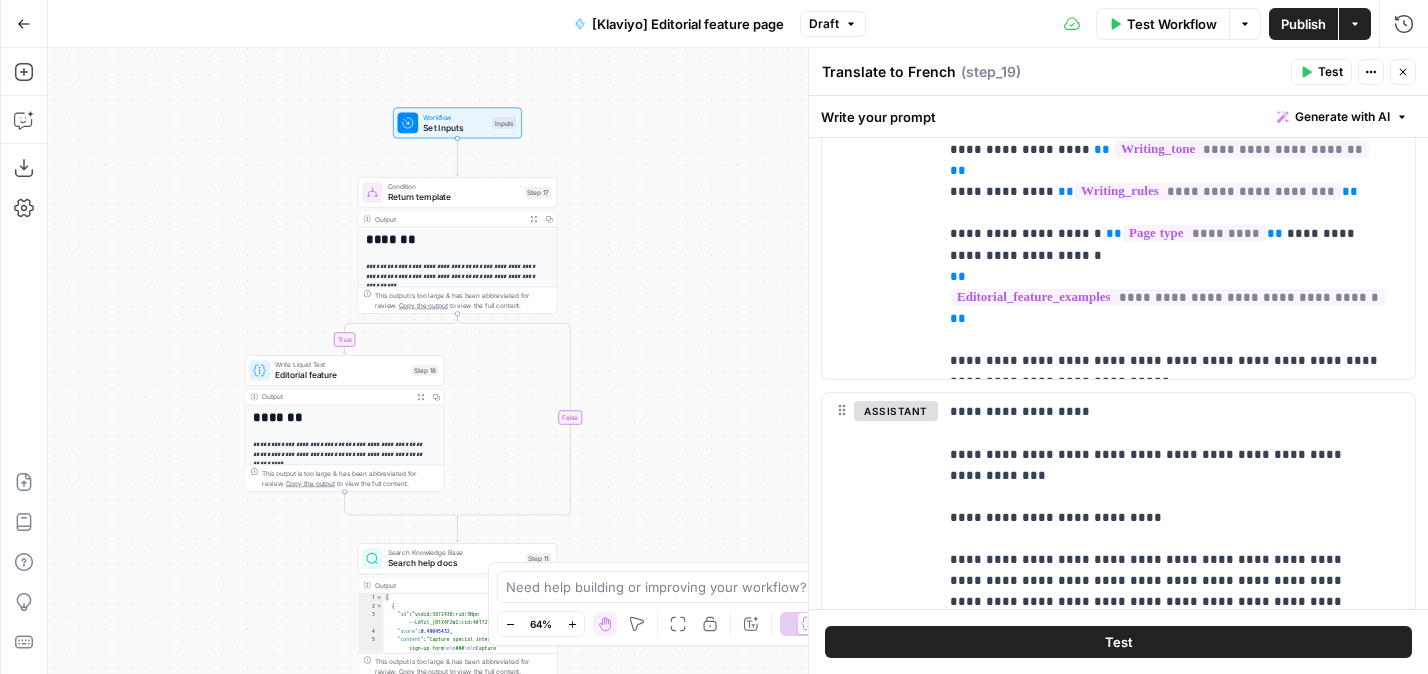 click 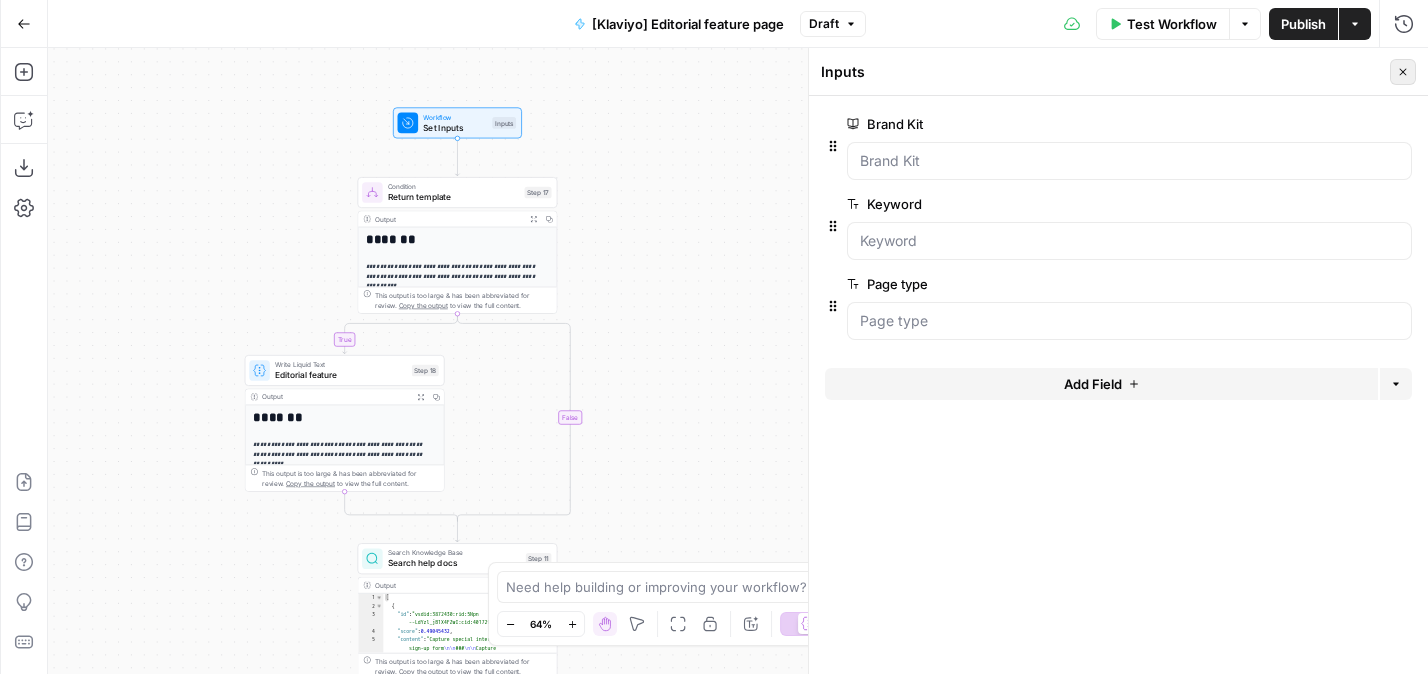 click on "Close" at bounding box center (1403, 72) 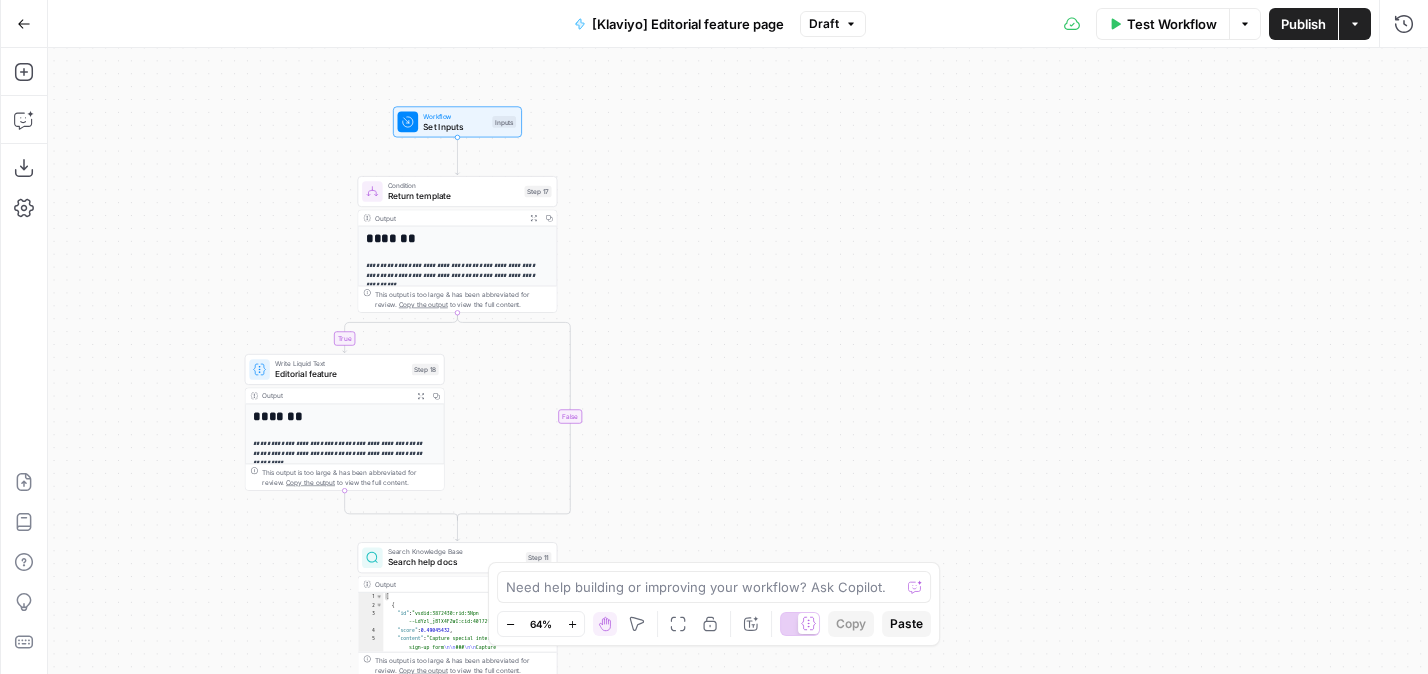 drag, startPoint x: 733, startPoint y: 440, endPoint x: 746, endPoint y: 180, distance: 260.3248 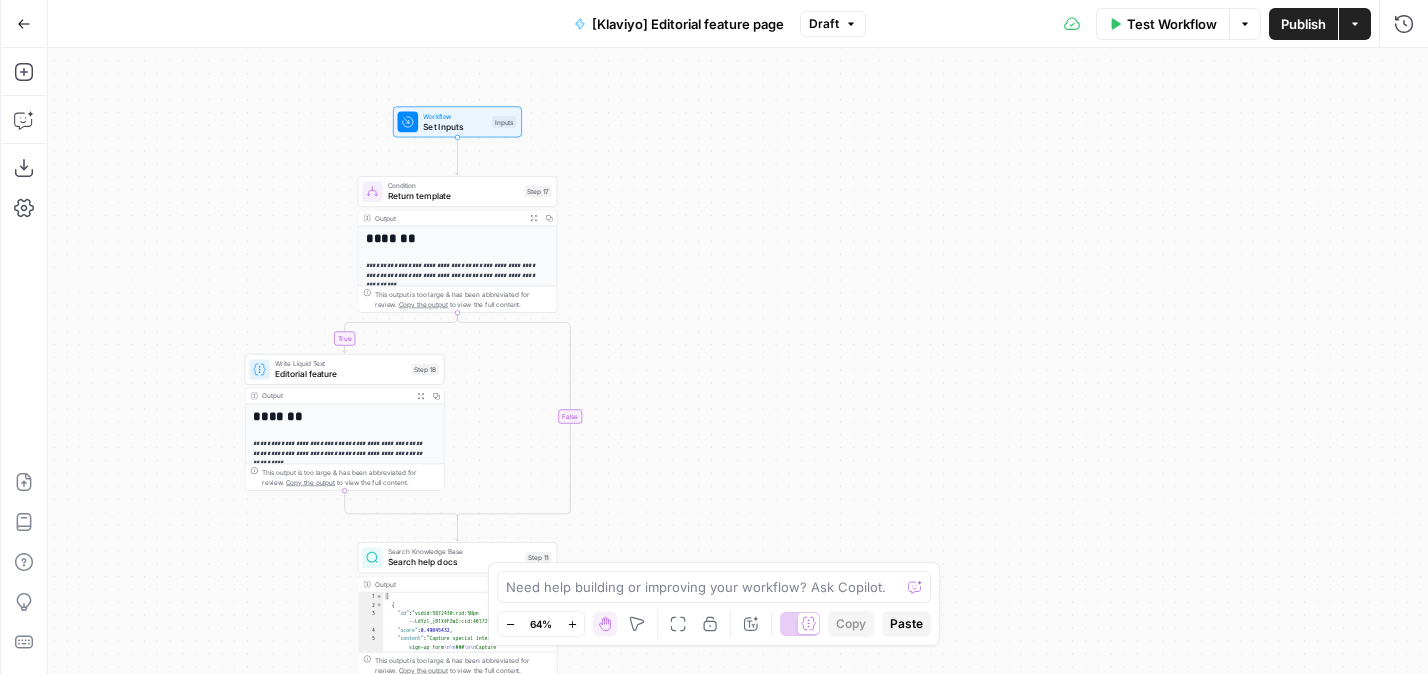 click on "**********" at bounding box center (738, 361) 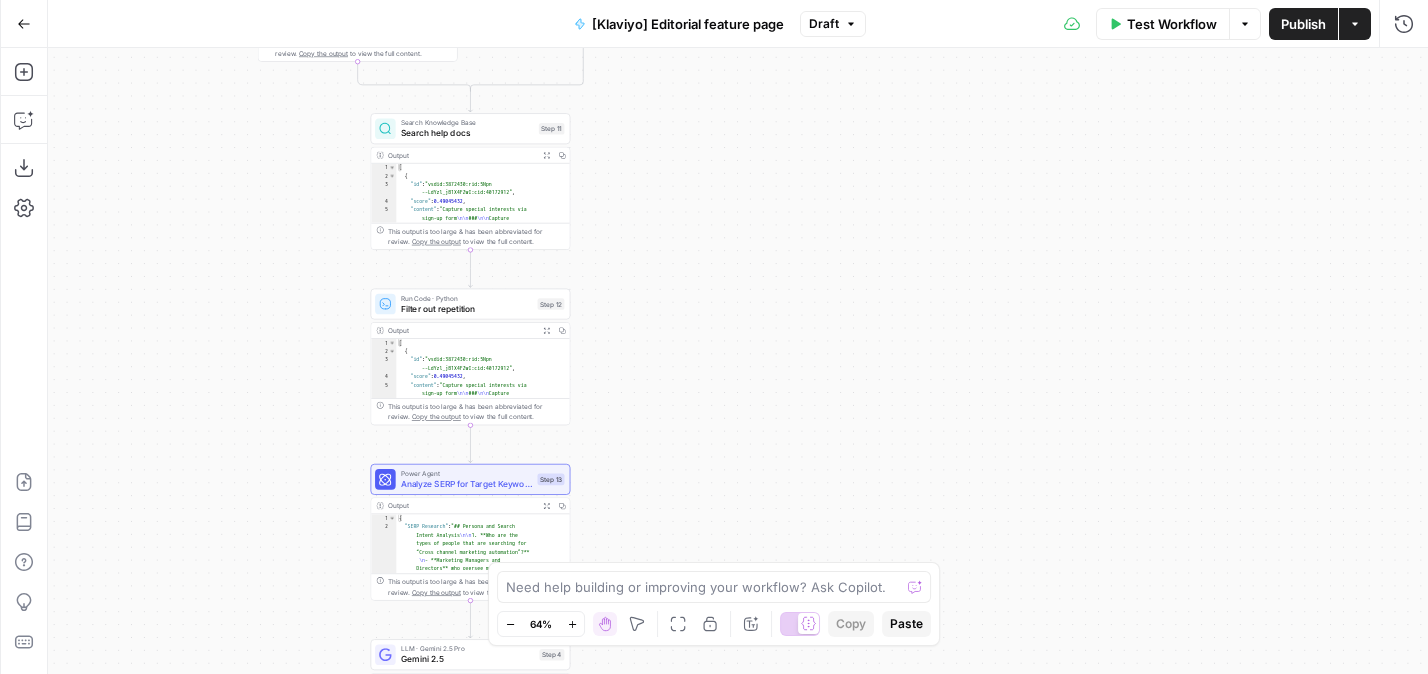 drag, startPoint x: 763, startPoint y: 344, endPoint x: 763, endPoint y: 169, distance: 175 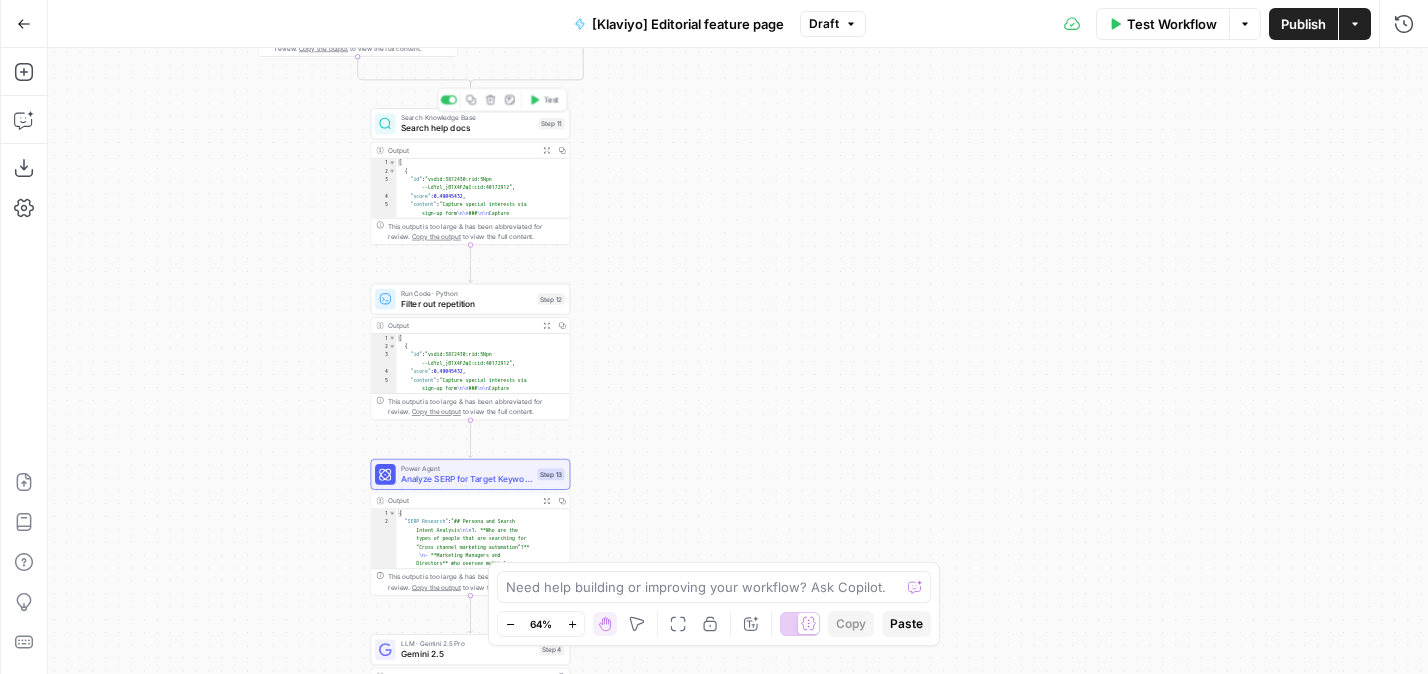 click on "Search help docs" at bounding box center (467, 128) 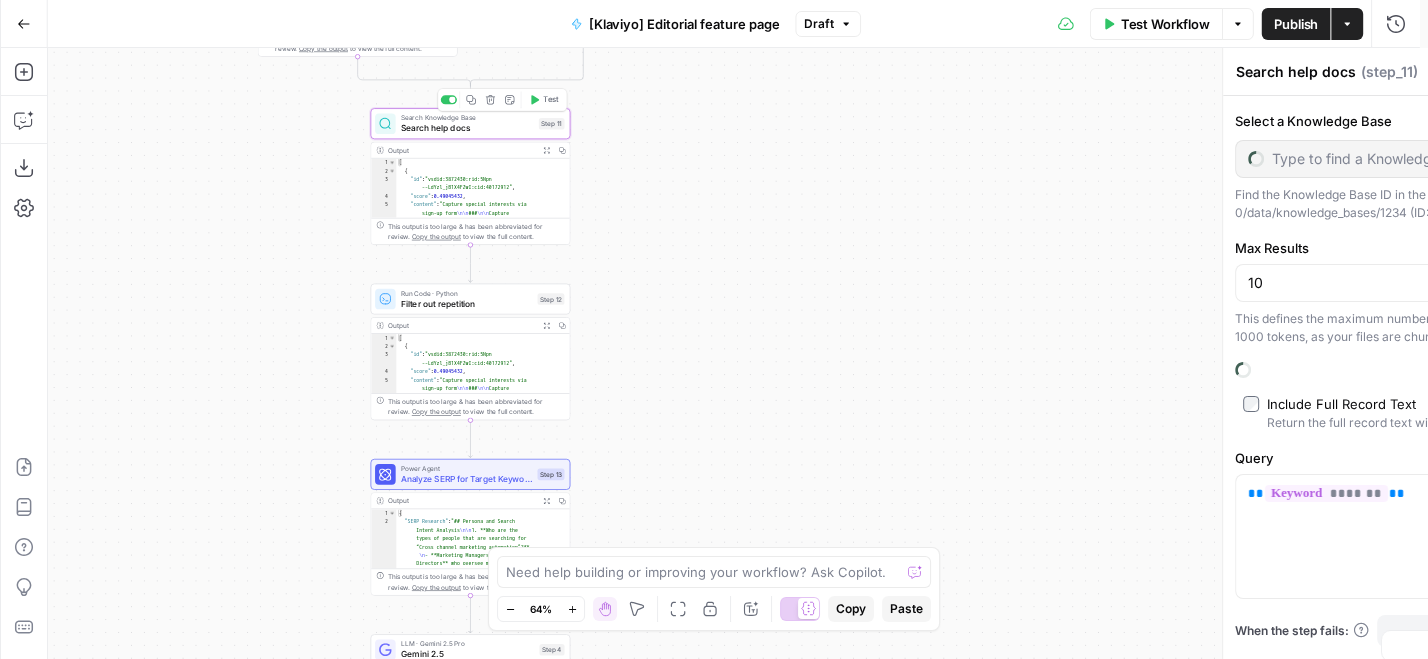 type on "Klaviyo [EN] Help Center" 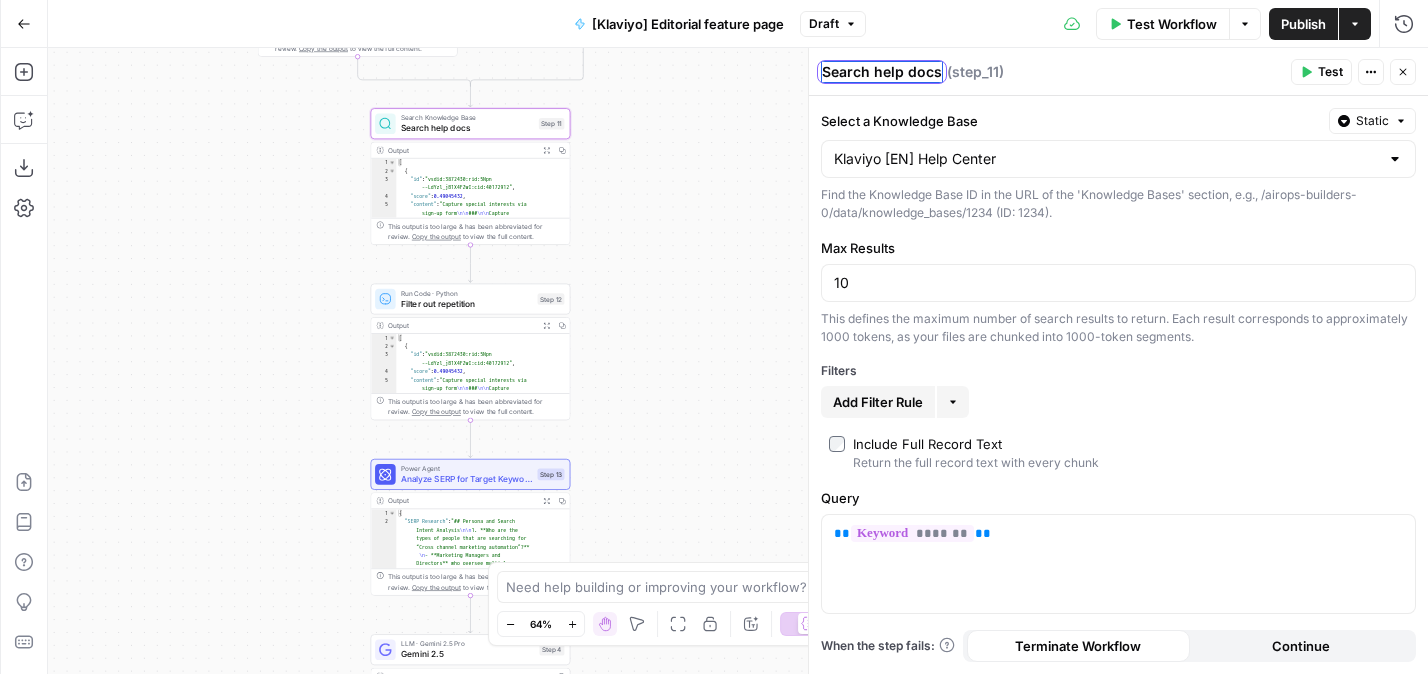 click on "Search help docs" at bounding box center (882, 72) 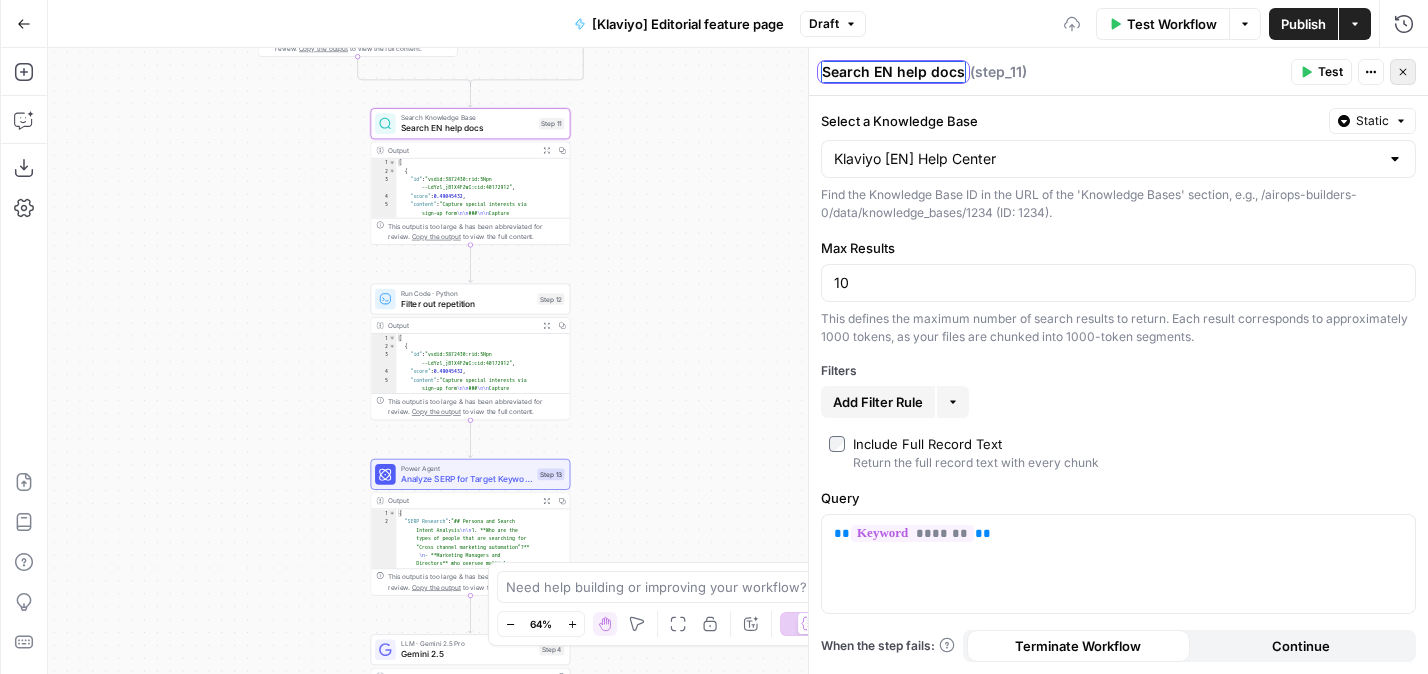 type on "Search EN help docs" 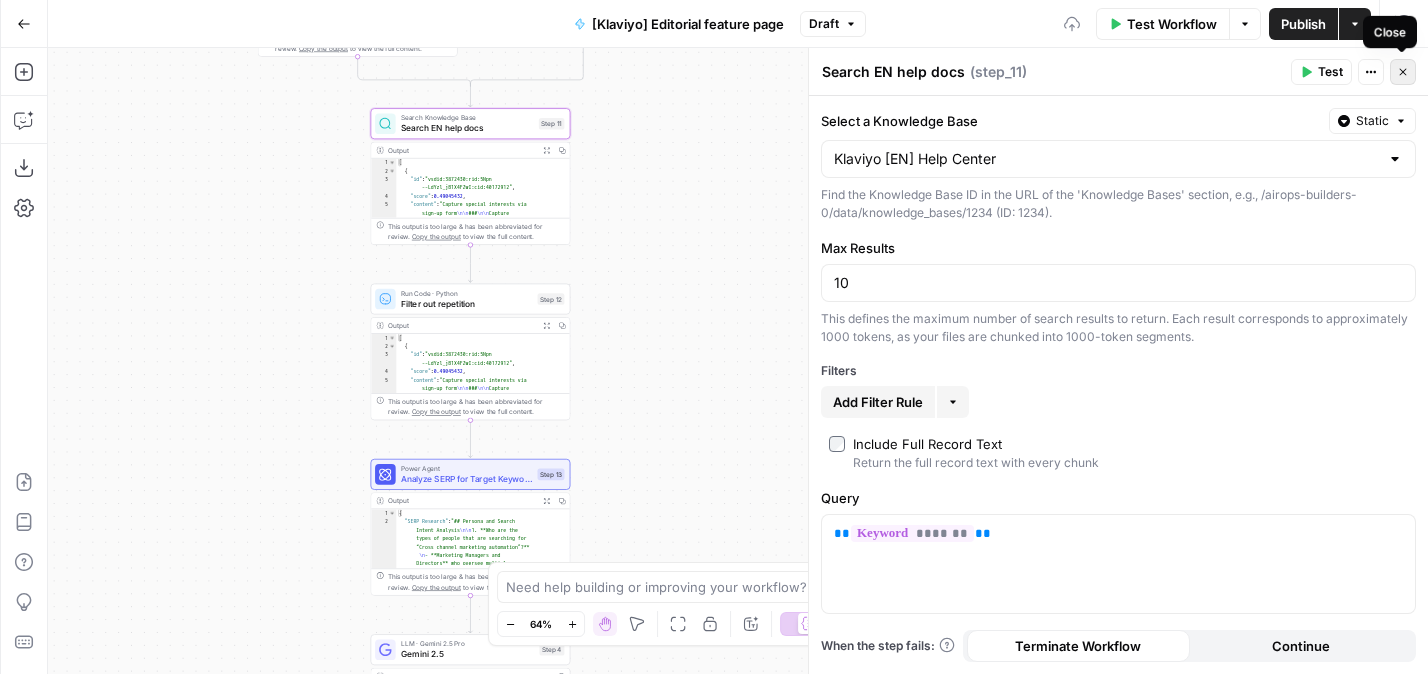 click 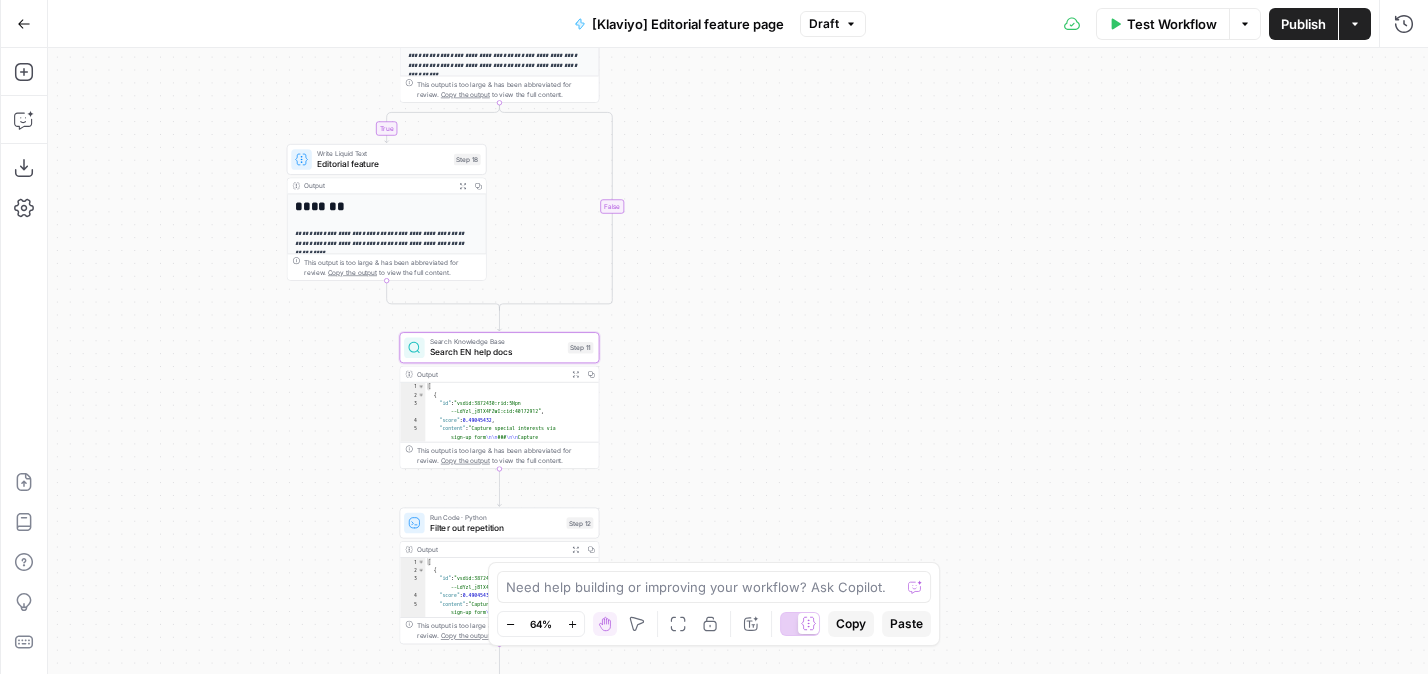 drag, startPoint x: 702, startPoint y: 282, endPoint x: 732, endPoint y: 523, distance: 242.86005 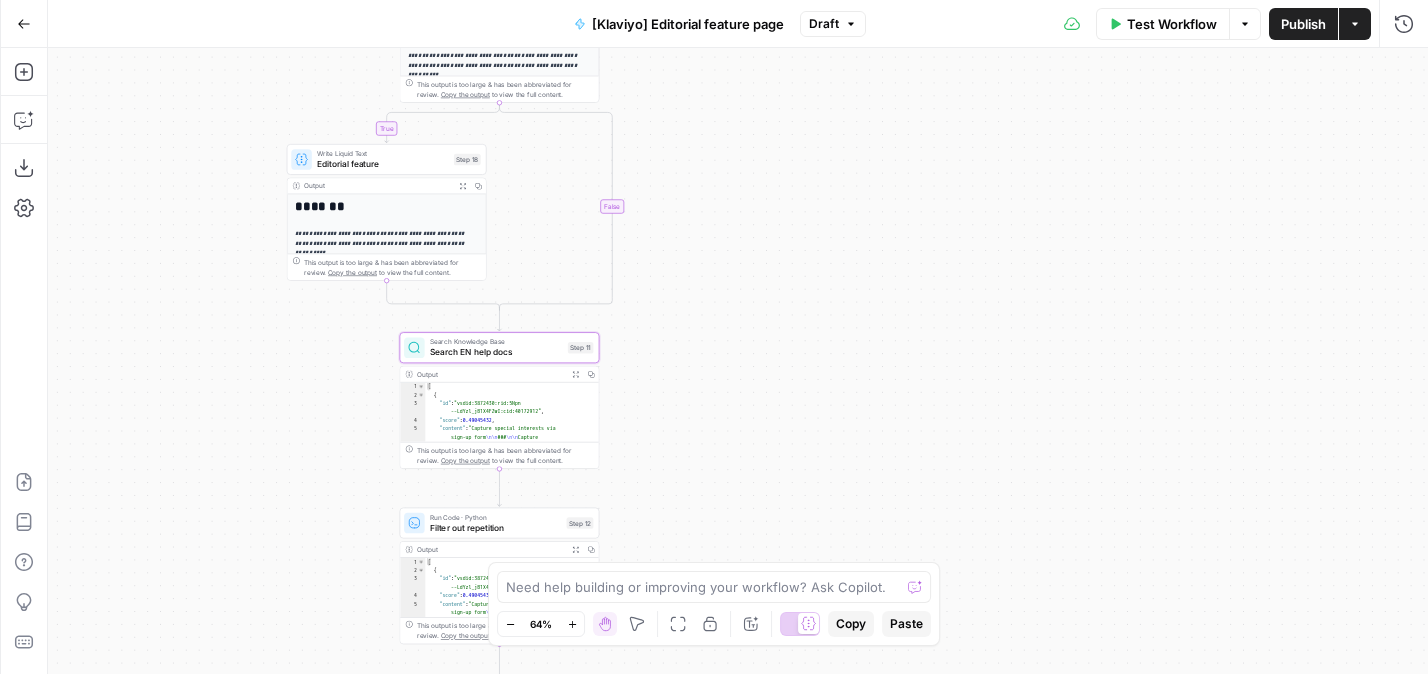click on "**********" at bounding box center [738, 361] 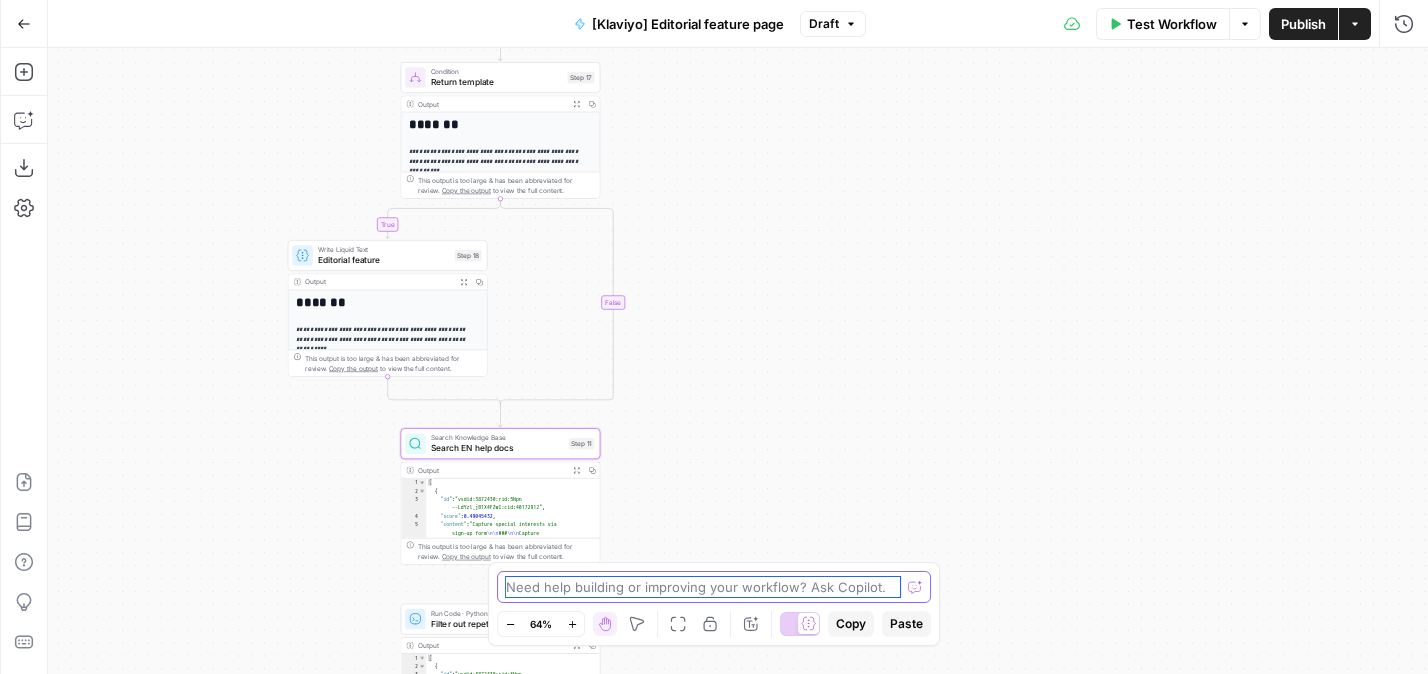 drag, startPoint x: 732, startPoint y: 522, endPoint x: 724, endPoint y: 217, distance: 305.1049 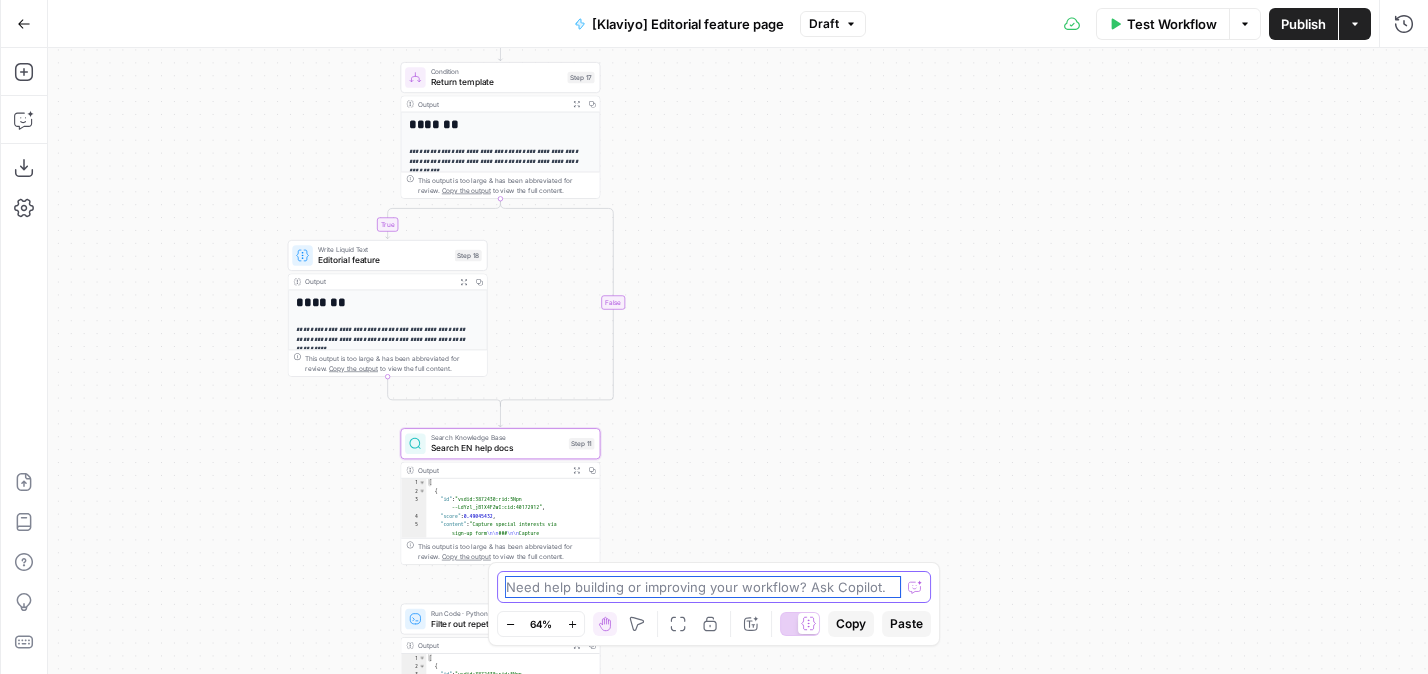 click on "**********" at bounding box center (738, 361) 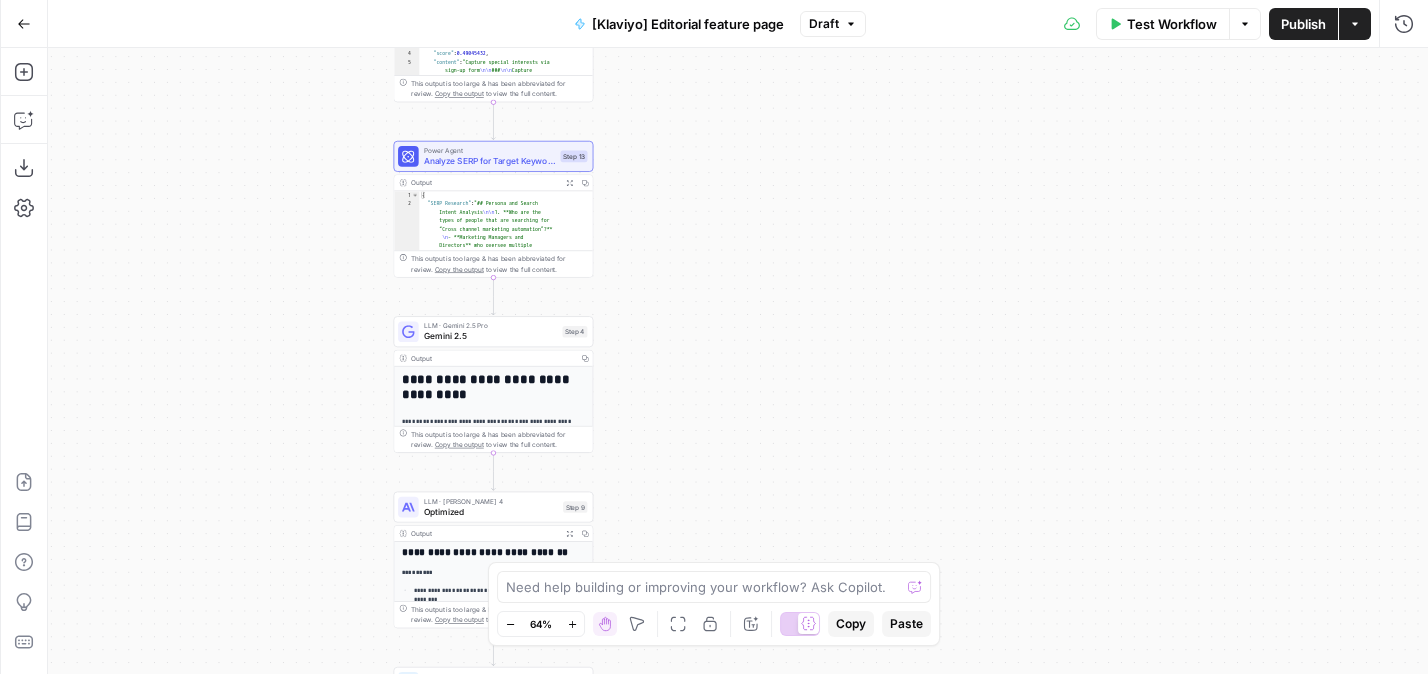 drag, startPoint x: 726, startPoint y: 486, endPoint x: 726, endPoint y: 98, distance: 388 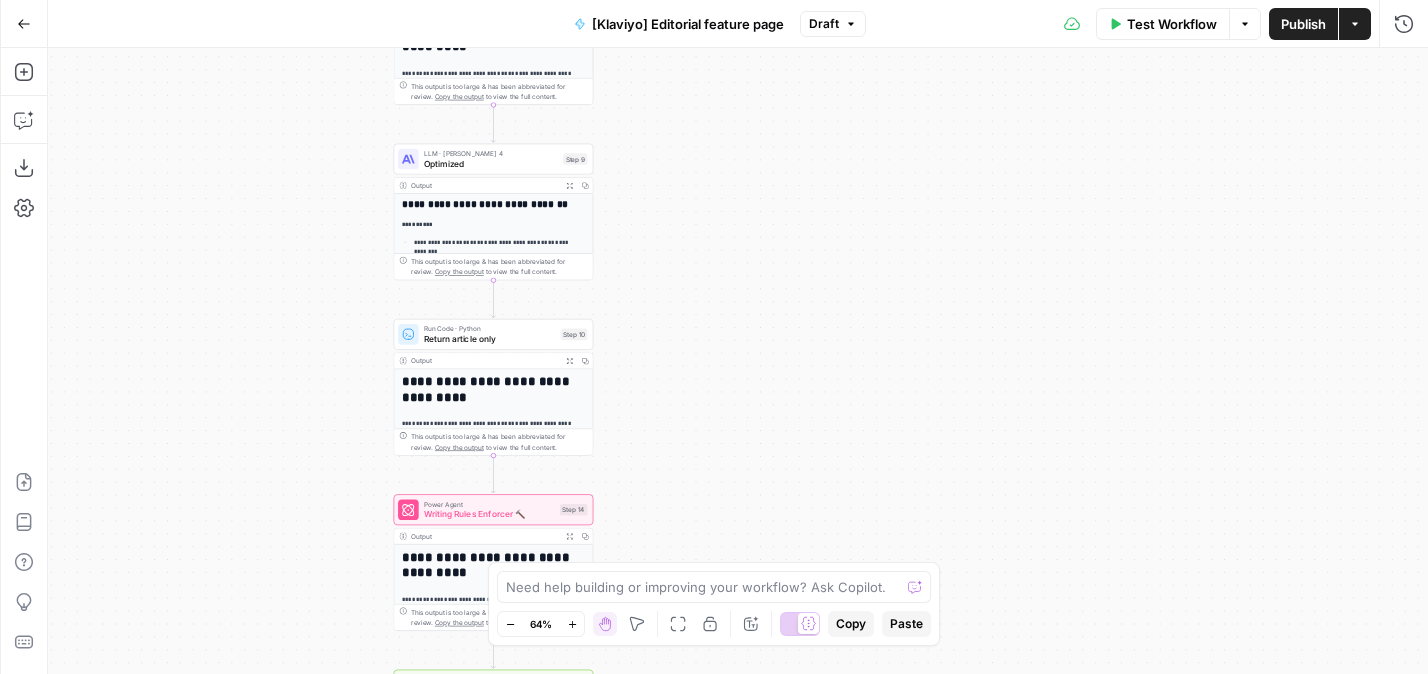 drag, startPoint x: 725, startPoint y: 417, endPoint x: 724, endPoint y: 195, distance: 222.00226 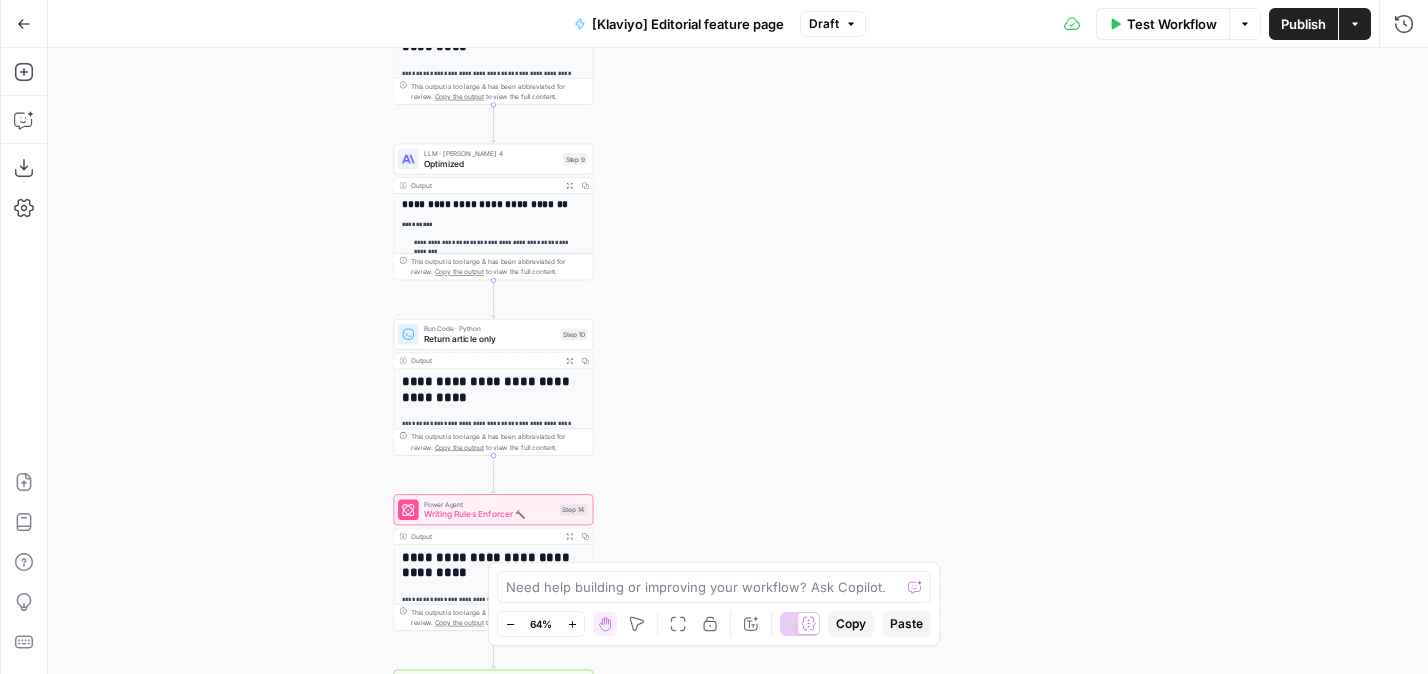 click on "**********" at bounding box center [738, 361] 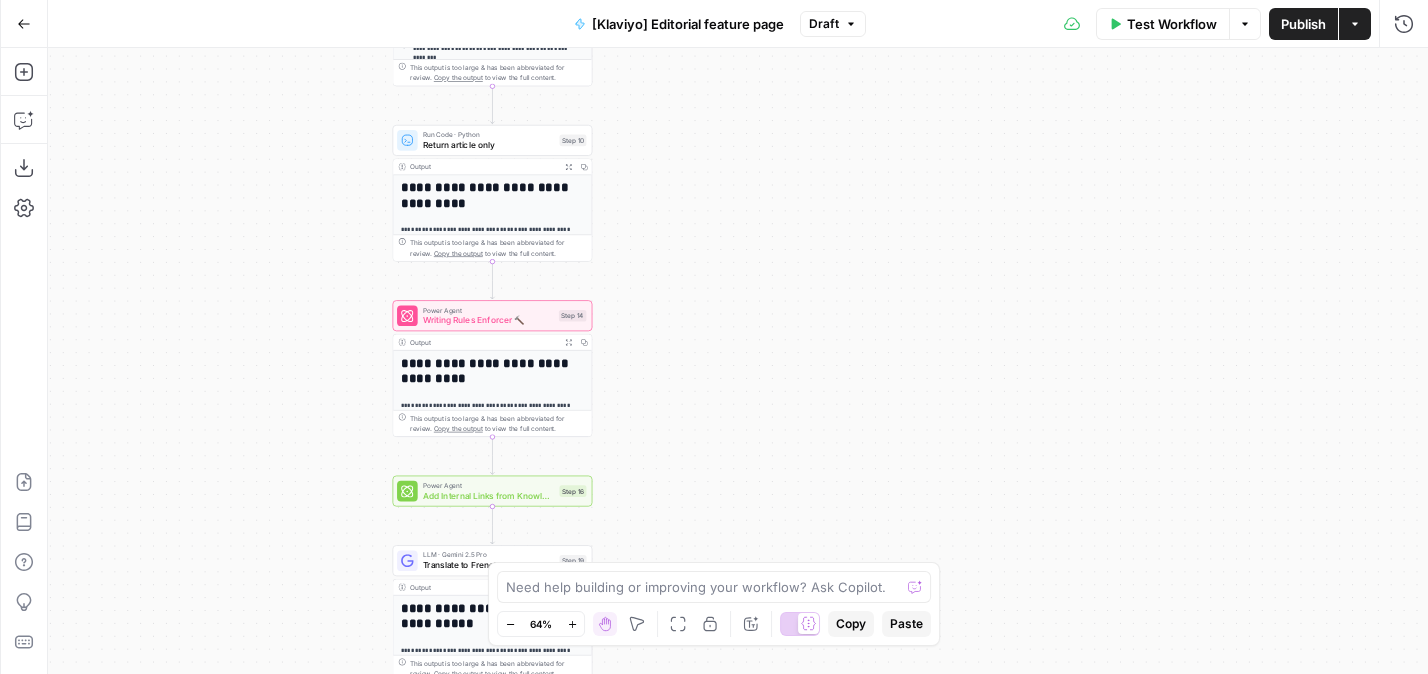 drag, startPoint x: 725, startPoint y: 406, endPoint x: 724, endPoint y: 211, distance: 195.00256 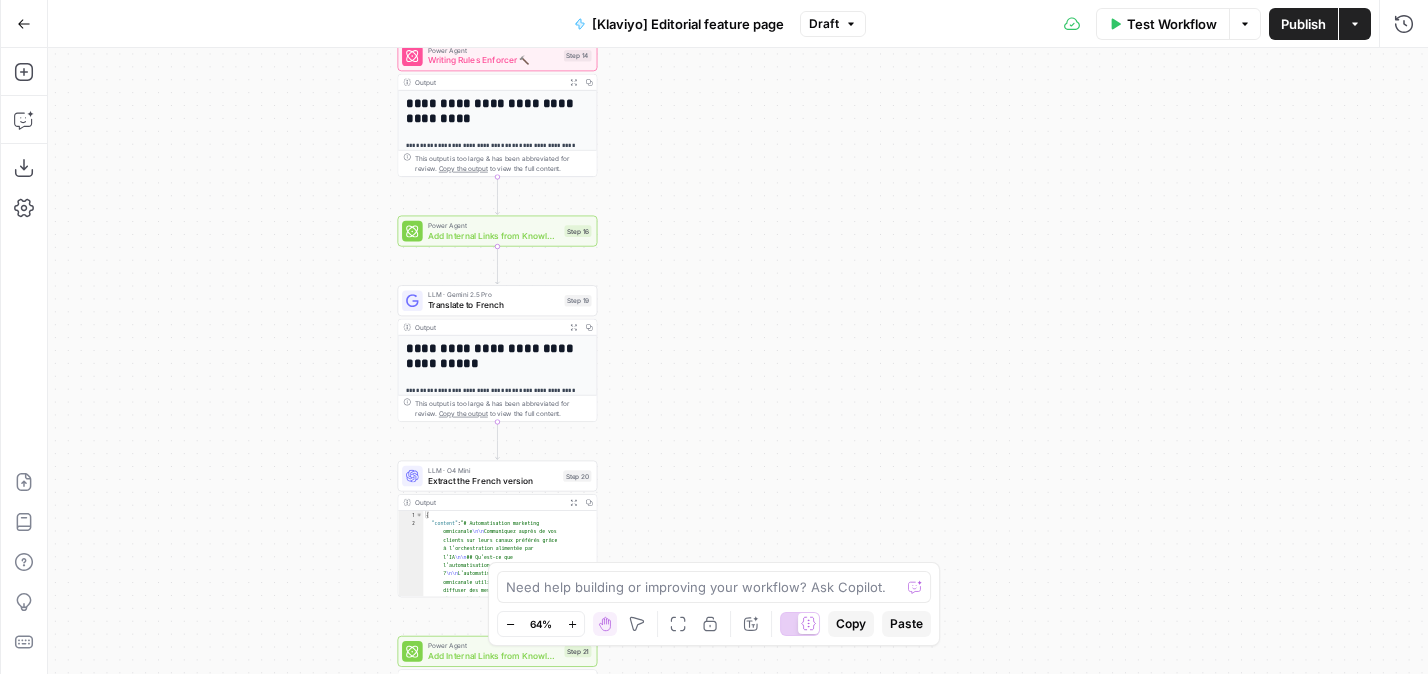 drag, startPoint x: 707, startPoint y: 399, endPoint x: 716, endPoint y: 116, distance: 283.14307 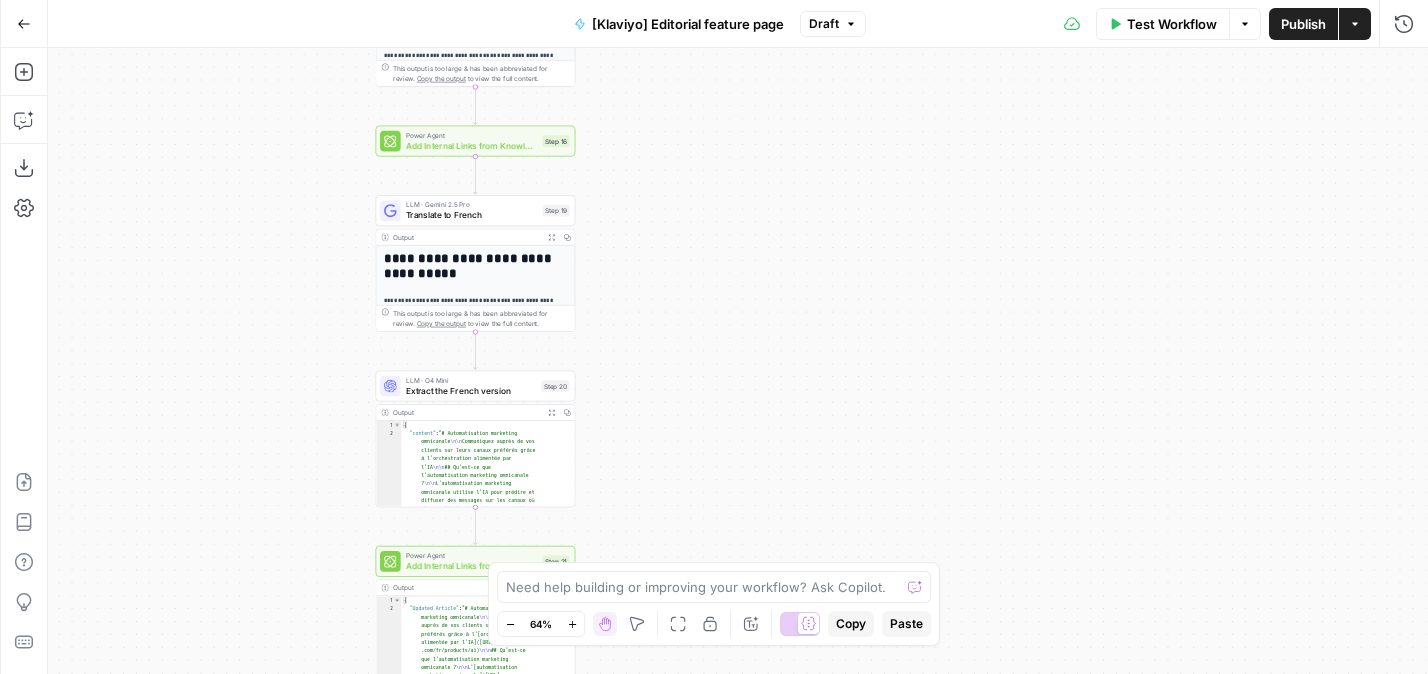 drag, startPoint x: 718, startPoint y: 290, endPoint x: 671, endPoint y: 174, distance: 125.1599 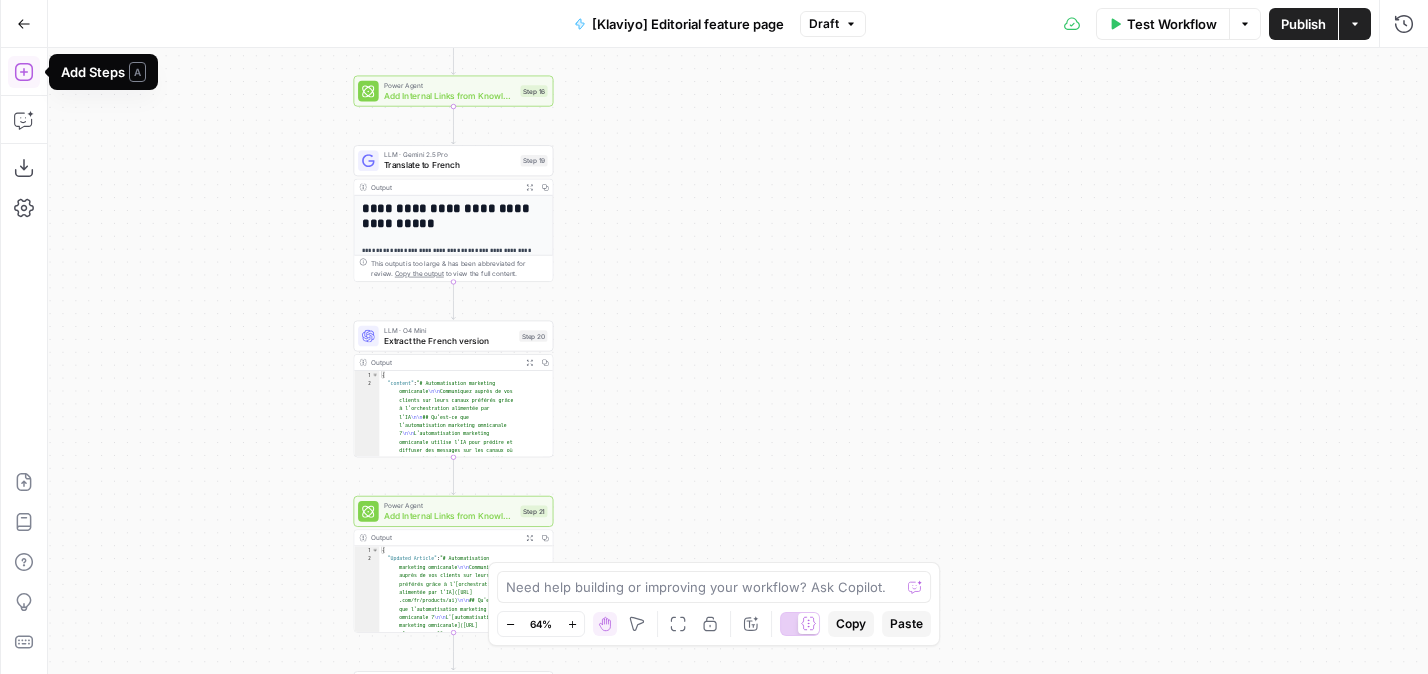 click 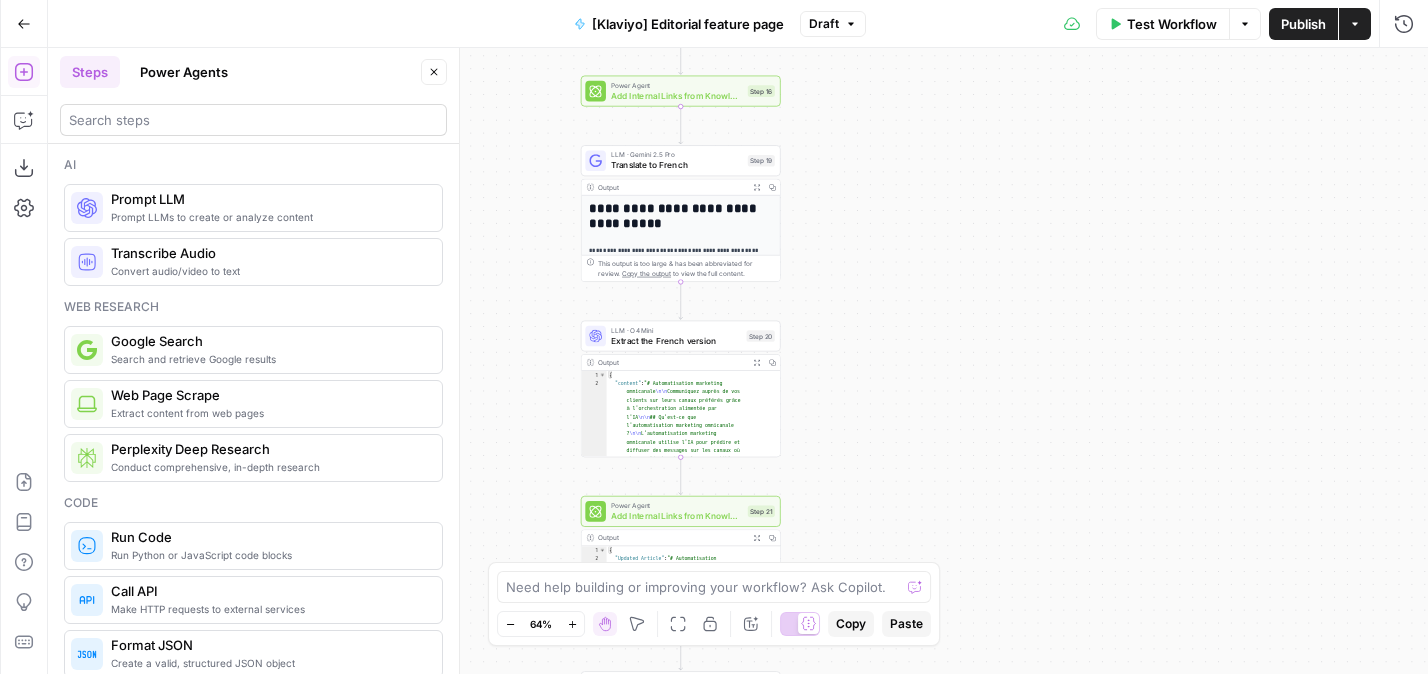 click at bounding box center [253, 120] 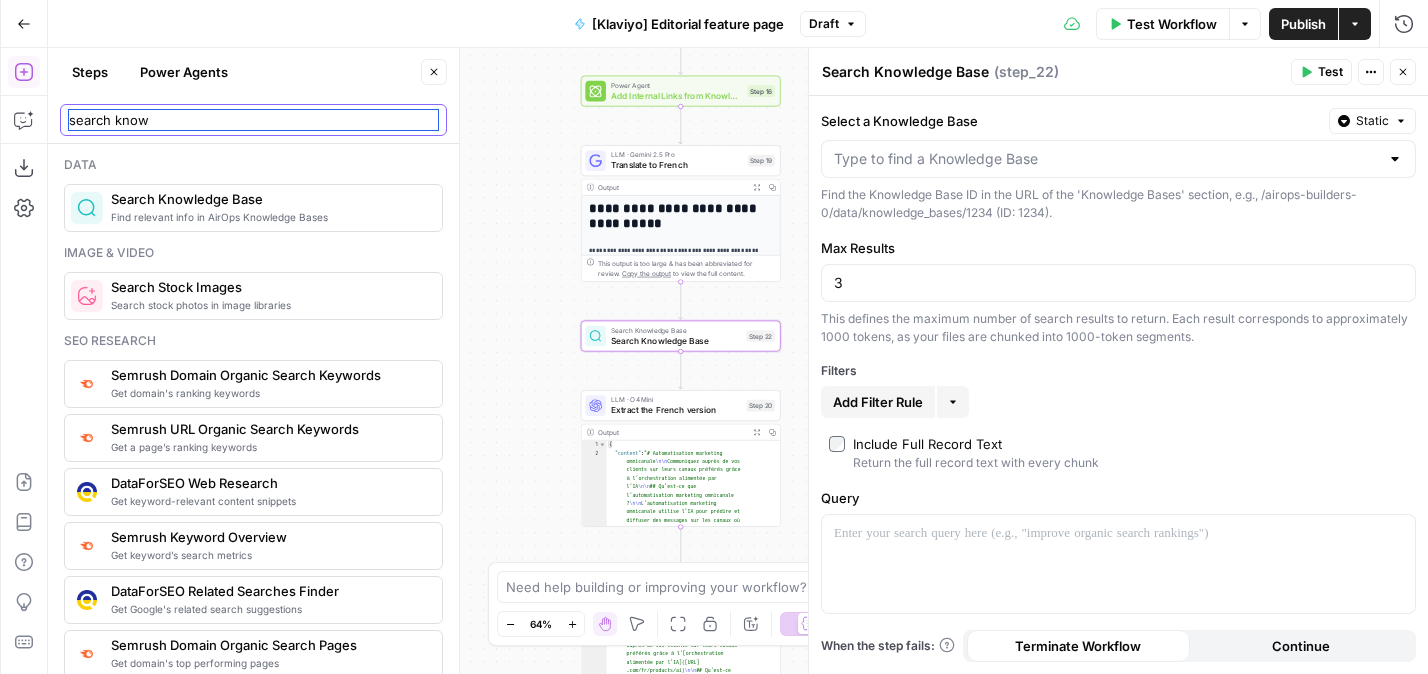 drag, startPoint x: 189, startPoint y: 121, endPoint x: 110, endPoint y: 117, distance: 79.101204 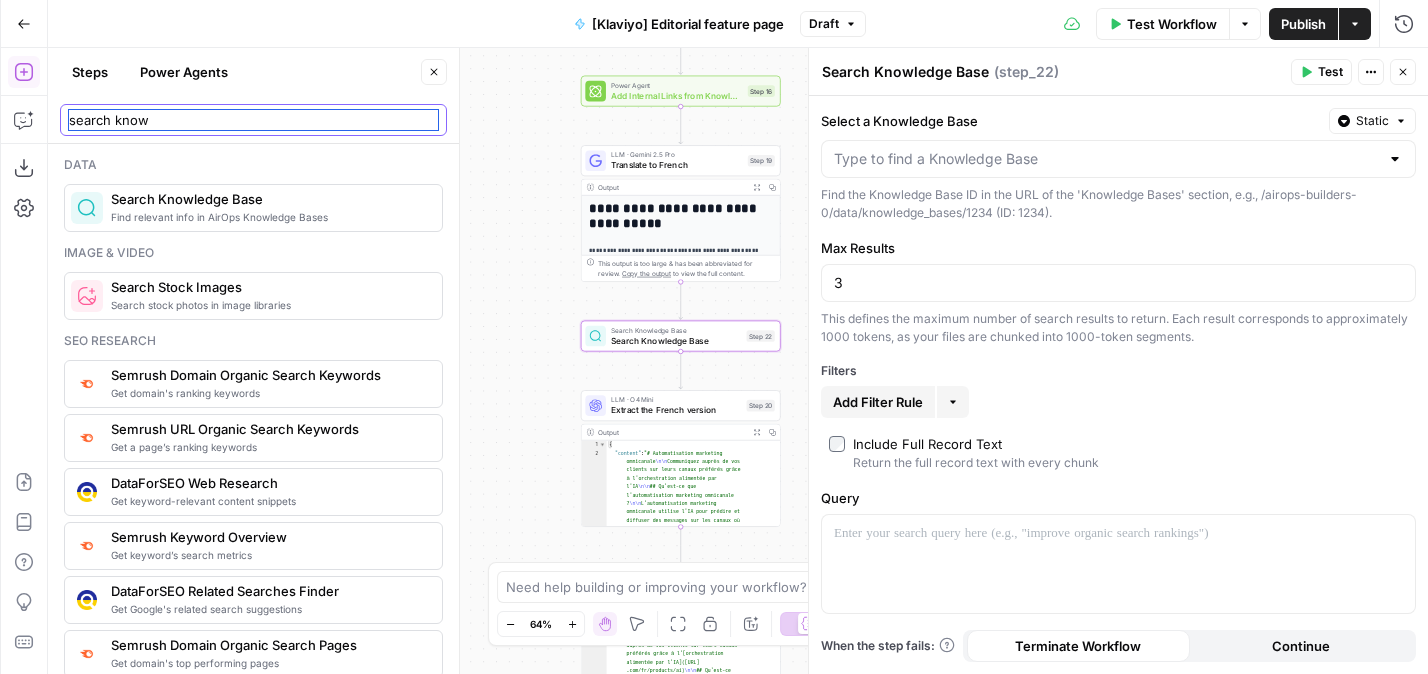 click on "search know" at bounding box center (253, 120) 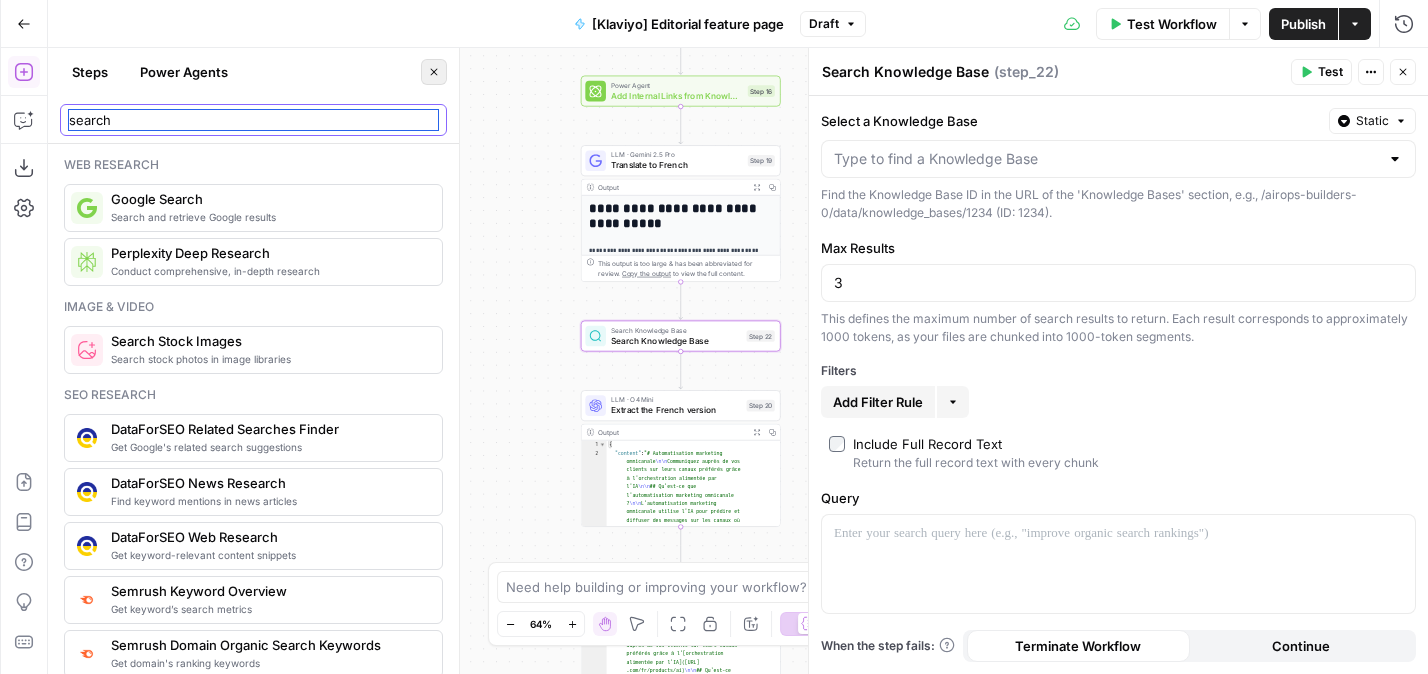 type on "search" 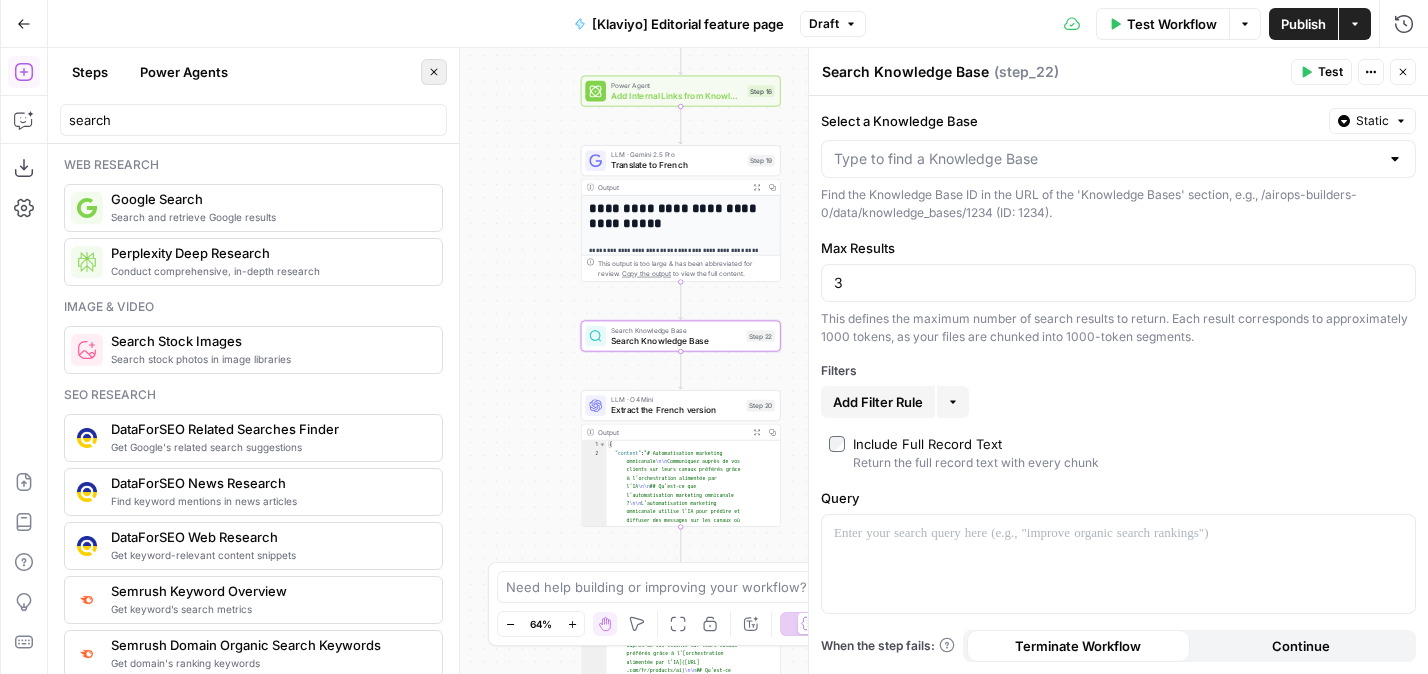 click 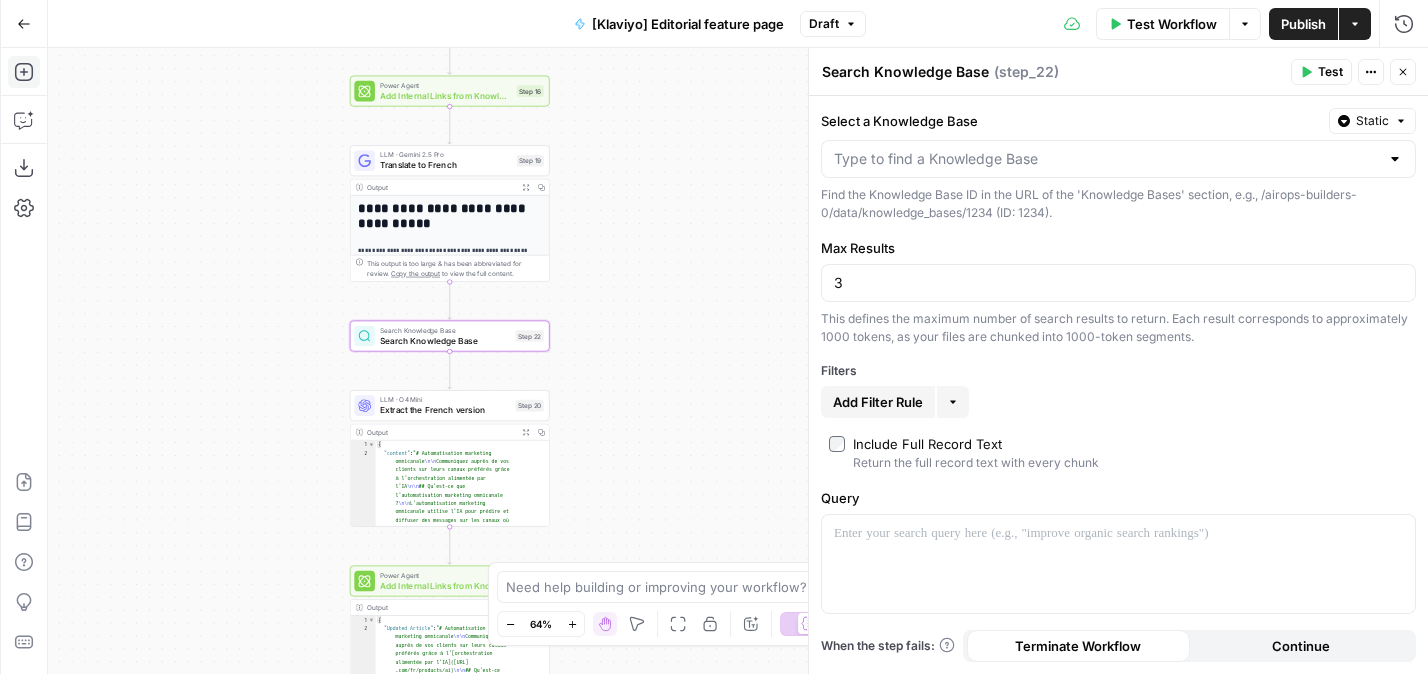 drag, startPoint x: 480, startPoint y: 281, endPoint x: 245, endPoint y: 281, distance: 235 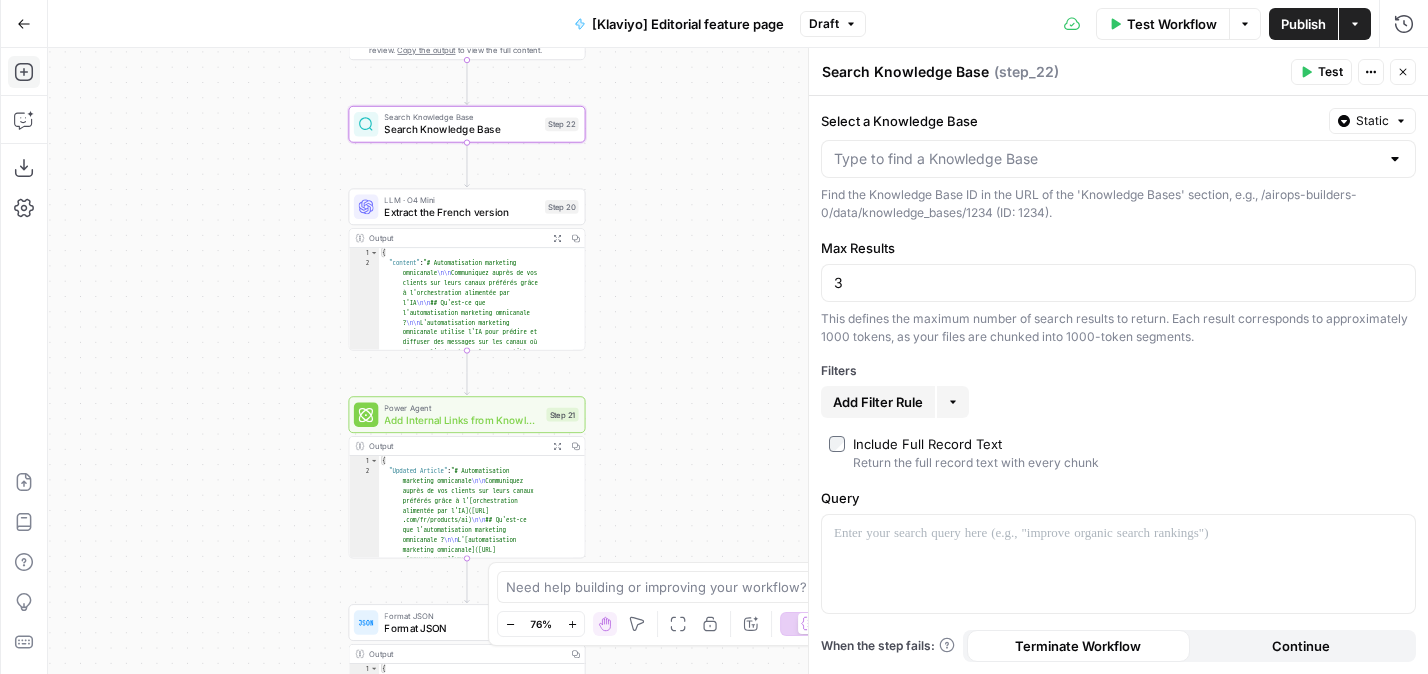 drag, startPoint x: 261, startPoint y: 391, endPoint x: 245, endPoint y: 169, distance: 222.57584 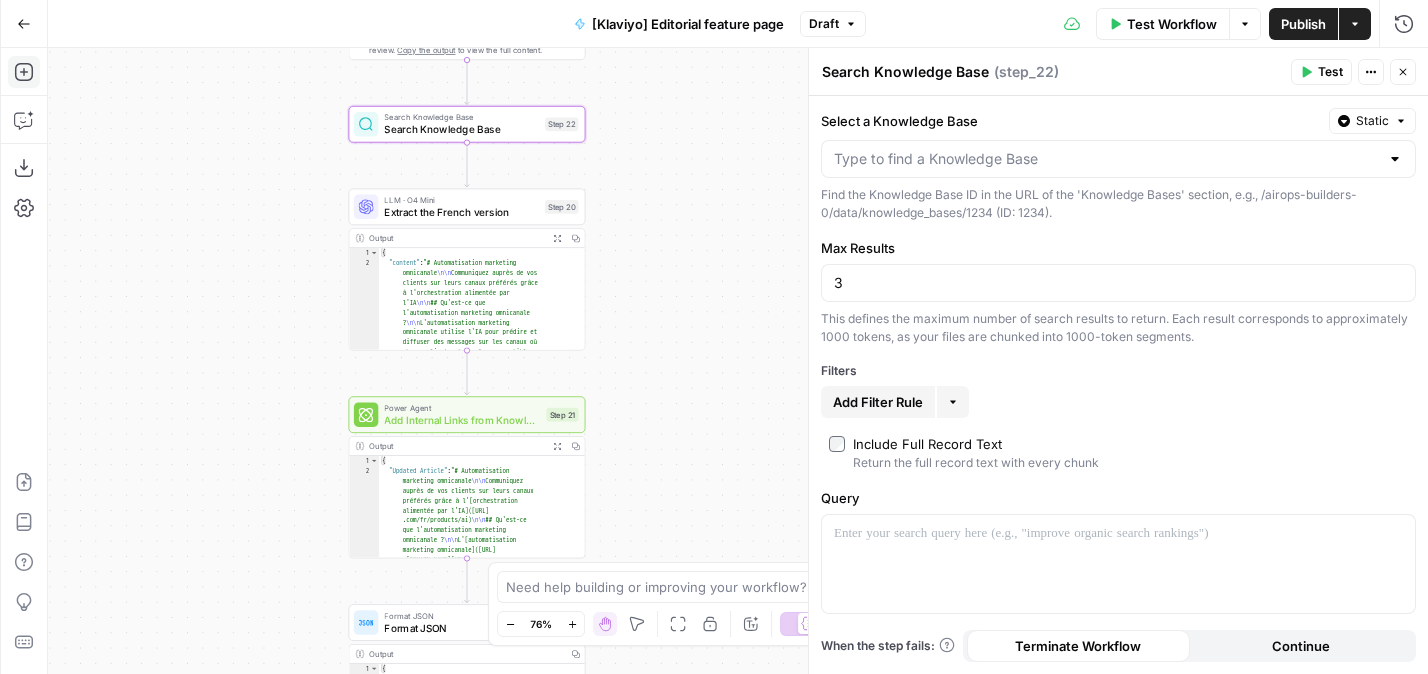 click on "**********" at bounding box center [738, 361] 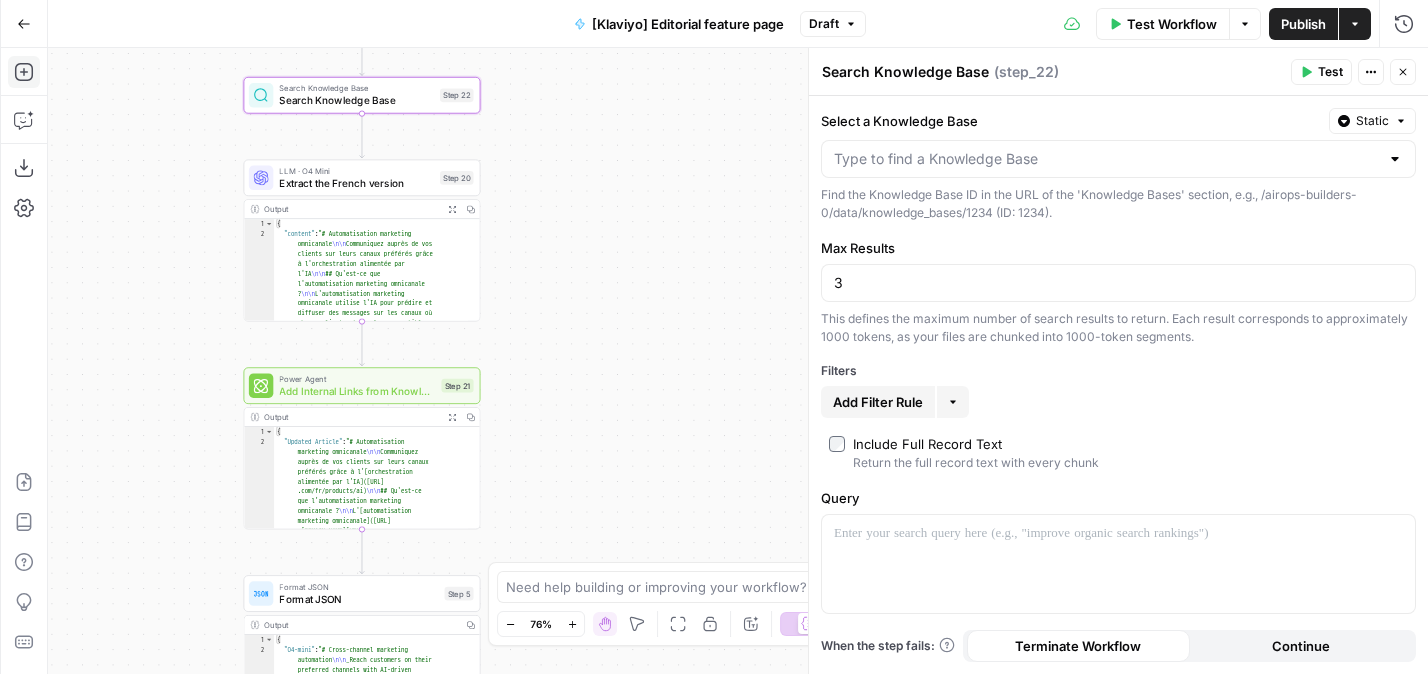 drag, startPoint x: 277, startPoint y: 370, endPoint x: 173, endPoint y: 340, distance: 108.24047 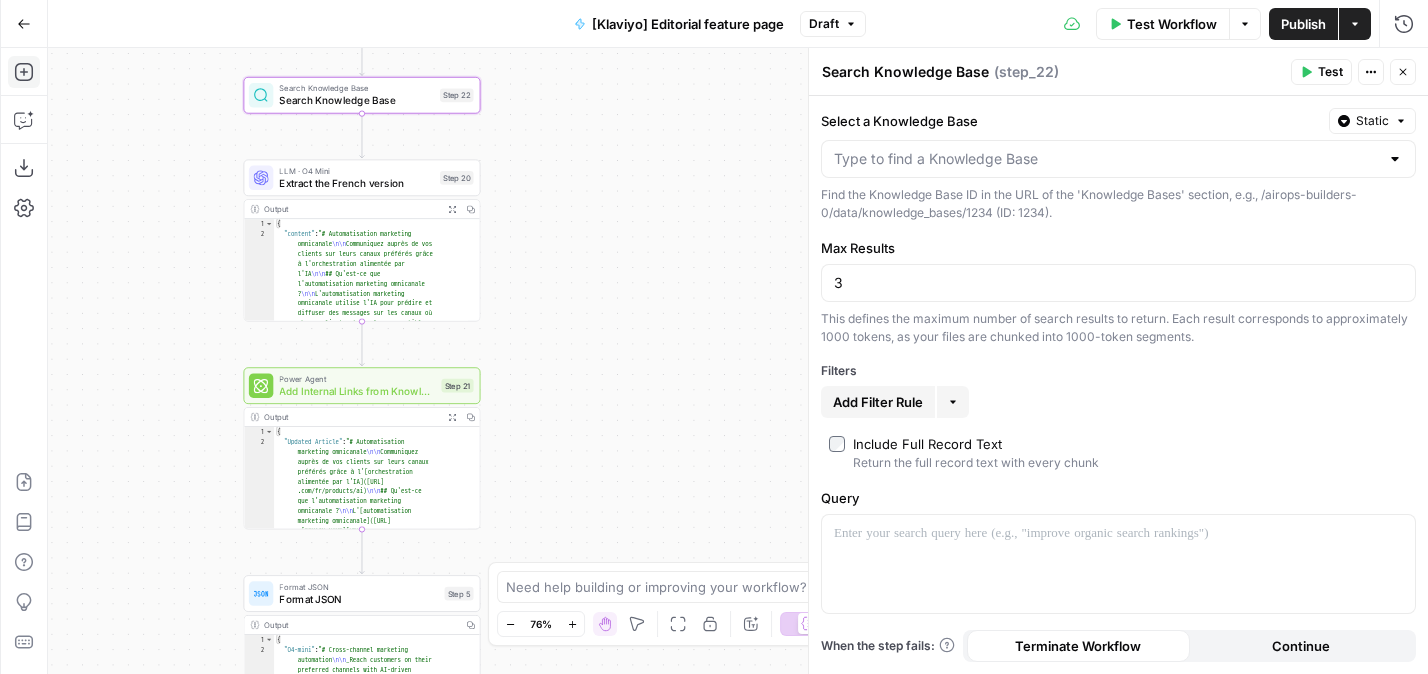 click on "**********" at bounding box center [738, 361] 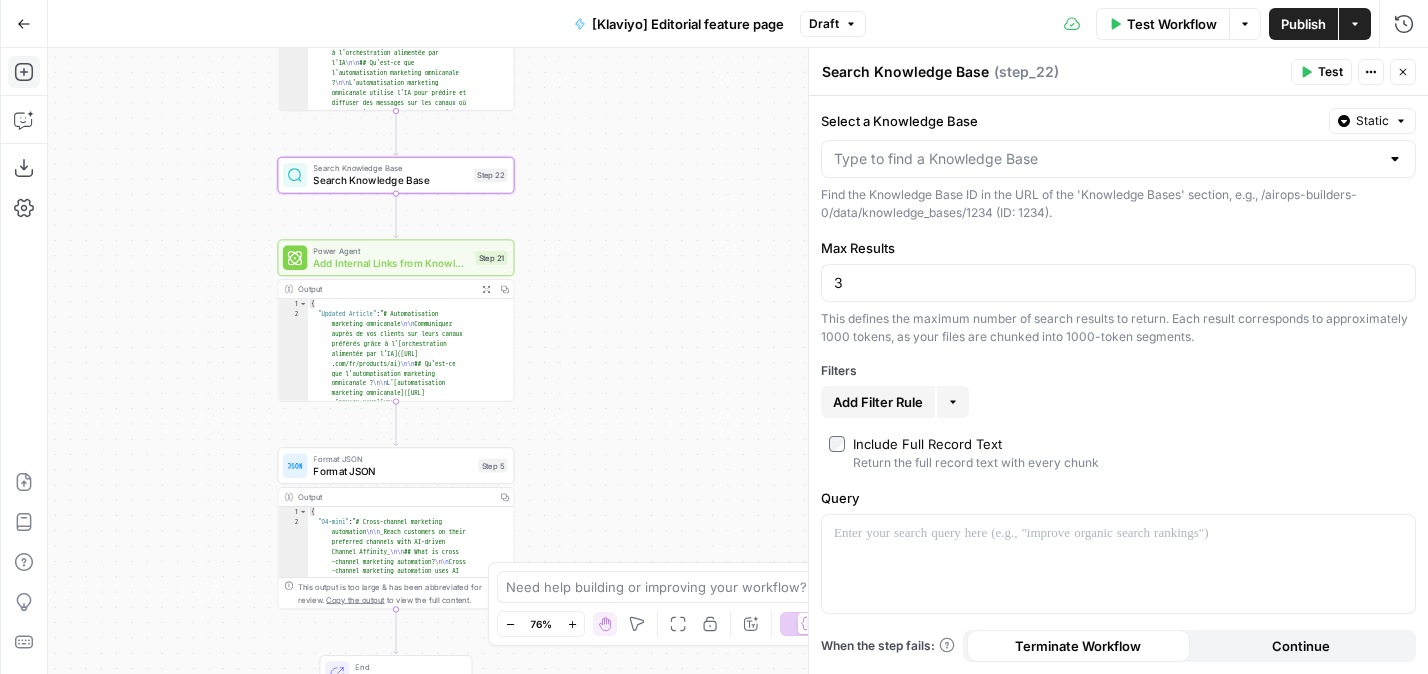 drag, startPoint x: 123, startPoint y: 492, endPoint x: 157, endPoint y: 591, distance: 104.67569 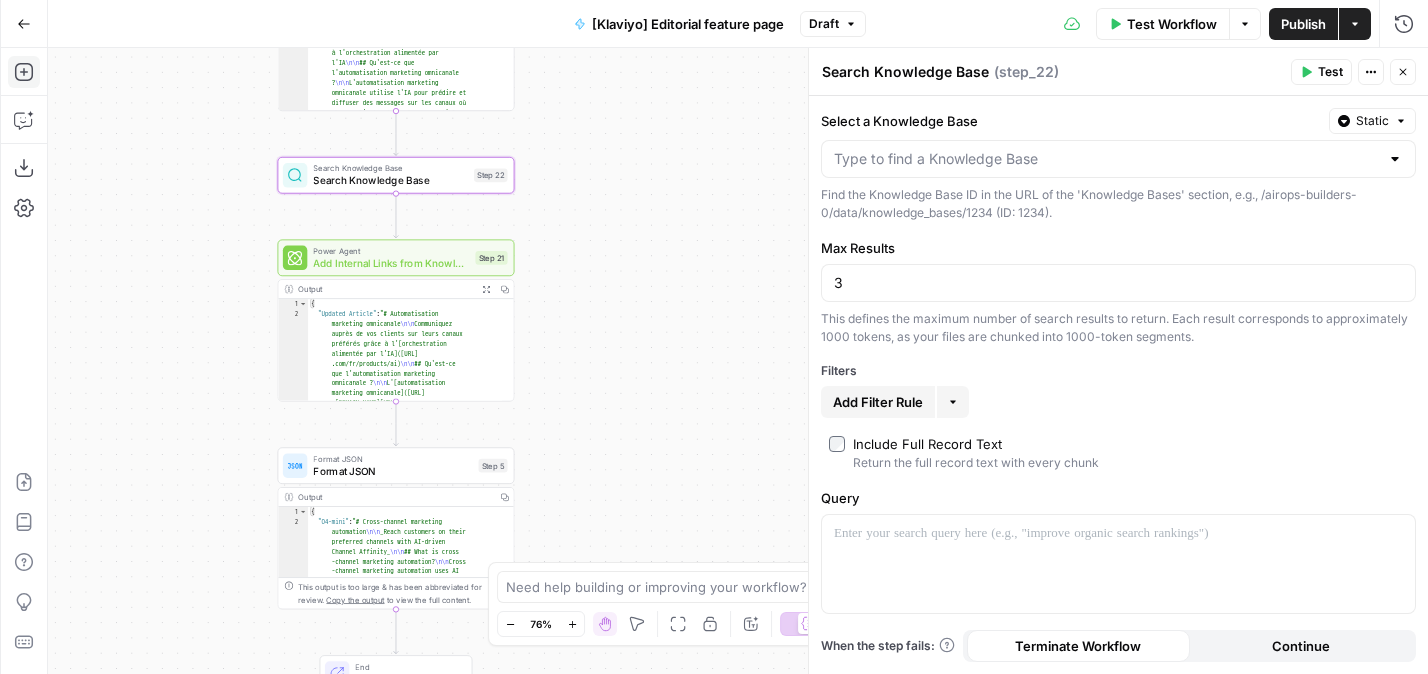 click on "**********" at bounding box center (738, 361) 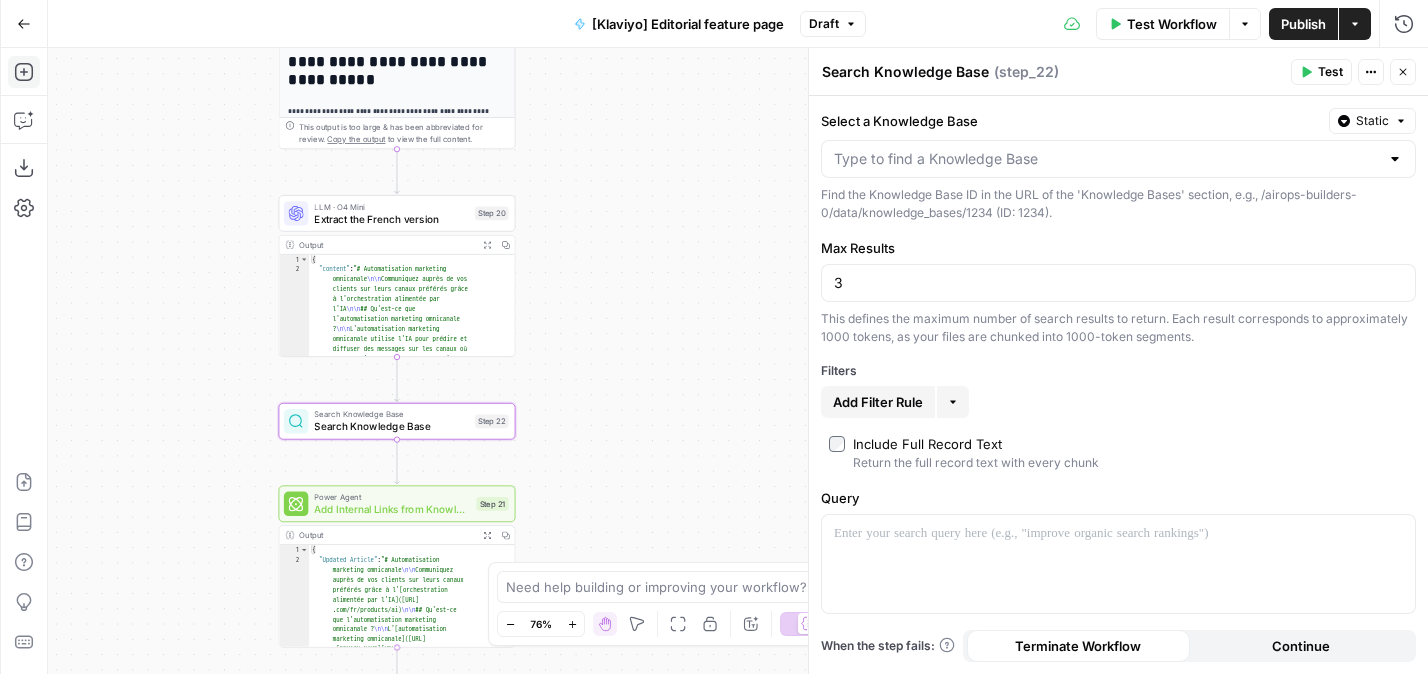 drag, startPoint x: 171, startPoint y: 378, endPoint x: 171, endPoint y: 606, distance: 228 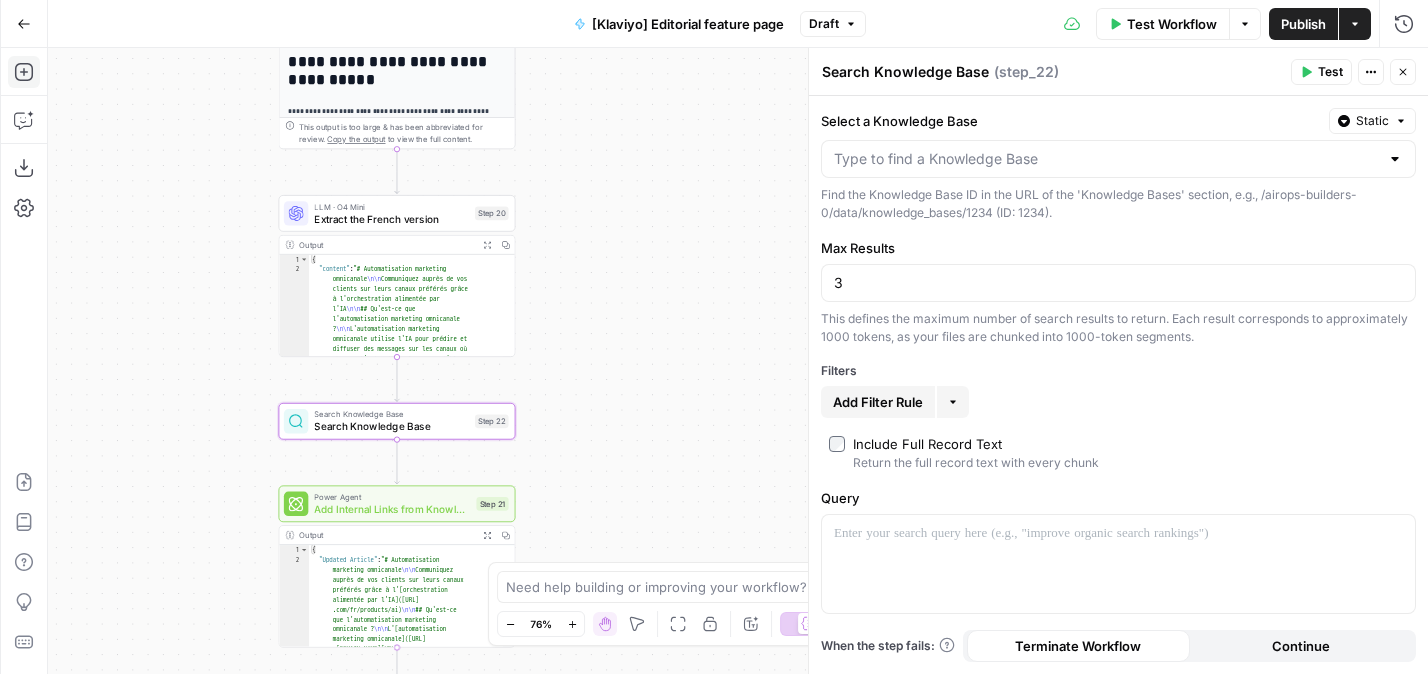 click on "**********" at bounding box center (738, 361) 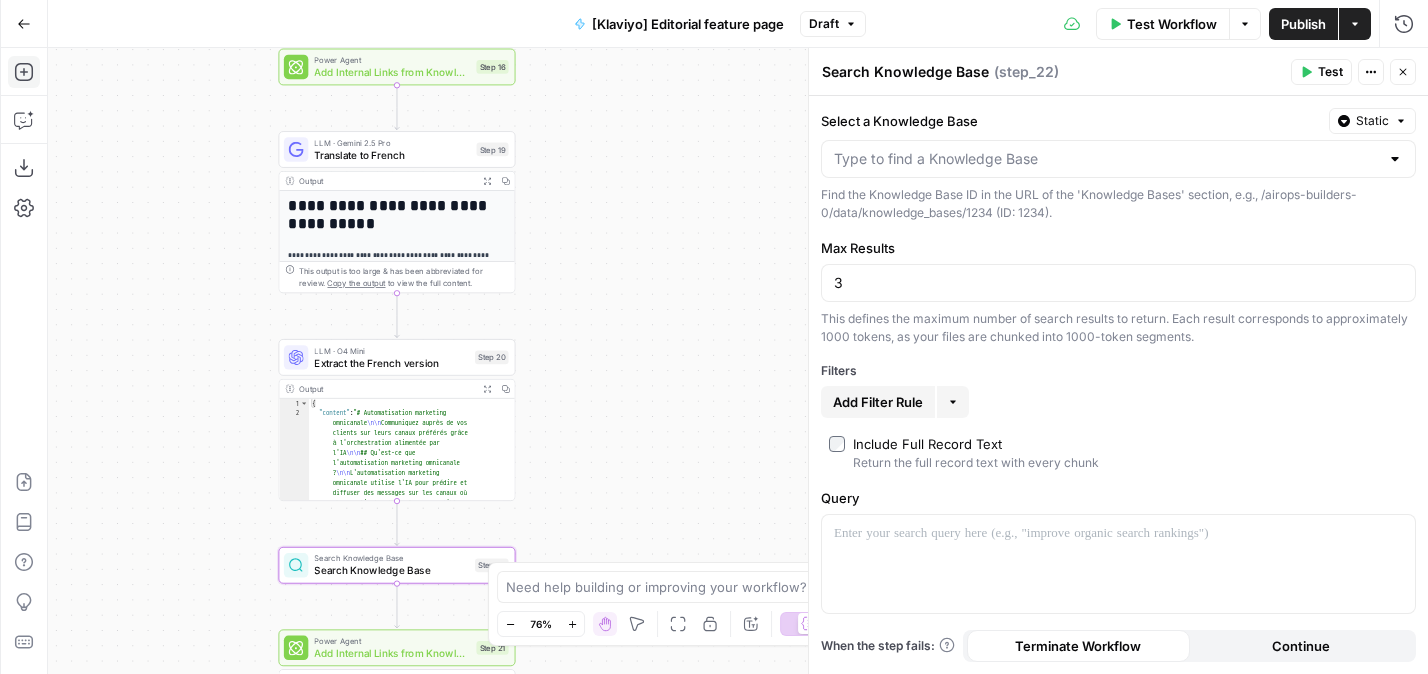 drag, startPoint x: 172, startPoint y: 355, endPoint x: 172, endPoint y: 544, distance: 189 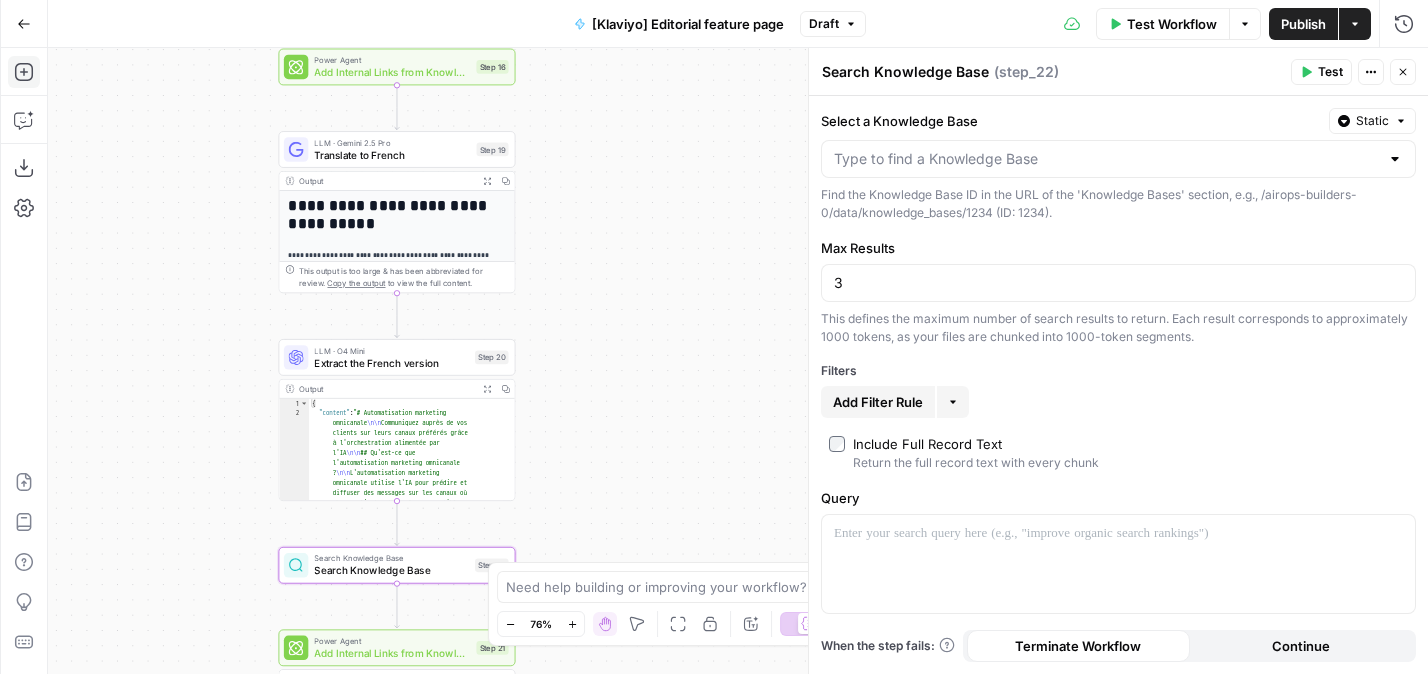 click on "**********" at bounding box center [738, 361] 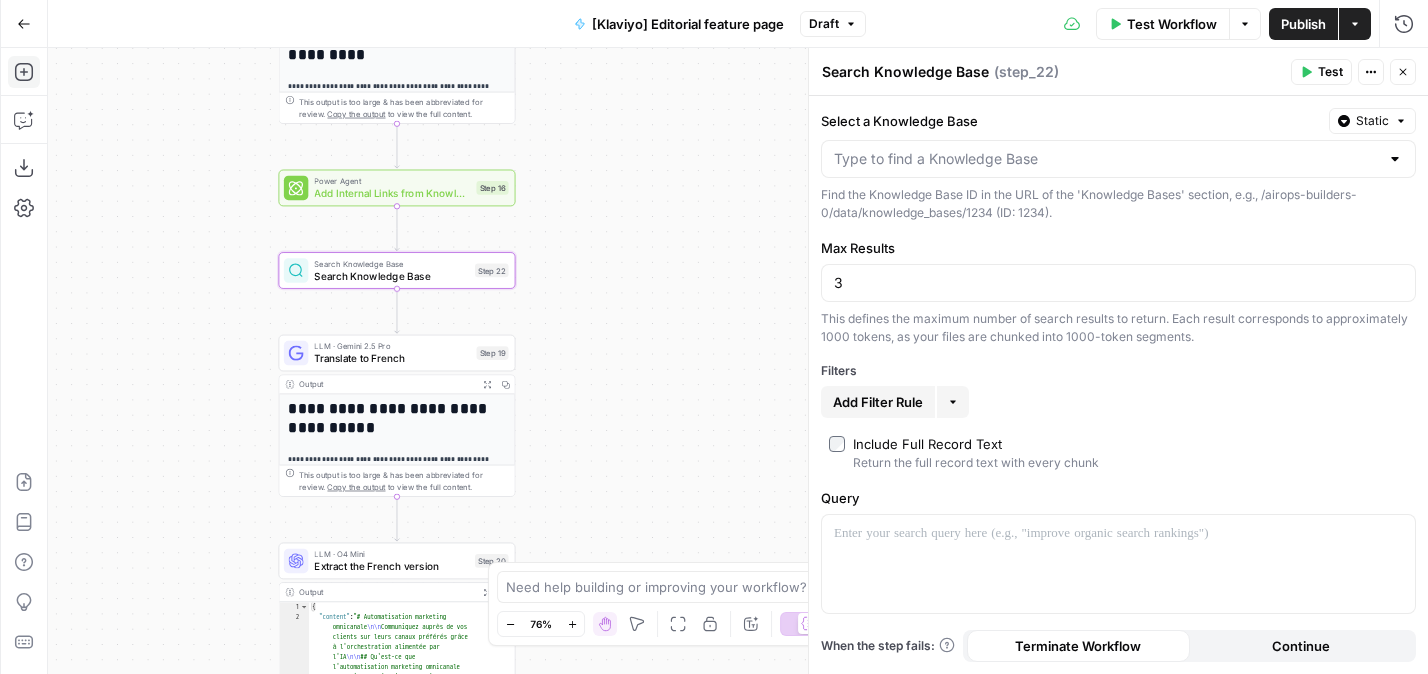 click on "Search Knowledge Base" at bounding box center [391, 275] 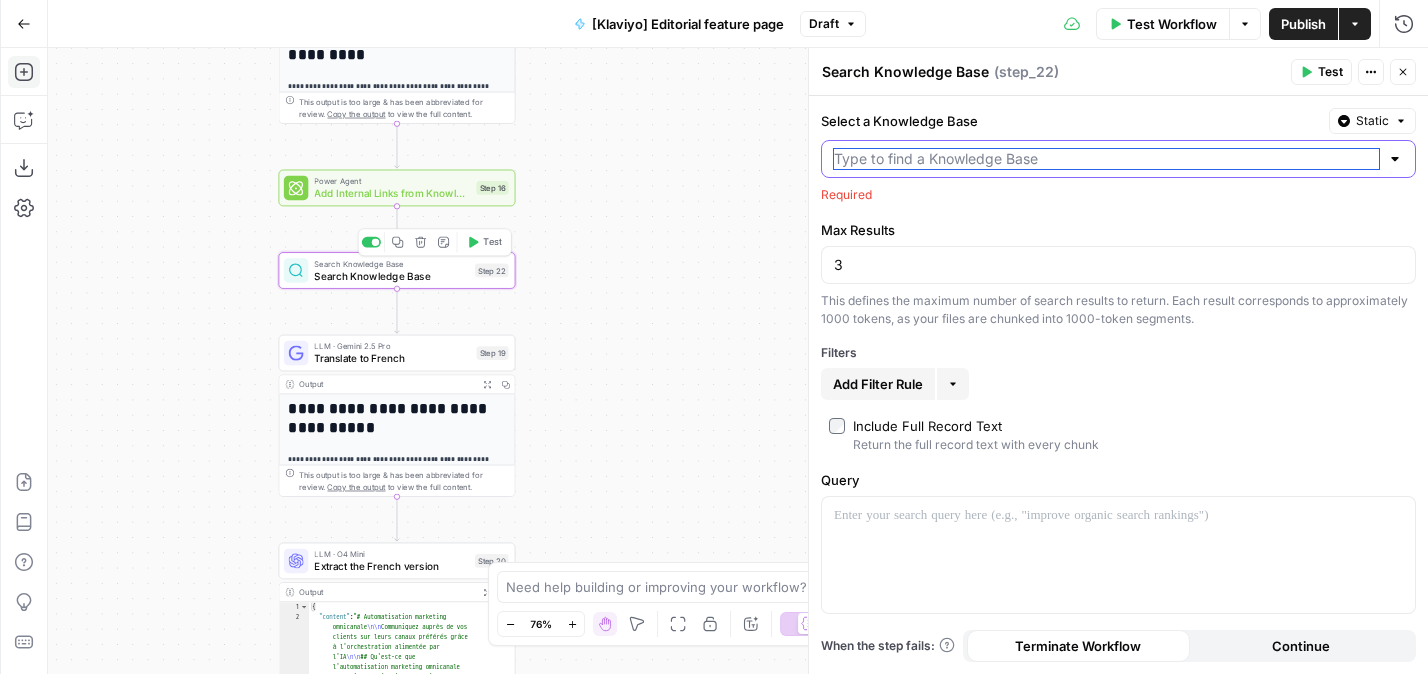 click on "Select a Knowledge Base" at bounding box center (1106, 159) 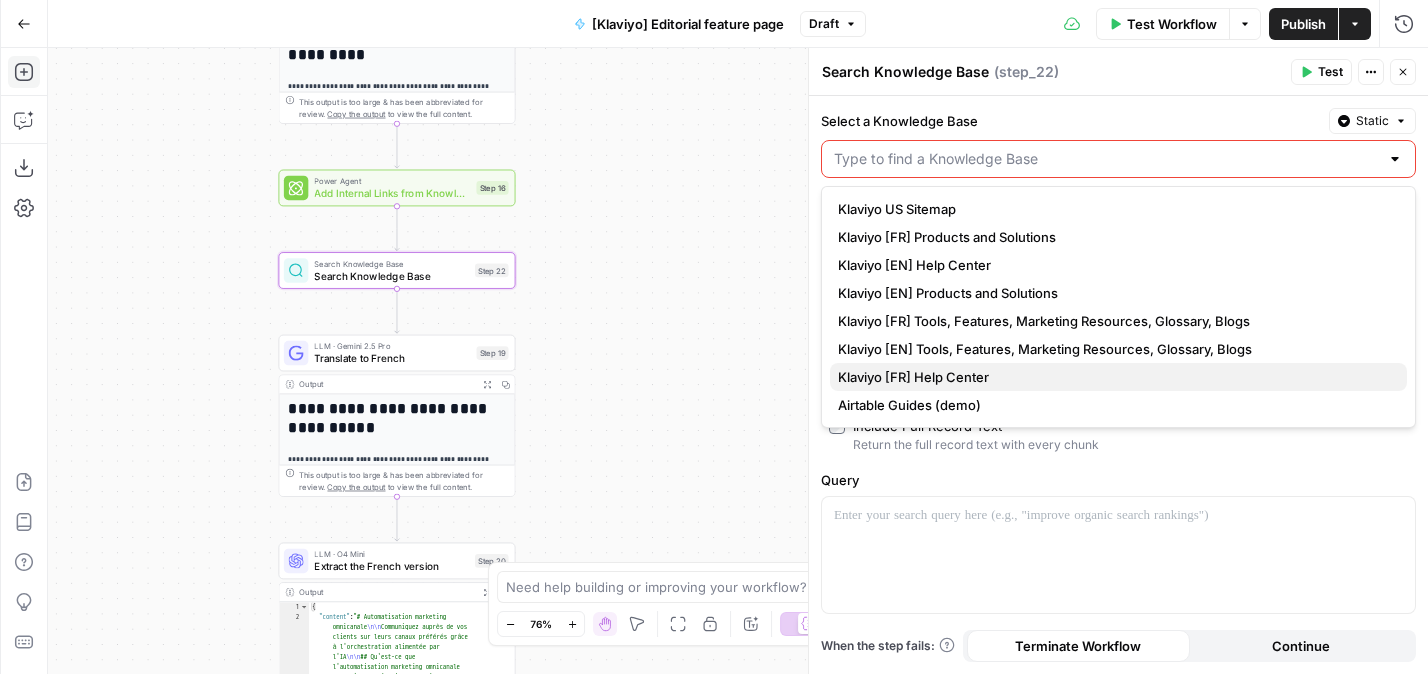 click on "Klaviyo [FR] Help Center" at bounding box center (1118, 377) 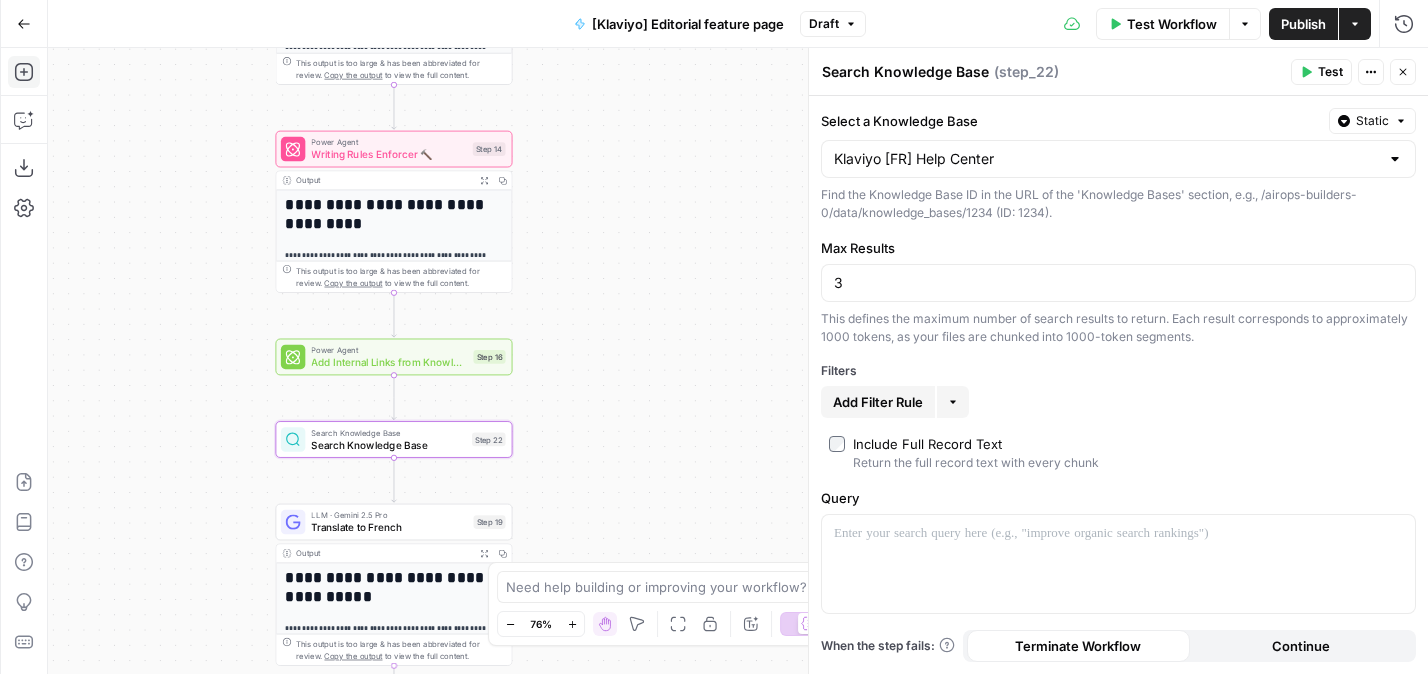 drag, startPoint x: 636, startPoint y: 211, endPoint x: 633, endPoint y: 496, distance: 285.01578 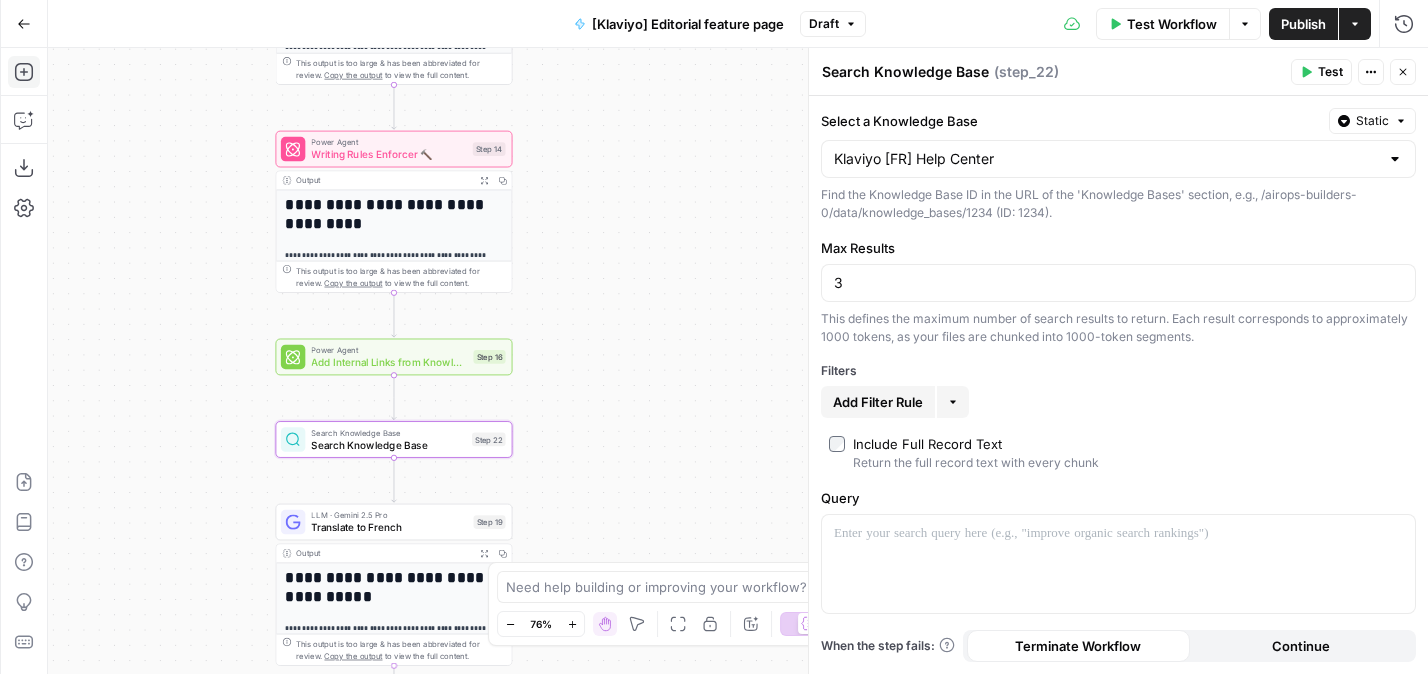 click on "**********" at bounding box center (738, 361) 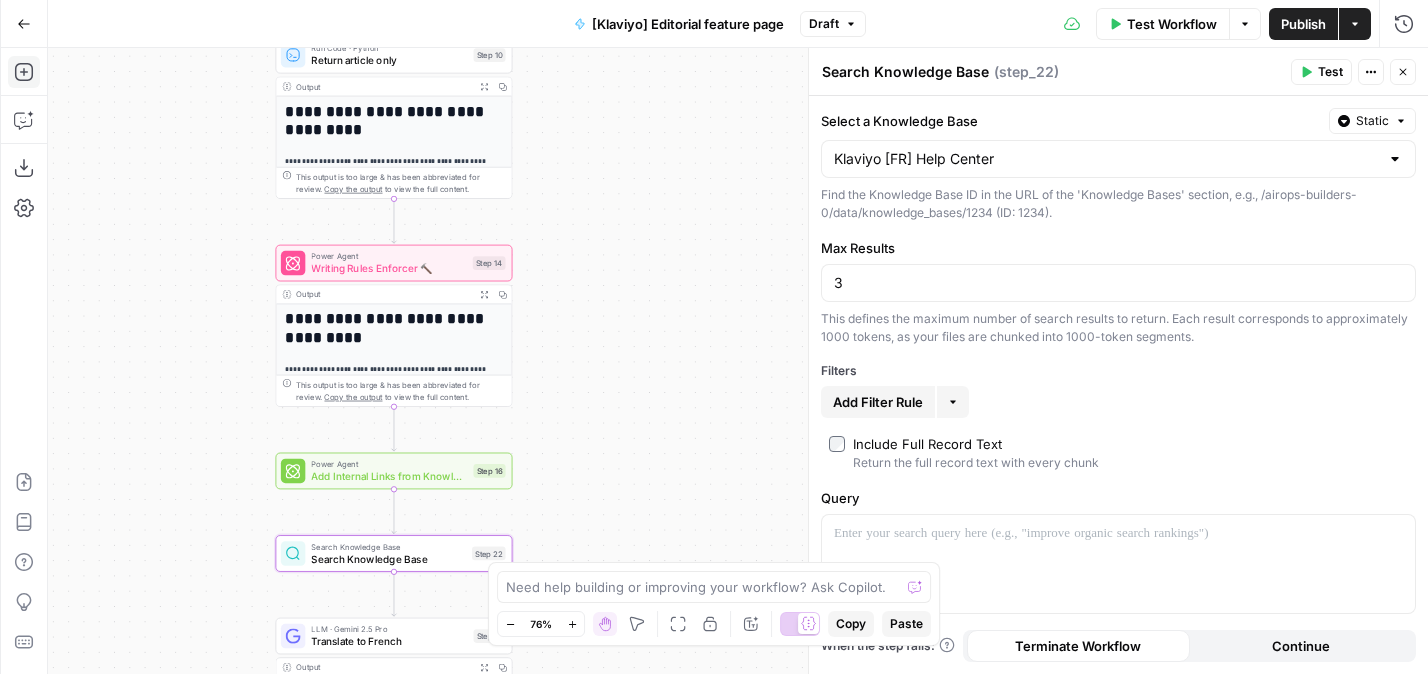 drag, startPoint x: 646, startPoint y: 193, endPoint x: 646, endPoint y: 645, distance: 452 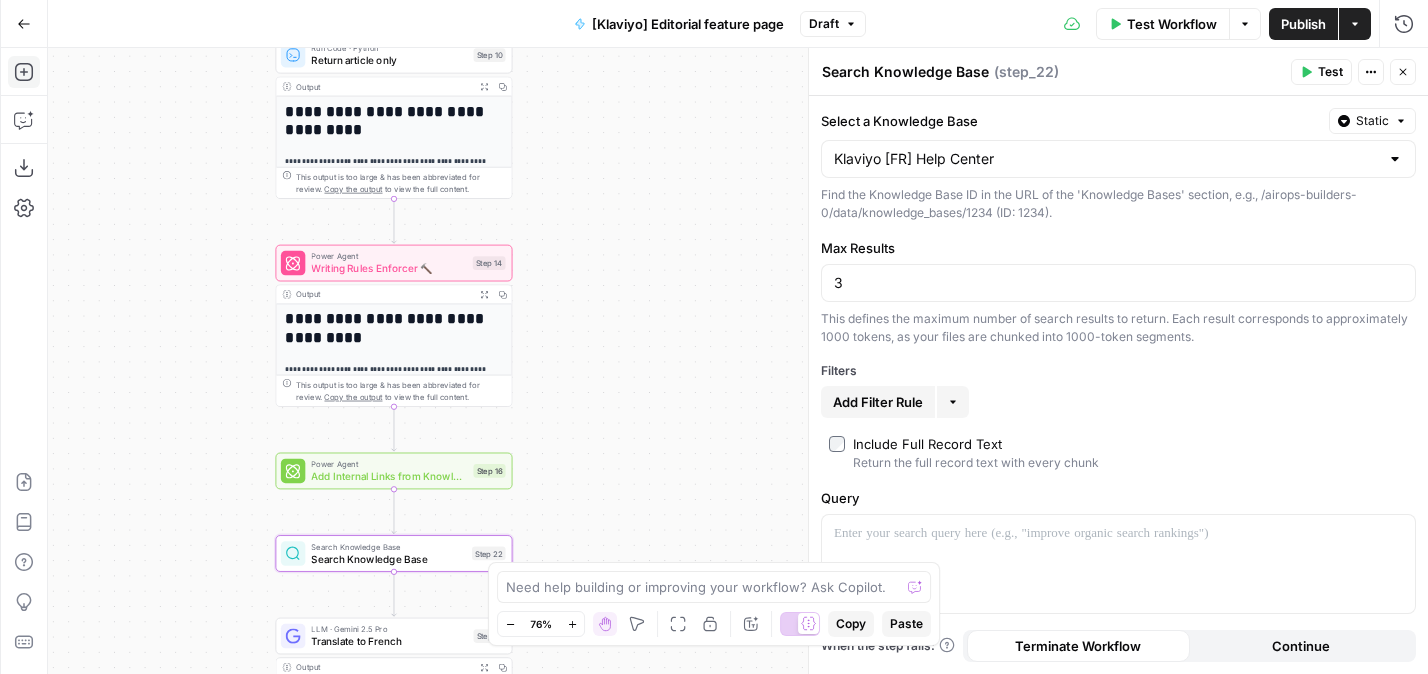 click on "**********" at bounding box center [714, 337] 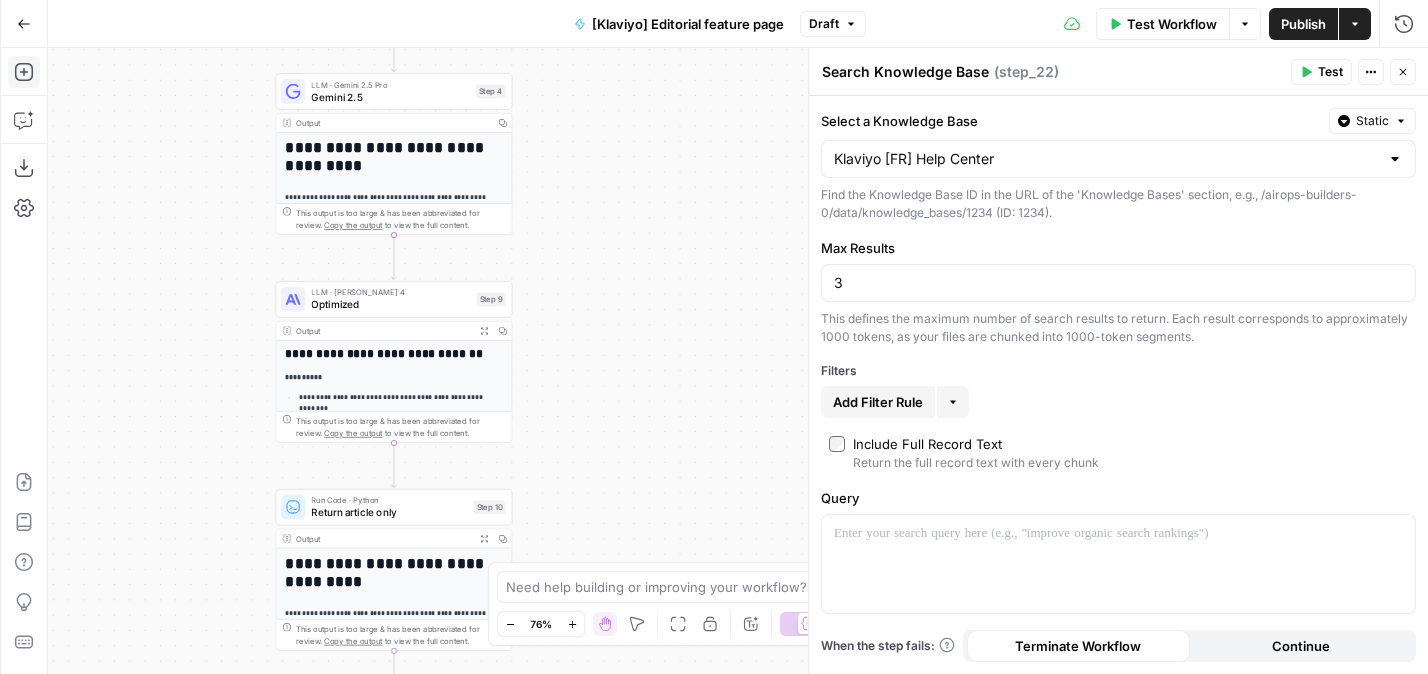 drag, startPoint x: 678, startPoint y: 300, endPoint x: 678, endPoint y: 683, distance: 383 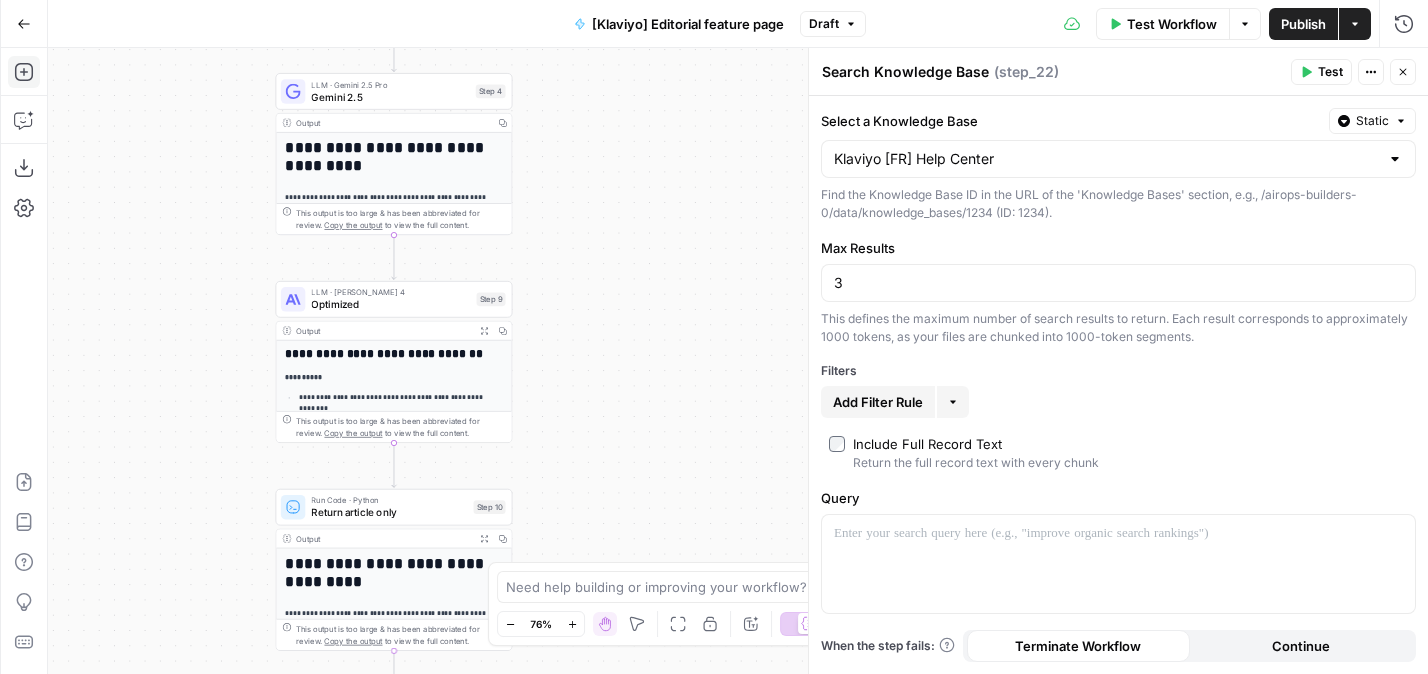 click on "**********" at bounding box center (714, 337) 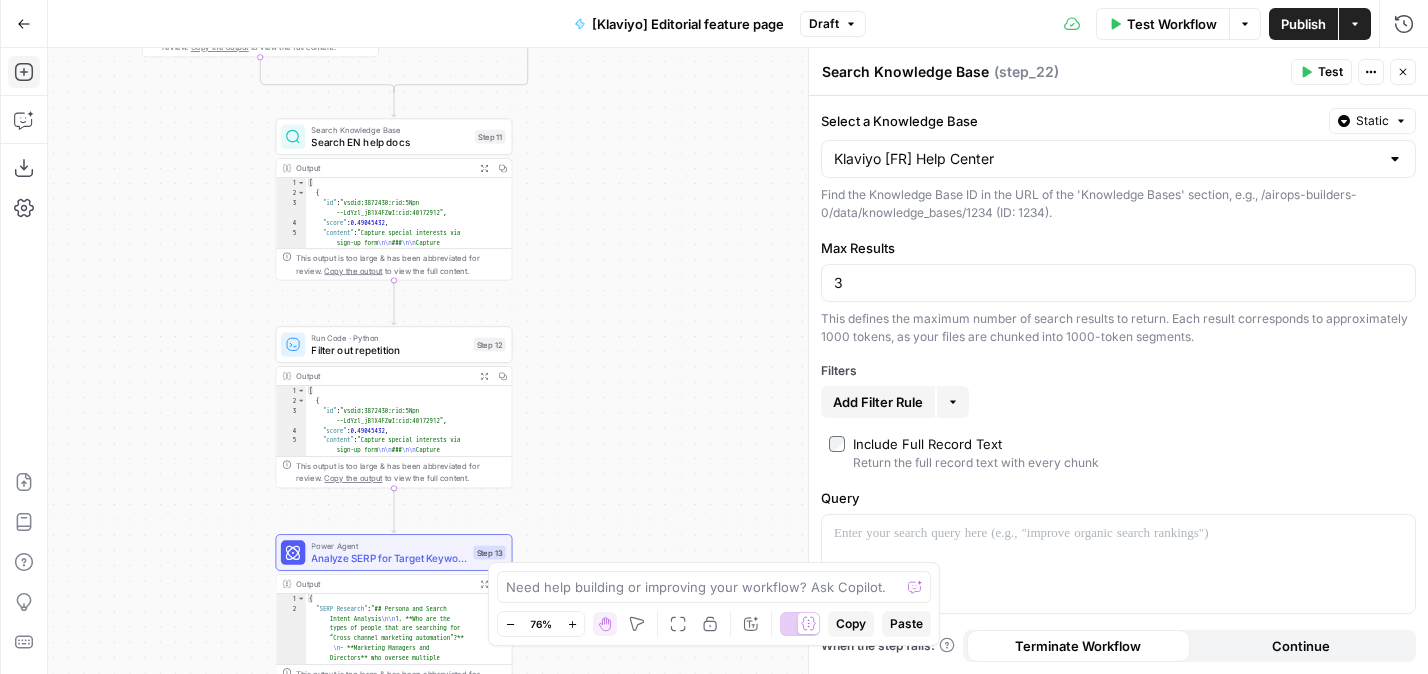 drag, startPoint x: 672, startPoint y: 361, endPoint x: 672, endPoint y: 611, distance: 250 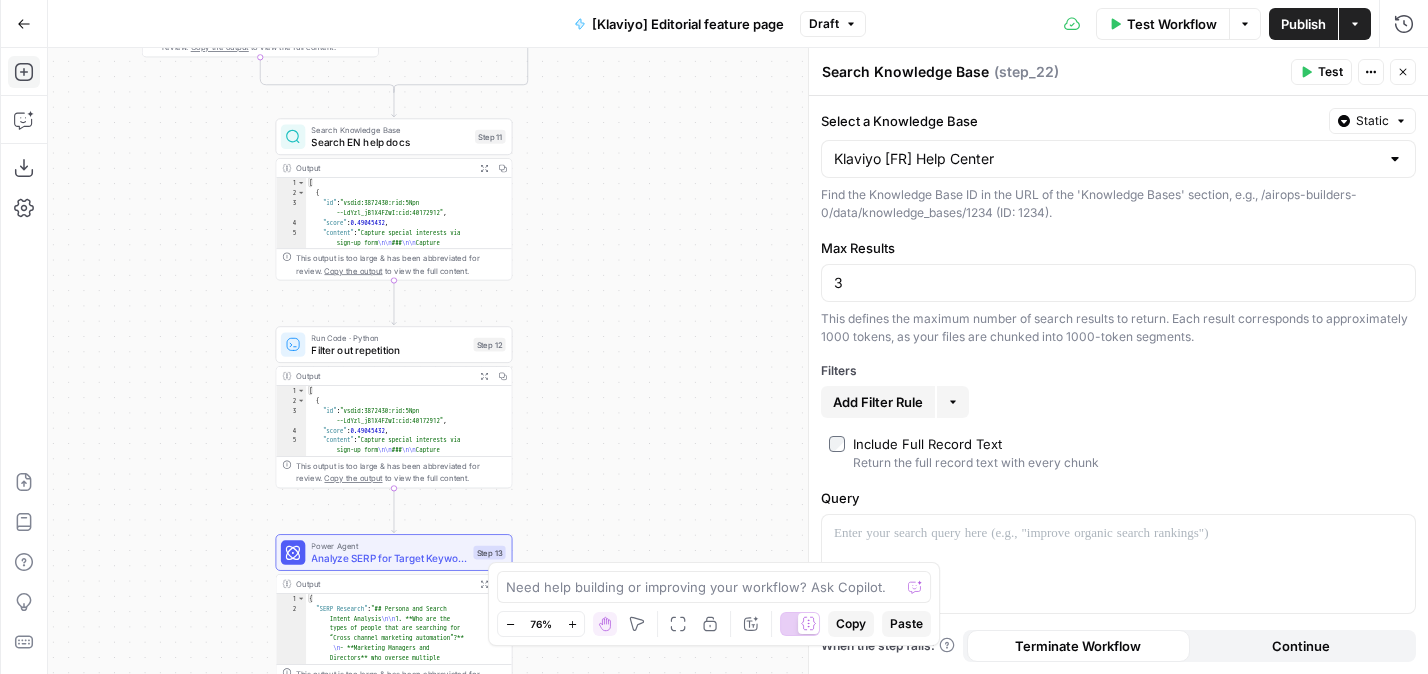 click on "**********" at bounding box center [714, 337] 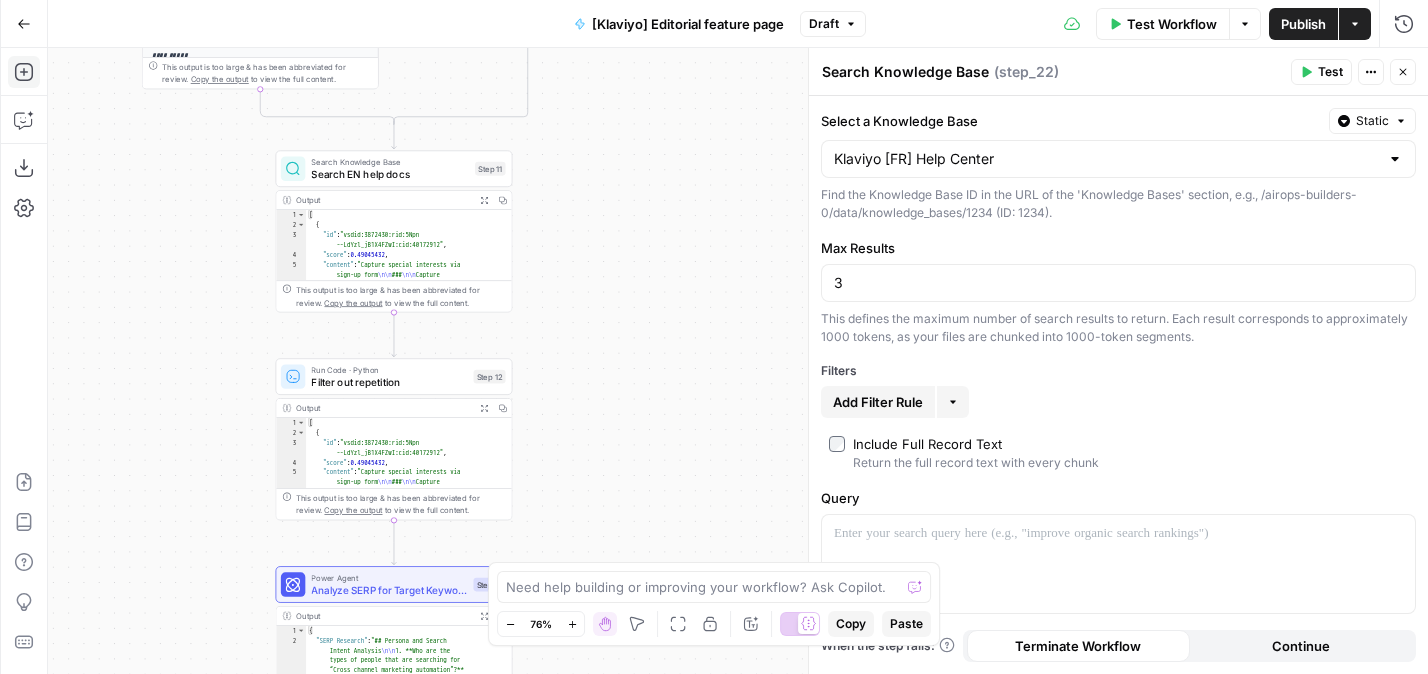 drag, startPoint x: 651, startPoint y: 241, endPoint x: 651, endPoint y: 632, distance: 391 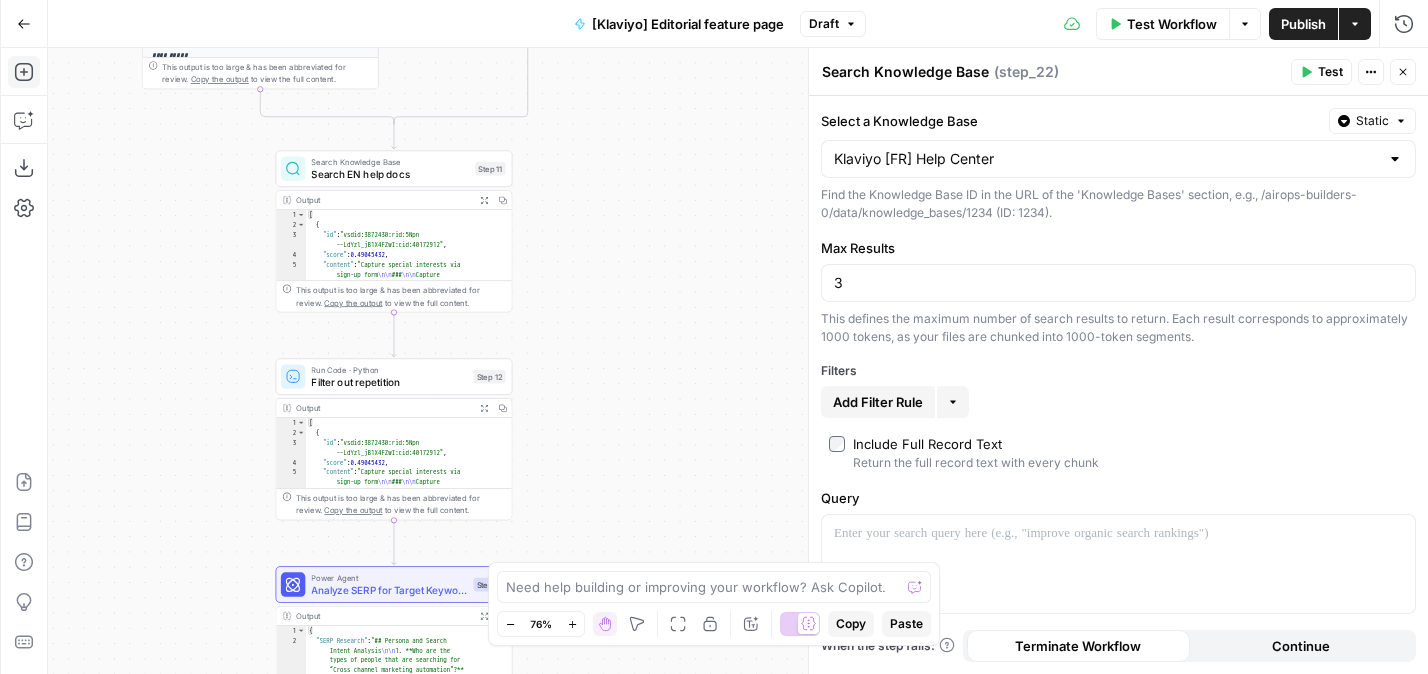 click on "**********" at bounding box center [714, 337] 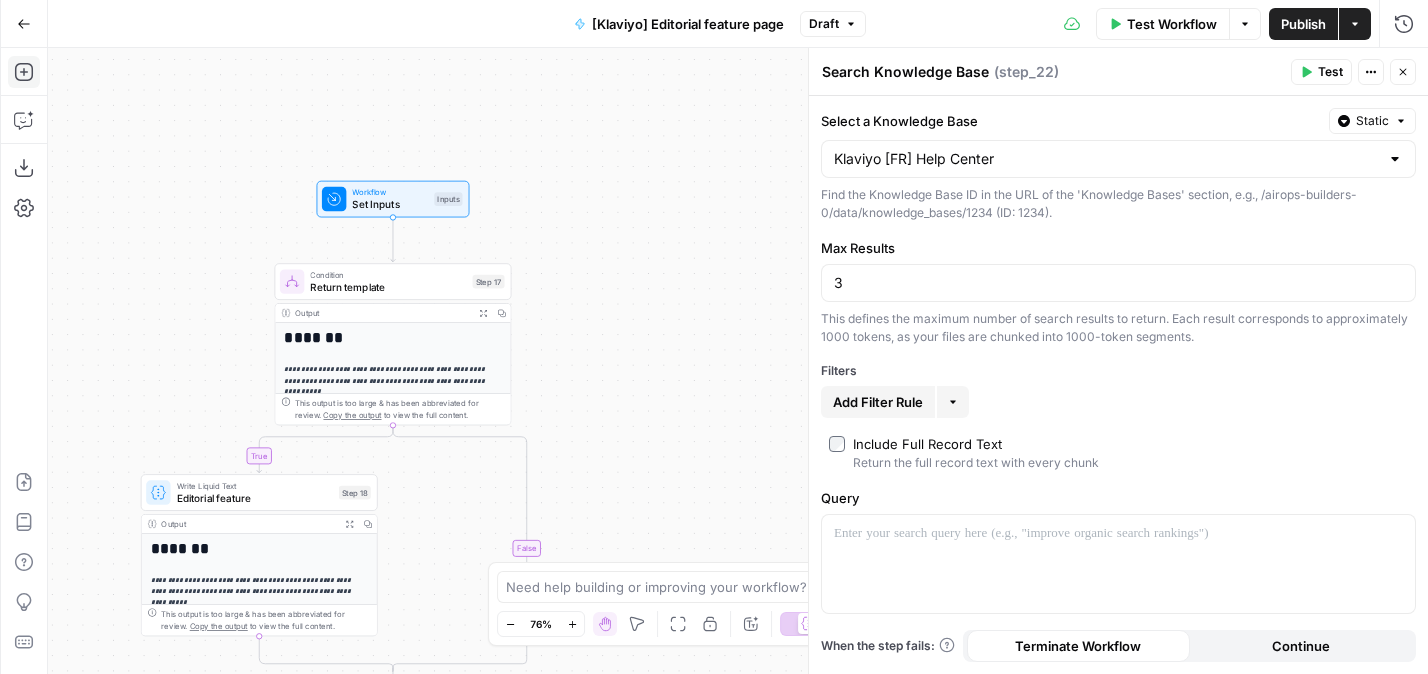 drag, startPoint x: 649, startPoint y: 200, endPoint x: 648, endPoint y: 356, distance: 156.0032 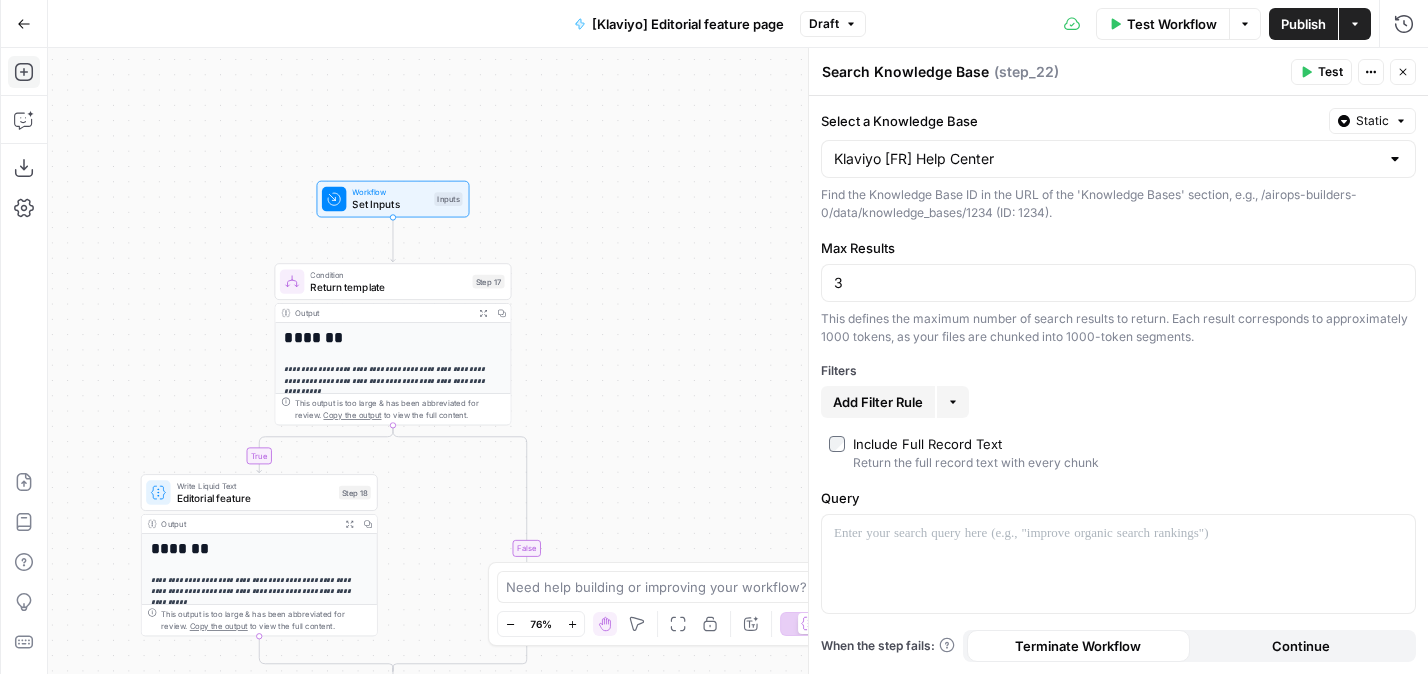 click on "**********" at bounding box center [738, 361] 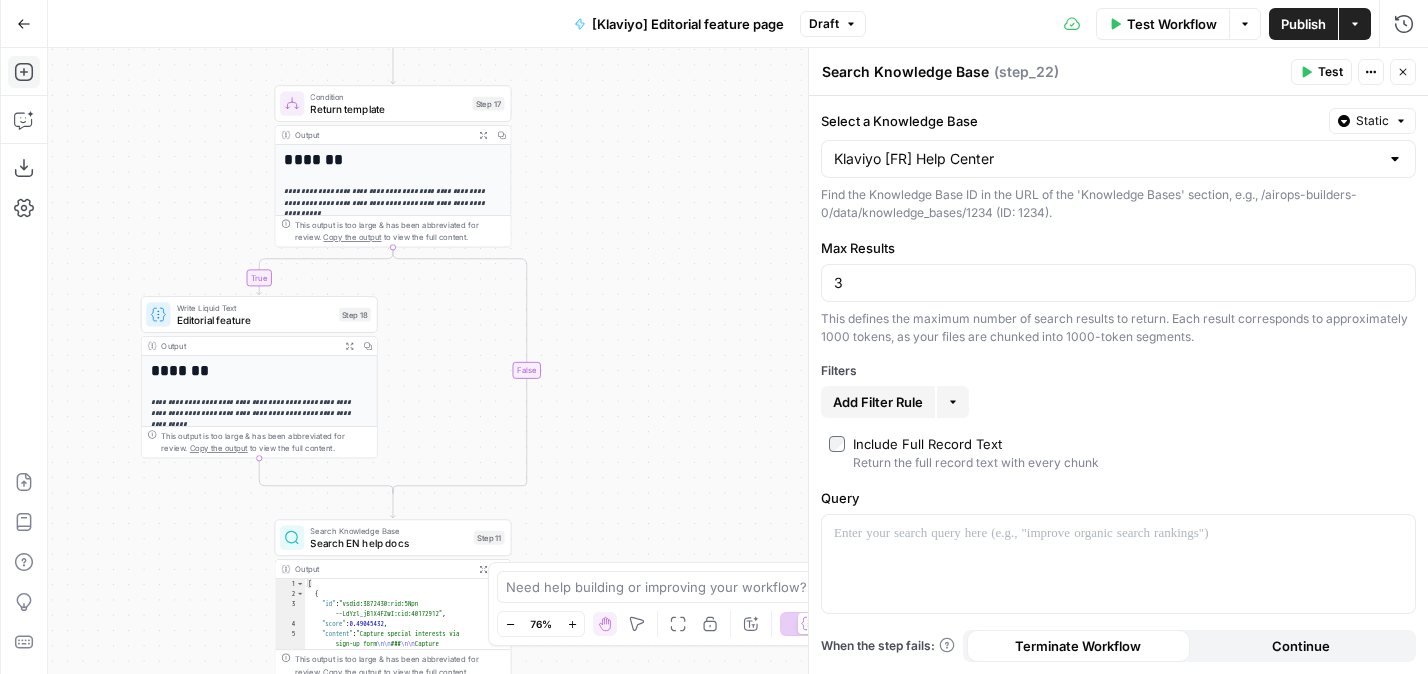 drag, startPoint x: 648, startPoint y: 356, endPoint x: 648, endPoint y: 120, distance: 236 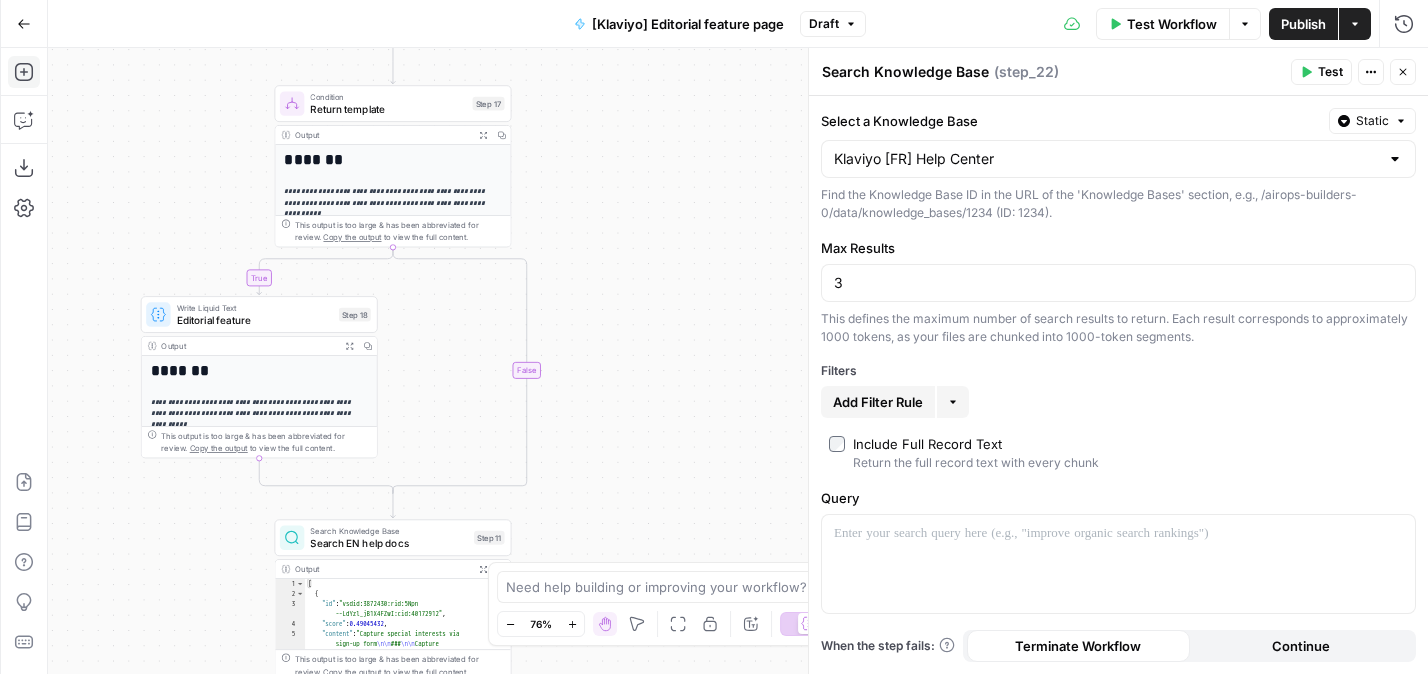 click on "**********" at bounding box center (738, 361) 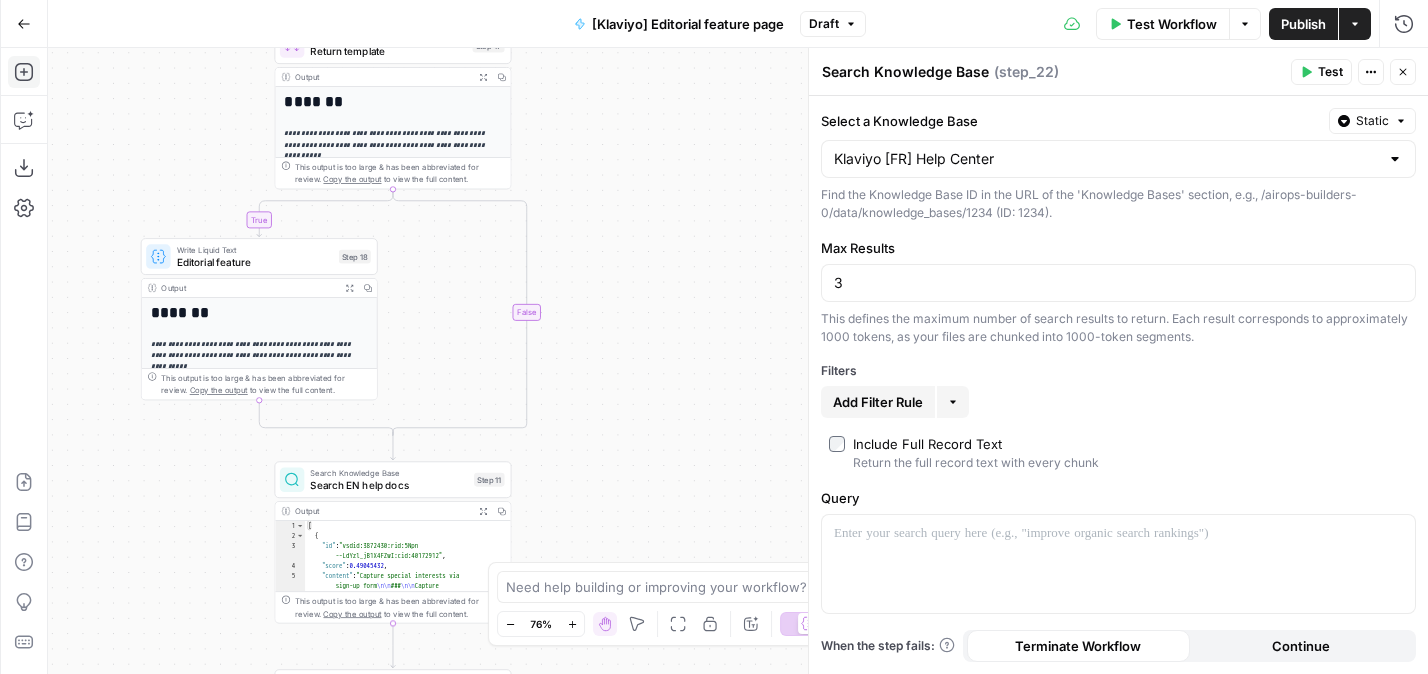 click on "Search EN help docs" at bounding box center [388, 484] 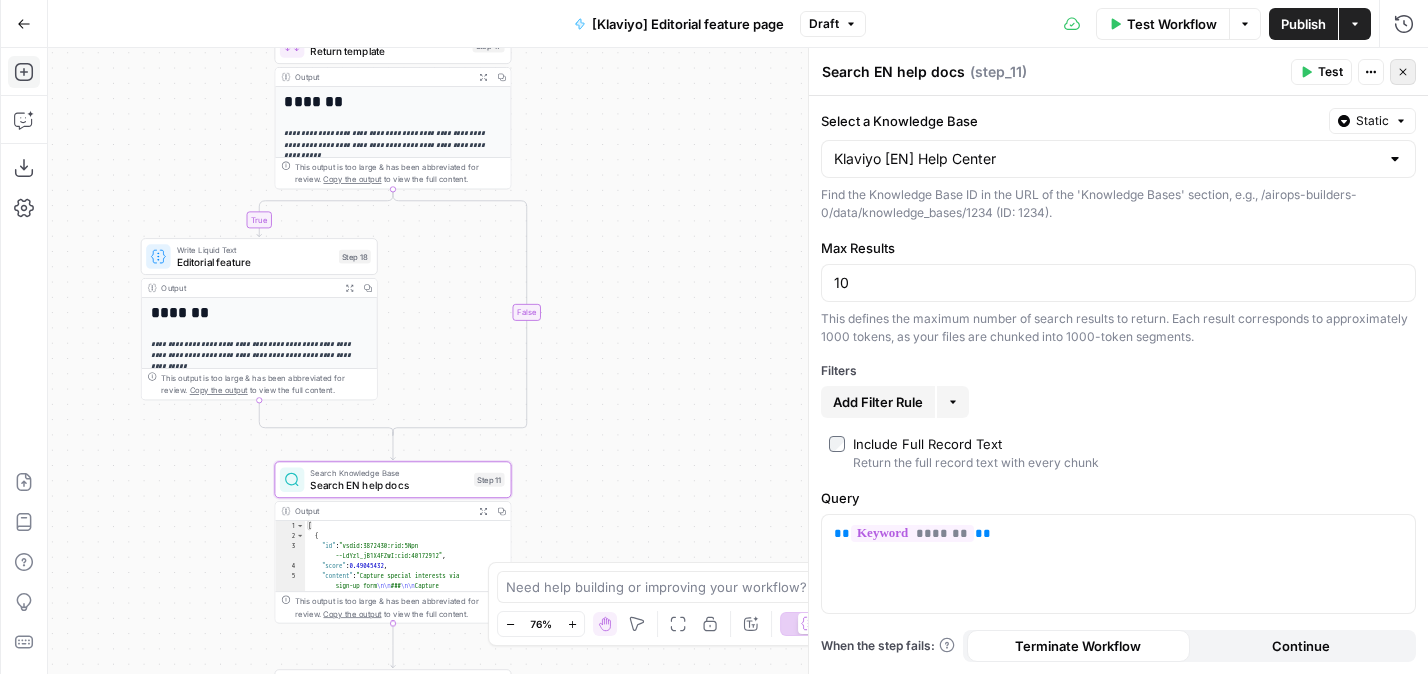 click 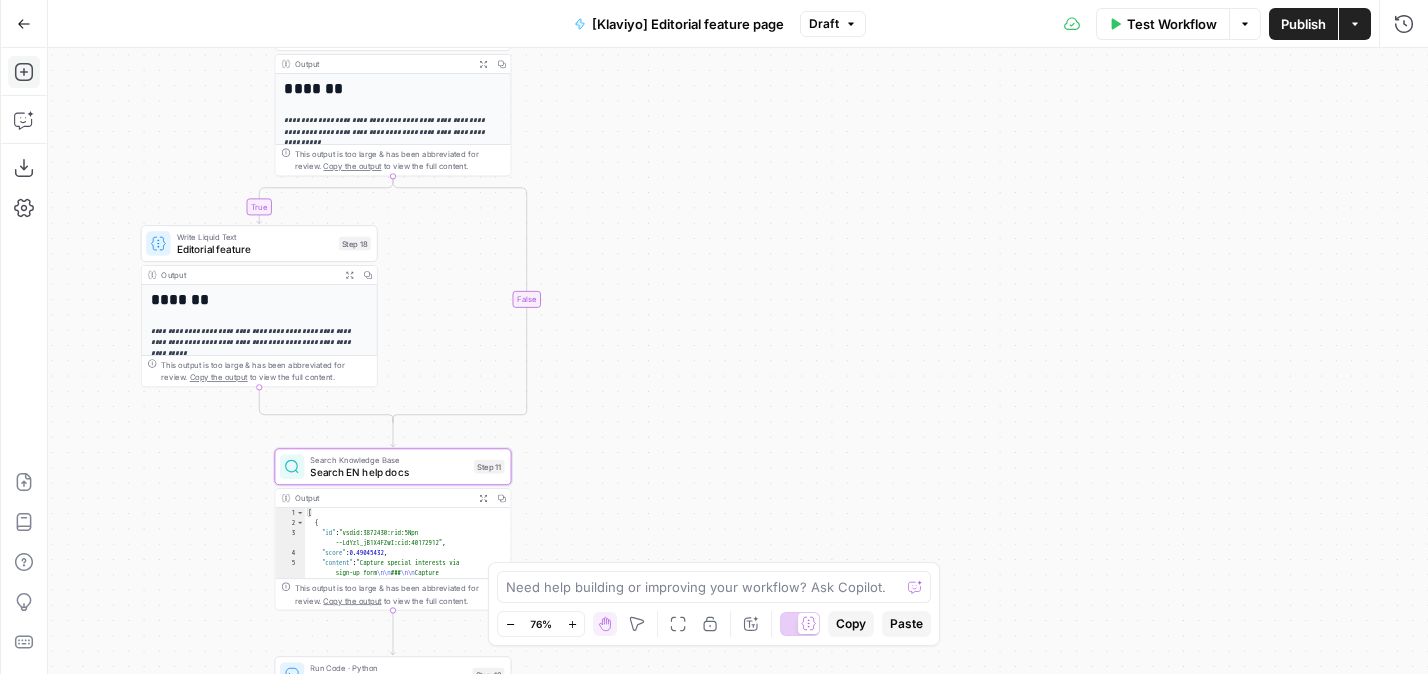 drag, startPoint x: 805, startPoint y: 381, endPoint x: 936, endPoint y: -79, distance: 478.28967 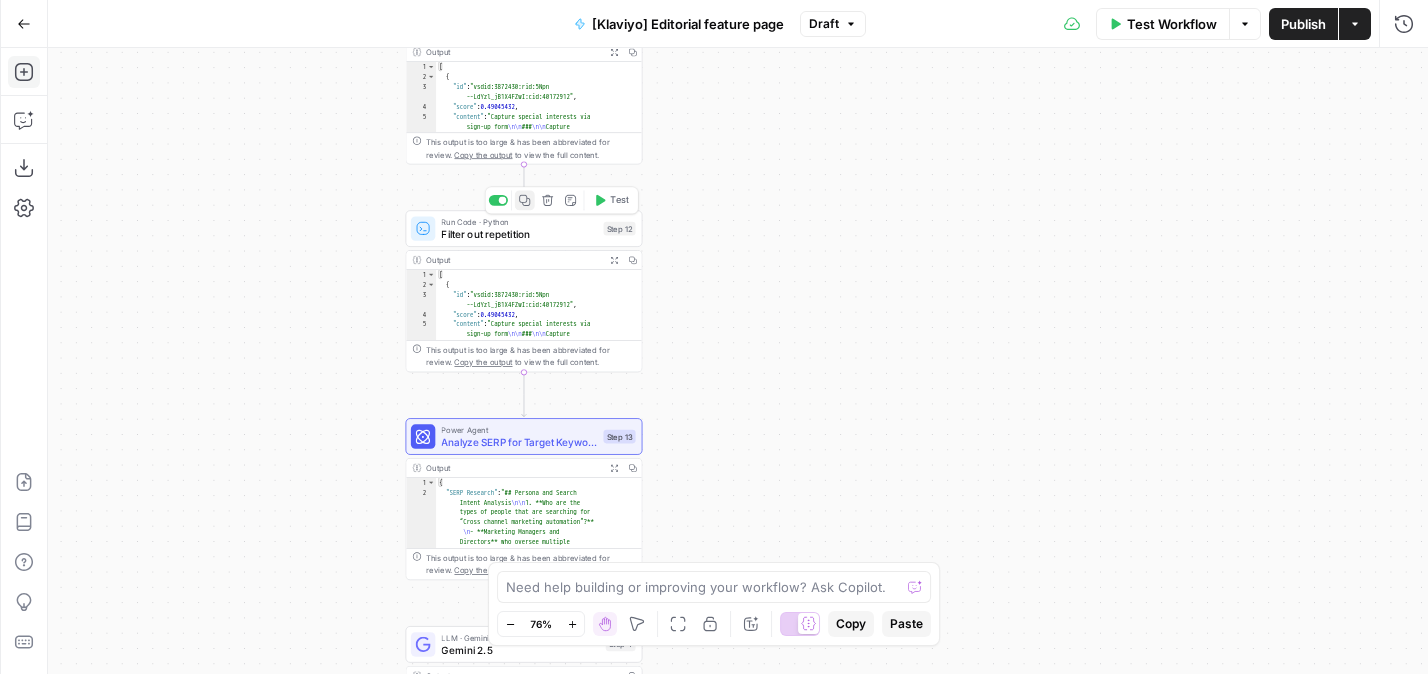 click 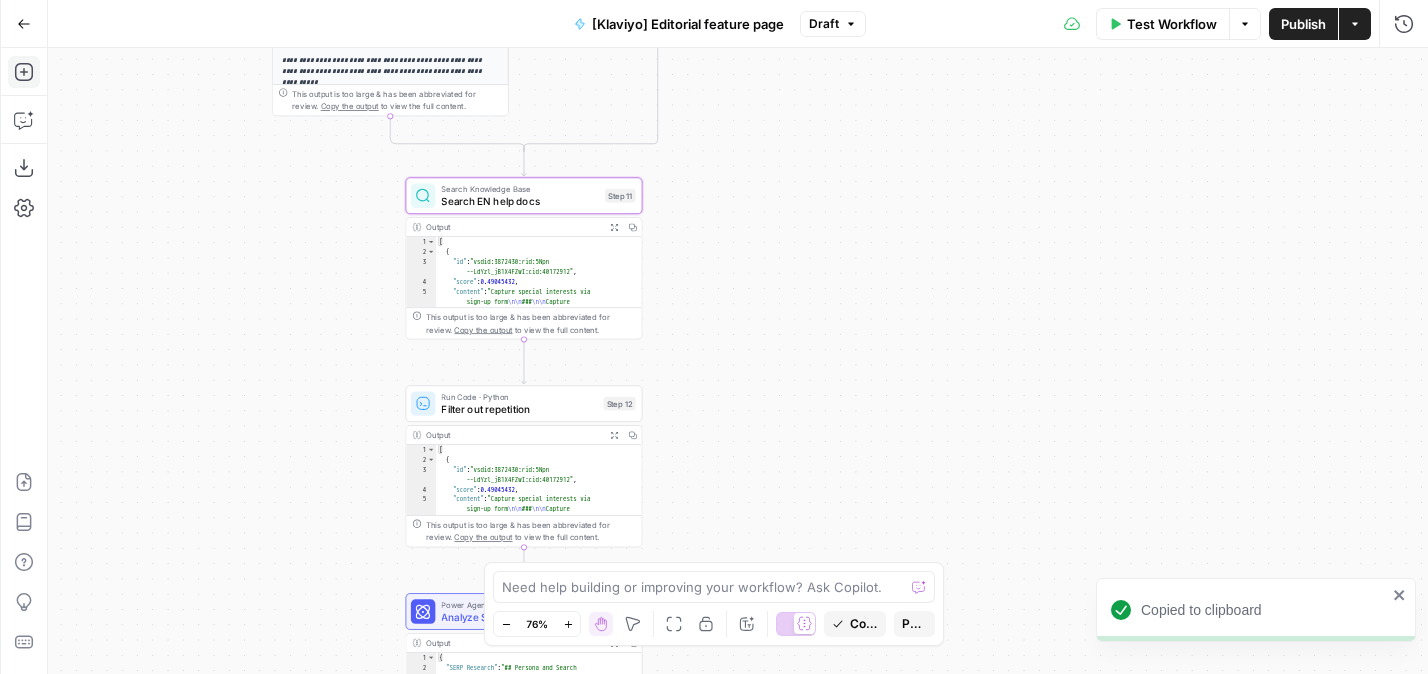 drag, startPoint x: 757, startPoint y: 334, endPoint x: 824, endPoint y: -125, distance: 463.8642 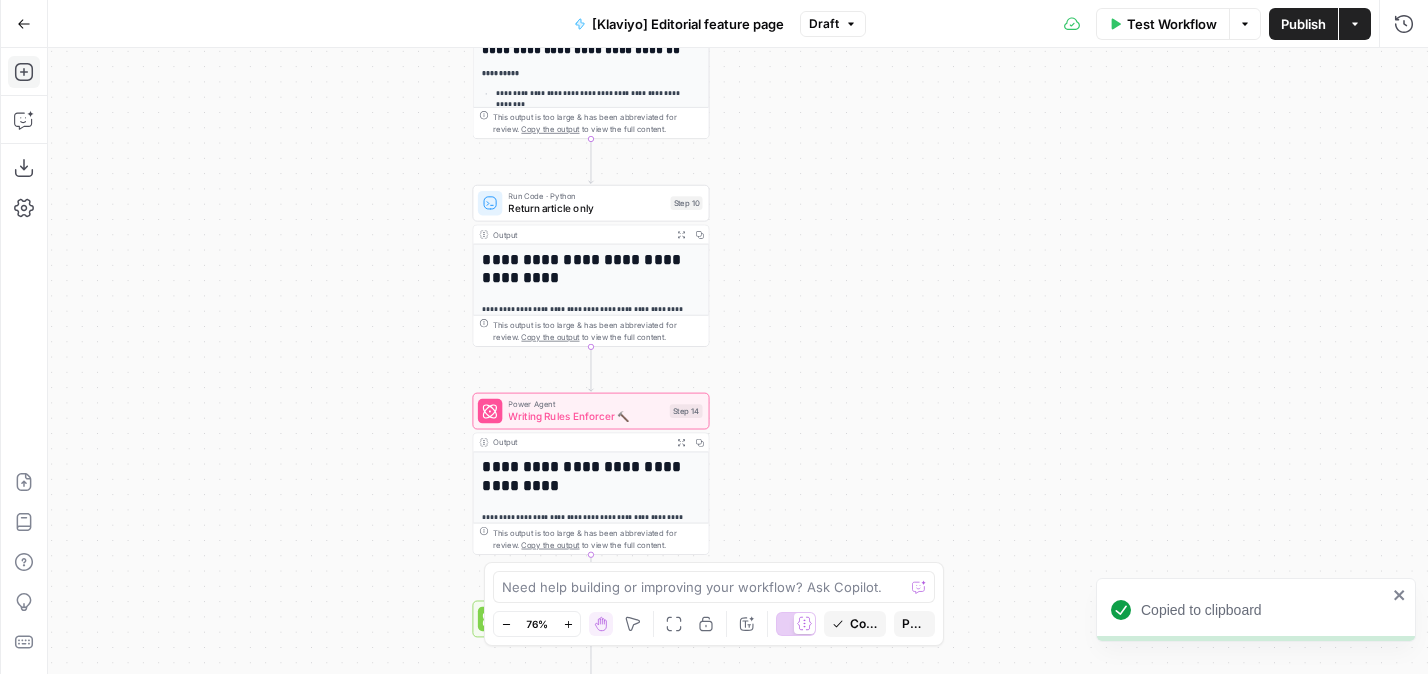 drag, startPoint x: 825, startPoint y: 70, endPoint x: 825, endPoint y: -125, distance: 195 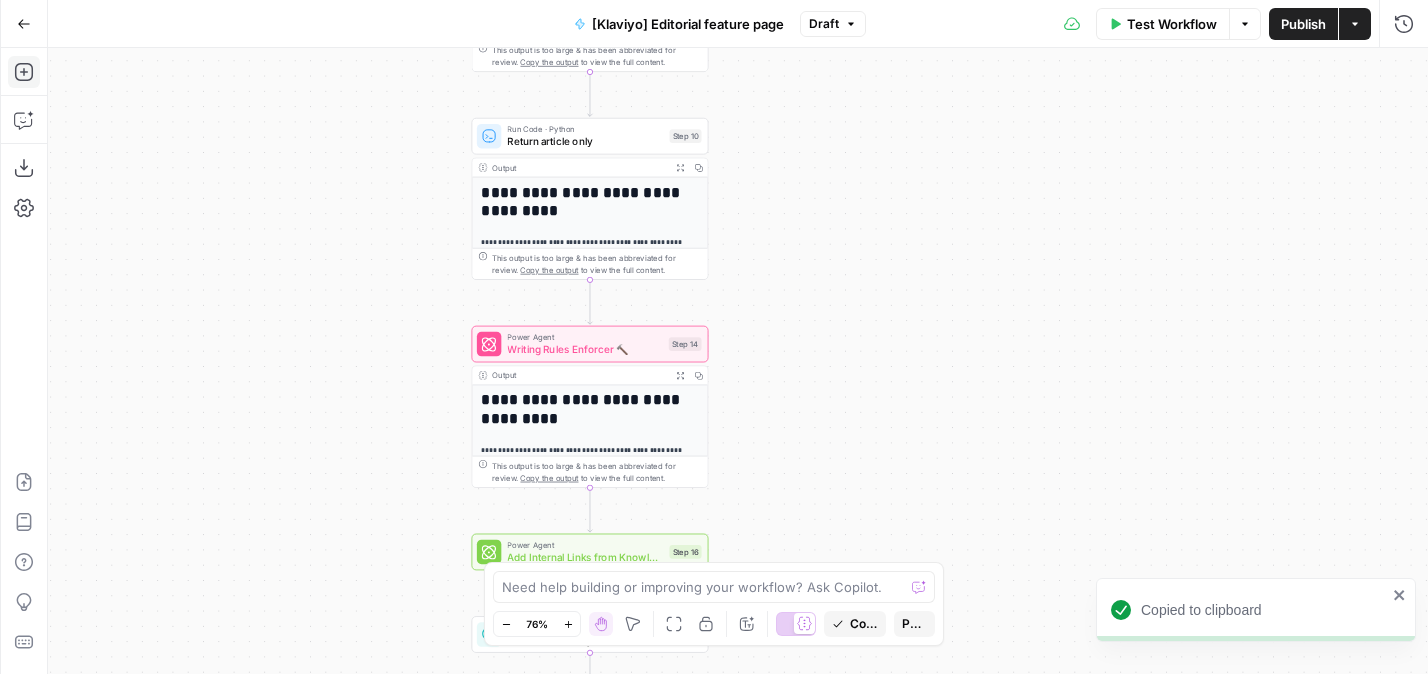 drag, startPoint x: 776, startPoint y: 484, endPoint x: 721, endPoint y: 63, distance: 424.57742 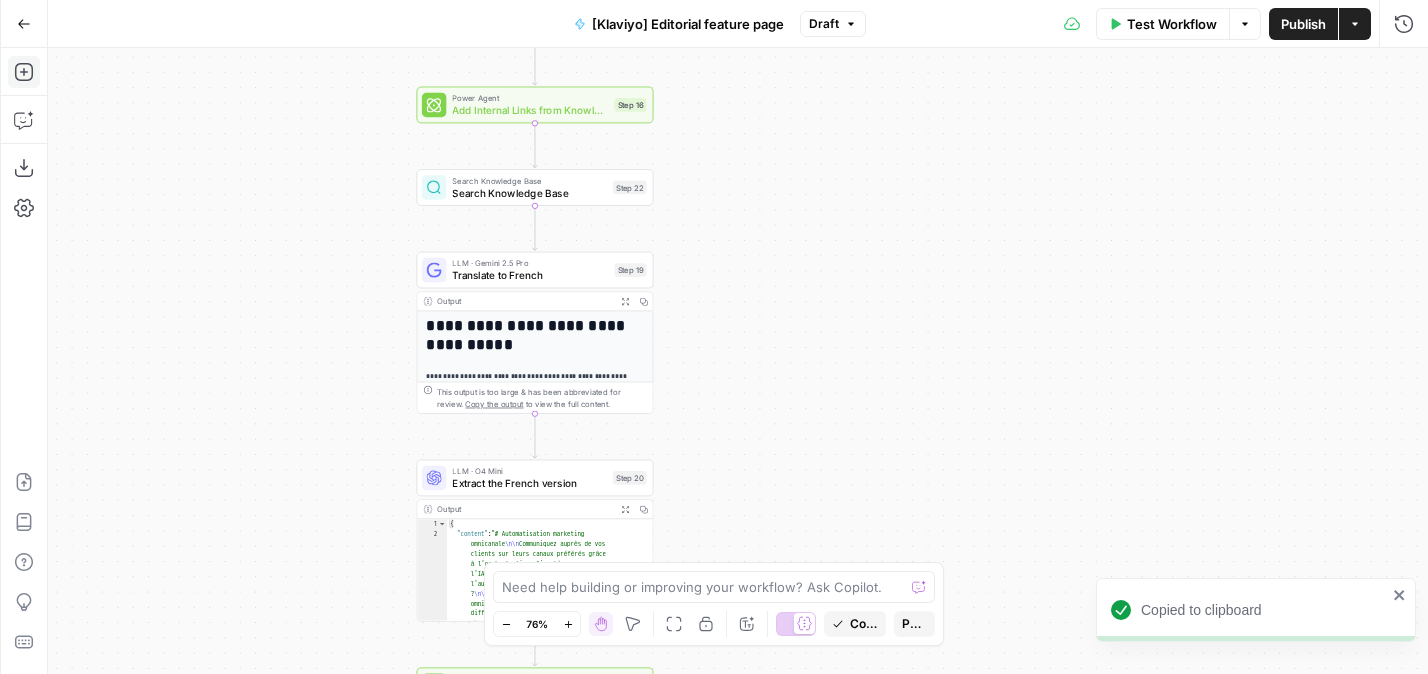 drag, startPoint x: 731, startPoint y: 412, endPoint x: 727, endPoint y: 348, distance: 64.12488 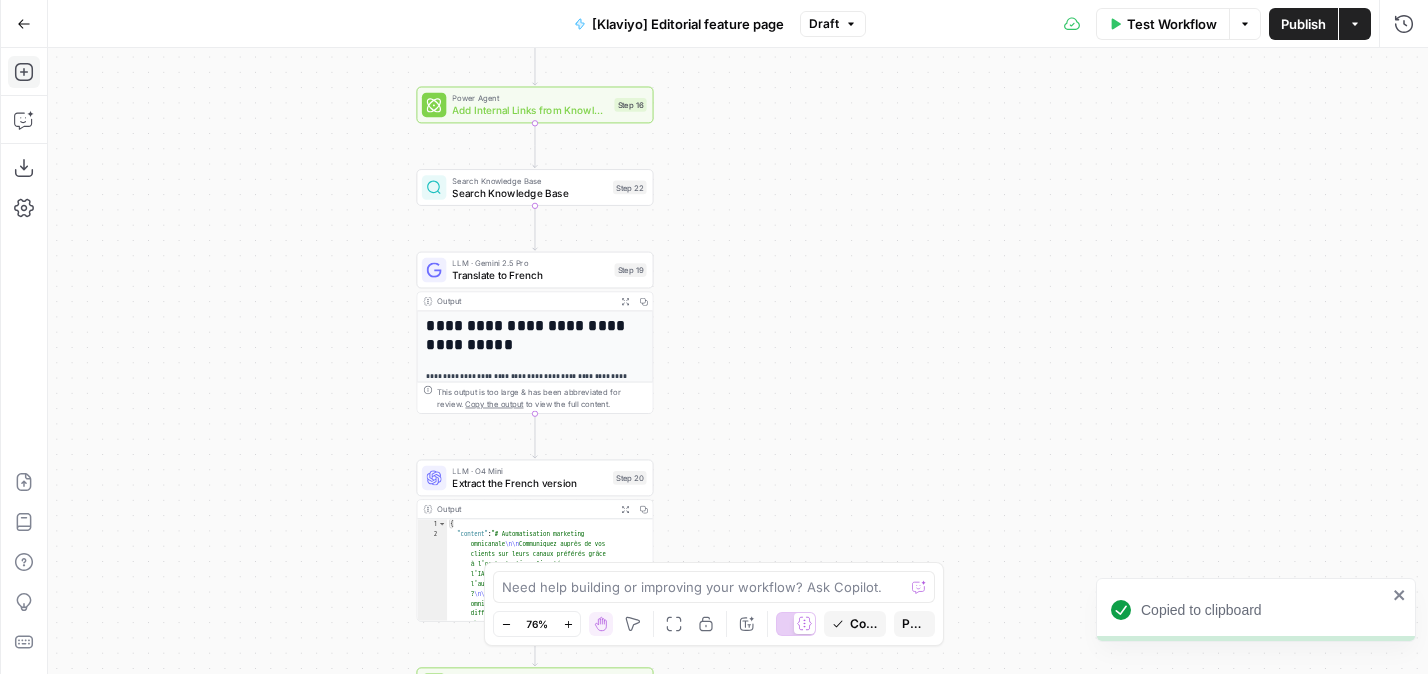 click on "**********" at bounding box center (738, 361) 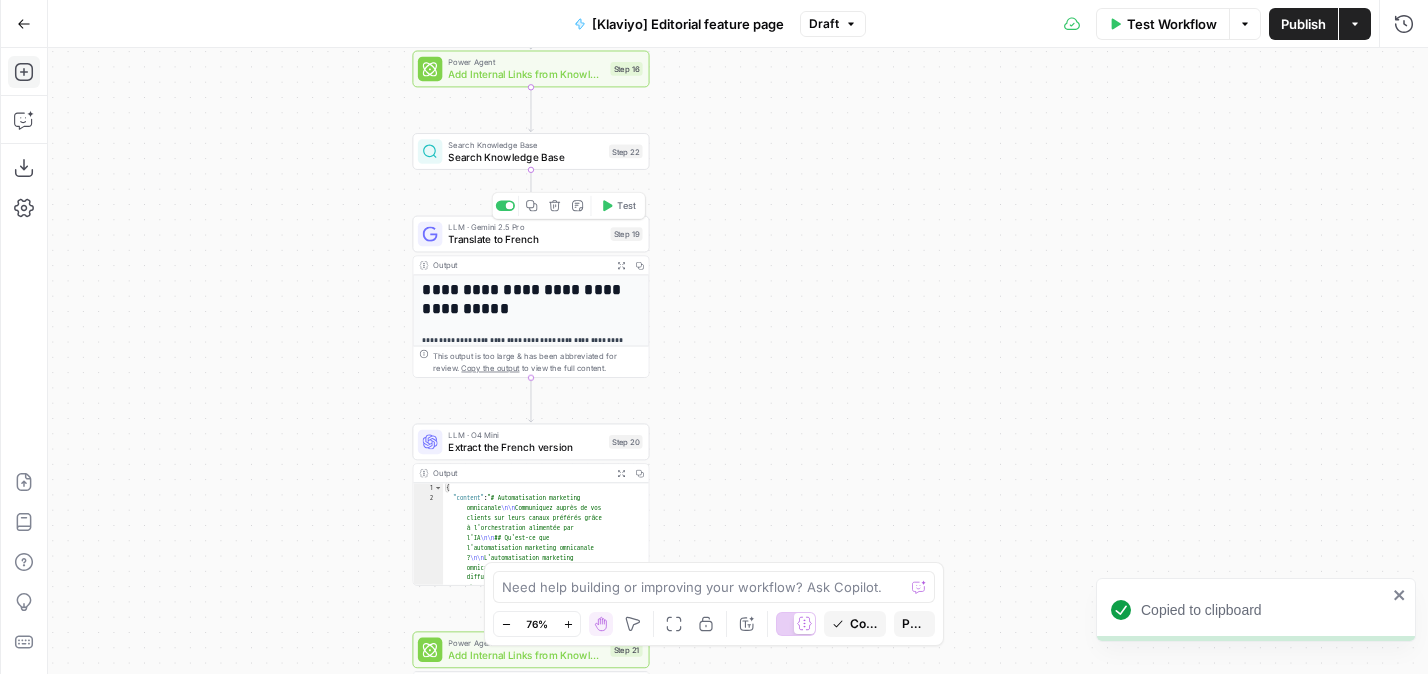 click on "Copy step" at bounding box center (531, 169) 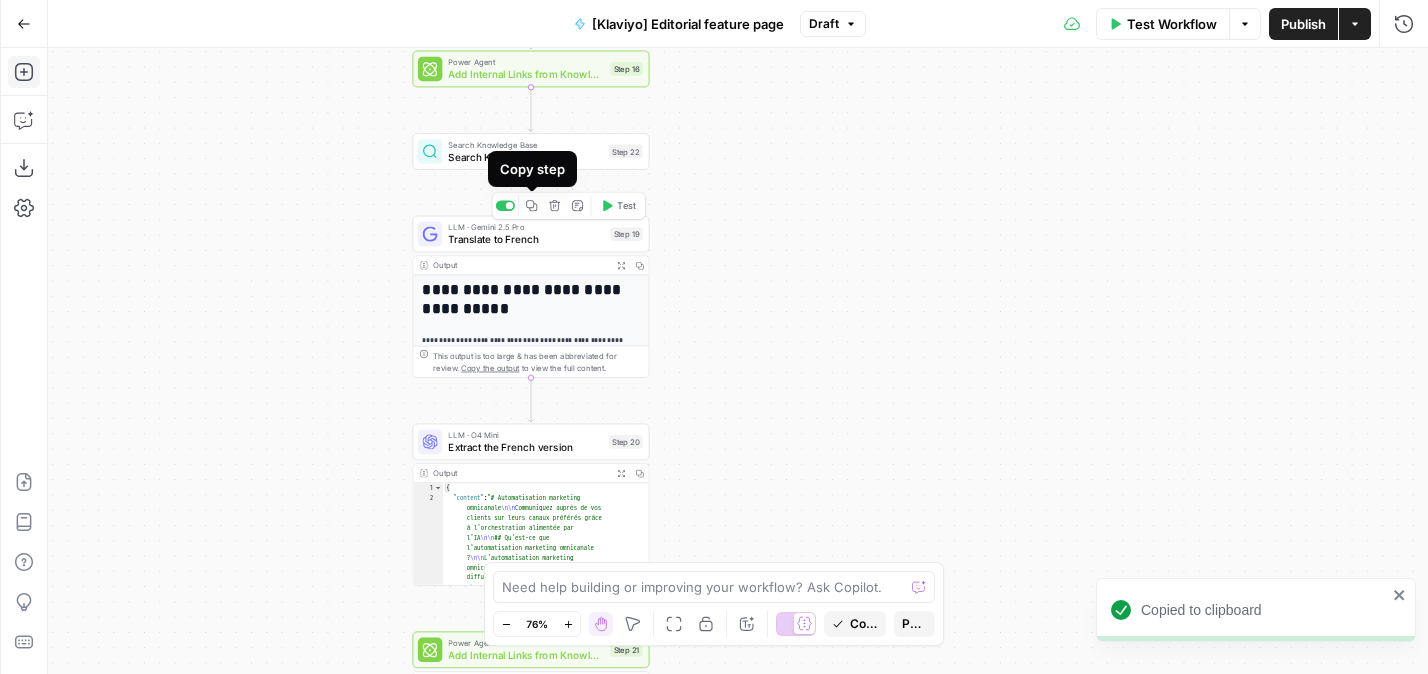 click on "Search Knowledge Base" at bounding box center [525, 145] 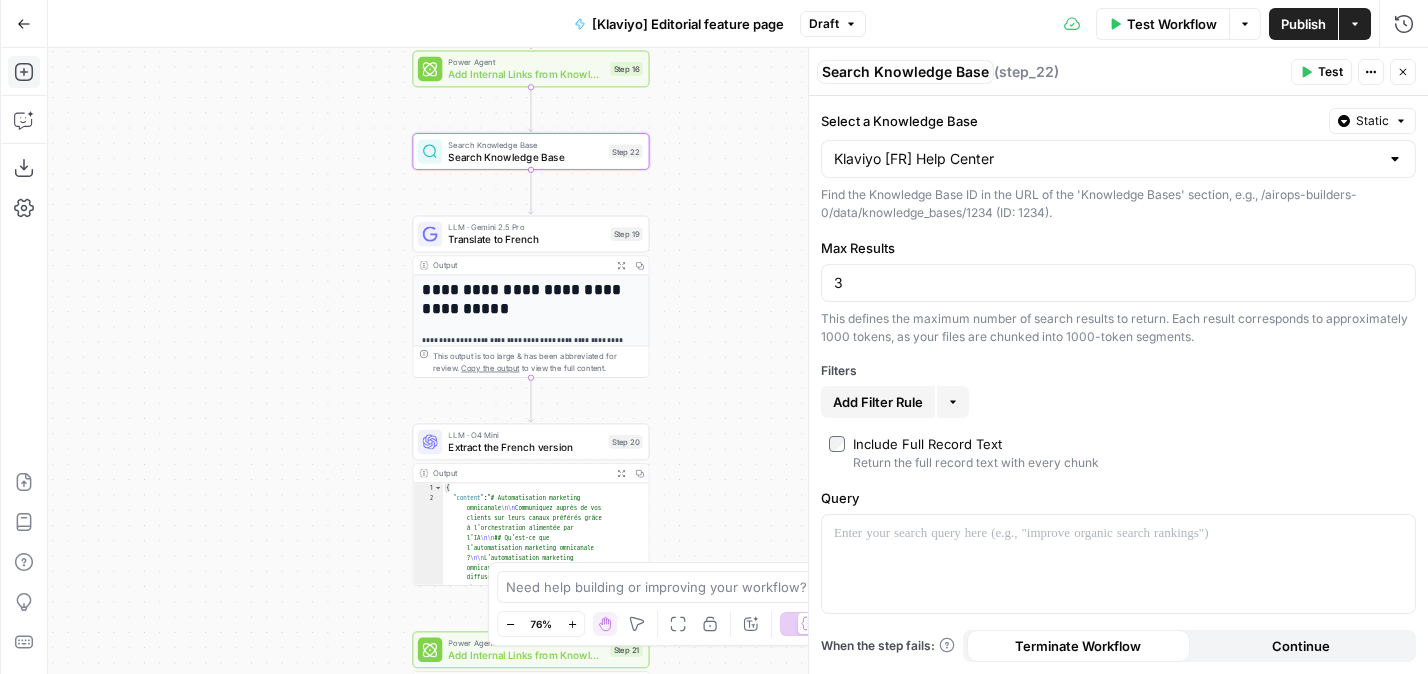click on "Search Knowledge Base Search Knowledge Base" at bounding box center (905, 72) 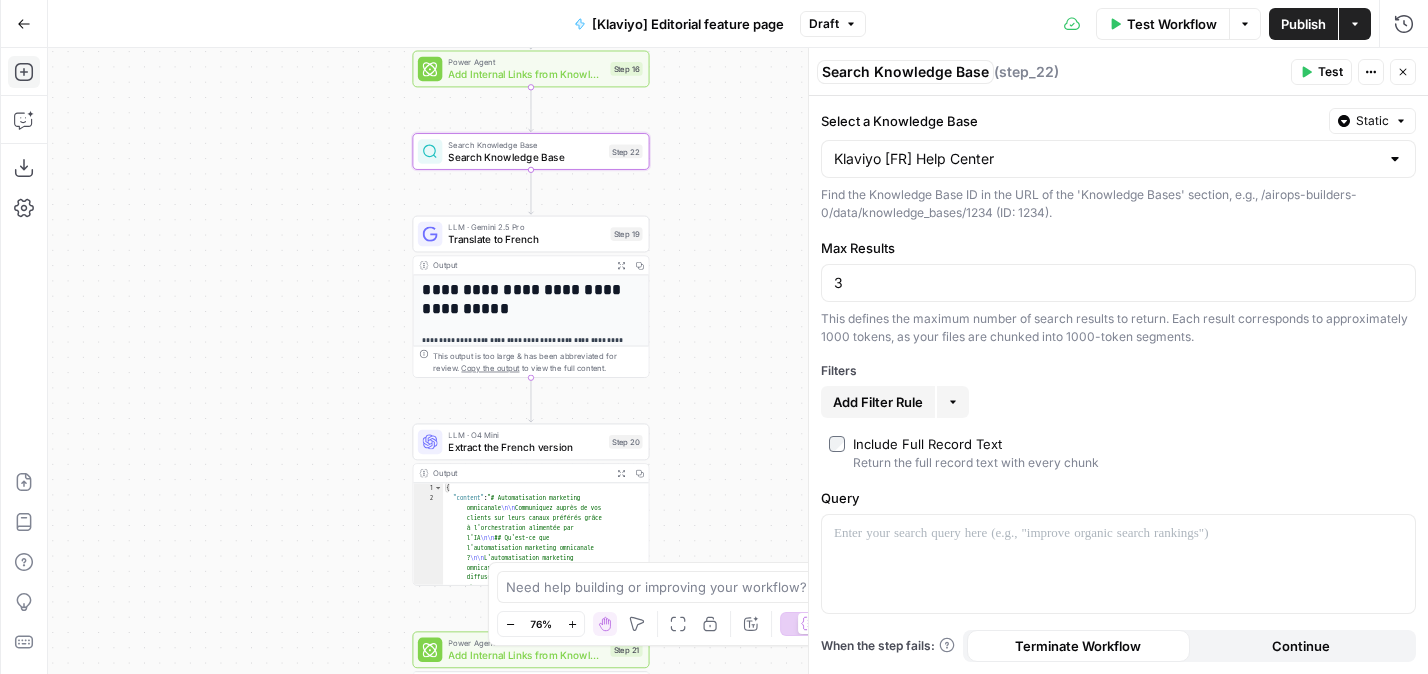 click on "Search Knowledge Base Search Knowledge Base" at bounding box center [905, 72] 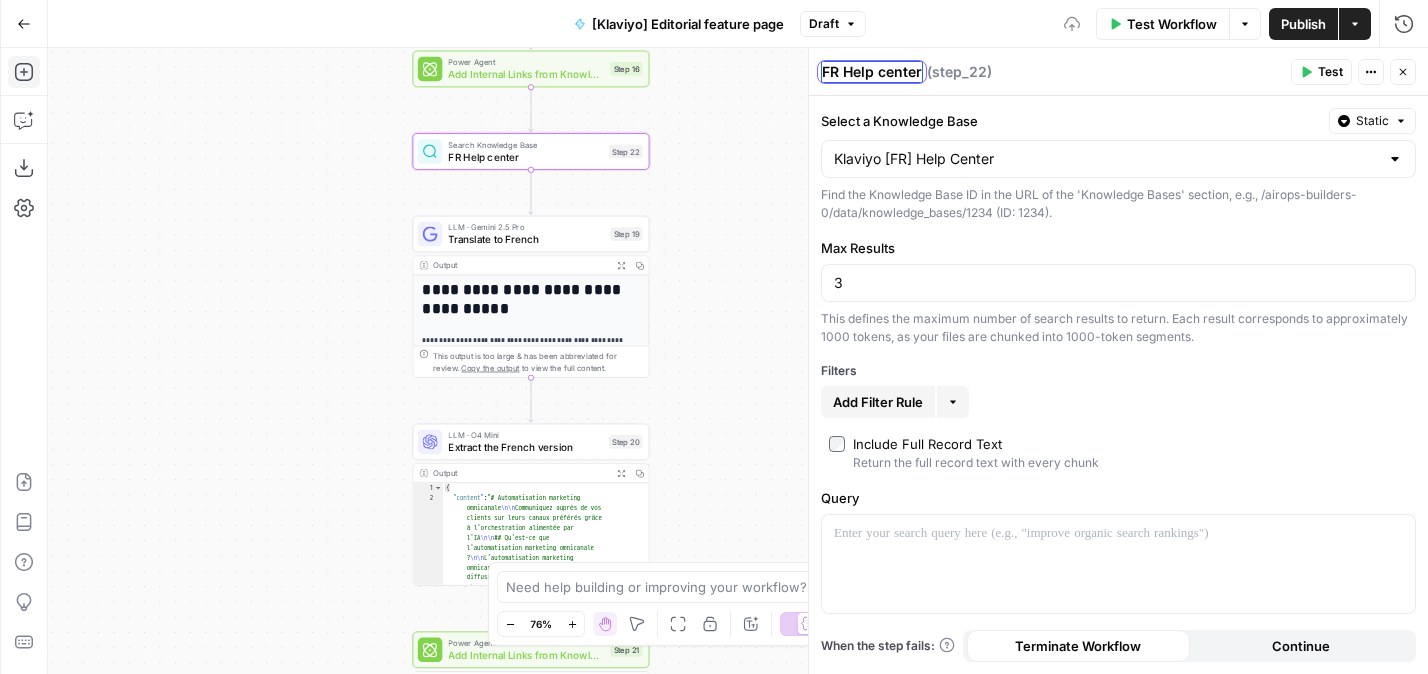 type on "FR Help center" 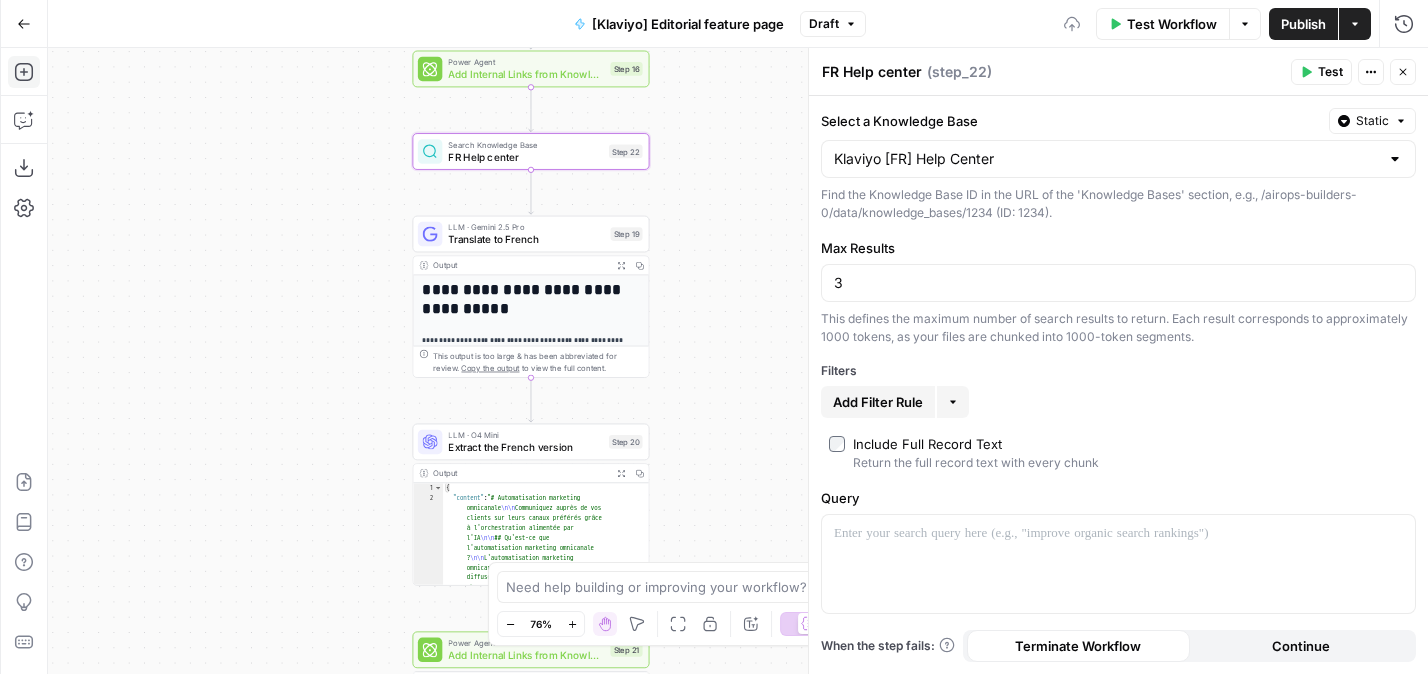 click 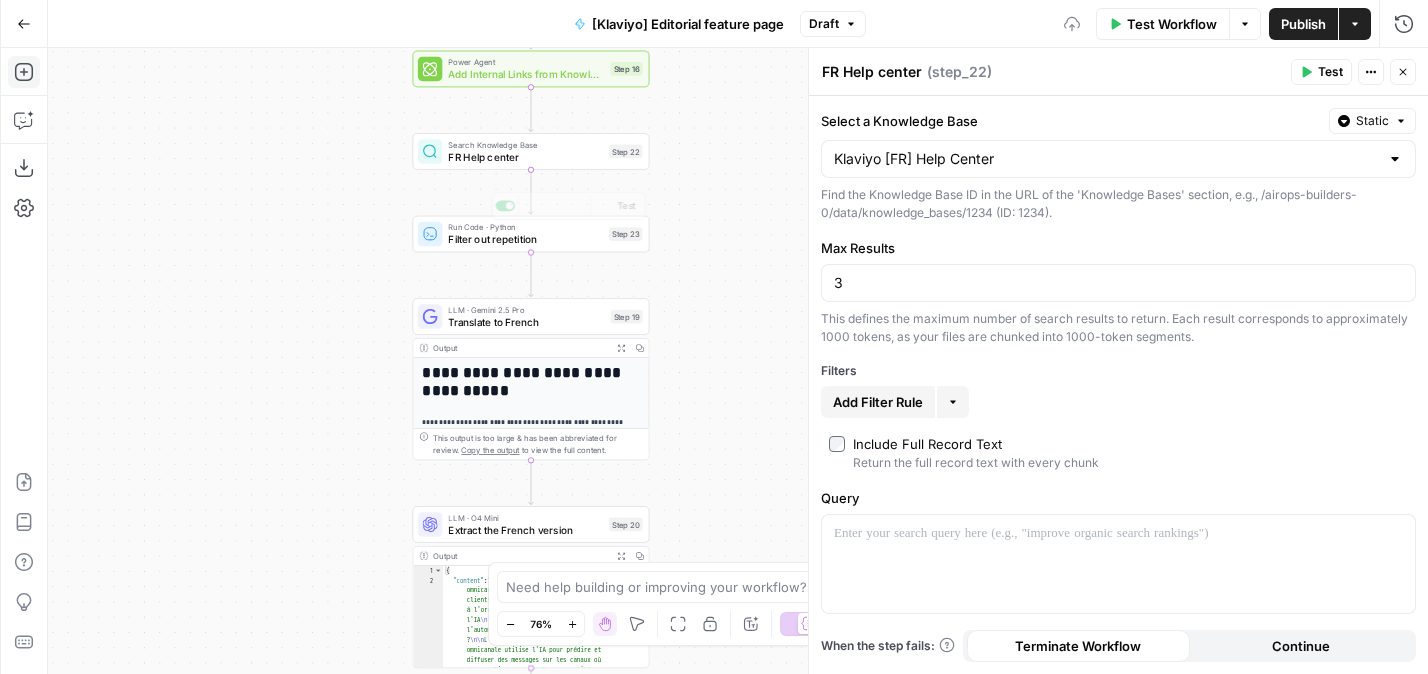 click on "Filter out repetition" at bounding box center (525, 239) 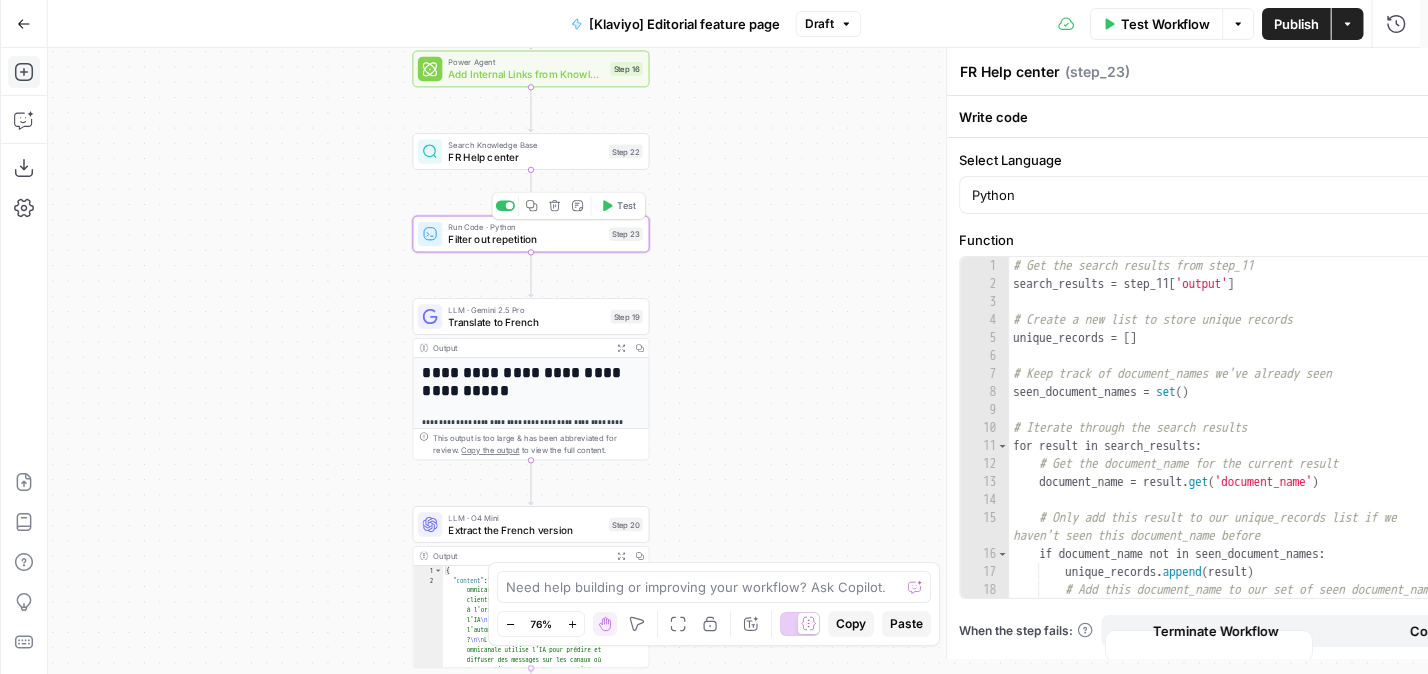 type on "Filter out repetition" 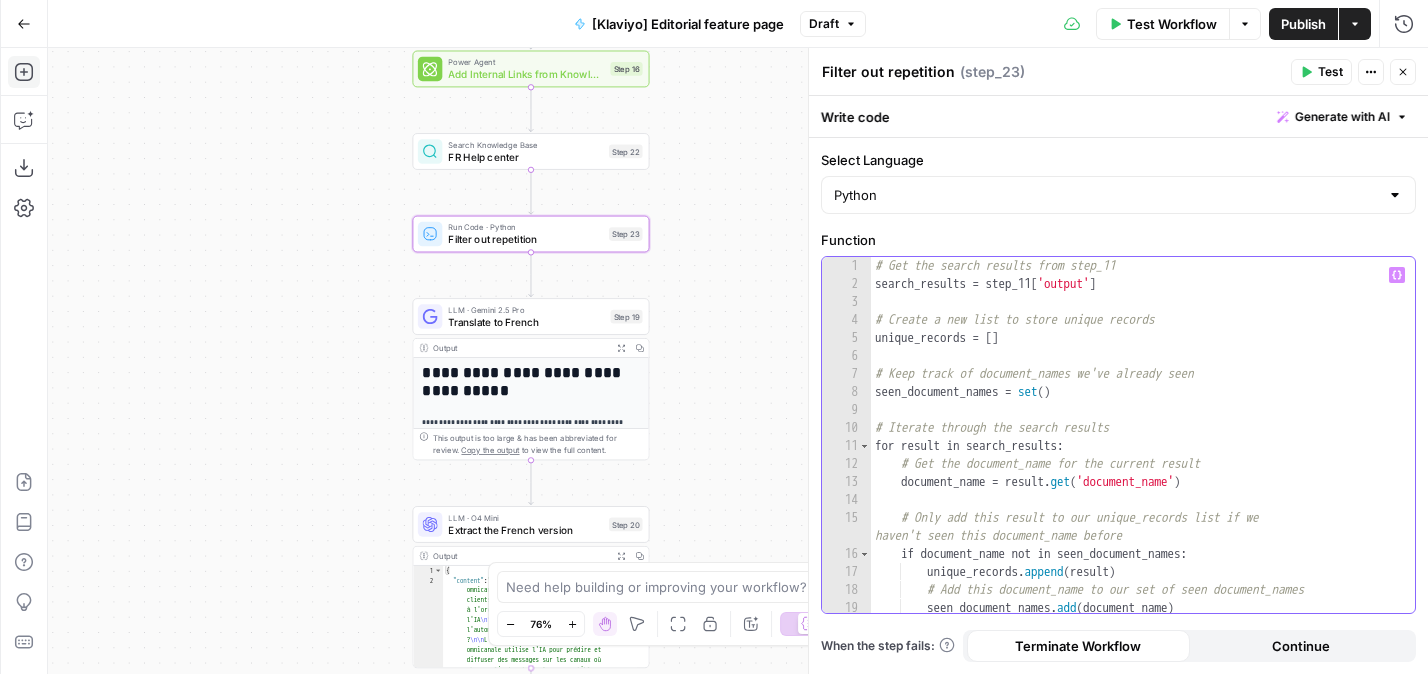 click on "# Get the search results from step_11 search_results   =   step_11 [ 'output' ] # Create a new list to store unique records unique_records   =   [ ] # Keep track of document_names we've already seen seen_document_names   =   set ( ) # Iterate through the search results for   result   in   search_results :      # Get the document_name for the current result      document_name   =   result . get ( 'document_name' )           # Only add this result to our unique_records list if we  haven't seen this document_name before      if   document_name   not   in   seen_document_names :           unique_records . append ( result )           # Add this document_name to our set of seen document_names           seen_document_names . add ( document_name )" at bounding box center [1135, 453] 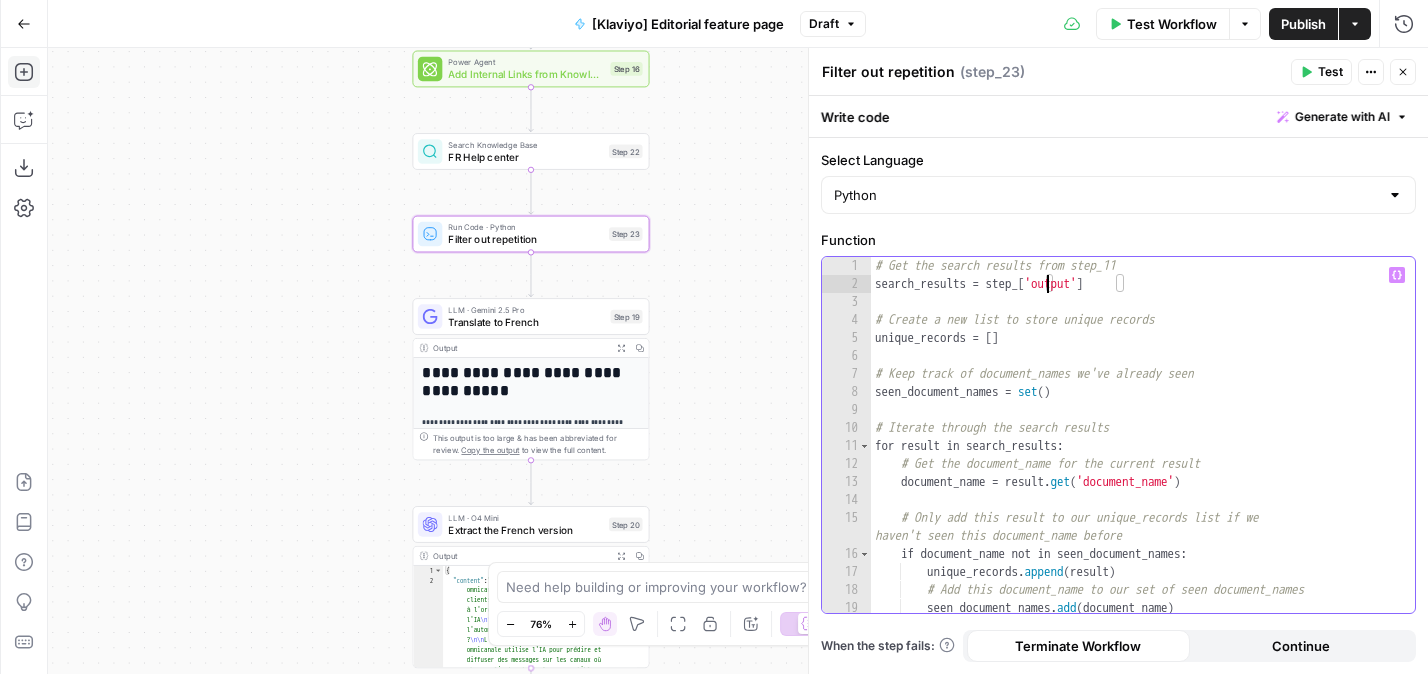 scroll, scrollTop: 8, scrollLeft: 14, axis: both 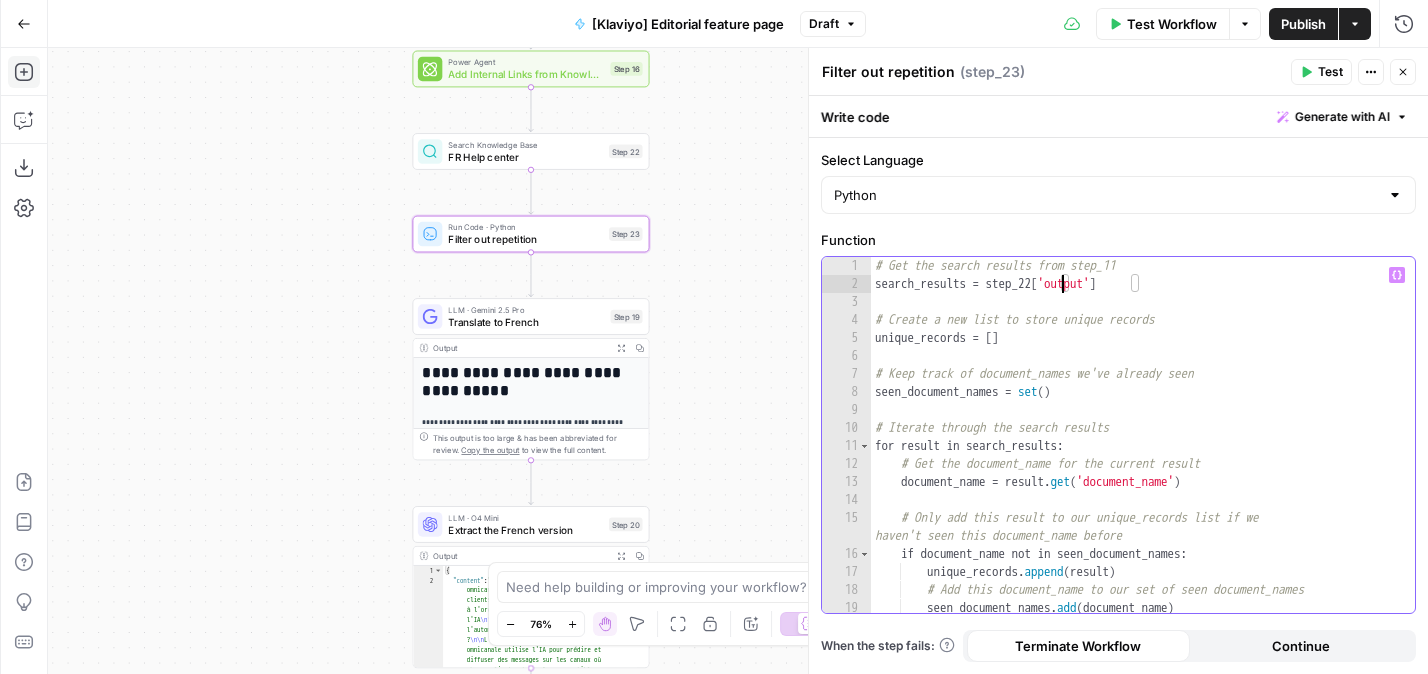type on "**********" 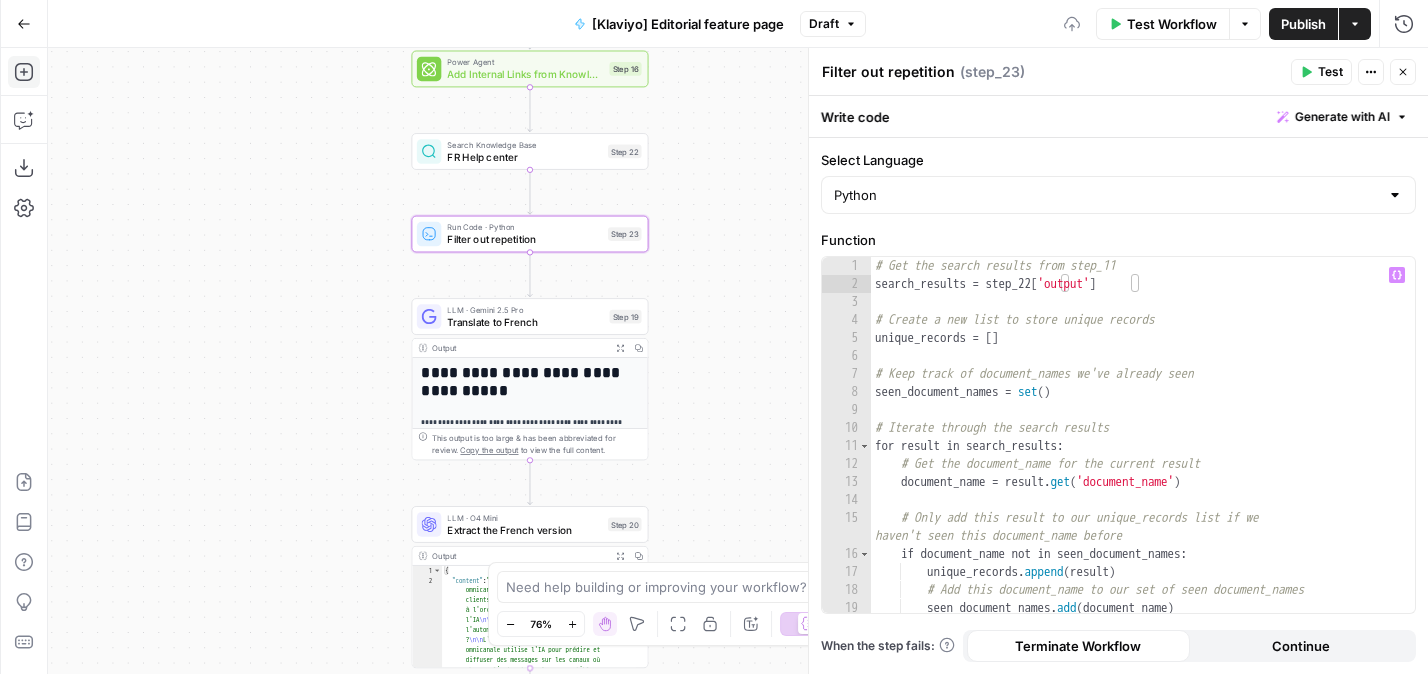 drag, startPoint x: 757, startPoint y: 386, endPoint x: 728, endPoint y: 338, distance: 56.0803 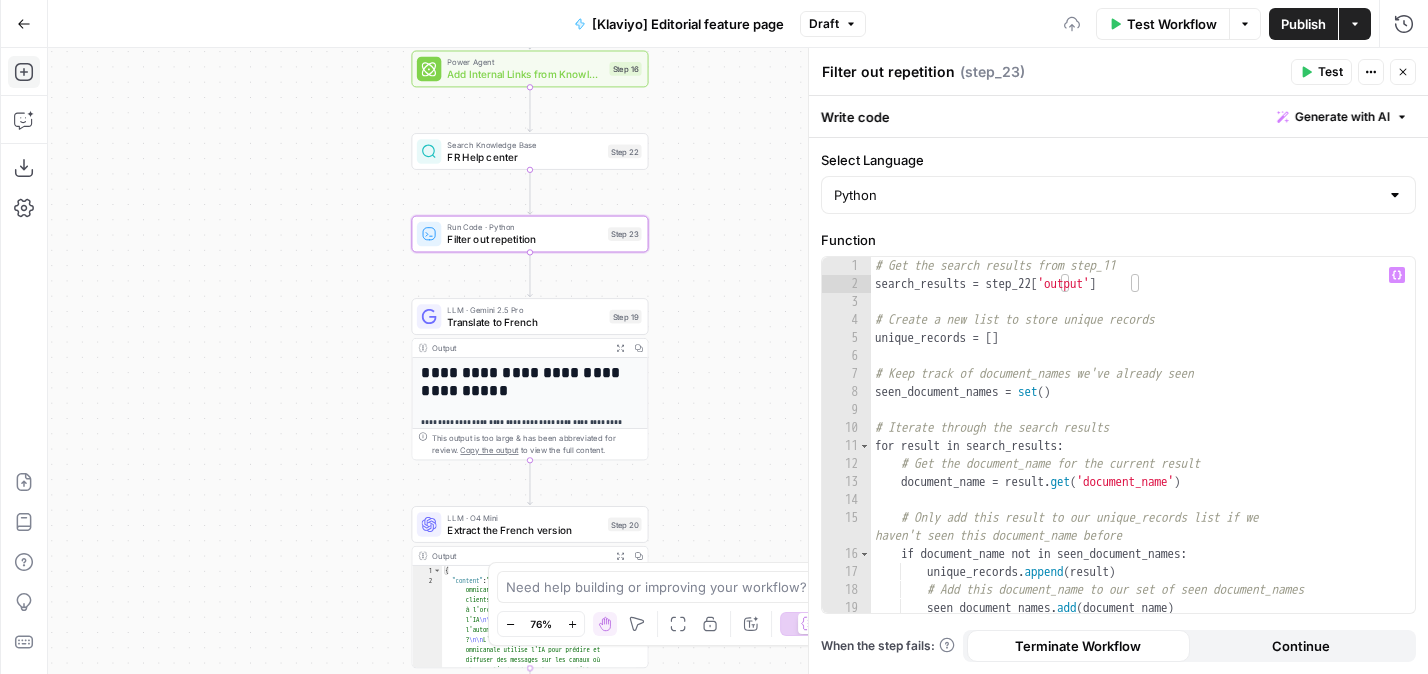 click on "**********" at bounding box center [738, 361] 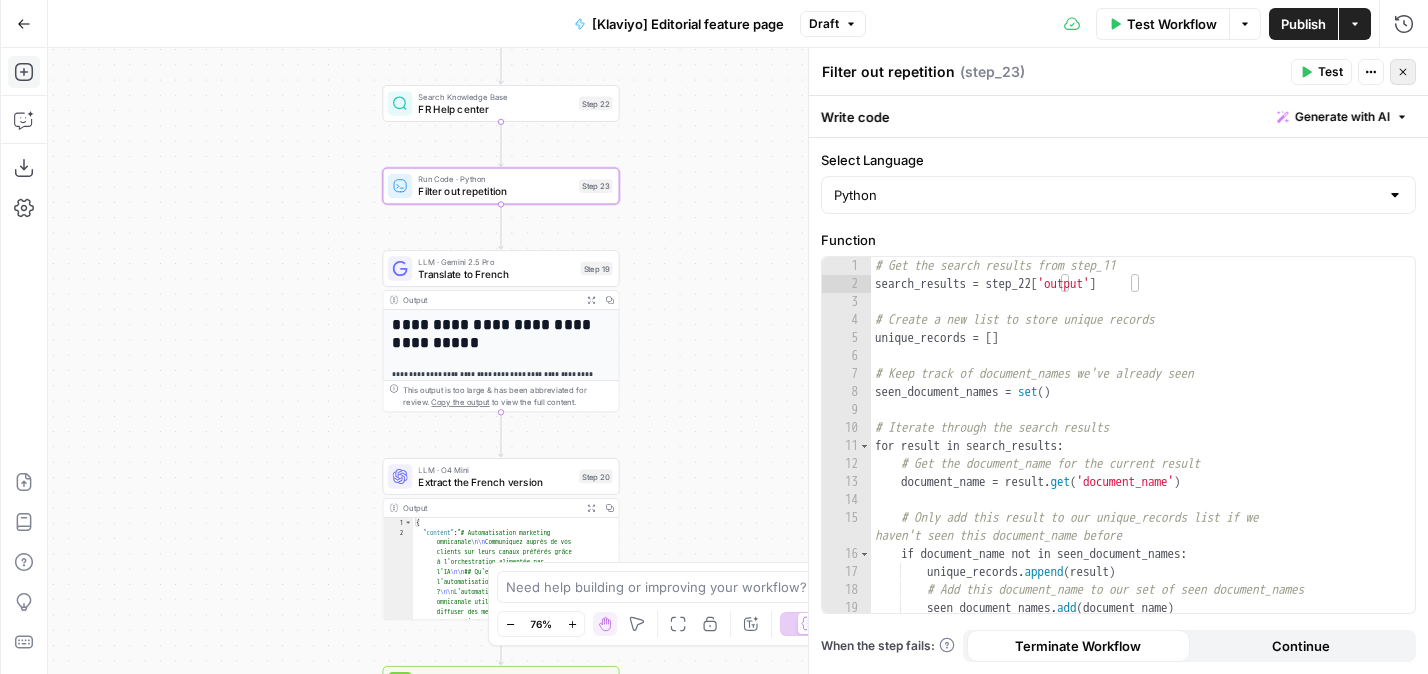 click 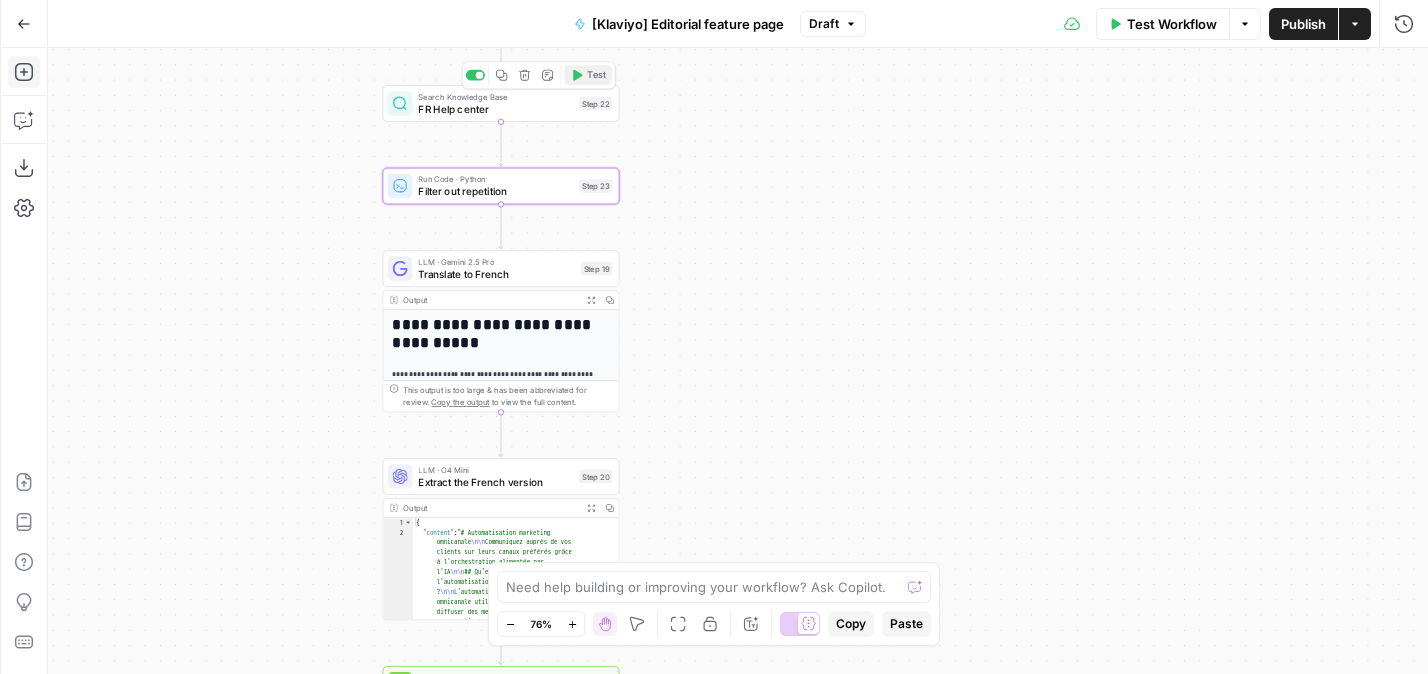 click 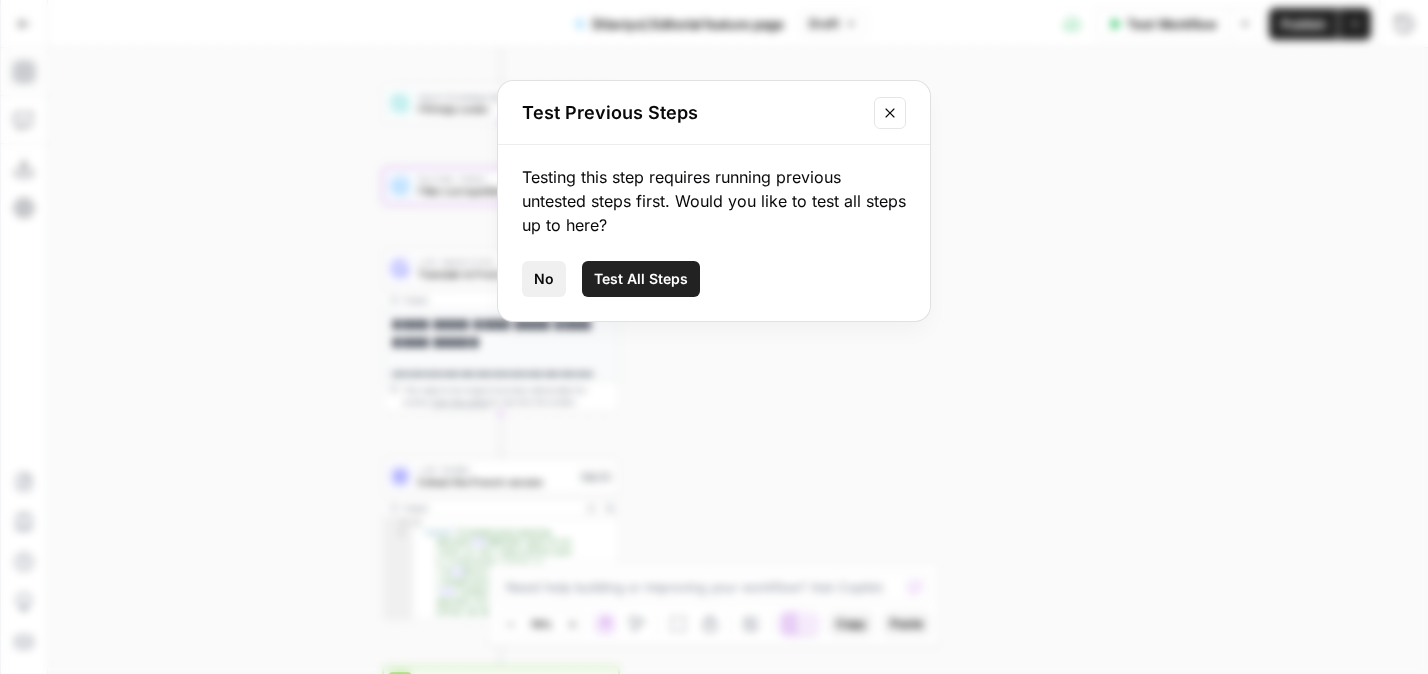 click on "No" at bounding box center (544, 279) 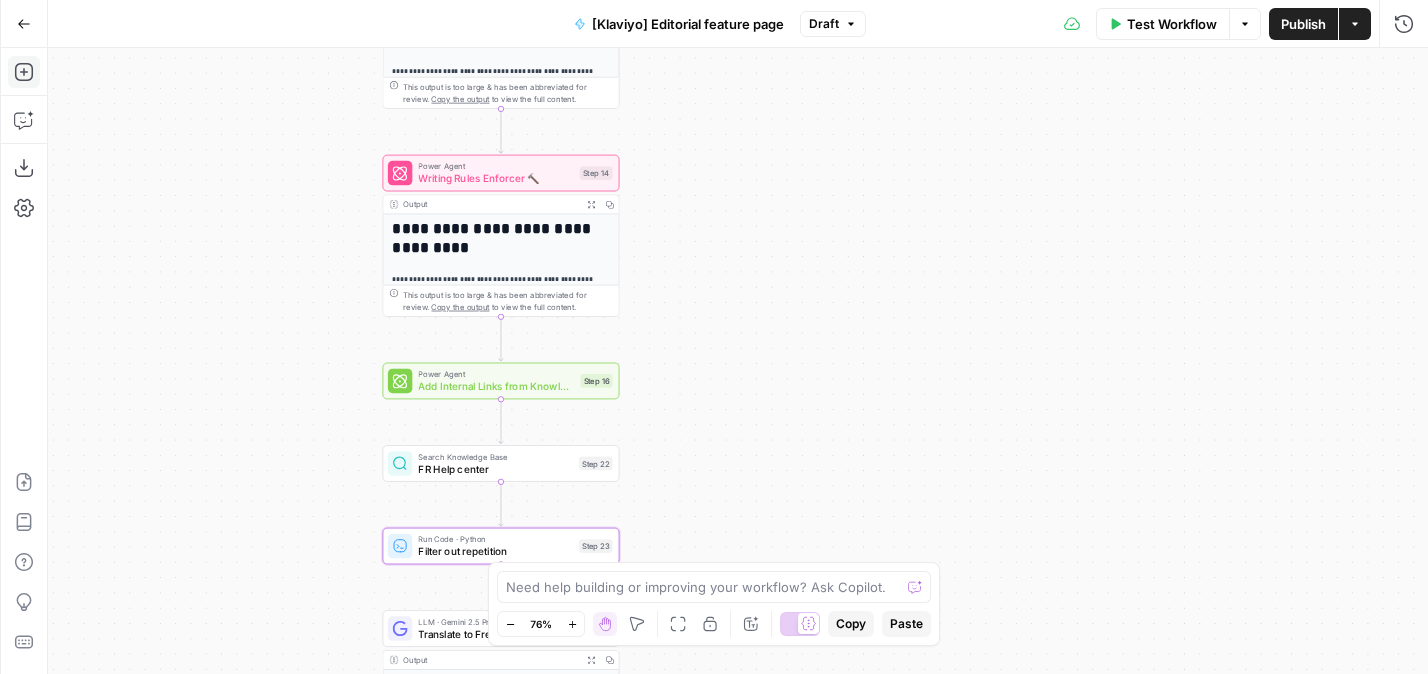 drag, startPoint x: 760, startPoint y: 112, endPoint x: 759, endPoint y: 471, distance: 359.0014 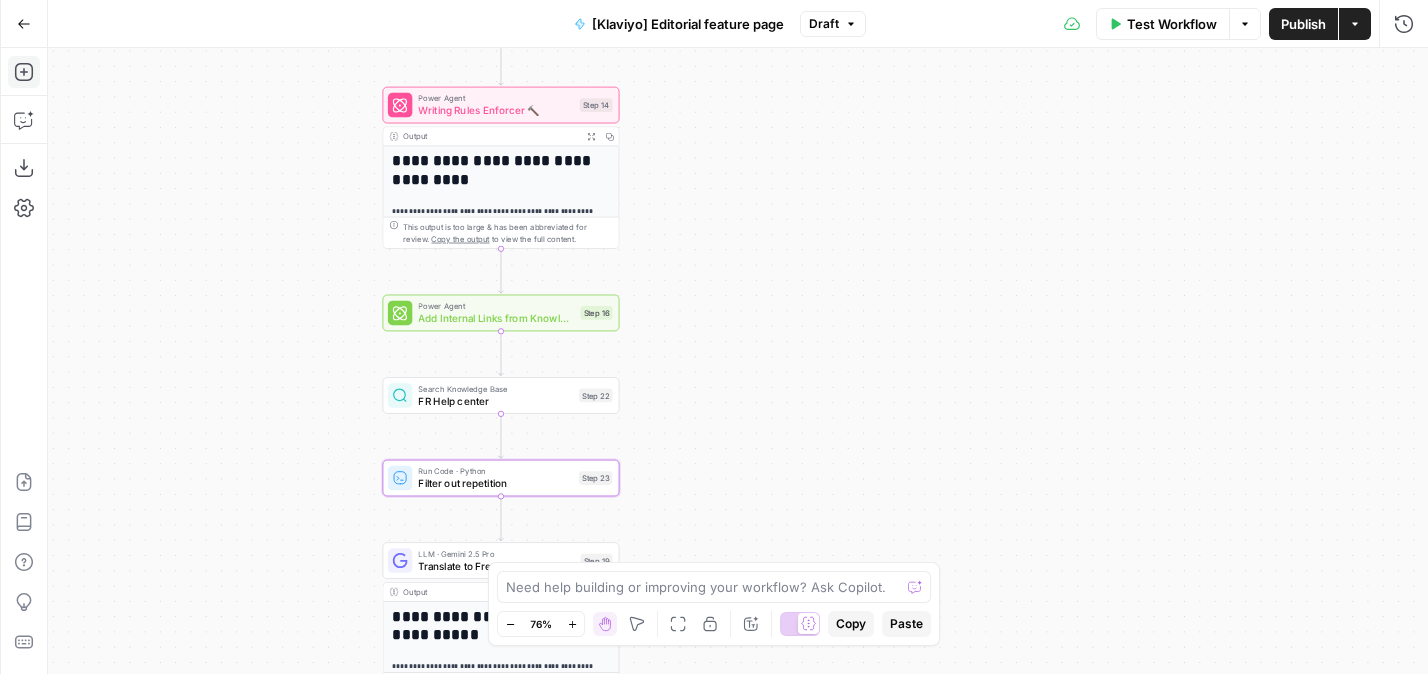 drag, startPoint x: 716, startPoint y: 394, endPoint x: 716, endPoint y: 116, distance: 278 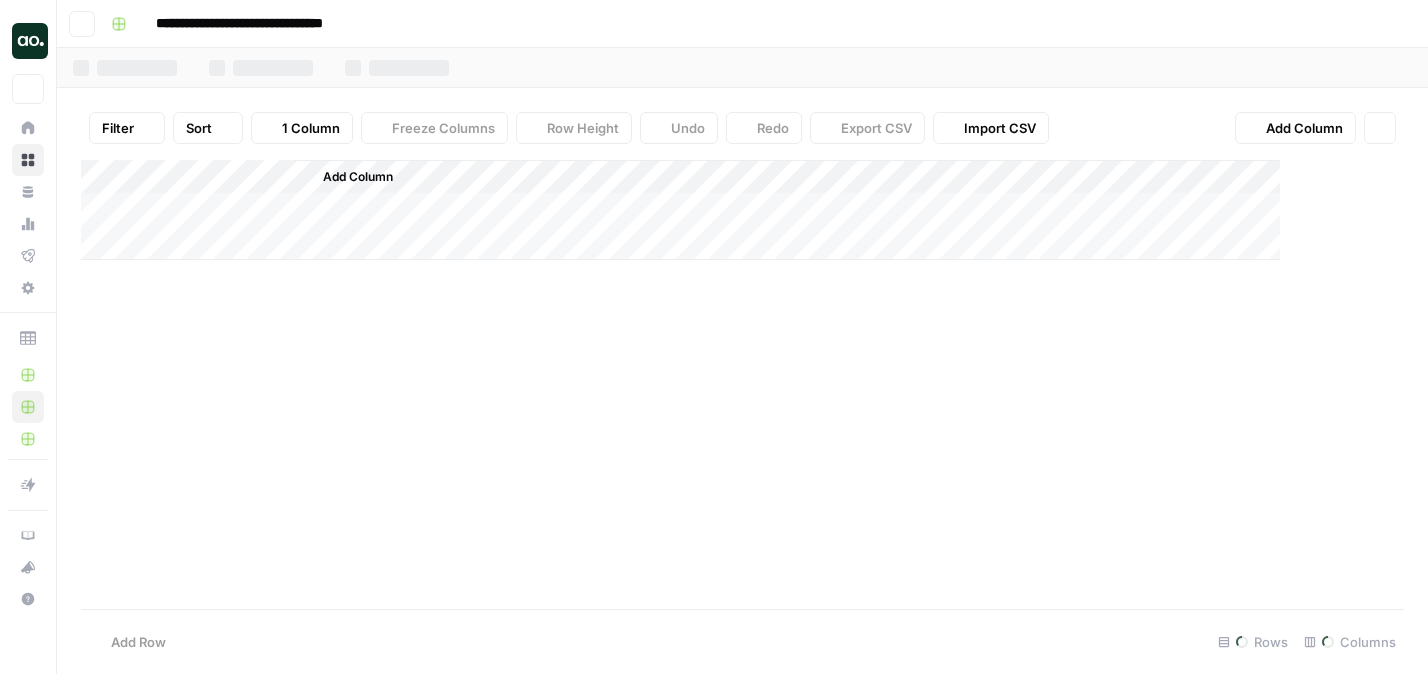 scroll, scrollTop: 0, scrollLeft: 0, axis: both 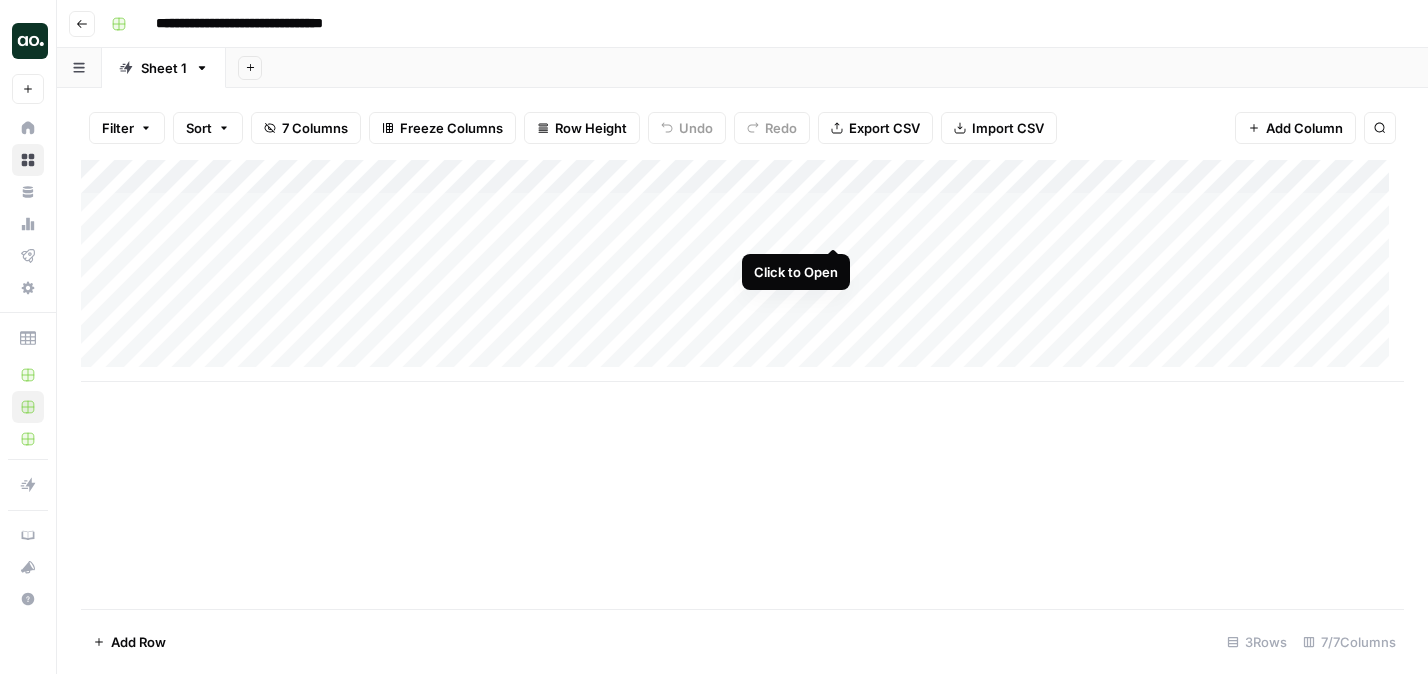 click on "Add Column" at bounding box center (742, 271) 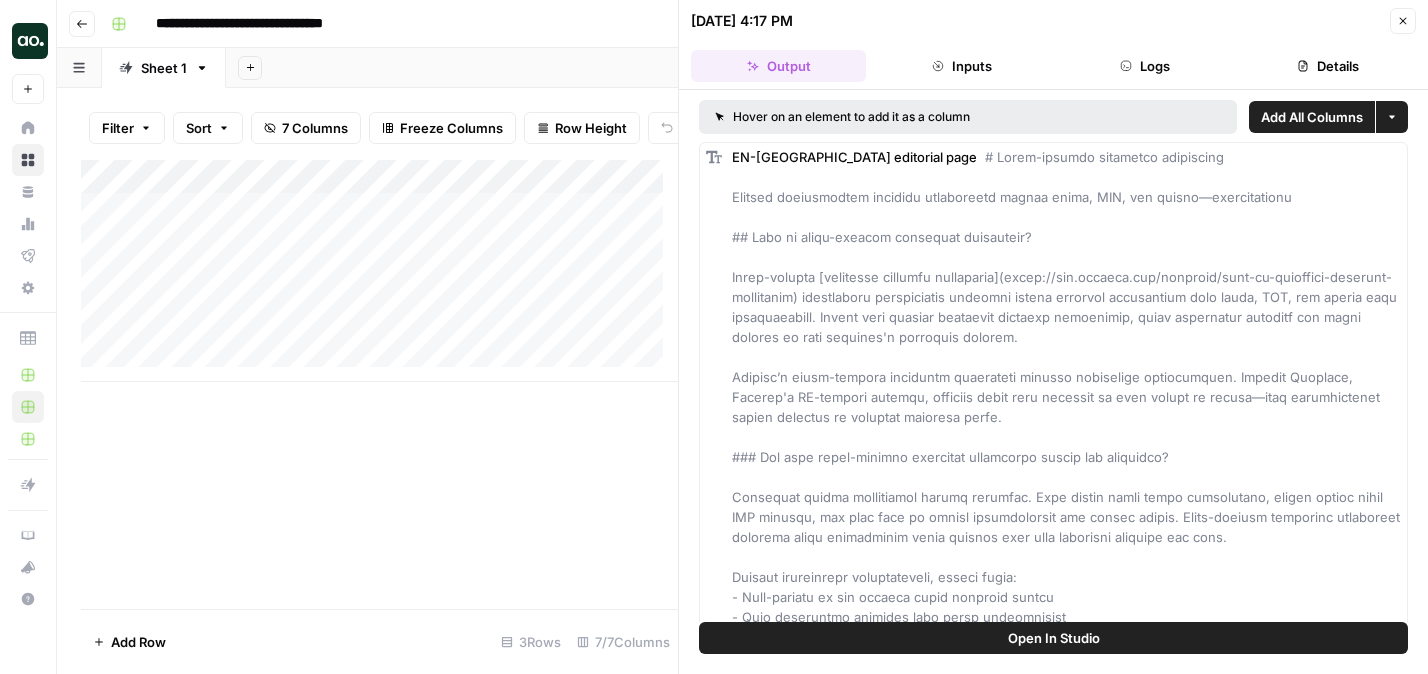 click on "Open In Studio" at bounding box center [1053, 638] 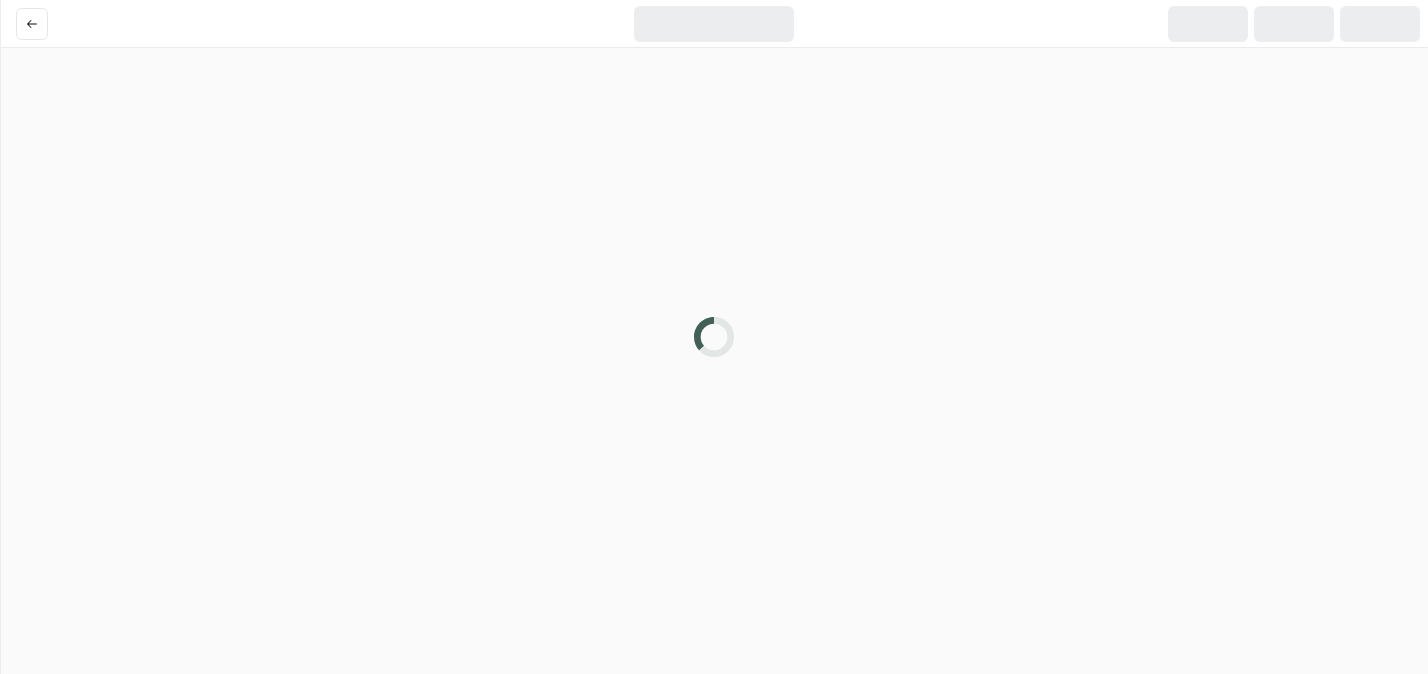 scroll, scrollTop: 0, scrollLeft: 0, axis: both 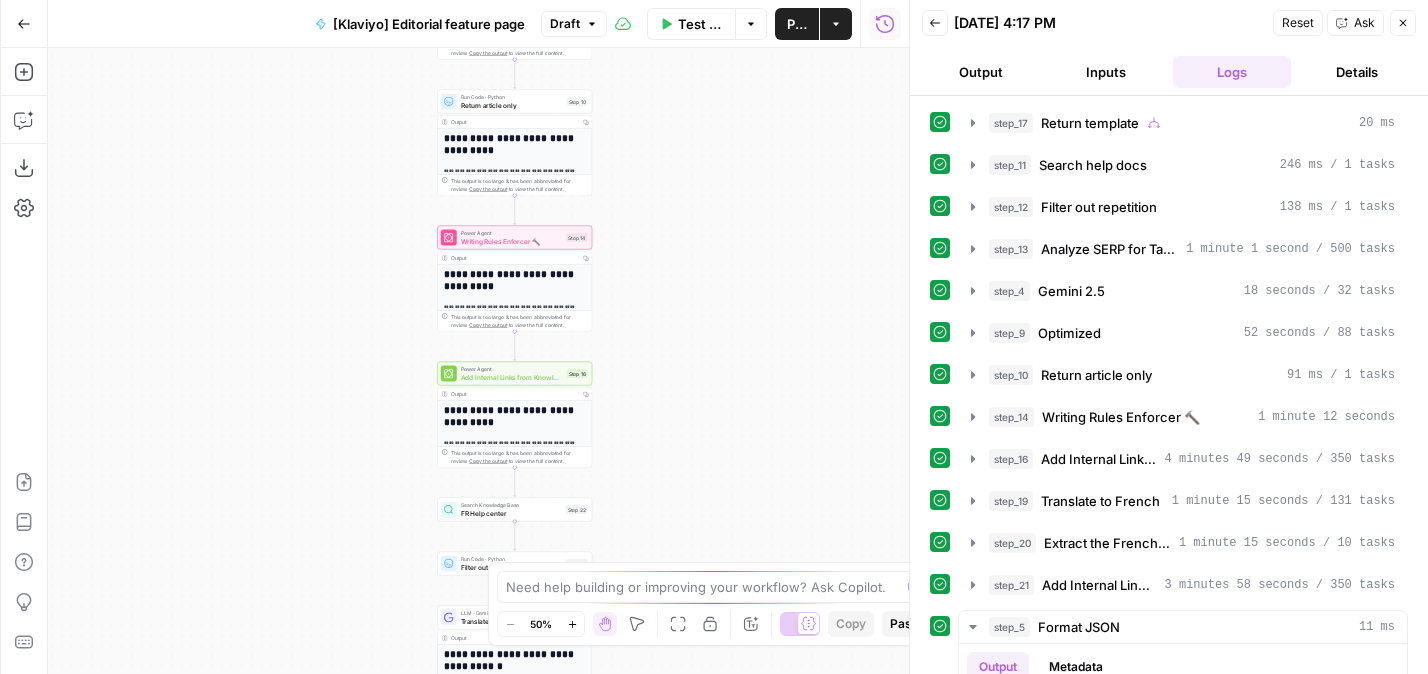 drag, startPoint x: 736, startPoint y: 373, endPoint x: 735, endPoint y: 123, distance: 250.002 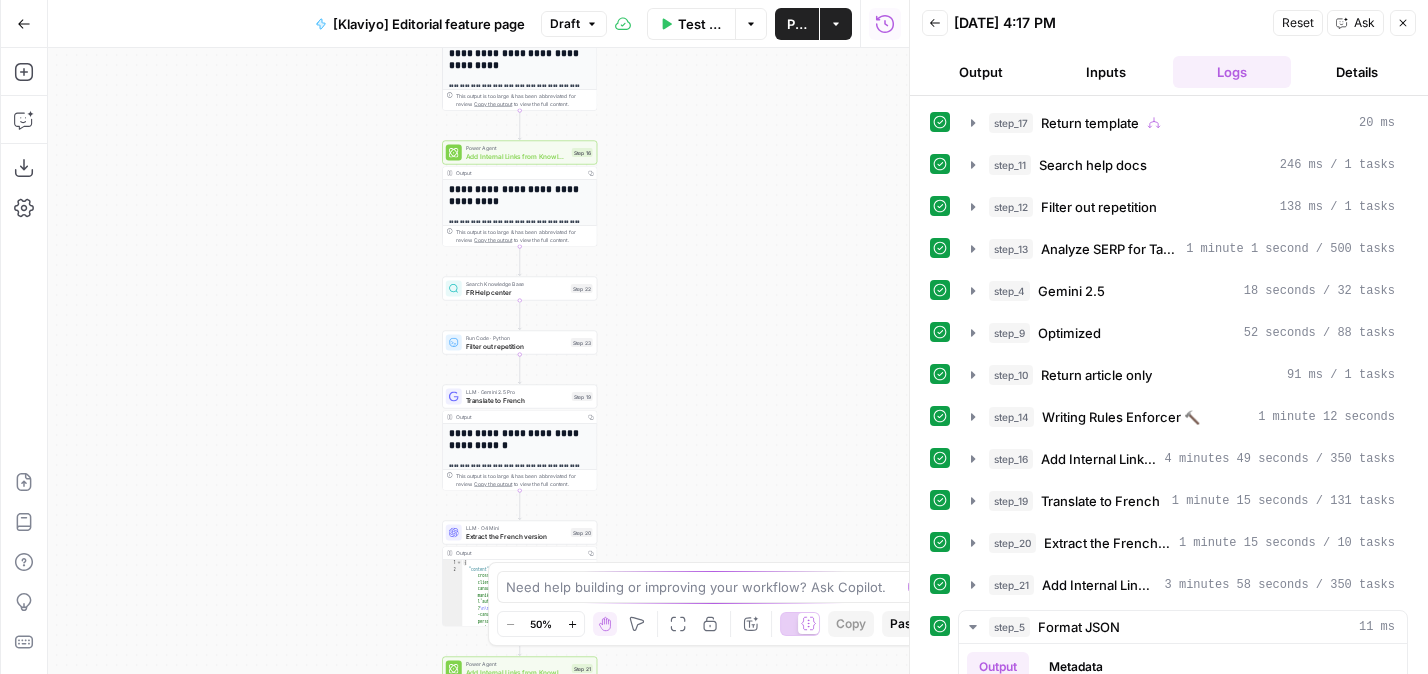 drag, startPoint x: 723, startPoint y: 480, endPoint x: 730, endPoint y: 241, distance: 239.1025 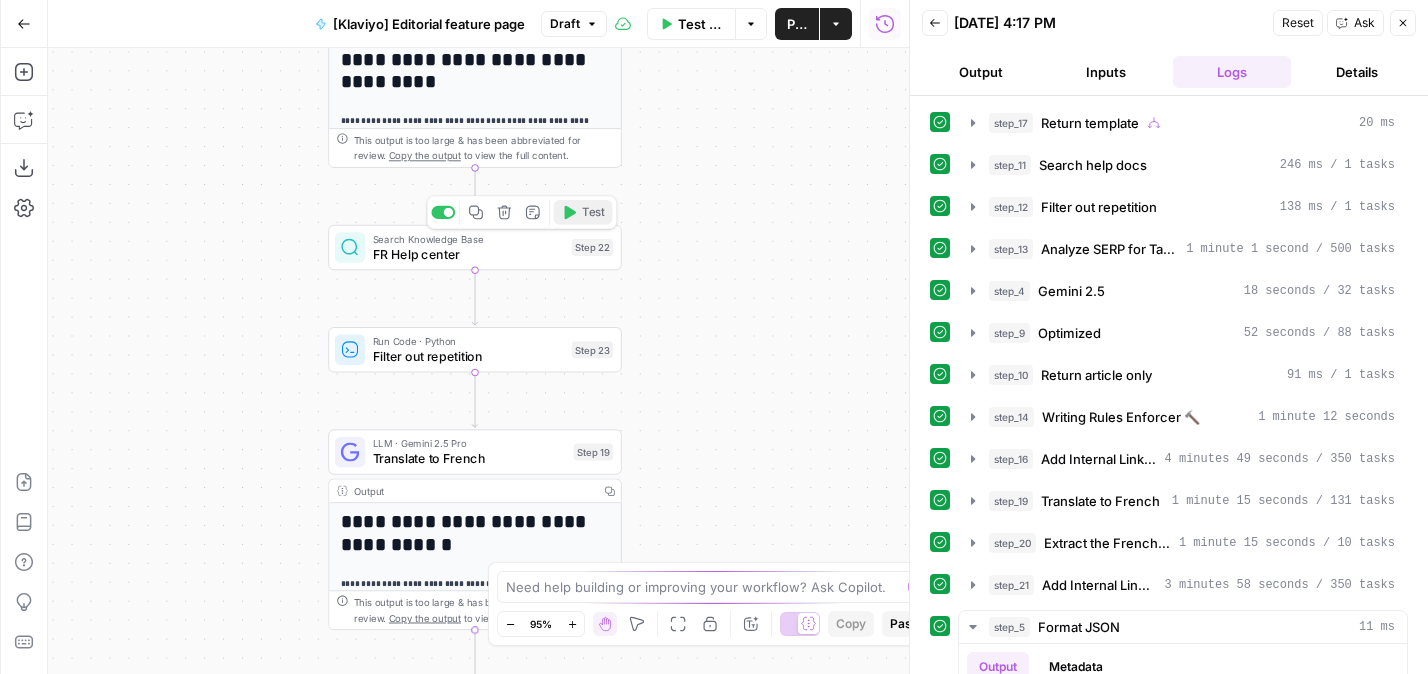 click on "Test" at bounding box center (593, 212) 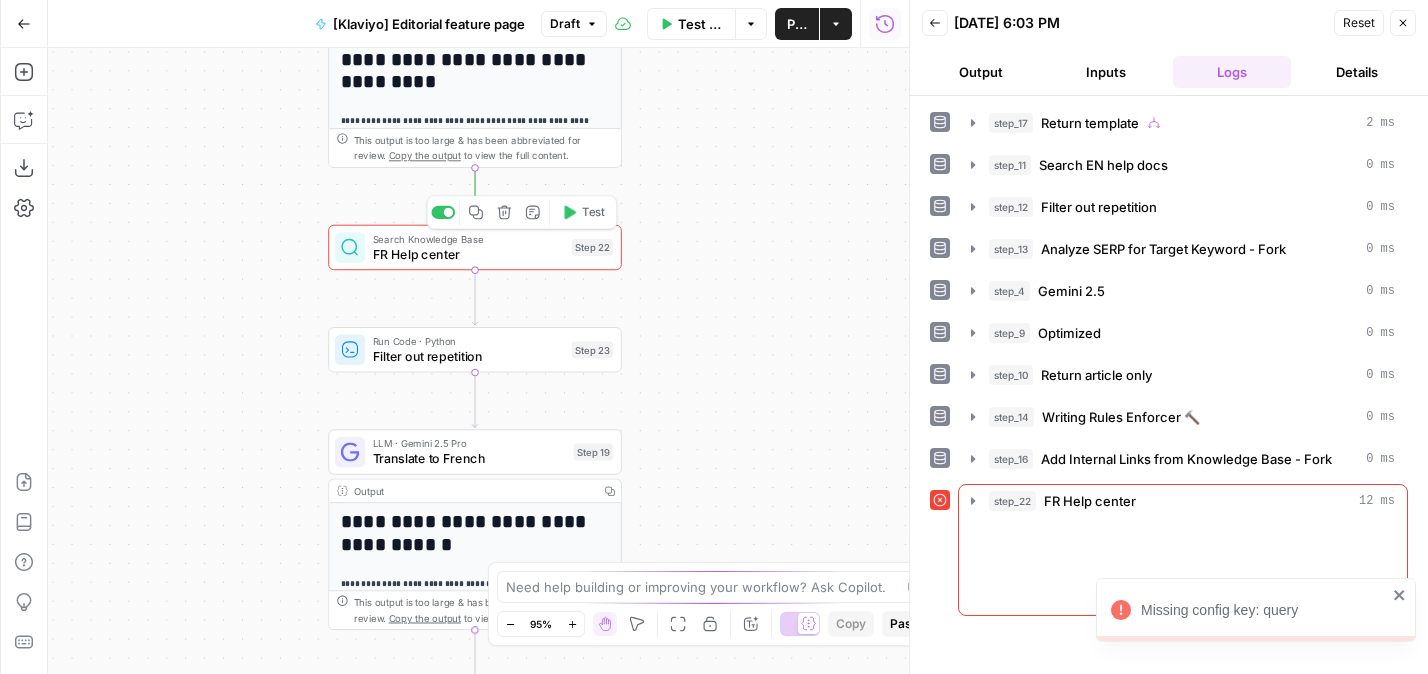 click on "FR Help center" at bounding box center (468, 254) 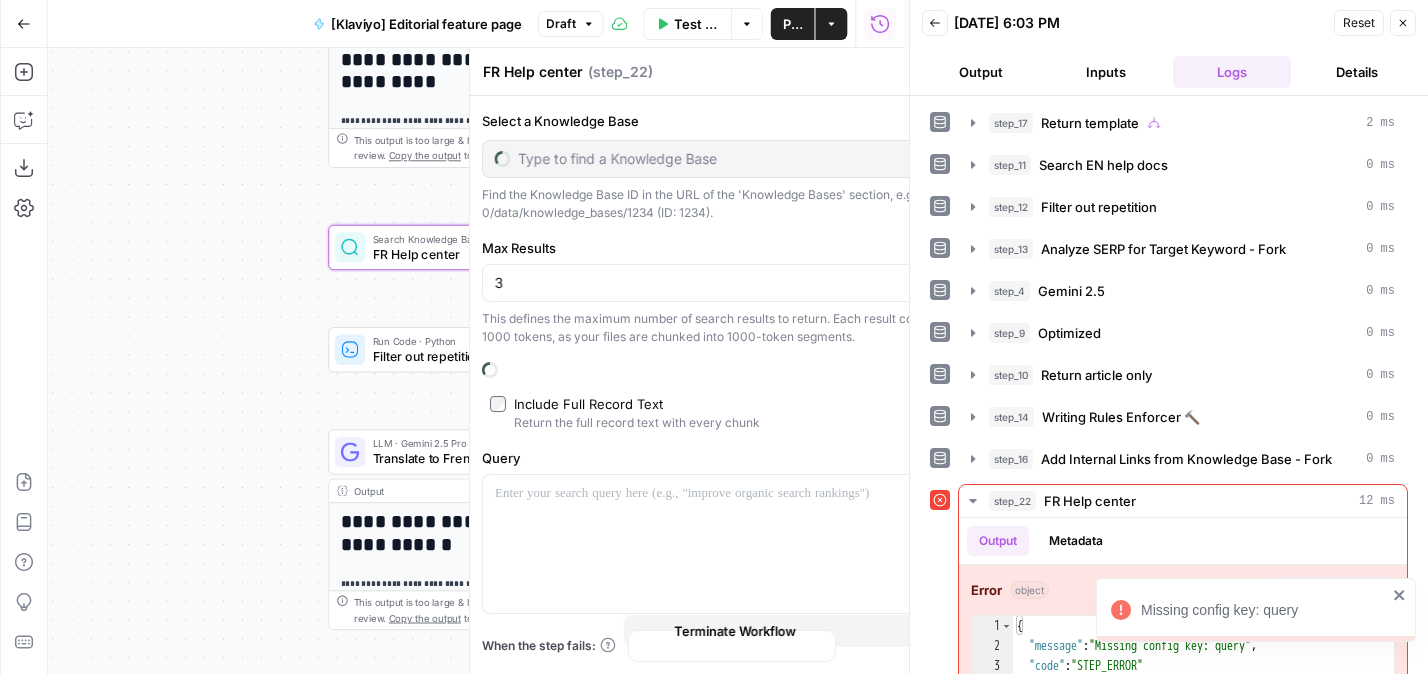 type on "Klaviyo [FR] Help Center" 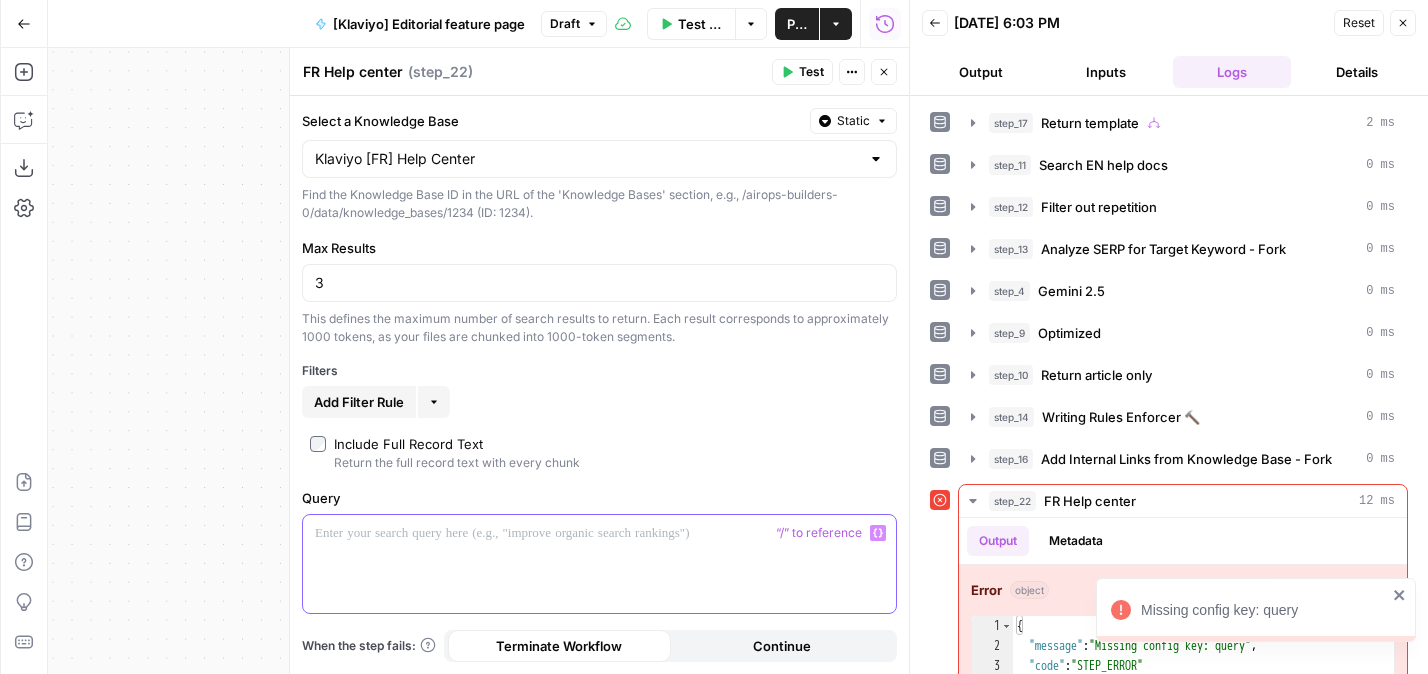 click at bounding box center [599, 564] 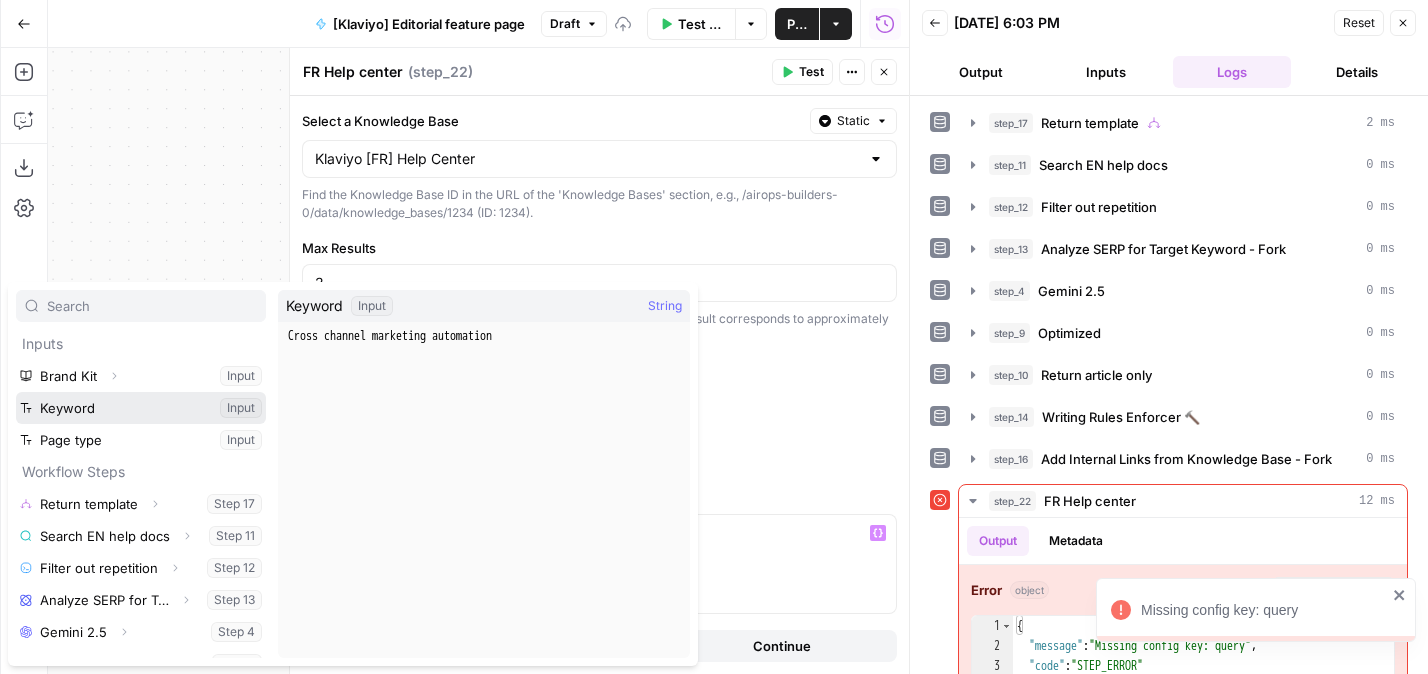 click at bounding box center [141, 408] 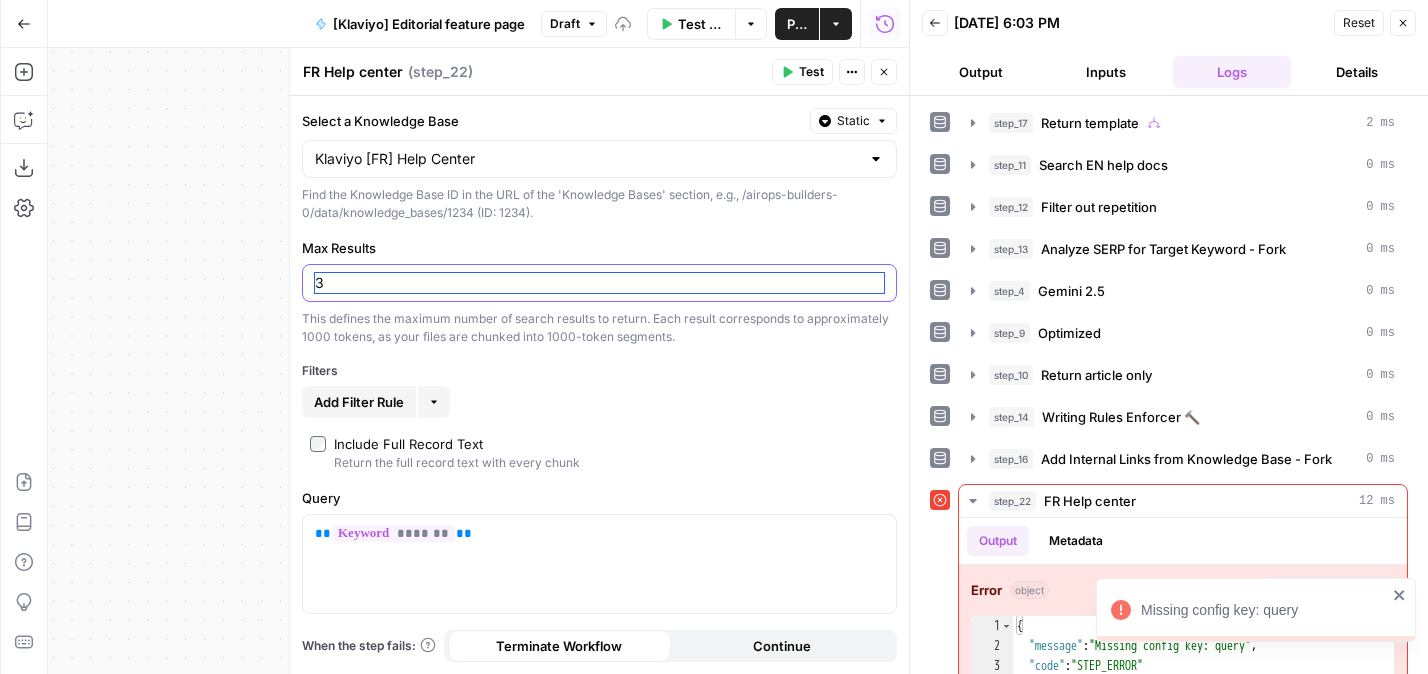 click on "3" at bounding box center (599, 283) 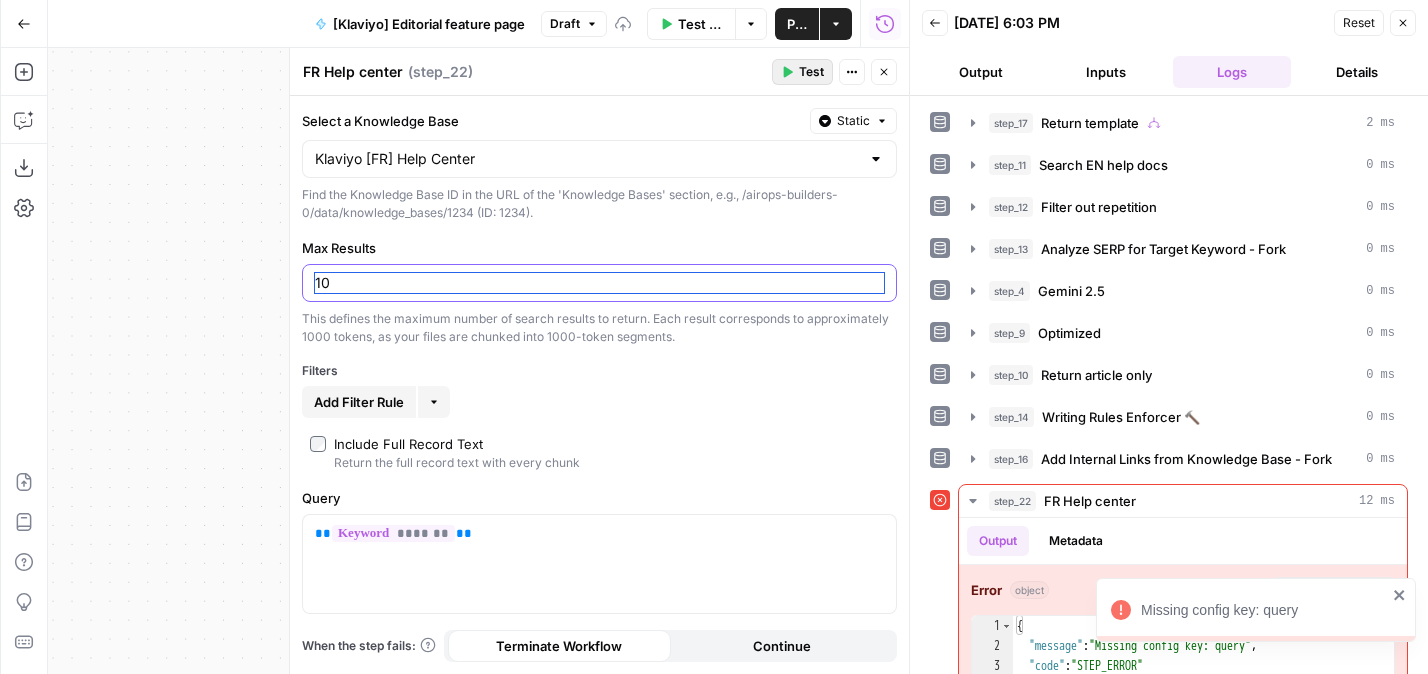 type on "10" 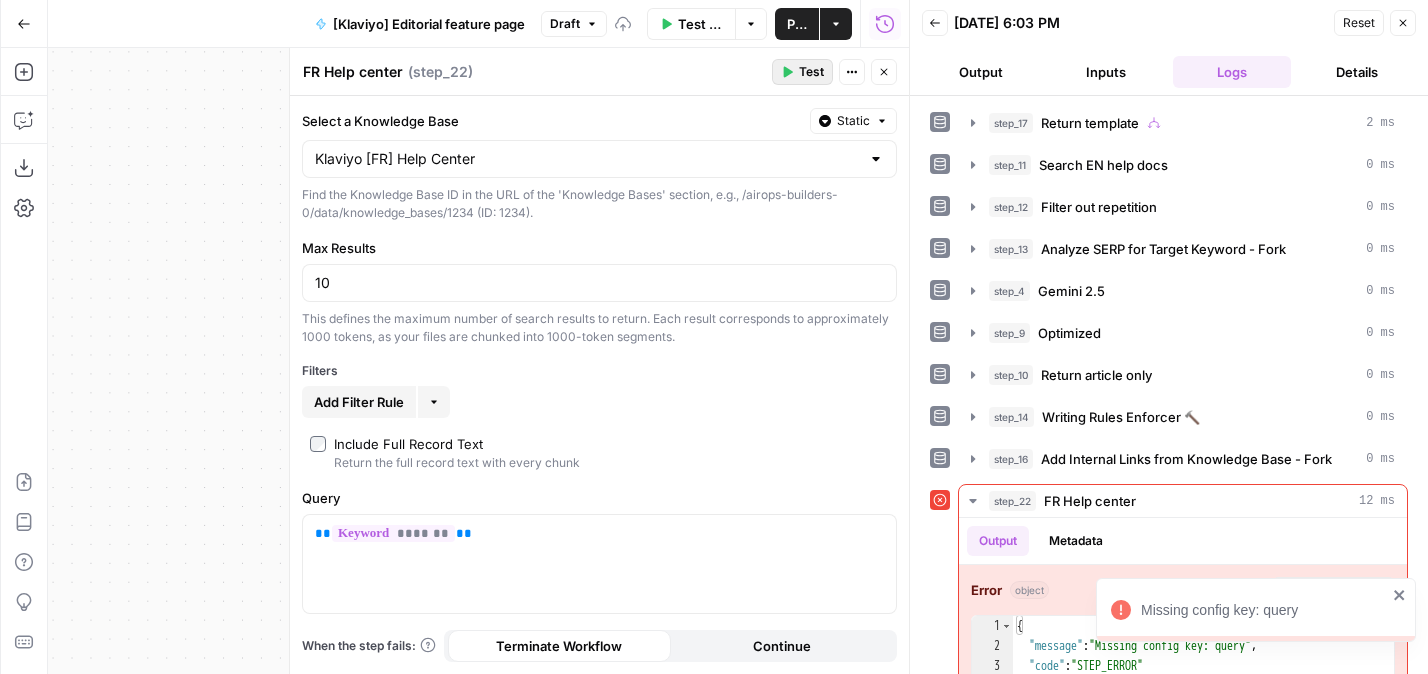 click on "Test" at bounding box center (811, 72) 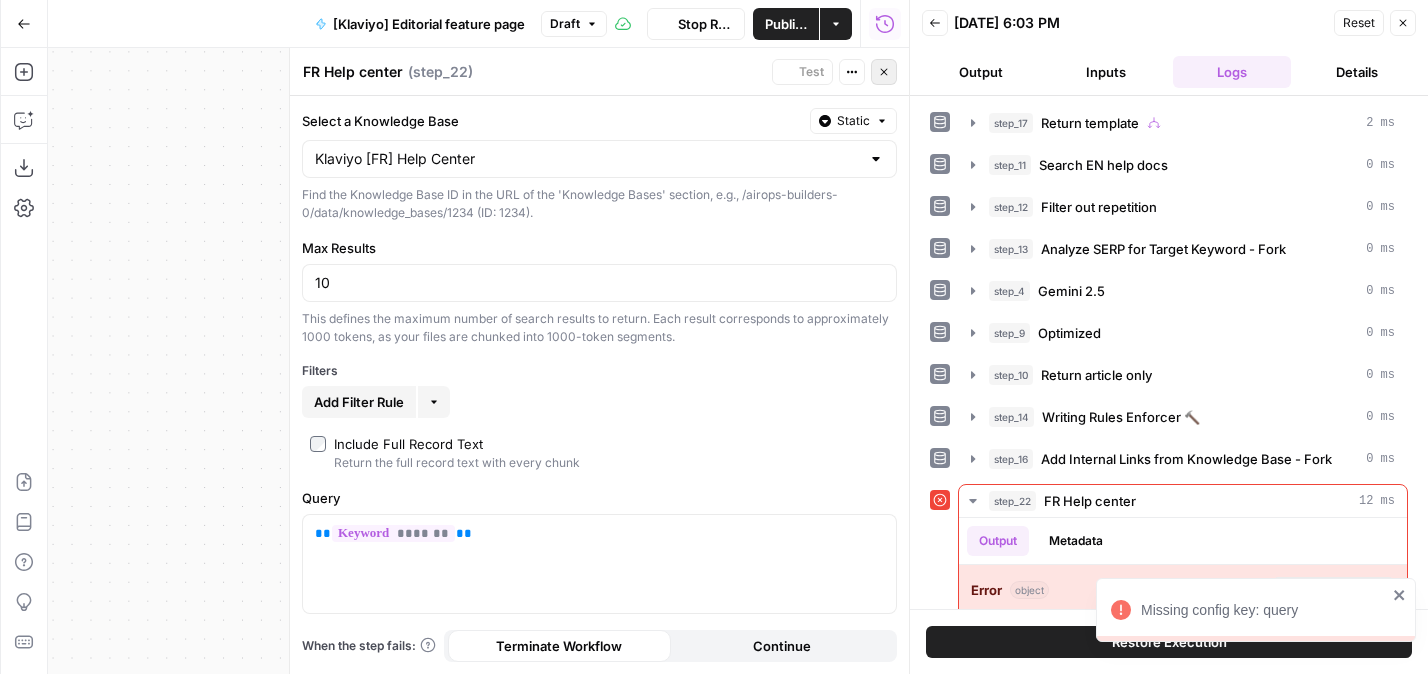 click on "Close" at bounding box center [884, 72] 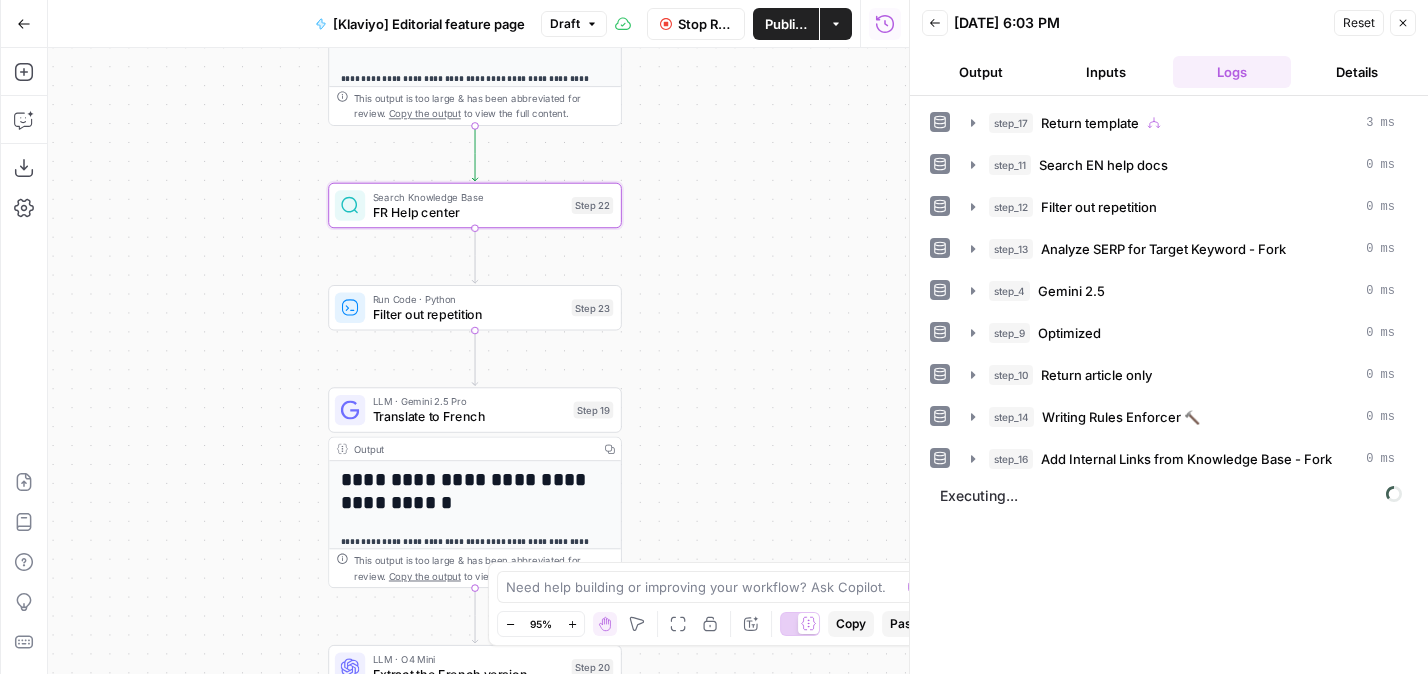 drag, startPoint x: 759, startPoint y: 374, endPoint x: 759, endPoint y: 245, distance: 129 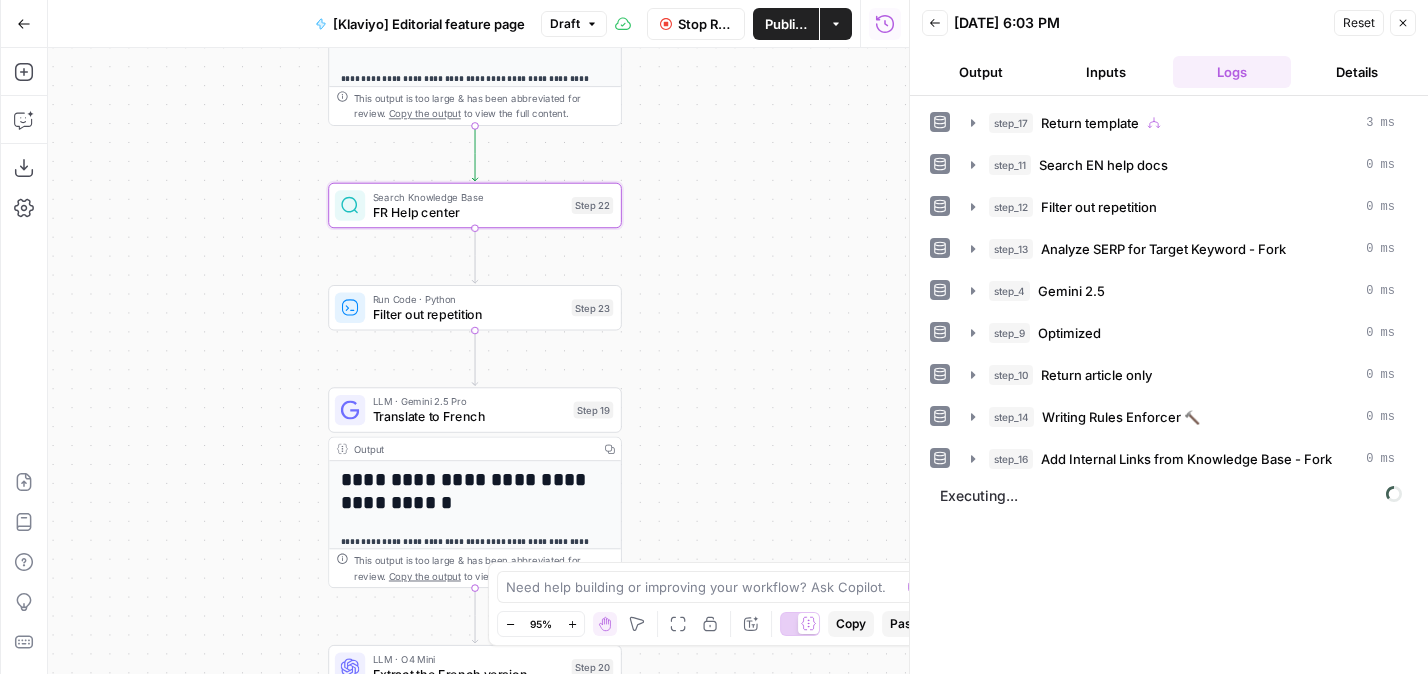 click on "**********" at bounding box center (478, 361) 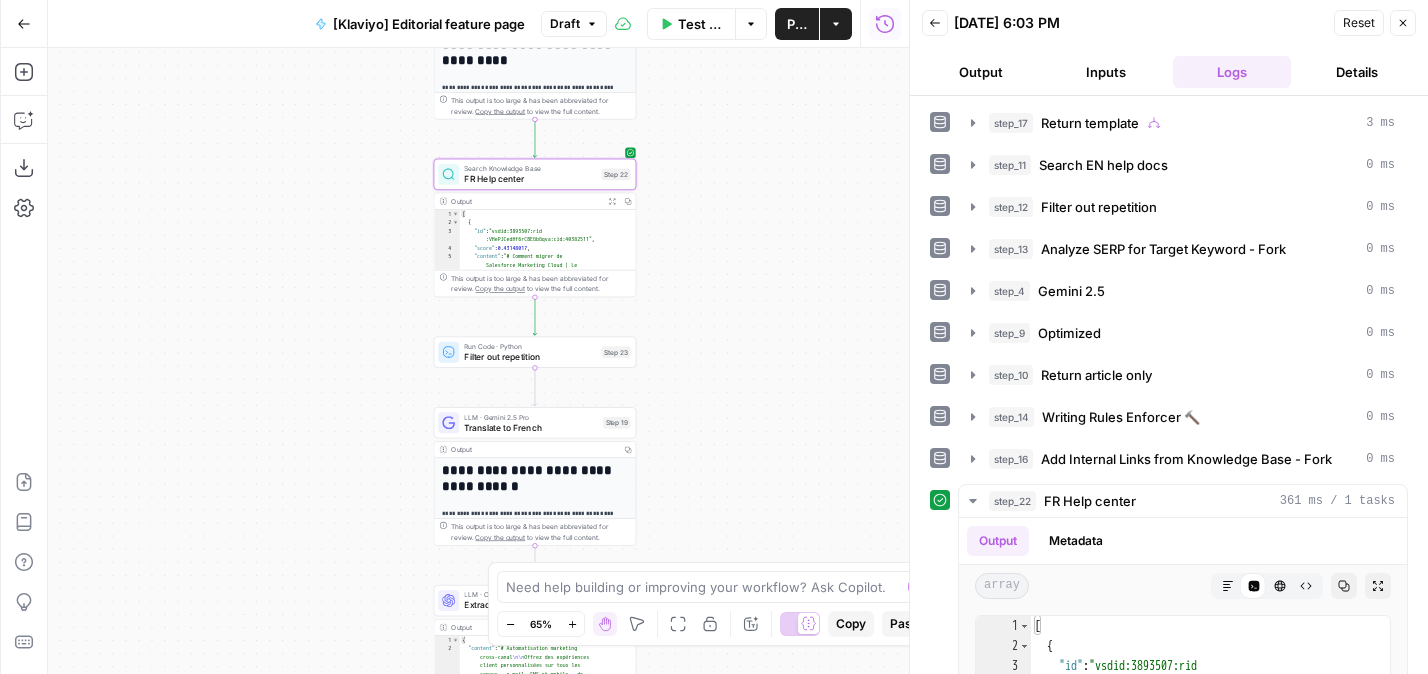 drag, startPoint x: 698, startPoint y: 202, endPoint x: 643, endPoint y: 240, distance: 66.85058 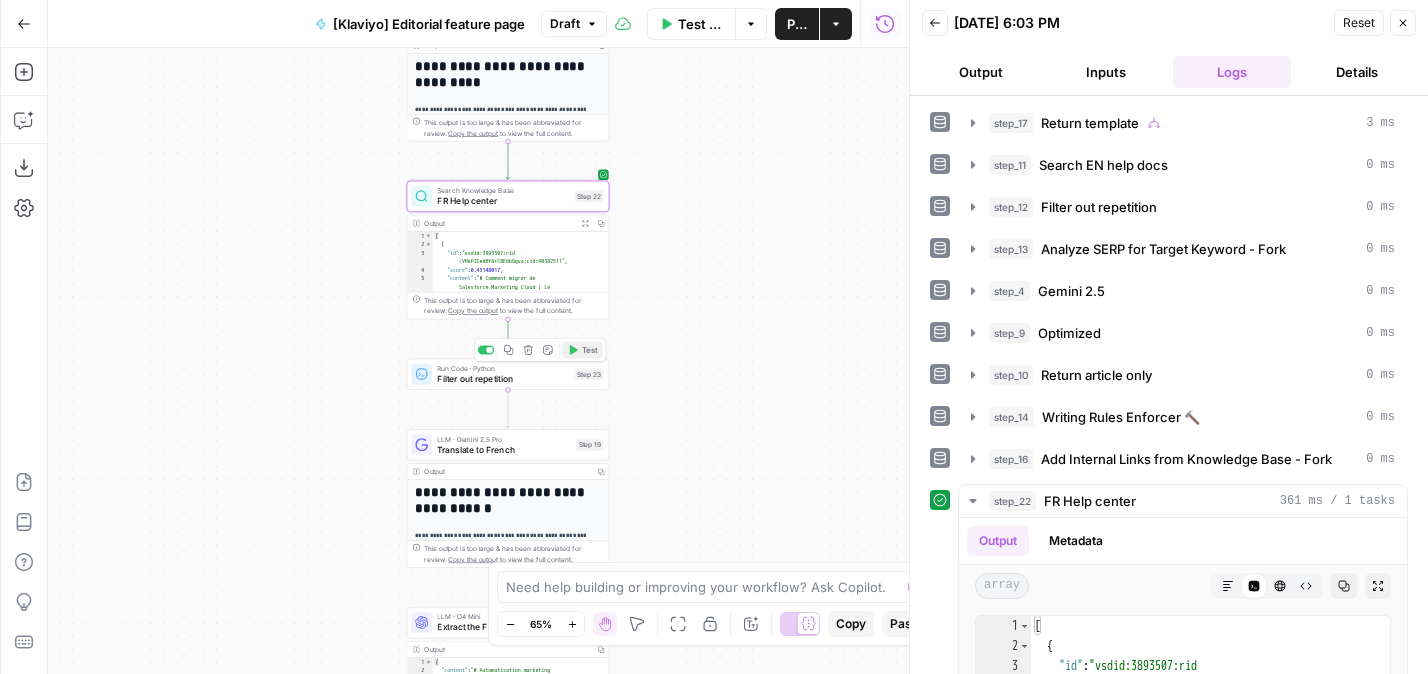 click 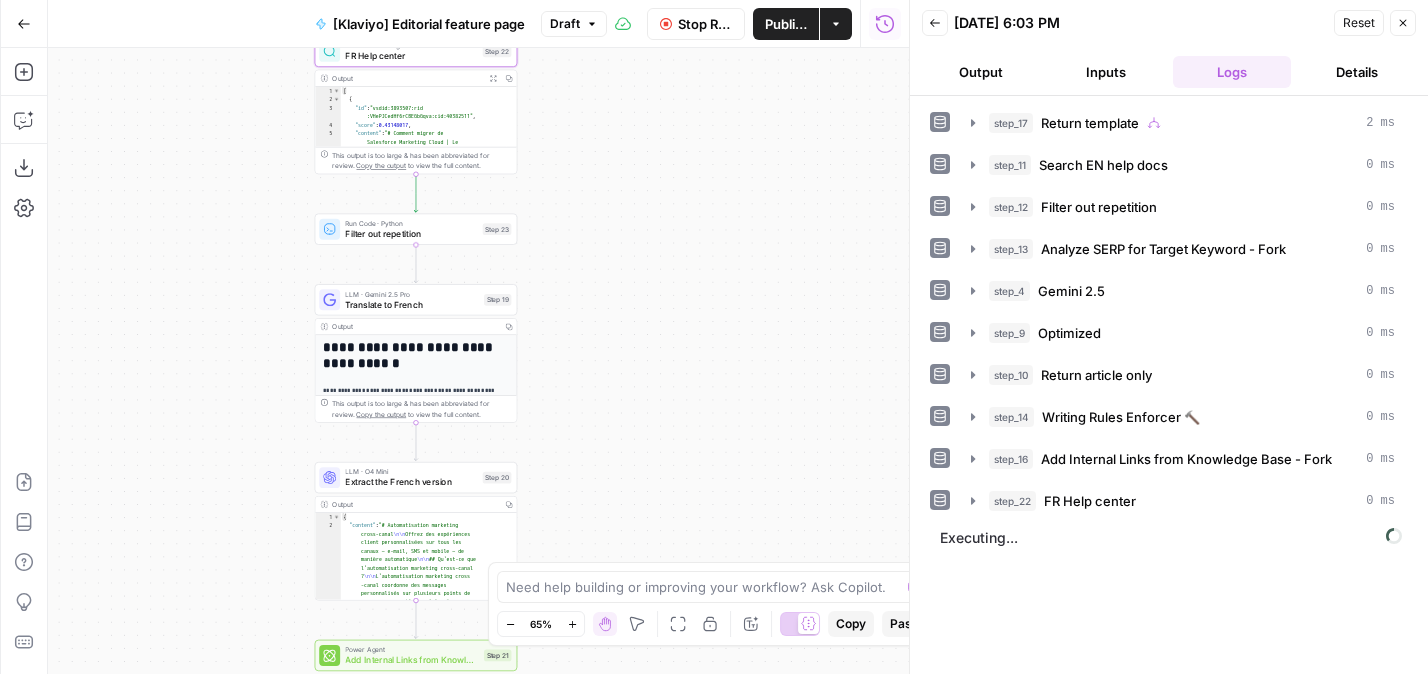 drag, startPoint x: 656, startPoint y: 433, endPoint x: 564, endPoint y: 288, distance: 171.72362 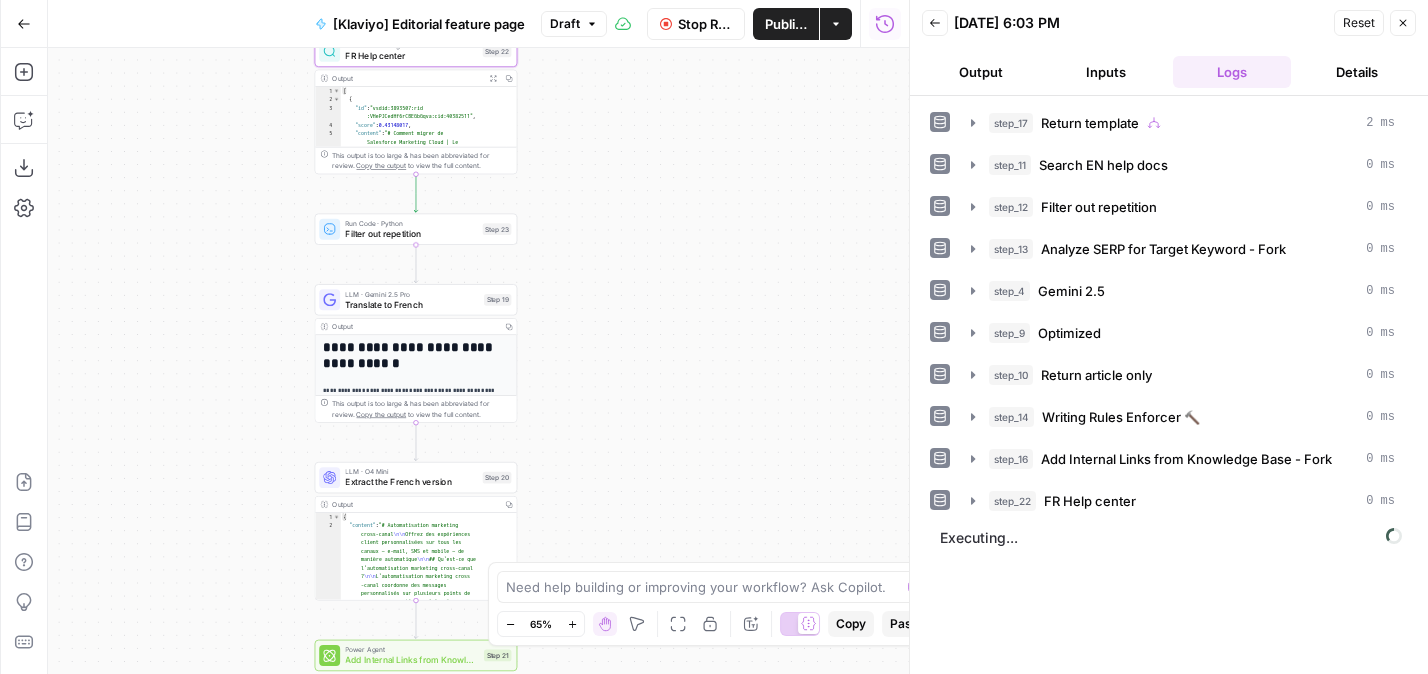click on "**********" at bounding box center [478, 361] 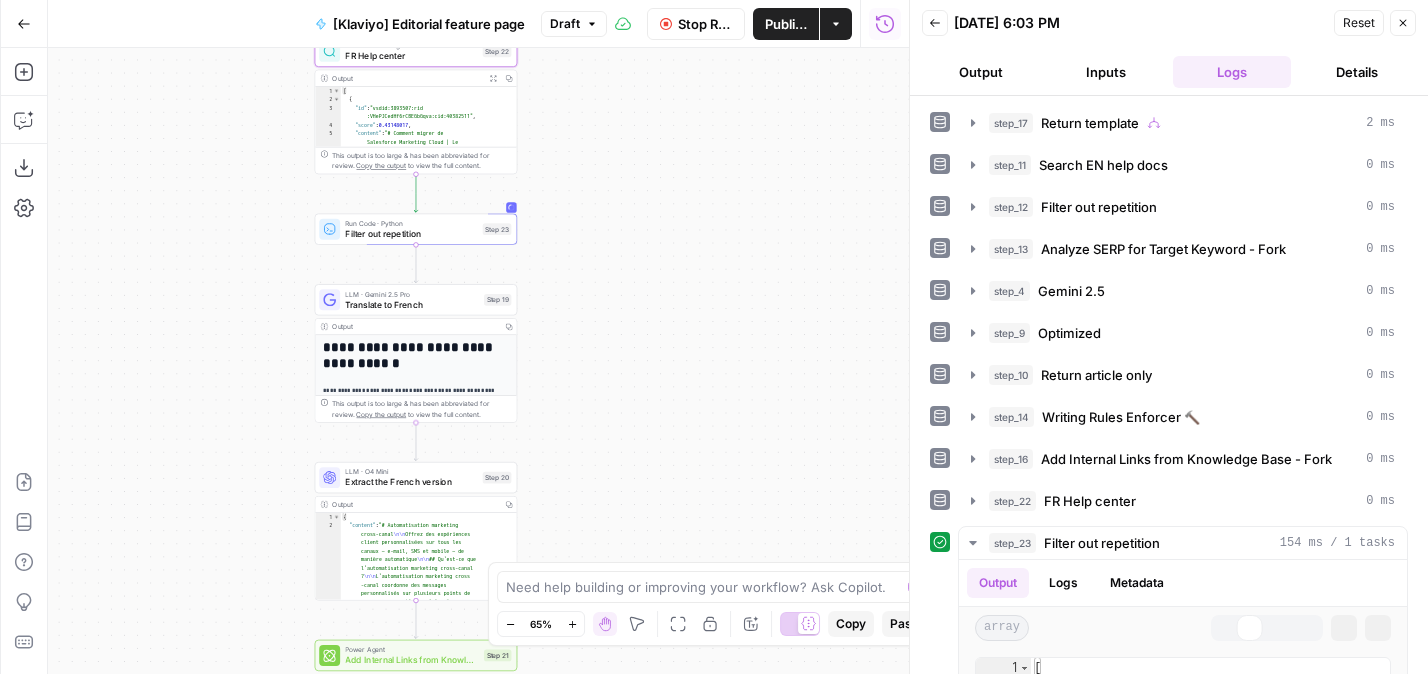 click on "LLM · Gemini 2.5 Pro" at bounding box center (411, 294) 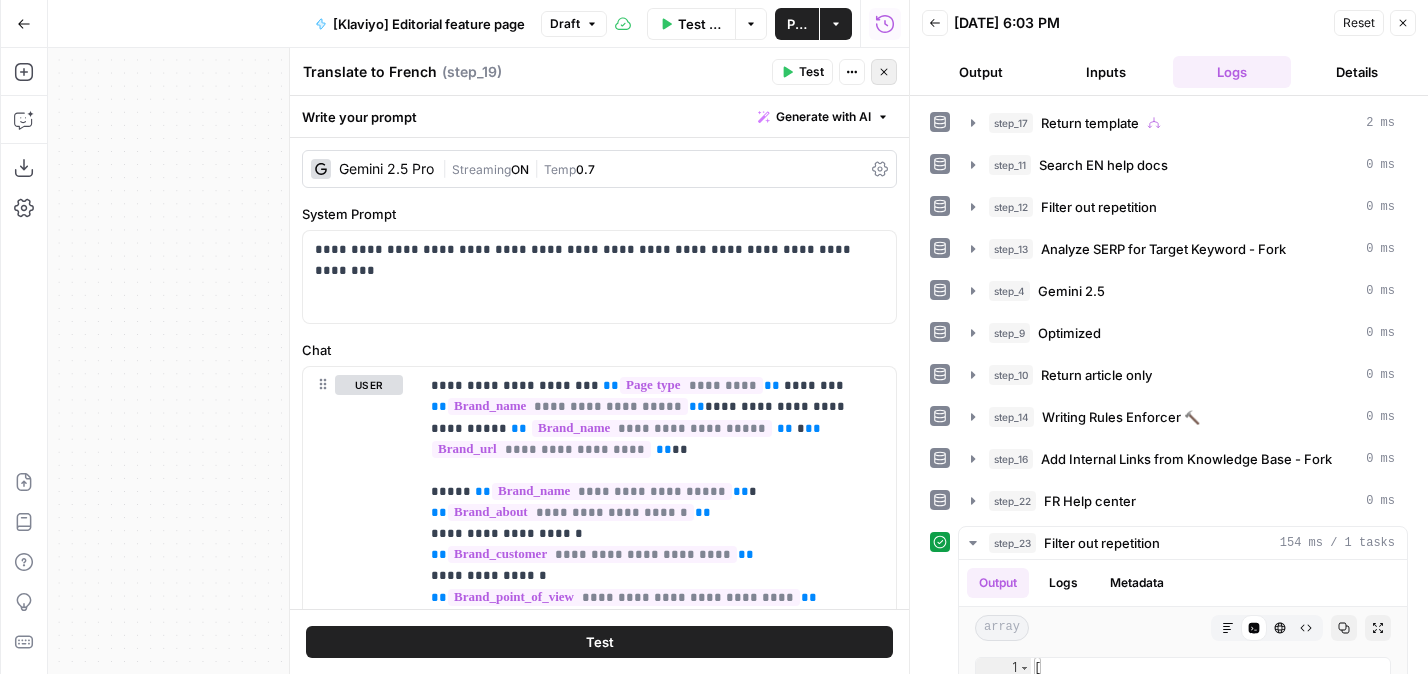 click 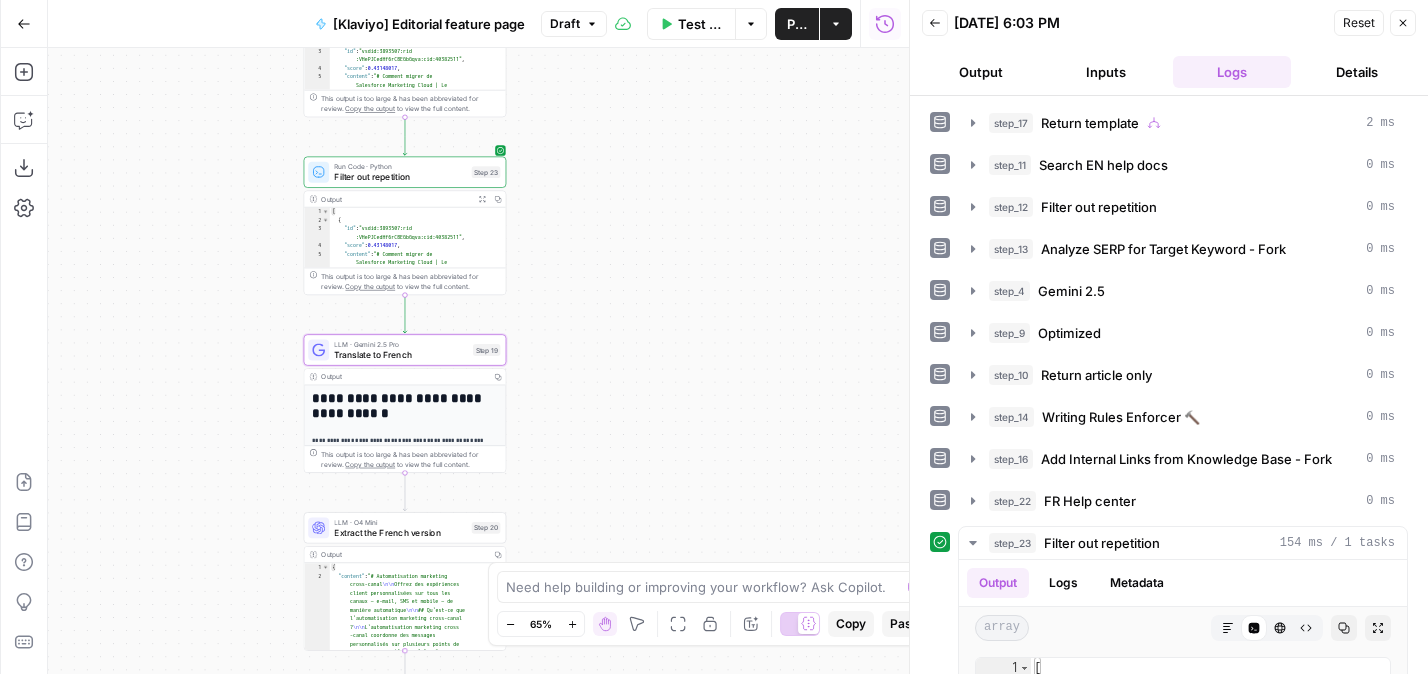 drag, startPoint x: 721, startPoint y: 362, endPoint x: 688, endPoint y: 247, distance: 119.64113 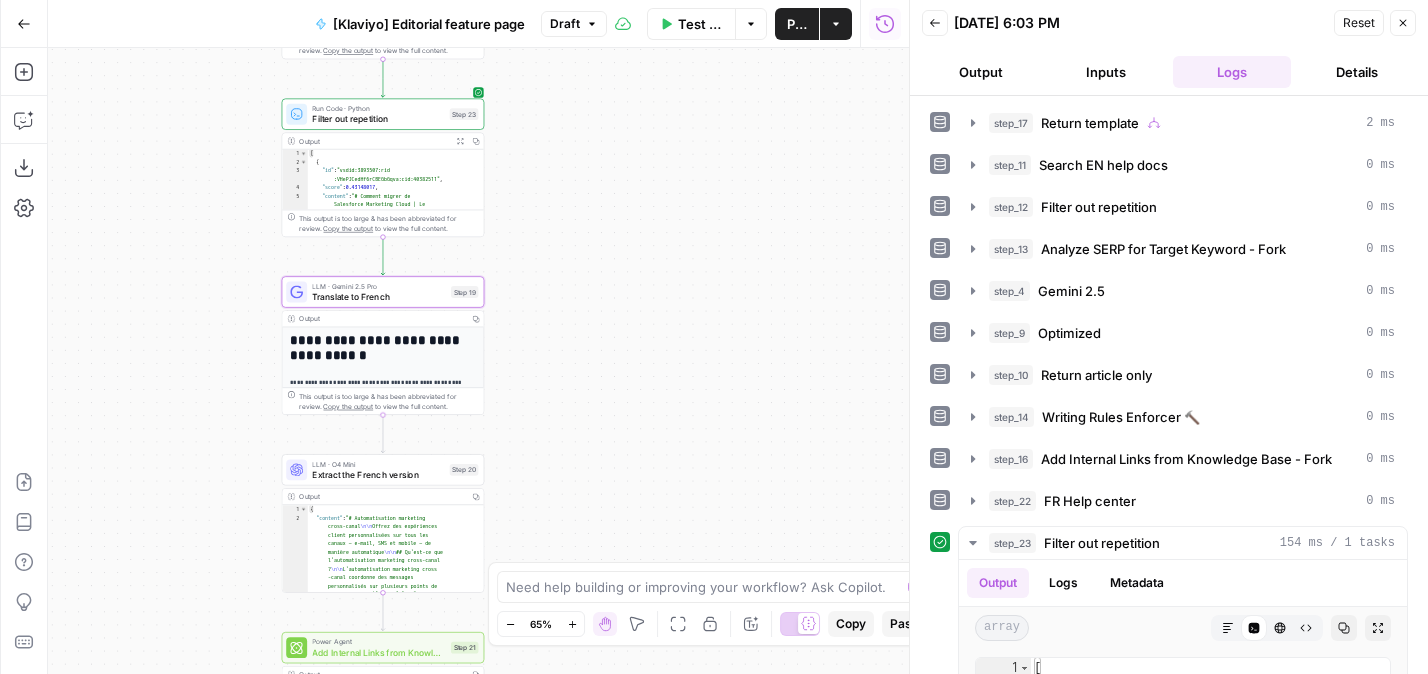 click on "Translate to French" at bounding box center [378, 296] 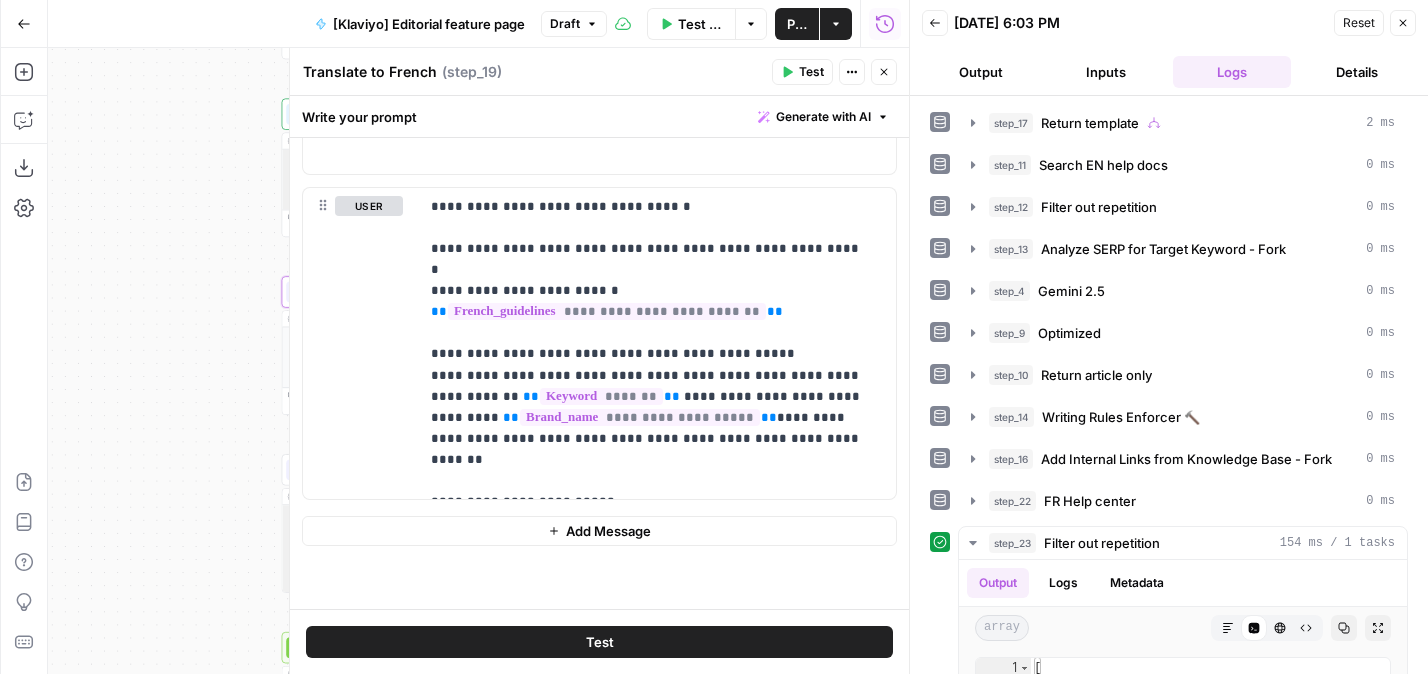 scroll, scrollTop: 3231, scrollLeft: 0, axis: vertical 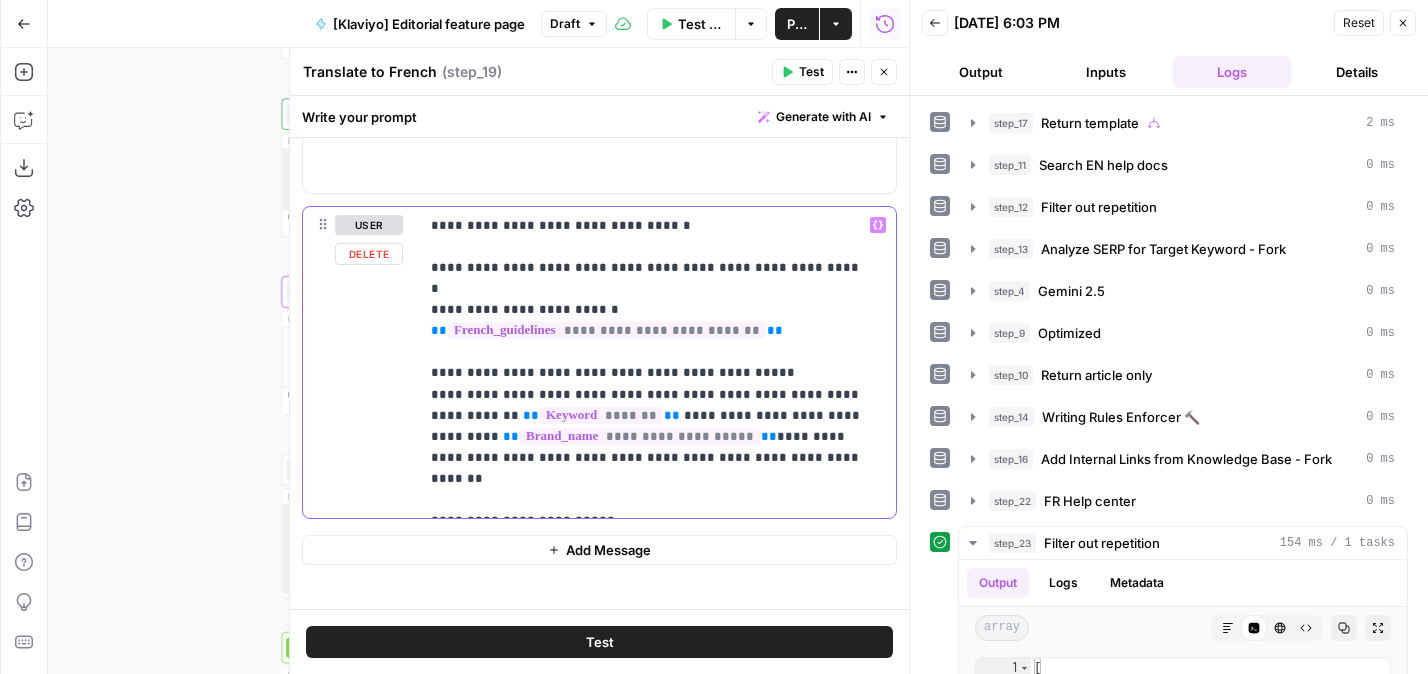 click on "**********" at bounding box center (650, 363) 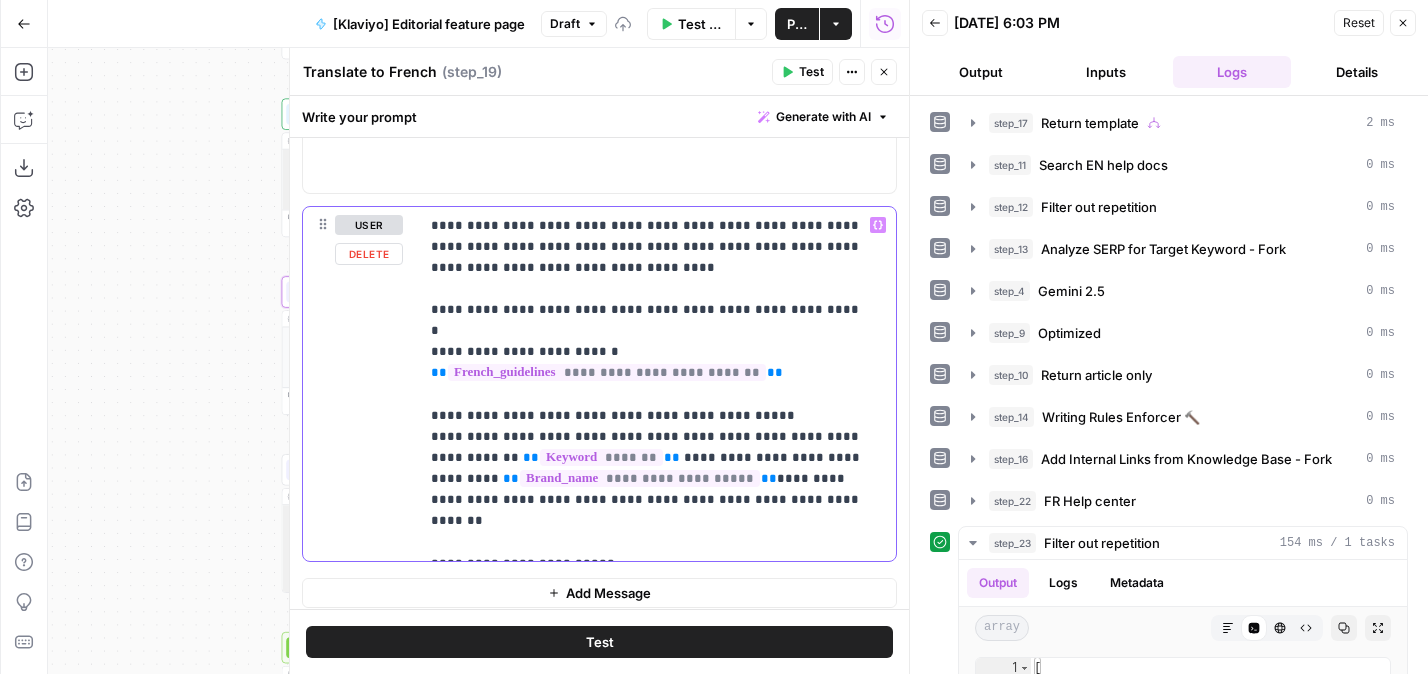 click on "**********" at bounding box center [650, 384] 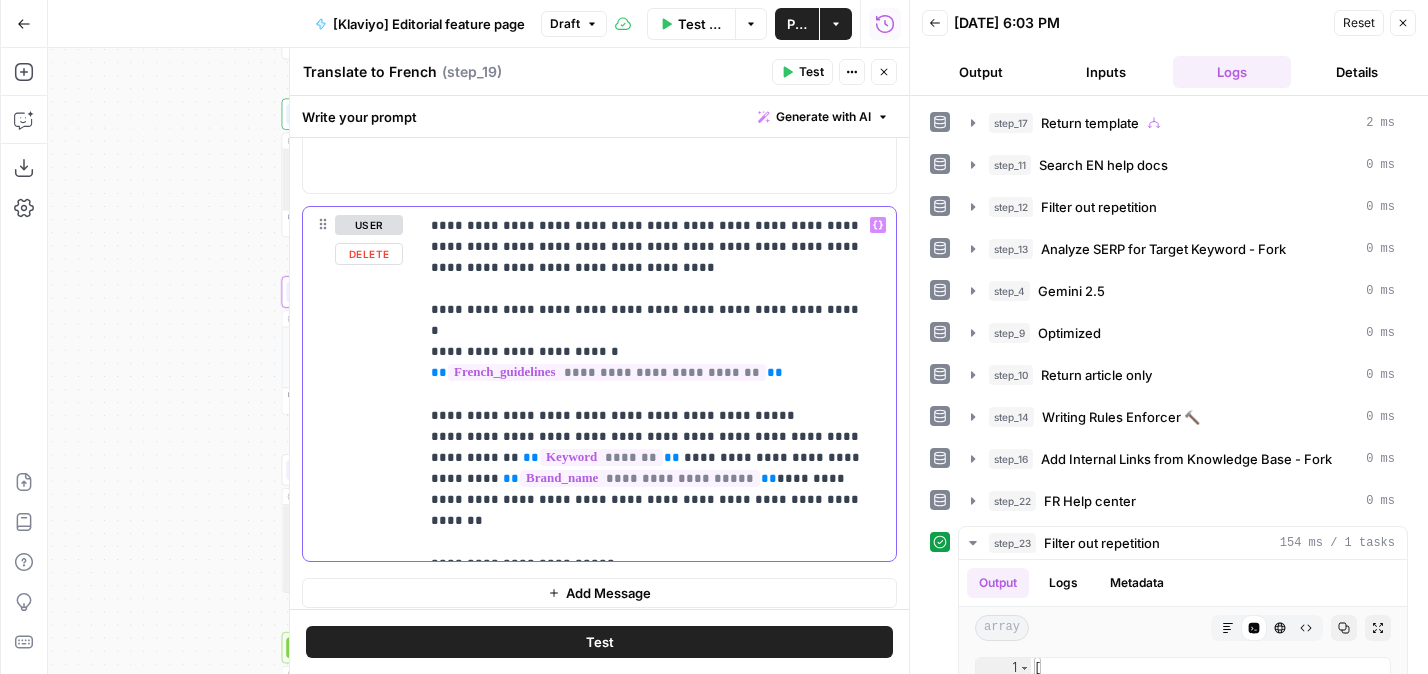 click on "**********" at bounding box center (650, 384) 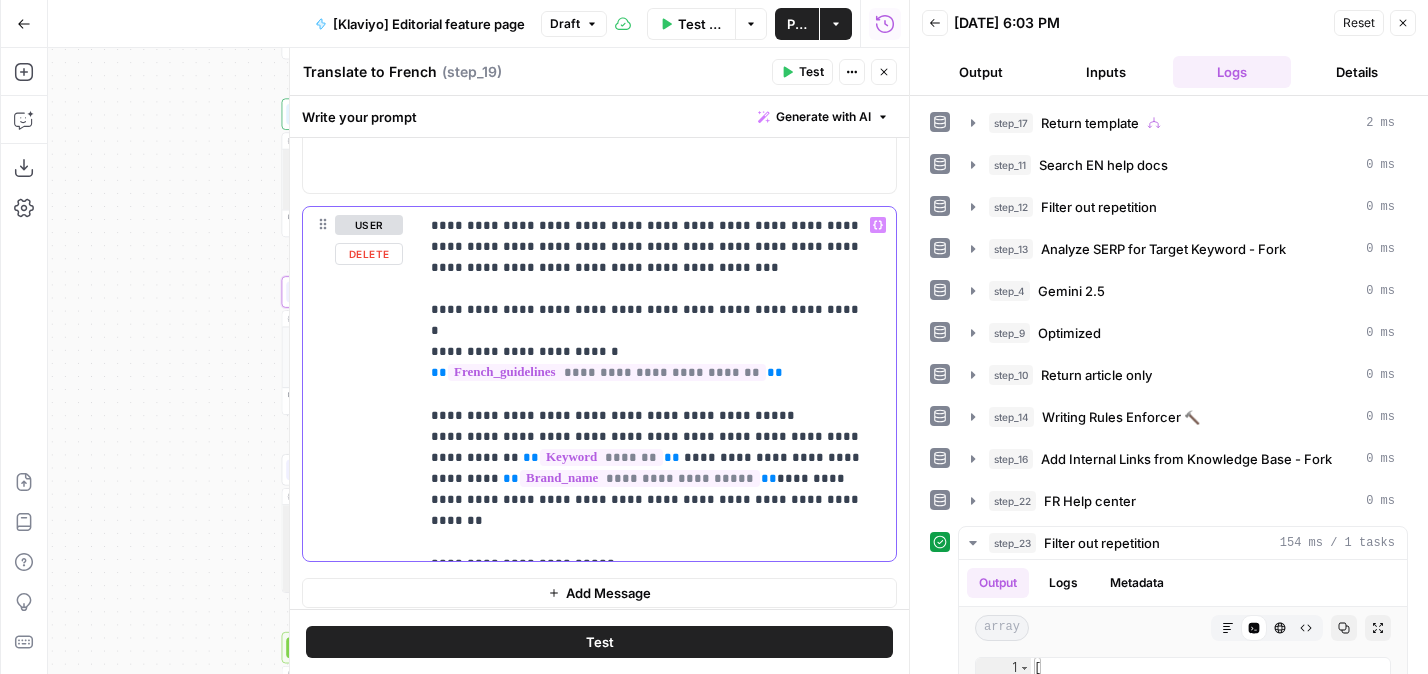 click on "**********" at bounding box center (650, 384) 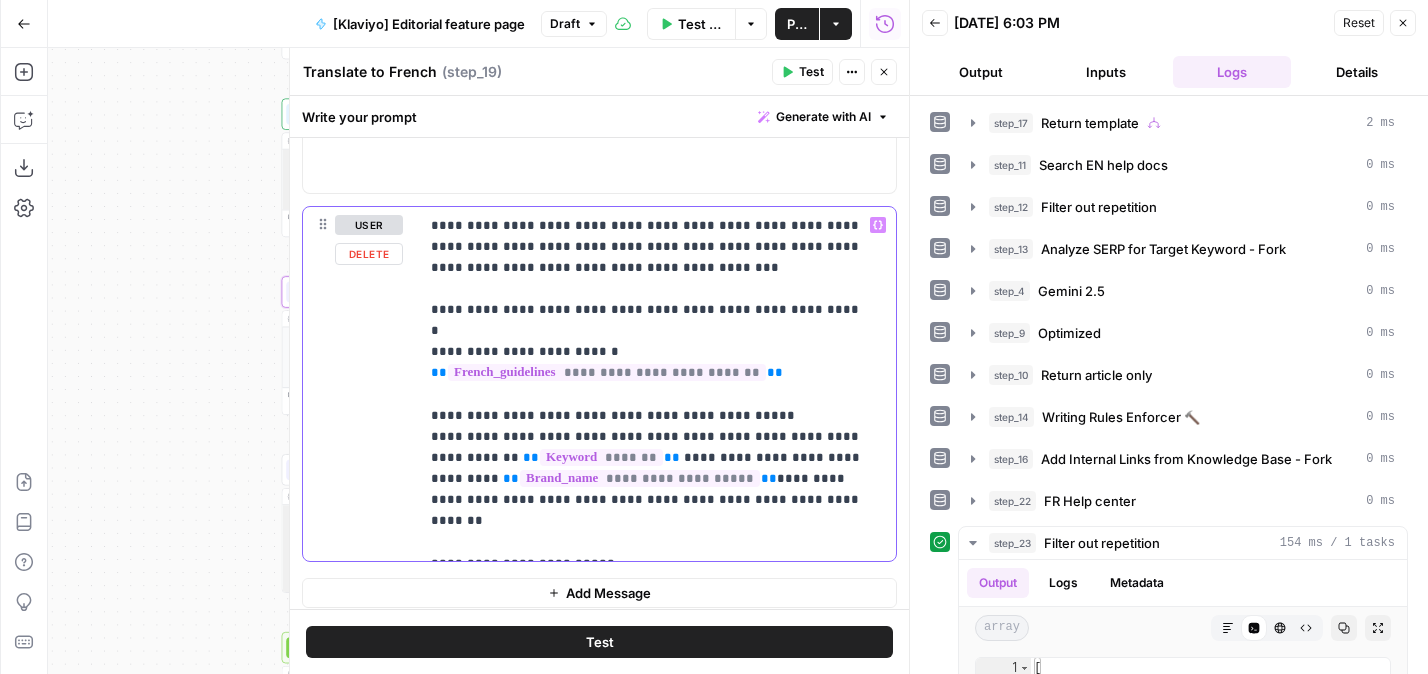 click on "**********" at bounding box center (650, 384) 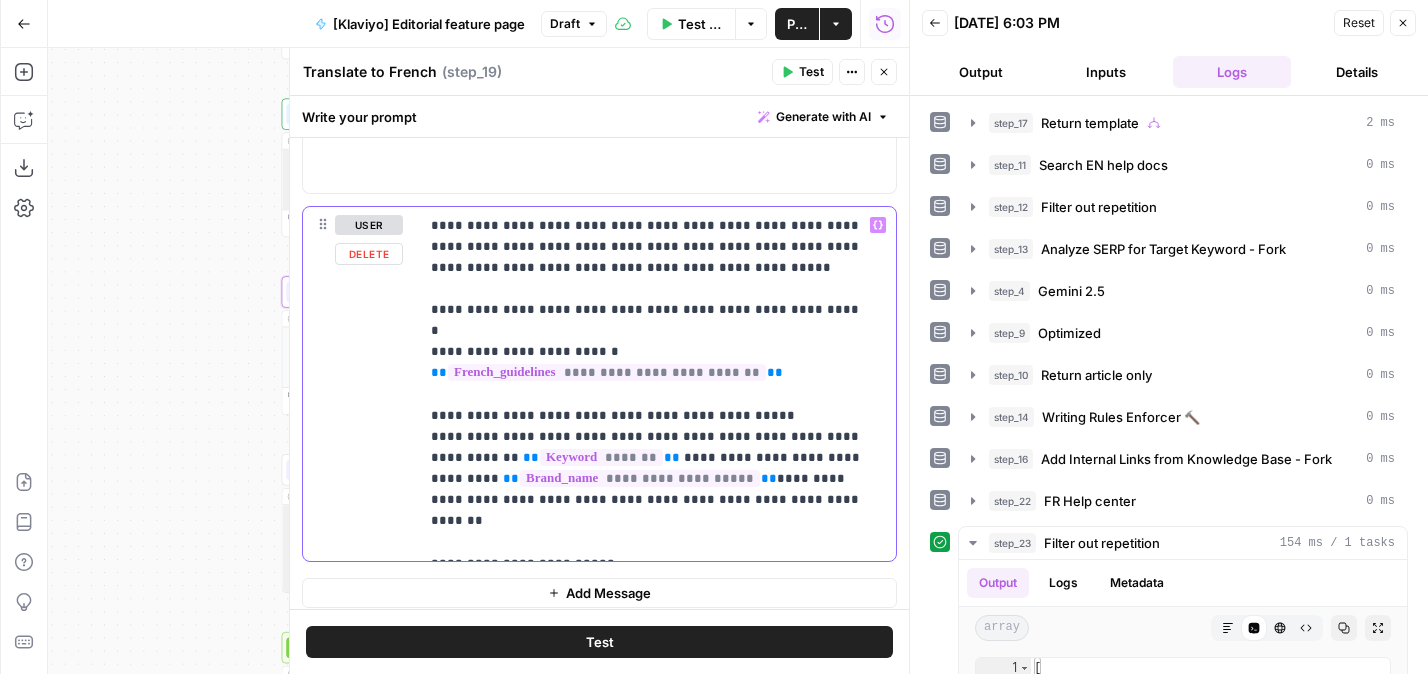 click on "**********" at bounding box center (650, 384) 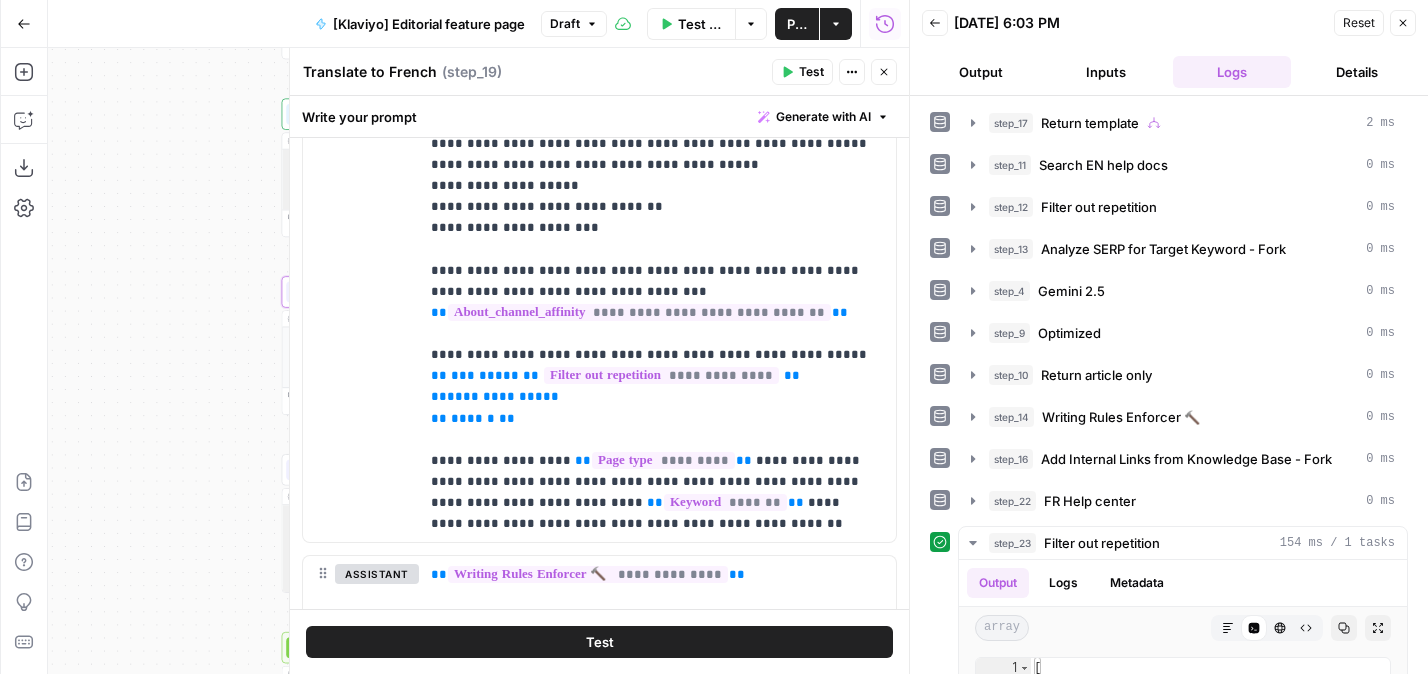 scroll, scrollTop: 2853, scrollLeft: 0, axis: vertical 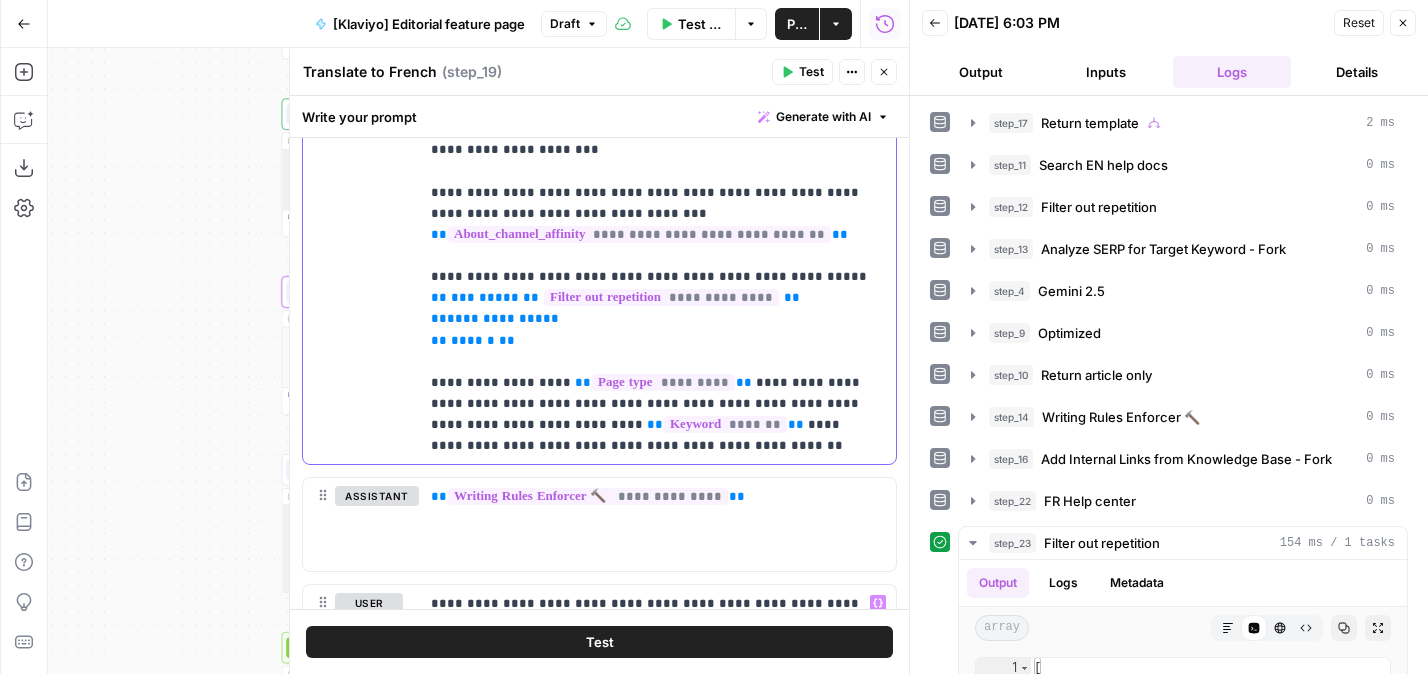 click on "**********" at bounding box center (650, 140) 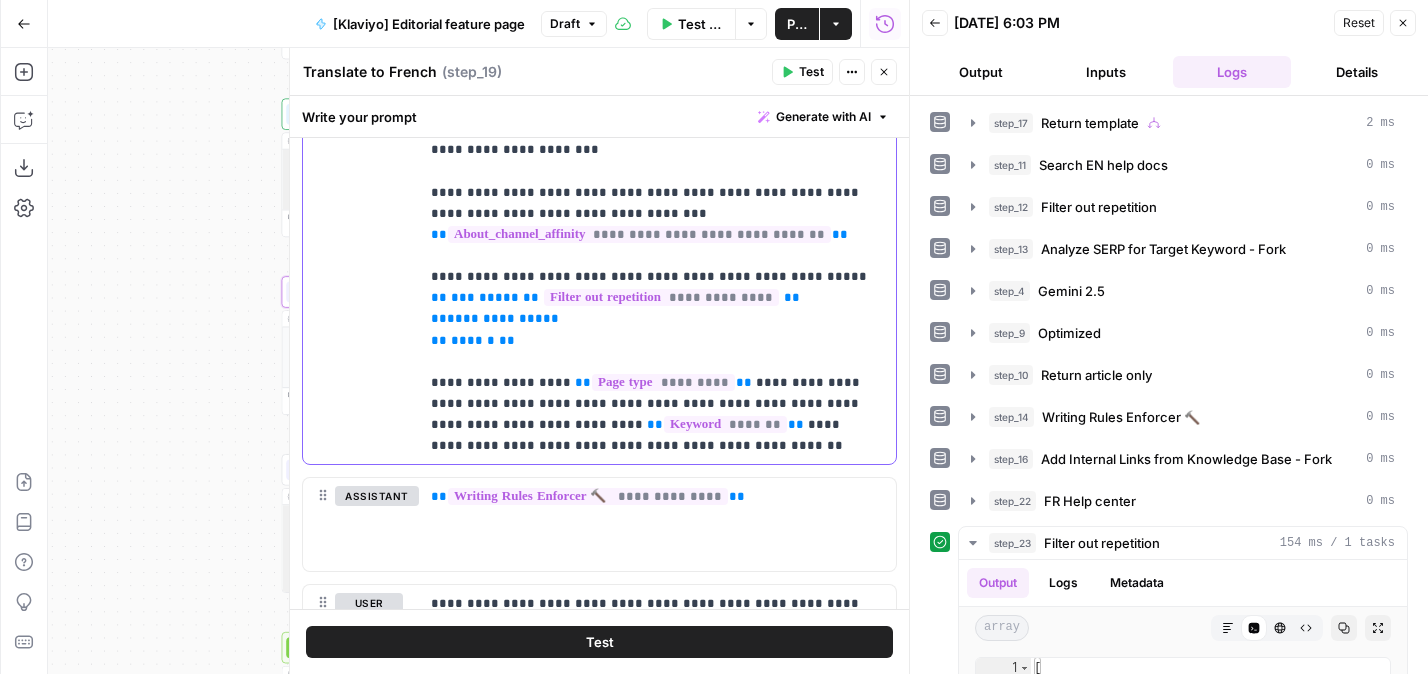 type 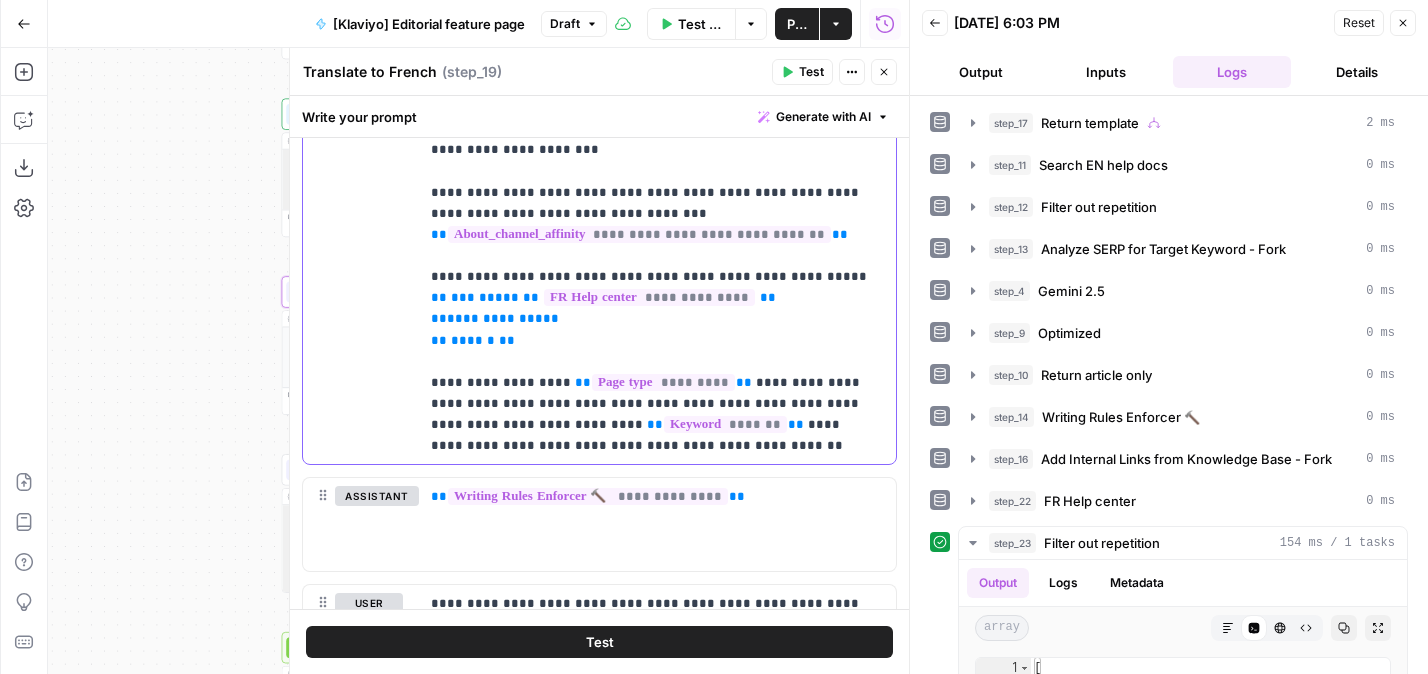 click on "**********" at bounding box center [650, 140] 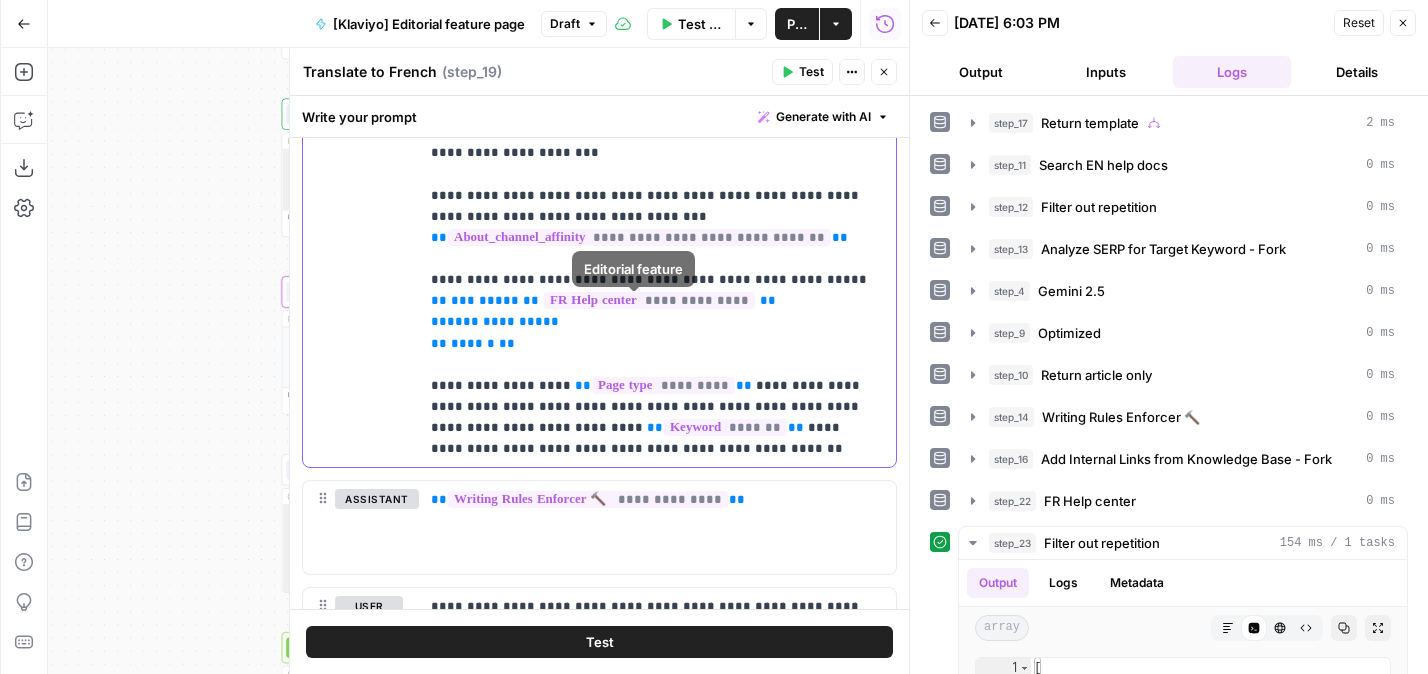 scroll, scrollTop: 2844, scrollLeft: 0, axis: vertical 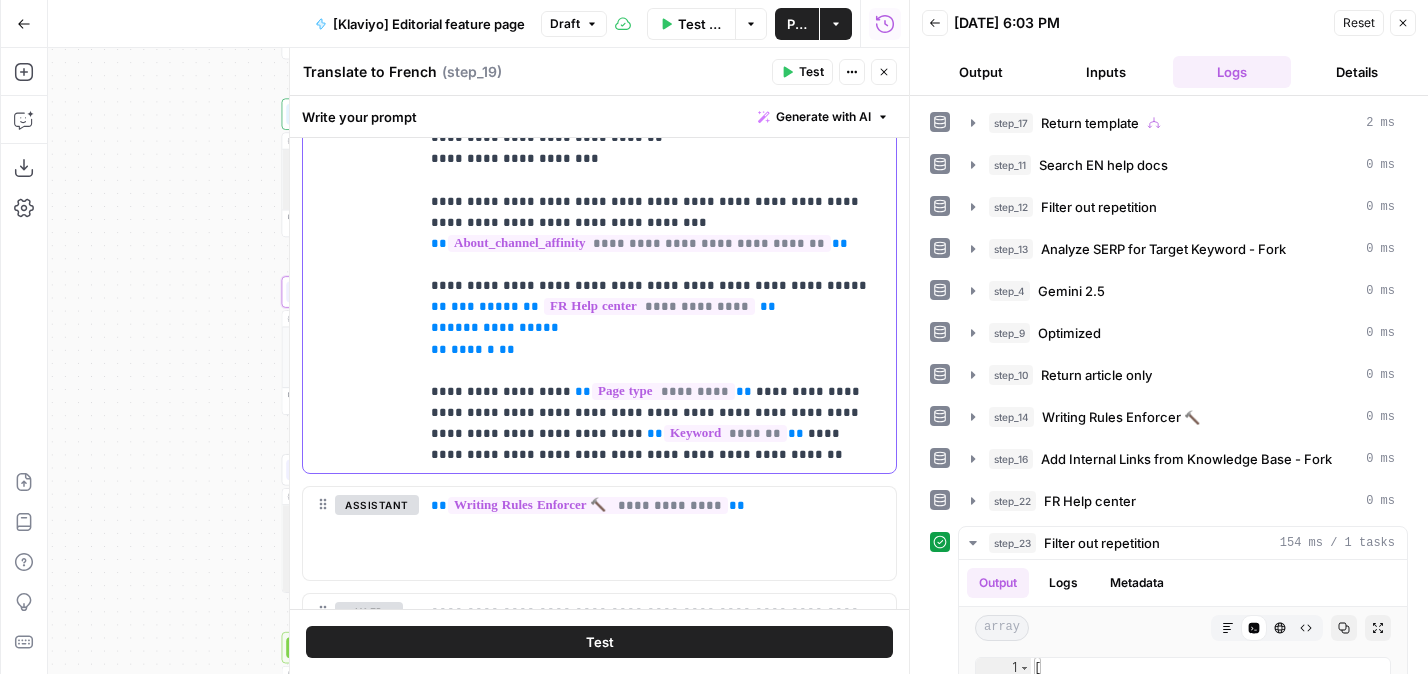 drag, startPoint x: 541, startPoint y: 357, endPoint x: 424, endPoint y: 291, distance: 134.33168 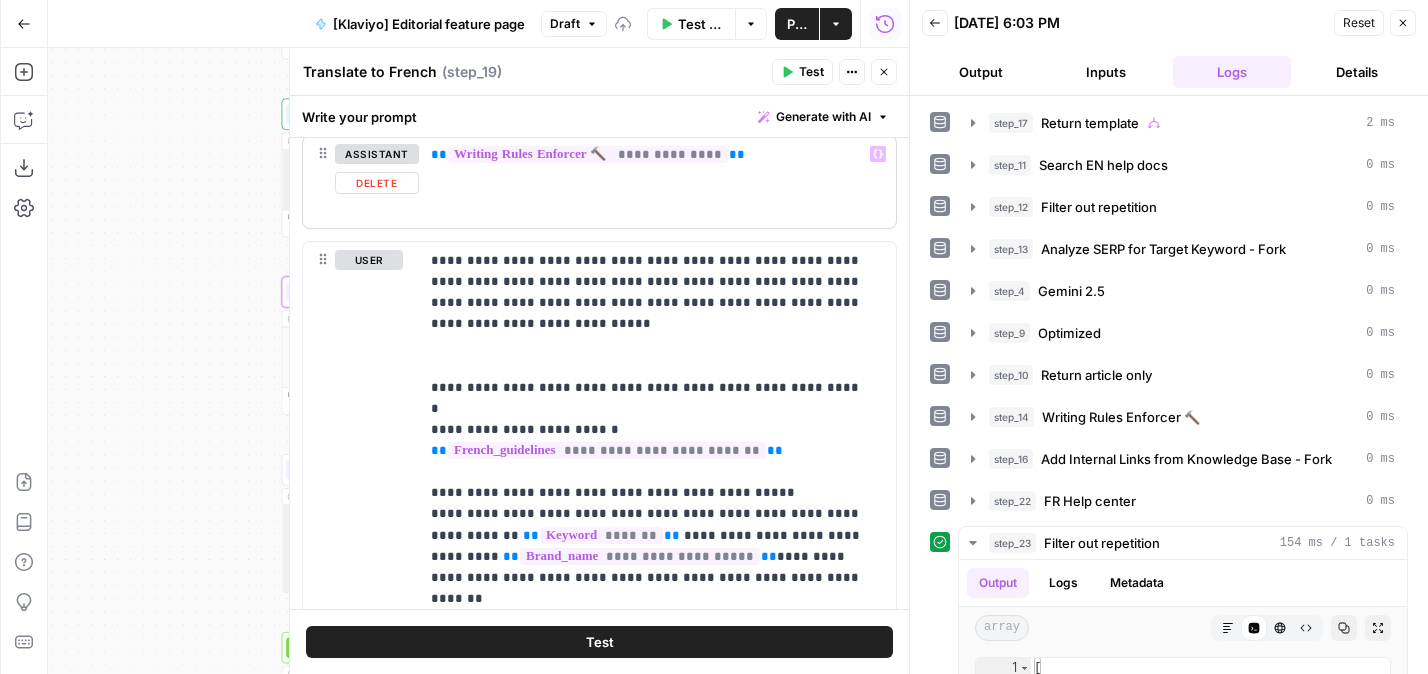 scroll, scrollTop: 3161, scrollLeft: 0, axis: vertical 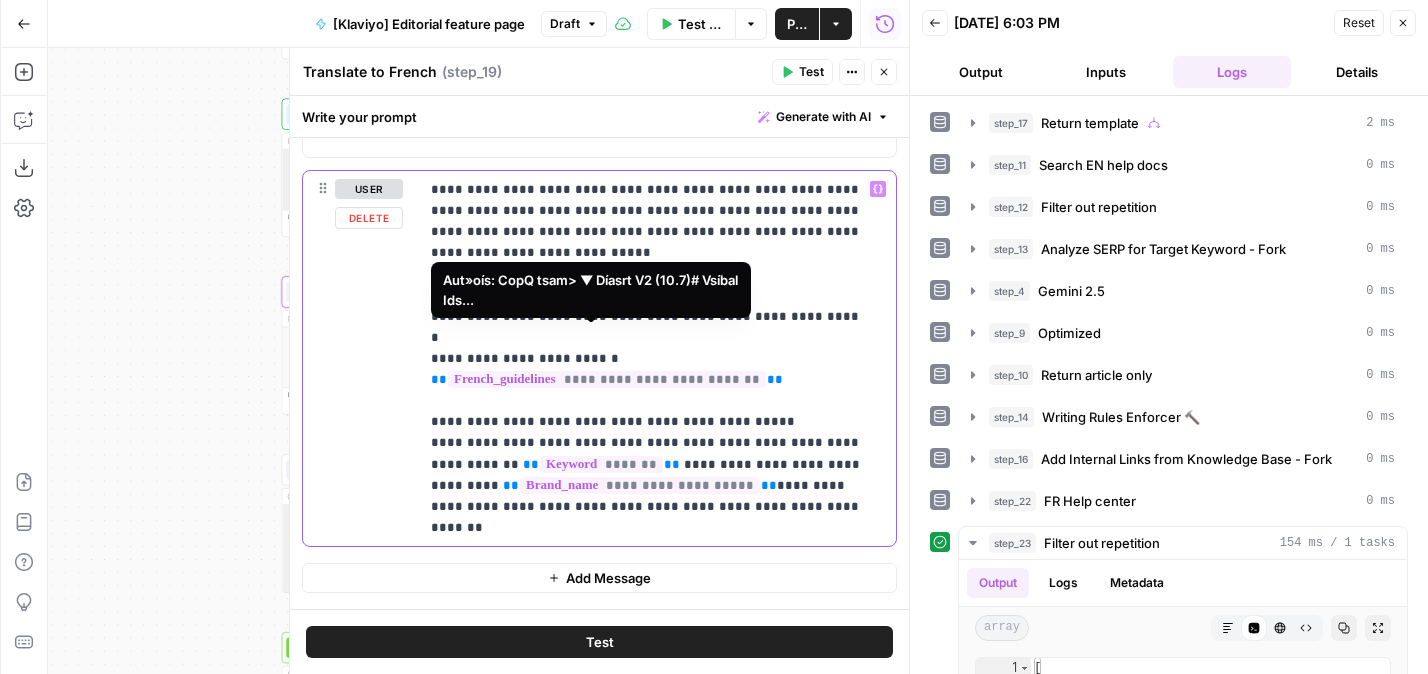 click on "**********" at bounding box center (650, 358) 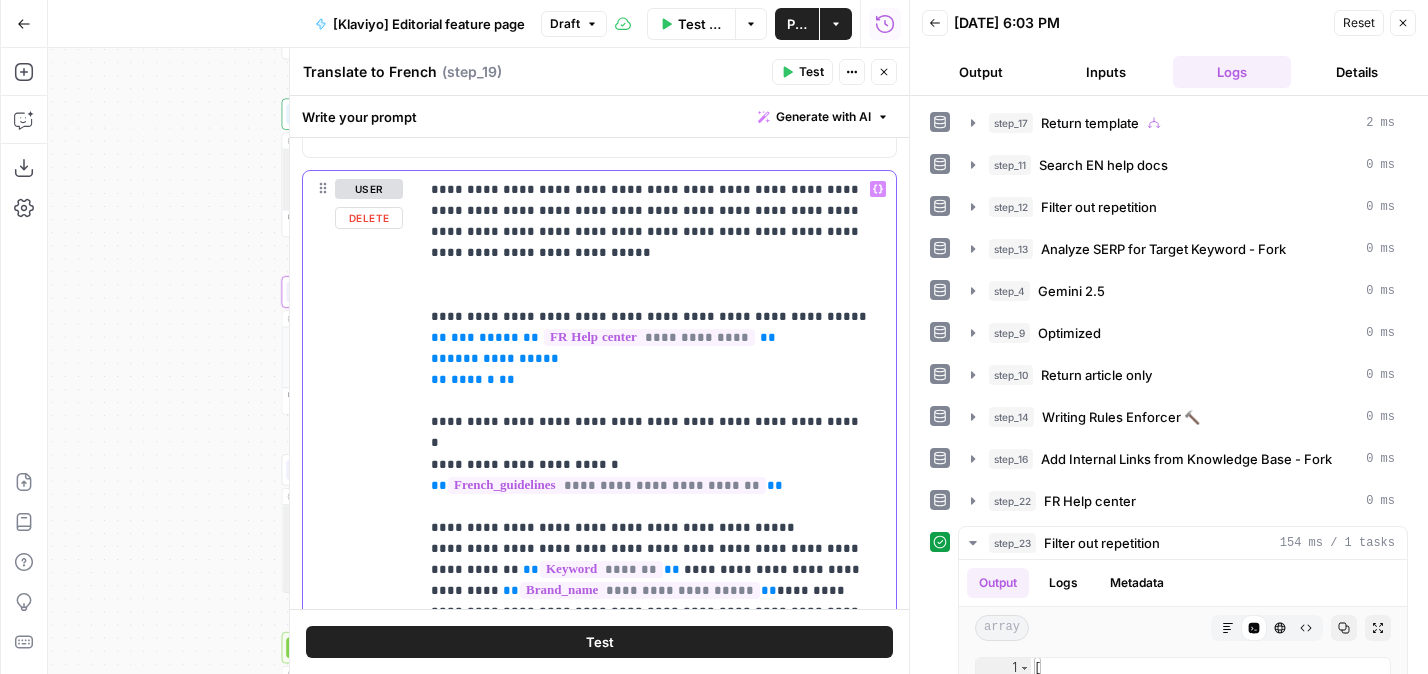 click on "**********" at bounding box center (650, 411) 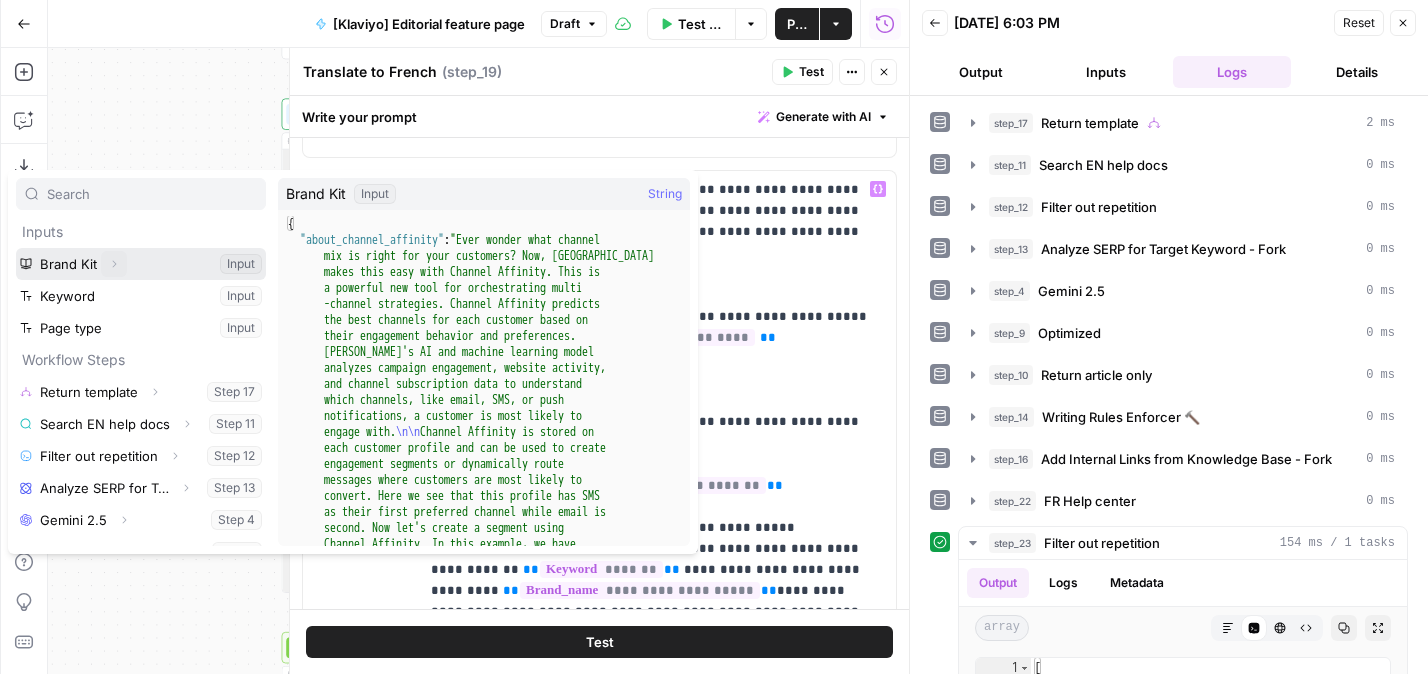 click 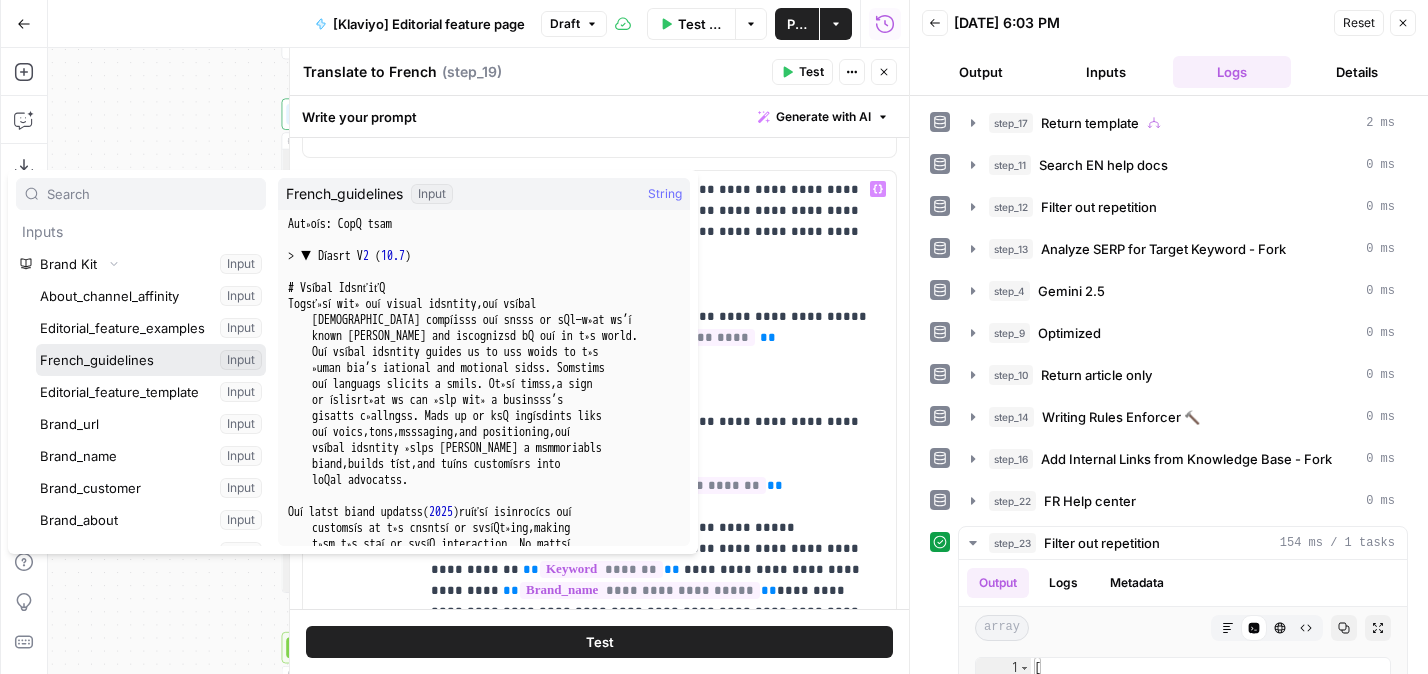 drag, startPoint x: 133, startPoint y: 354, endPoint x: 170, endPoint y: 347, distance: 37.65634 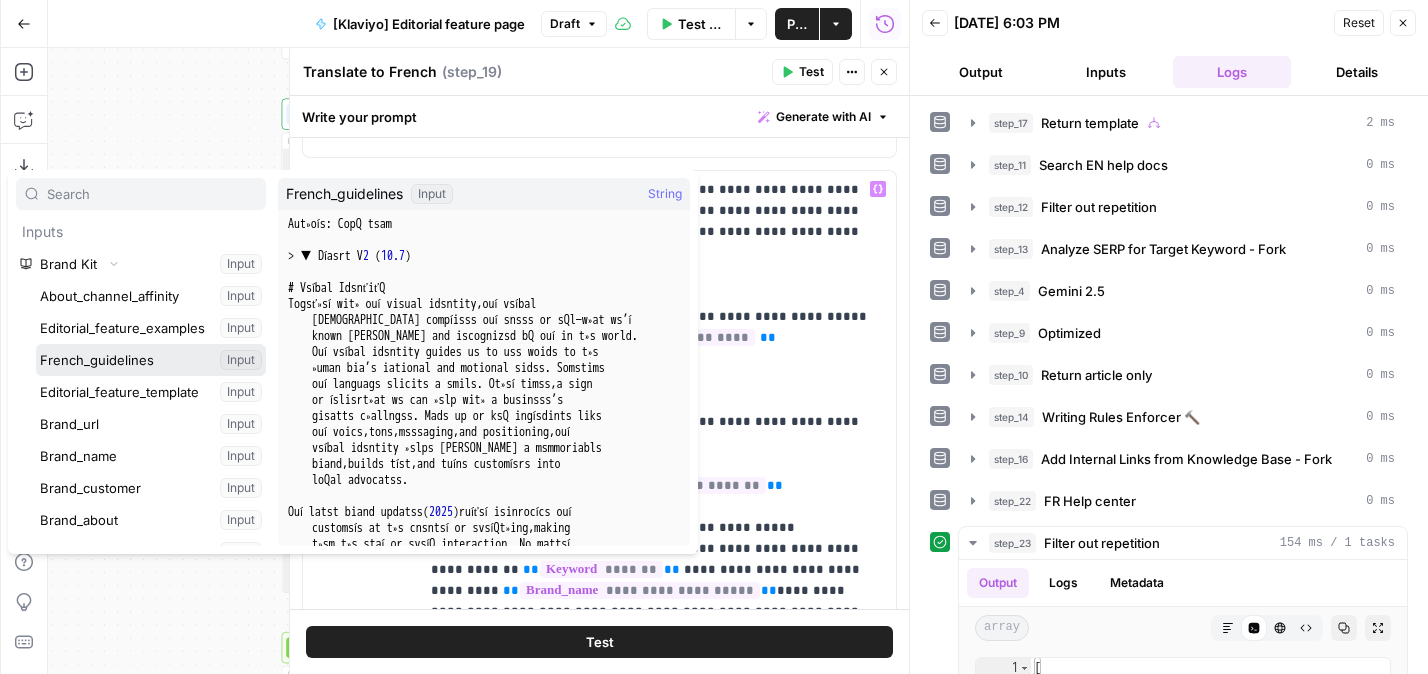 click at bounding box center (151, 360) 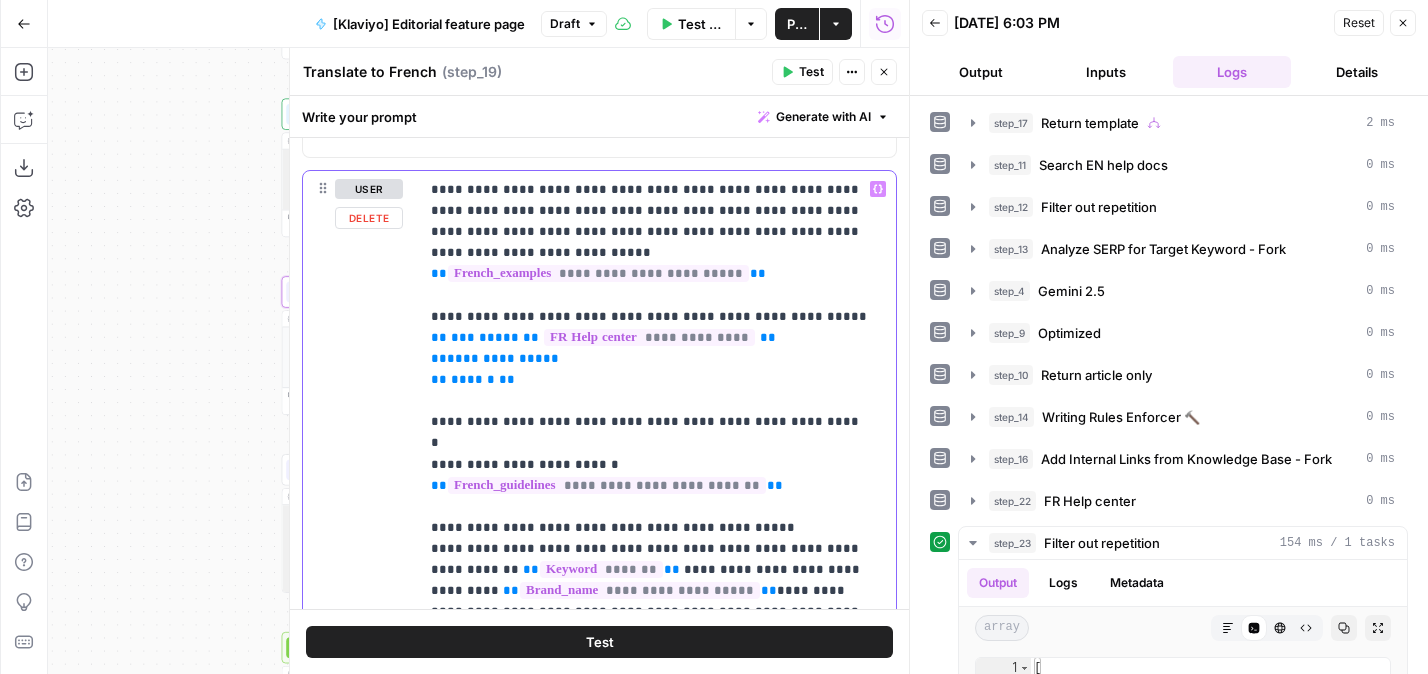 click on "**********" at bounding box center (650, 411) 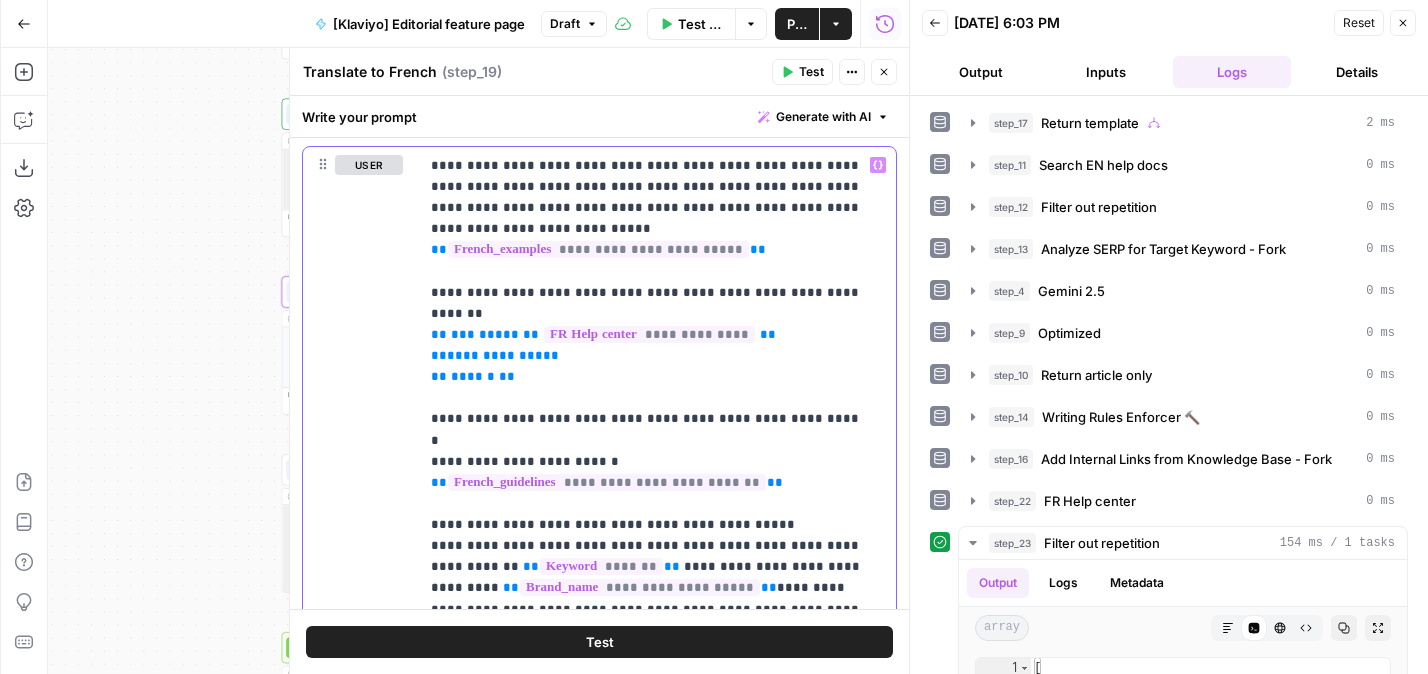 scroll, scrollTop: 3337, scrollLeft: 0, axis: vertical 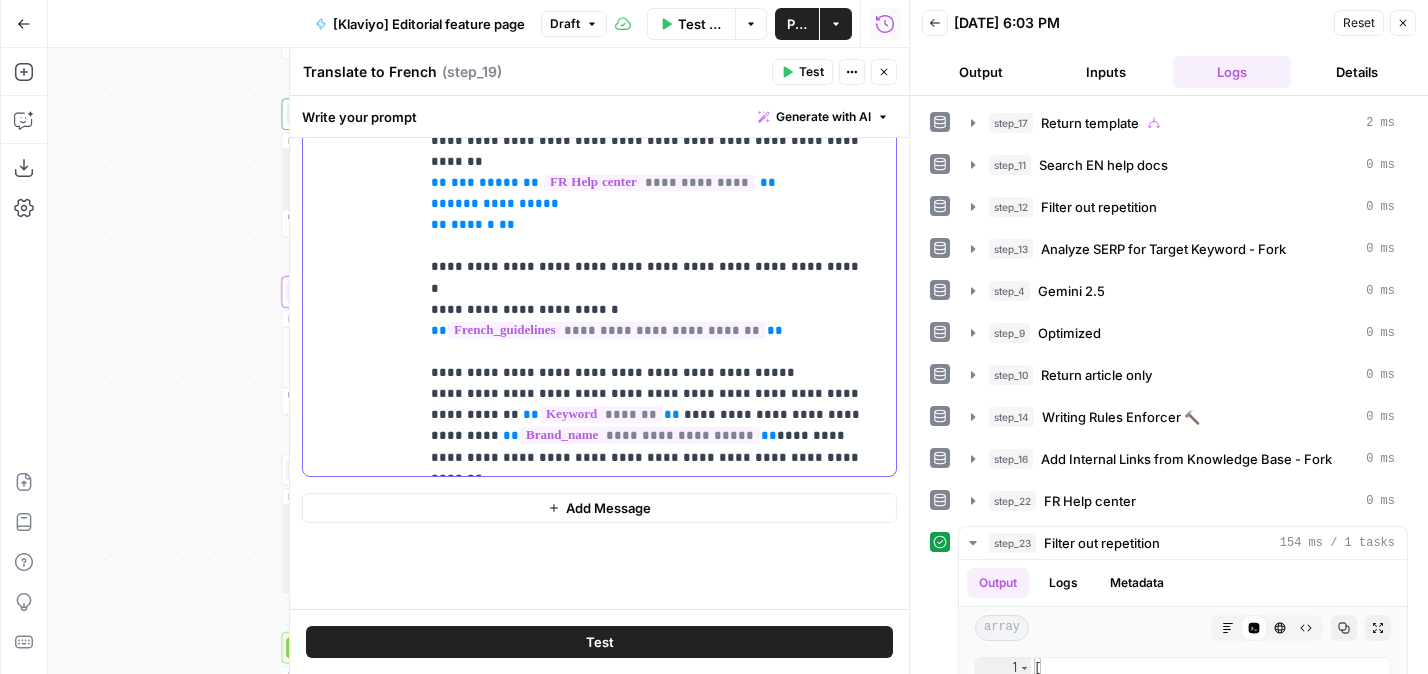 click on "**********" at bounding box center [650, 235] 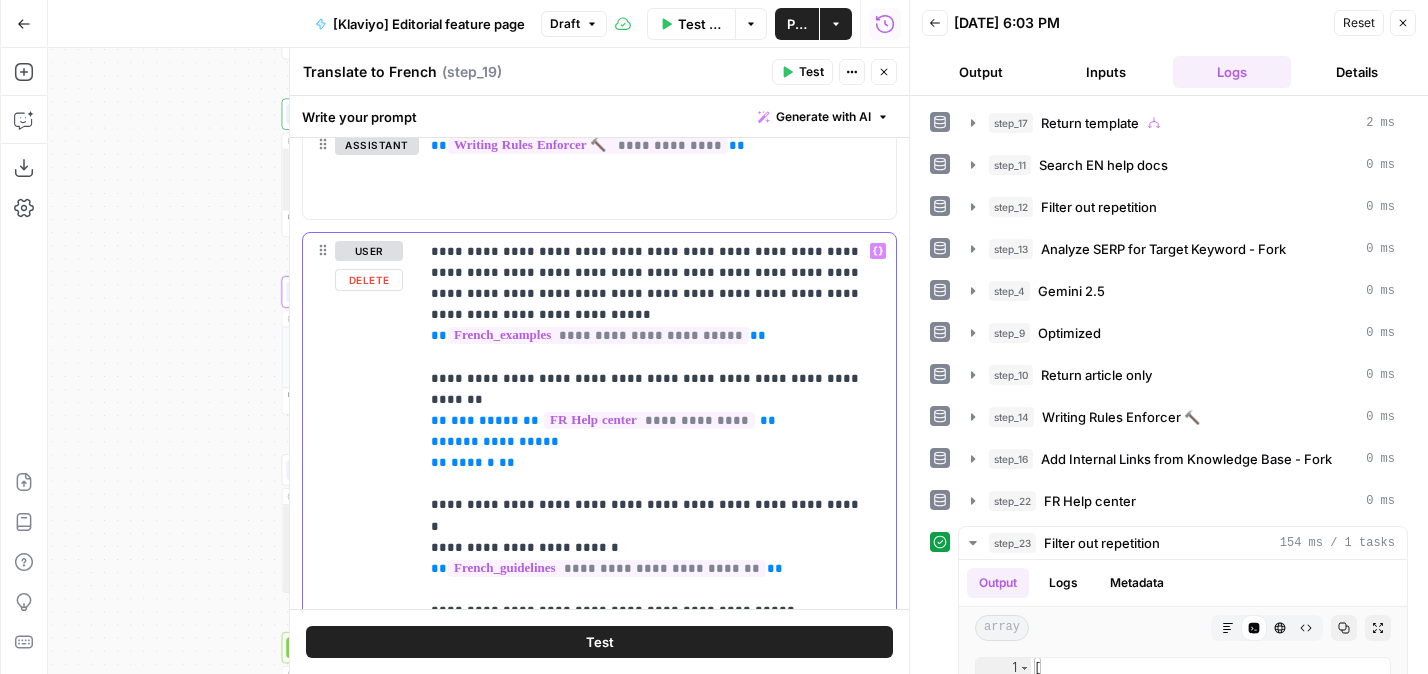 scroll, scrollTop: 3078, scrollLeft: 0, axis: vertical 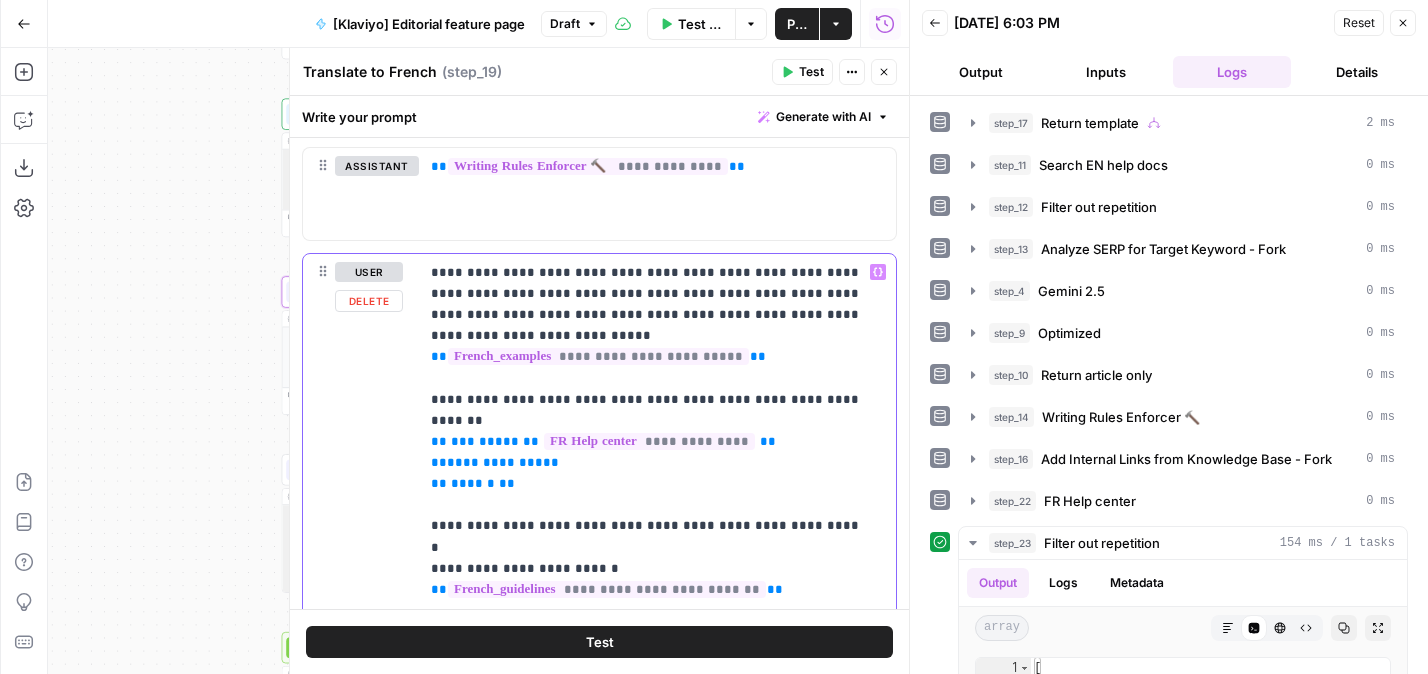 click on "**********" at bounding box center [650, 494] 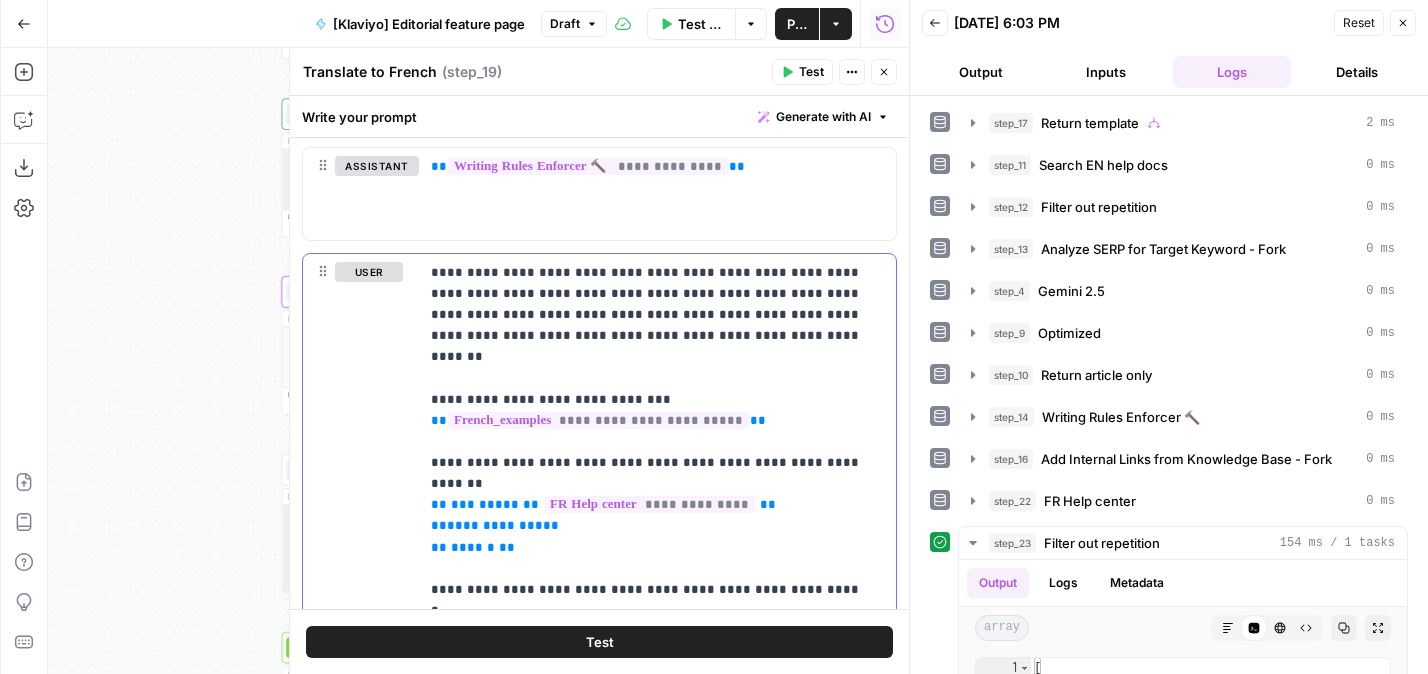 click on "**********" at bounding box center (650, 526) 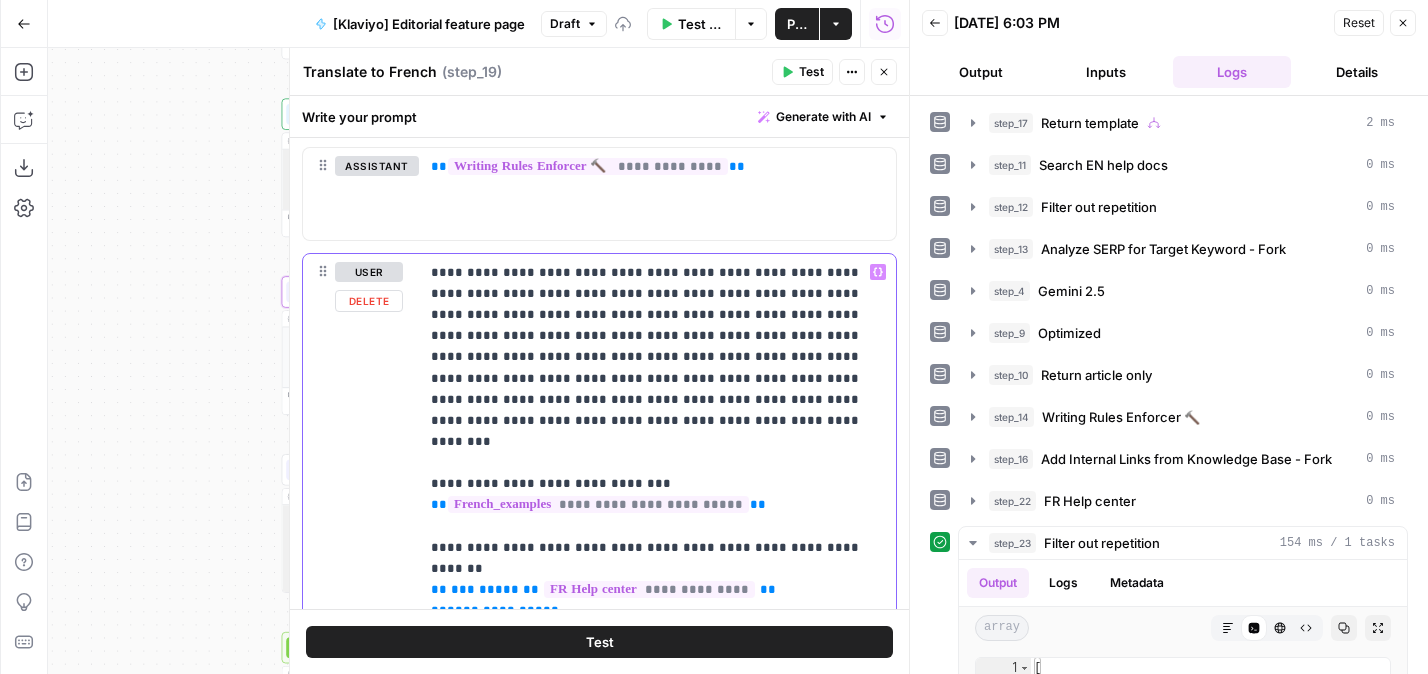 click on "**********" at bounding box center (650, 568) 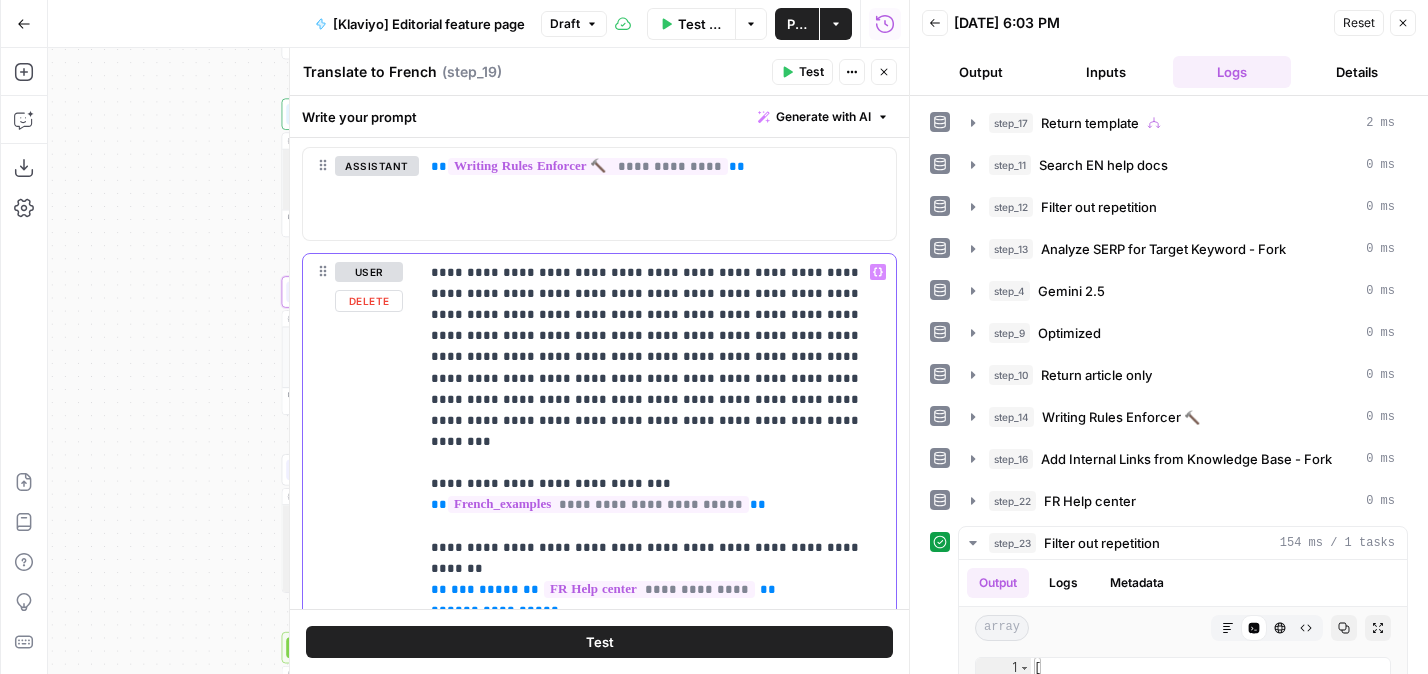 click on "**********" at bounding box center (650, 568) 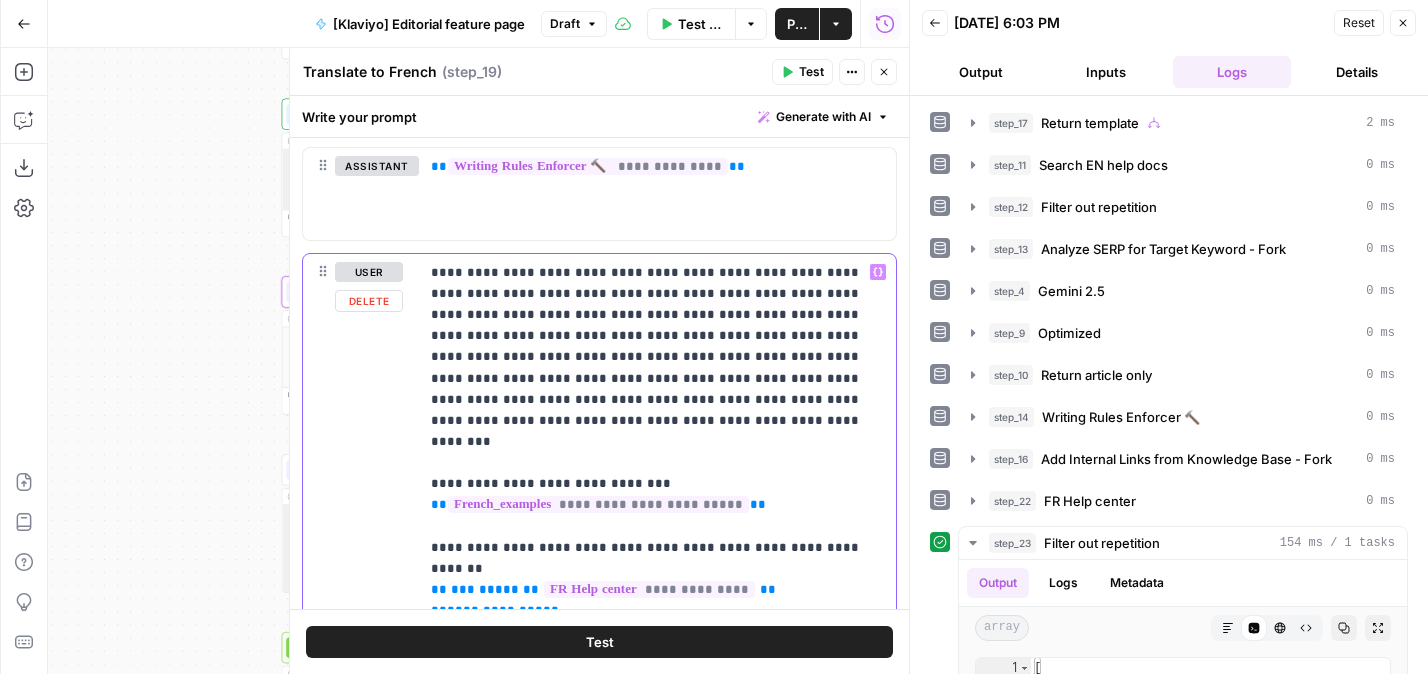 click on "**********" at bounding box center [650, 568] 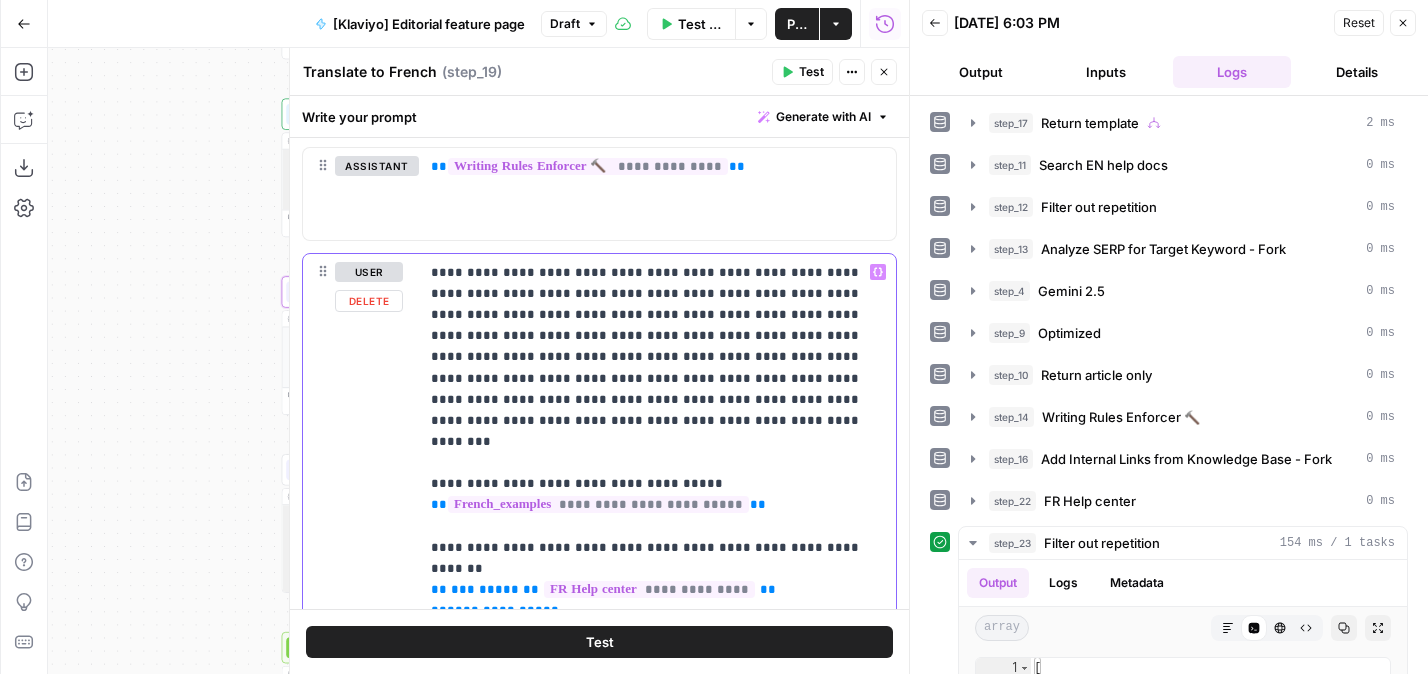 scroll, scrollTop: 3171, scrollLeft: 0, axis: vertical 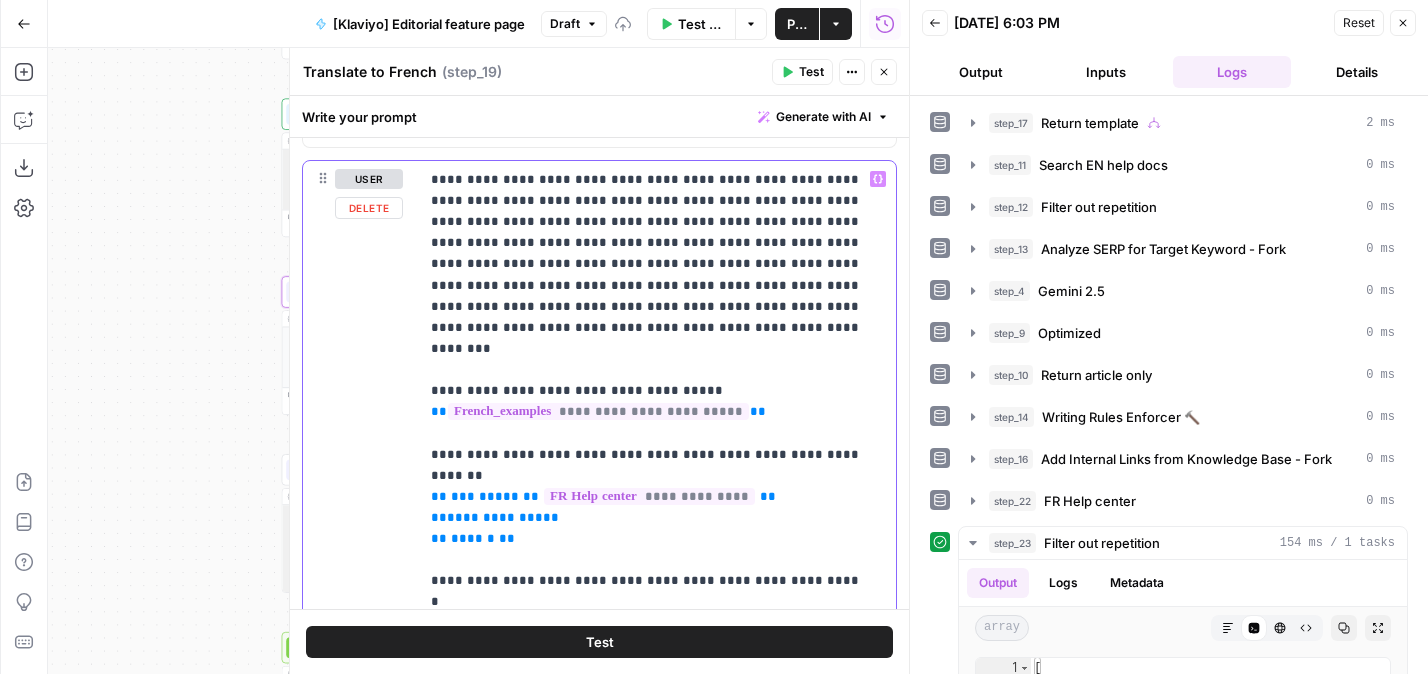 click on "**********" at bounding box center (650, 475) 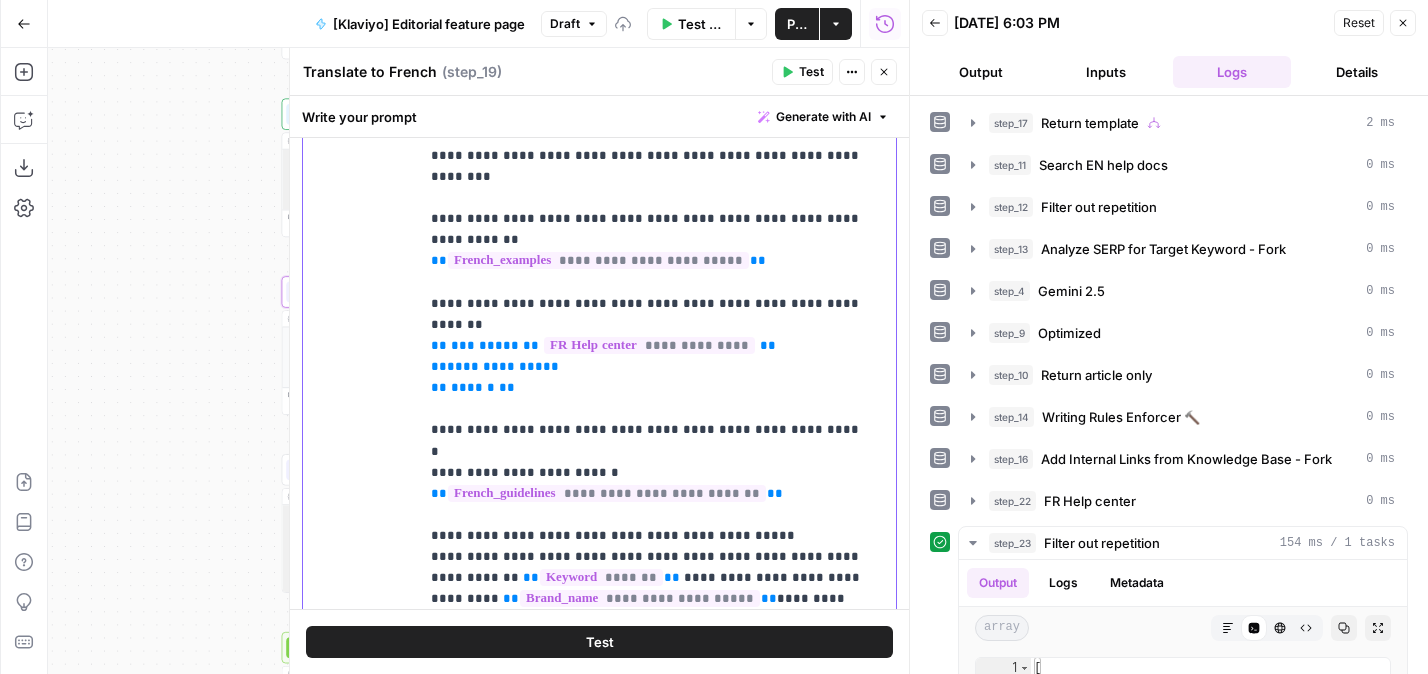 scroll, scrollTop: 3538, scrollLeft: 0, axis: vertical 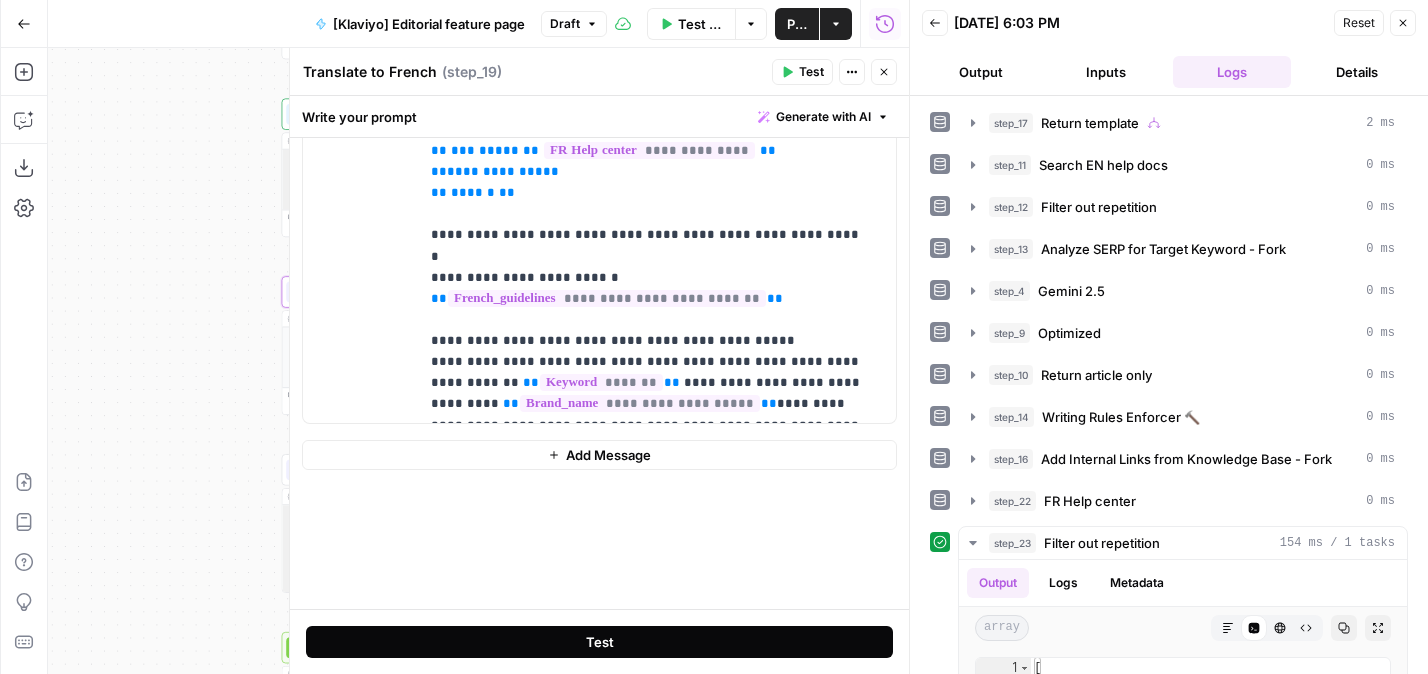 click on "Test" at bounding box center [599, 642] 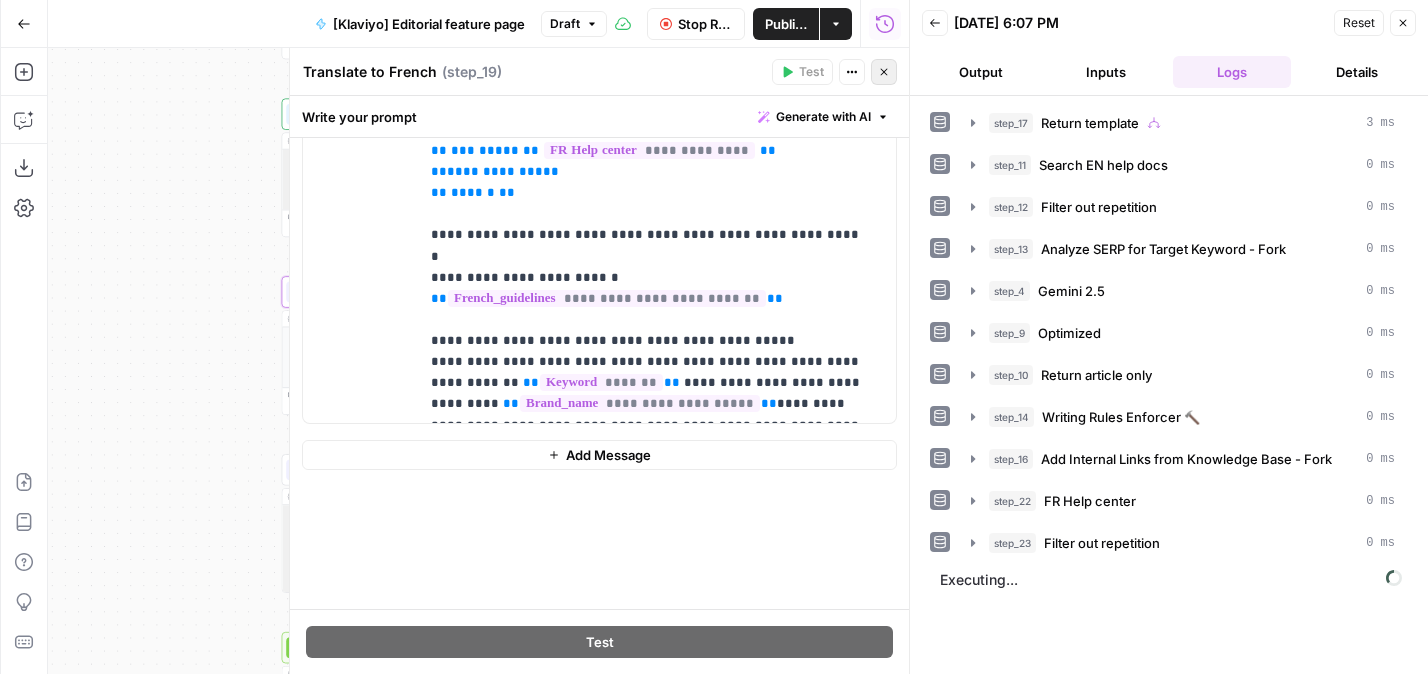 click on "Close" at bounding box center (884, 72) 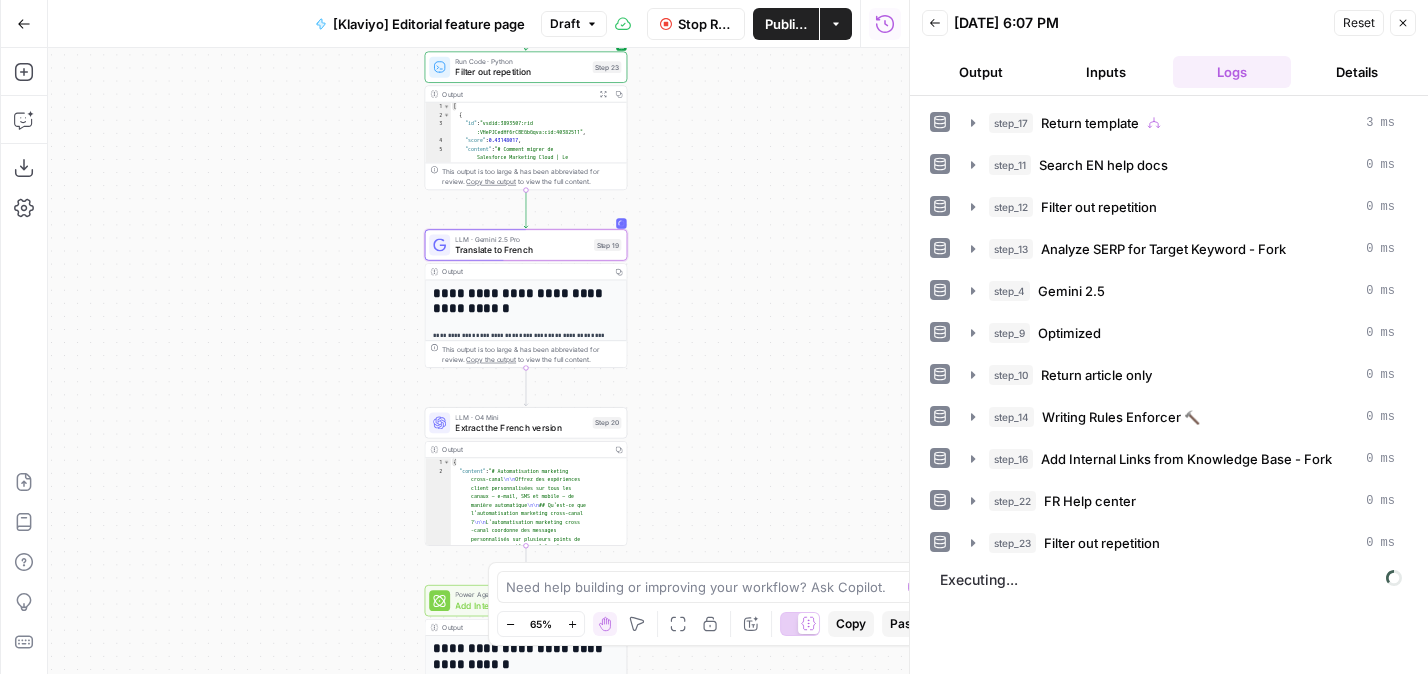 drag, startPoint x: 626, startPoint y: 220, endPoint x: 807, endPoint y: 162, distance: 190.06578 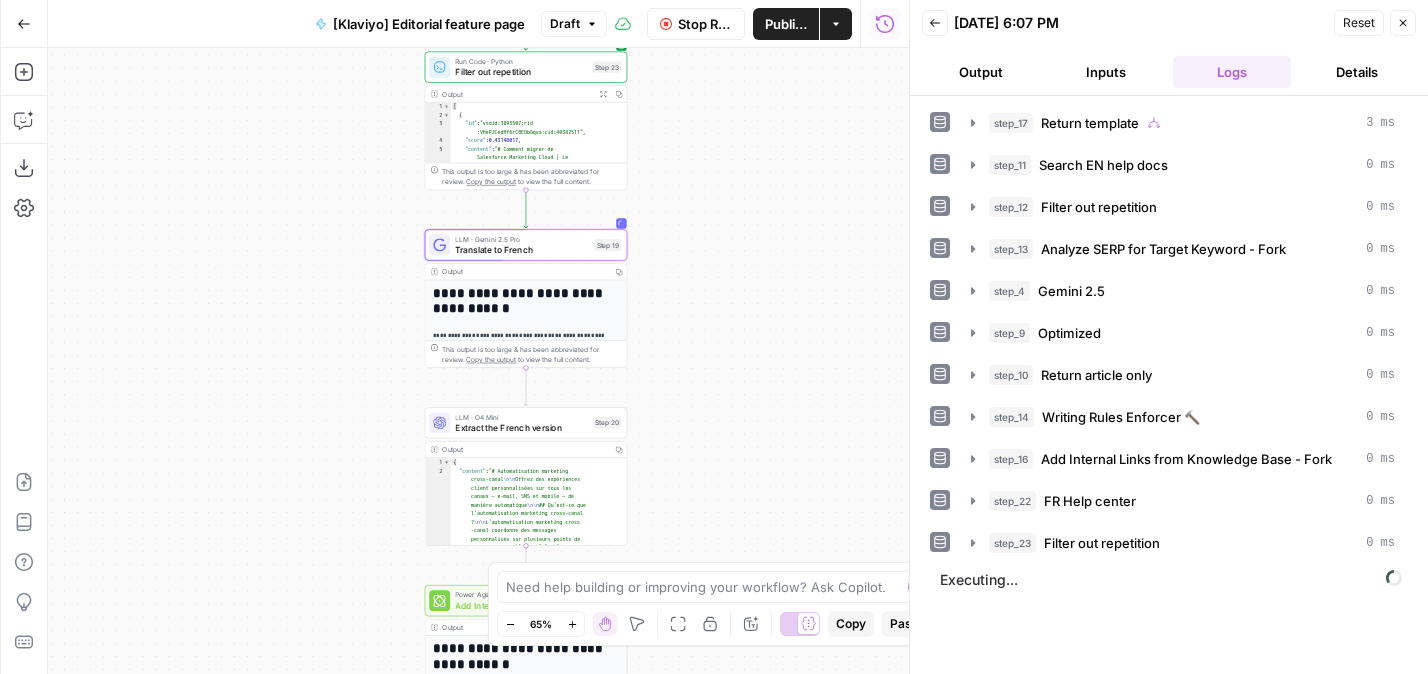 click on "**********" at bounding box center (478, 361) 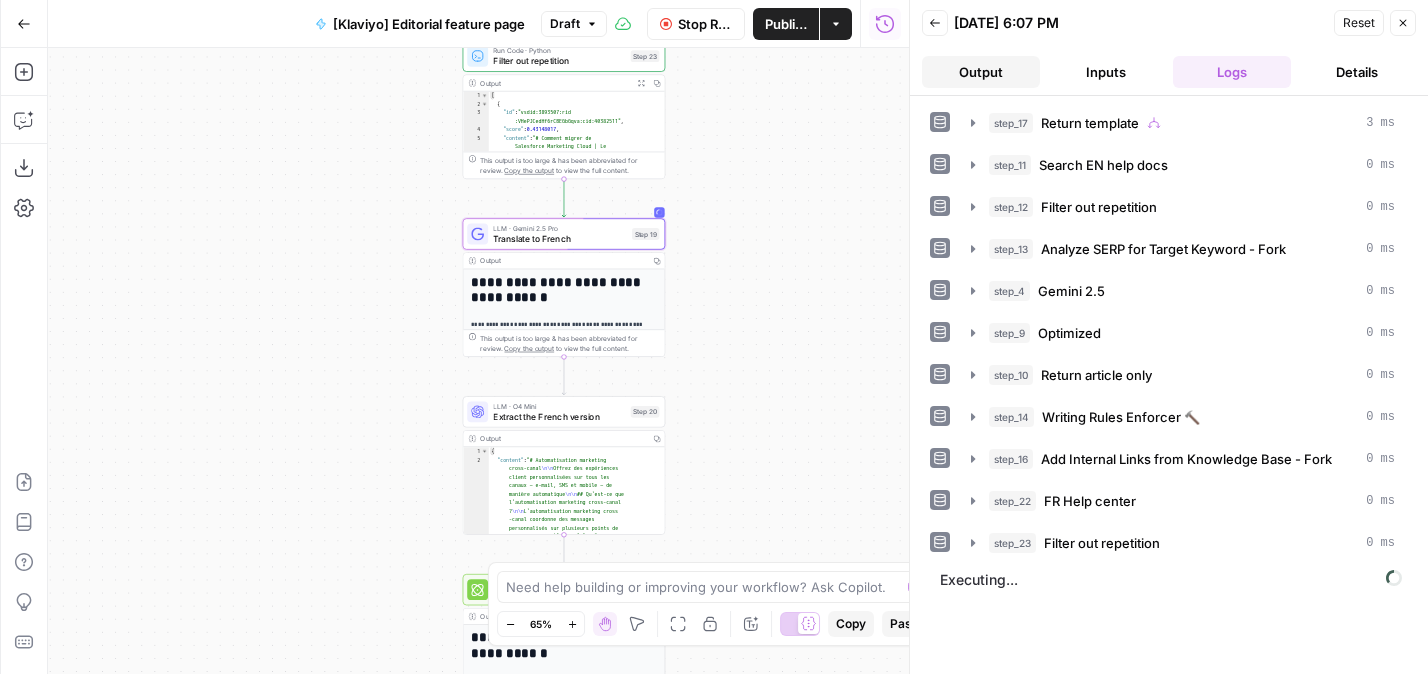 click on "Output" at bounding box center (981, 72) 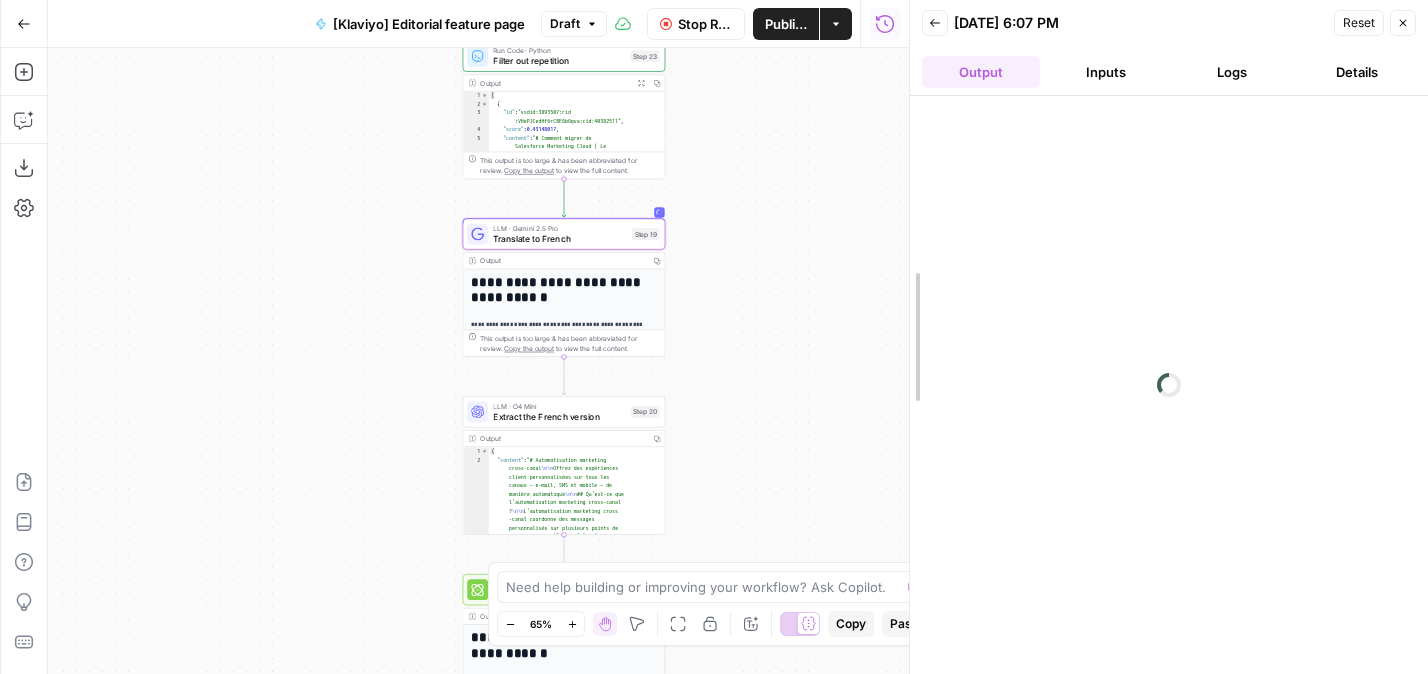 drag, startPoint x: 917, startPoint y: 310, endPoint x: 827, endPoint y: 309, distance: 90.005554 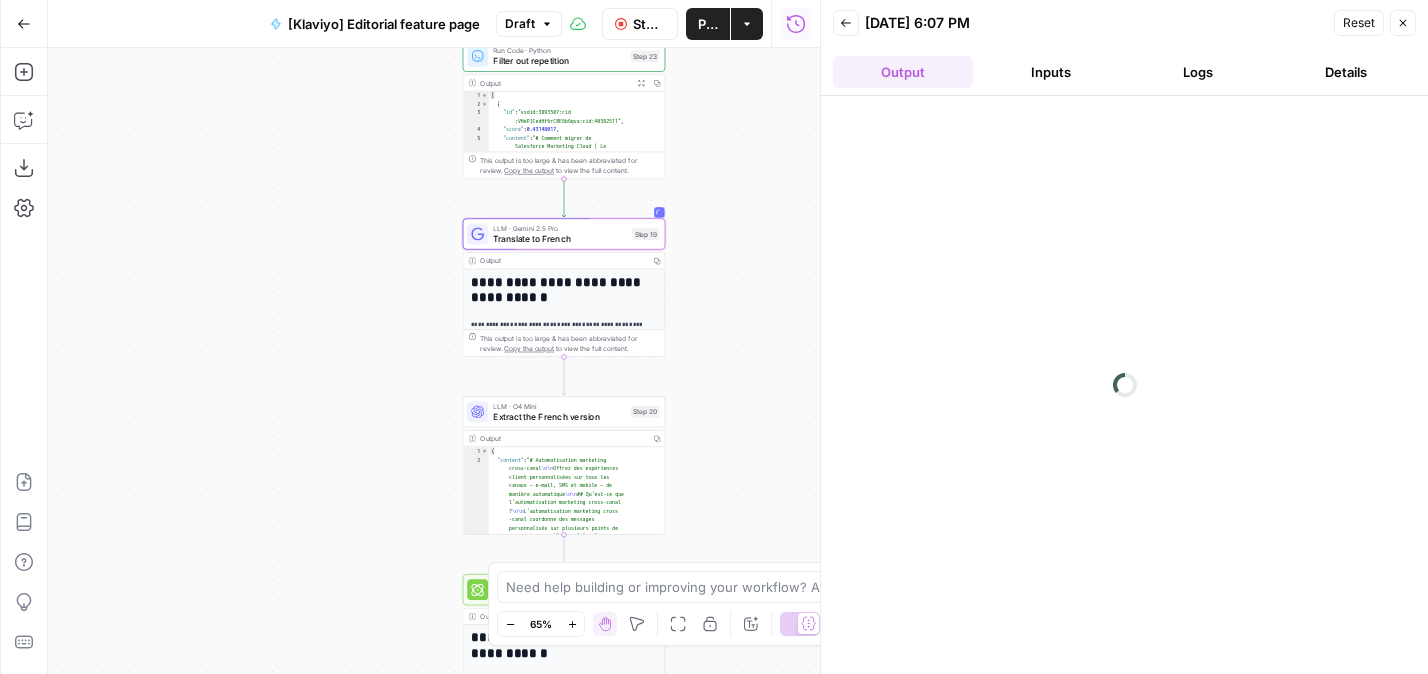 click at bounding box center (477, 234) 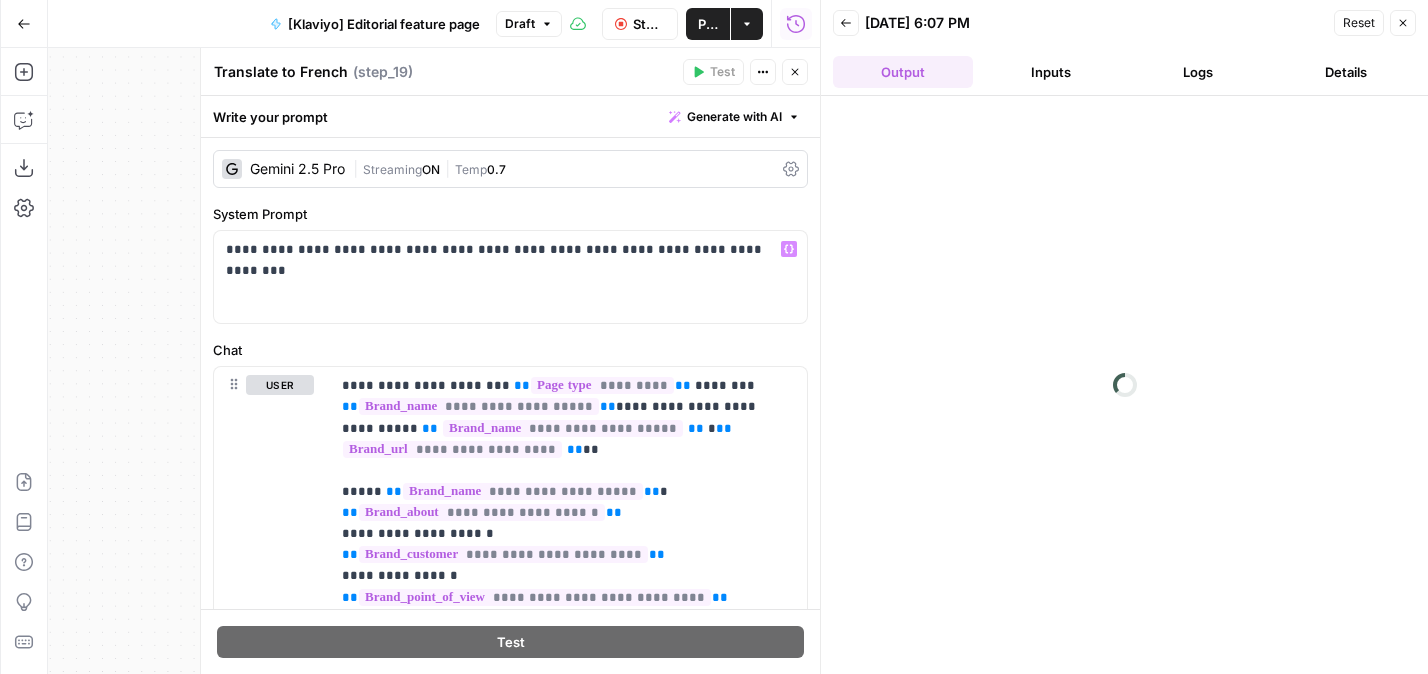click on "Temp" at bounding box center [471, 169] 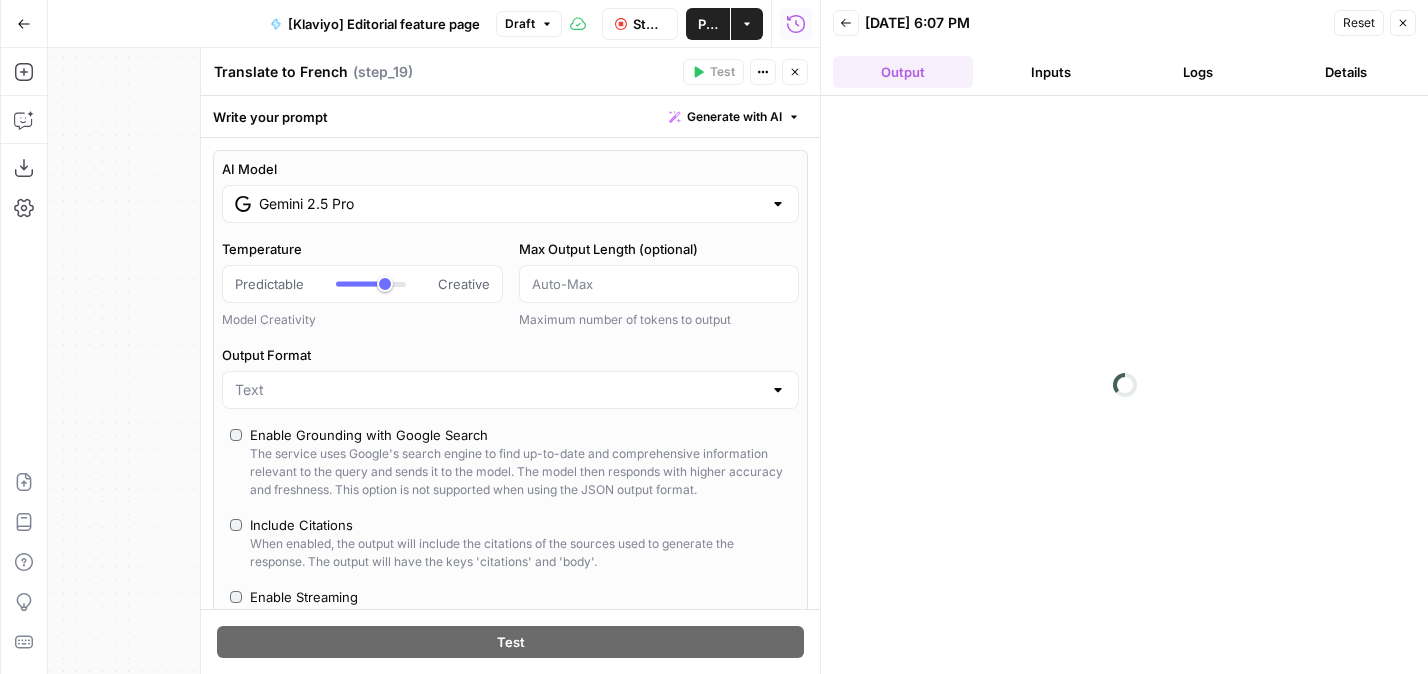 scroll, scrollTop: 52, scrollLeft: 0, axis: vertical 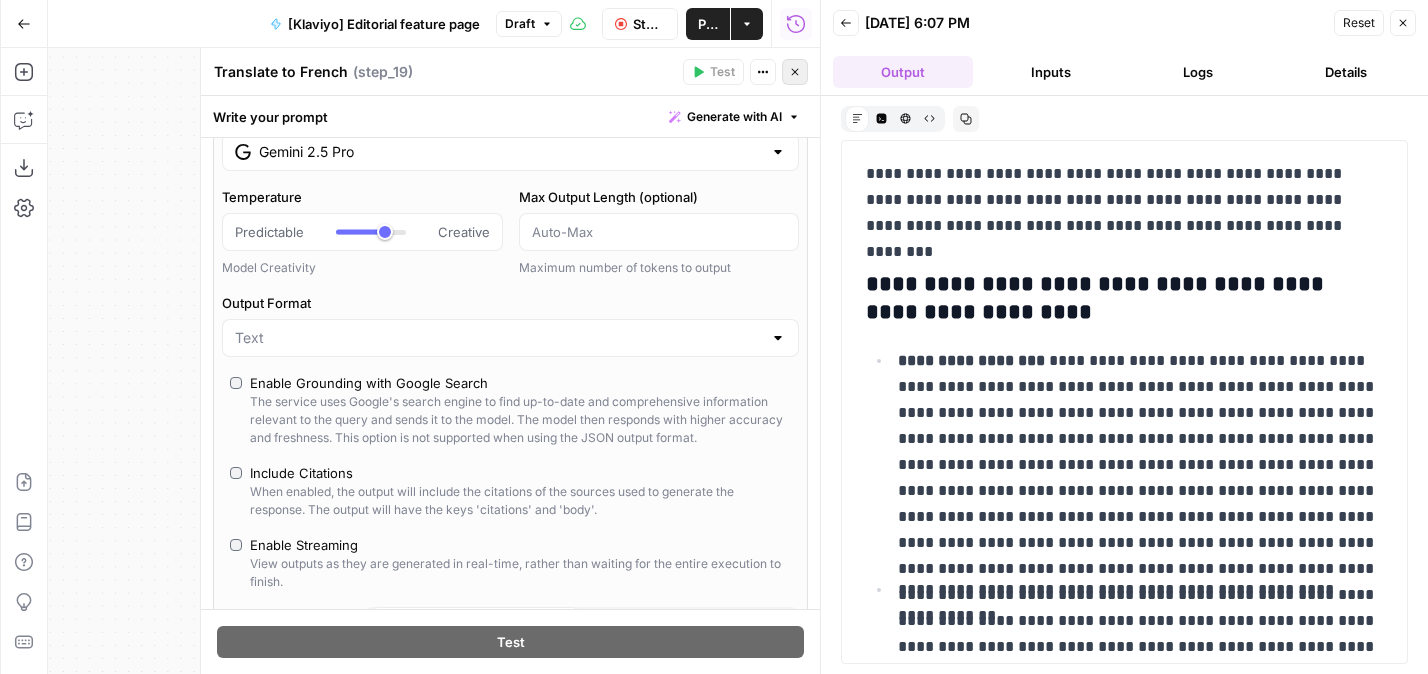 click 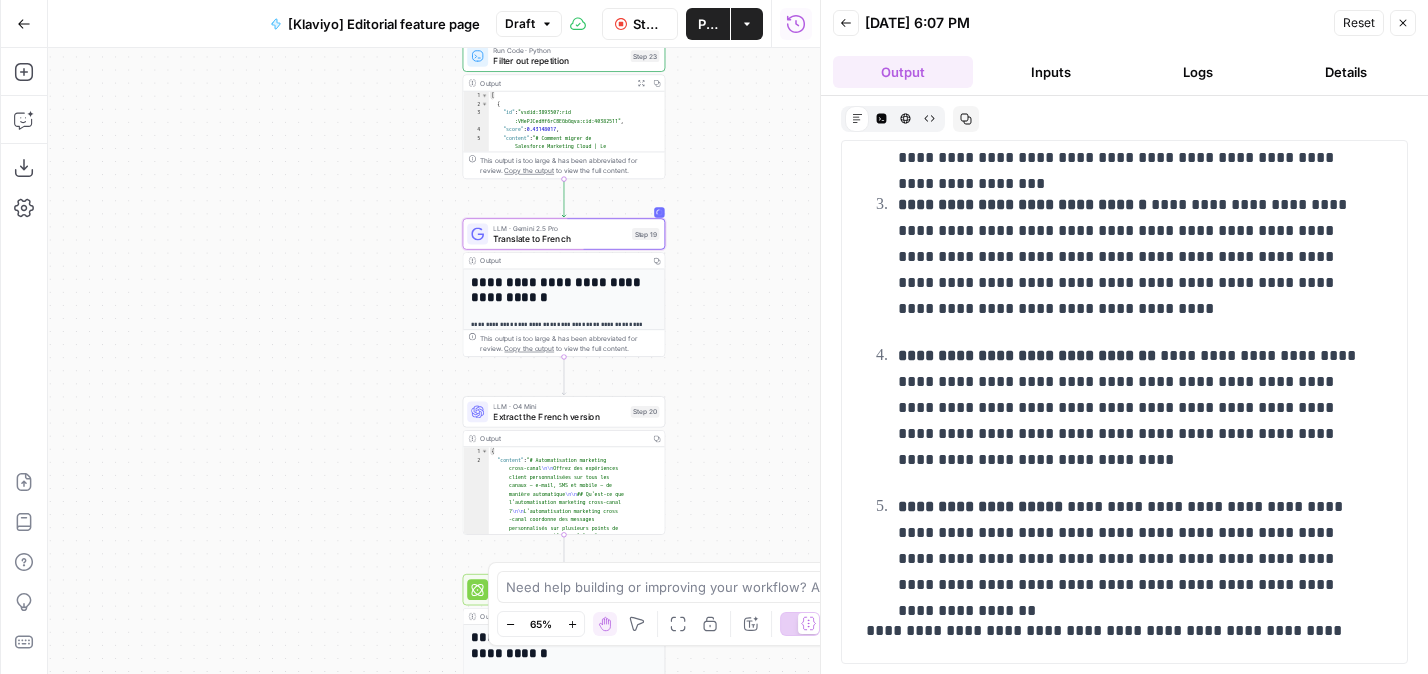 scroll, scrollTop: 7515, scrollLeft: 0, axis: vertical 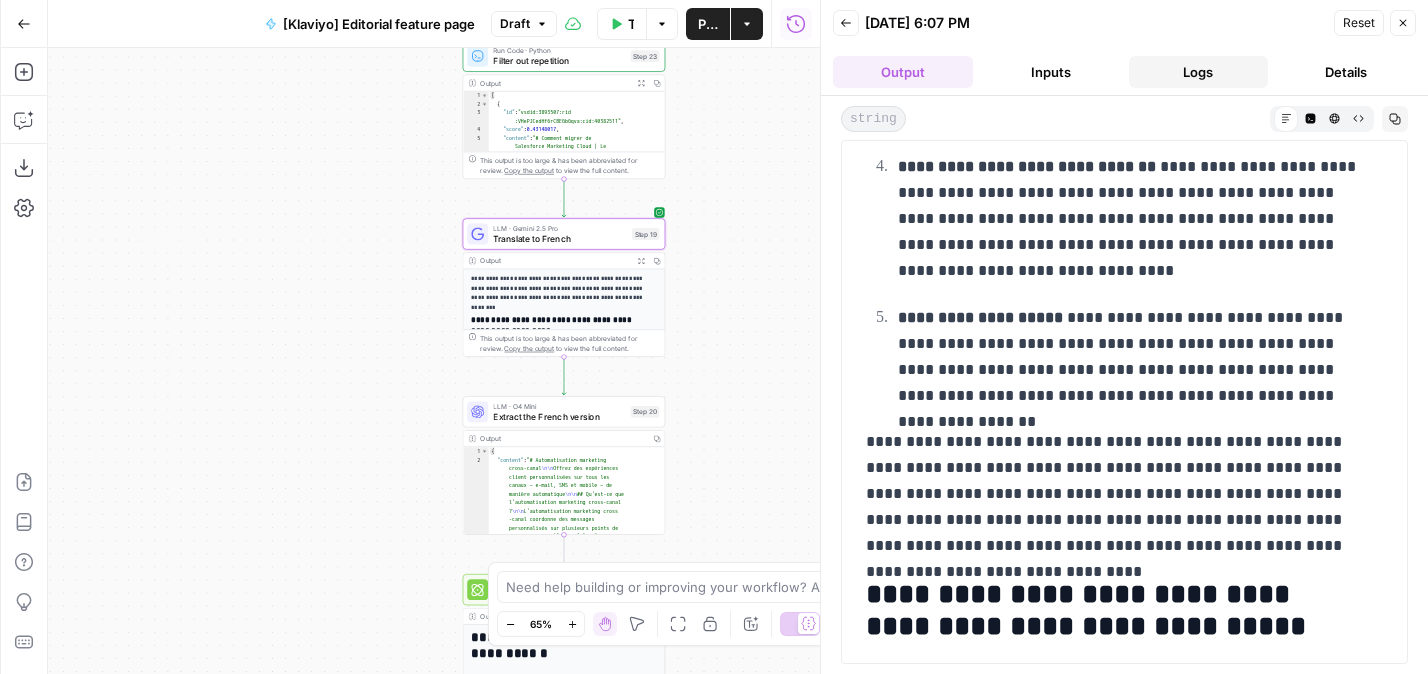 click on "Logs" at bounding box center [1199, 72] 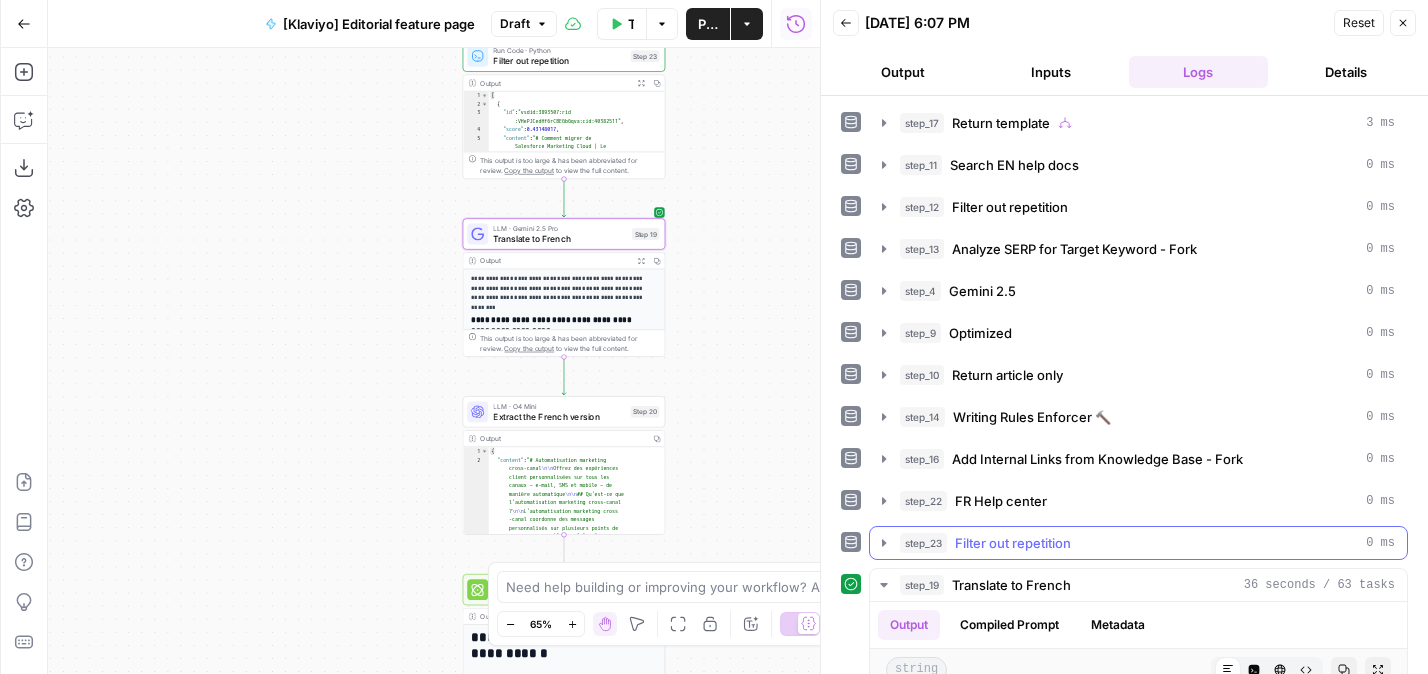scroll, scrollTop: 414, scrollLeft: 0, axis: vertical 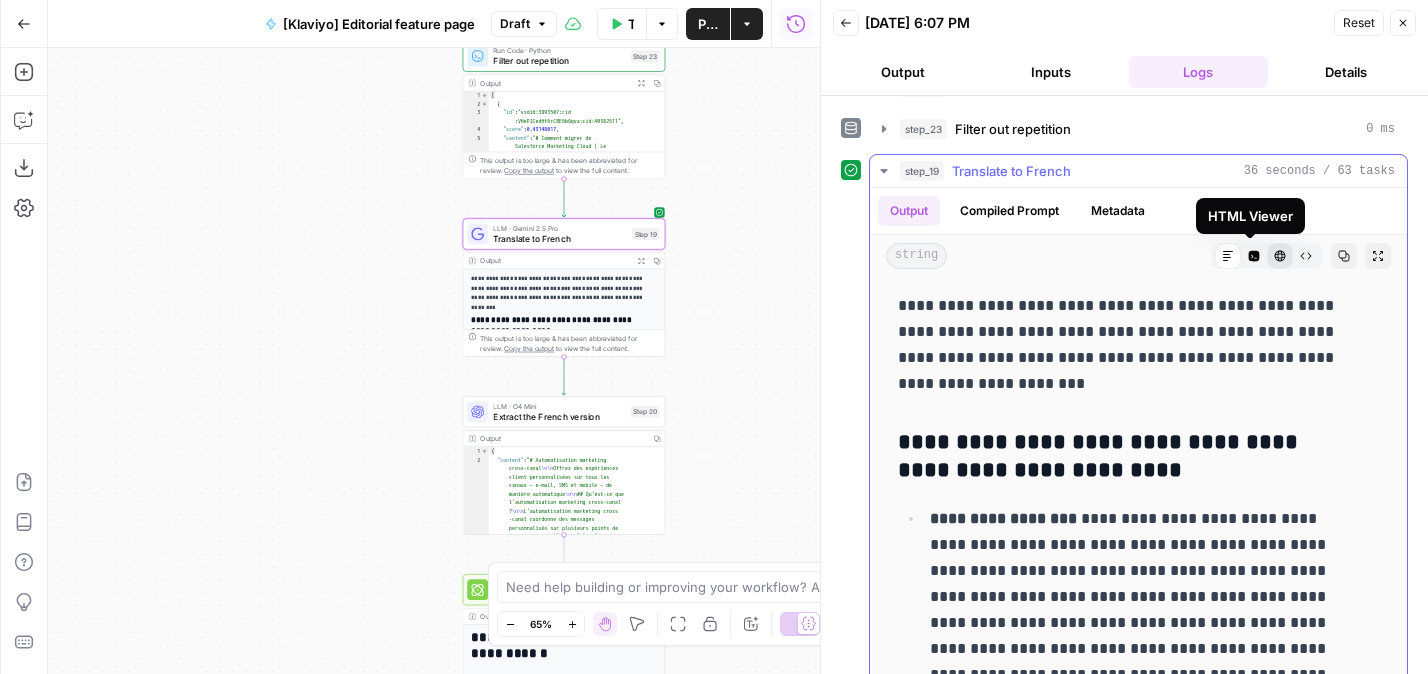 click on "HTML Viewer" at bounding box center [1280, 256] 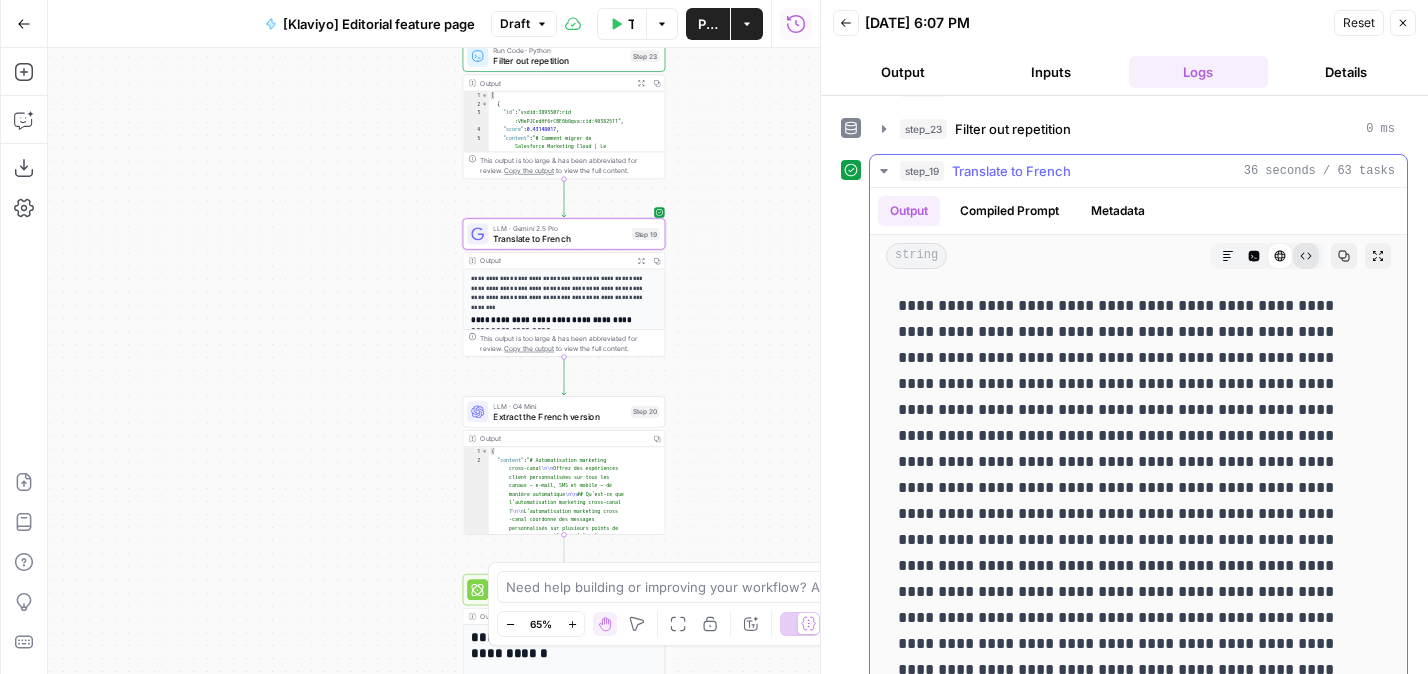 click 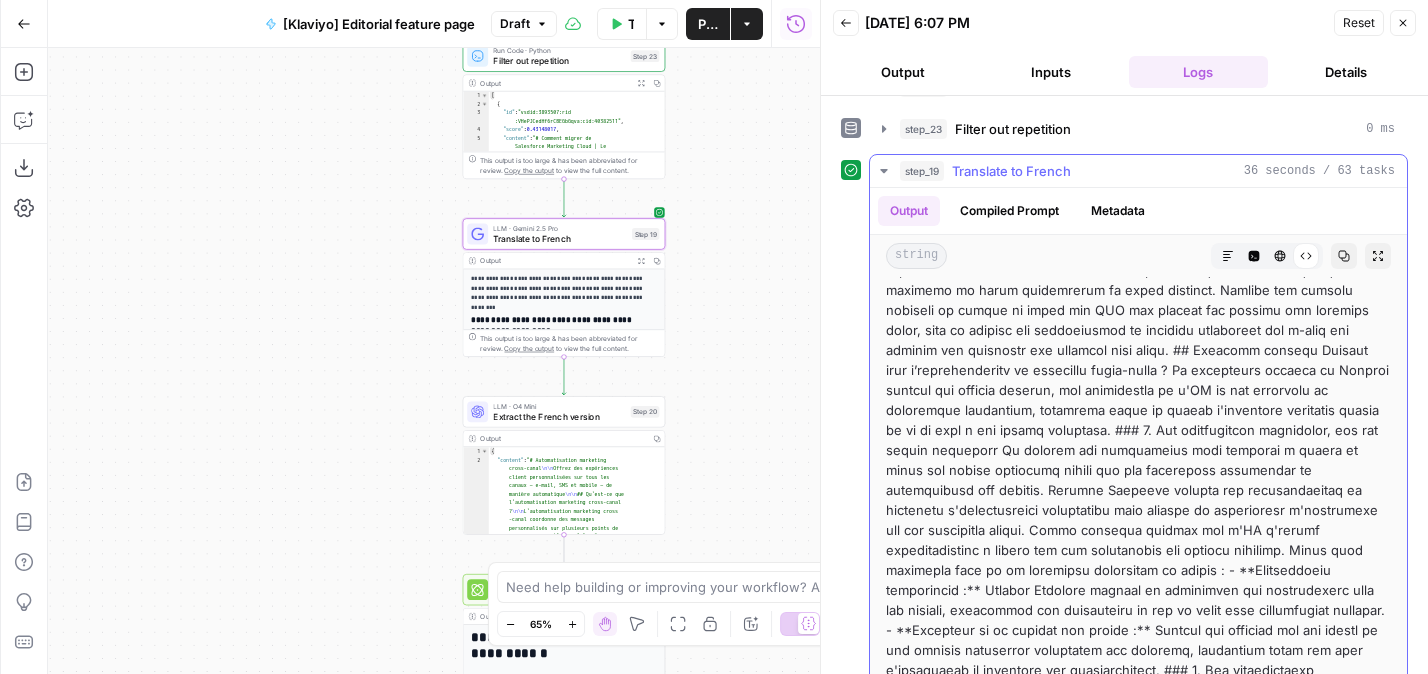 scroll, scrollTop: 2143, scrollLeft: 0, axis: vertical 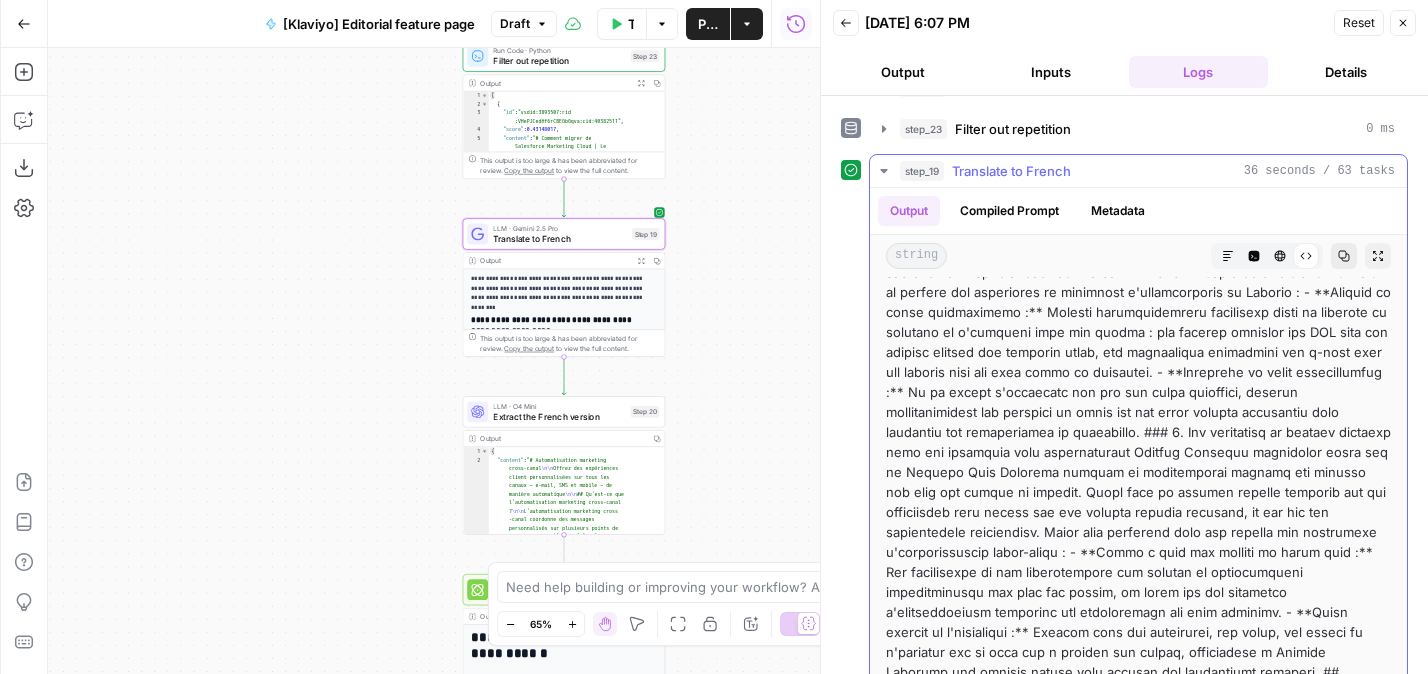 click 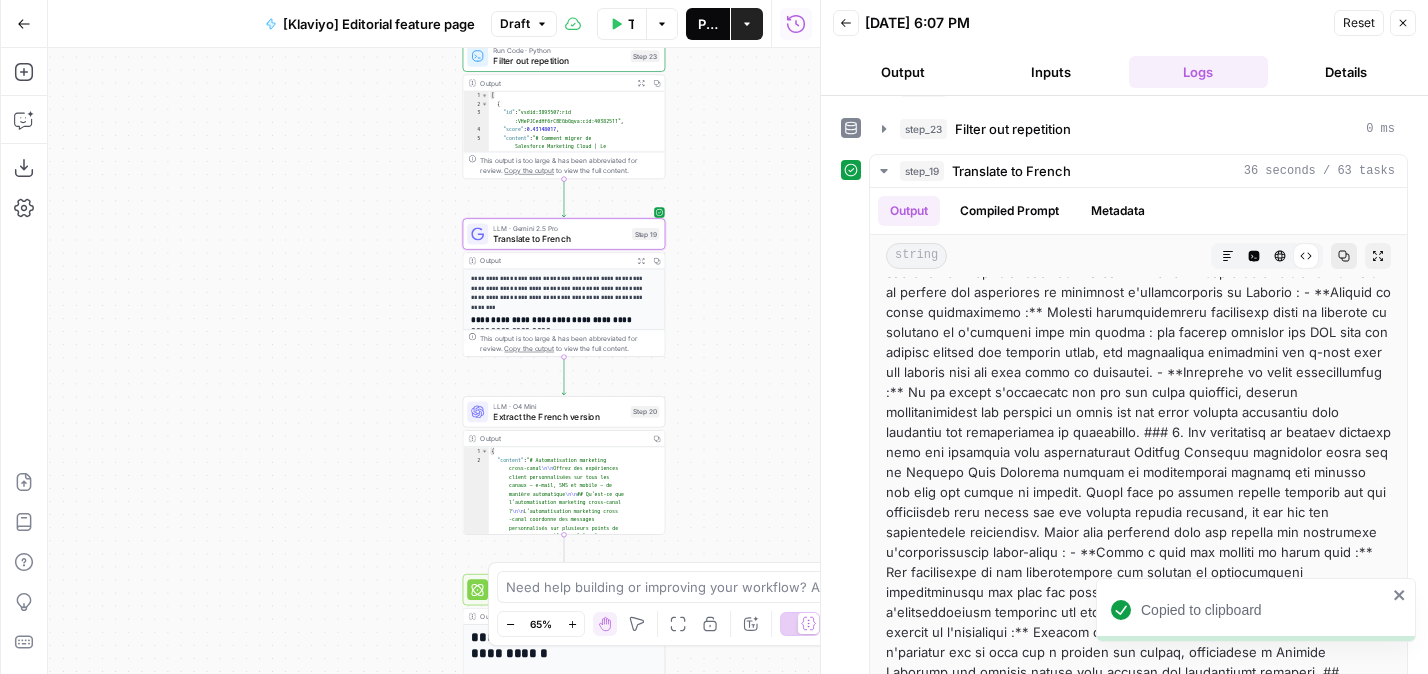 click on "Publish" at bounding box center (708, 24) 